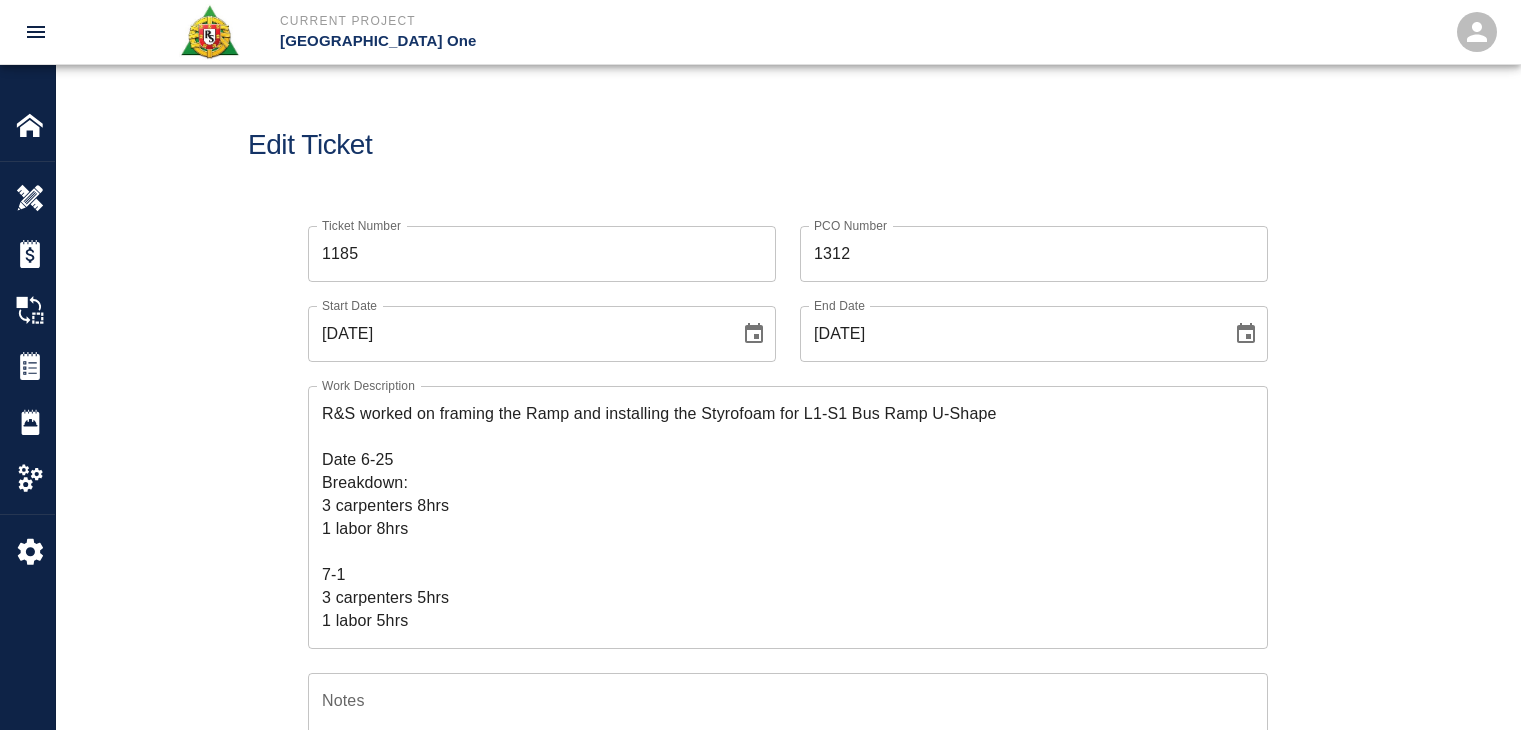 scroll, scrollTop: 152, scrollLeft: 0, axis: vertical 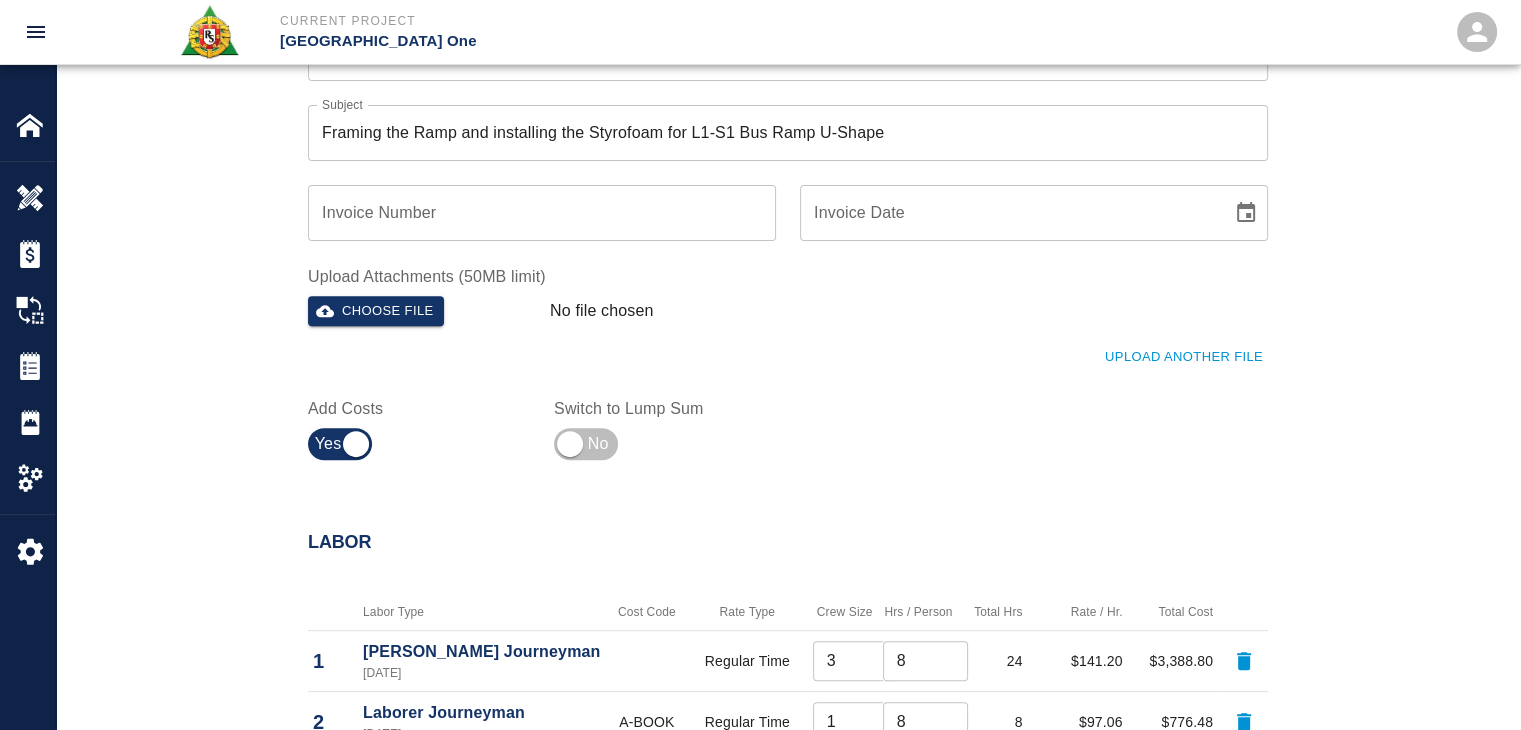 click on "Choose file" at bounding box center [421, 307] 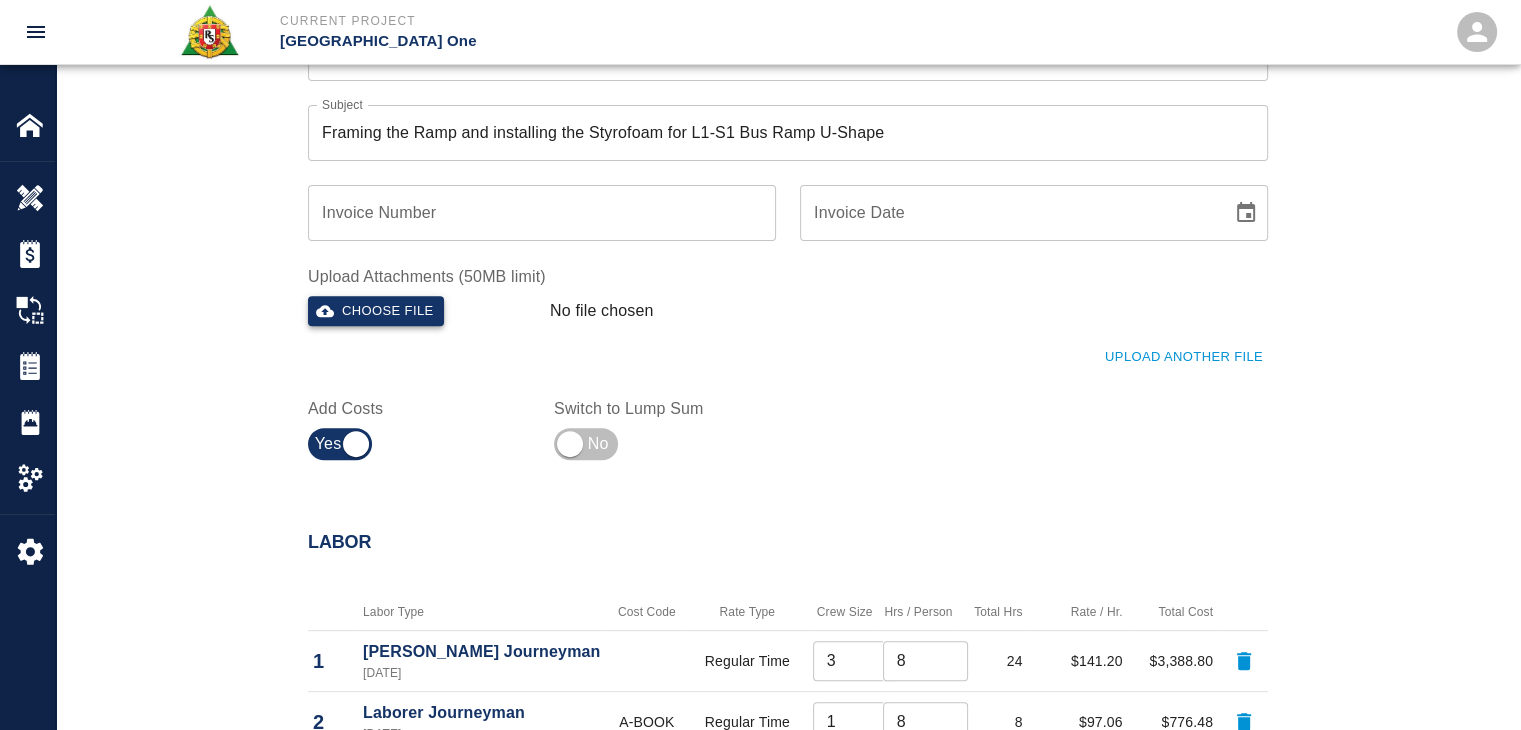 click on "Choose file" at bounding box center (376, 311) 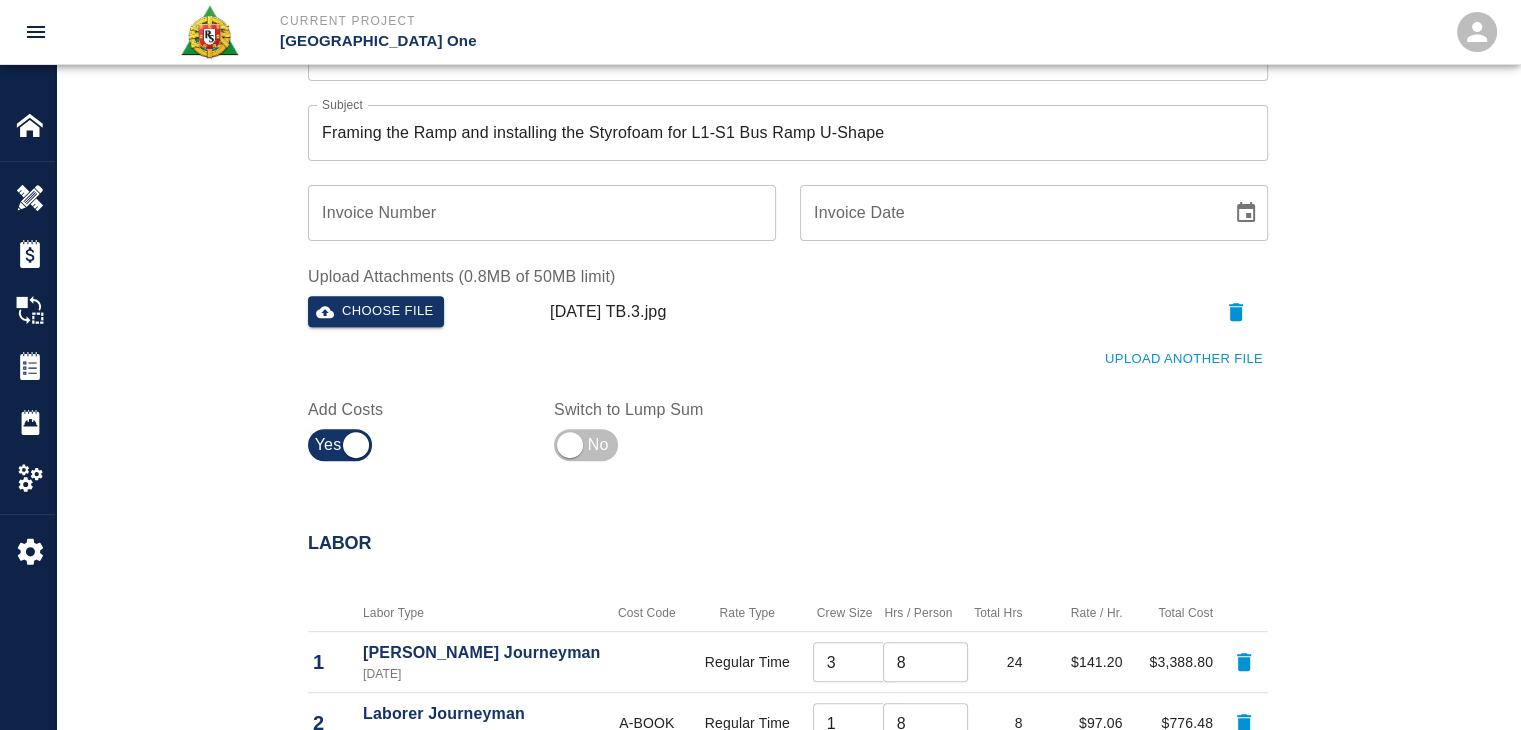 click on "Upload Another File" at bounding box center (1184, 359) 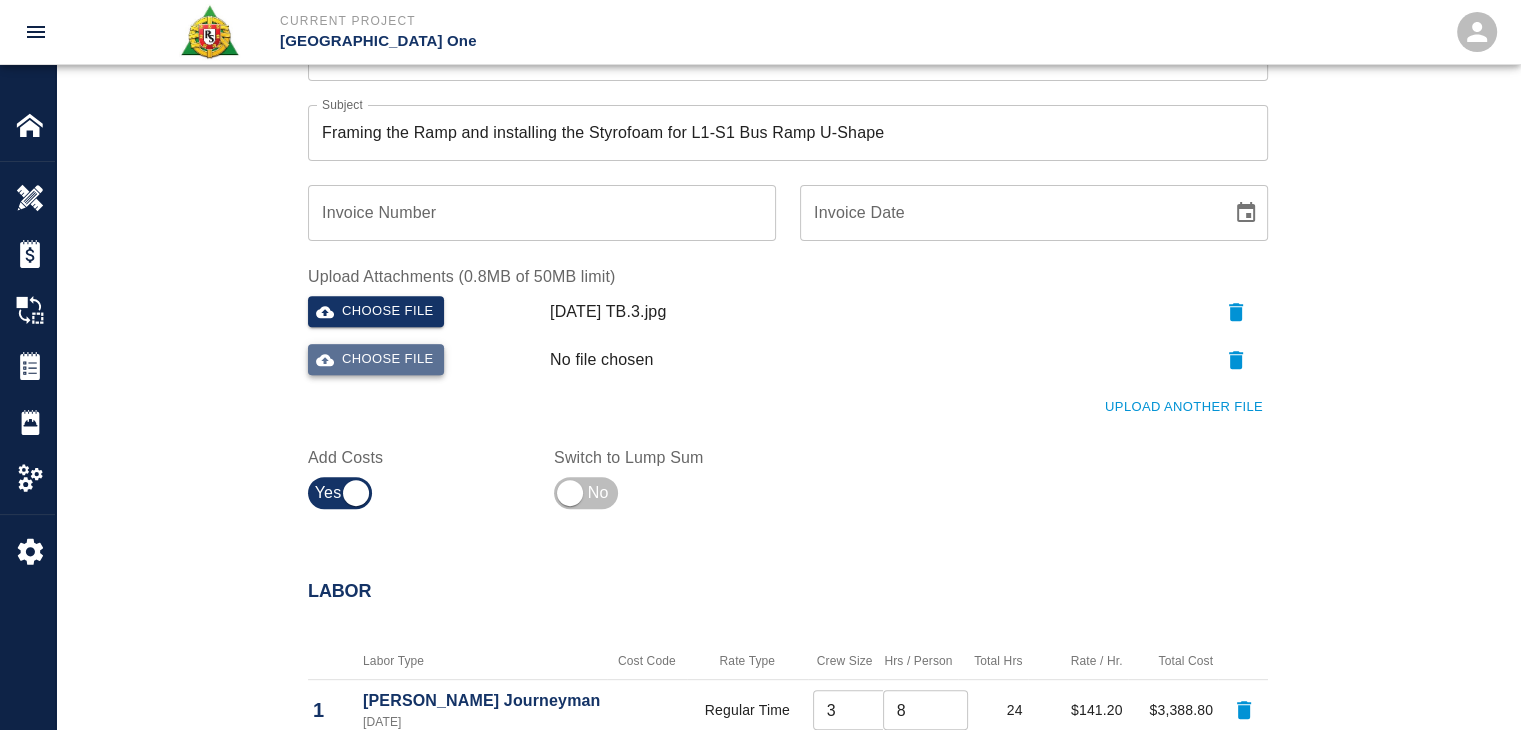 click on "Choose file" at bounding box center (376, 359) 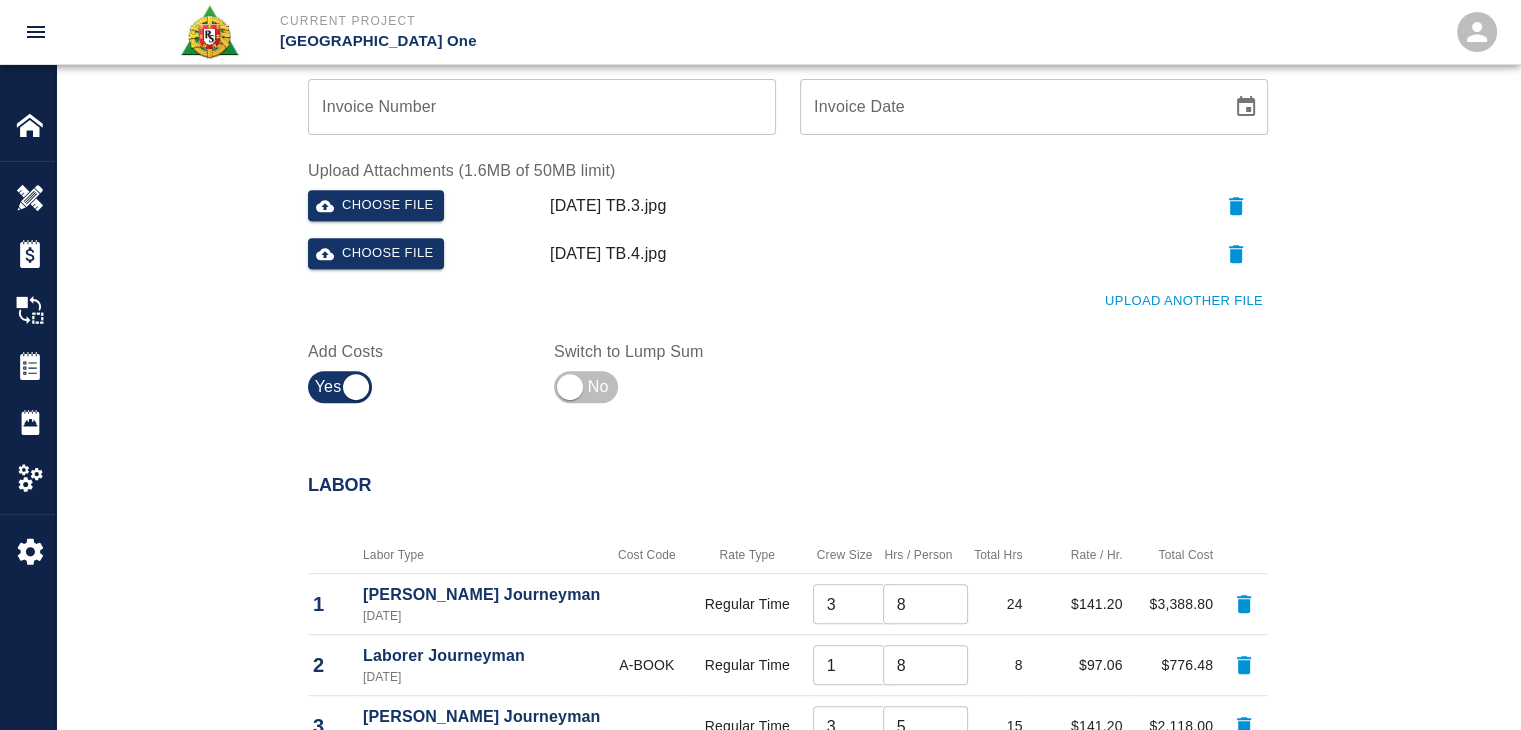 scroll, scrollTop: 816, scrollLeft: 0, axis: vertical 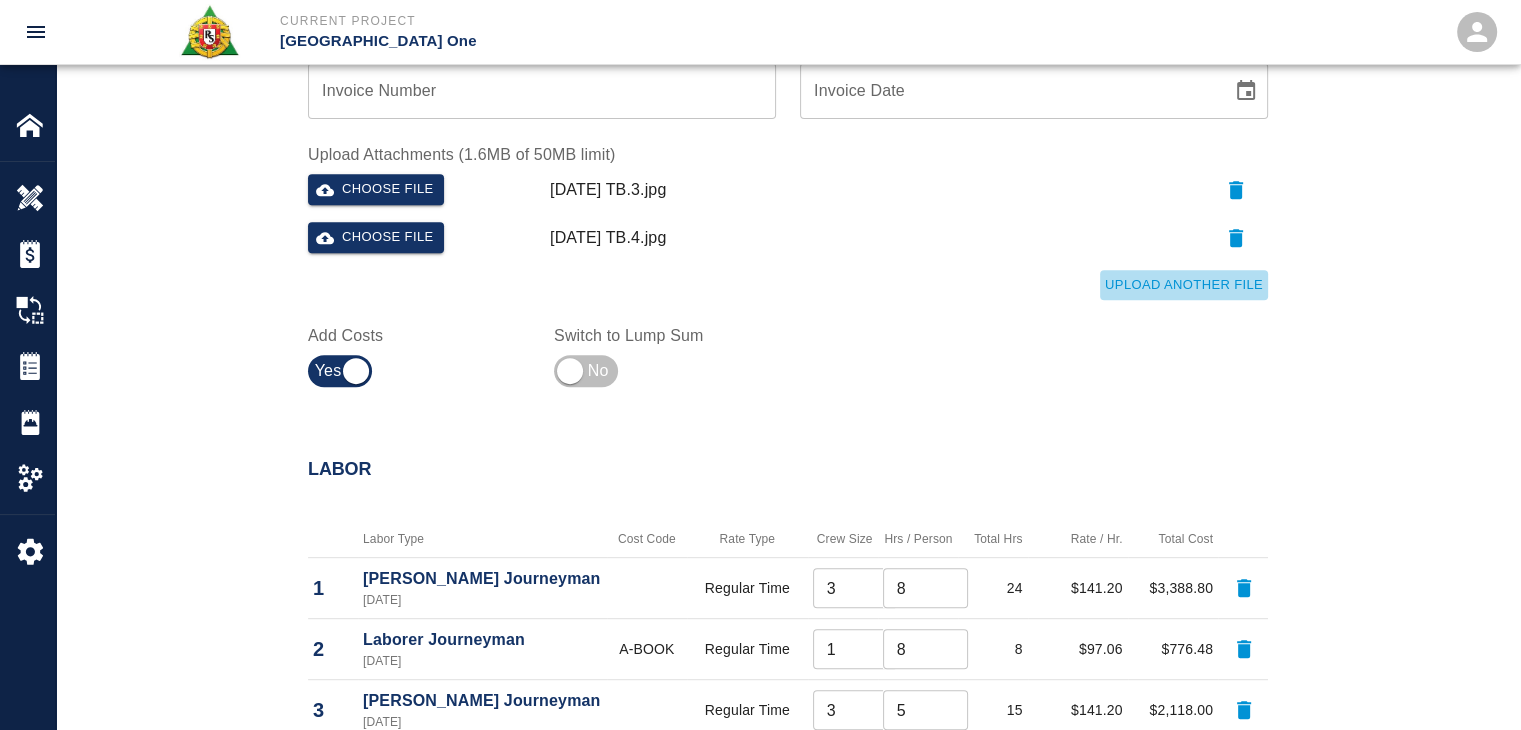 click on "Upload Another File" at bounding box center [1184, 285] 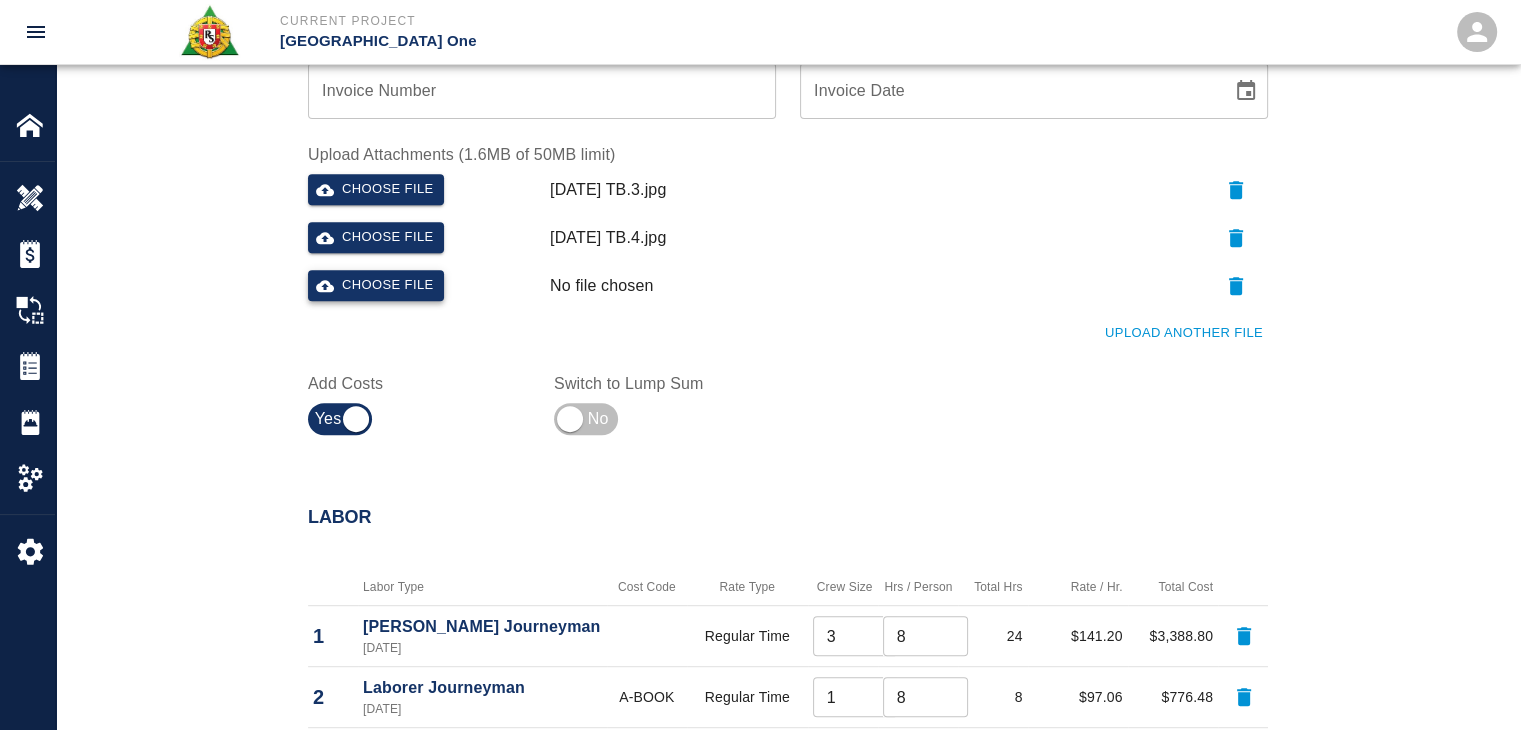 click on "Choose file" at bounding box center (376, 285) 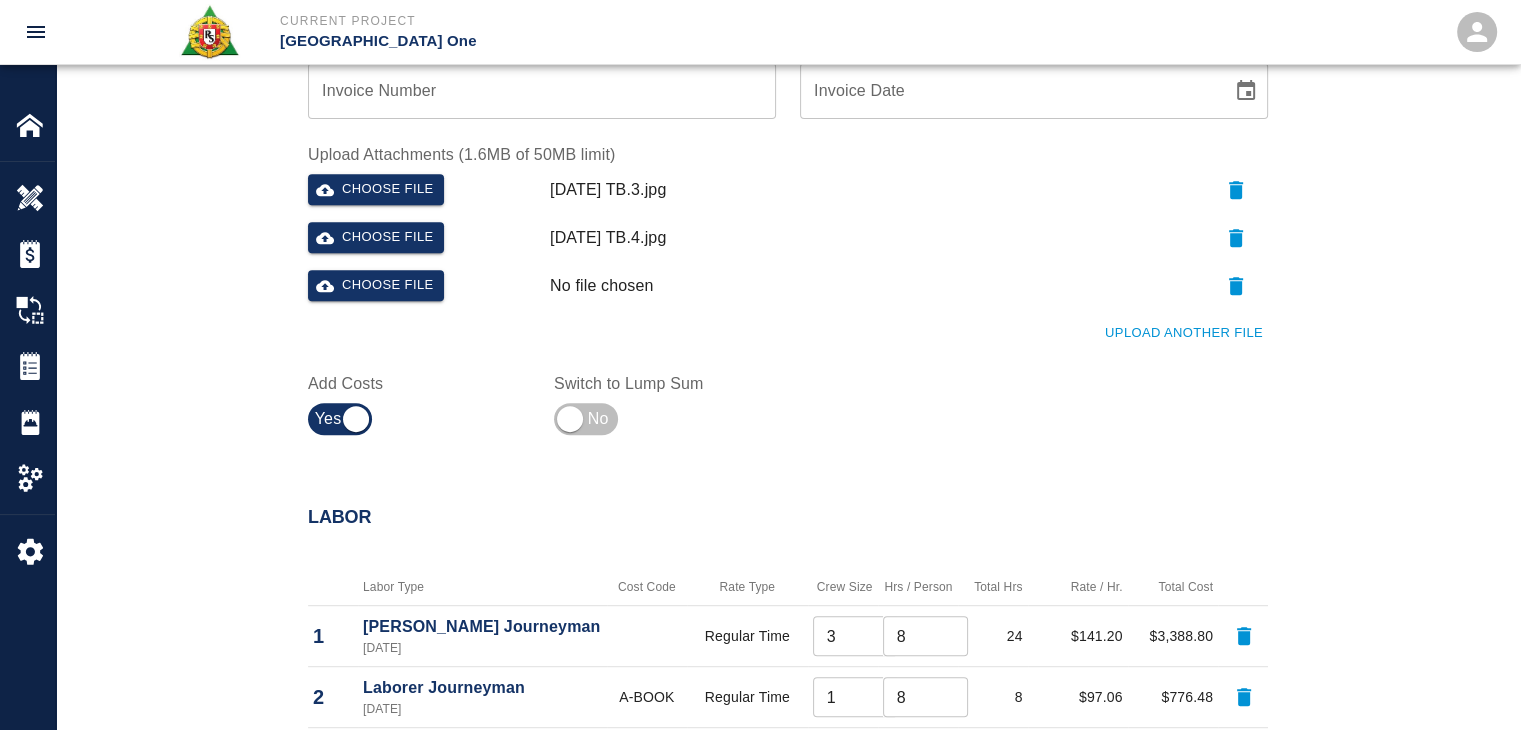 drag, startPoint x: 663, startPoint y: 243, endPoint x: 548, endPoint y: 244, distance: 115.00435 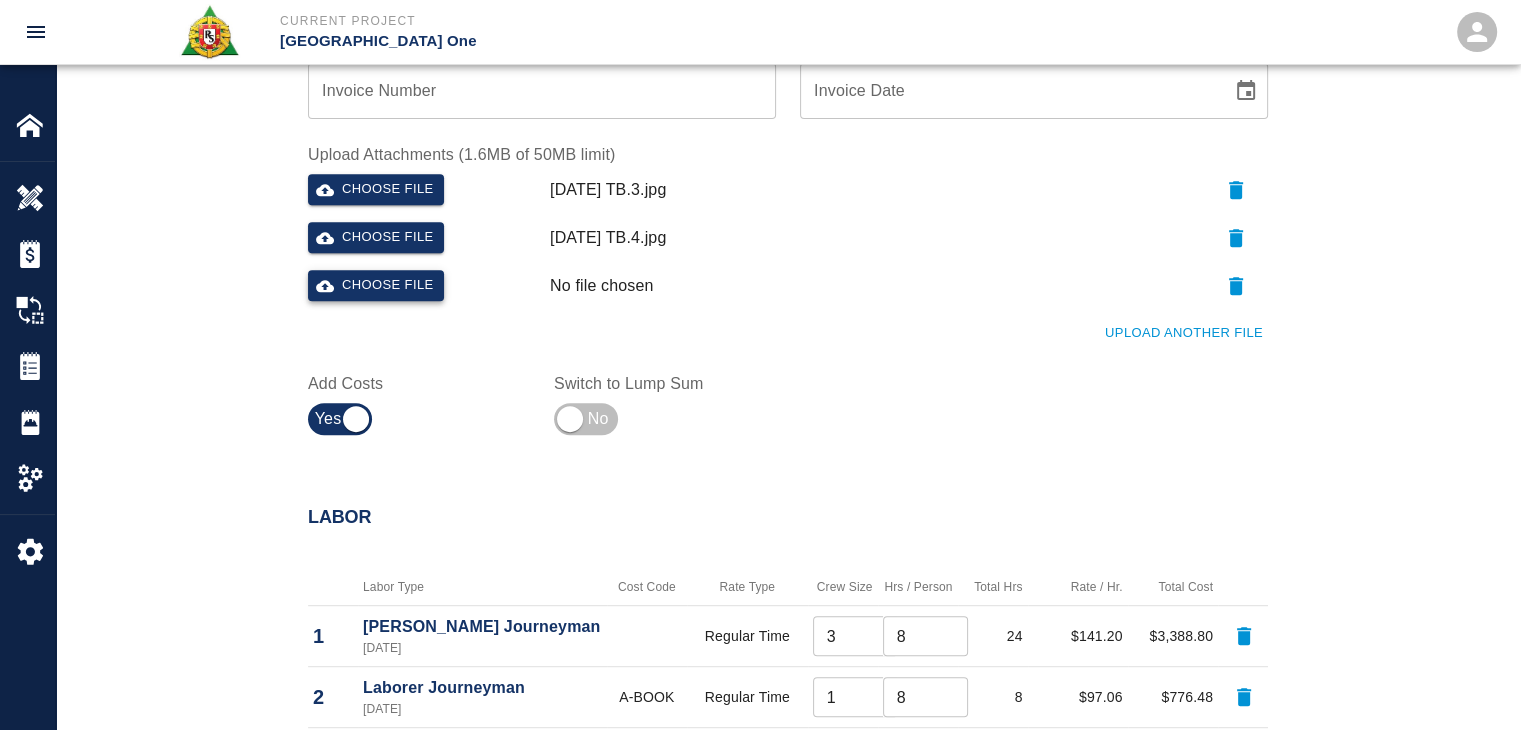 click on "Choose file" at bounding box center (376, 285) 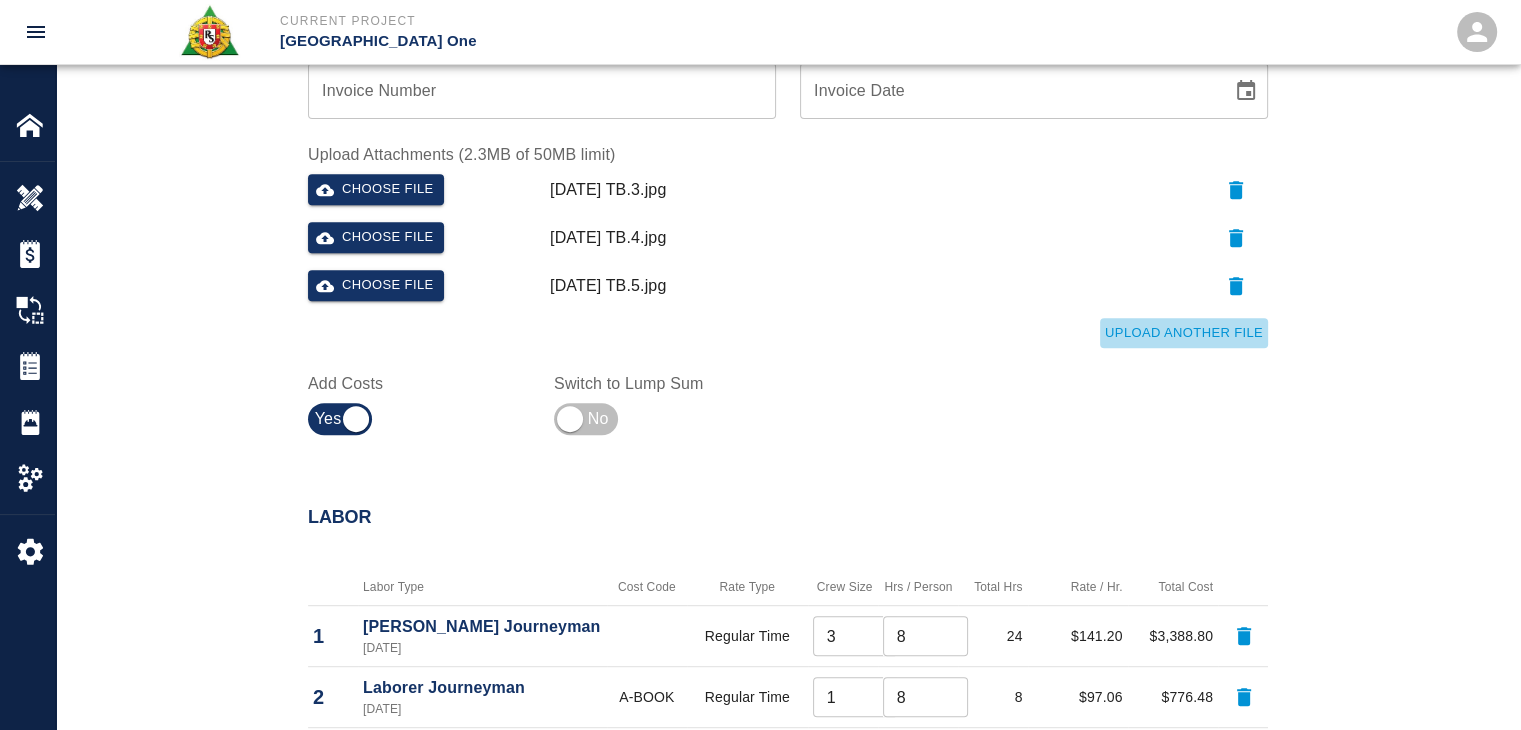 click on "Upload Another File" at bounding box center [1184, 333] 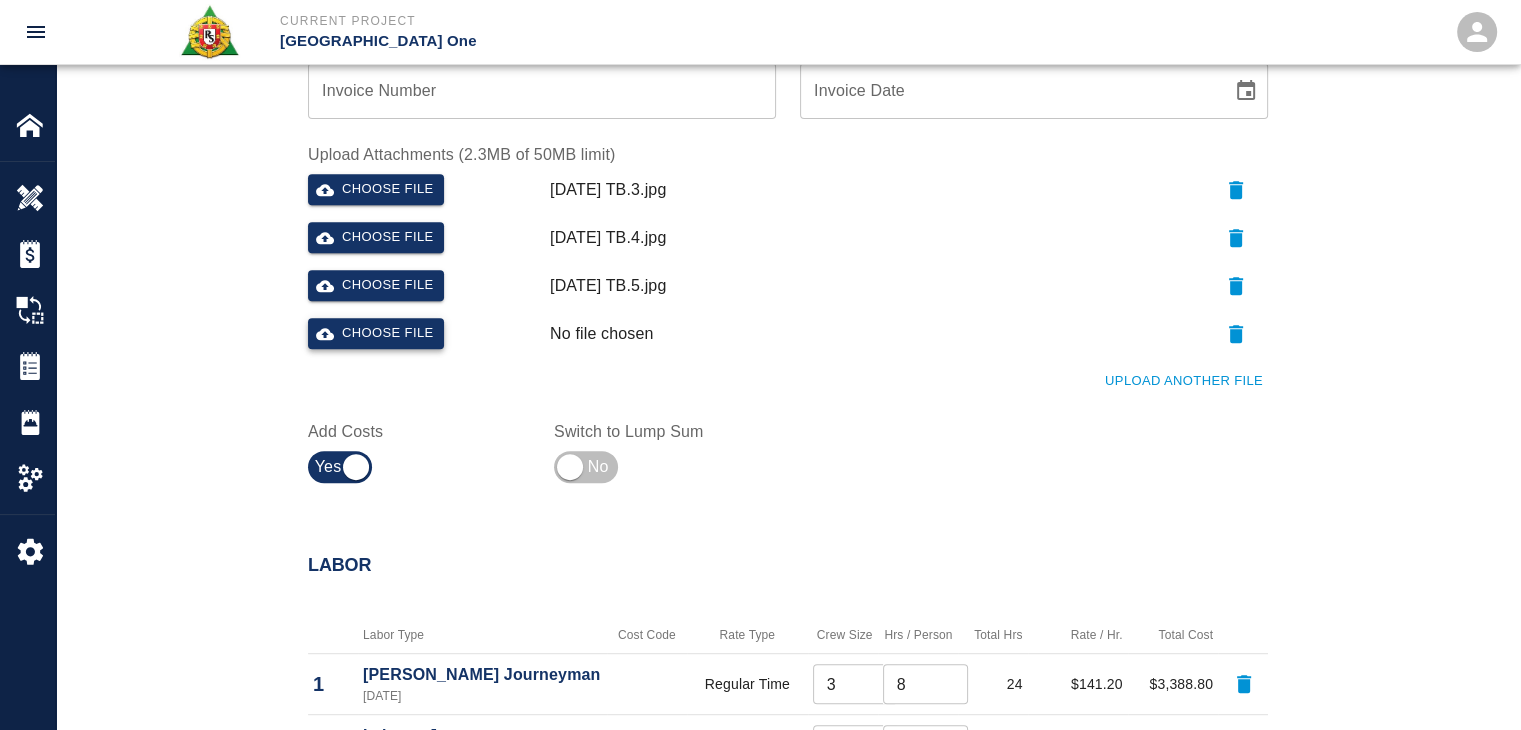 click on "Choose file" at bounding box center [376, 333] 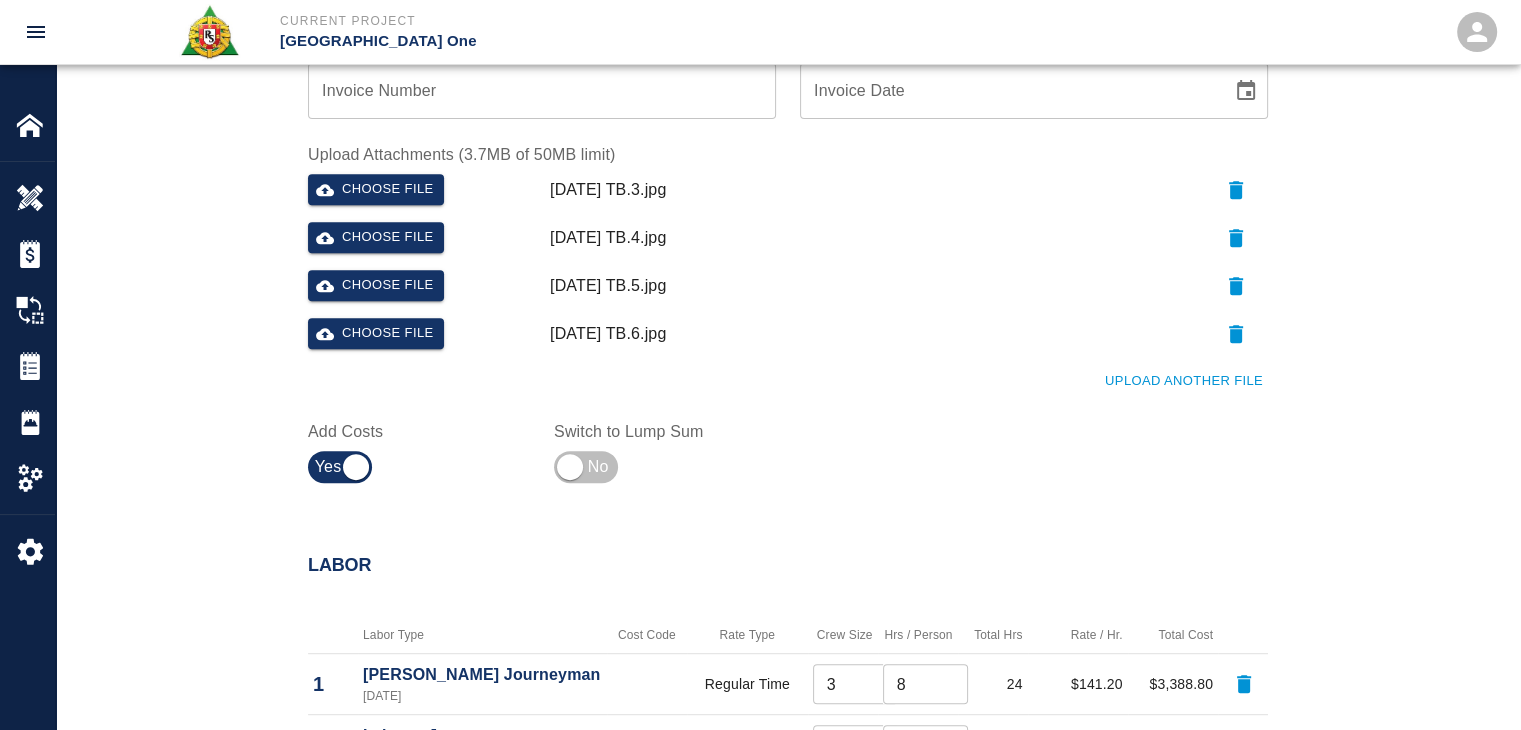 click on "Ticket Number 1185 Ticket Number PCO Number 1312 PCO Number Start Date  06/25/2025 Start Date  End Date 07/01/2025 End Date Work Description R&S worked on framing the Ramp and installing the Styrofoam for L1-S1 Bus Ramp U-Shape
Date 6-25
Breakdown:
3 carpenters 8hrs
1 labor 8hrs
7-1
3 carpenters 5hrs
1 labor 5hrs
4 sheets plywood 4'x 8'
6 2x4x16' x Work Description Notes x Notes Subject Framing the Ramp and installing the Styrofoam for L1-S1 Bus Ramp U-Shape Subject Invoice Number Invoice Number Invoice Date Invoice Date Upload Attachments (3.7MB of 50MB limit) Choose file 07-01-25 TB.3.jpg Choose file 07-01-25 TB.4.jpg Choose file 07-01-25 TB.5.jpg Choose file 07-01-25 TB.6.jpg Upload Another File Add Costs Switch to Lump Sum" at bounding box center [788, -61] 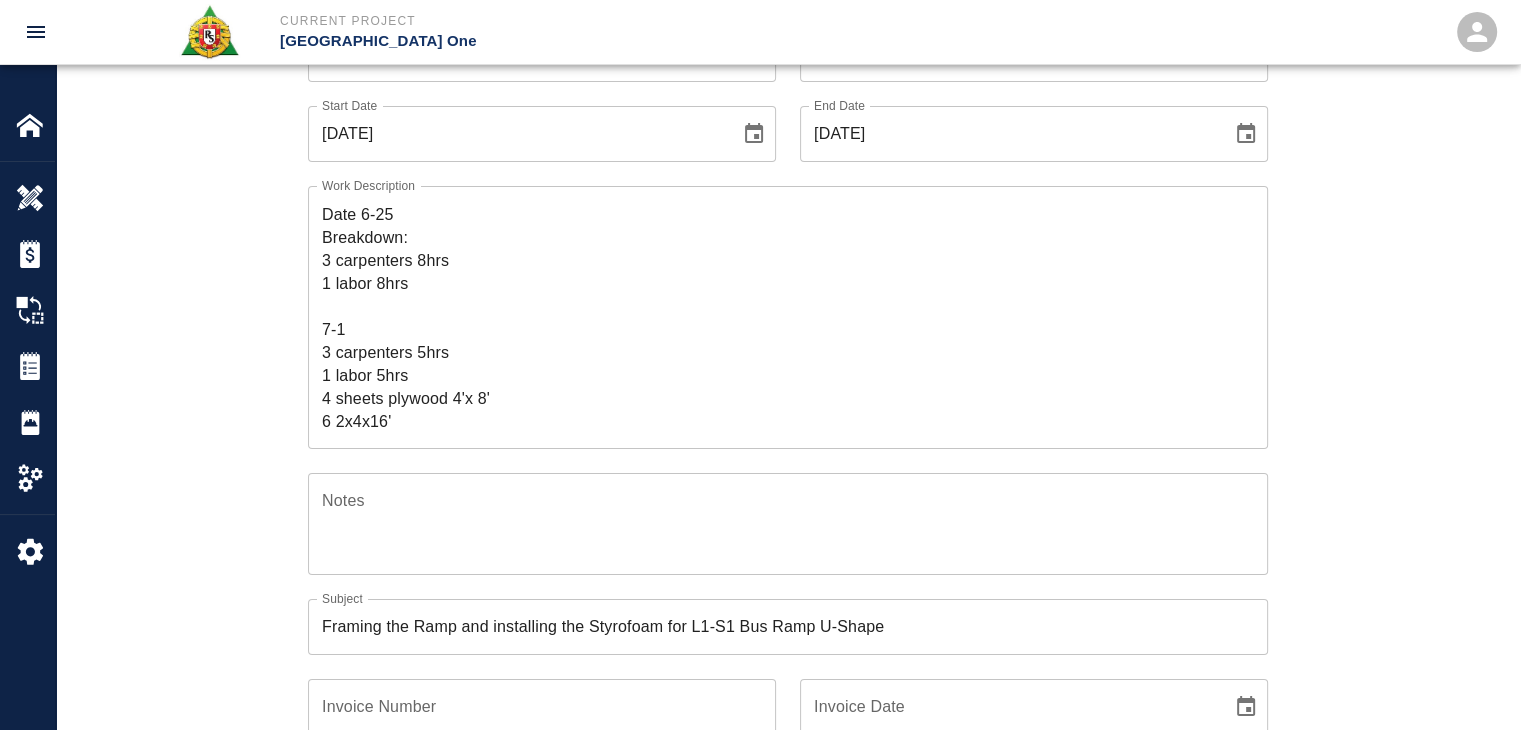 scroll, scrollTop: 0, scrollLeft: 0, axis: both 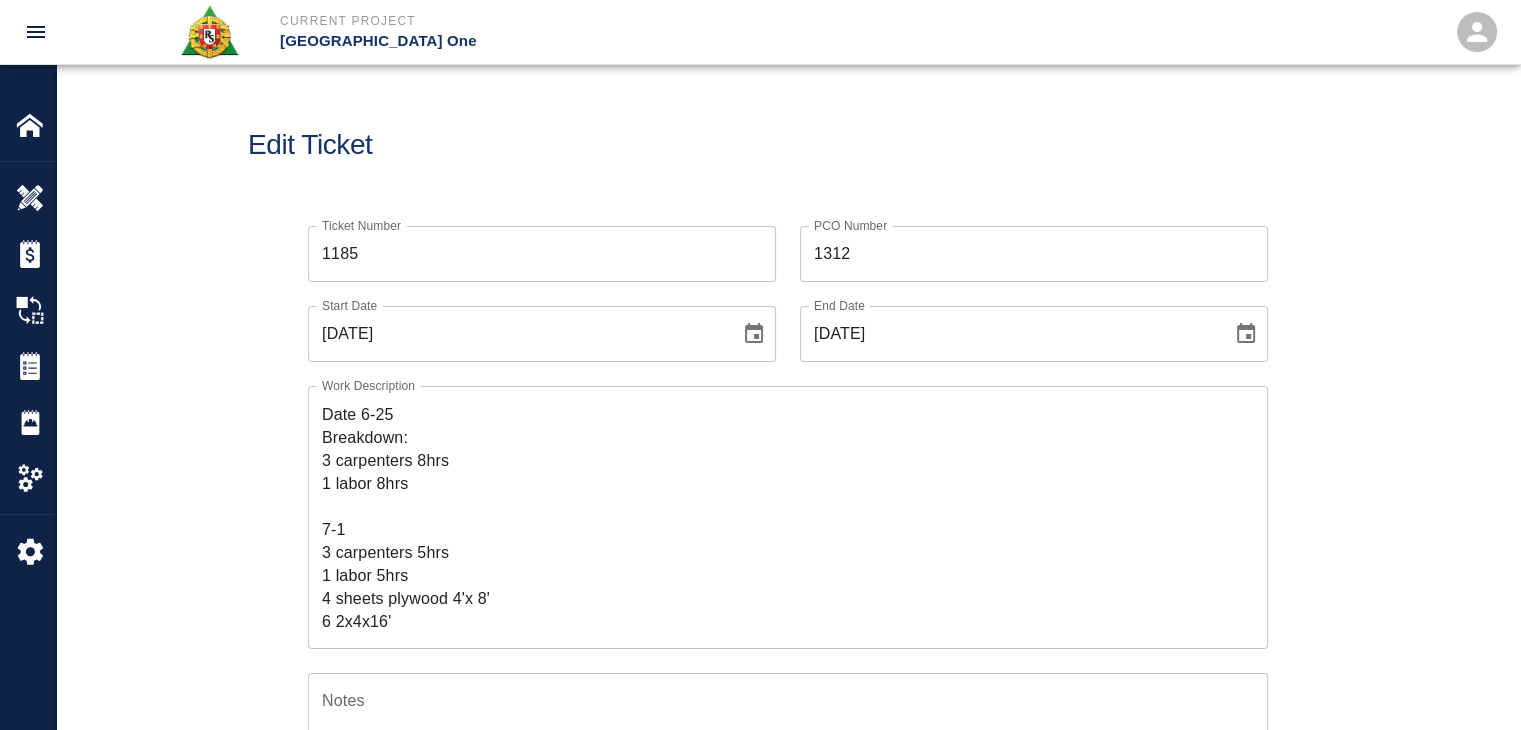 click on "Ticket Number 1185 Ticket Number PCO Number 1312 PCO Number Start Date  06/25/2025 Start Date  End Date 07/01/2025 End Date Work Description R&S worked on framing the Ramp and installing the Styrofoam for L1-S1 Bus Ramp U-Shape
Date 6-25
Breakdown:
3 carpenters 8hrs
1 labor 8hrs
7-1
3 carpenters 5hrs
1 labor 5hrs
4 sheets plywood 4'x 8'
6 2x4x16' x Work Description Notes x Notes Subject Framing the Ramp and installing the Styrofoam for L1-S1 Bus Ramp U-Shape Subject Invoice Number Invoice Number Invoice Date Invoice Date Upload Attachments (3.7MB of 50MB limit) Choose file 07-01-25 TB.3.jpg Choose file 07-01-25 TB.4.jpg Choose file 07-01-25 TB.5.jpg Choose file 07-01-25 TB.6.jpg Upload Another File Add Costs Switch to Lump Sum" at bounding box center [788, 779] 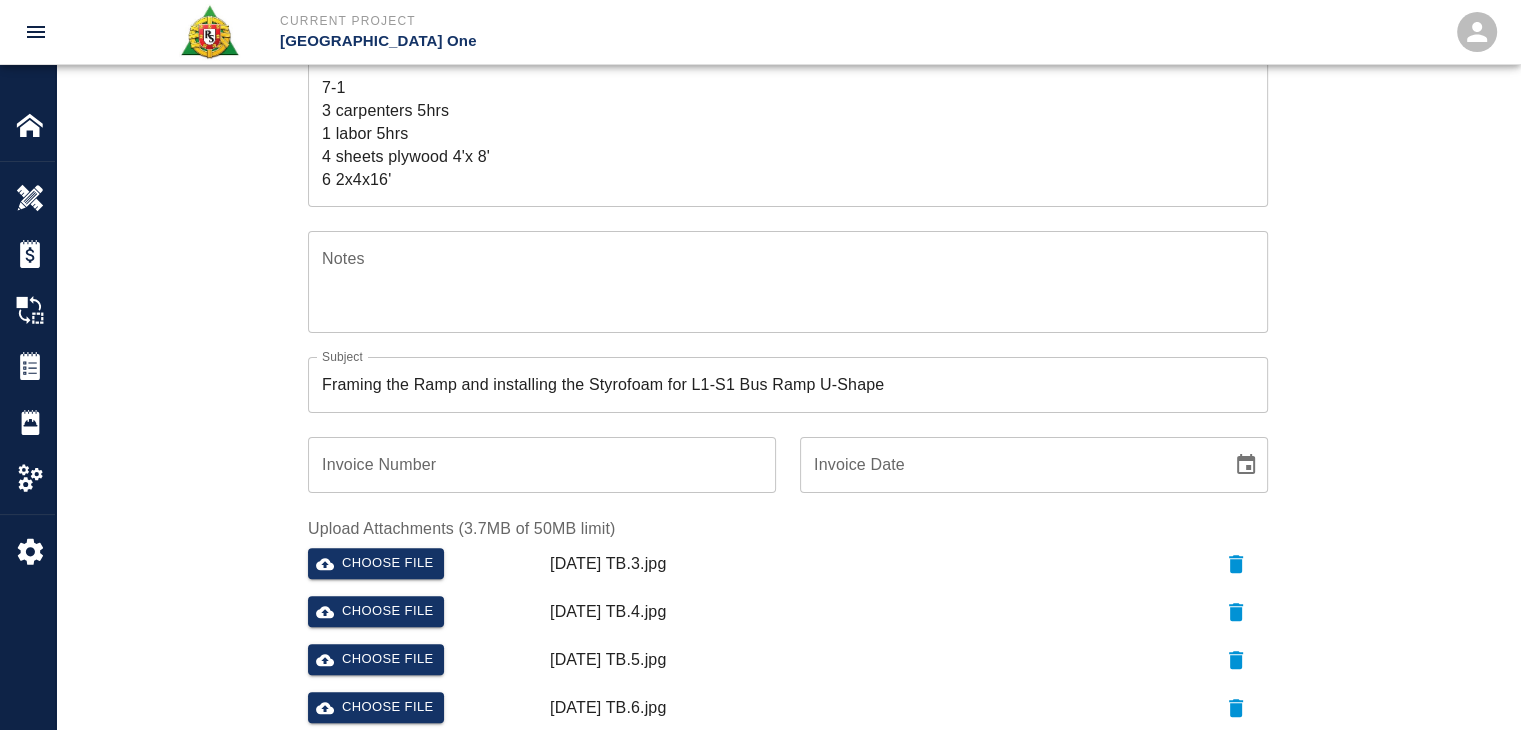 scroll, scrollTop: 447, scrollLeft: 0, axis: vertical 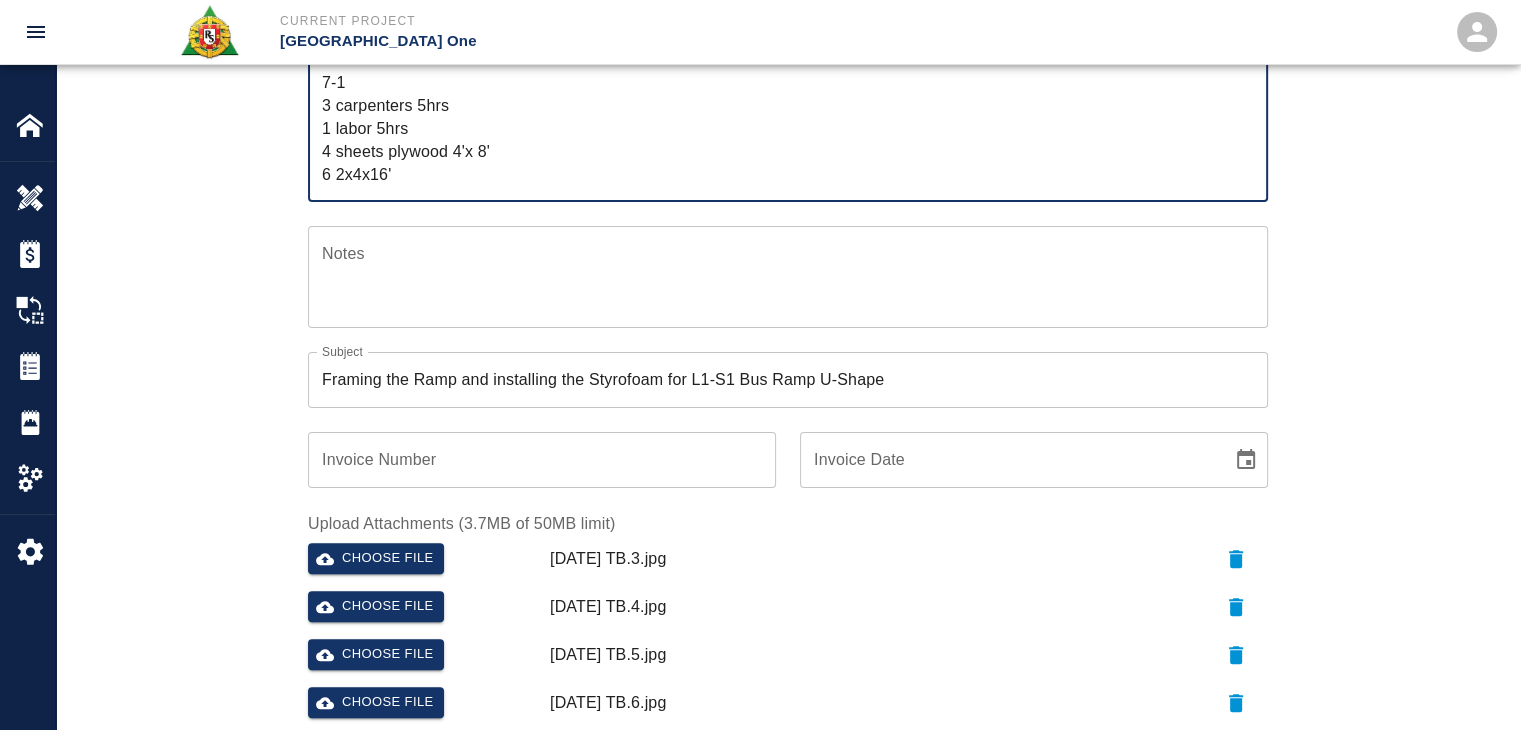 drag, startPoint x: 417, startPoint y: 178, endPoint x: 337, endPoint y: 178, distance: 80 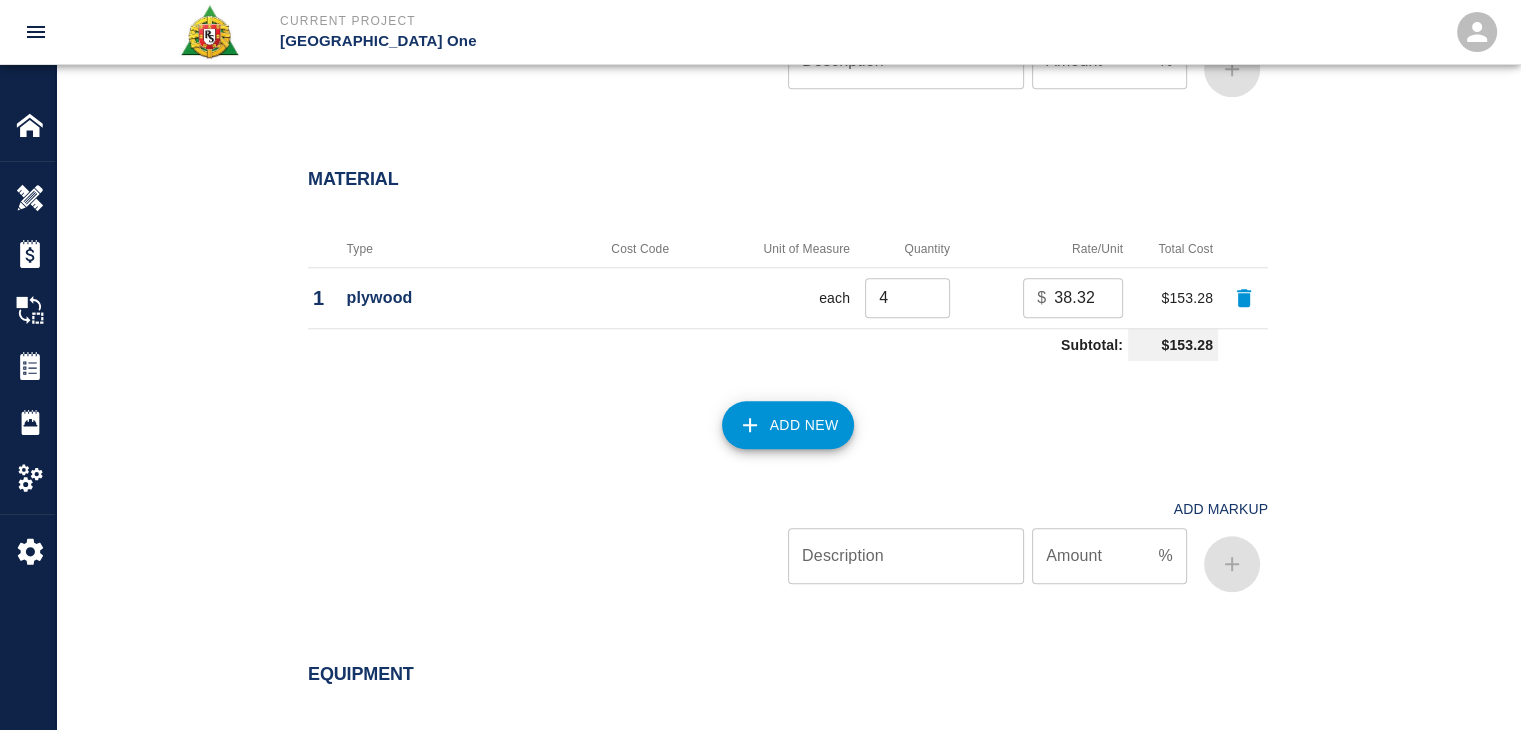 scroll, scrollTop: 1880, scrollLeft: 0, axis: vertical 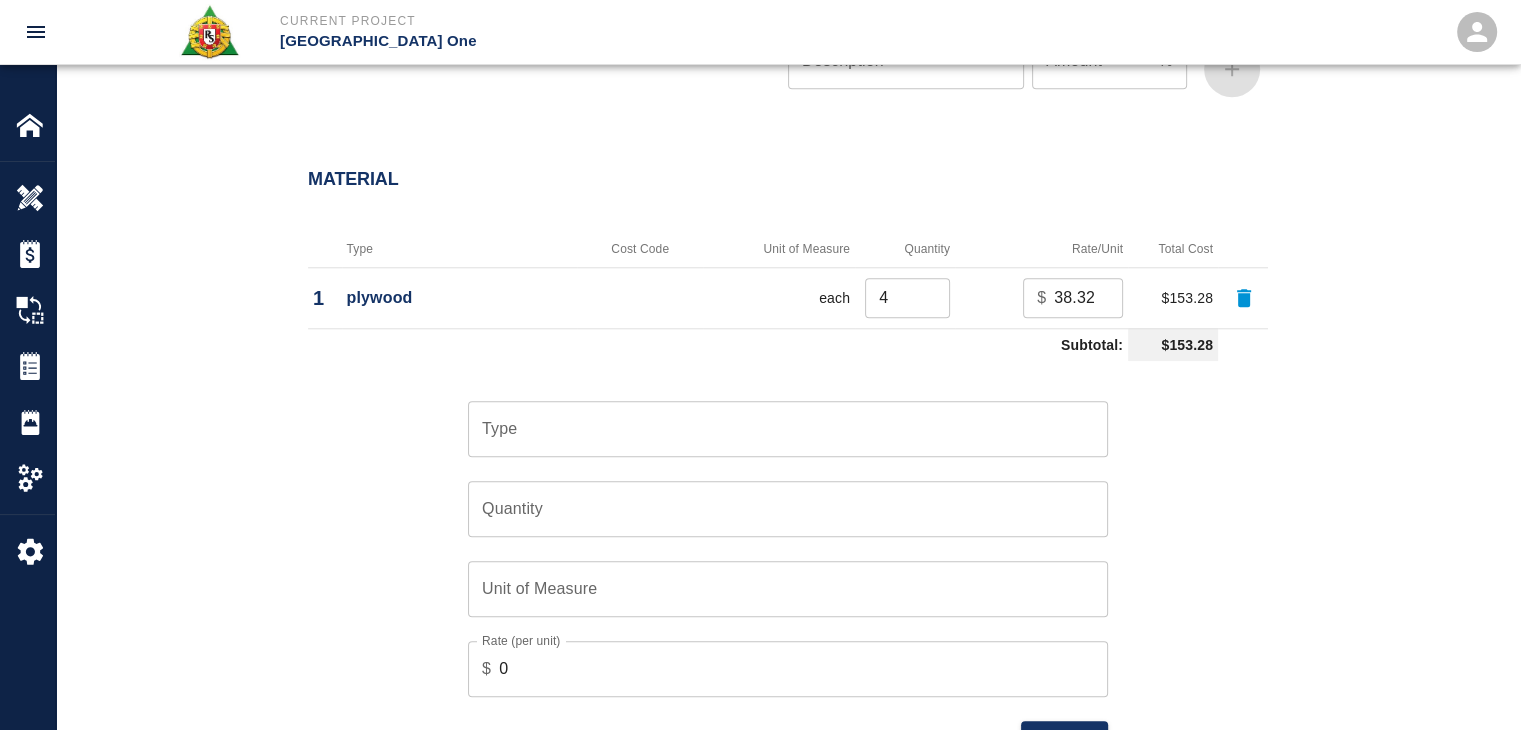 click on "Type" at bounding box center [788, 429] 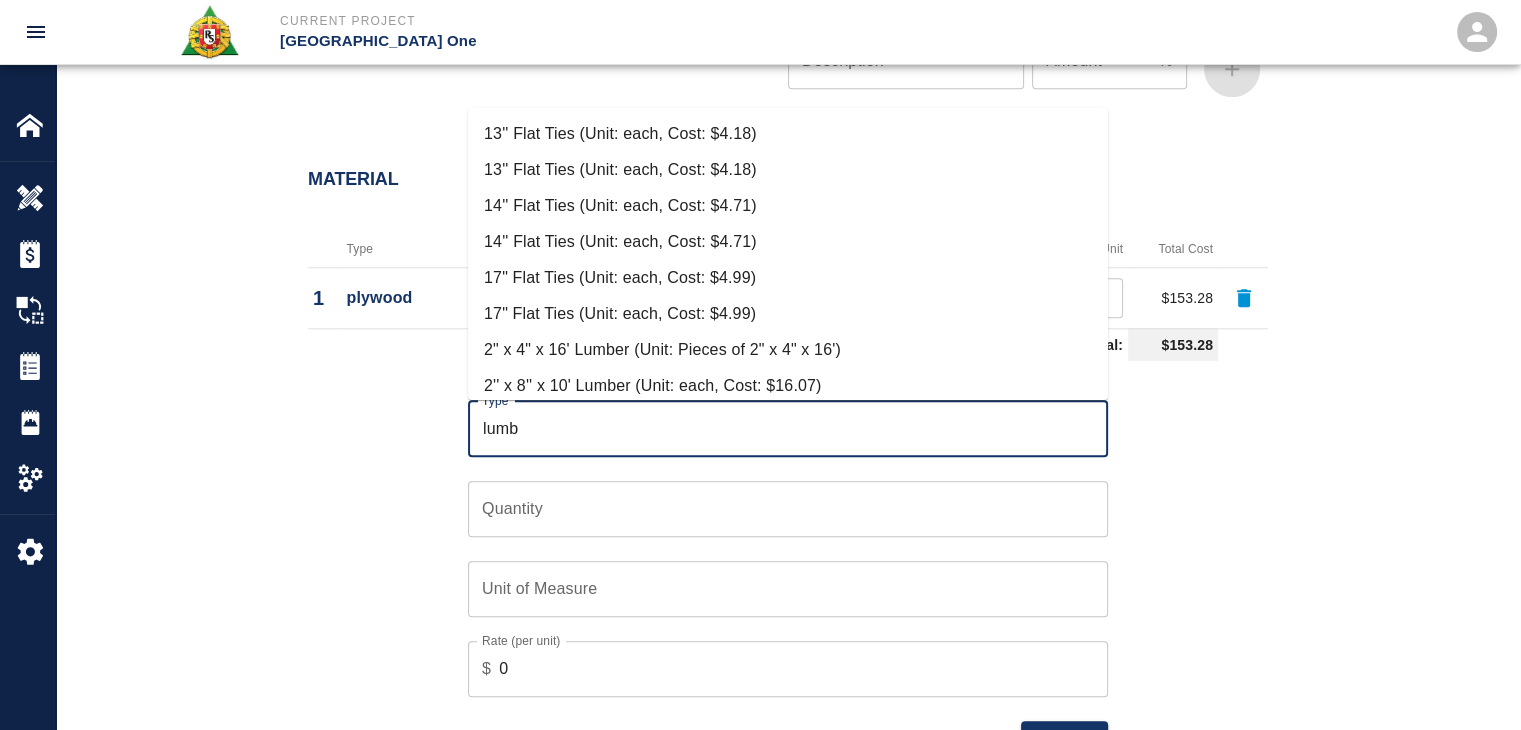 click on "2" x 4" x 16' Lumber (Unit: Pieces of 2" x 4" x 16')" at bounding box center [788, 350] 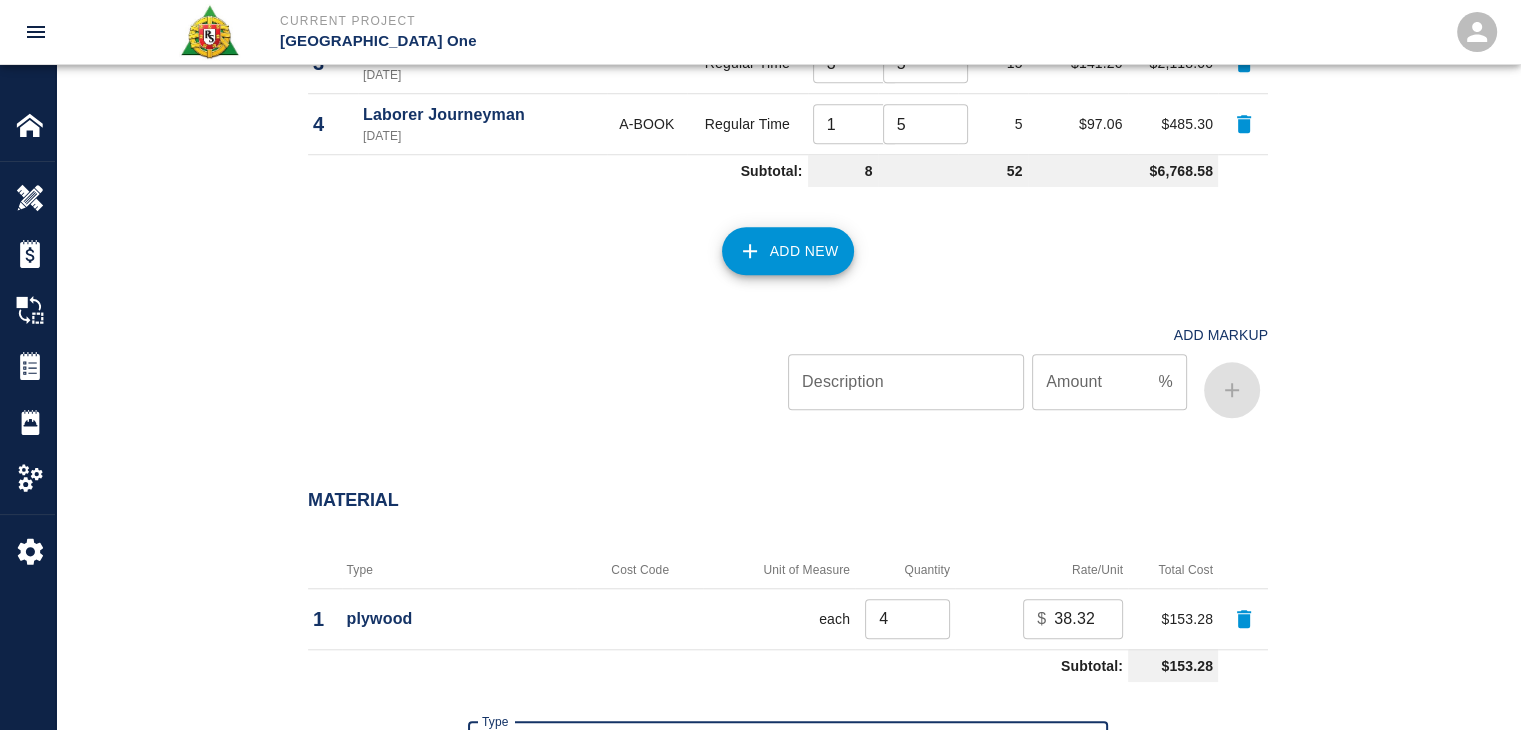 scroll, scrollTop: 1923, scrollLeft: 0, axis: vertical 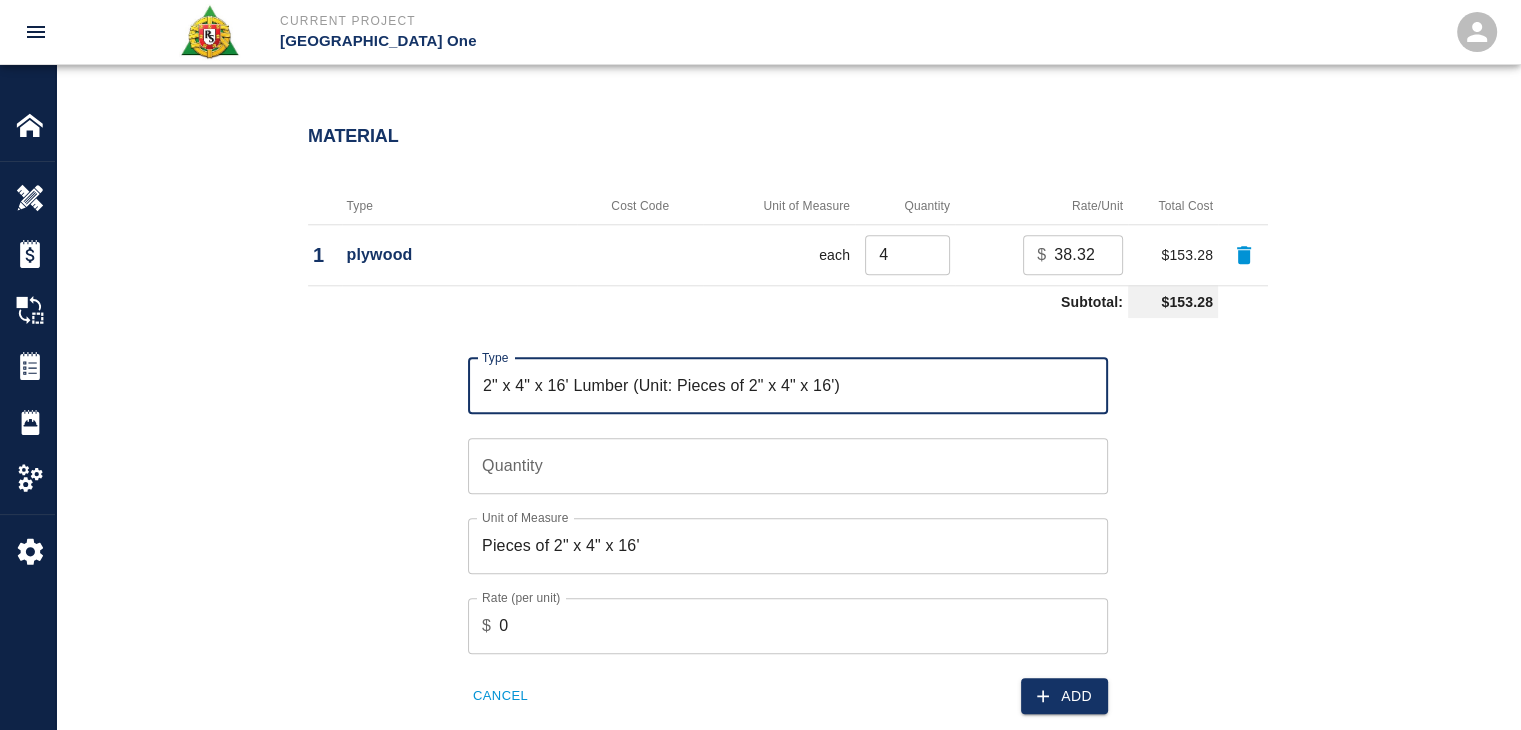 type on "2" x 4" x 16' Lumber (Unit: Pieces of 2" x 4" x 16')" 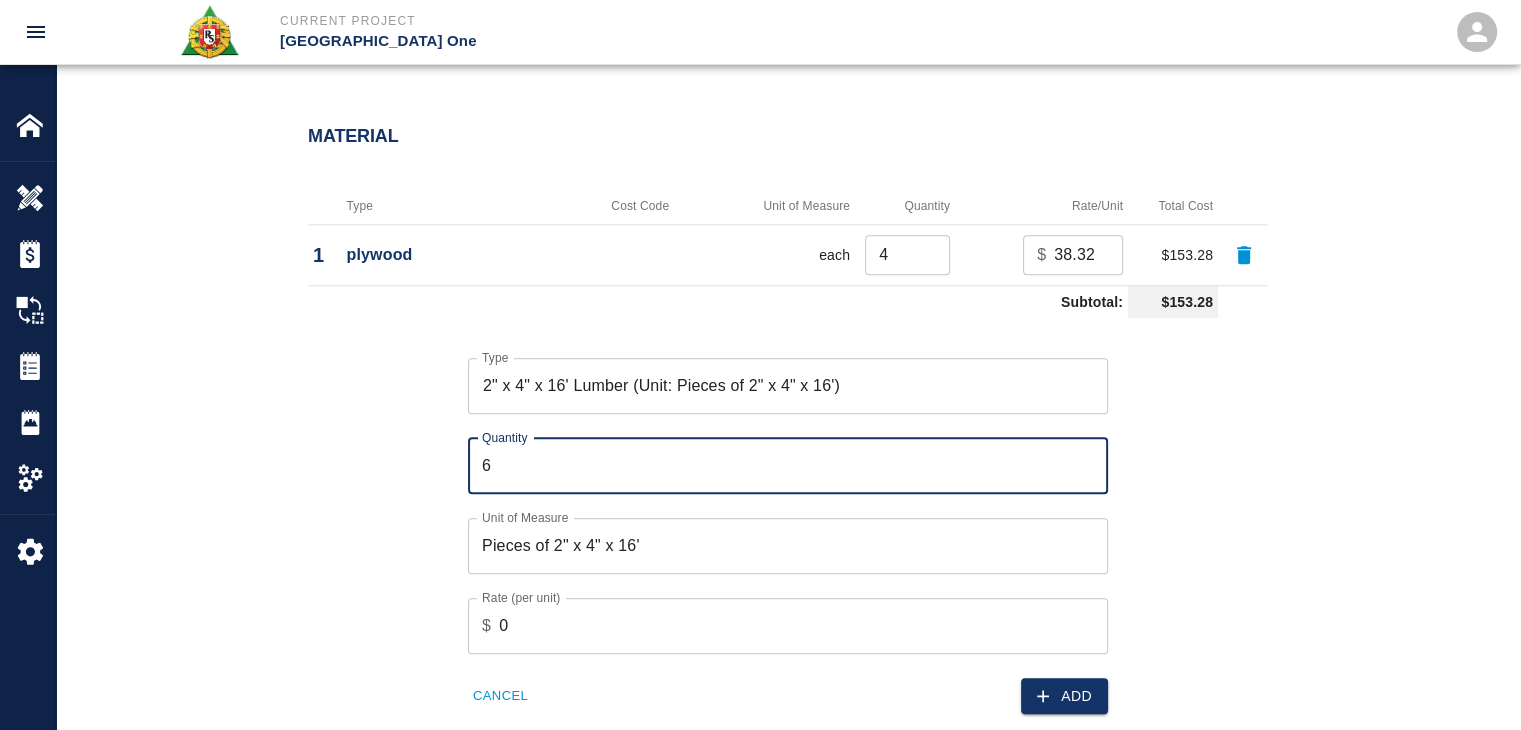 type on "6" 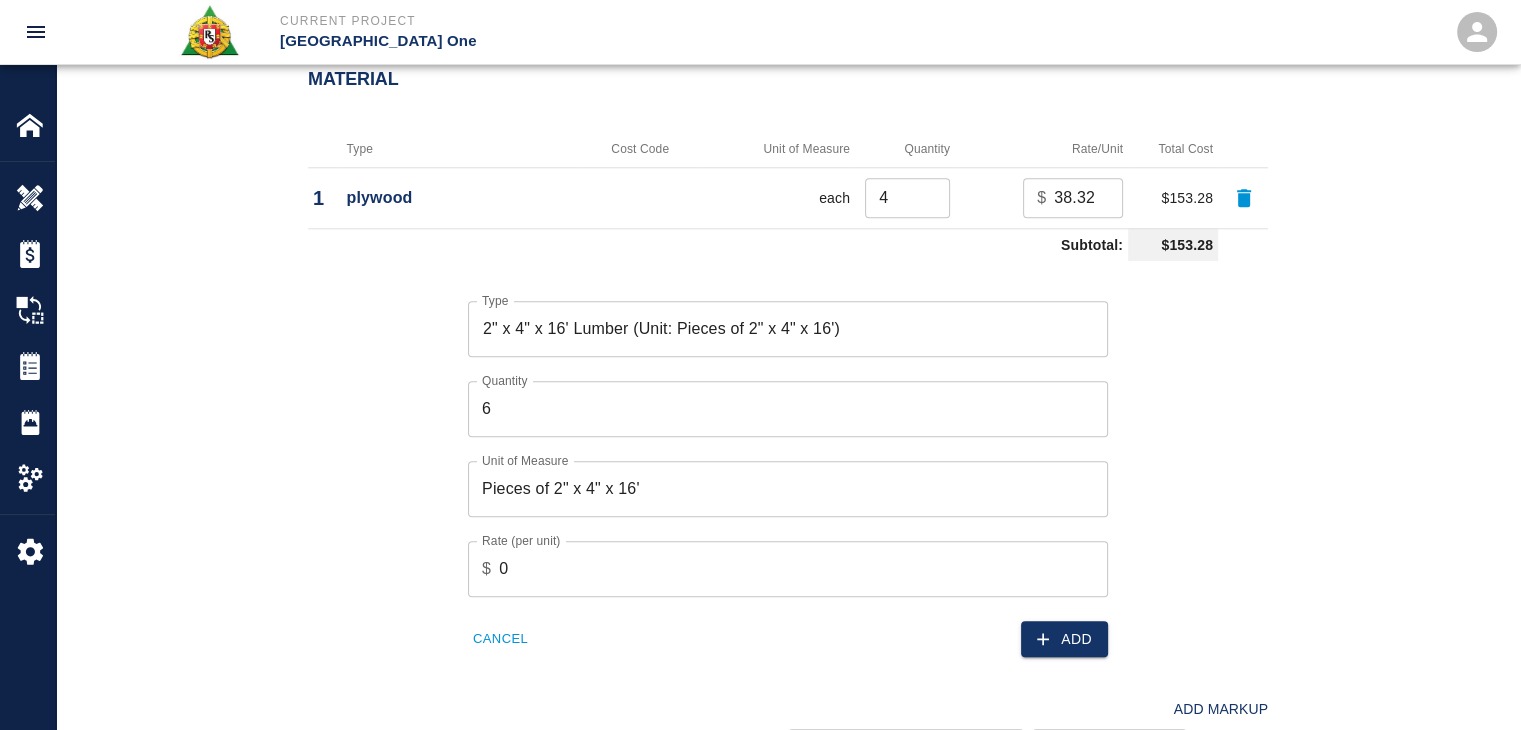 scroll, scrollTop: 1984, scrollLeft: 0, axis: vertical 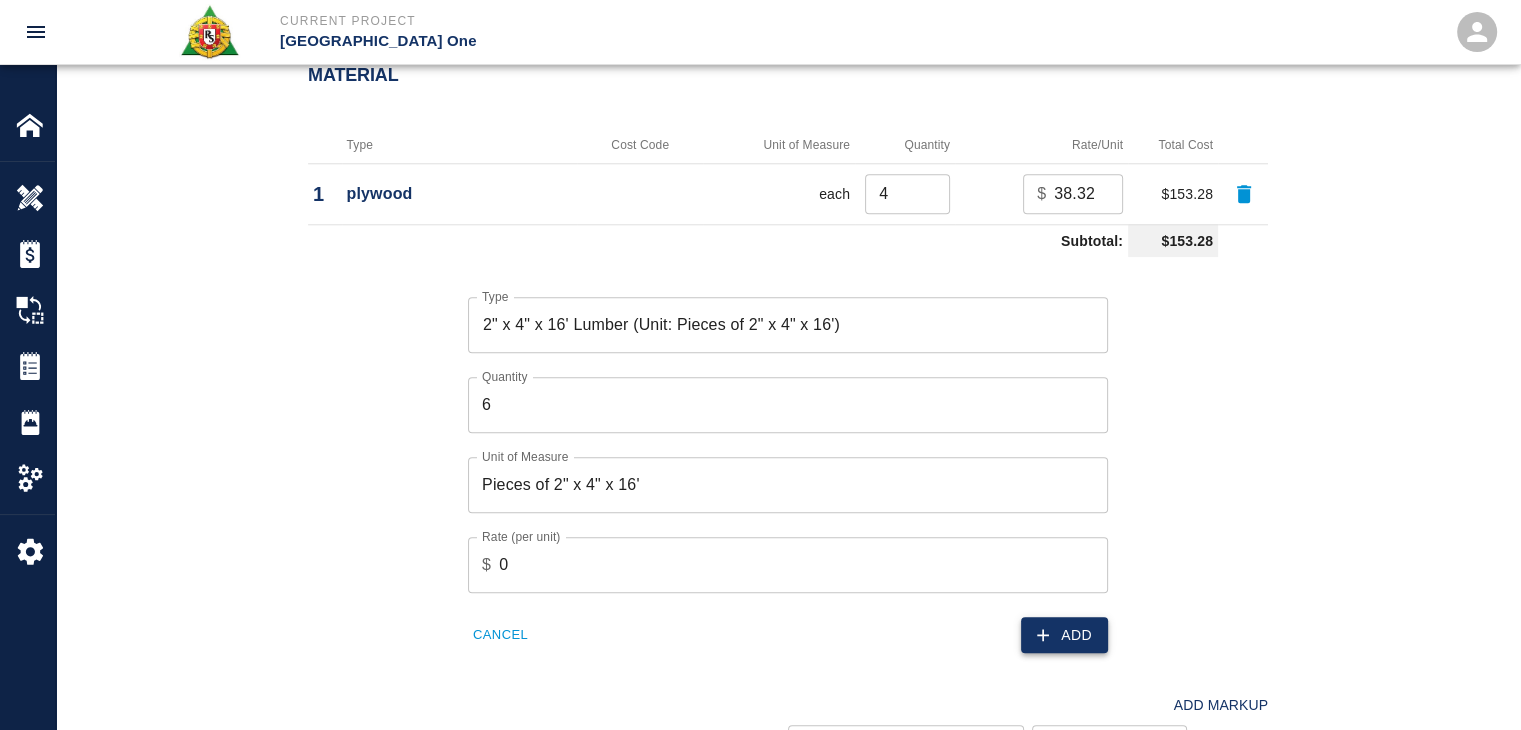 click on "Add" at bounding box center (1064, 635) 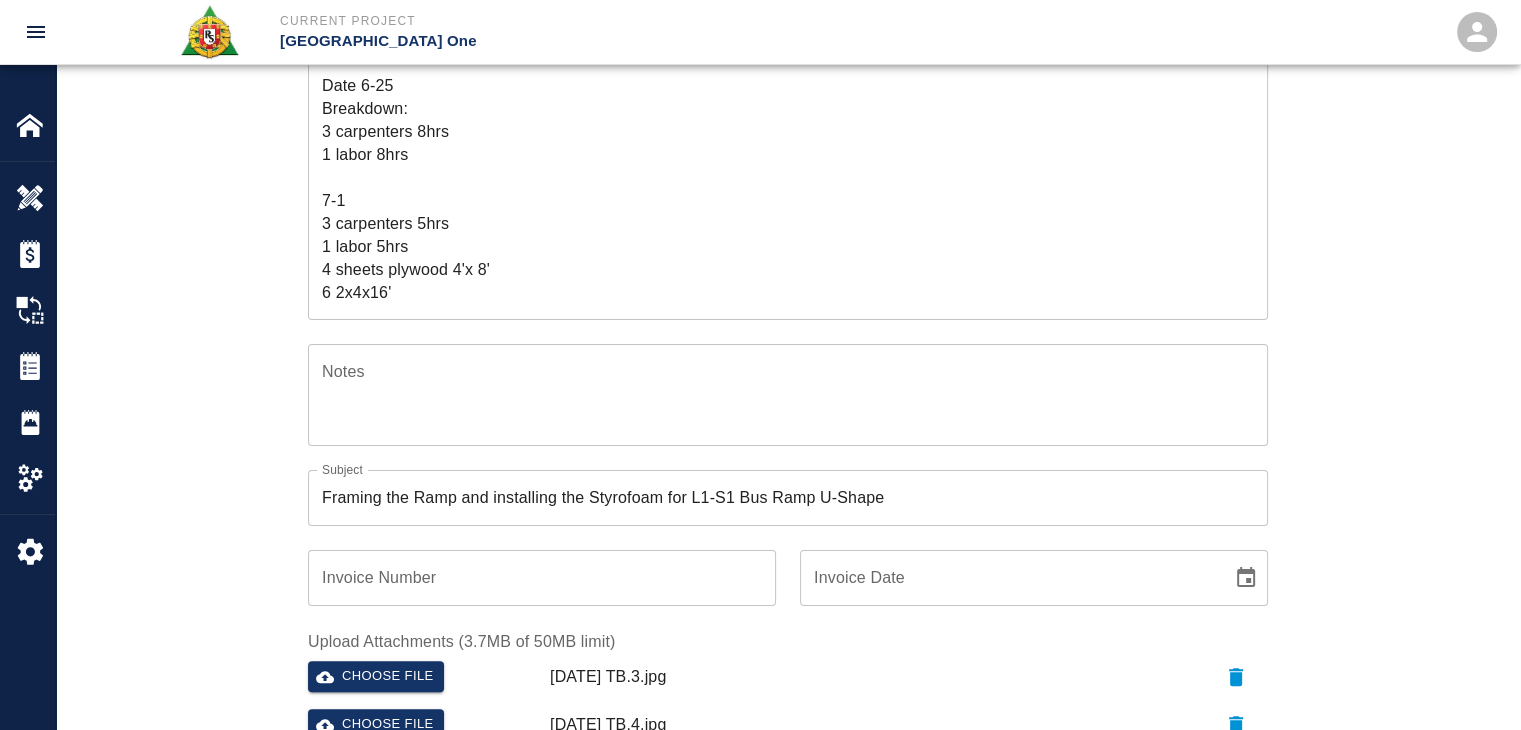 scroll, scrollTop: 0, scrollLeft: 0, axis: both 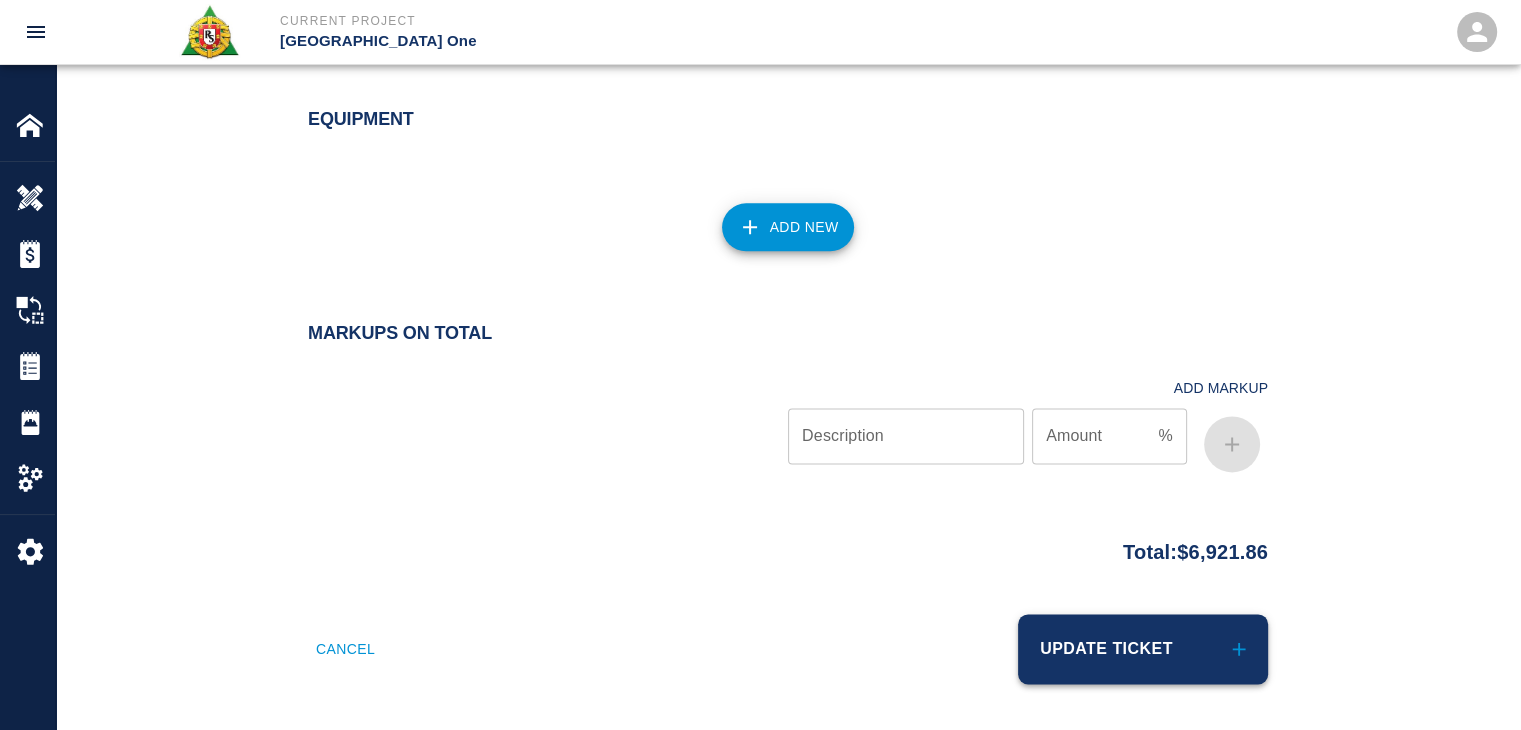 click on "Update Ticket" at bounding box center (1143, 649) 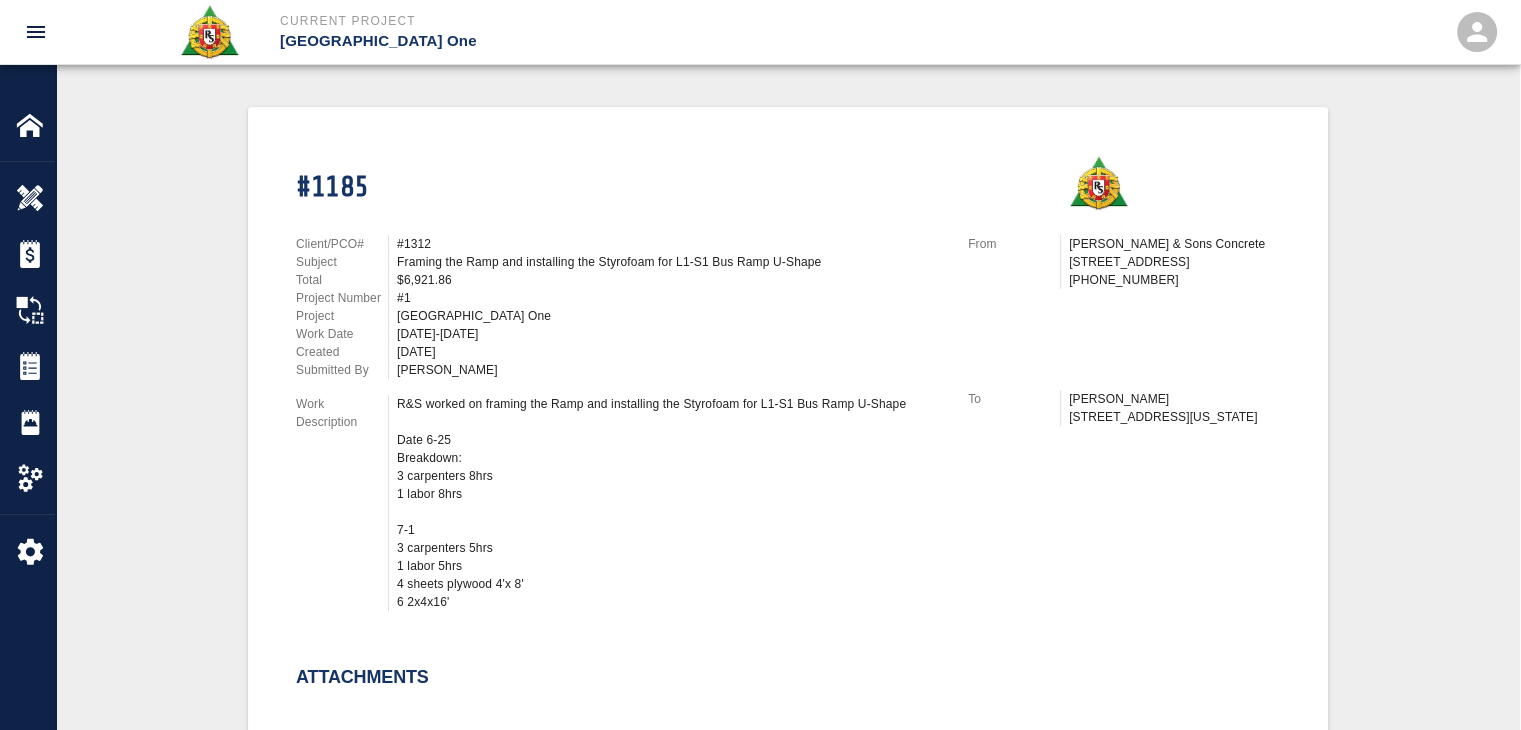 scroll, scrollTop: 0, scrollLeft: 0, axis: both 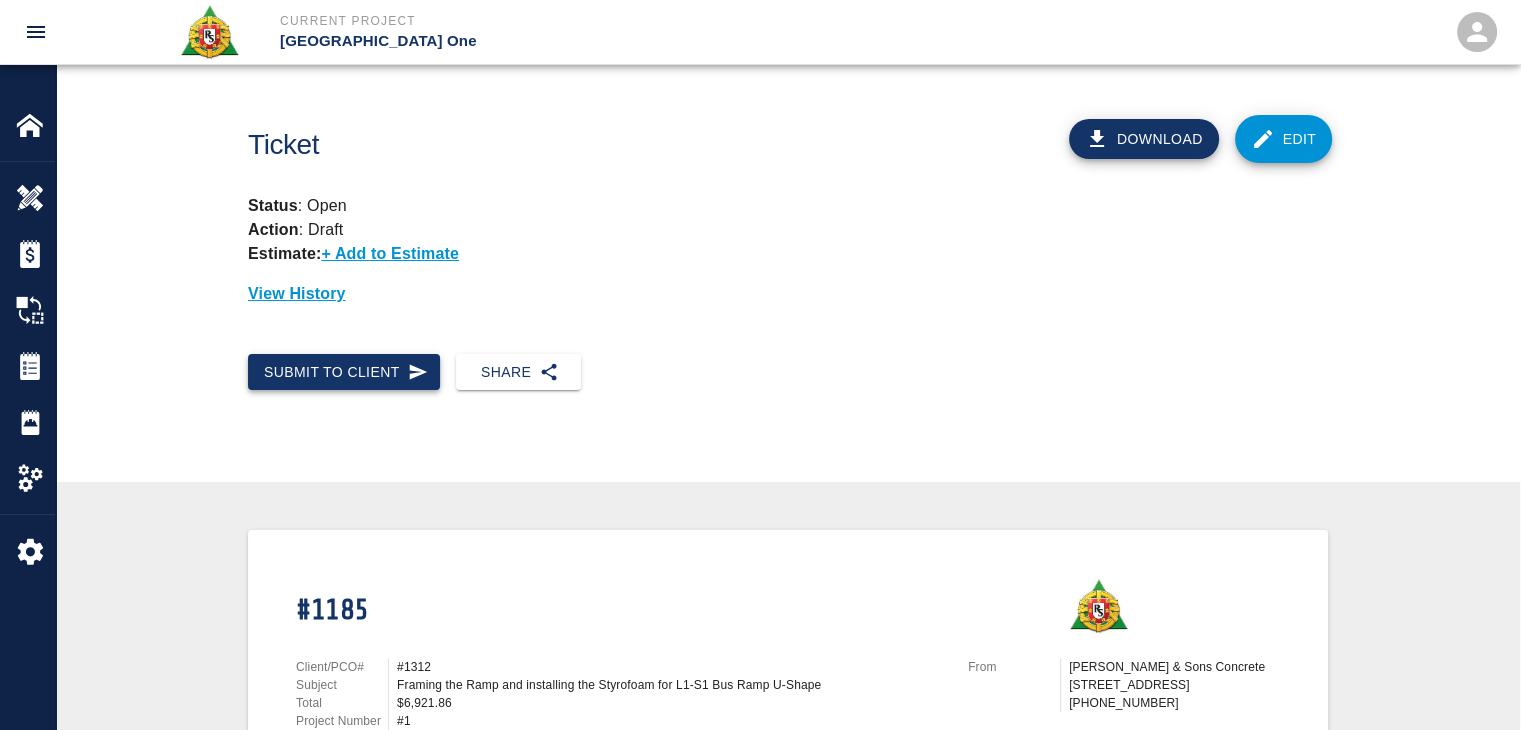 click on "Submit to Client" at bounding box center (344, 372) 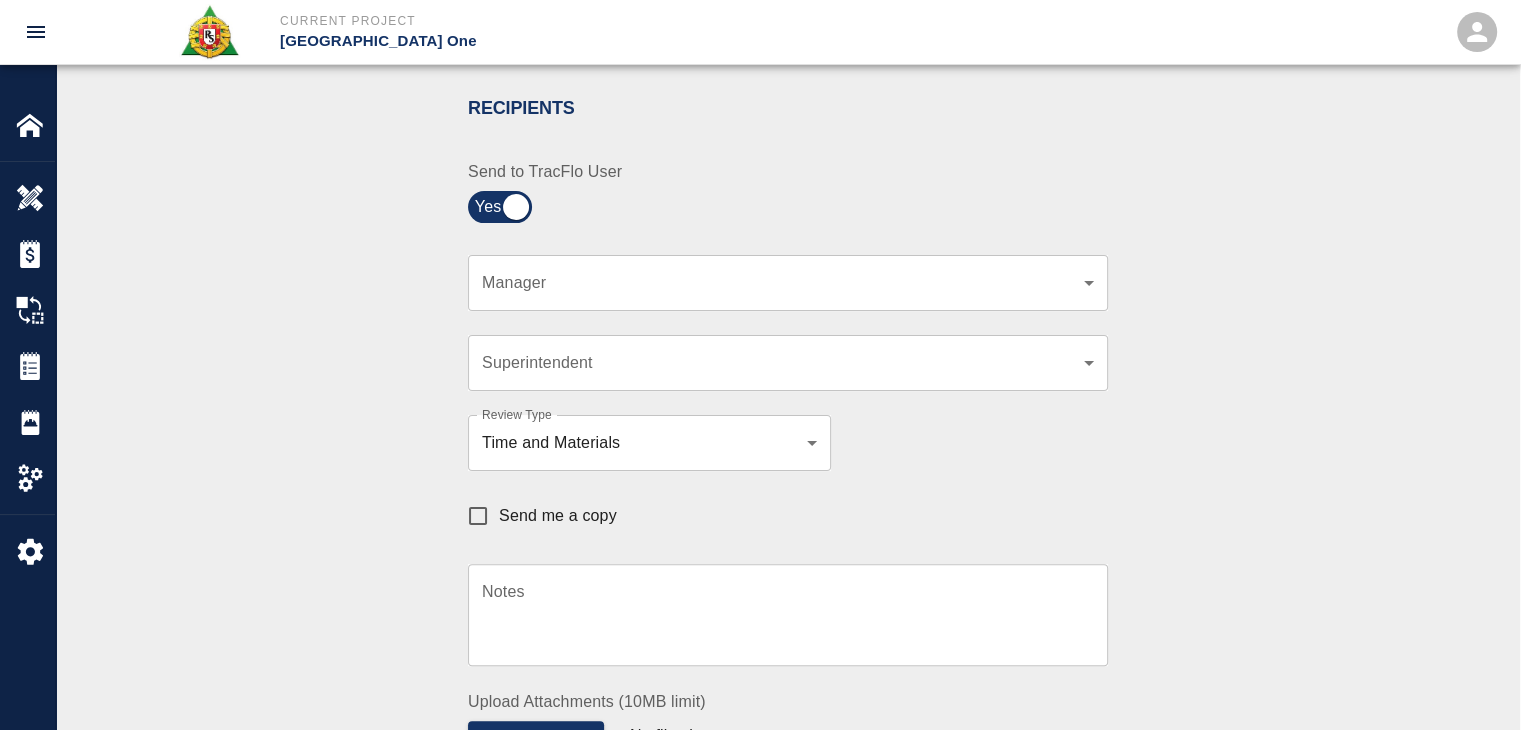 scroll, scrollTop: 420, scrollLeft: 0, axis: vertical 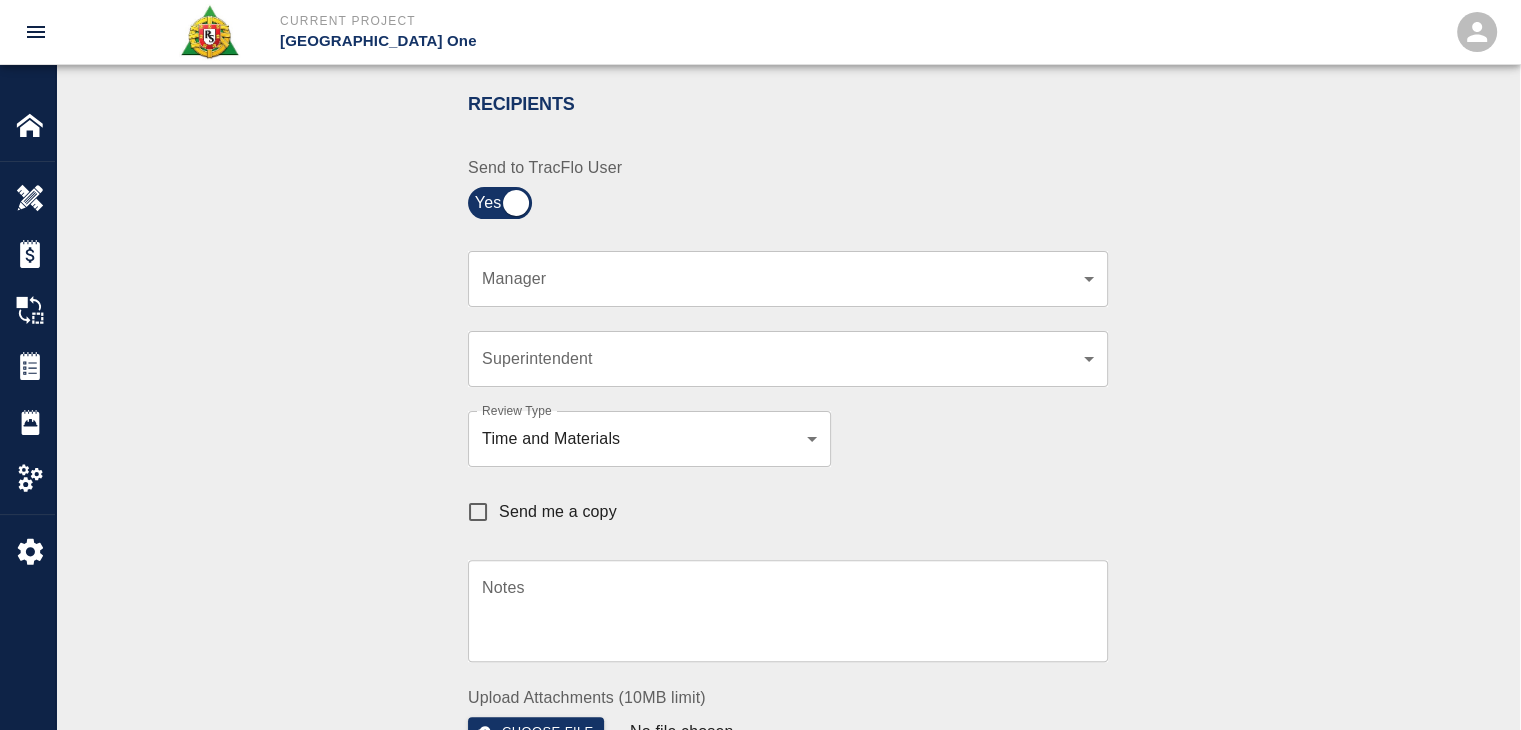 click on "Current Project JFK Terminal One Home JFK Terminal One Overview Estimates Change Orders Tickets Daily Reports Project Settings Settings Powered By Terms of Service  |  Privacy Policy Ticket Download Edit Status :   Open Action :   Draft Estimate:  + Add to Estimate View History Submit to Client Share Recipients Internal Team ​ Internal Team Notes x Notes Cancel Send Recipients Send to TracFlo User Manager ​ Manager Superintendent ​ Superintendent Review Type Time and Materials tm Review Type Send me a copy Notes x Notes Upload Attachments (10MB limit) Choose file No file chosen Upload Another File Cancel Send Request Time and Material Revision Notes   * x Notes   * Upload Attachments (10MB limit) Choose file No file chosen Upload Another File Cancel Send Time and Materials Reject Notes   * x Notes   * Upload Attachments (10MB limit) Choose file No file chosen Upload Another File Cancel Send Signature acknowledges time and material used, but does not change contractual obligations of either party x" at bounding box center [760, -55] 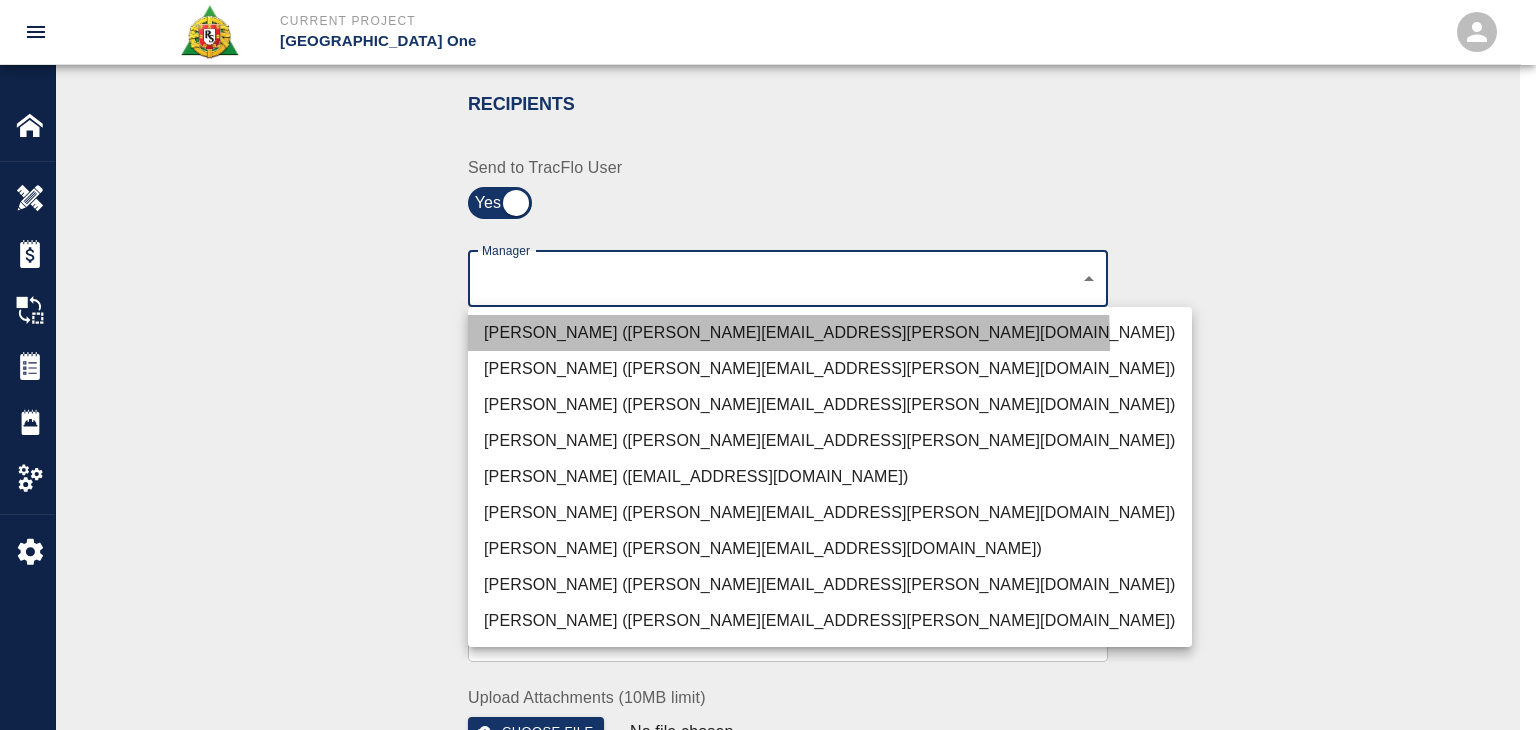 click on "Peter Hardecker (peter.hardecker@aecom.com)" at bounding box center [830, 333] 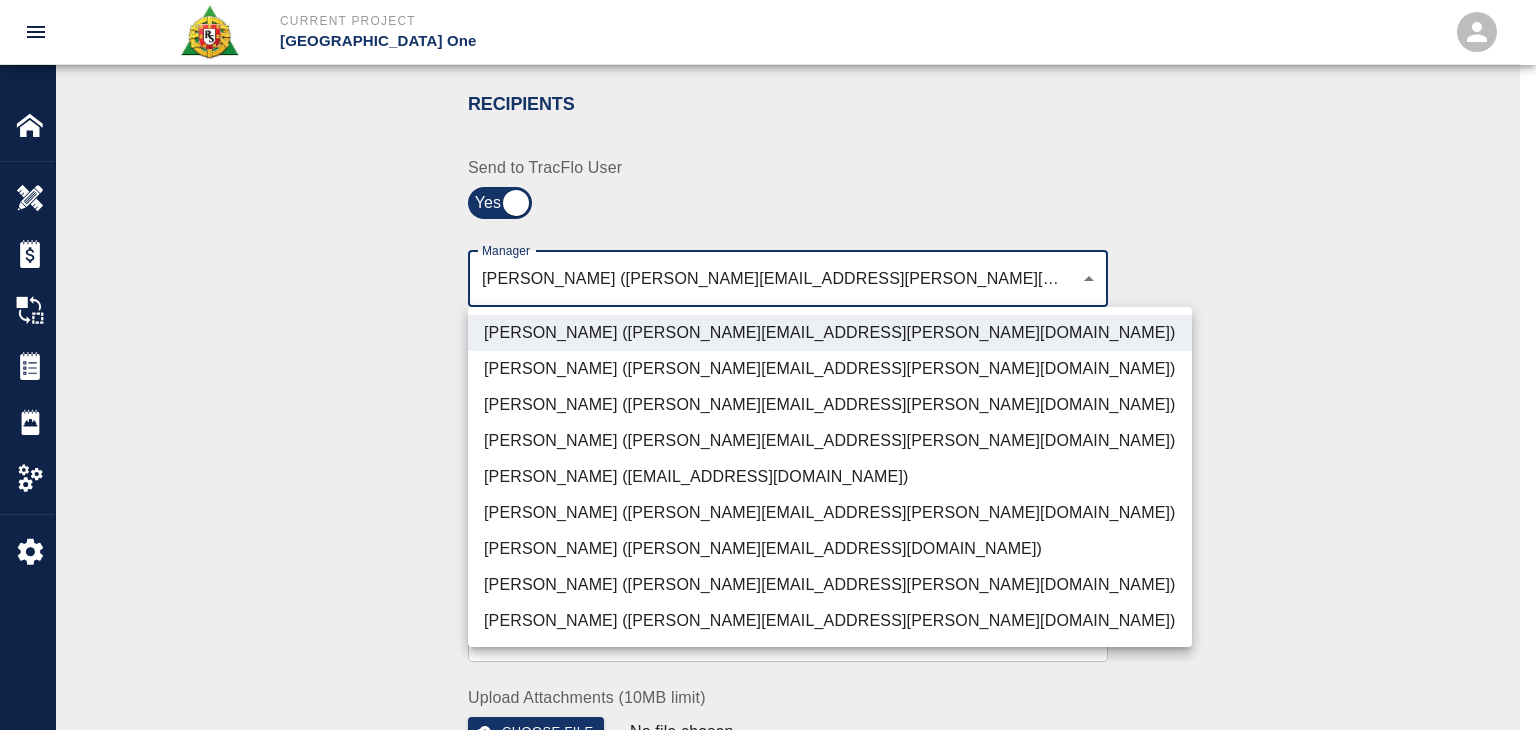 click on "Parin Kanani (parin.kanani@aecom.com)" at bounding box center [830, 405] 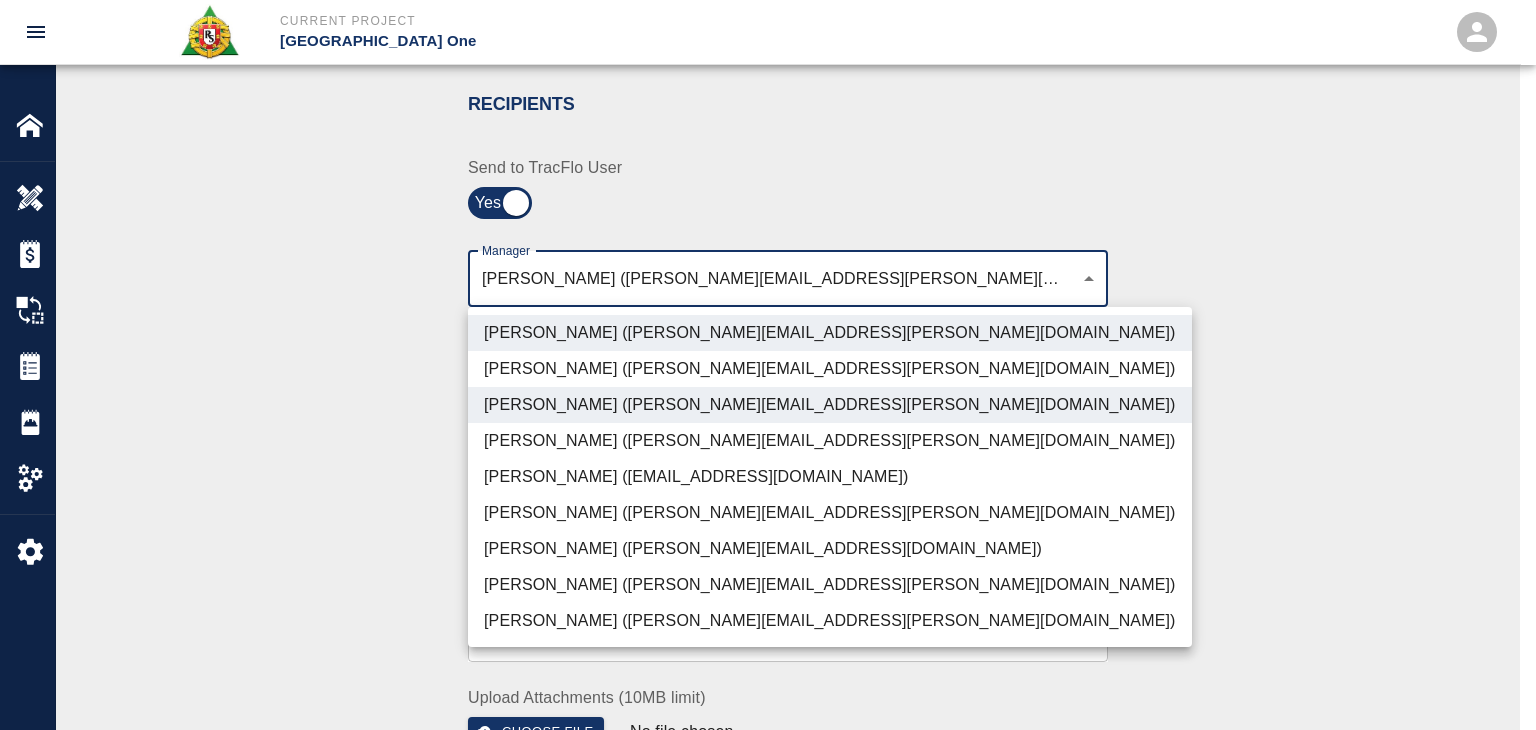 click on "Dylan  Sims (dylan.sims@aecom.com)" at bounding box center (830, 585) 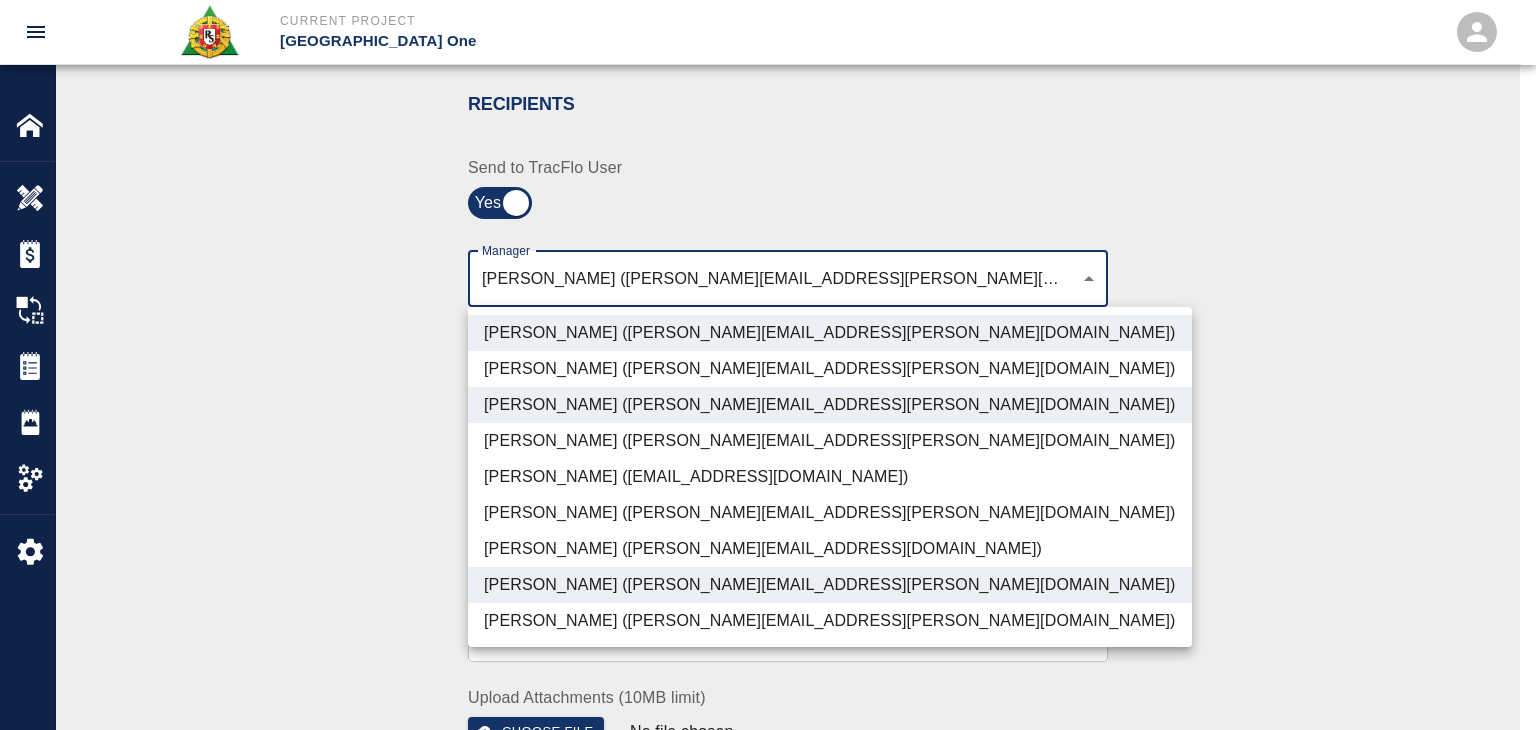 click on "Patrick Testino (patrick.testino@aecom.com)" at bounding box center [830, 549] 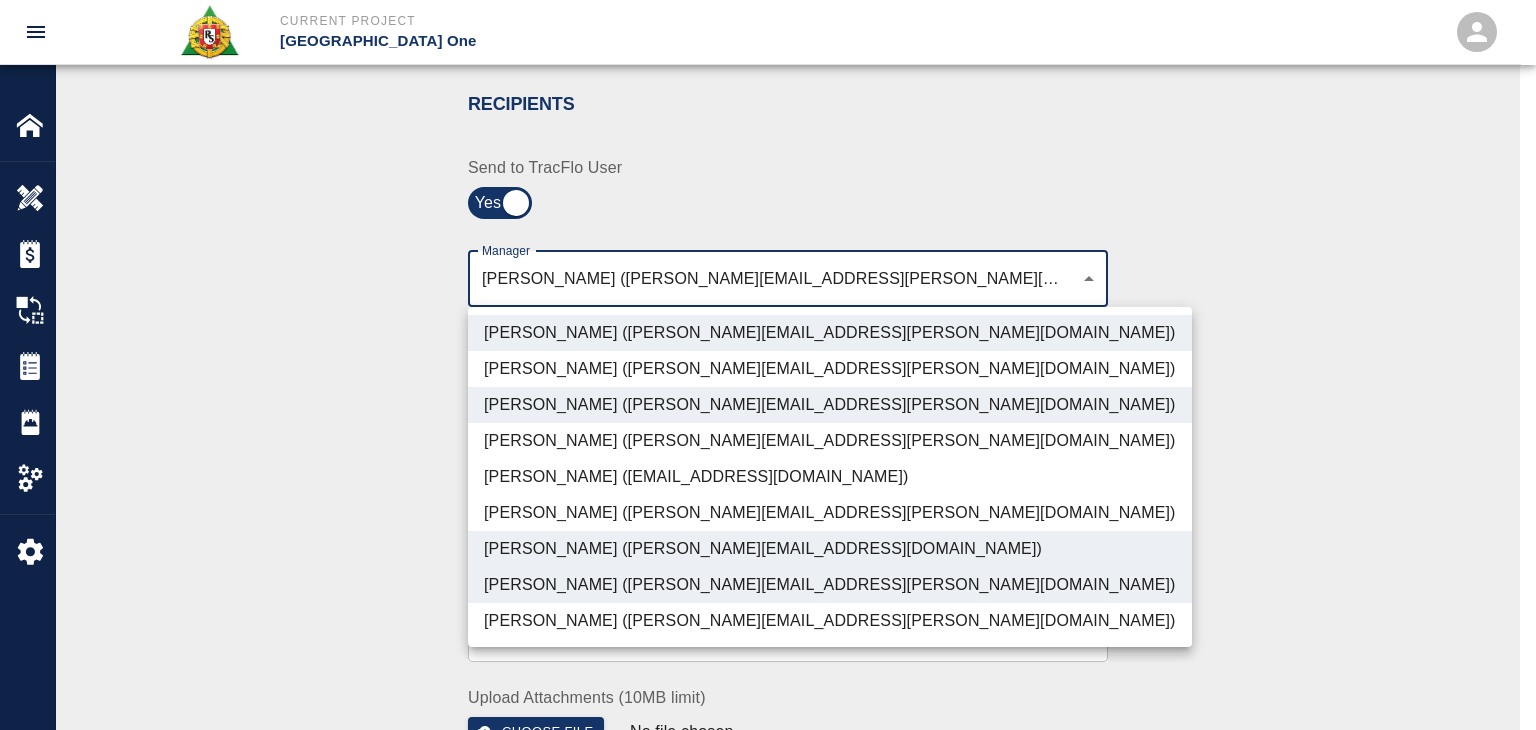 click on "Shane  Lamay (shane.lamay@aecom.com)" at bounding box center [830, 621] 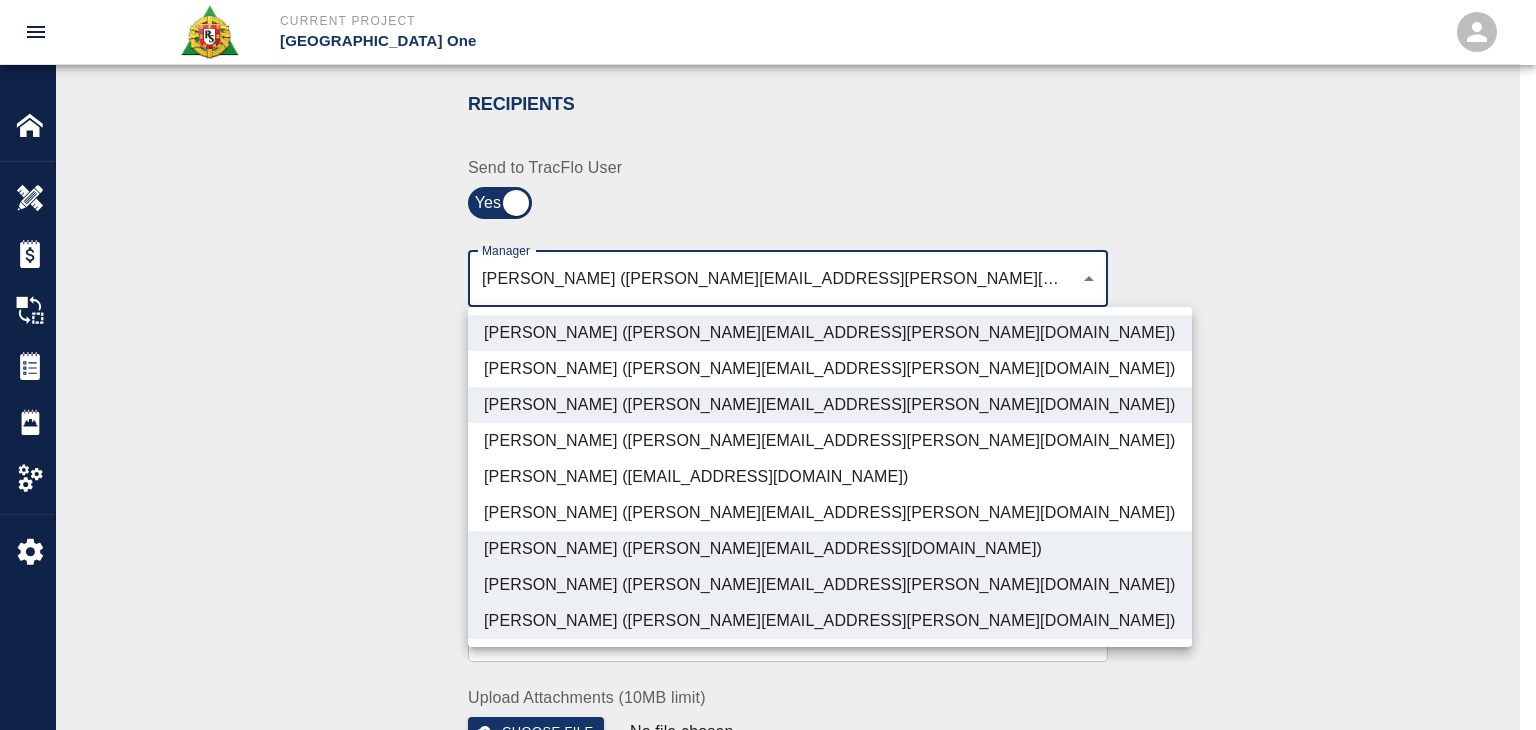 click at bounding box center [768, 365] 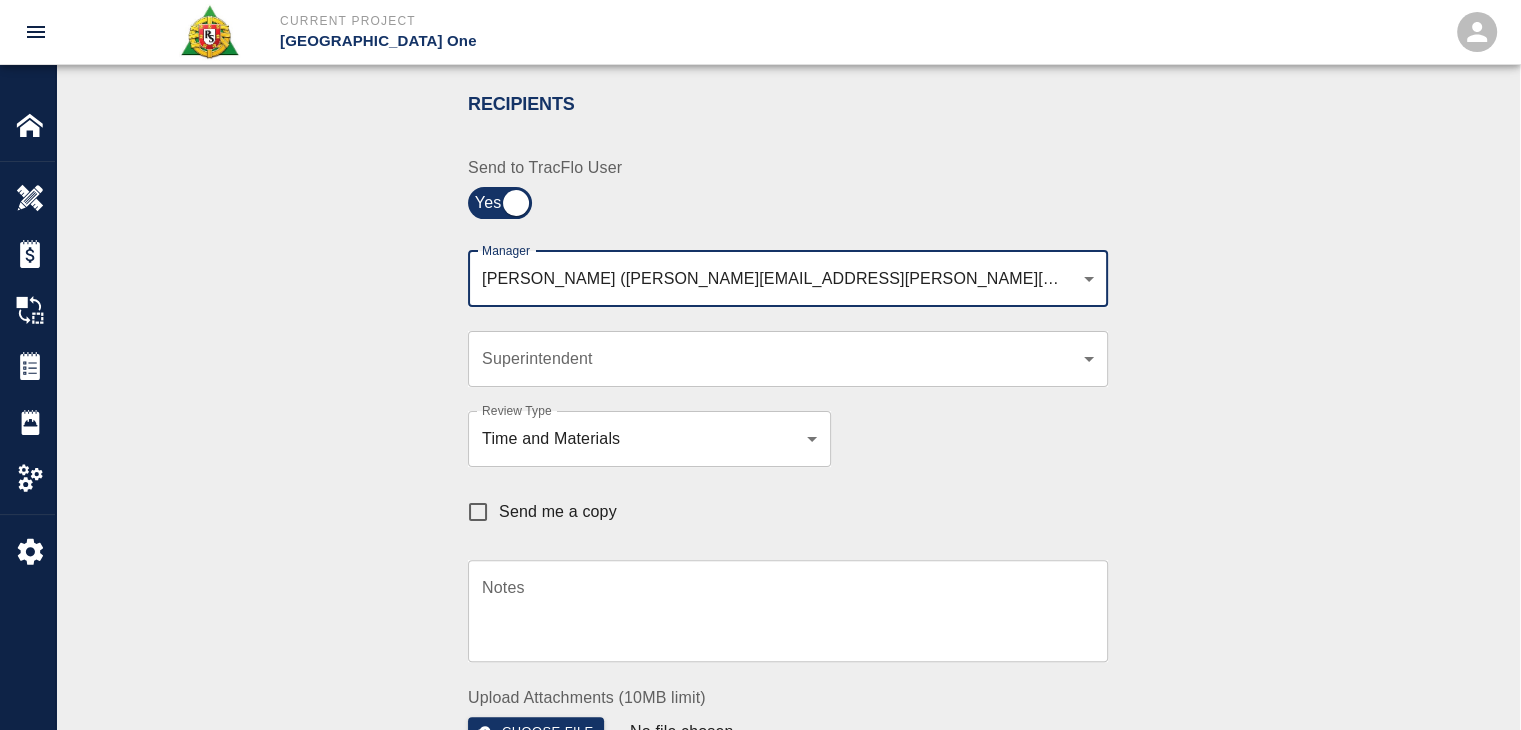 click on "Send me a copy" at bounding box center [478, 512] 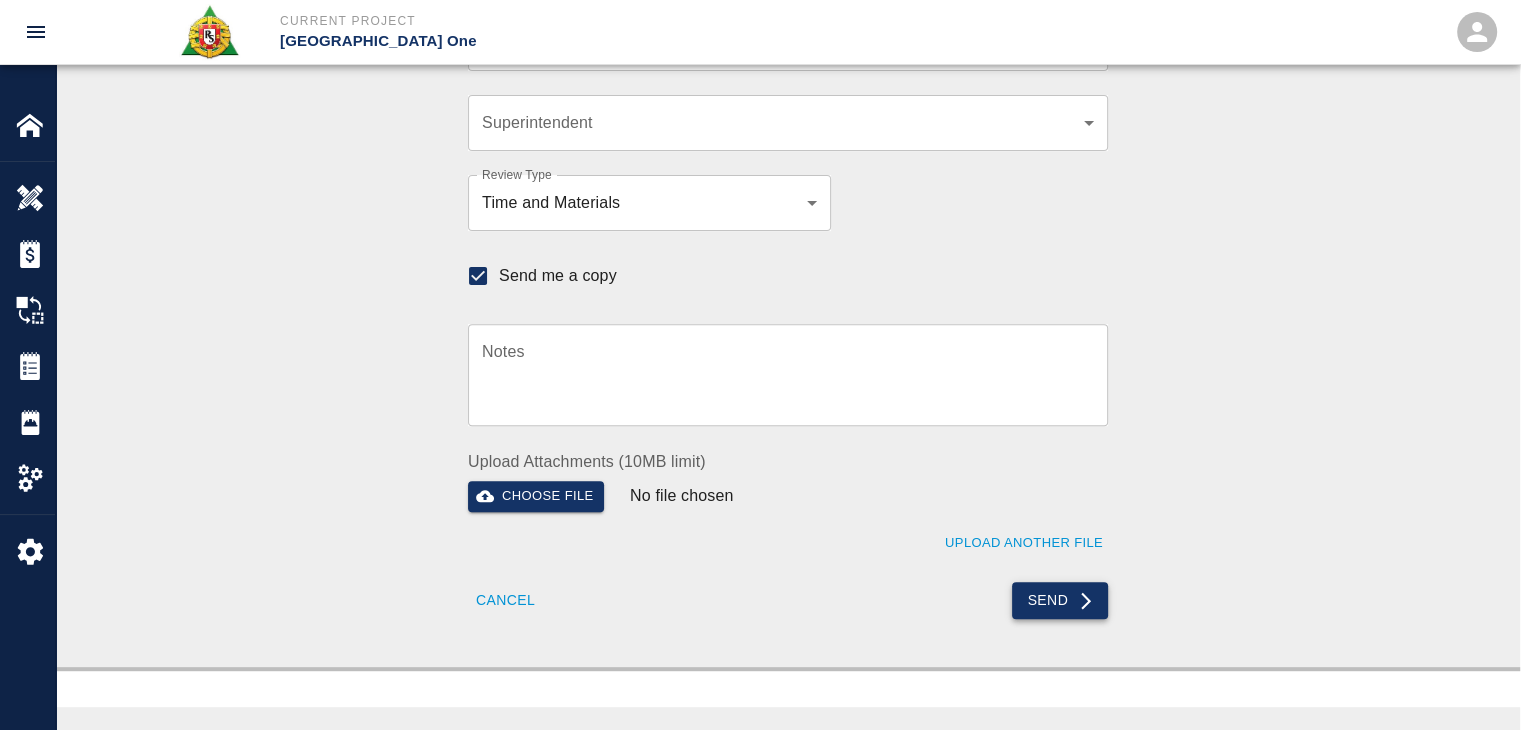 scroll, scrollTop: 658, scrollLeft: 0, axis: vertical 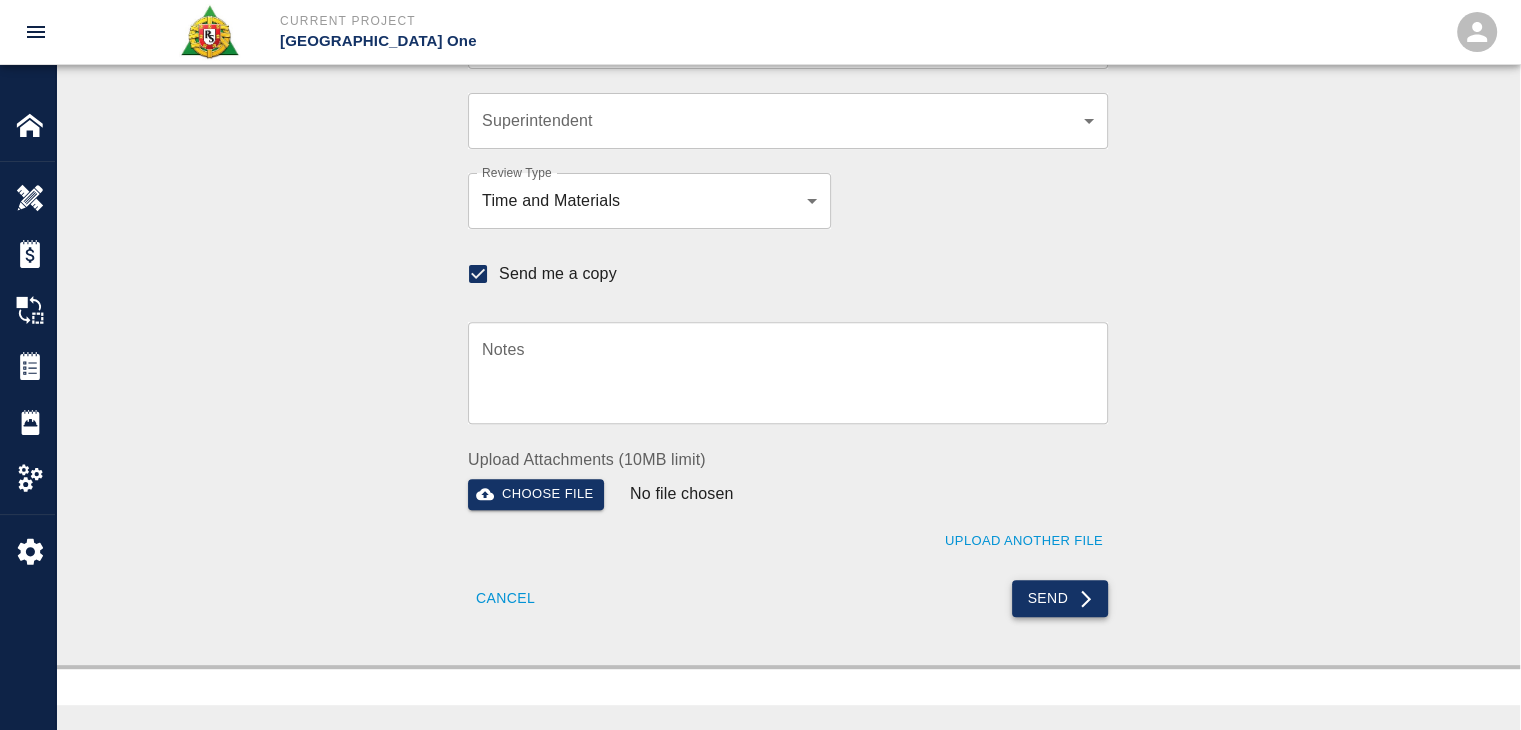 click on "Send" at bounding box center [1060, 598] 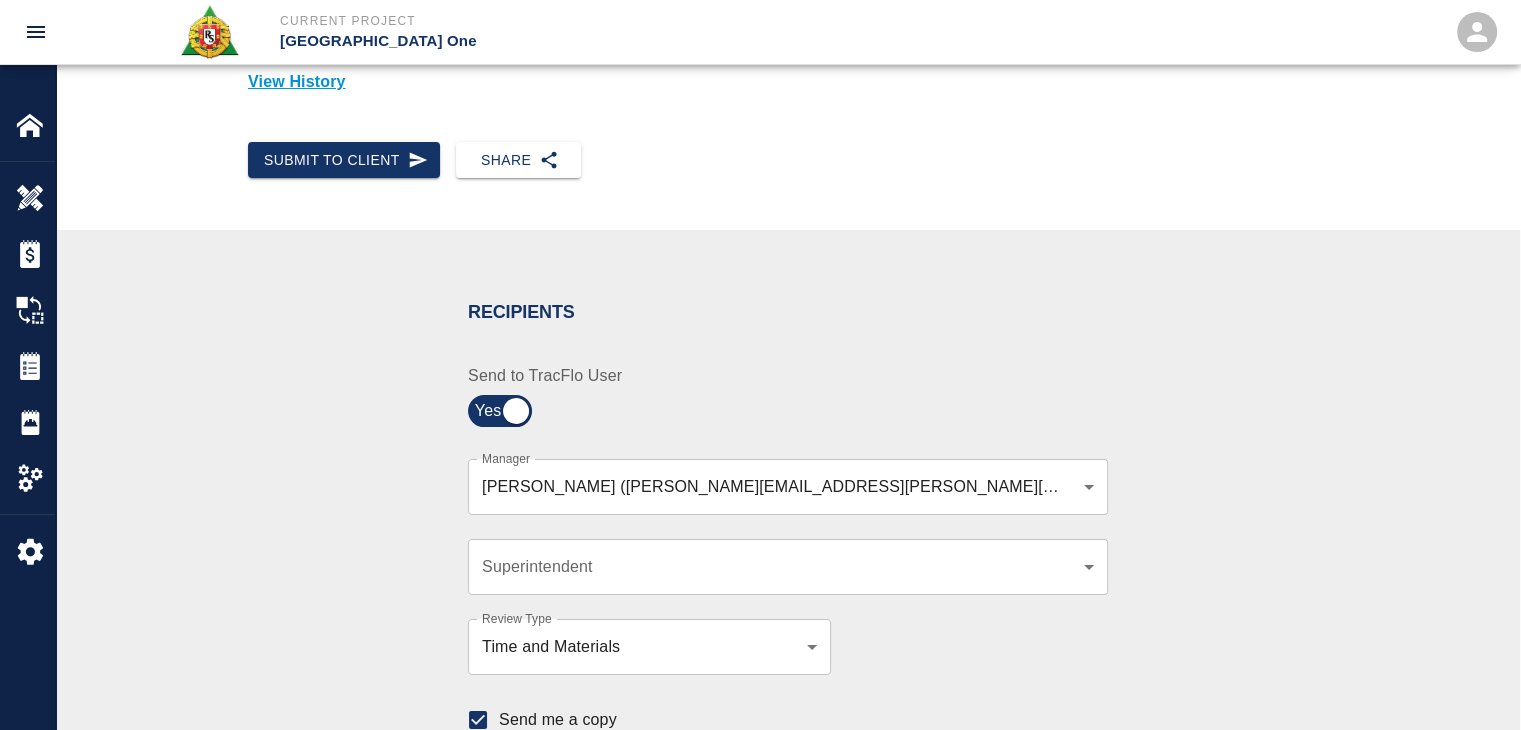 scroll, scrollTop: 0, scrollLeft: 0, axis: both 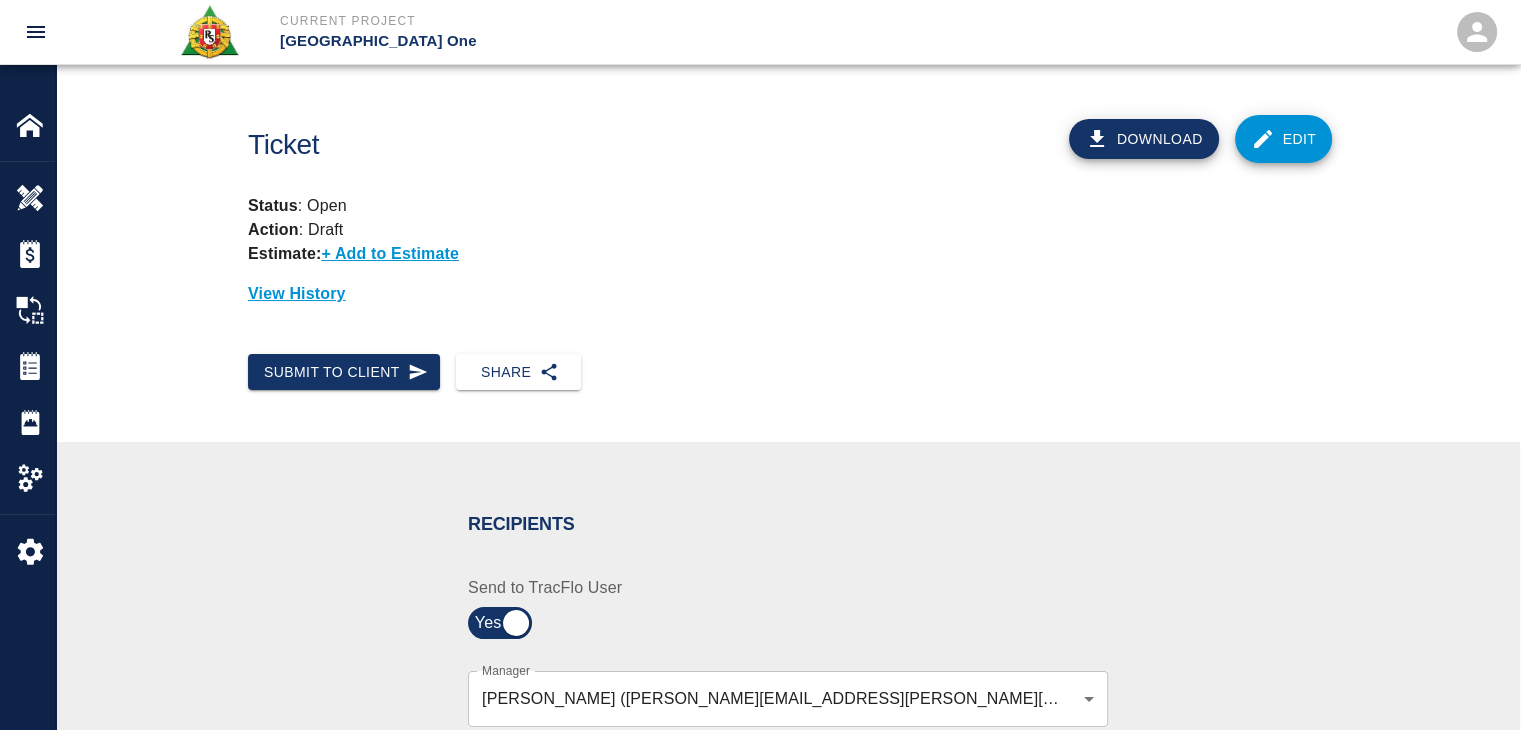 type 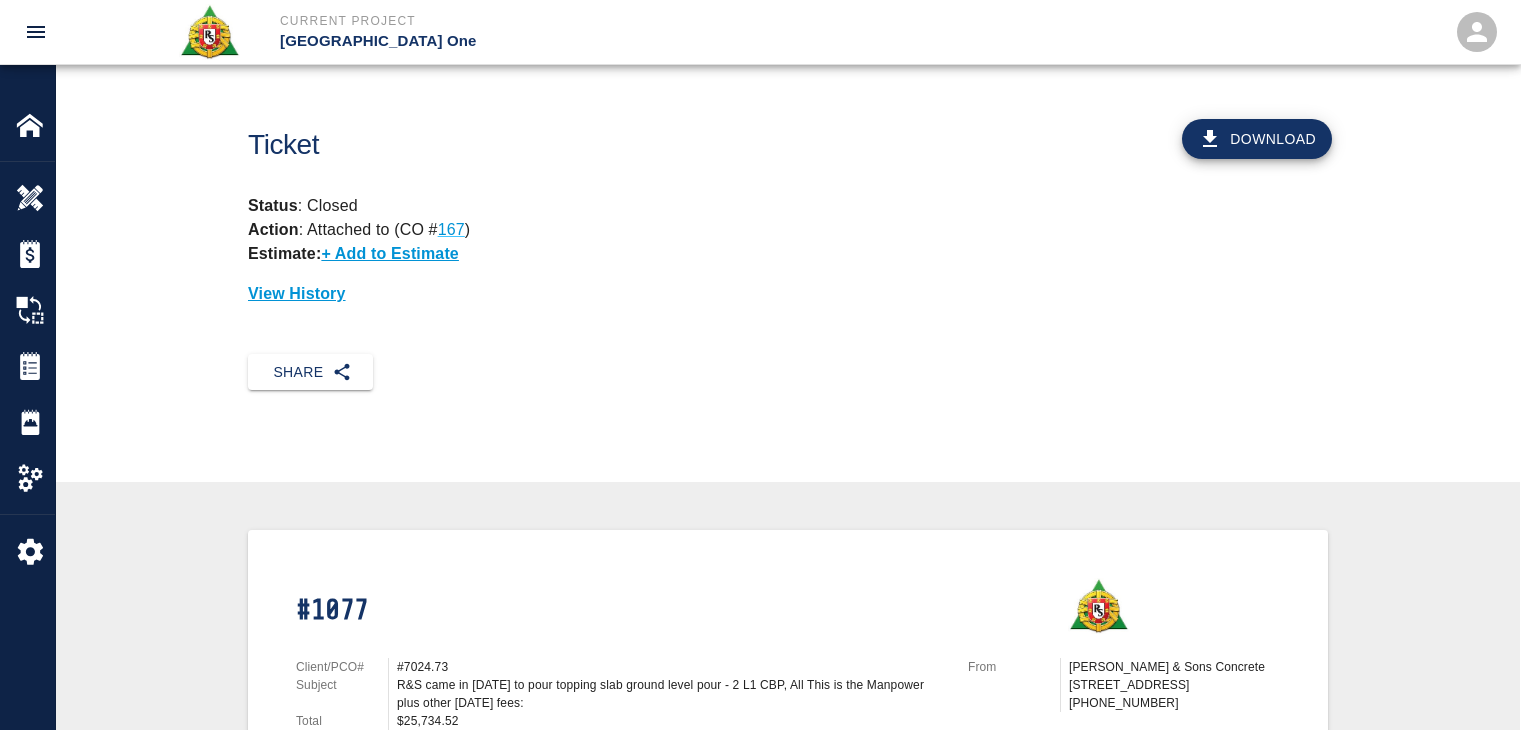 scroll, scrollTop: 96, scrollLeft: 0, axis: vertical 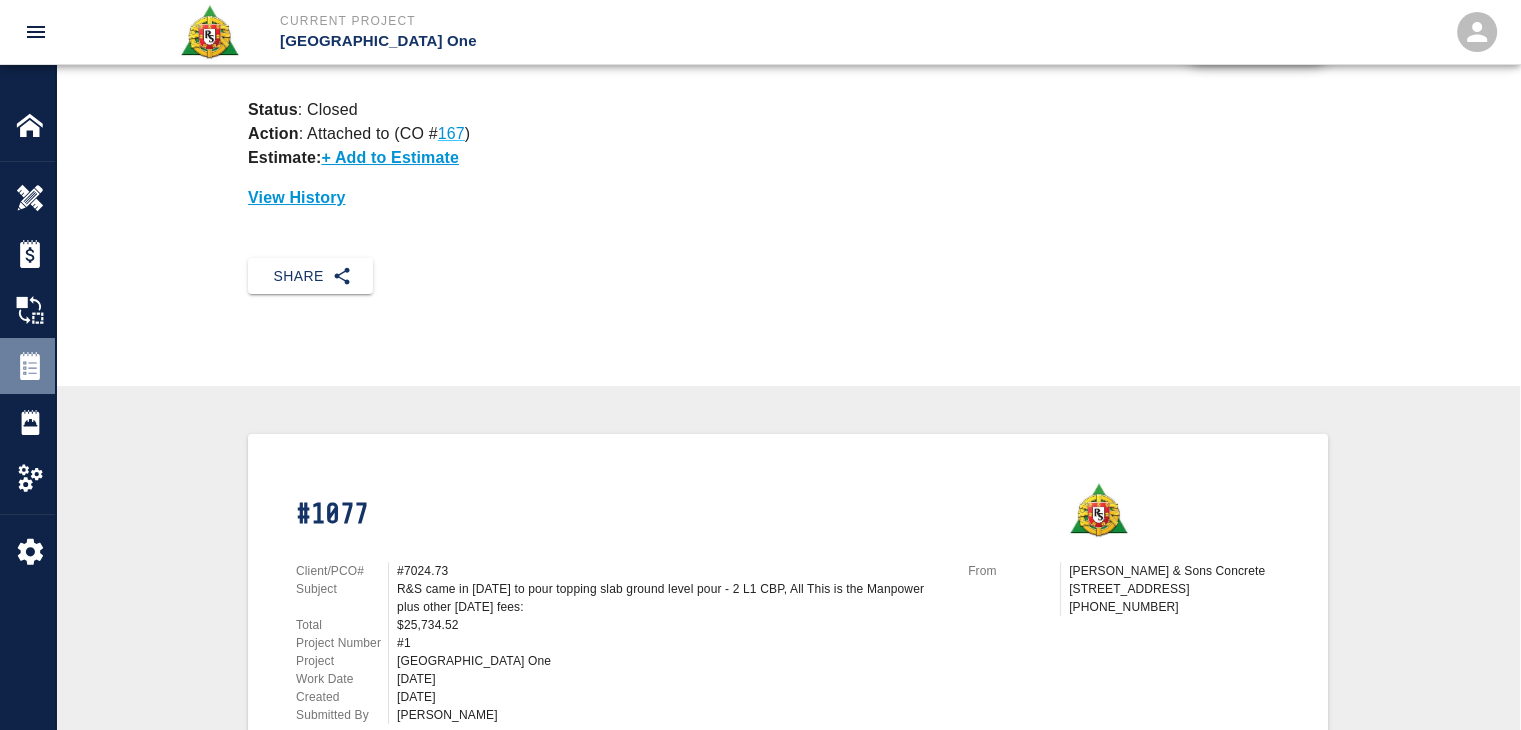 click at bounding box center [30, 366] 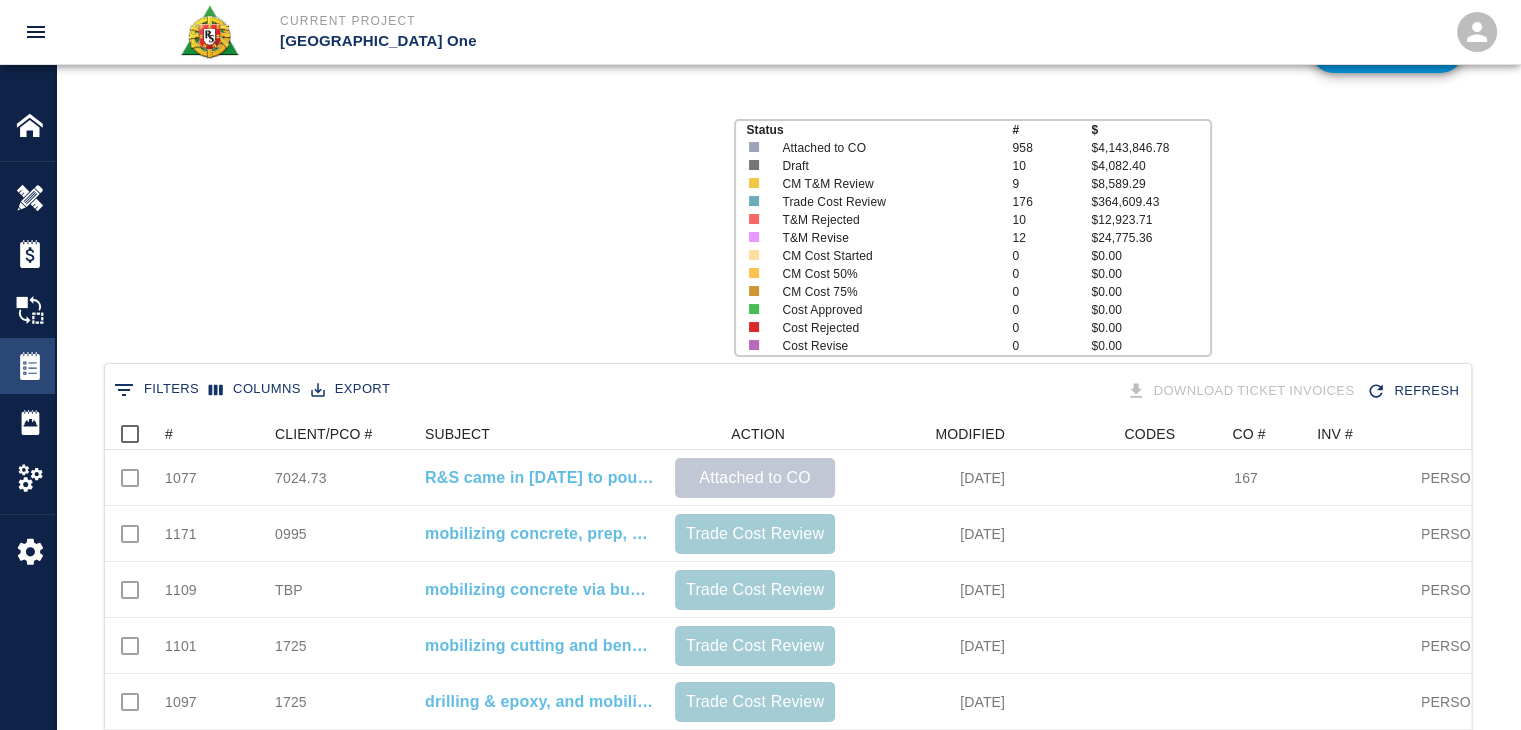 scroll, scrollTop: 0, scrollLeft: 0, axis: both 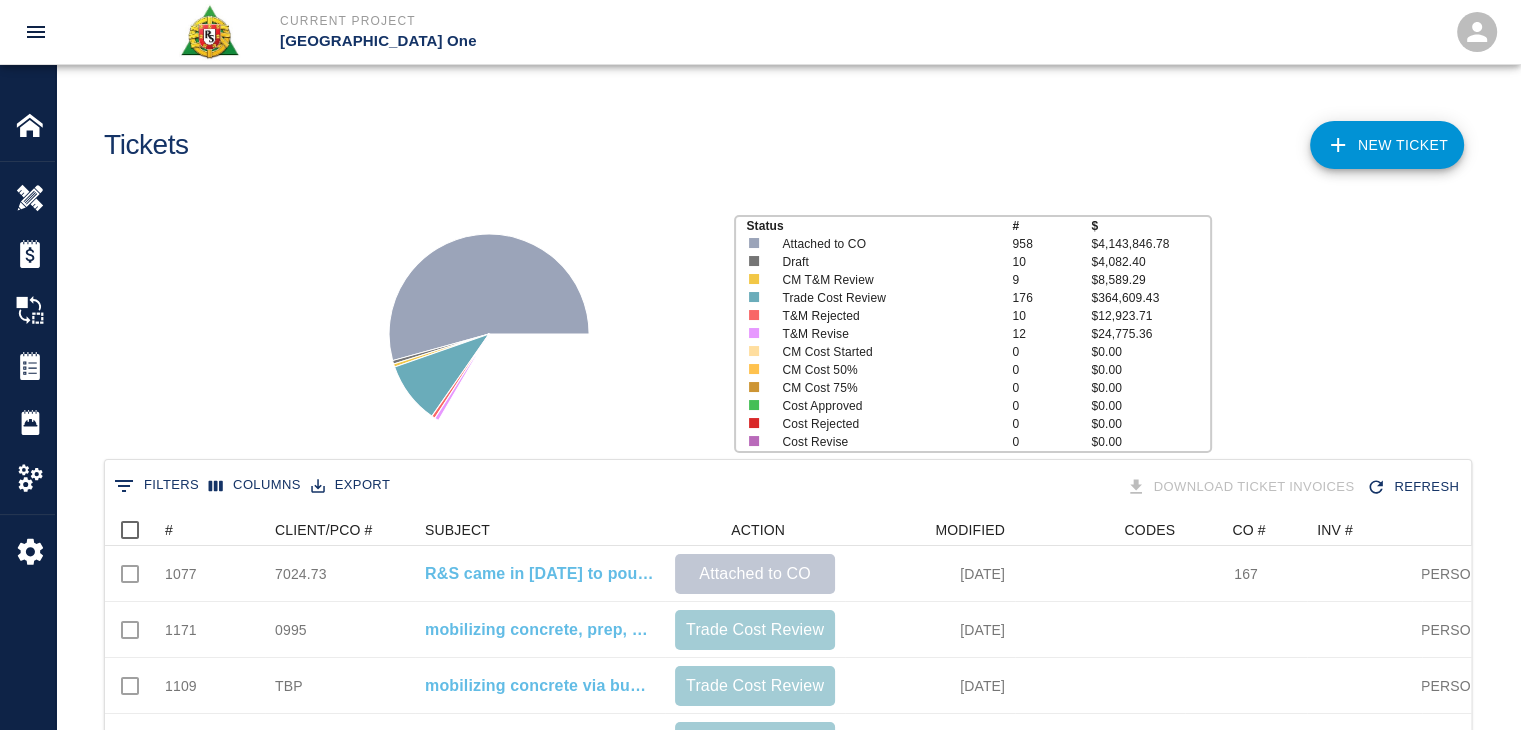 click on "0 Filters" at bounding box center (156, 486) 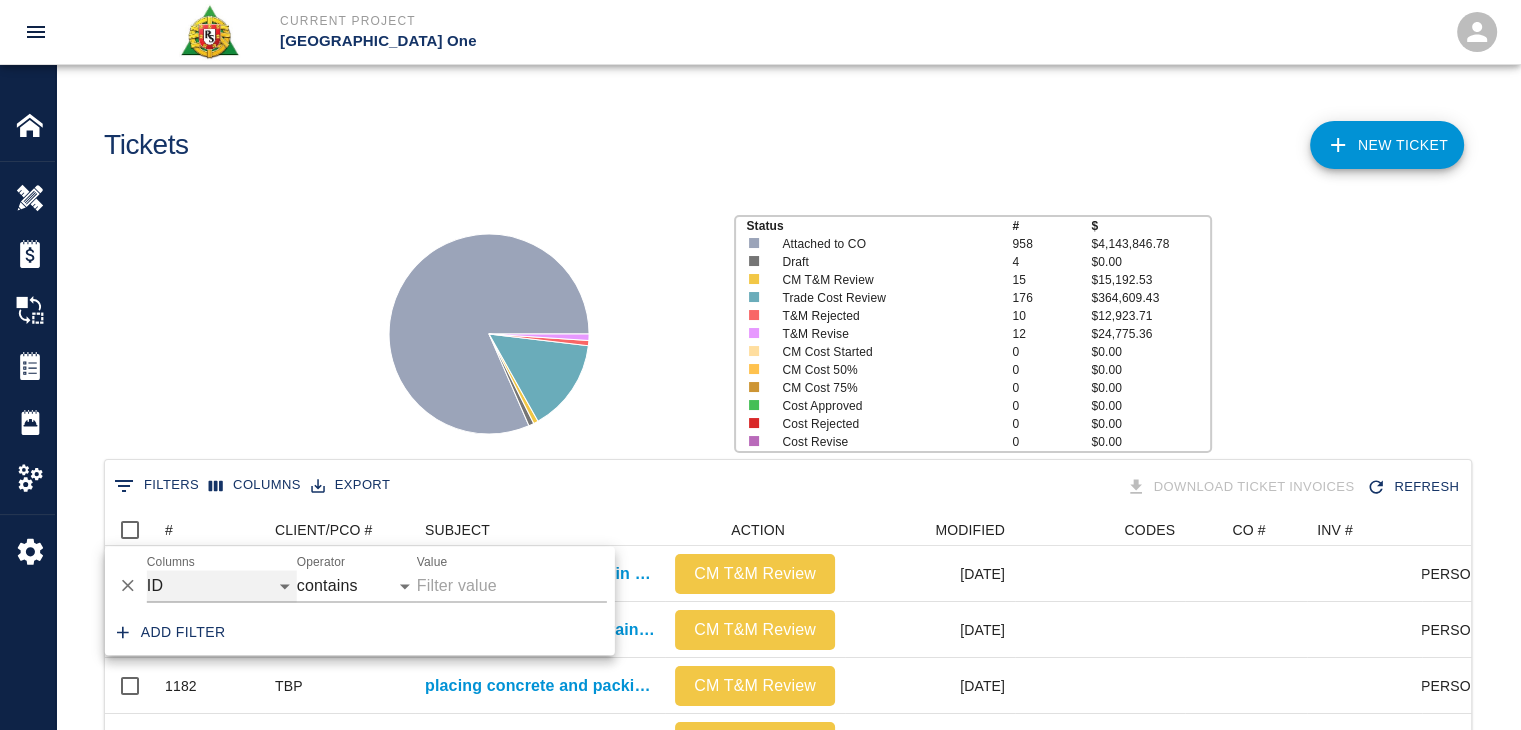 click on "ID # CLIENT/PCO # SUBJECT DESCRIPTION ACTION WORK MODIFIED CREATED CODES CO # INV # INBOX TOTAL CLOSED SUBMITTED APPROVED DATE CM COST APPROVED" at bounding box center [222, 586] 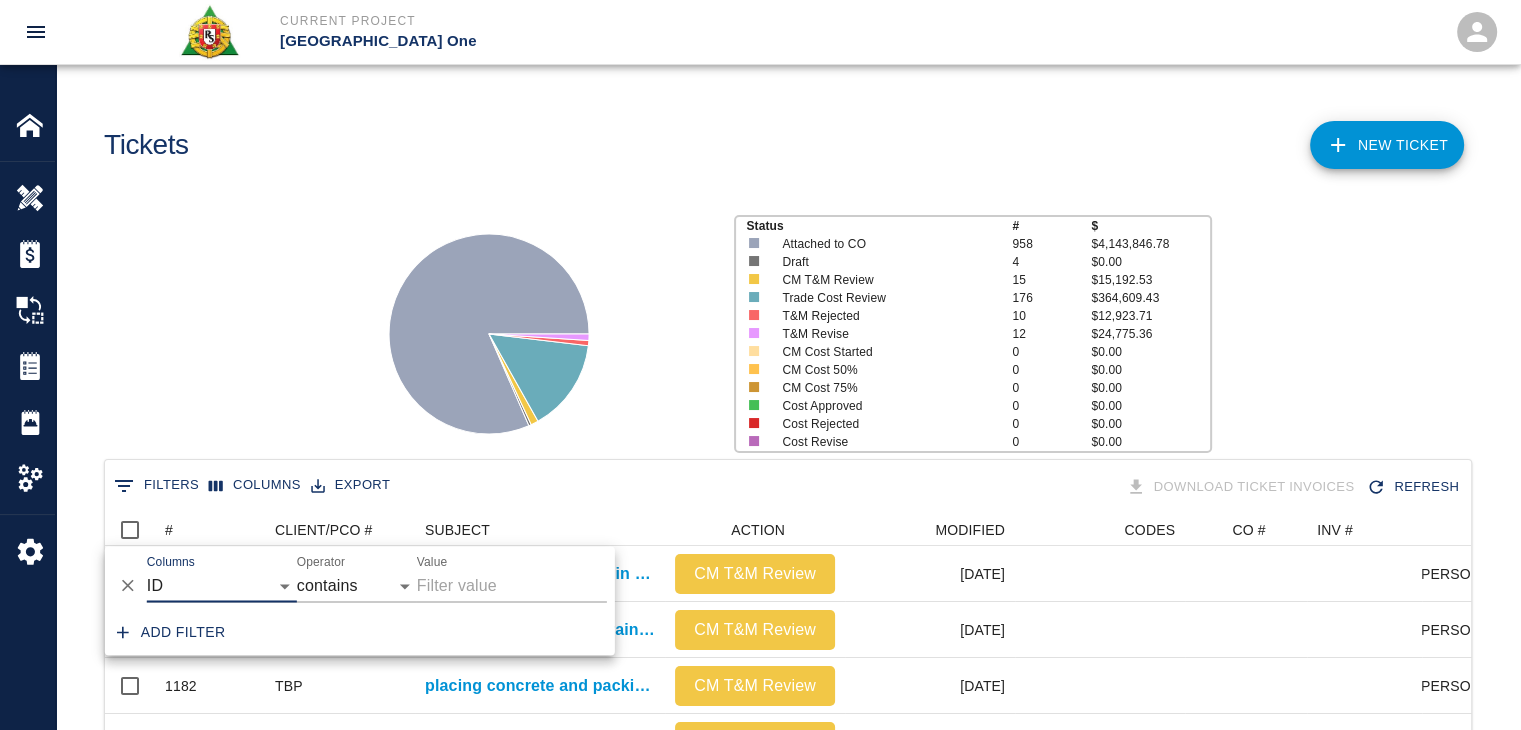 click 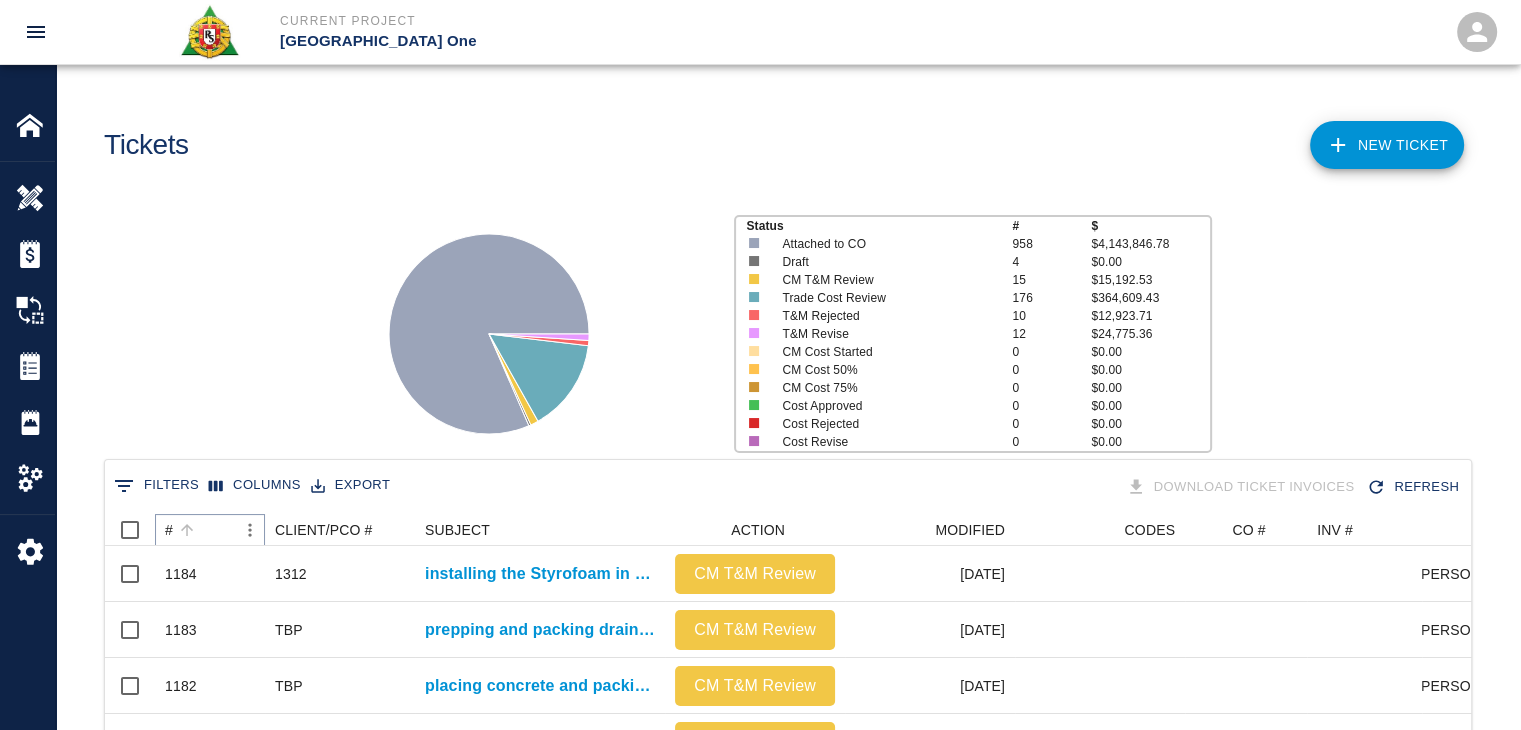 click 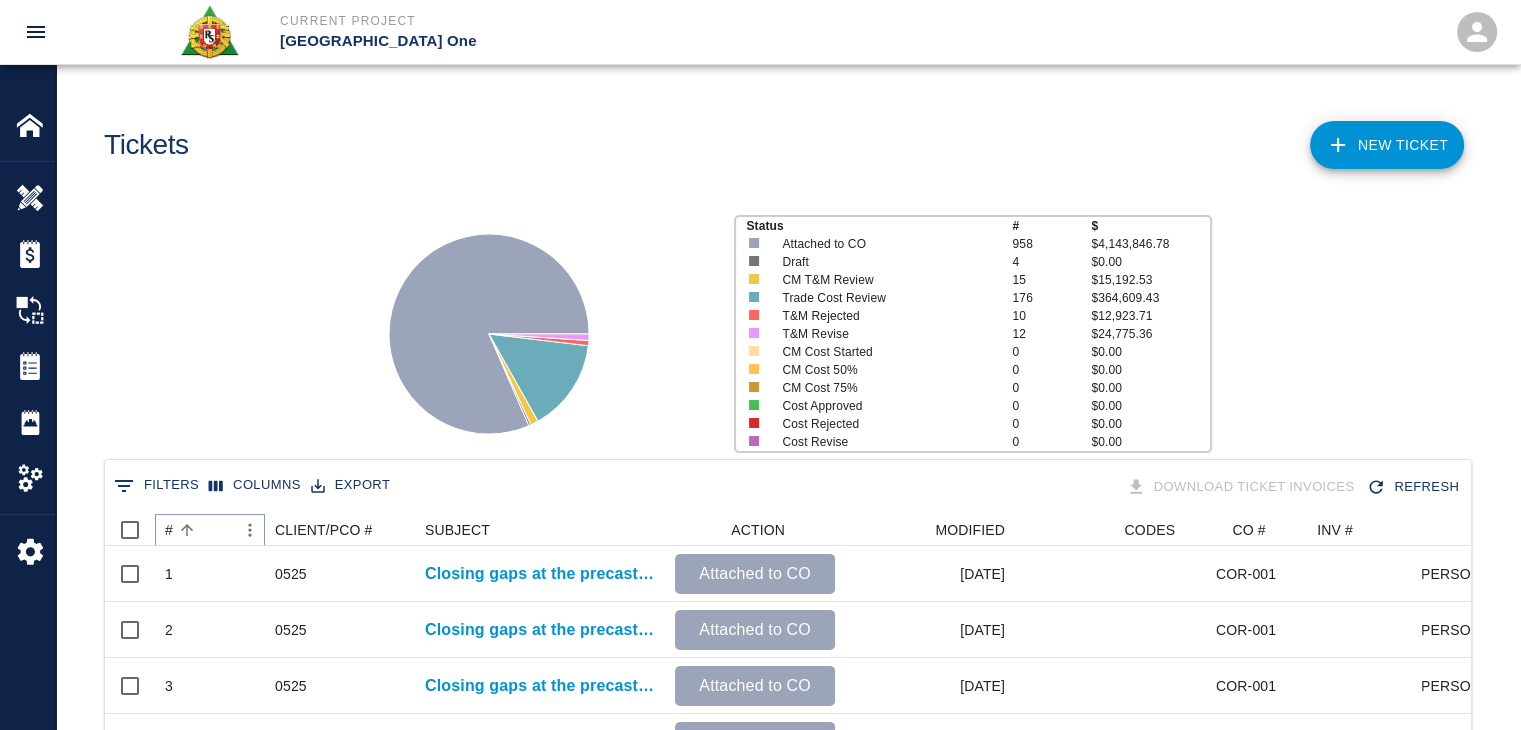 click at bounding box center [187, 530] 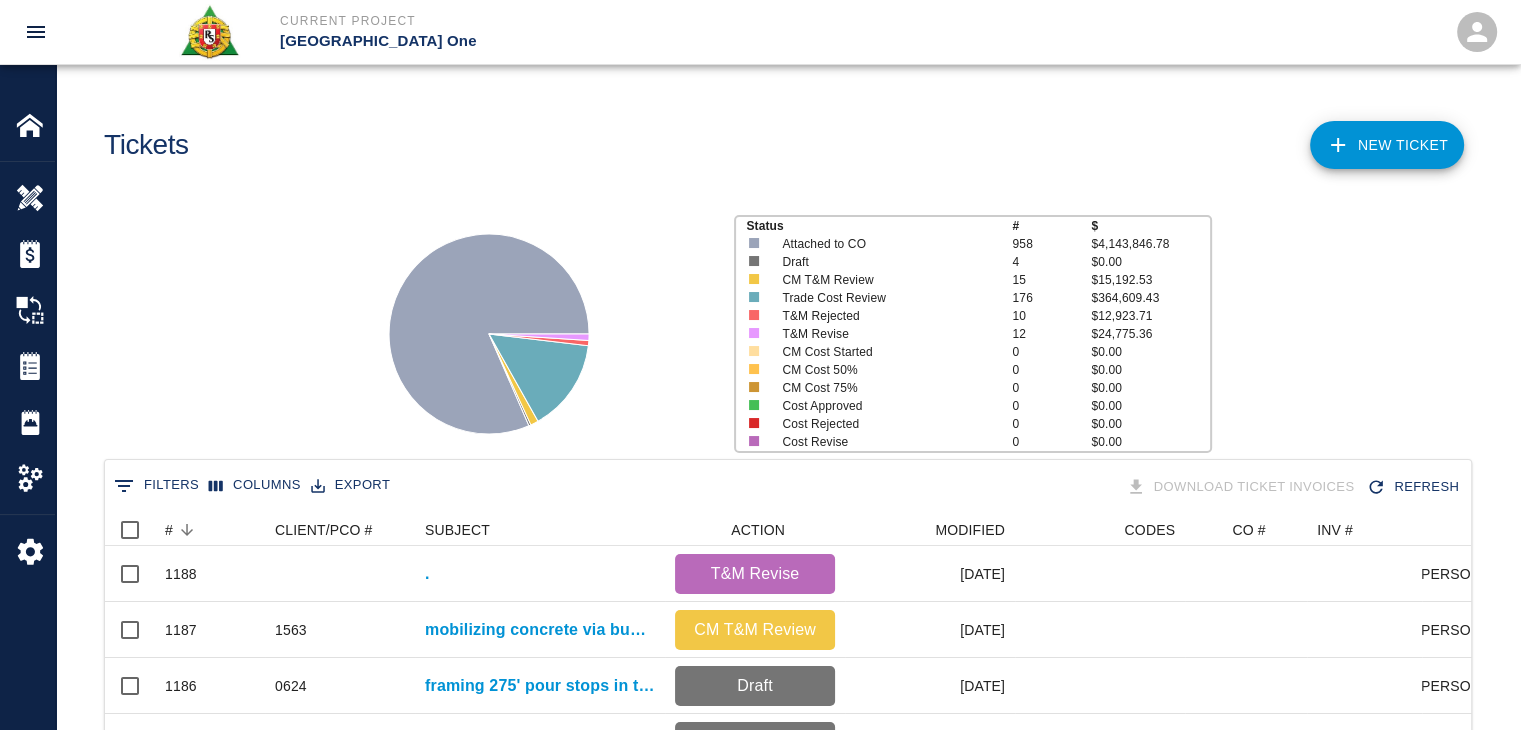 click on "Status # $ Attached to CO 958 $4,143,846.78 Draft 4 $0.00 CM T&M Review 15 $15,192.53 Trade Cost Review 176 $364,609.43 T&M Rejected 10 $12,923.71 T&M Revise 12 $24,775.36 CM Cost Started 0 $0.00 CM Cost 50% 0 $0.00 CM Cost 75% 0 $0.00 Cost Approved 0 $0.00 Cost Rejected 0 $0.00 Cost Revise 0 $0.00" at bounding box center (780, 326) 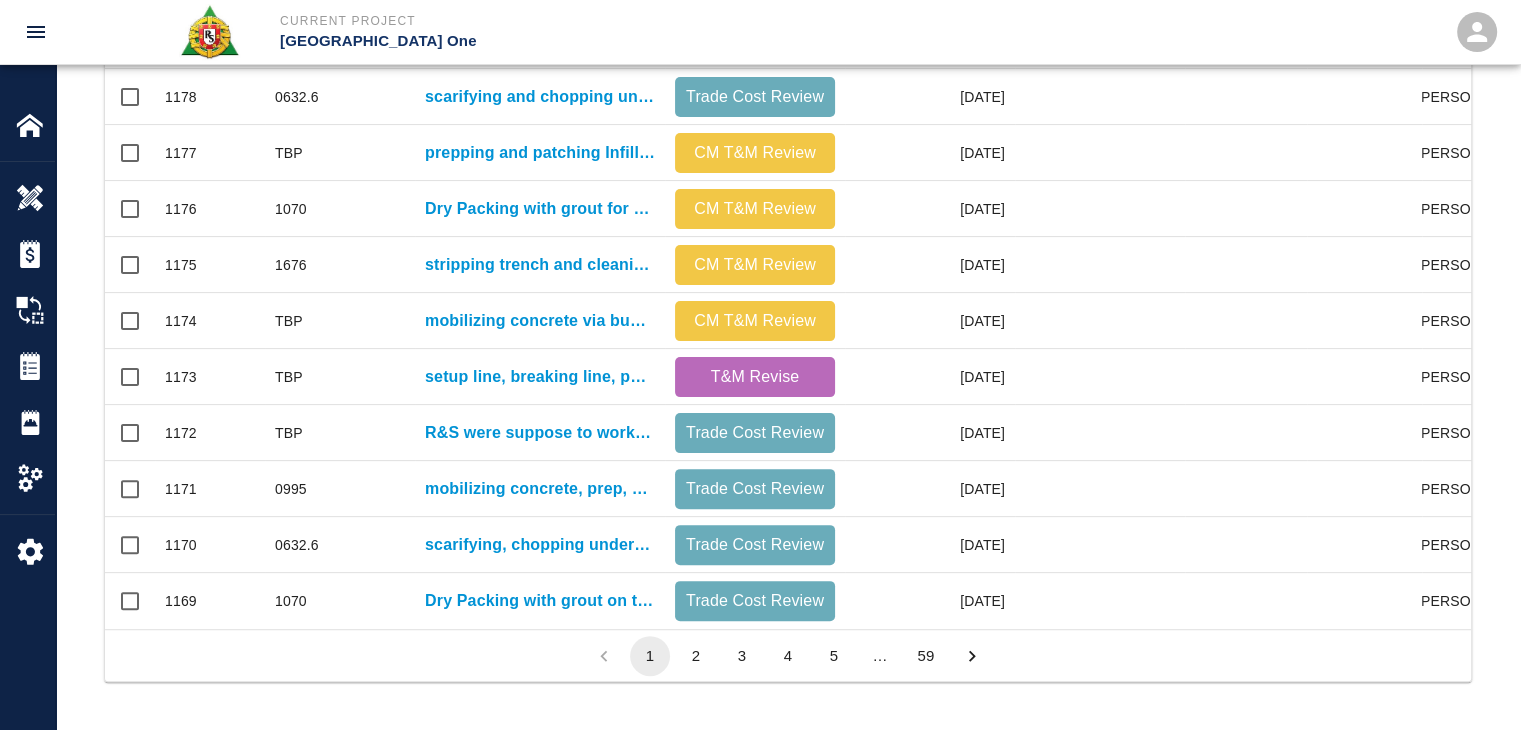 scroll, scrollTop: 1052, scrollLeft: 0, axis: vertical 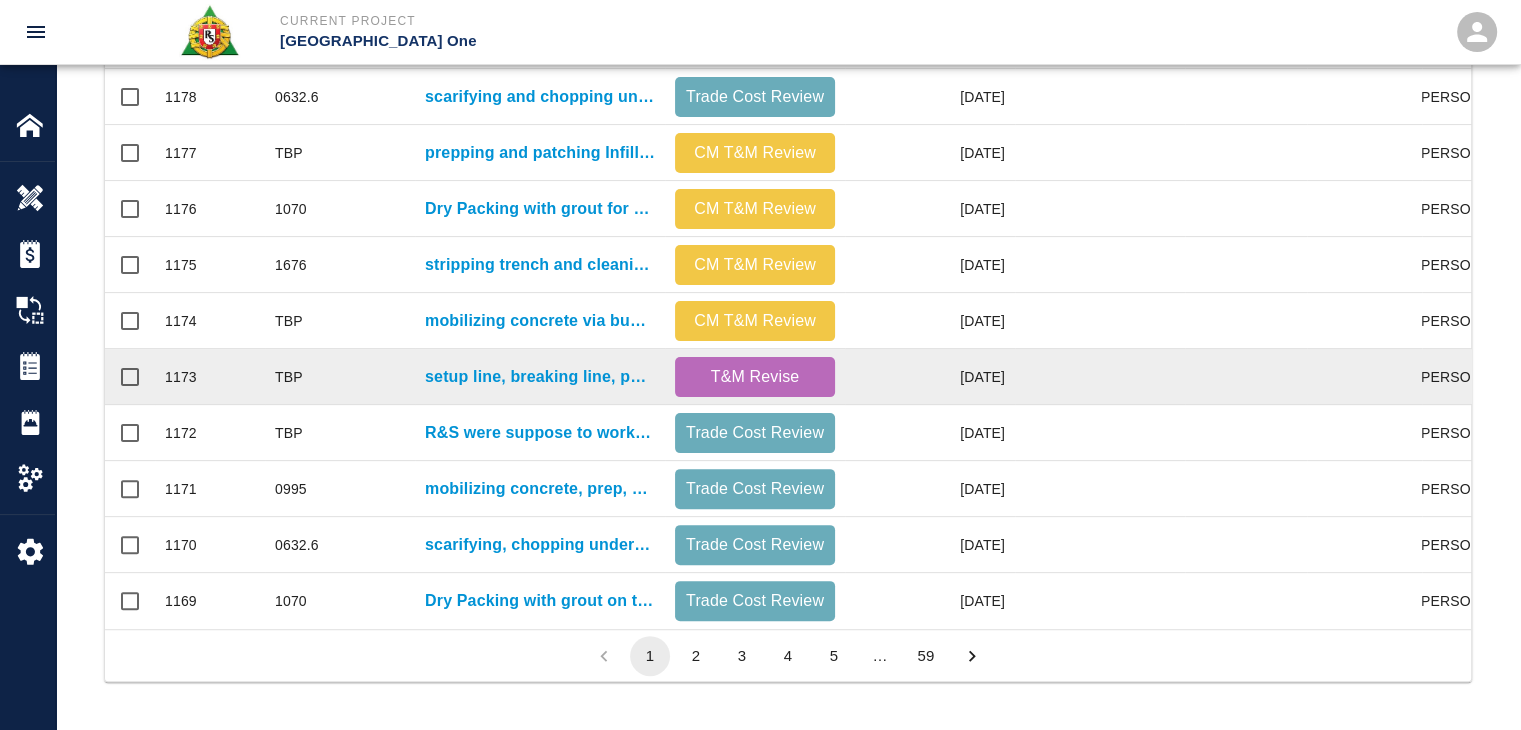 click on "setup line, breaking line, pulling up concrete for masons and cleaning LOCATION:  Stair #22- L3-L1- Leave outs." at bounding box center (540, 377) 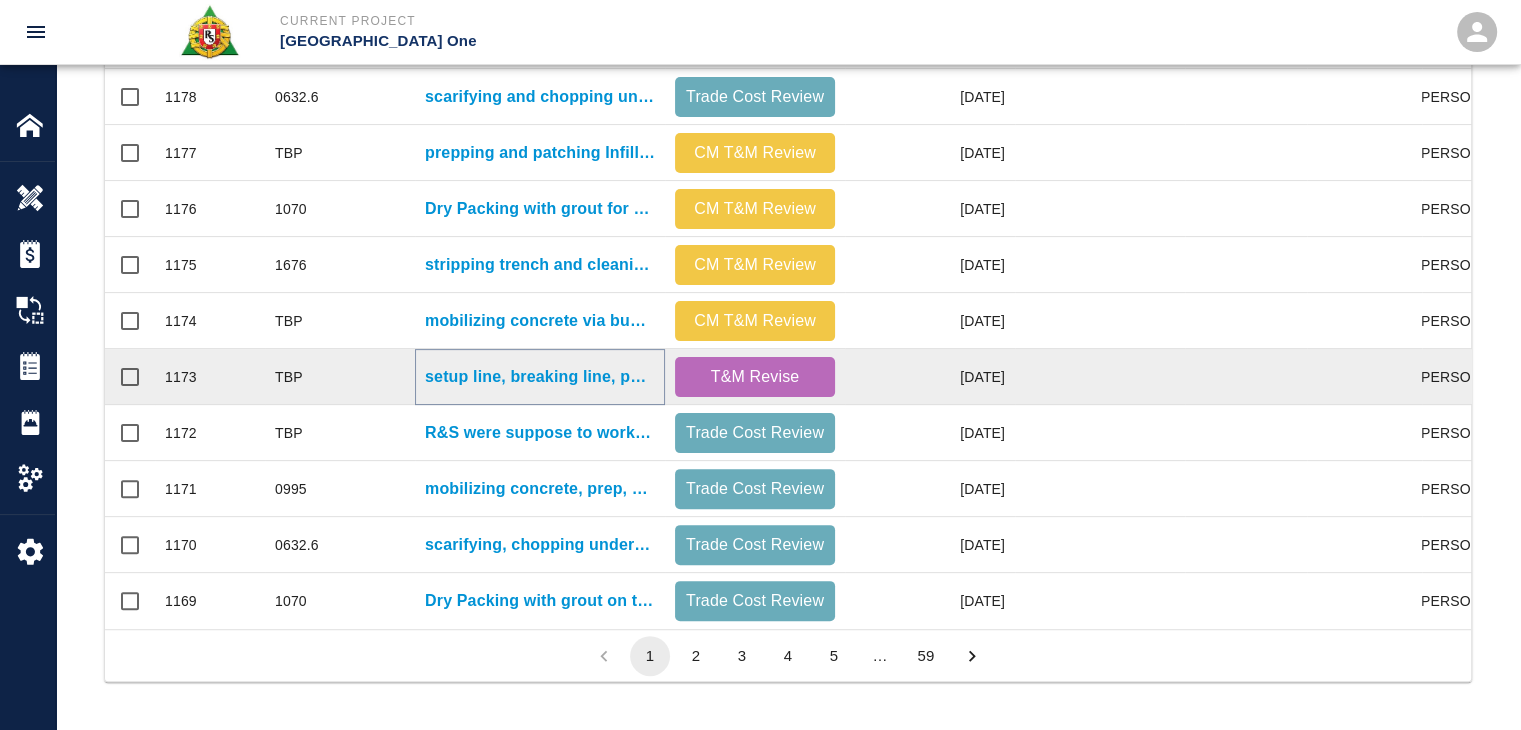 click on "setup line, breaking line, pulling up concrete for masons and cleaning LOCATION:  Stair #22- L3-L1- Leave outs." at bounding box center [540, 377] 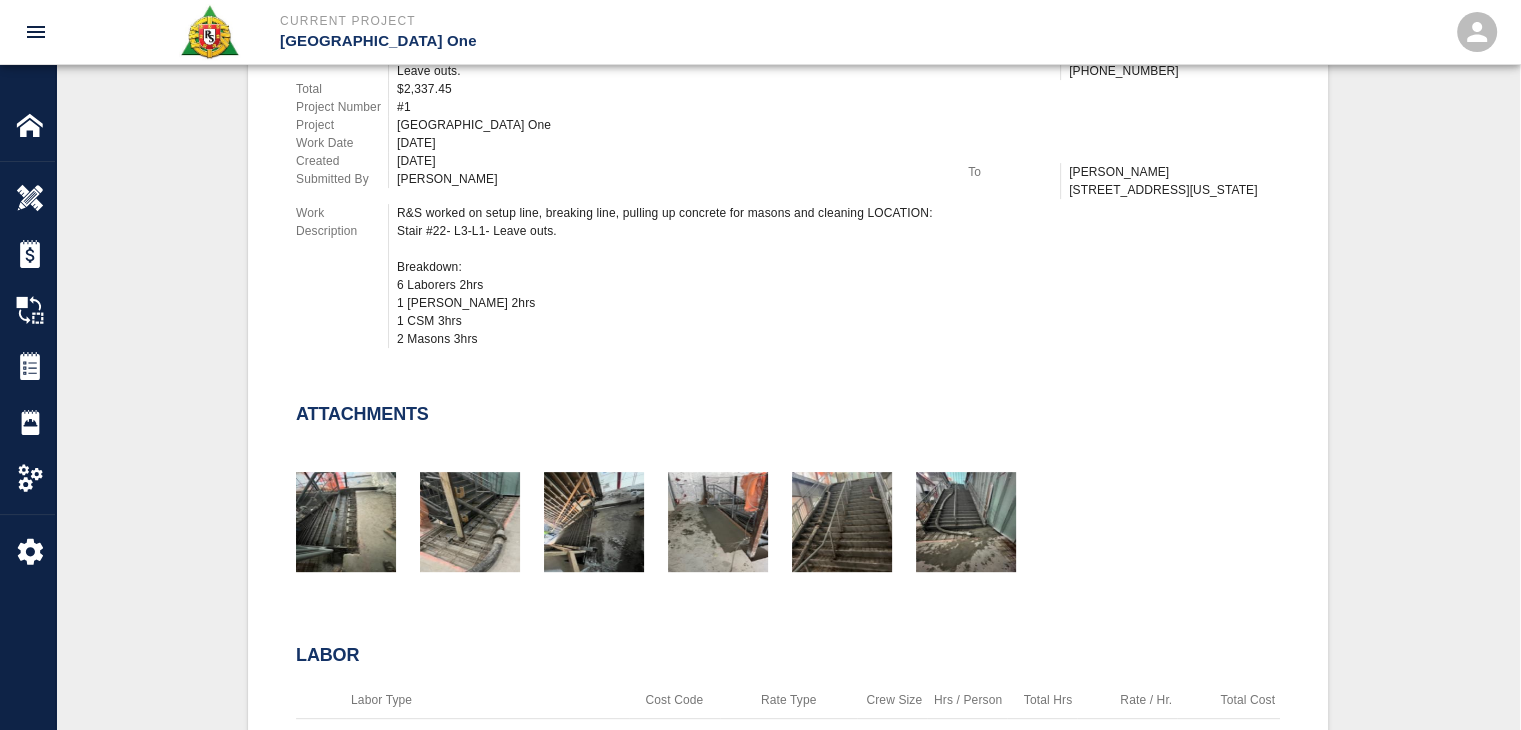 scroll, scrollTop: 632, scrollLeft: 0, axis: vertical 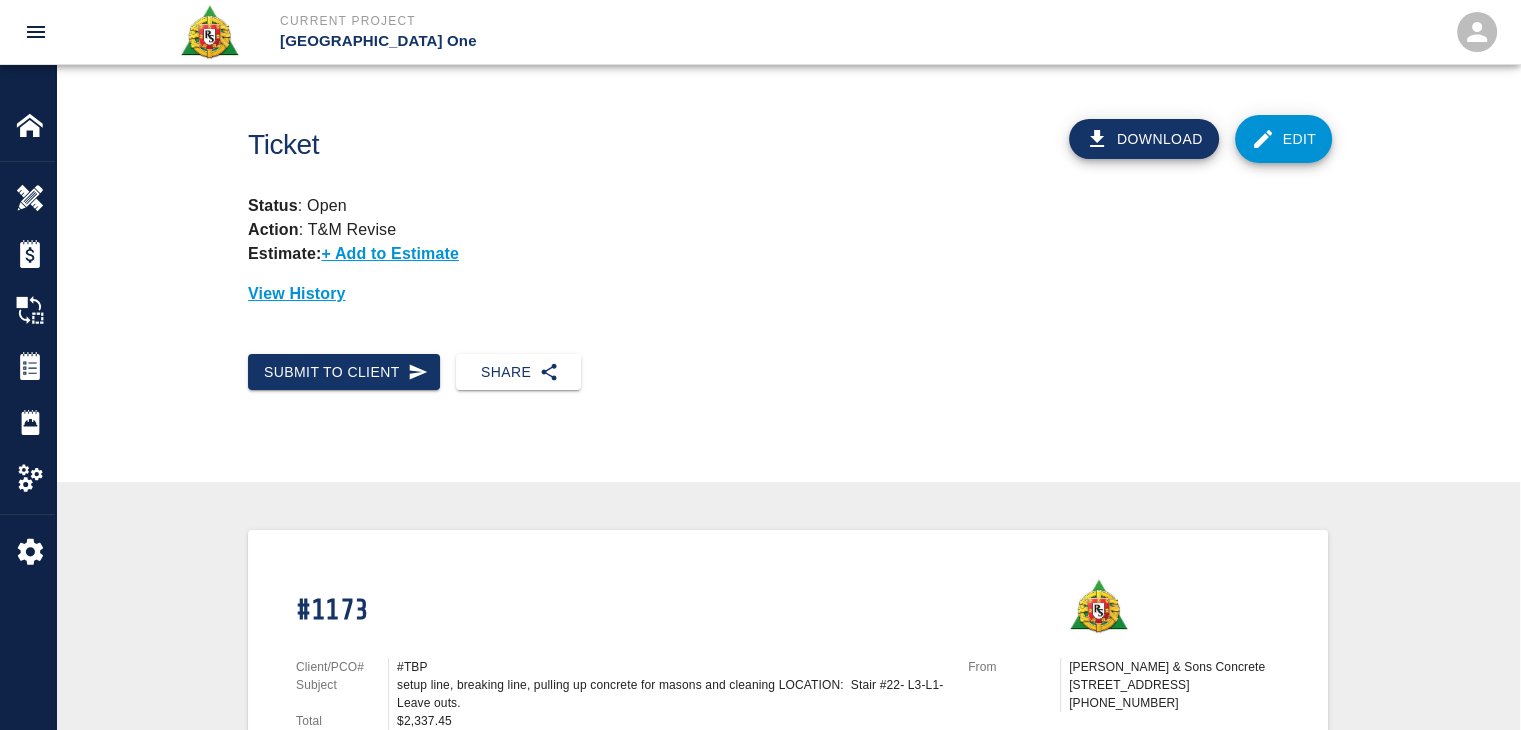 click on "Download Edit" at bounding box center [1111, 131] 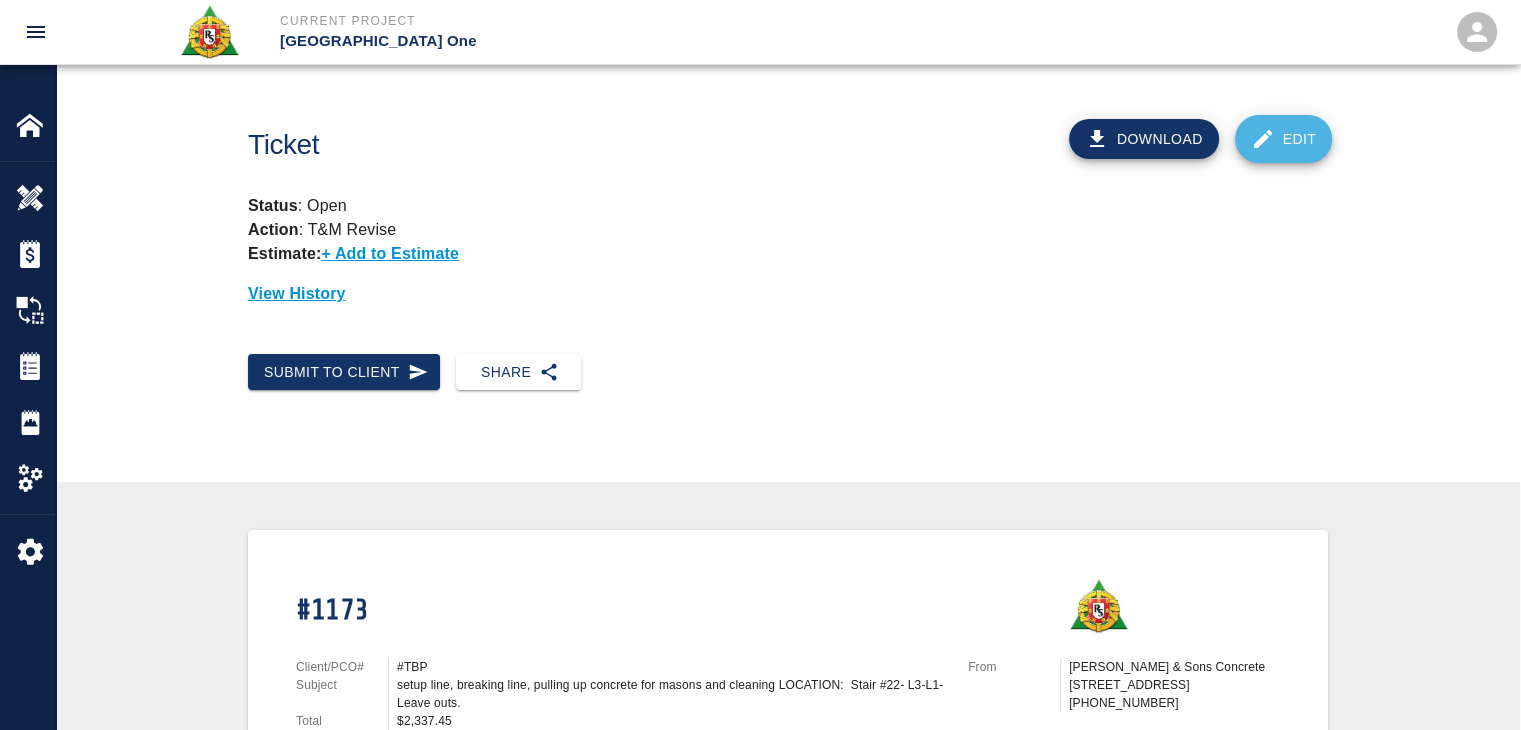 click on "Edit" at bounding box center [1284, 139] 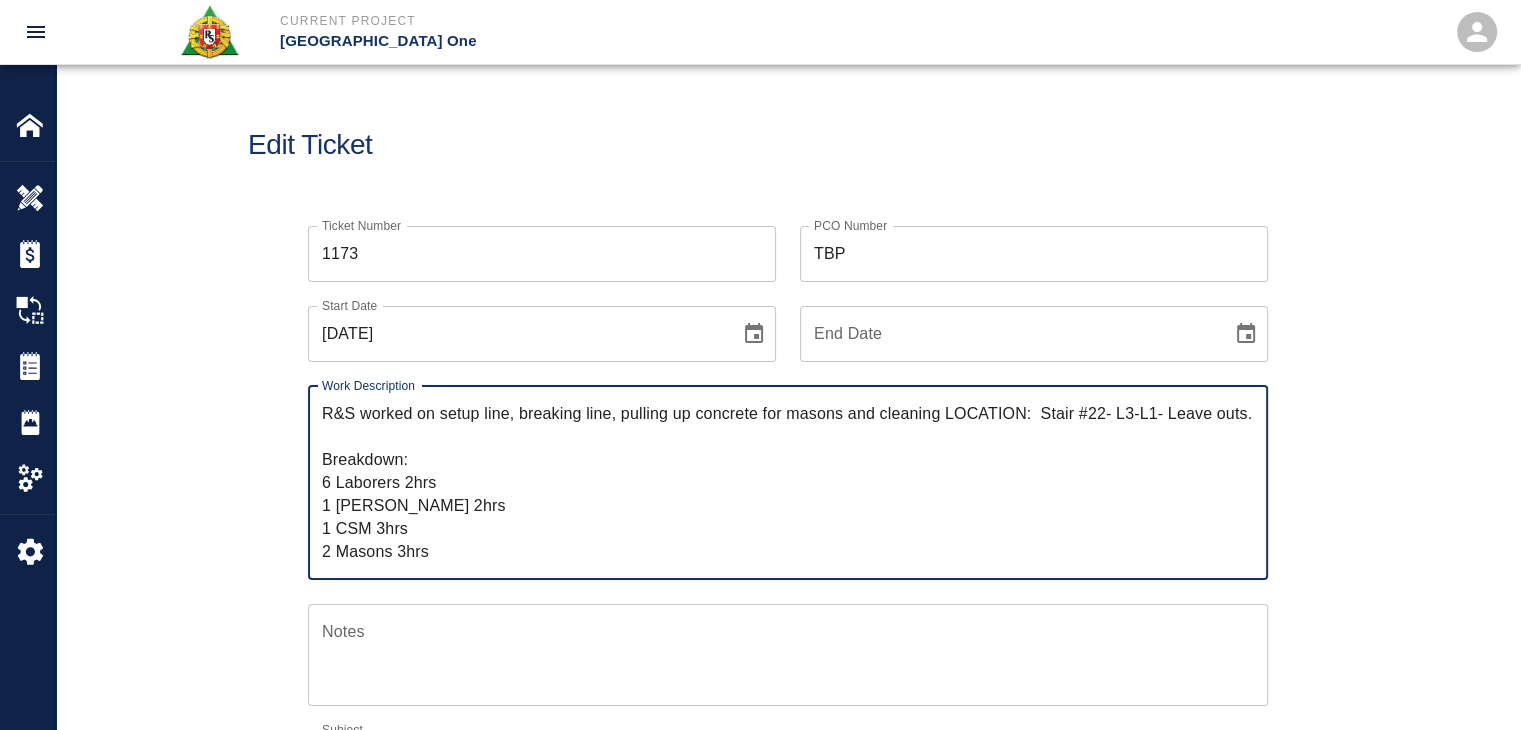 drag, startPoint x: 619, startPoint y: 415, endPoint x: 448, endPoint y: 425, distance: 171.29214 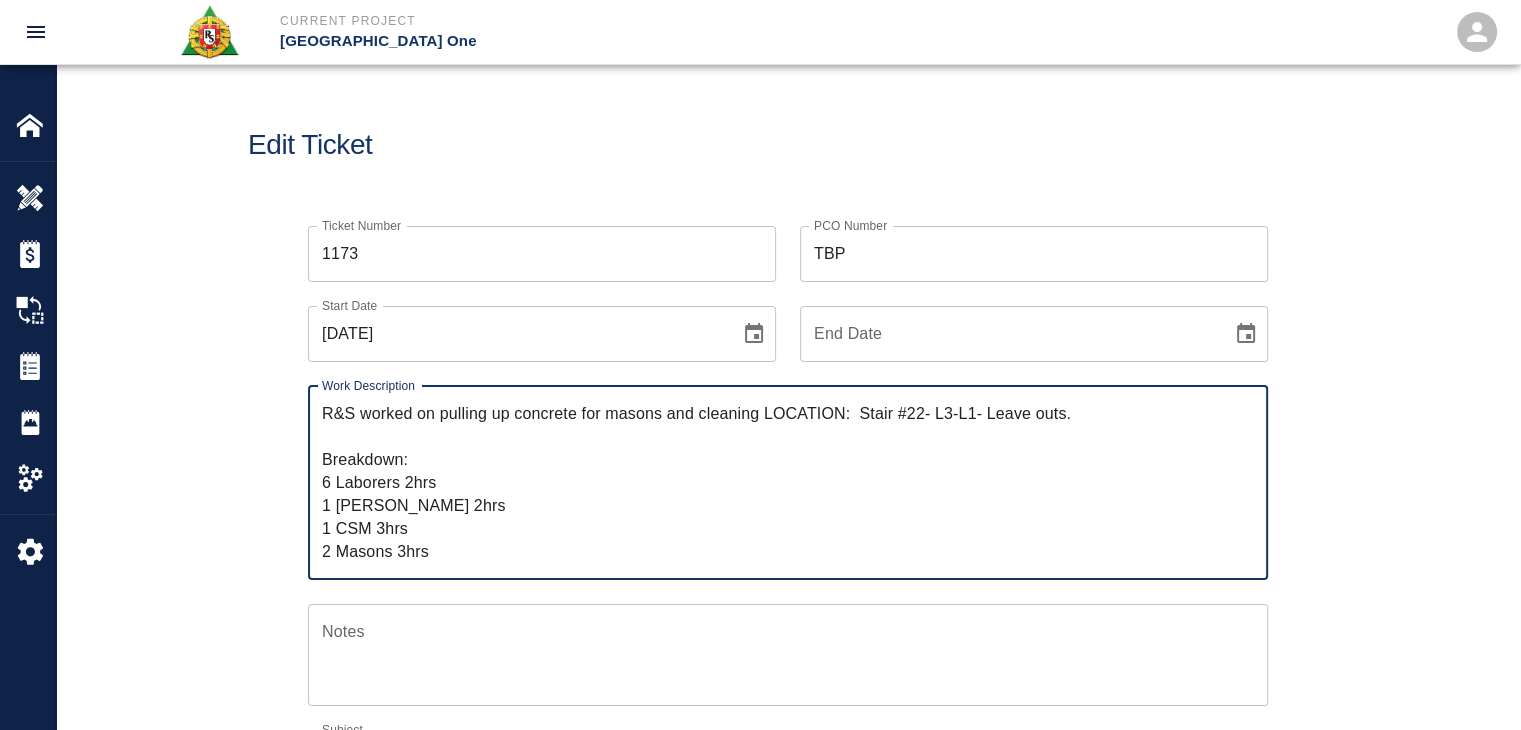 click on "Work Description R&S worked on pulling up concrete for masons and cleaning LOCATION:  Stair #22- L3-L1- Leave outs.
Breakdown:
6 Laborers 2hrs
1 Foreman 2hrs
1 CSM 3hrs
2 Masons 3hrs x Work Description" at bounding box center [776, 471] 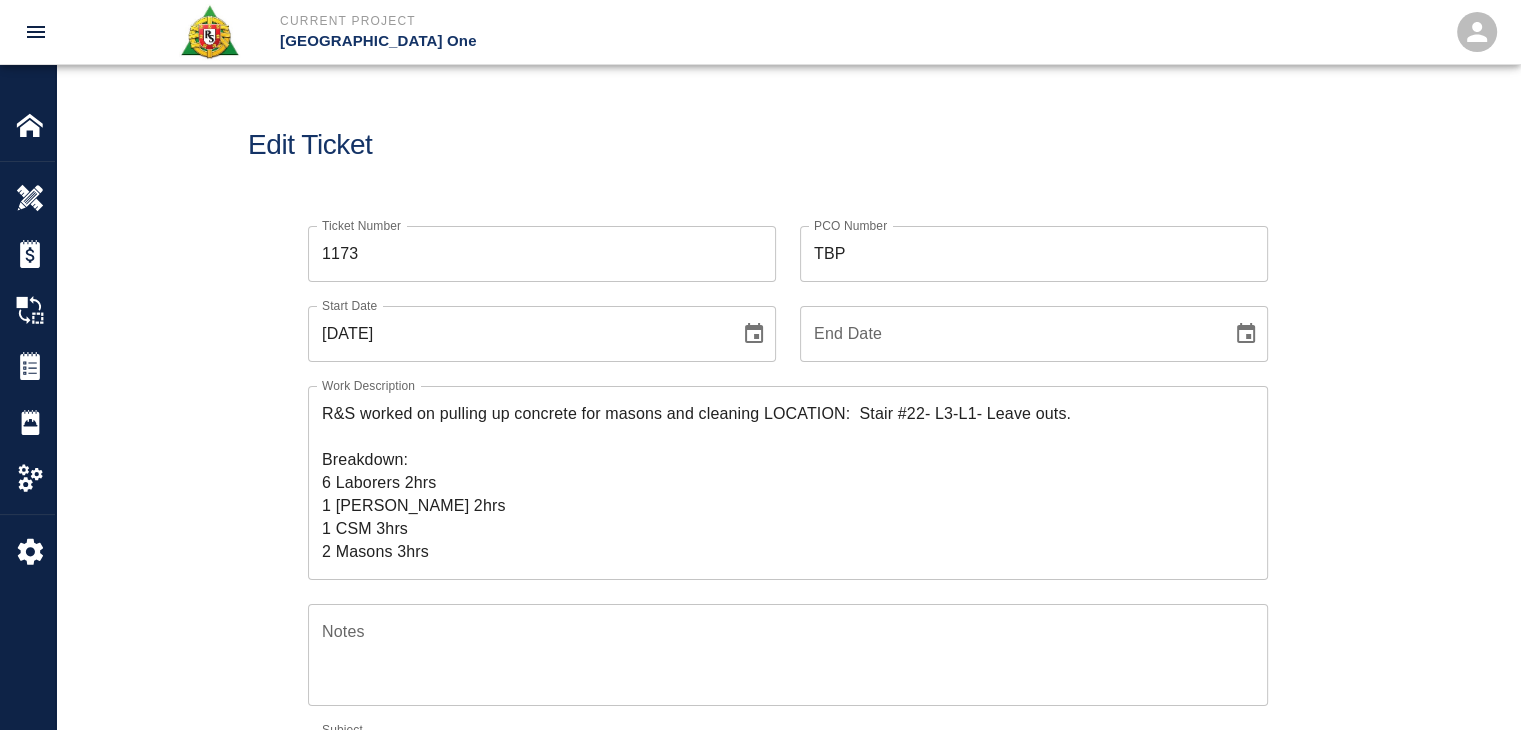 click on "R&S worked on pulling up concrete for masons and cleaning LOCATION:  Stair #22- L3-L1- Leave outs.
Breakdown:
6 Laborers 2hrs
1 Foreman 2hrs
1 CSM 3hrs
2 Masons 3hrs" at bounding box center (788, 482) 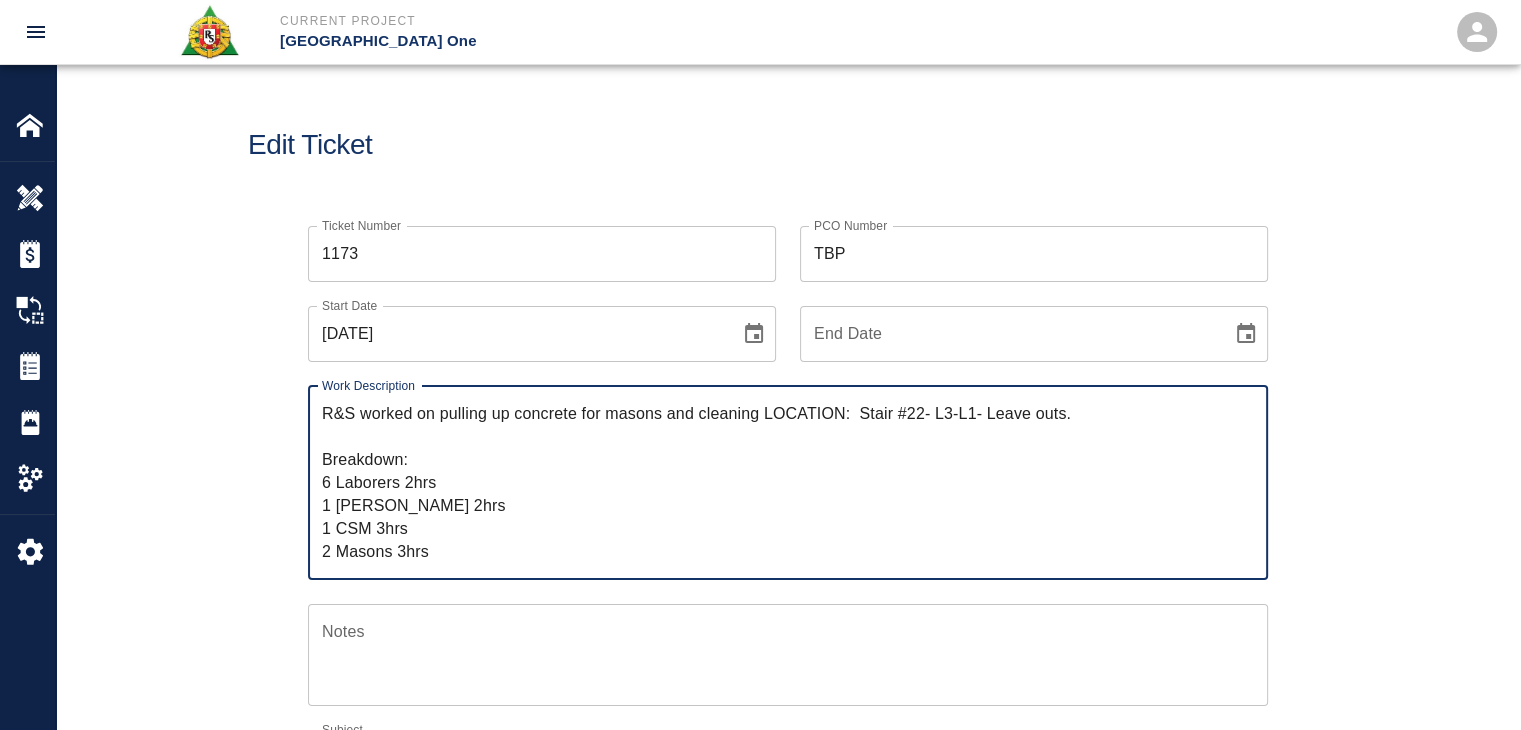 click on "R&S worked on pulling up concrete for masons and cleaning LOCATION:  Stair #22- L3-L1- Leave outs.
Breakdown:
6 Laborers 2hrs
1 Foreman 2hrs
1 CSM 3hrs
2 Masons 3hrs" at bounding box center (788, 482) 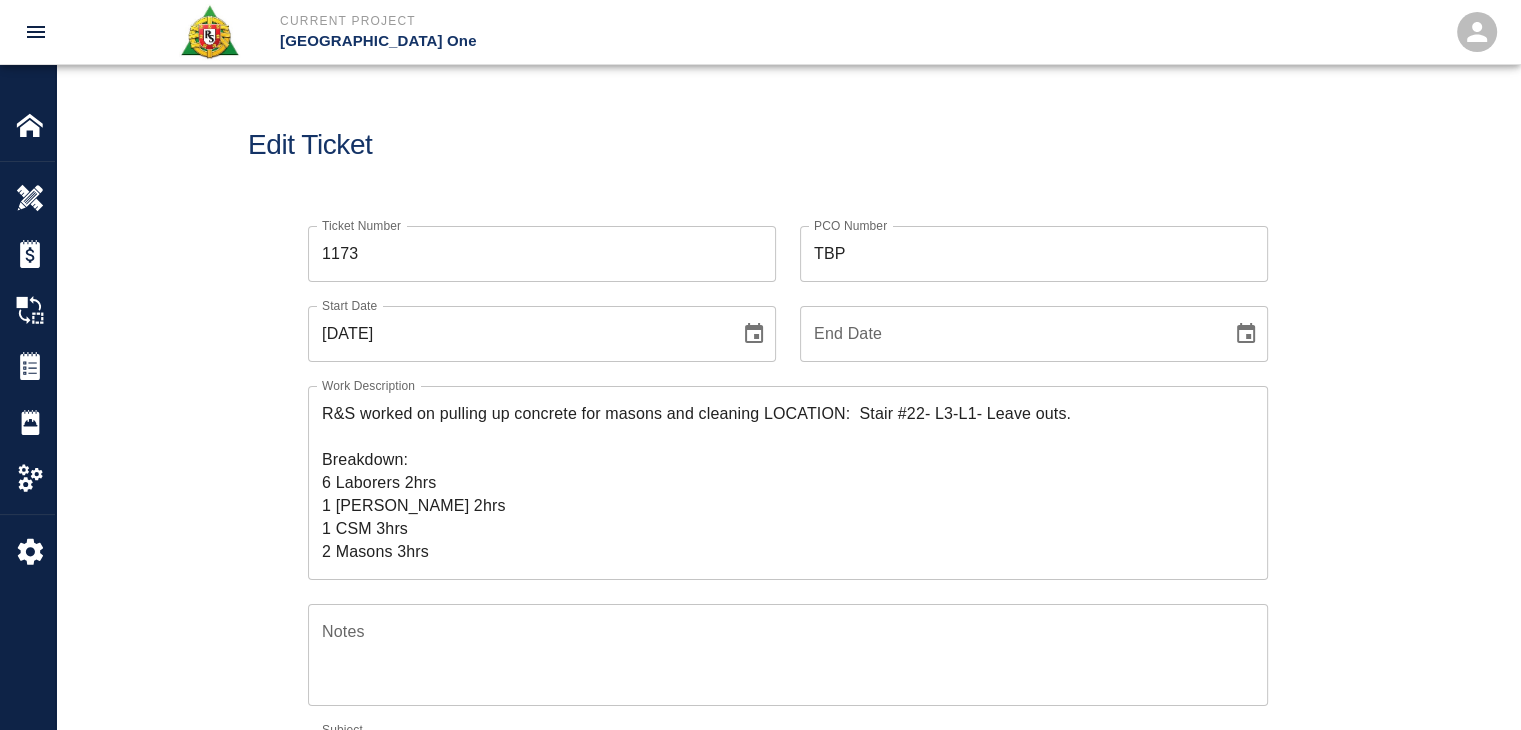click on "R&S worked on pulling up concrete for masons and cleaning LOCATION:  Stair #22- L3-L1- Leave outs.
Breakdown:
6 Laborers 2hrs
1 Foreman 2hrs
1 CSM 3hrs
2 Masons 3hrs" at bounding box center [788, 482] 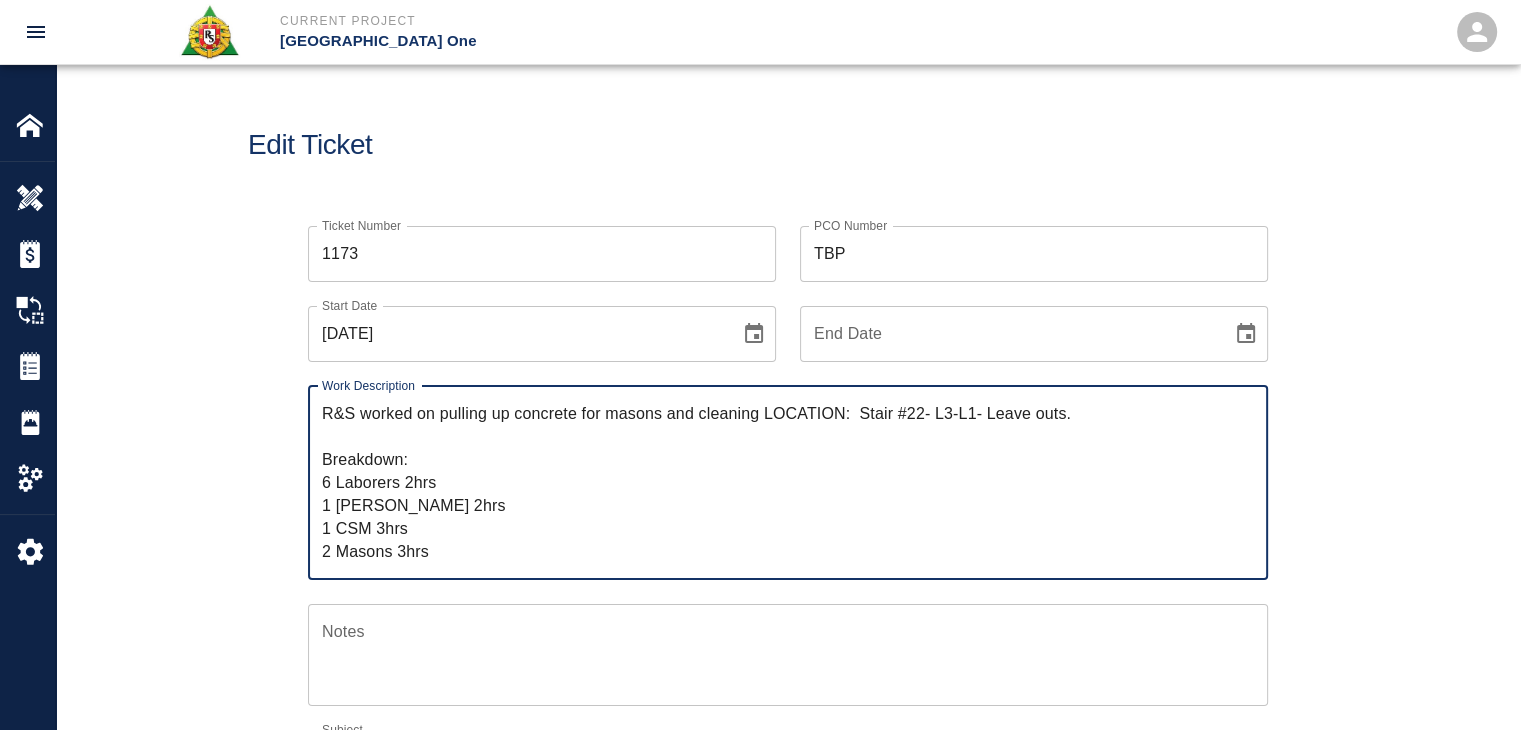 click on "Ticket Number 1173 Ticket Number PCO Number TBP PCO Number Start Date  06/30/2025 Start Date  End Date End Date Work Description R&S worked on pulling up concrete for masons and cleaning LOCATION:  Stair #22- L3-L1- Leave outs.
Breakdown:
6 Laborers 2hrs
1 Foreman 2hrs
1 CSM 3hrs
2 Masons 3hrs x Work Description Notes x Notes Subject setup line, breaking line, pulling up concrete for masons and cleaning LOCATION:  Stair #22- L3-L1- Leave outs. Subject Invoice Number Invoice Number Invoice Date Invoice Date Current Files: Upload Attachments (0.1MB of 50MB limit) Choose file No file chosen Upload Another File Add Costs Switch to Lump Sum" at bounding box center [788, 785] 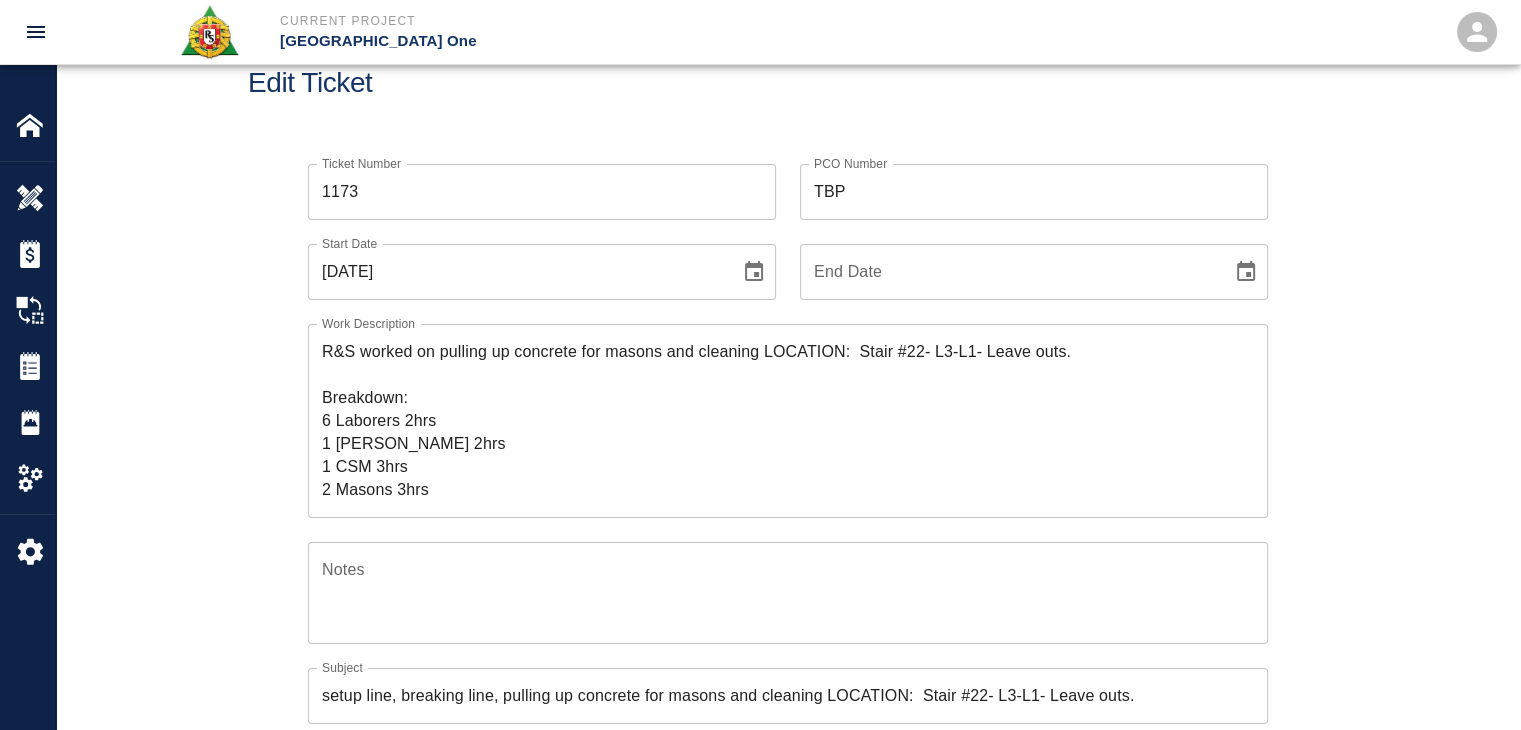 scroll, scrollTop: 60, scrollLeft: 0, axis: vertical 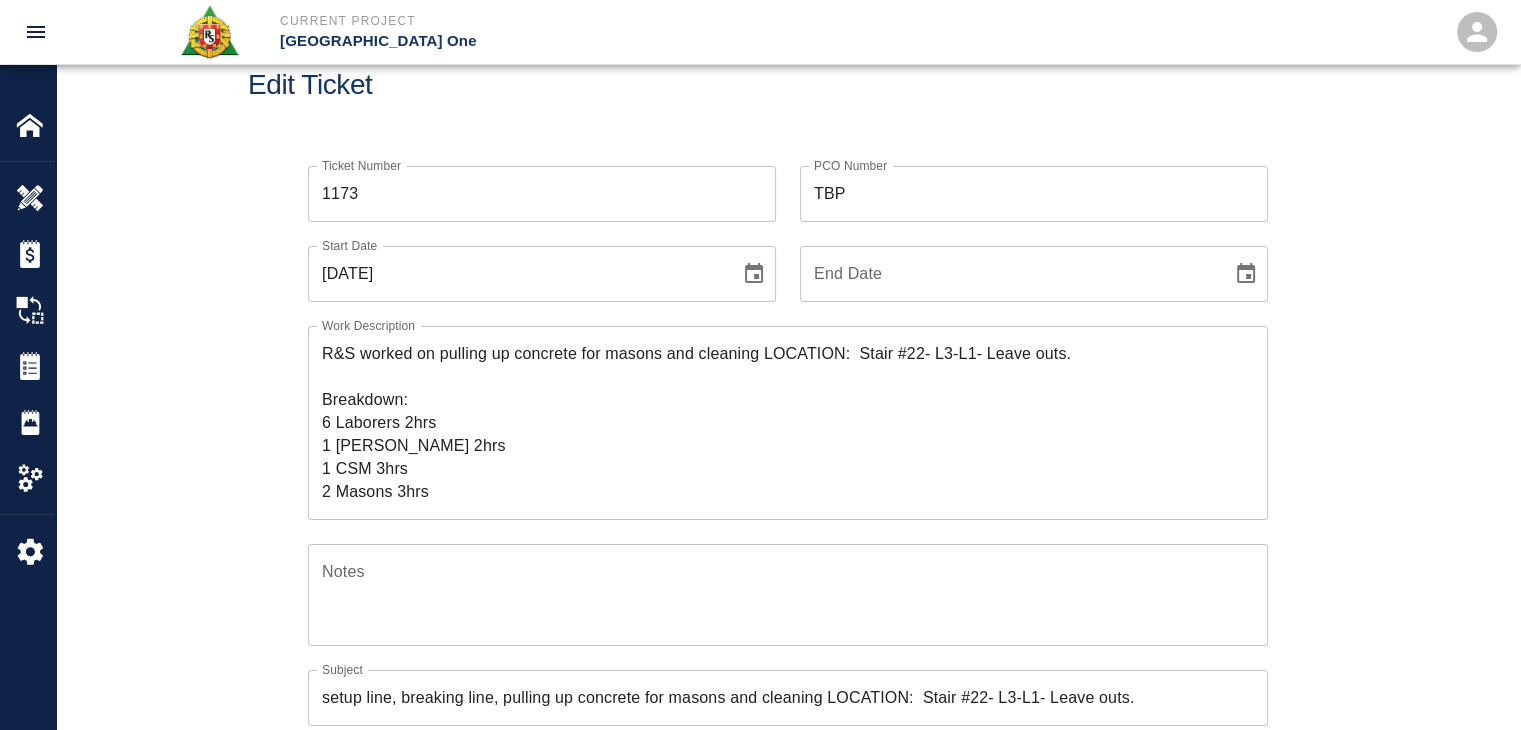 click on "R&S worked on pulling up concrete for masons and cleaning LOCATION:  Stair #22- L3-L1- Leave outs.
Breakdown:
6 Laborers 2hrs
1 Foreman 2hrs
1 CSM 3hrs
2 Masons 3hrs x Work Description" at bounding box center (788, 423) 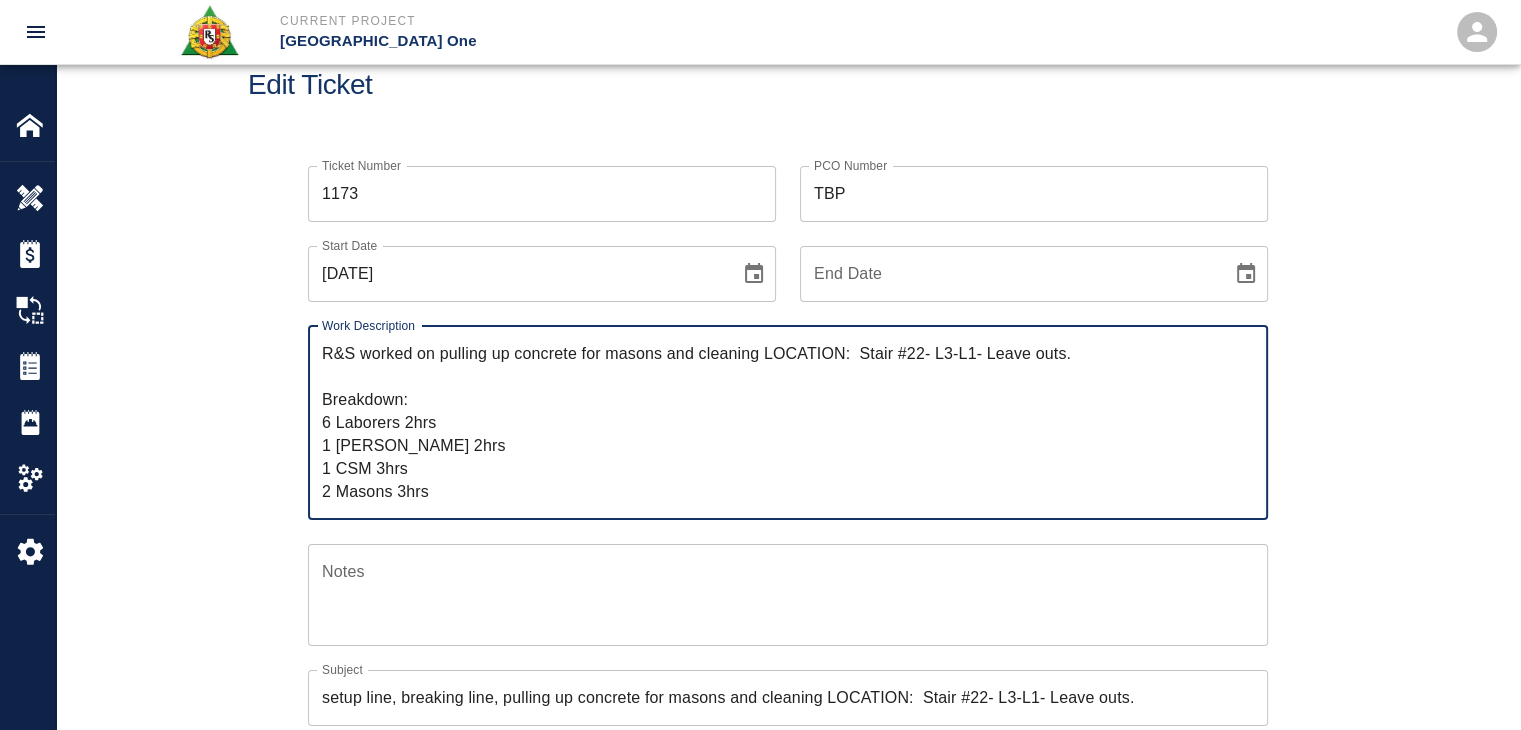 click on "Project Settings" at bounding box center (27, 478) 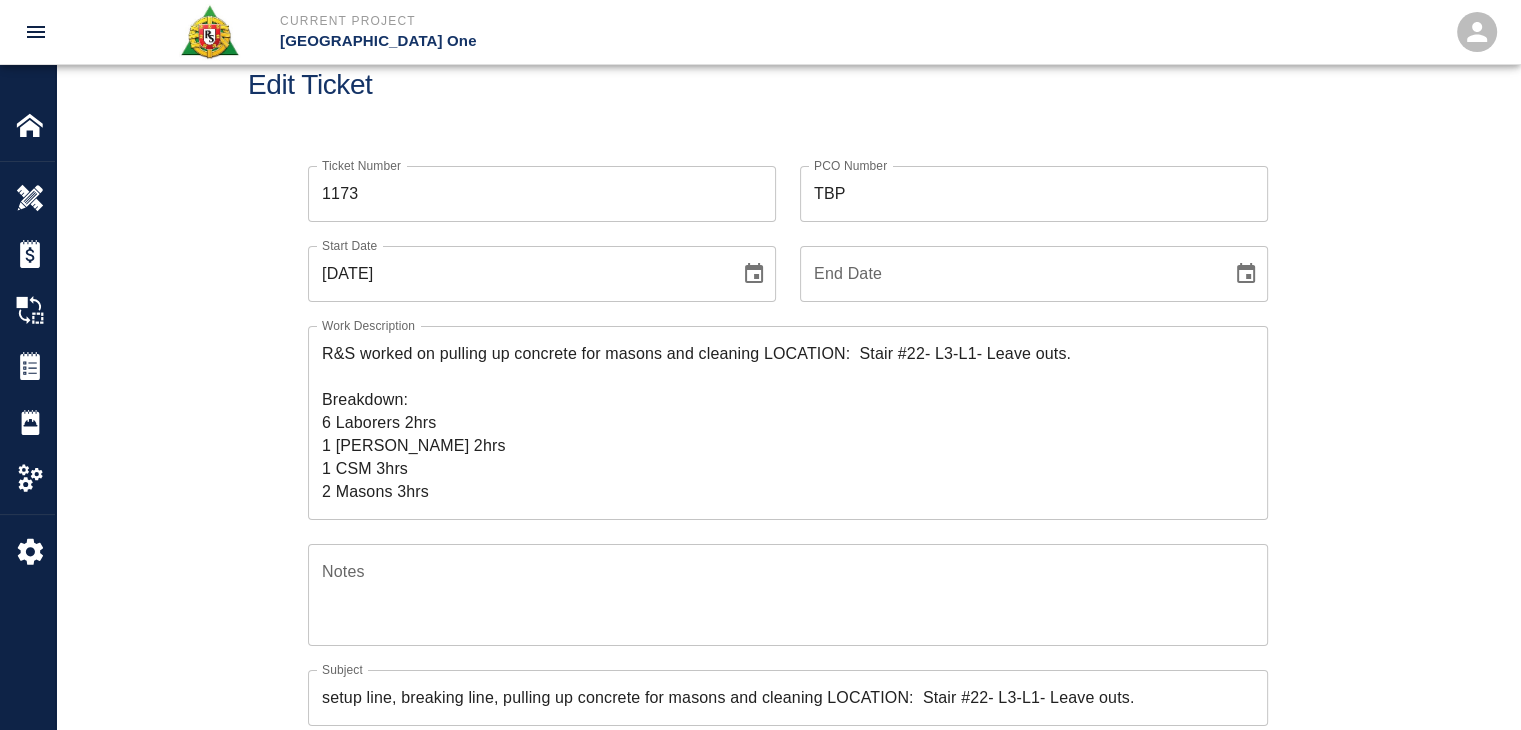 click on "Ticket Number 1173 Ticket Number PCO Number TBP PCO Number Start Date  06/30/2025 Start Date  End Date End Date Work Description R&S worked on pulling up concrete for masons and cleaning LOCATION:  Stair #22- L3-L1- Leave outs.
Breakdown:
6 Laborers 2hrs
1 Foreman 2hrs
1 CSM 3hrs
2 Masons 3hrs x Work Description Notes x Notes Subject setup line, breaking line, pulling up concrete for masons and cleaning LOCATION:  Stair #22- L3-L1- Leave outs. Subject Invoice Number Invoice Number Invoice Date Invoice Date Current Files: Upload Attachments (0.1MB of 50MB limit) Choose file No file chosen Upload Another File Add Costs Switch to Lump Sum" at bounding box center (788, 701) 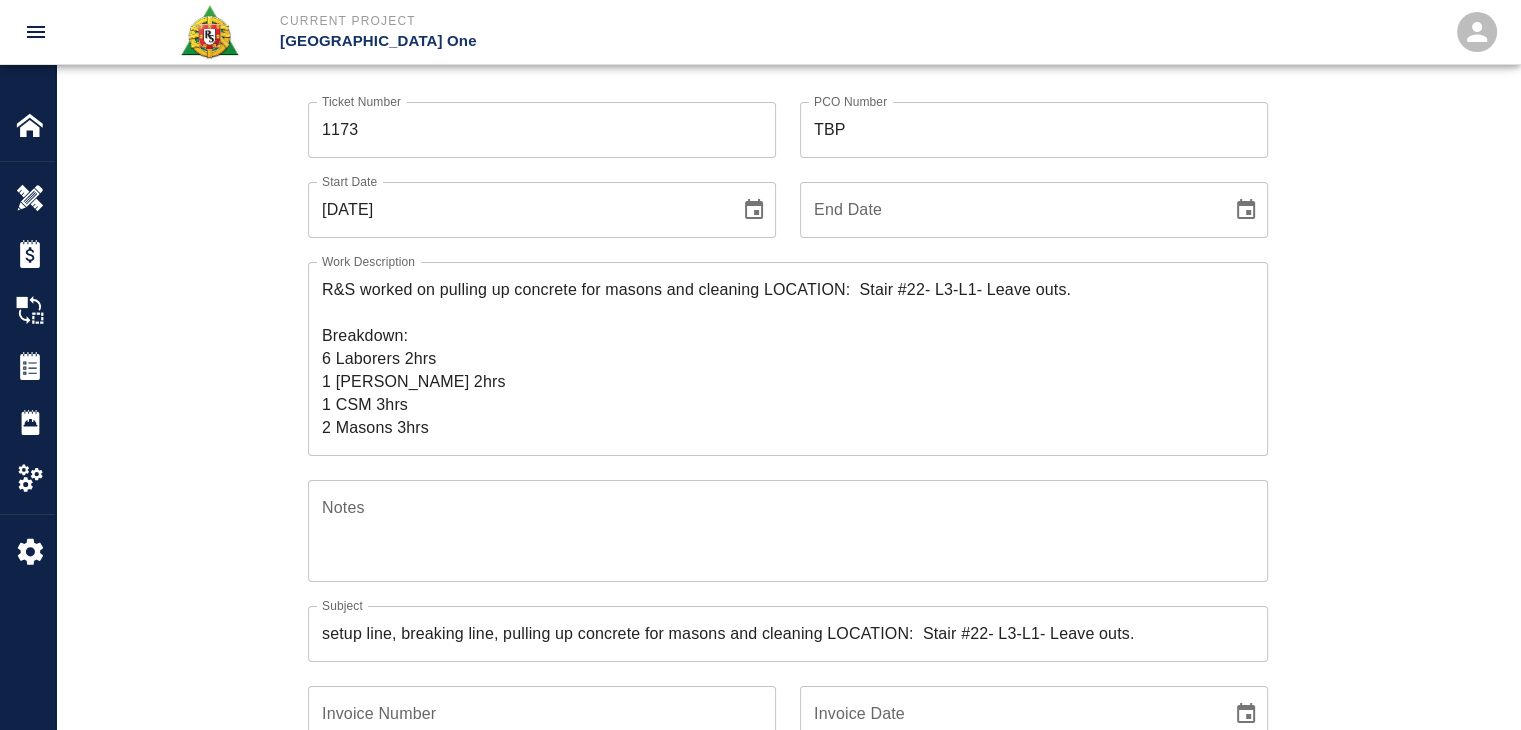 scroll, scrollTop: 179, scrollLeft: 0, axis: vertical 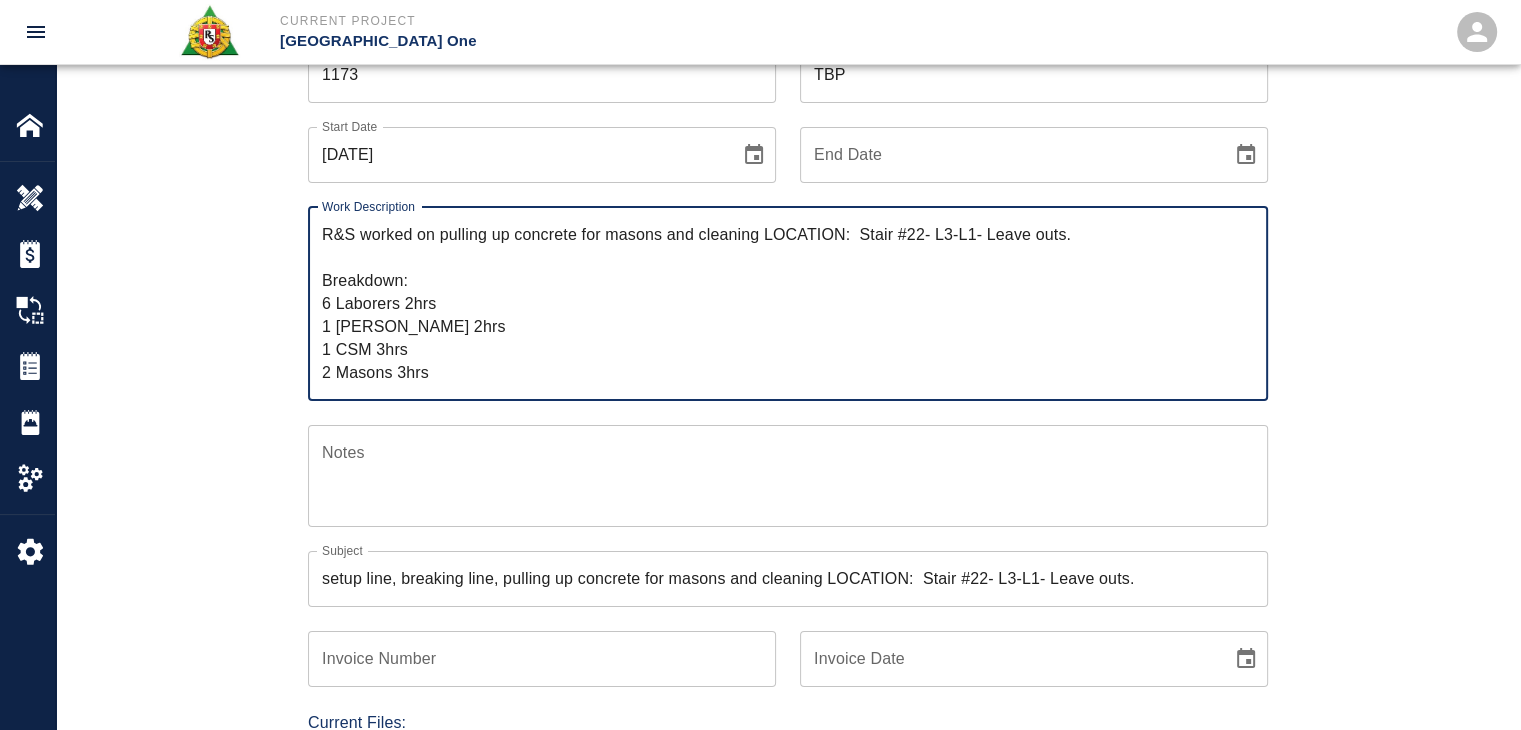click on "R&S worked on pulling up concrete for masons and cleaning LOCATION:  Stair #22- L3-L1- Leave outs.
Breakdown:
6 Laborers 2hrs
1 Foreman 2hrs
1 CSM 3hrs
2 Masons 3hrs" at bounding box center [788, 303] 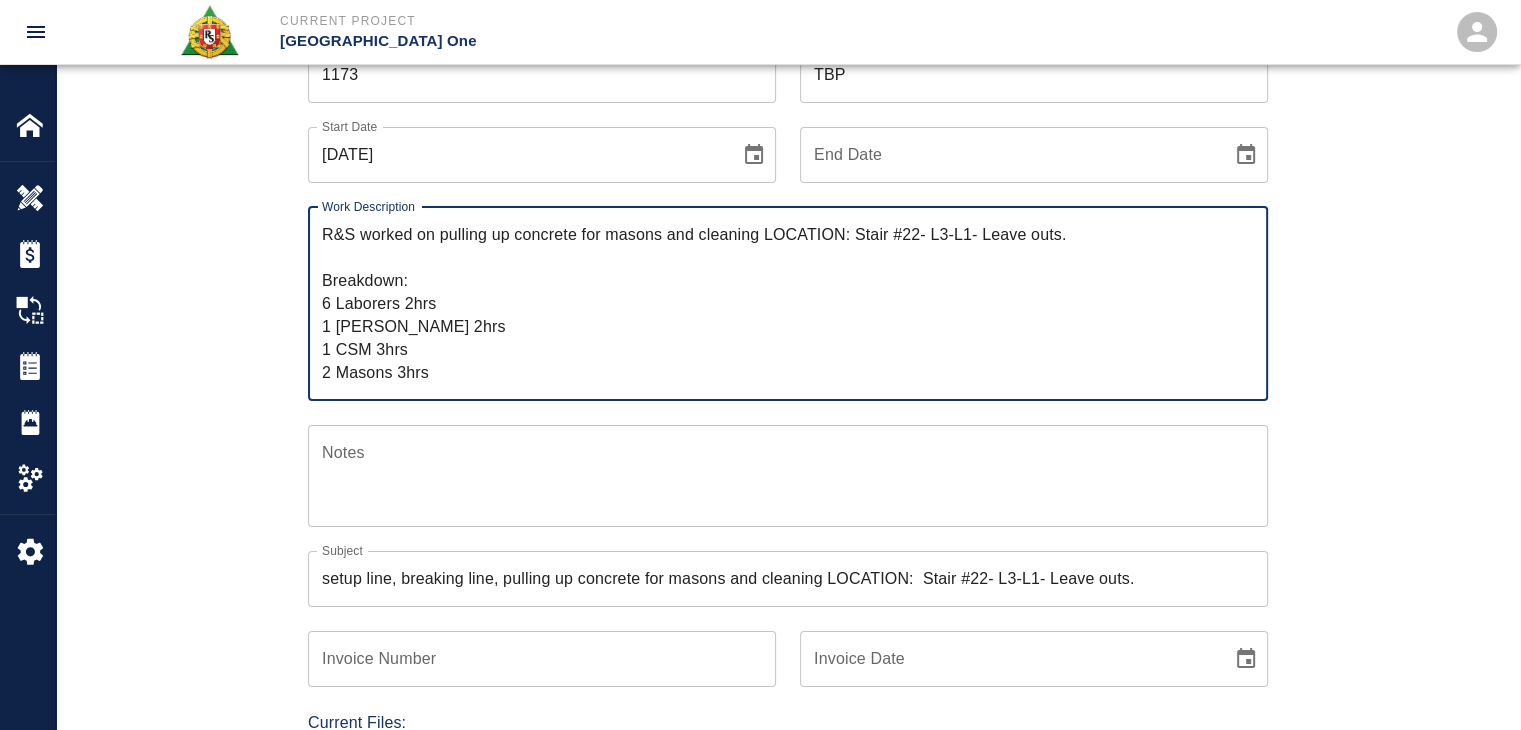 click on "Ticket Number 1173 Ticket Number PCO Number TBP PCO Number Start Date  06/30/2025 Start Date  End Date End Date Work Description R&S worked on pulling up concrete for masons and cleaning LOCATION: Stair #22- L3-L1- Leave outs.
Breakdown:
6 Laborers 2hrs
1 Foreman 2hrs
1 CSM 3hrs
2 Masons 3hrs x Work Description Notes x Notes Subject setup line, breaking line, pulling up concrete for masons and cleaning LOCATION:  Stair #22- L3-L1- Leave outs. Subject Invoice Number Invoice Number Invoice Date Invoice Date Current Files: Upload Attachments (0.1MB of 50MB limit) Choose file No file chosen Upload Another File Add Costs Switch to Lump Sum" at bounding box center (788, 606) 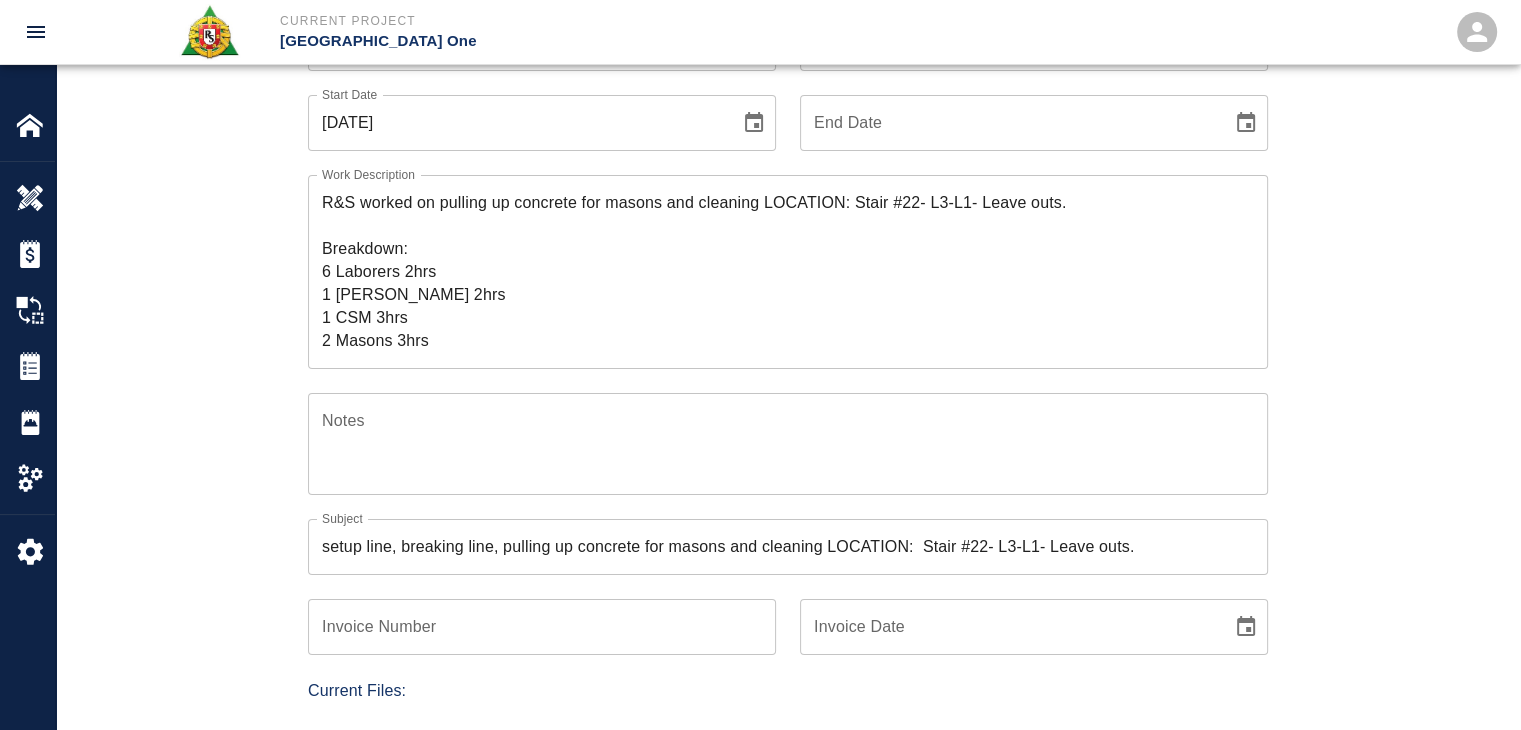 scroll, scrollTop: 210, scrollLeft: 0, axis: vertical 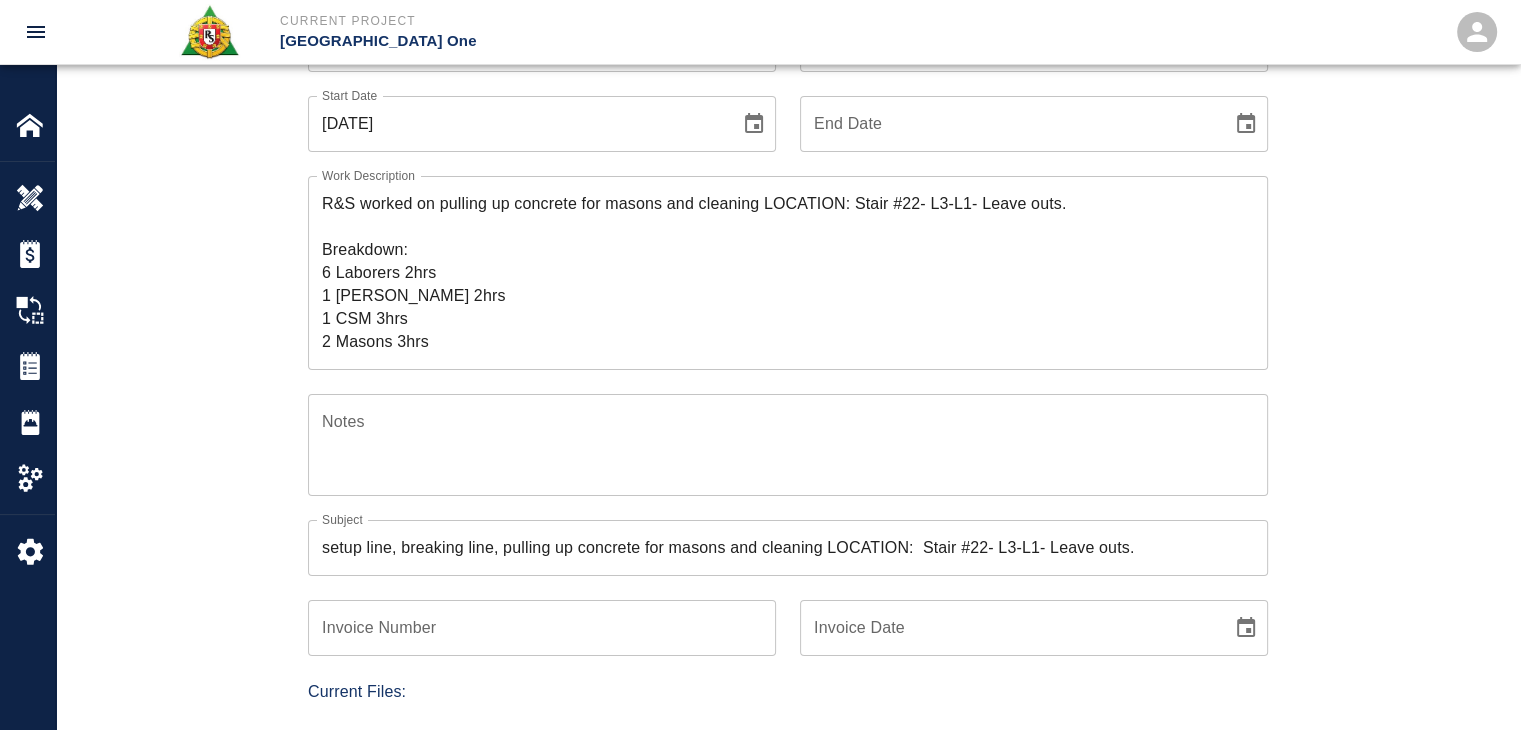 click on "R&S worked on pulling up concrete for masons and cleaning LOCATION: Stair #22- L3-L1- Leave outs.
Breakdown:
6 Laborers 2hrs
1 Foreman 2hrs
1 CSM 3hrs
2 Masons 3hrs" at bounding box center (788, 272) 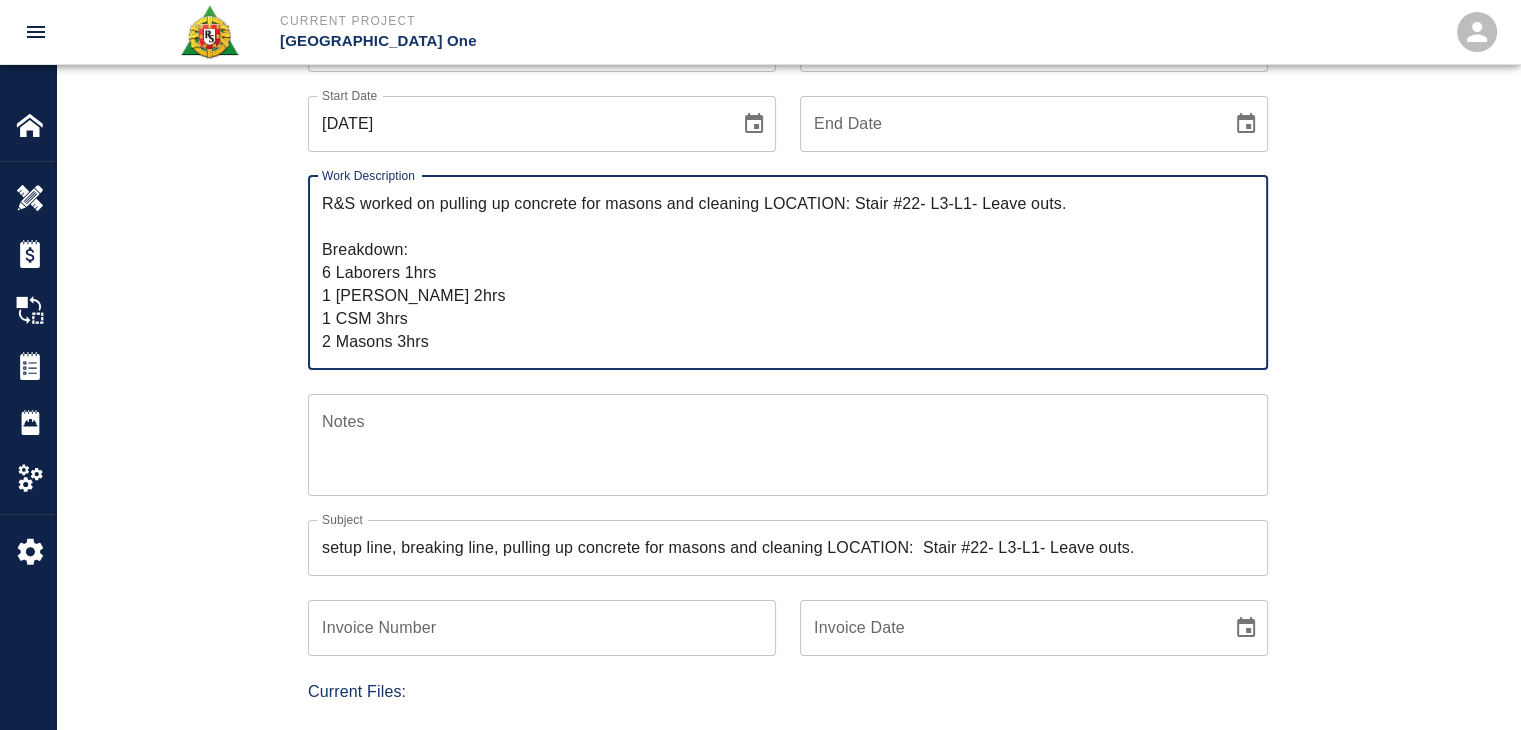 click on "R&S worked on pulling up concrete for masons and cleaning LOCATION: Stair #22- L3-L1- Leave outs.
Breakdown:
6 Laborers 1hrs
1 Foreman 2hrs
1 CSM 3hrs
2 Masons 3hrs" at bounding box center [788, 272] 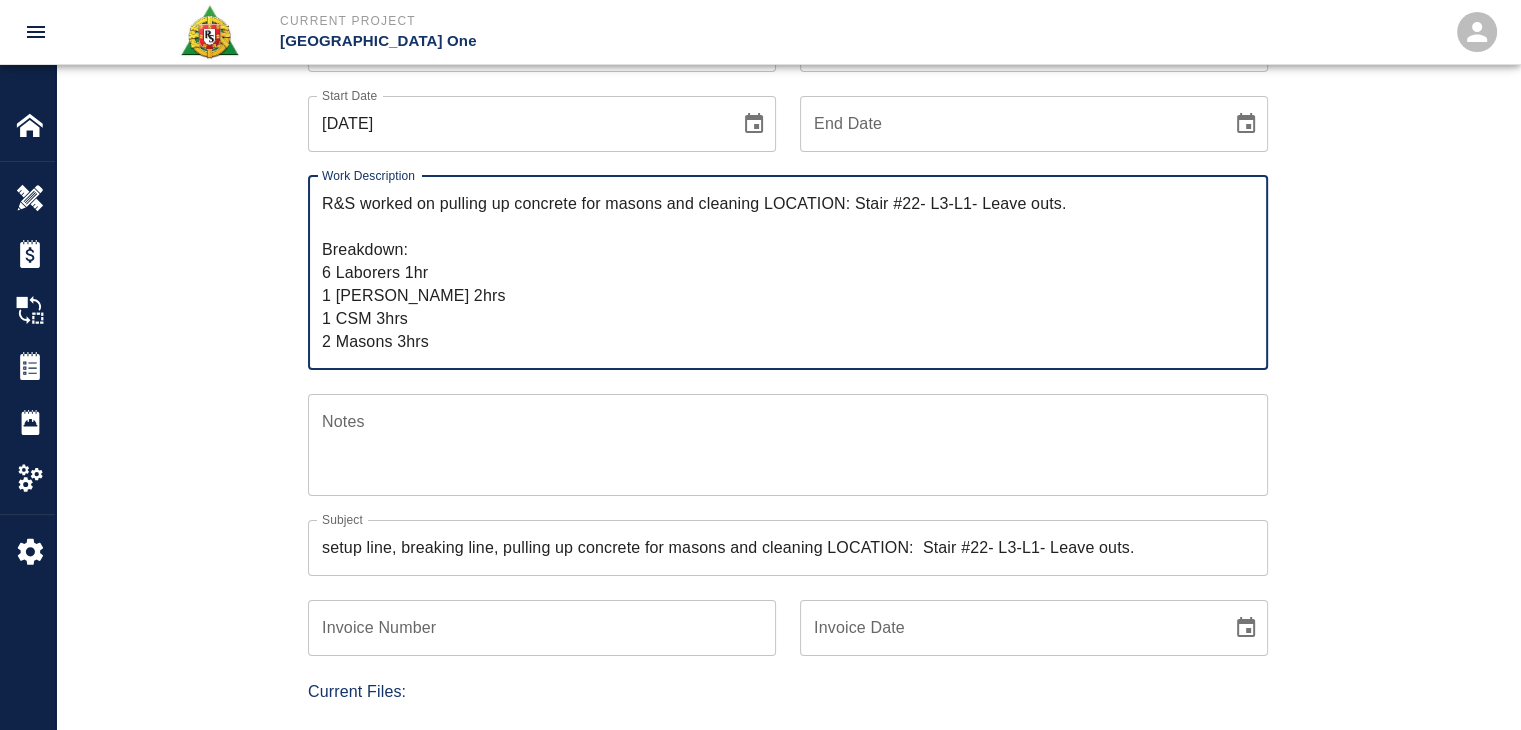 type on "R&S worked on pulling up concrete for masons and cleaning LOCATION: Stair #22- L3-L1- Leave outs.
Breakdown:
6 Laborers 1hr
1 Foreman 2hrs
1 CSM 3hrs
2 Masons 3hrs" 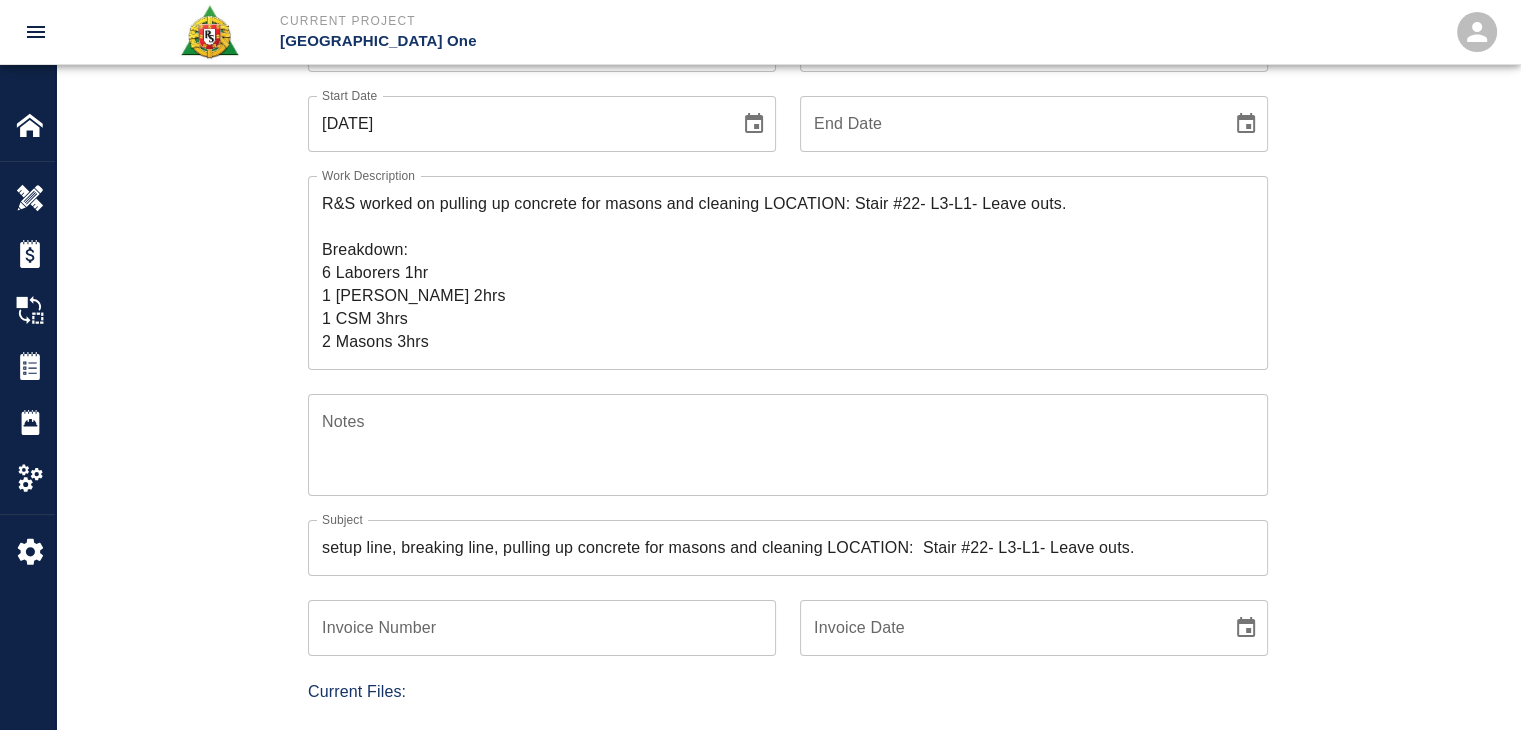 scroll, scrollTop: 0, scrollLeft: 0, axis: both 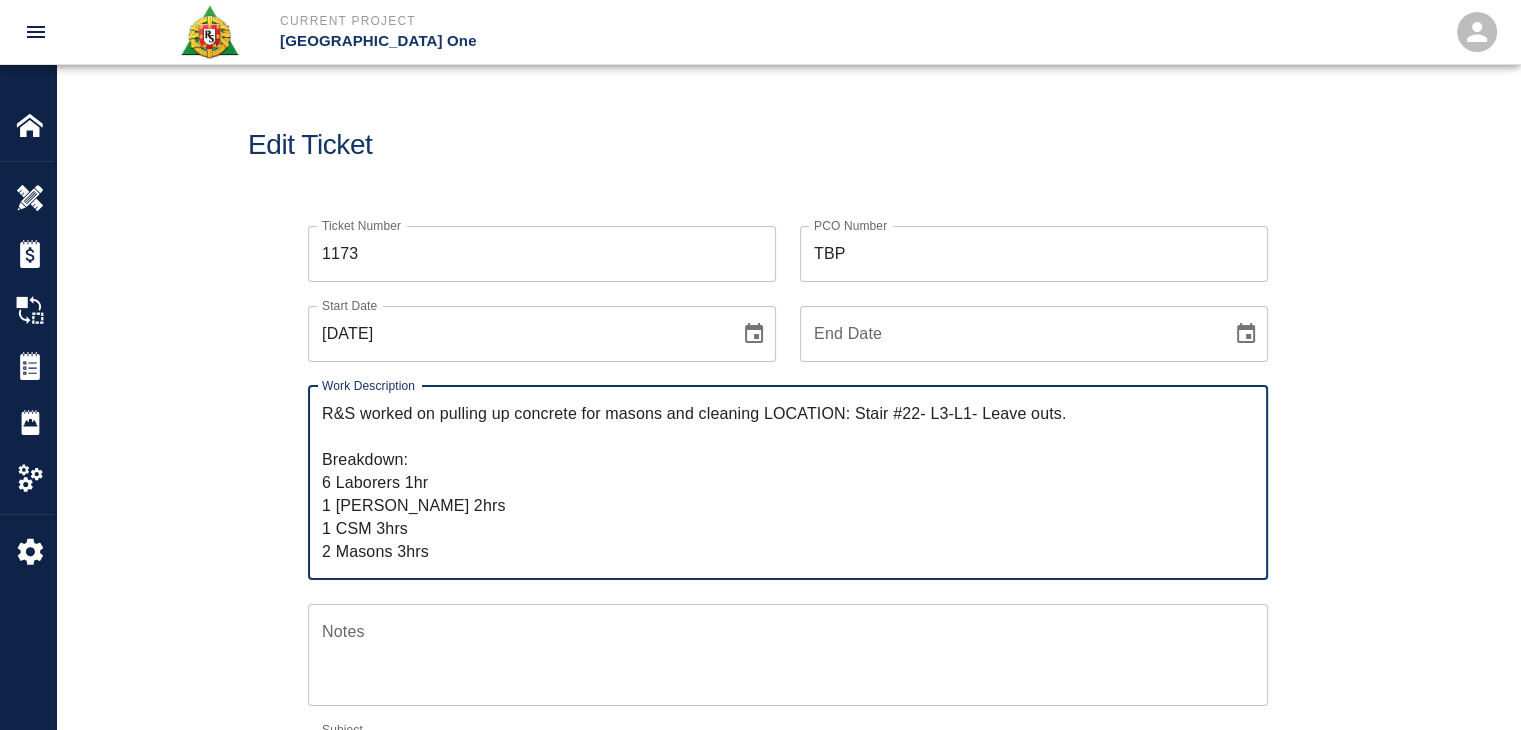 click on "R&S worked on pulling up concrete for masons and cleaning LOCATION: Stair #22- L3-L1- Leave outs.
Breakdown:
6 Laborers 1hr
1 Foreman 2hrs
1 CSM 3hrs
2 Masons 3hrs" at bounding box center [788, 482] 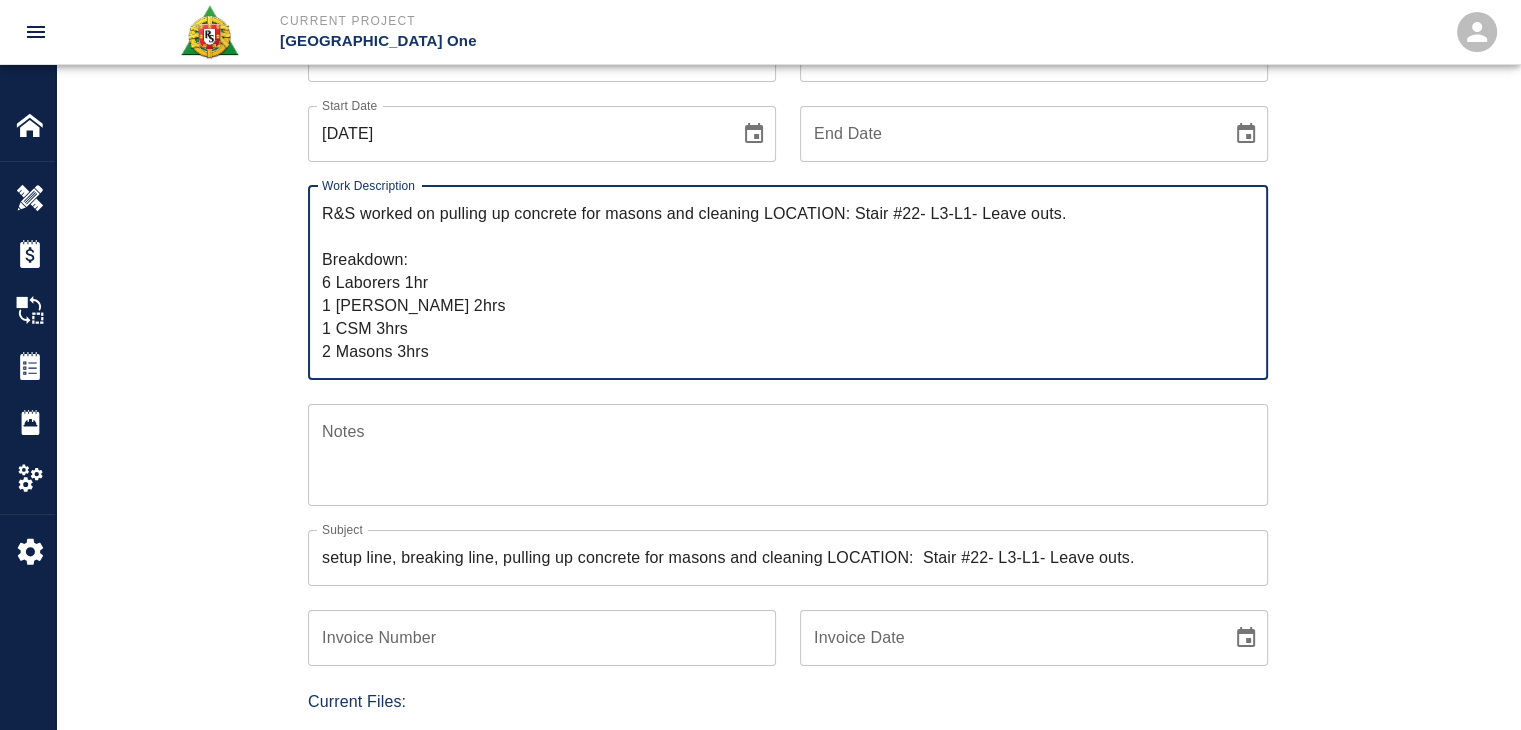 scroll, scrollTop: 200, scrollLeft: 0, axis: vertical 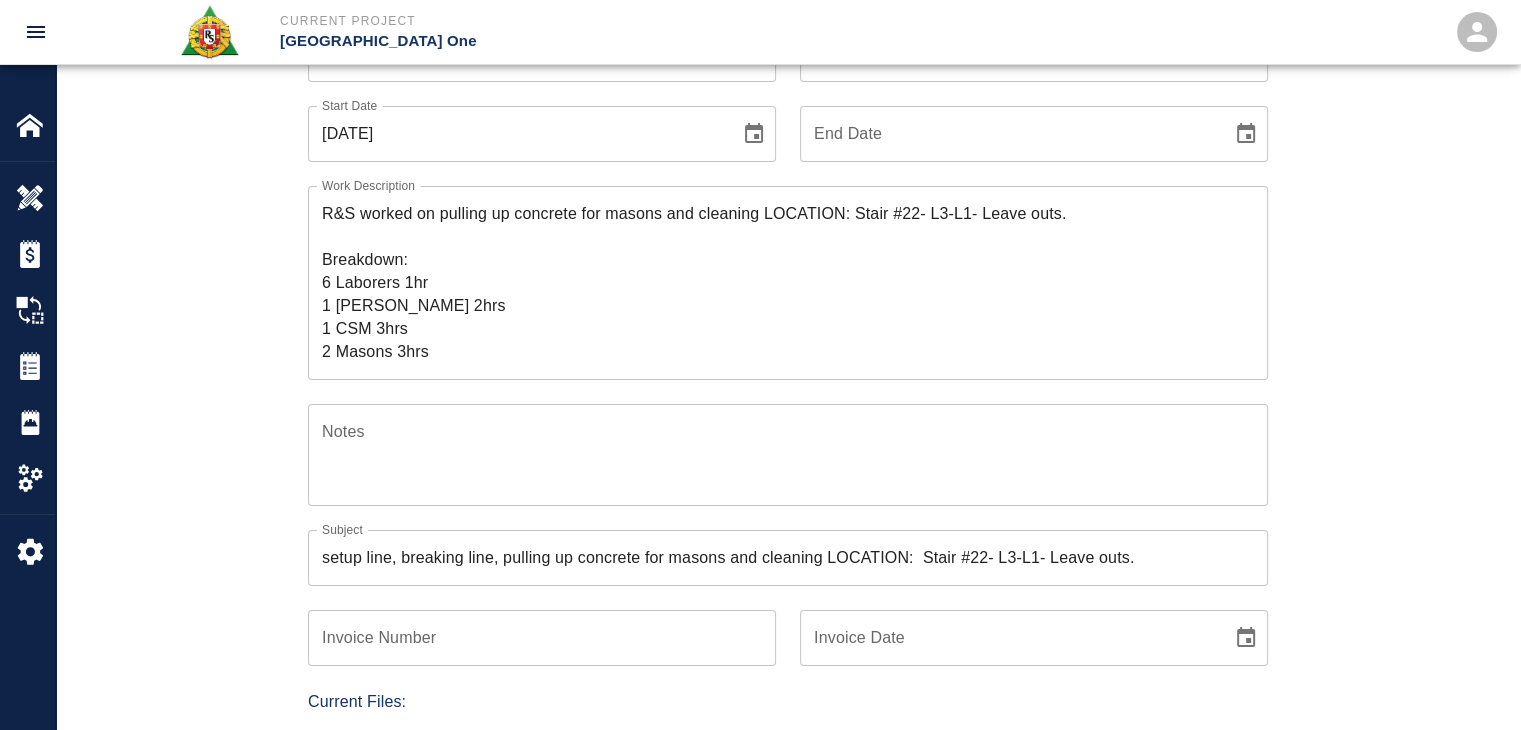 click on "R&S worked on pulling up concrete for masons and cleaning LOCATION: Stair #22- L3-L1- Leave outs.
Breakdown:
6 Laborers 1hr
1 Foreman 2hrs
1 CSM 3hrs
2 Masons 3hrs x Work Description" at bounding box center (788, 283) 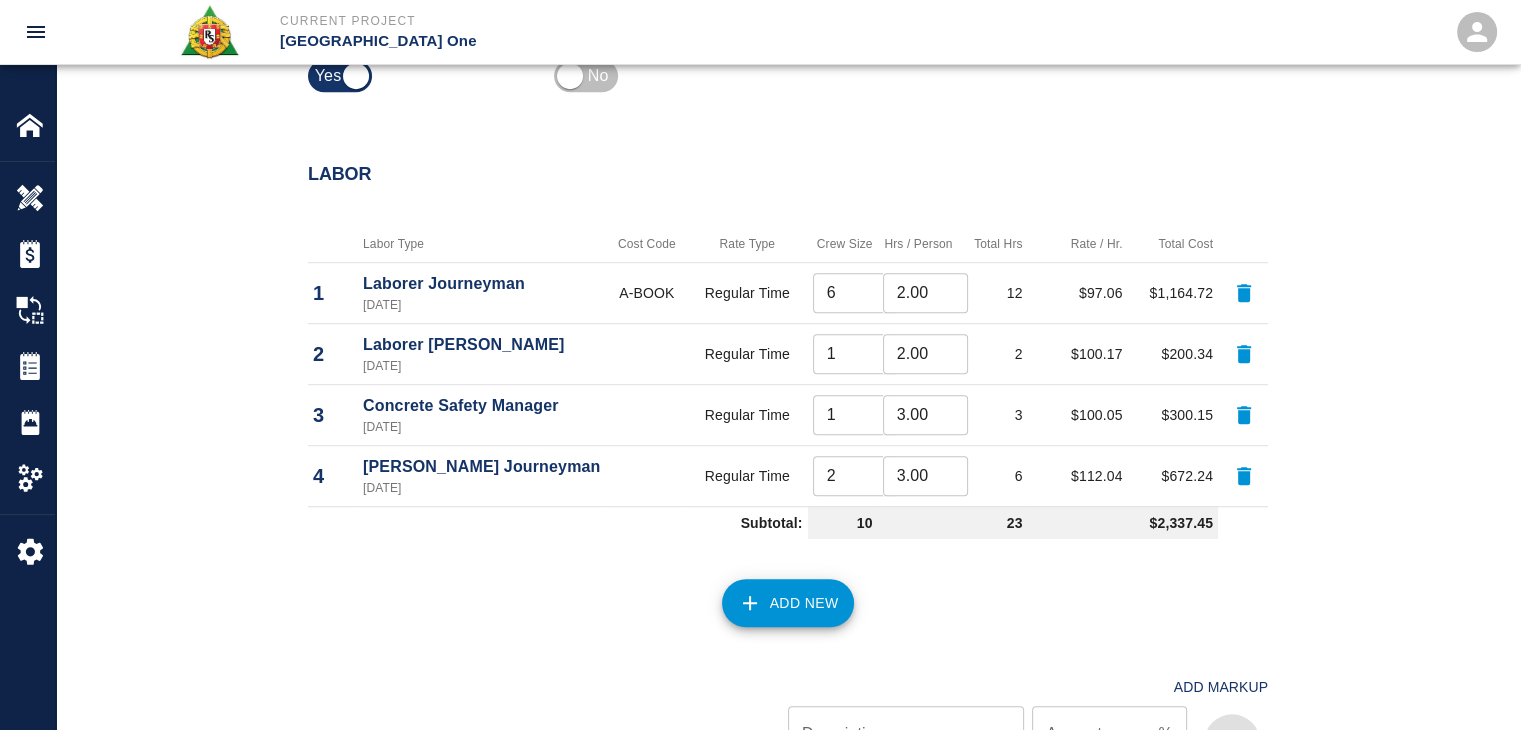 scroll, scrollTop: 1268, scrollLeft: 0, axis: vertical 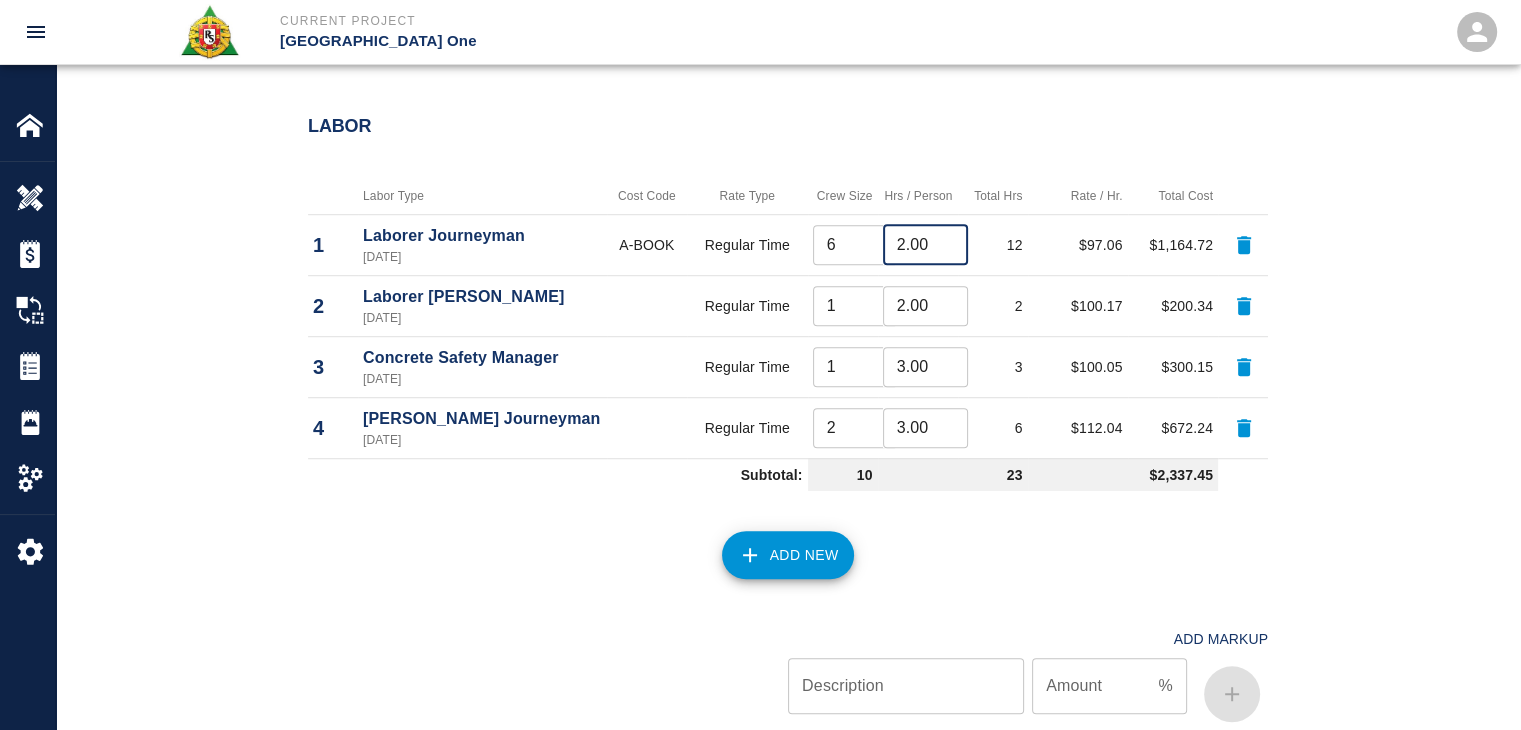 click on "2.00" at bounding box center [925, 245] 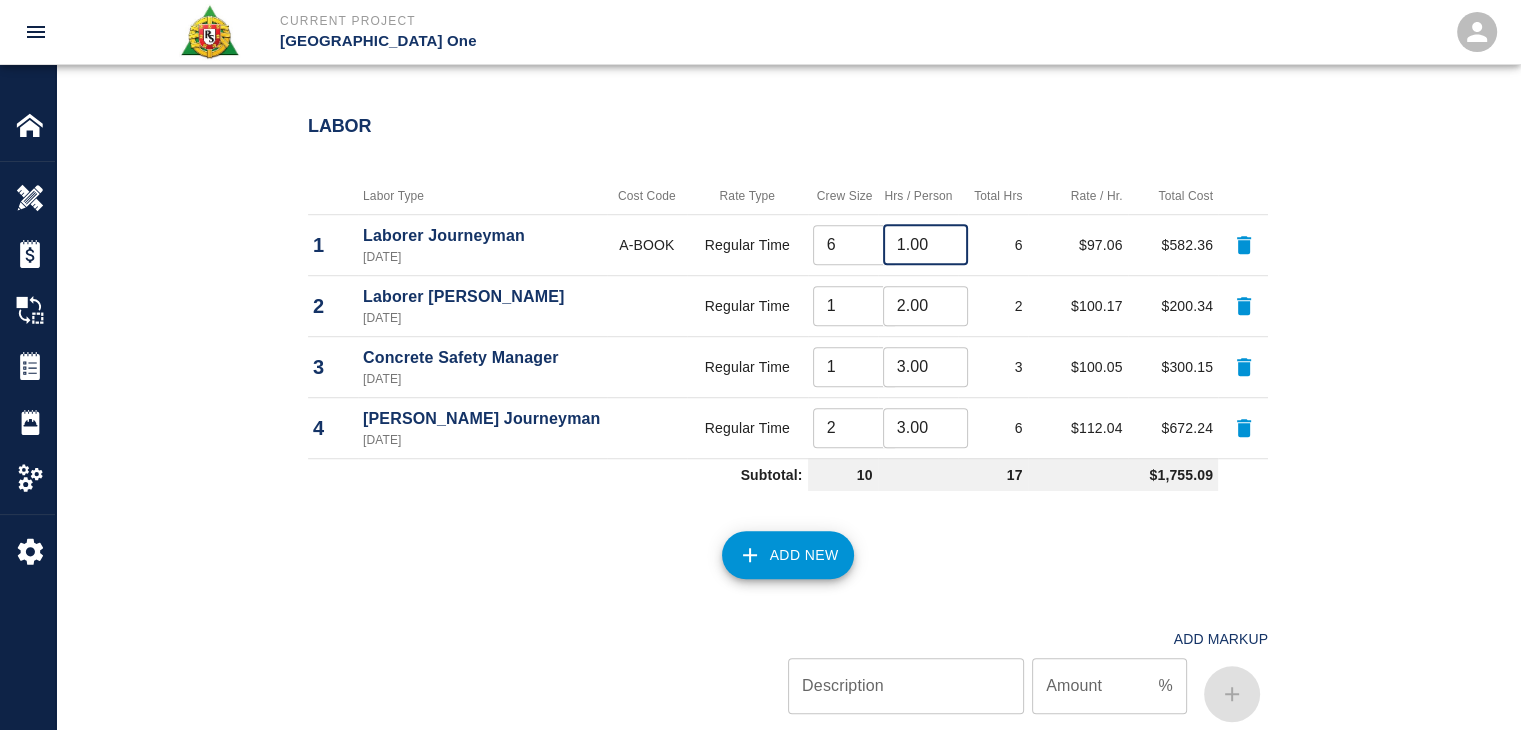 type on "1.00" 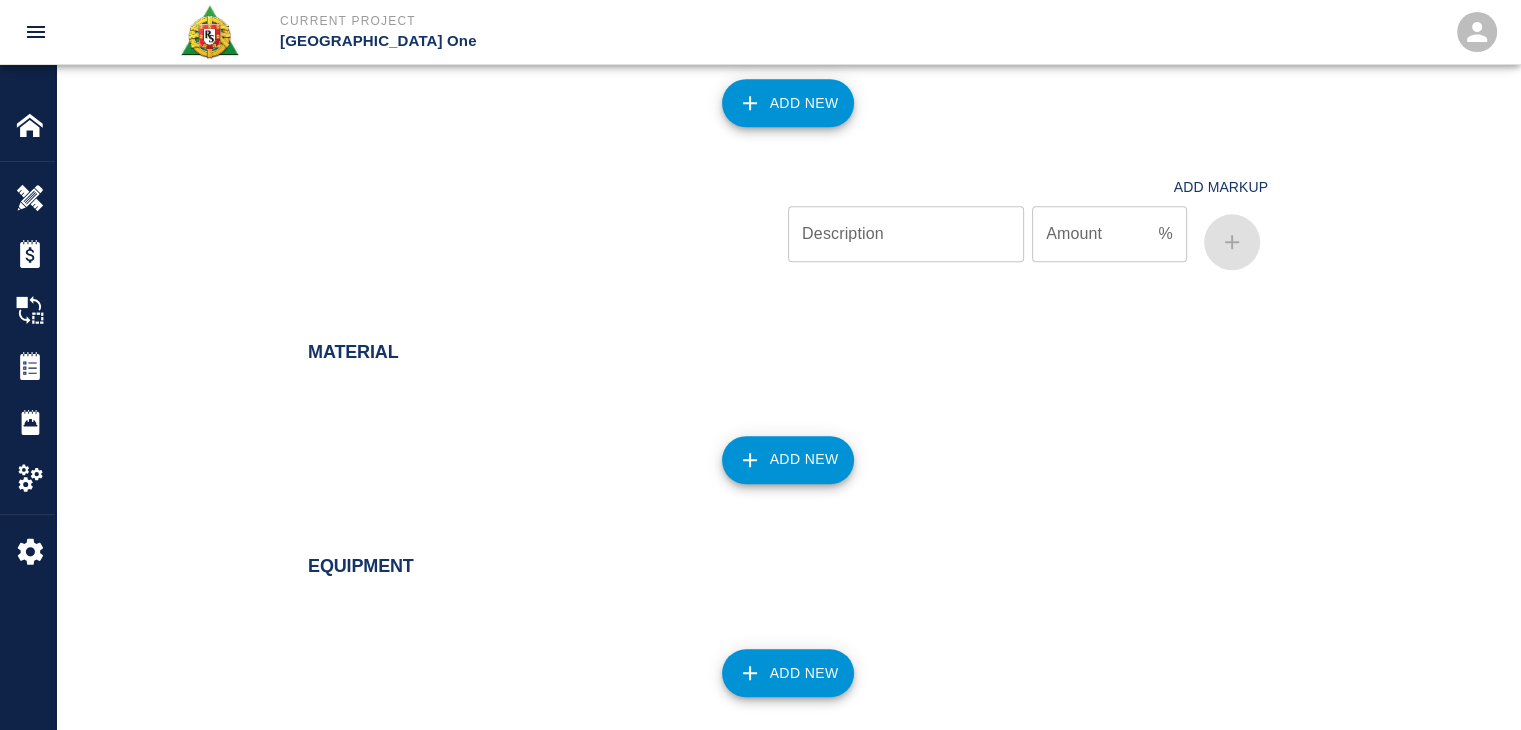 scroll, scrollTop: 2167, scrollLeft: 0, axis: vertical 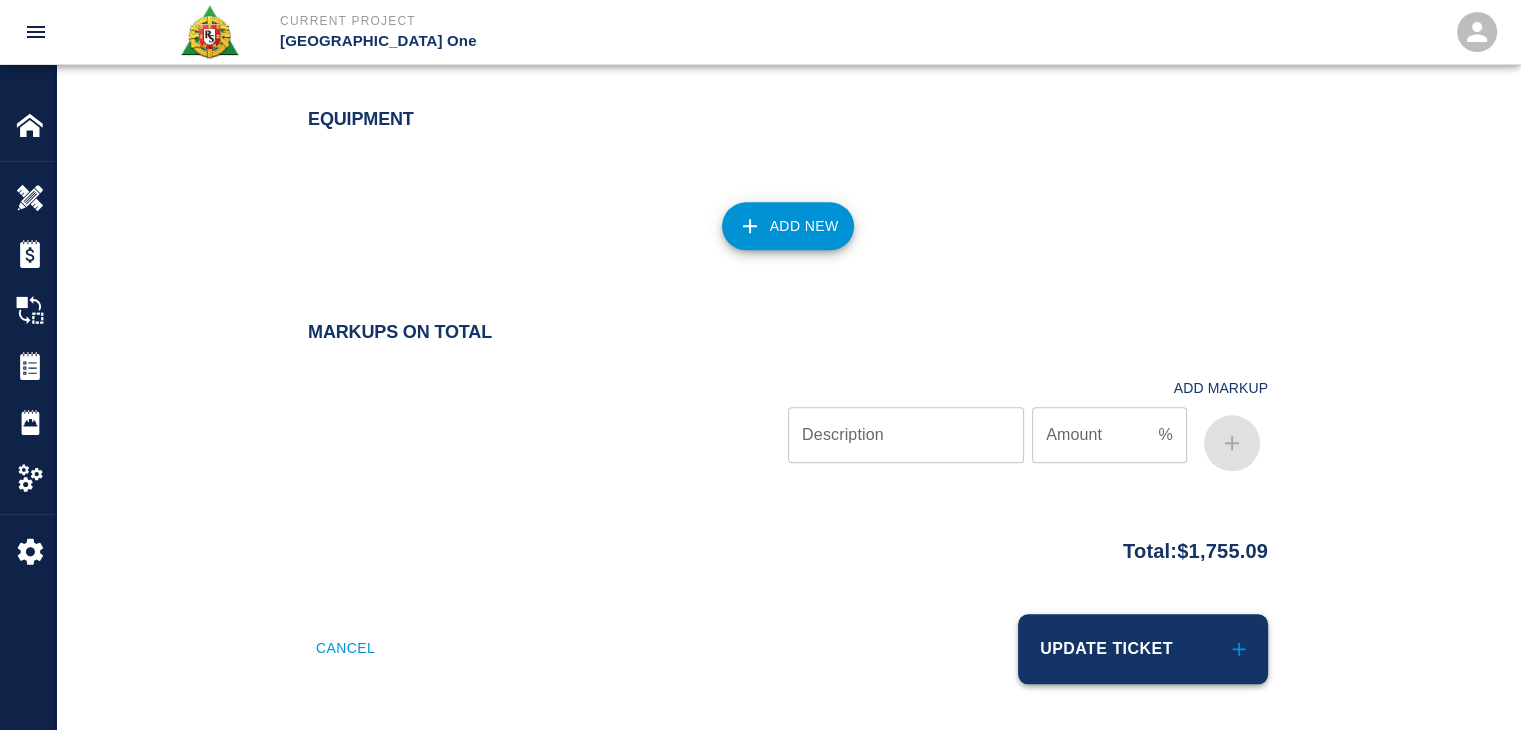click on "Update Ticket" at bounding box center [1143, 649] 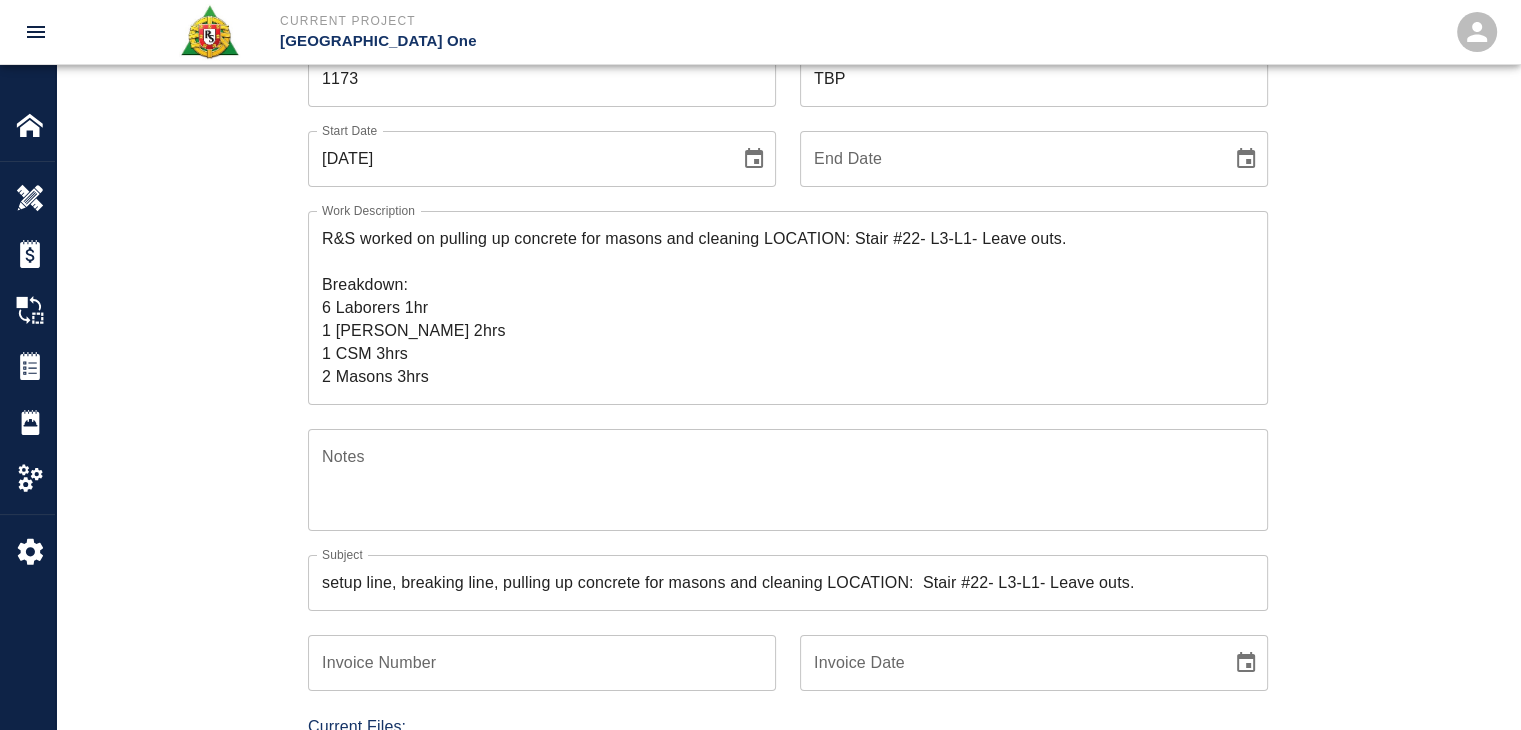 scroll, scrollTop: 188, scrollLeft: 0, axis: vertical 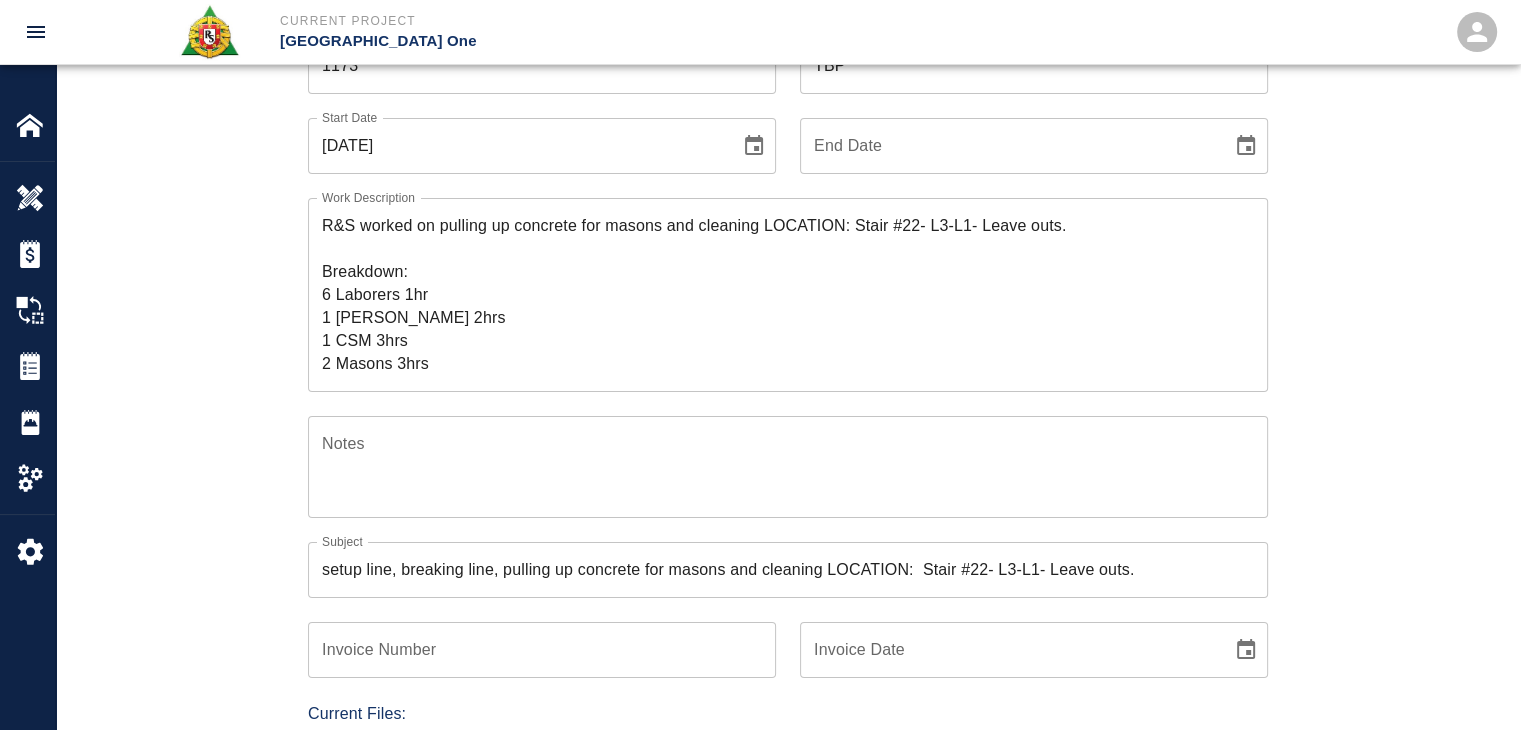click on "setup line, breaking line, pulling up concrete for masons and cleaning LOCATION:  Stair #22- L3-L1- Leave outs." at bounding box center [788, 570] 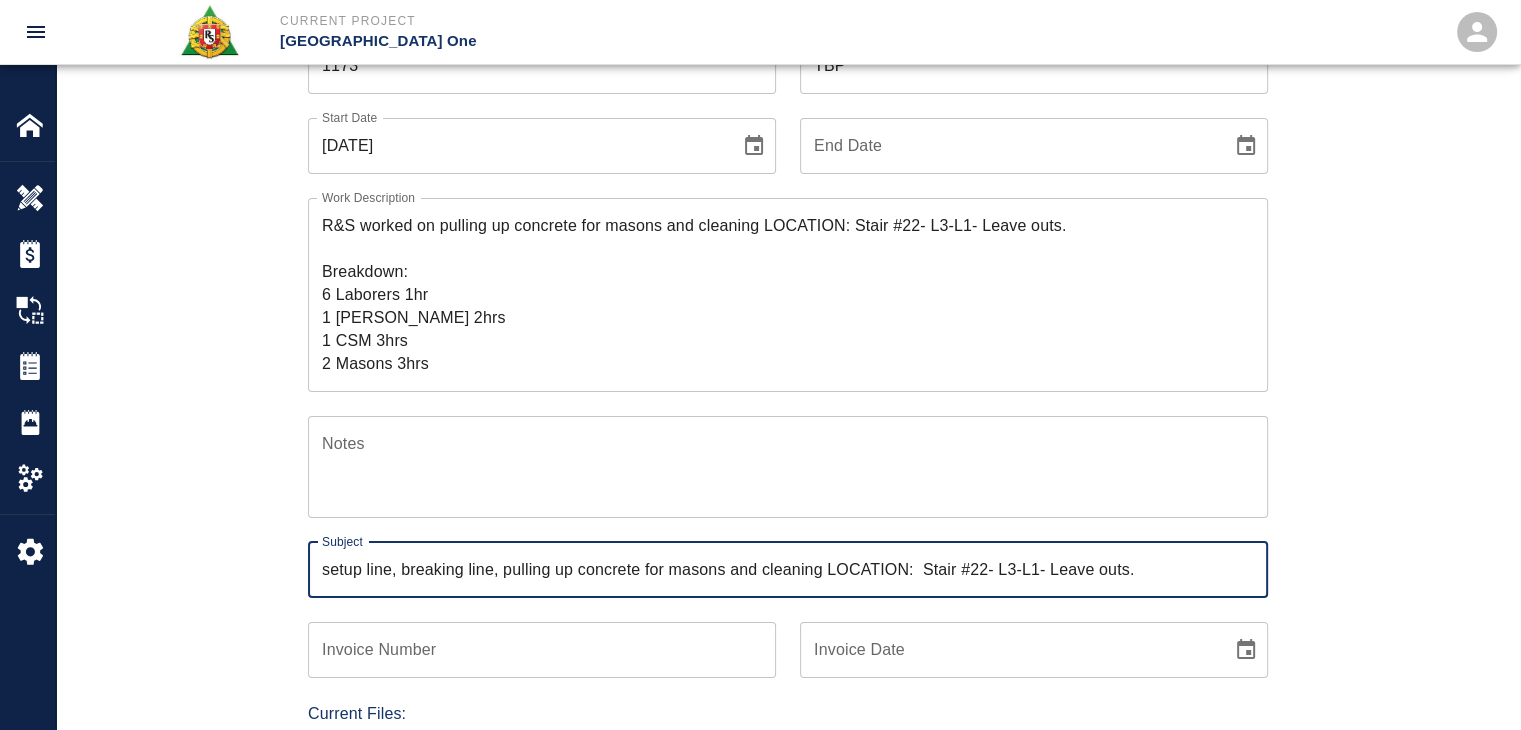 click on "setup line, breaking line, pulling up concrete for masons and cleaning LOCATION:  Stair #22- L3-L1- Leave outs." at bounding box center [788, 570] 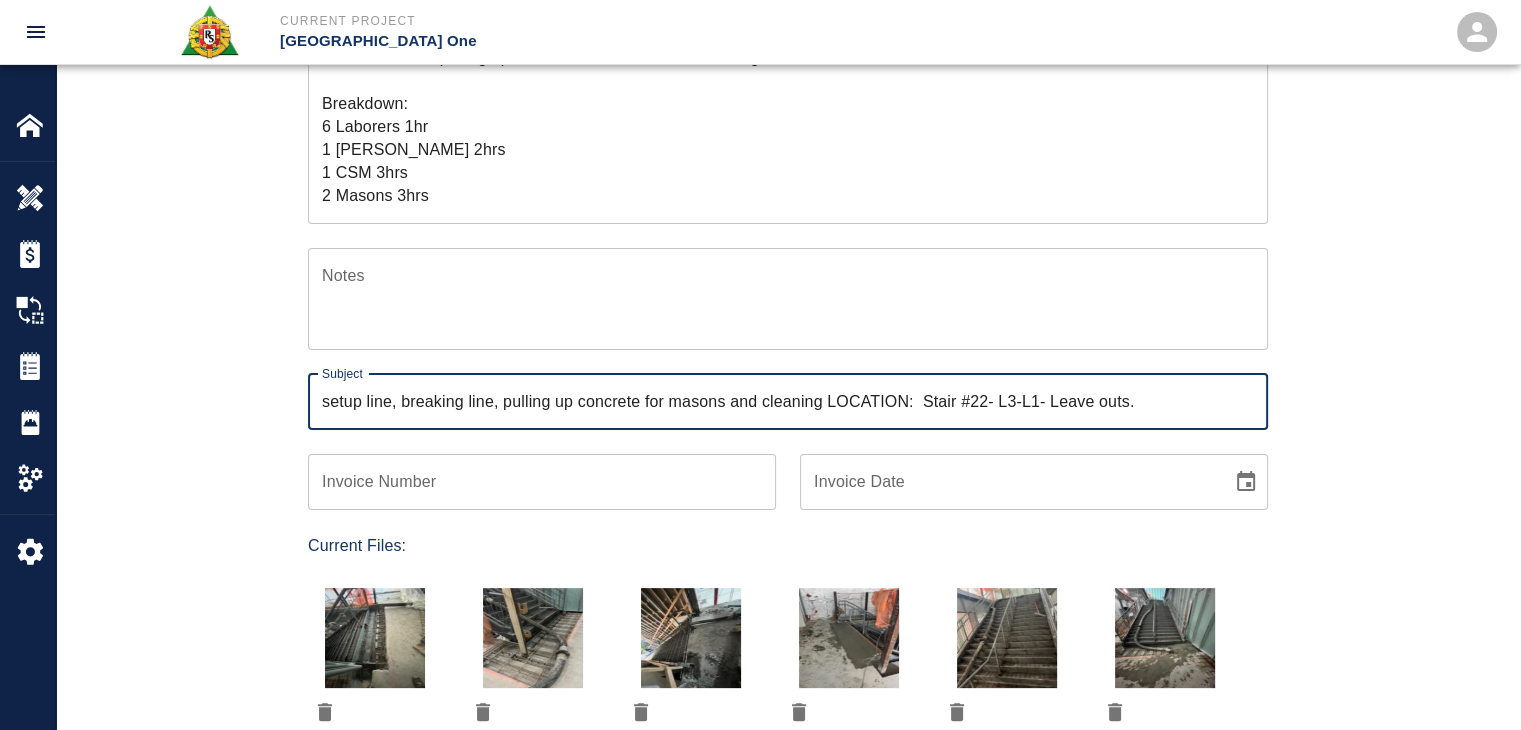 scroll, scrollTop: 376, scrollLeft: 0, axis: vertical 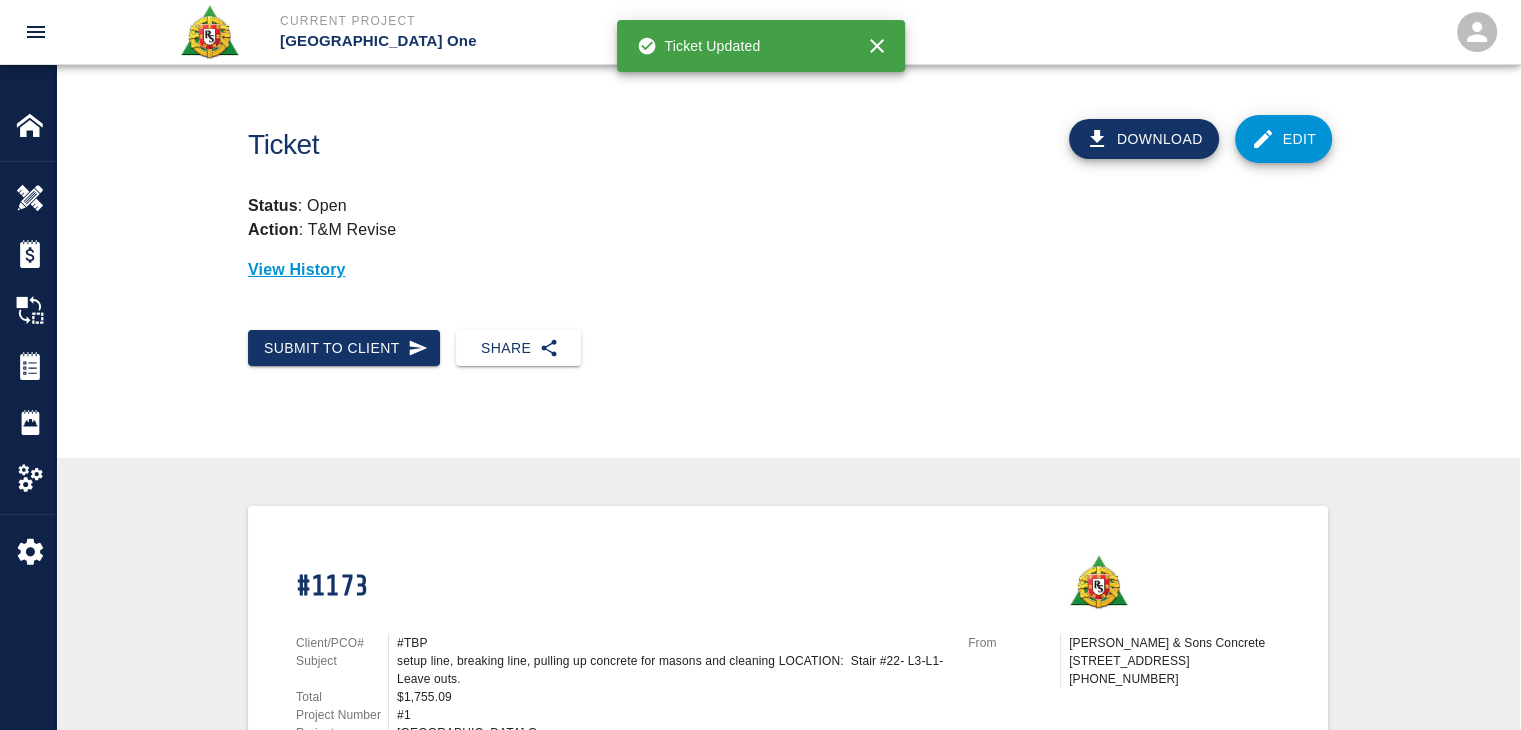click 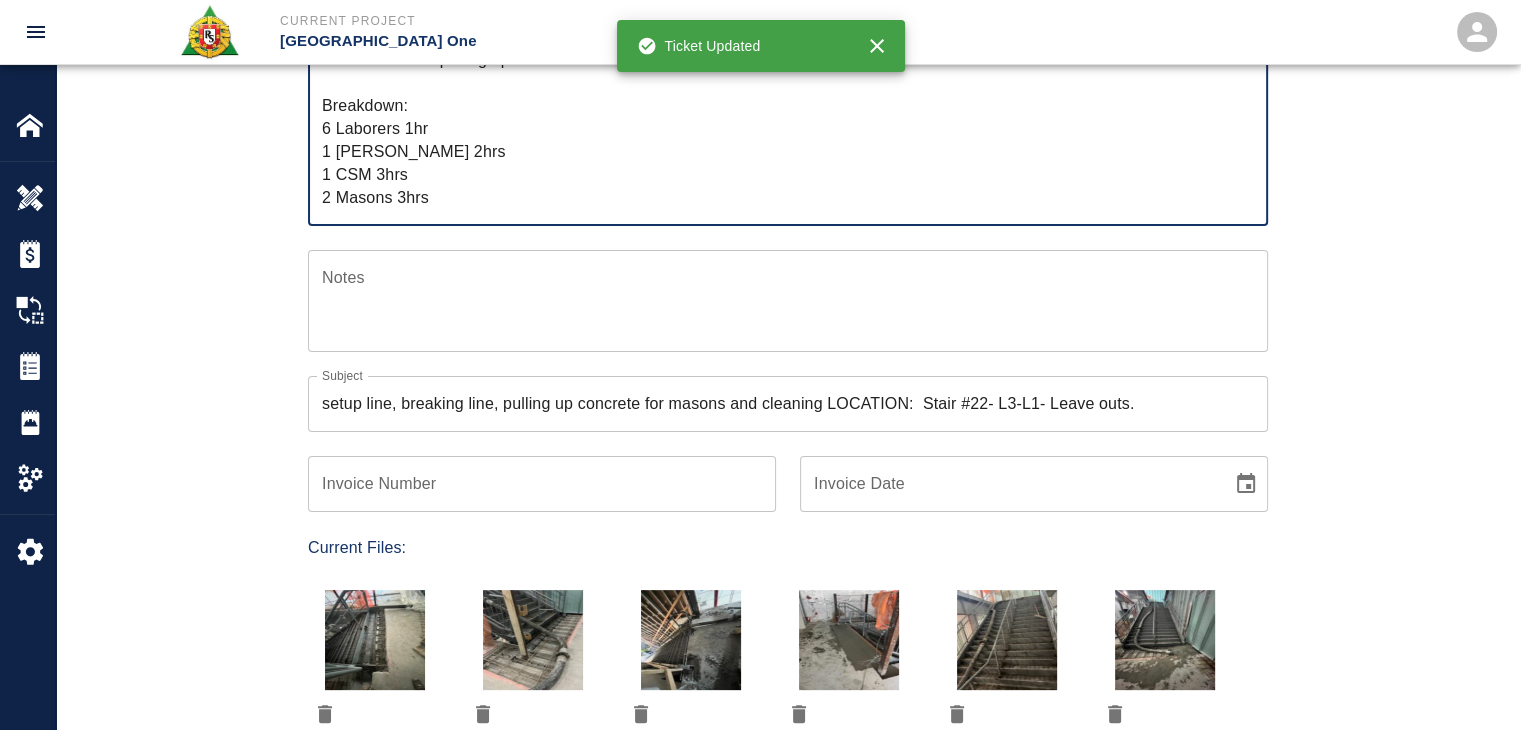 scroll, scrollTop: 356, scrollLeft: 0, axis: vertical 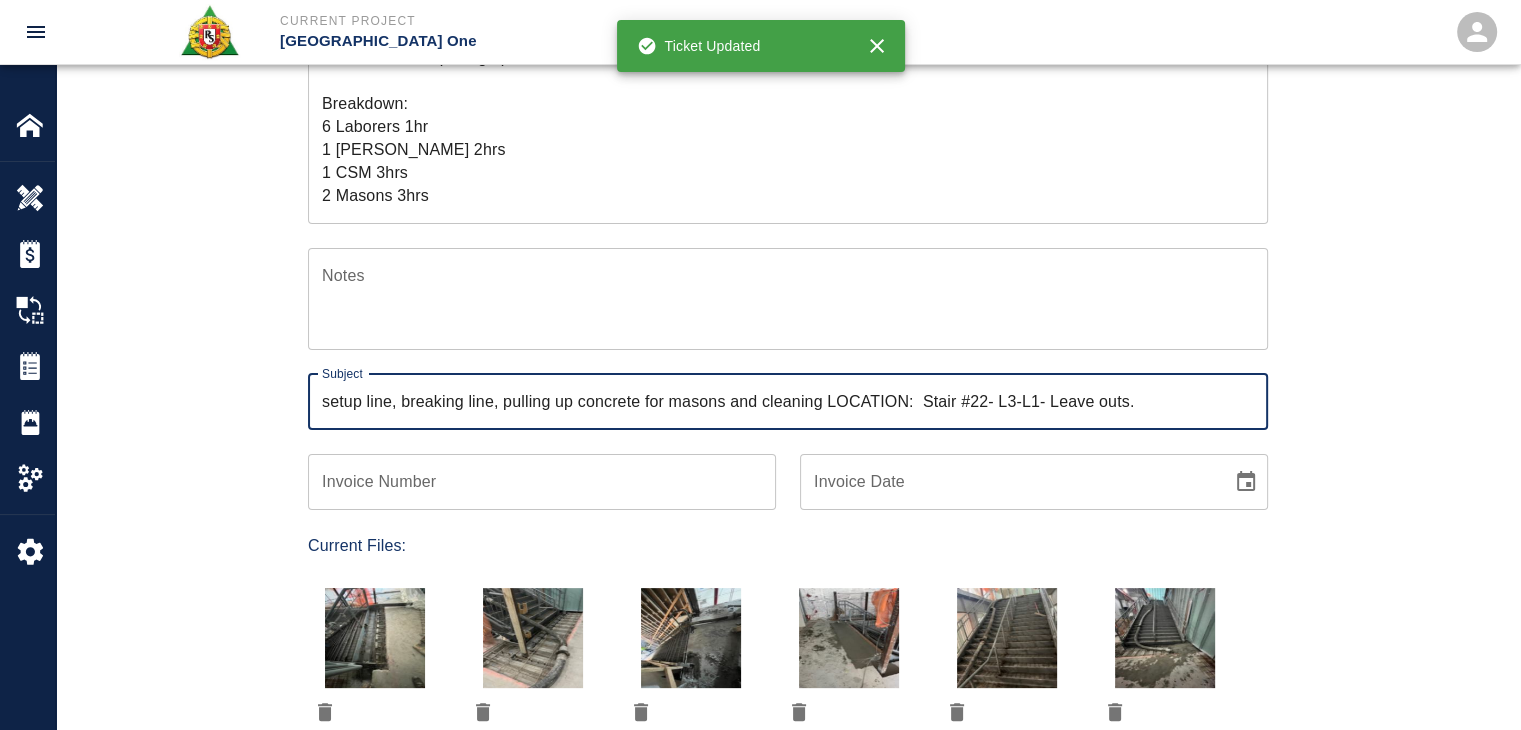 drag, startPoint x: 507, startPoint y: 398, endPoint x: 130, endPoint y: 349, distance: 380.17102 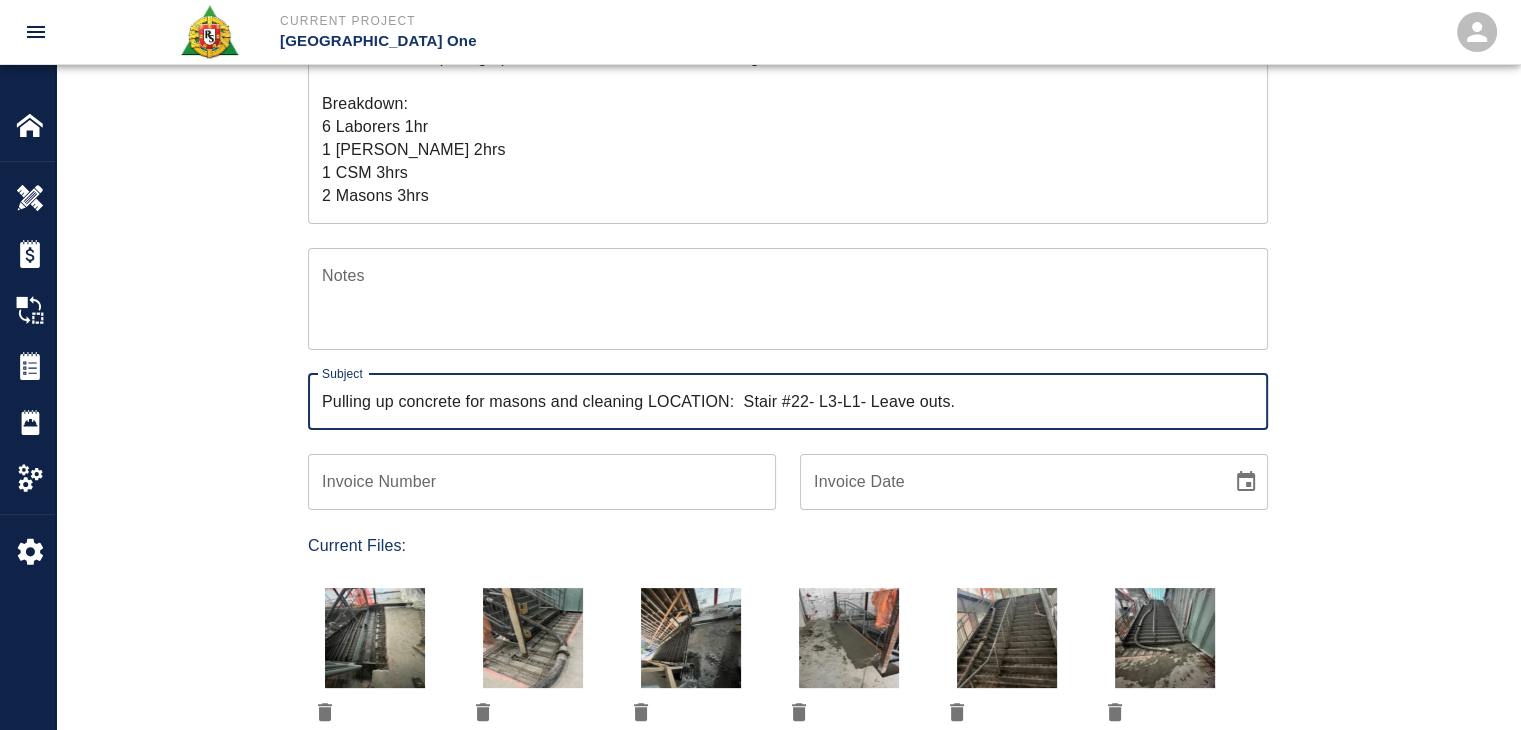 type on "Pulling up concrete for masons and cleaning LOCATION:  Stair #22- L3-L1- Leave outs." 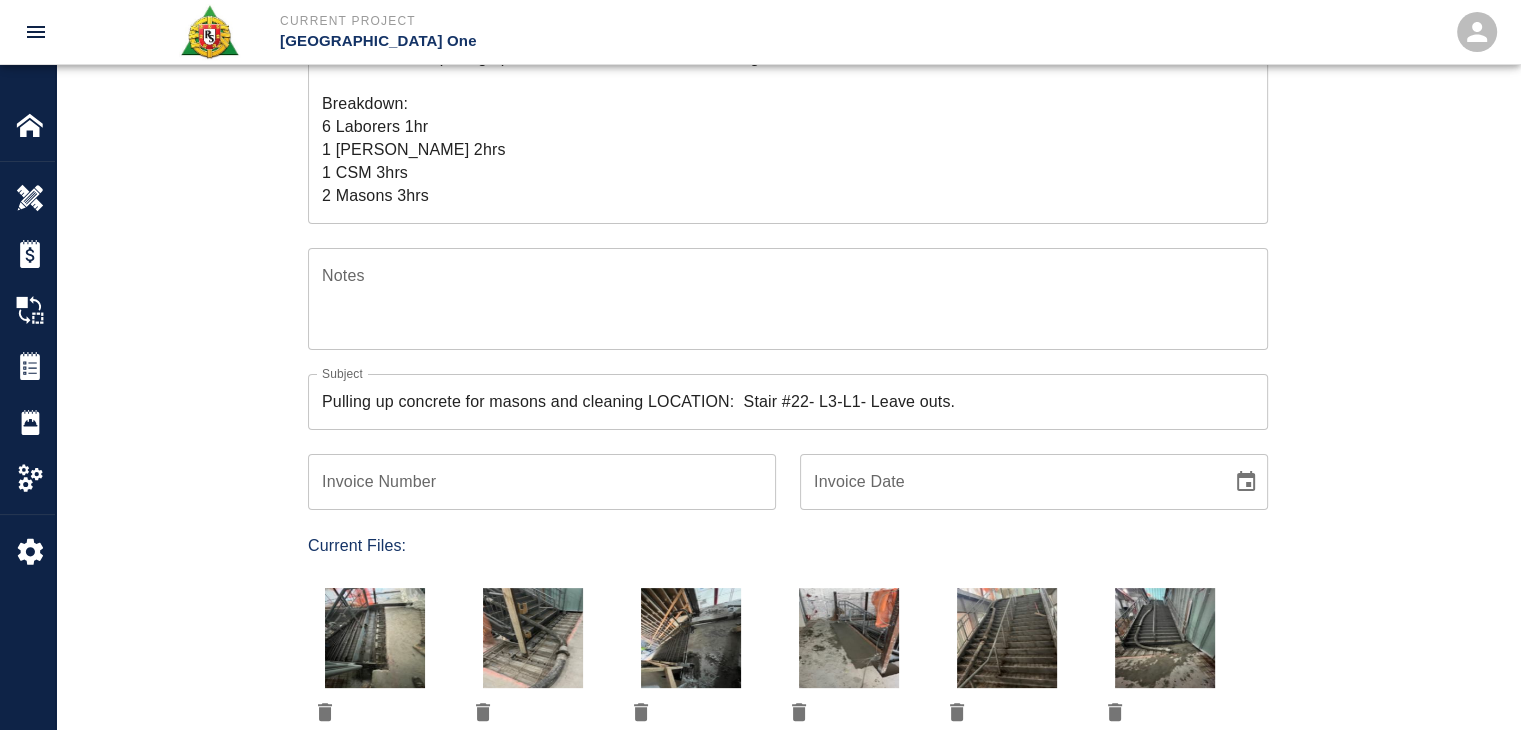 click on "Notes x Notes" at bounding box center (776, 287) 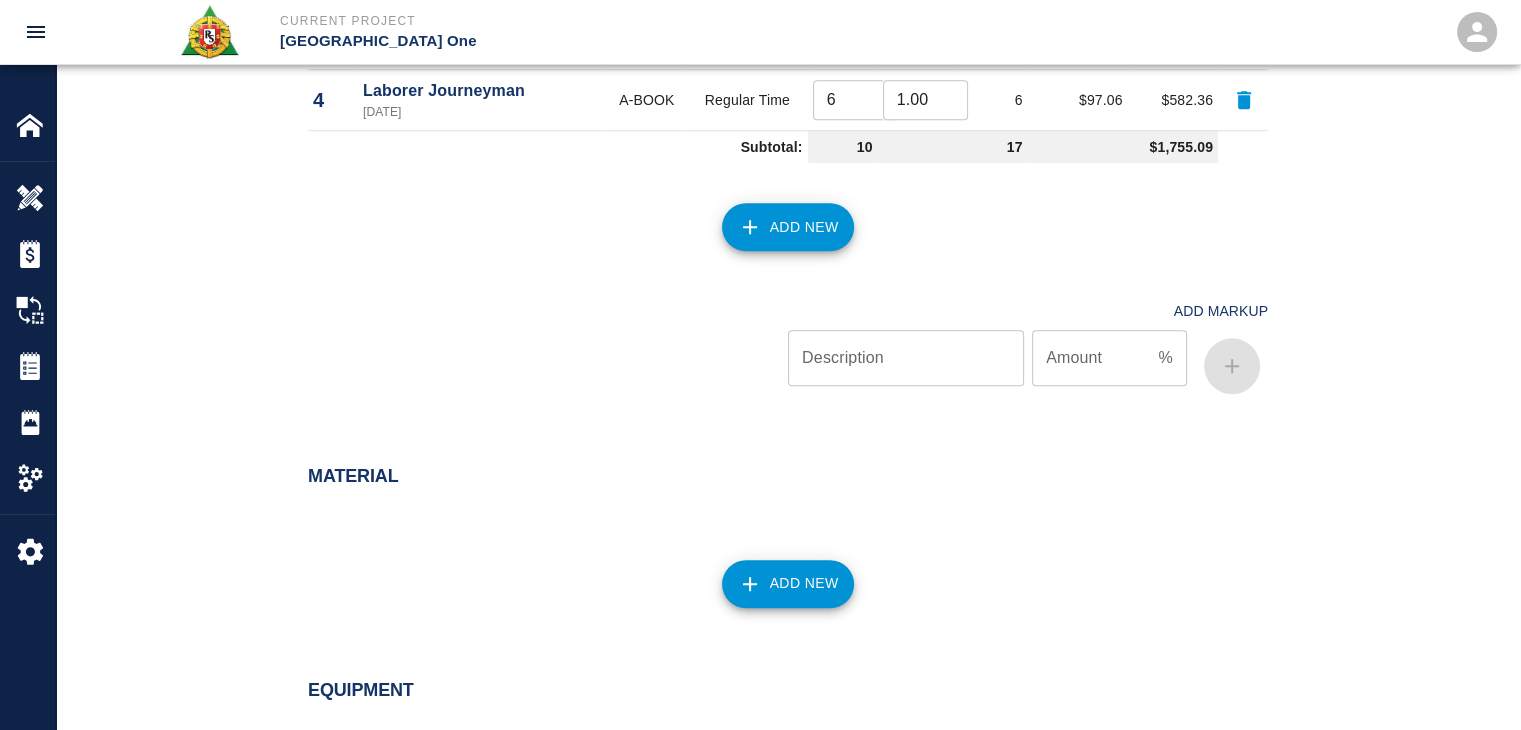 scroll, scrollTop: 2167, scrollLeft: 0, axis: vertical 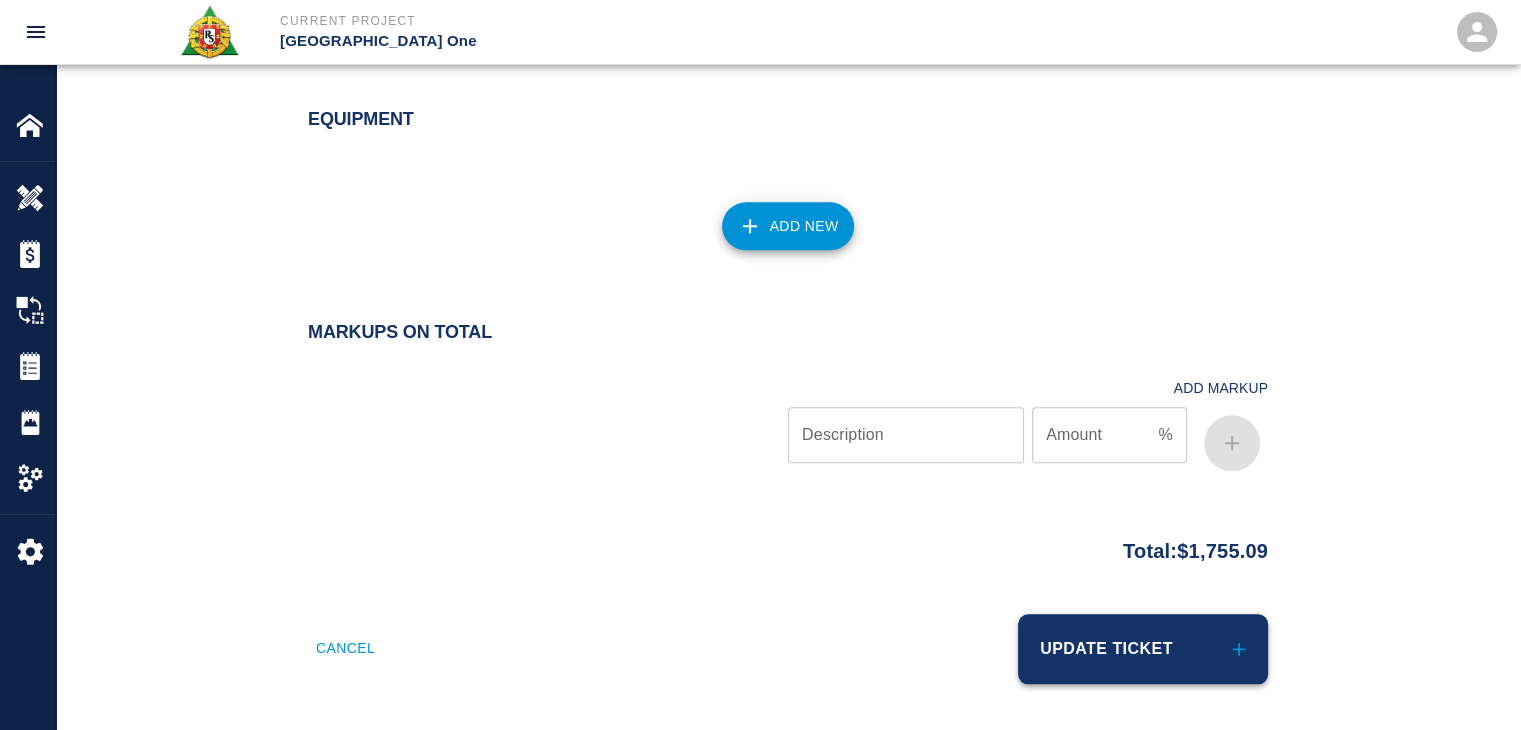 click on "Update Ticket" at bounding box center (1143, 649) 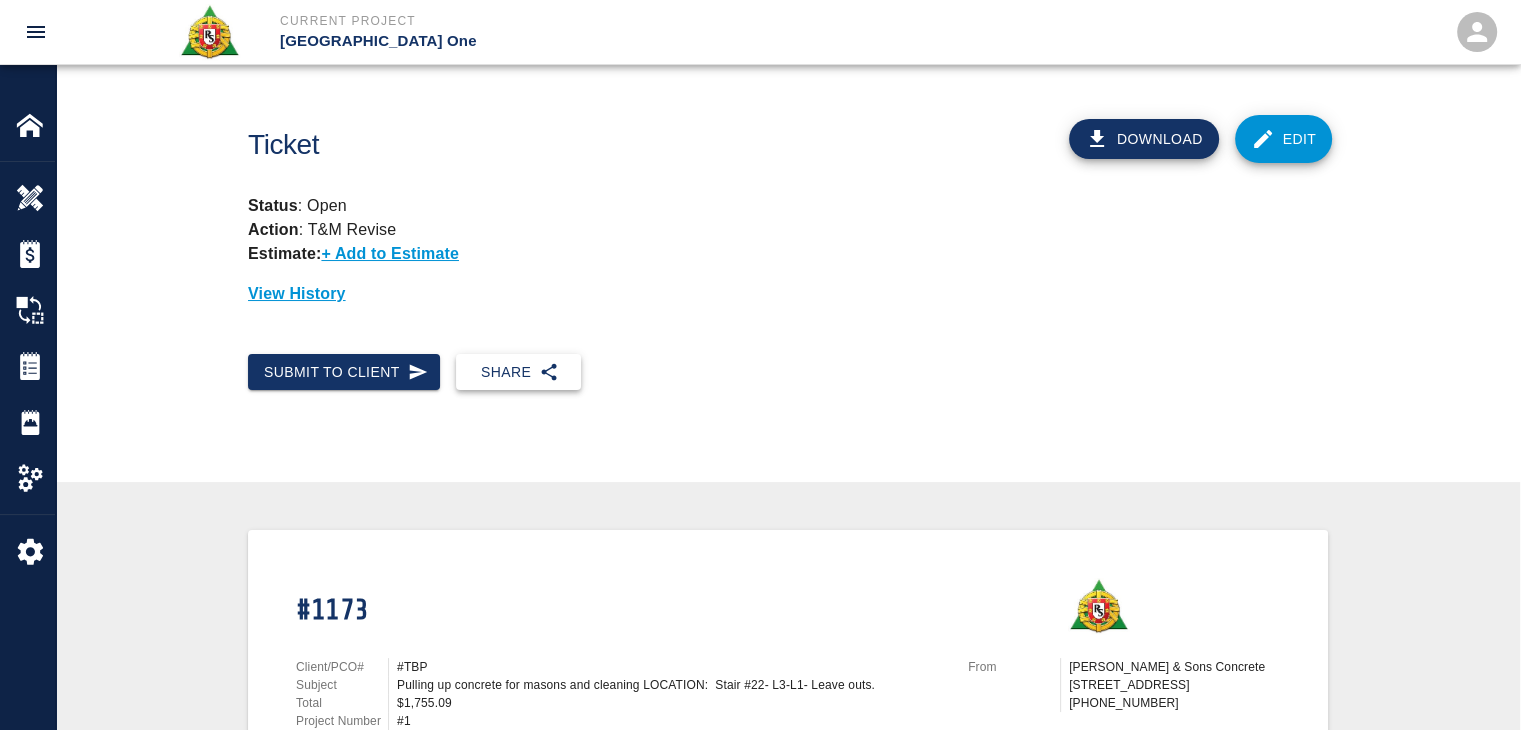 scroll, scrollTop: 212, scrollLeft: 0, axis: vertical 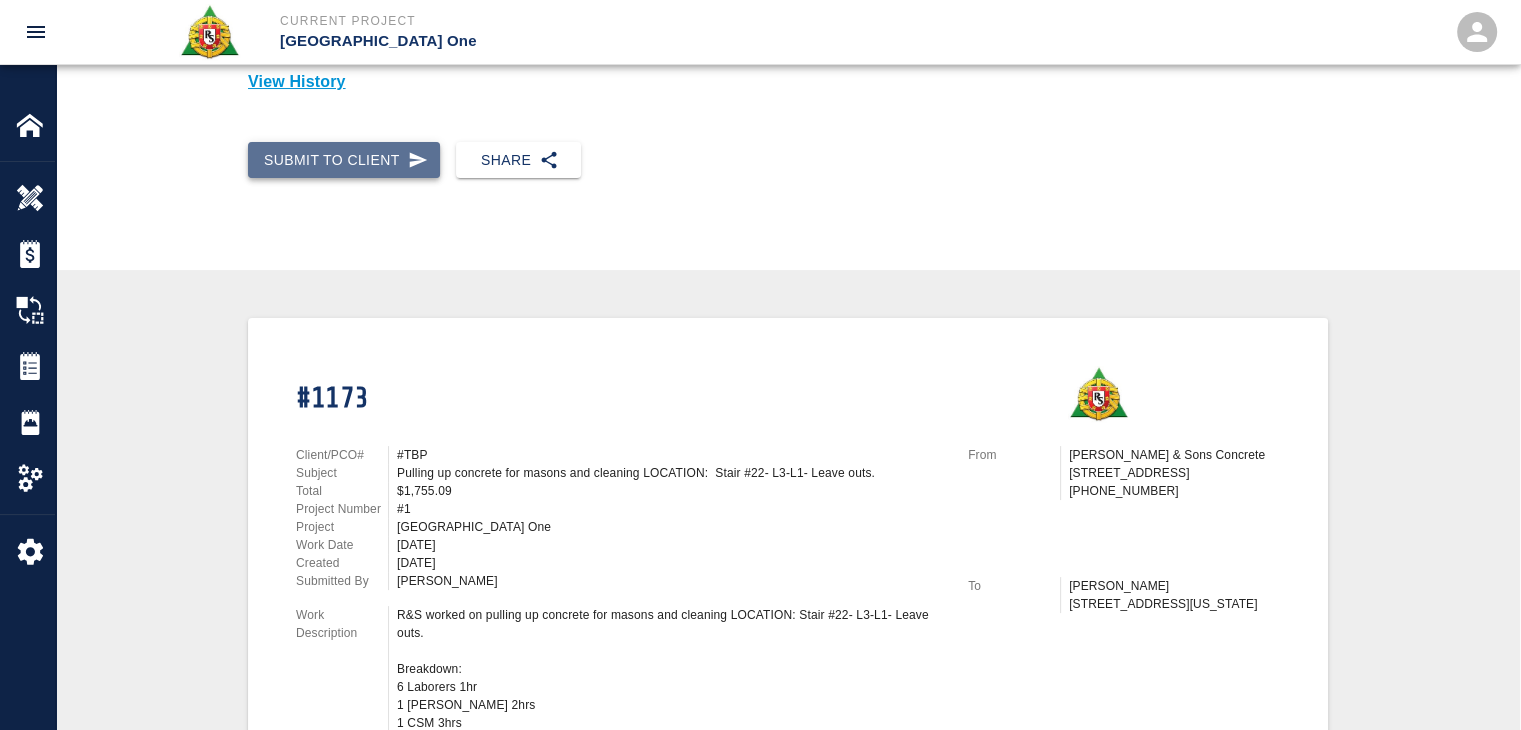 click on "Submit to Client" at bounding box center [344, 160] 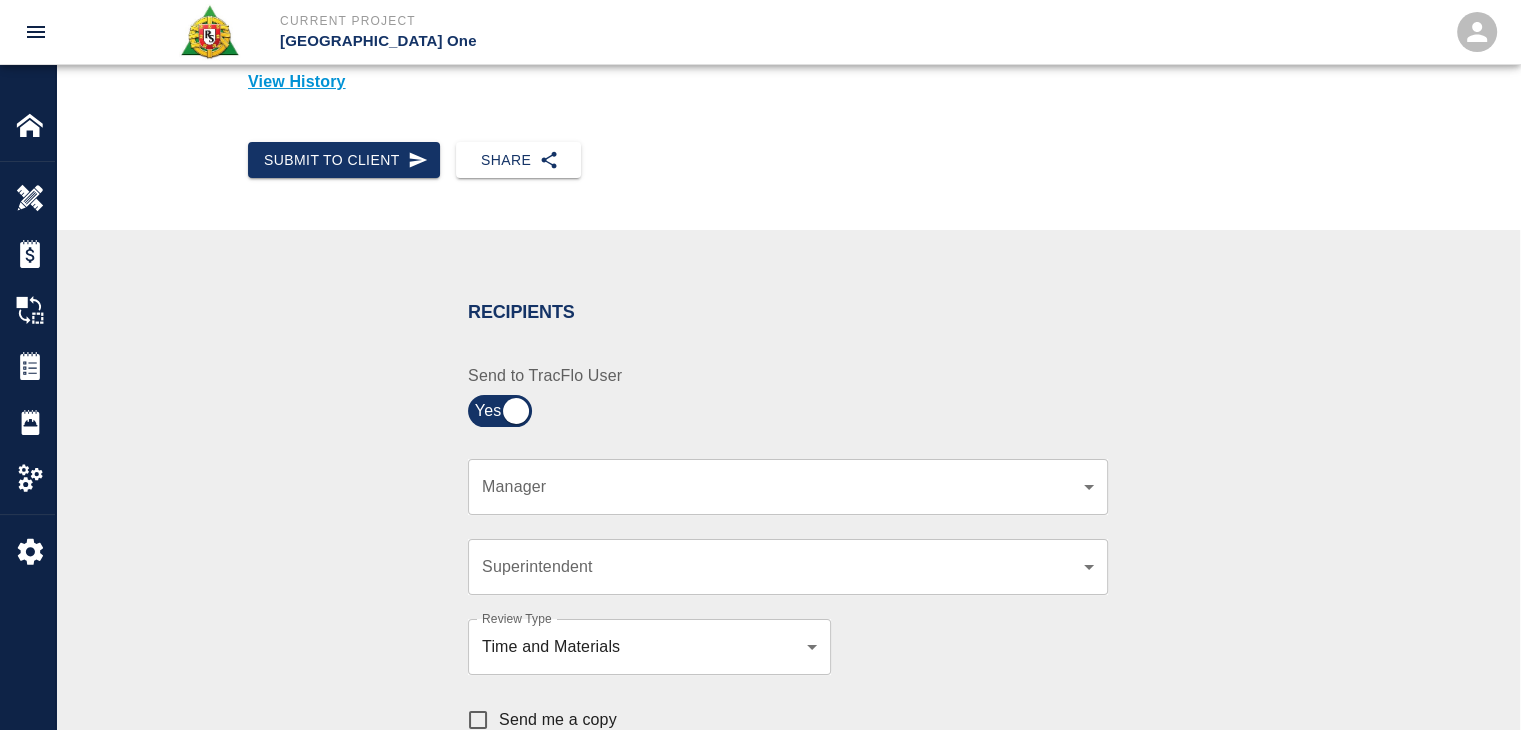 scroll, scrollTop: 436, scrollLeft: 0, axis: vertical 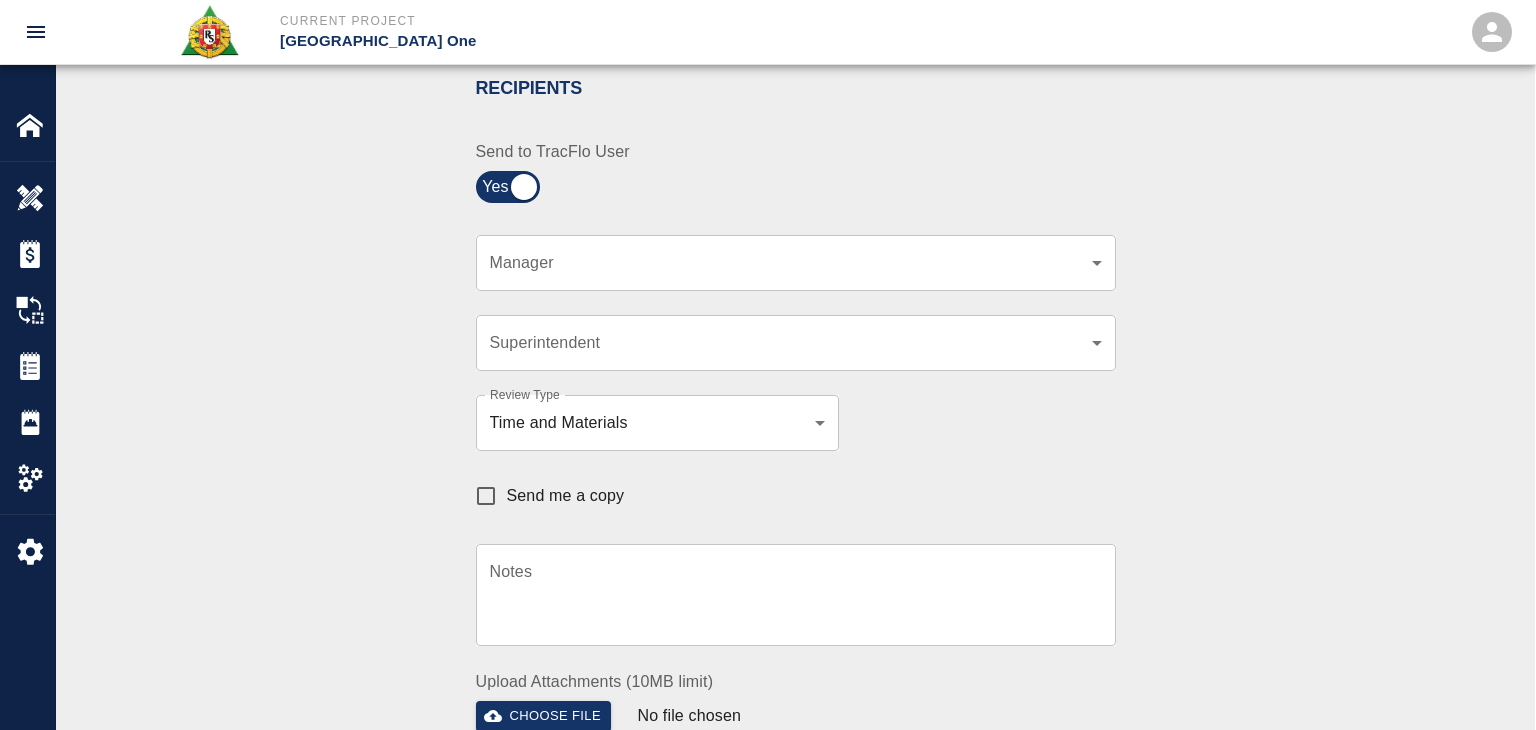 click on "Current Project JFK Terminal One Home JFK Terminal One Overview Estimates Change Orders Tickets Daily Reports Project Settings Settings Powered By Terms of Service  |  Privacy Policy Ticket Download Edit Status :   Open Action :   T&M Revise Estimate:  + Add to Estimate View History Submit to Client Share Recipients Internal Team ​ Internal Team Notes x Notes Cancel Send Recipients Send to TracFlo User Manager ​ Manager Superintendent ​ Superintendent Review Type Time and Materials tm Review Type Send me a copy Notes x Notes Upload Attachments (10MB limit) Choose file No file chosen Upload Another File Cancel Send Request Time and Material Revision Notes   * x Notes   * Upload Attachments (10MB limit) Choose file No file chosen Upload Another File Cancel Send Time and Materials Reject Notes   * x Notes   * Upload Attachments (10MB limit) Choose file No file chosen Upload Another File Cancel Send Approve Ticket Time and Materials Signature Clear Notes x Notes Upload Attachments (10MB limit) Cancel" at bounding box center (768, -71) 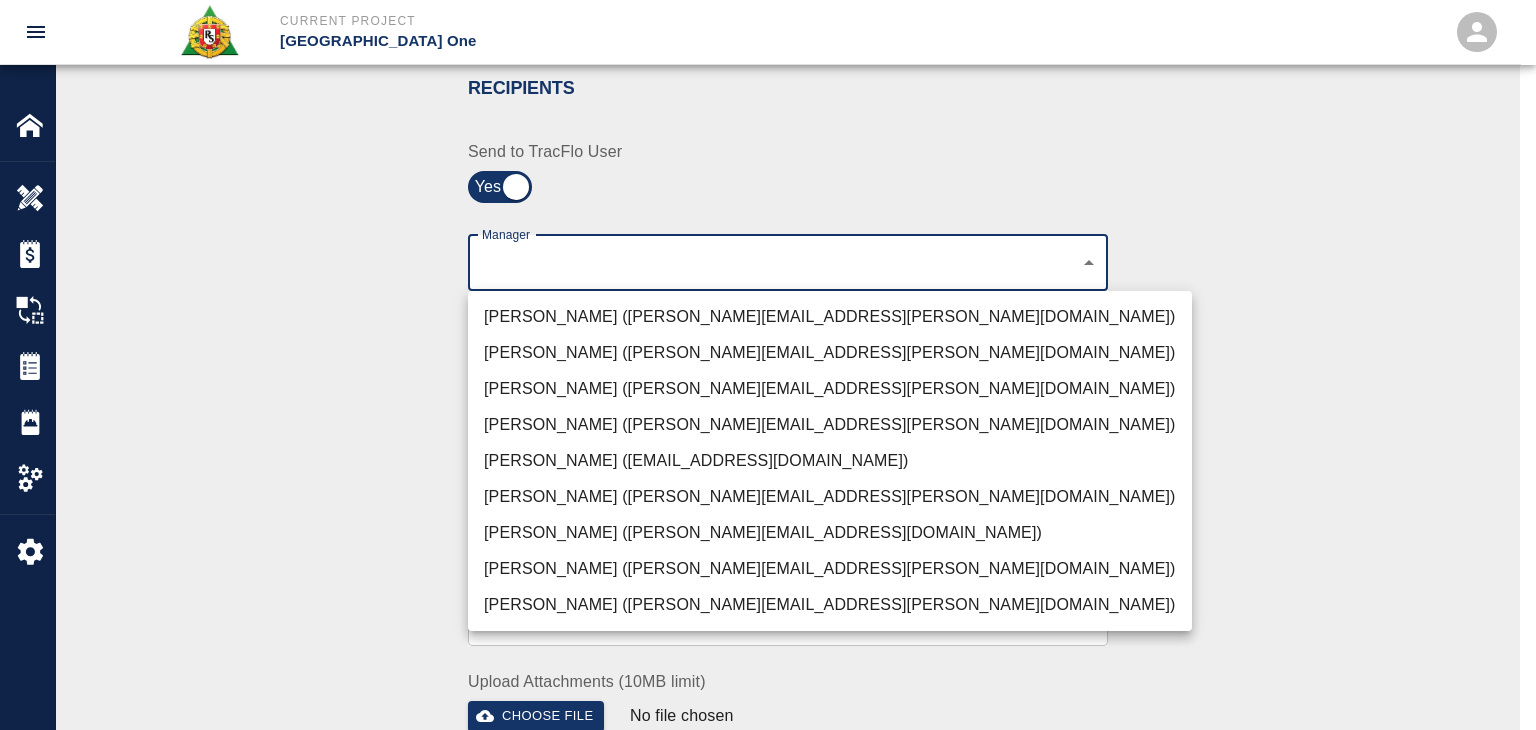 click on "Peter Hardecker (peter.hardecker@aecom.com)" at bounding box center [830, 317] 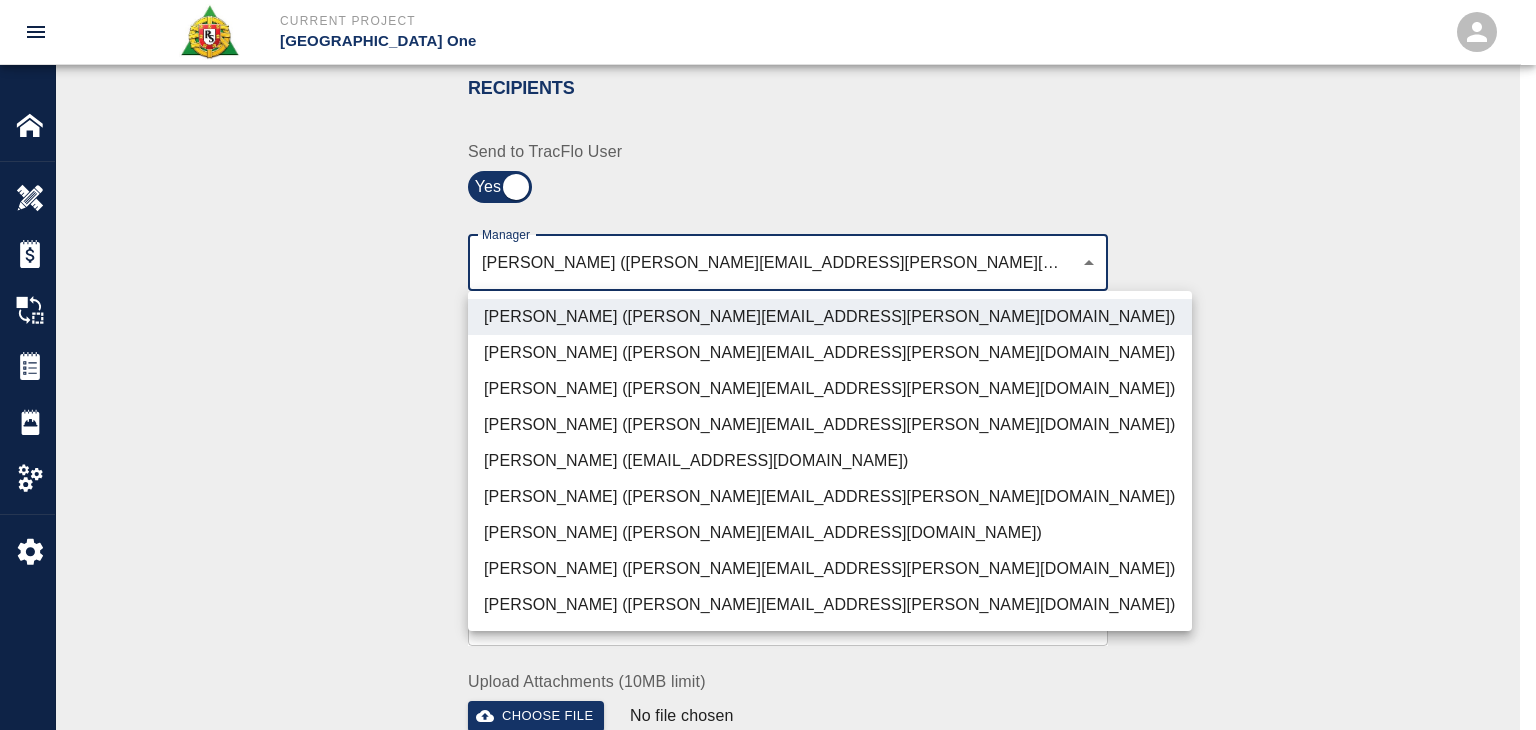 click on "Parin Kanani (parin.kanani@aecom.com)" at bounding box center (830, 389) 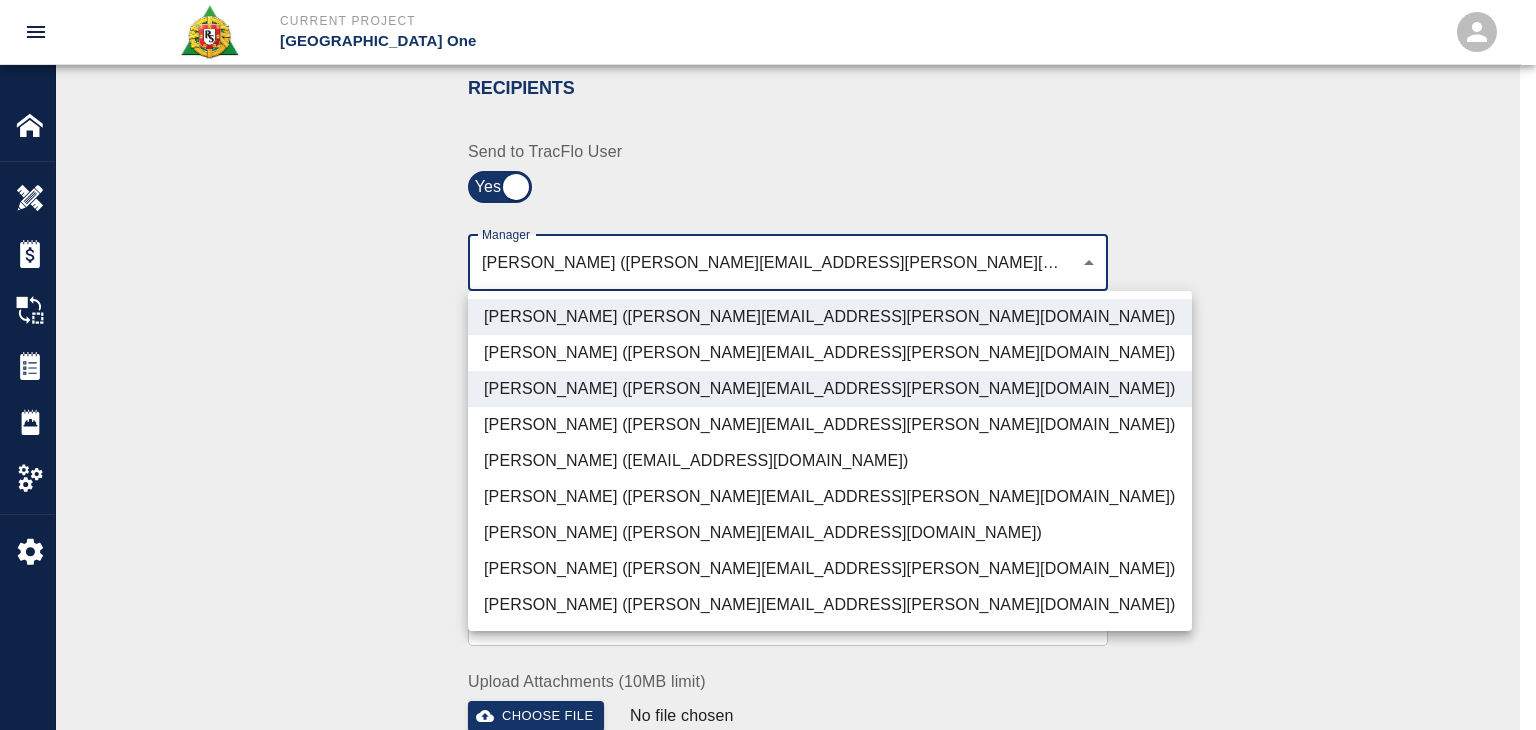 click on "Dylan  Sims (dylan.sims@aecom.com)" at bounding box center (830, 569) 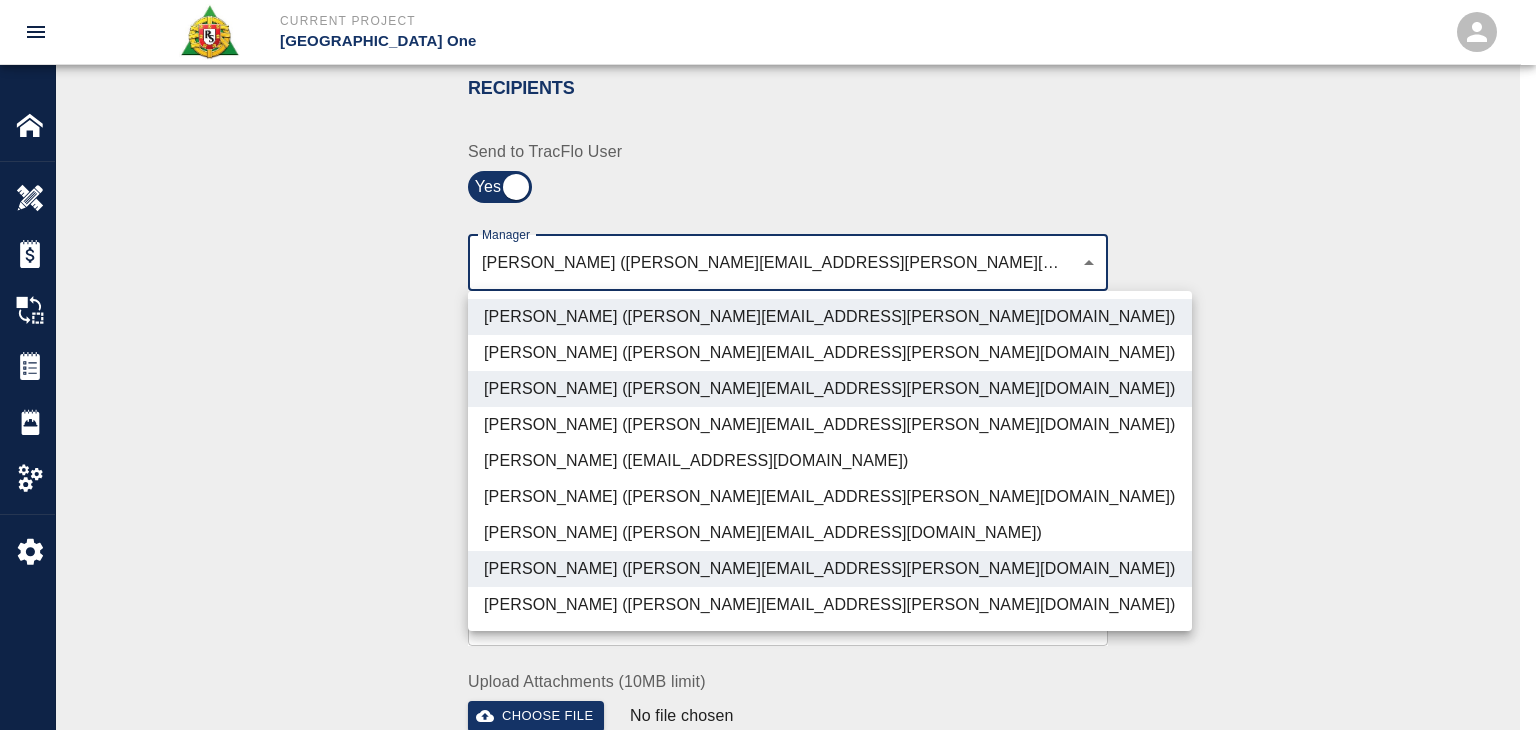 click on "Patrick Testino (patrick.testino@aecom.com)" at bounding box center [830, 533] 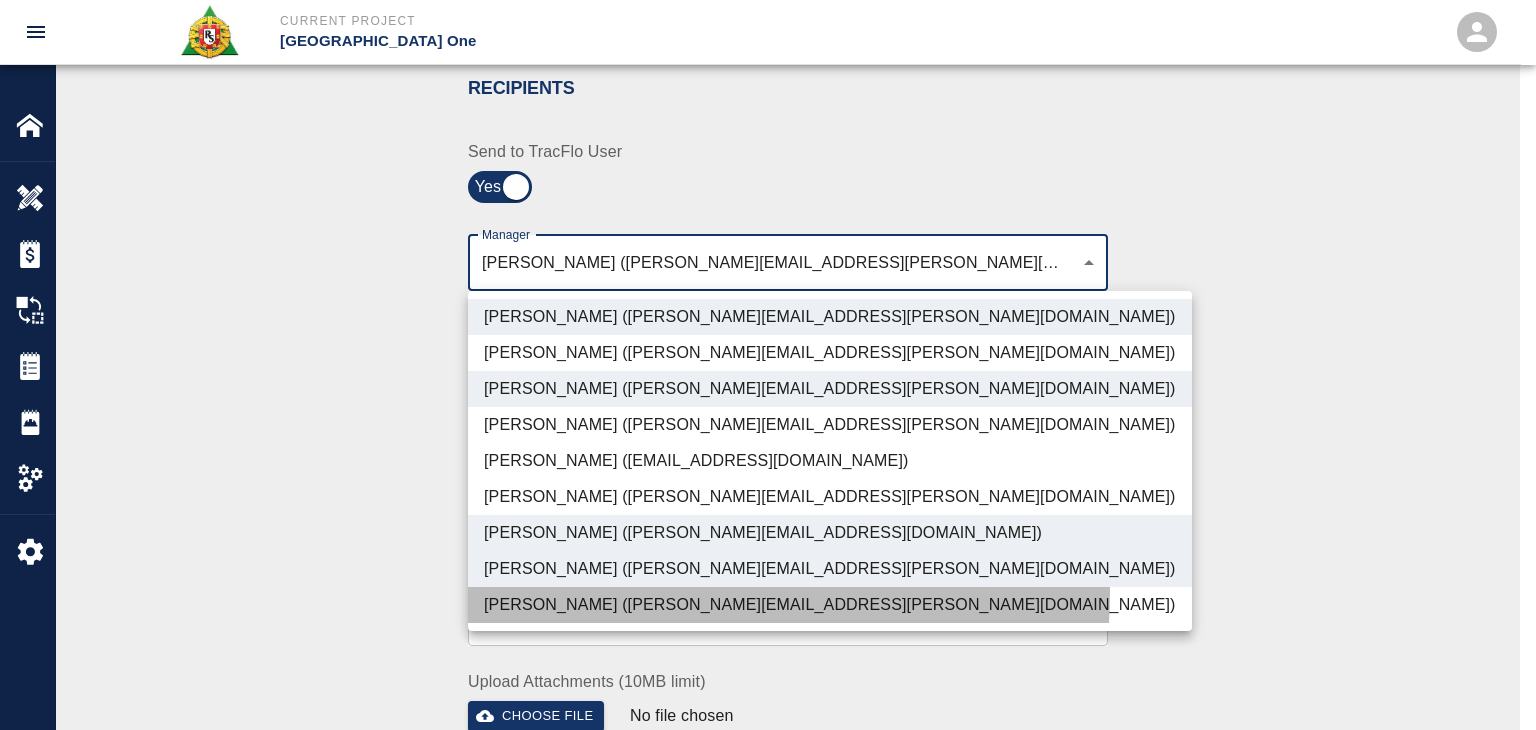 click on "Shane  Lamay (shane.lamay@aecom.com)" at bounding box center [830, 605] 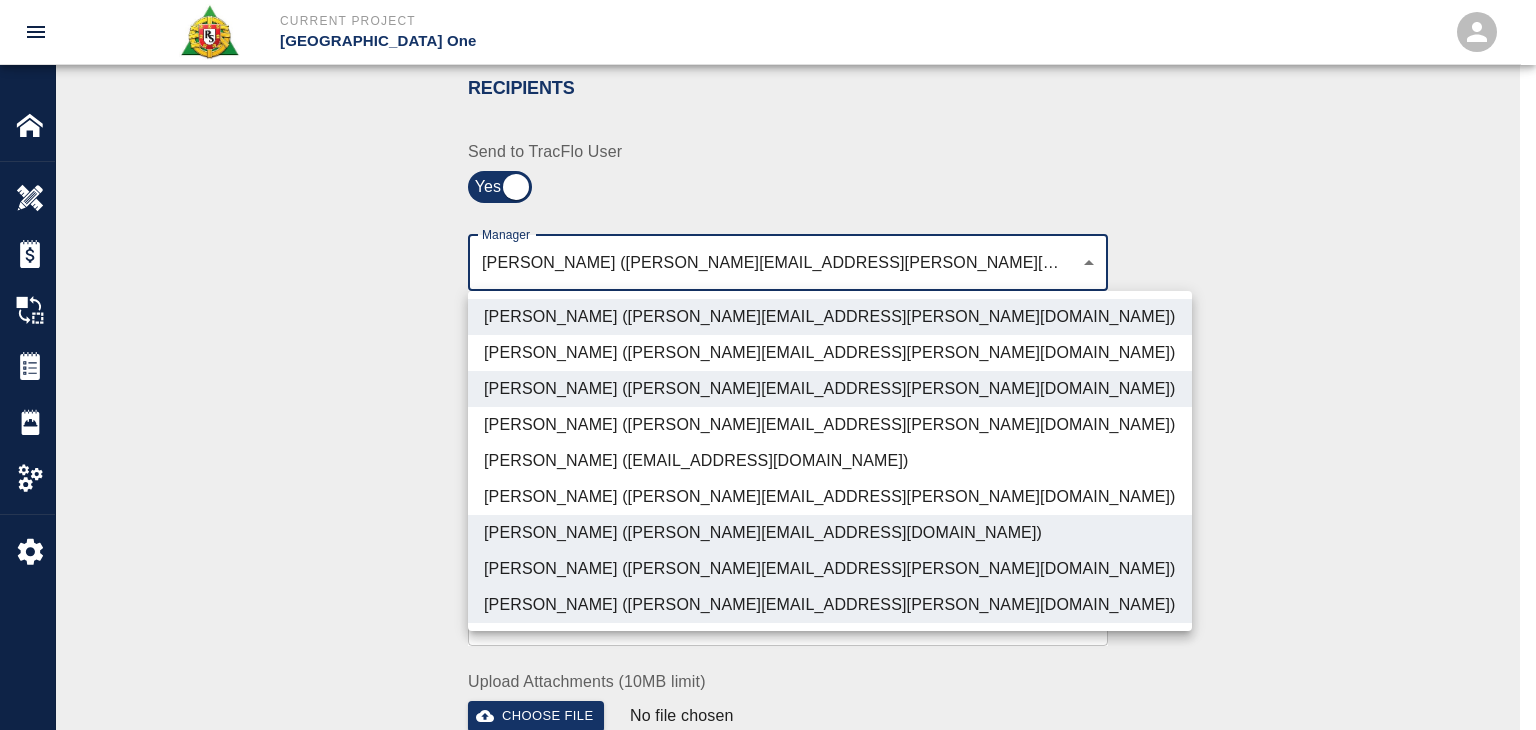 click at bounding box center [768, 365] 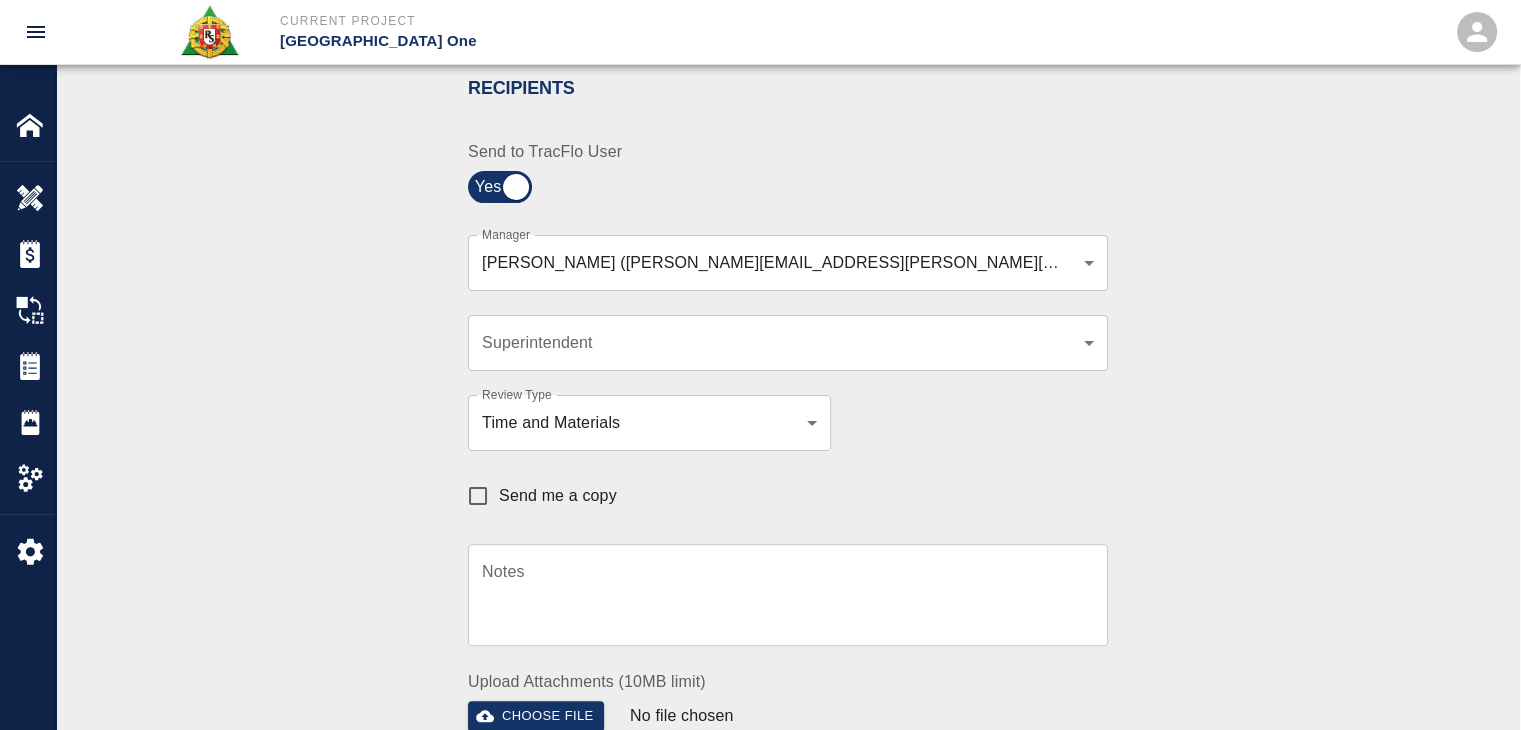 click on "Send me a copy" at bounding box center (558, 496) 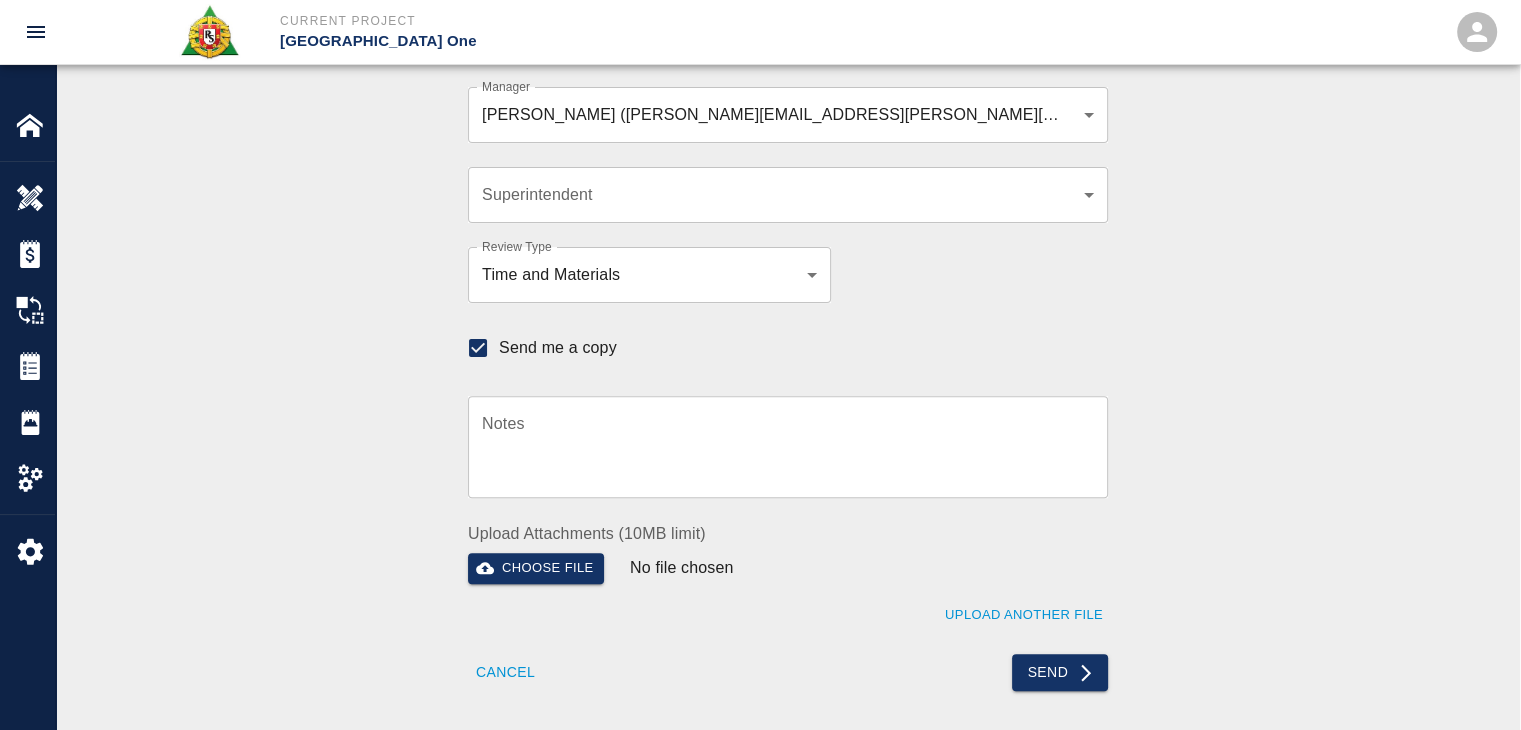 scroll, scrollTop: 576, scrollLeft: 0, axis: vertical 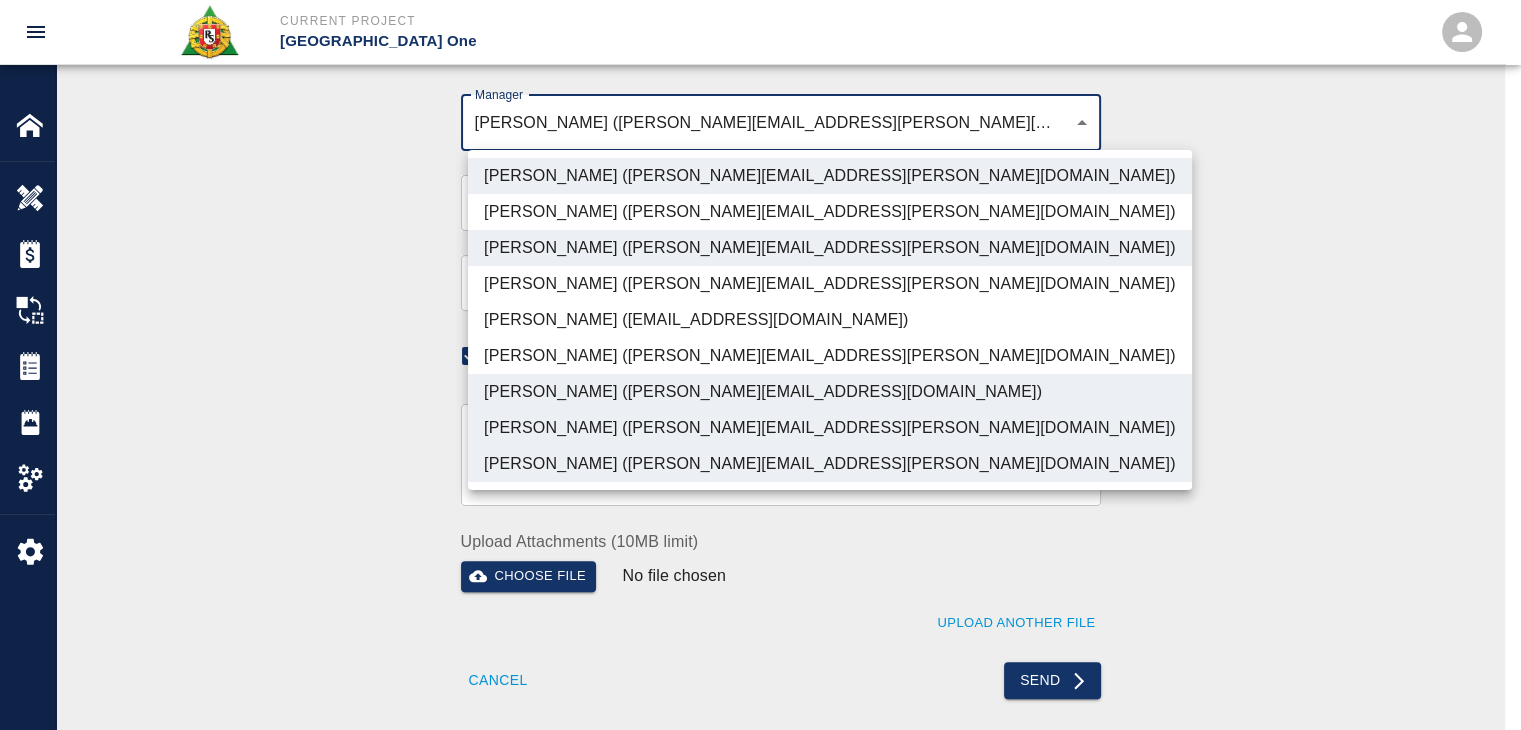 click on "Current Project JFK Terminal One Home JFK Terminal One Overview Estimates Change Orders Tickets Daily Reports Project Settings Settings Powered By Terms of Service  |  Privacy Policy Ticket Download Edit Status :   Open Action :   T&M Revise Estimate:  + Add to Estimate View History Submit to Client Share Recipients Internal Team ​ Internal Team Notes x Notes Cancel Send Recipients Send to TracFlo User Manager Peter Hardecker (peter.hardecker@aecom.com) ,  Parin Kanani (parin.kanani@aecom.com) ,  Patrick Testino (patrick.testino@aecom.com) ,  Dylan  Sims (dylan.sims@aecom.com) ,  Shane  Lamay (shane.lamay@aecom.com) ede96749-2565-4a65-a76c-ac2c5448e16e,69d78ca4-8a93-4c72-a988-7271956ccf0b,b38a77e7-14a9-4fe5-854d-de5ae580779f,ad99d3f3-0d6a-454b-884d-b6347b22a41f,c39cceed-408b-425c-8e6e-2ba4124ec740 Manager Superintendent ​ Superintendent Review Type Time and Materials tm Review Type Send me a copy Notes x Notes Upload Attachments (10MB limit) Choose file No file chosen Upload Another File Cancel Send Notes" at bounding box center (760, -211) 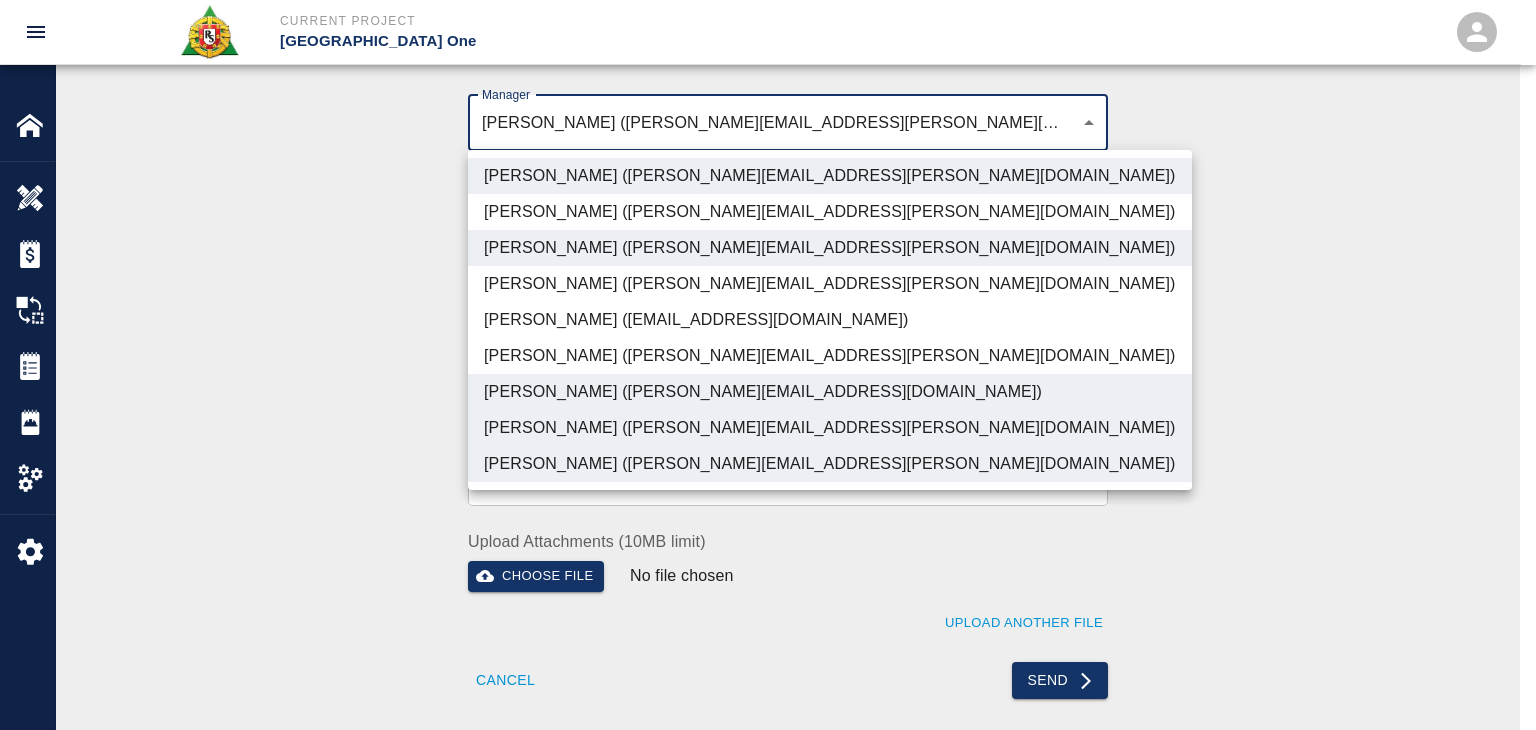 click on "[PERSON_NAME] ([PERSON_NAME][EMAIL_ADDRESS][PERSON_NAME][DOMAIN_NAME])" at bounding box center (830, 176) 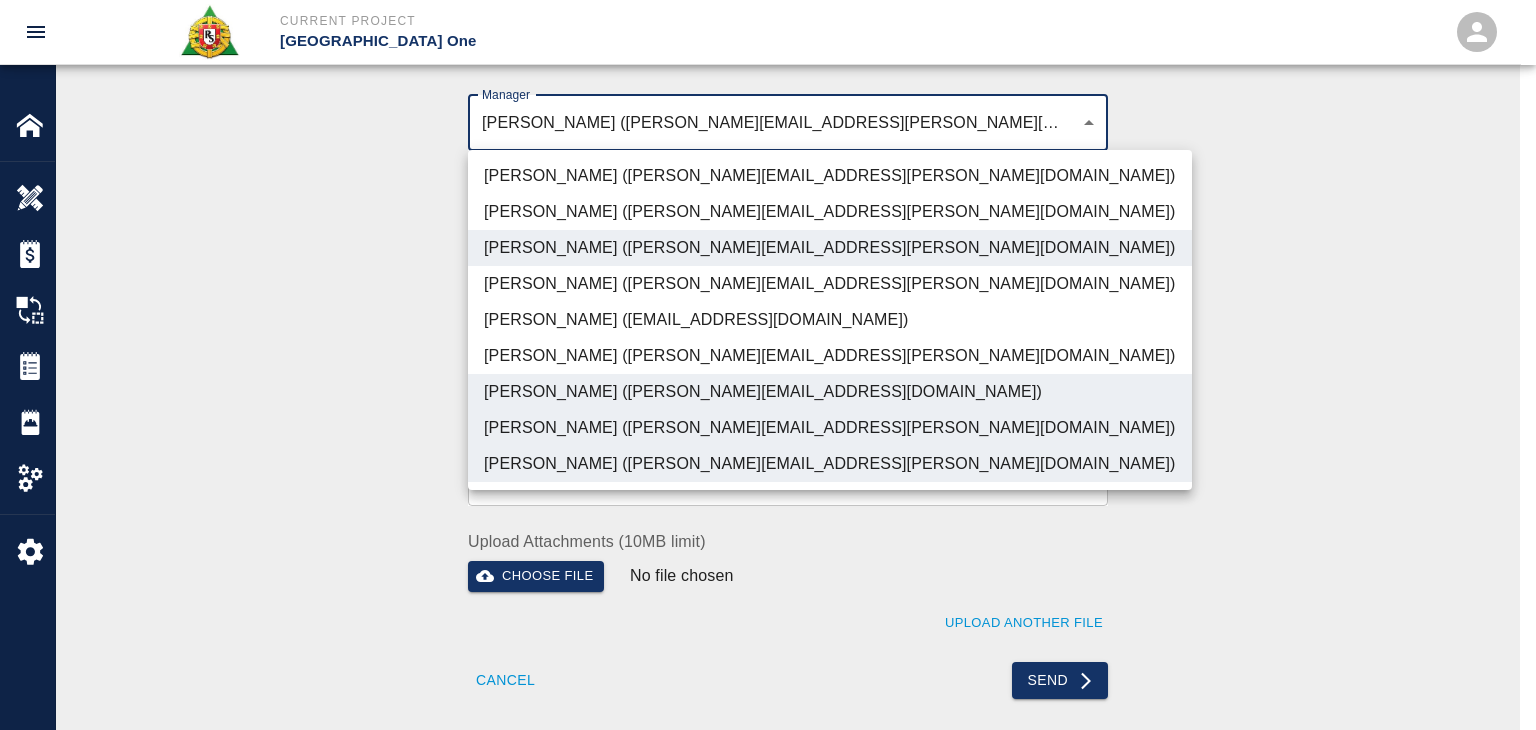 click on "[PERSON_NAME] ([PERSON_NAME][EMAIL_ADDRESS][PERSON_NAME][DOMAIN_NAME])" at bounding box center [830, 248] 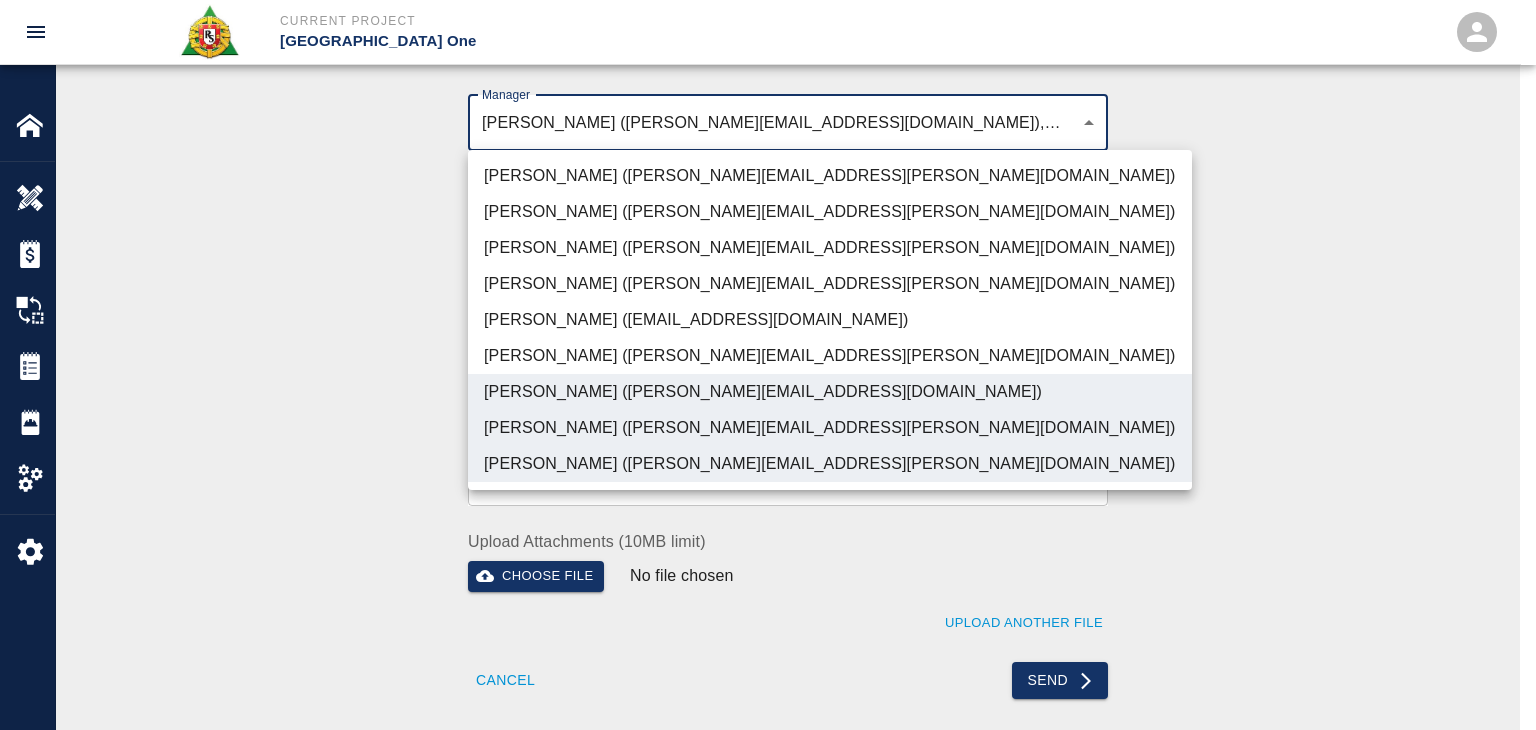 click on "[PERSON_NAME] ([PERSON_NAME][EMAIL_ADDRESS][DOMAIN_NAME])" at bounding box center (830, 392) 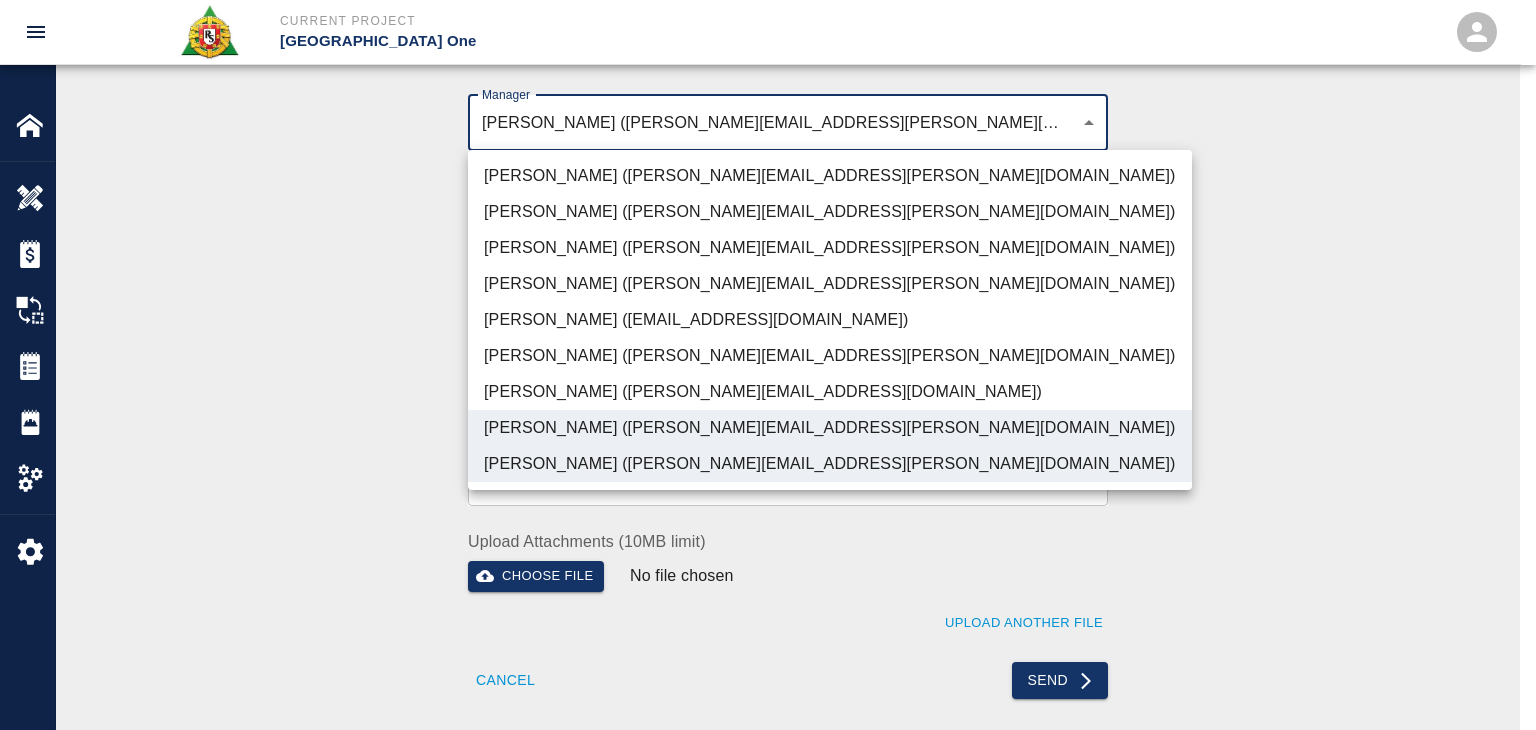 click on "[PERSON_NAME] ([PERSON_NAME][EMAIL_ADDRESS][PERSON_NAME][DOMAIN_NAME])" at bounding box center (830, 464) 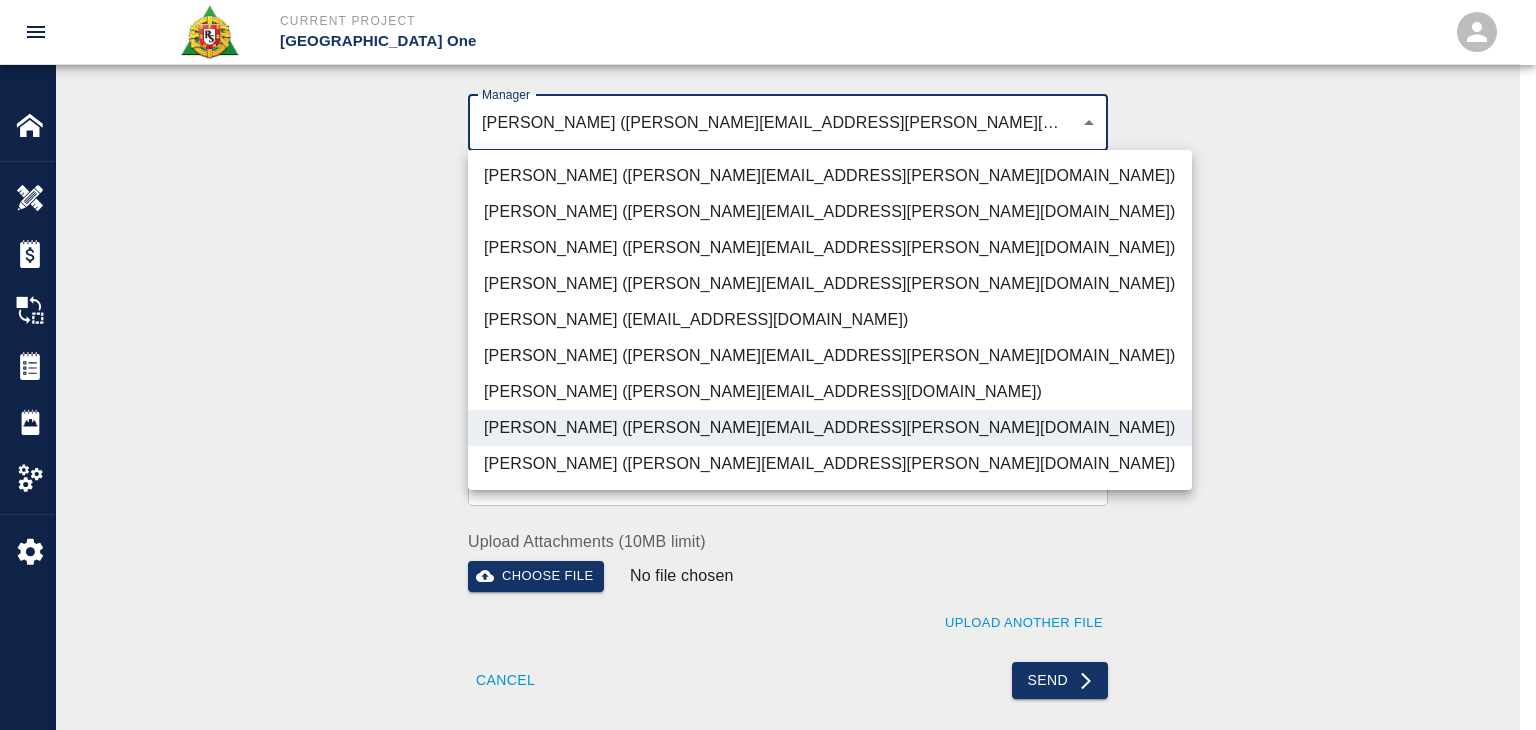 click at bounding box center [768, 365] 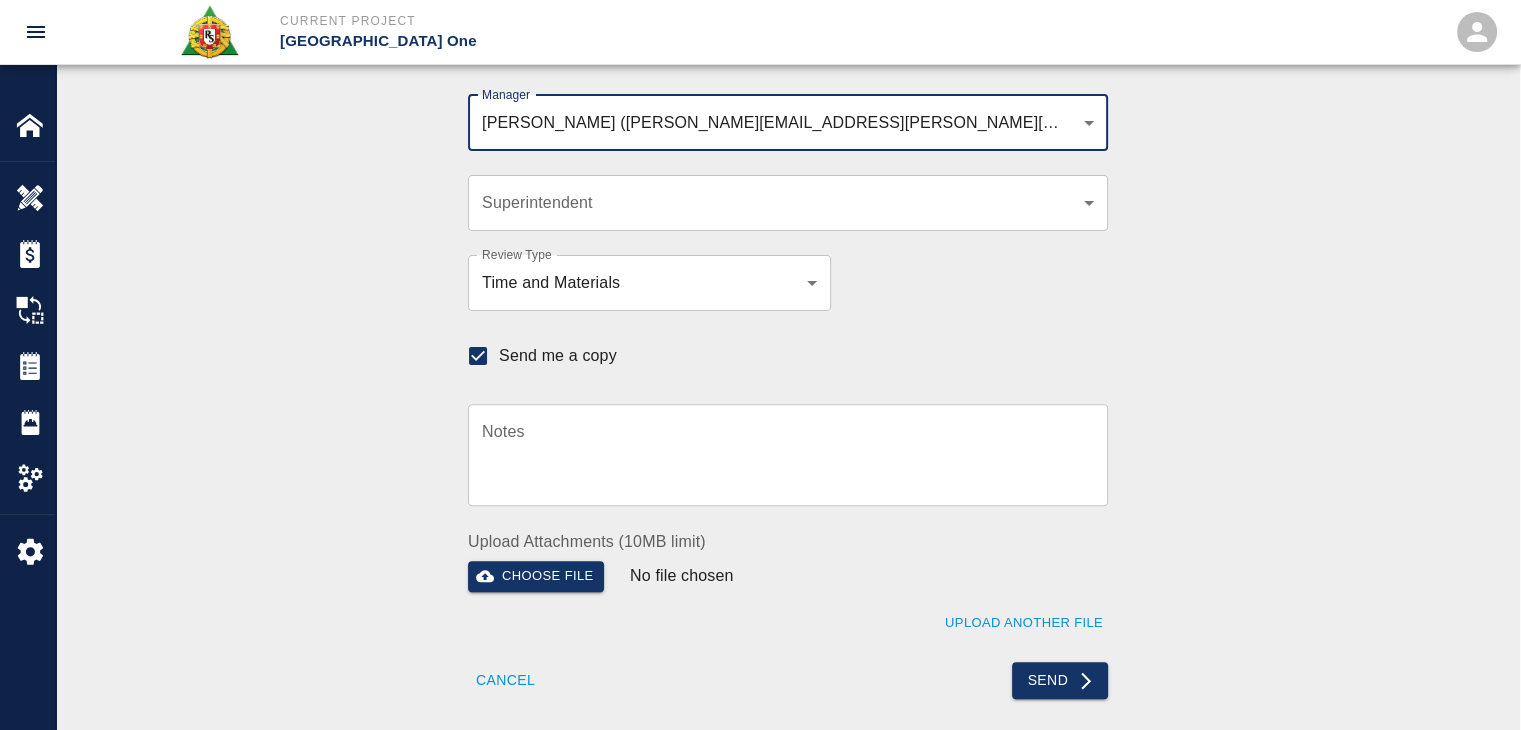 click on "x Notes" at bounding box center (788, 455) 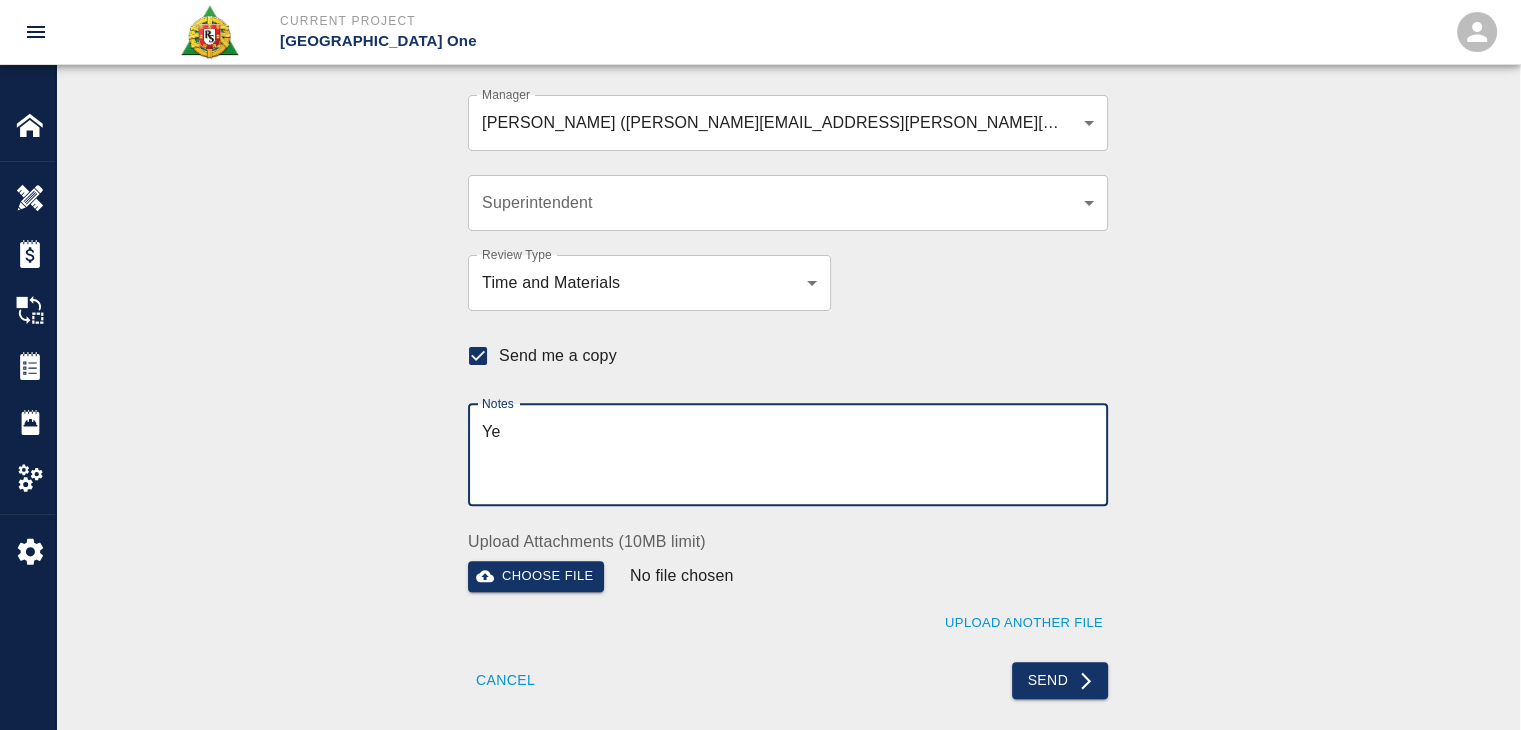 type on "Y" 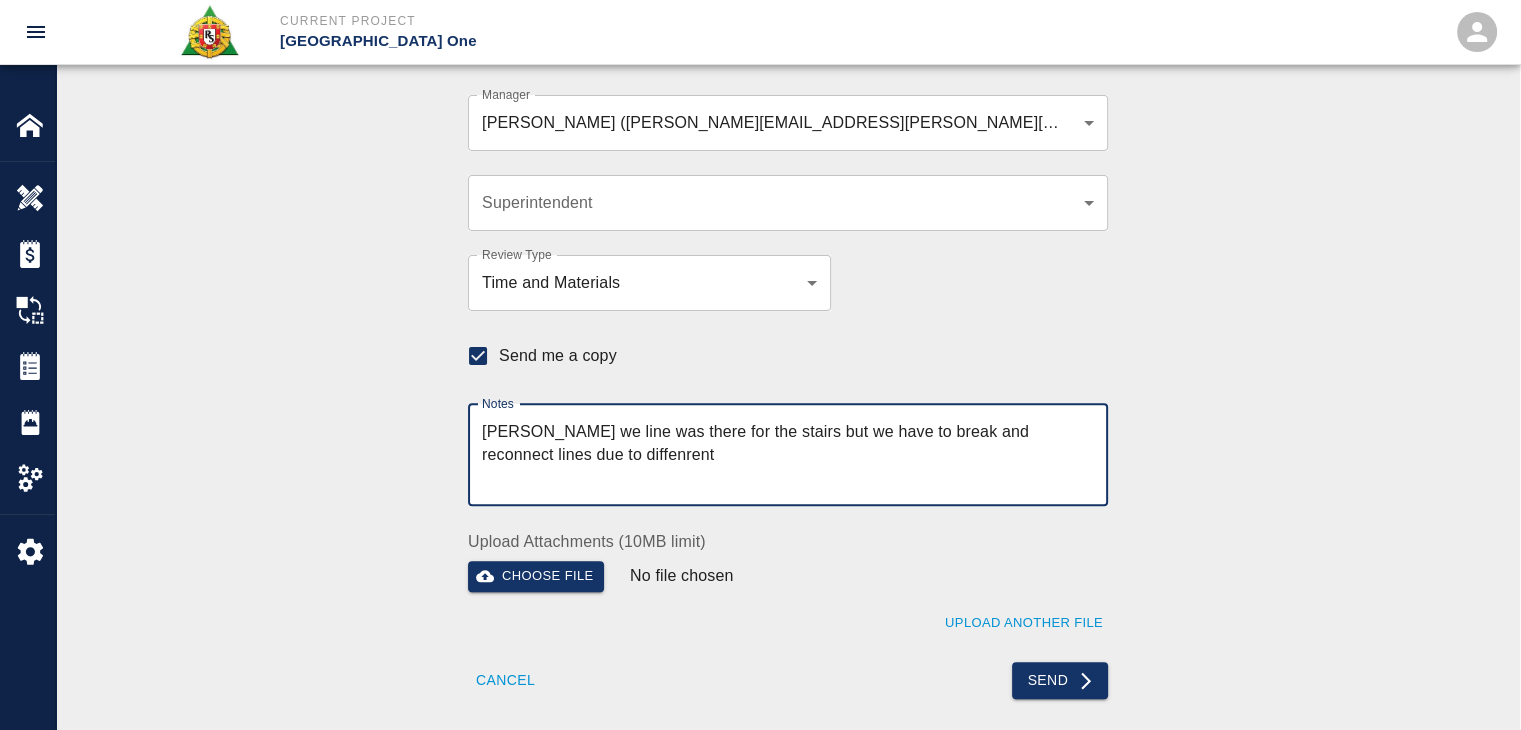 click on "Dylan we line was there for the stairs but we have to break and reconnect lines due to diffenrent" at bounding box center (788, 454) 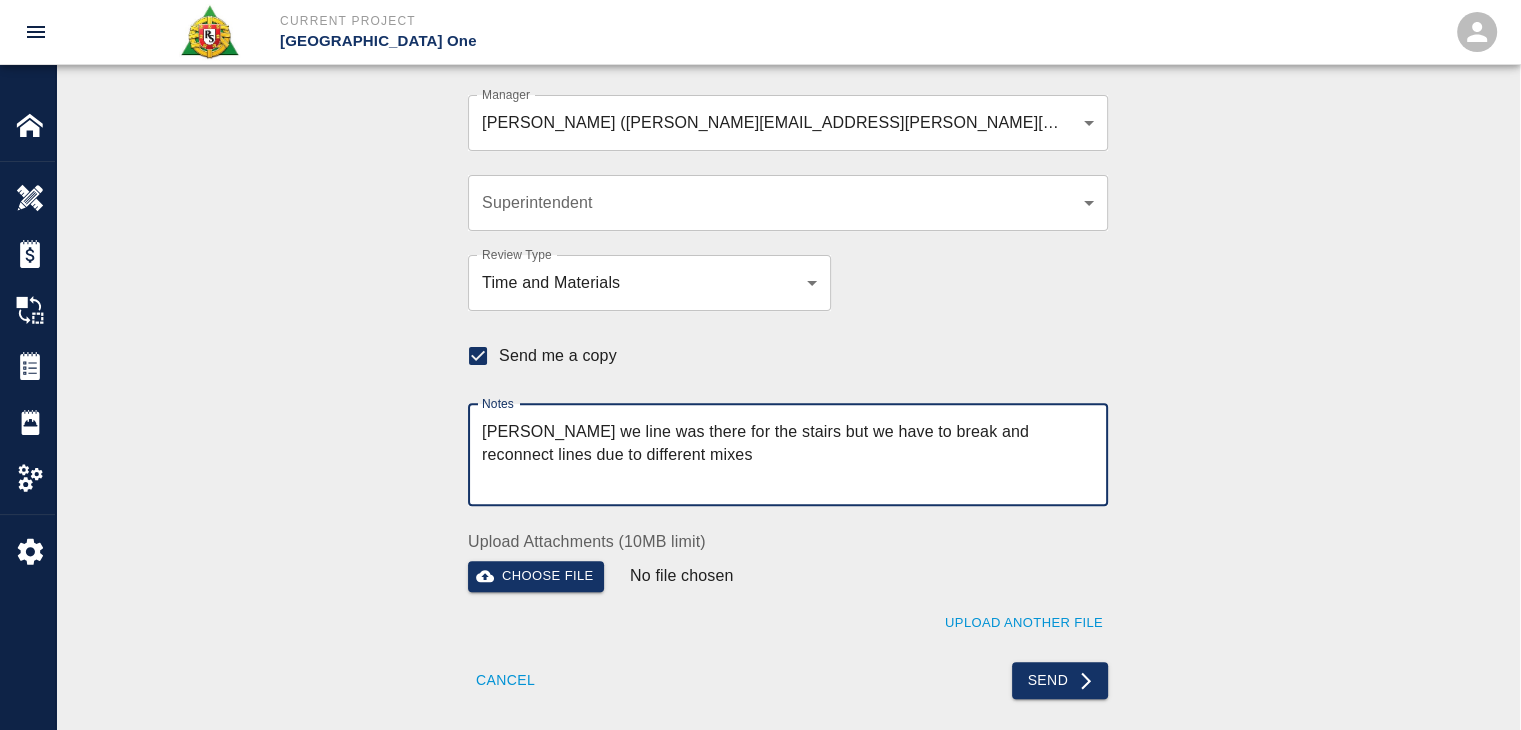 click on "Dylan we line was there for the stairs but we have to break and reconnect lines due to different mixes" at bounding box center [788, 454] 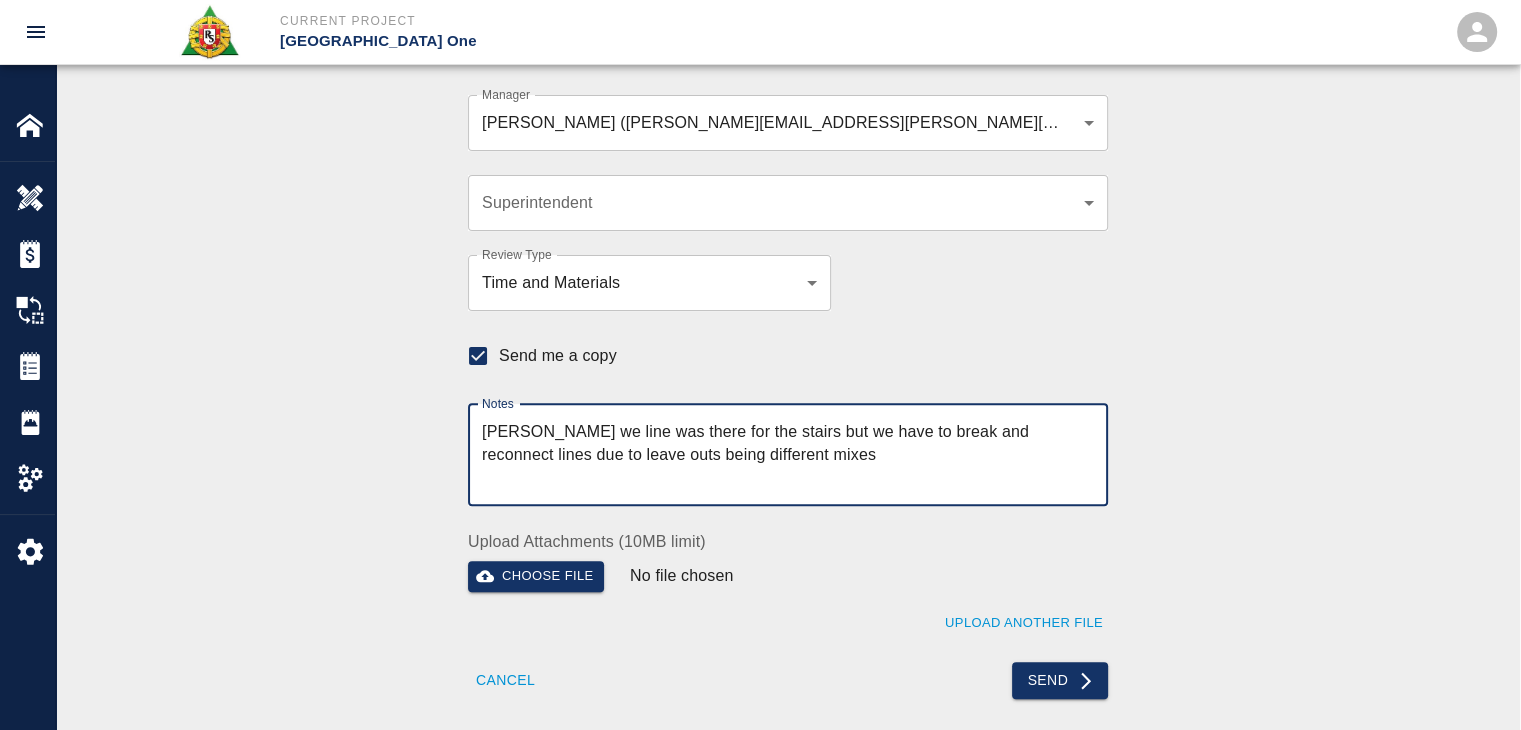 click on "Dylan we line was there for the stairs but we have to break and reconnect lines due to leave outs being different mixes" at bounding box center [788, 454] 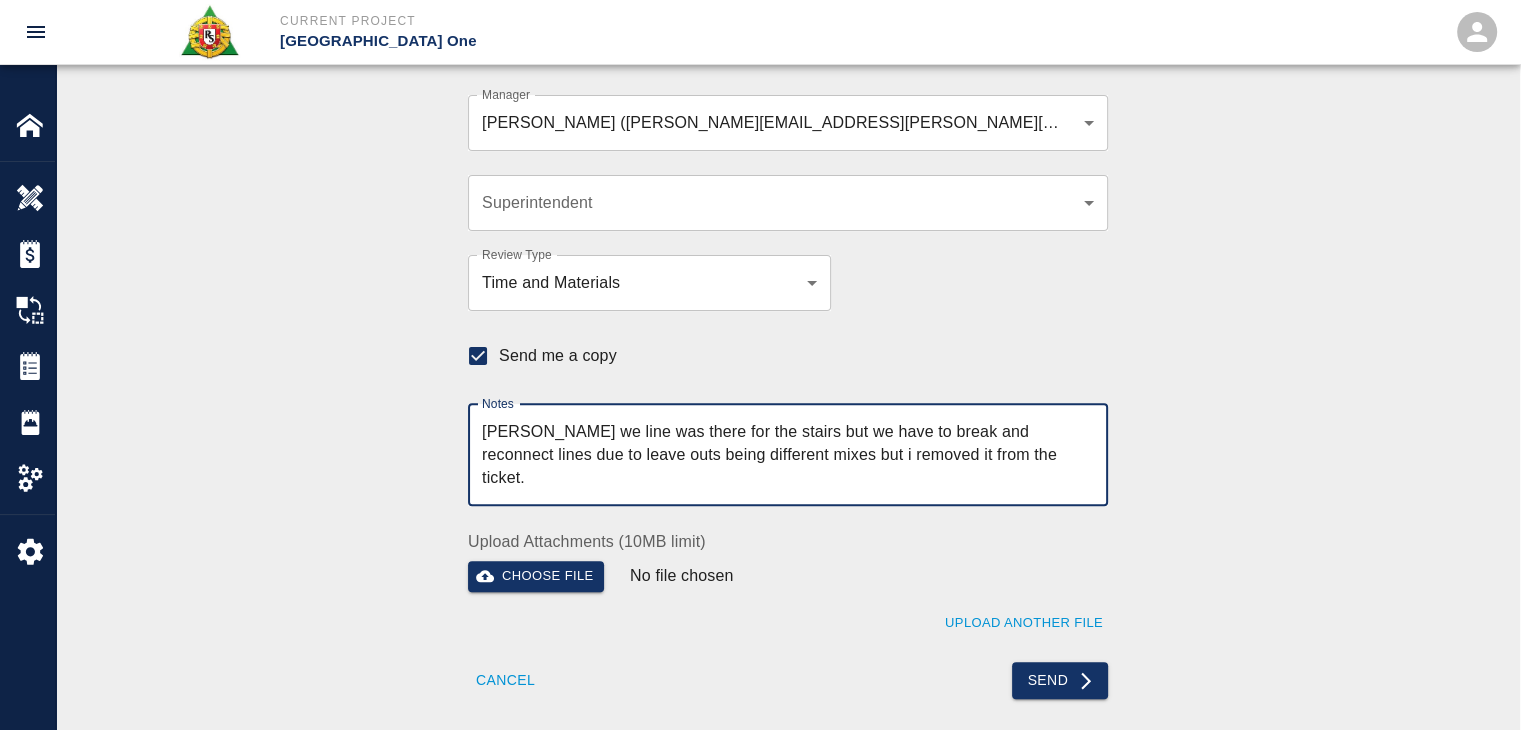 click on "Recipients Send to TracFlo User Manager Dylan  Sims (dylan.sims@aecom.com) b38a77e7-14a9-4fe5-854d-de5ae580779f Manager Superintendent ​ Superintendent Review Type Time and Materials tm Review Type Send me a copy Notes Dylan we line was there for the stairs but we have to break and reconnect lines due to leave outs being different mixes but i removed it from the ticket. x Notes Upload Attachments (10MB limit) Choose file No file chosen Upload Another File Cancel Send" at bounding box center (788, 306) 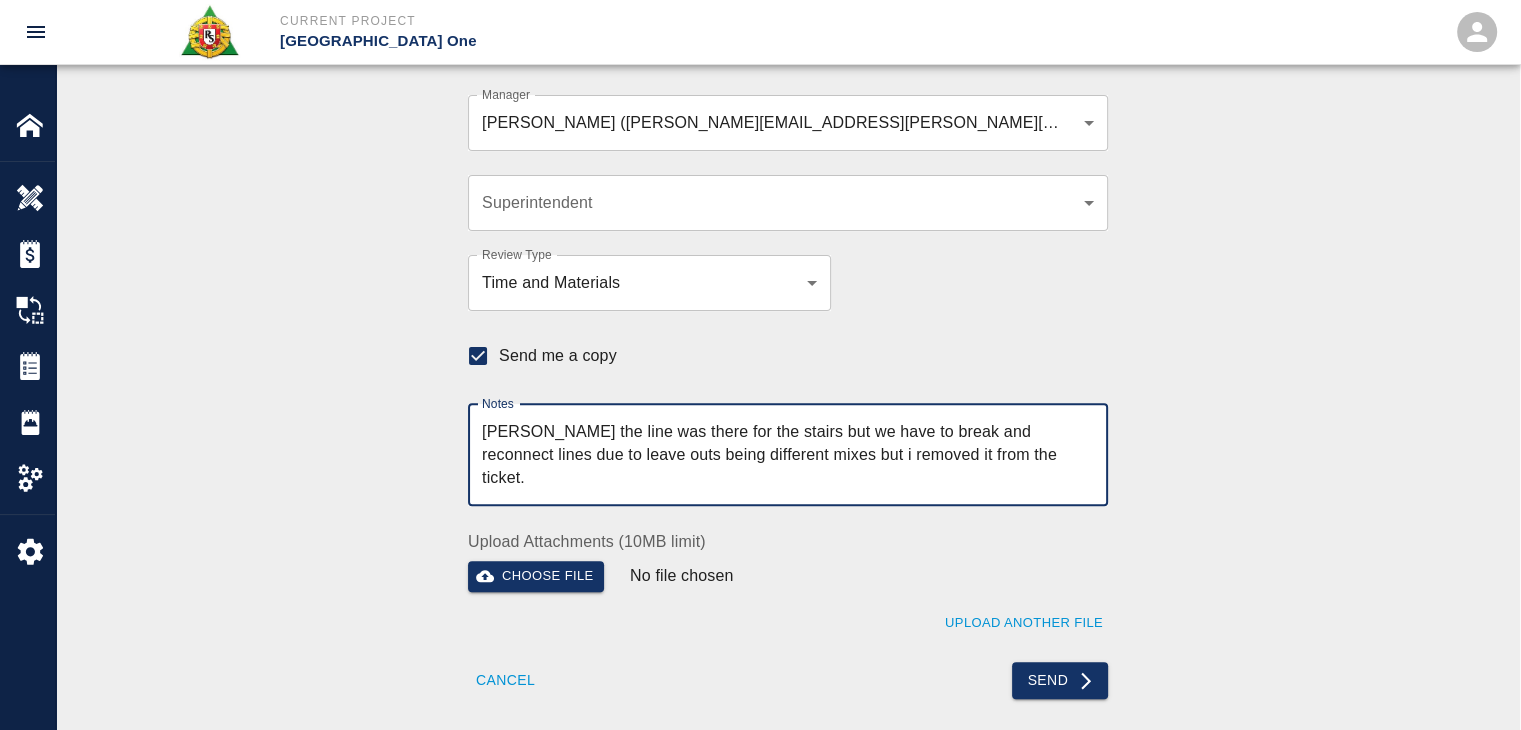 type on "Dylan the line was there for the stairs but we have to break and reconnect lines due to leave outs being different mixes but i removed it from the ticket." 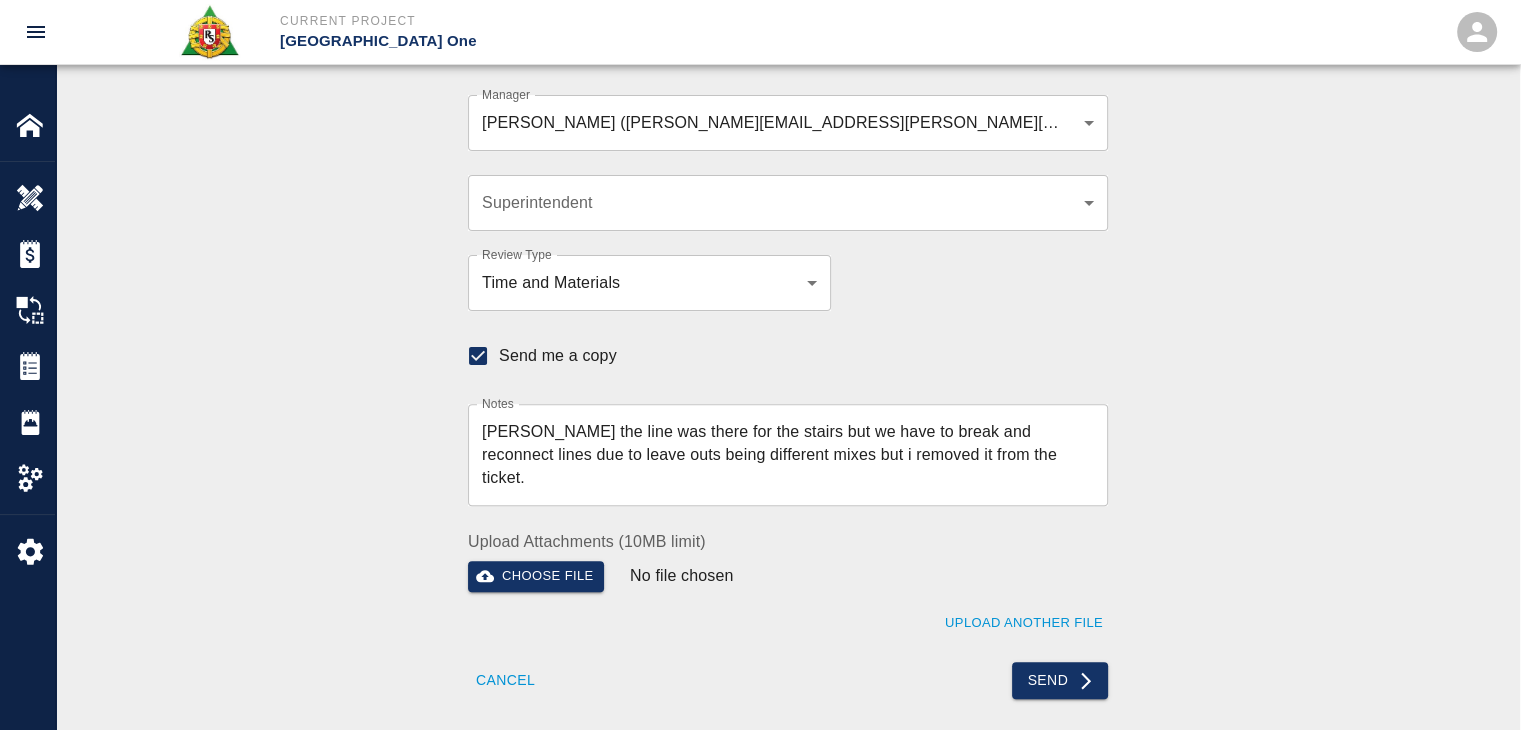 click on "Dylan the line was there for the stairs but we have to break and reconnect lines due to leave outs being different mixes but i removed it from the ticket." at bounding box center (788, 454) 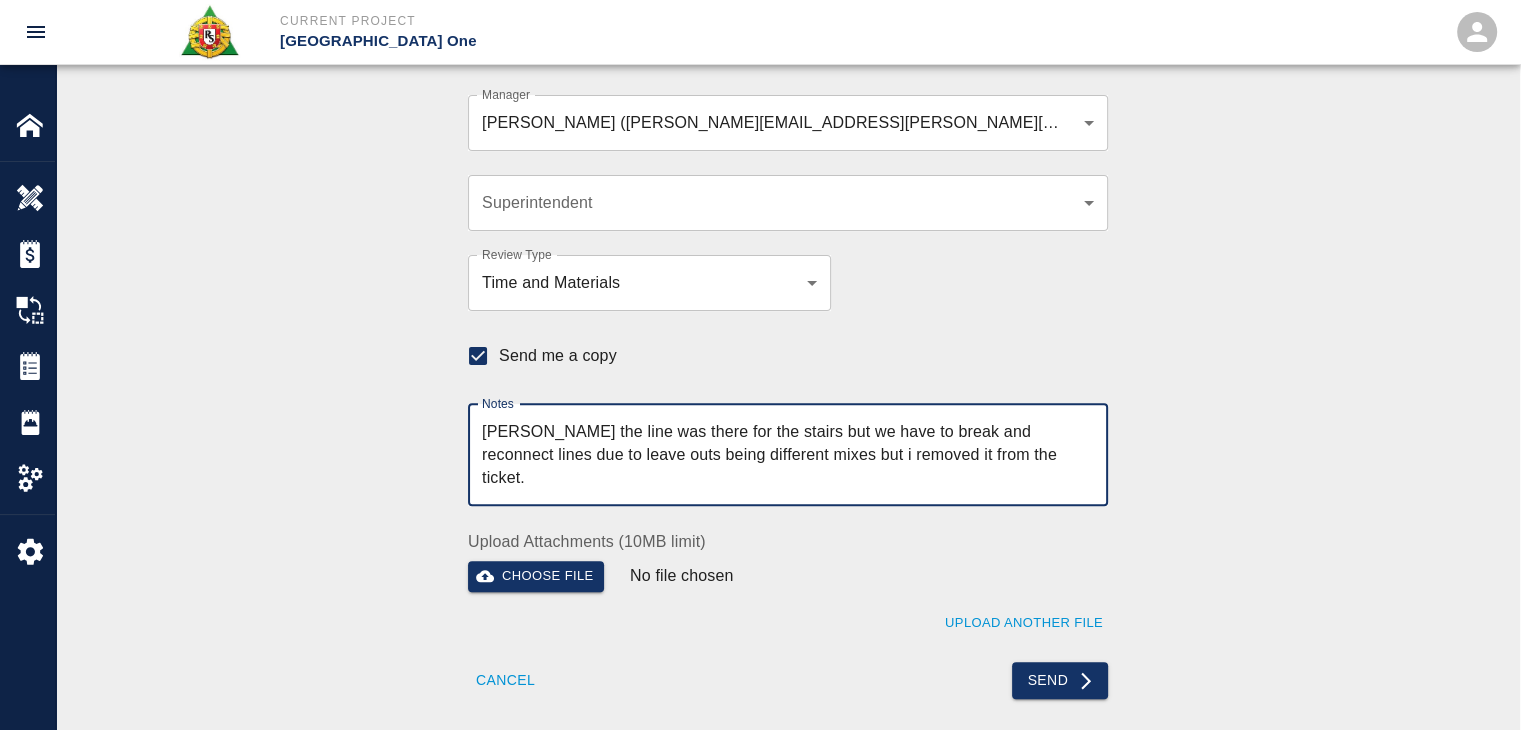 click on "Dylan the line was there for the stairs but we have to break and reconnect lines due to leave outs being different mixes but i removed it from the ticket." at bounding box center (788, 454) 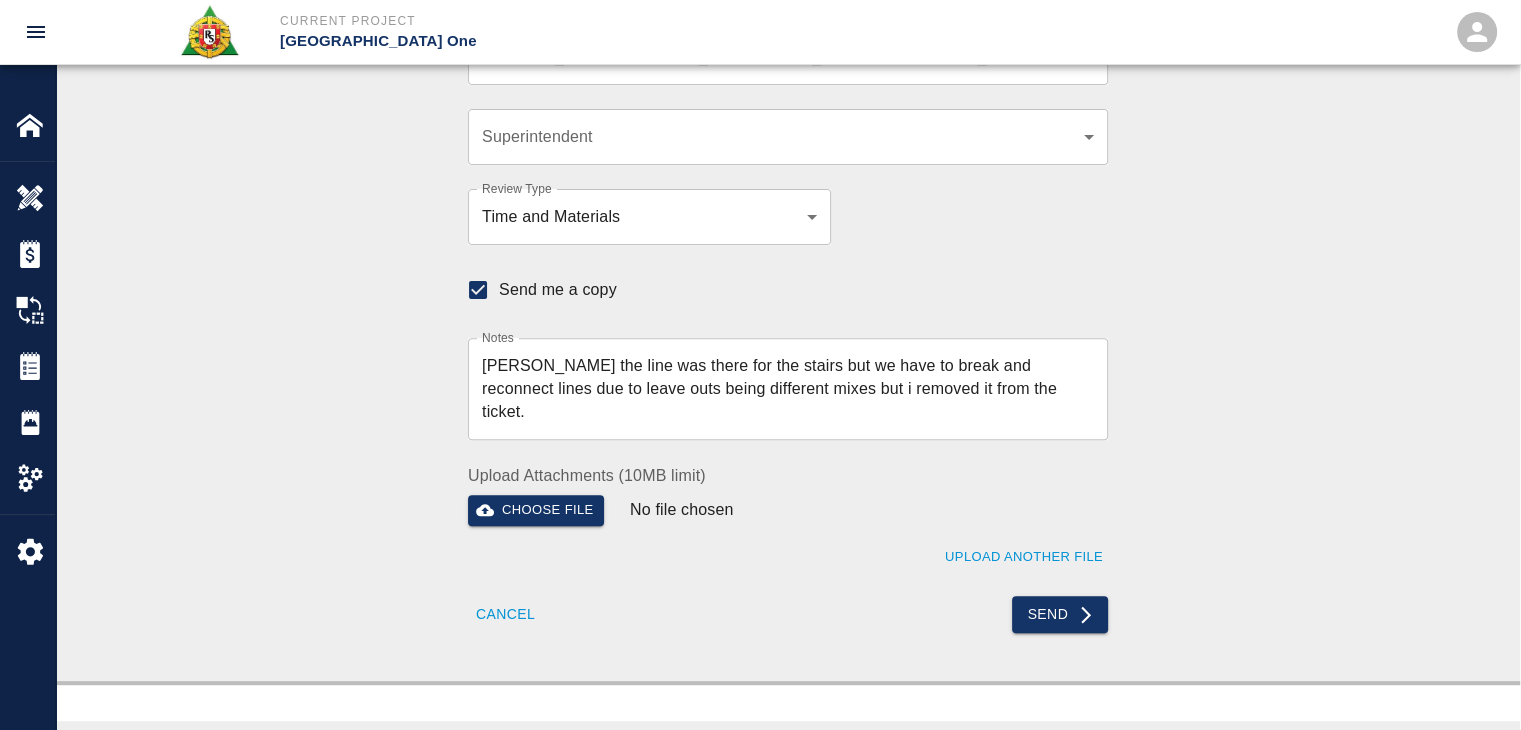 click on "No file chosen" at bounding box center (811, 506) 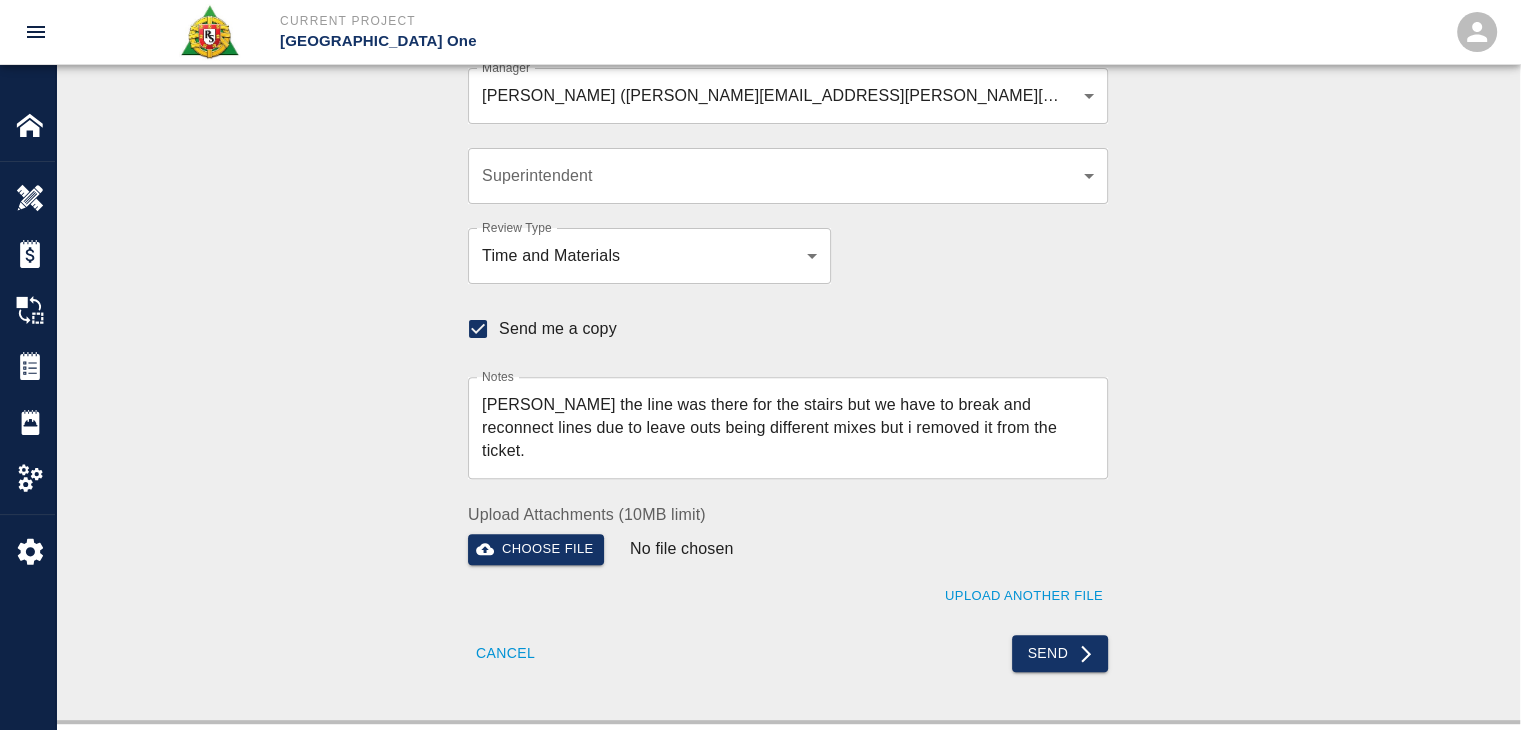 scroll, scrollTop: 604, scrollLeft: 0, axis: vertical 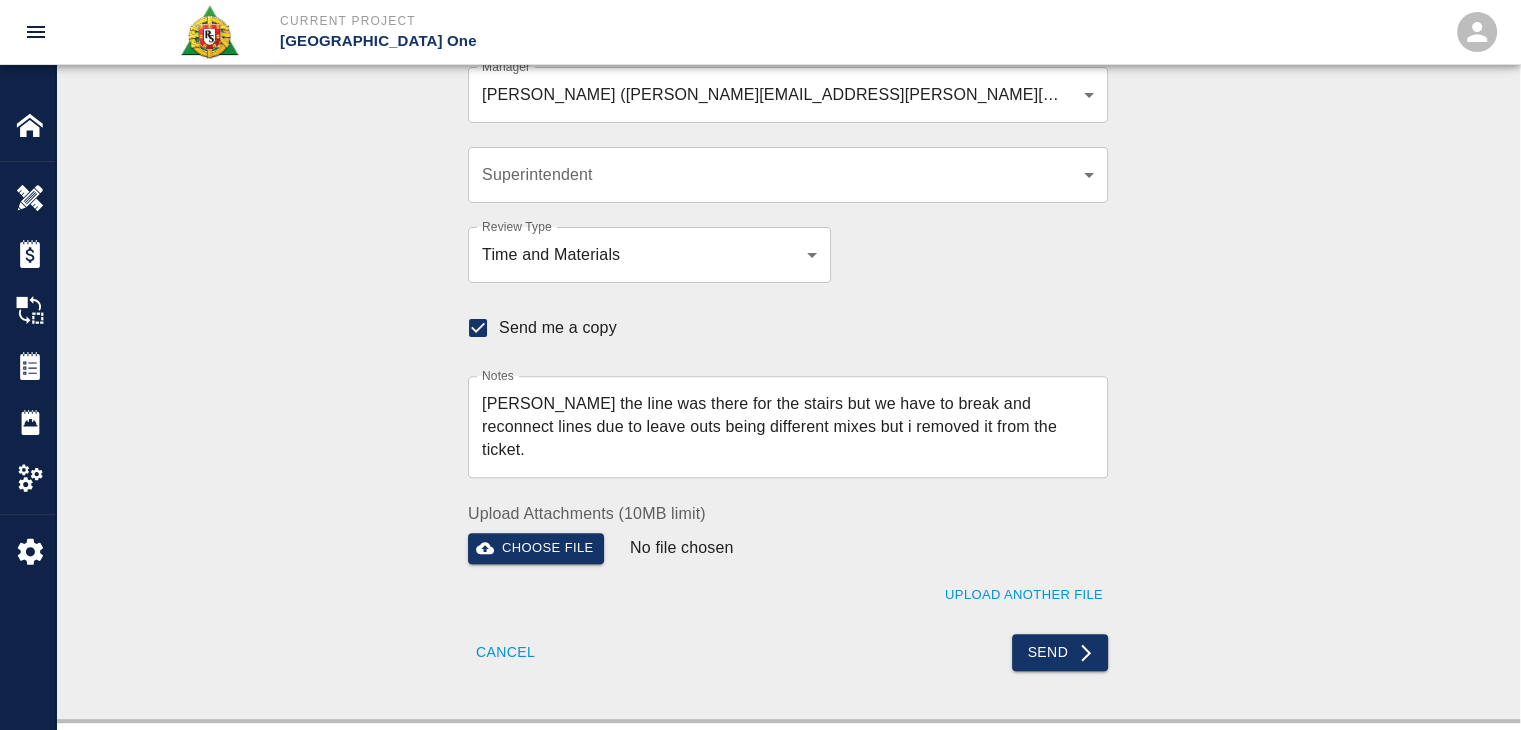 click on "Dylan the line was there for the stairs but we have to break and reconnect lines due to leave outs being different mixes but i removed it from the ticket." at bounding box center [788, 426] 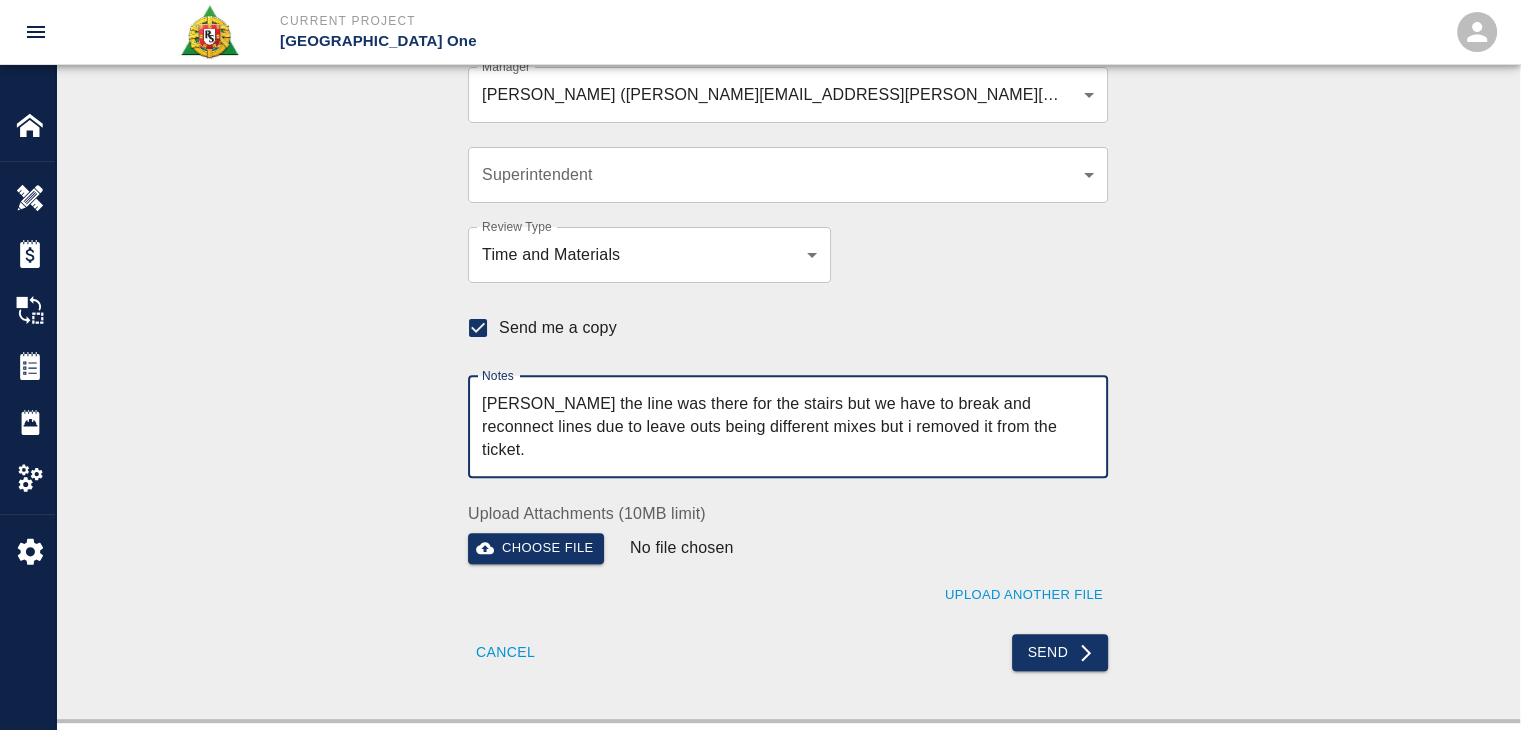 click on "Recipients Send to TracFlo User Manager Dylan  Sims (dylan.sims@aecom.com) b38a77e7-14a9-4fe5-854d-de5ae580779f Manager Superintendent ​ Superintendent Review Type Time and Materials tm Review Type Send me a copy Notes Dylan the line was there for the stairs but we have to break and reconnect lines due to leave outs being different mixes but i removed it from the ticket. x Notes Upload Attachments (10MB limit) Choose file No file chosen Upload Another File Cancel Send" at bounding box center (788, 278) 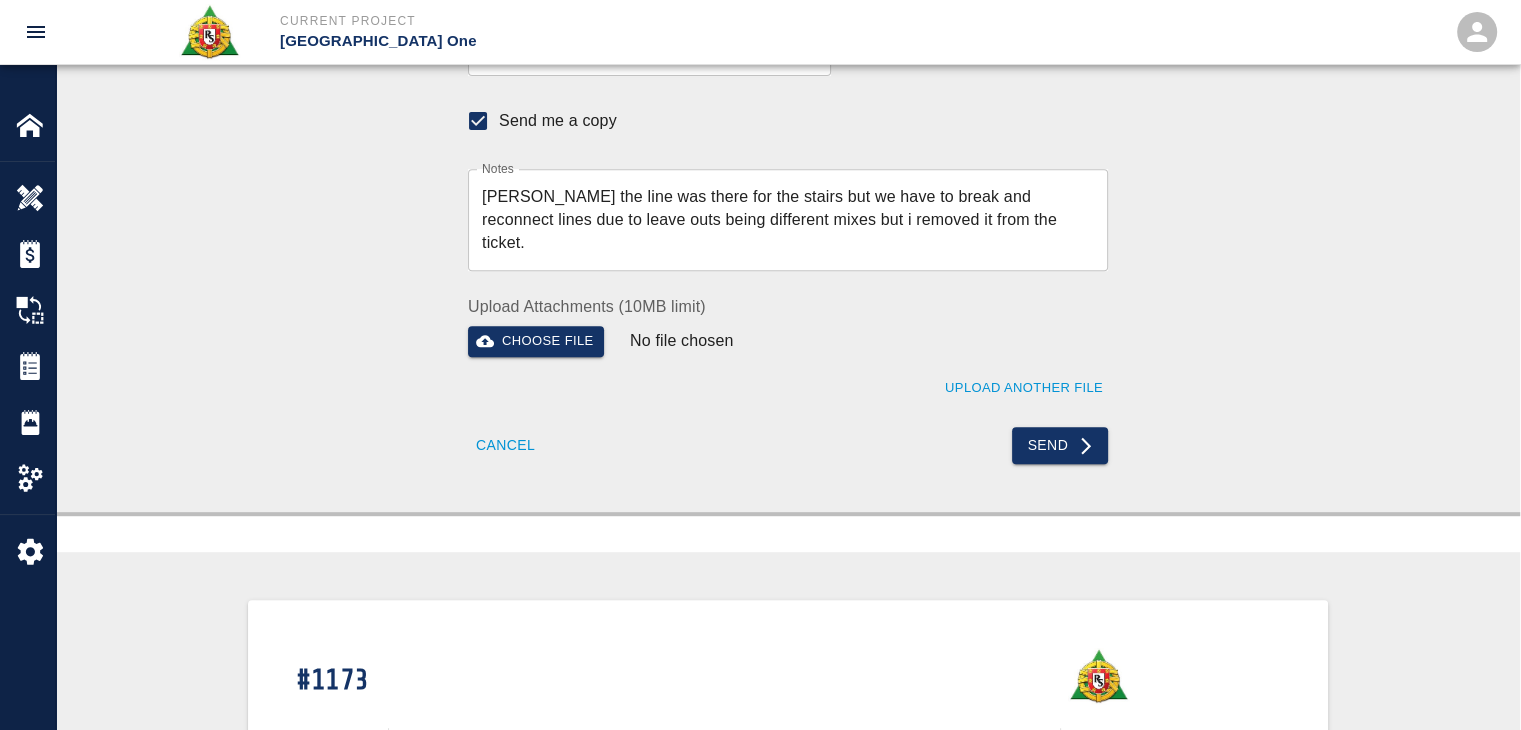 scroll, scrollTop: 772, scrollLeft: 0, axis: vertical 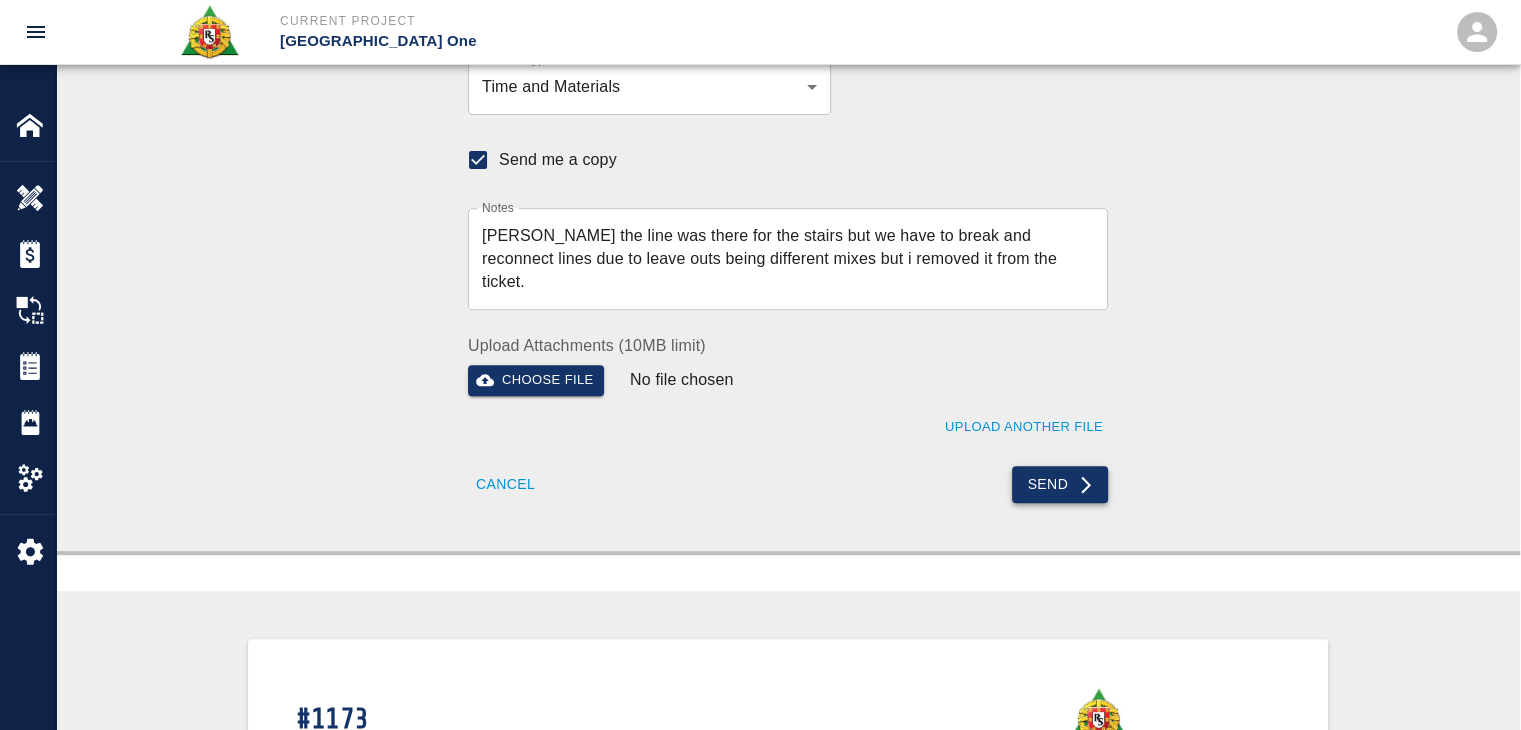 click on "Send" at bounding box center (1060, 484) 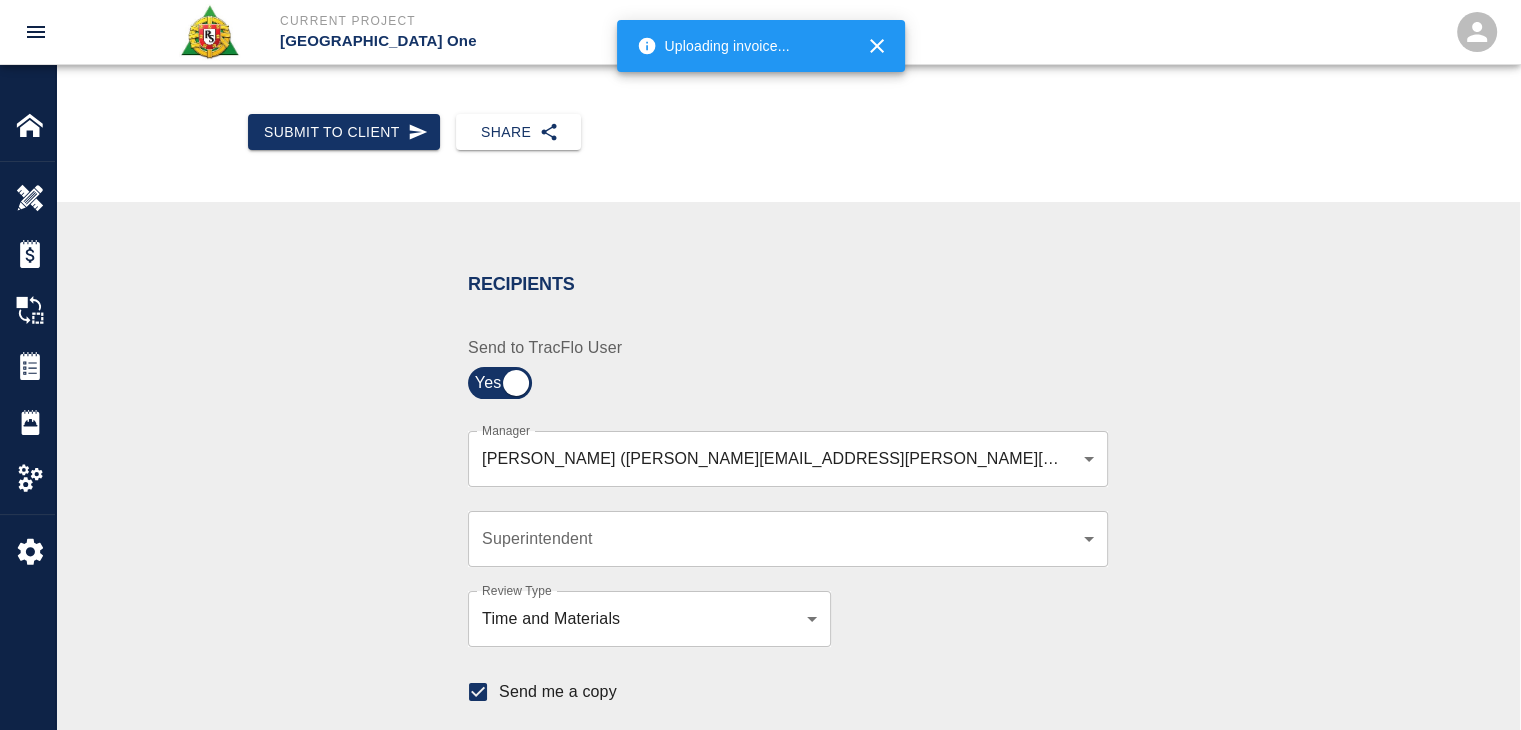 scroll, scrollTop: 240, scrollLeft: 0, axis: vertical 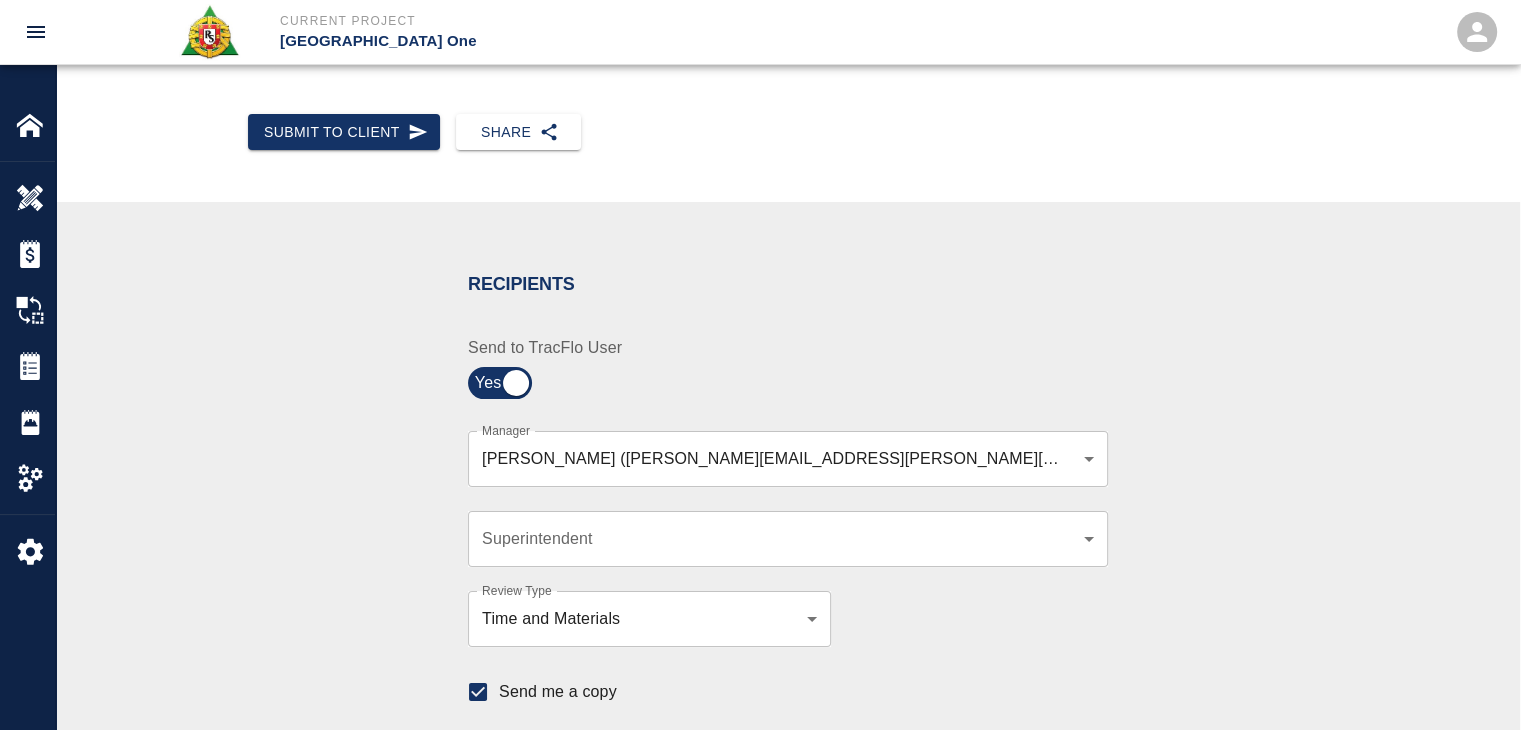 type 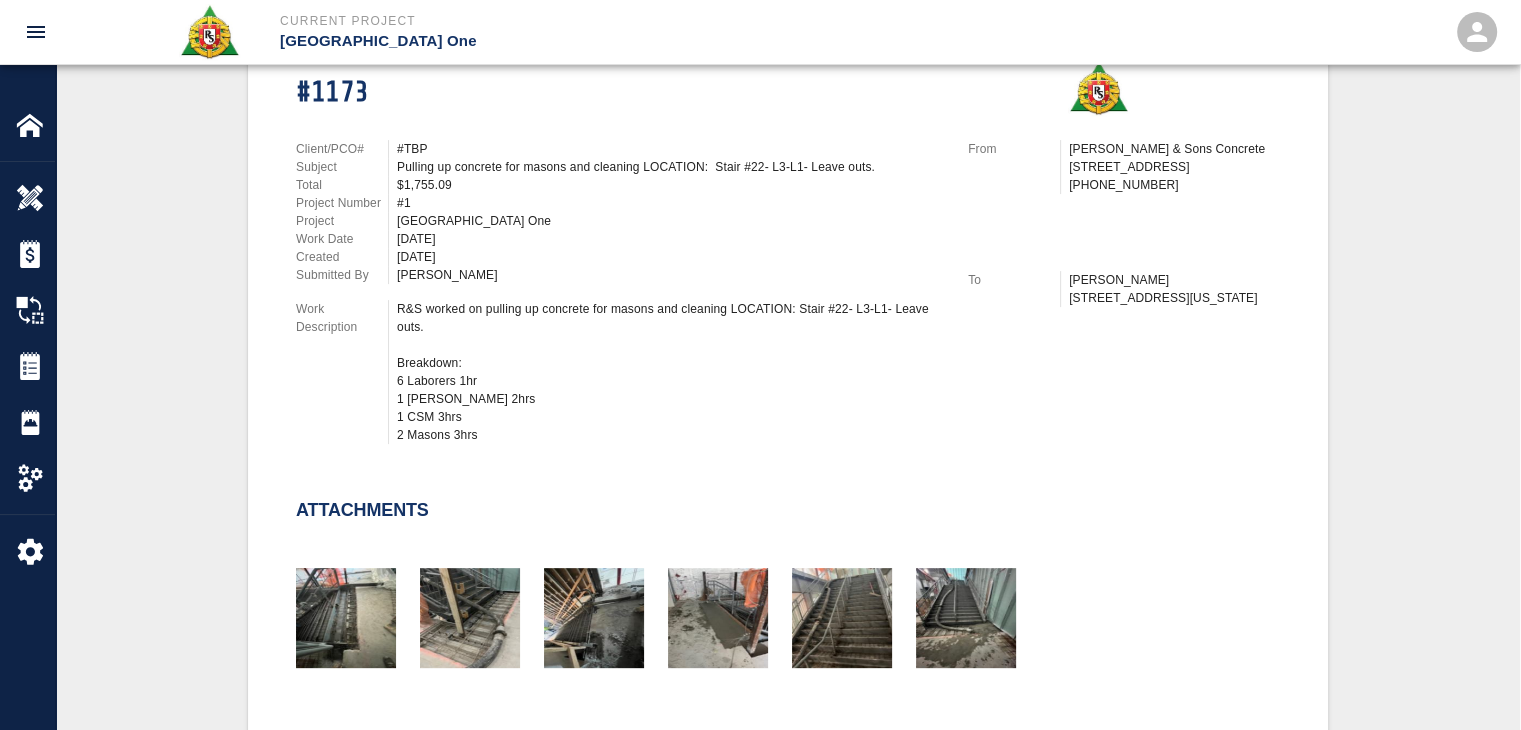 scroll, scrollTop: 0, scrollLeft: 0, axis: both 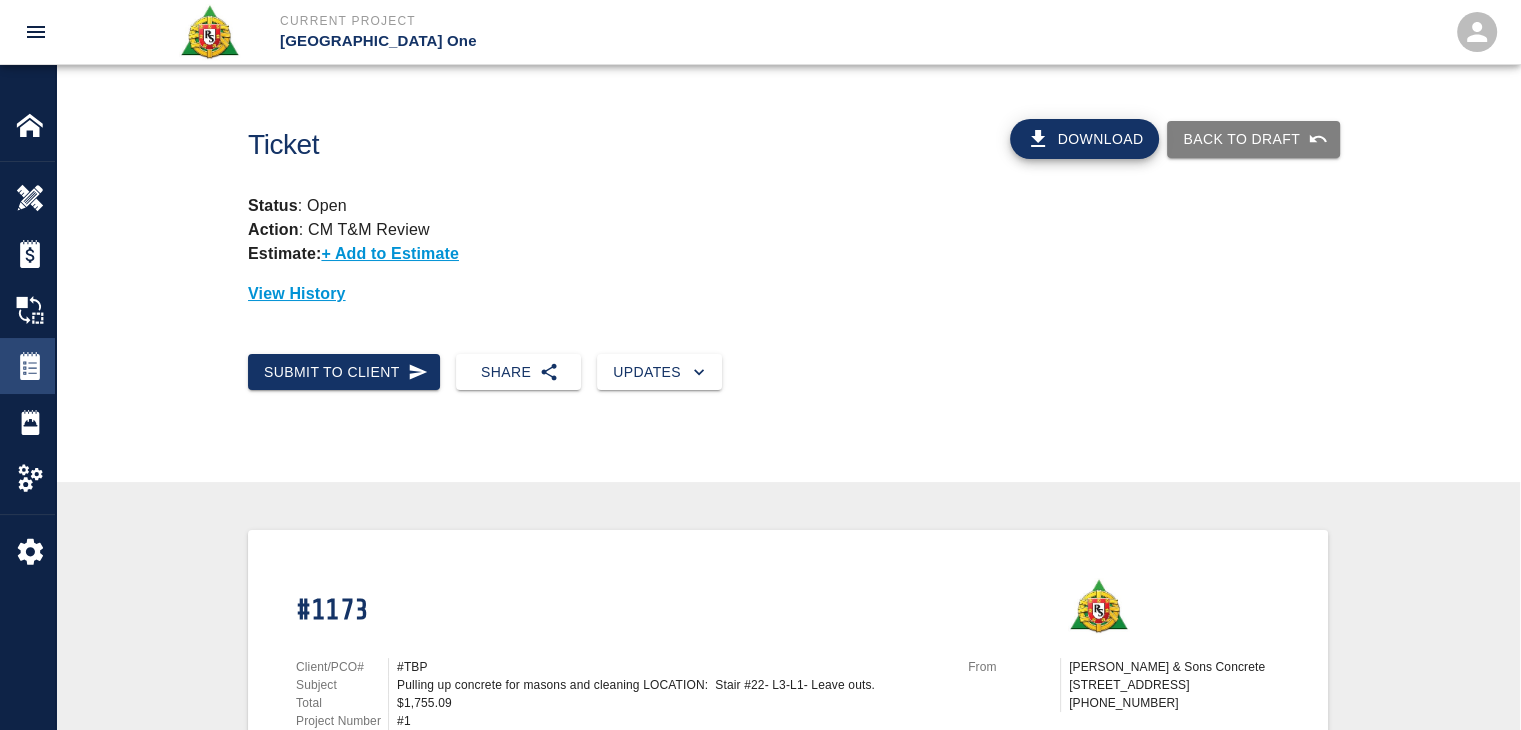 click at bounding box center [30, 366] 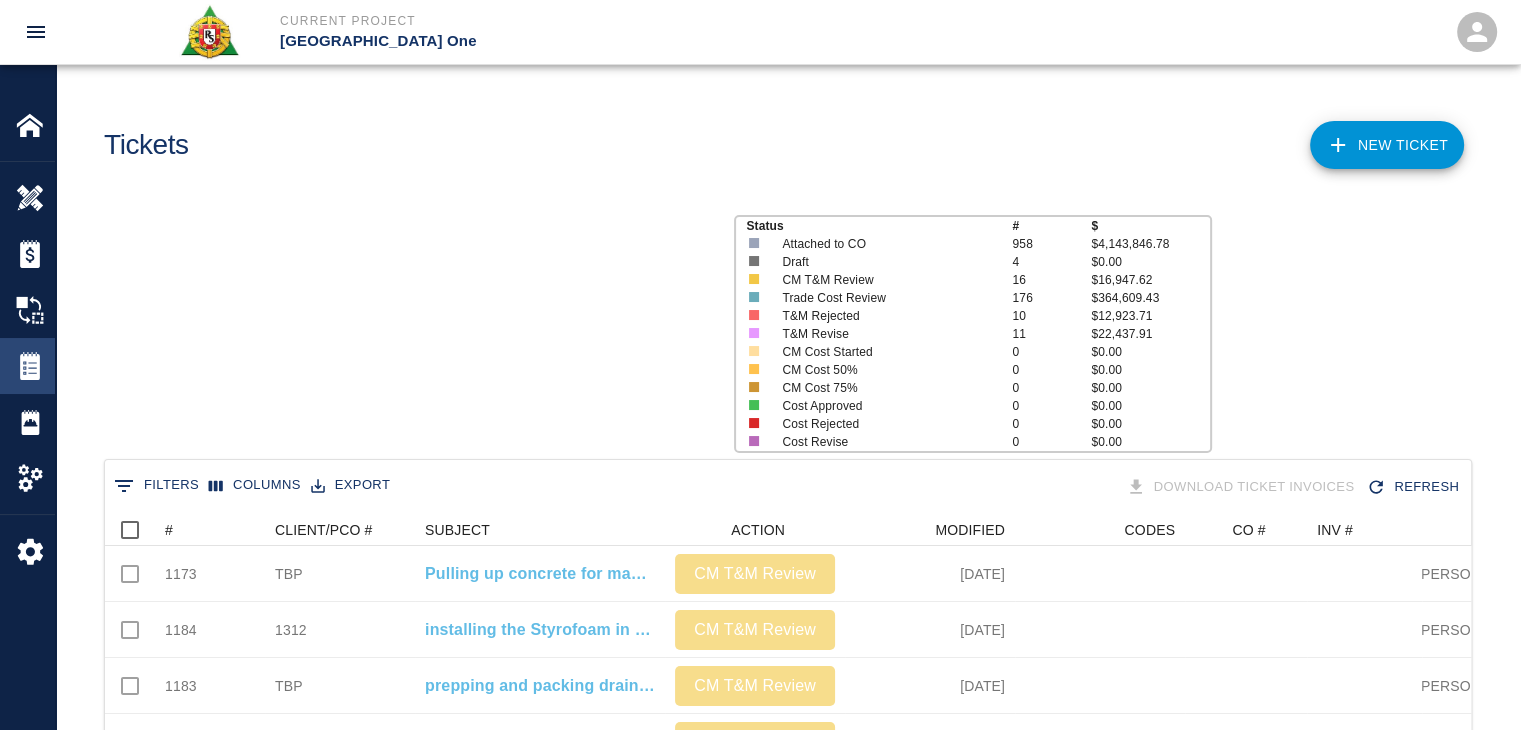 scroll, scrollTop: 16, scrollLeft: 16, axis: both 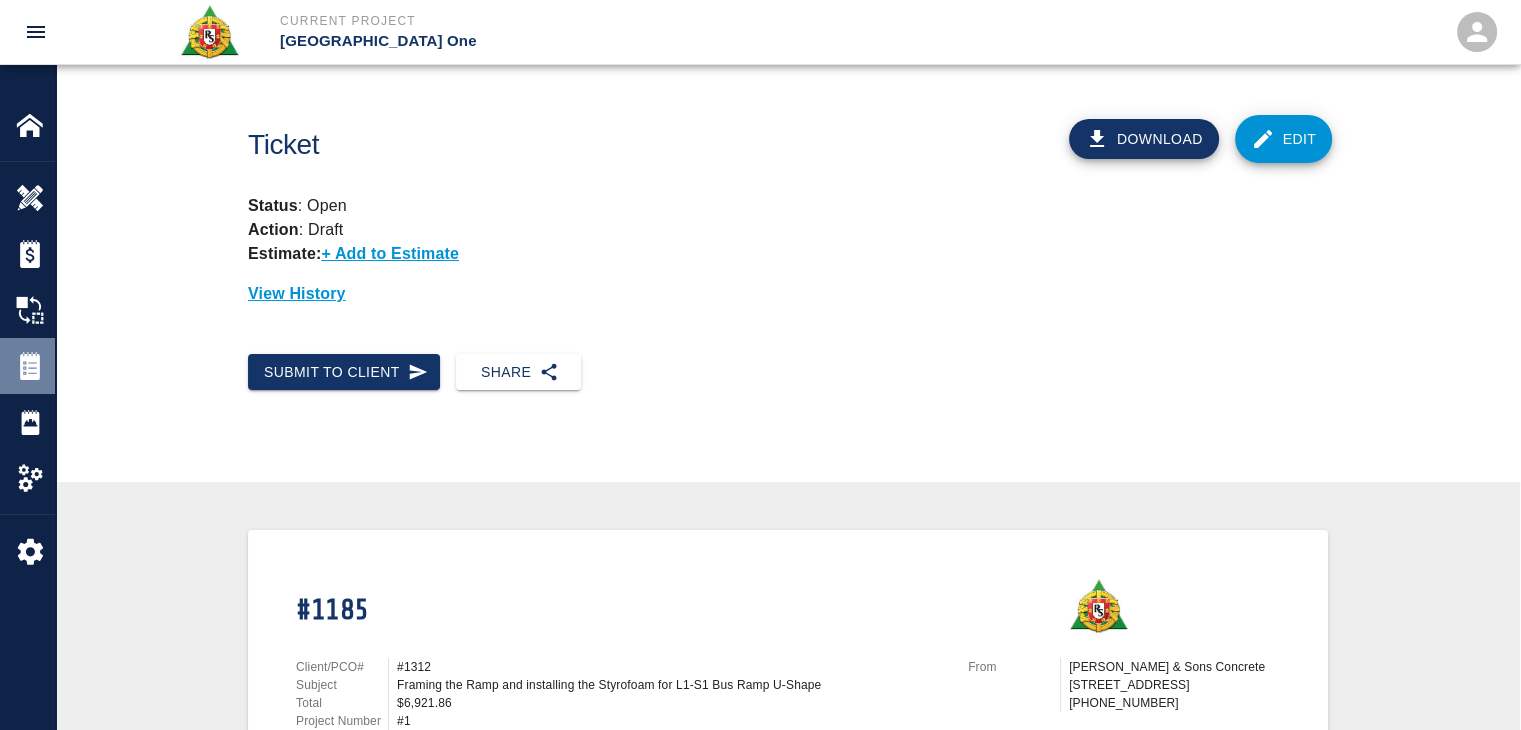 click at bounding box center [30, 366] 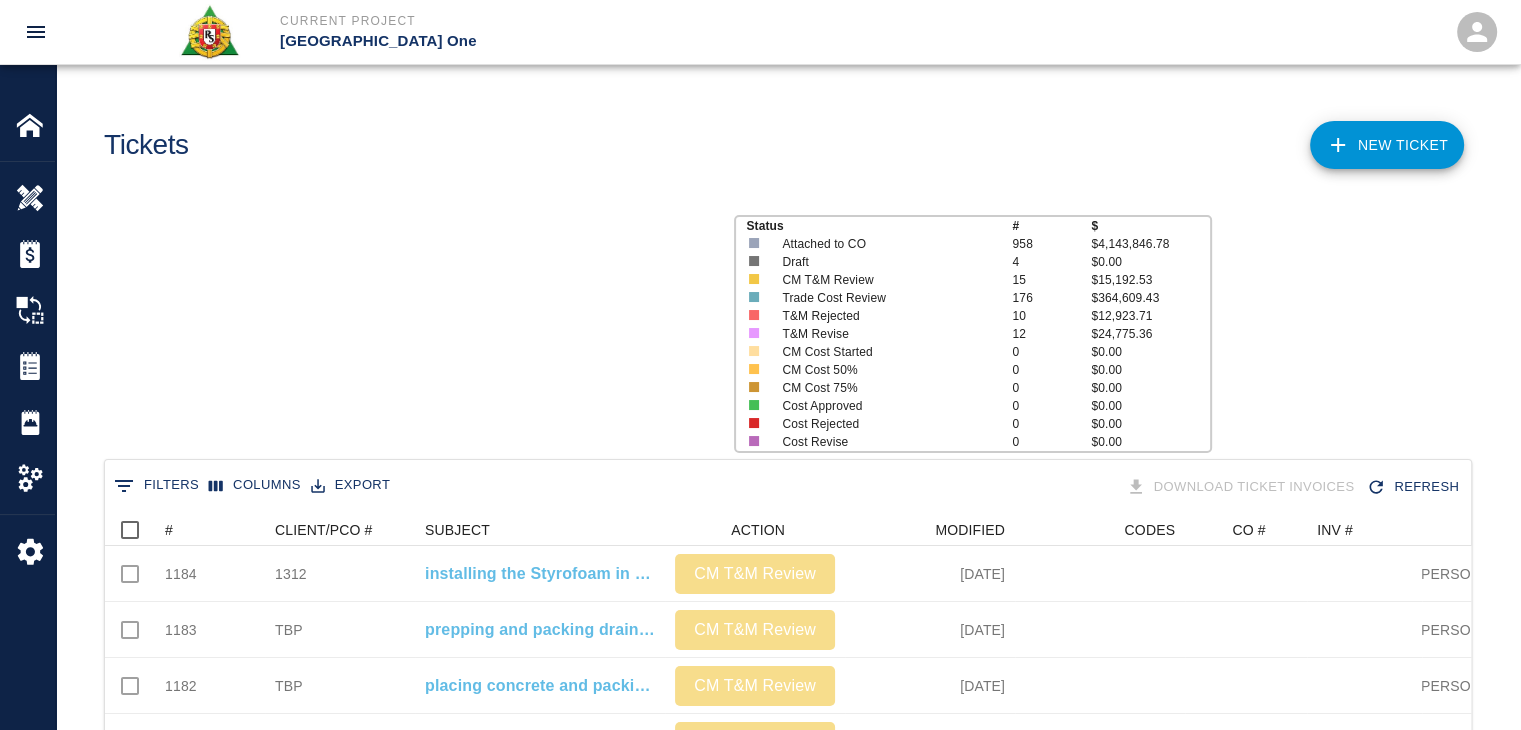 scroll, scrollTop: 16, scrollLeft: 16, axis: both 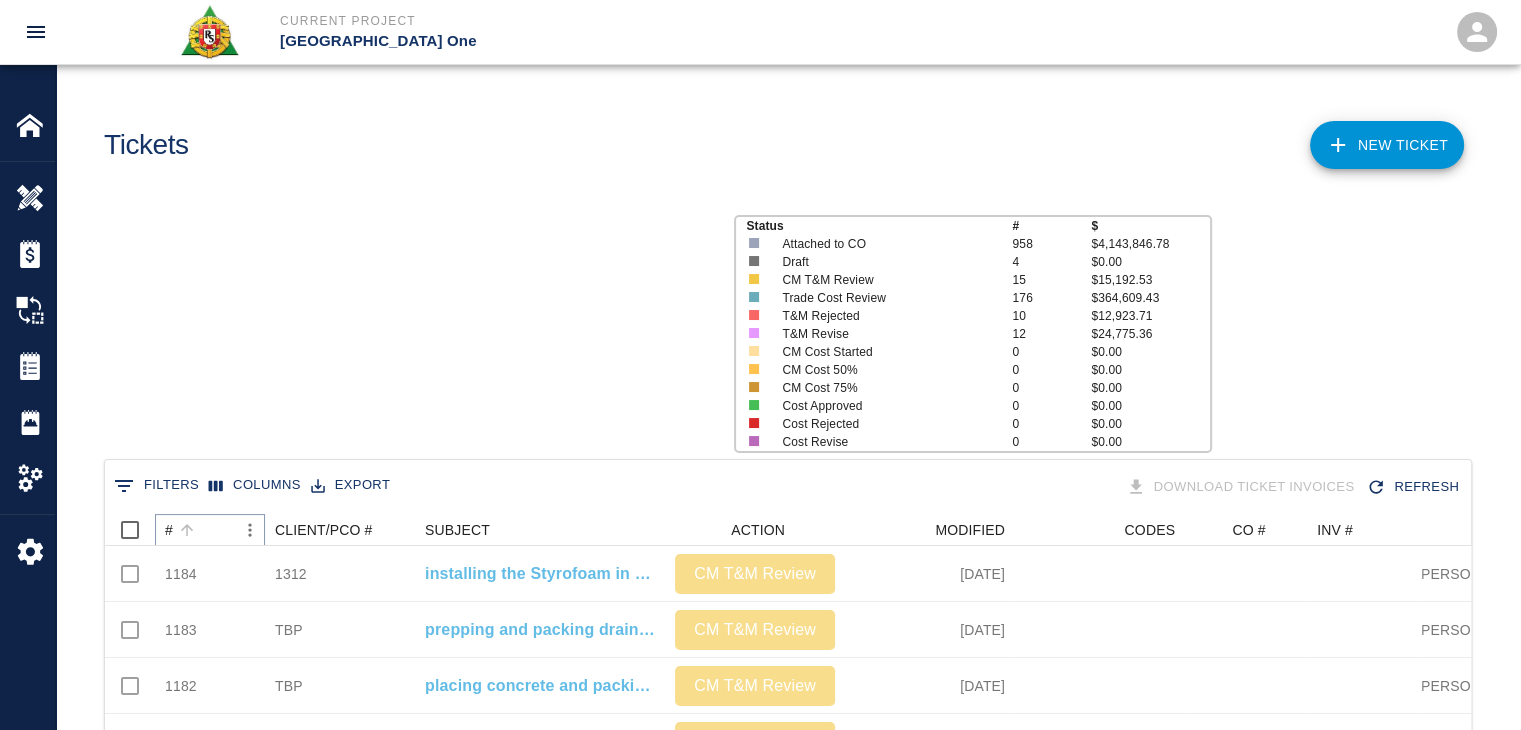 click at bounding box center (187, 530) 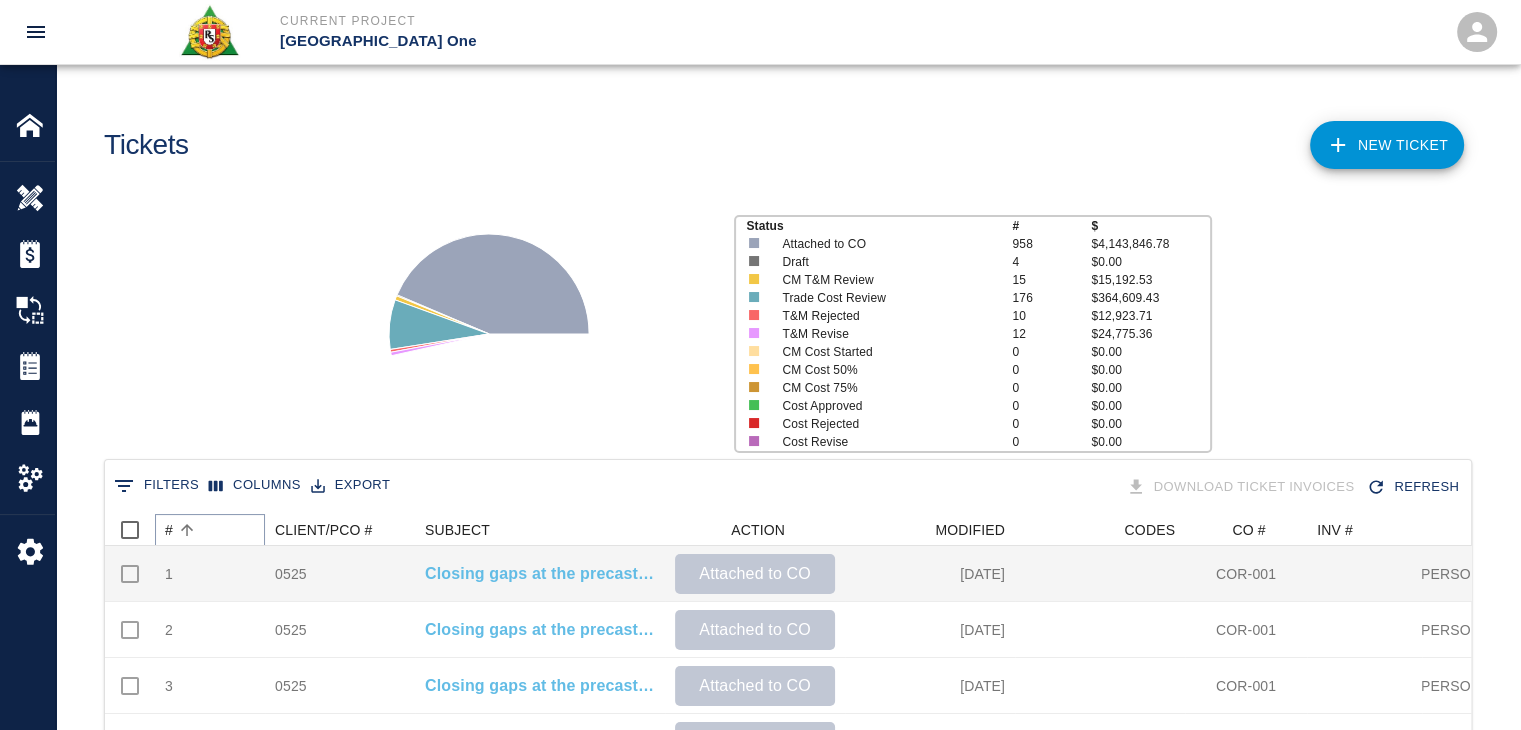 scroll, scrollTop: 0, scrollLeft: 0, axis: both 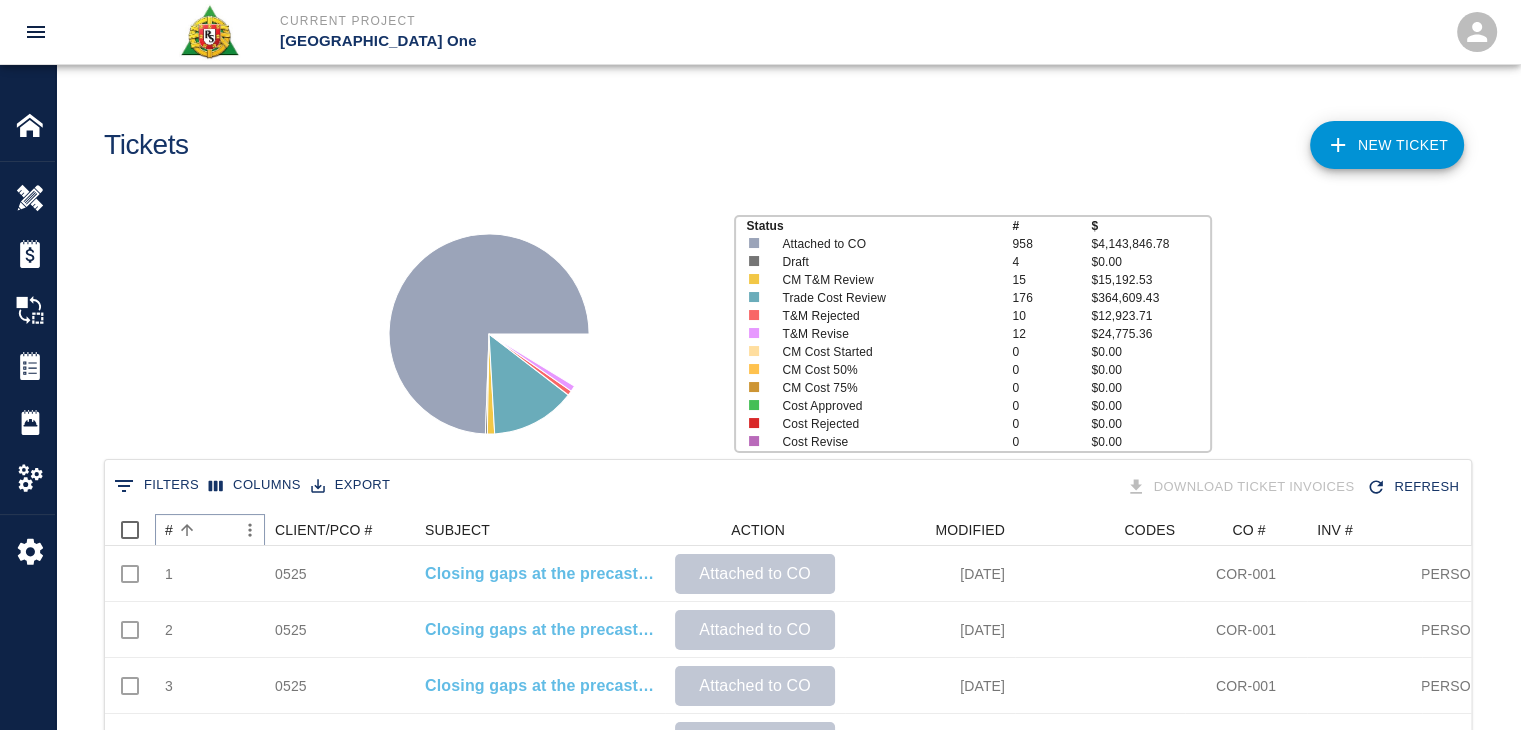 click at bounding box center (187, 530) 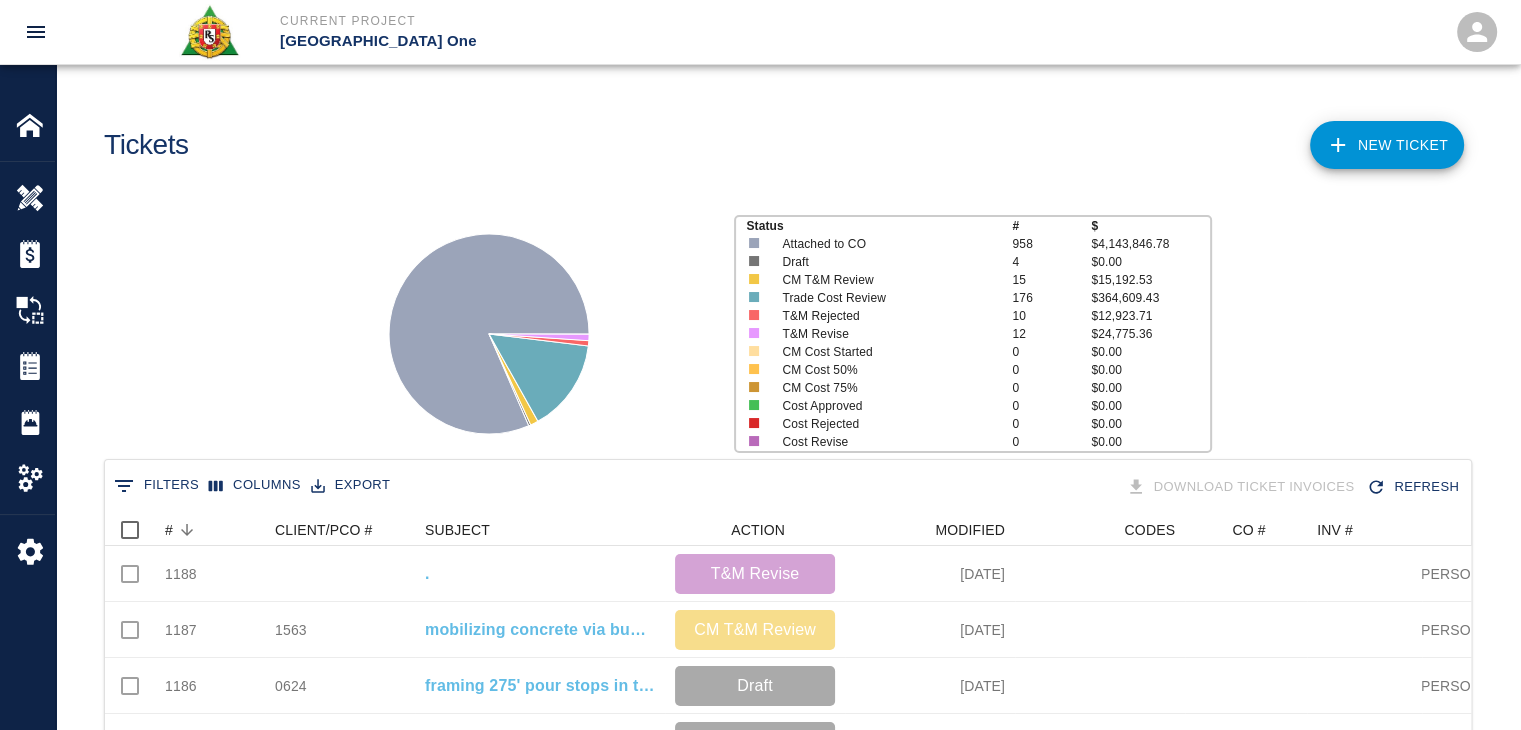 click on "Status # $ Attached to CO 958 $4,143,846.78 Draft 4 $0.00 CM T&M Review 15 $15,192.53 Trade Cost Review 176 $364,609.43 T&M Rejected 10 $12,923.71 T&M Revise 12 $24,775.36 CM Cost Started 0 $0.00 CM Cost 50% 0 $0.00 CM Cost 75% 0 $0.00 Cost Approved 0 $0.00 Cost Rejected 0 $0.00 Cost Revise 0 $0.00" at bounding box center (780, 326) 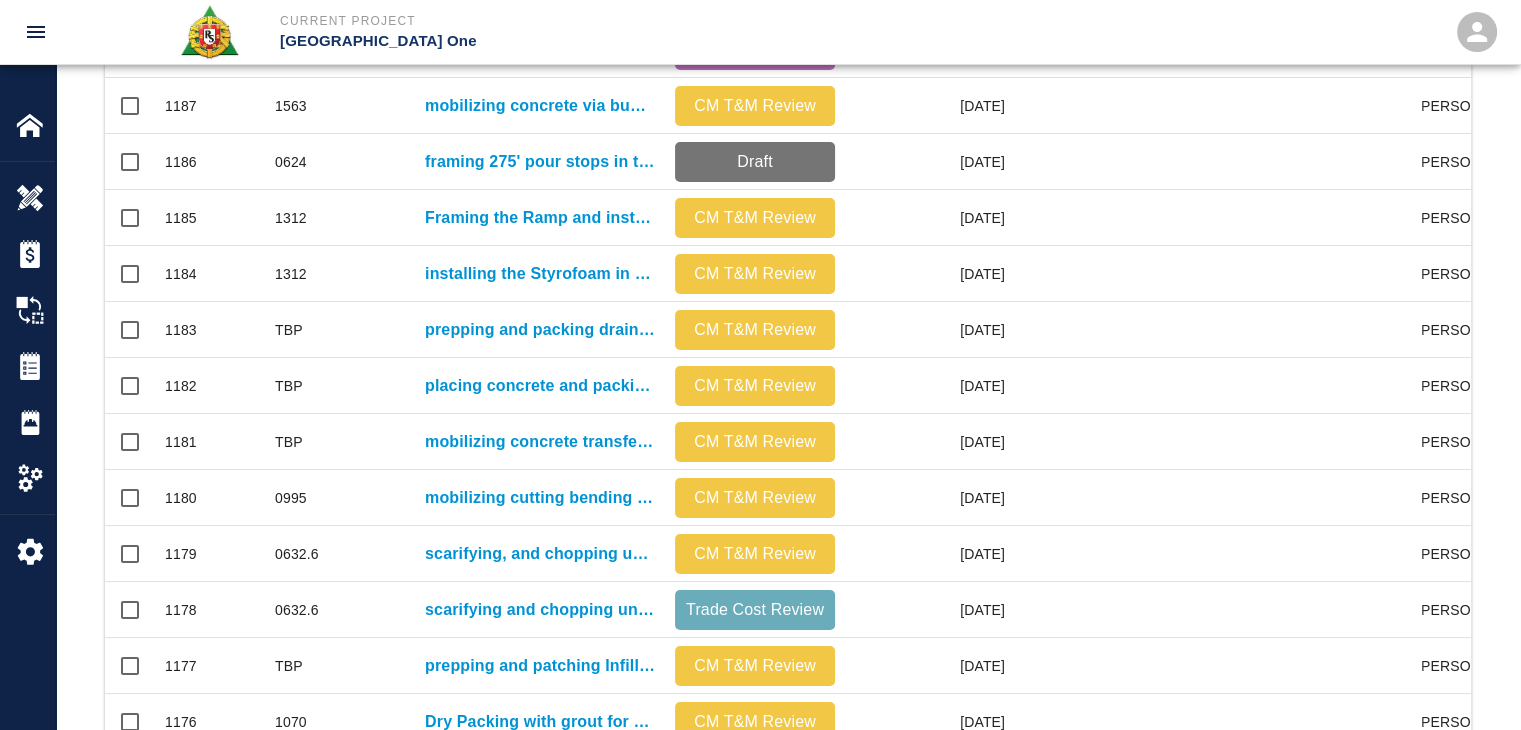 scroll, scrollTop: 0, scrollLeft: 0, axis: both 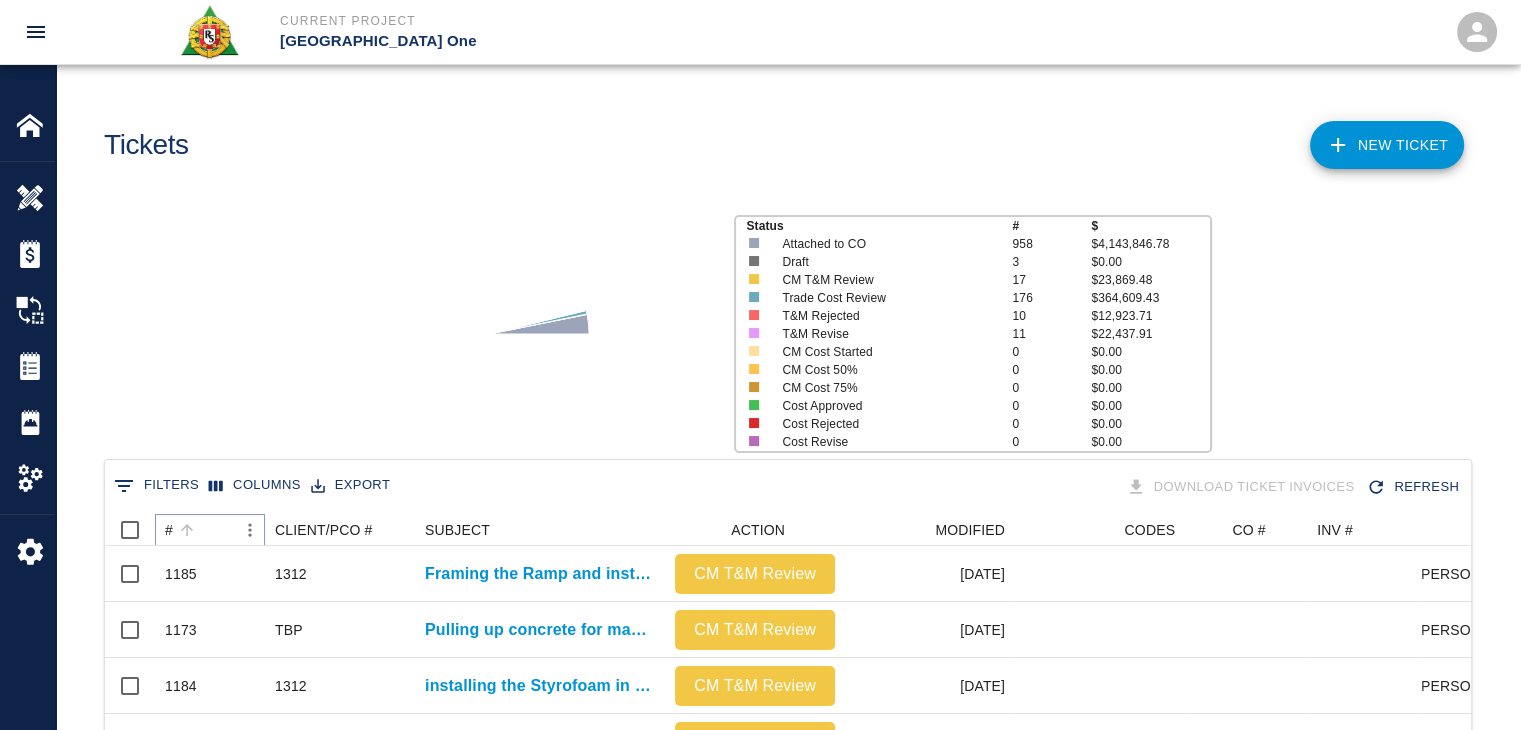 click 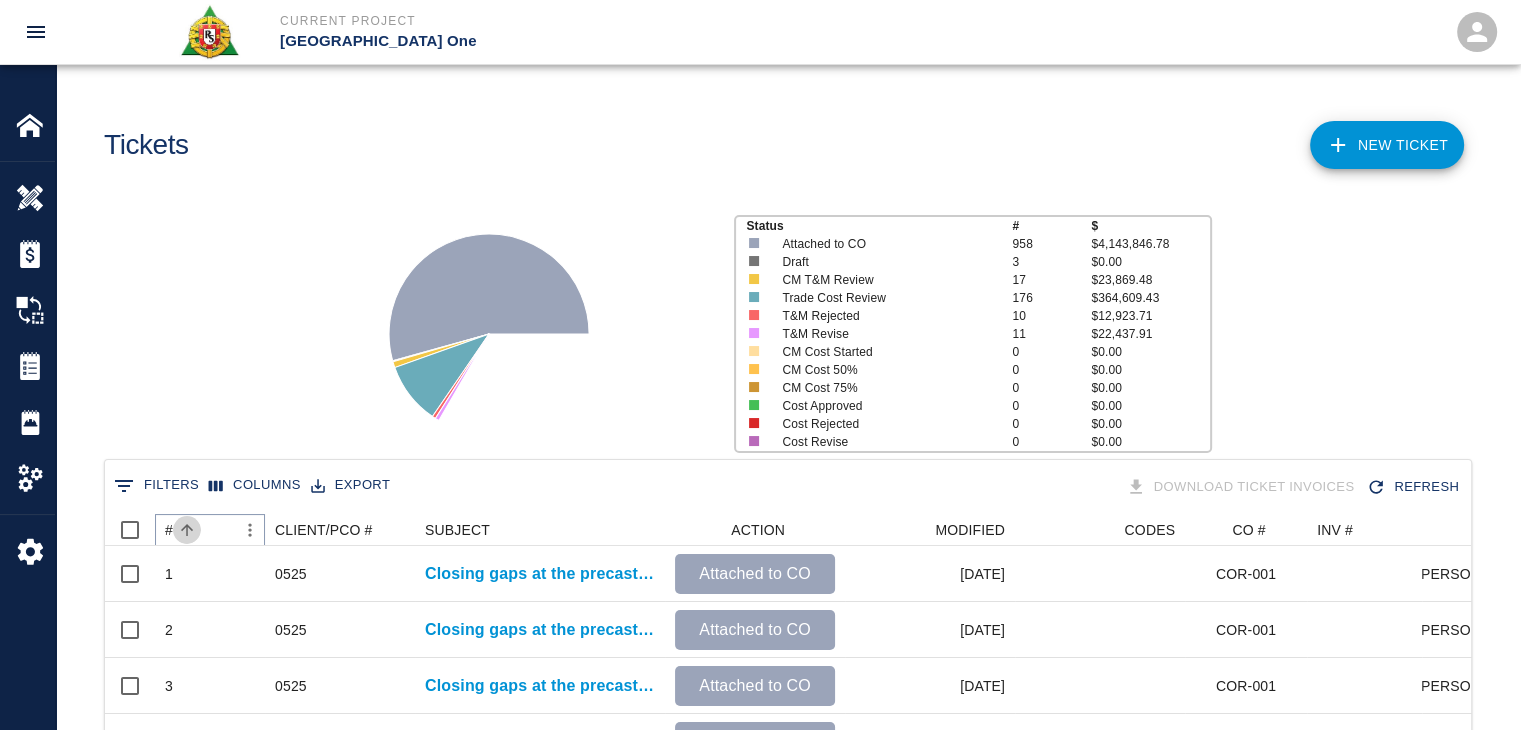 click 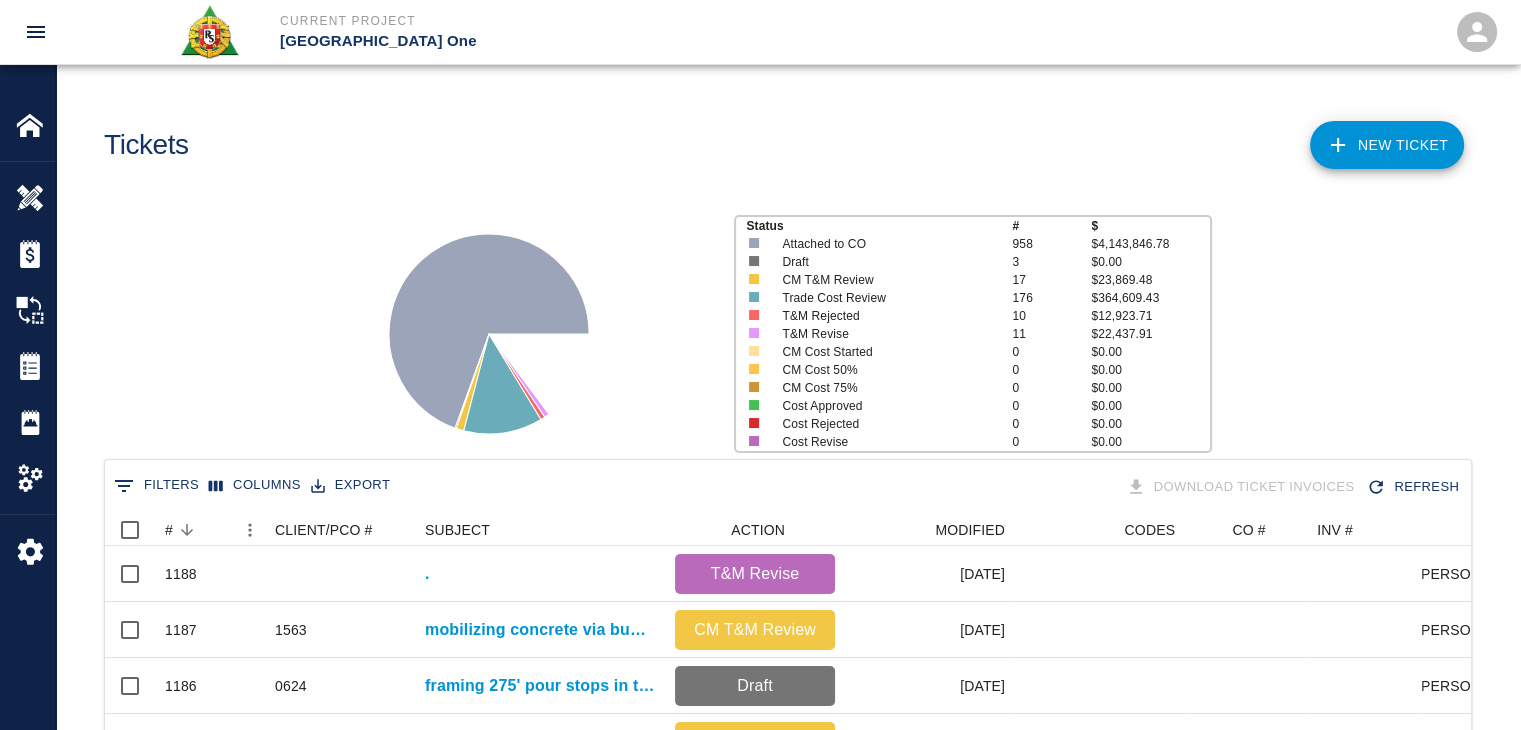 click on "Status # $ Attached to CO 958 $4,143,846.78 Draft 3 $0.00 CM T&M Review 17 $23,869.48 Trade Cost Review 176 $364,609.43 T&M Rejected 10 $12,923.71 T&M Revise 11 $22,437.91 CM Cost Started 0 $0.00 CM Cost 50% 0 $0.00 CM Cost 75% 0 $0.00 Cost Approved 0 $0.00 Cost Rejected 0 $0.00 Cost Revise 0 $0.00" at bounding box center (780, 326) 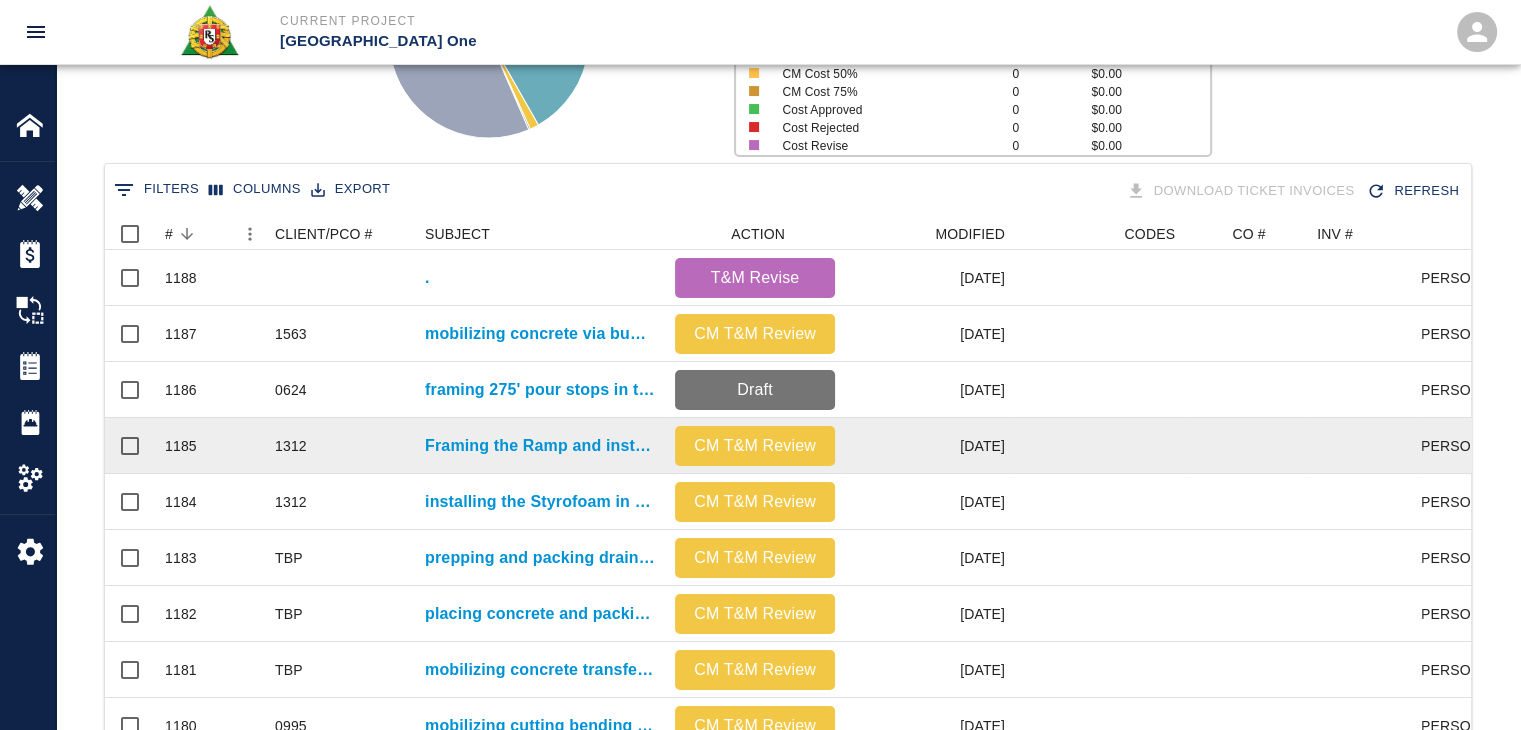 scroll, scrollTop: 296, scrollLeft: 0, axis: vertical 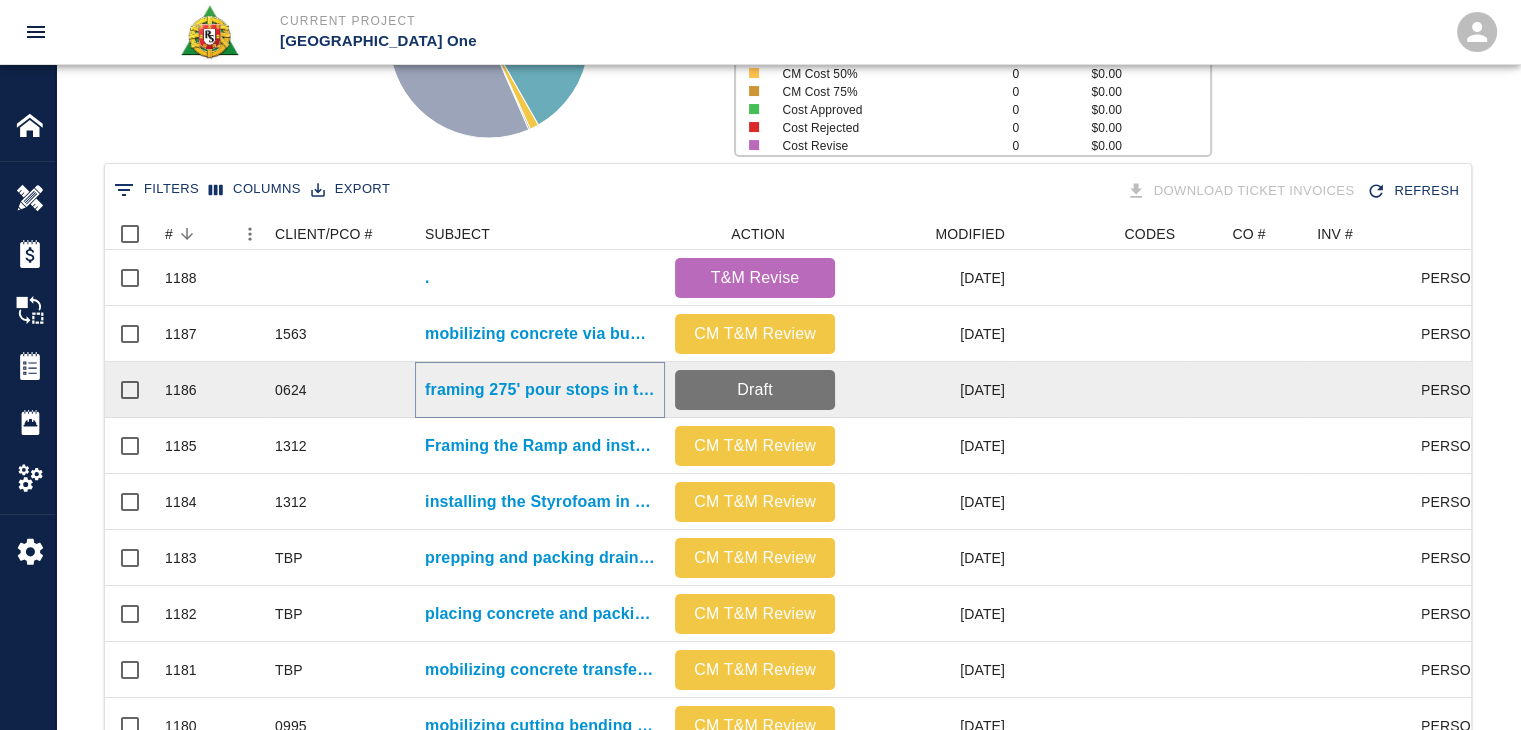 click on "framing 275' pour stops in the expansion joint for L3 HH-S3 and S4." at bounding box center [540, 390] 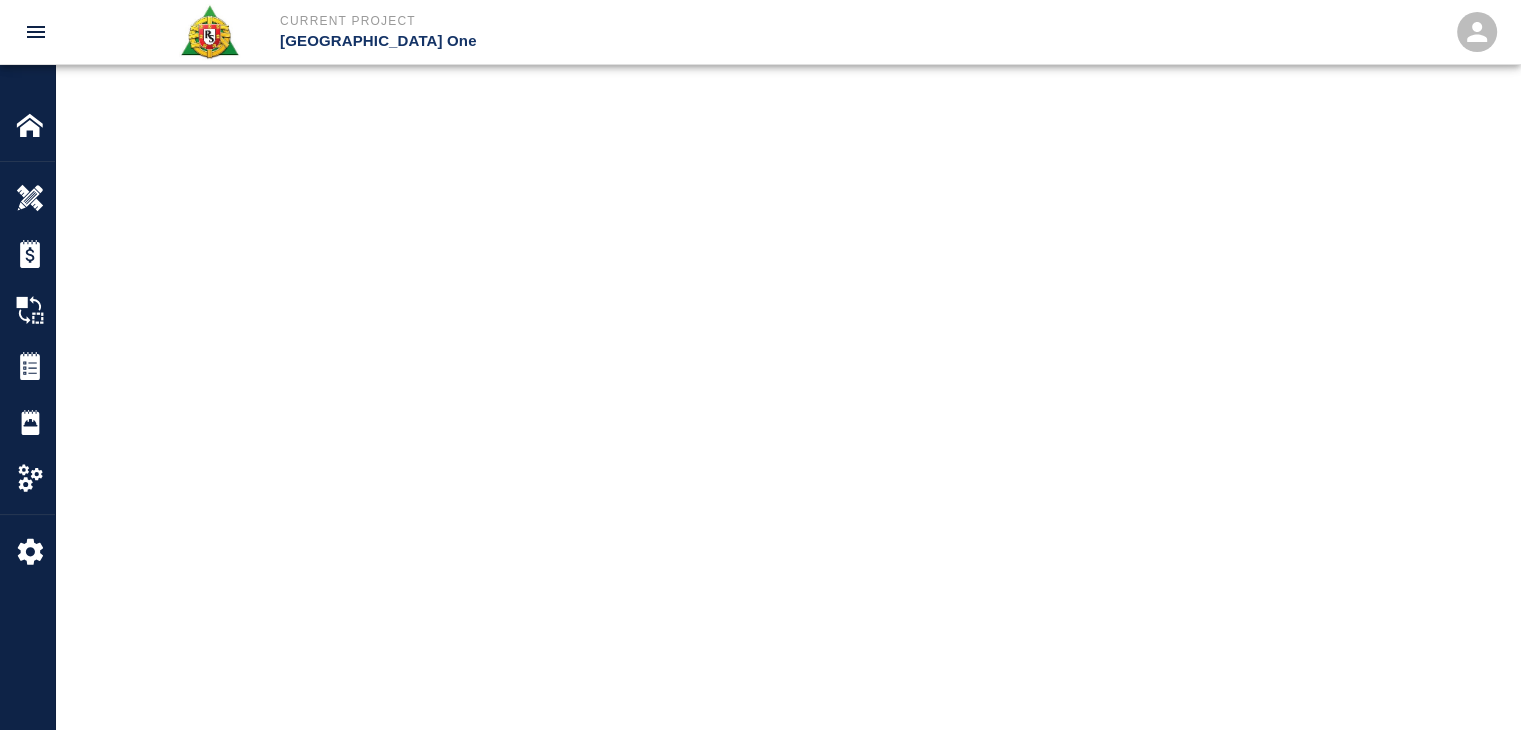 scroll, scrollTop: 0, scrollLeft: 0, axis: both 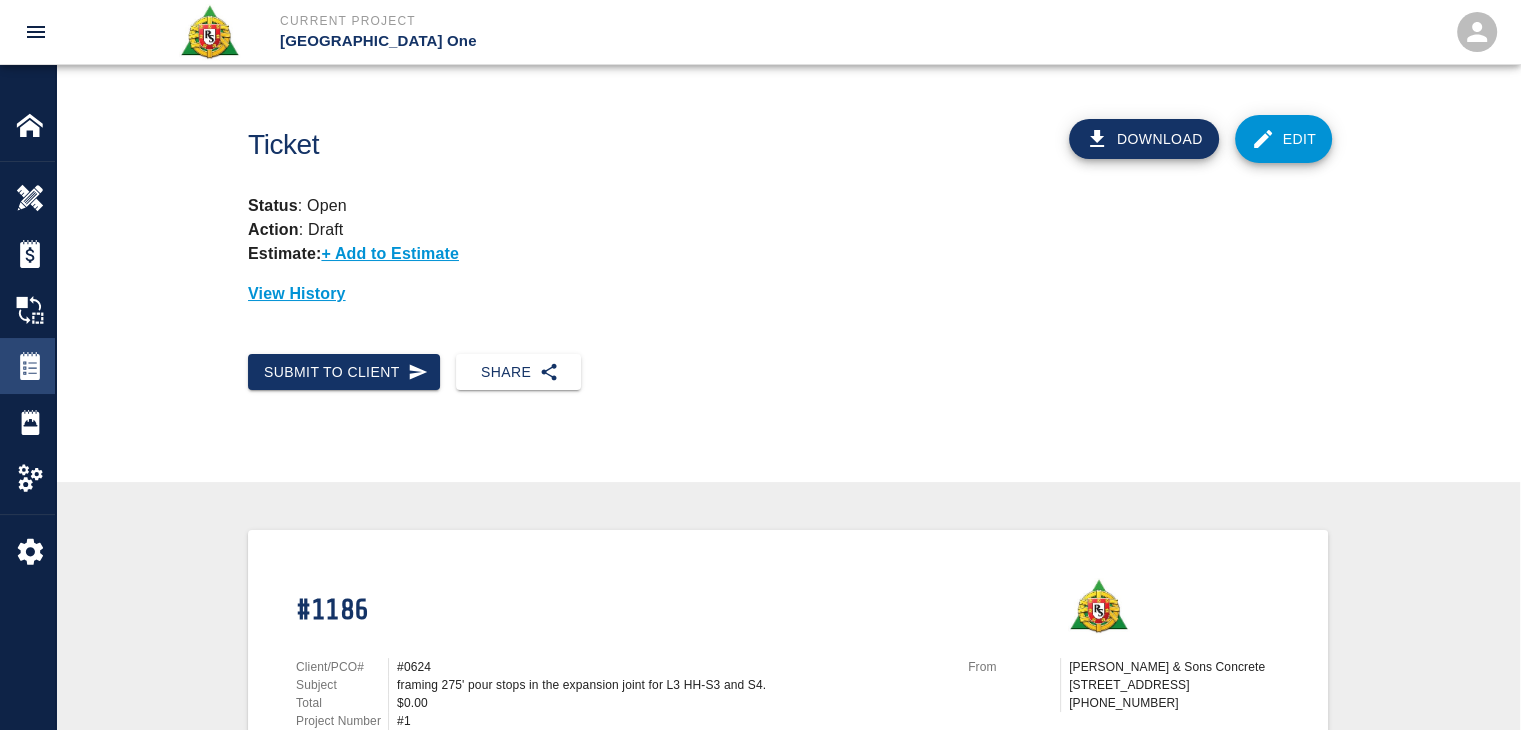 click on "Tickets" at bounding box center [27, 366] 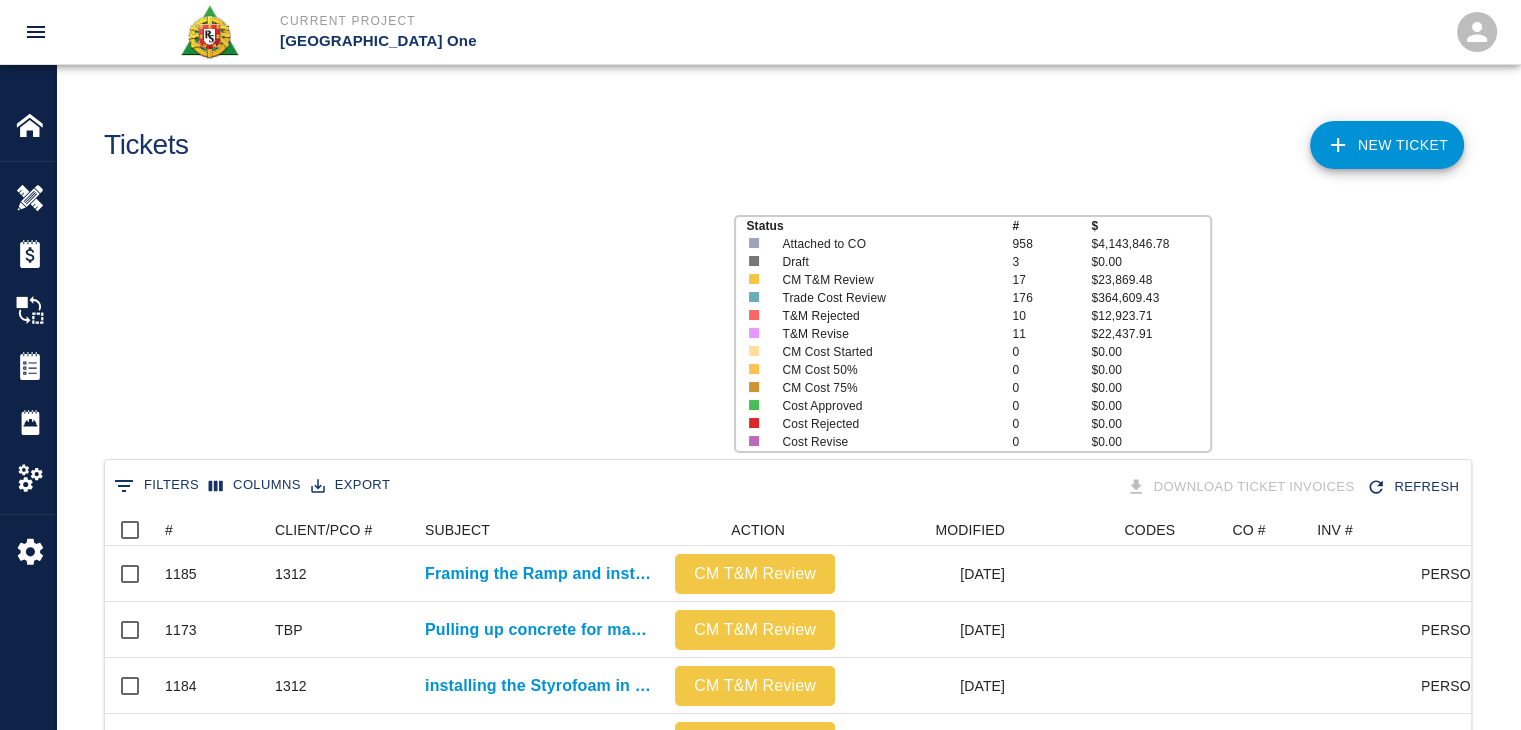 scroll, scrollTop: 16, scrollLeft: 16, axis: both 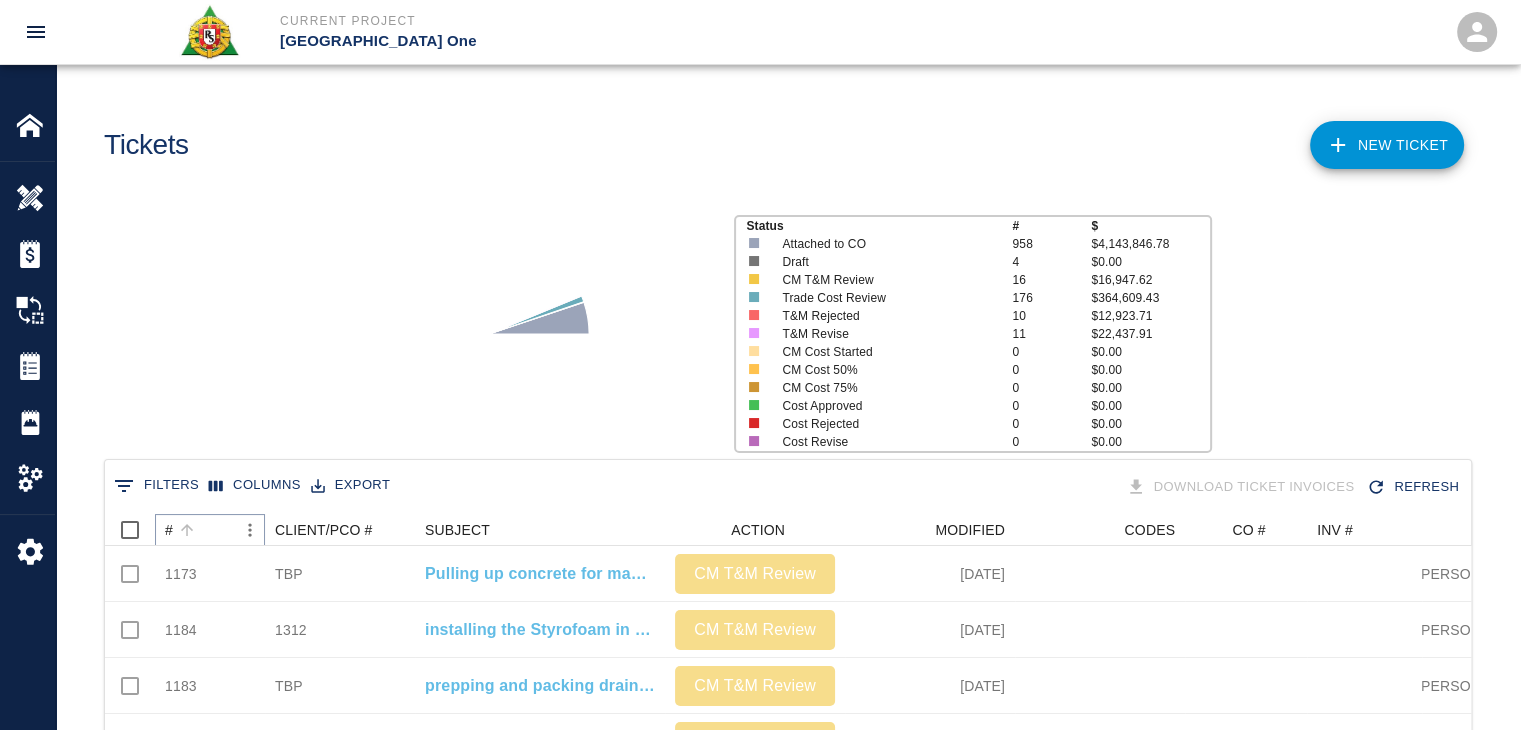 click 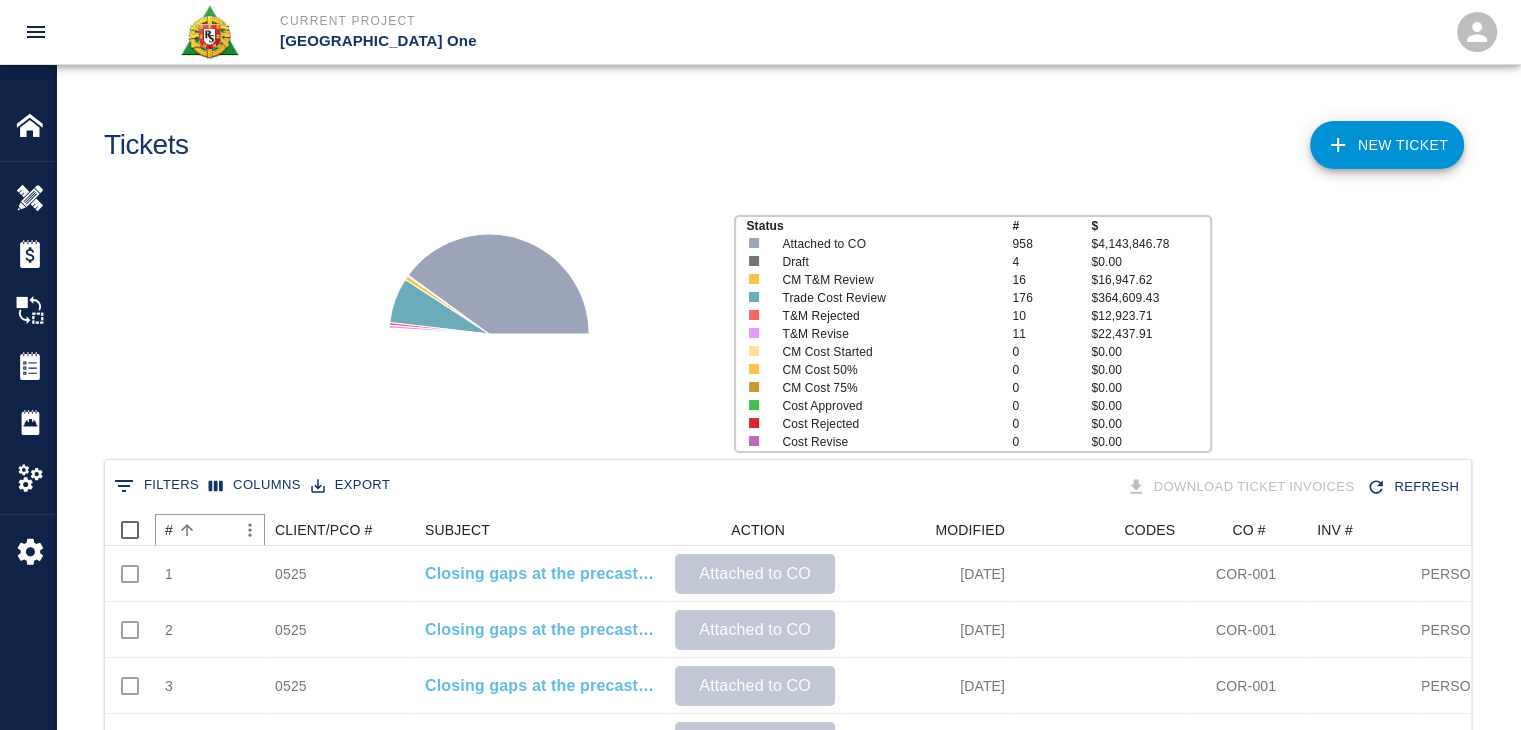 click 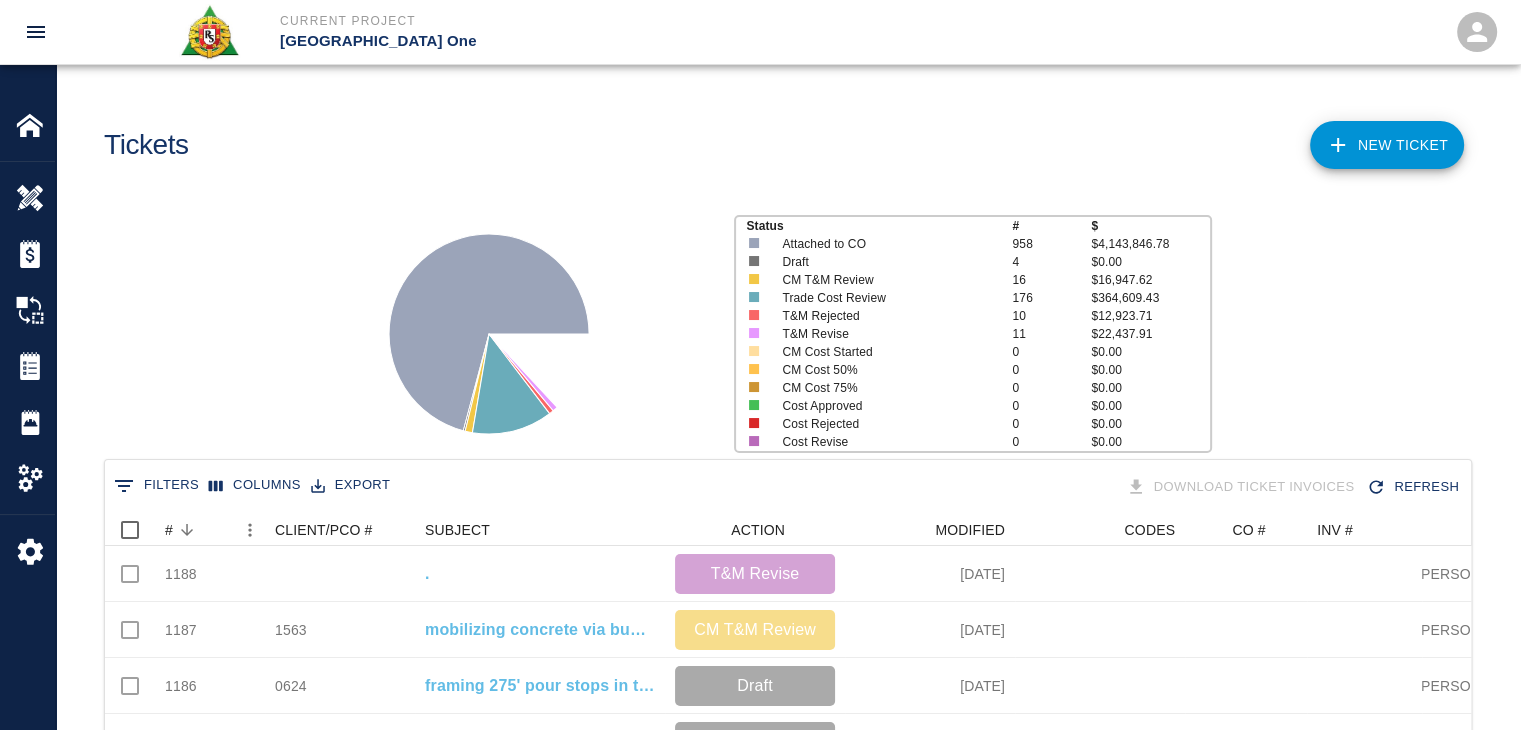click on "Status # $ Attached to CO 958 $4,143,846.78 Draft 4 $0.00 CM T&M Review 16 $16,947.62 Trade Cost Review 176 $364,609.43 T&M Rejected 10 $12,923.71 T&M Revise 11 $22,437.91 CM Cost Started 0 $0.00 CM Cost 50% 0 $0.00 CM Cost 75% 0 $0.00 Cost Approved 0 $0.00 Cost Rejected 0 $0.00 Cost Revise 0 $0.00" at bounding box center [780, 326] 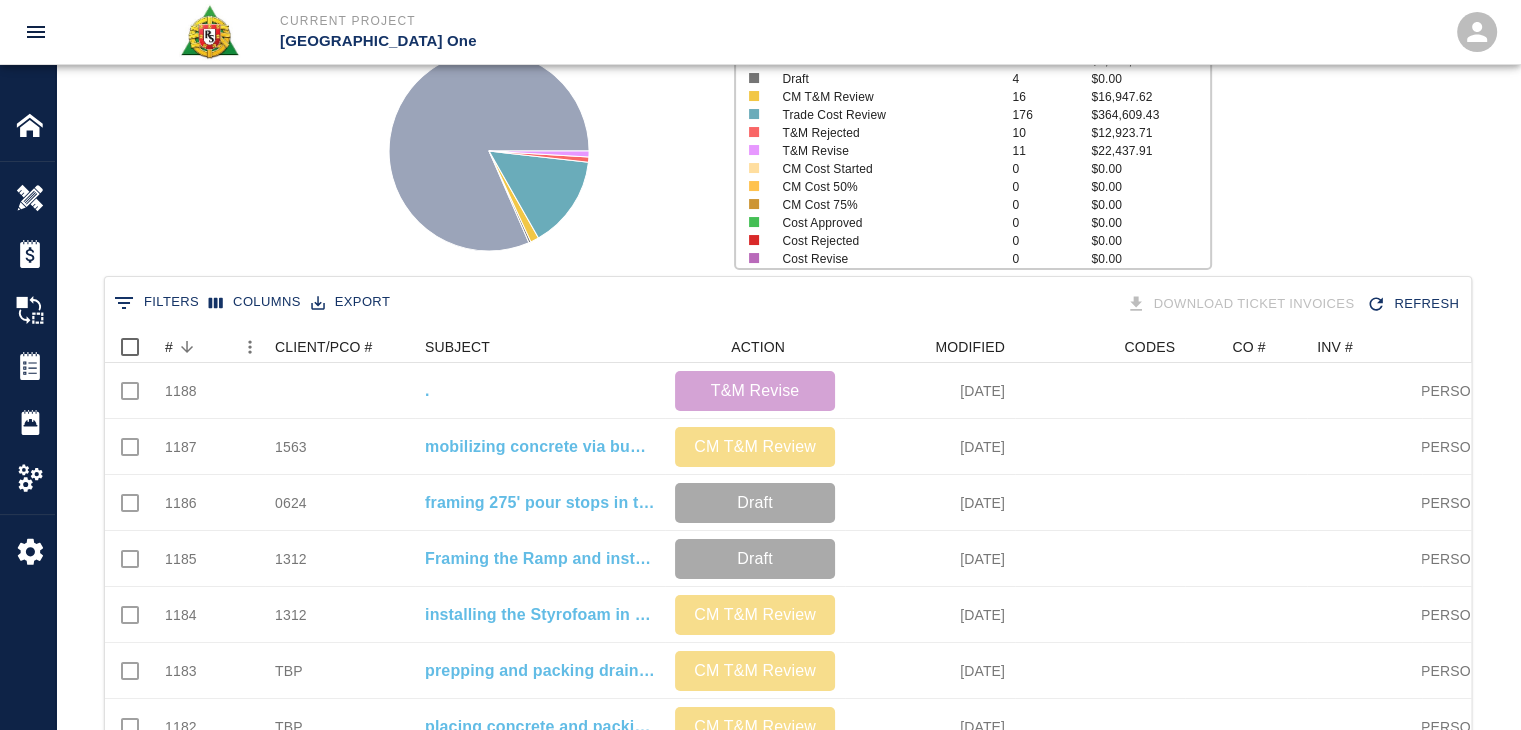 scroll, scrollTop: 184, scrollLeft: 0, axis: vertical 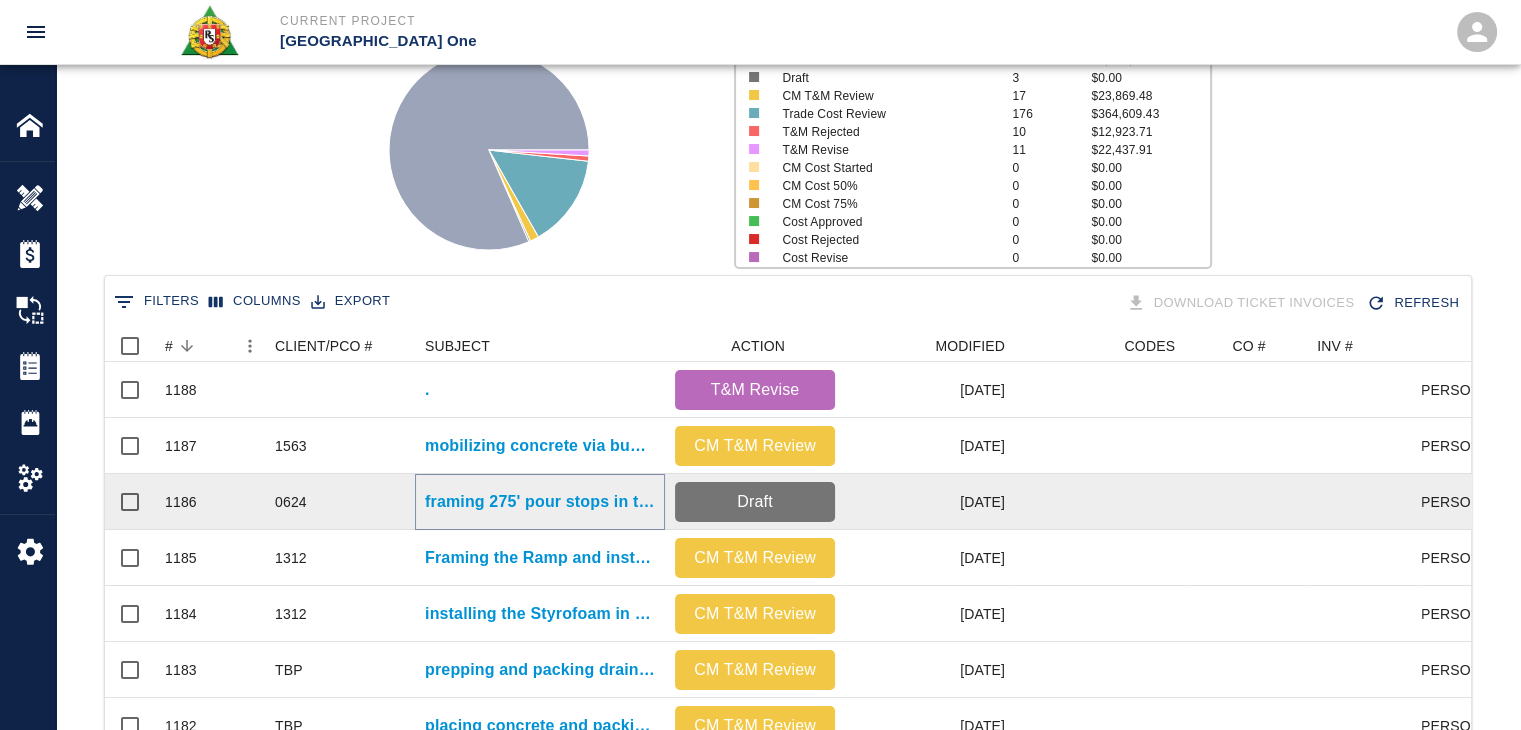 click on "framing 275' pour stops in the expansion joint for L3 HH-S3 and S4." at bounding box center [540, 502] 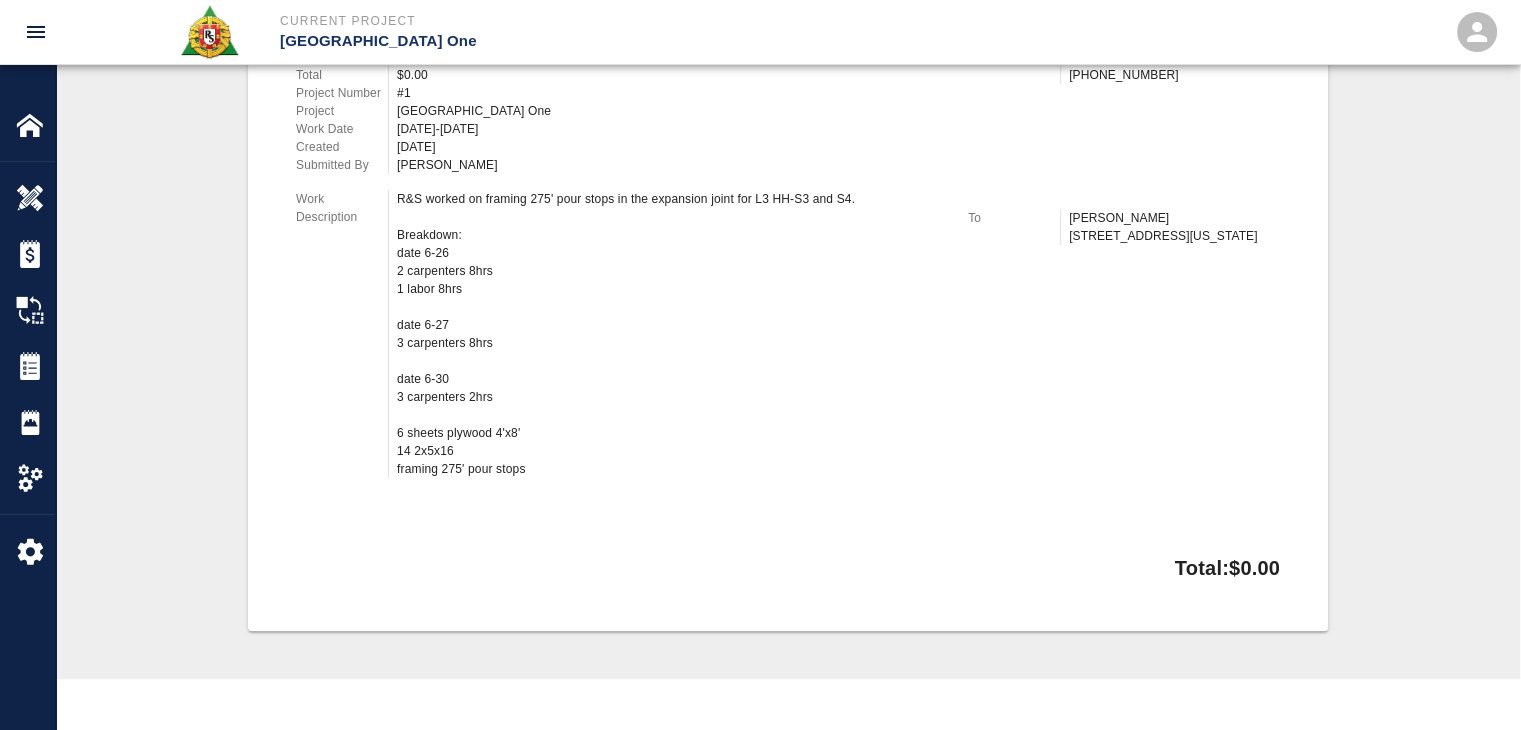 scroll, scrollTop: 0, scrollLeft: 0, axis: both 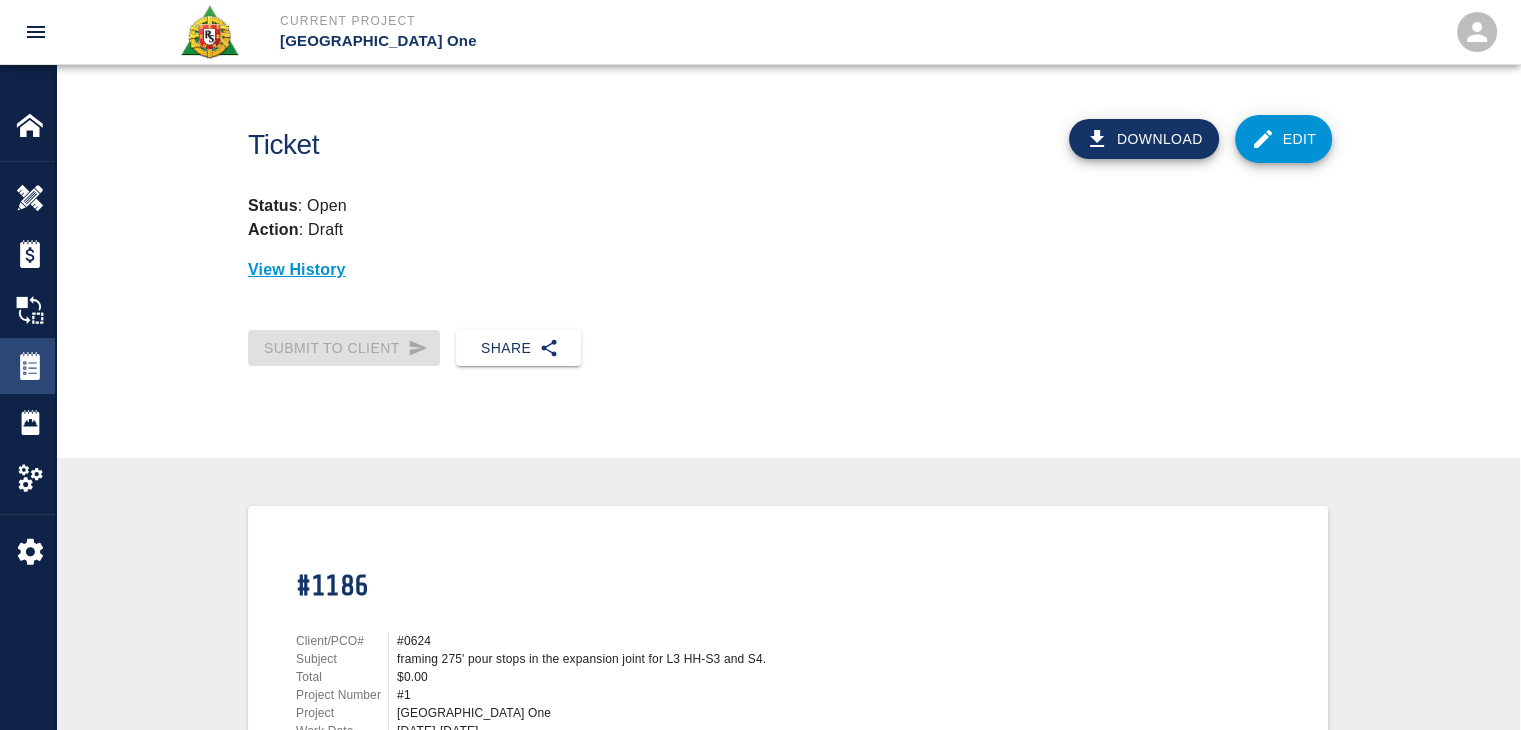 click on "Tickets" at bounding box center (27, 366) 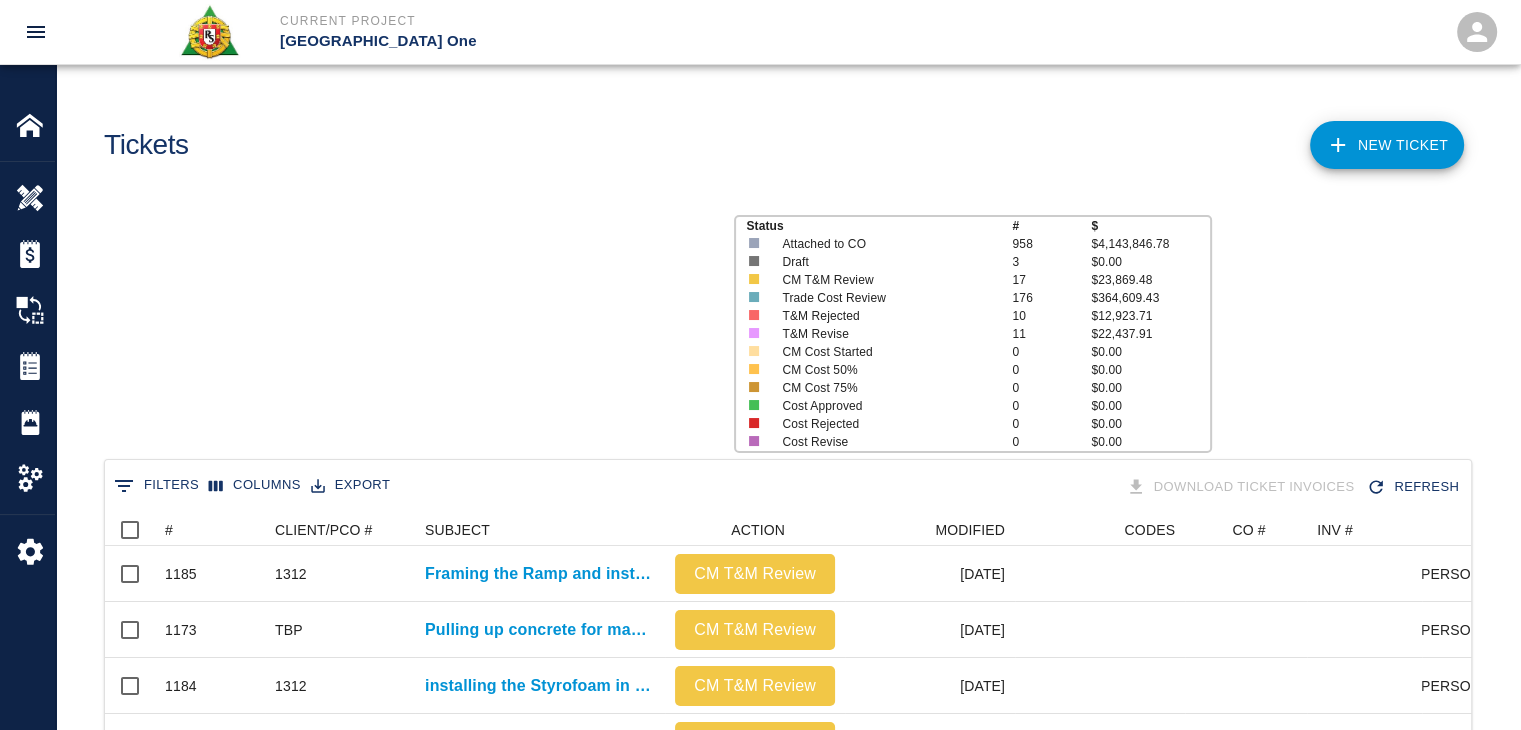 scroll, scrollTop: 16, scrollLeft: 16, axis: both 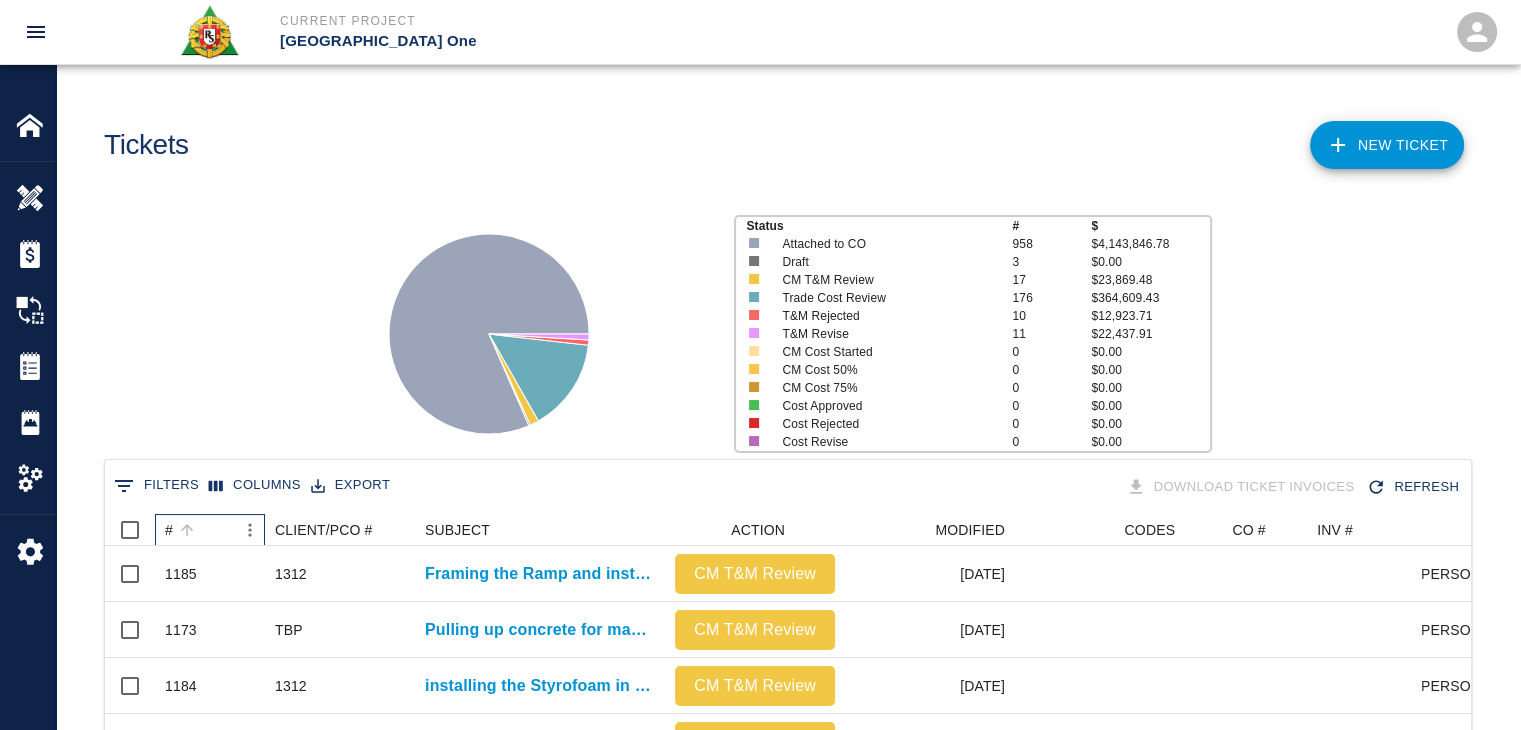 click on "#" at bounding box center [200, 530] 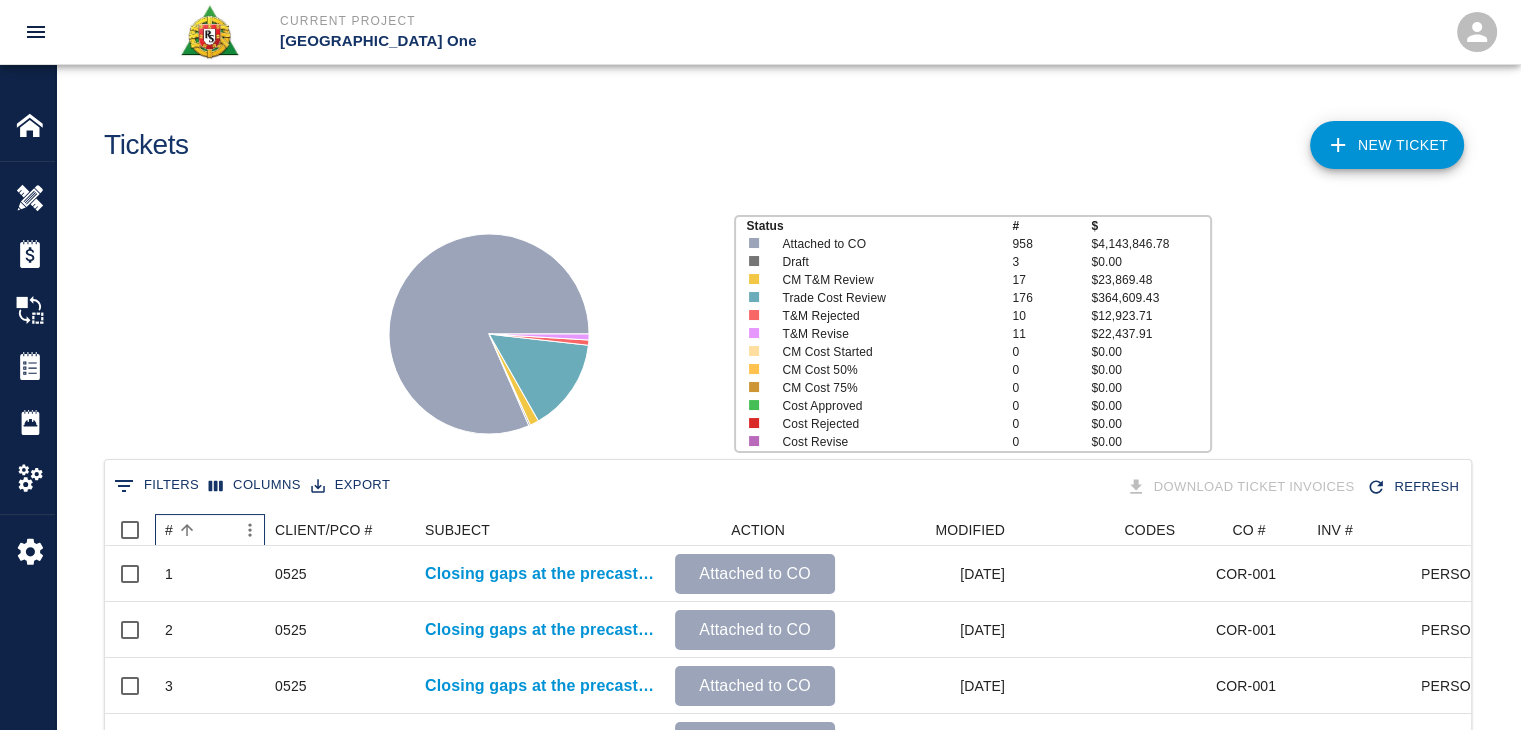 click on "#" at bounding box center [200, 530] 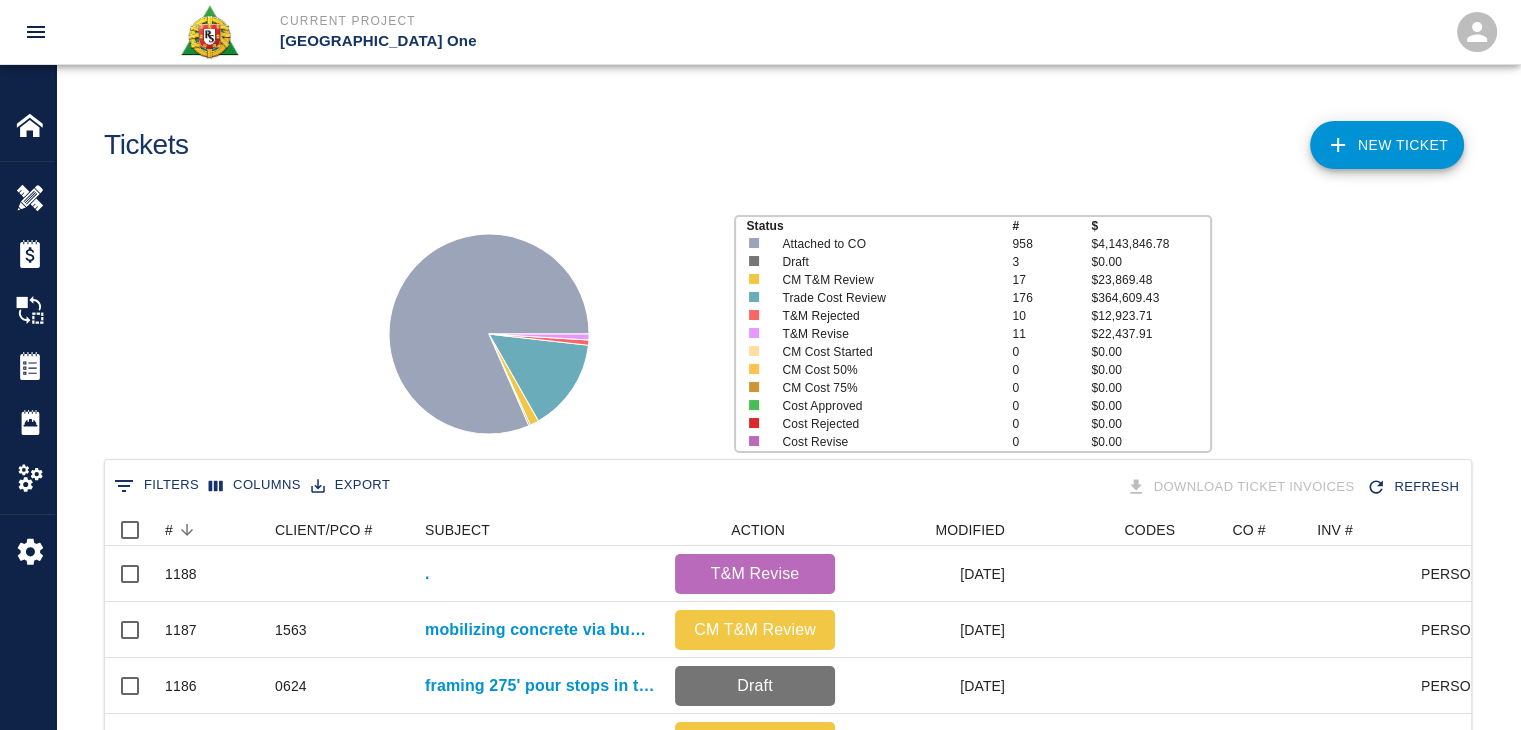 click on "Status # $ Attached to CO 958 $4,143,846.78 Draft 3 $0.00 CM T&M Review 17 $23,869.48 Trade Cost Review 176 $364,609.43 T&M Rejected 10 $12,923.71 T&M Revise 11 $22,437.91 CM Cost Started 0 $0.00 CM Cost 50% 0 $0.00 CM Cost 75% 0 $0.00 Cost Approved 0 $0.00 Cost Rejected 0 $0.00 Cost Revise 0 $0.00" at bounding box center [780, 326] 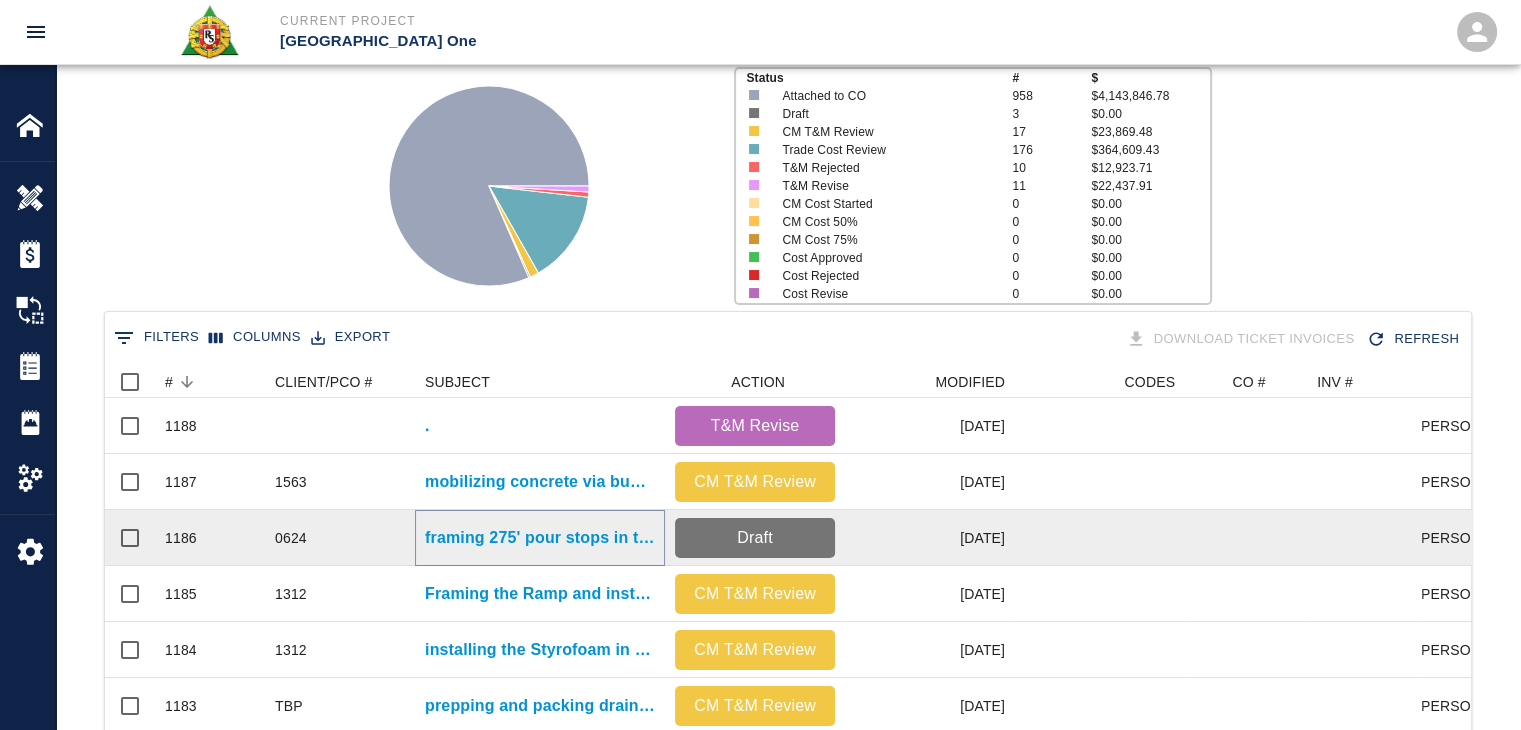 click on "framing 275' pour stops in the expansion joint for L3 HH-S3 and S4." at bounding box center (540, 538) 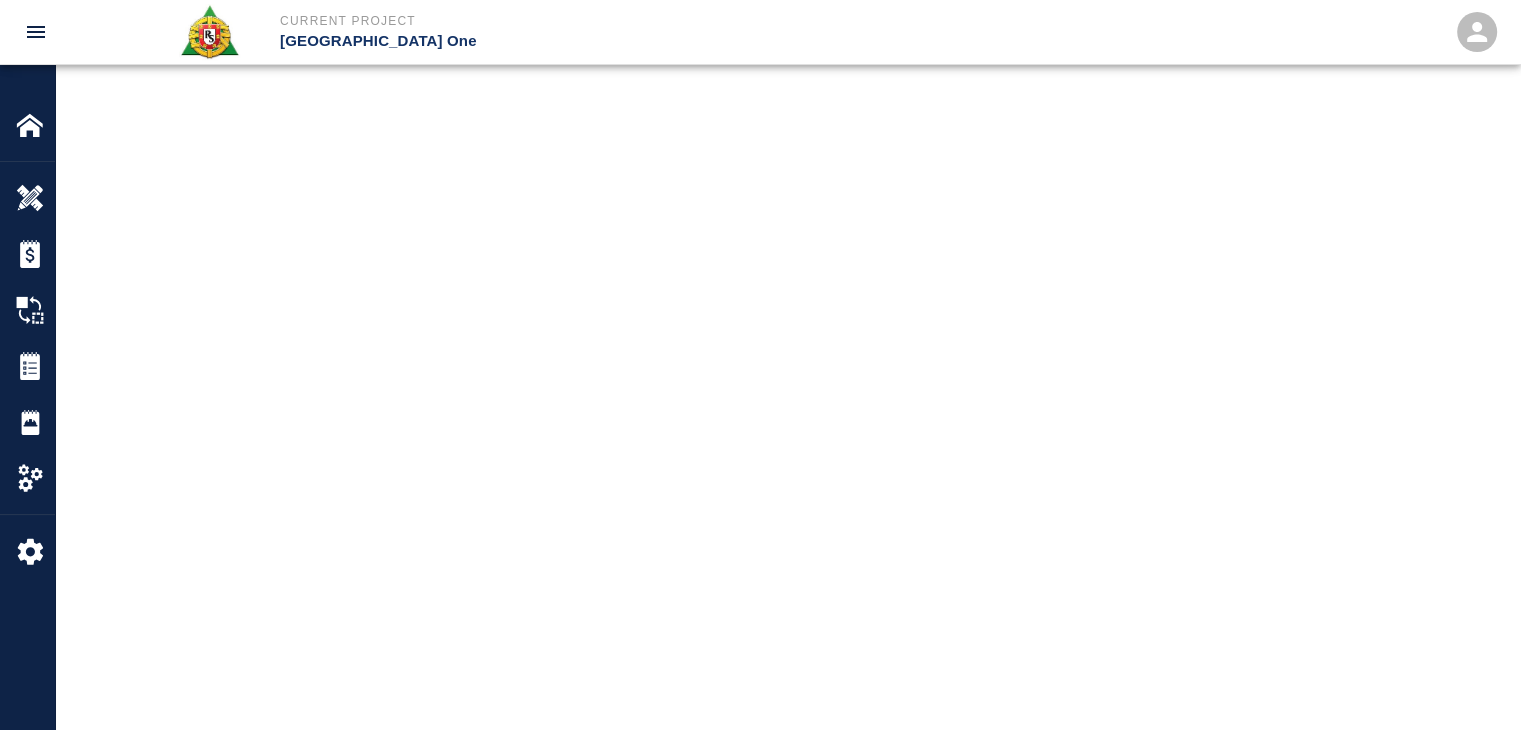 scroll, scrollTop: 0, scrollLeft: 0, axis: both 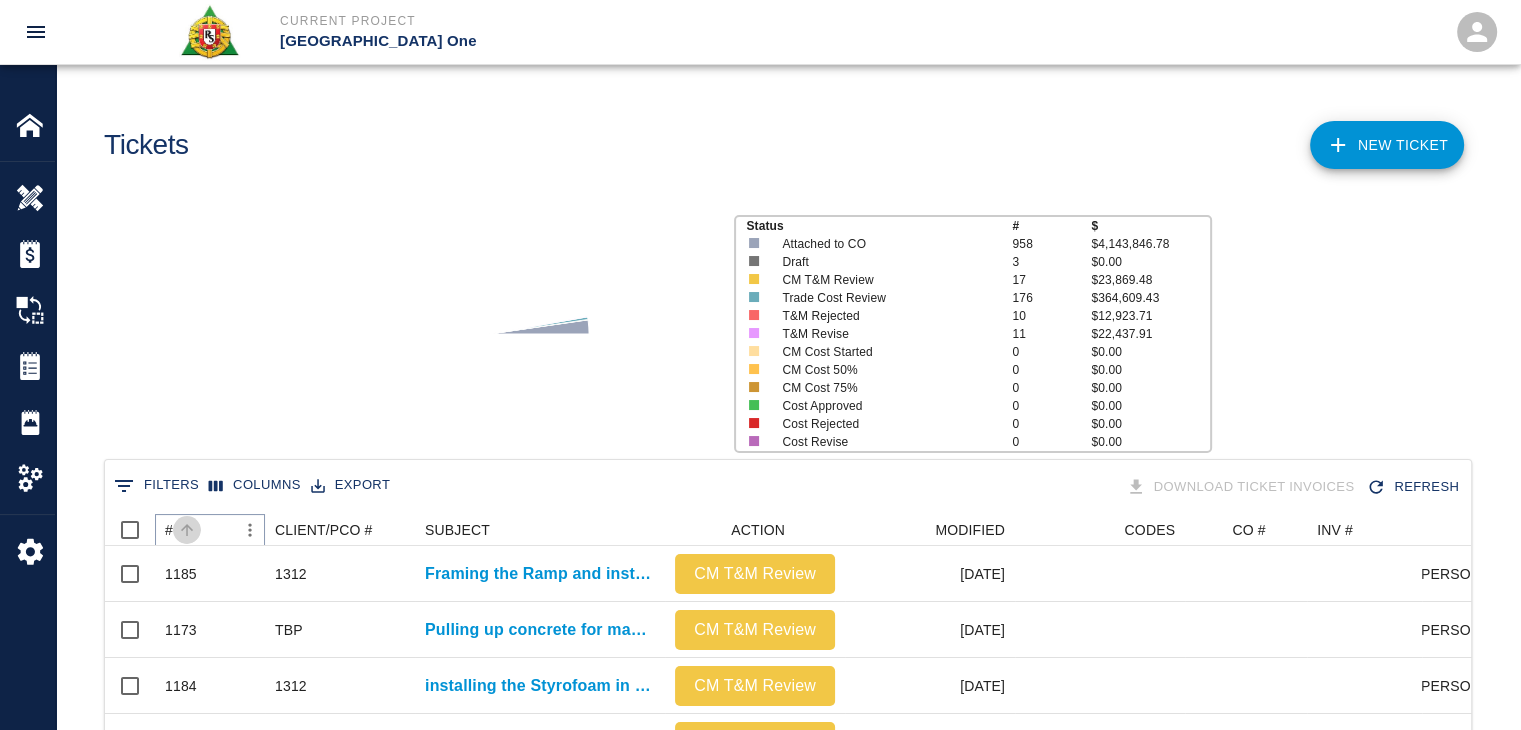 click 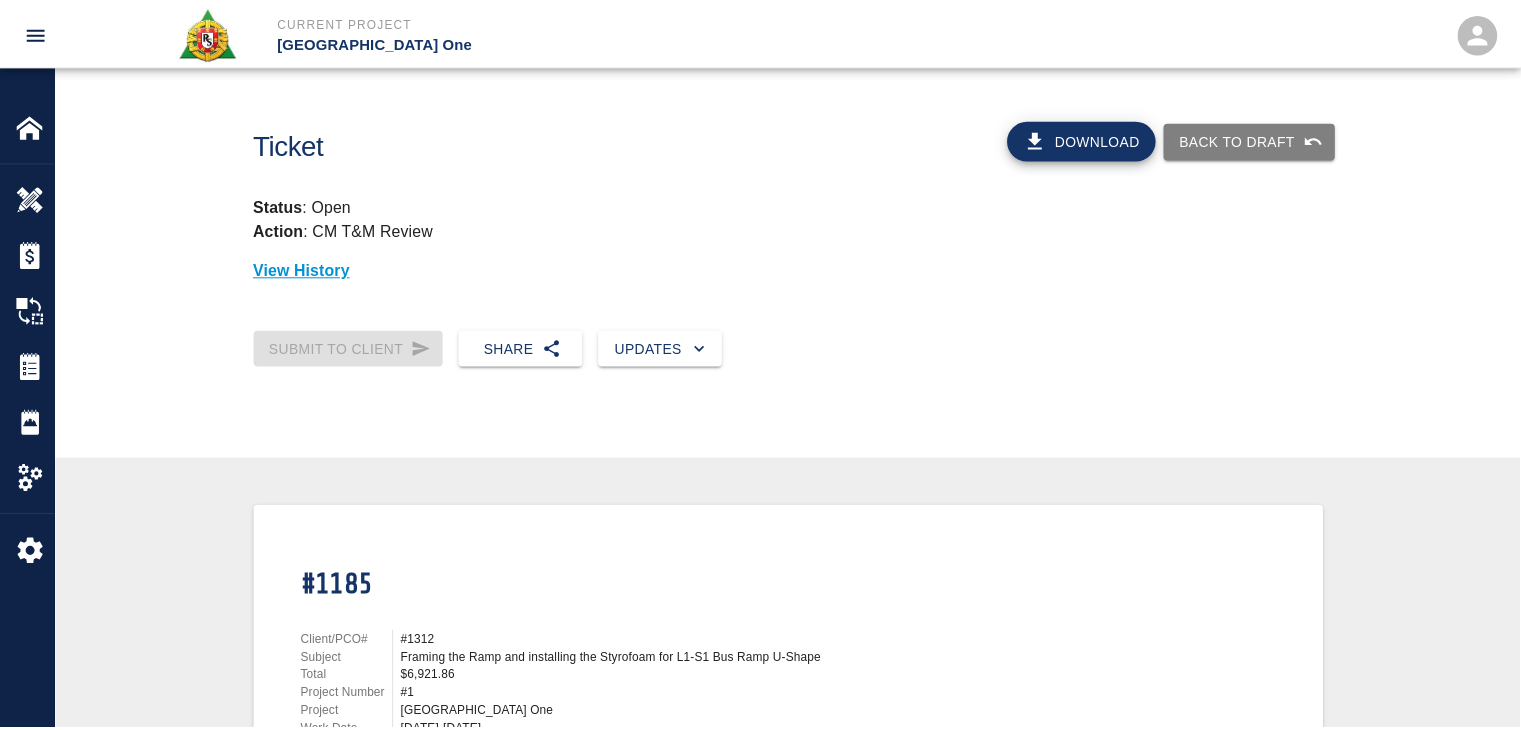 scroll, scrollTop: 0, scrollLeft: 0, axis: both 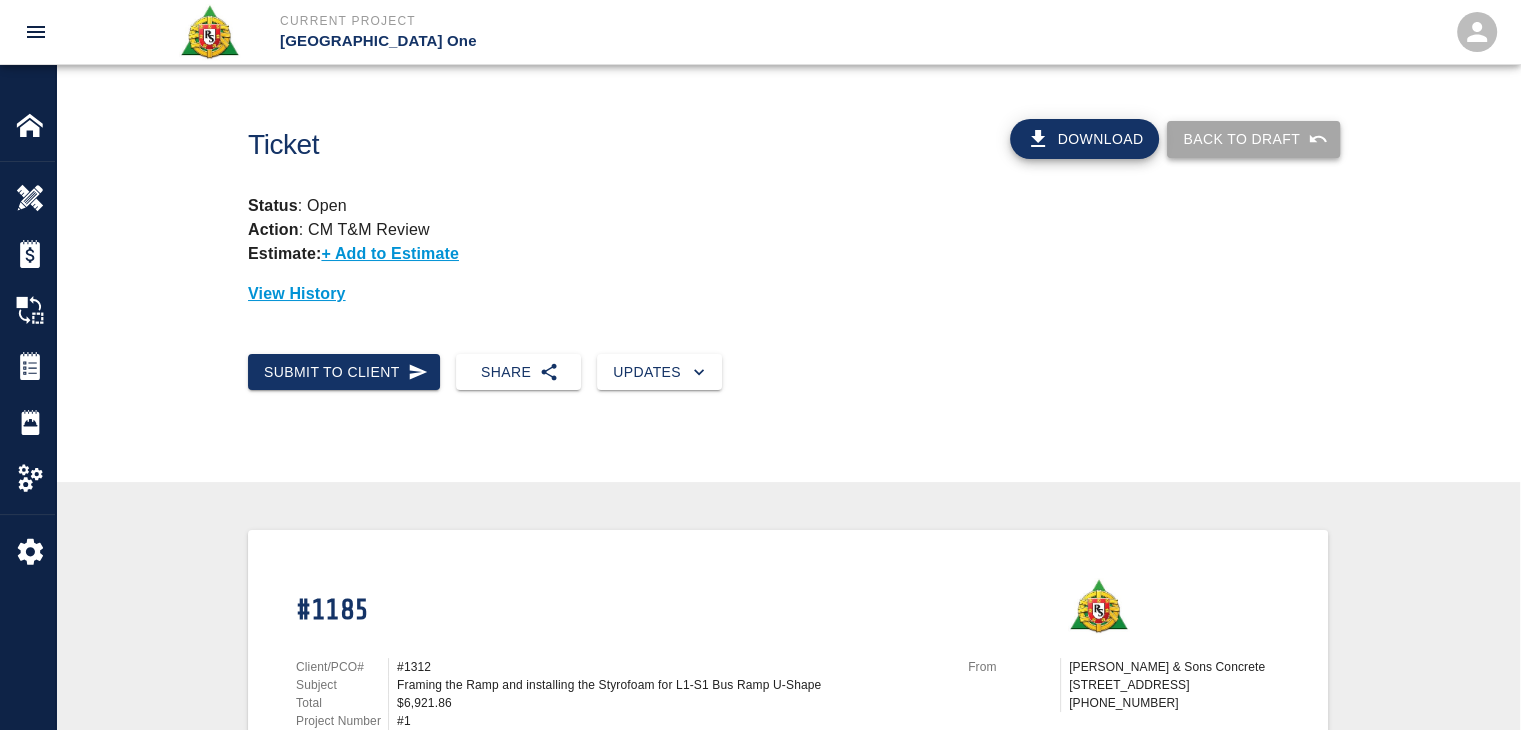click on "Back to Draft" at bounding box center [1253, 139] 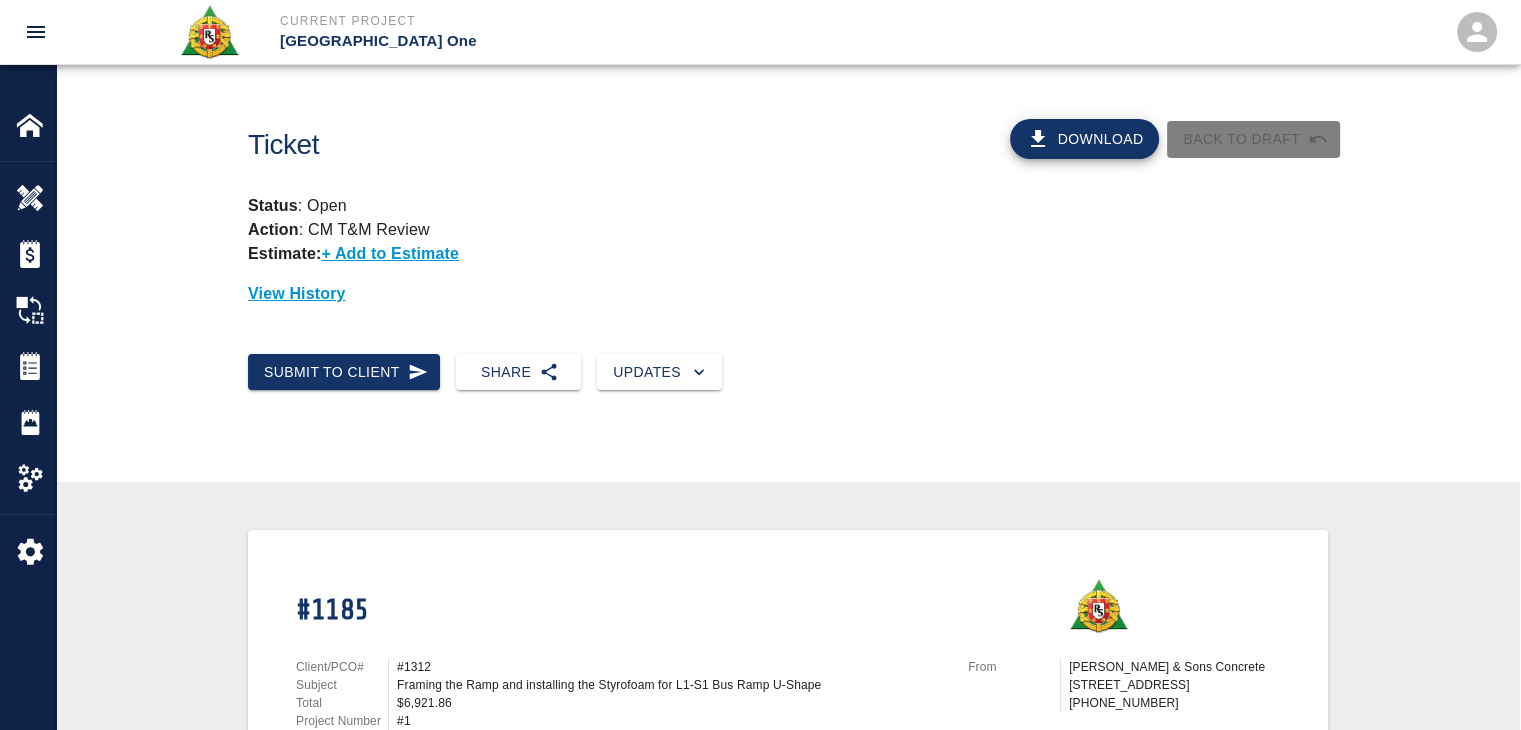 click on "Back to Draft" at bounding box center (1253, 139) 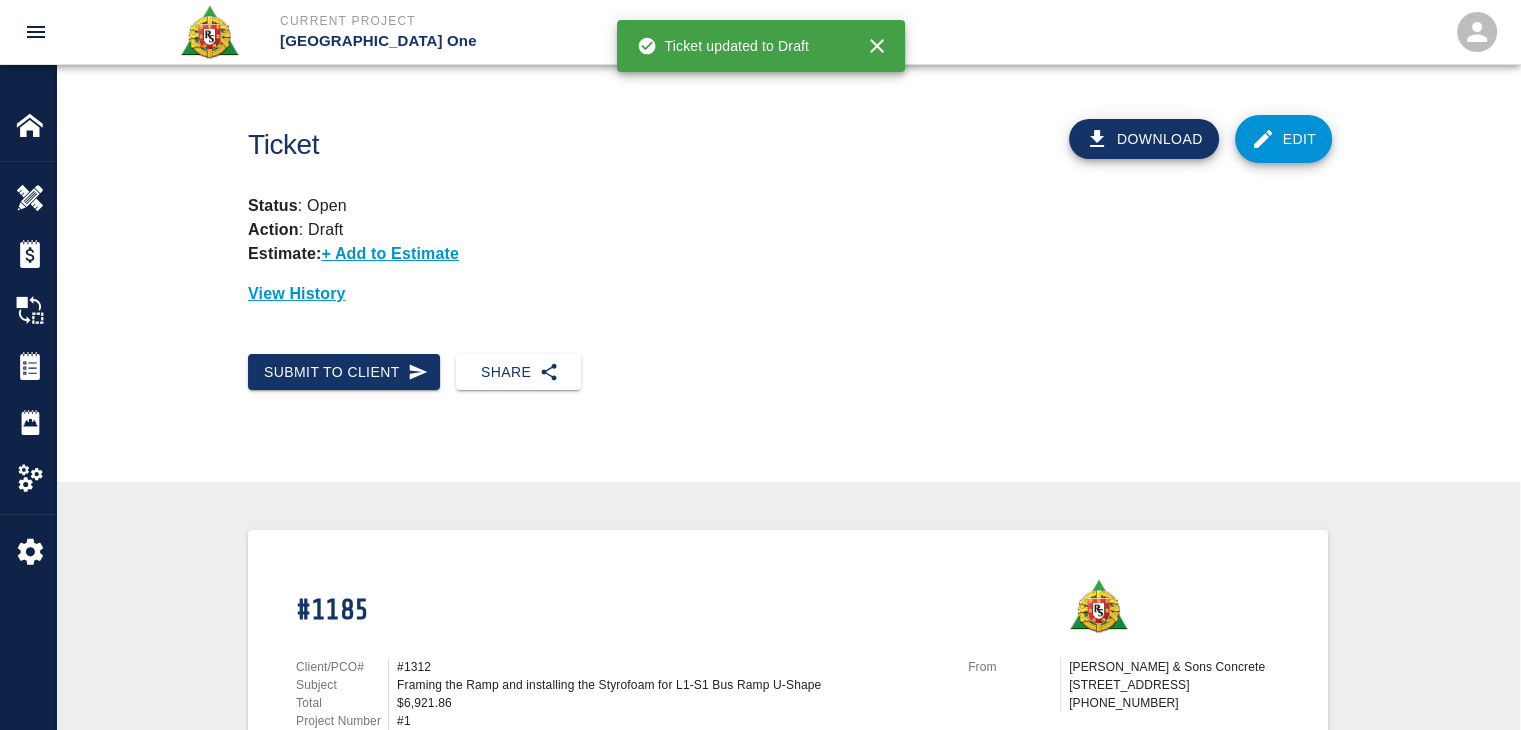 click on "Edit" at bounding box center (1284, 139) 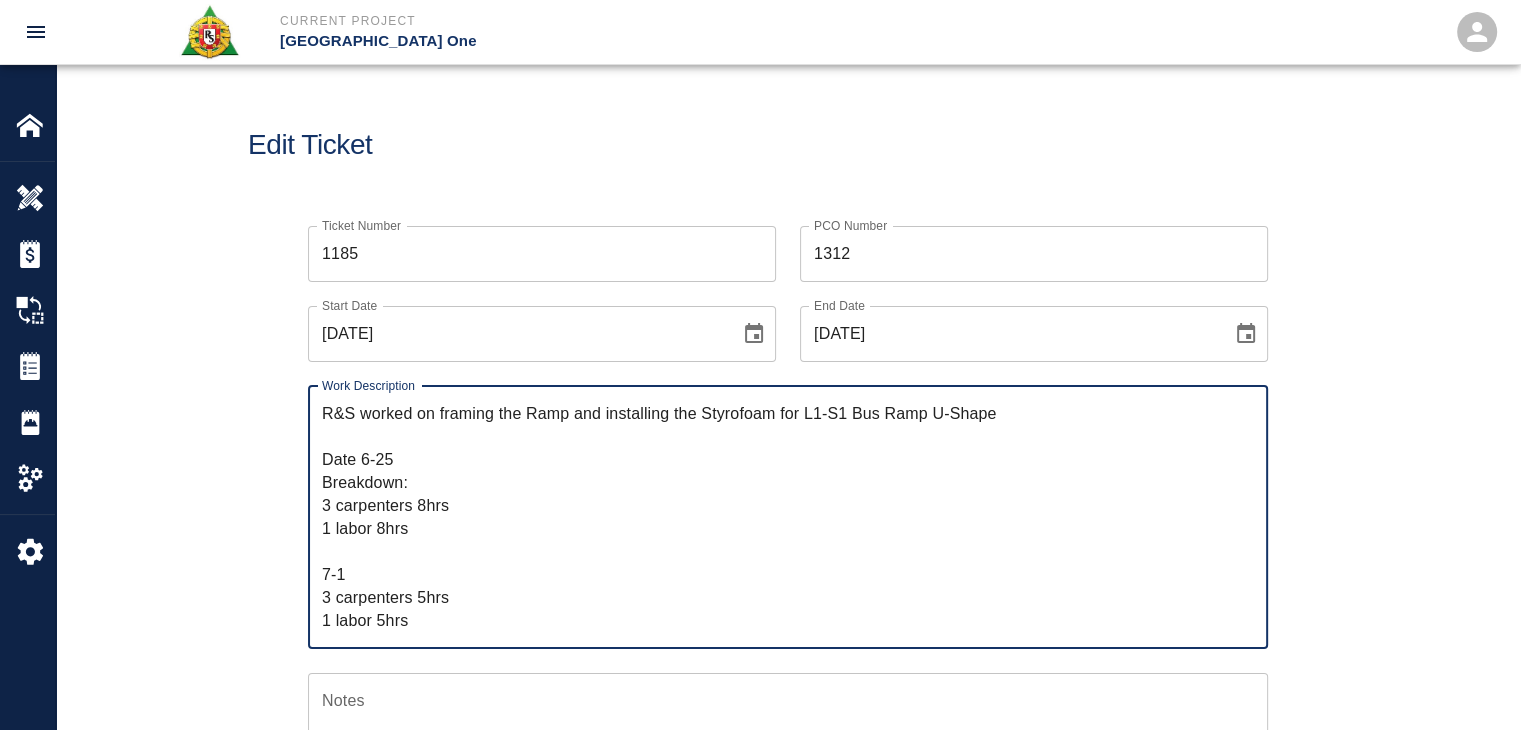 scroll, scrollTop: 280, scrollLeft: 0, axis: vertical 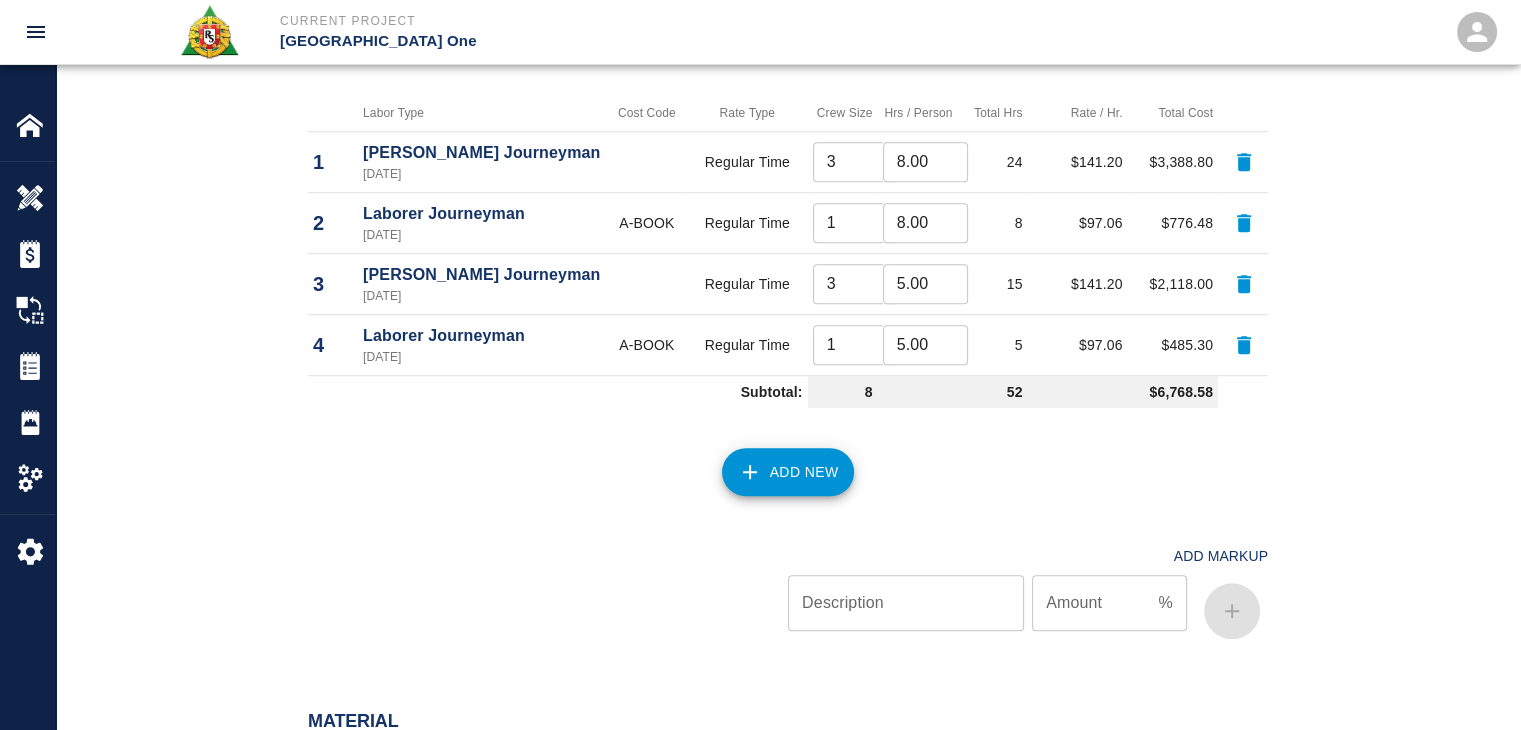 click 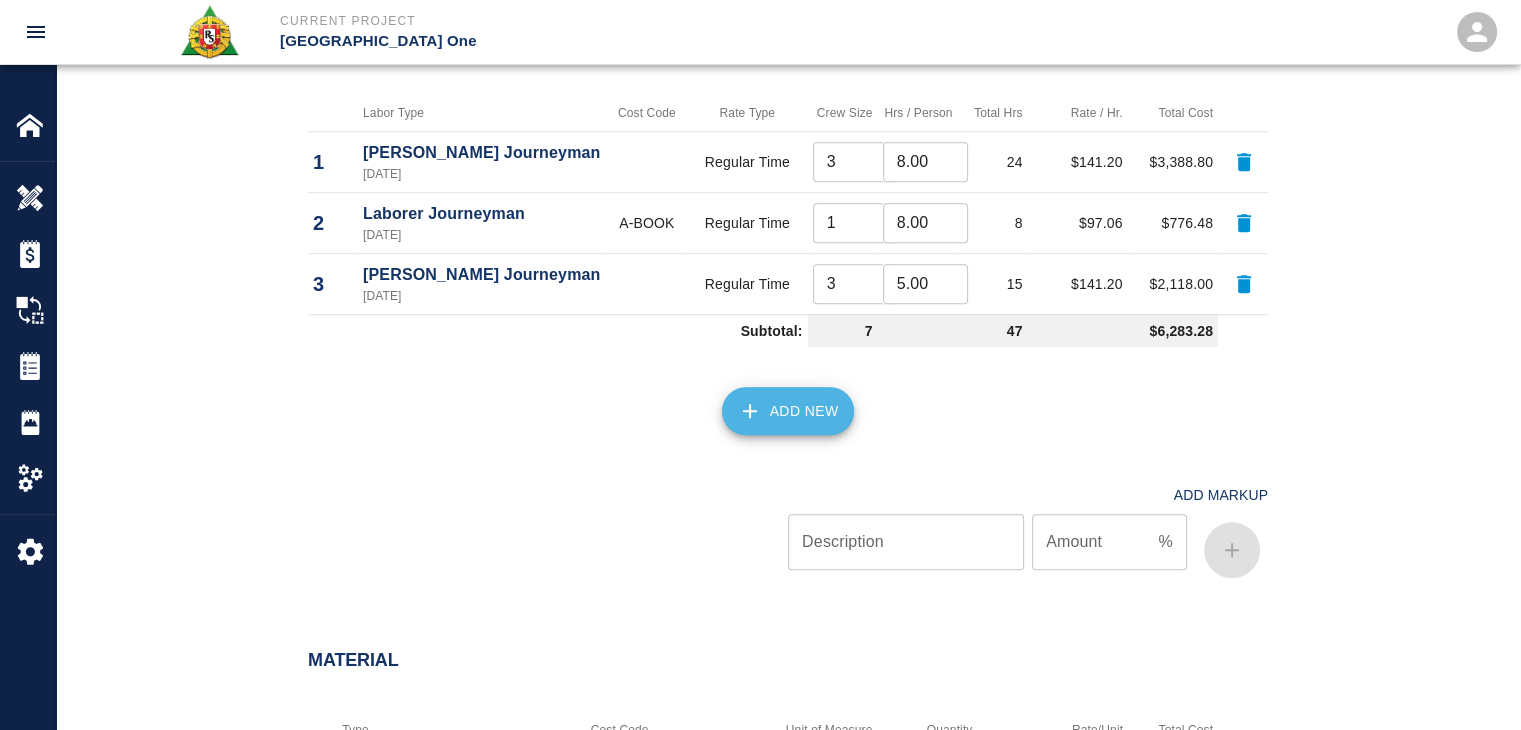 click on "Add New" at bounding box center [788, 411] 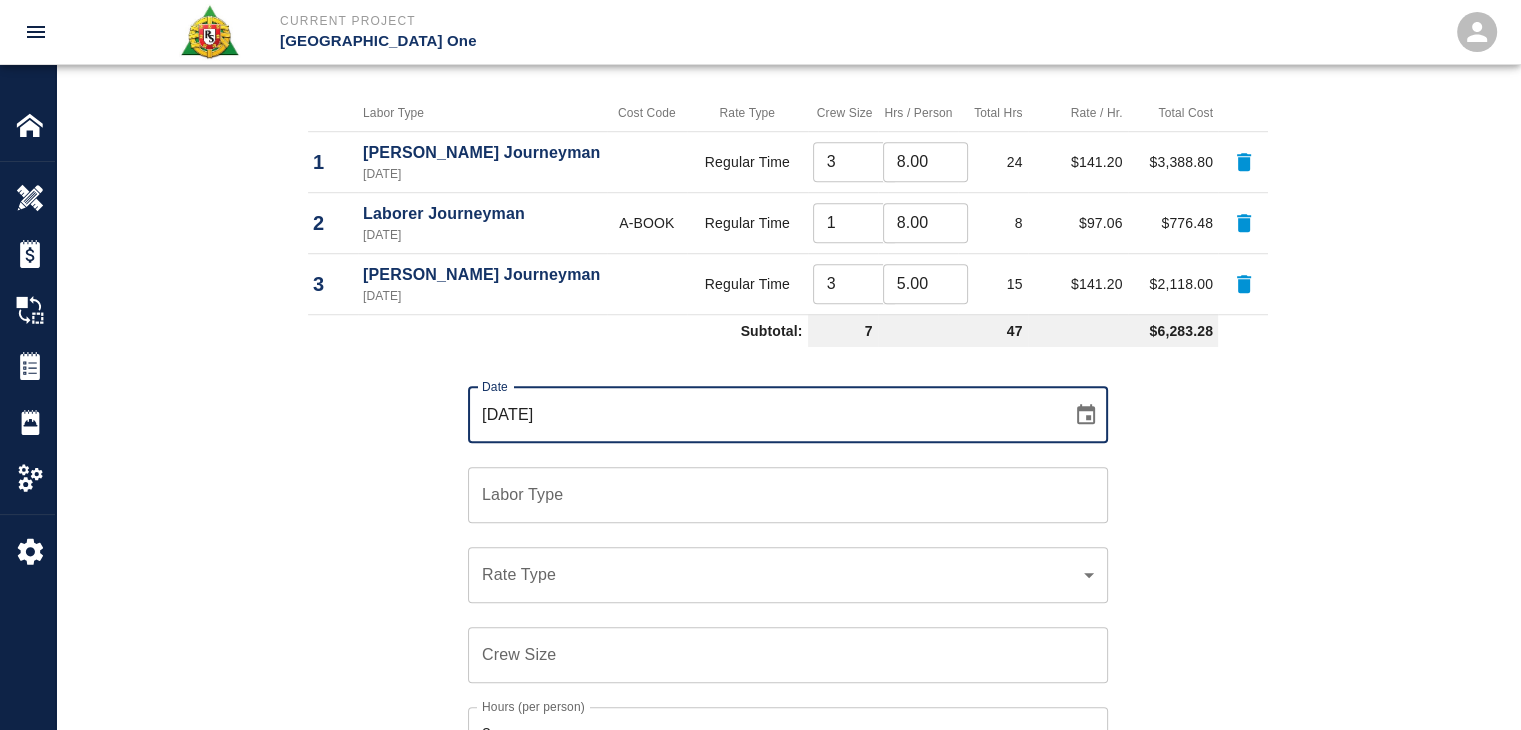 click on "[DATE]" at bounding box center [763, 415] 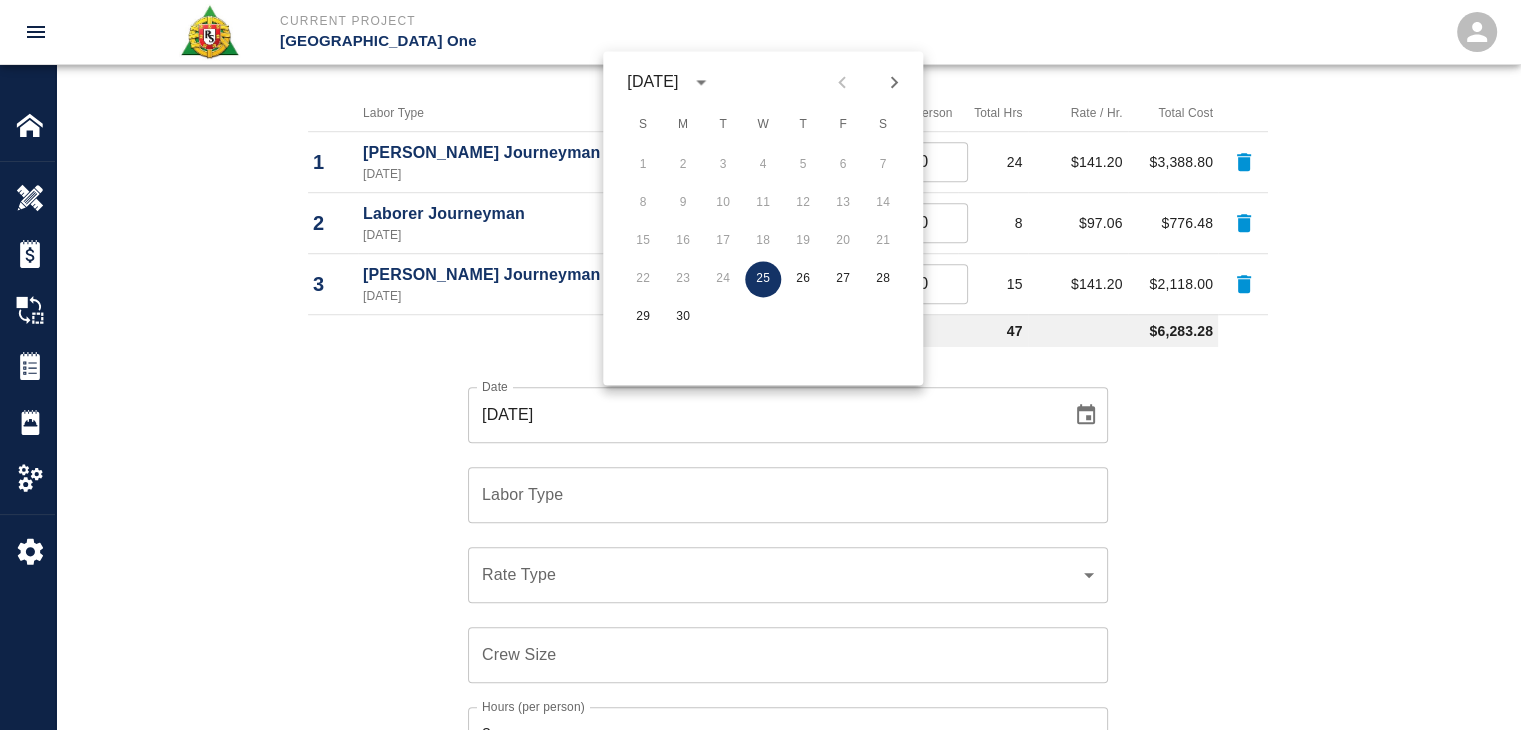 click 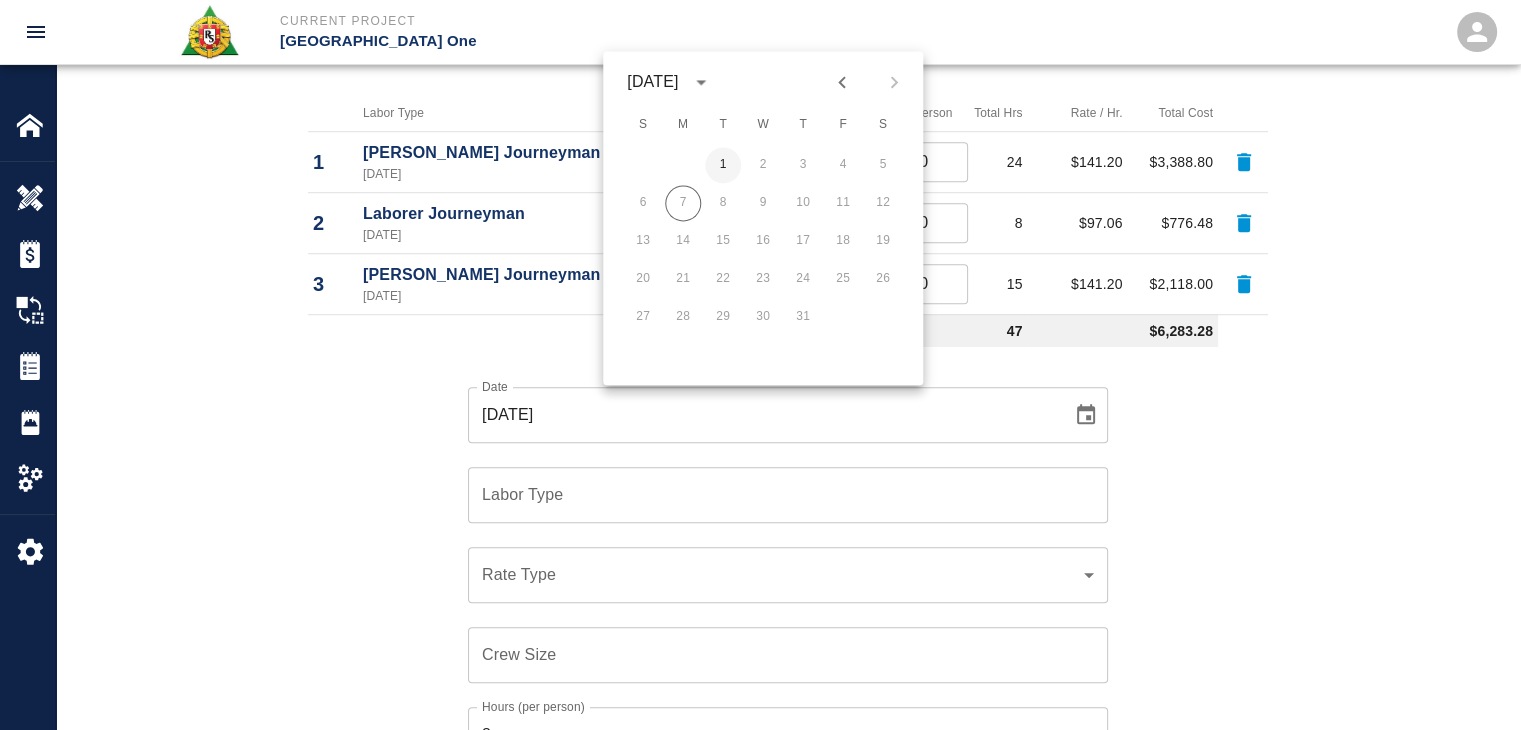 click on "1" at bounding box center [723, 165] 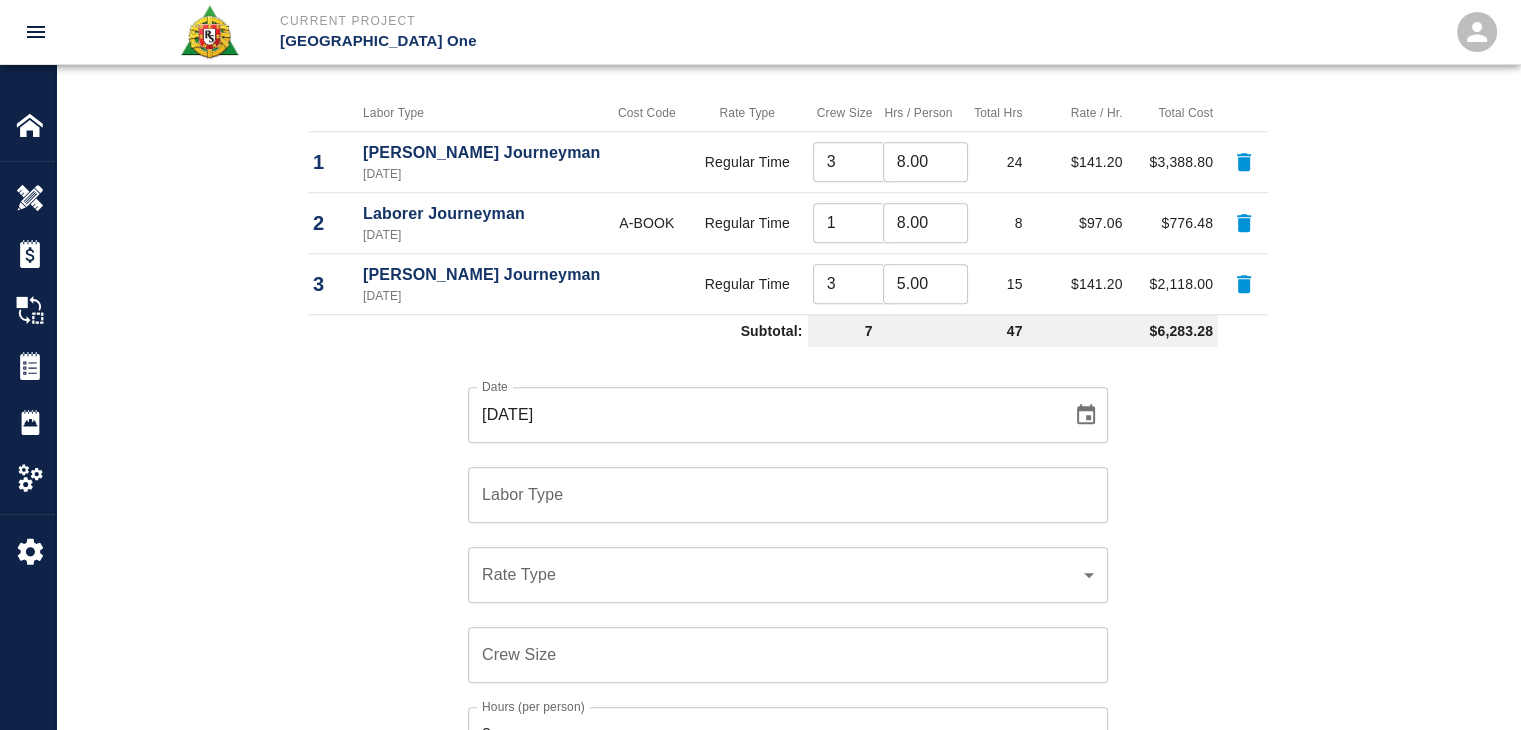 click on "Labor Type" at bounding box center (788, 495) 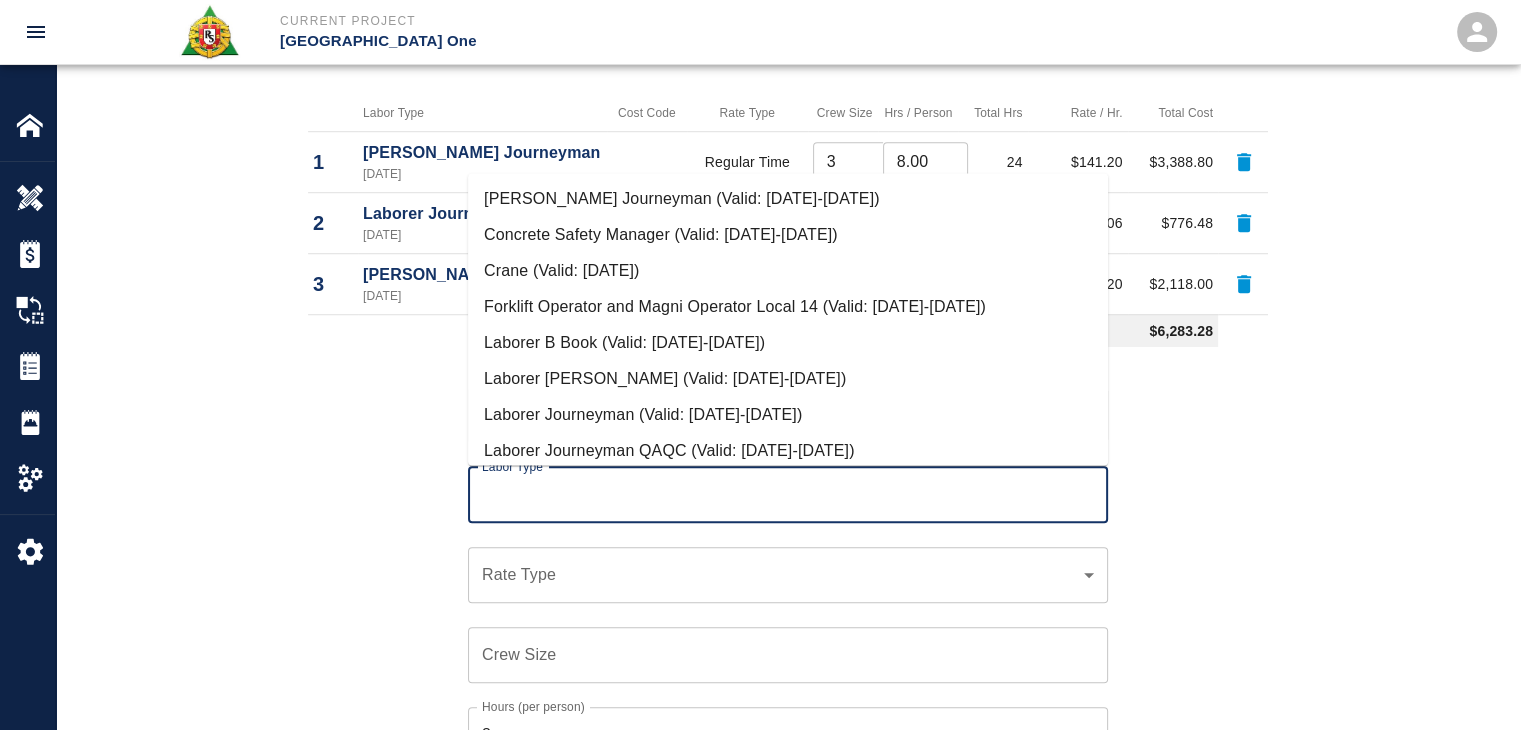 click on "[PERSON_NAME] Journeyman (Valid: [DATE]-[DATE])" at bounding box center (788, 199) 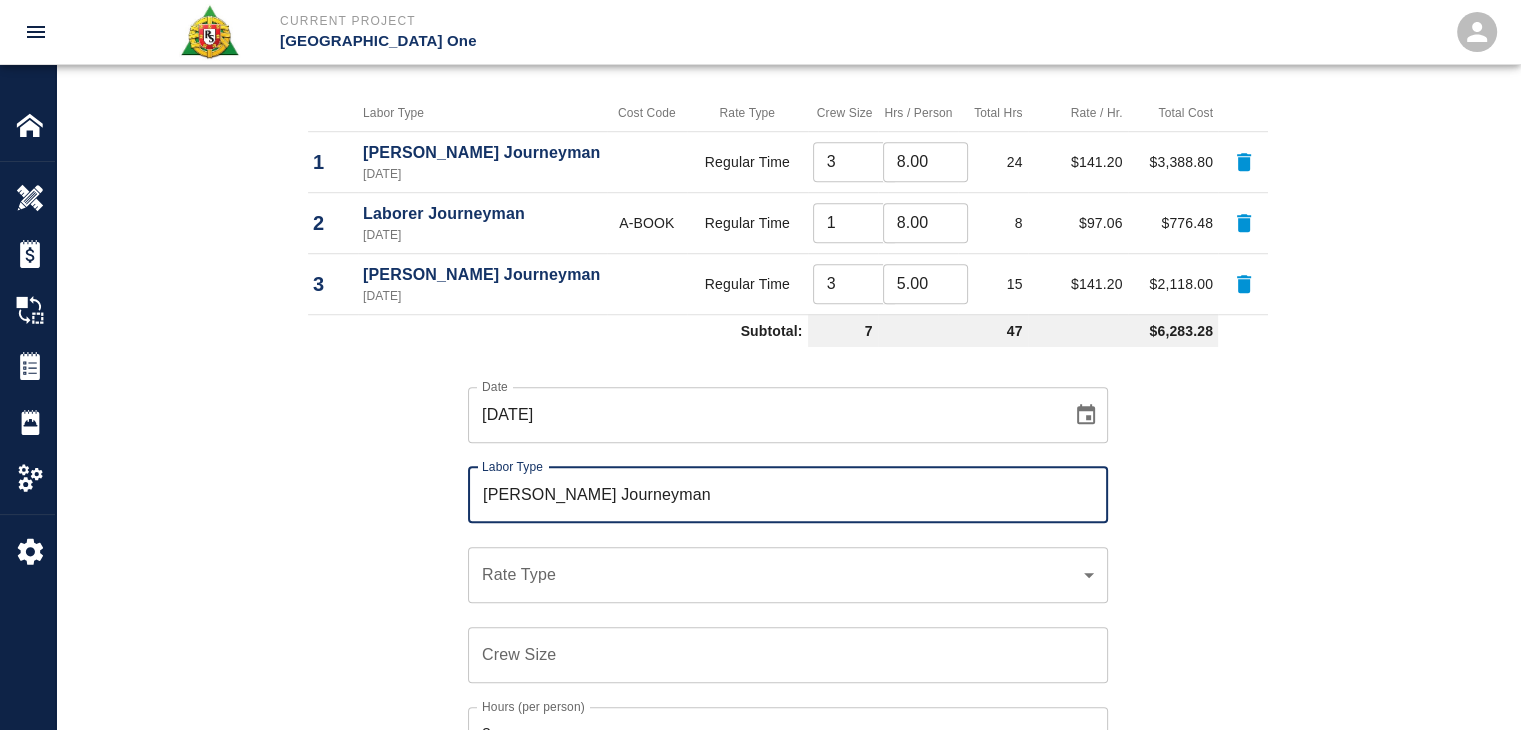 click on "[PERSON_NAME] Journeyman" at bounding box center [788, 495] 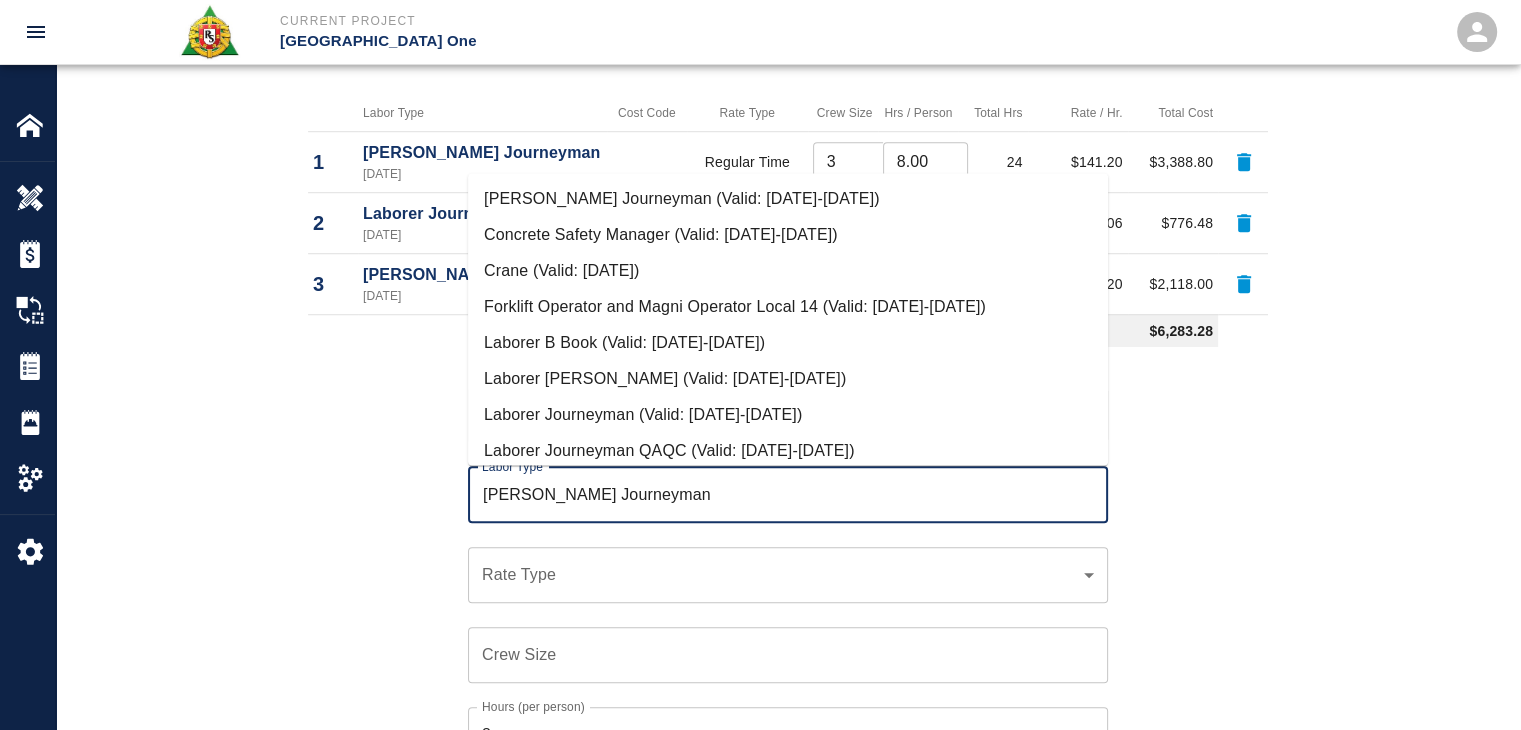 click on "Laborer Journeyman (Valid: [DATE]-[DATE])" at bounding box center (788, 415) 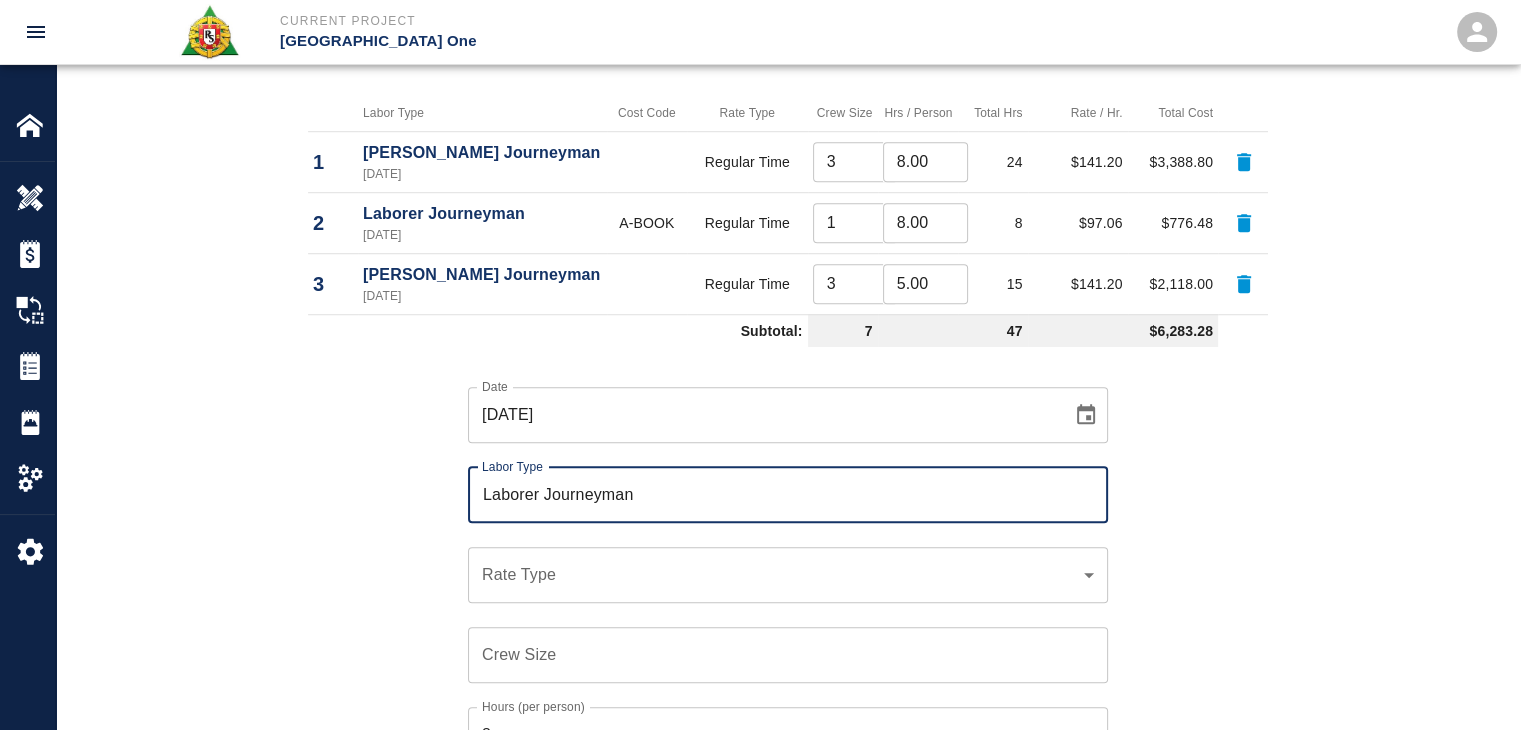 click on "Current Project [GEOGRAPHIC_DATA] One Home [GEOGRAPHIC_DATA] One Overview Estimates Change Orders Tickets Daily Reports Project Settings Settings Powered By Terms of Service  |  Privacy Policy Edit Ticket Ticket Number 1185 Ticket Number PCO Number 1312 PCO Number Start Date  [DATE] Start Date  End Date [DATE] End Date Work Description R&S worked on framing the Ramp and installing the Styrofoam for L1-S1 Bus Ramp U-Shape
Date 6-25
Breakdown:
3 carpenters 8hrs
1 labor 8hrs
7-1
3 carpenters 5hrs
1 labor 5hrs
4 sheets plywood 4'x 8'
6 2x4x16' x Work Description Notes x Notes Subject Framing the Ramp and installing the Styrofoam for L1-S1 Bus Ramp U-Shape Subject Invoice Number Invoice Number Invoice Date Invoice Date Current Files: Upload Attachments (1.7MB of 50MB limit) Choose file No file chosen Upload Another File Add Costs Switch to Lump Sum Labor Labor Type Cost Code Rate Type Crew Size Hrs / Person Total Hrs Rate / Hr. Total Cost 1 [PERSON_NAME] Journeyman [DATE] Regular Time 3 ​ 8.00 ​ 24 $141.20" at bounding box center [760, -1055] 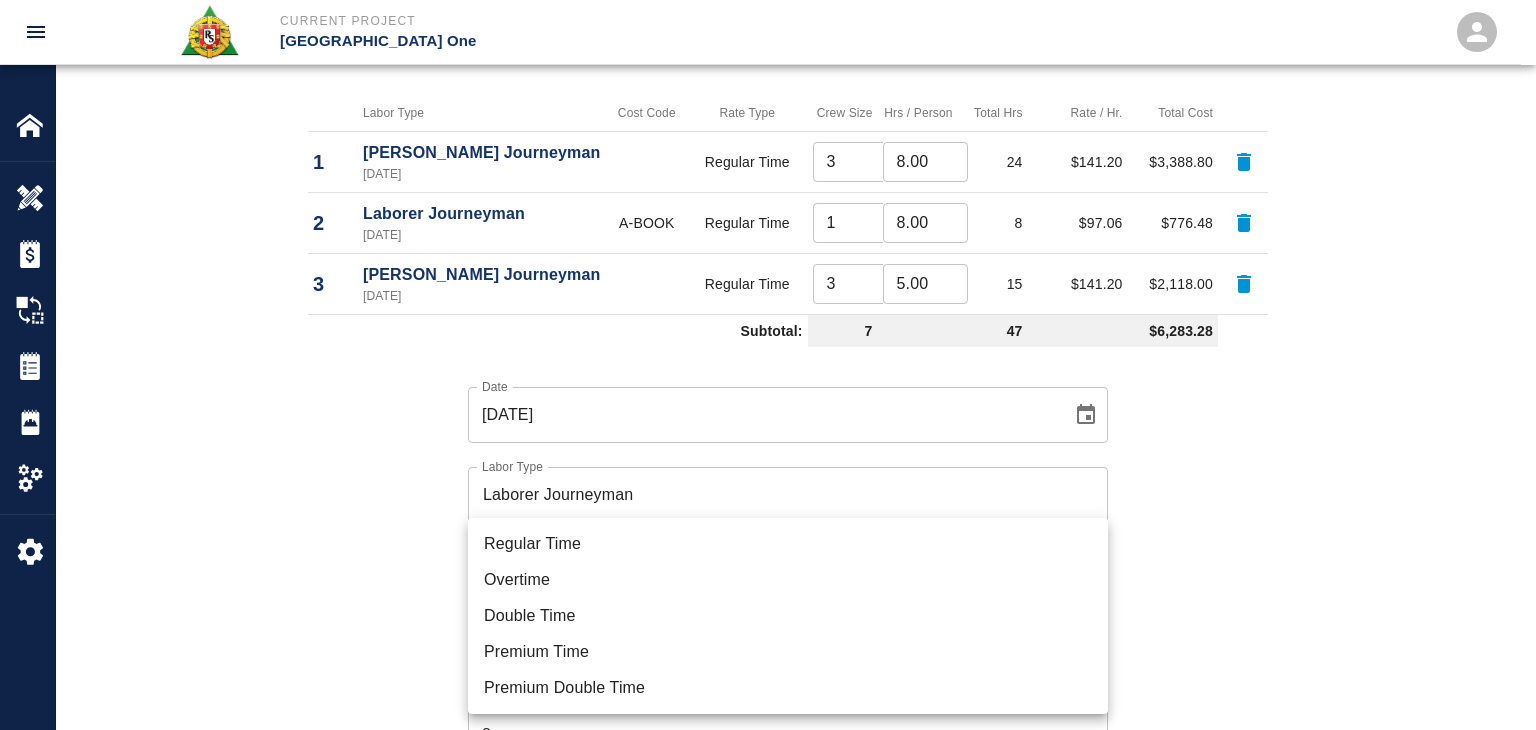 click on "Regular Time" at bounding box center (788, 544) 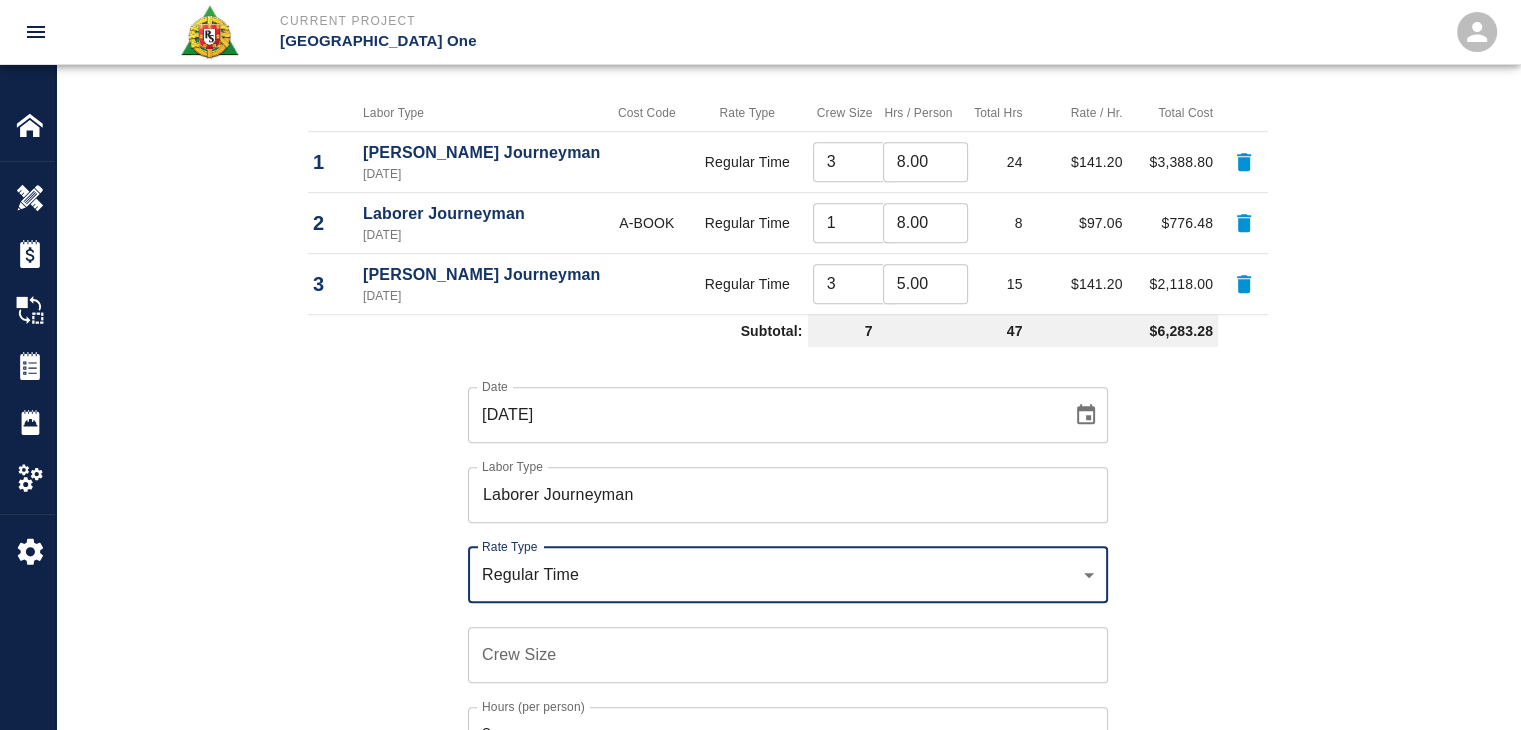 click on "Date [DATE] Date Labor Type Laborer Journeyman Labor Type Rate Type Regular Time rate_rt Rate Type Crew Size Crew Size Hours (per person) 8 Hours (per person) Rate (per hour) $ 97.06 Rate (per hour) Cancel Add Labor" at bounding box center [776, 629] 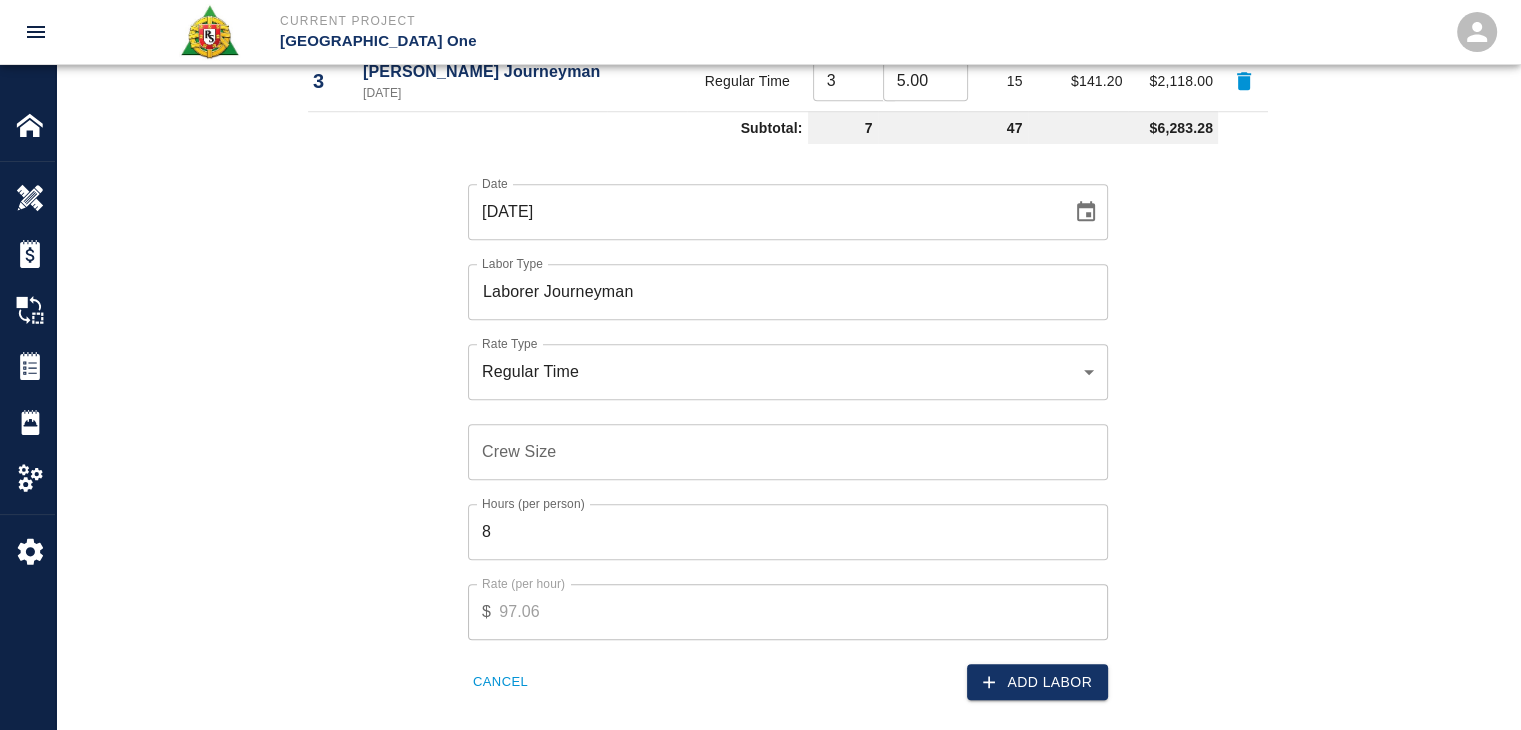 scroll, scrollTop: 1628, scrollLeft: 0, axis: vertical 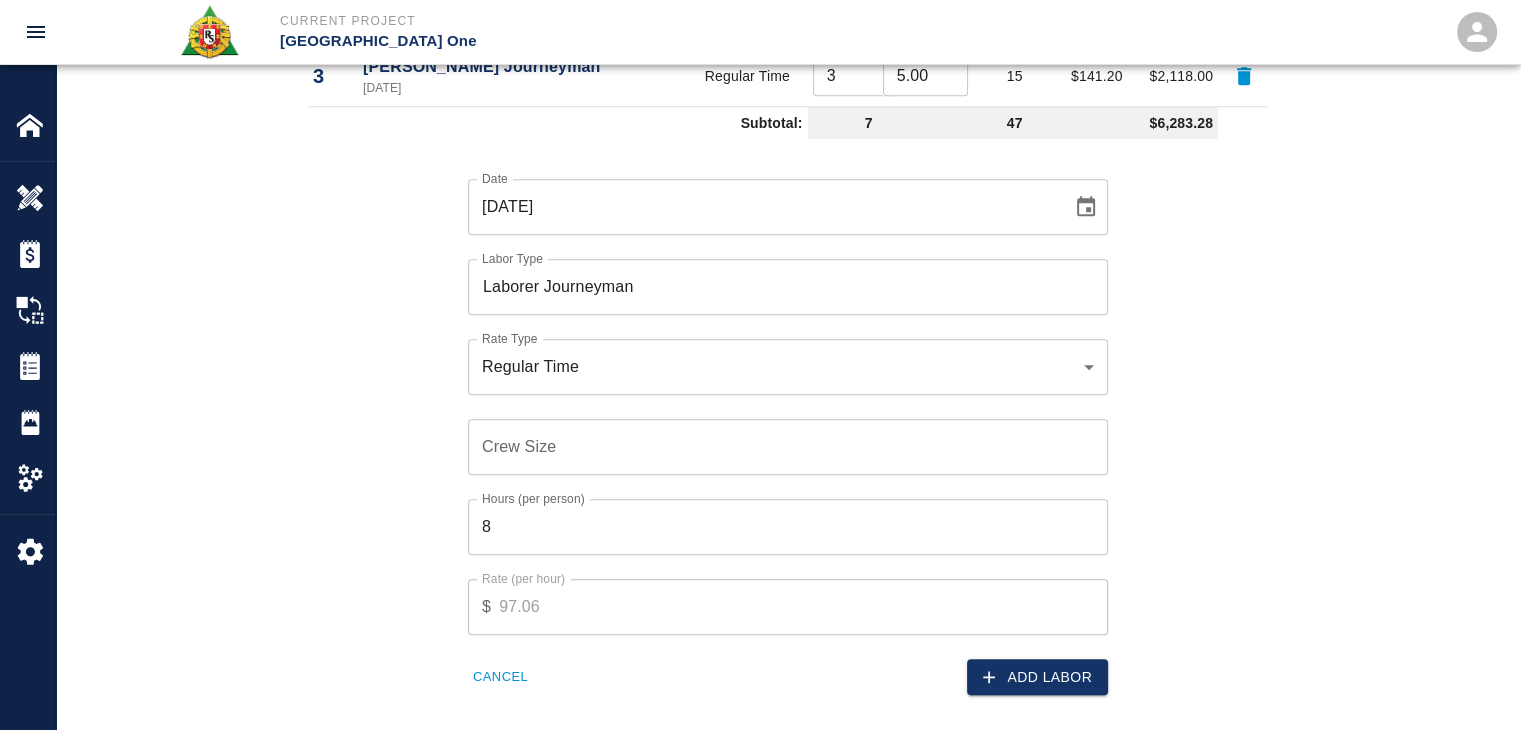 click on "Crew Size" at bounding box center [788, 447] 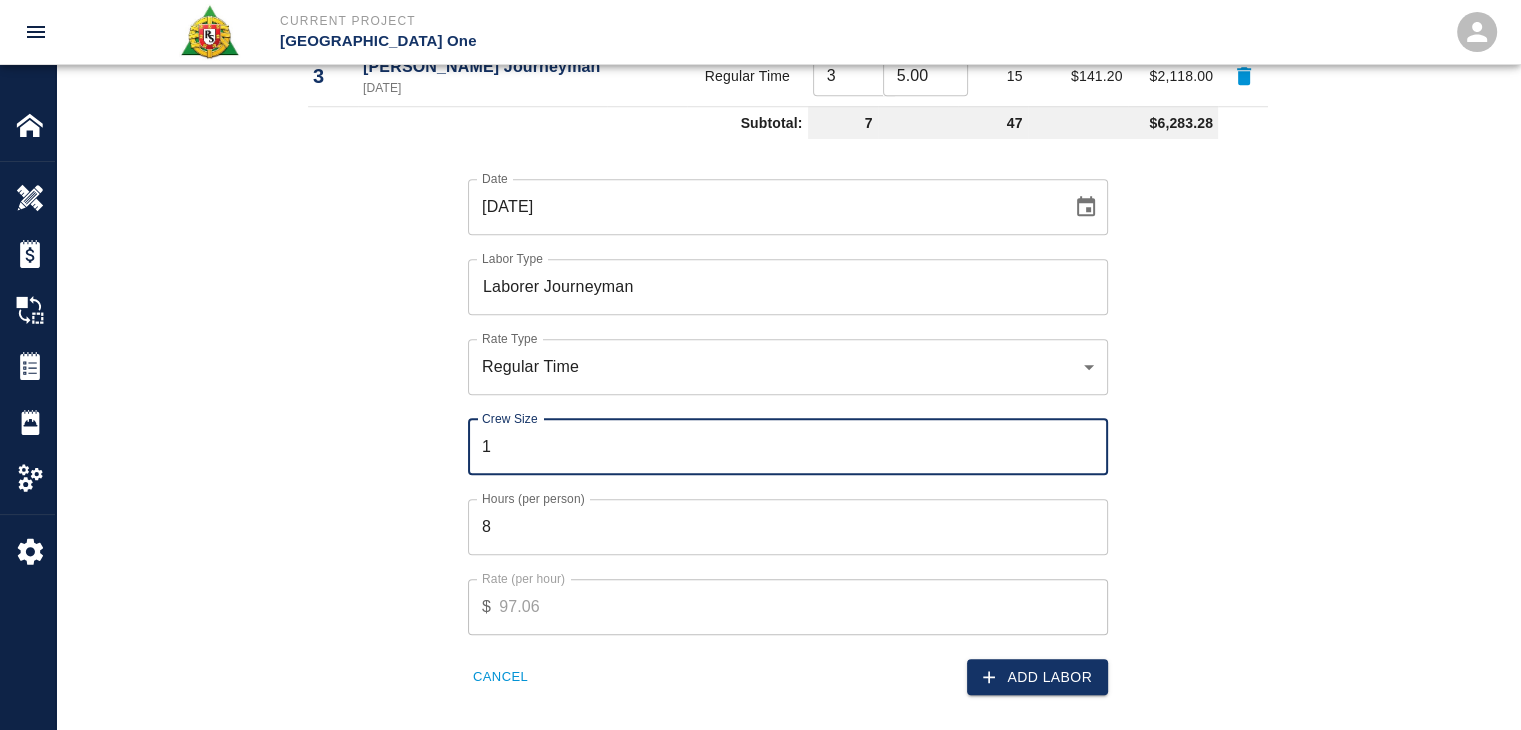 type on "1" 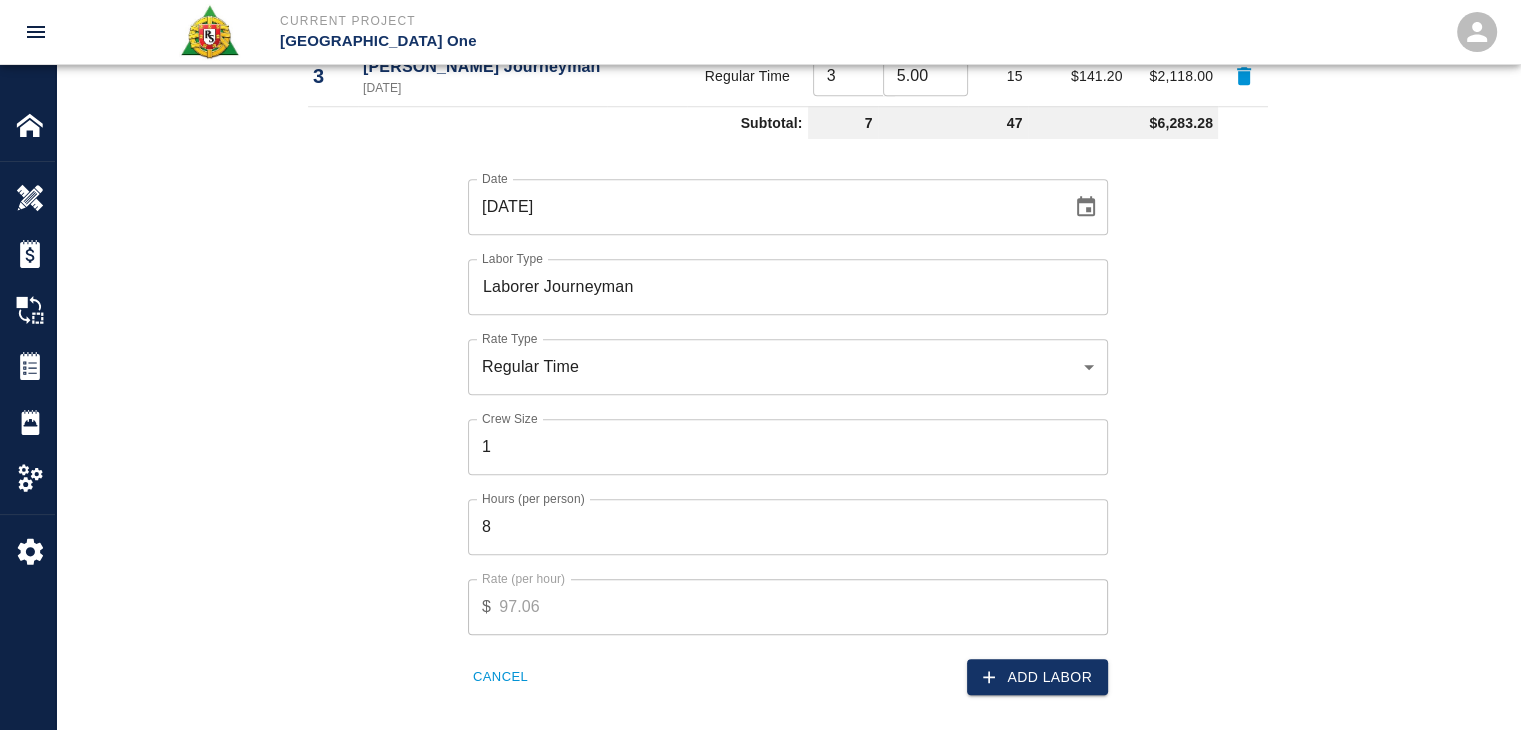 click on "Date [DATE] Date Labor Type Laborer Journeyman Labor Type Rate Type Regular Time rate_rt Rate Type Crew Size 1 Crew Size Hours (per person) 8 Hours (per person) Rate (per hour) $ 97.06 Rate (per hour) Cancel Add Labor" at bounding box center (776, 421) 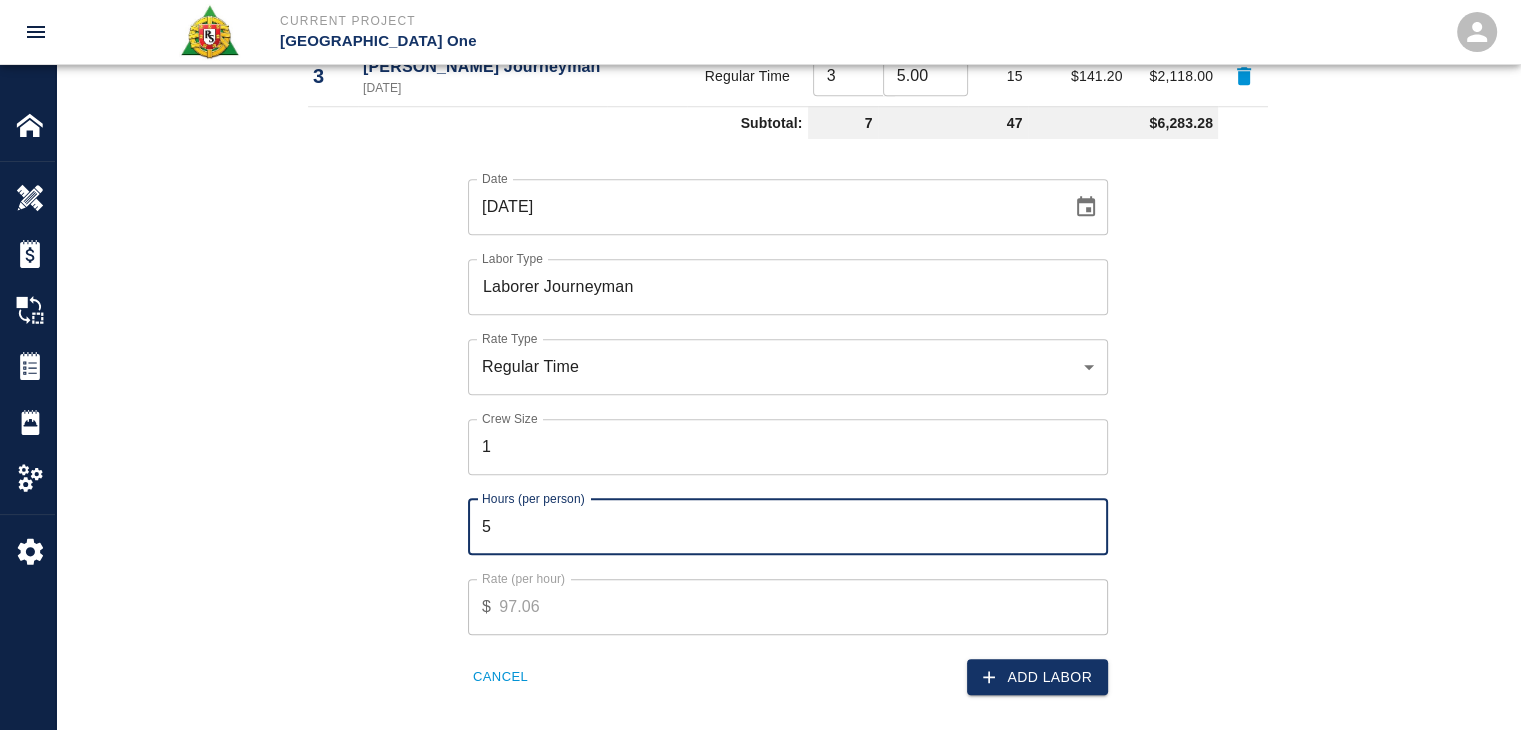 type on "5" 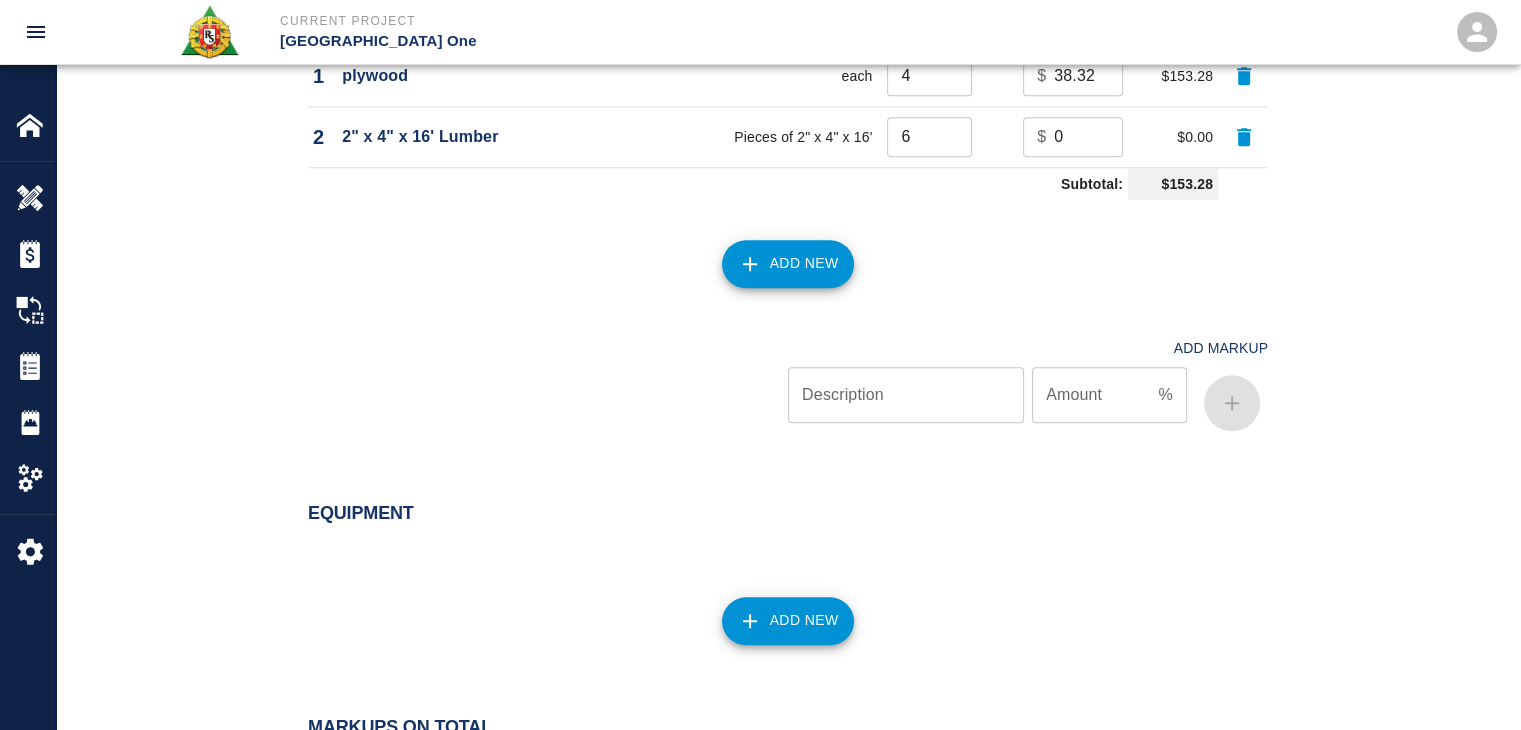 scroll, scrollTop: 2578, scrollLeft: 0, axis: vertical 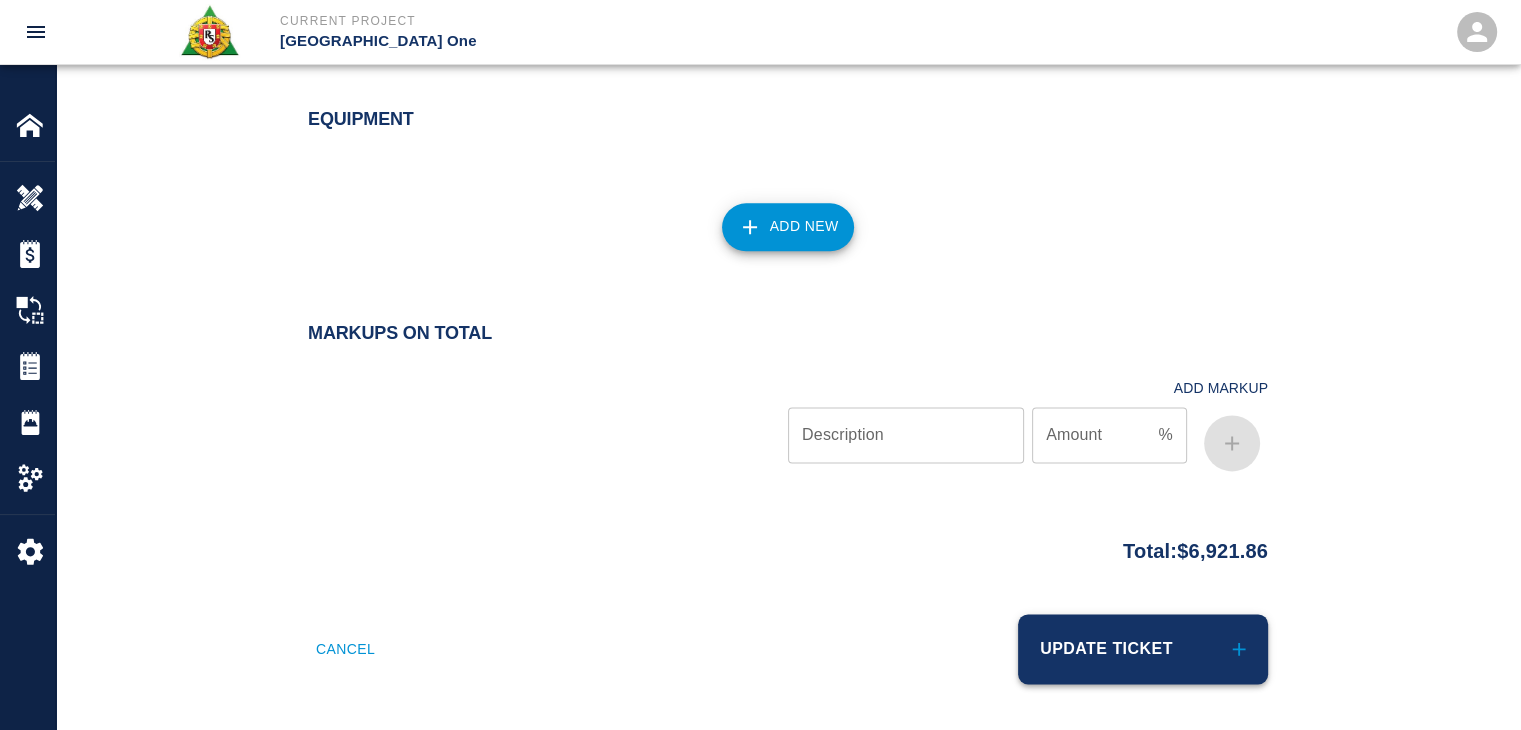 click on "Update Ticket" at bounding box center (1143, 649) 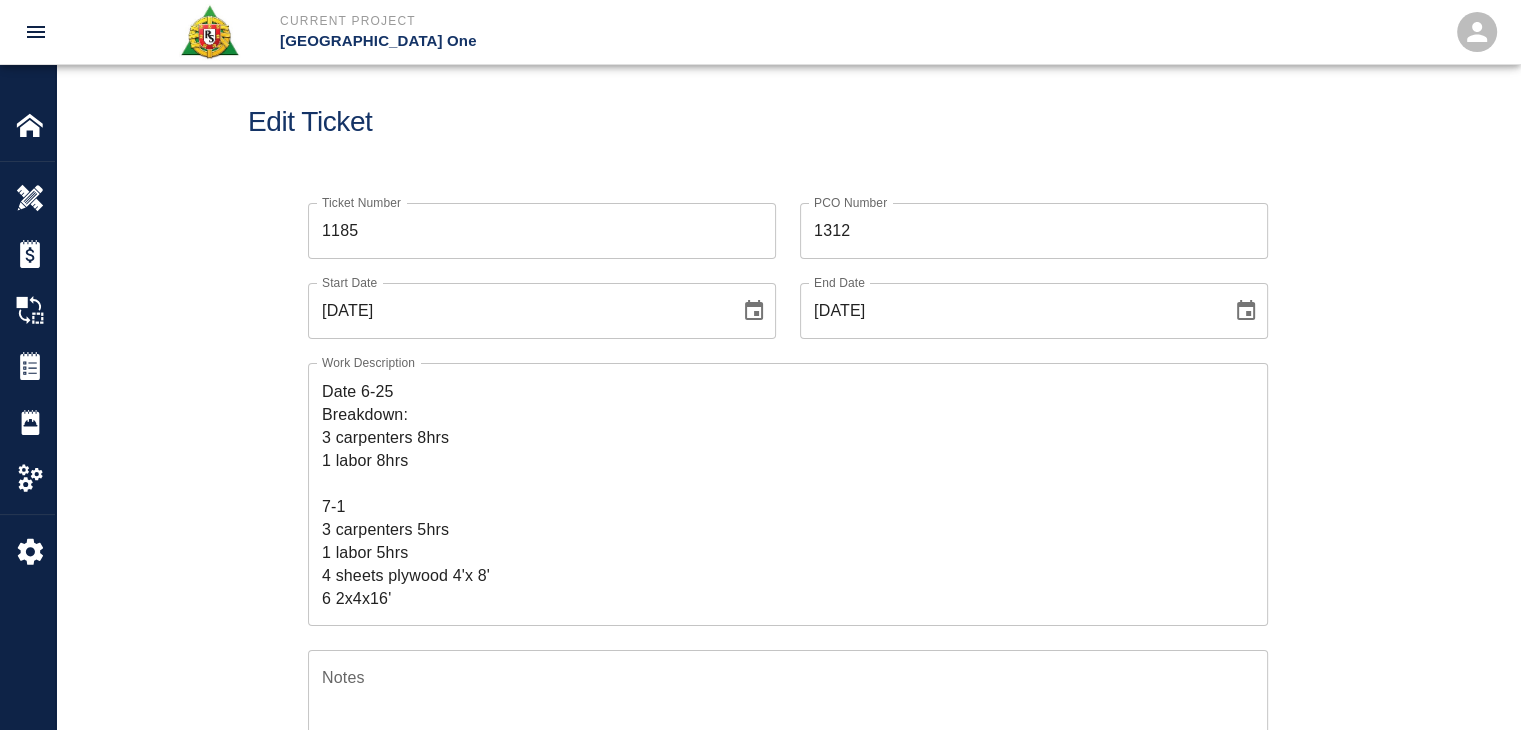 scroll, scrollTop: 0, scrollLeft: 0, axis: both 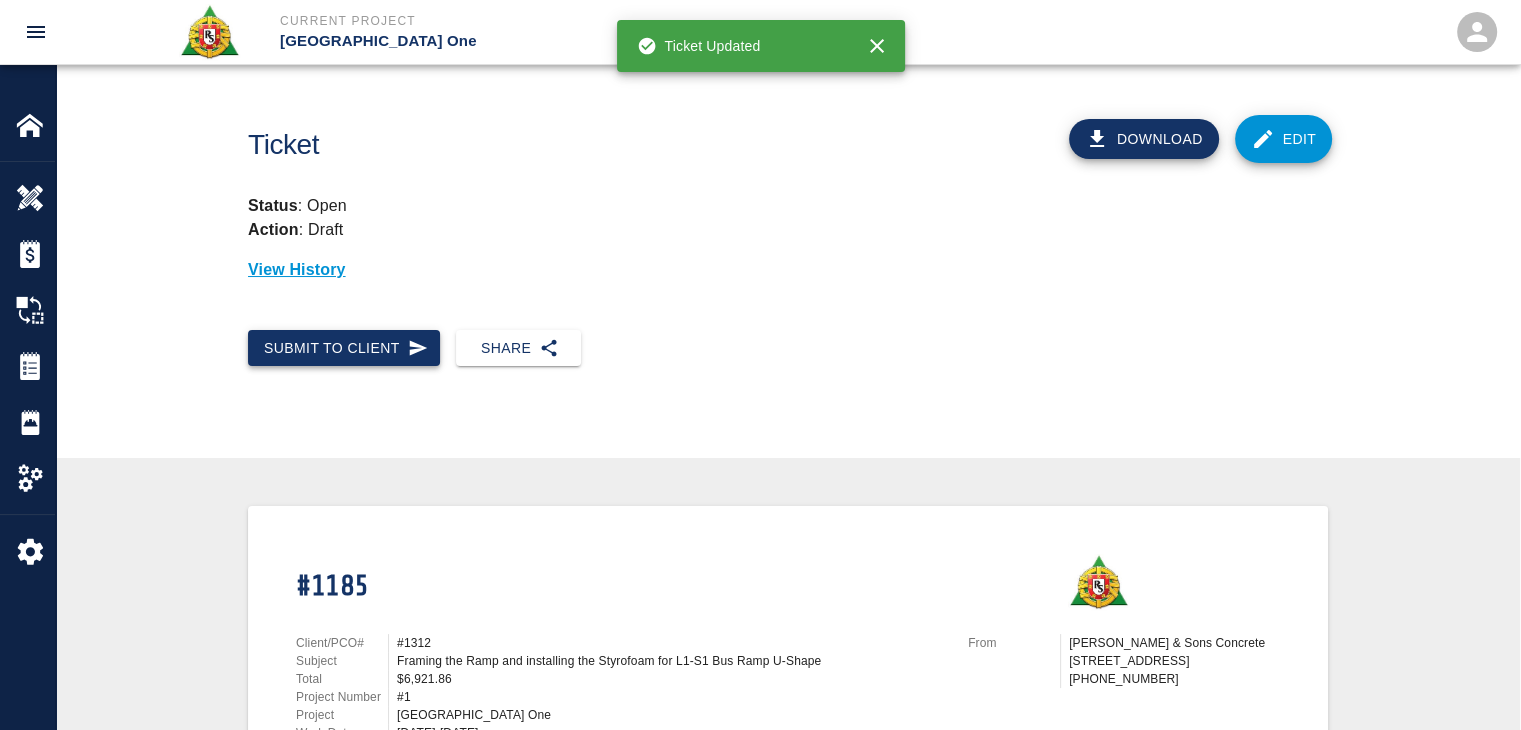 click on "Submit to Client" at bounding box center (344, 348) 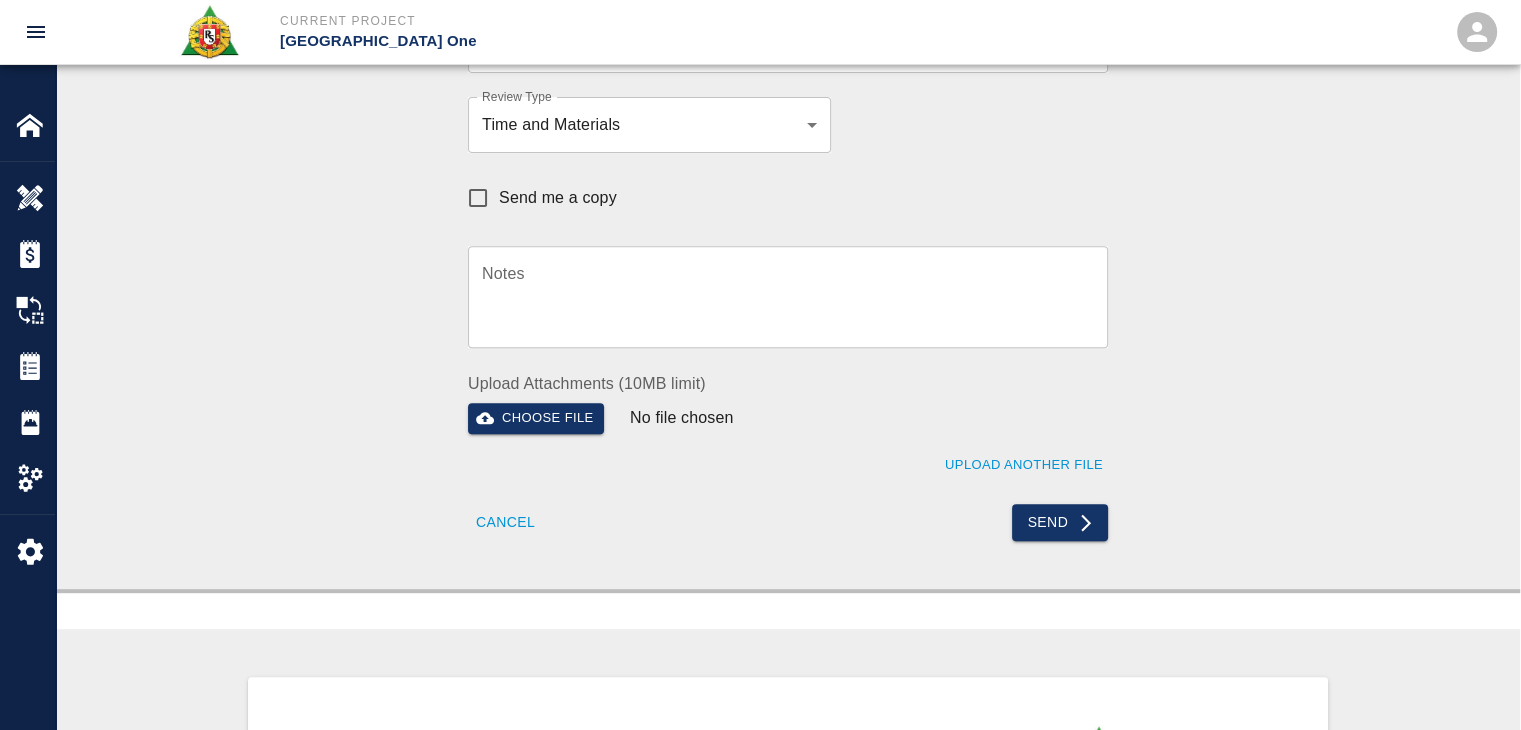 scroll, scrollTop: 747, scrollLeft: 0, axis: vertical 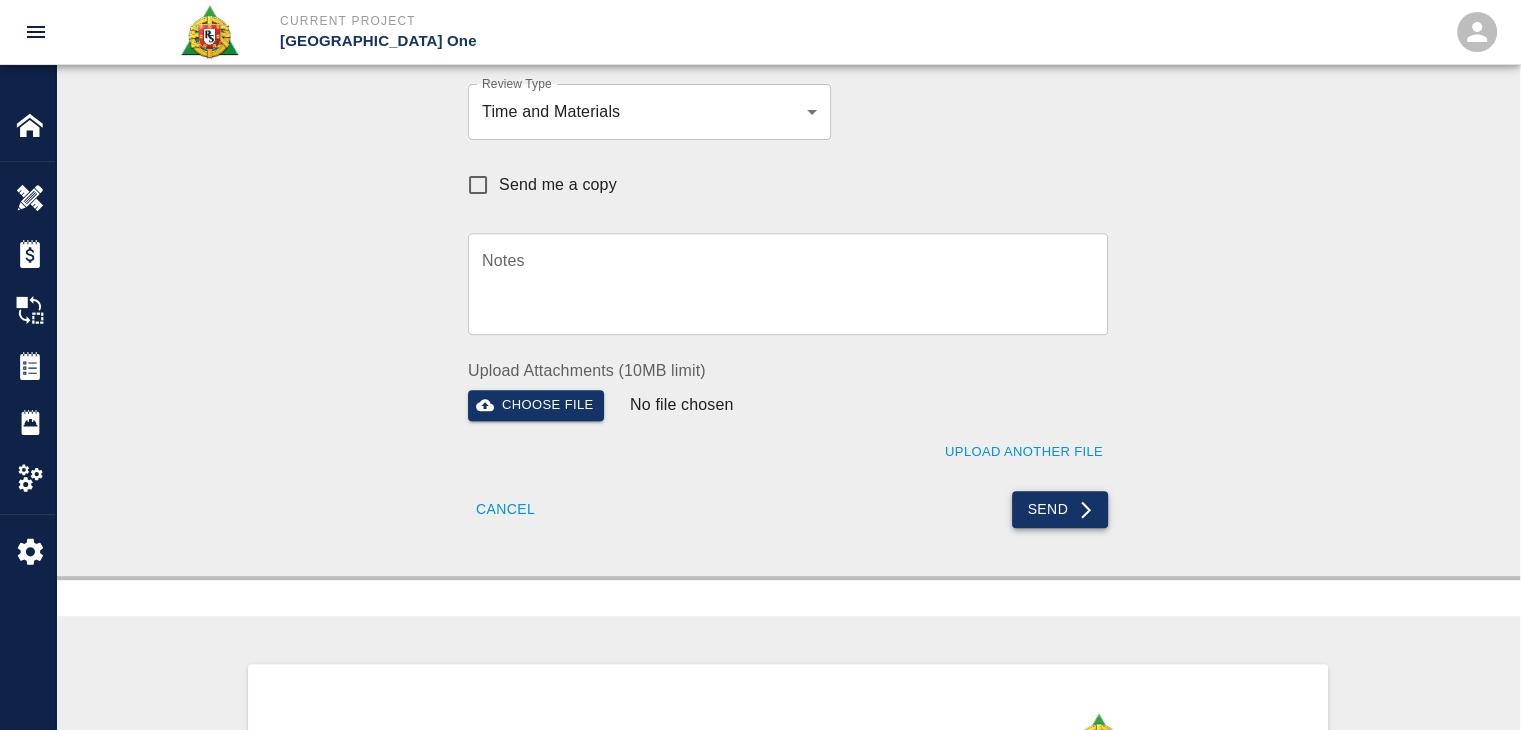click on "Send" at bounding box center [1060, 509] 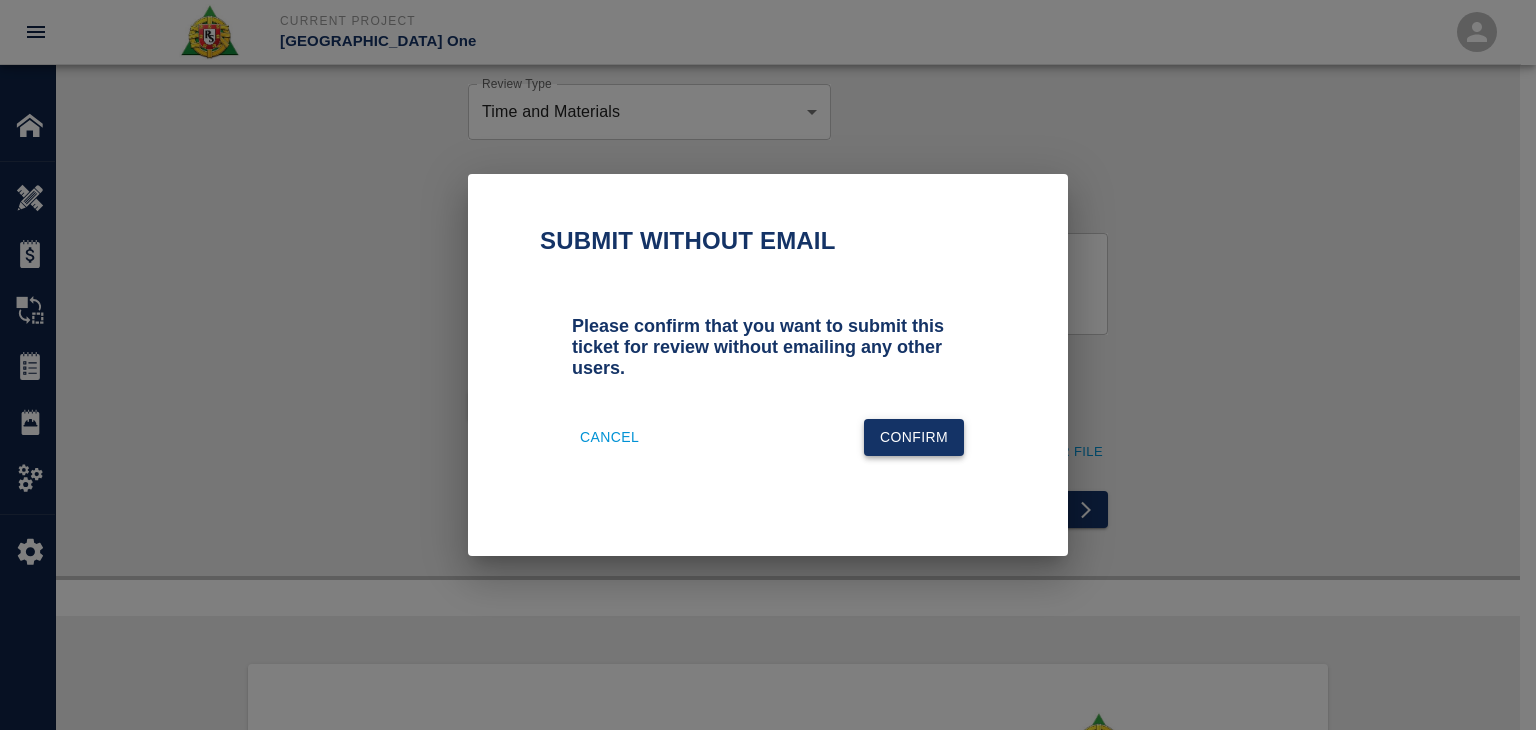 click on "Confirm" at bounding box center [914, 437] 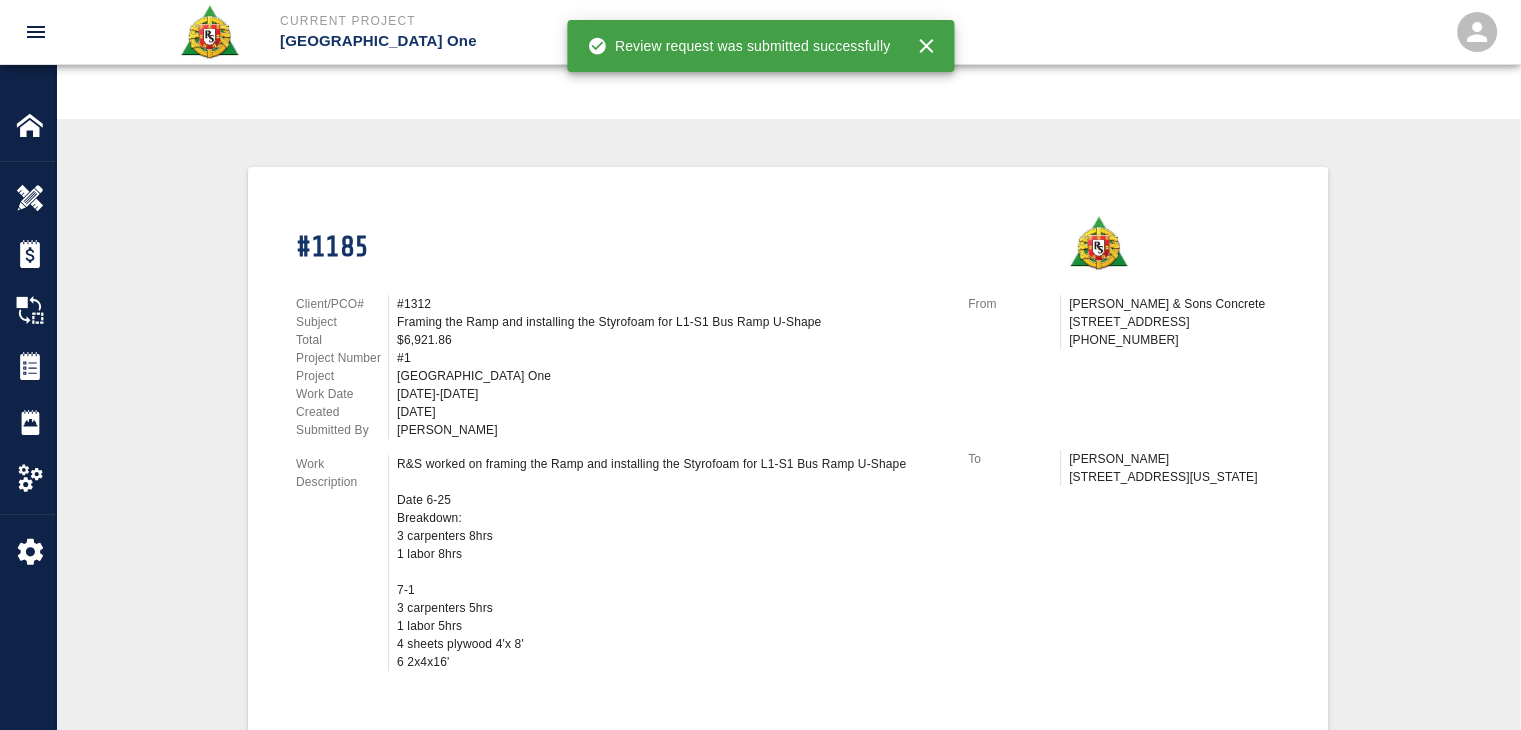 scroll, scrollTop: 0, scrollLeft: 0, axis: both 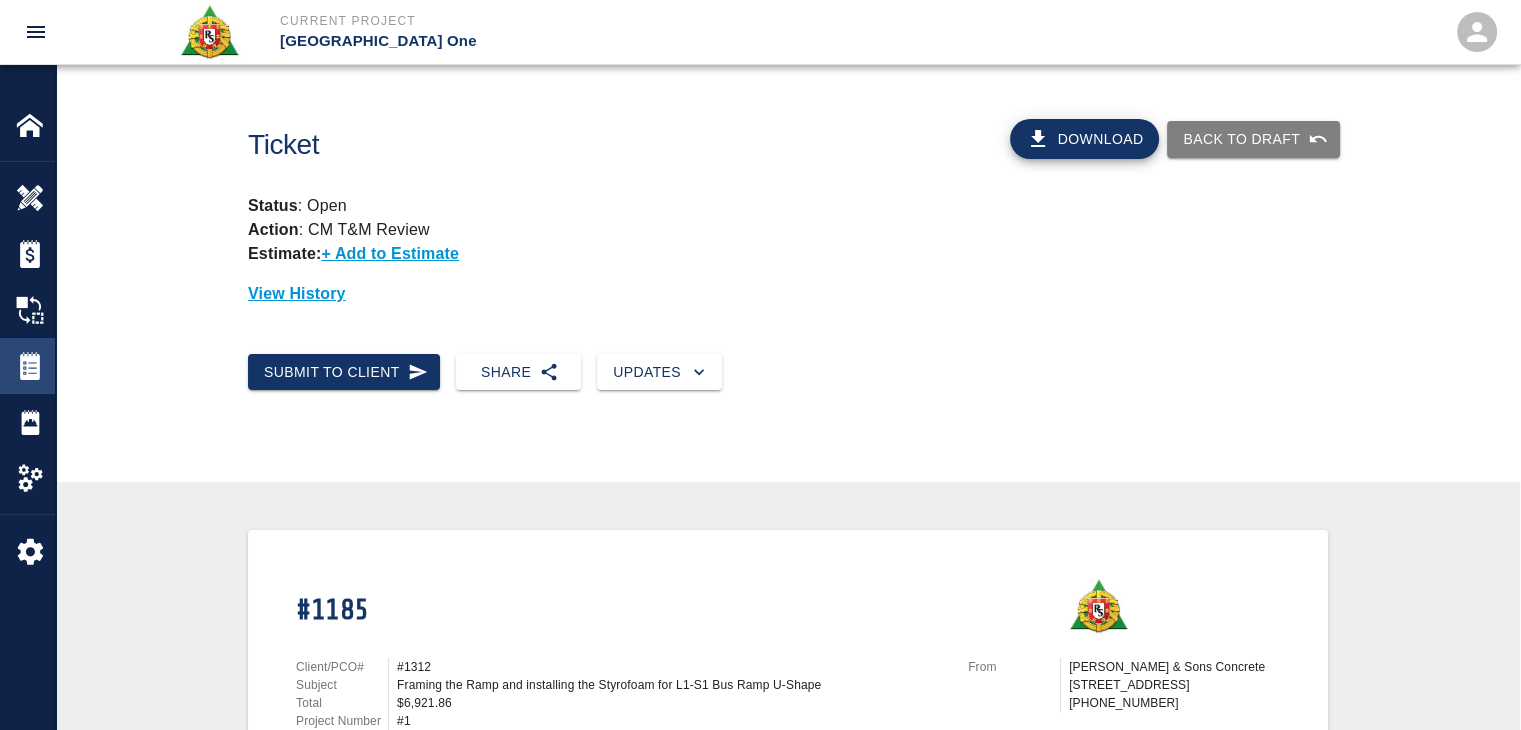 click at bounding box center [30, 366] 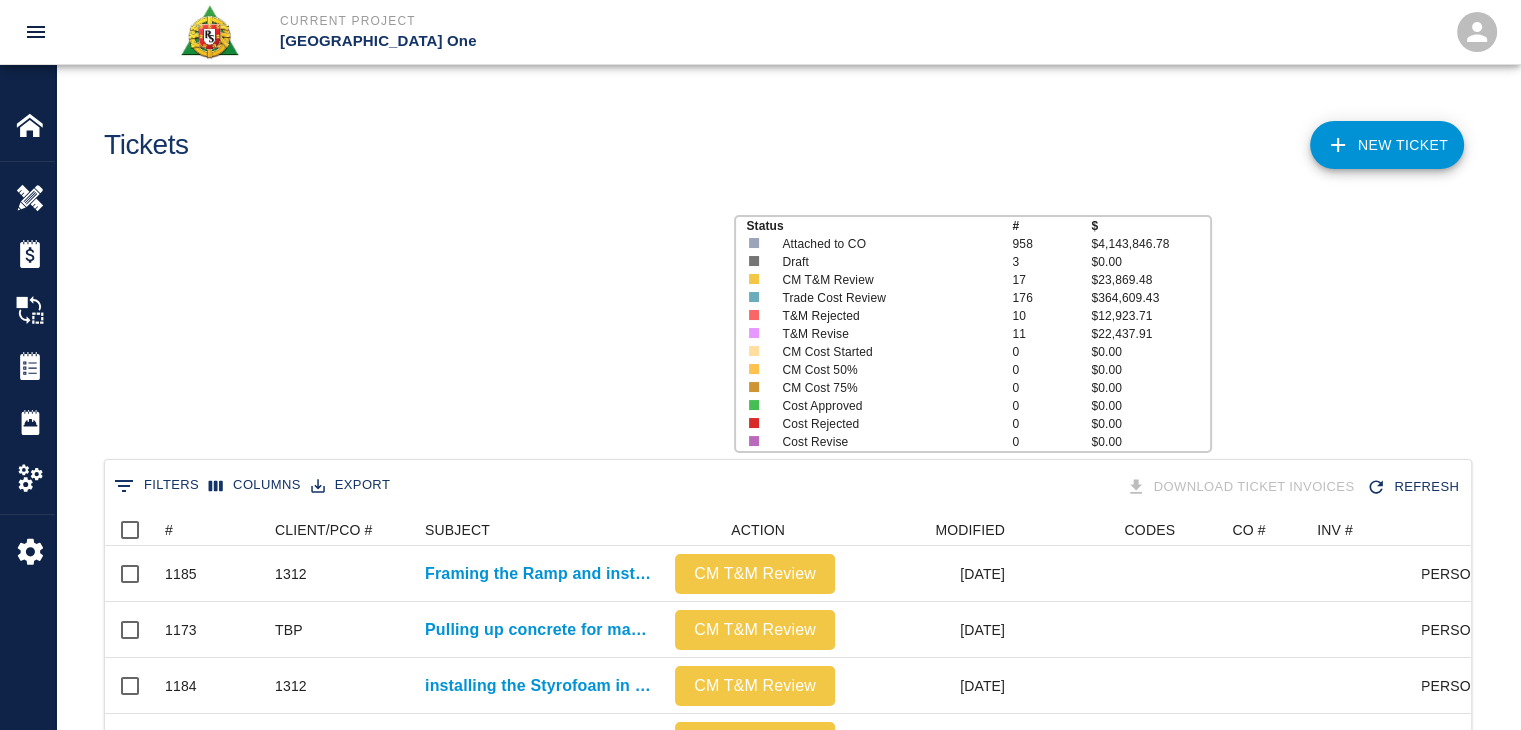 scroll, scrollTop: 16, scrollLeft: 16, axis: both 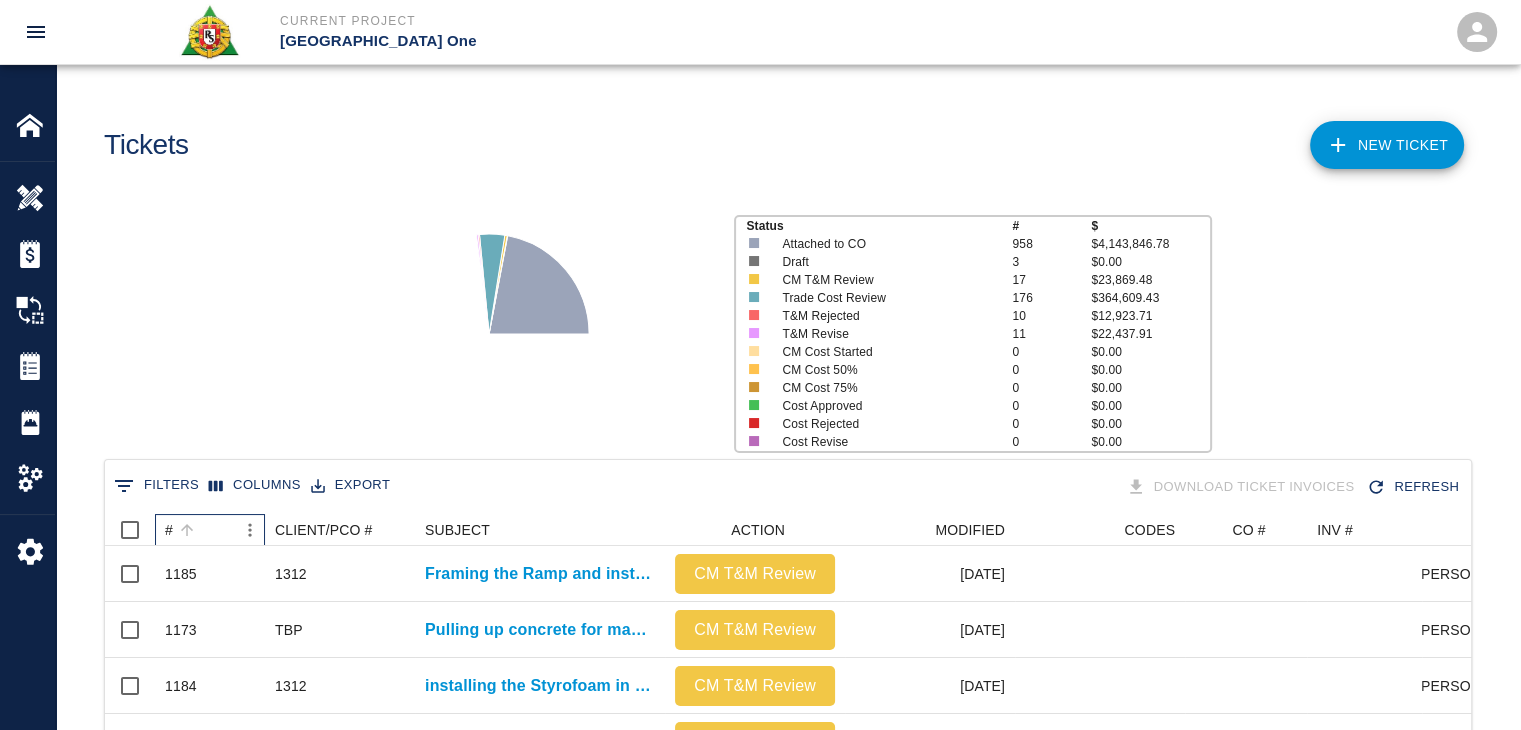 click on "#" at bounding box center [200, 530] 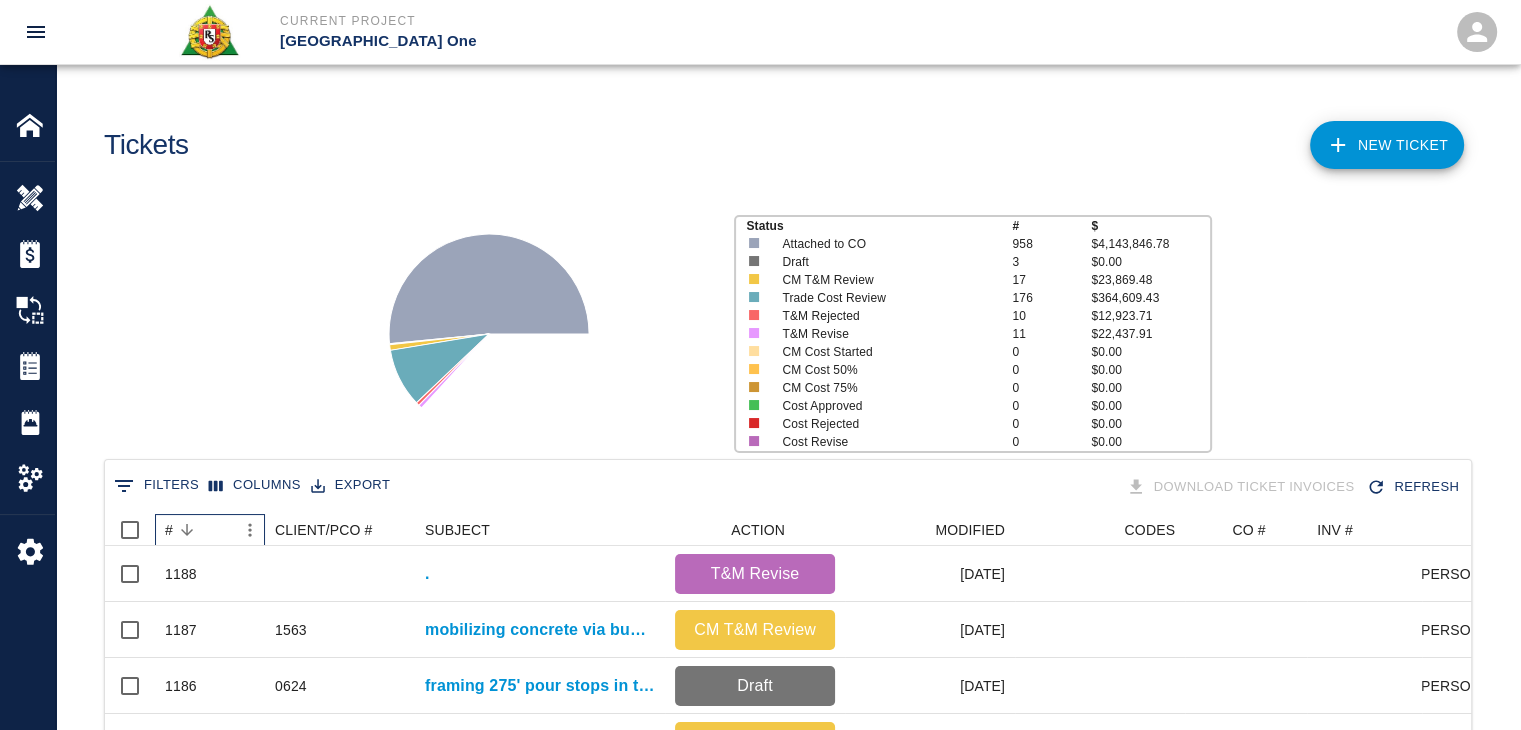 scroll, scrollTop: 16, scrollLeft: 16, axis: both 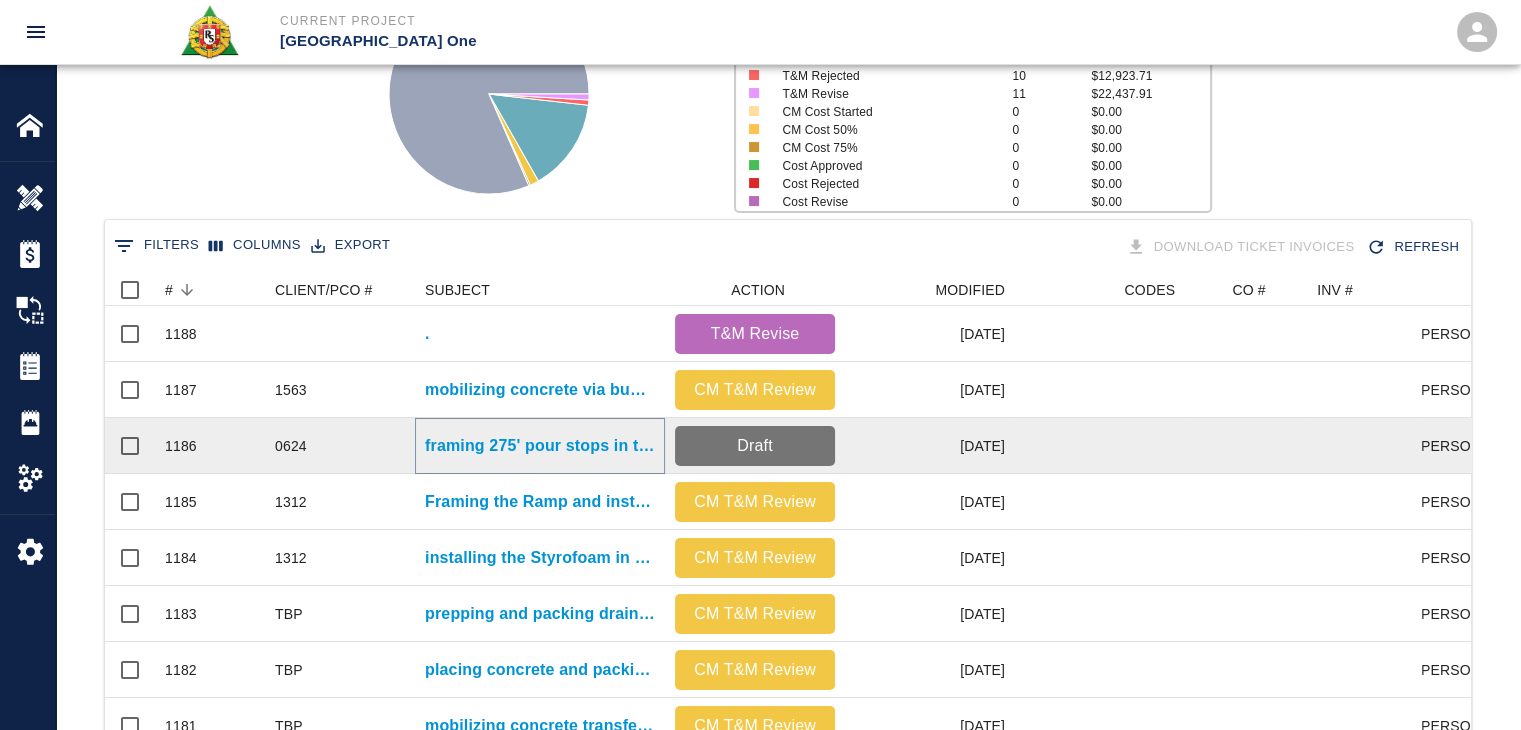 click on "framing 275' pour stops in the expansion joint for L3 HH-S3 and S4." at bounding box center (540, 446) 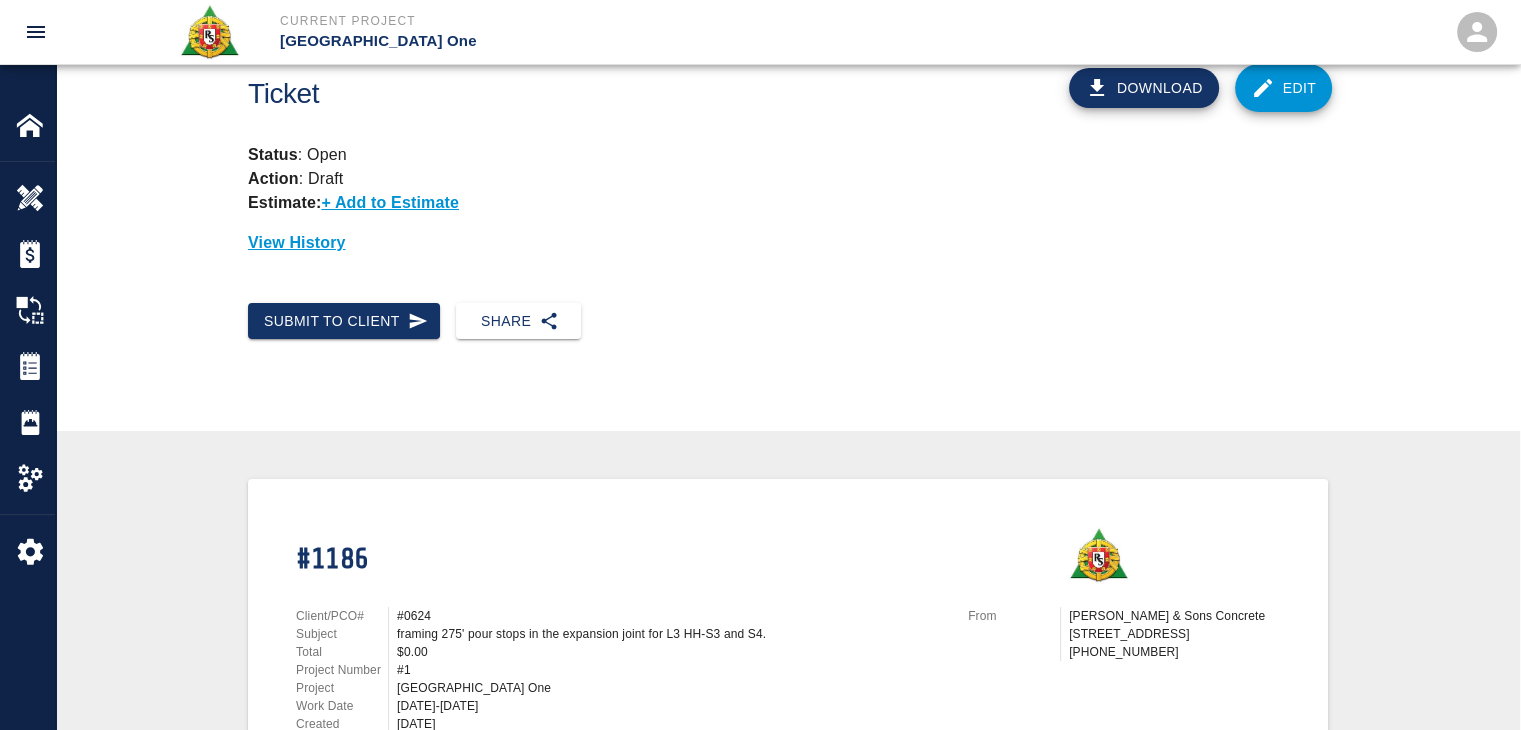 scroll, scrollTop: 0, scrollLeft: 0, axis: both 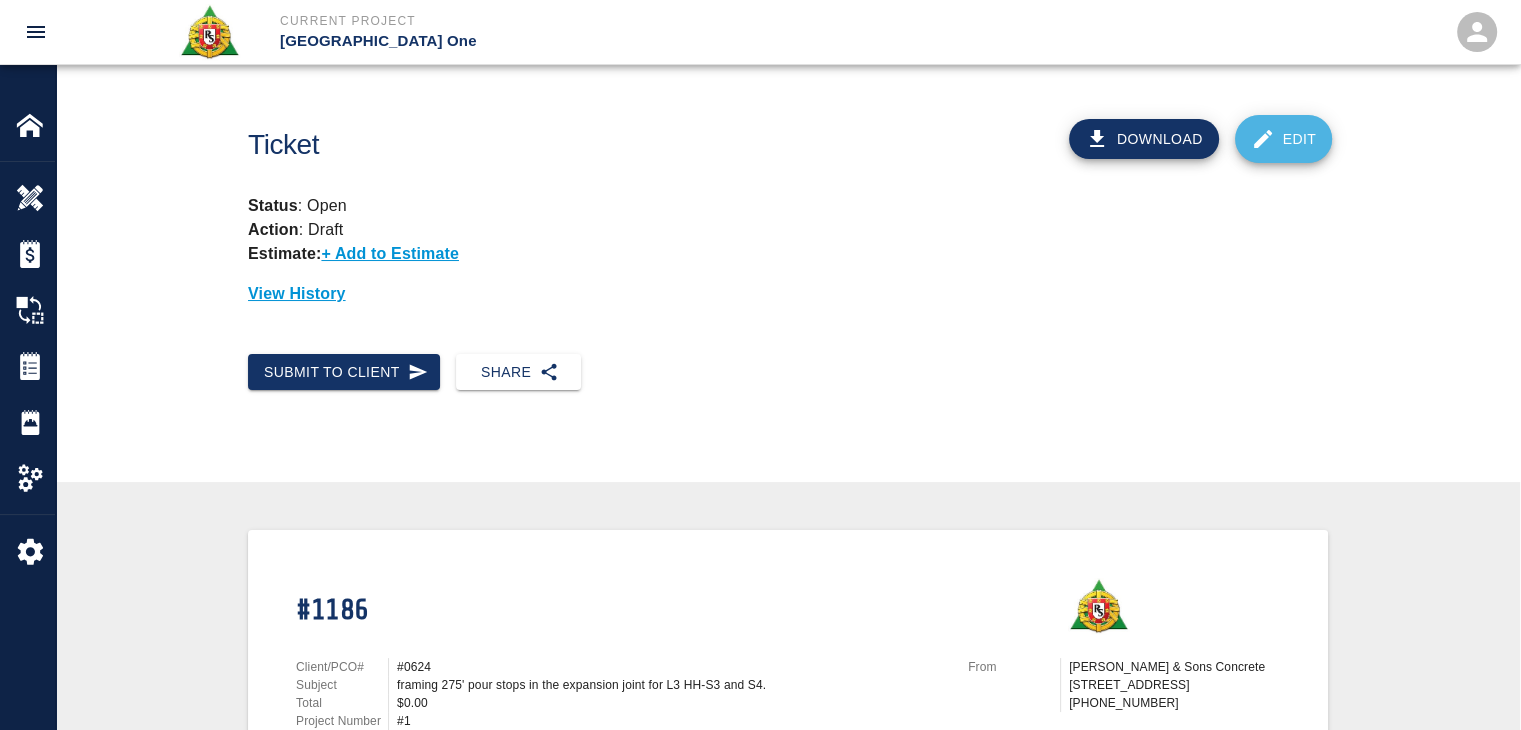 click on "Edit" at bounding box center [1284, 139] 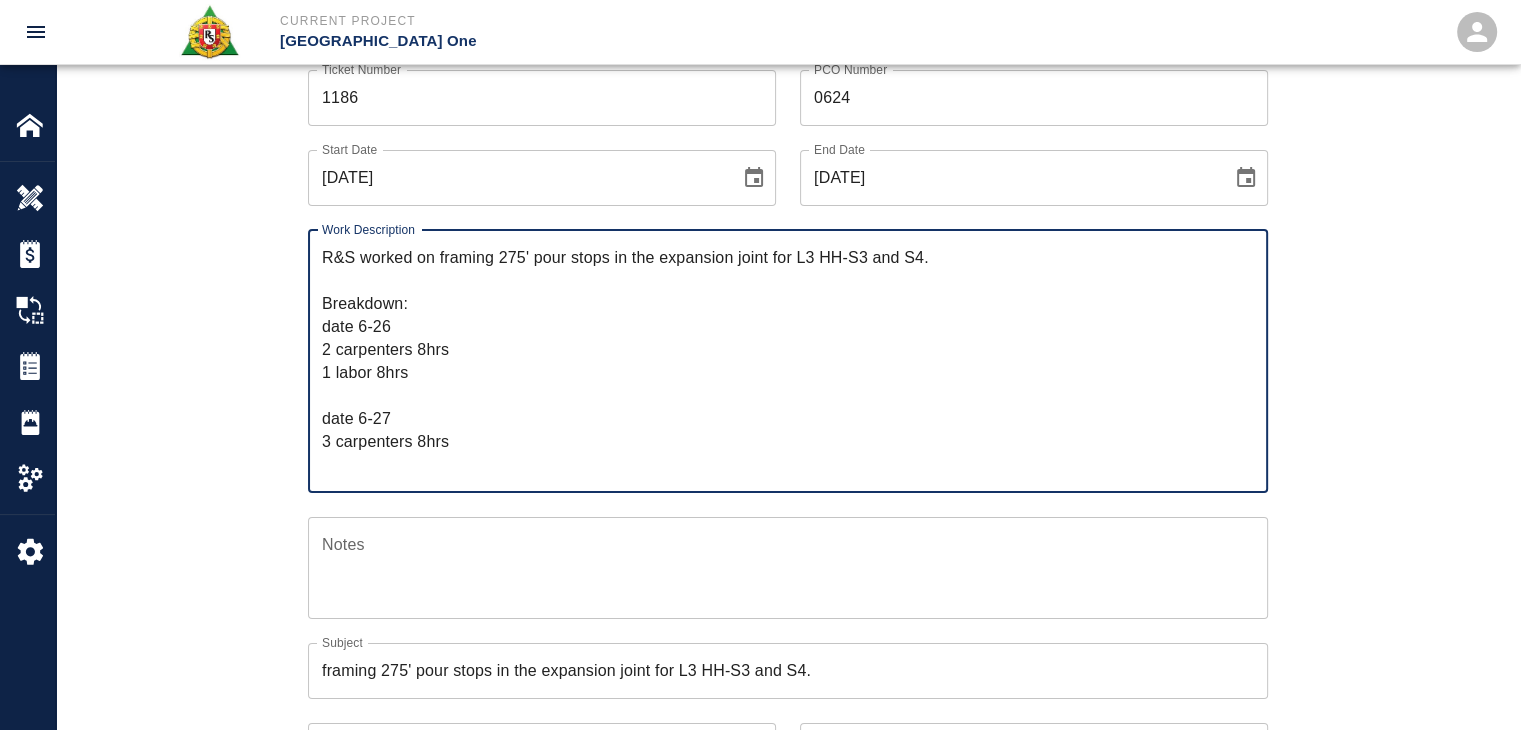scroll, scrollTop: 280, scrollLeft: 0, axis: vertical 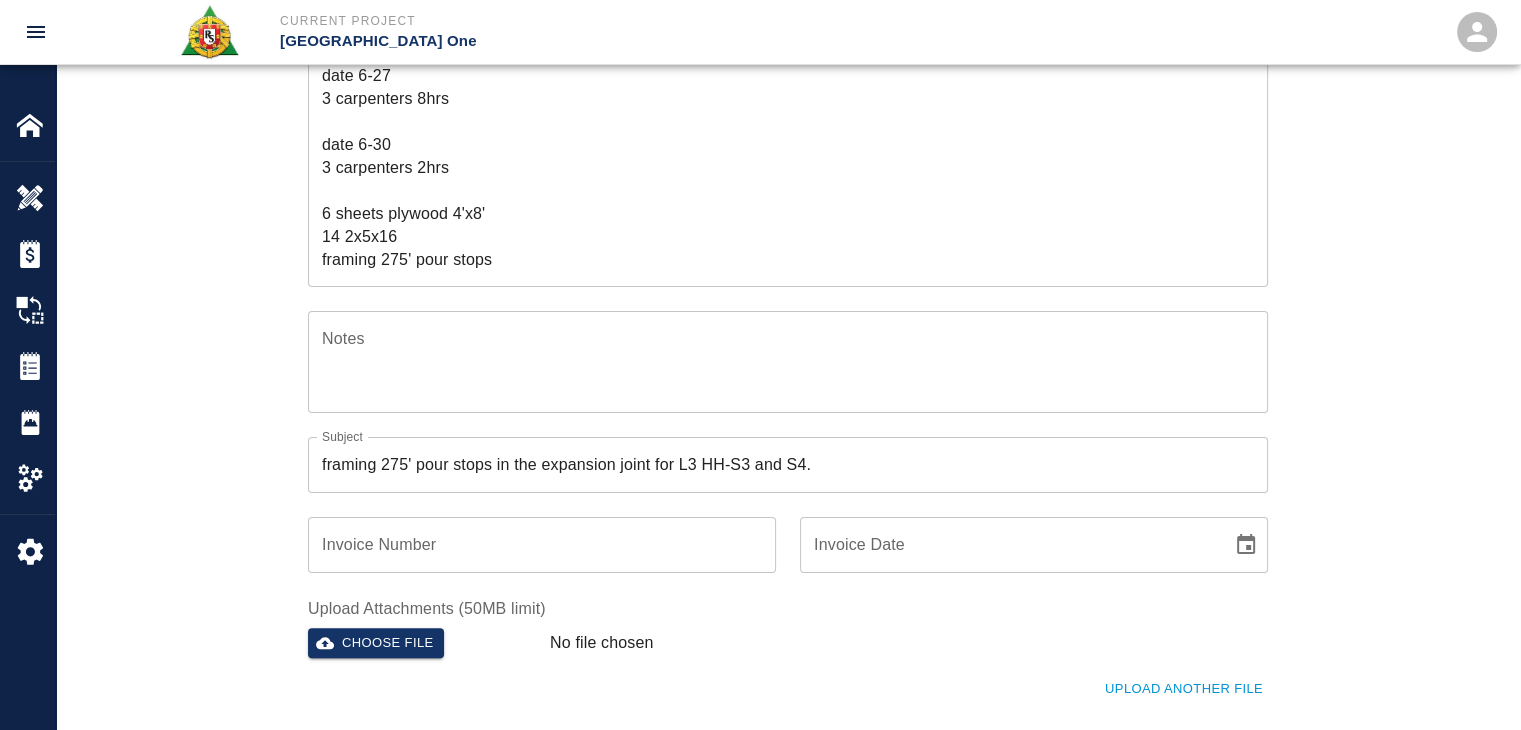 click on "Ticket Number 1186 Ticket Number PCO Number 0624 PCO Number Start Date  06/26/2025 Start Date  End Date 06/30/2025 End Date Work Description R&S worked on framing 275' pour stops in the expansion joint for L3 HH-S3 and S4.
Breakdown:
date 6-26
2 carpenters 8hrs
1 labor 8hrs
date 6-27
3 carpenters 8hrs
date 6-30
3 carpenters 2hrs
6 sheets plywood 4'x8'
14 2x5x16
framing 275' pour stops x Work Description Notes x Notes Subject framing 275' pour stops in the expansion joint for L3 HH-S3 and S4. Subject Invoice Number Invoice Number Invoice Date Invoice Date Upload Attachments (50MB limit) Choose file No file chosen Upload Another File Add Costs Switch to Lump Sum" at bounding box center (788, 320) 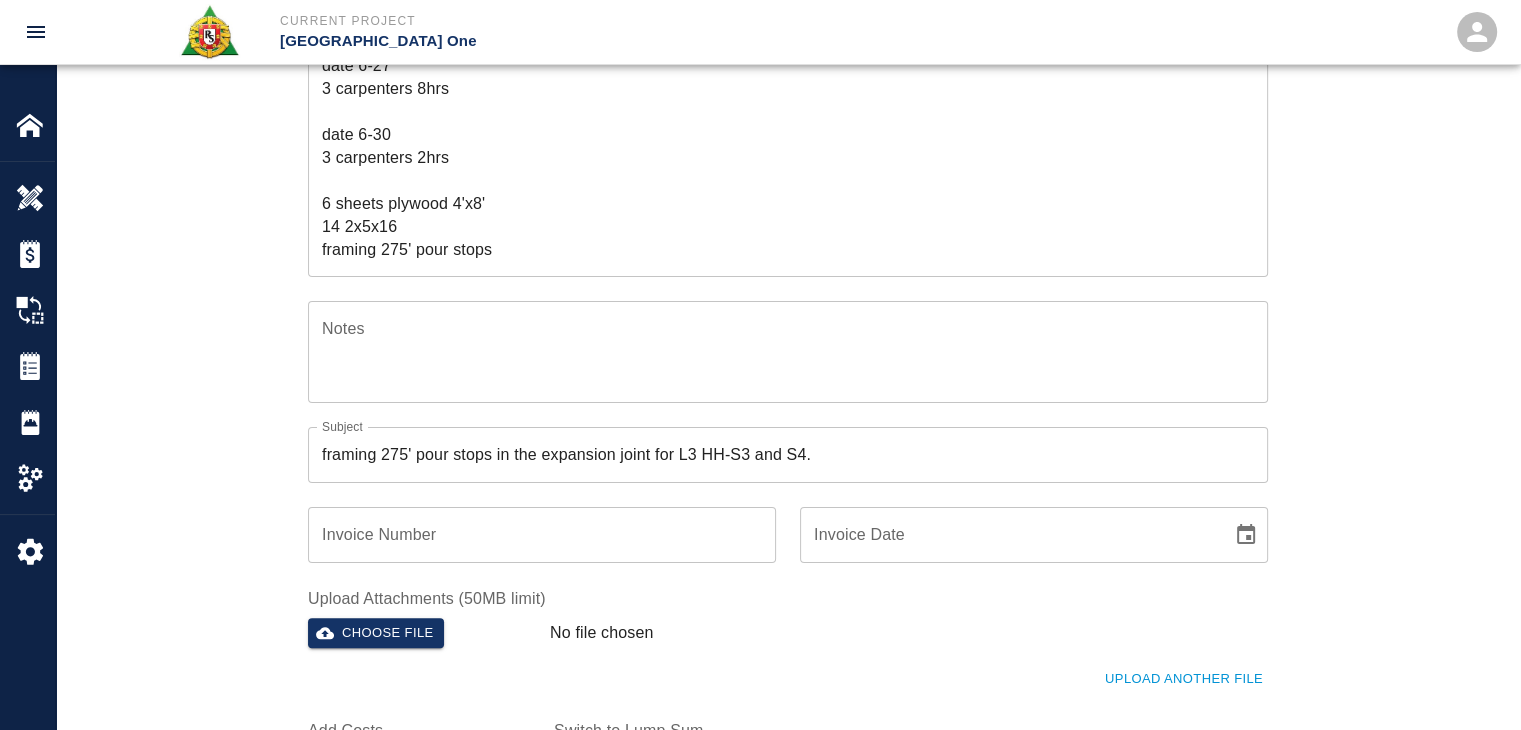 scroll, scrollTop: 251, scrollLeft: 0, axis: vertical 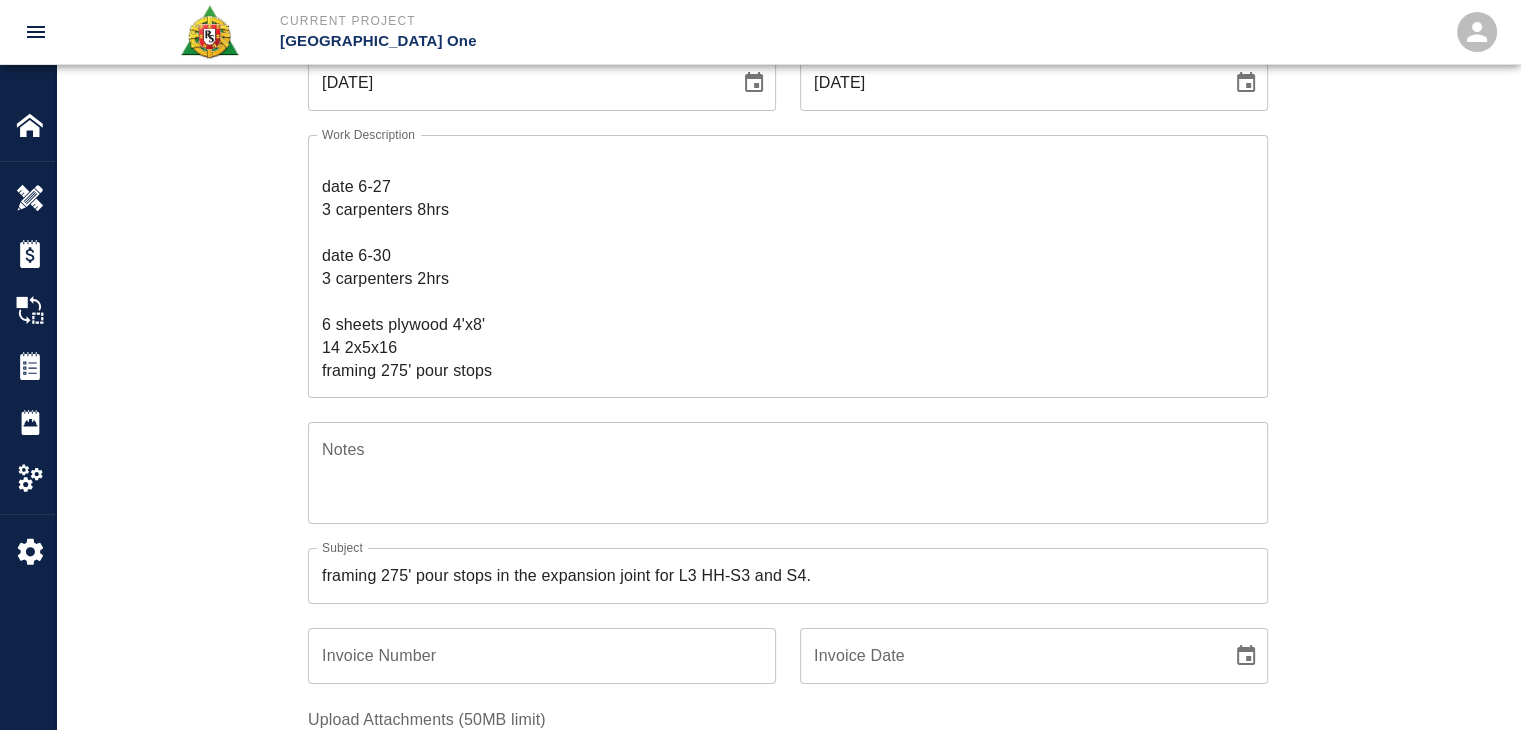 click on "Ticket Number 1186 Ticket Number PCO Number 0624 PCO Number Start Date  06/26/2025 Start Date  End Date 06/30/2025 End Date Work Description R&S worked on framing 275' pour stops in the expansion joint for L3 HH-S3 and S4.
Breakdown:
date 6-26
2 carpenters 8hrs
1 labor 8hrs
date 6-27
3 carpenters 8hrs
date 6-30
3 carpenters 2hrs
6 sheets plywood 4'x8'
14 2x5x16
framing 275' pour stops x Work Description Notes x Notes Subject framing 275' pour stops in the expansion joint for L3 HH-S3 and S4. Subject Invoice Number Invoice Number Invoice Date Invoice Date Upload Attachments (50MB limit) Choose file No file chosen Upload Another File Add Costs Switch to Lump Sum" at bounding box center [788, 431] 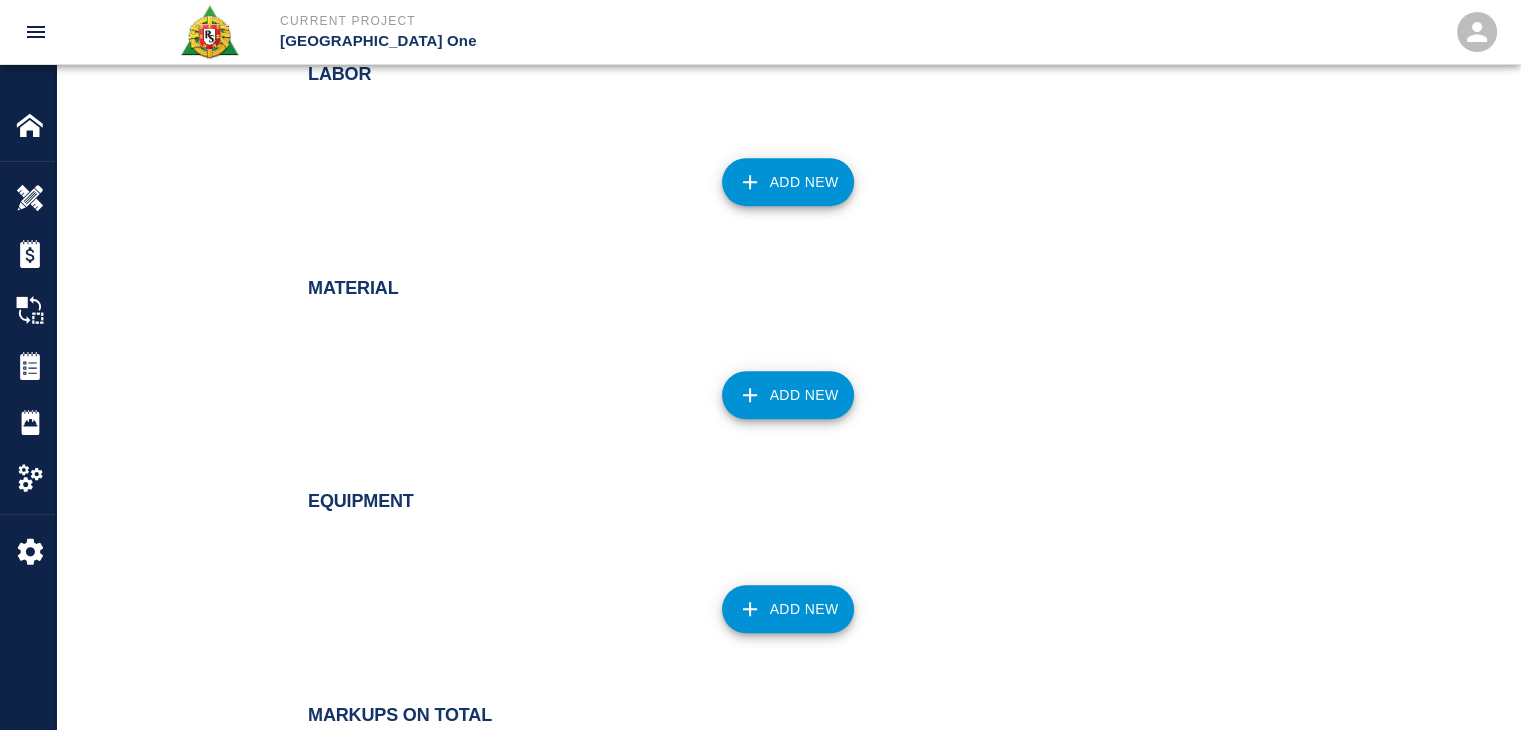 scroll, scrollTop: 1163, scrollLeft: 0, axis: vertical 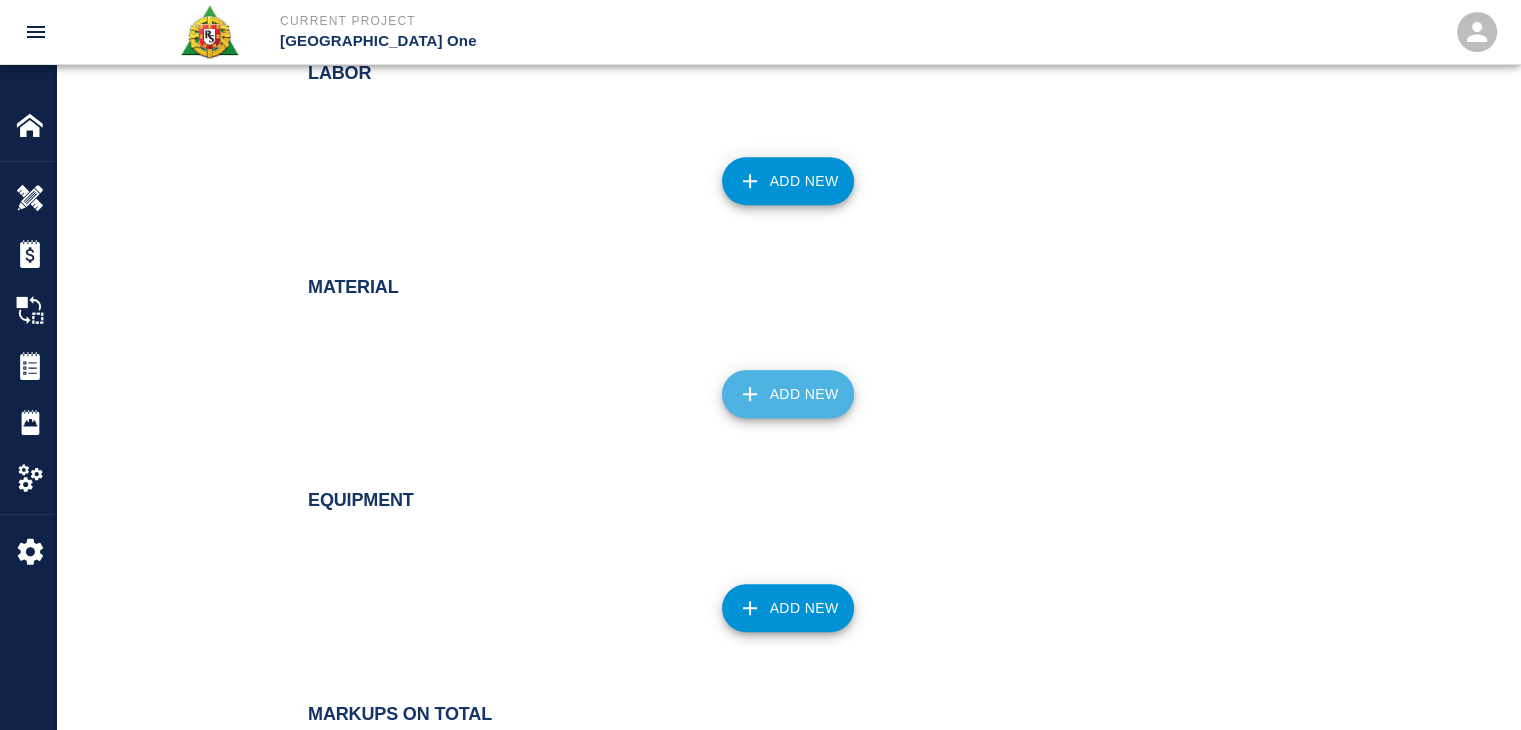 click on "Add New" at bounding box center [788, 394] 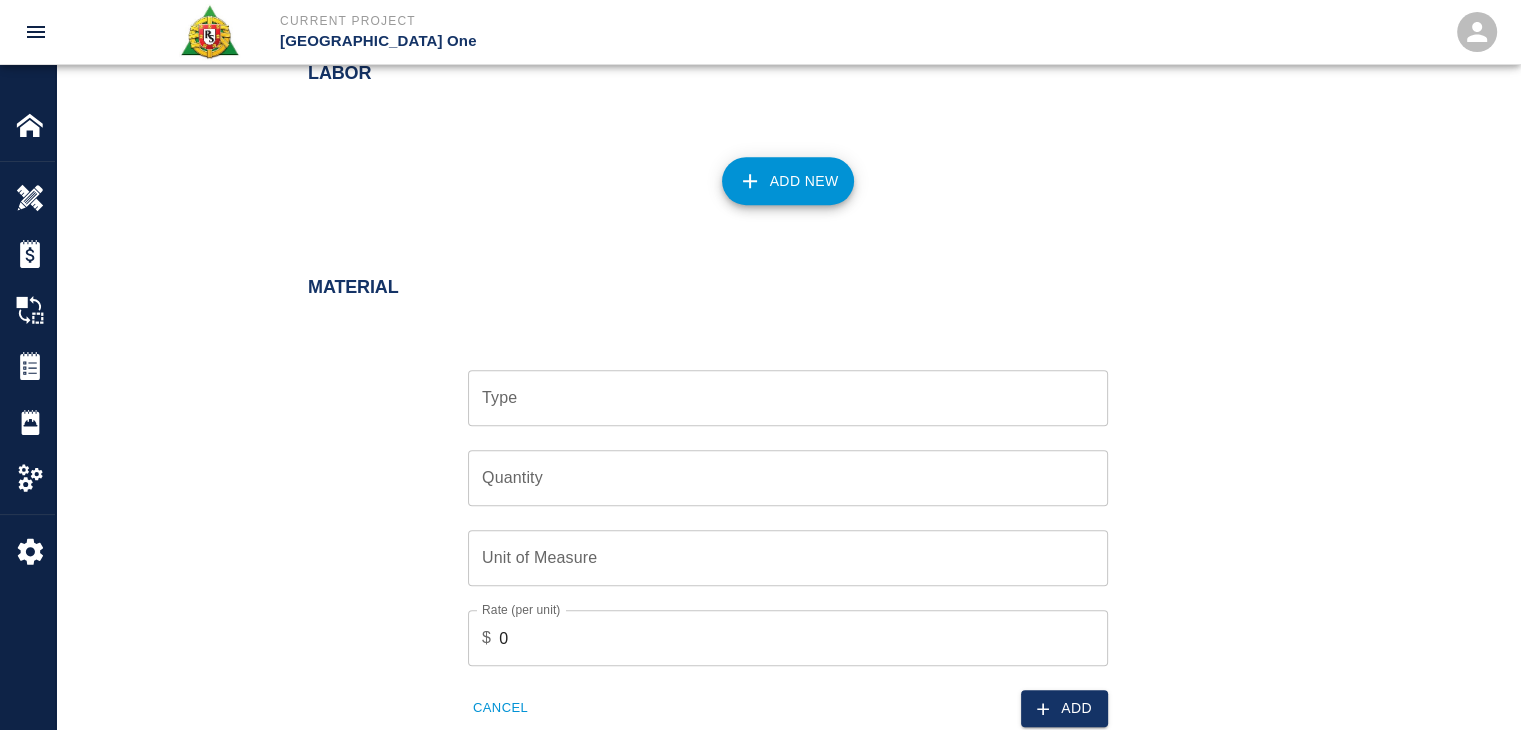 click on "Type" at bounding box center [788, 398] 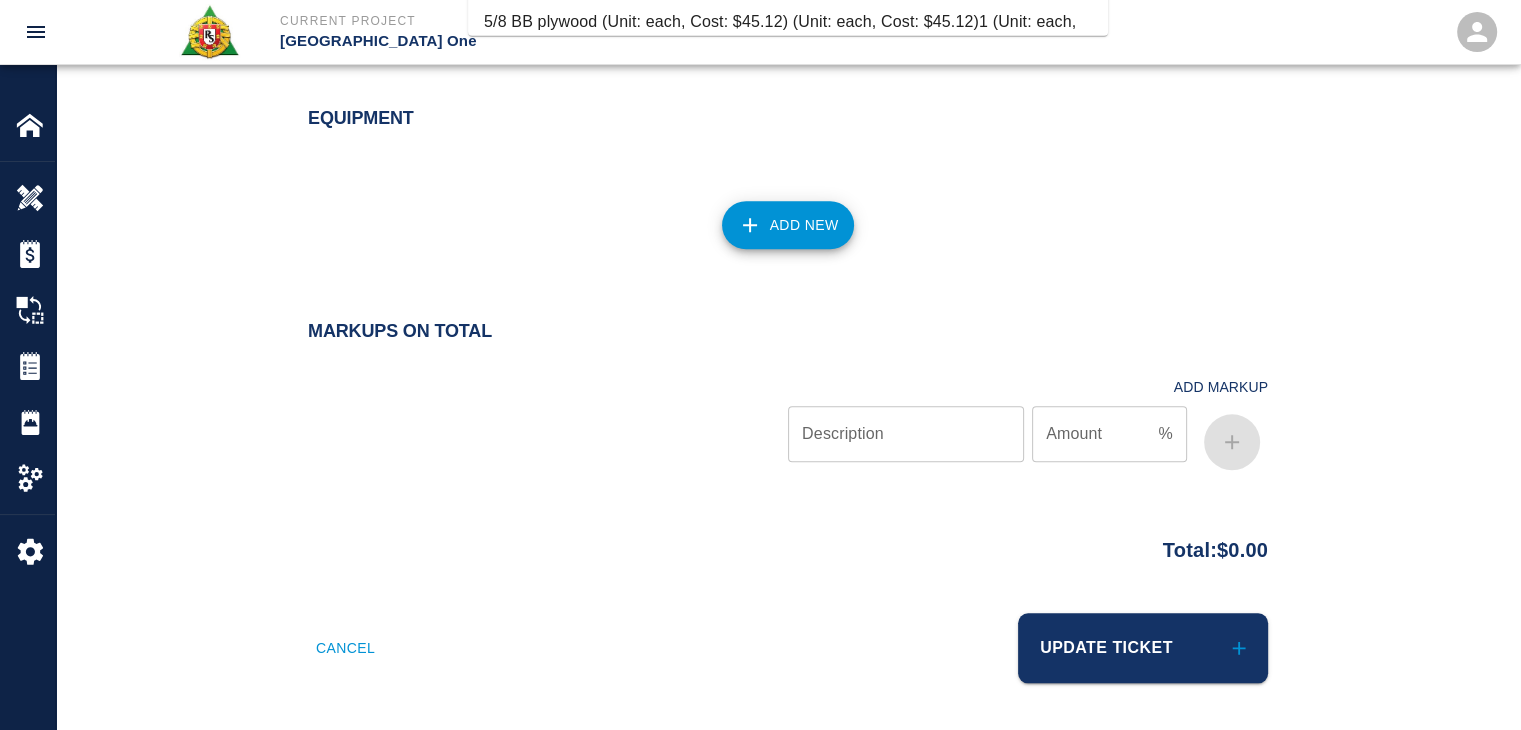 scroll, scrollTop: 1499, scrollLeft: 0, axis: vertical 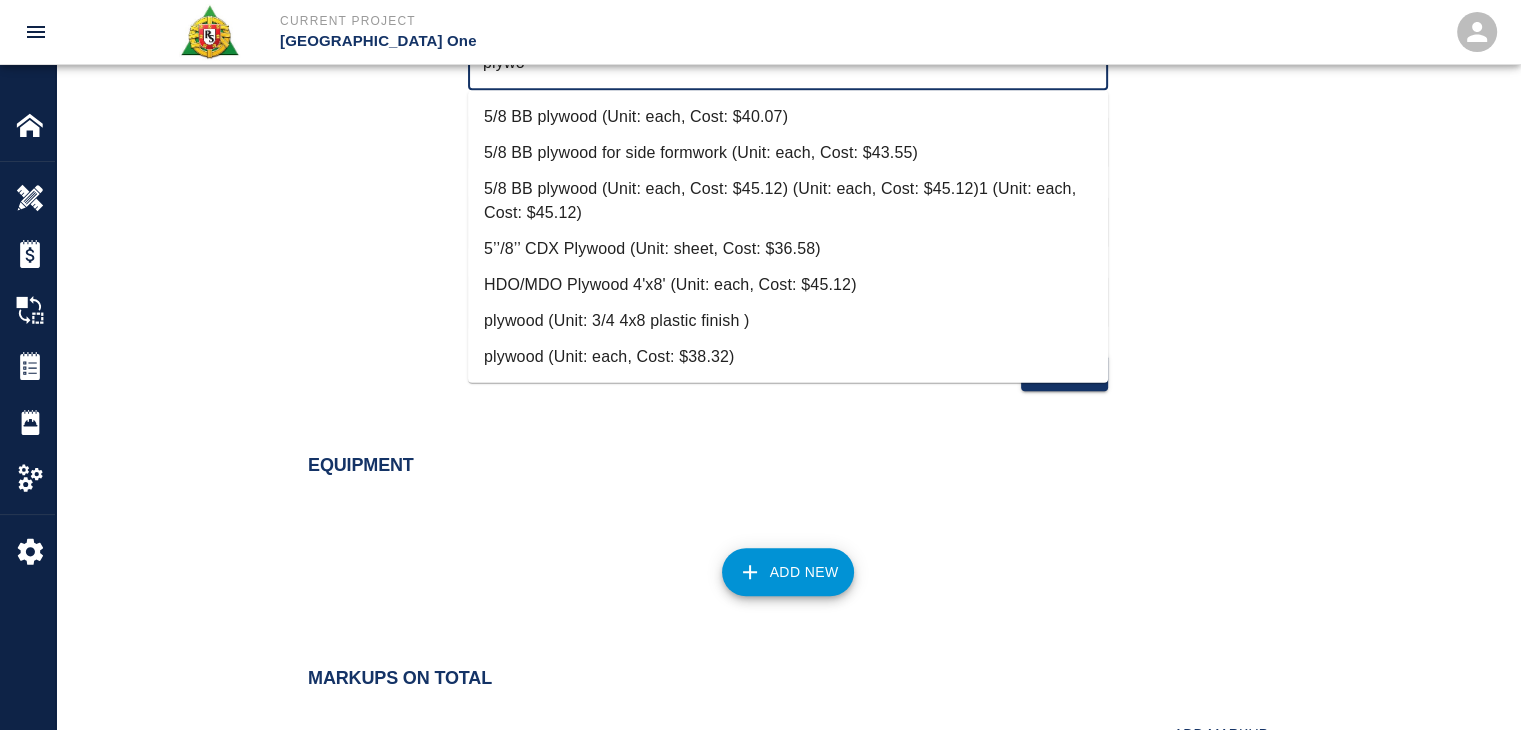 click on "plywood  (Unit: each, Cost: $38.32)" at bounding box center [788, 357] 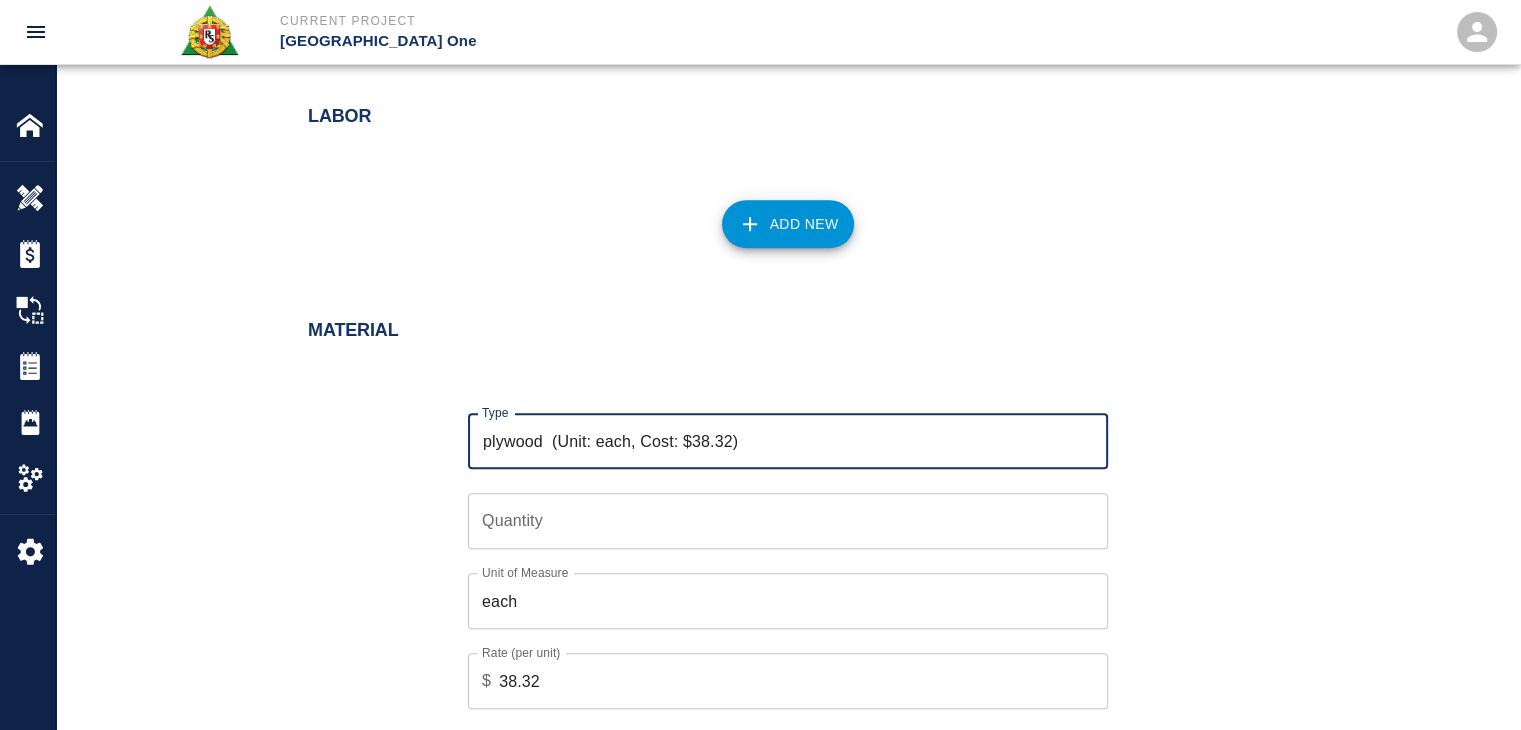 scroll, scrollTop: 1120, scrollLeft: 0, axis: vertical 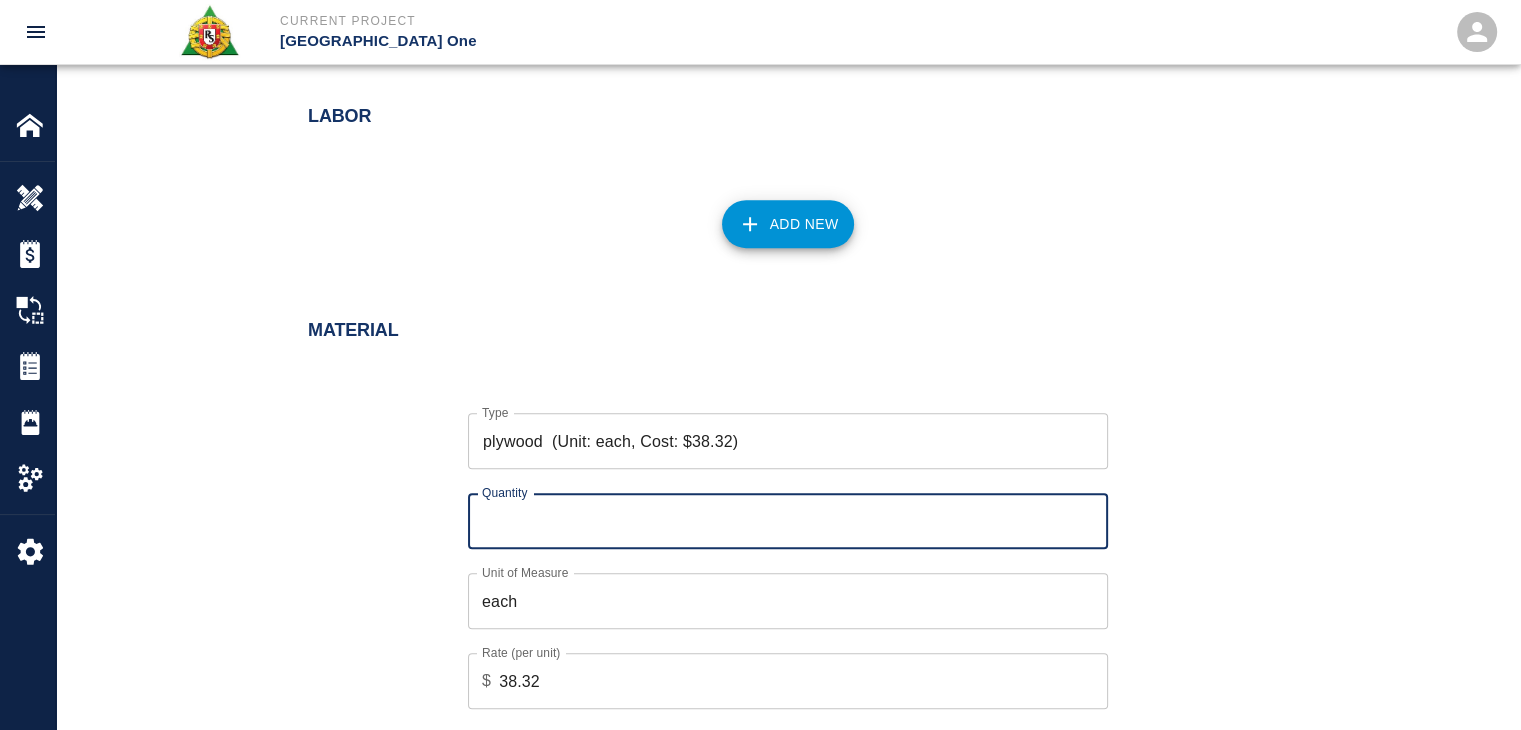 type on "6" 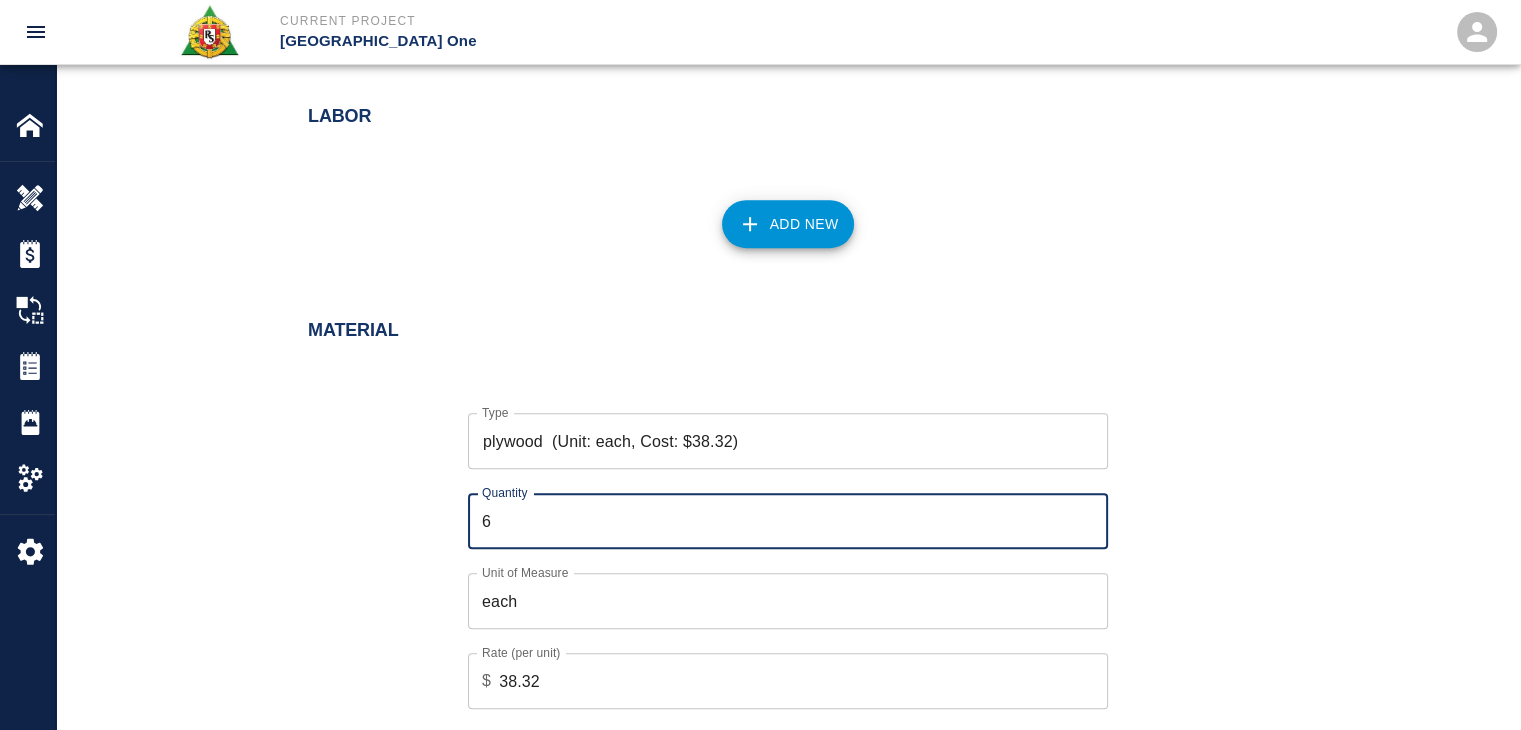 click on "Type plywood  (Unit: each, Cost: $38.32) Type Quantity 6 Quantity Unit of Measure each Unit of Measure Rate (per unit) $ 38.32 Rate (per unit) Cancel Add" at bounding box center [776, 575] 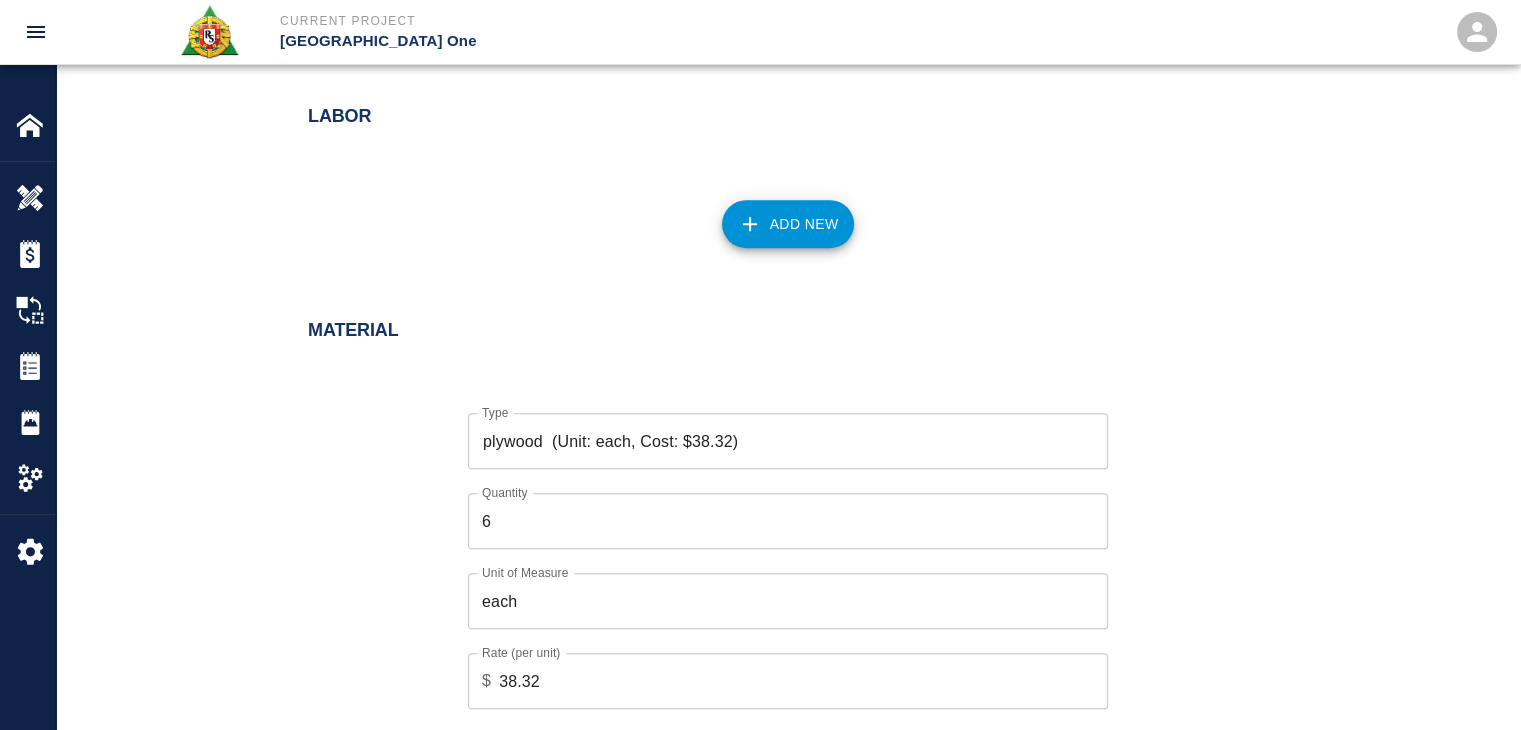 scroll, scrollTop: 1334, scrollLeft: 0, axis: vertical 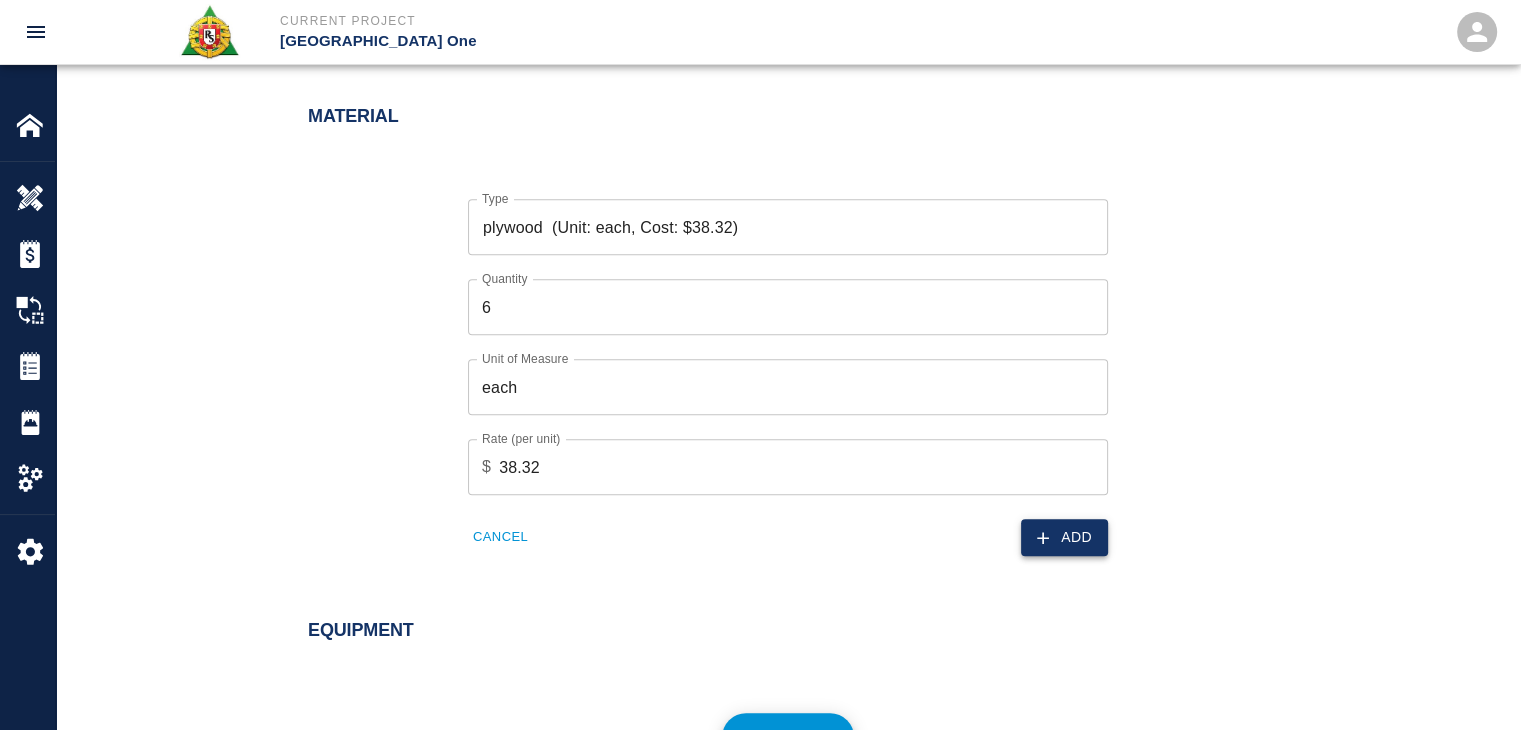 click on "Add" at bounding box center [1064, 537] 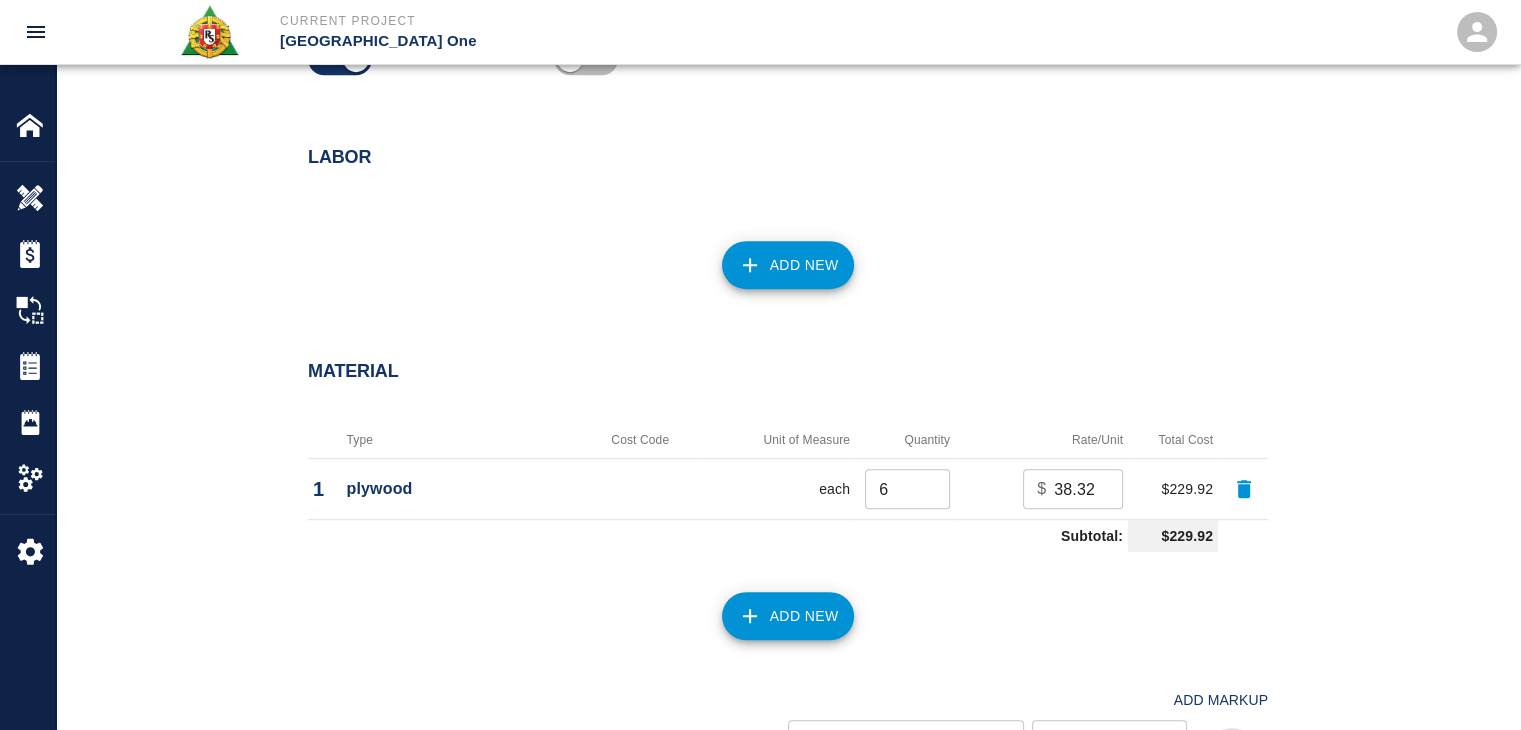 scroll, scrollTop: 1086, scrollLeft: 0, axis: vertical 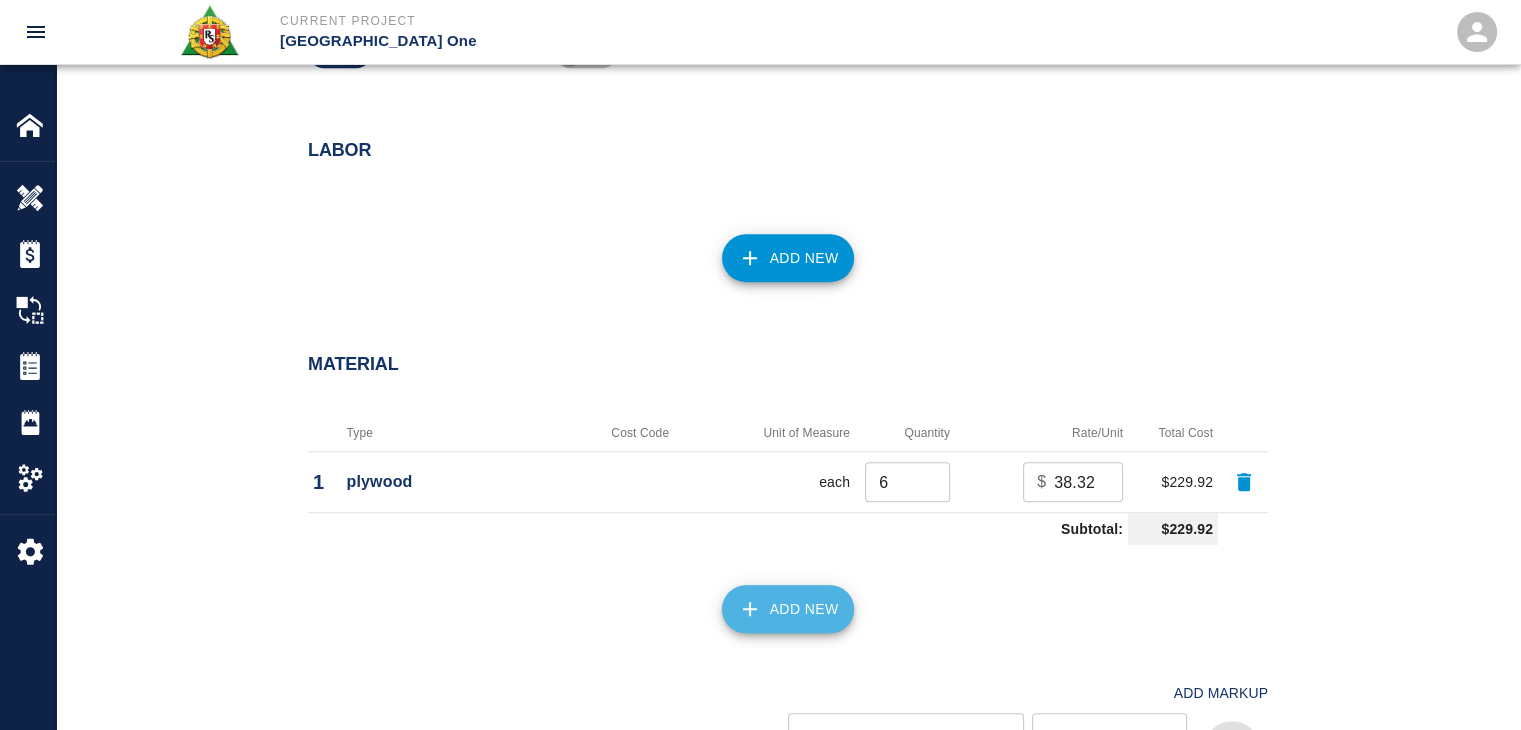 click on "Add New" at bounding box center (788, 609) 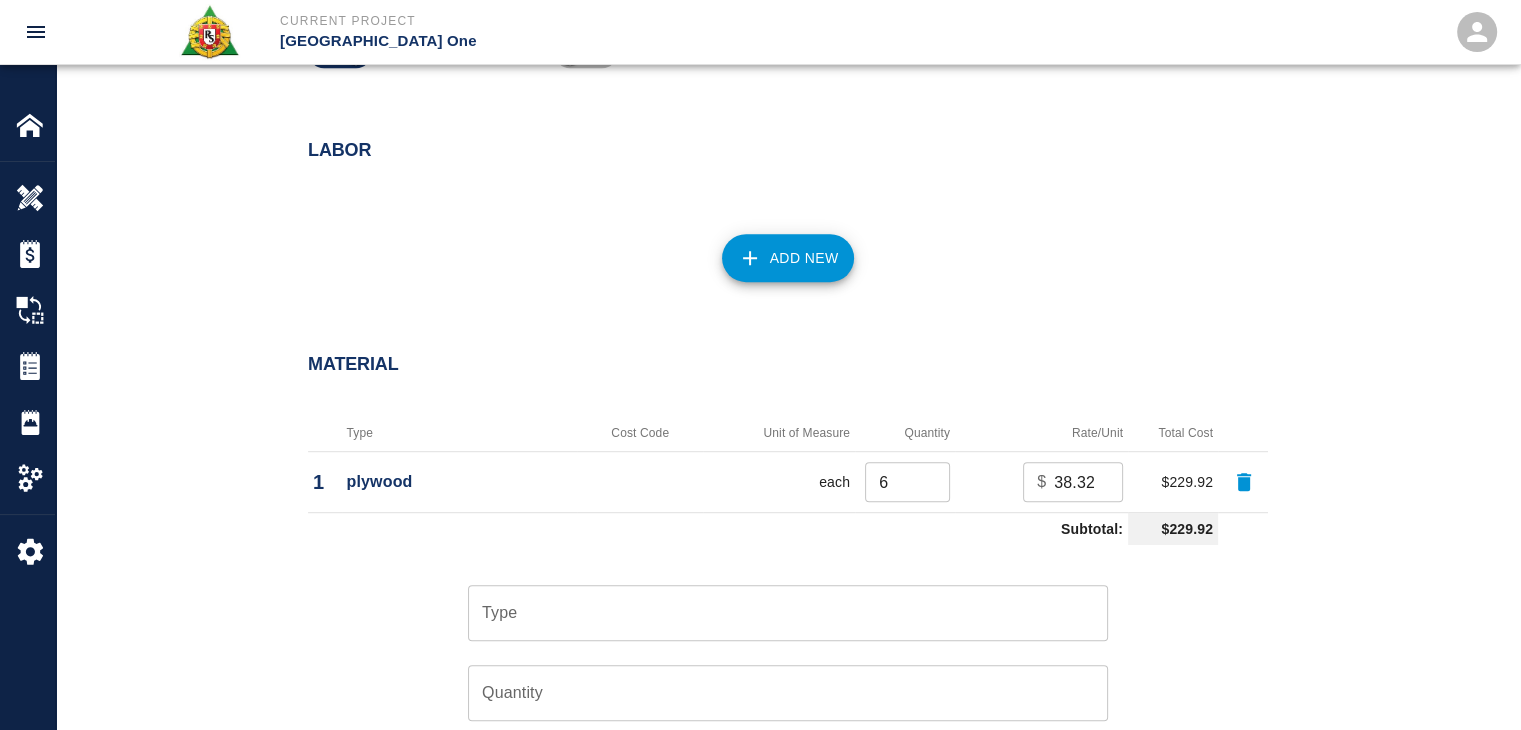 click on "Type" at bounding box center [788, 613] 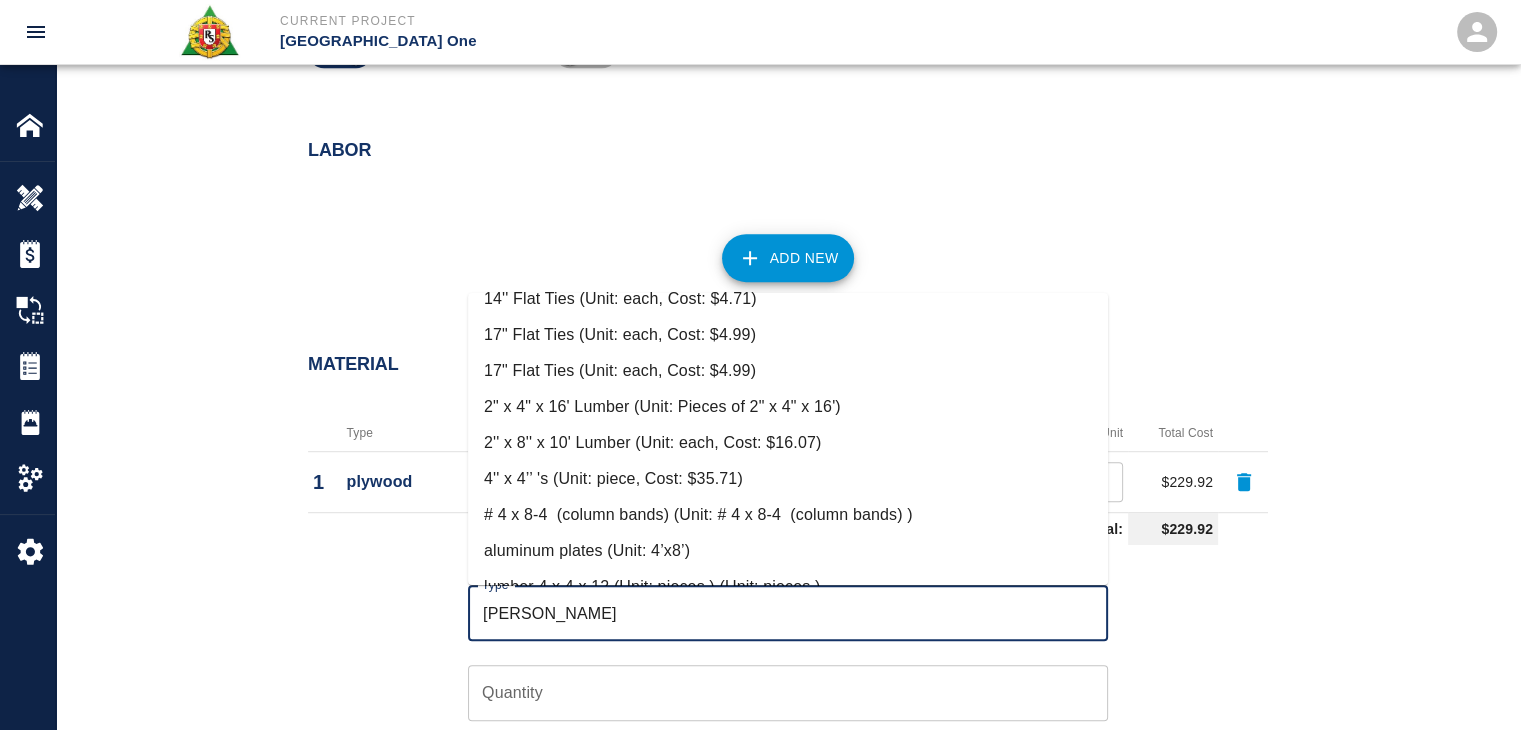 scroll, scrollTop: 130, scrollLeft: 0, axis: vertical 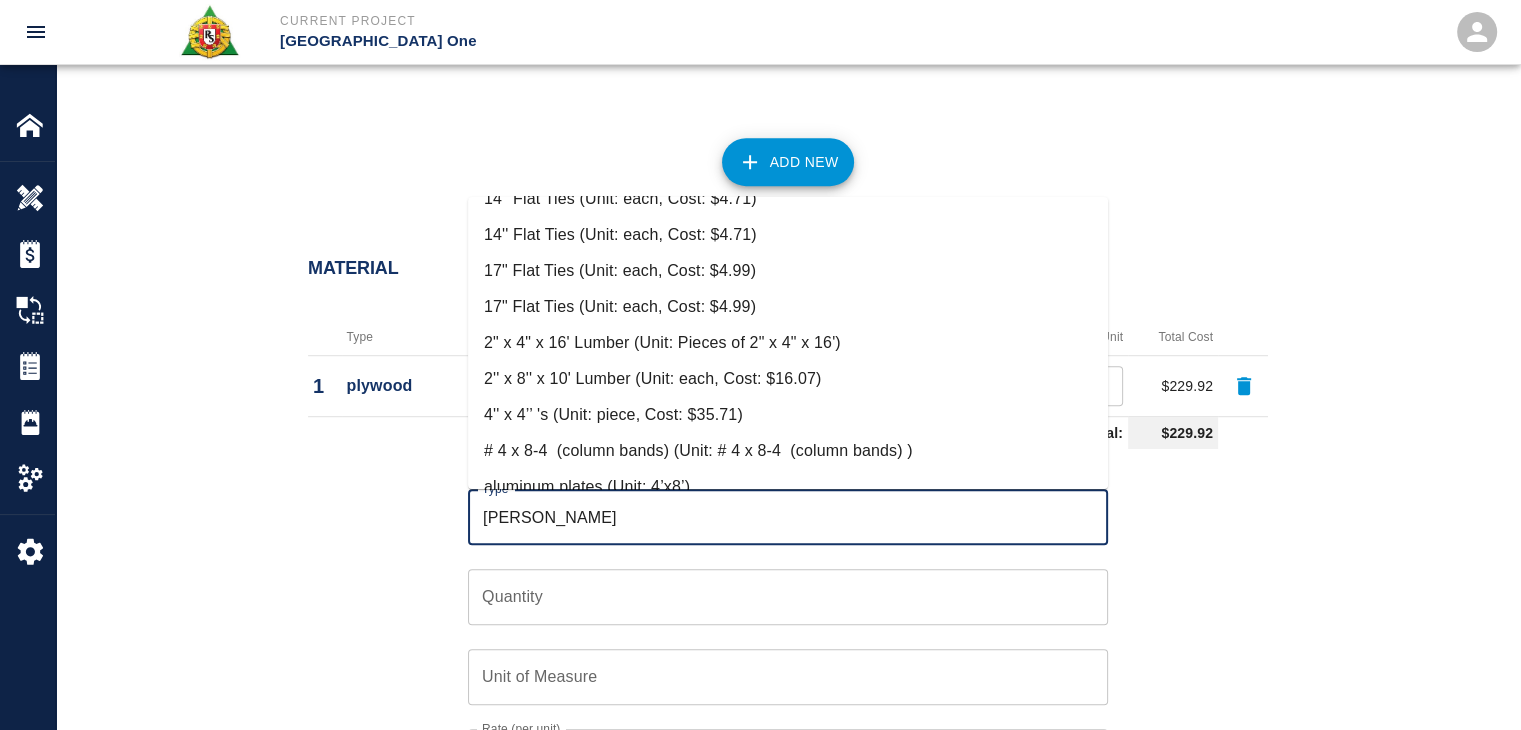 click on "2" x 4" x 16' Lumber (Unit: Pieces of 2" x 4" x 16')" at bounding box center (788, 343) 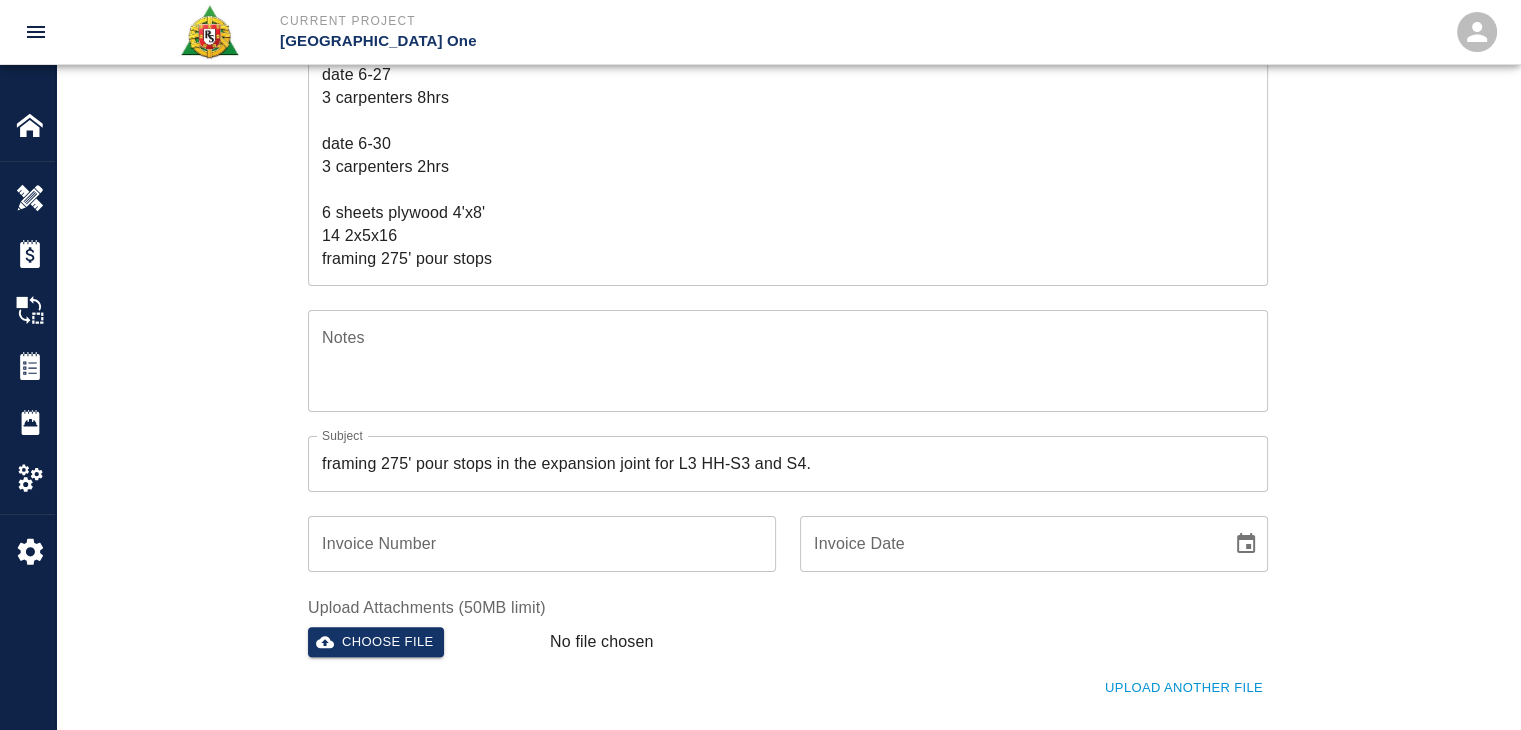 scroll, scrollTop: 356, scrollLeft: 0, axis: vertical 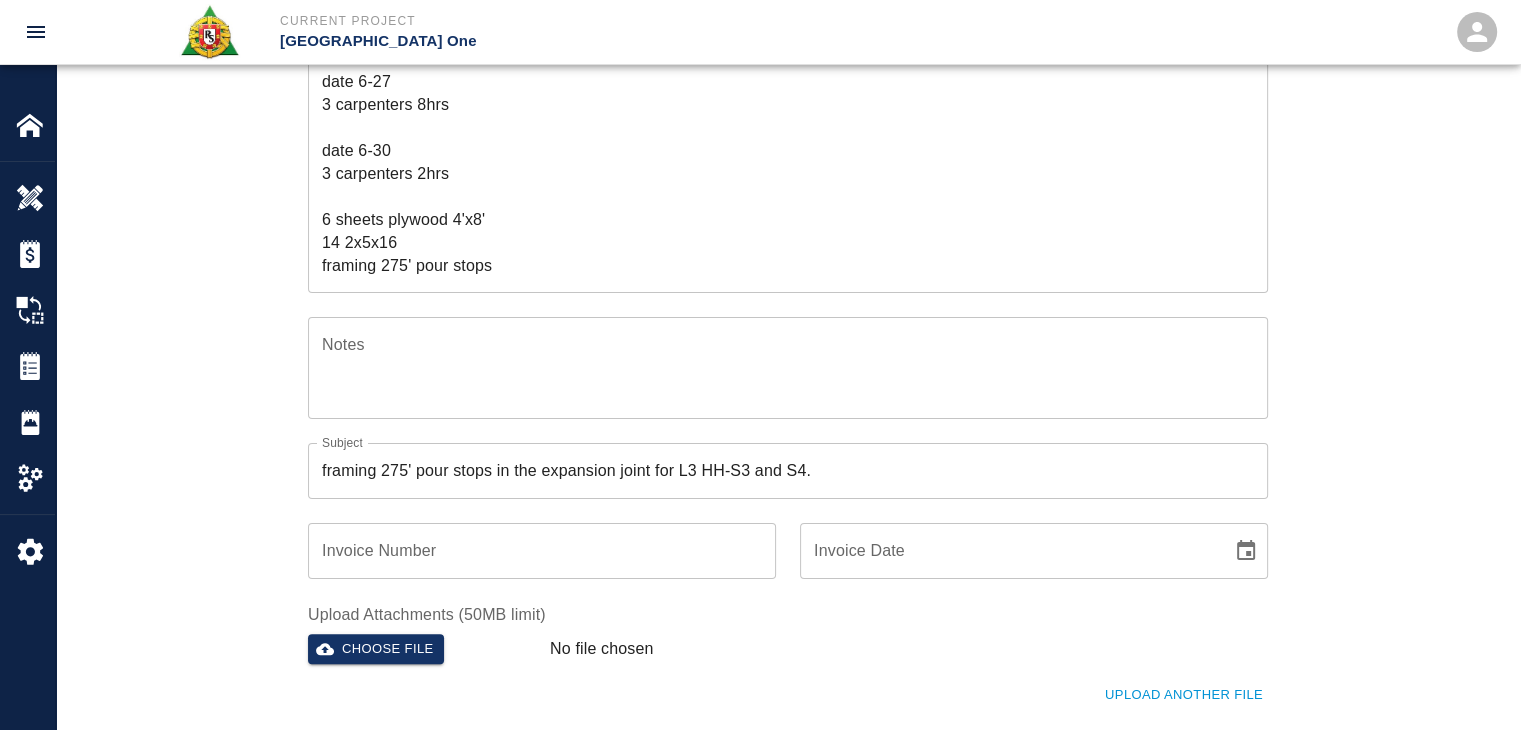type on "2" x 4" x 16' Lumber (Unit: Pieces of 2" x 4" x 16')" 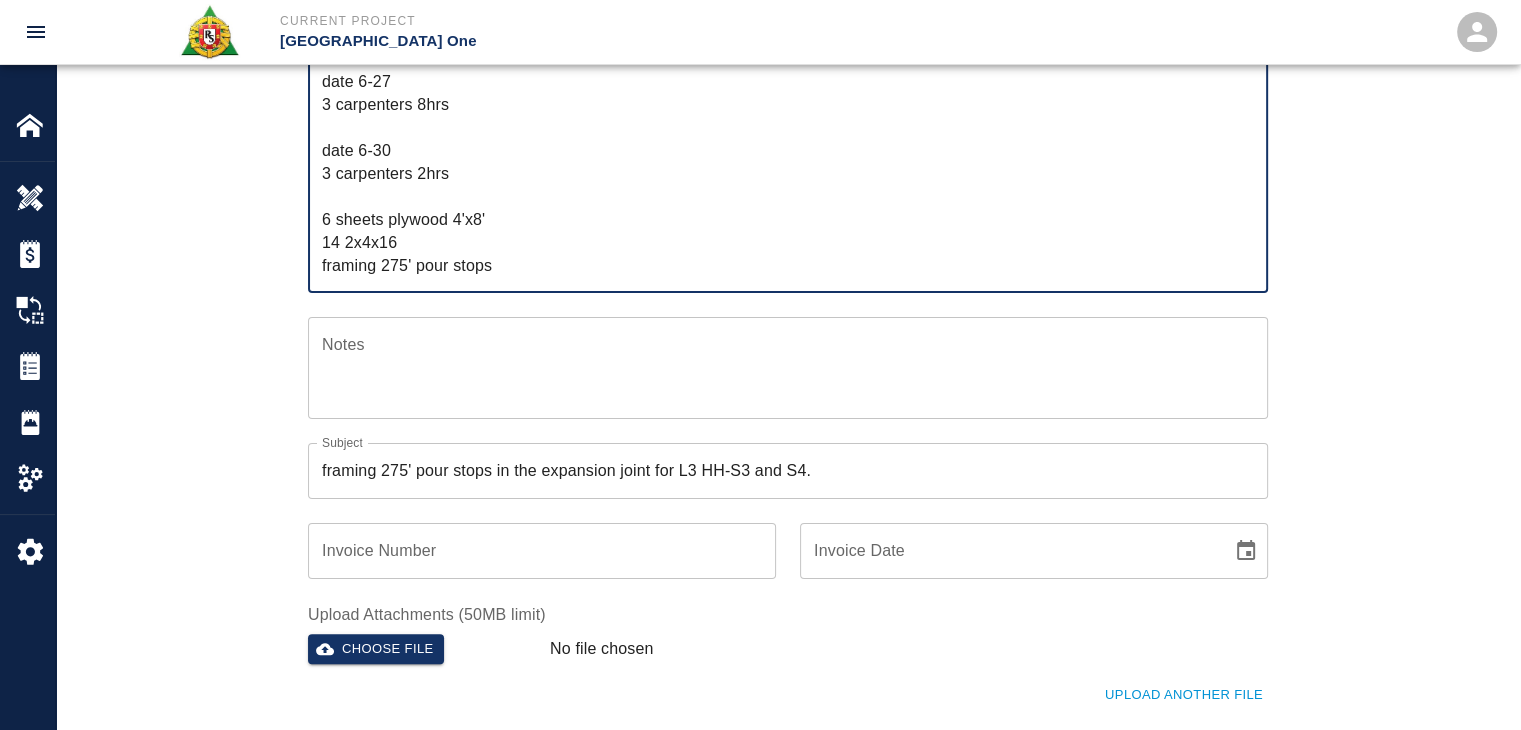 type on "R&S worked on framing 275' pour stops in the expansion joint for L3 HH-S3 and S4.
Breakdown:
date 6-26
2 carpenters 8hrs
1 labor 8hrs
date 6-27
3 carpenters 8hrs
date 6-30
3 carpenters 2hrs
6 sheets plywood 4'x8'
14 2x4x16
framing 275' pour stops" 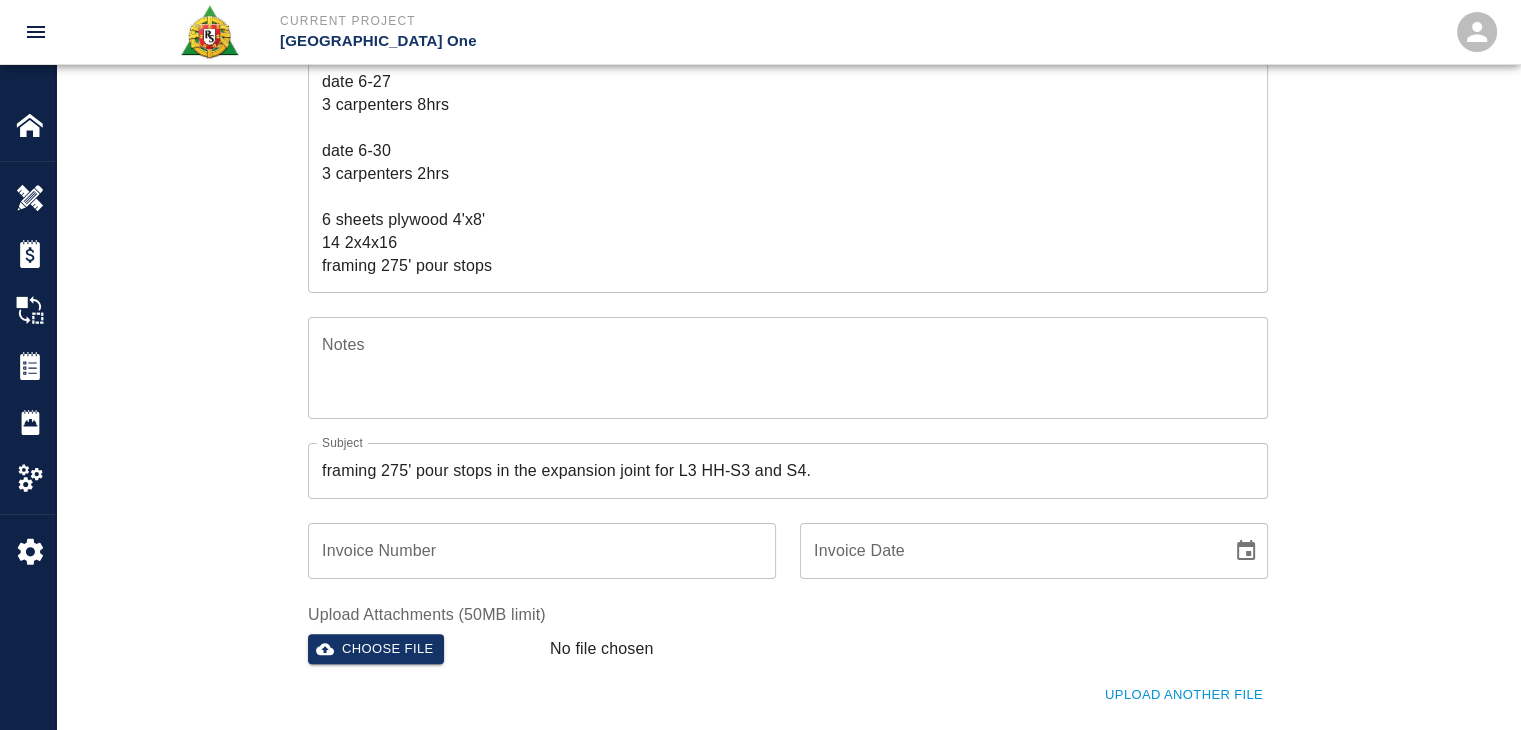 click on "Ticket Number 1186 Ticket Number PCO Number 0624 PCO Number Start Date  06/26/2025 Start Date  End Date 06/30/2025 End Date Work Description R&S worked on framing 275' pour stops in the expansion joint for L3 HH-S3 and S4.
Breakdown:
date 6-26
2 carpenters 8hrs
1 labor 8hrs
date 6-27
3 carpenters 8hrs
date 6-30
3 carpenters 2hrs
6 sheets plywood 4'x8'
14 2x4x16
framing 275' pour stops x Work Description Notes x Notes Subject framing 275' pour stops in the expansion joint for L3 HH-S3 and S4. Subject Invoice Number Invoice Number Invoice Date Invoice Date Upload Attachments (50MB limit) Choose file No file chosen Upload Another File Add Costs Switch to Lump Sum" at bounding box center (788, 350) 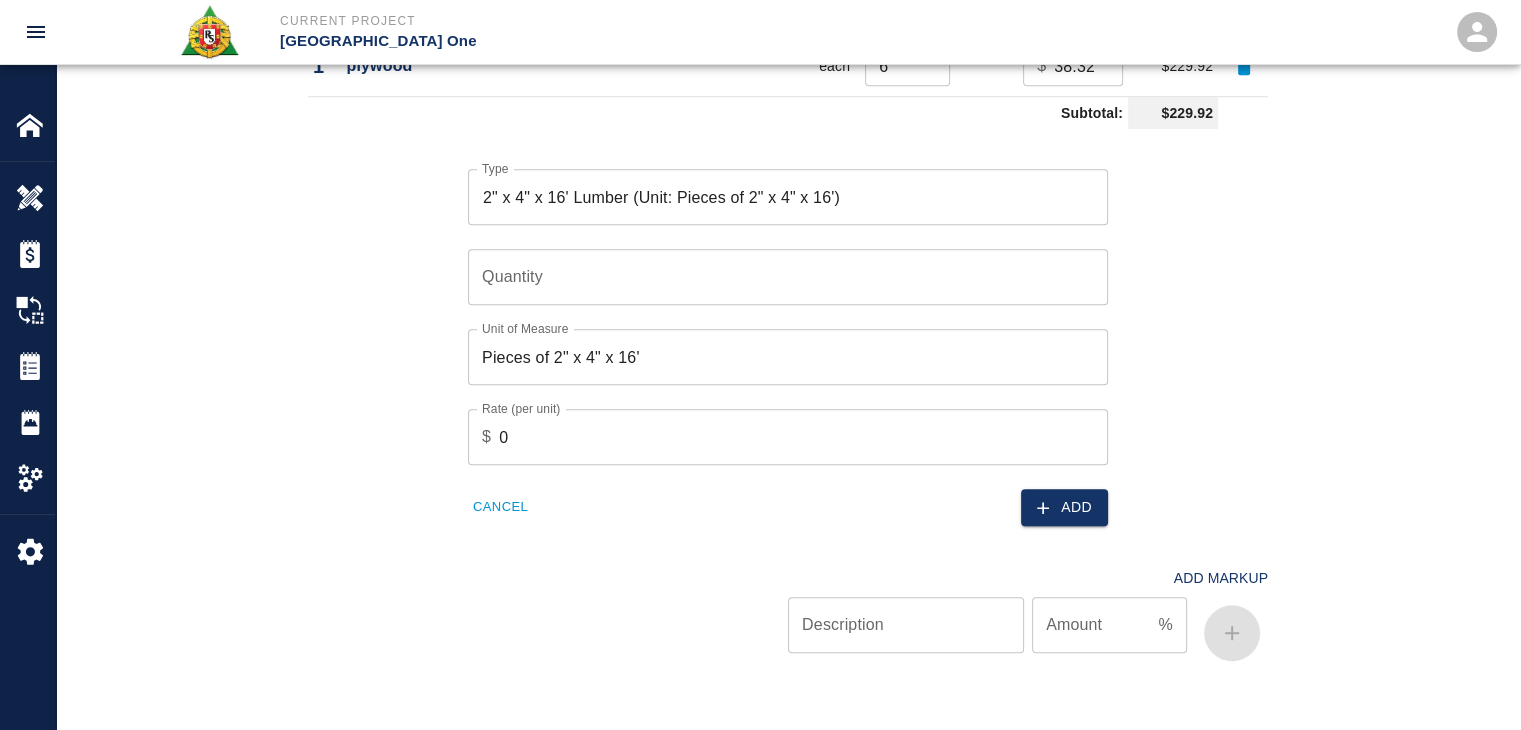 scroll, scrollTop: 1506, scrollLeft: 0, axis: vertical 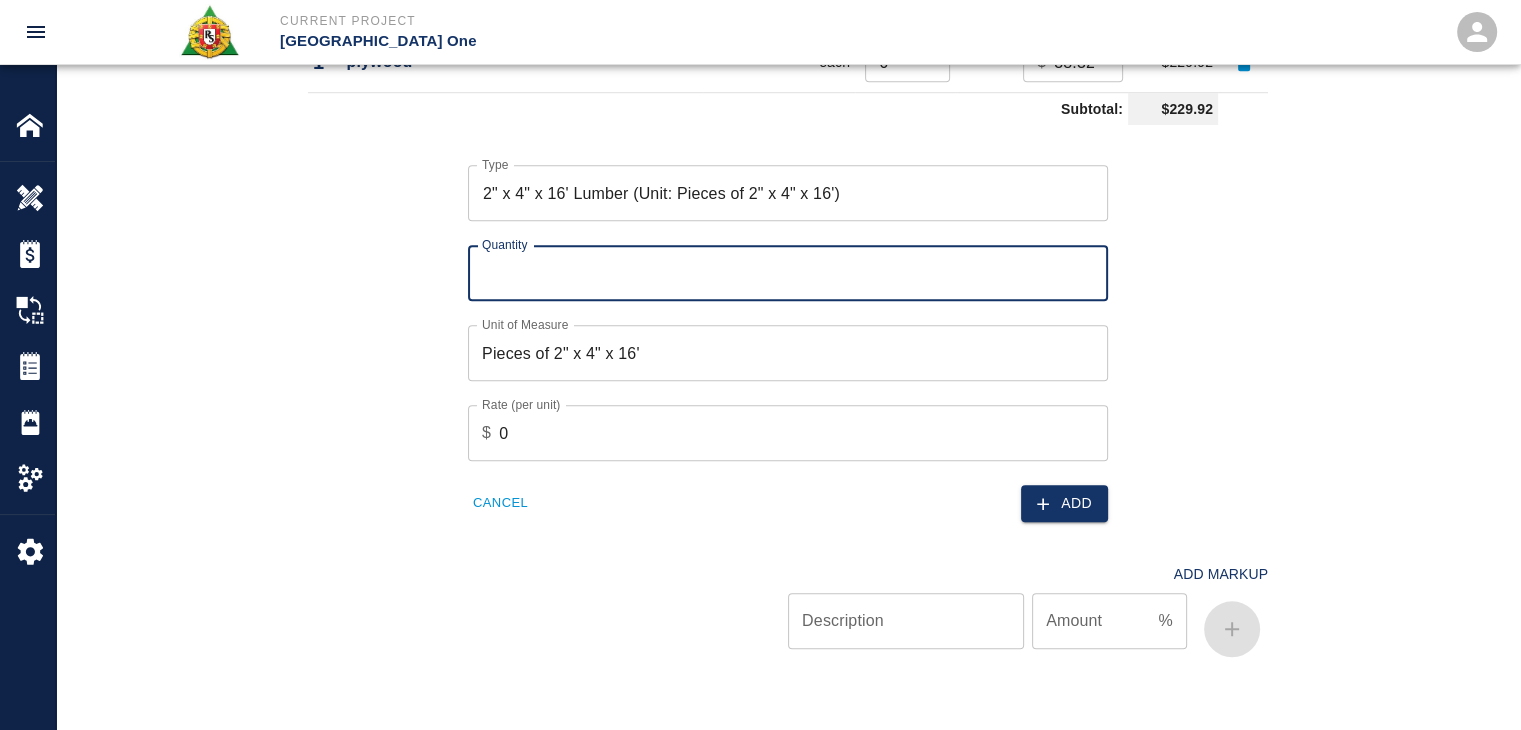 click on "Quantity" at bounding box center [788, 273] 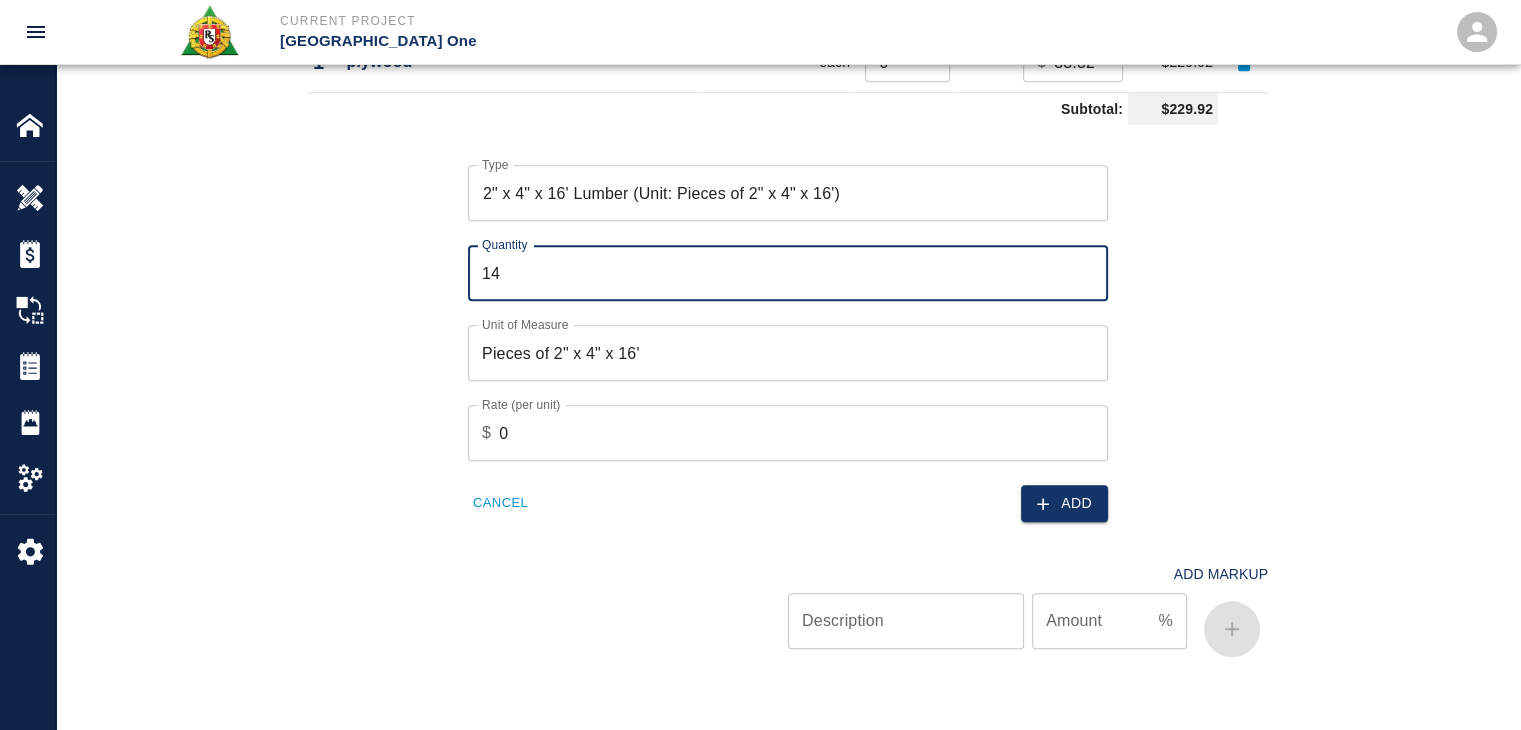 type on "14" 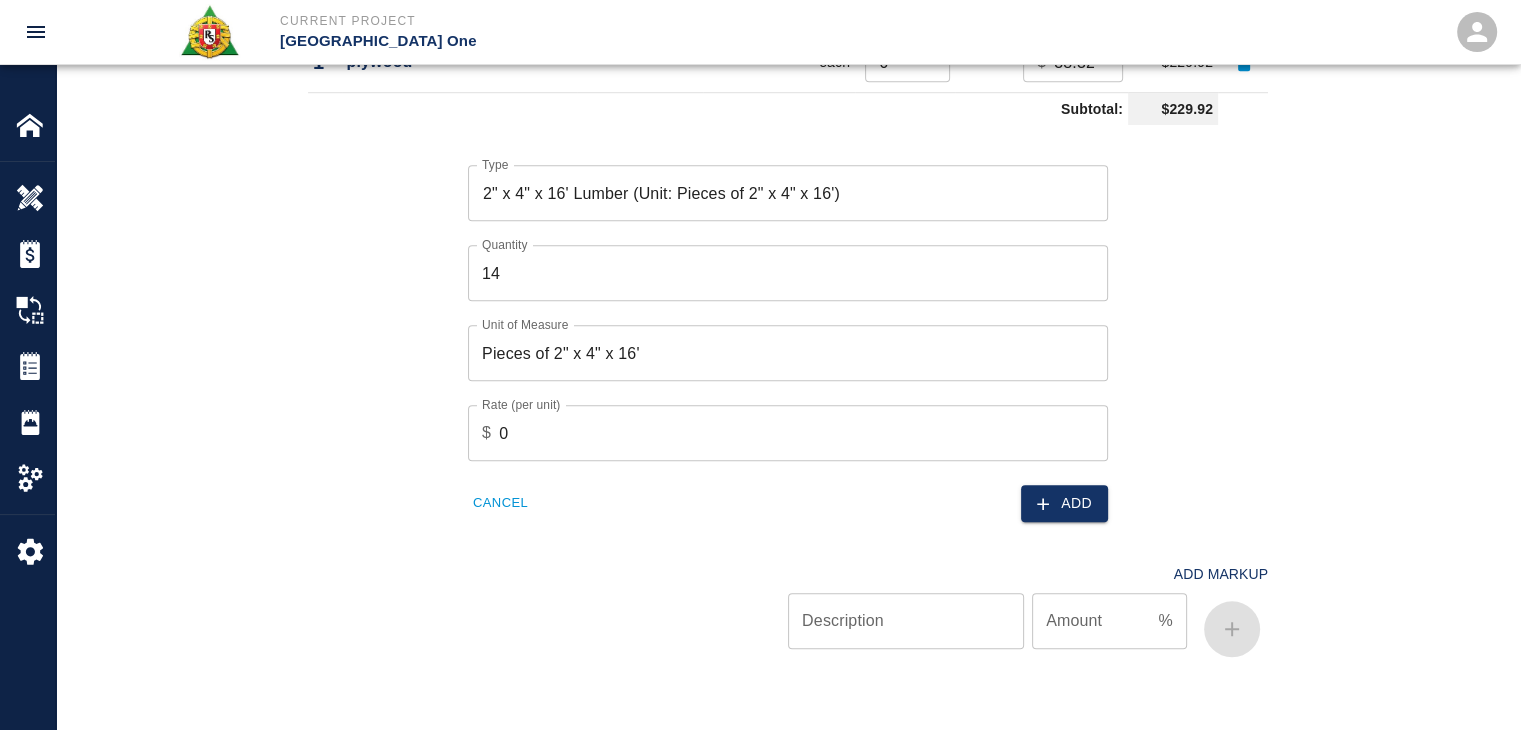 click on "Material Type Cost Code Unit of Measure Quantity Rate/Unit Total Cost 1 plywood  each 6 ​ $ 38.32 ​ $229.92 Subtotal: $229.92 Type 2" x 4" x 16' Lumber (Unit: Pieces of 2" x 4" x 16') Type Quantity 14 Quantity Unit of Measure Pieces of 2" x 4" x 16' Unit of Measure Rate (per unit) $ 0 Rate (per unit) Cancel Add Add Markup Description Description Amount % Amount" at bounding box center [788, 279] 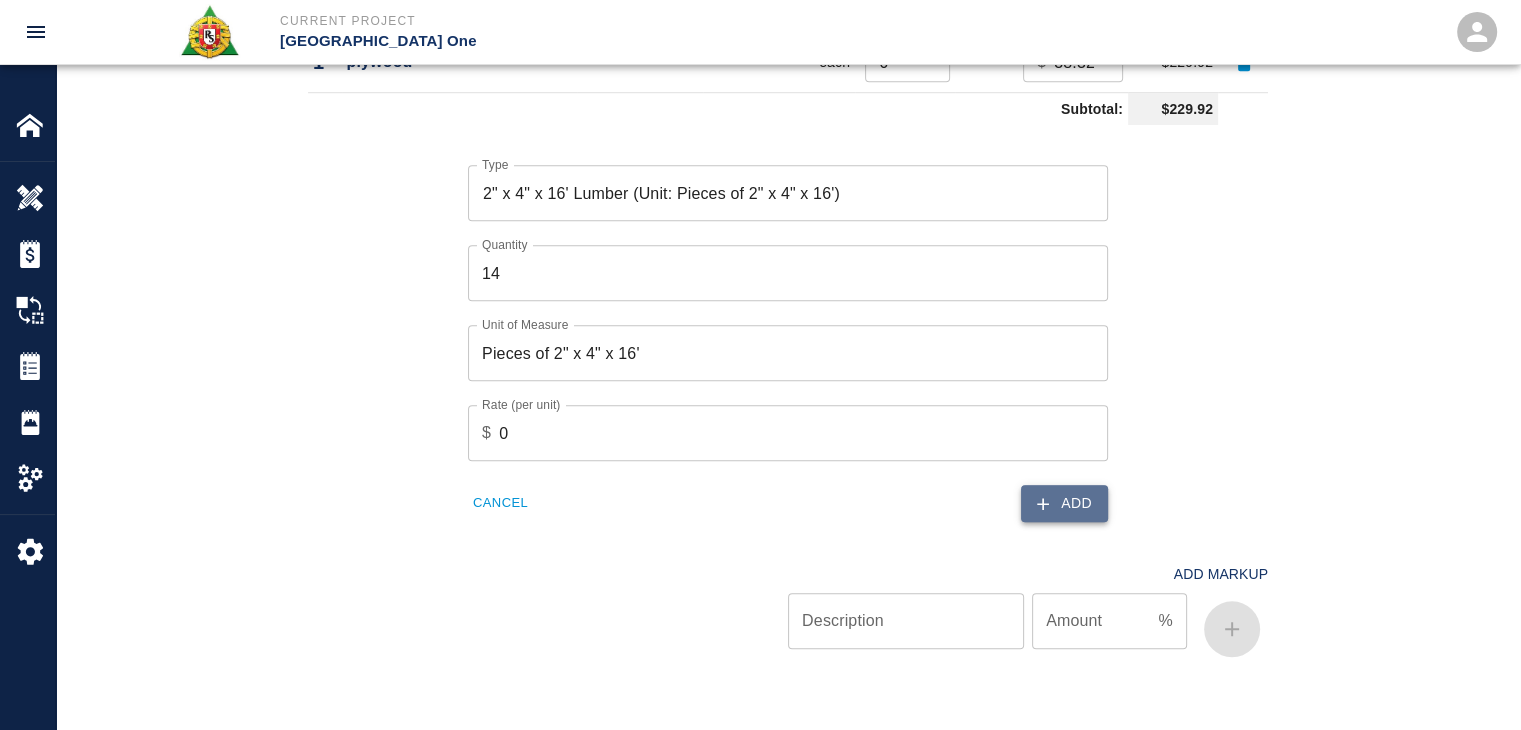 click on "Add" at bounding box center (1064, 503) 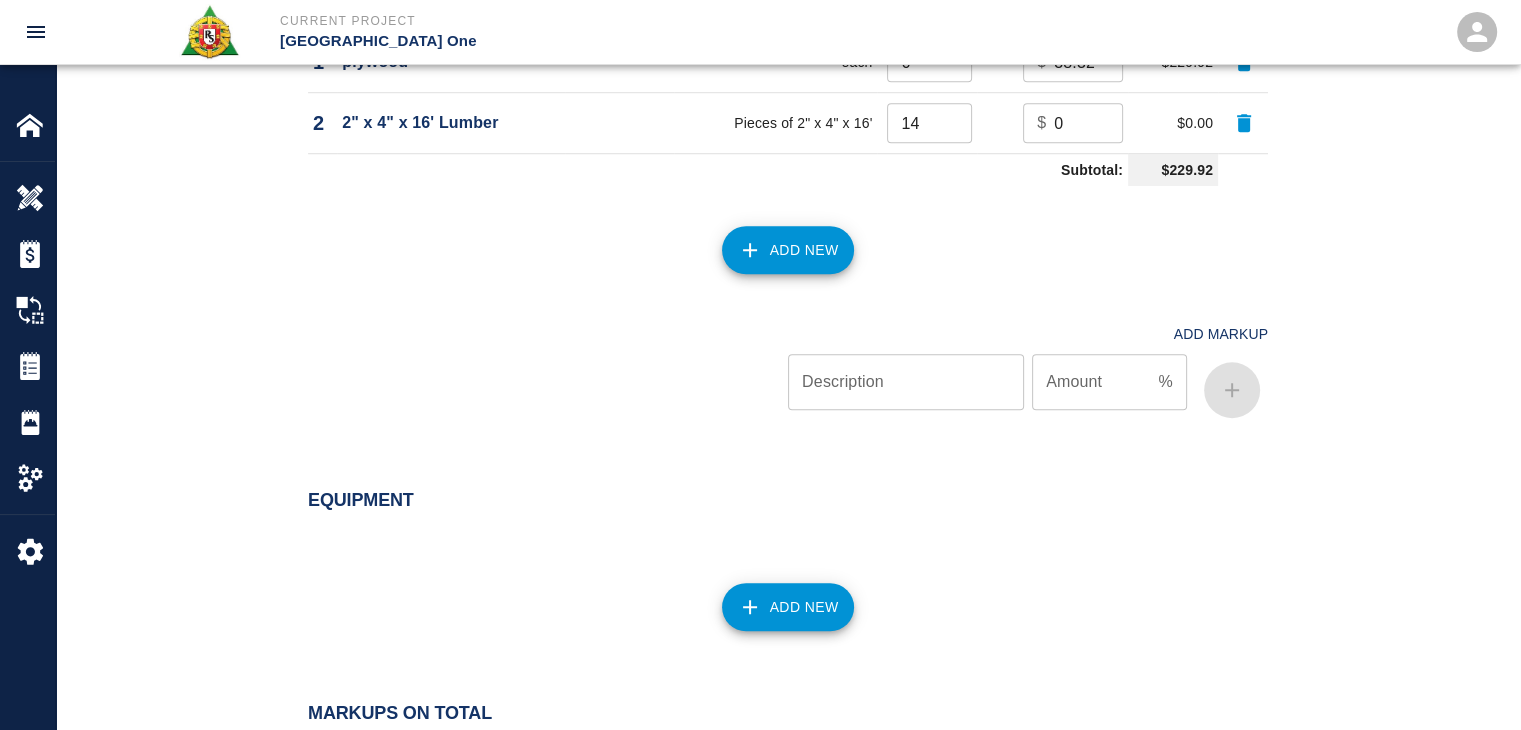 click on "Add New" at bounding box center [788, 250] 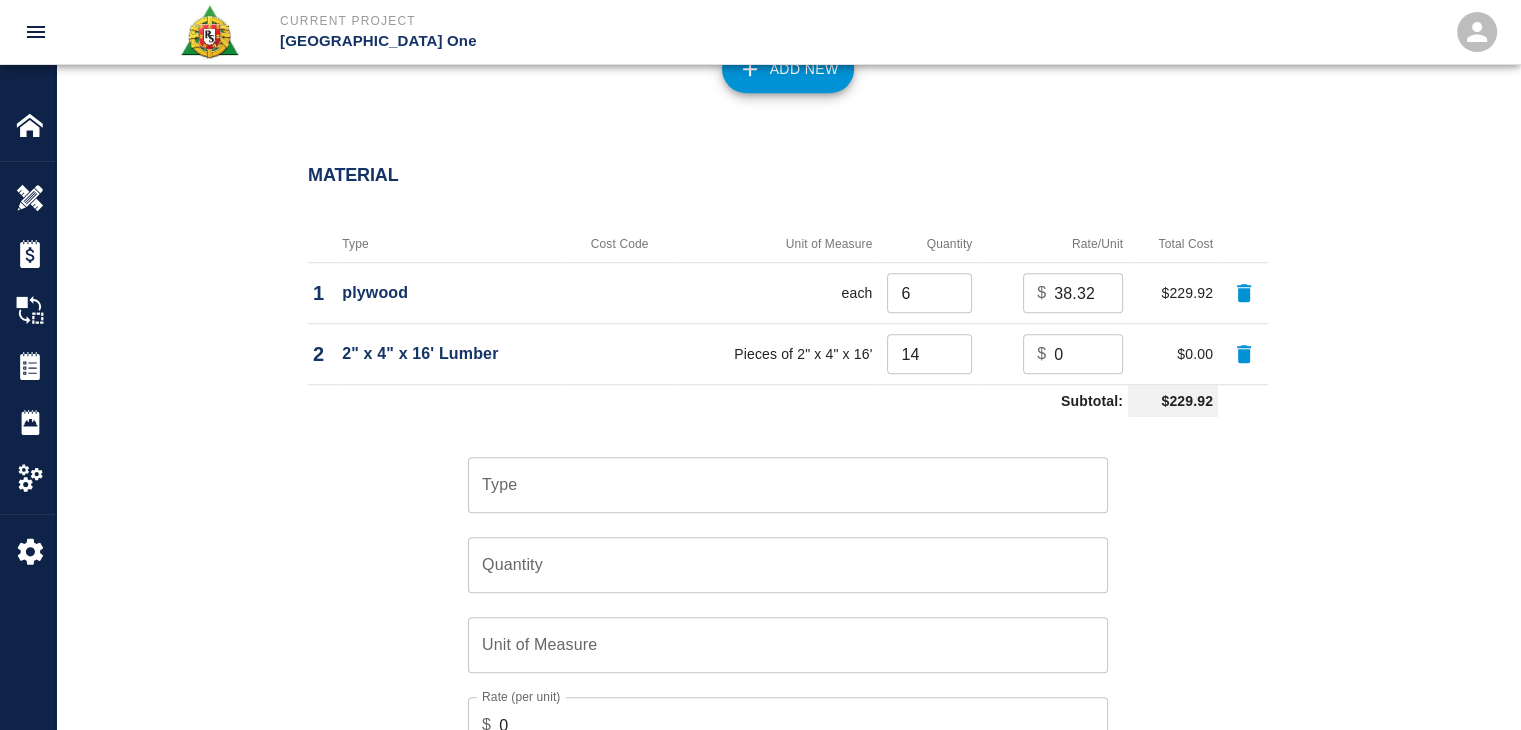 scroll, scrollTop: 1560, scrollLeft: 0, axis: vertical 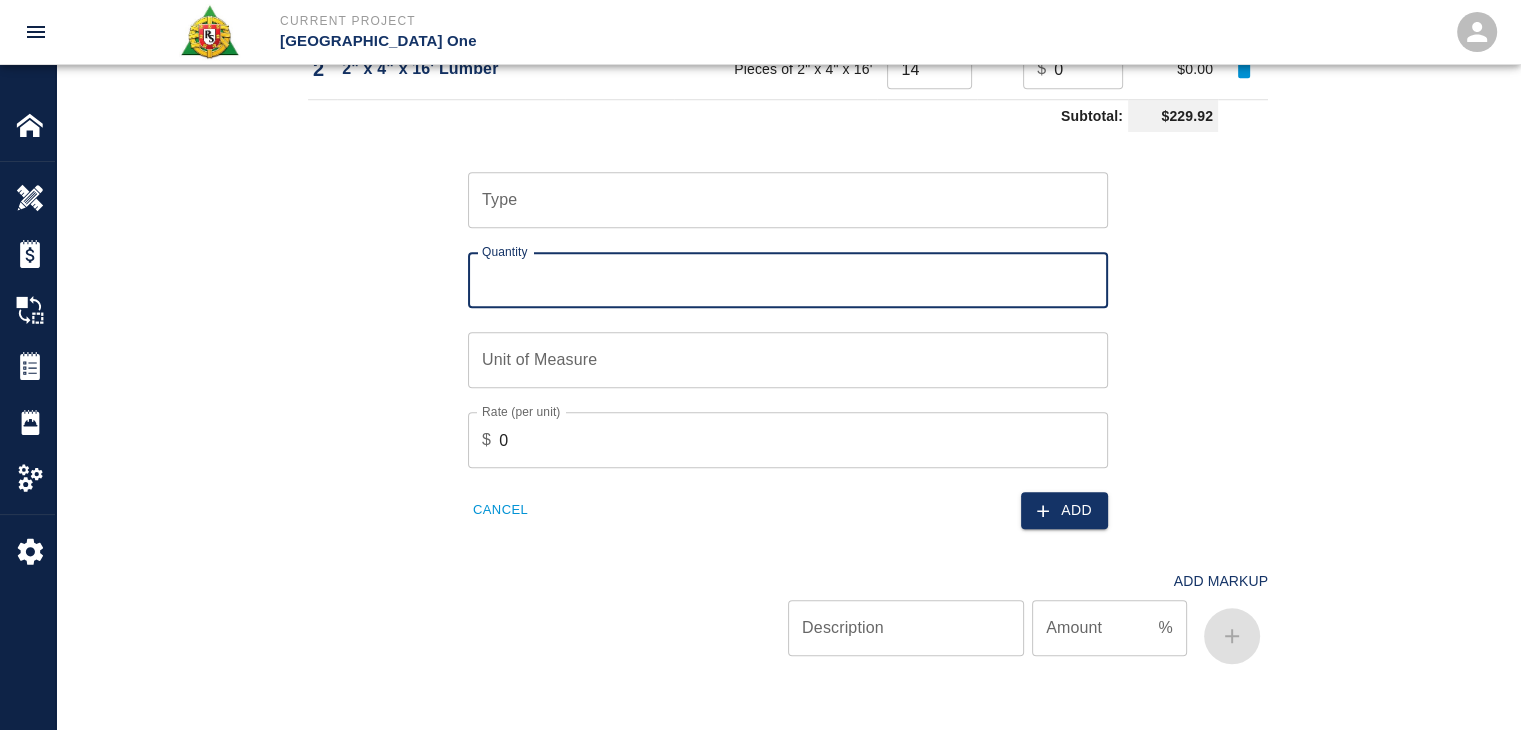 click on "Quantity" at bounding box center (788, 280) 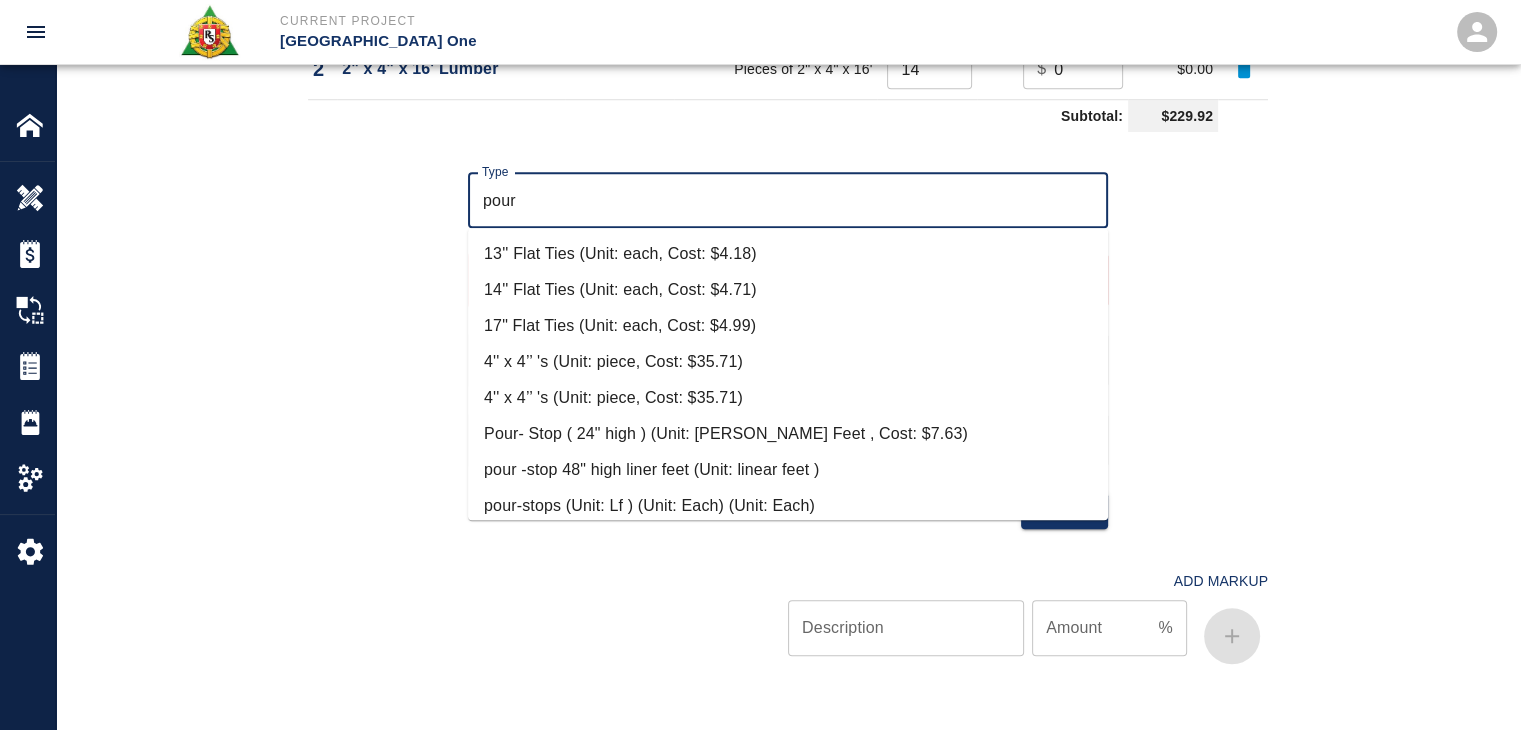 scroll, scrollTop: 12, scrollLeft: 0, axis: vertical 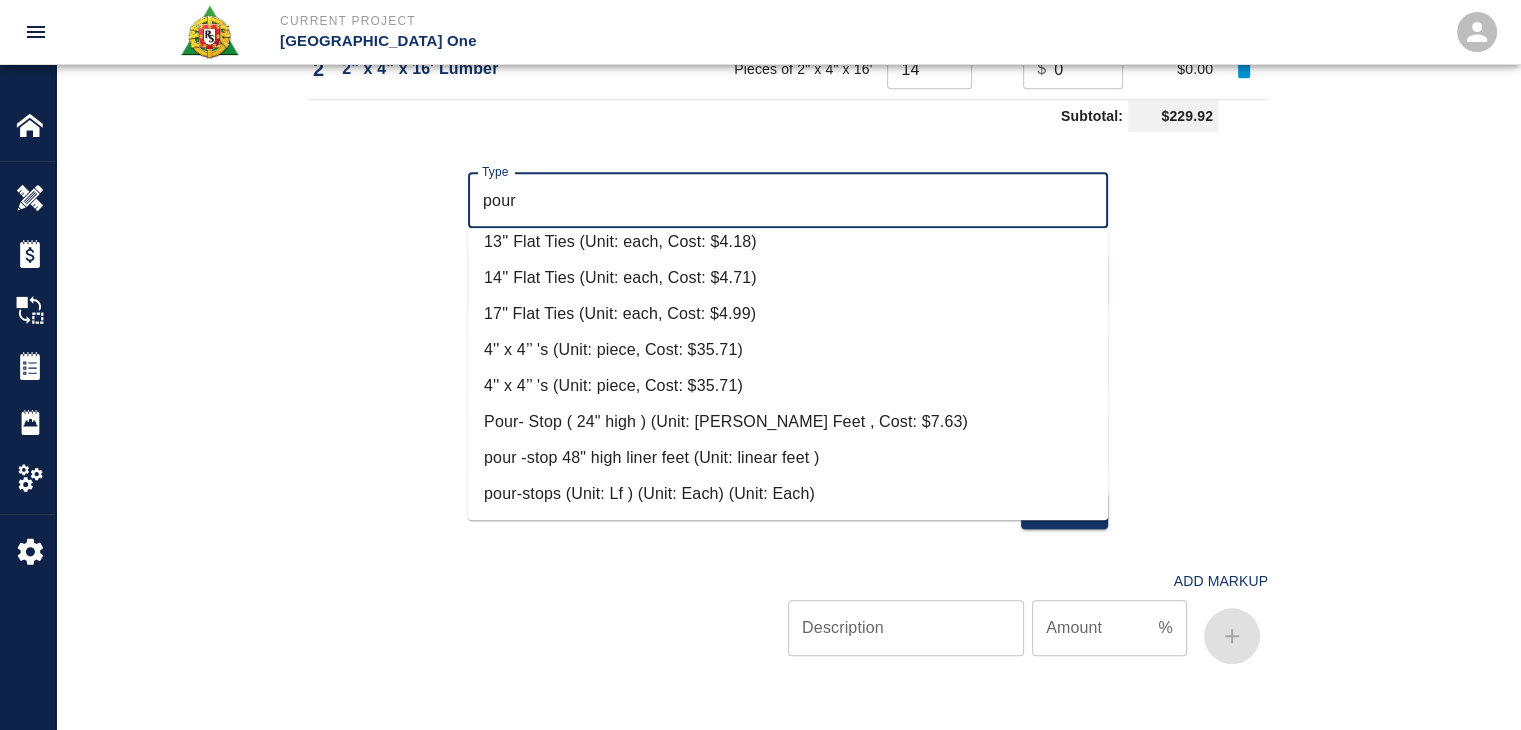 click on "pour-stops (Unit: Lf ) (Unit: Each) (Unit: Each)" at bounding box center (788, 494) 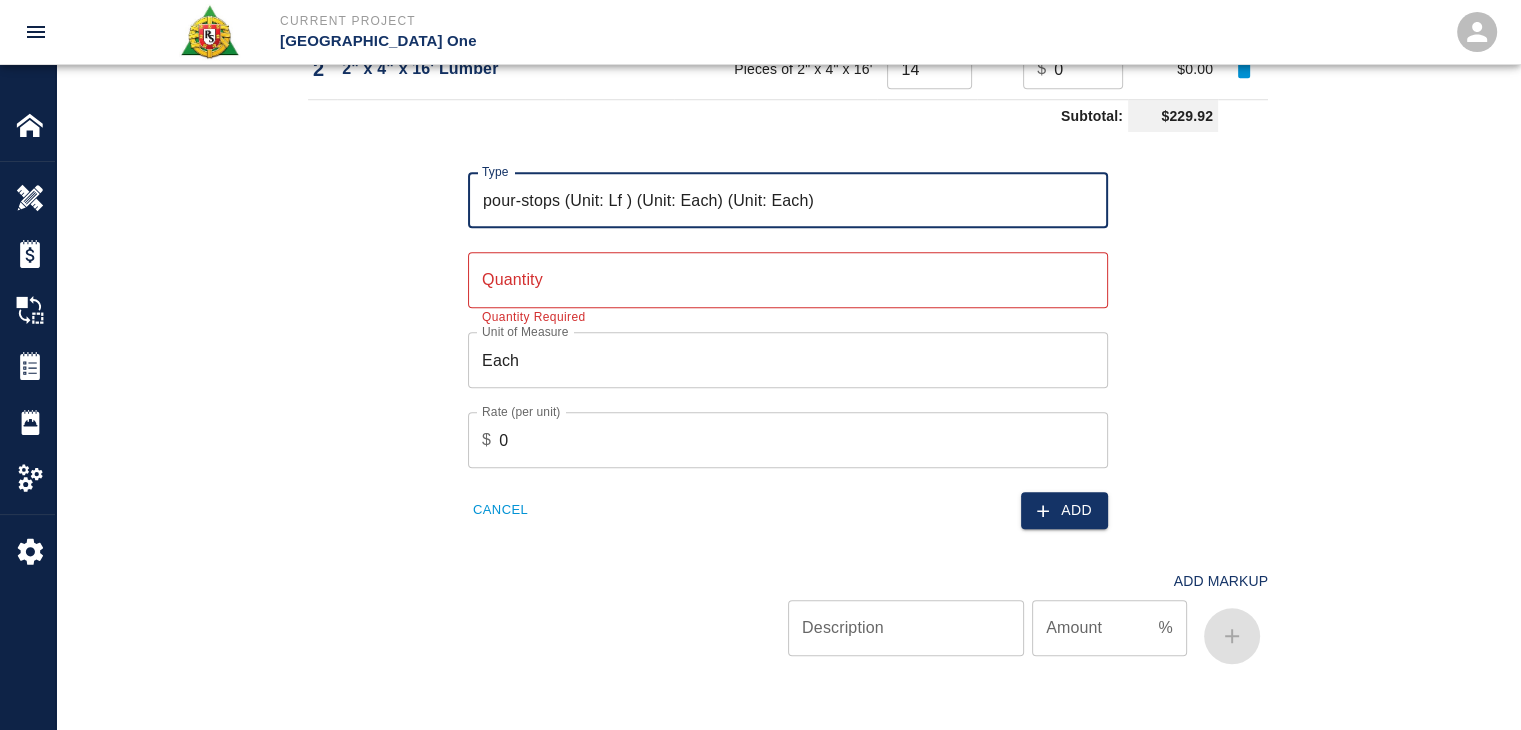 type on "pour-stops (Unit: Lf ) (Unit: Each) (Unit: Each)" 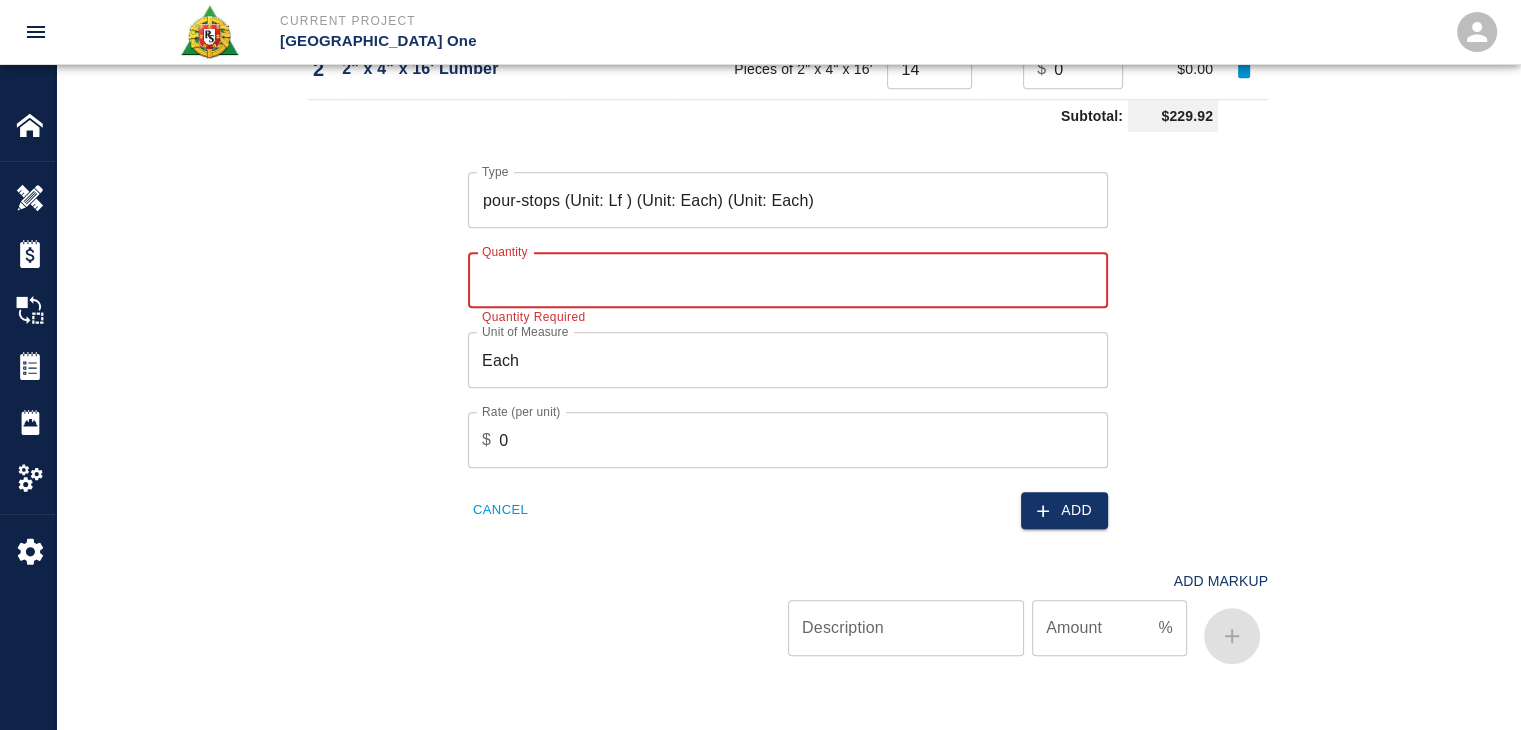 click on "Quantity" at bounding box center (788, 280) 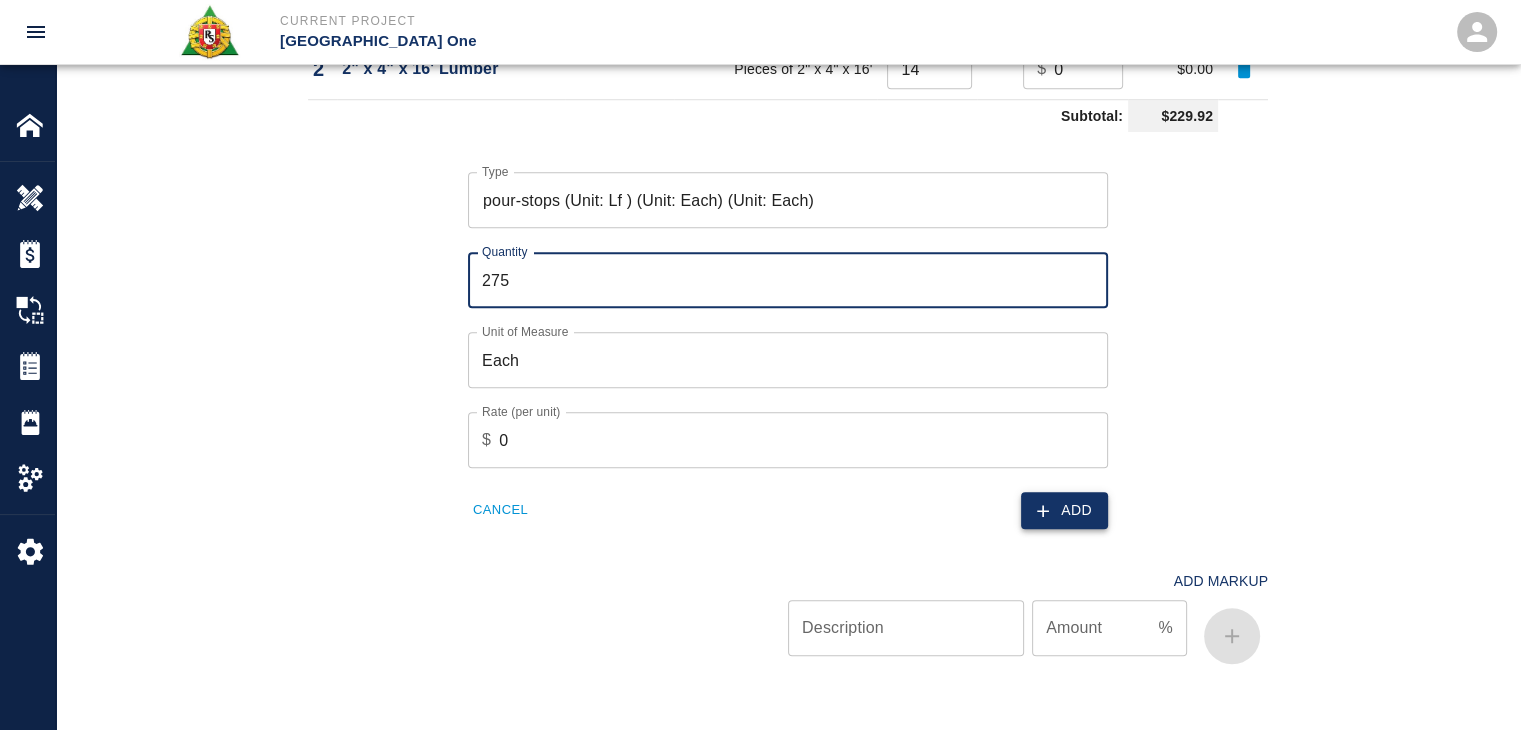type on "275" 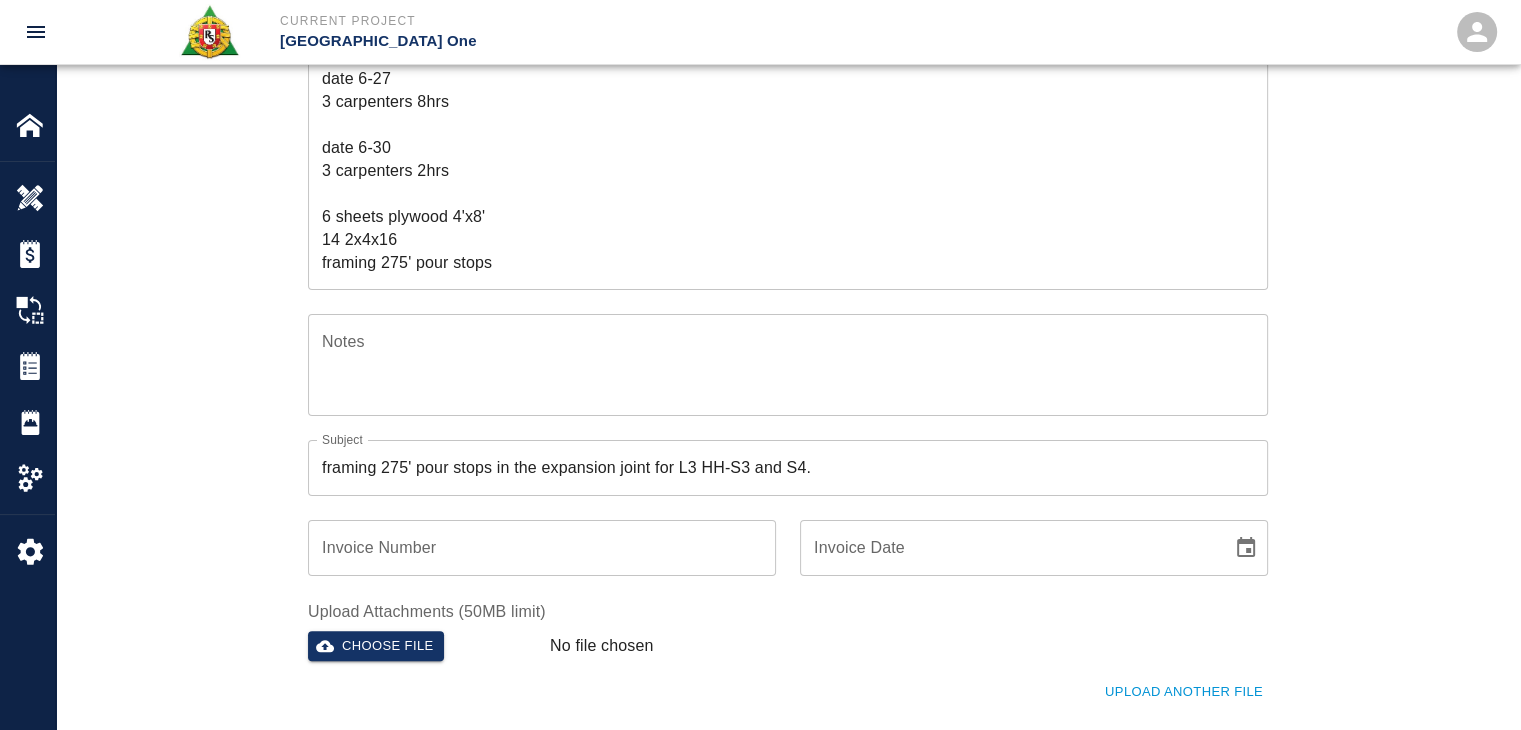 scroll, scrollTop: 76, scrollLeft: 0, axis: vertical 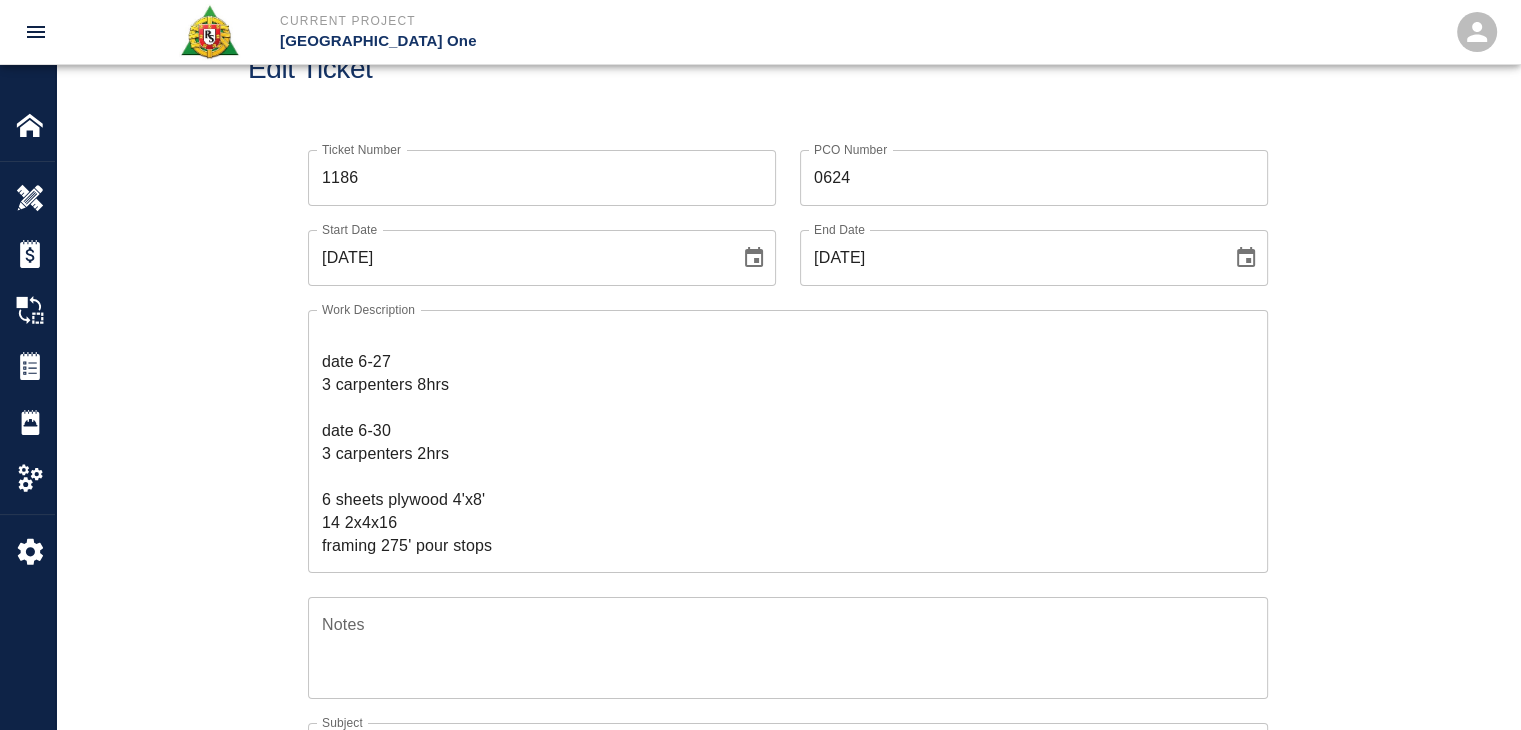 click on "Ticket Number 1186 Ticket Number PCO Number 0624 PCO Number Start Date  06/26/2025 Start Date  End Date 06/30/2025 End Date Work Description R&S worked on framing 275' pour stops in the expansion joint for L3 HH-S3 and S4.
Breakdown:
date 6-26
2 carpenters 8hrs
1 labor 8hrs
date 6-27
3 carpenters 8hrs
date 6-30
3 carpenters 2hrs
6 sheets plywood 4'x8'
14 2x4x16
framing 275' pour stops x Work Description Notes x Notes Subject framing 275' pour stops in the expansion joint for L3 HH-S3 and S4. Subject Invoice Number Invoice Number Invoice Date Invoice Date Upload Attachments (50MB limit) Choose file No file chosen Upload Another File Add Costs Switch to Lump Sum" at bounding box center (788, 630) 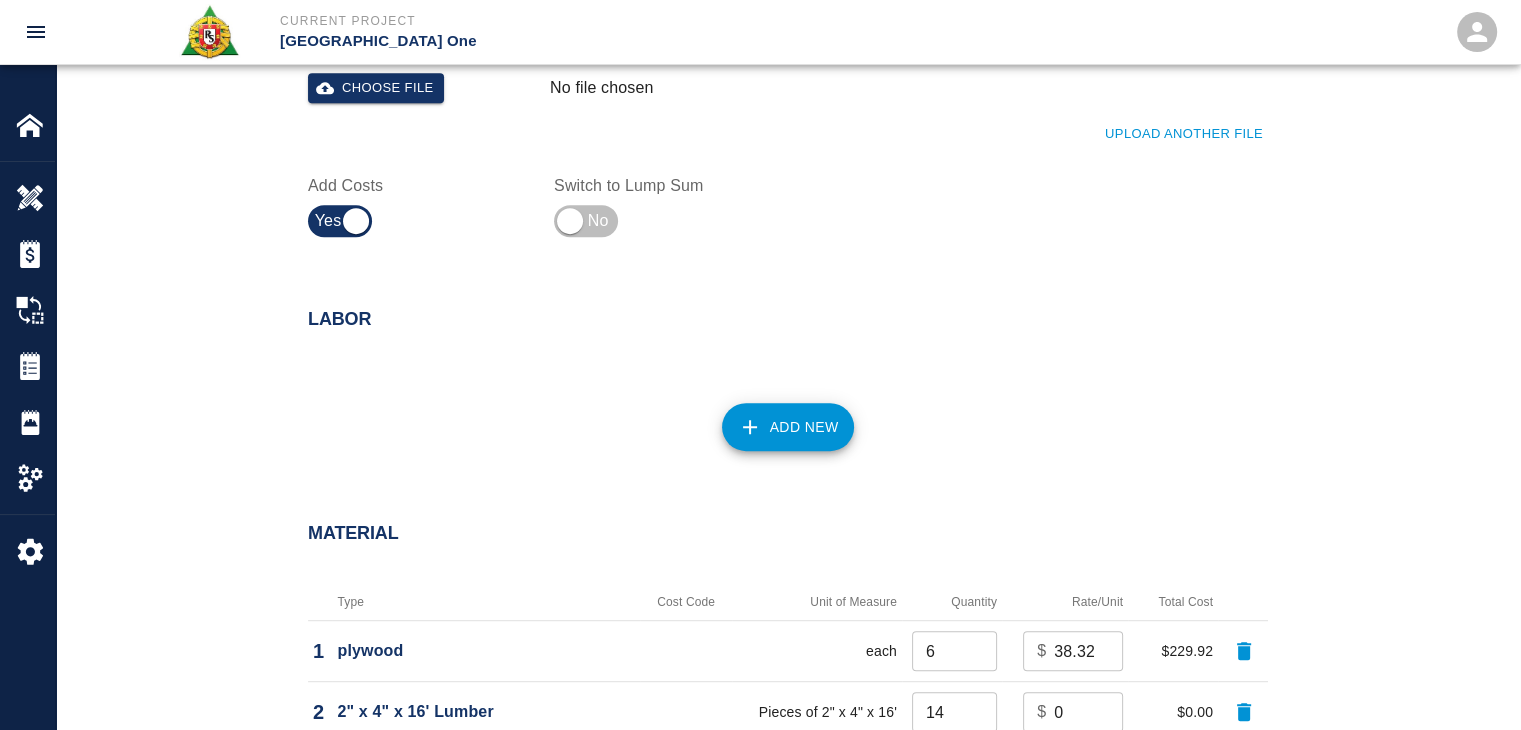 scroll, scrollTop: 880, scrollLeft: 0, axis: vertical 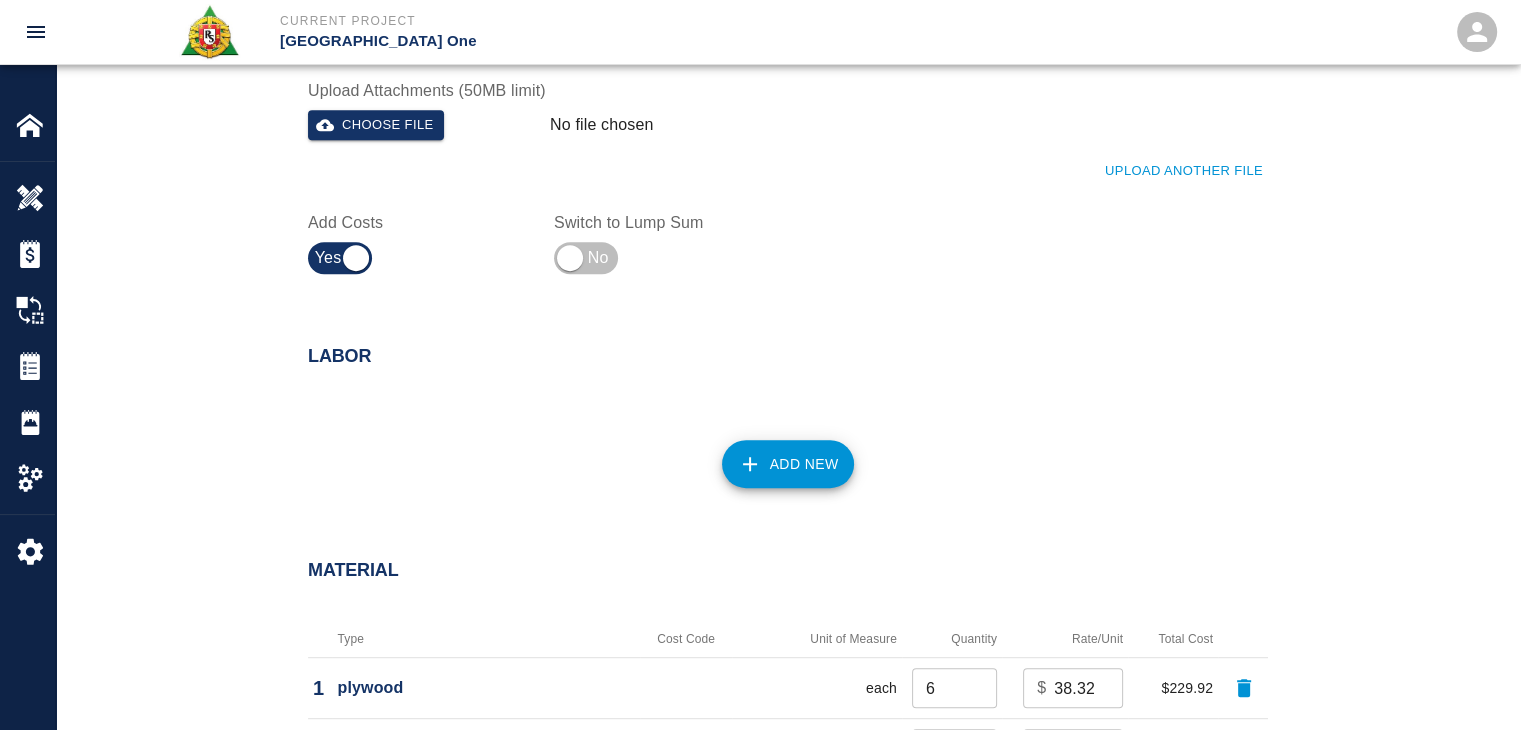 click on "Add New" at bounding box center [788, 464] 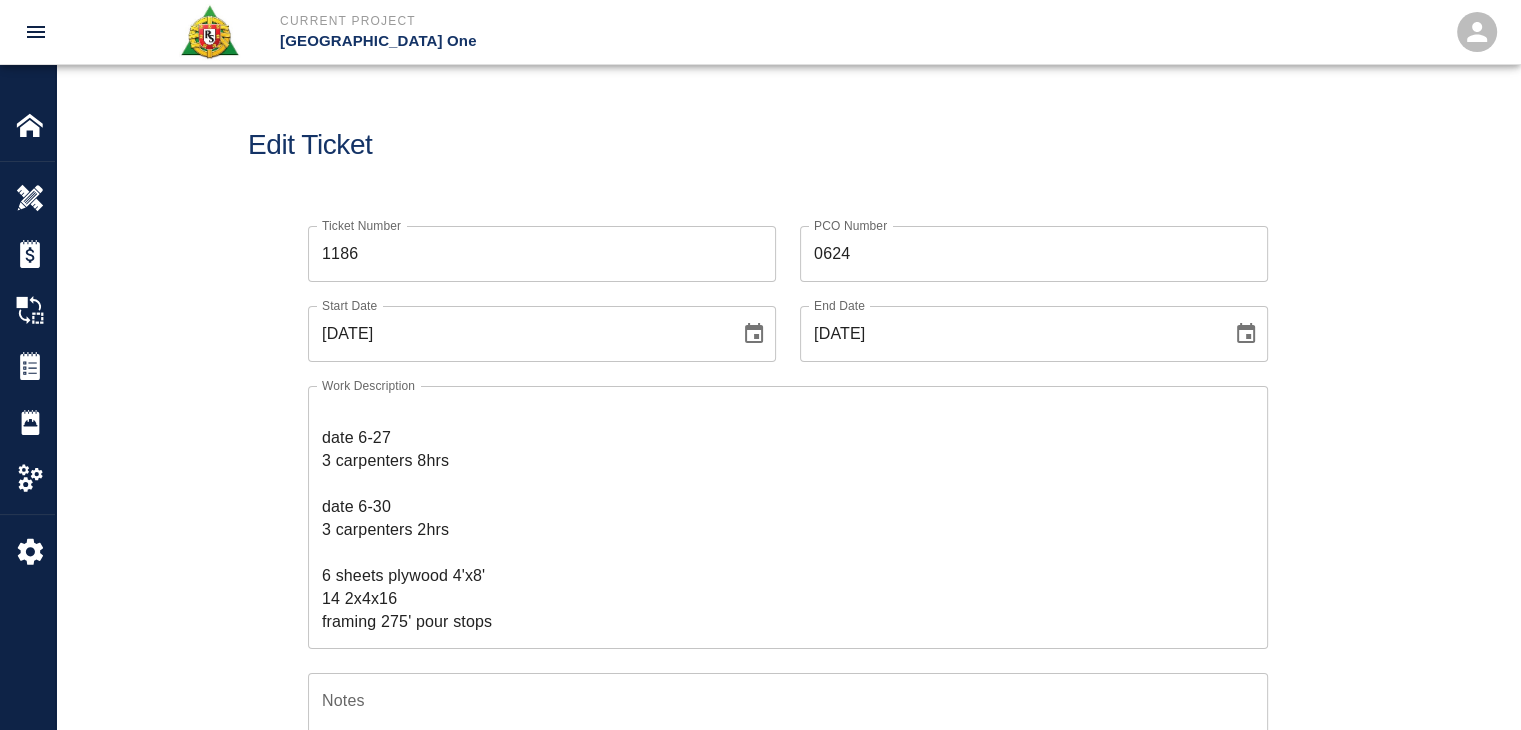scroll, scrollTop: 118, scrollLeft: 0, axis: vertical 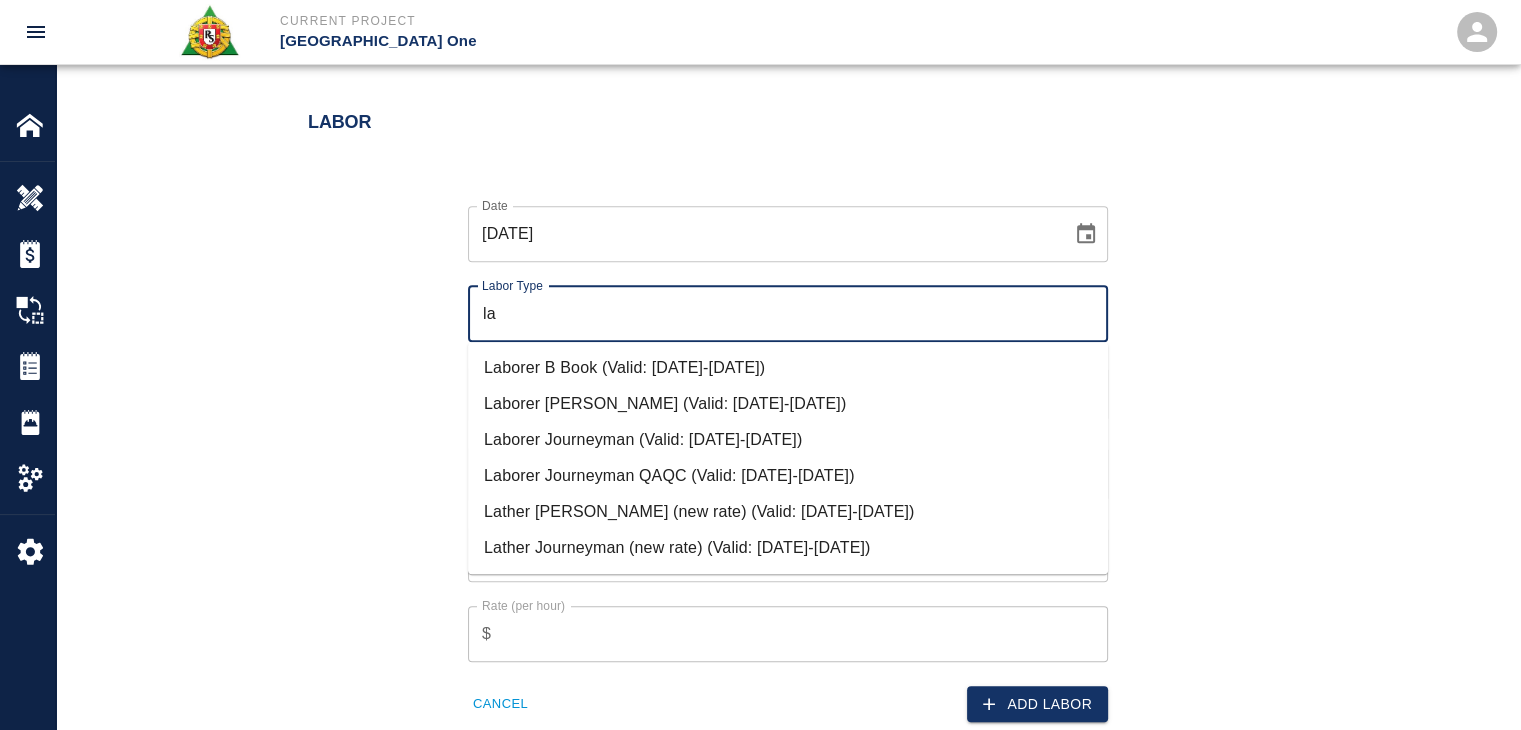 click on "Laborer Journeyman (Valid: 07/01/2024-08/31/2025)" at bounding box center [788, 440] 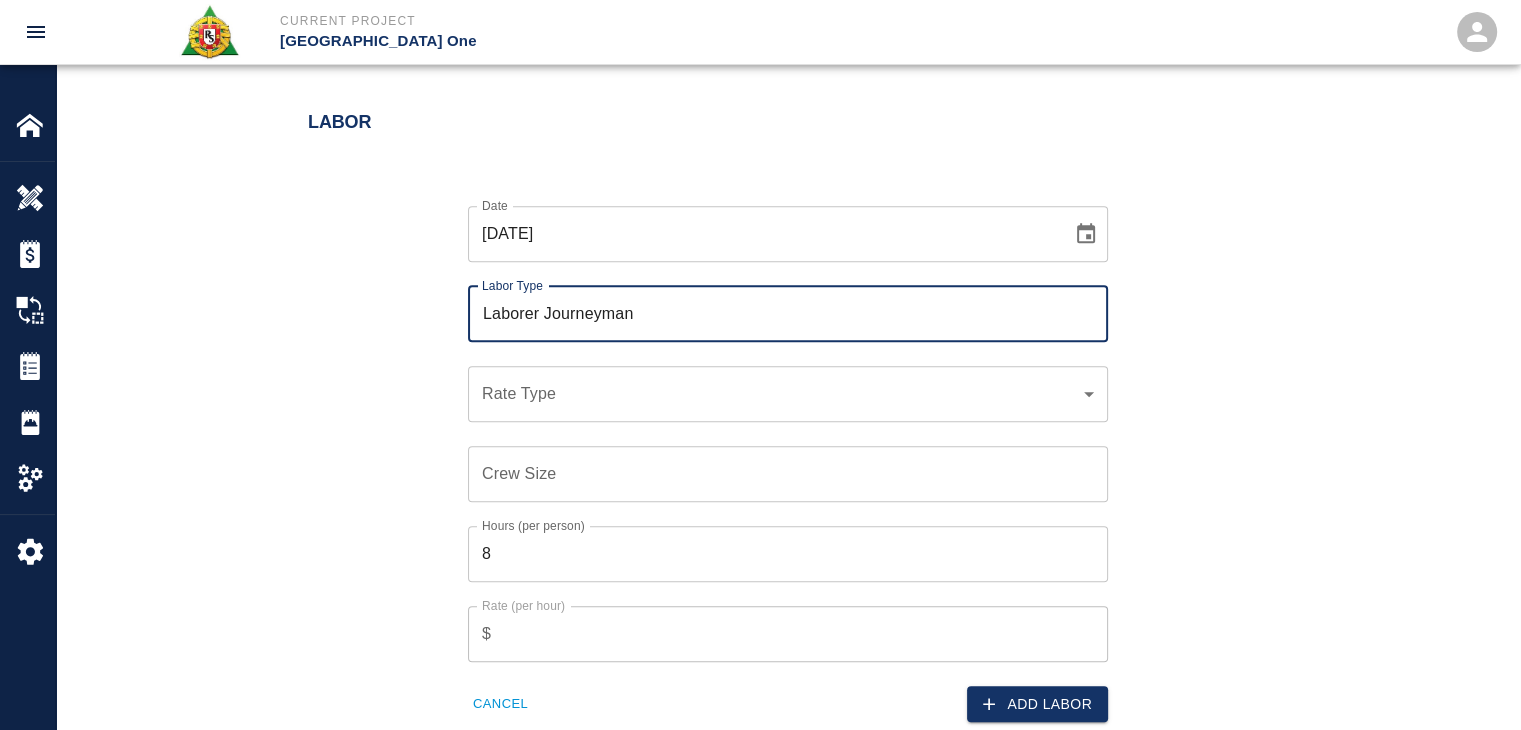type on "Laborer Journeyman" 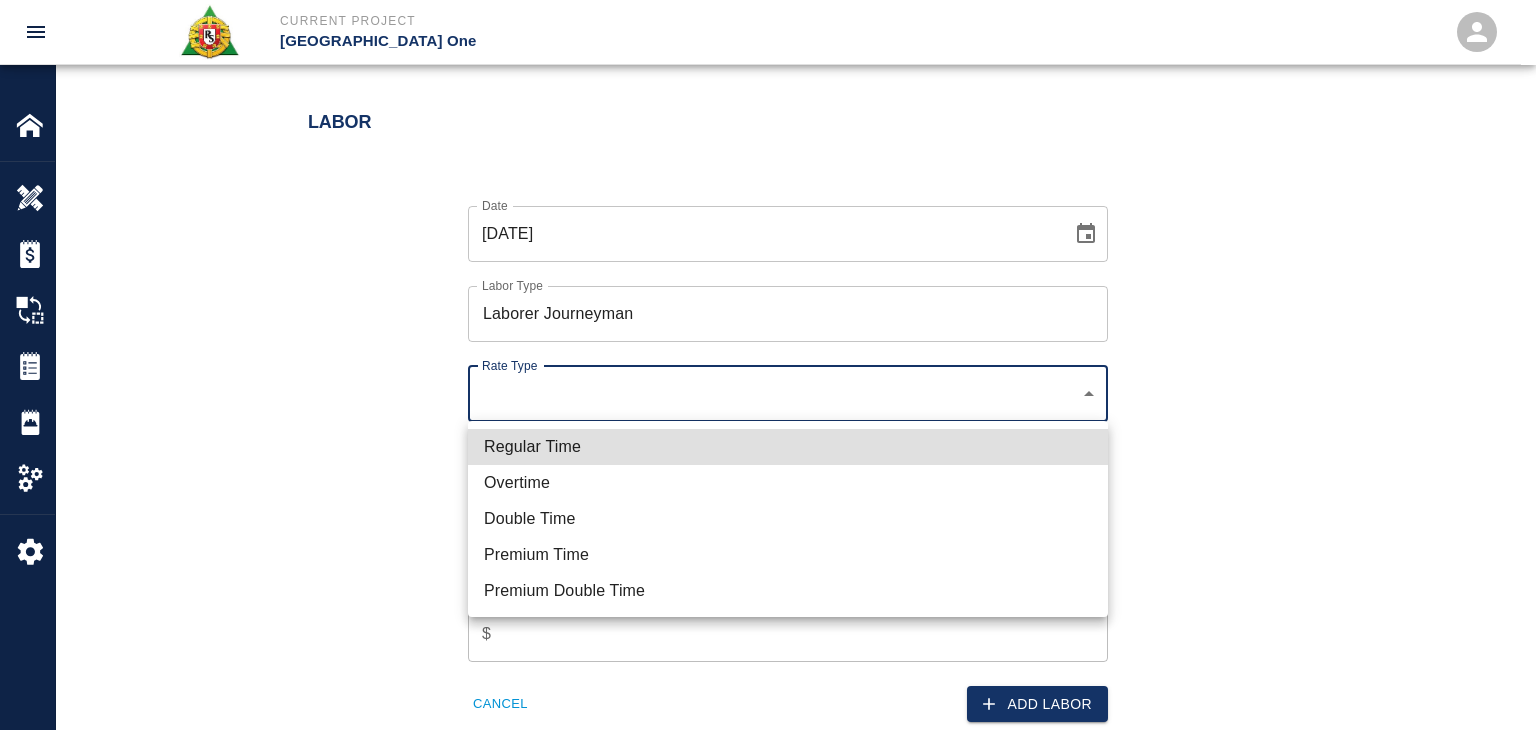 click on "Current Project JFK Terminal One Home JFK Terminal One Overview Estimates Change Orders Tickets Daily Reports Project Settings Settings Powered By Terms of Service  |  Privacy Policy Edit Ticket Ticket Number 1186 Ticket Number PCO Number 0624 PCO Number Start Date  06/26/2025 Start Date  End Date 06/30/2025 End Date Work Description R&S worked on framing 275' pour stops in the expansion joint for L3 HH-S3 and S4.
Breakdown:
date 6-26
2 carpenters 8hrs
1 labor 8hrs
date 6-27
3 carpenters 8hrs
date 6-30
3 carpenters 2hrs
6 sheets plywood 4'x8'
14 2x4x16
framing 275' pour stops x Work Description Notes x Notes Subject framing 275' pour stops in the expansion joint for L3 HH-S3 and S4. Subject Invoice Number Invoice Number Invoice Date Invoice Date Upload Attachments (50MB limit) Choose file No file chosen Upload Another File Add Costs Switch to Lump Sum Labor Date 06/26/2025 Date Labor Type Laborer Journeyman Labor Type Rate Type ​ Rate Type Crew Size Crew Size Hours (per person) 8 Hours (per person)" at bounding box center [768, -749] 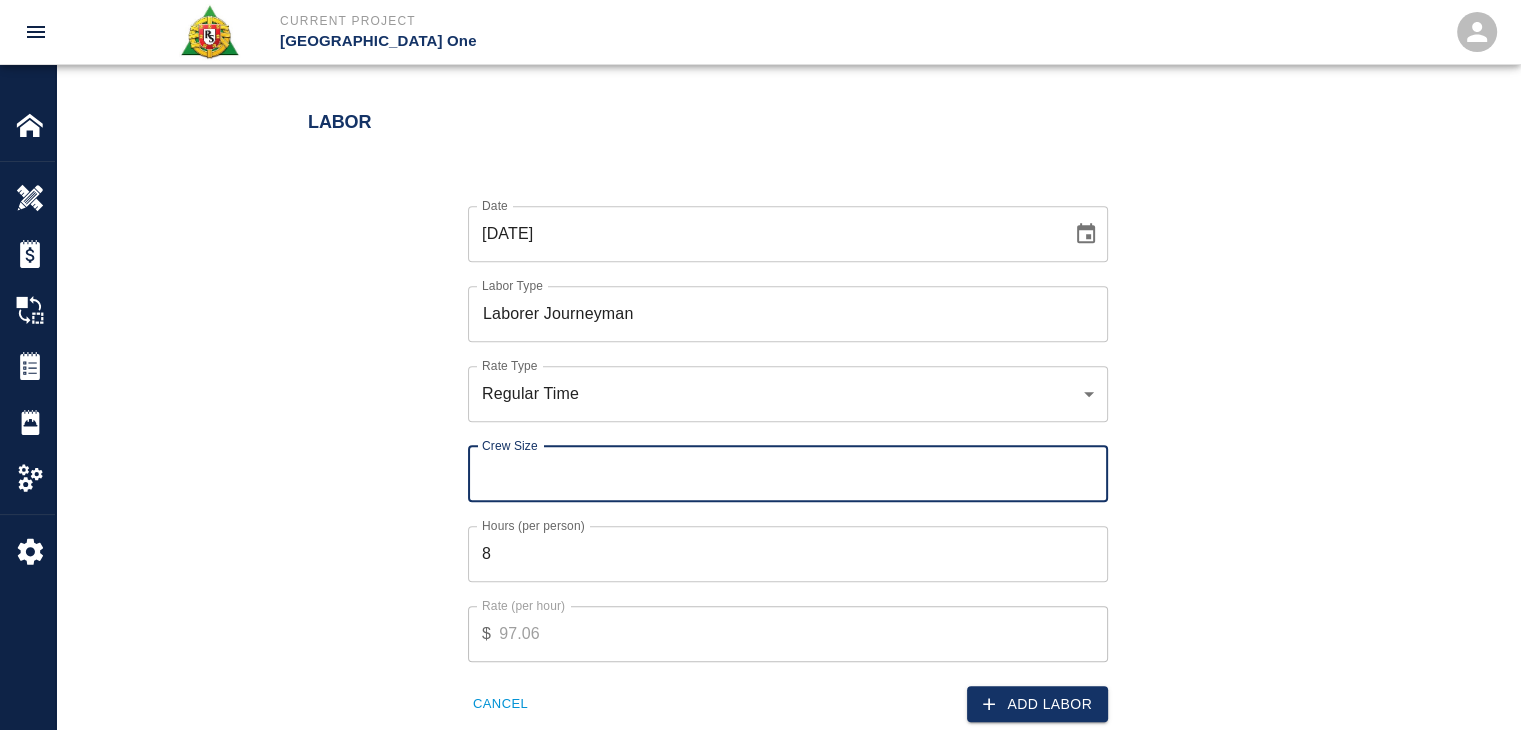 click on "Crew Size Crew Size" at bounding box center (788, 474) 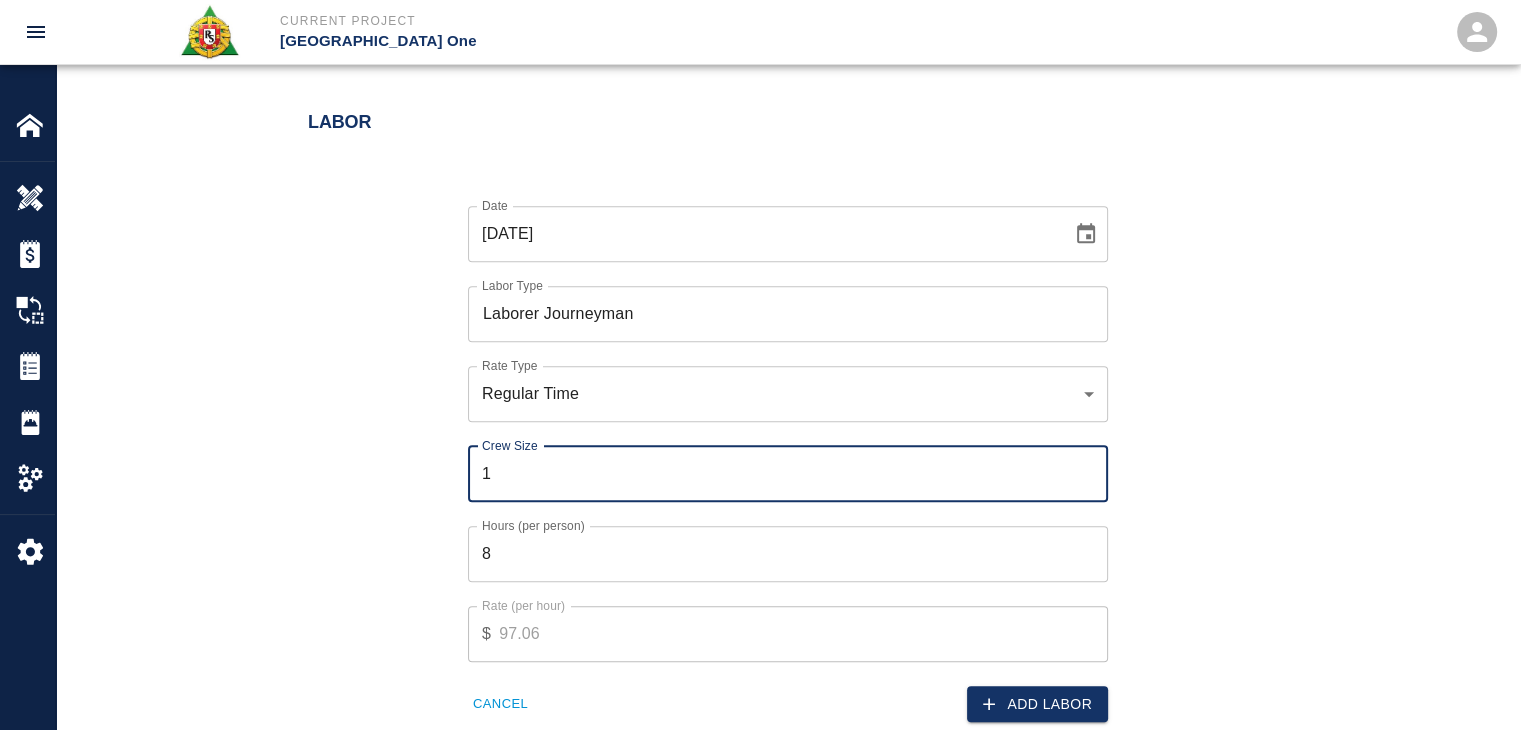 type on "1" 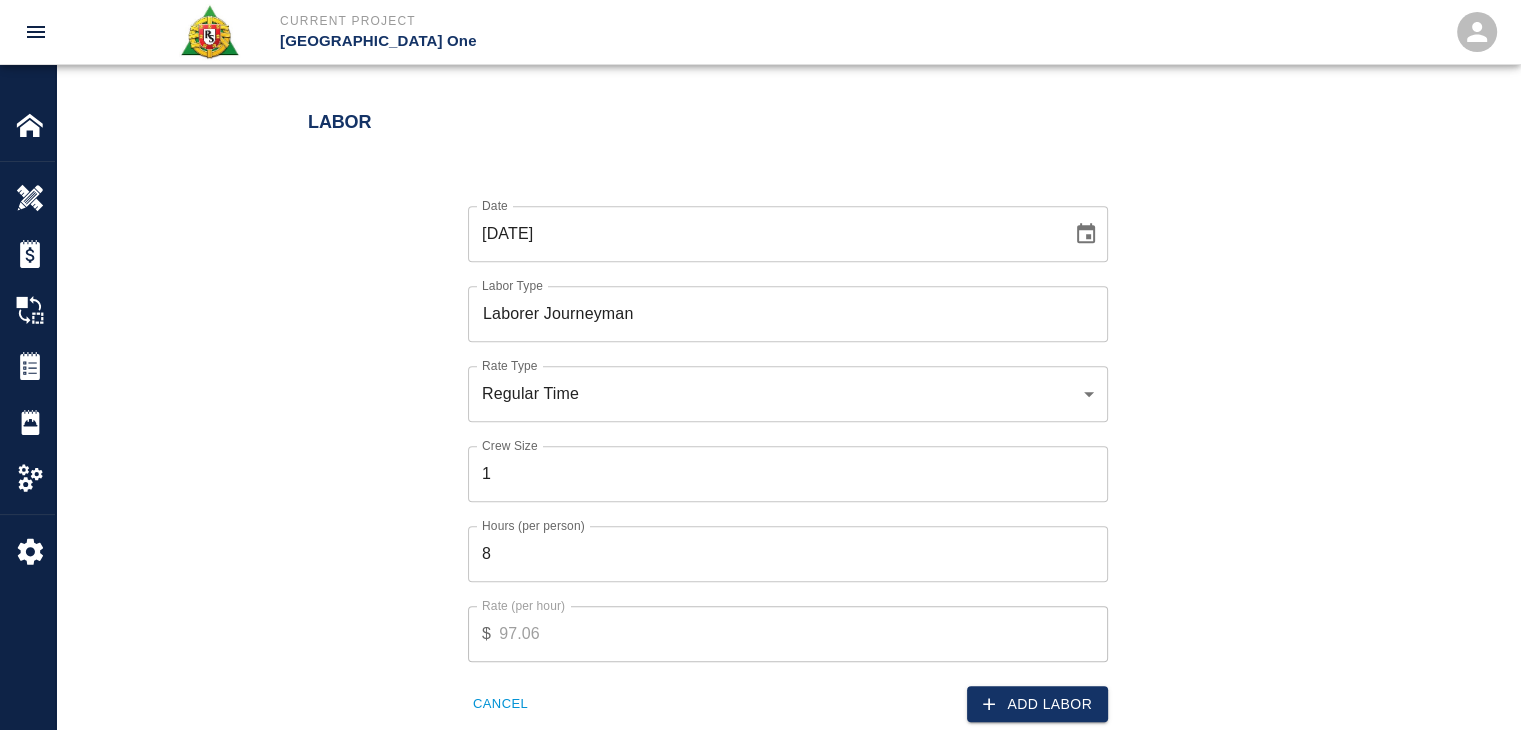 click on "Date 06/26/2025 Date Labor Type Laborer Journeyman Labor Type Rate Type Regular Time rate_rt Rate Type Crew Size 1 Crew Size Hours (per person) 8 Hours (per person) Rate (per hour) $ 97.06 Rate (per hour) Cancel Add Labor" at bounding box center [776, 448] 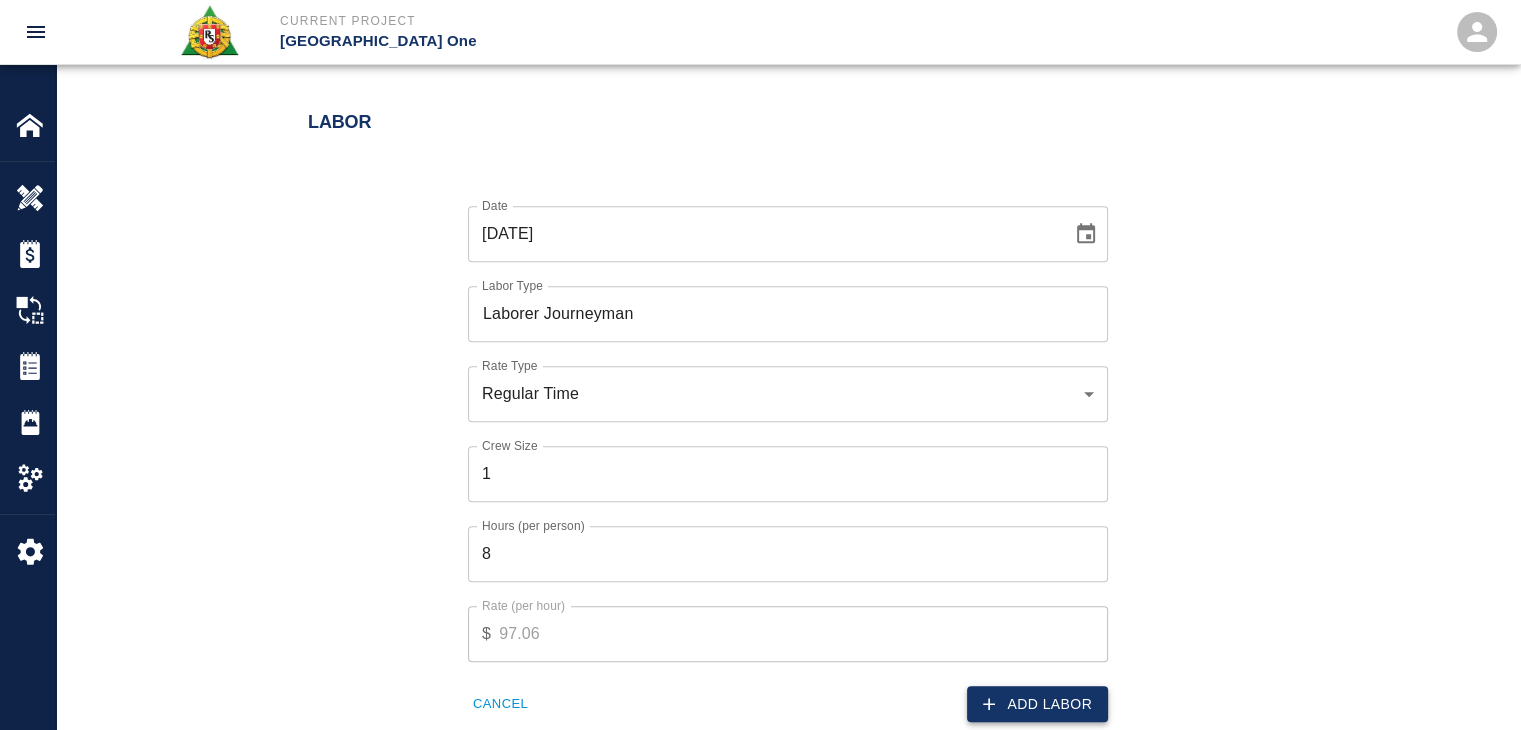 click 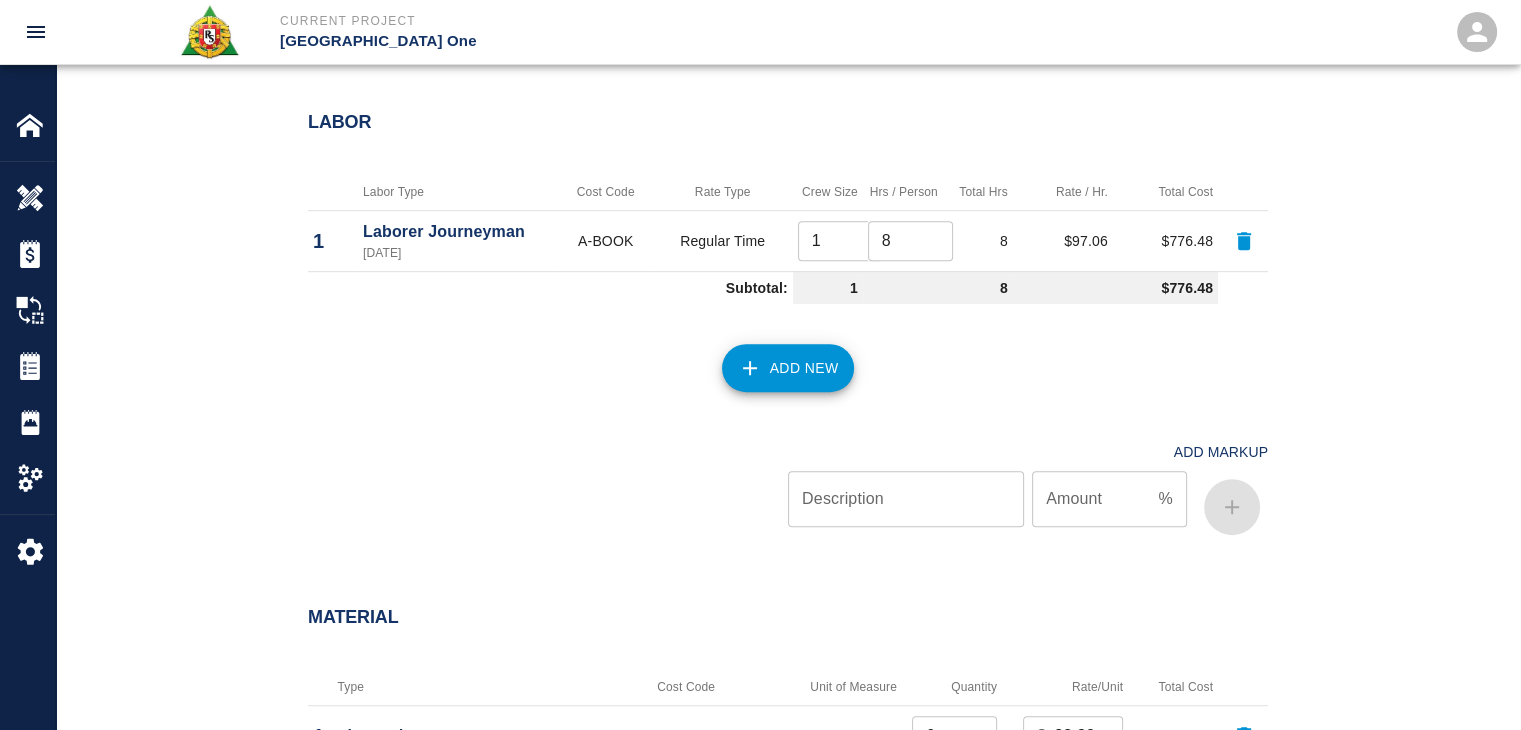 click on "Add New" at bounding box center (788, 368) 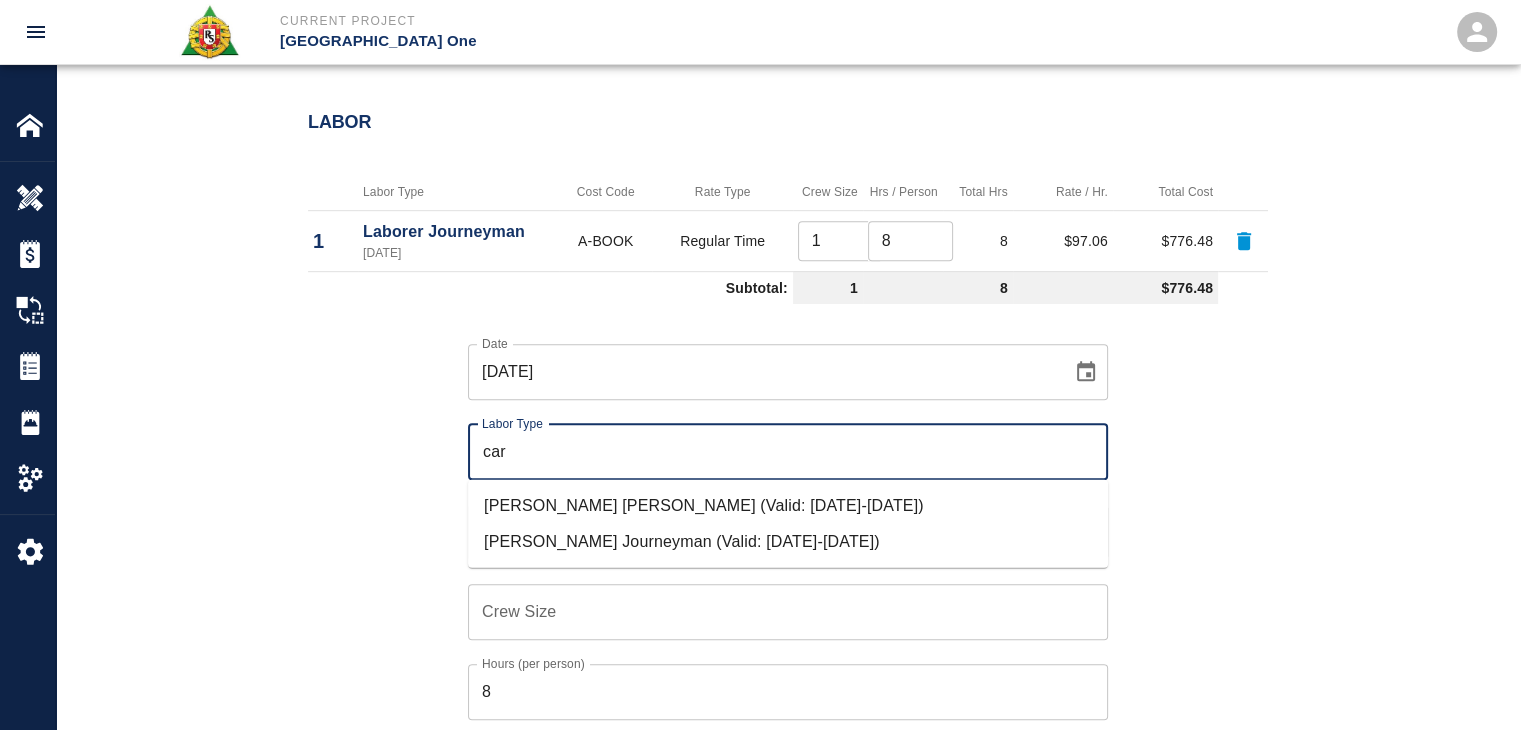 click on "Carpenter Journeyman (Valid: 07/01/2024-08/31/2025)" at bounding box center (788, 542) 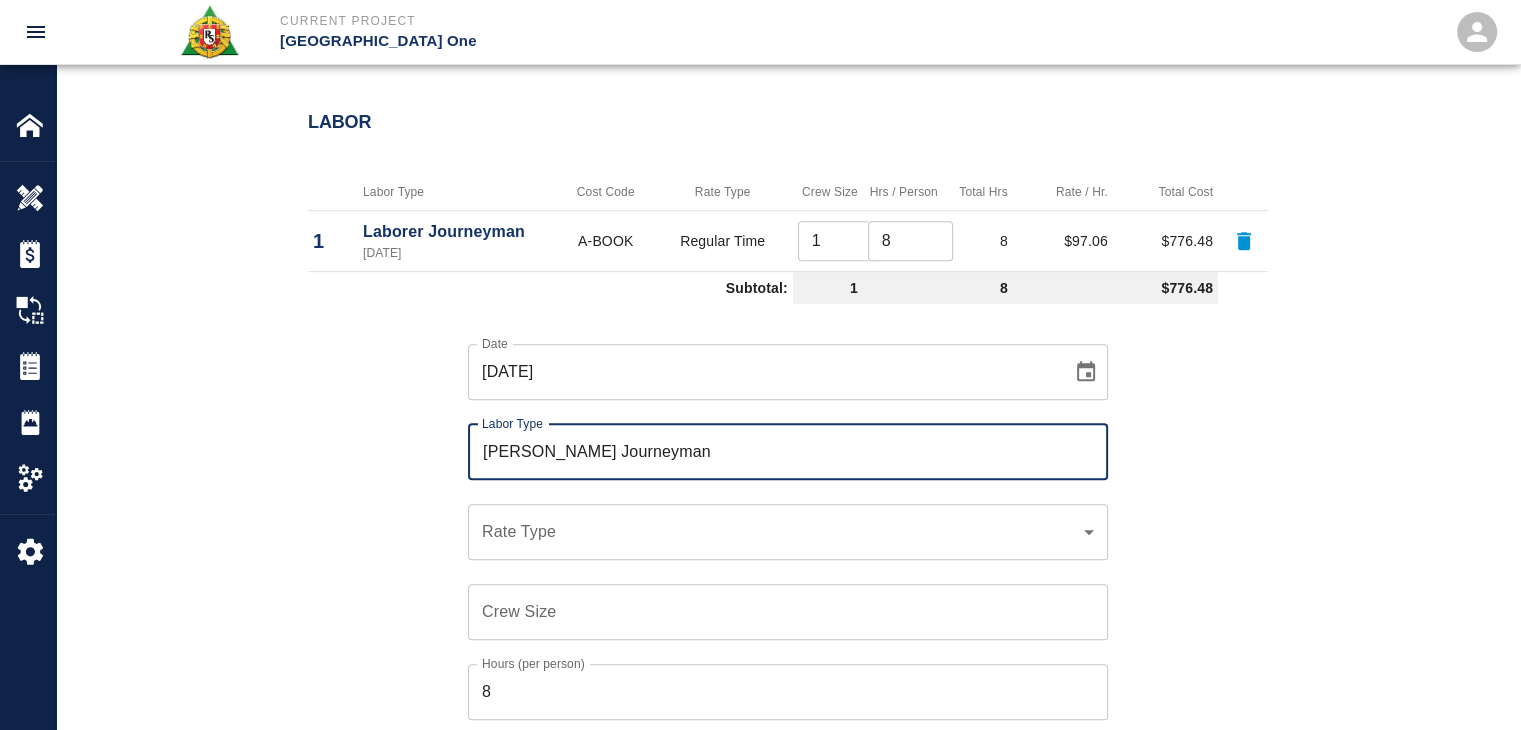 type on "Carpenter Journeyman" 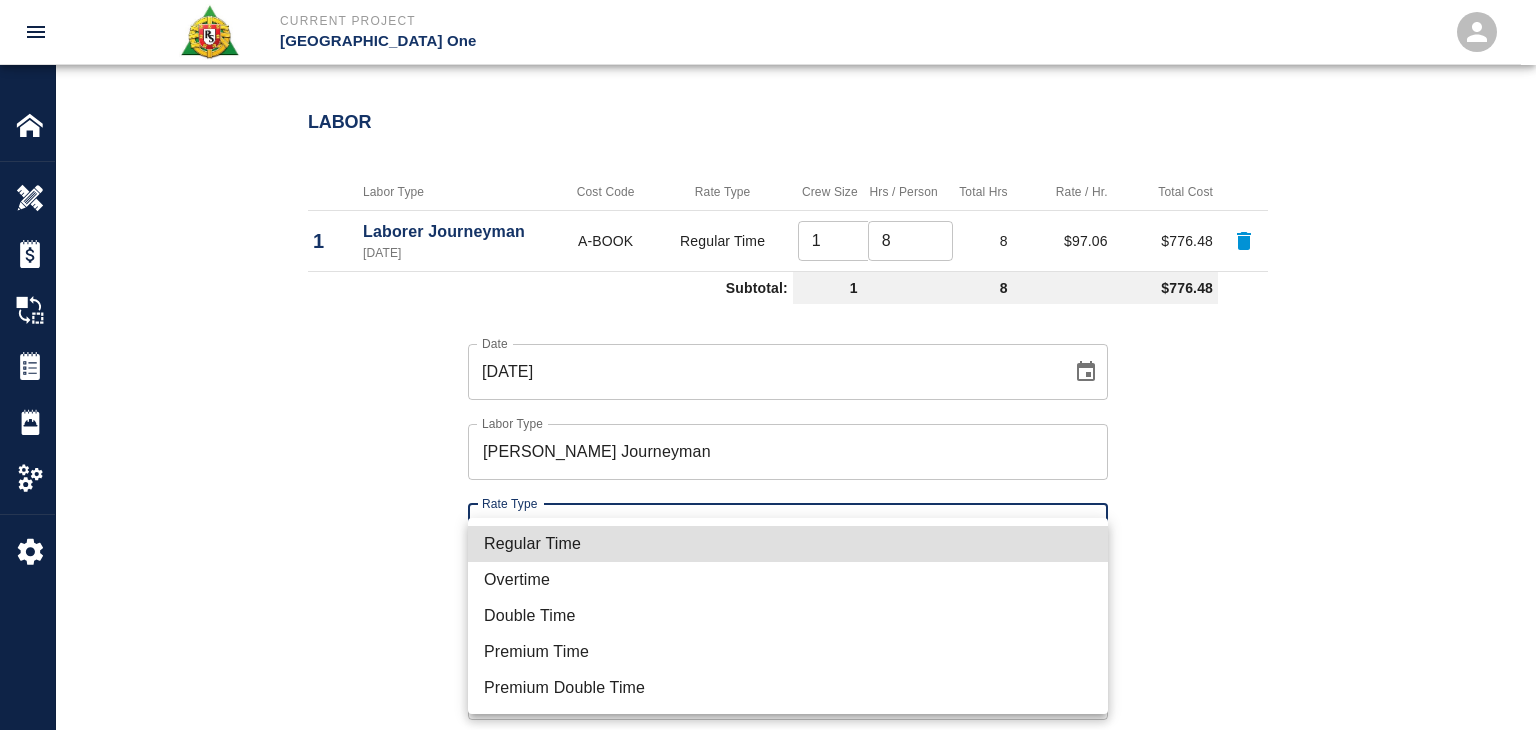 click on "Regular Time" at bounding box center [788, 544] 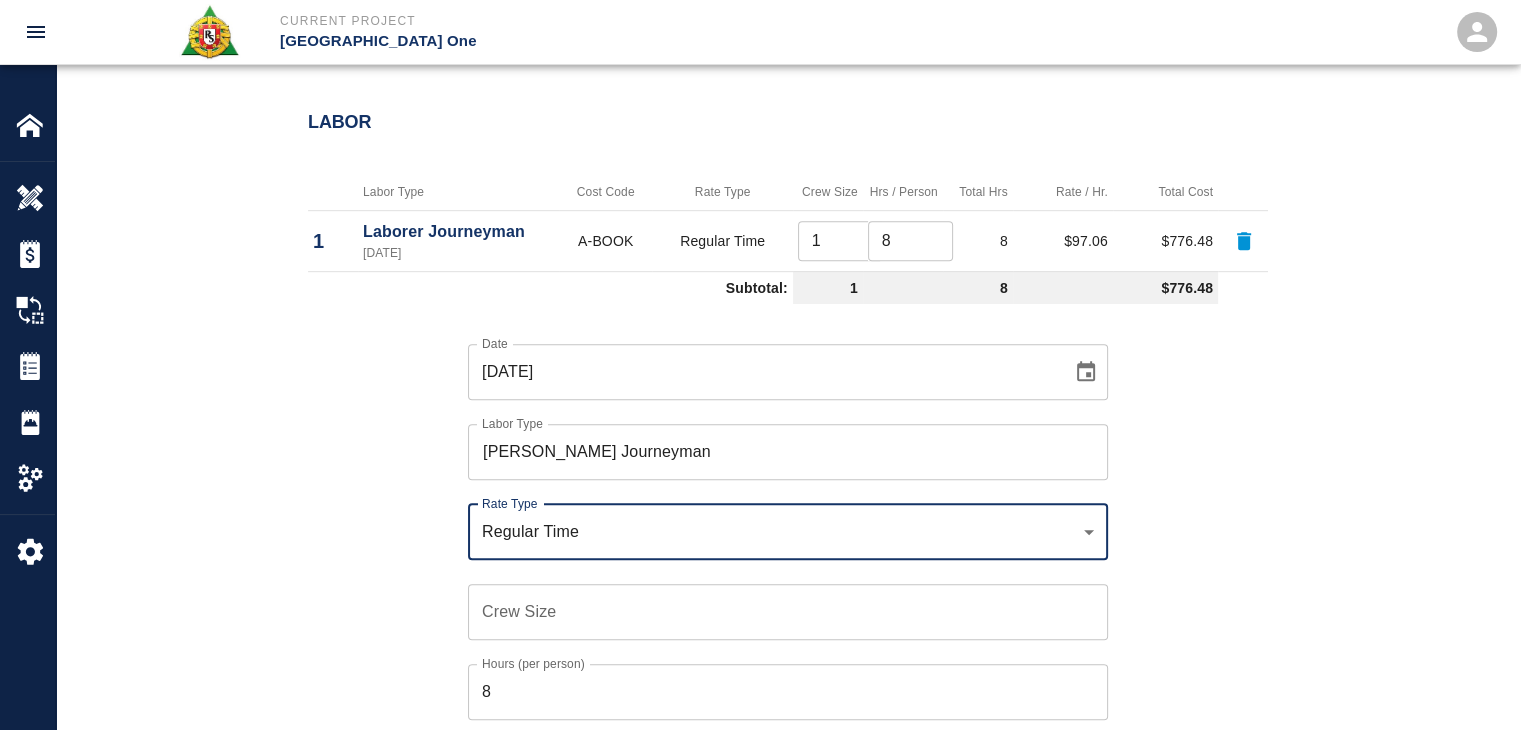 scroll, scrollTop: 1302, scrollLeft: 0, axis: vertical 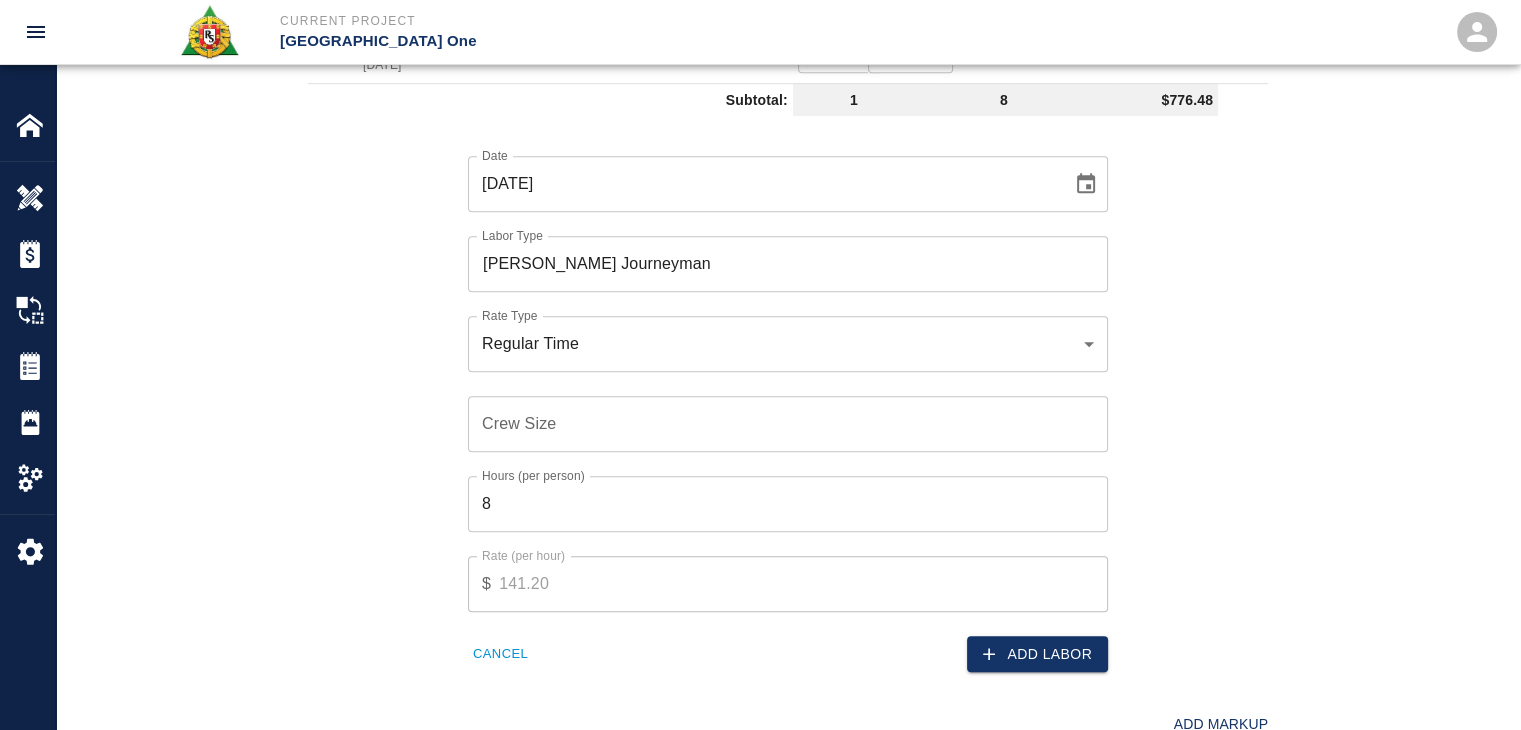 click on "Crew Size Crew Size" at bounding box center (776, 412) 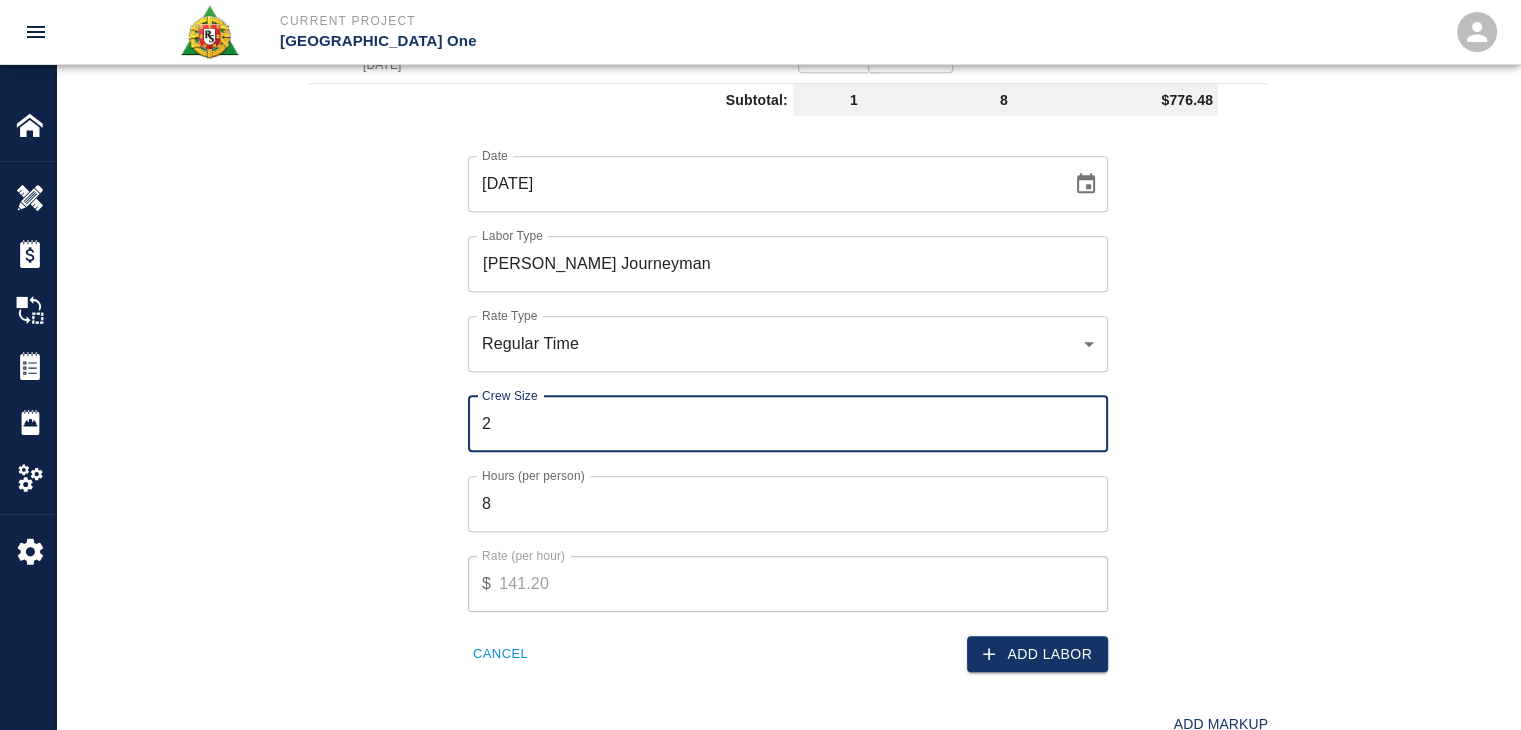 type on "2" 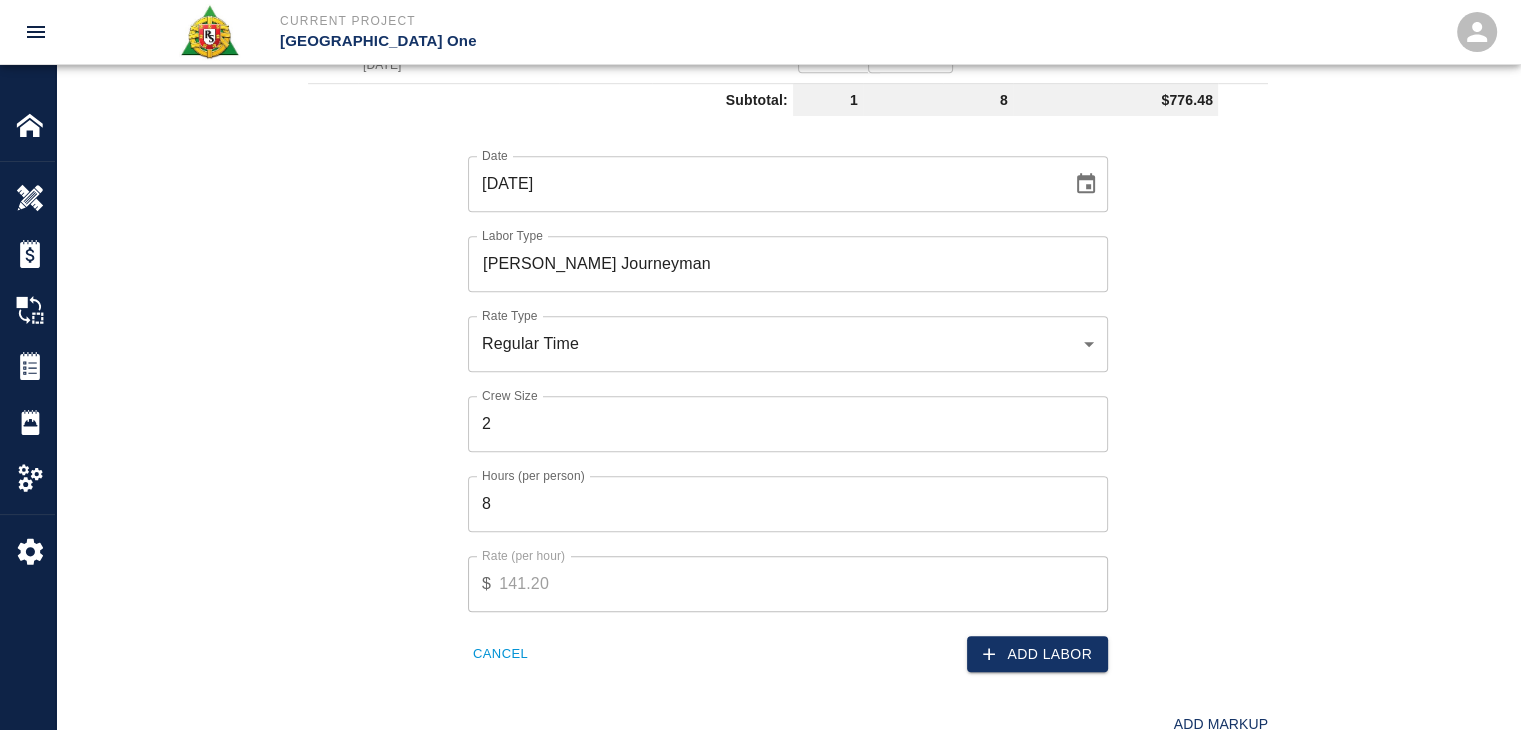 click on "Date 06/26/2025 Date Labor Type Carpenter Journeyman Labor Type Rate Type Regular Time rate_rt Rate Type Crew Size 2 Crew Size Hours (per person) 8 Hours (per person) Rate (per hour) $ 141.20 Rate (per hour) Cancel Add Labor" at bounding box center [776, 398] 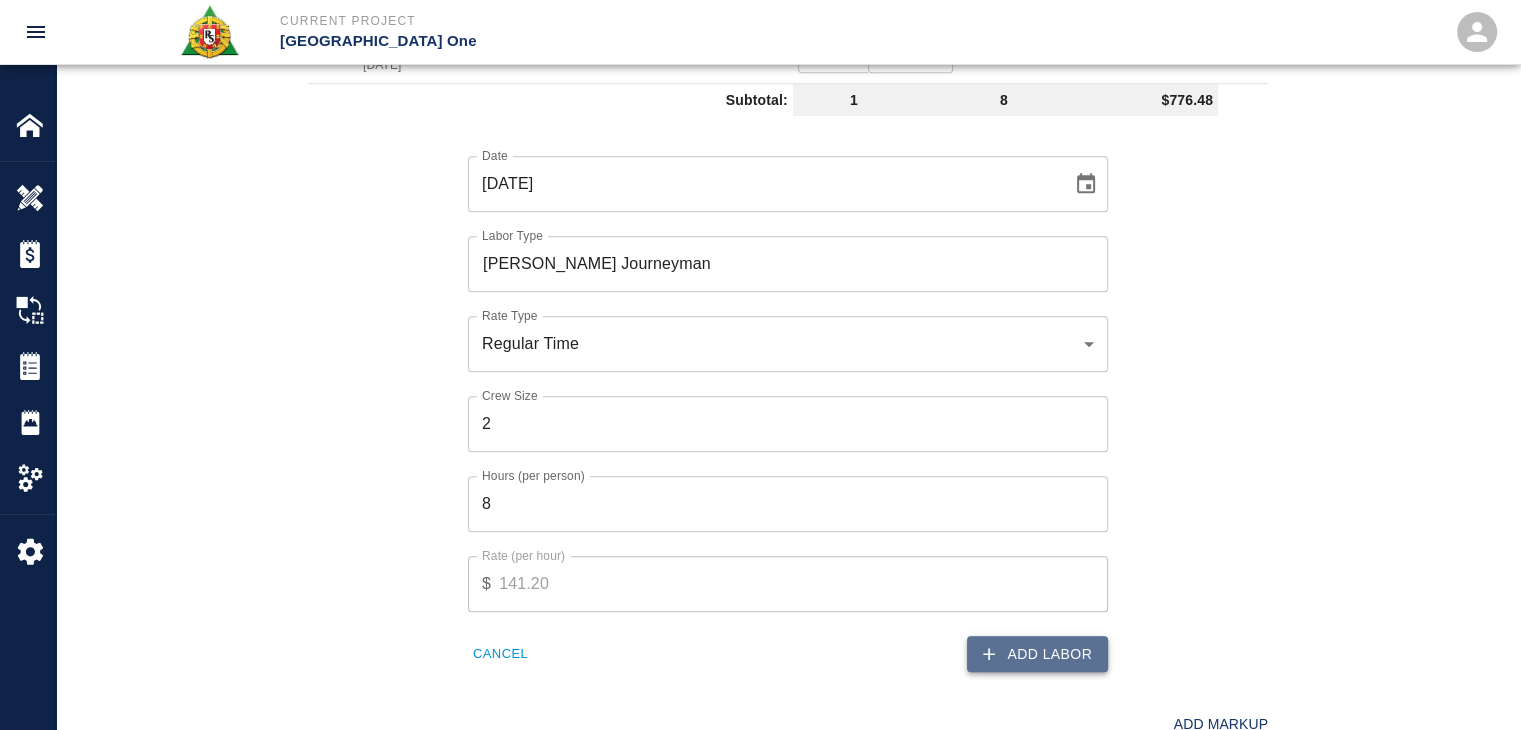 click on "Add Labor" at bounding box center [1037, 654] 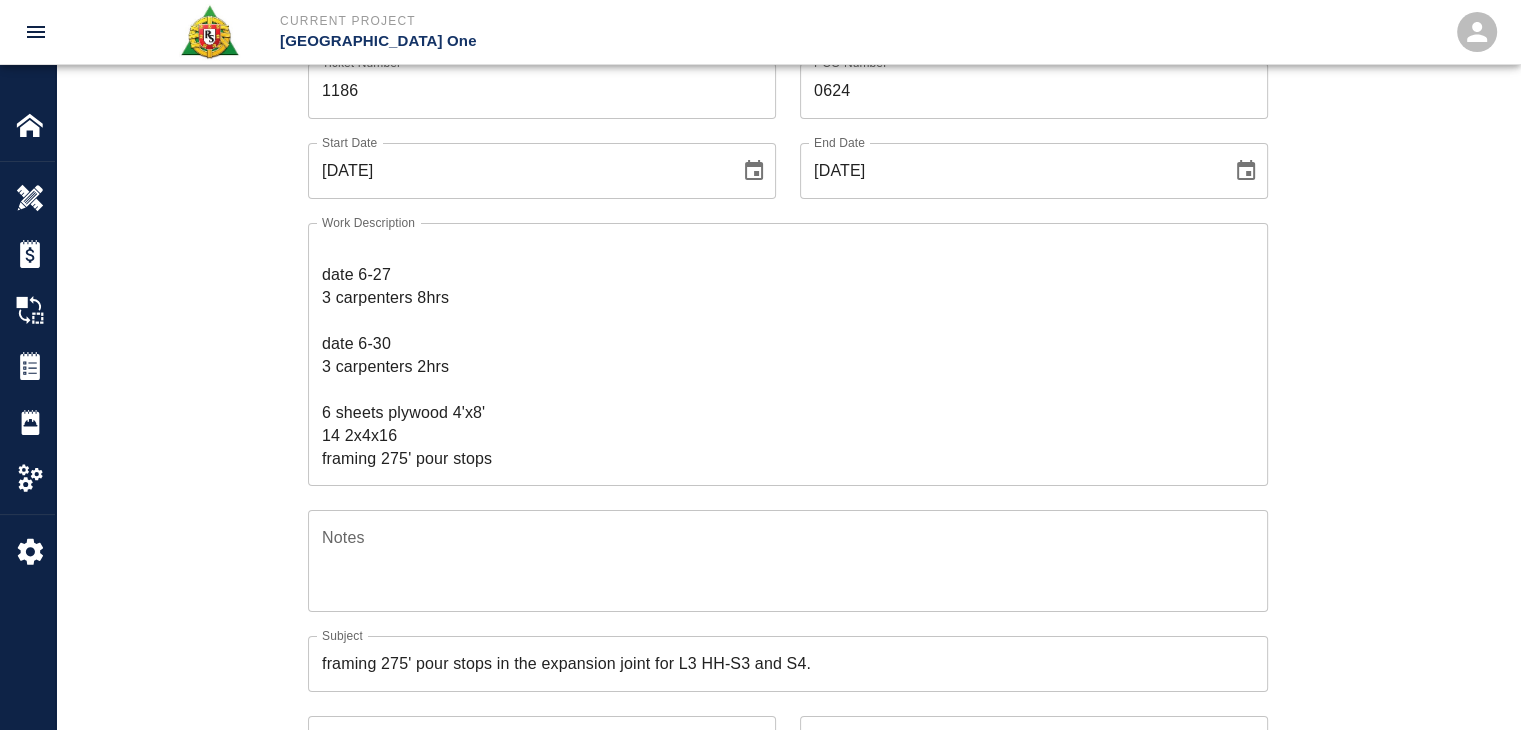 scroll, scrollTop: 152, scrollLeft: 0, axis: vertical 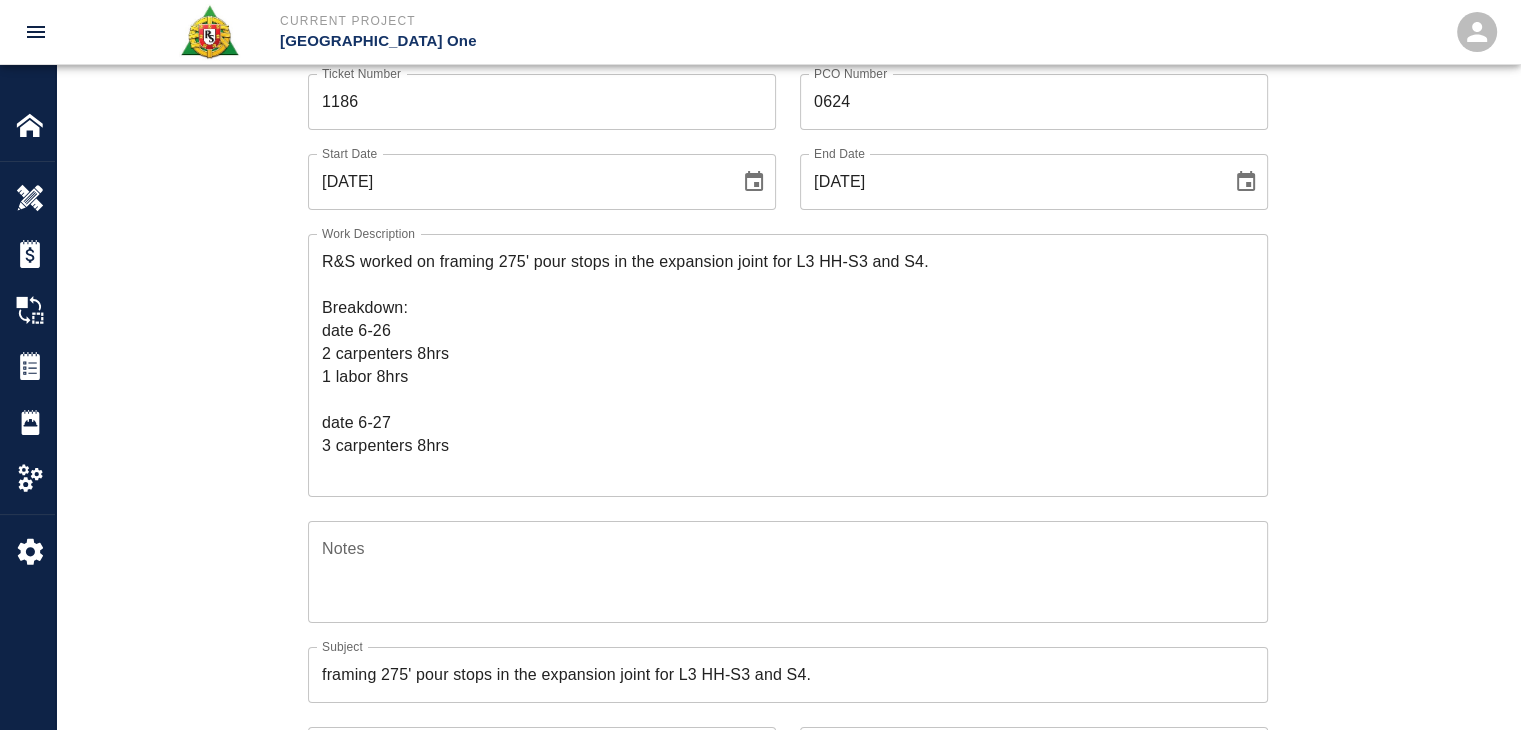 click on "Ticket Number 1186 Ticket Number PCO Number 0624 PCO Number Start Date  06/26/2025 Start Date  End Date 06/30/2025 End Date Work Description R&S worked on framing 275' pour stops in the expansion joint for L3 HH-S3 and S4.
Breakdown:
date 6-26
2 carpenters 8hrs
1 labor 8hrs
date 6-27
3 carpenters 8hrs
date 6-30
3 carpenters 2hrs
6 sheets plywood 4'x8'
14 2x4x16
framing 275' pour stops x Work Description Notes x Notes Subject framing 275' pour stops in the expansion joint for L3 HH-S3 and S4. Subject Invoice Number Invoice Number Invoice Date Invoice Date Upload Attachments (50MB limit) Choose file No file chosen Upload Another File Add Costs Switch to Lump Sum" at bounding box center [788, 530] 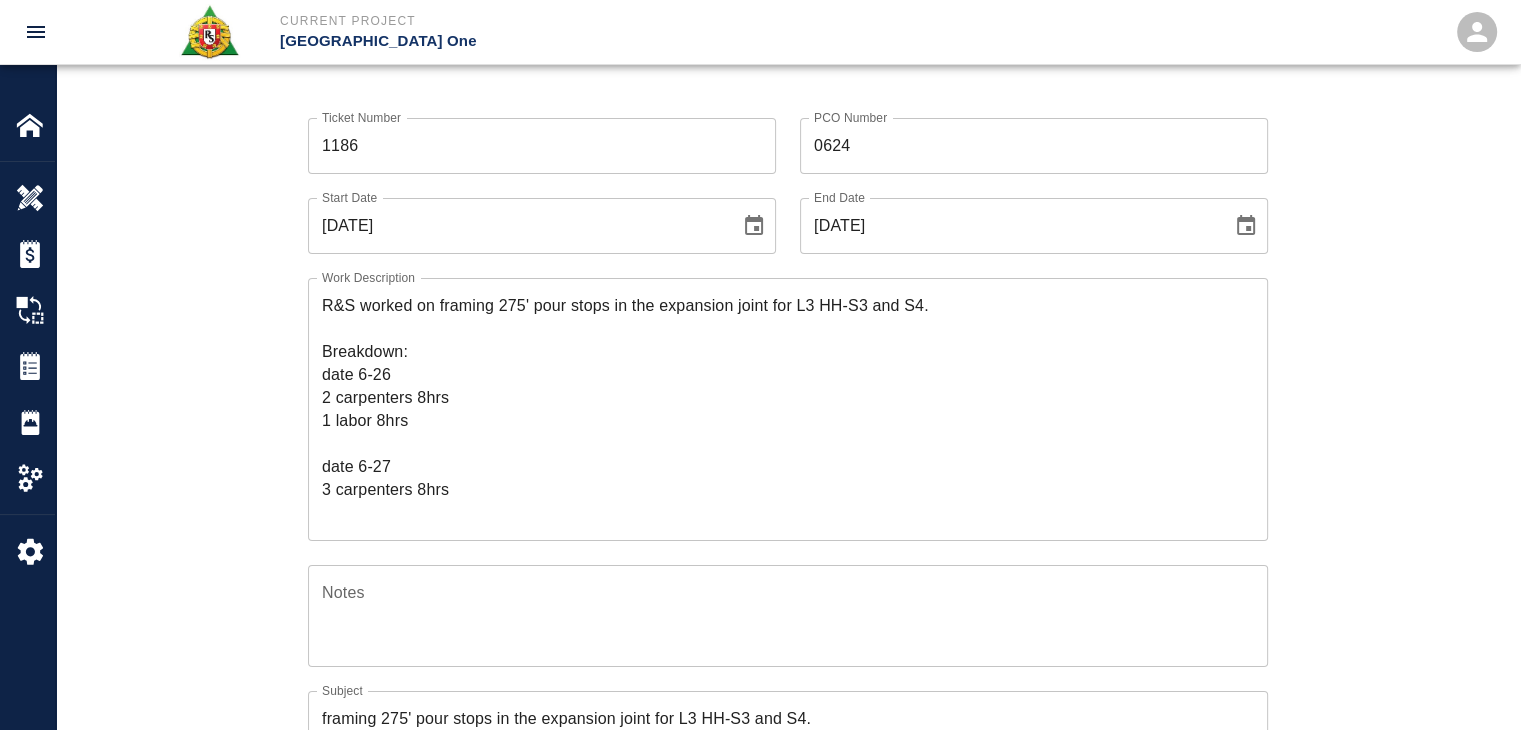 scroll, scrollTop: 43, scrollLeft: 0, axis: vertical 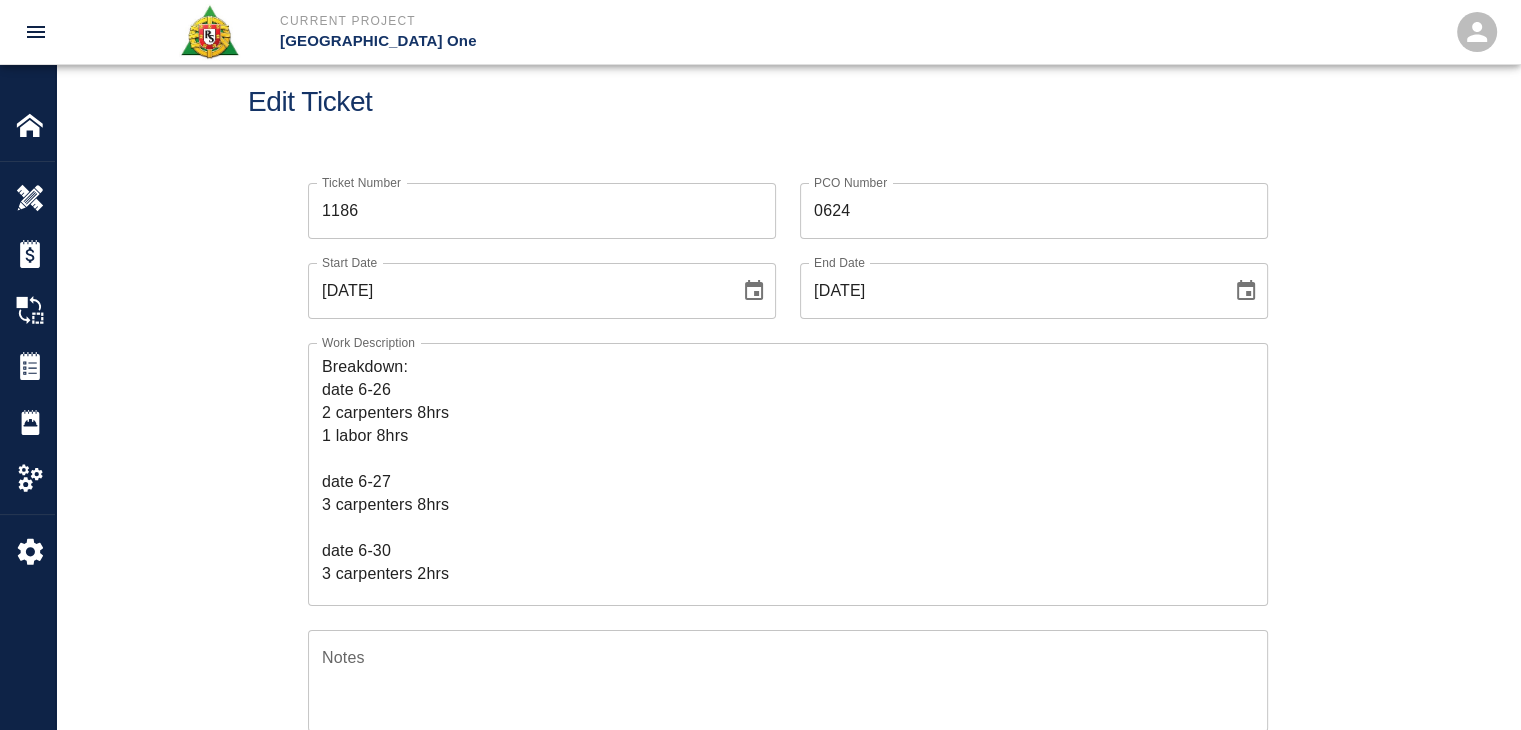 click on "Ticket Number 1186 Ticket Number PCO Number 0624 PCO Number Start Date  06/26/2025 Start Date  End Date 06/30/2025 End Date Work Description R&S worked on framing 275' pour stops in the expansion joint for L3 HH-S3 and S4.
Breakdown:
date 6-26
2 carpenters 8hrs
1 labor 8hrs
date 6-27
3 carpenters 8hrs
date 6-30
3 carpenters 2hrs
6 sheets plywood 4'x8'
14 2x4x16
framing 275' pour stops x Work Description Notes x Notes Subject framing 275' pour stops in the expansion joint for L3 HH-S3 and S4. Subject Invoice Number Invoice Number Invoice Date Invoice Date Upload Attachments (50MB limit) Choose file No file chosen Upload Another File Add Costs Switch to Lump Sum" at bounding box center (788, 663) 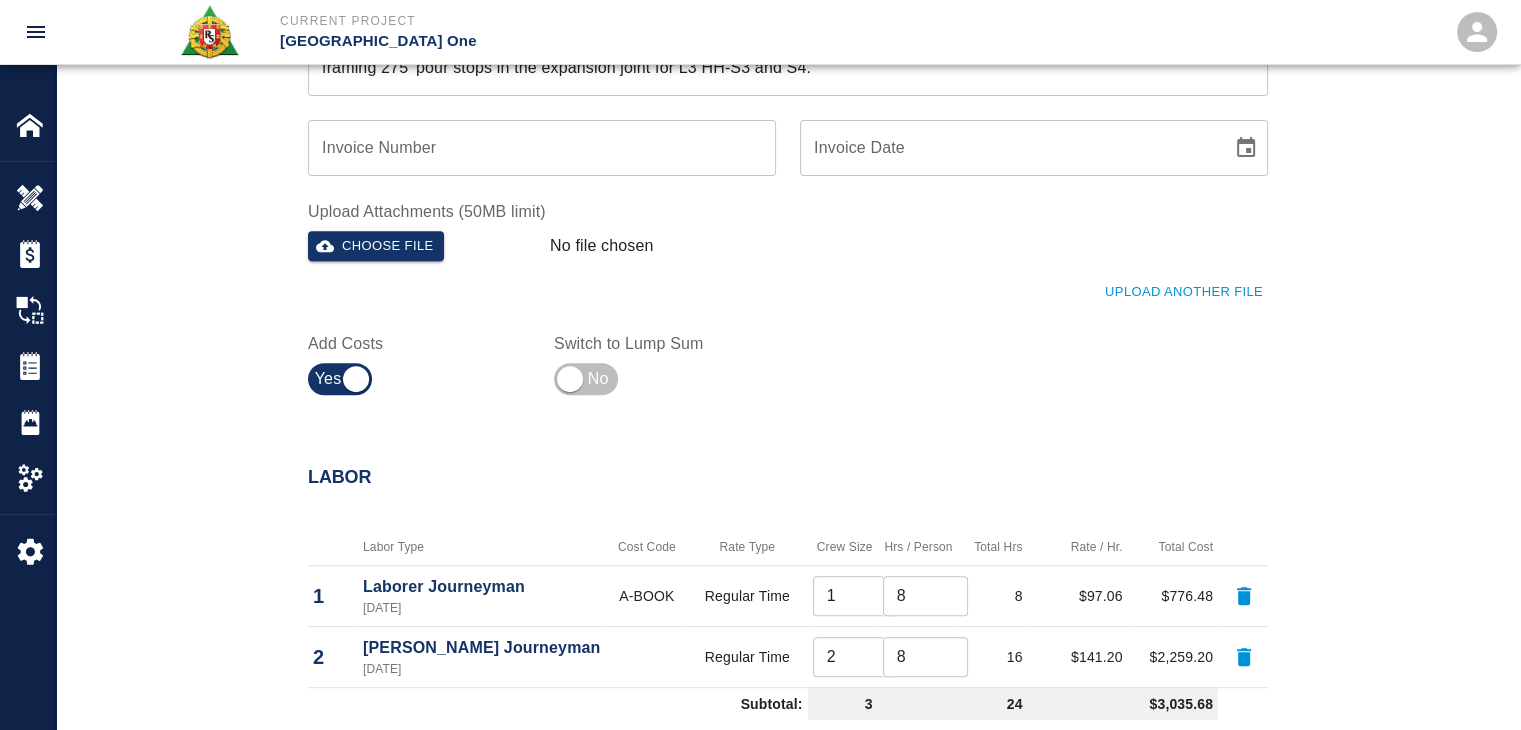 scroll, scrollTop: 1126, scrollLeft: 0, axis: vertical 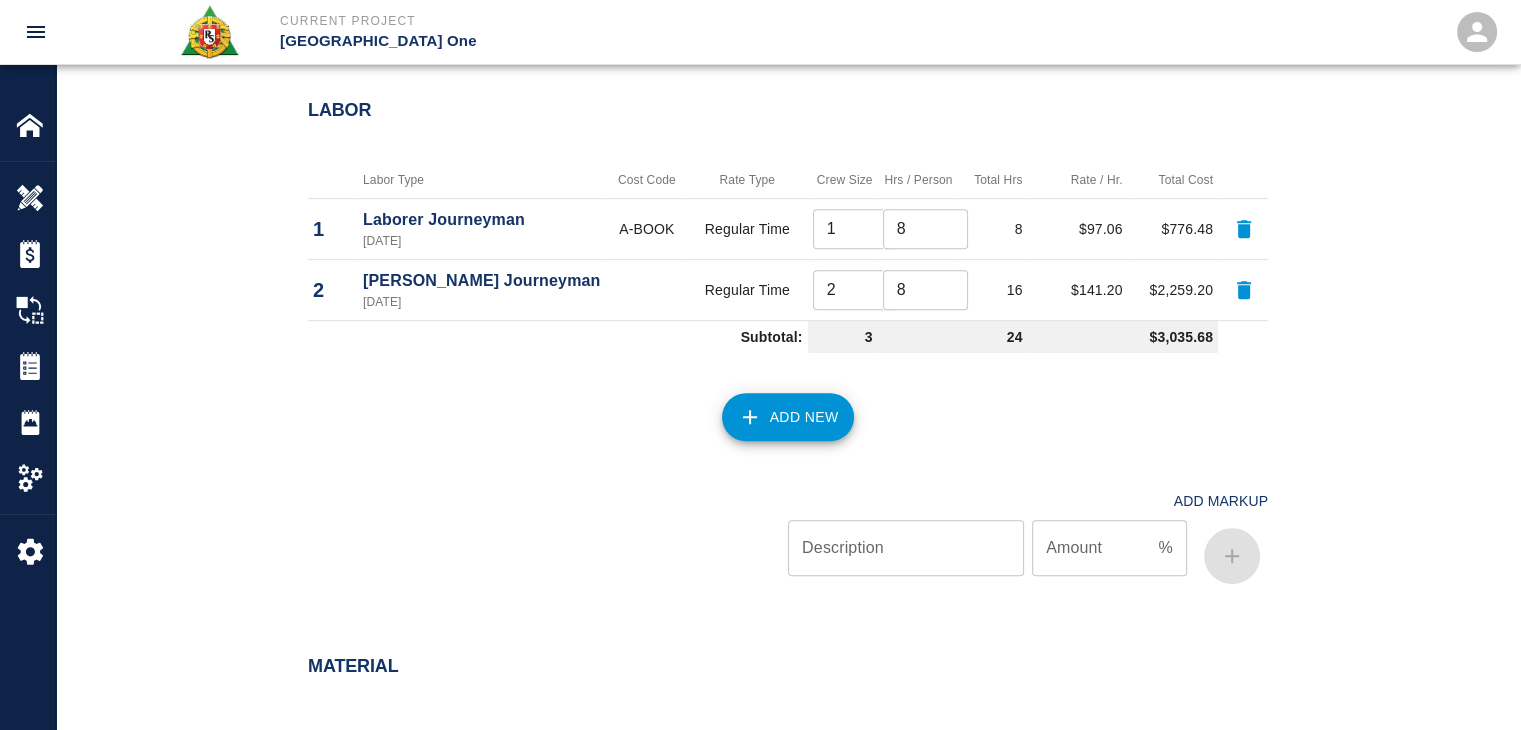 click on "Add New" at bounding box center [788, 417] 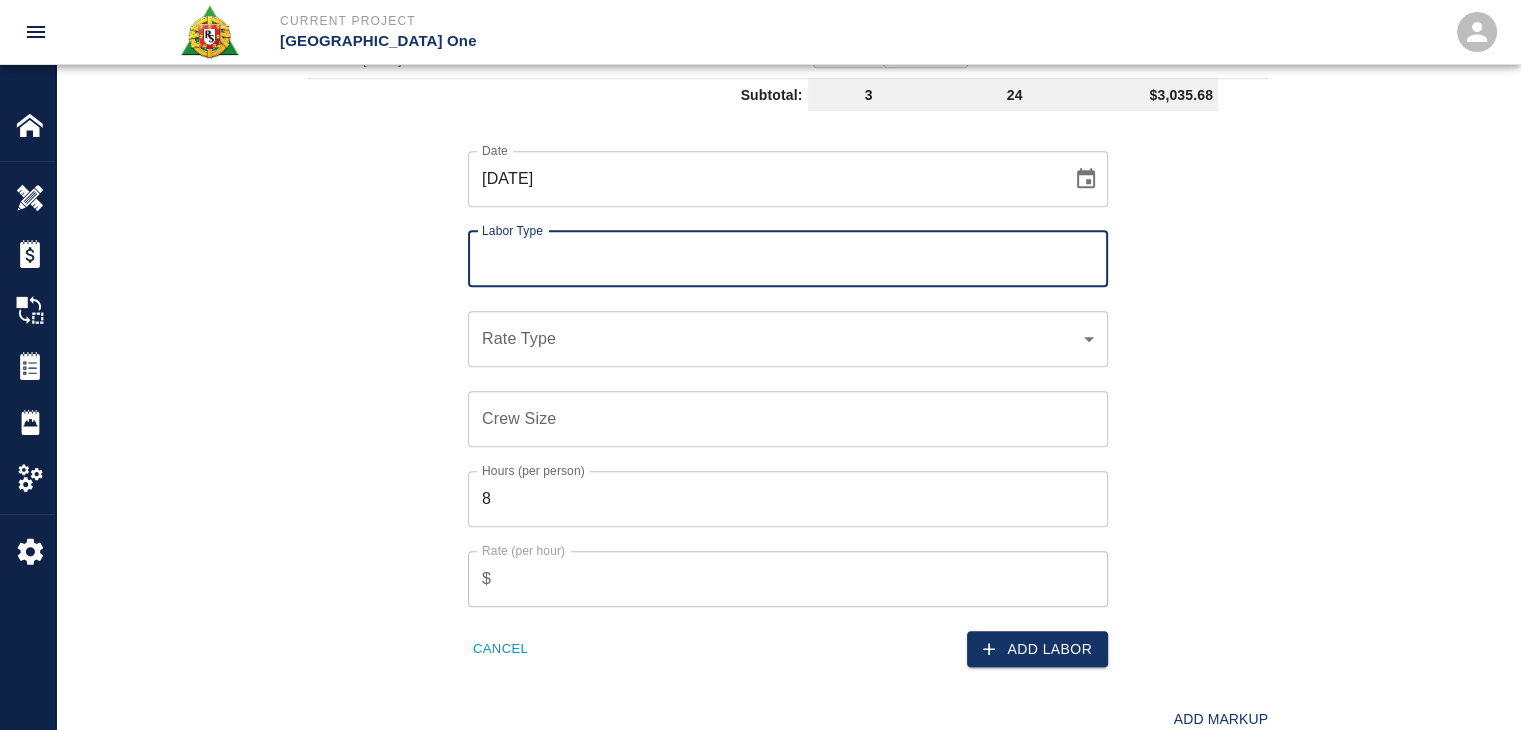 scroll, scrollTop: 1370, scrollLeft: 0, axis: vertical 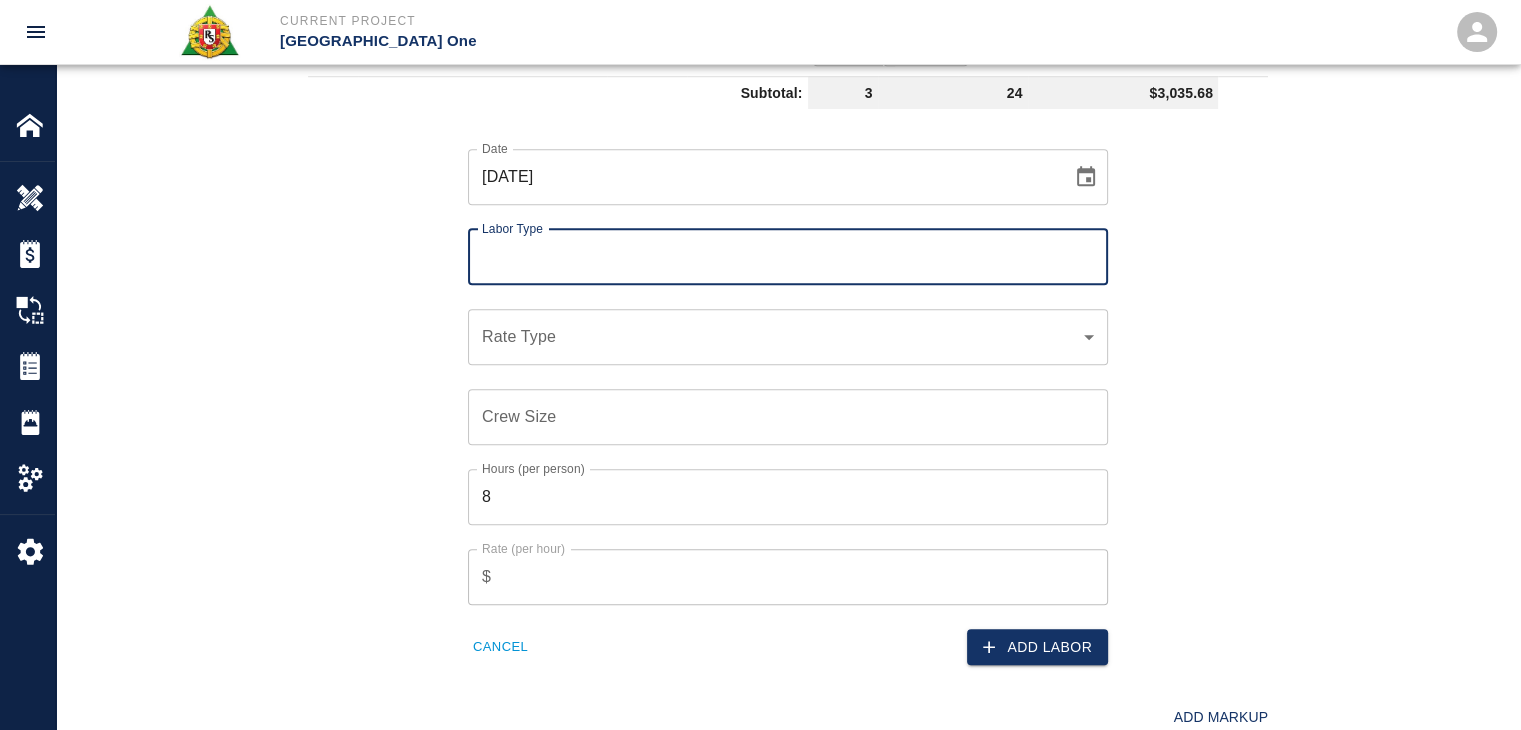 click at bounding box center [1086, 177] 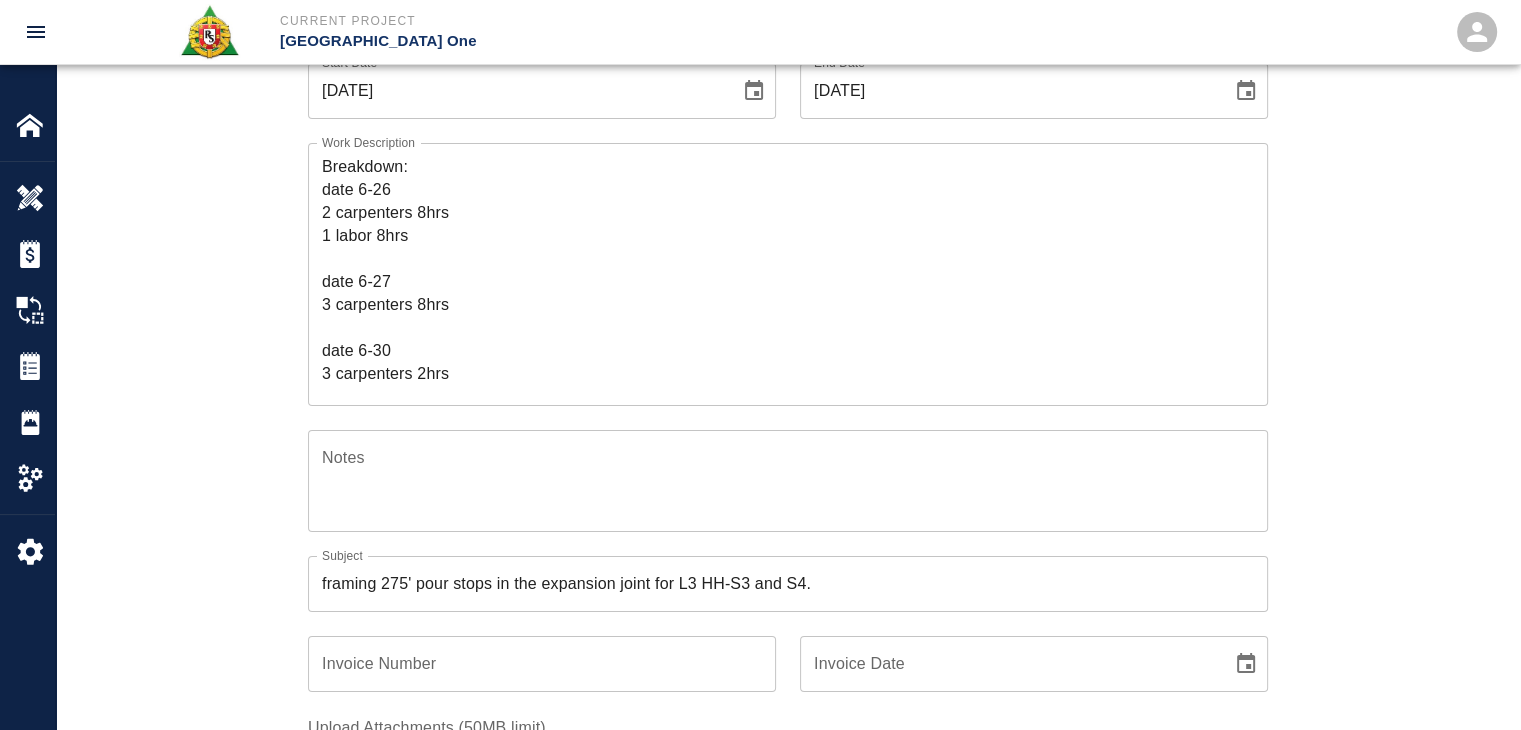 scroll, scrollTop: 240, scrollLeft: 0, axis: vertical 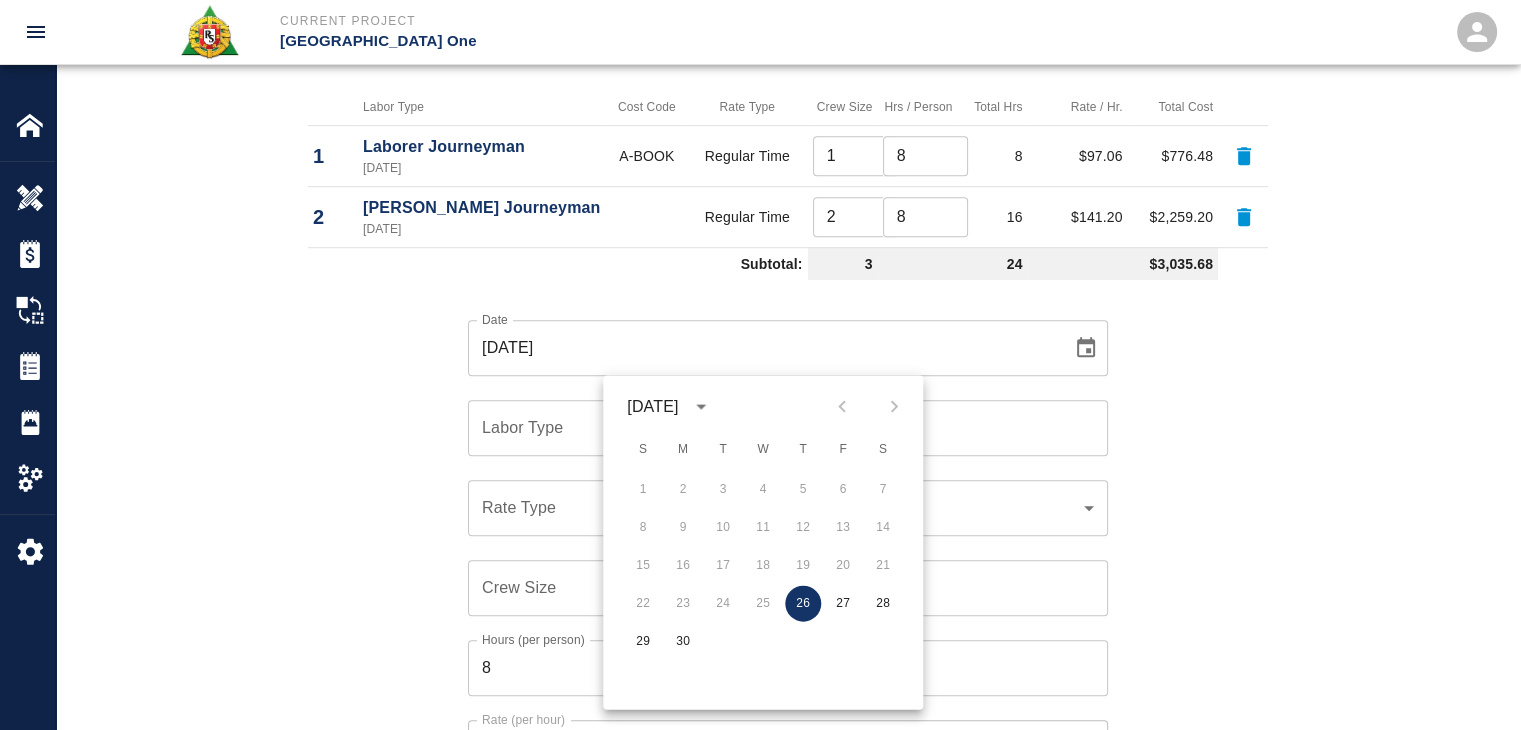 click on "22 23 24 25 26 27 28" at bounding box center (763, 603) 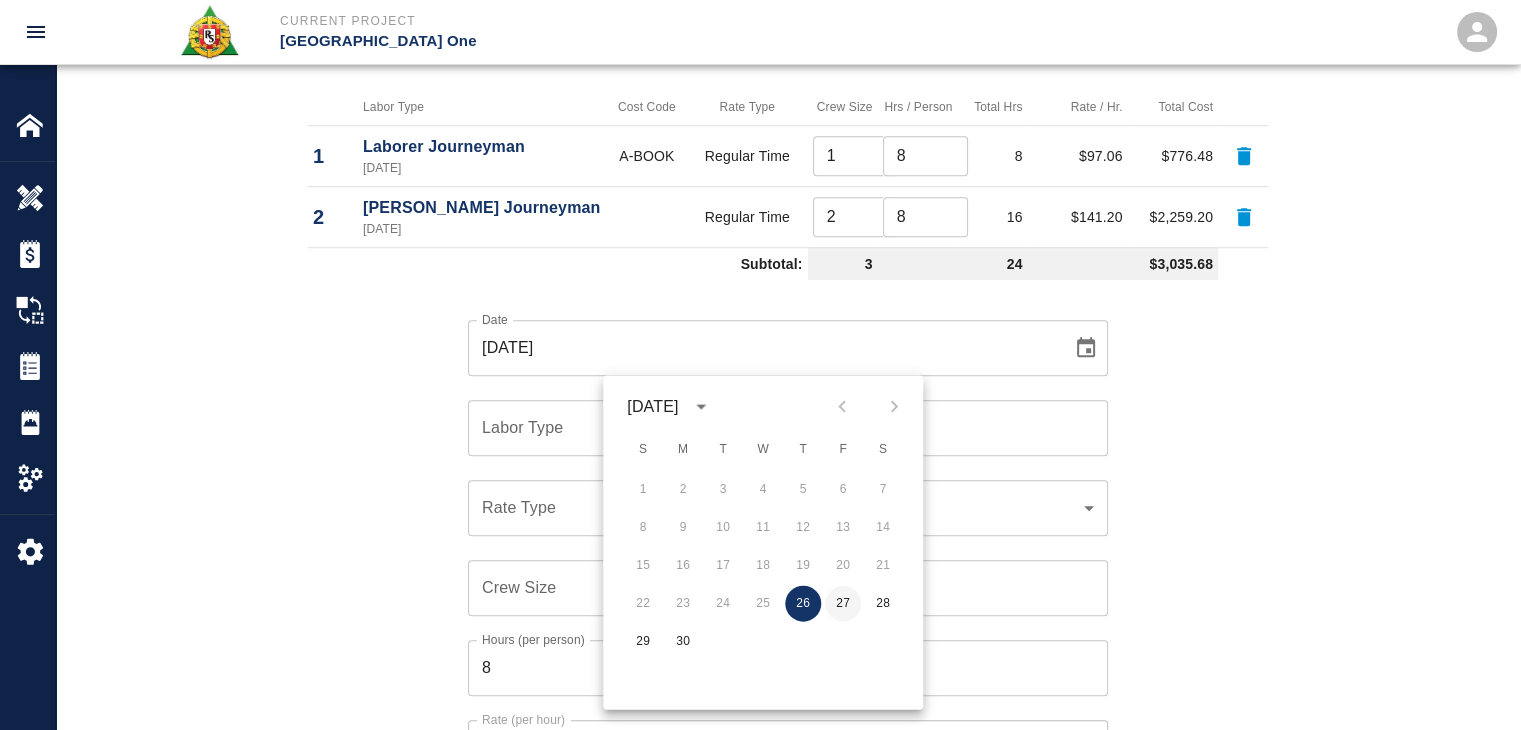 click on "27" at bounding box center (843, 603) 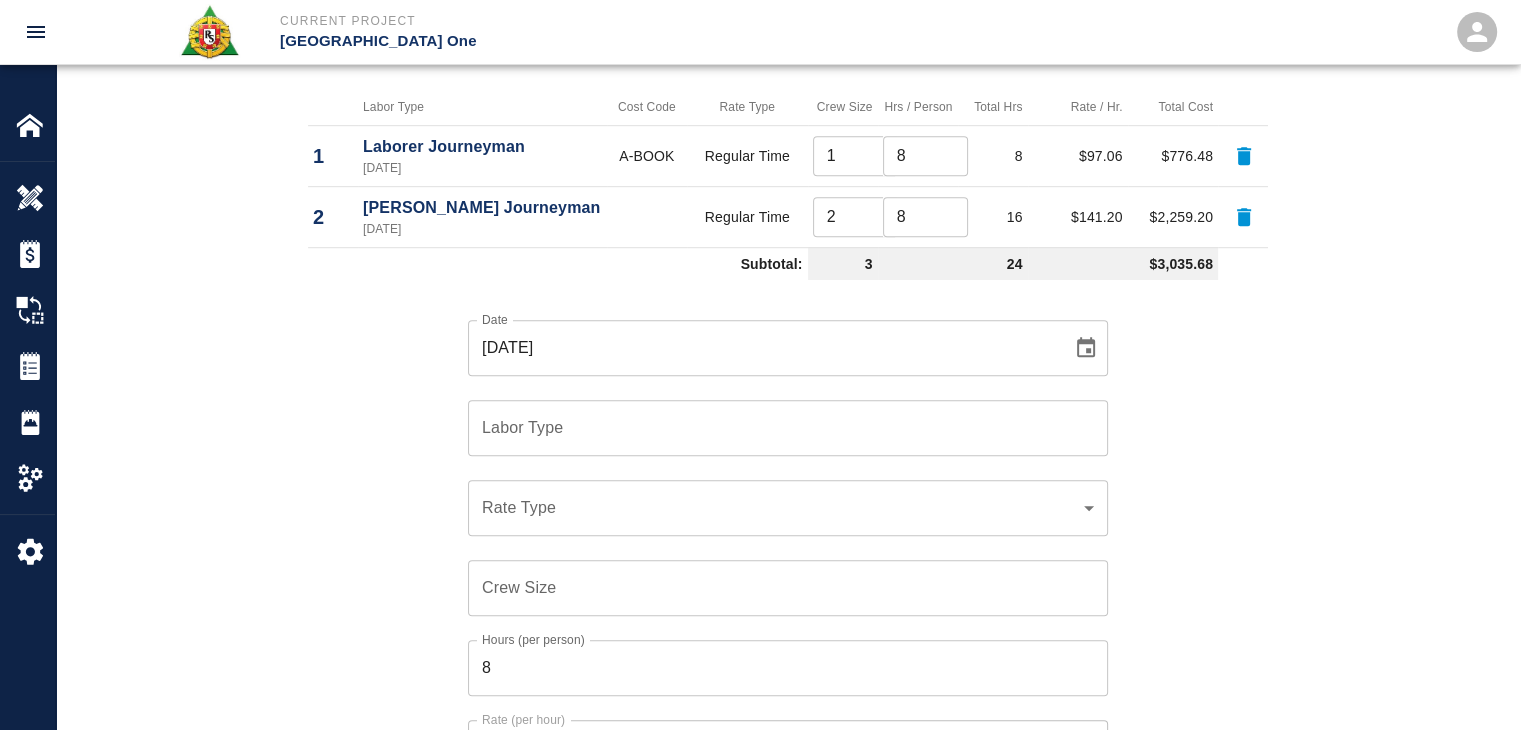 click on "Labor Type" at bounding box center (788, 428) 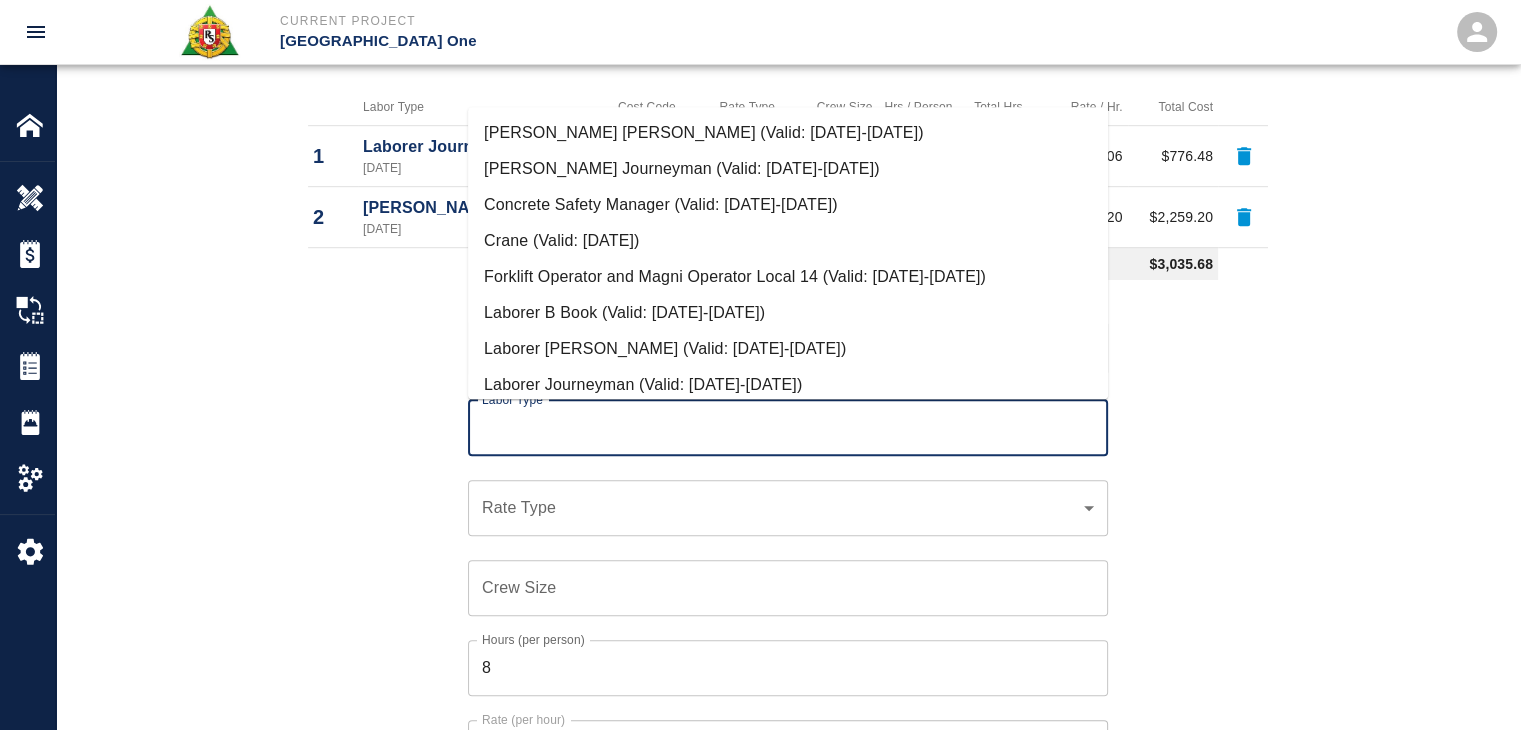 click on "Carpenter Foreman (Valid: 07/01/2024-06/30/2025)" at bounding box center (788, 133) 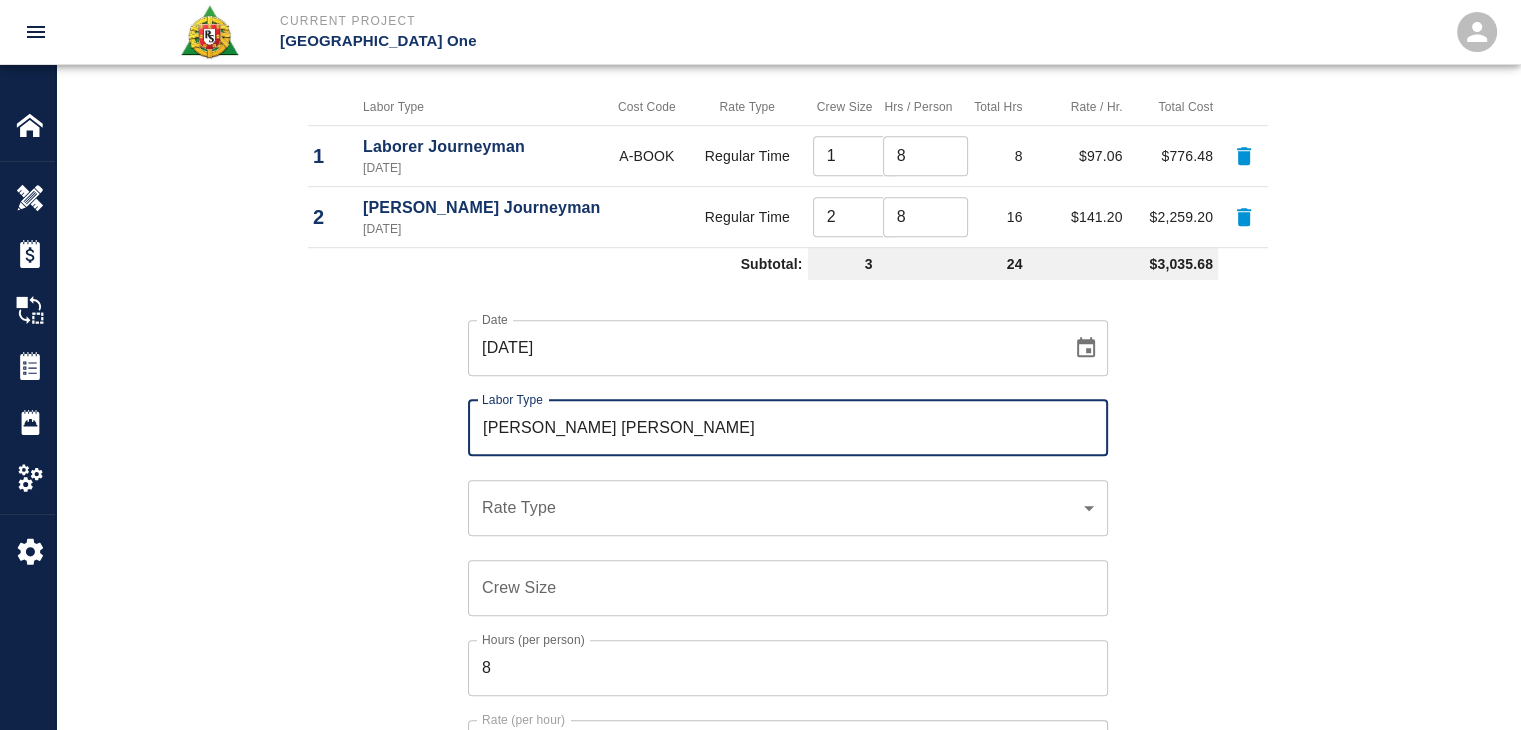 click on "Carpenter Foreman" at bounding box center (788, 428) 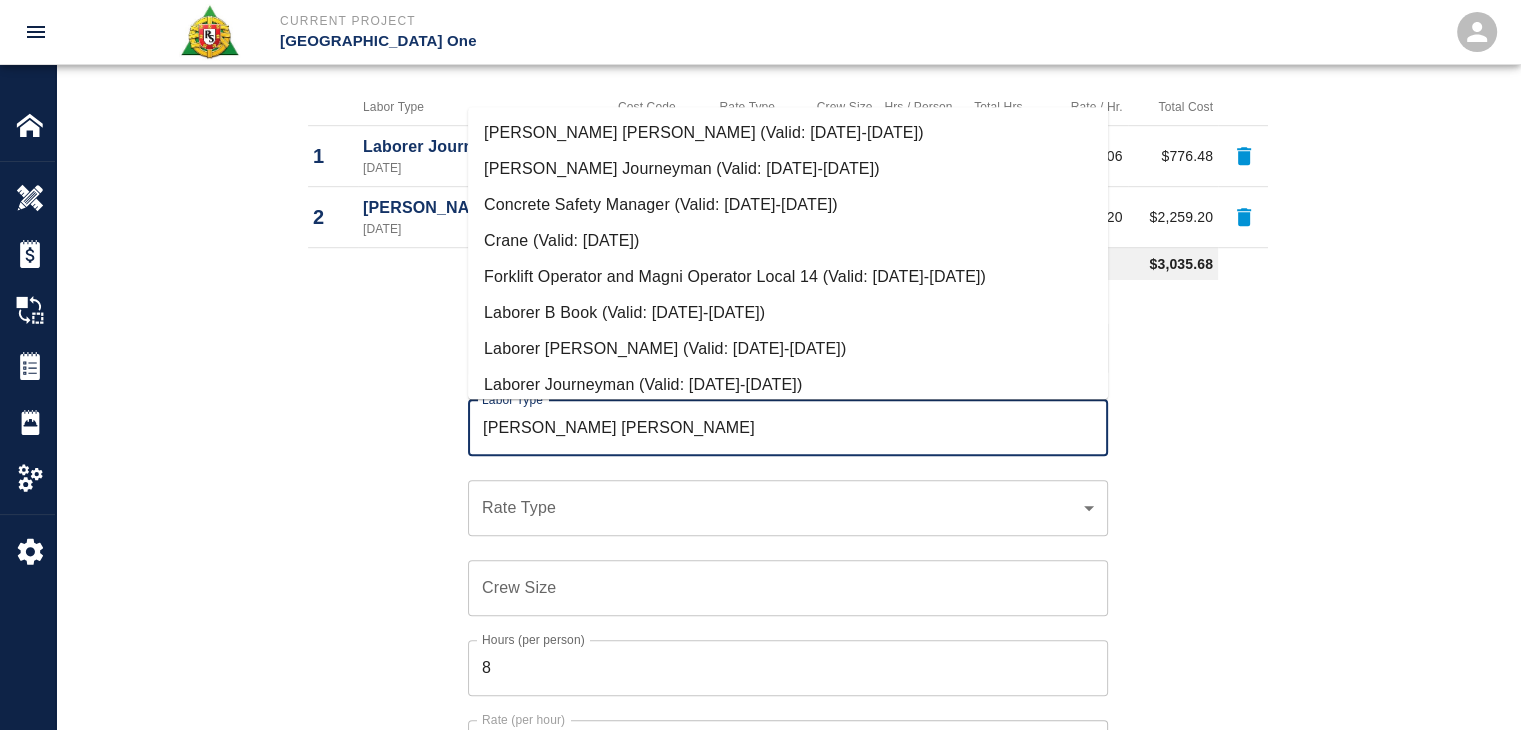 click on "Carpenter Journeyman (Valid: 07/01/2024-08/31/2025)" at bounding box center [788, 169] 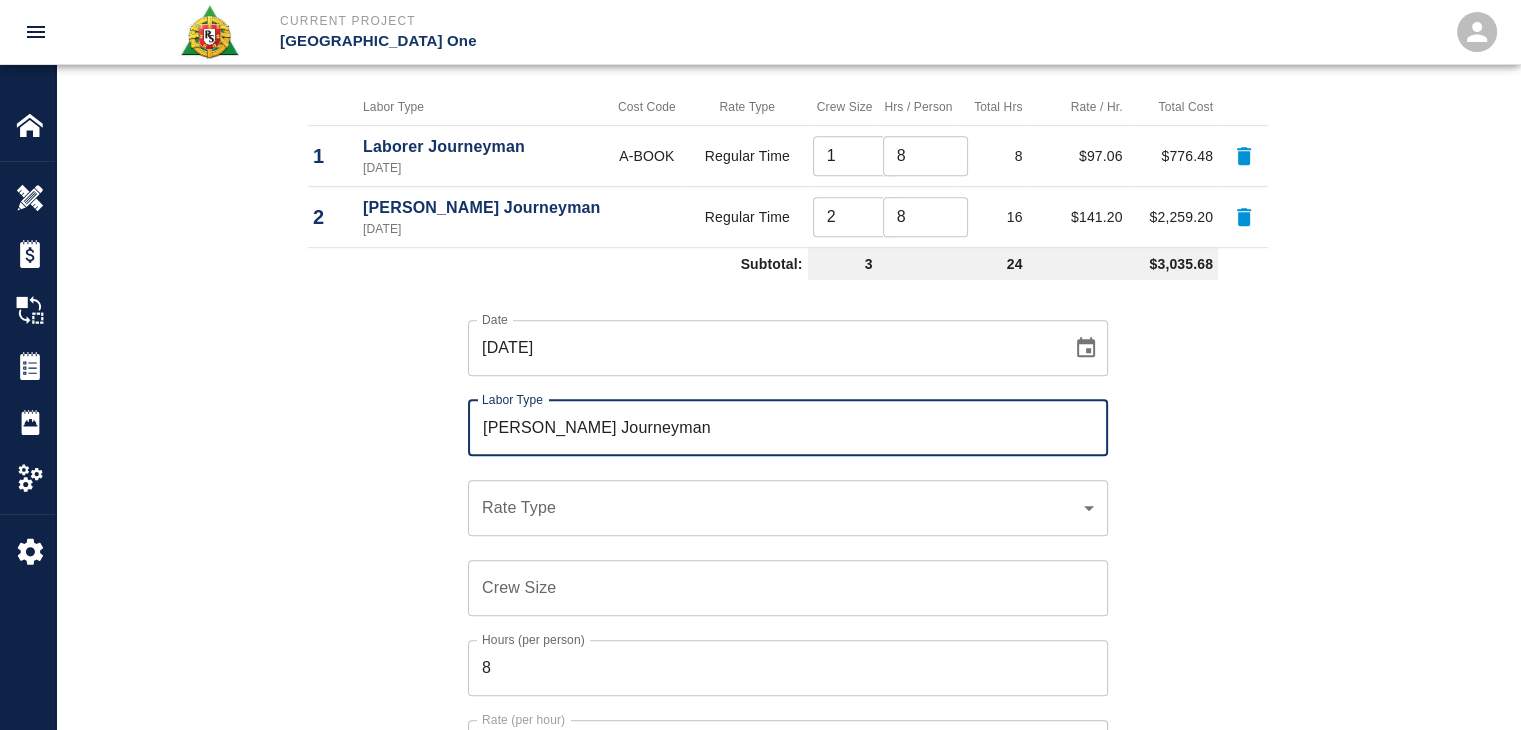 click on "Current Project JFK Terminal One Home JFK Terminal One Overview Estimates Change Orders Tickets Daily Reports Project Settings Settings Powered By Terms of Service  |  Privacy Policy Edit Ticket Ticket Number 1186 Ticket Number PCO Number 0624 PCO Number Start Date  06/26/2025 Start Date  End Date 06/30/2025 End Date Work Description R&S worked on framing 275' pour stops in the expansion joint for L3 HH-S3 and S4.
Breakdown:
date 6-26
2 carpenters 8hrs
1 labor 8hrs
date 6-27
3 carpenters 8hrs
date 6-30
3 carpenters 2hrs
6 sheets plywood 4'x8'
14 2x4x16
framing 275' pour stops x Work Description Notes x Notes Subject framing 275' pour stops in the expansion joint for L3 HH-S3 and S4. Subject Invoice Number Invoice Number Invoice Date Invoice Date Upload Attachments (50MB limit) Choose file No file chosen Upload Another File Add Costs Switch to Lump Sum Labor Labor Type Cost Code Rate Type Crew Size Hrs / Person Total Hrs Rate / Hr. Total Cost 1 Laborer Journeyman 06/26/2025 A-BOOK Regular Time 1 ​ 8" at bounding box center [760, -834] 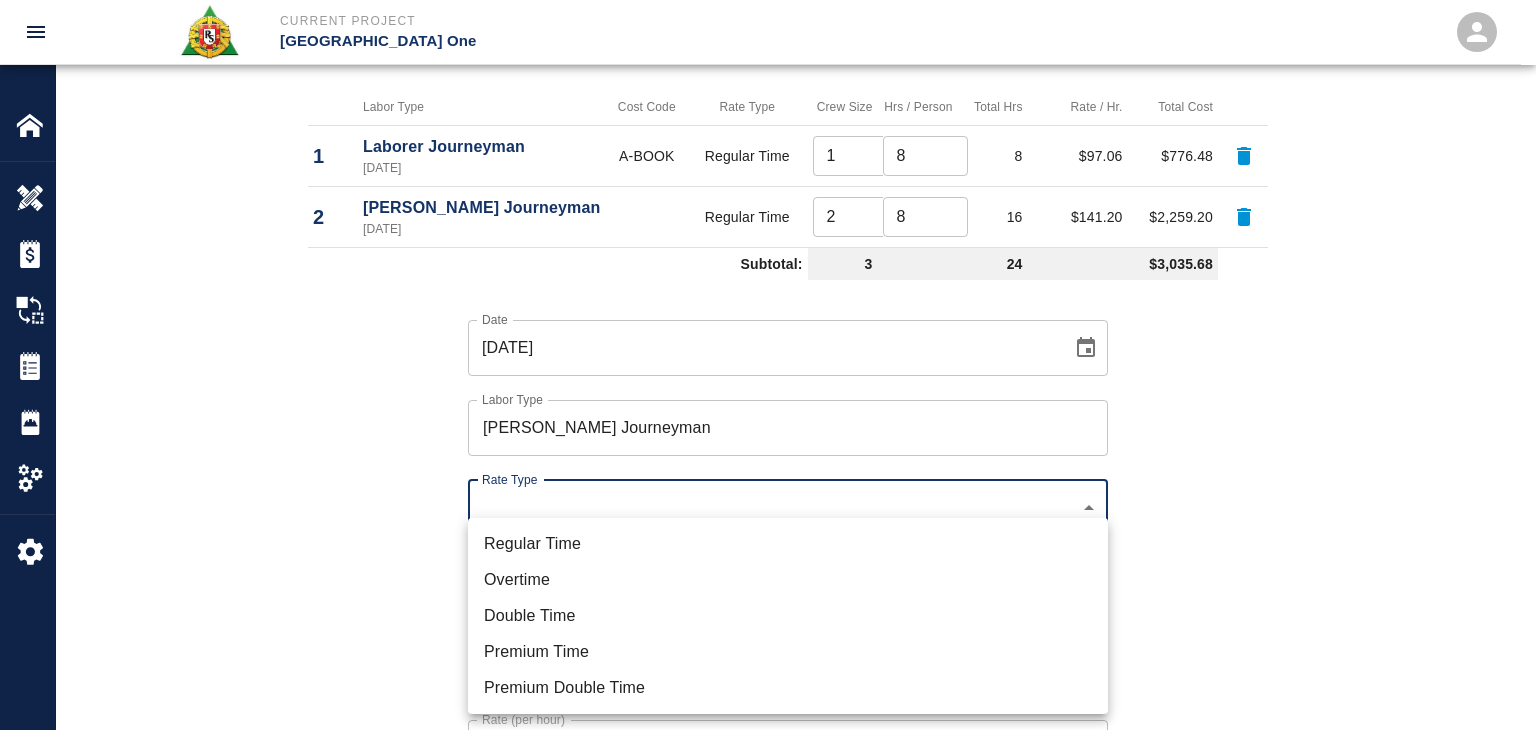 click on "Regular Time" at bounding box center (788, 544) 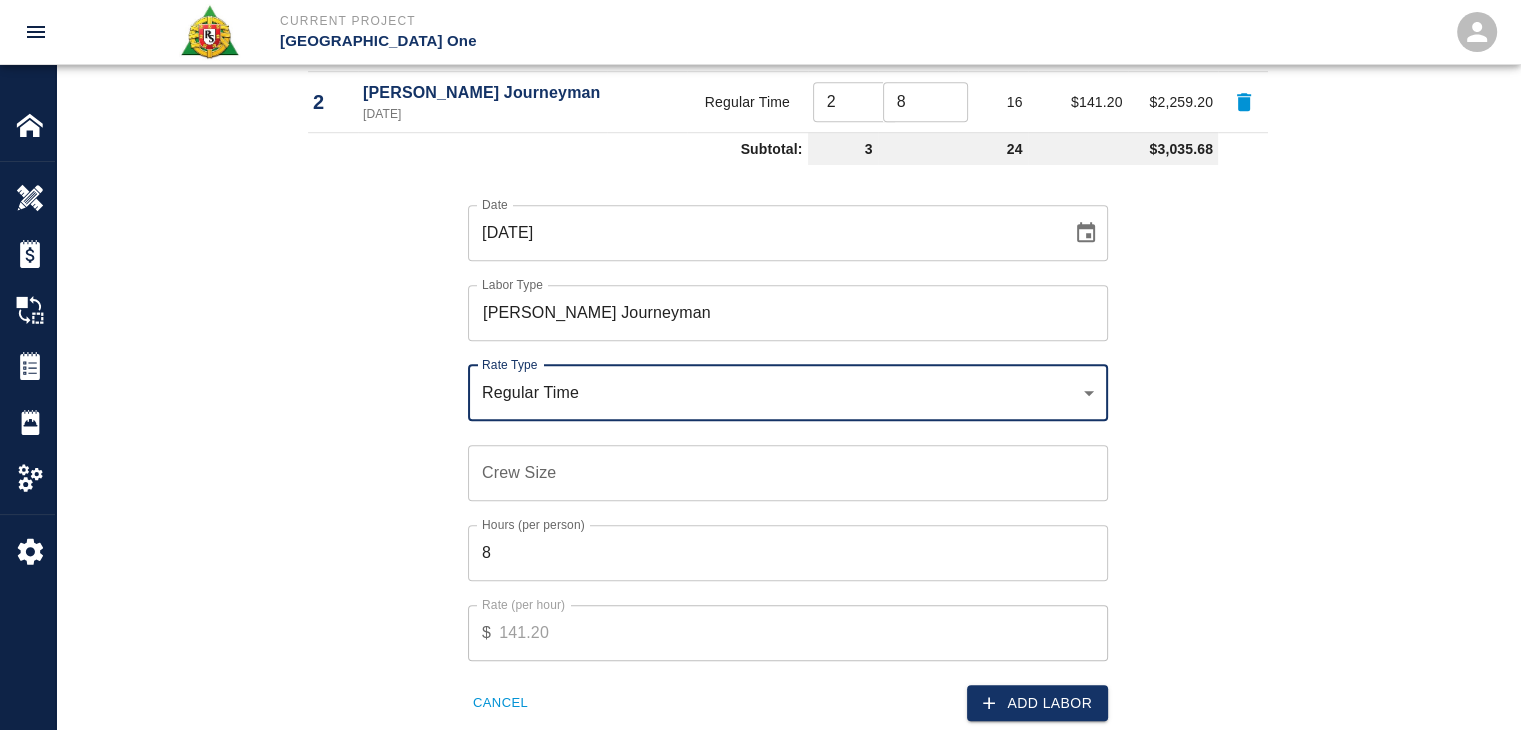 scroll, scrollTop: 1315, scrollLeft: 0, axis: vertical 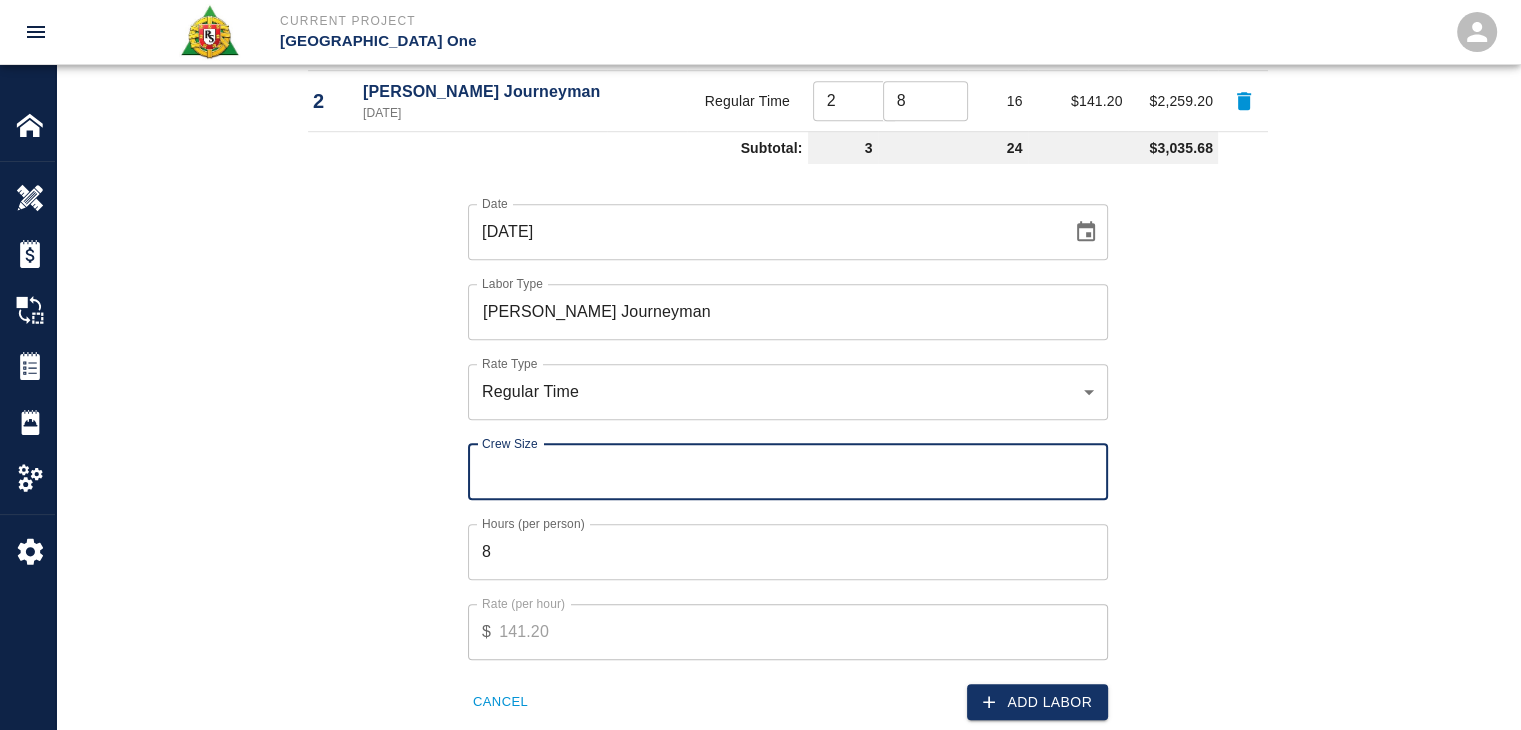 click on "Crew Size" at bounding box center (788, 472) 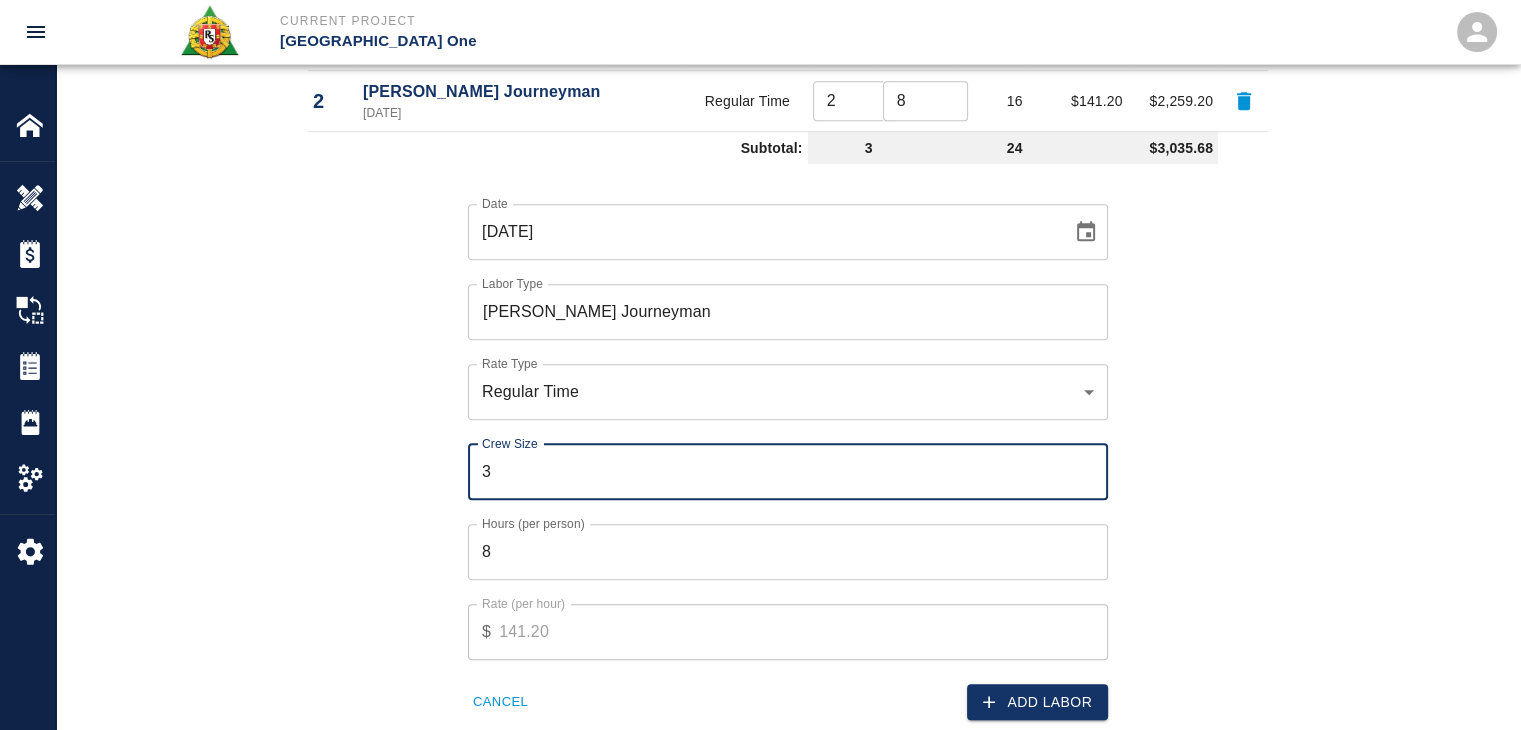type on "3" 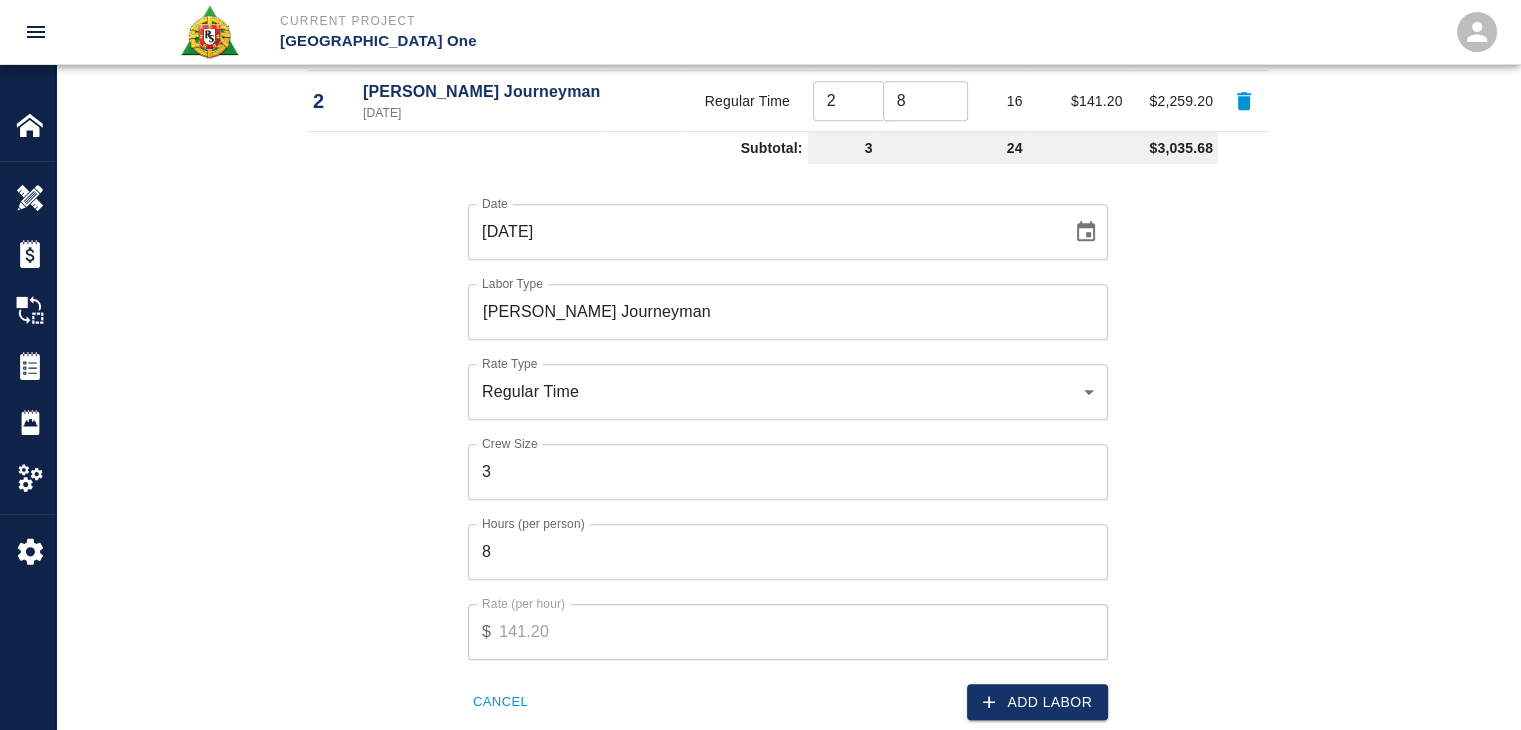 click on "Add Labor" at bounding box center (942, 690) 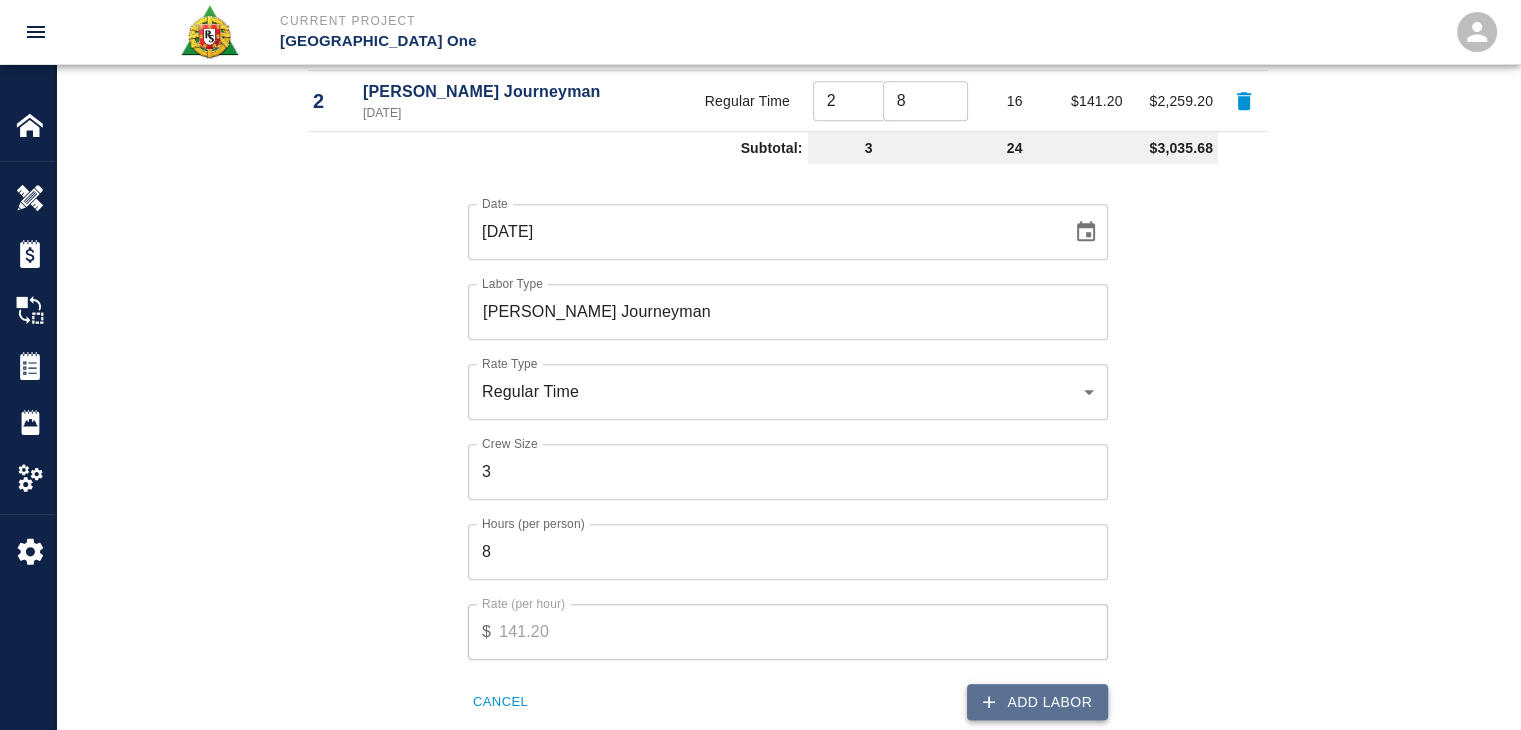 click on "Add Labor" at bounding box center [1037, 702] 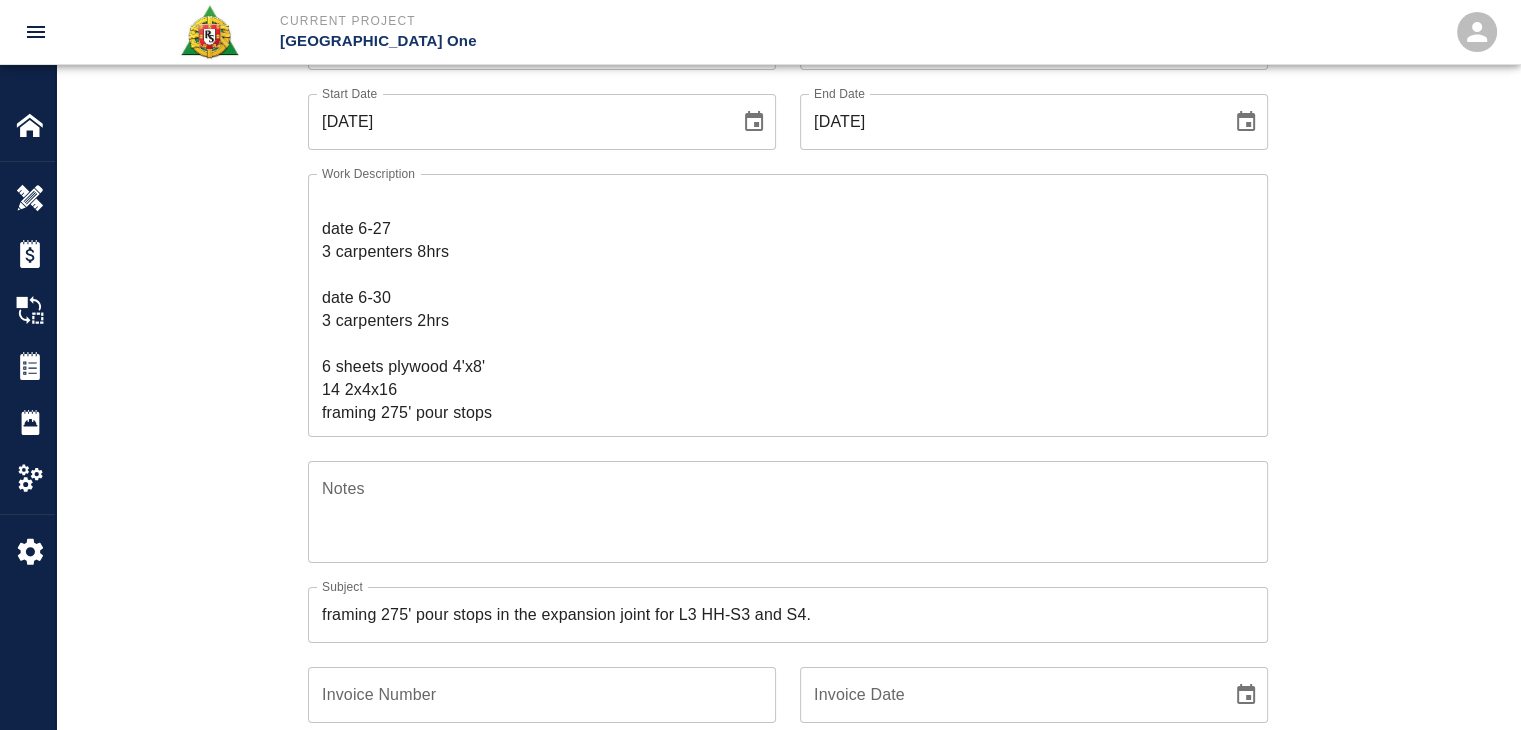 scroll, scrollTop: 203, scrollLeft: 0, axis: vertical 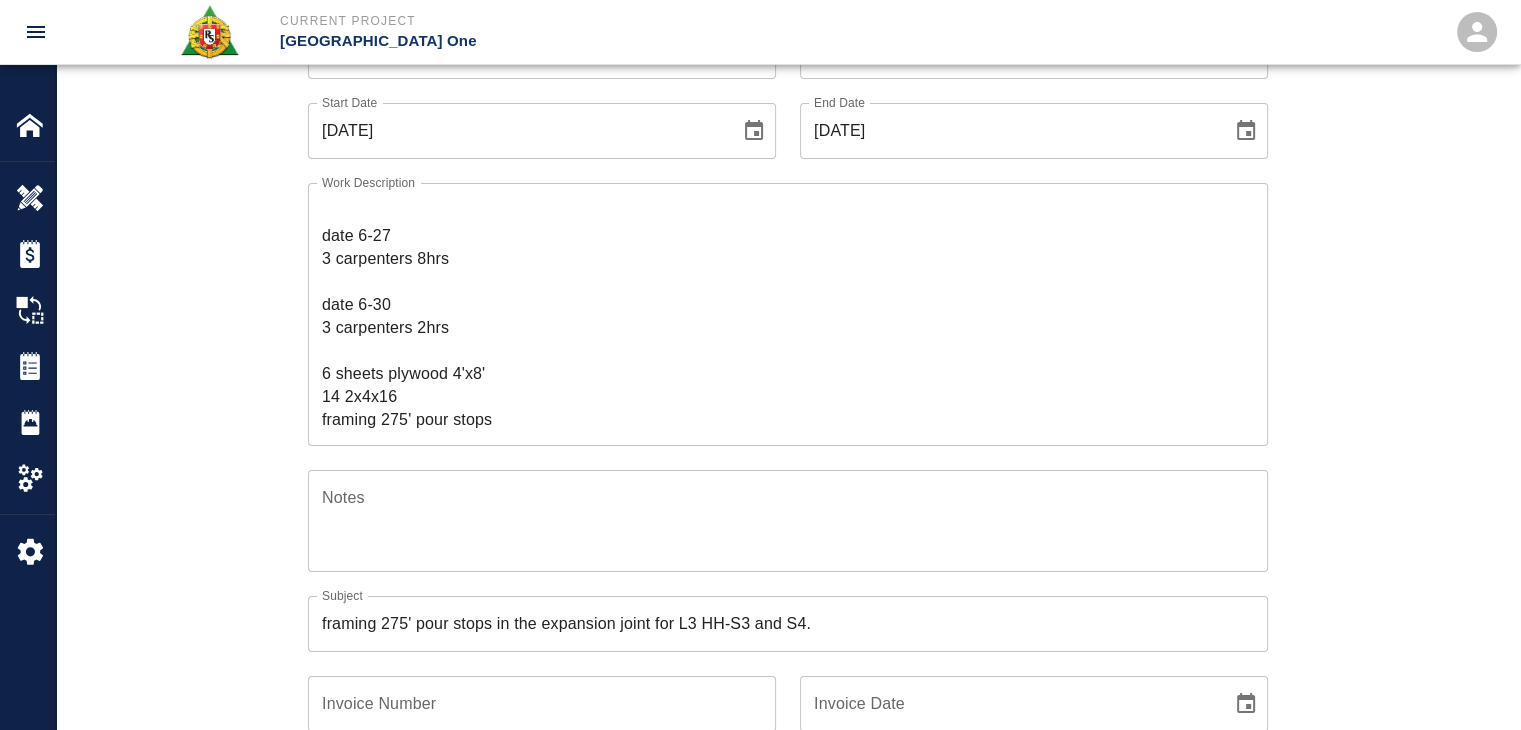 click on "Ticket Number 1186 Ticket Number PCO Number 0624 PCO Number Start Date  06/26/2025 Start Date  End Date 06/30/2025 End Date Work Description R&S worked on framing 275' pour stops in the expansion joint for L3 HH-S3 and S4.
Breakdown:
date 6-26
2 carpenters 8hrs
1 labor 8hrs
date 6-27
3 carpenters 8hrs
date 6-30
3 carpenters 2hrs
6 sheets plywood 4'x8'
14 2x4x16
framing 275' pour stops x Work Description Notes x Notes Subject framing 275' pour stops in the expansion joint for L3 HH-S3 and S4. Subject Invoice Number Invoice Number Invoice Date Invoice Date Upload Attachments (50MB limit) Choose file No file chosen Upload Another File Add Costs Switch to Lump Sum" at bounding box center [788, 503] 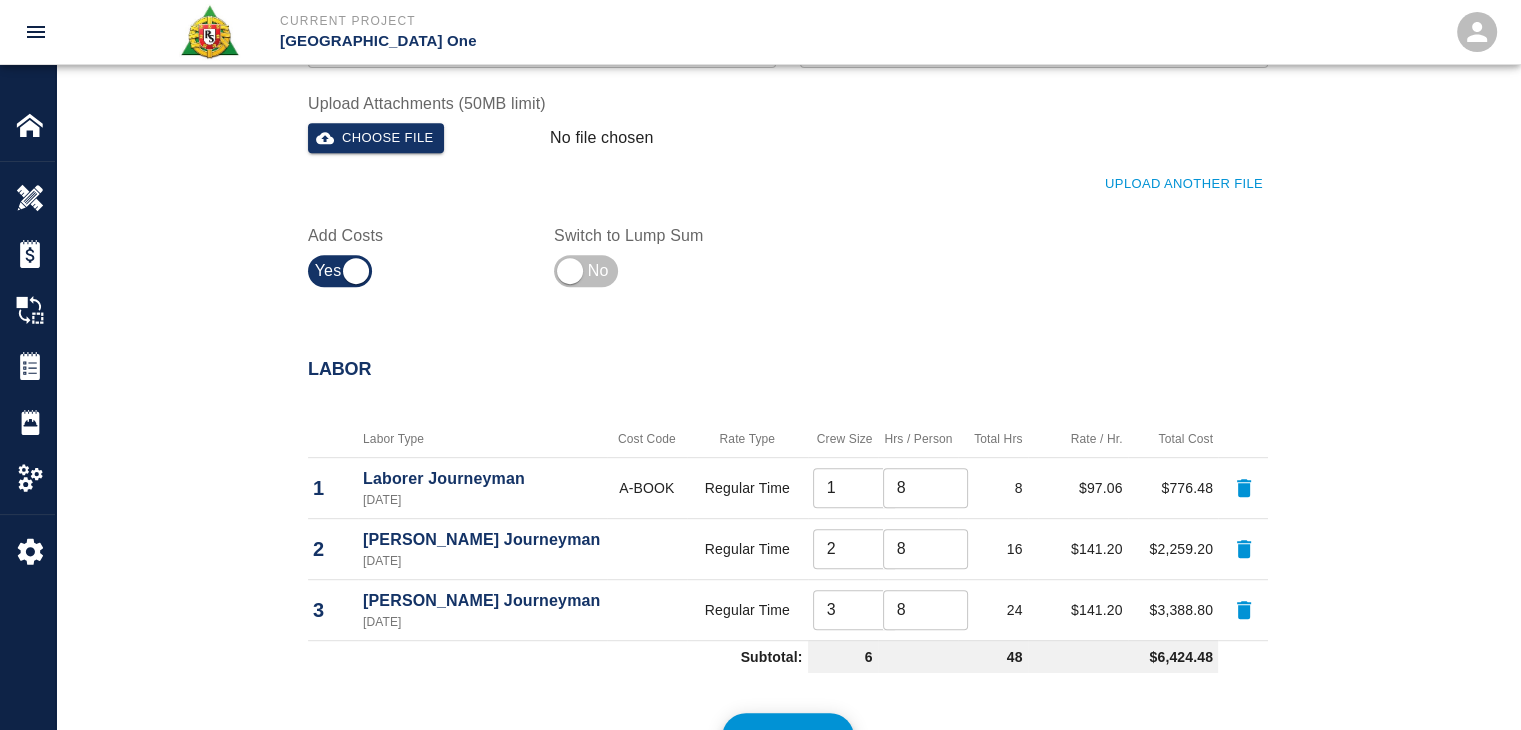 scroll, scrollTop: 1092, scrollLeft: 0, axis: vertical 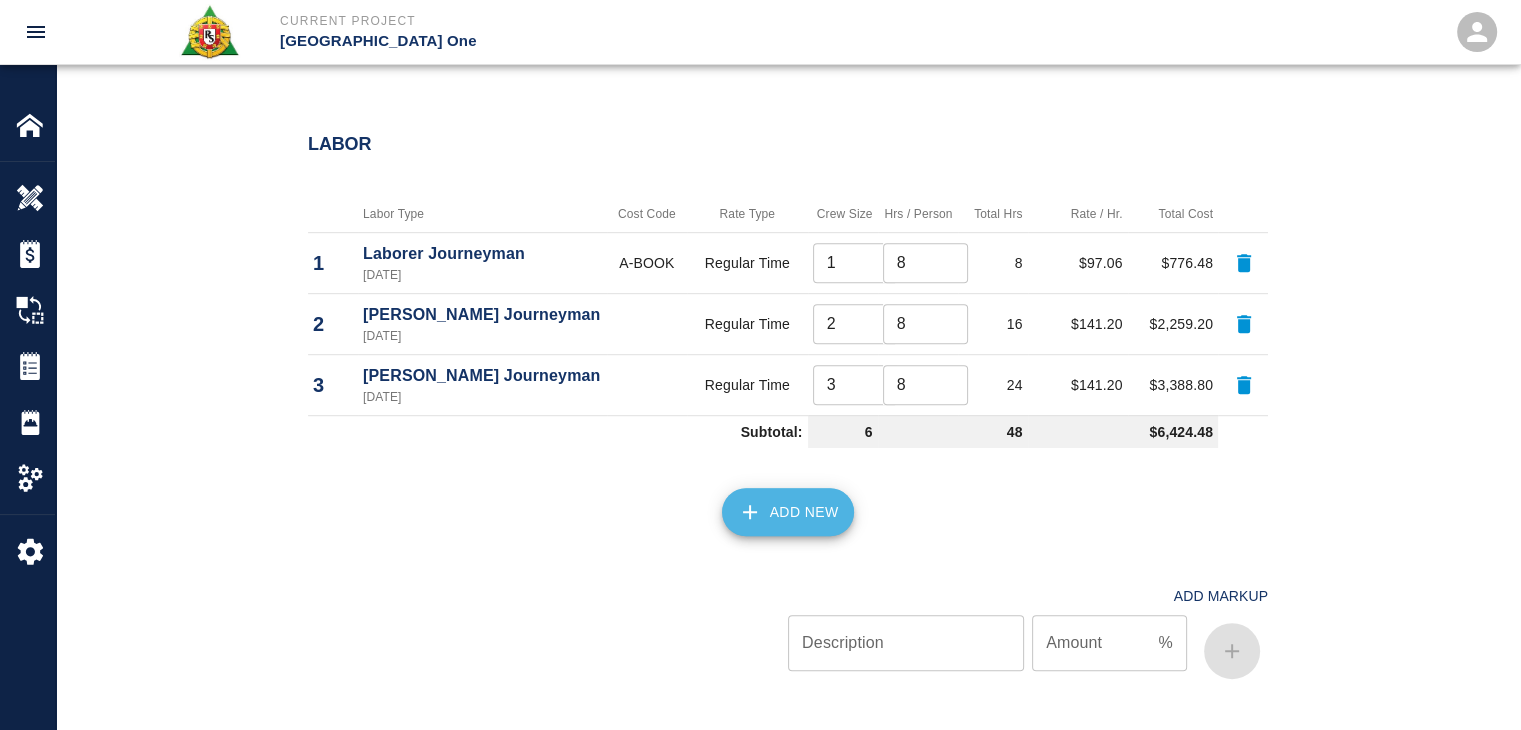 click on "Add New" at bounding box center [788, 512] 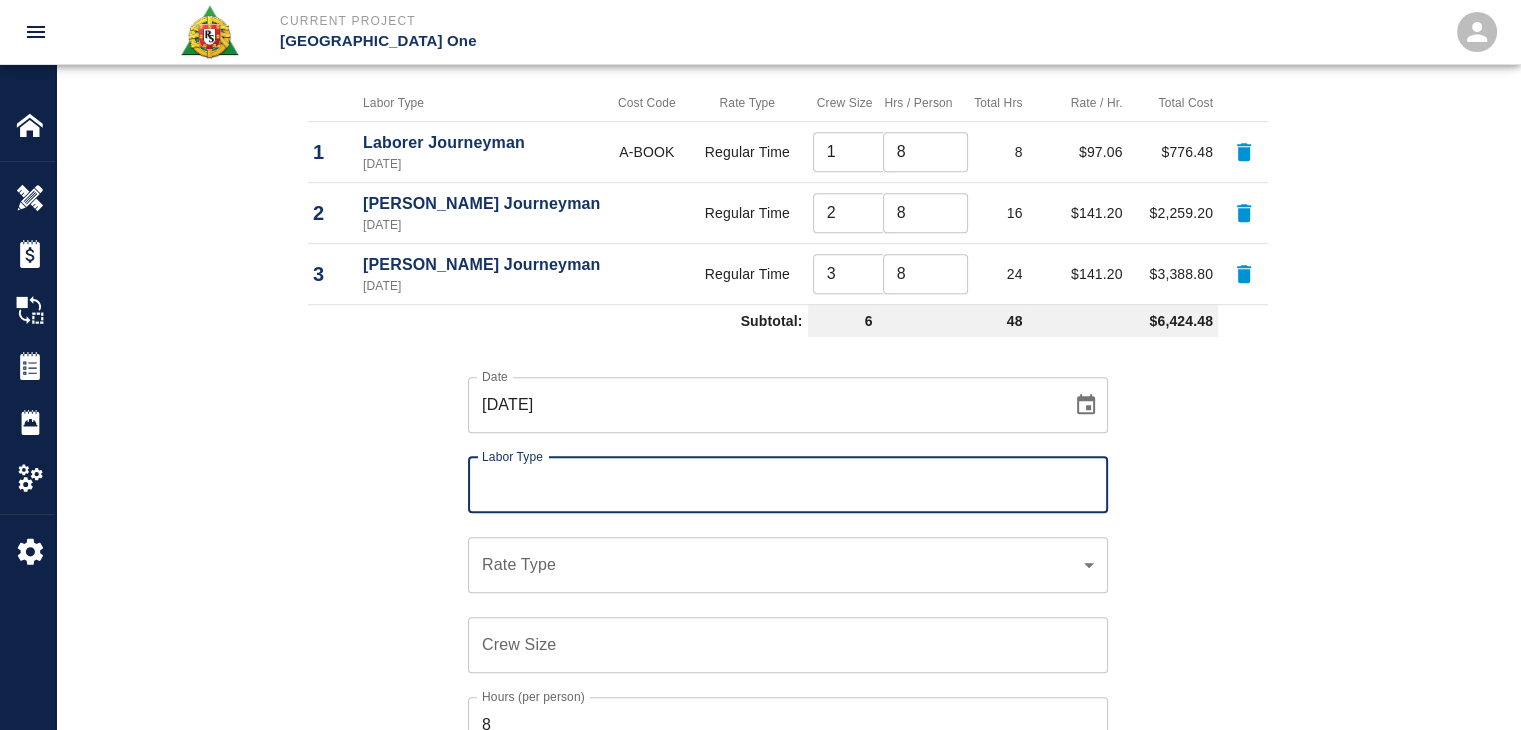 scroll, scrollTop: 1204, scrollLeft: 0, axis: vertical 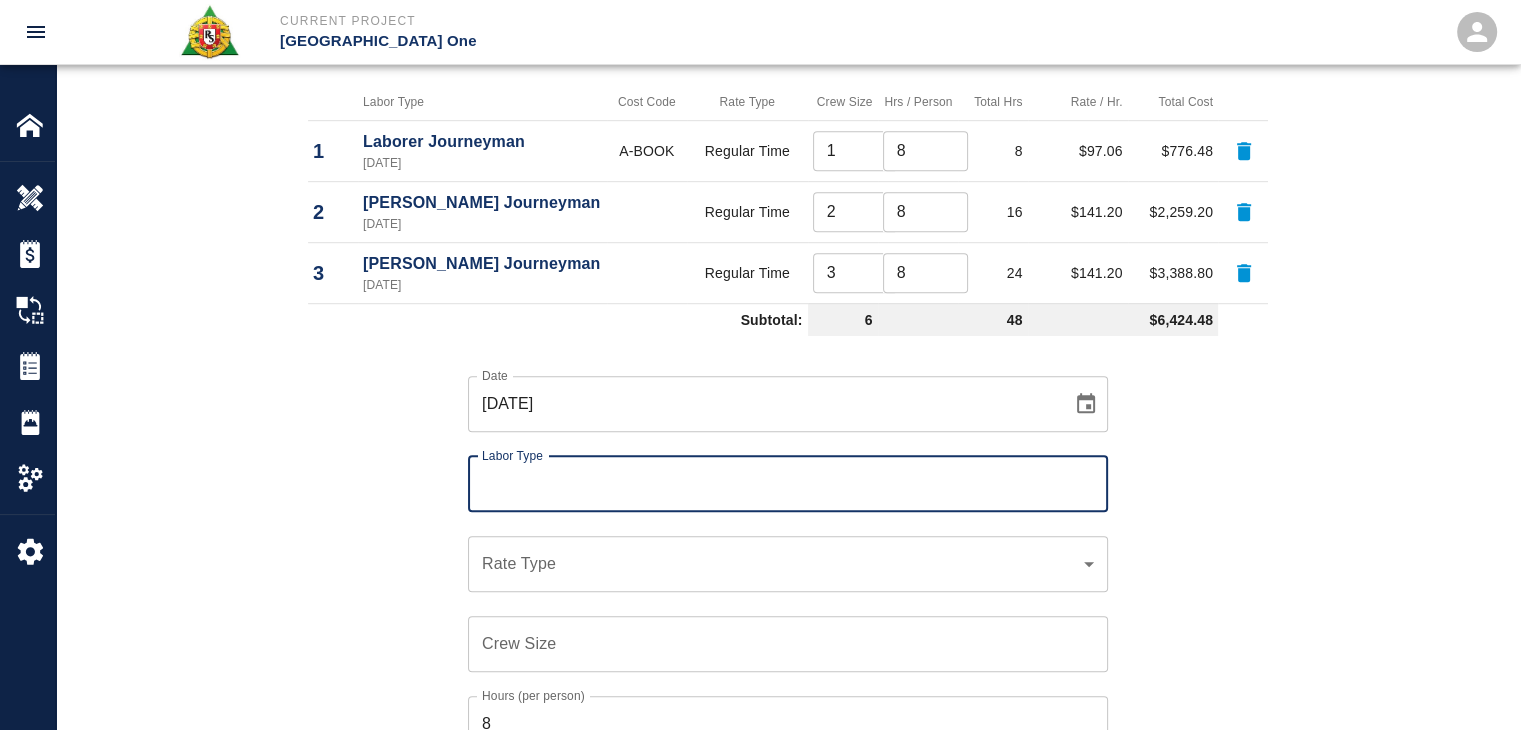 click 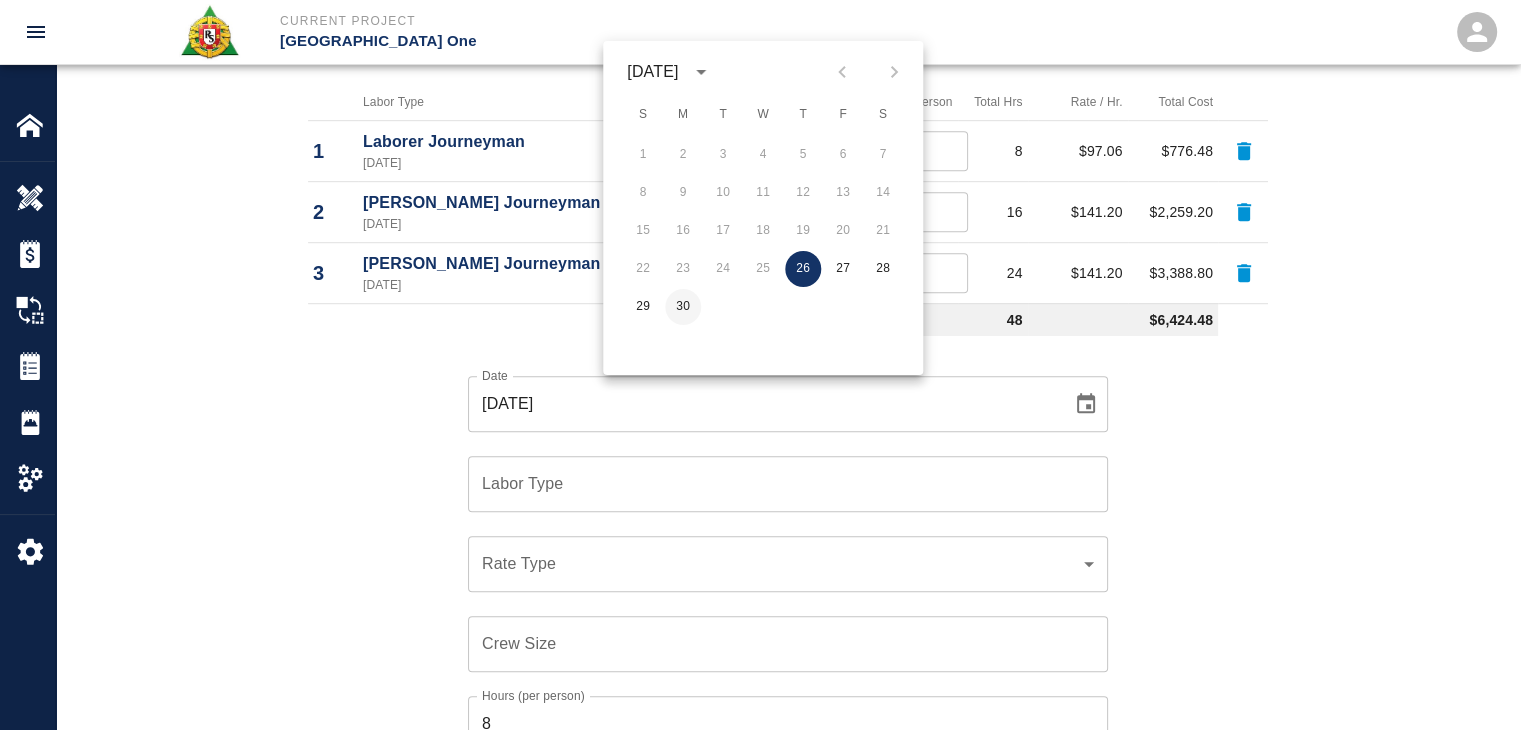 click on "30" at bounding box center (683, 307) 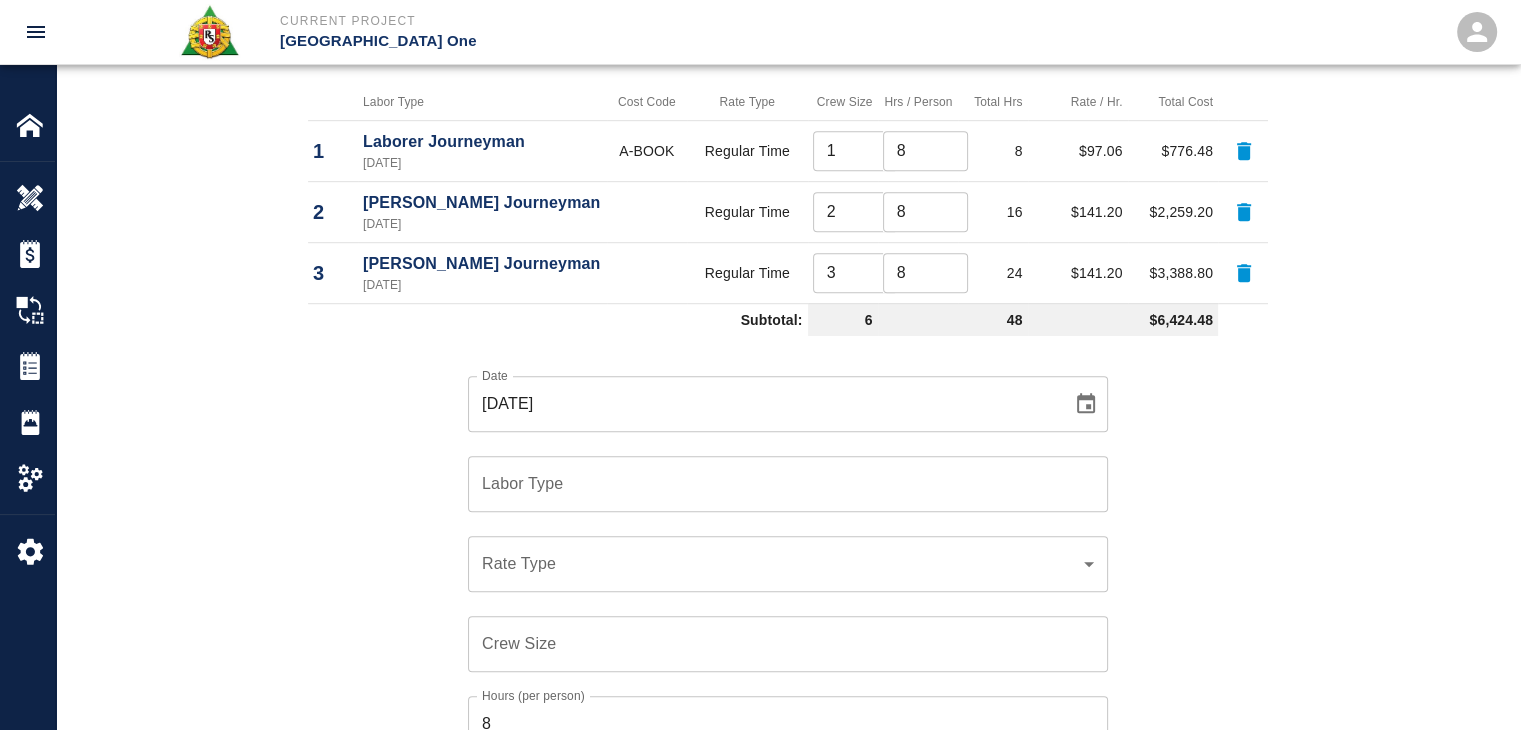 click on "Labor Type" at bounding box center (788, 484) 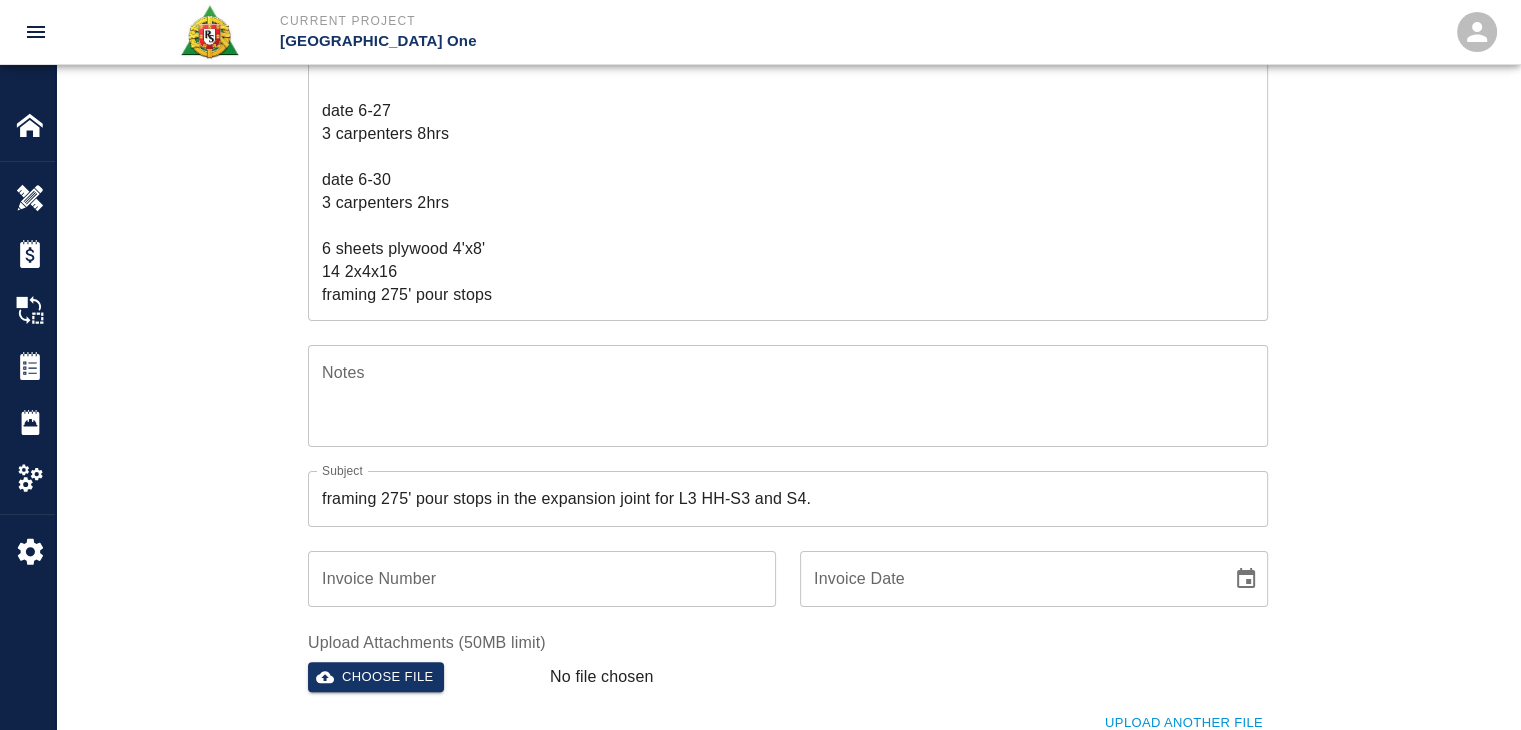 scroll, scrollTop: 262, scrollLeft: 0, axis: vertical 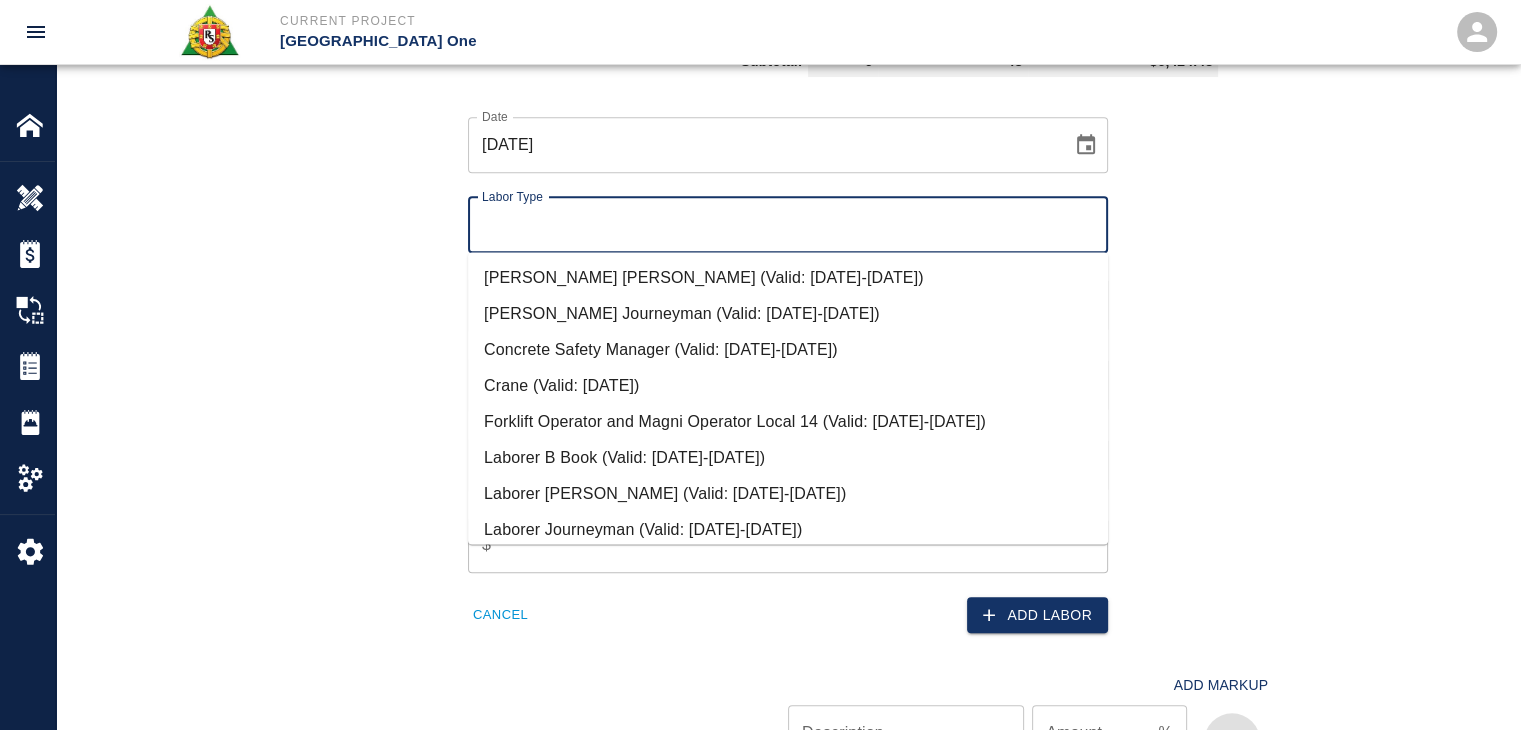 click on "Carpenter Journeyman (Valid: 07/01/2024-08/31/2025)" at bounding box center (788, 314) 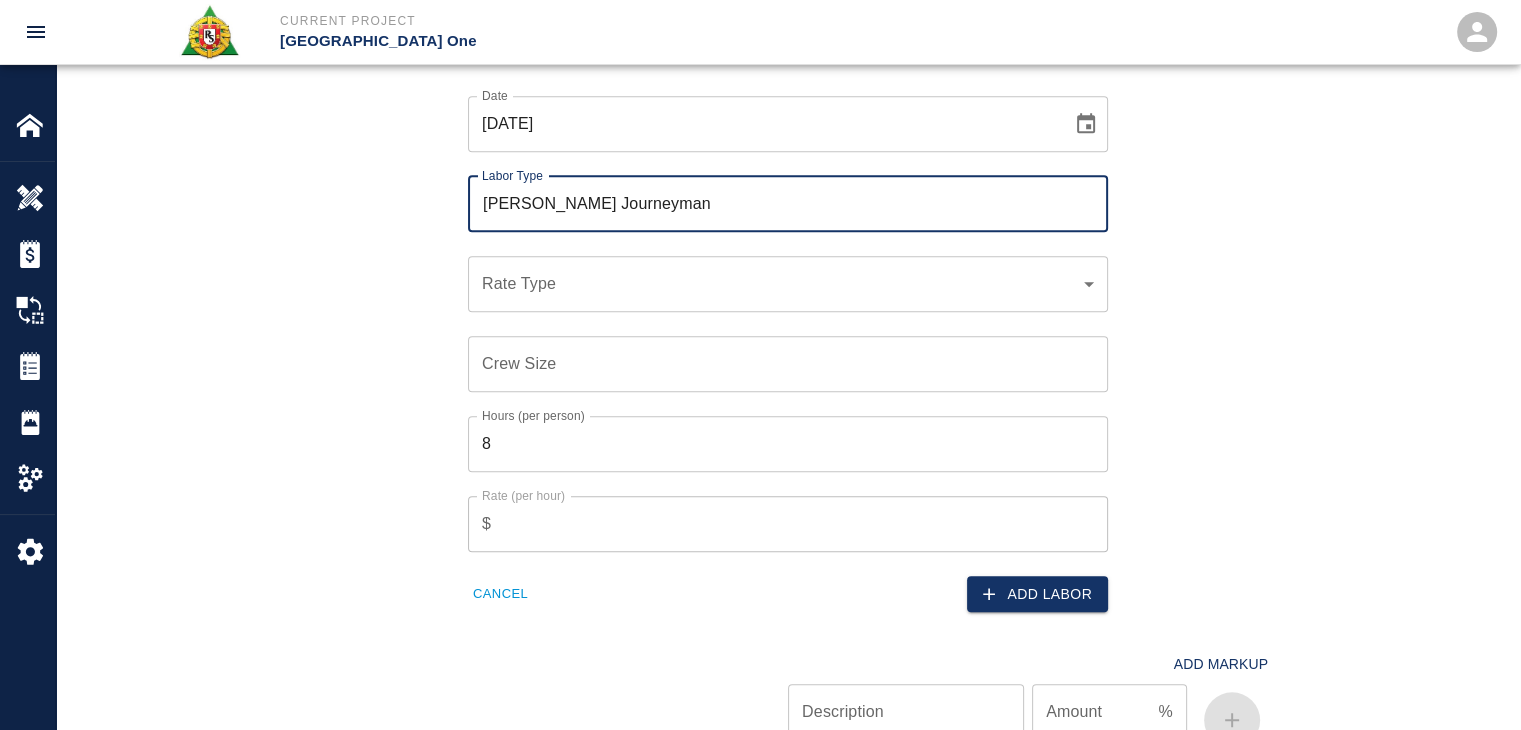 scroll, scrollTop: 1484, scrollLeft: 0, axis: vertical 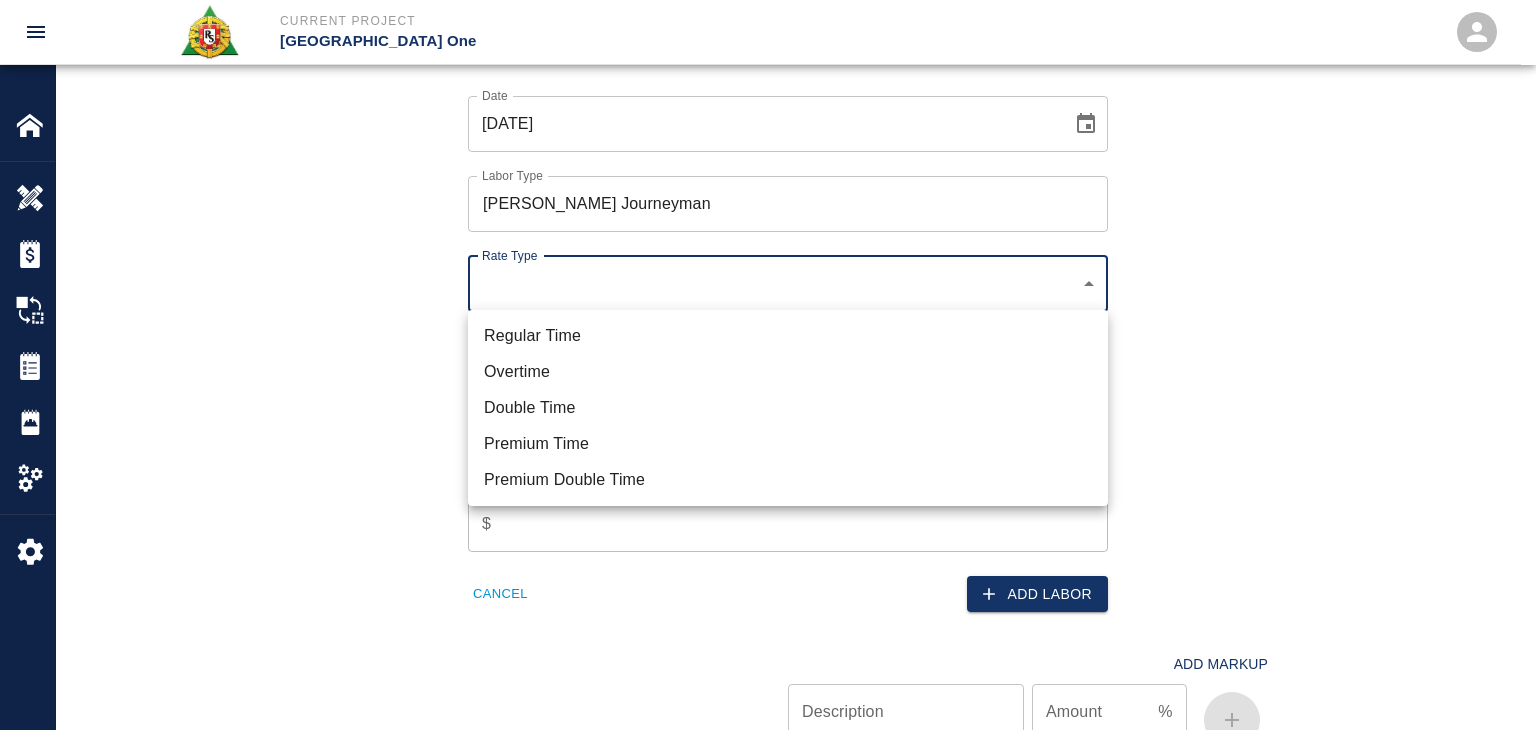 click on "Current Project JFK Terminal One Home JFK Terminal One Overview Estimates Change Orders Tickets Daily Reports Project Settings Settings Powered By Terms of Service  |  Privacy Policy Edit Ticket Ticket Number 1186 Ticket Number PCO Number 0624 PCO Number Start Date  06/26/2025 Start Date  End Date 06/30/2025 End Date Work Description R&S worked on framing 275' pour stops in the expansion joint for L3 HH-S3 and S4.
Breakdown:
date 6-26
2 carpenters 8hrs
1 labor 8hrs
date 6-27
3 carpenters 8hrs
date 6-30
3 carpenters 2hrs
6 sheets plywood 4'x8'
14 2x4x16
framing 275' pour stops x Work Description Notes x Notes Subject framing 275' pour stops in the expansion joint for L3 HH-S3 and S4. Subject Invoice Number Invoice Number Invoice Date Invoice Date Upload Attachments (50MB limit) Choose file No file chosen Upload Another File Add Costs Switch to Lump Sum Labor Labor Type Cost Code Rate Type Crew Size Hrs / Person Total Hrs Rate / Hr. Total Cost 1 Laborer Journeyman 06/26/2025 A-BOOK Regular Time 1 ​ 8" at bounding box center (768, -1119) 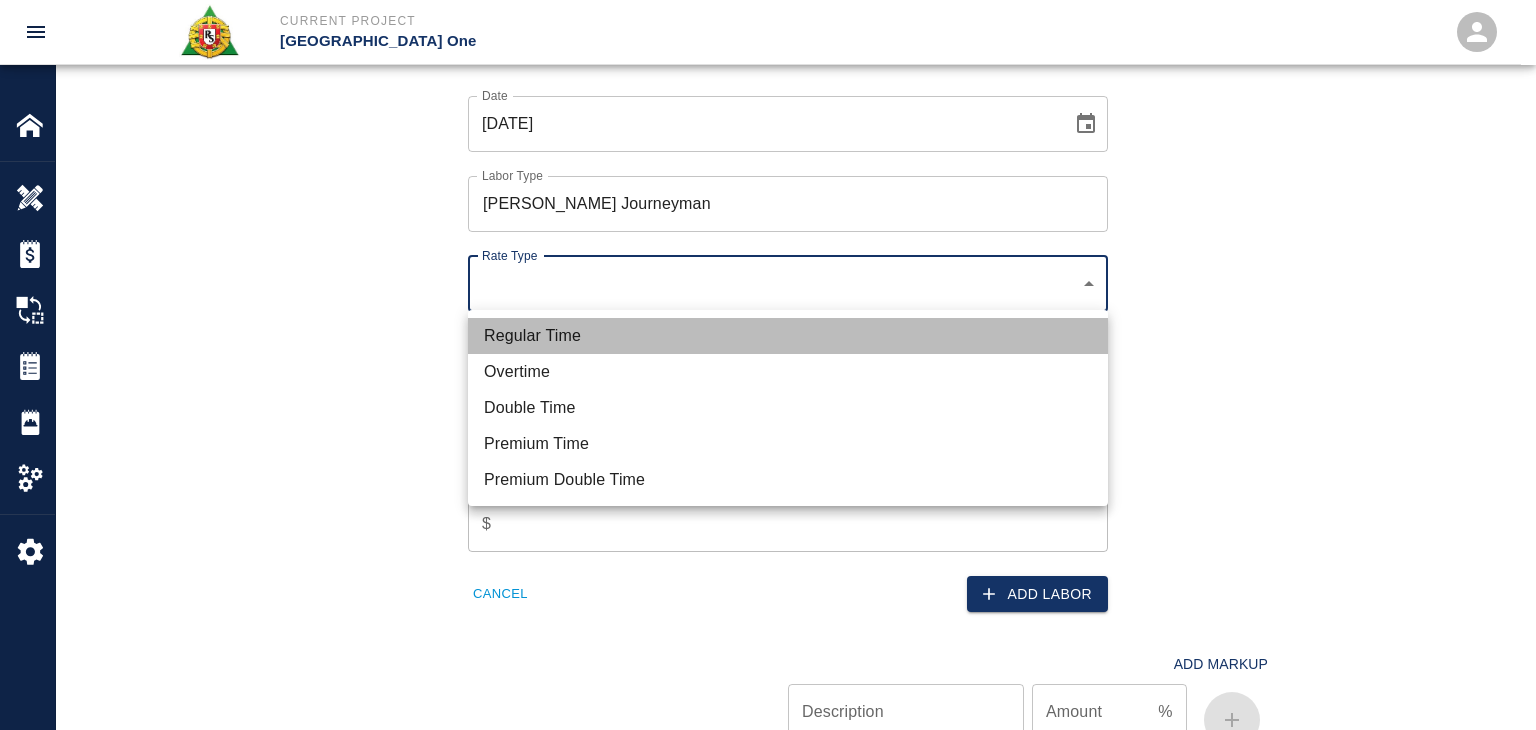 click on "Regular Time" at bounding box center (788, 336) 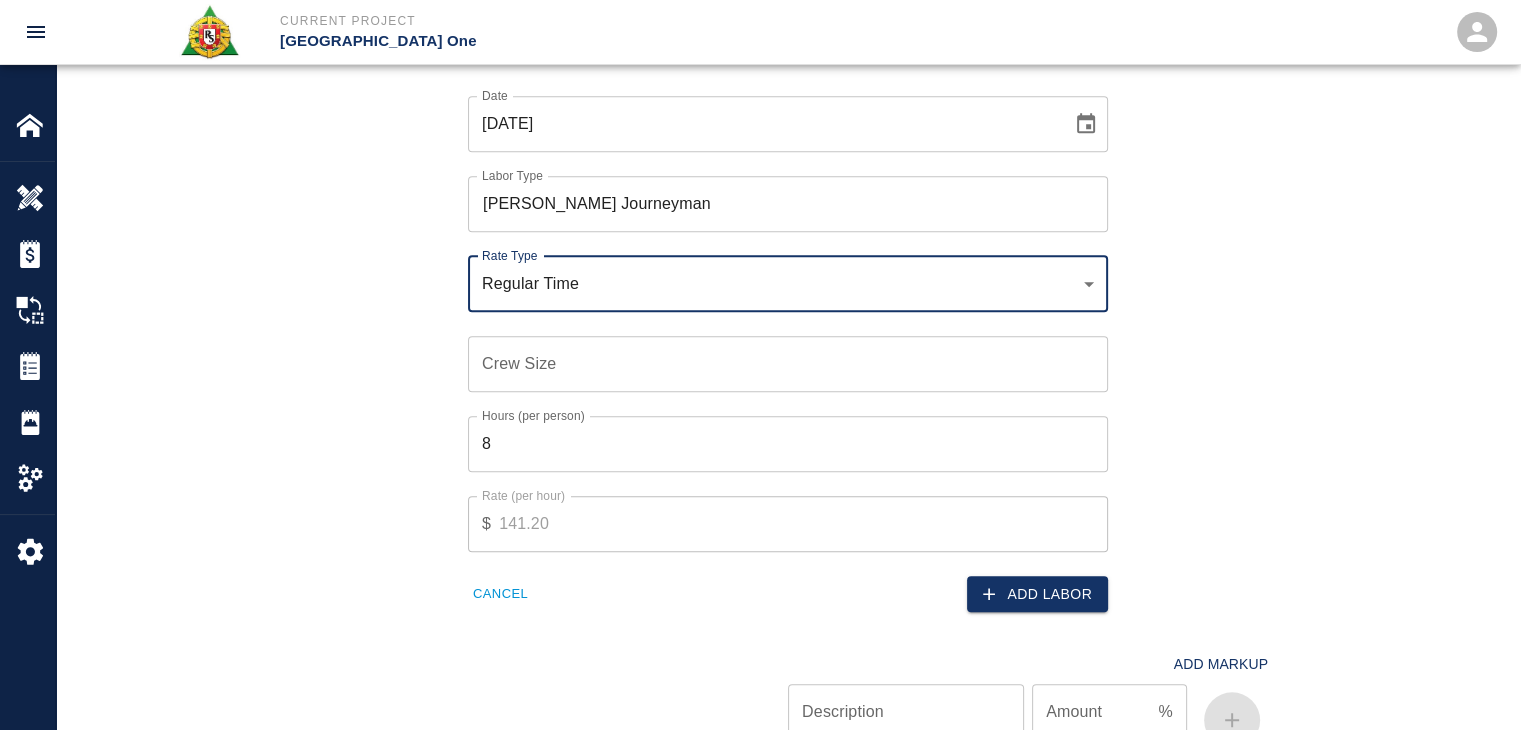 click on "Crew Size" at bounding box center (788, 364) 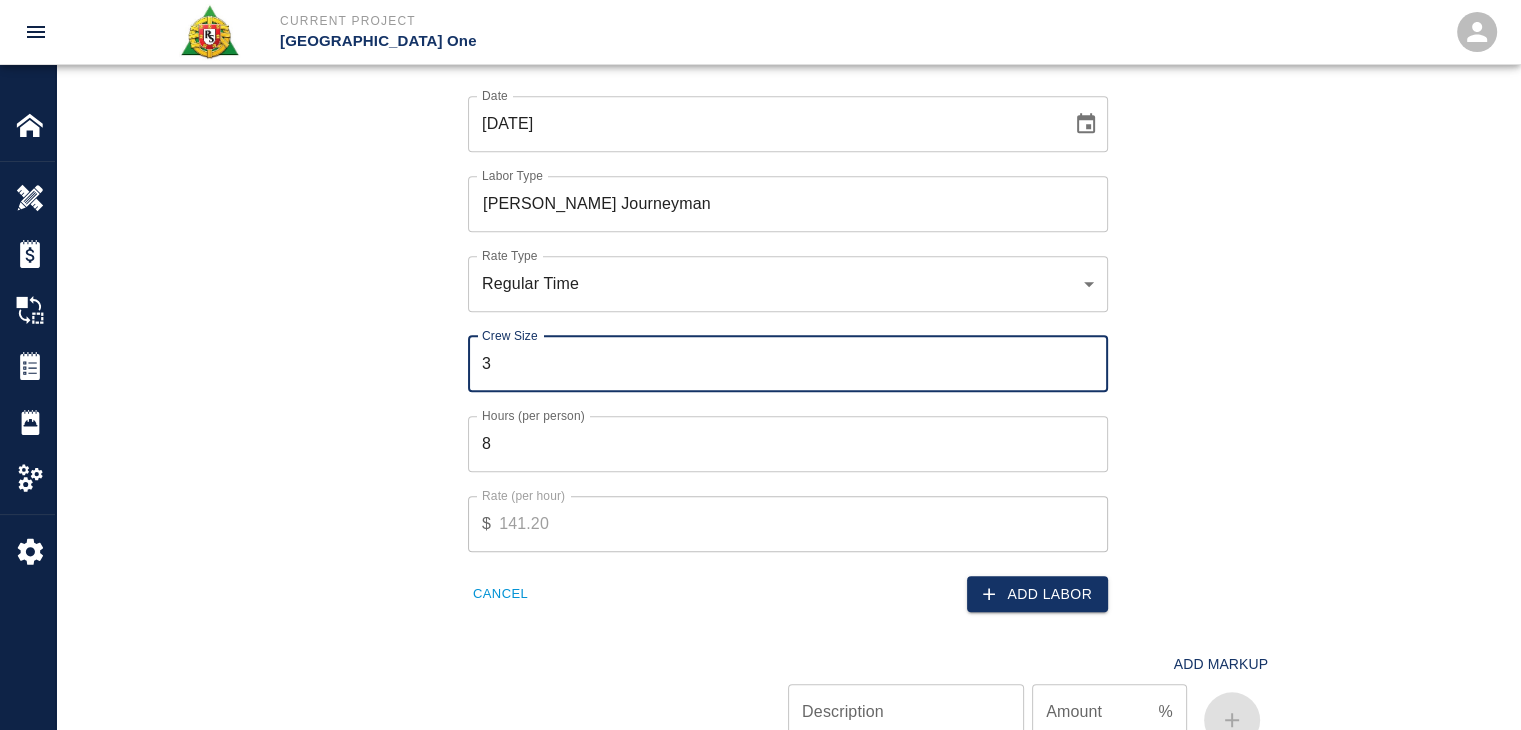 type on "3" 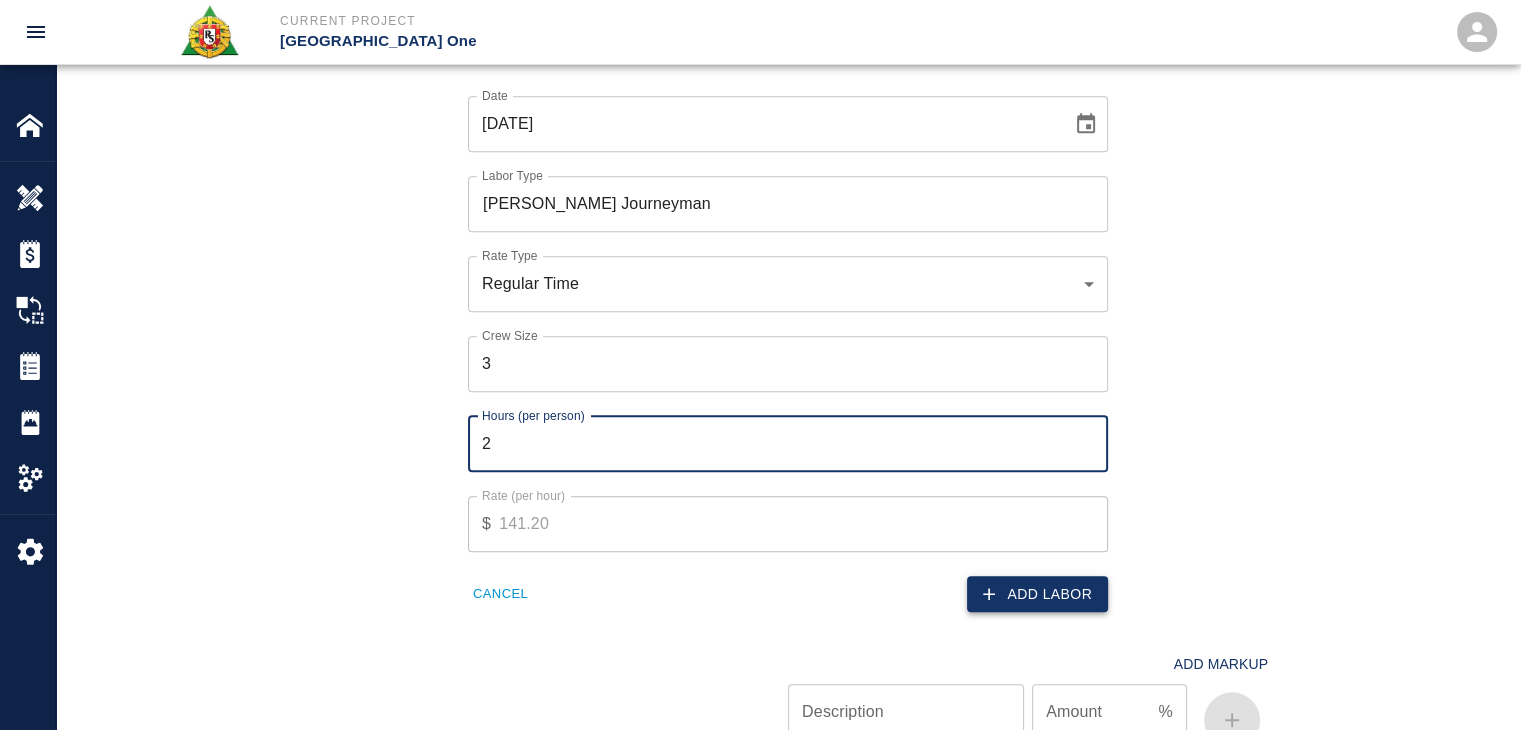 type on "2" 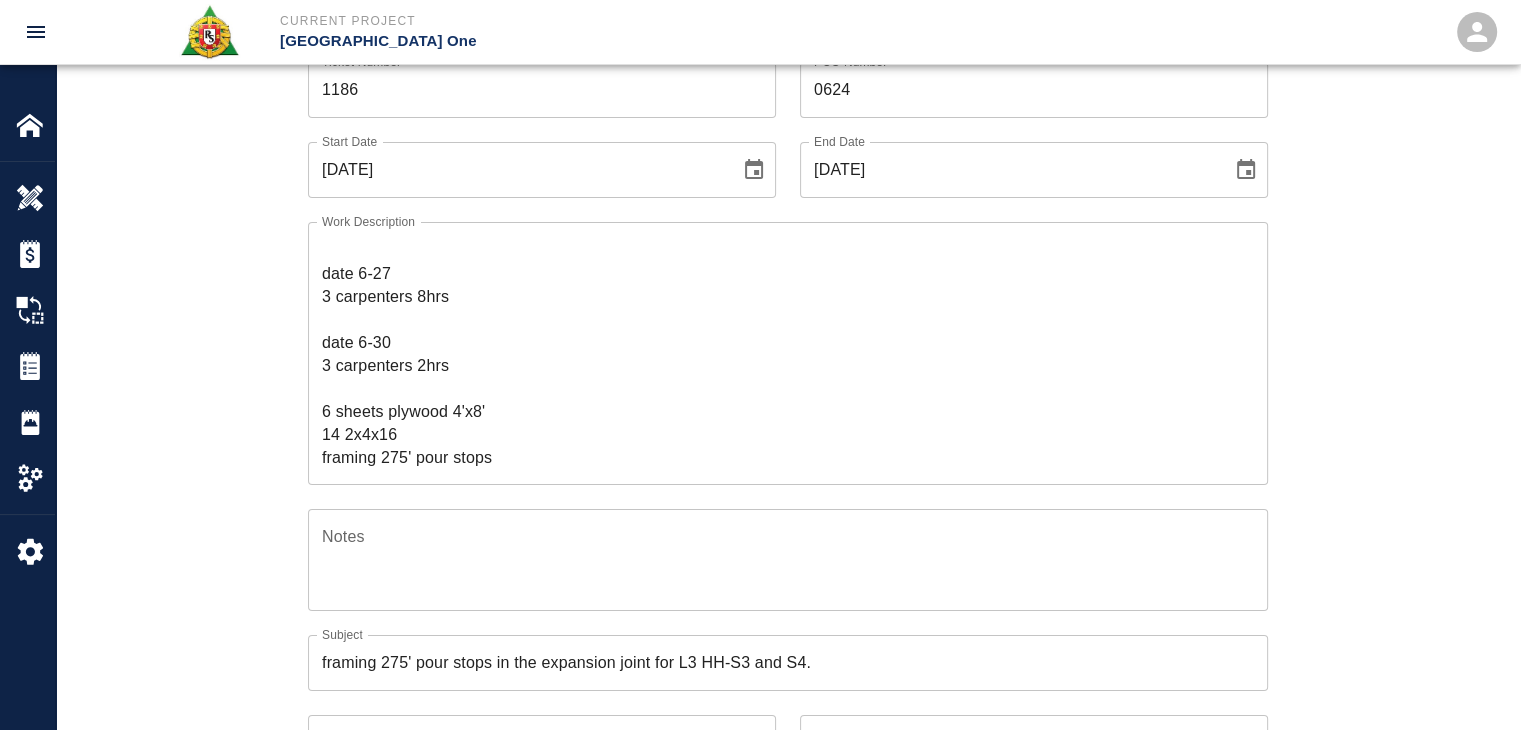 scroll, scrollTop: 183, scrollLeft: 0, axis: vertical 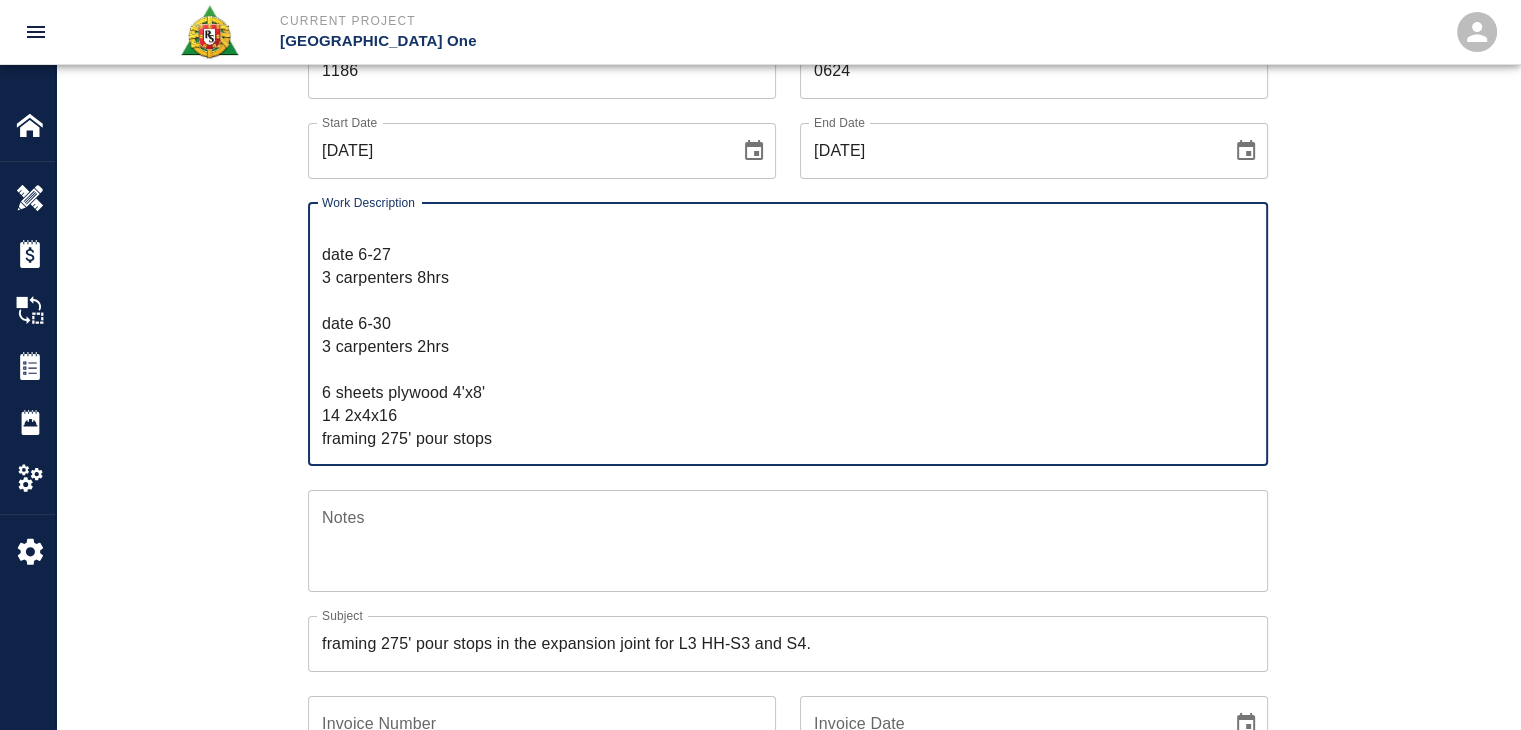 click on "R&S worked on framing 275' pour stops in the expansion joint for L3 HH-S3 and S4.
Breakdown:
date 6-26
2 carpenters 8hrs
1 labor 8hrs
date 6-27
3 carpenters 8hrs
date 6-30
3 carpenters 2hrs
6 sheets plywood 4'x8'
14 2x4x16
framing 275' pour stops" at bounding box center (788, 334) 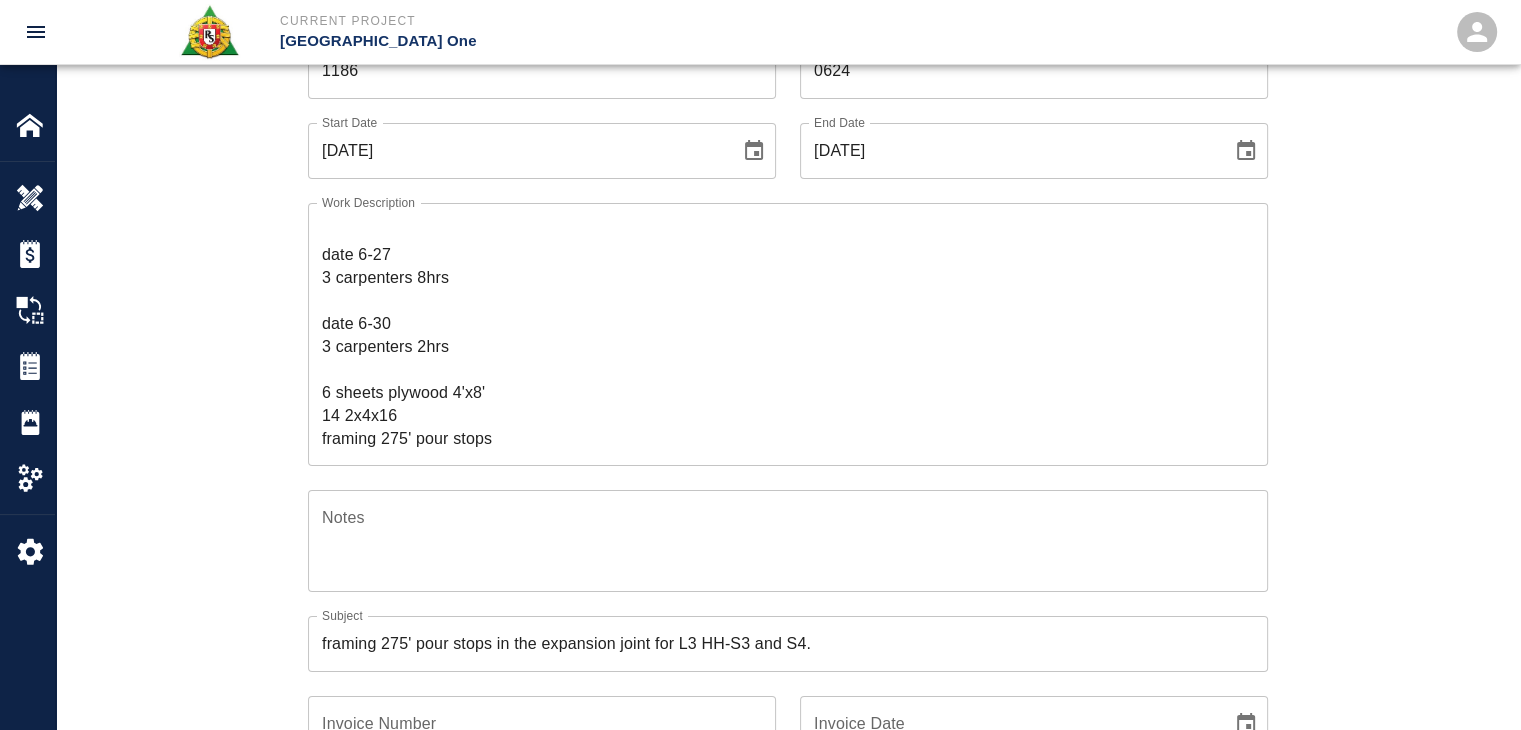 click on "Ticket Number 1186 Ticket Number PCO Number 0624 PCO Number Start Date  06/26/2025 Start Date  End Date 06/30/2025 End Date Work Description R&S worked on framing 275' pour stops in the expansion joint for L3 HH-S3 and S4.
Breakdown:
date 6-26
2 carpenters 8hrs
1 labor 8hrs
date 6-27
3 carpenters 8hrs
date 6-30
3 carpenters 2hrs
6 sheets plywood 4'x8'
14 2x4x16
framing 275' pour stops x Work Description Notes x Notes Subject framing 275' pour stops in the expansion joint for L3 HH-S3 and S4. Subject Invoice Number Invoice Number Invoice Date Invoice Date Upload Attachments (50MB limit) Choose file No file chosen Upload Another File Add Costs Switch to Lump Sum" at bounding box center (788, 523) 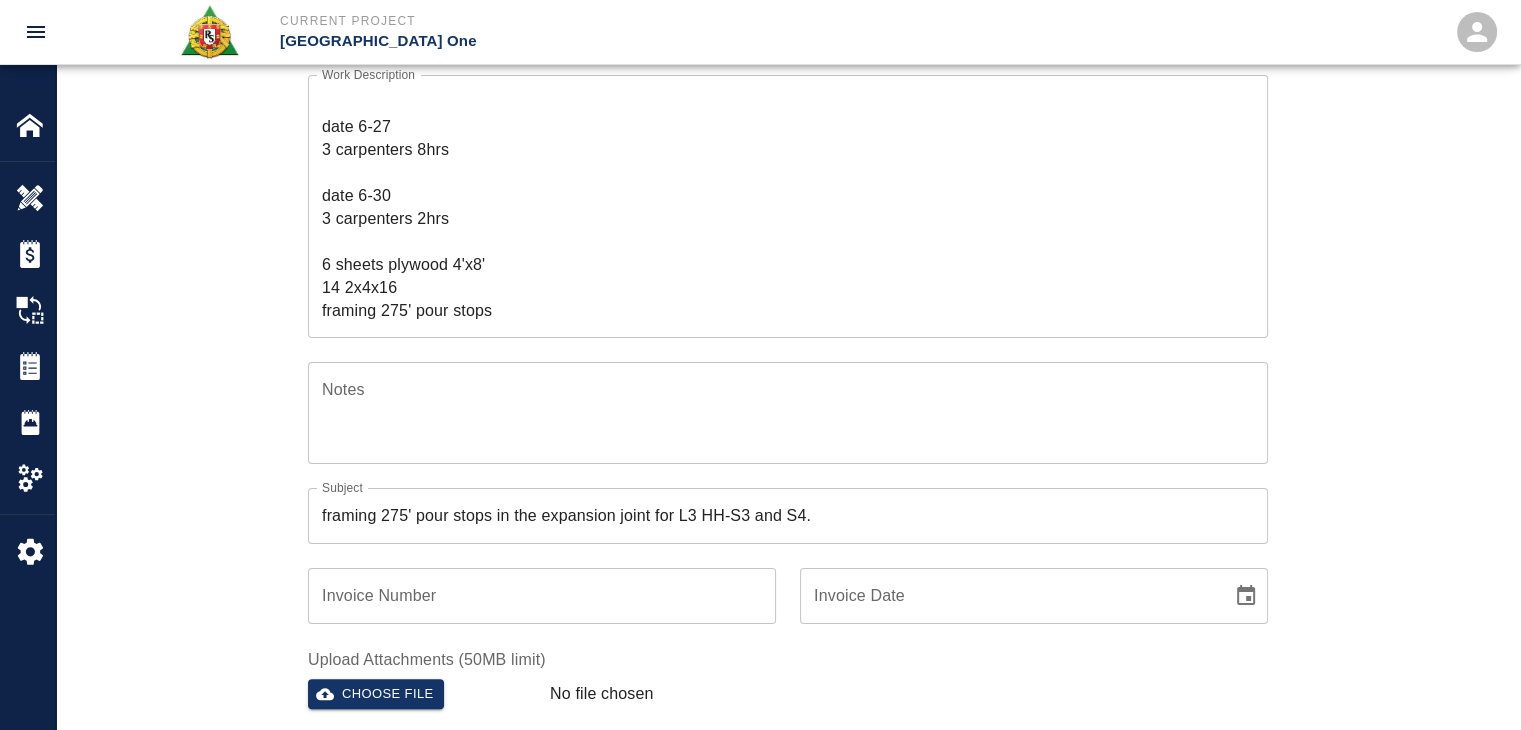 scroll, scrollTop: 0, scrollLeft: 0, axis: both 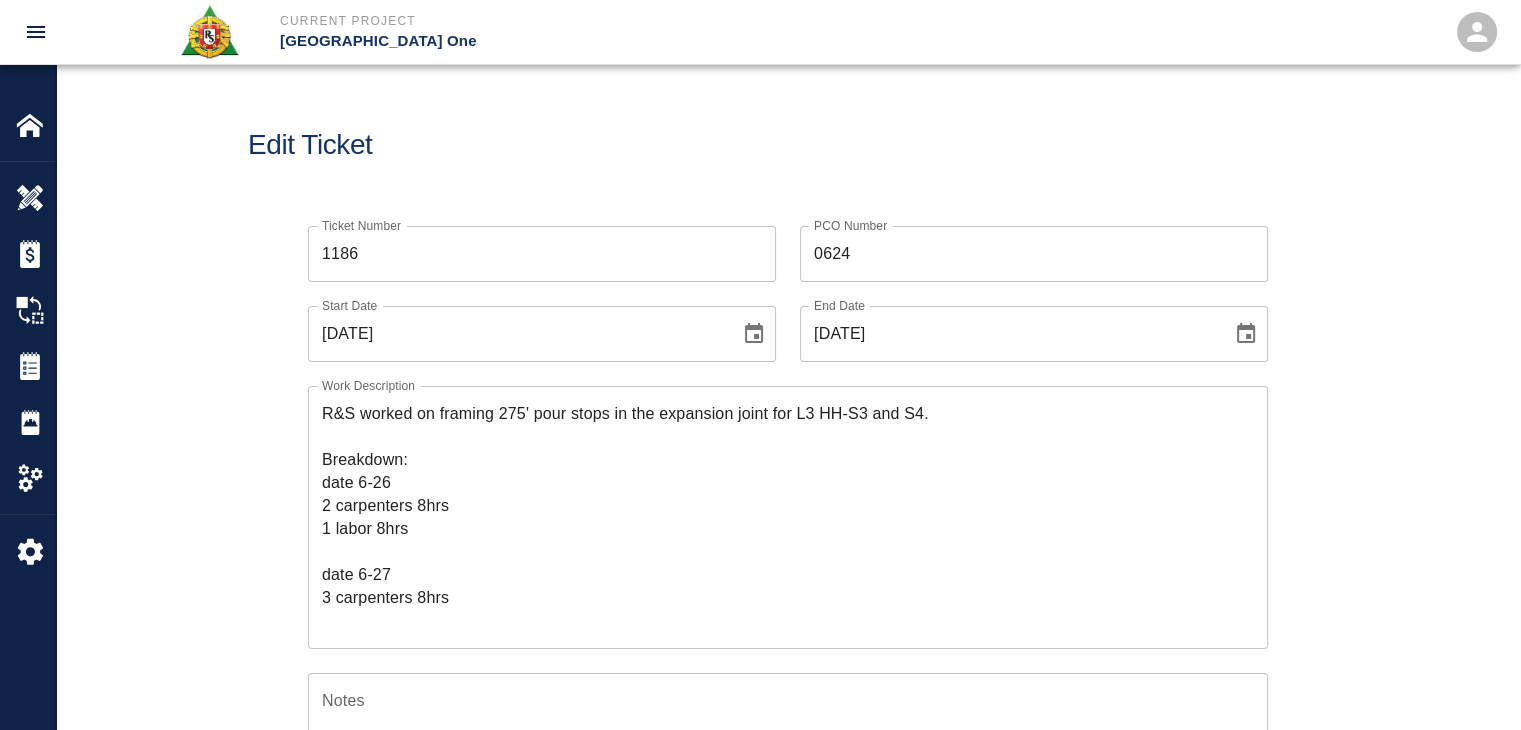 click on "Ticket Number 1186 Ticket Number PCO Number 0624 PCO Number Start Date  06/26/2025 Start Date  End Date 06/30/2025 End Date Work Description R&S worked on framing 275' pour stops in the expansion joint for L3 HH-S3 and S4.
Breakdown:
date 6-26
2 carpenters 8hrs
1 labor 8hrs
date 6-27
3 carpenters 8hrs
date 6-30
3 carpenters 2hrs
6 sheets plywood 4'x8'
14 2x4x16
framing 275' pour stops x Work Description Notes x Notes Subject framing 275' pour stops in the expansion joint for L3 HH-S3 and S4. Subject Invoice Number Invoice Number Invoice Date Invoice Date Upload Attachments (50MB limit) Choose file No file chosen Upload Another File Add Costs Switch to Lump Sum" at bounding box center (788, 706) 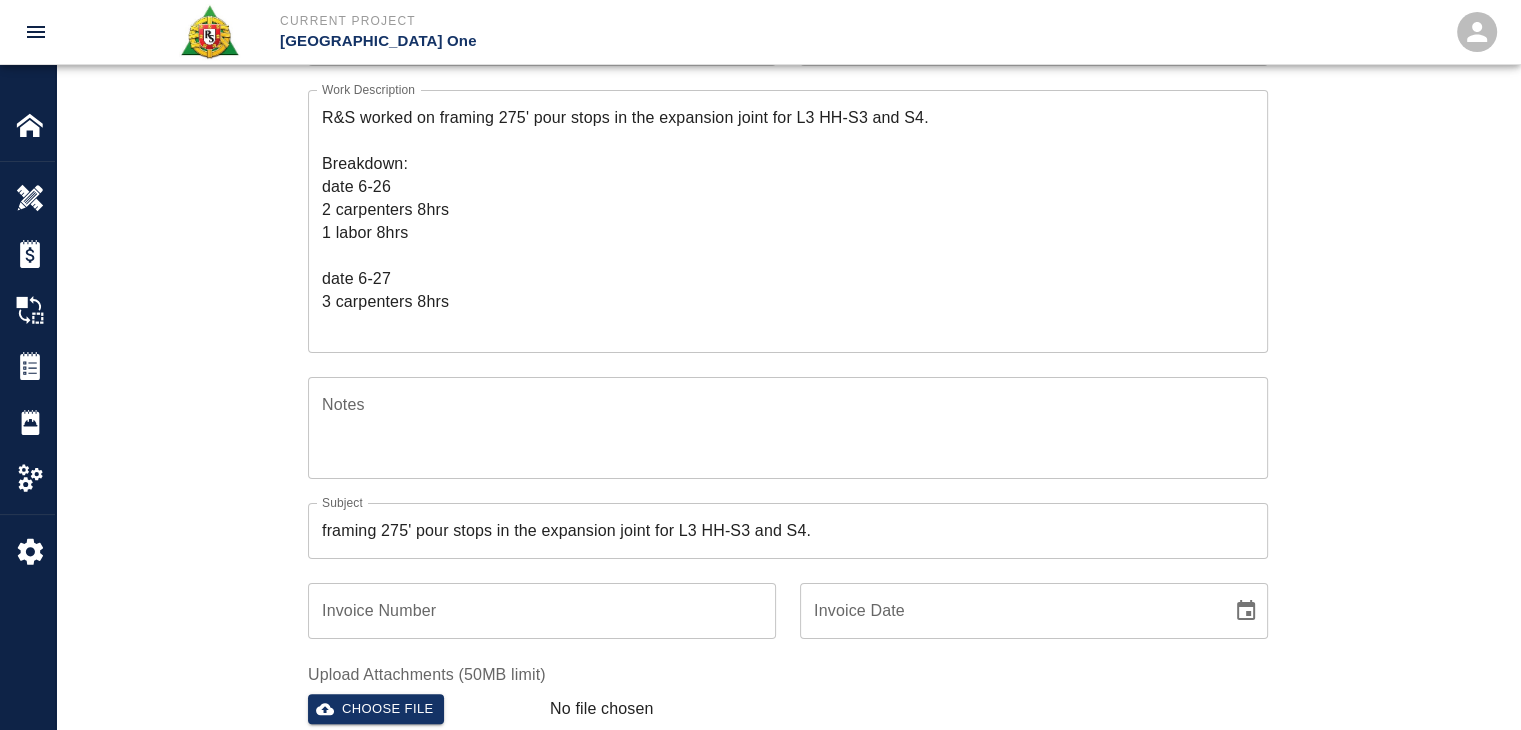 scroll, scrollTop: 276, scrollLeft: 0, axis: vertical 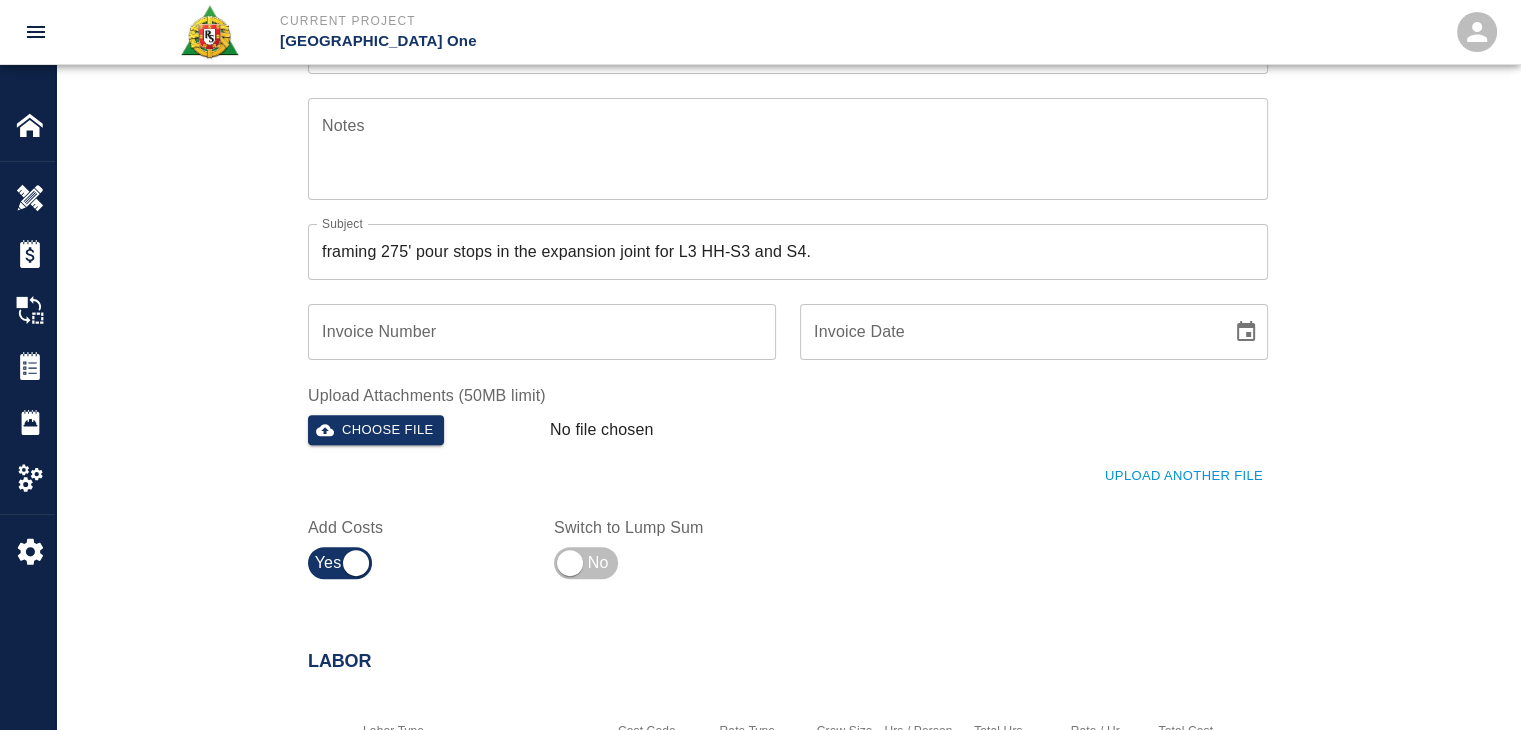 click on "Upload Another File" at bounding box center (776, 464) 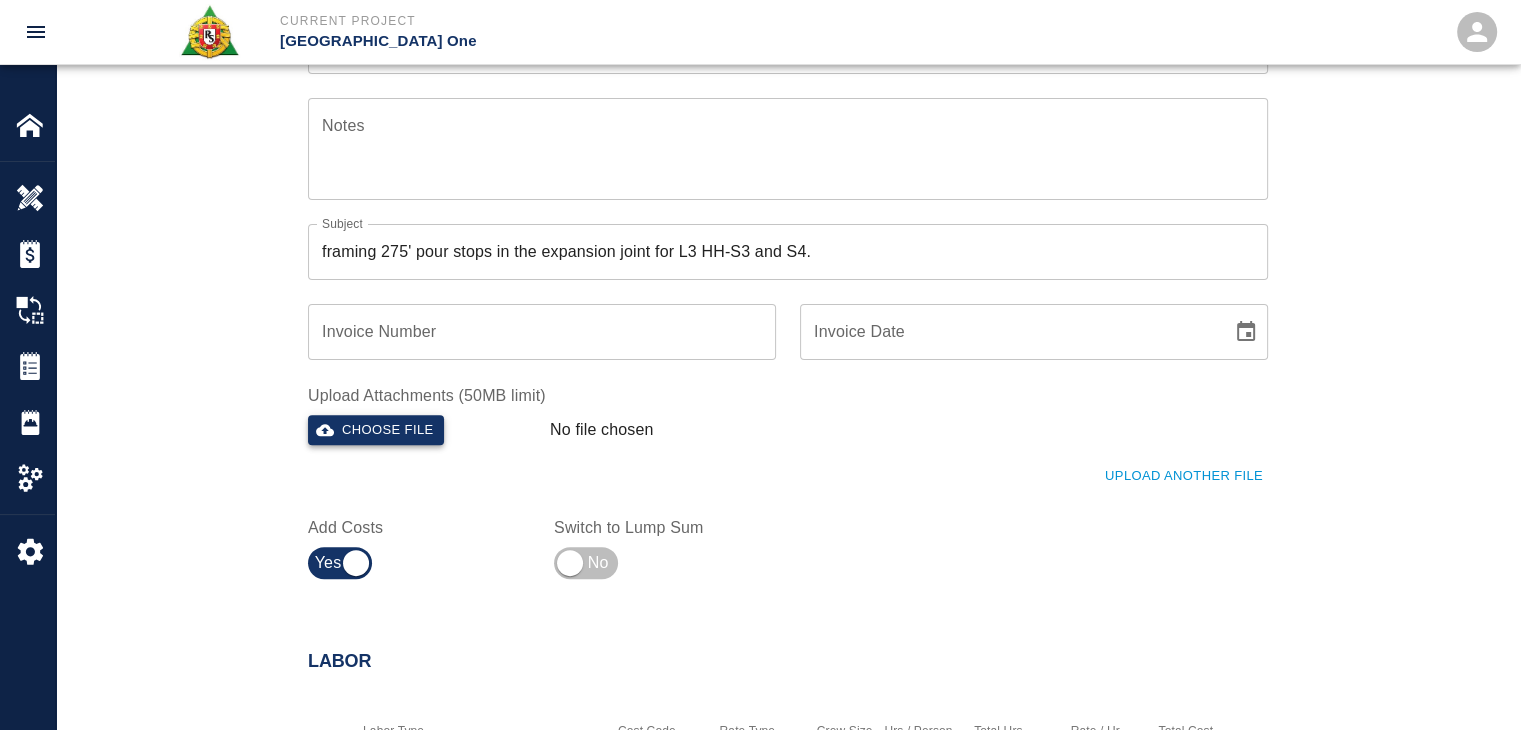 click on "Choose file" at bounding box center [376, 430] 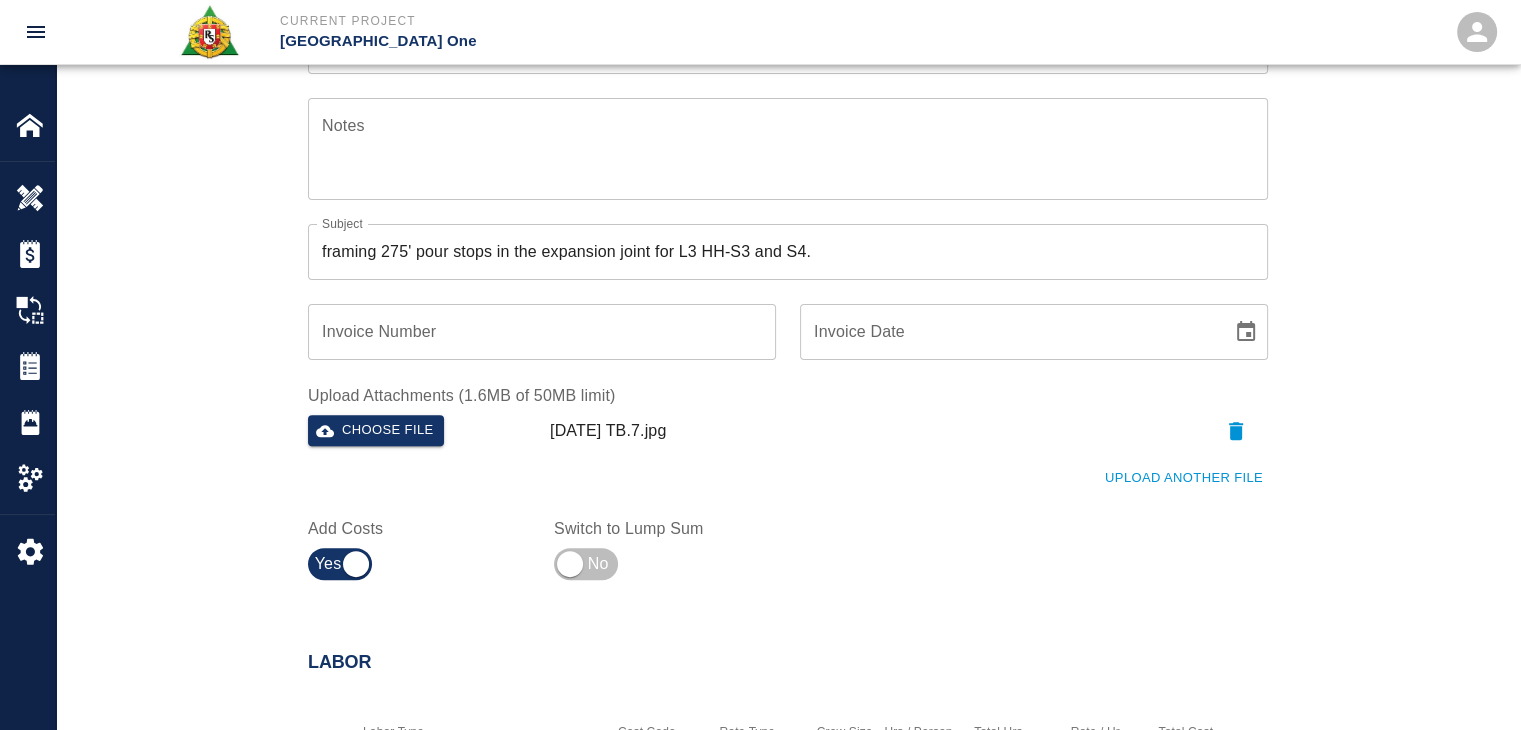 click on "Ticket Number 1186 Ticket Number PCO Number 0624 PCO Number Start Date  06/26/2025 Start Date  End Date 06/30/2025 End Date Work Description R&S worked on framing 275' pour stops in the expansion joint for L3 HH-S3 and S4.
Breakdown:
date 6-26
2 carpenters 8hrs
1 labor 8hrs
date 6-27
3 carpenters 8hrs
date 6-30
3 carpenters 2hrs
6 sheets plywood 4'x8'
14 2x4x16
framing 275' pour stops x Work Description Notes x Notes Subject framing 275' pour stops in the expansion joint for L3 HH-S3 and S4. Subject Invoice Number Invoice Number Invoice Date Invoice Date Upload Attachments (1.6MB of 50MB limit) Choose file 07-01-25 TB.7.jpg Upload Another File Add Costs Switch to Lump Sum" at bounding box center (776, 108) 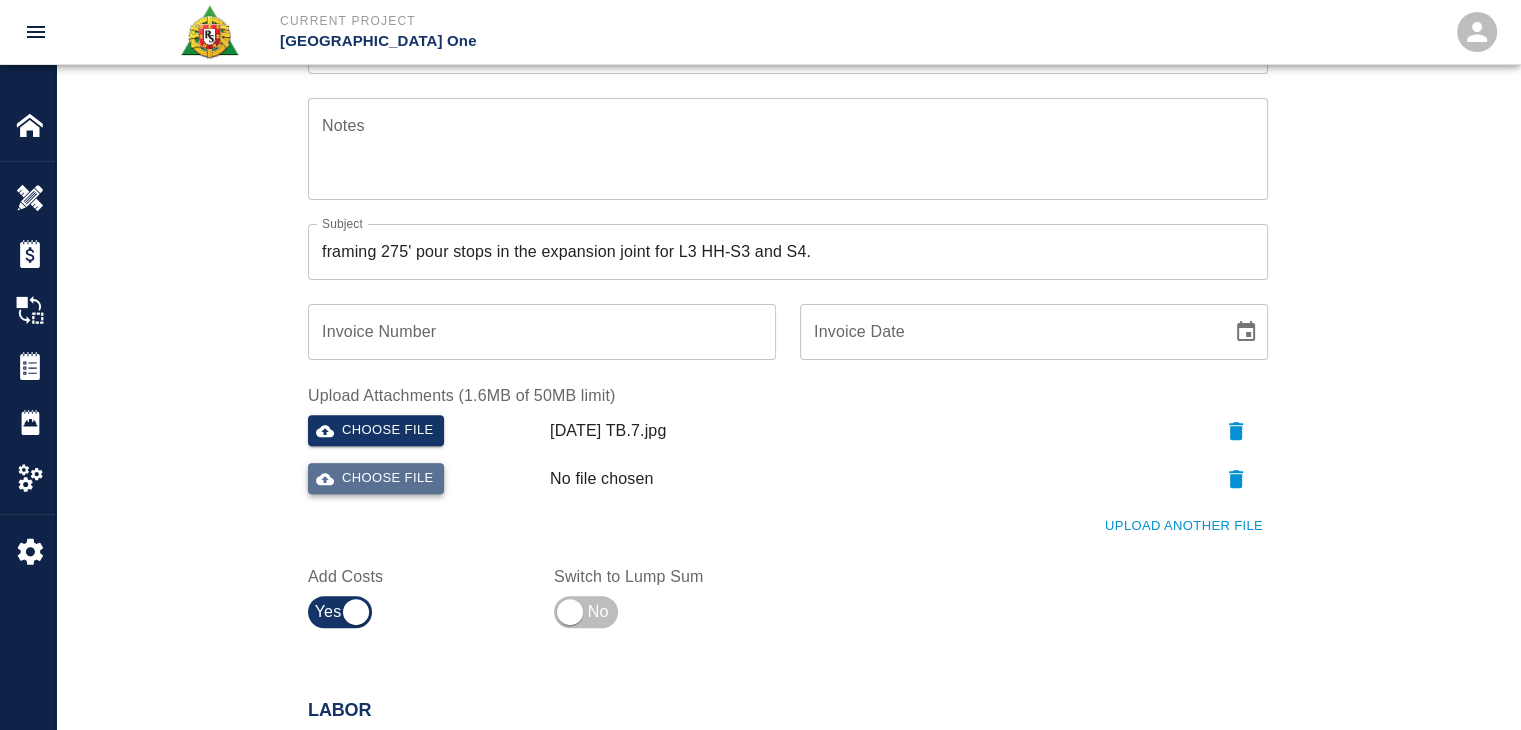 click on "Choose file" at bounding box center (376, 478) 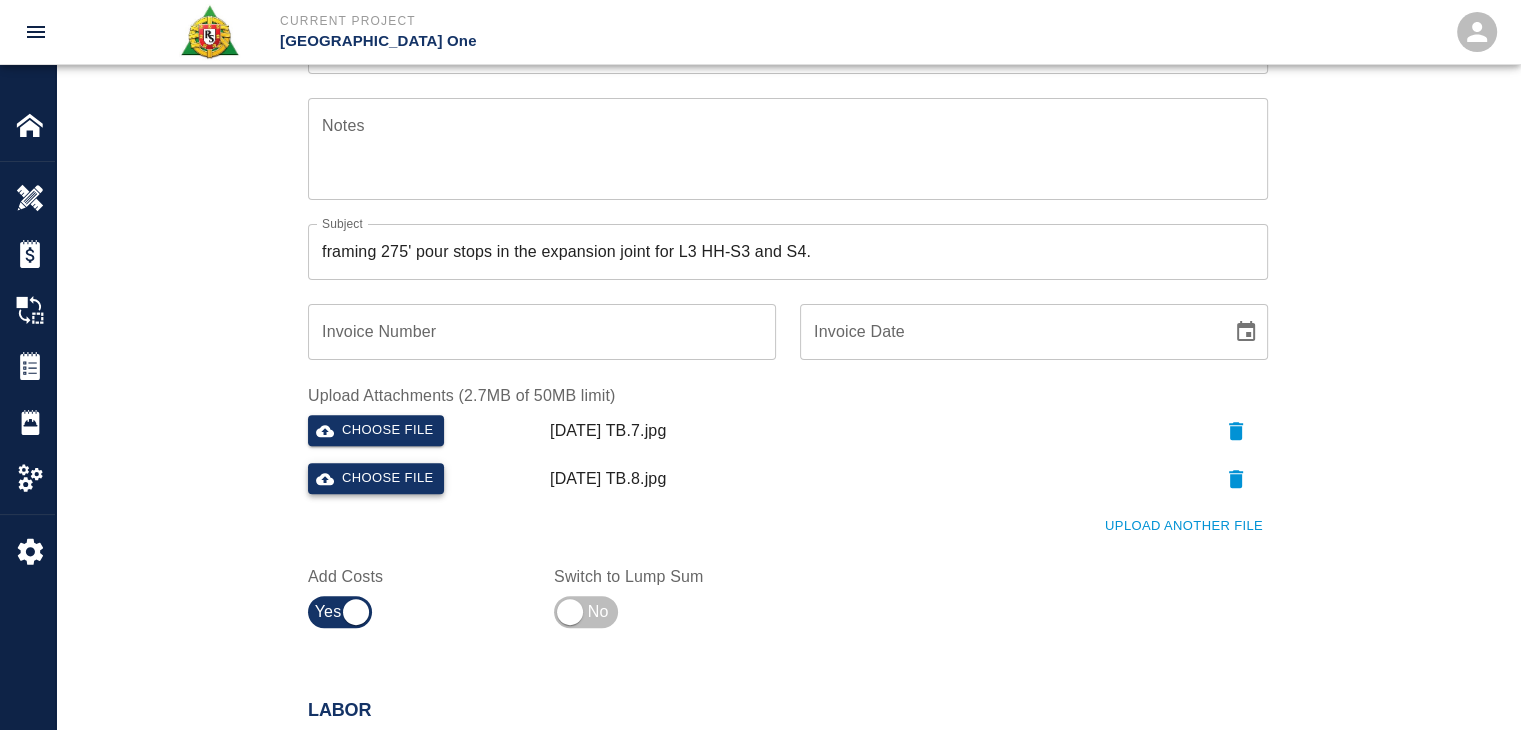 click on "Choose file" at bounding box center [376, 478] 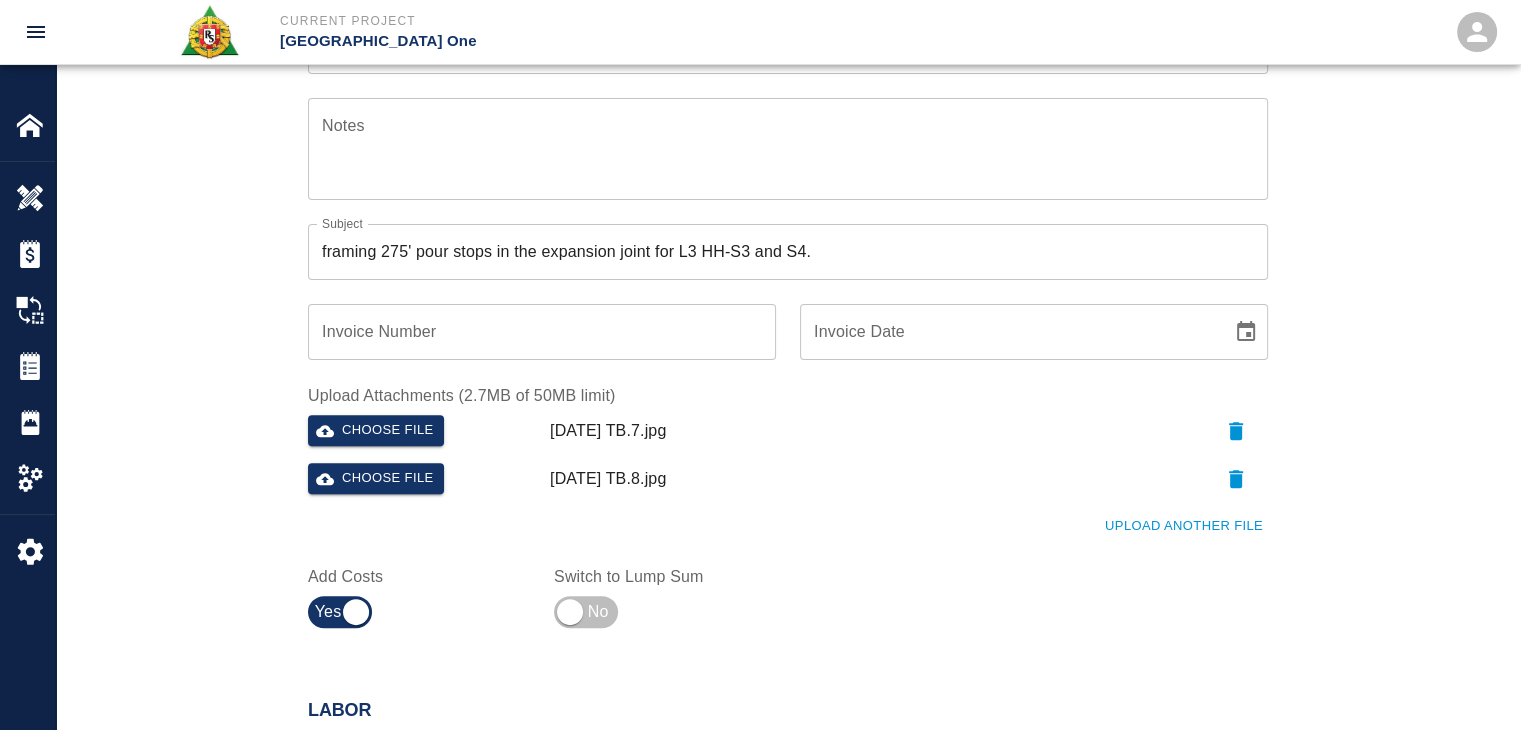 click on "Upload Another File" at bounding box center (1184, 526) 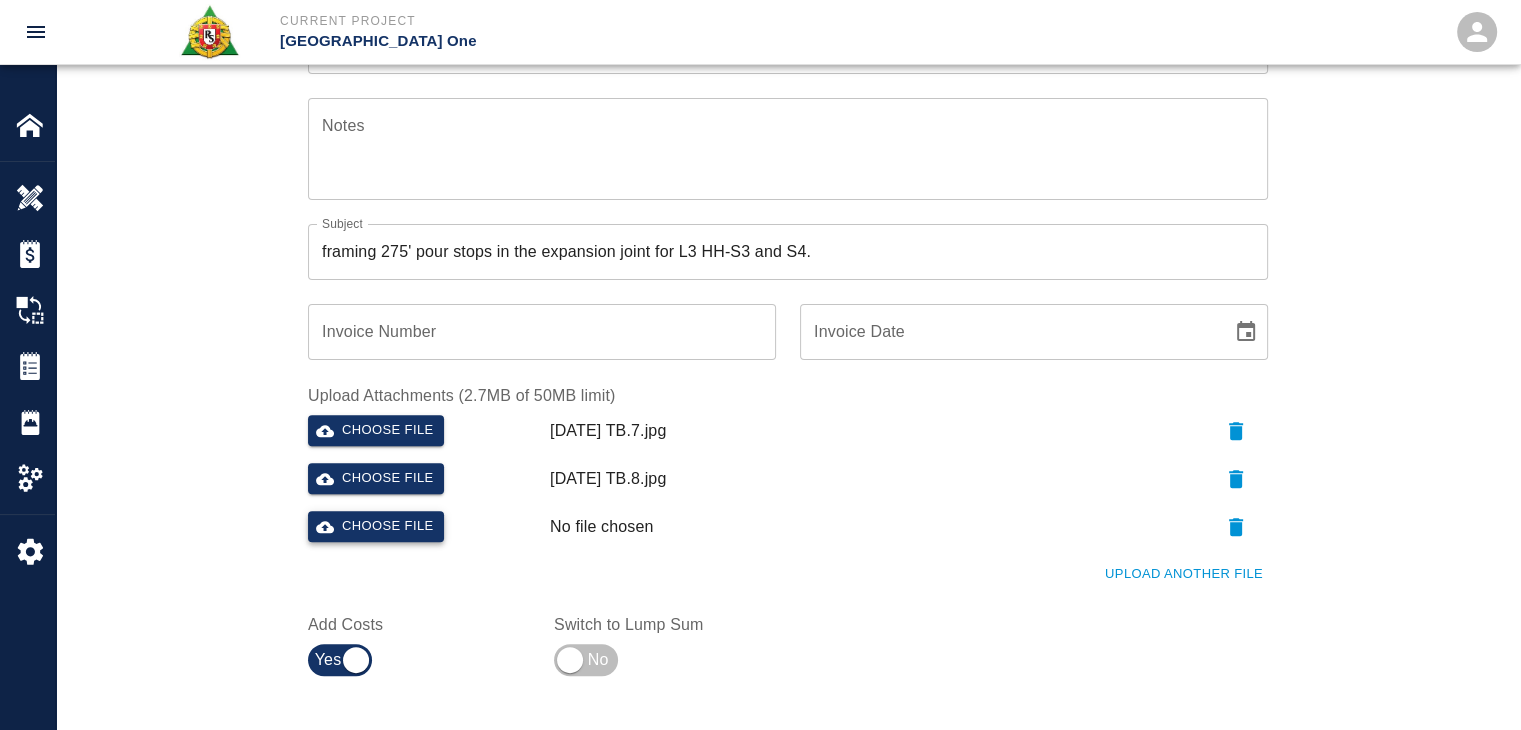 click on "Choose file" at bounding box center (376, 526) 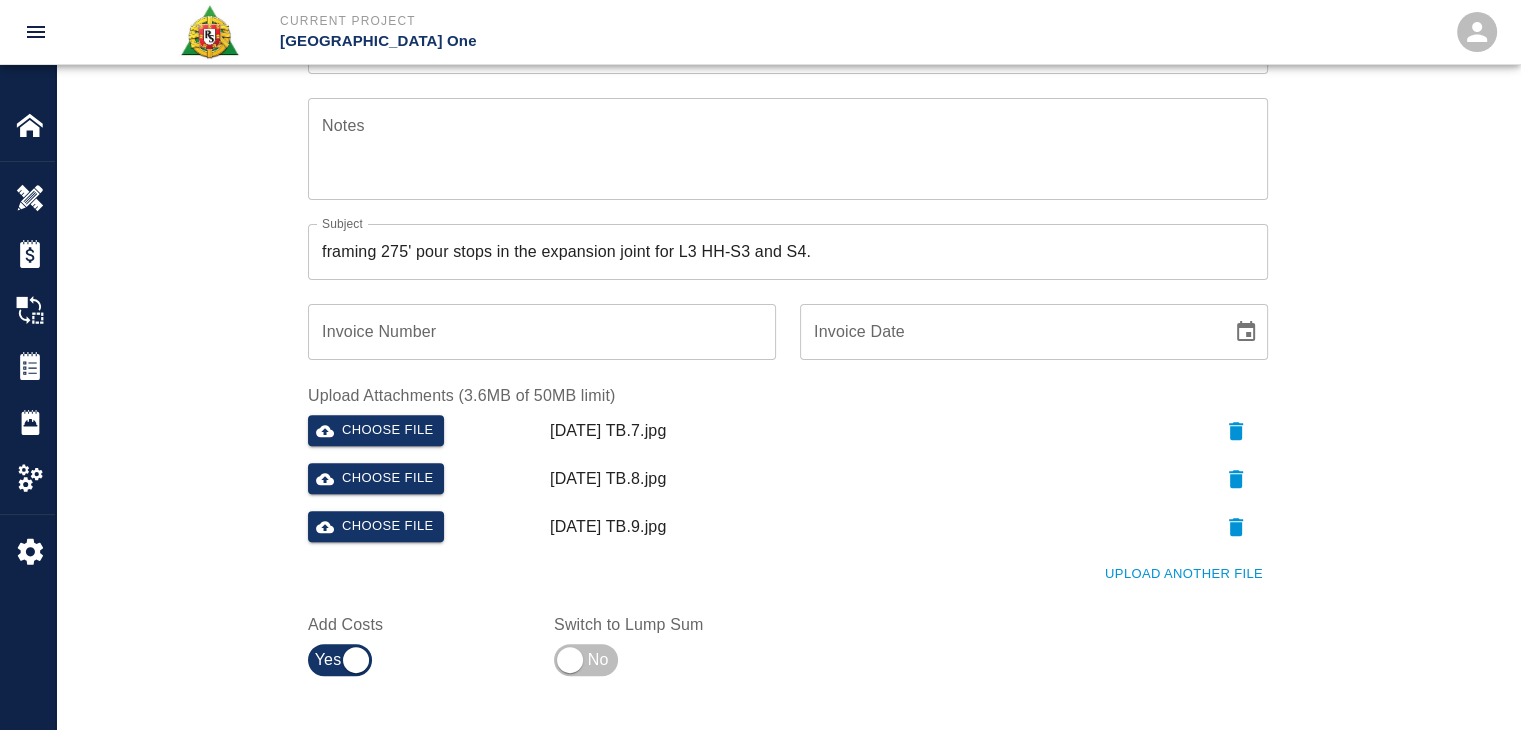 click on "Ticket Number 1186 Ticket Number PCO Number 0624 PCO Number Start Date  06/26/2025 Start Date  End Date 06/30/2025 End Date Work Description R&S worked on framing 275' pour stops in the expansion joint for L3 HH-S3 and S4.
Breakdown:
date 6-26
2 carpenters 8hrs
1 labor 8hrs
date 6-27
3 carpenters 8hrs
date 6-30
3 carpenters 2hrs
6 sheets plywood 4'x8'
14 2x4x16
framing 275' pour stops x Work Description Notes x Notes Subject framing 275' pour stops in the expansion joint for L3 HH-S3 and S4. Subject Invoice Number Invoice Number Invoice Date Invoice Date Upload Attachments (3.6MB of 50MB limit) Choose file 07-01-25 TB.7.jpg Choose file 07-01-25 TB.8.jpg Choose file 07-01-25 TB.9.jpg Upload Another File Add Costs Switch to Lump Sum" at bounding box center (788, 180) 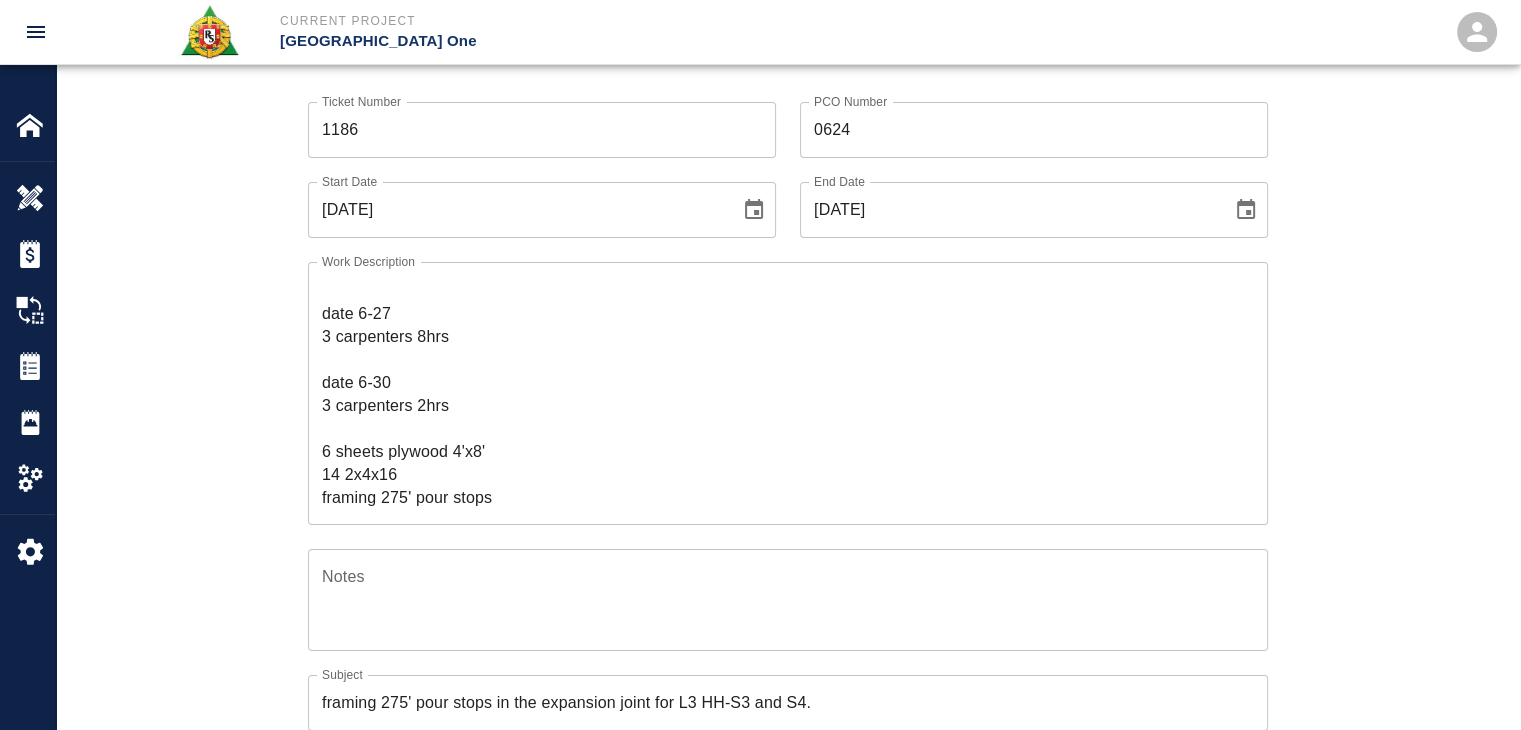 scroll, scrollTop: 0, scrollLeft: 0, axis: both 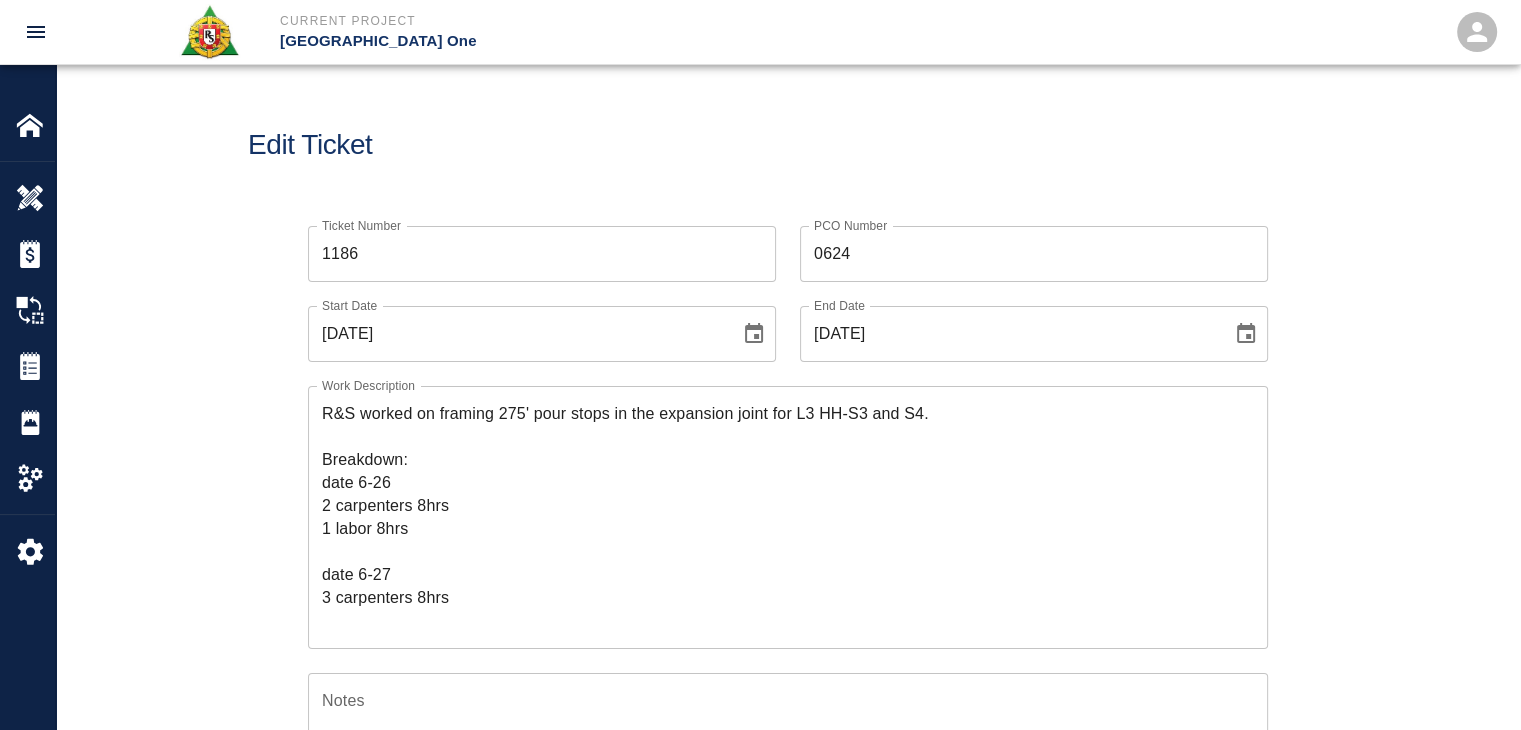 click on "R&S worked on framing 275' pour stops in the expansion joint for L3 HH-S3 and S4.
Breakdown:
date 6-26
2 carpenters 8hrs
1 labor 8hrs
date 6-27
3 carpenters 8hrs
date 6-30
3 carpenters 2hrs
6 sheets plywood 4'x8'
14 2x4x16
framing 275' pour stops x Work Description" at bounding box center [788, 517] 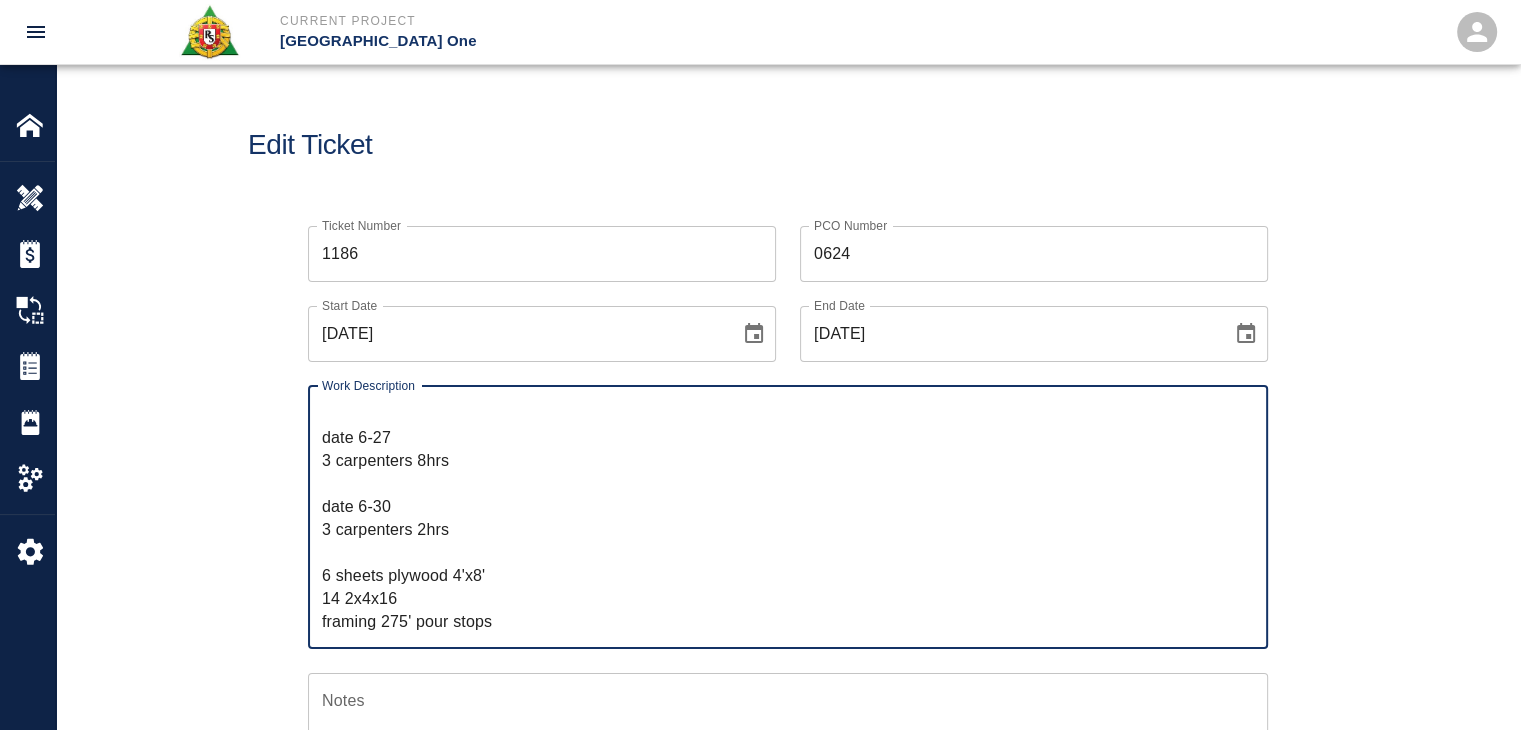 click on "Ticket Number 1186 Ticket Number PCO Number 0624 PCO Number Start Date  06/26/2025 Start Date  End Date 06/30/2025 End Date Work Description R&S worked on framing 275' pour stops in the expansion joint for L3 HH-S3 and S4.
Breakdown:
date 6-26
2 carpenters 8hrs
1 labor 8hrs
date 6-27
3 carpenters 8hrs
date 6-30
3 carpenters 2hrs
6 sheets plywood 4'x8'
14 2x4x16
framing 275' pour stops x Work Description Notes x Notes Subject framing 275' pour stops in the expansion joint for L3 HH-S3 and S4. Subject Invoice Number Invoice Number Invoice Date Invoice Date Upload Attachments (3.6MB of 50MB limit) Choose file 07-01-25 TB.7.jpg Choose file 07-01-25 TB.8.jpg Choose file 07-01-25 TB.9.jpg Upload Another File Add Costs Switch to Lump Sum" at bounding box center (788, 731) 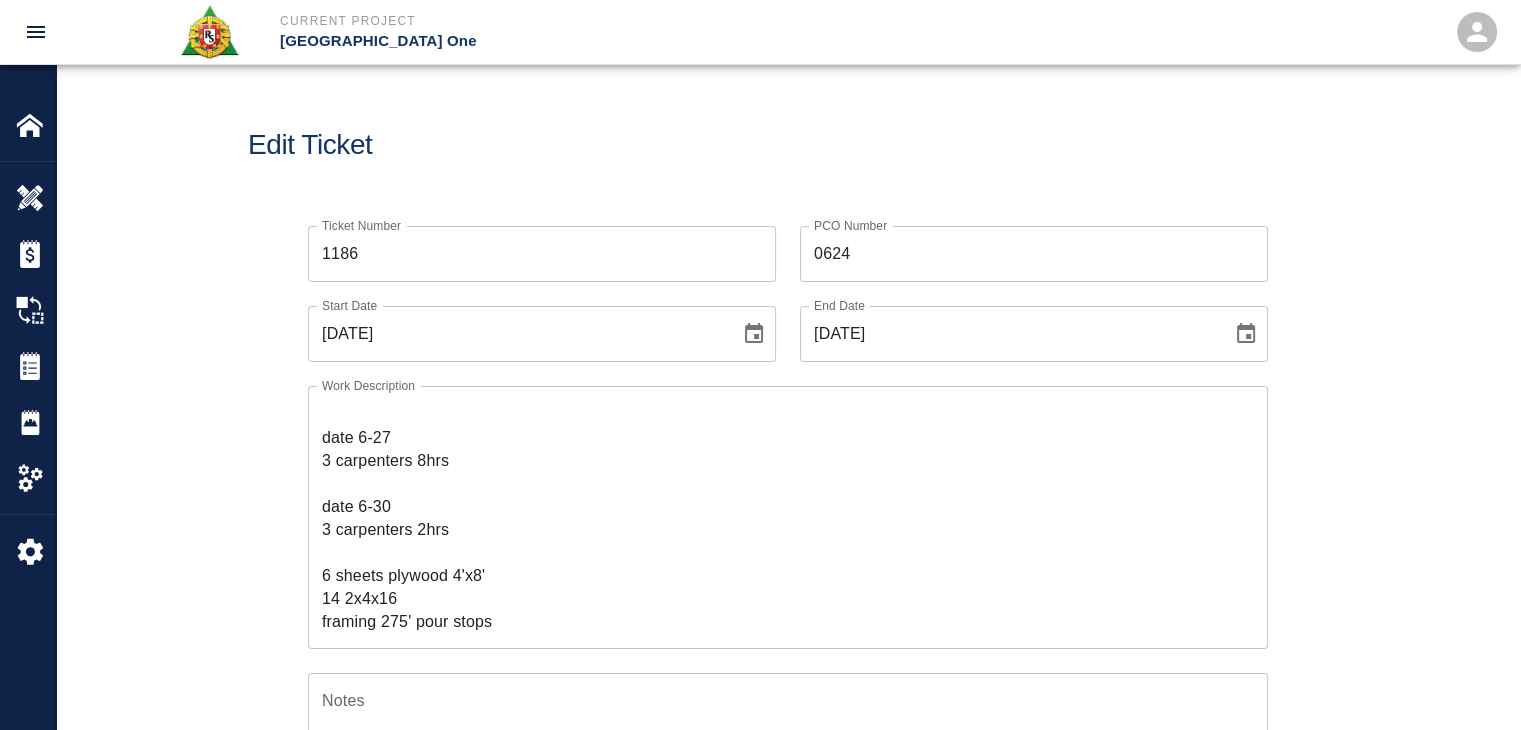 scroll, scrollTop: 0, scrollLeft: 0, axis: both 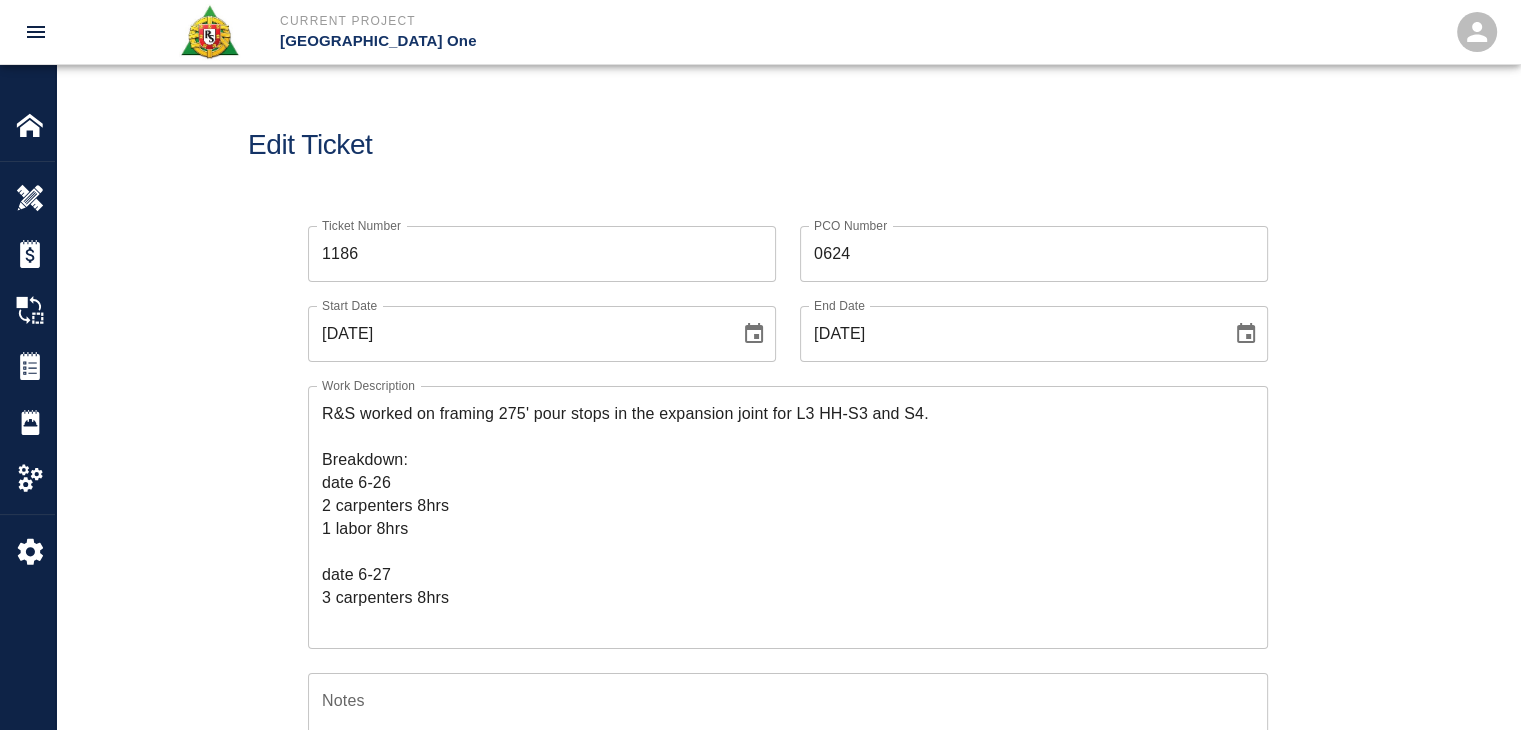 click on "Ticket Number 1186 Ticket Number PCO Number 0624 PCO Number Start Date  06/26/2025 Start Date  End Date 06/30/2025 End Date Work Description R&S worked on framing 275' pour stops in the expansion joint for L3 HH-S3 and S4.
Breakdown:
date 6-26
2 carpenters 8hrs
1 labor 8hrs
date 6-27
3 carpenters 8hrs
date 6-30
3 carpenters 2hrs
6 sheets plywood 4'x8'
14 2x4x16
framing 275' pour stops x Work Description Notes x Notes Subject framing 275' pour stops in the expansion joint for L3 HH-S3 and S4. Subject Invoice Number Invoice Number Invoice Date Invoice Date Upload Attachments (3.6MB of 50MB limit) Choose file 07-01-25 TB.7.jpg Choose file 07-01-25 TB.8.jpg Choose file 07-01-25 TB.9.jpg Upload Another File Add Costs Switch to Lump Sum" at bounding box center [788, 755] 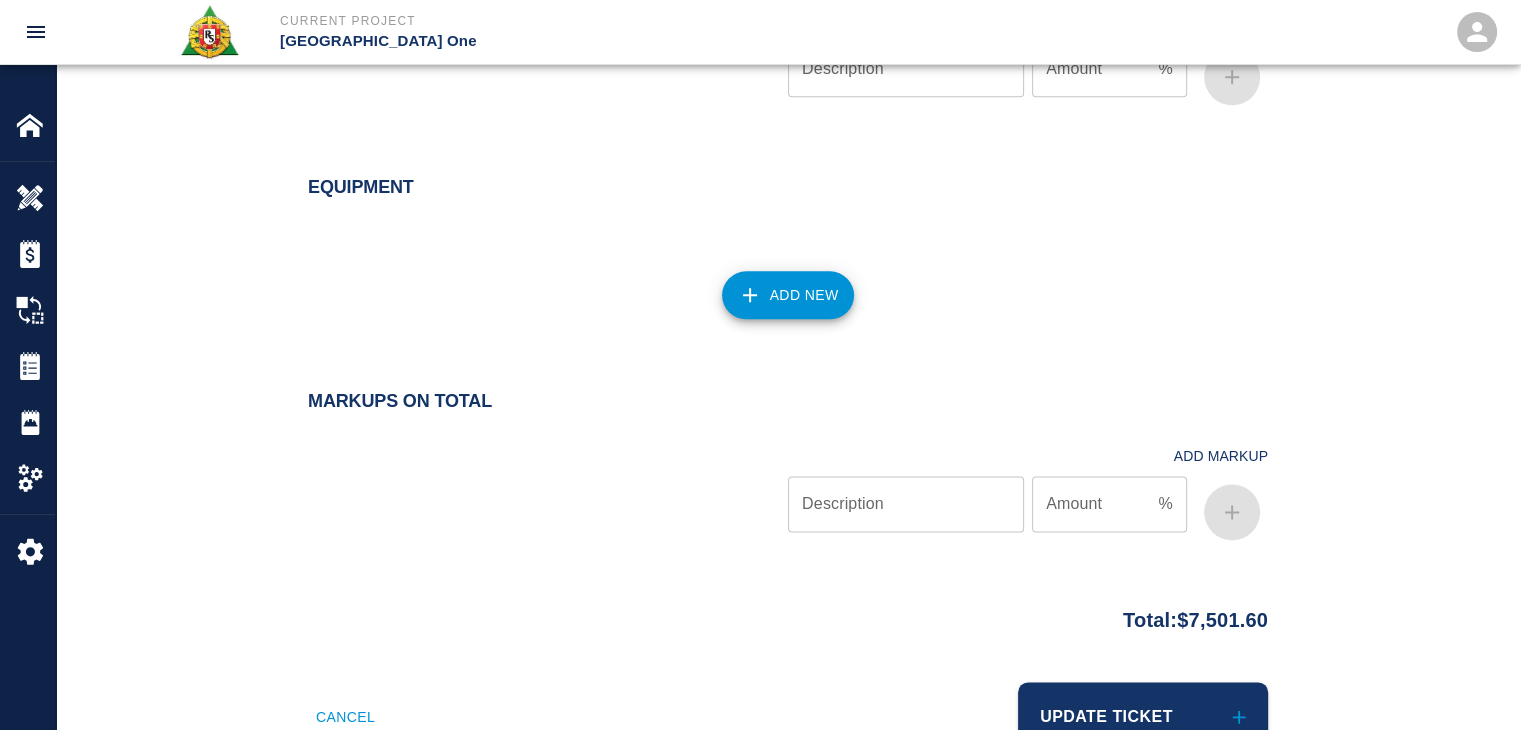 scroll, scrollTop: 2509, scrollLeft: 0, axis: vertical 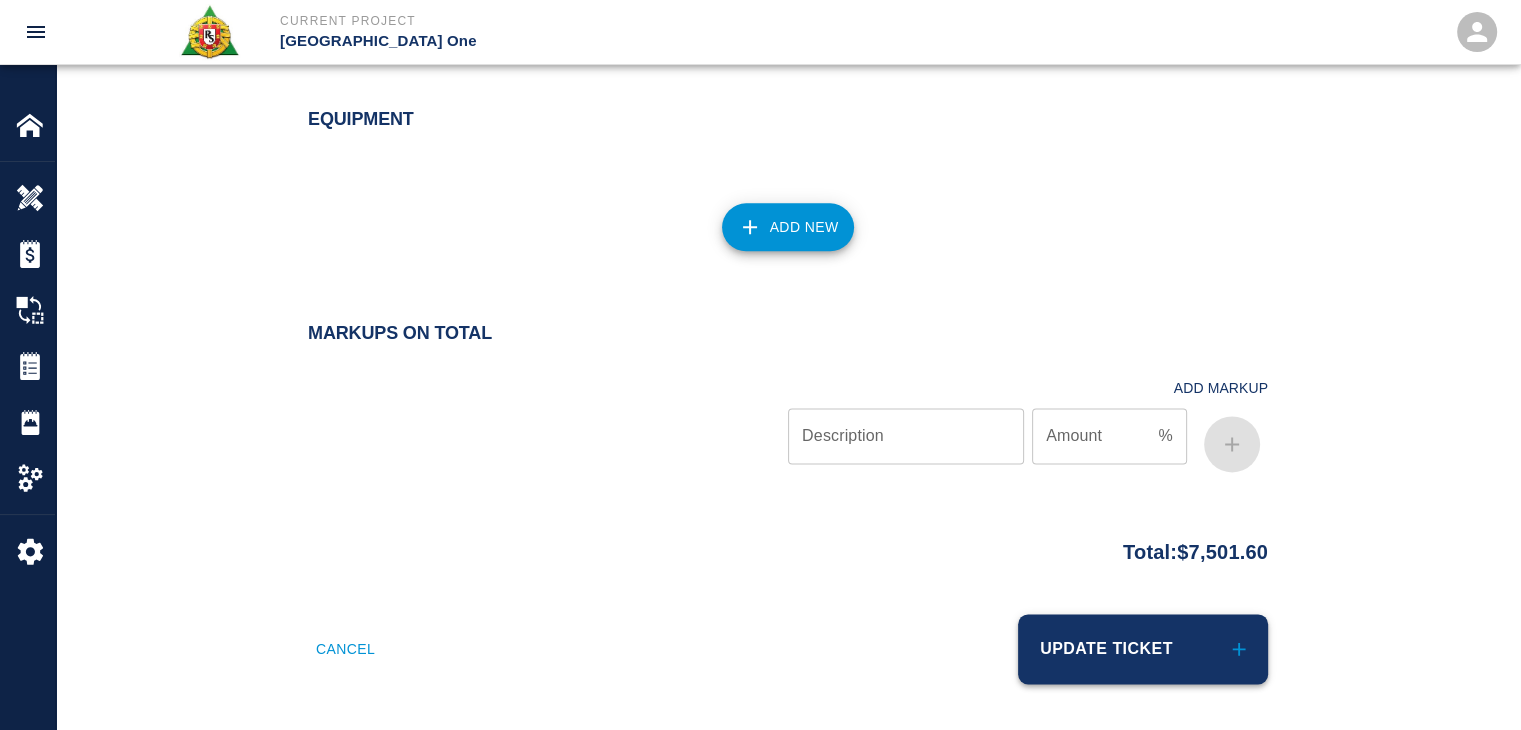 click on "Update Ticket" at bounding box center [1143, 649] 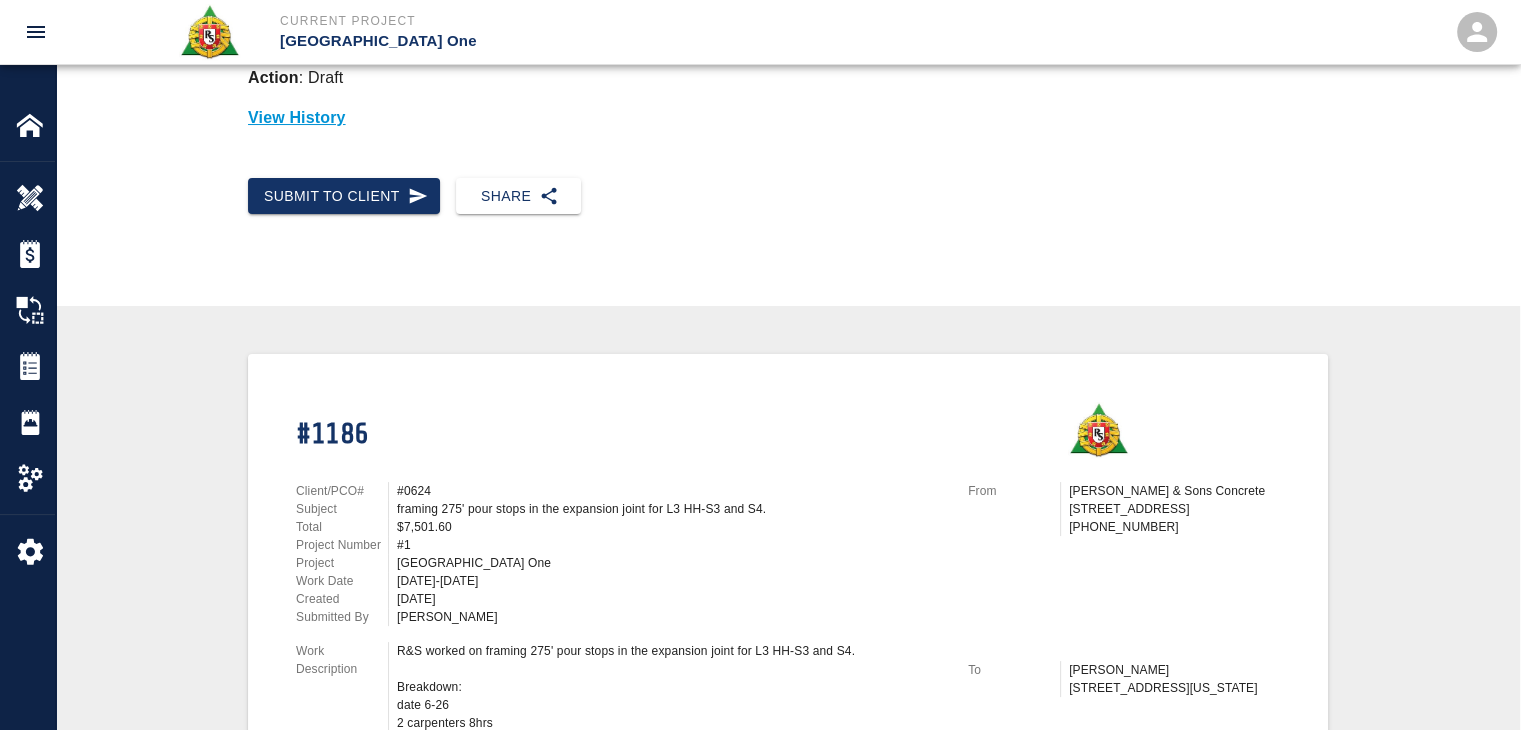 scroll, scrollTop: 0, scrollLeft: 0, axis: both 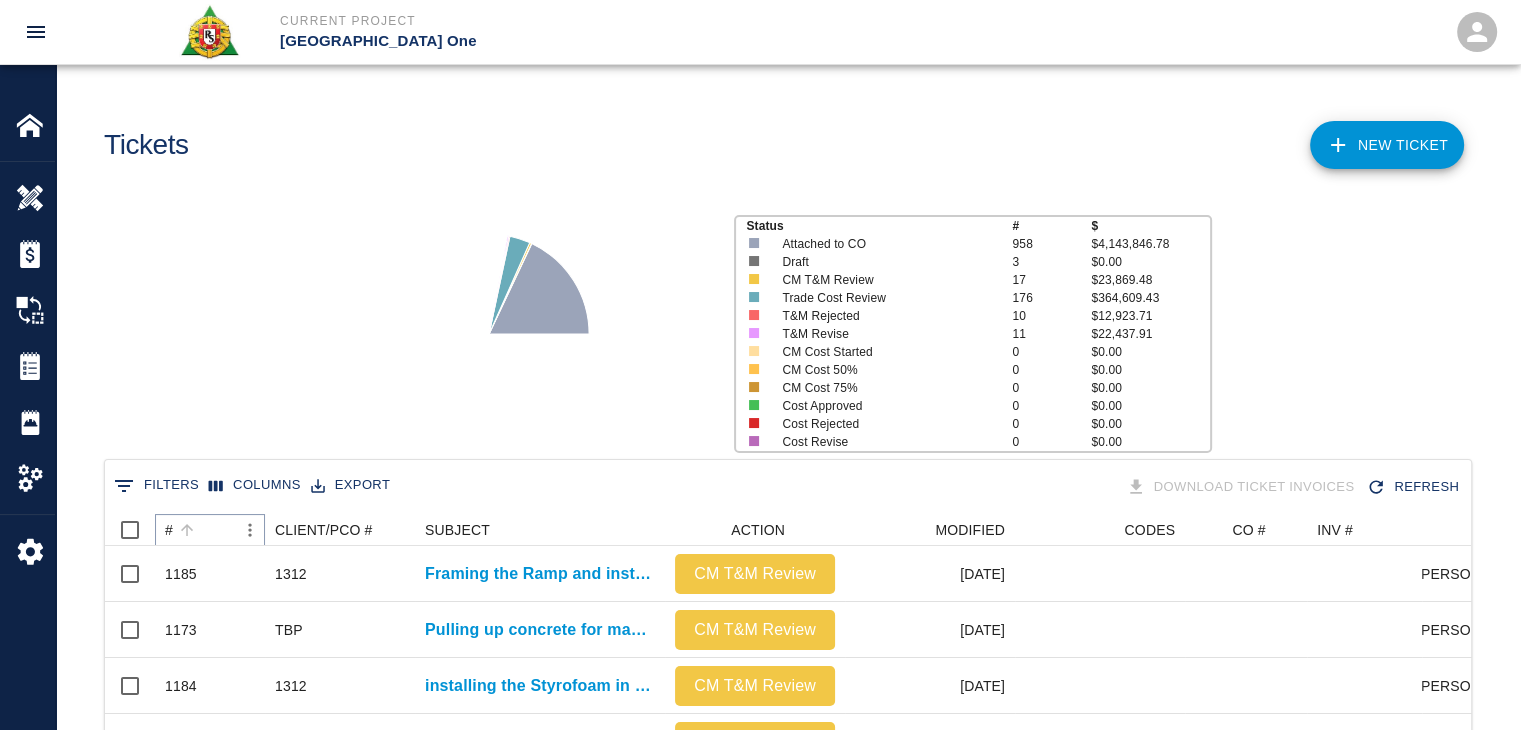 click at bounding box center (187, 530) 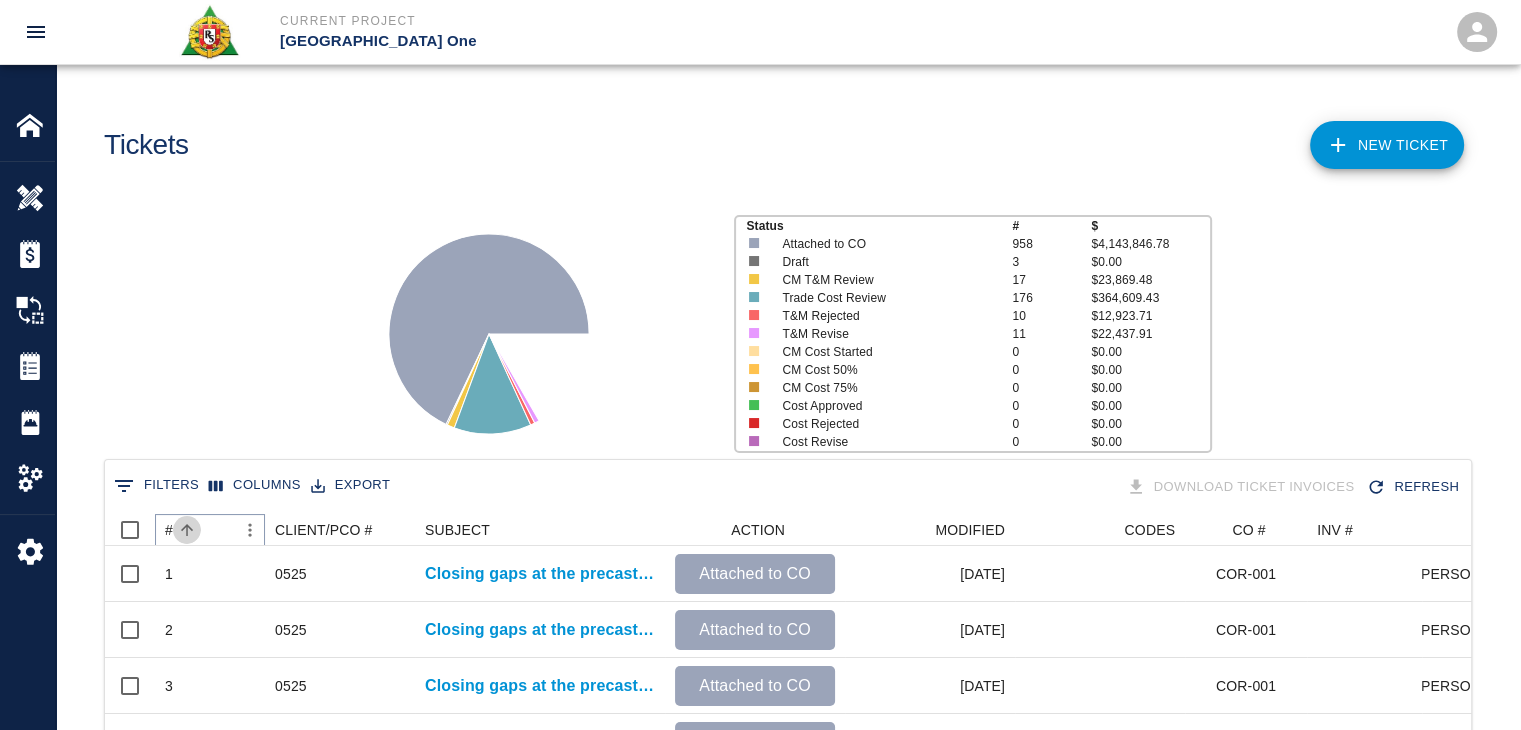 click at bounding box center [187, 530] 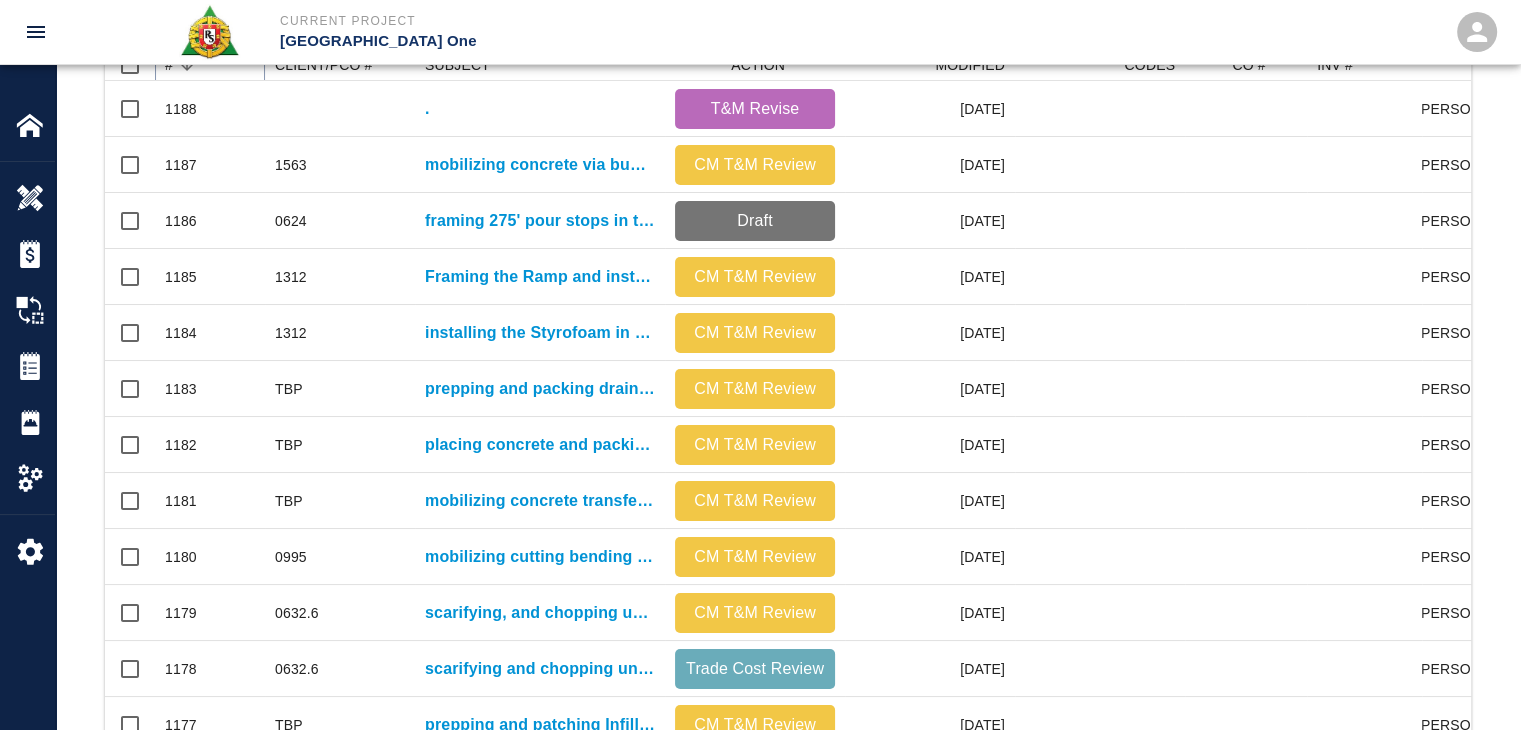 scroll, scrollTop: 467, scrollLeft: 0, axis: vertical 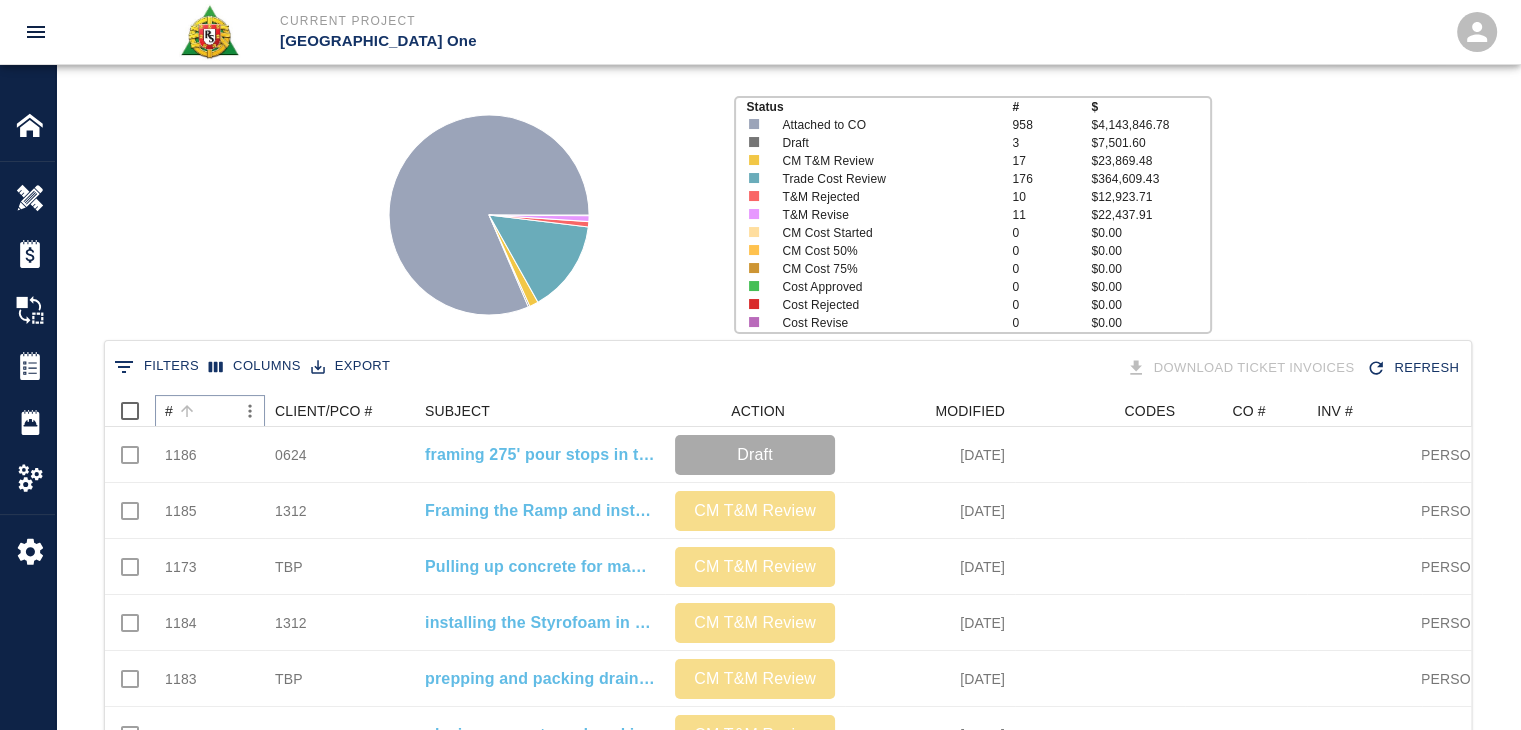 click 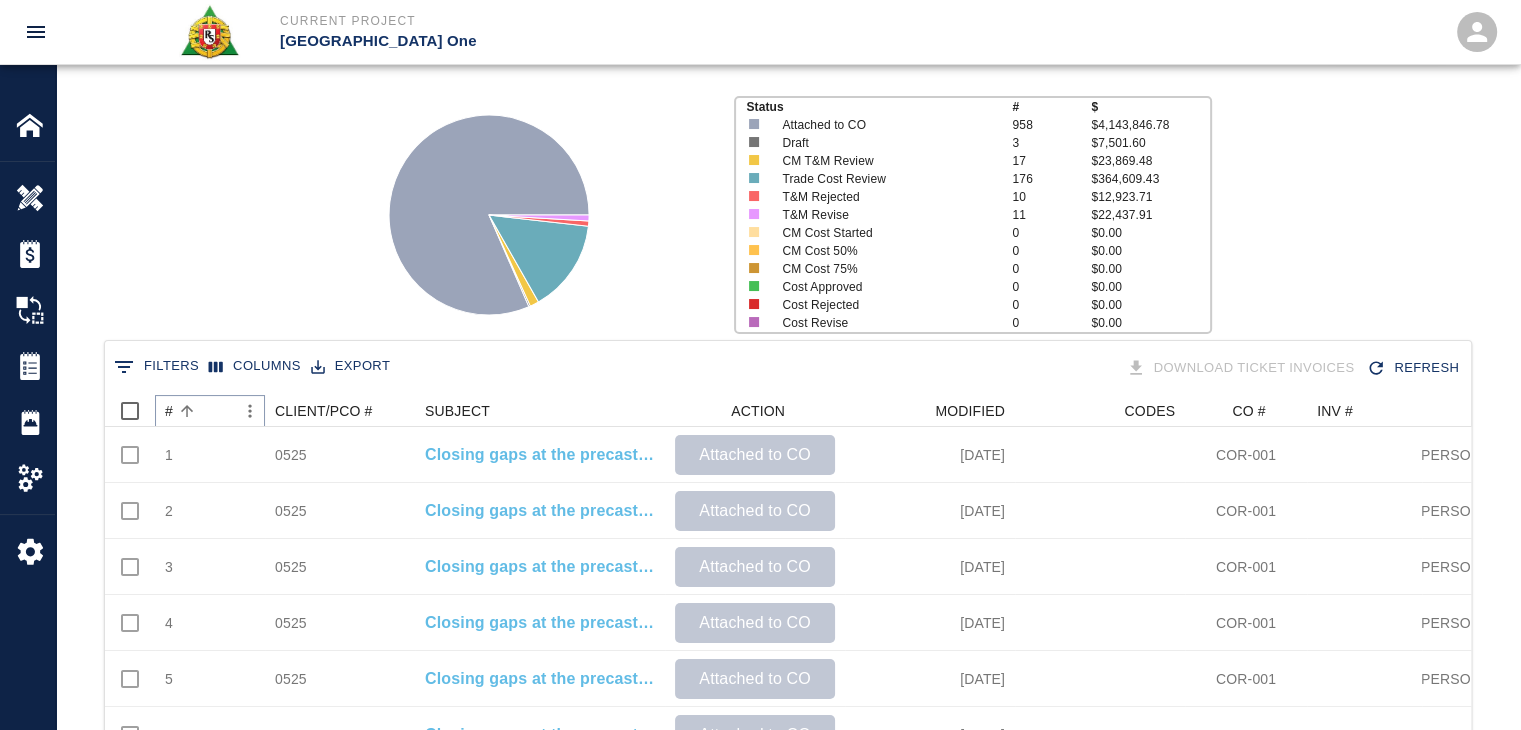 click 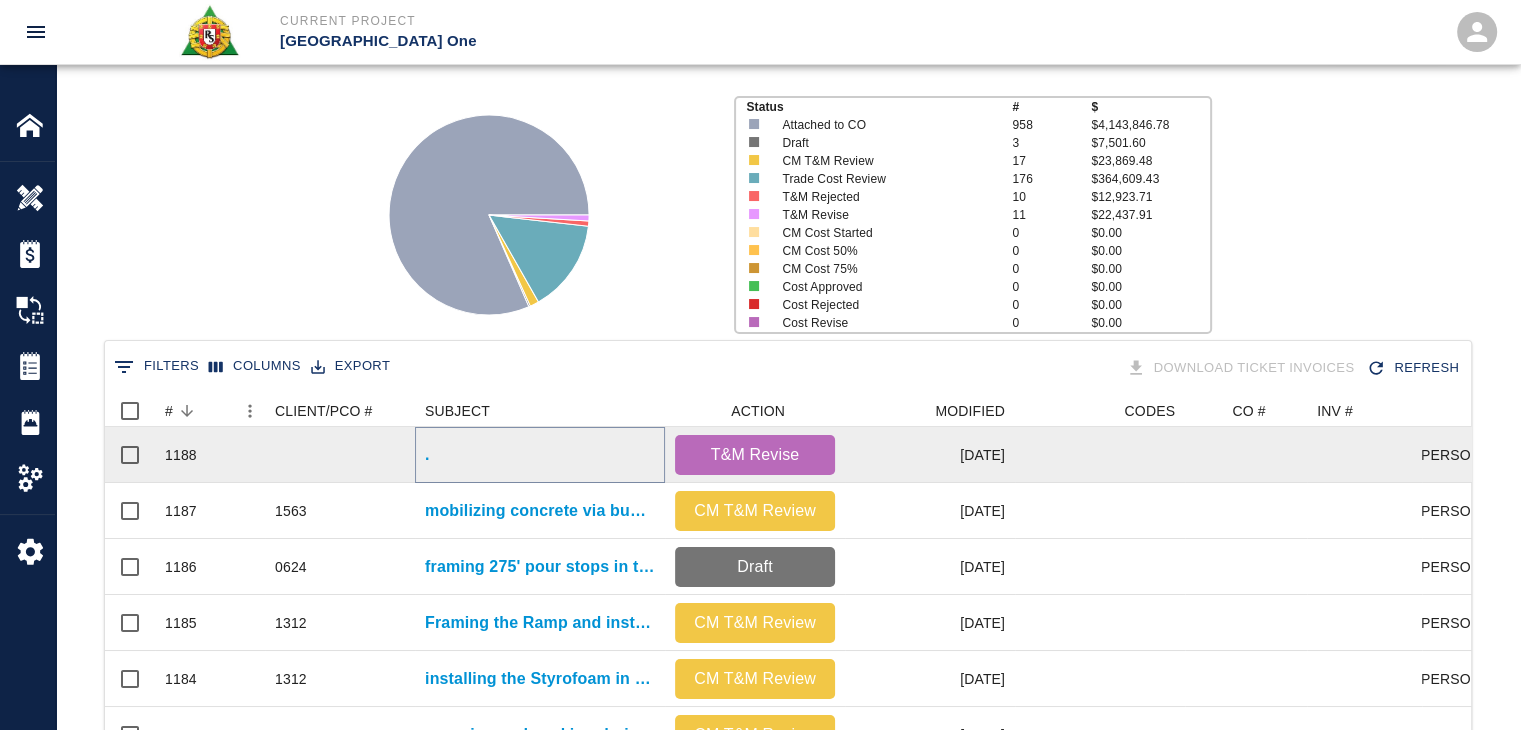 click on "." at bounding box center (427, 455) 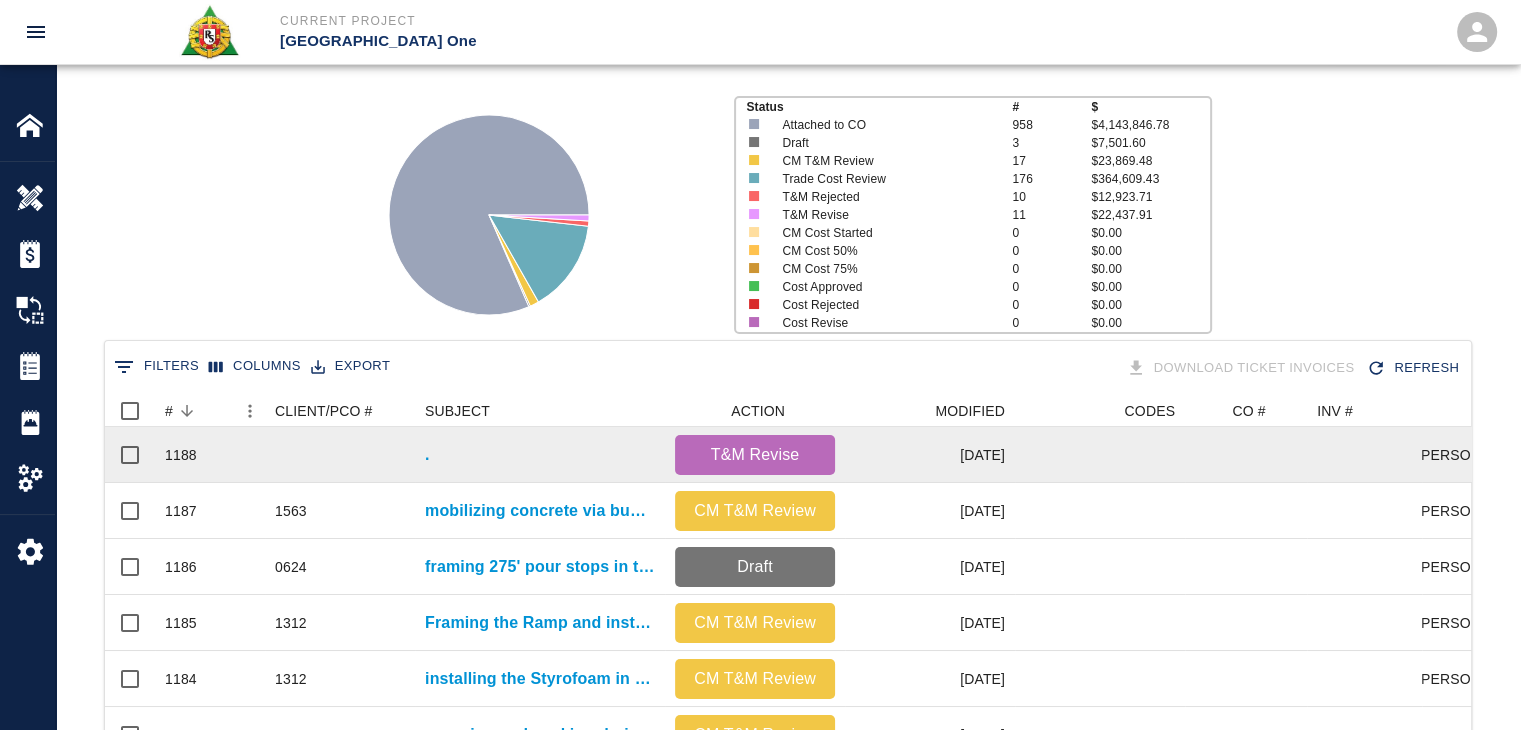 scroll, scrollTop: 0, scrollLeft: 0, axis: both 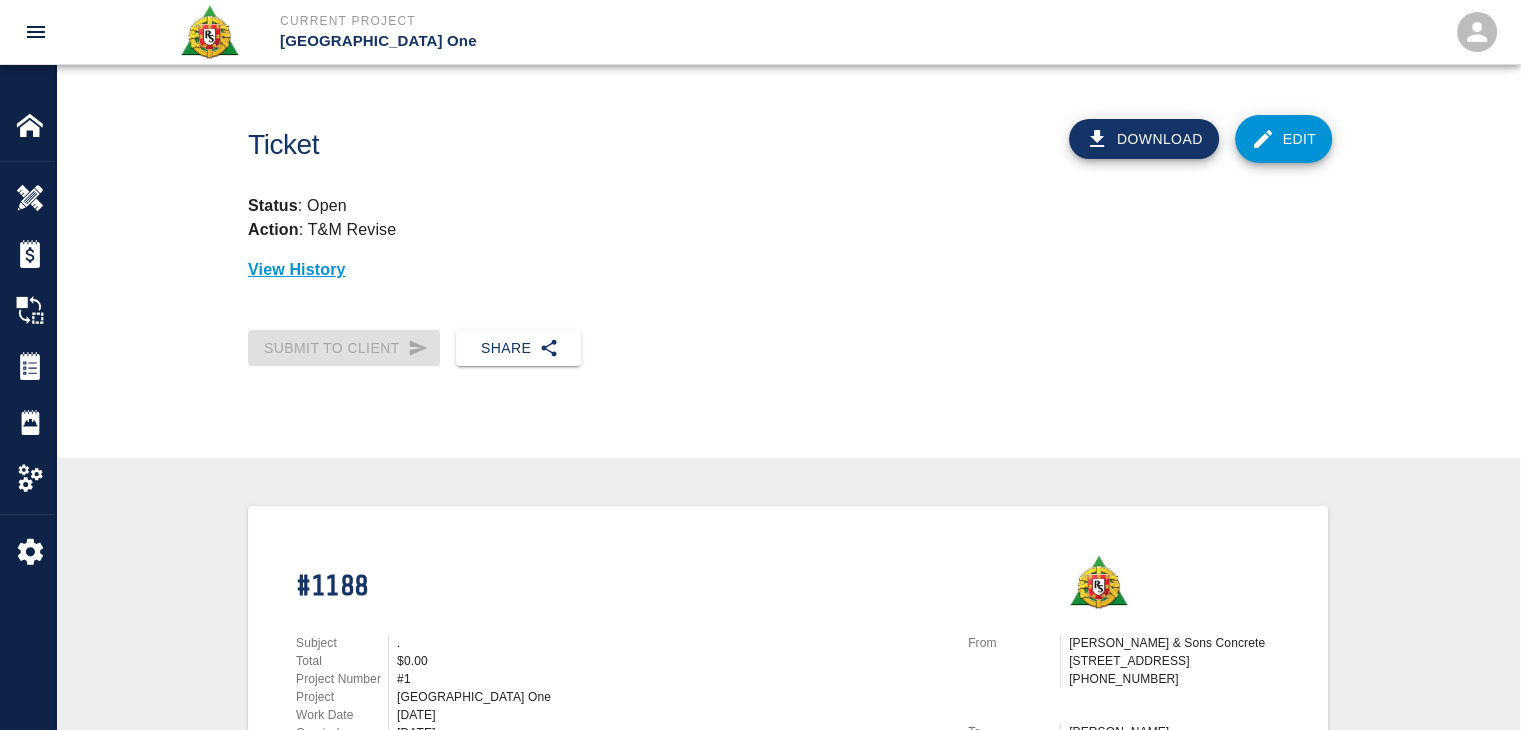 click on "Edit" at bounding box center [1284, 139] 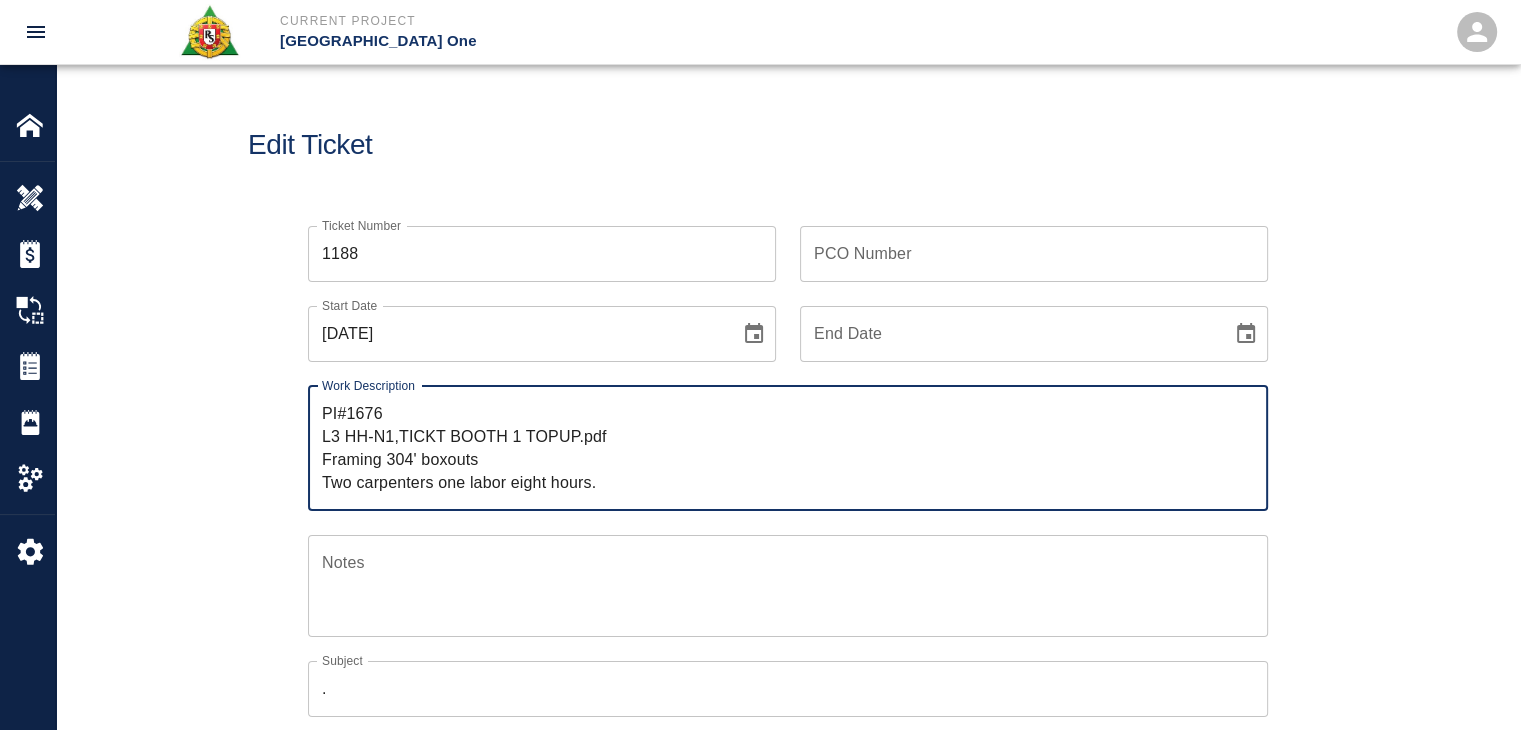 drag, startPoint x: 384, startPoint y: 406, endPoint x: 347, endPoint y: 417, distance: 38.600517 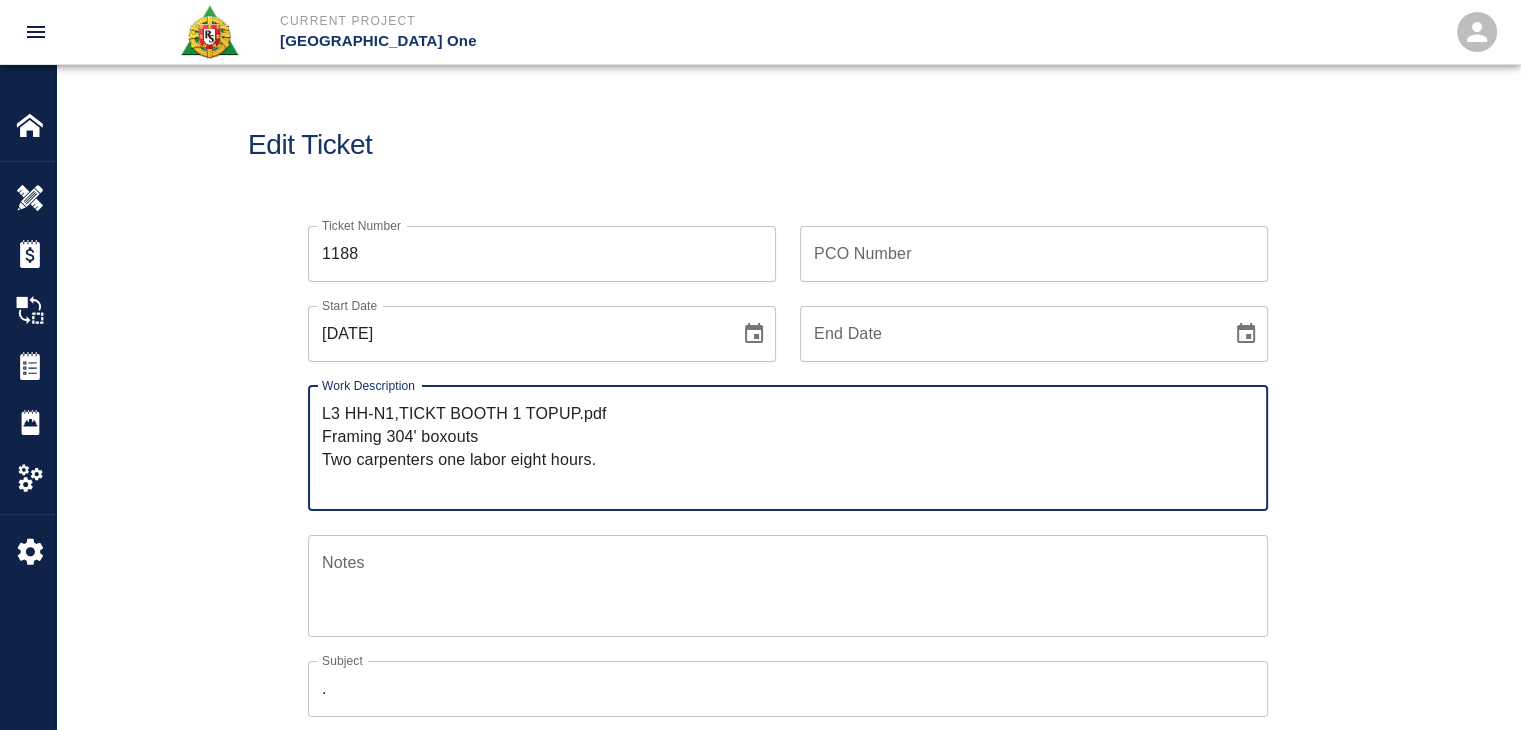 type on "L3 HH-N1,TICKT BOOTH 1 TOPUP.pdf
Framing 304' boxouts
Two carpenters one labor eight hours." 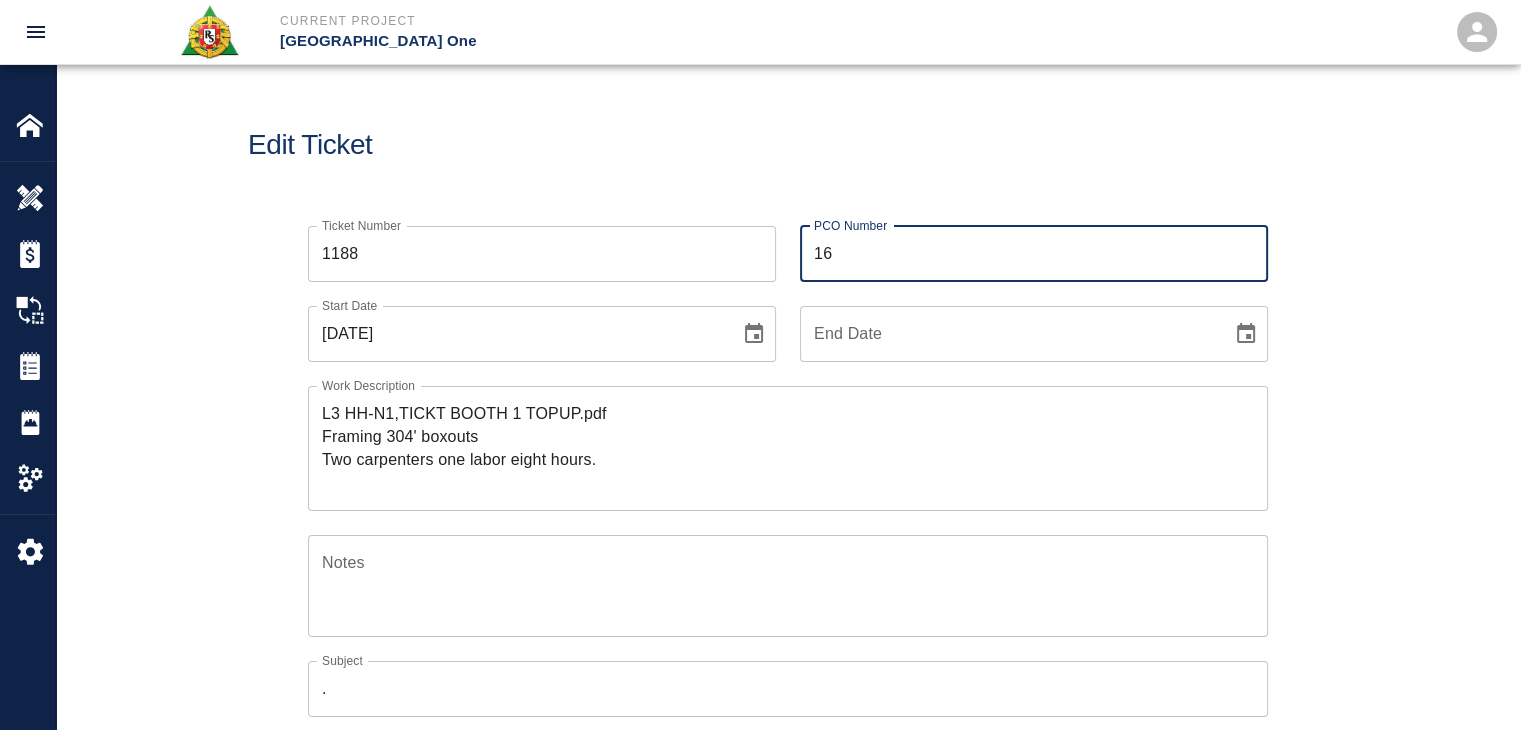 type on "1" 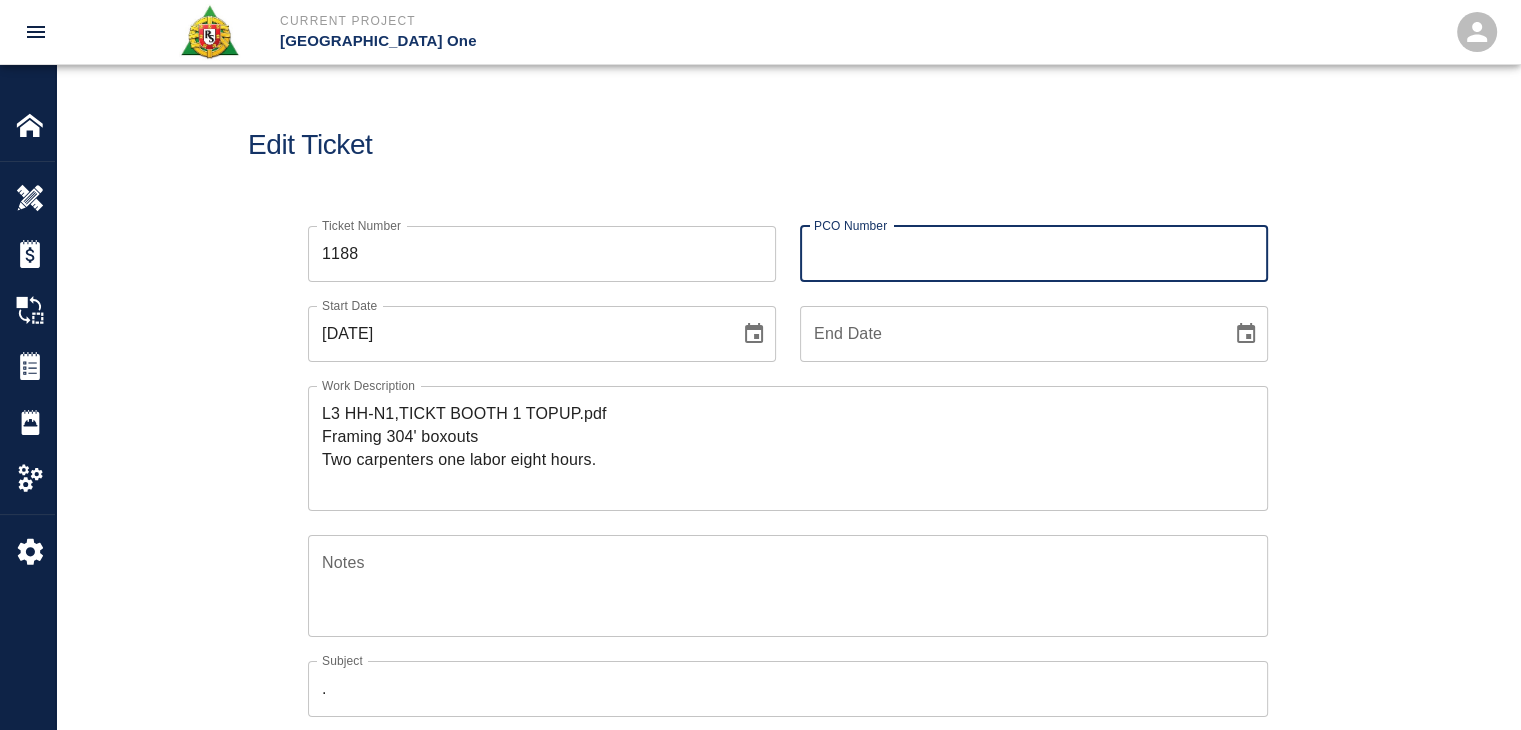 paste on "1676" 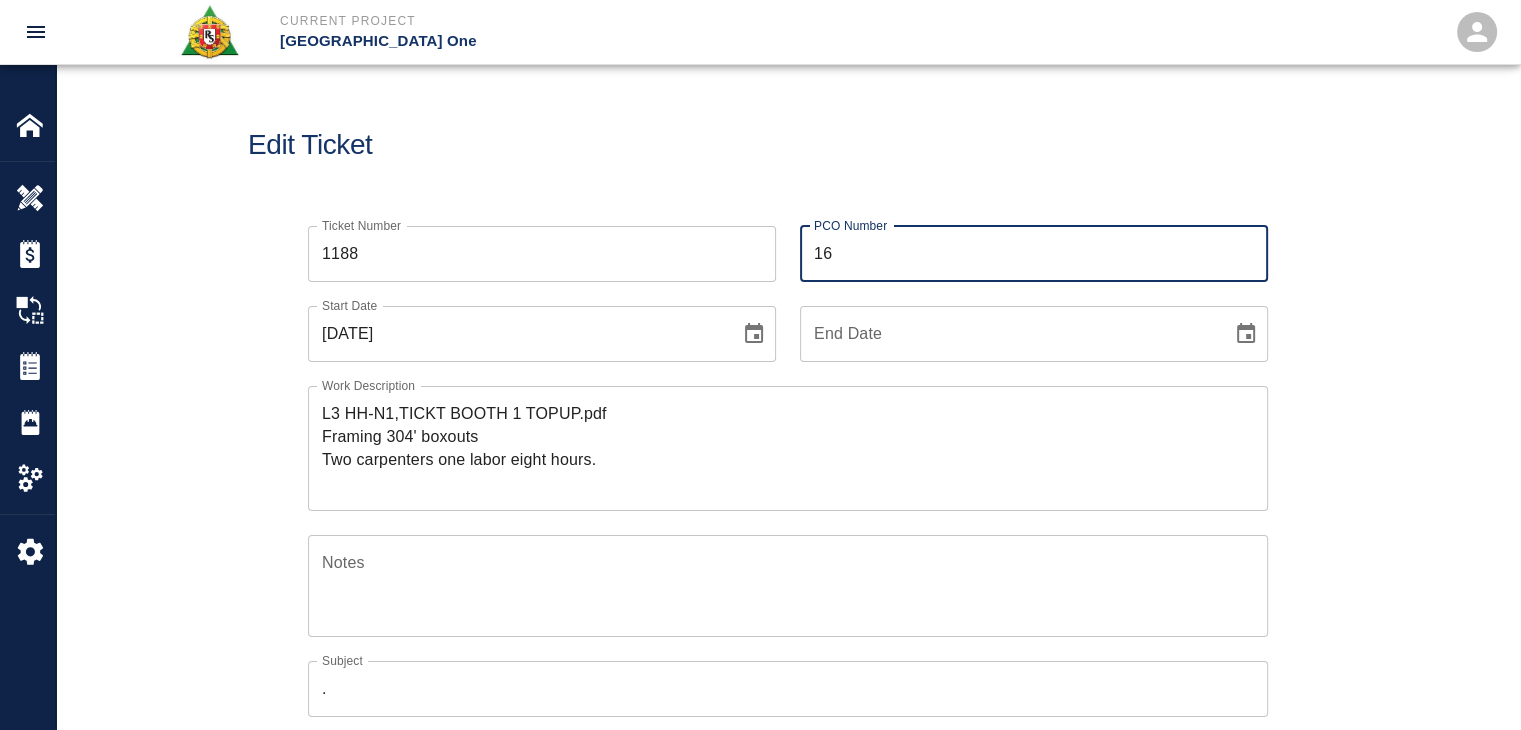 type on "1" 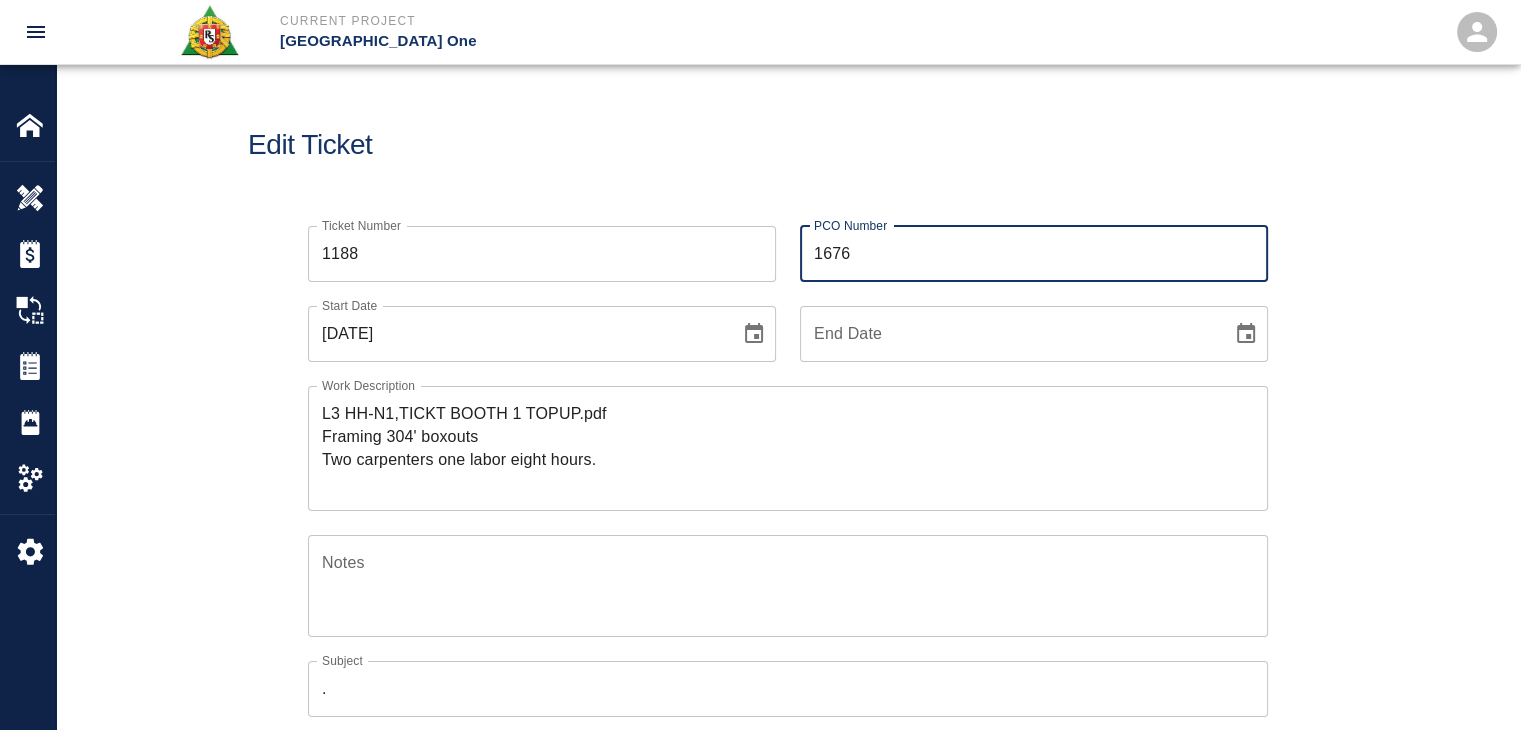click on "Edit Ticket" at bounding box center (788, 145) 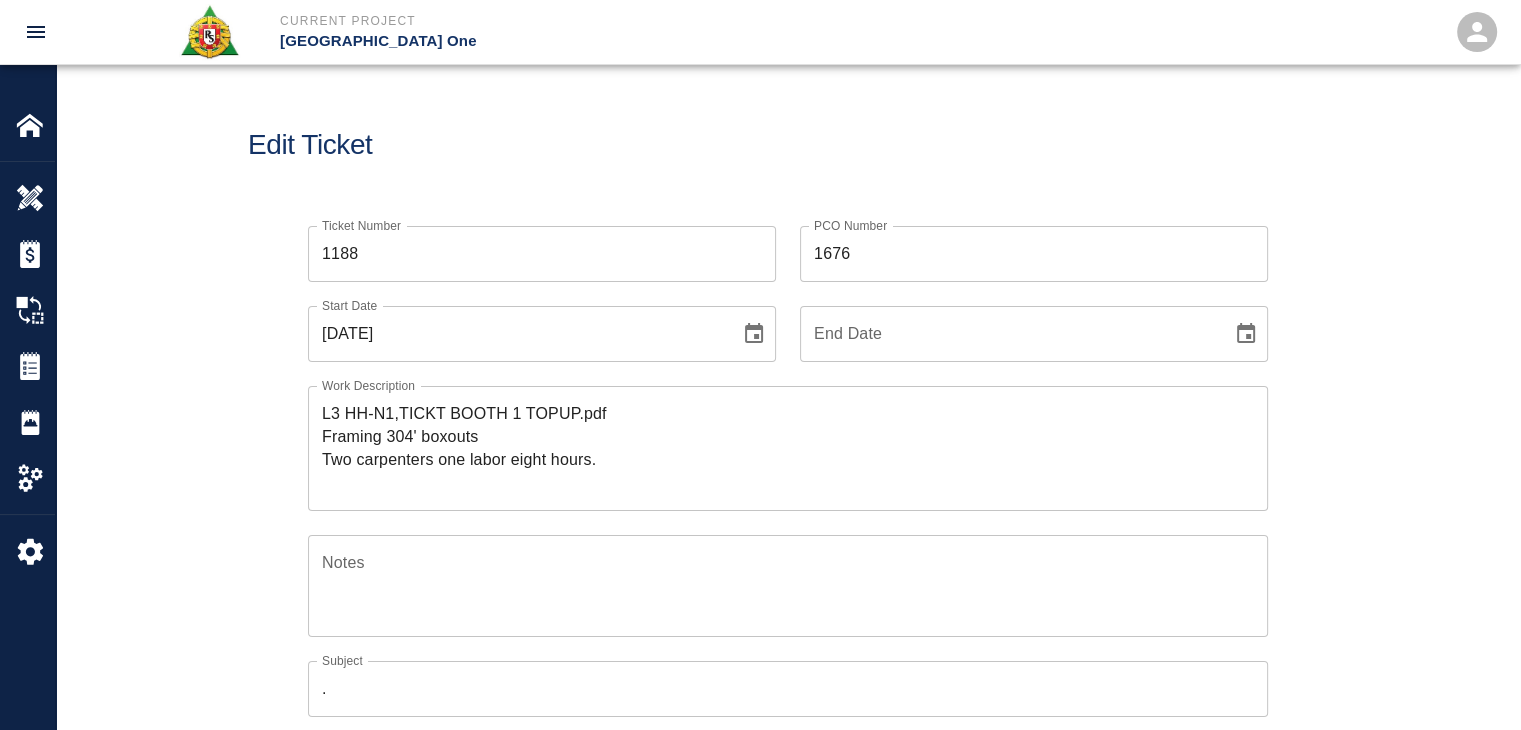 scroll, scrollTop: 20, scrollLeft: 0, axis: vertical 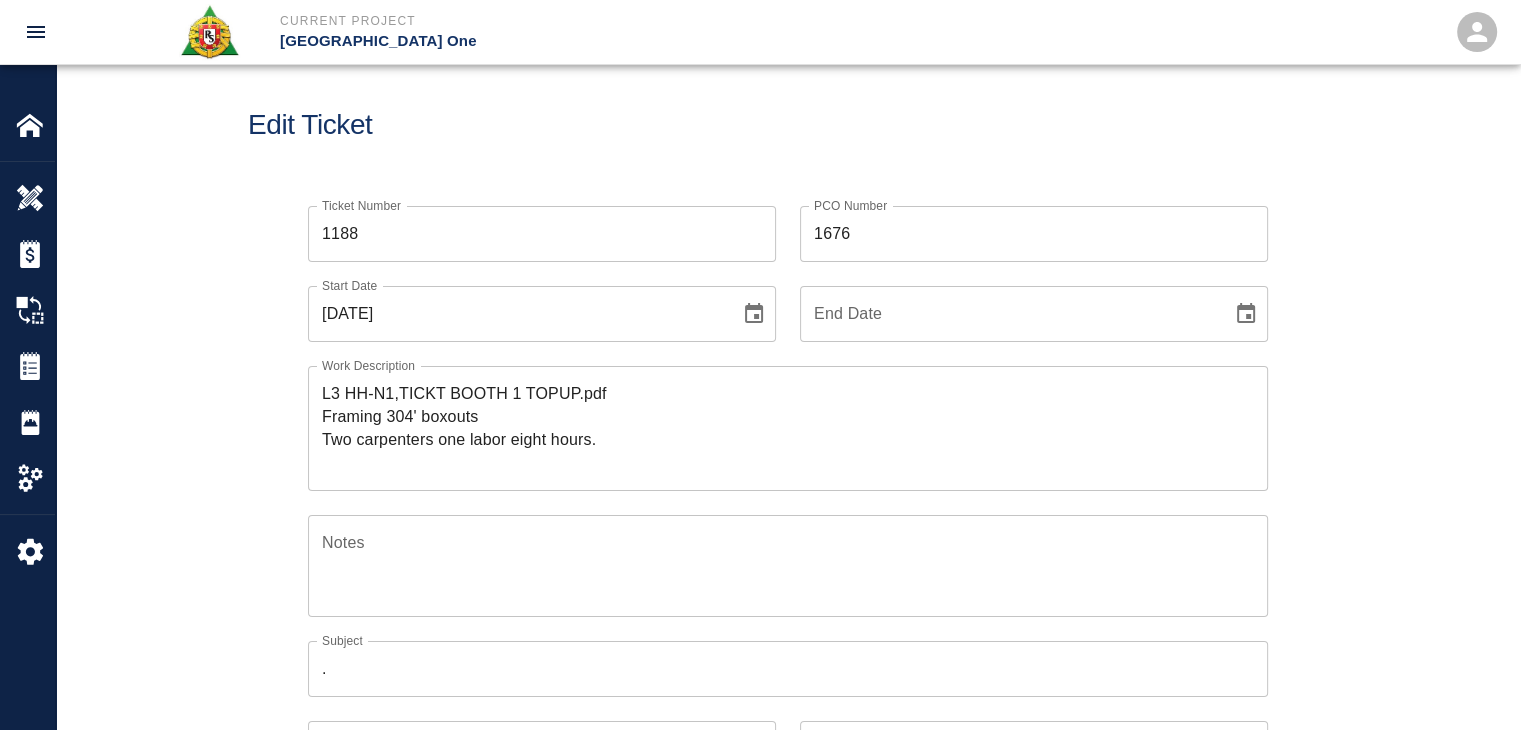 click on "L3 HH-N1,TICKT BOOTH 1 TOPUP.pdf
Framing 304' boxouts
Two carpenters one labor eight hours. x Work Description" at bounding box center (788, 428) 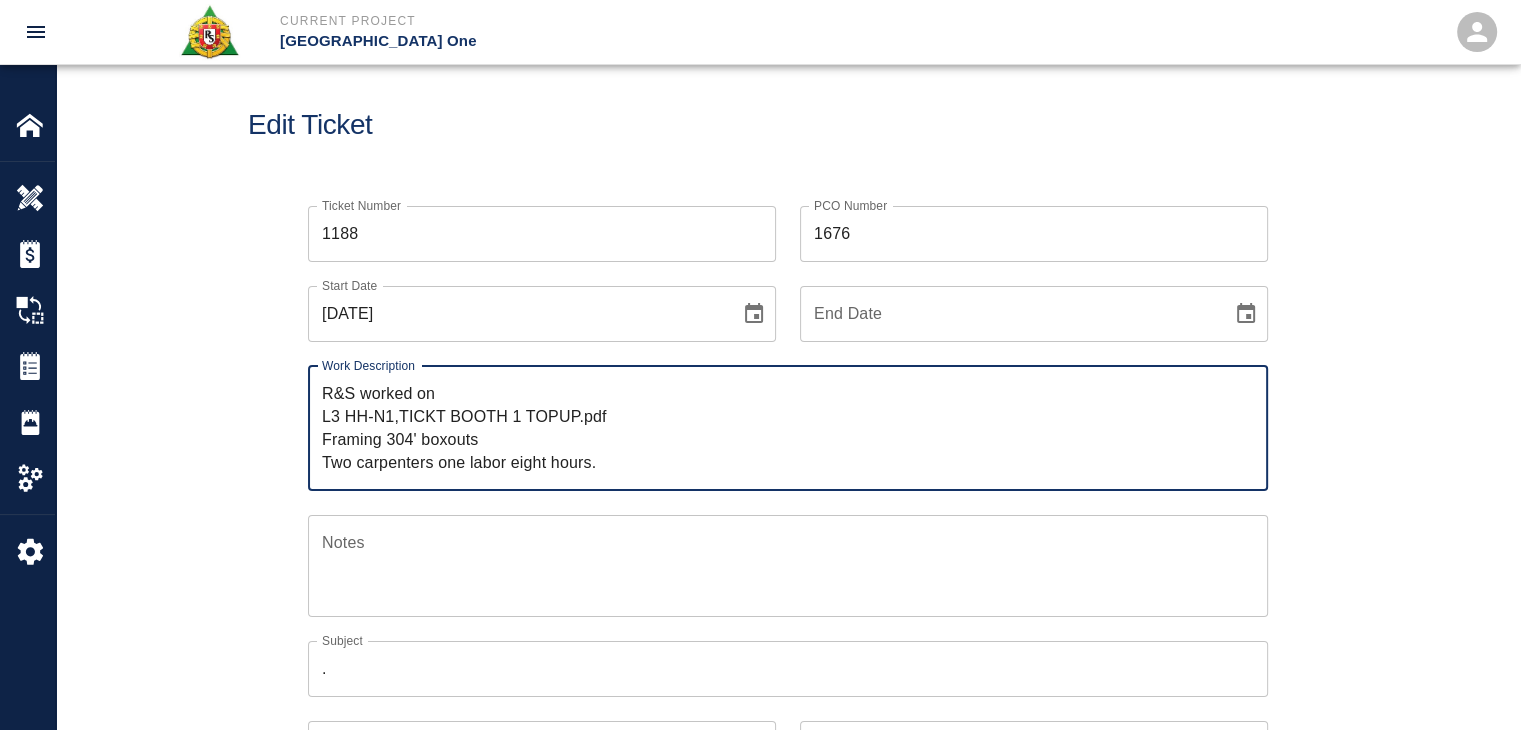 click on "R&S worked on
L3 HH-N1,TICKT BOOTH 1 TOPUP.pdf
Framing 304' boxouts
Two carpenters one labor eight hours." at bounding box center [788, 428] 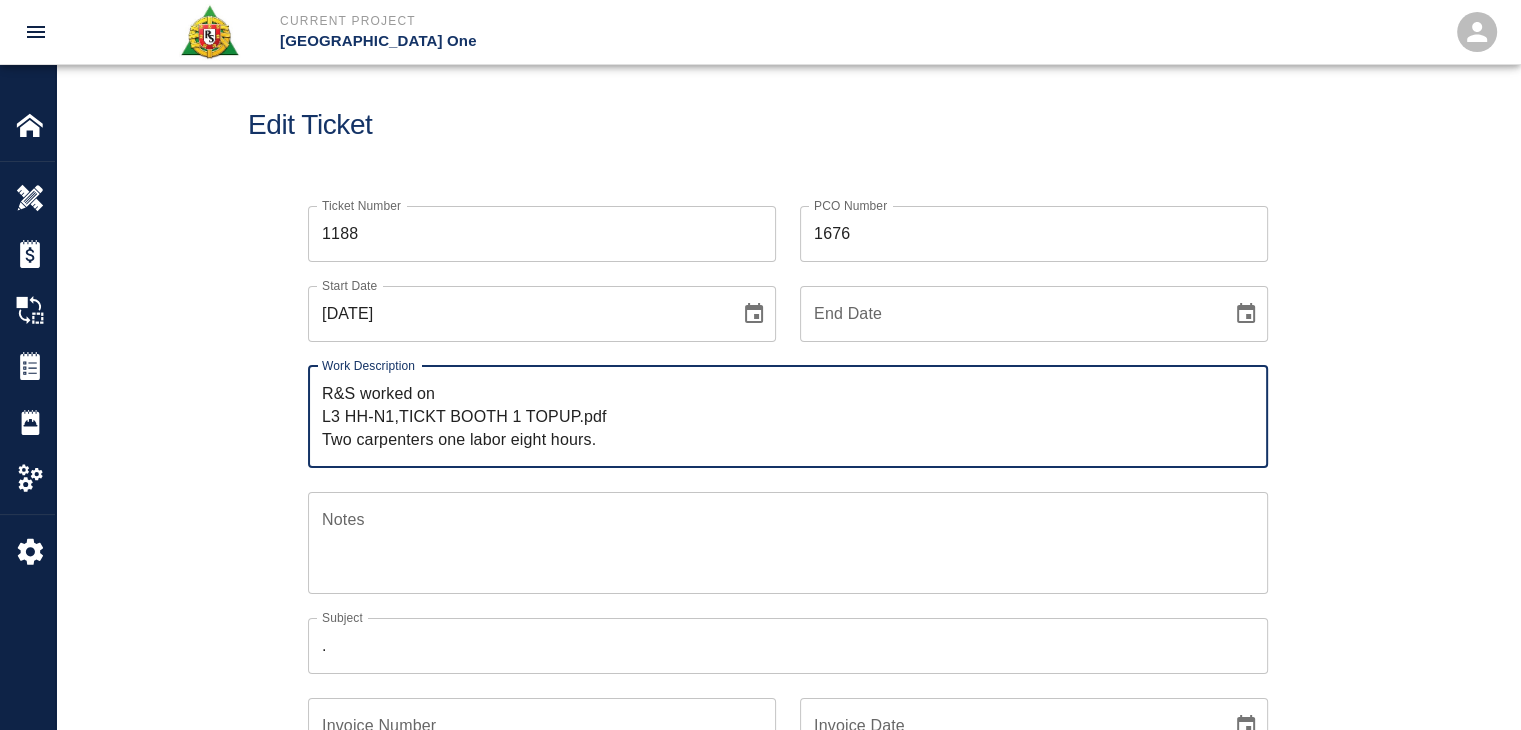 click on "R&S worked on
L3 HH-N1,TICKT BOOTH 1 TOPUP.pdf
Two carpenters one labor eight hours." at bounding box center (788, 416) 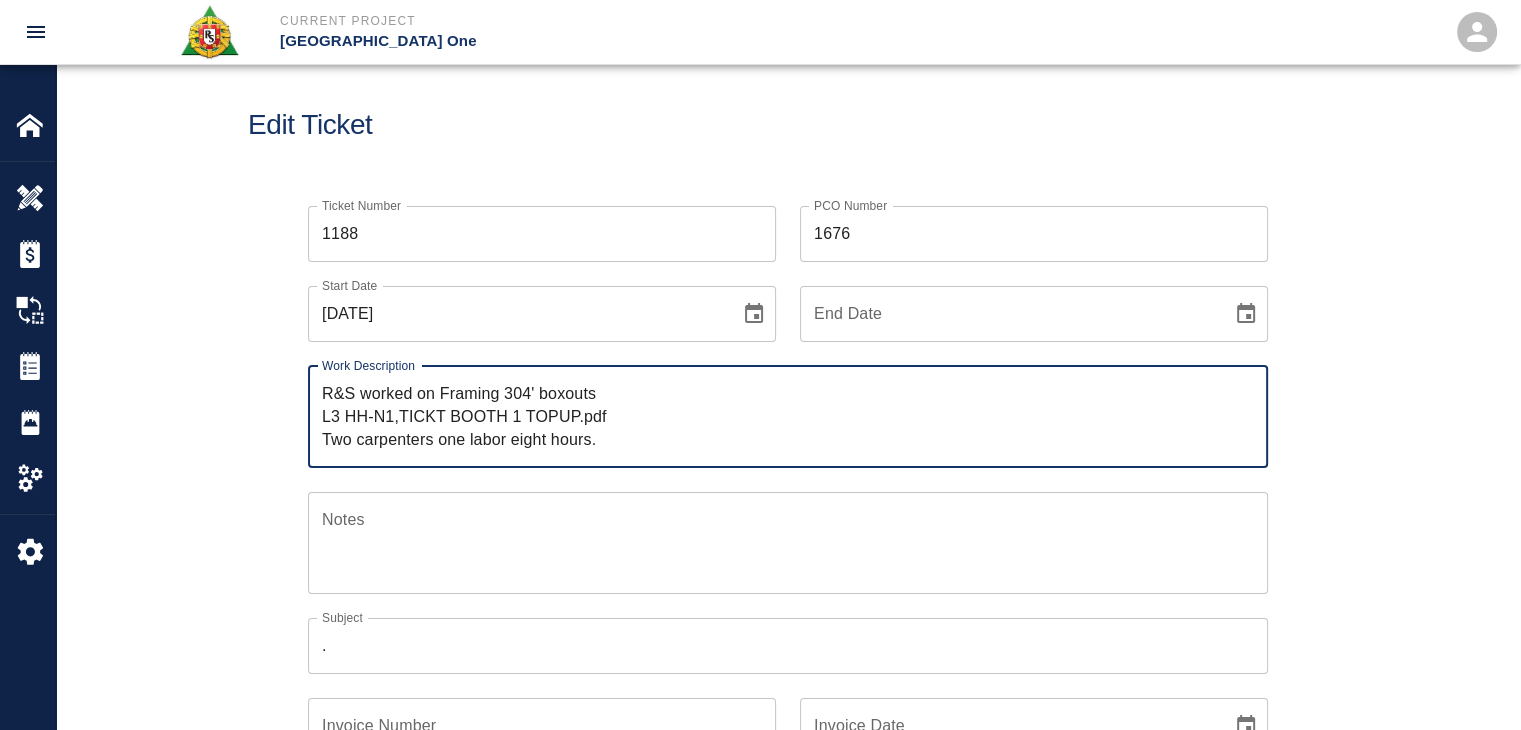 click on "R&S worked on Framing 304' boxouts
L3 HH-N1,TICKT BOOTH 1 TOPUP.pdf
Two carpenters one labor eight hours." at bounding box center (788, 416) 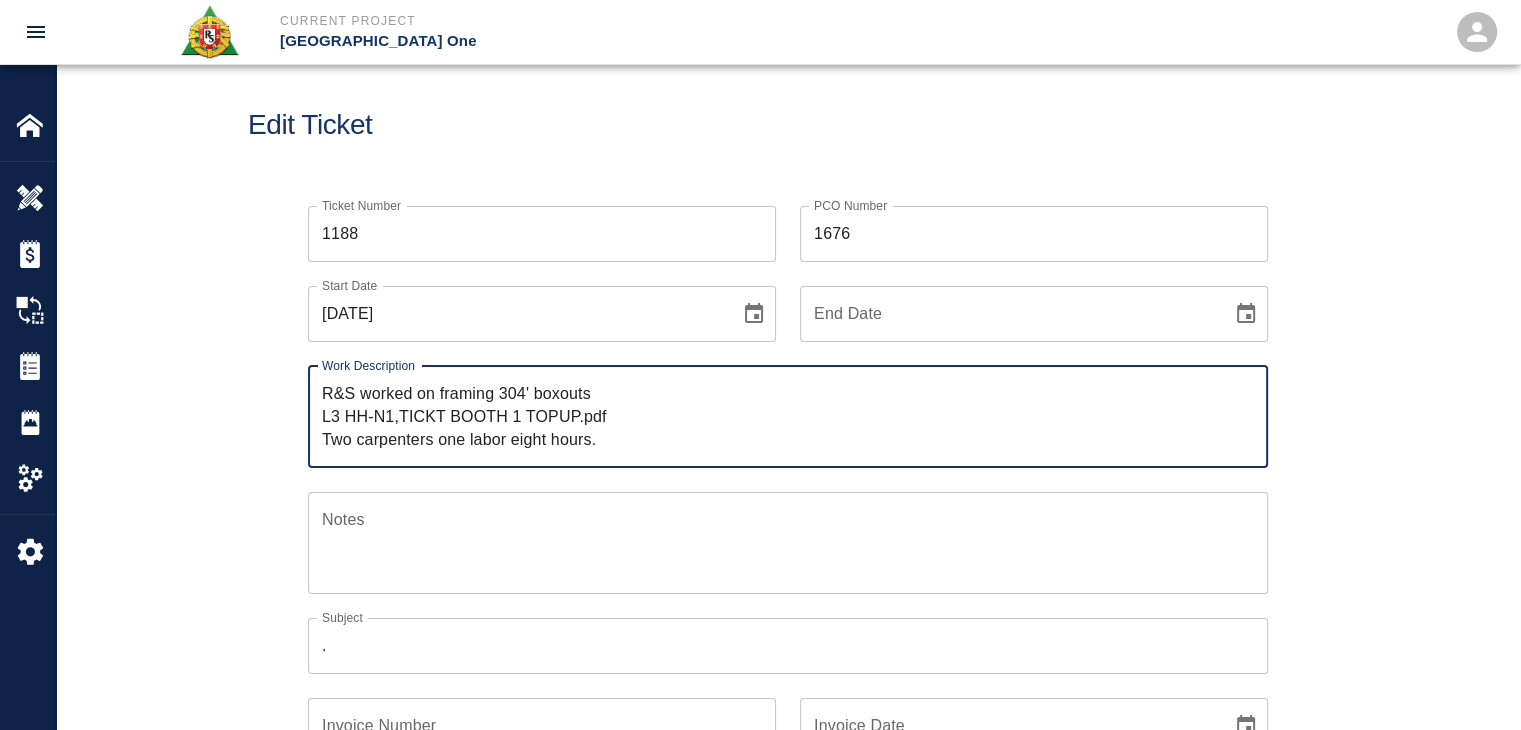 click on "R&S worked on framing 304' boxouts
L3 HH-N1,TICKT BOOTH 1 TOPUP.pdf
Two carpenters one labor eight hours." at bounding box center [788, 416] 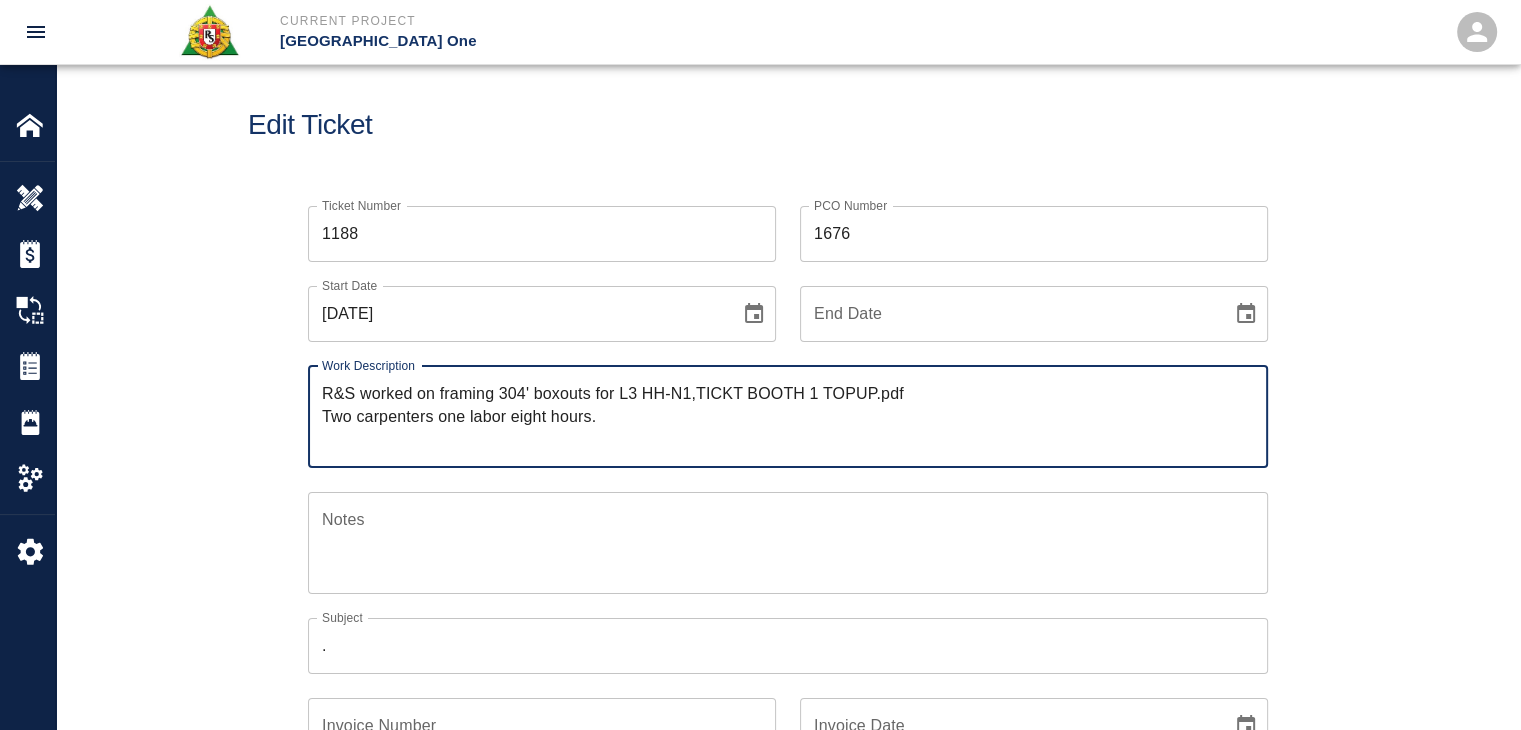 click on "R&S worked on framing 304' boxouts for L3 HH-N1,TICKT BOOTH 1 TOPUP.pdf
Two carpenters one labor eight hours." at bounding box center [788, 416] 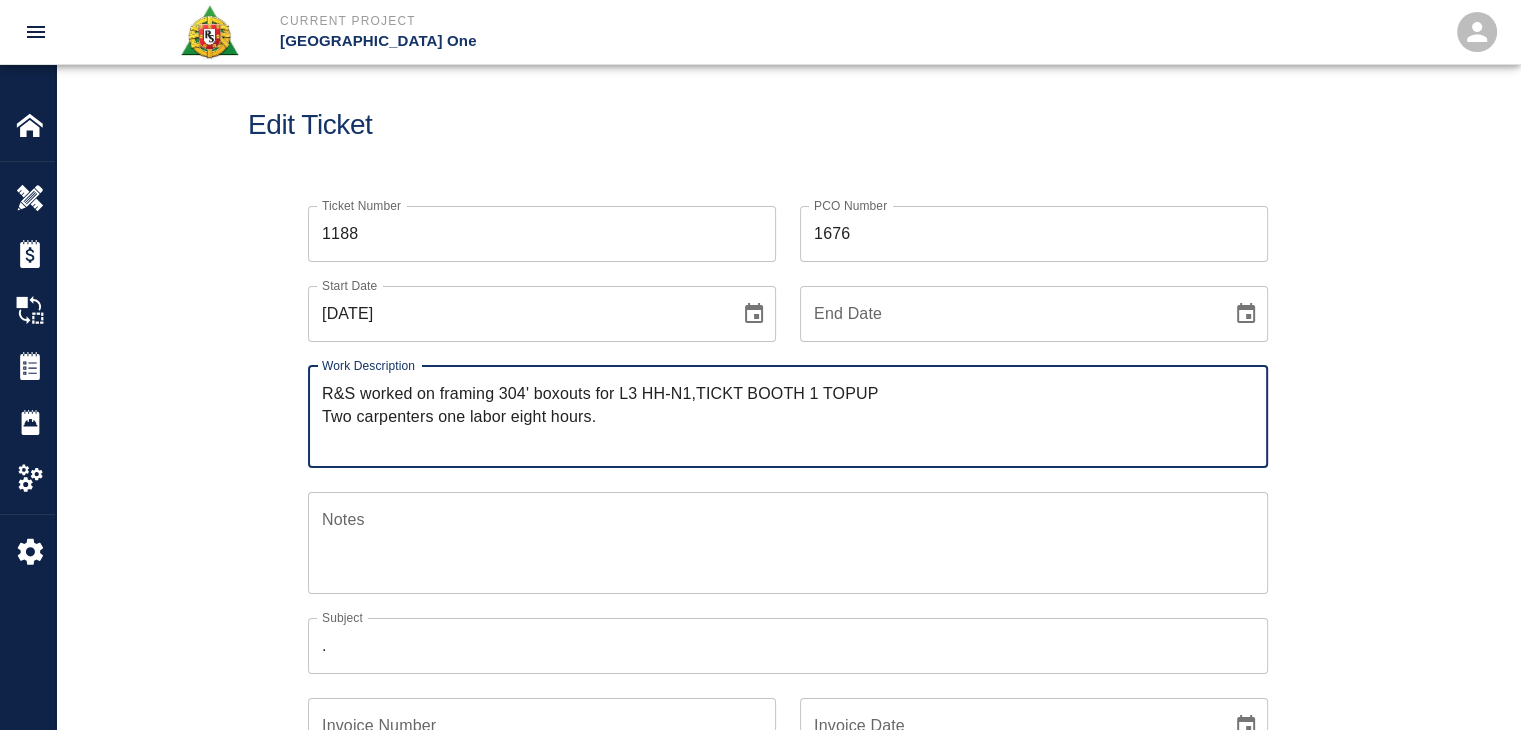 click on "R&S worked on framing 304' boxouts for L3 HH-N1,TICKT BOOTH 1 TOPUP
Two carpenters one labor eight hours." at bounding box center [788, 416] 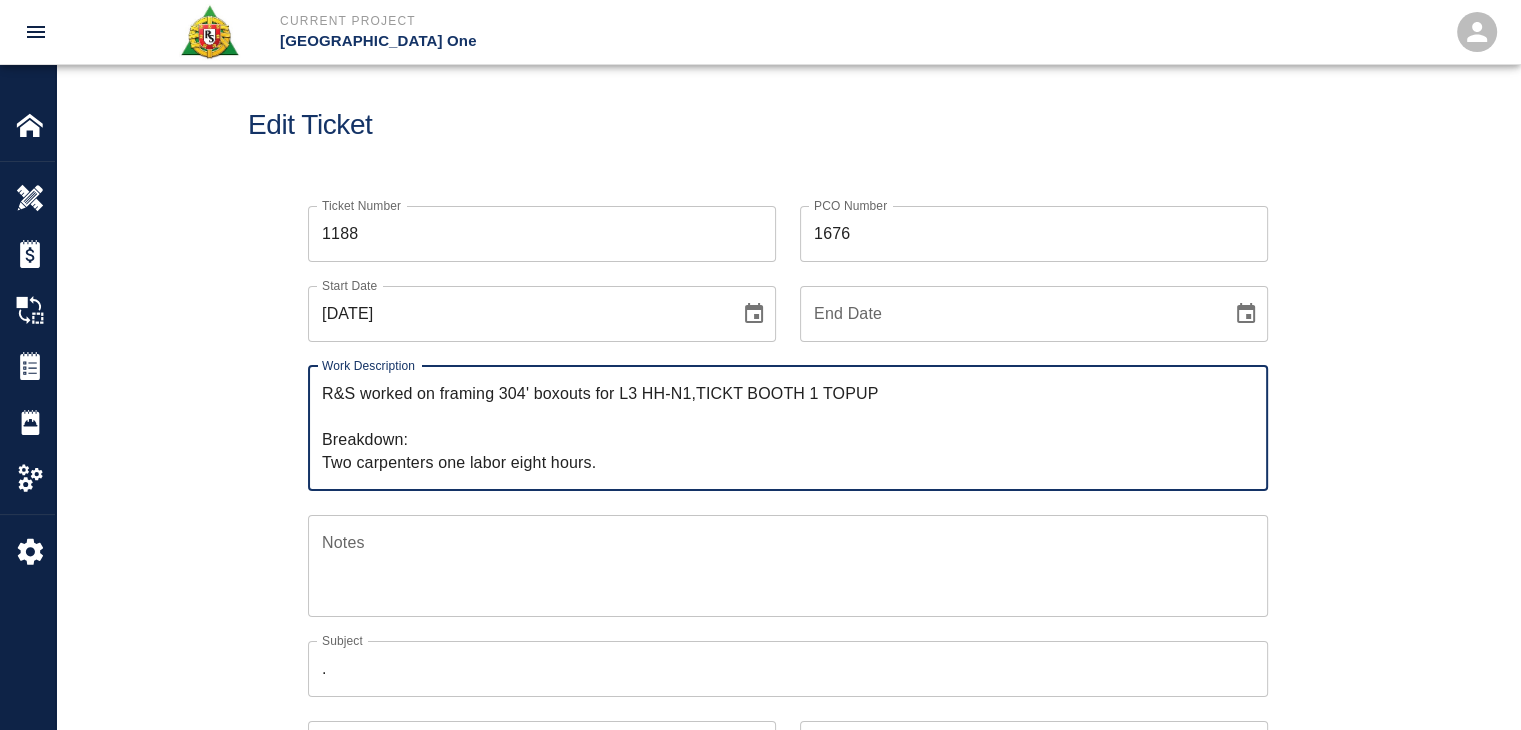 click on "R&S worked on framing 304' boxouts for L3 HH-N1,TICKT BOOTH 1 TOPUP
Breakdown:
Two carpenters one labor eight hours." at bounding box center [788, 428] 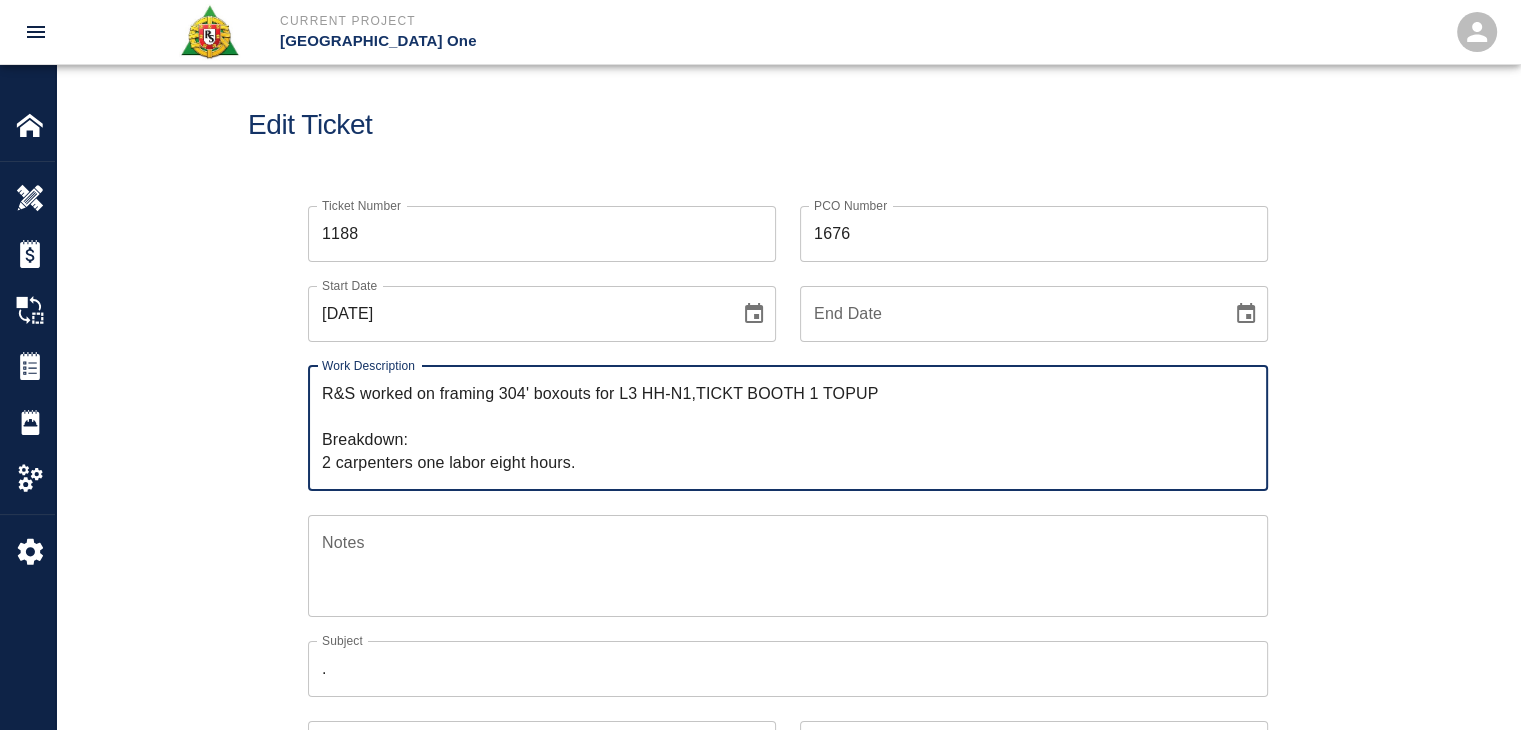 click on "R&S worked on framing 304' boxouts for L3 HH-N1,TICKT BOOTH 1 TOPUP
Breakdown:
2 carpenters one labor eight hours." at bounding box center (788, 428) 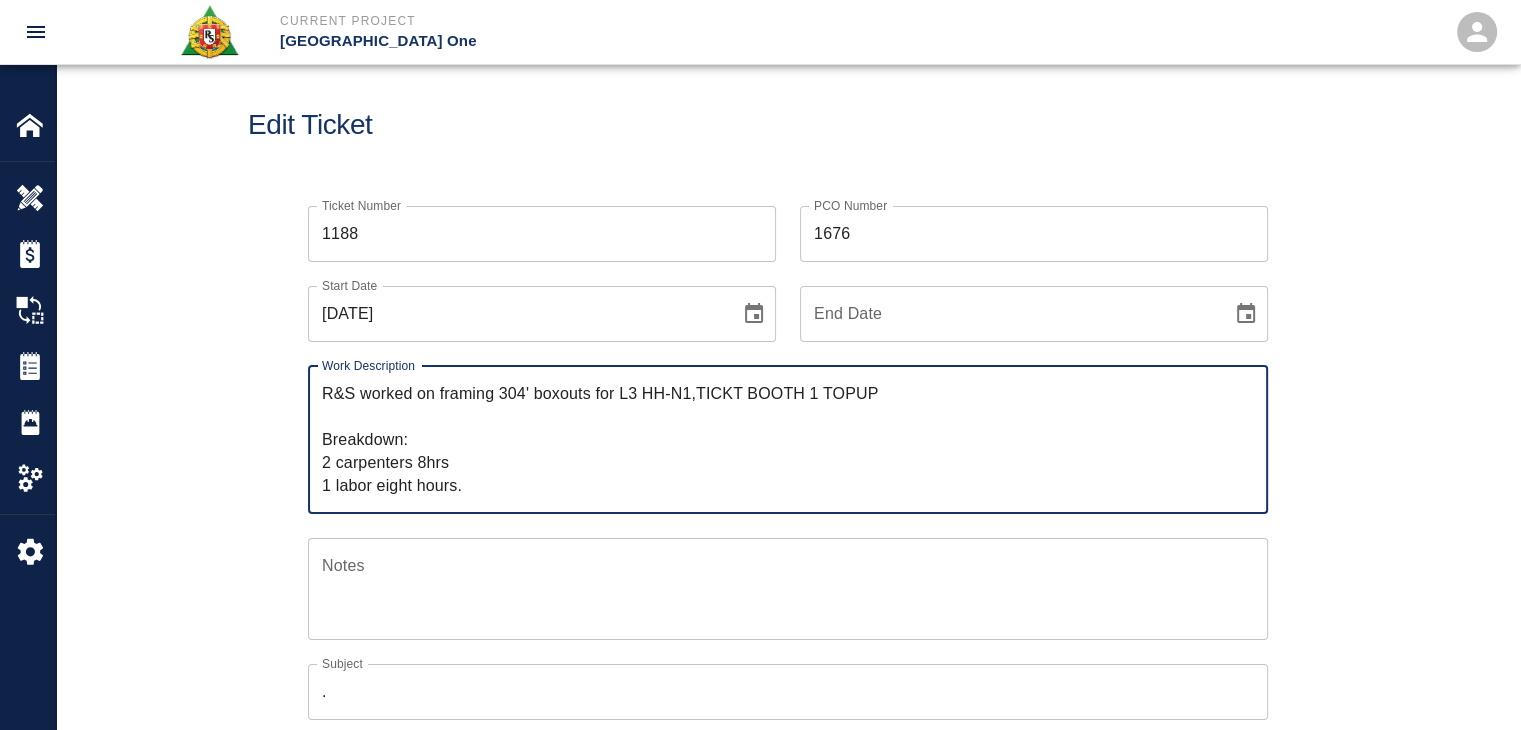 click on "R&S worked on framing 304' boxouts for L3 HH-N1,TICKT BOOTH 1 TOPUP
Breakdown:
2 carpenters 8hrs
1 labor eight hours." at bounding box center [788, 439] 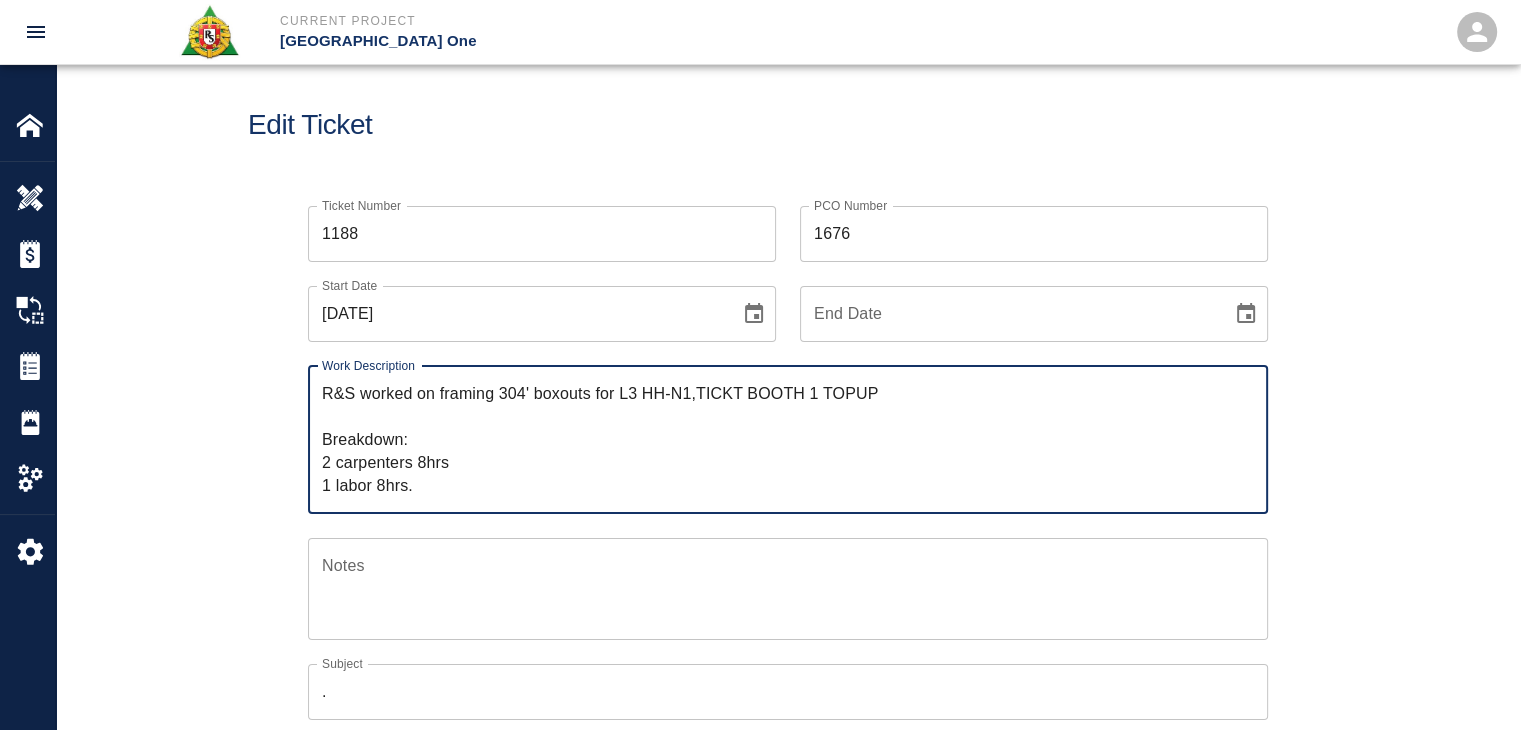 click on "R&S worked on framing 304' boxouts for L3 HH-N1,TICKT BOOTH 1 TOPUP
Breakdown:
2 carpenters 8hrs
1 labor 8hrs." at bounding box center (788, 439) 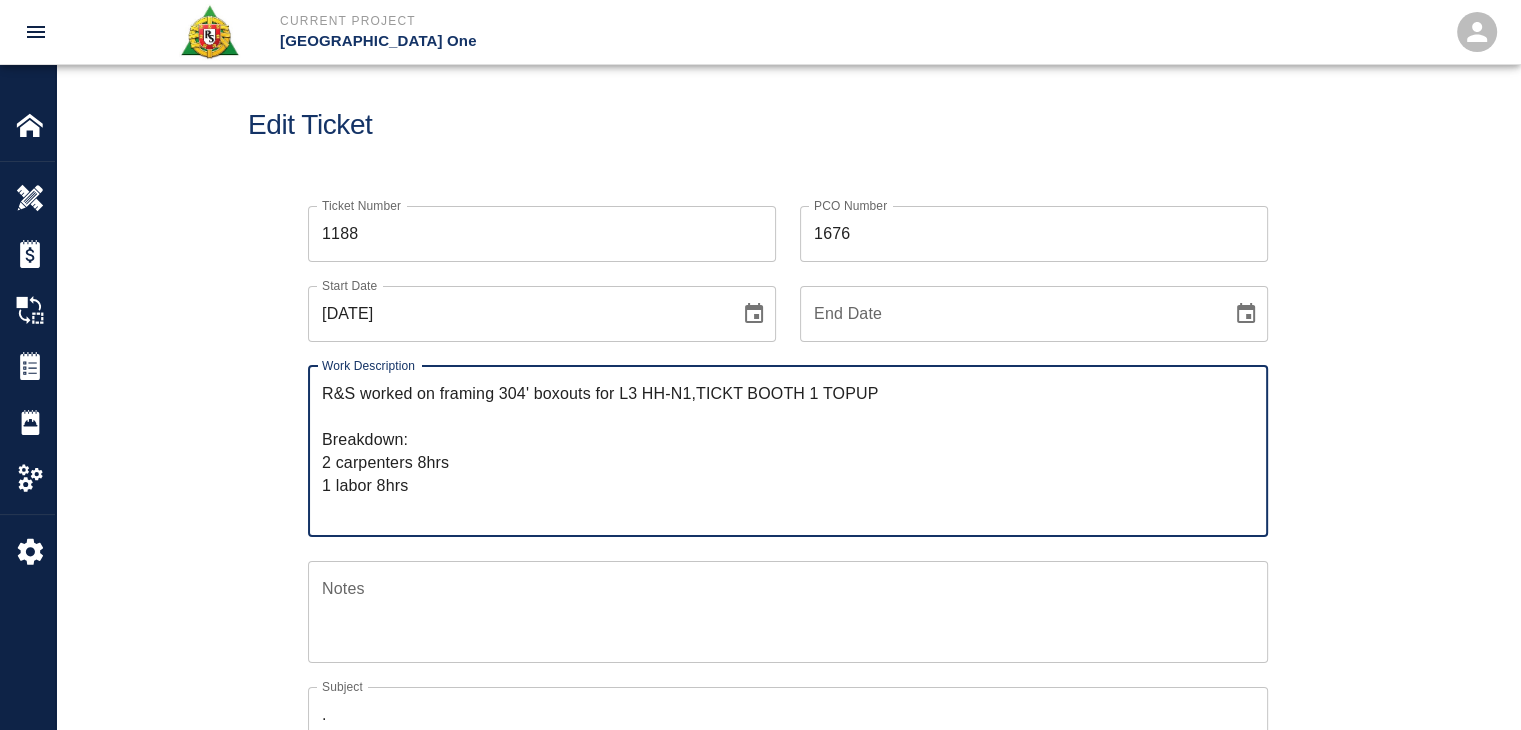 paste on "Framing 304' boxouts" 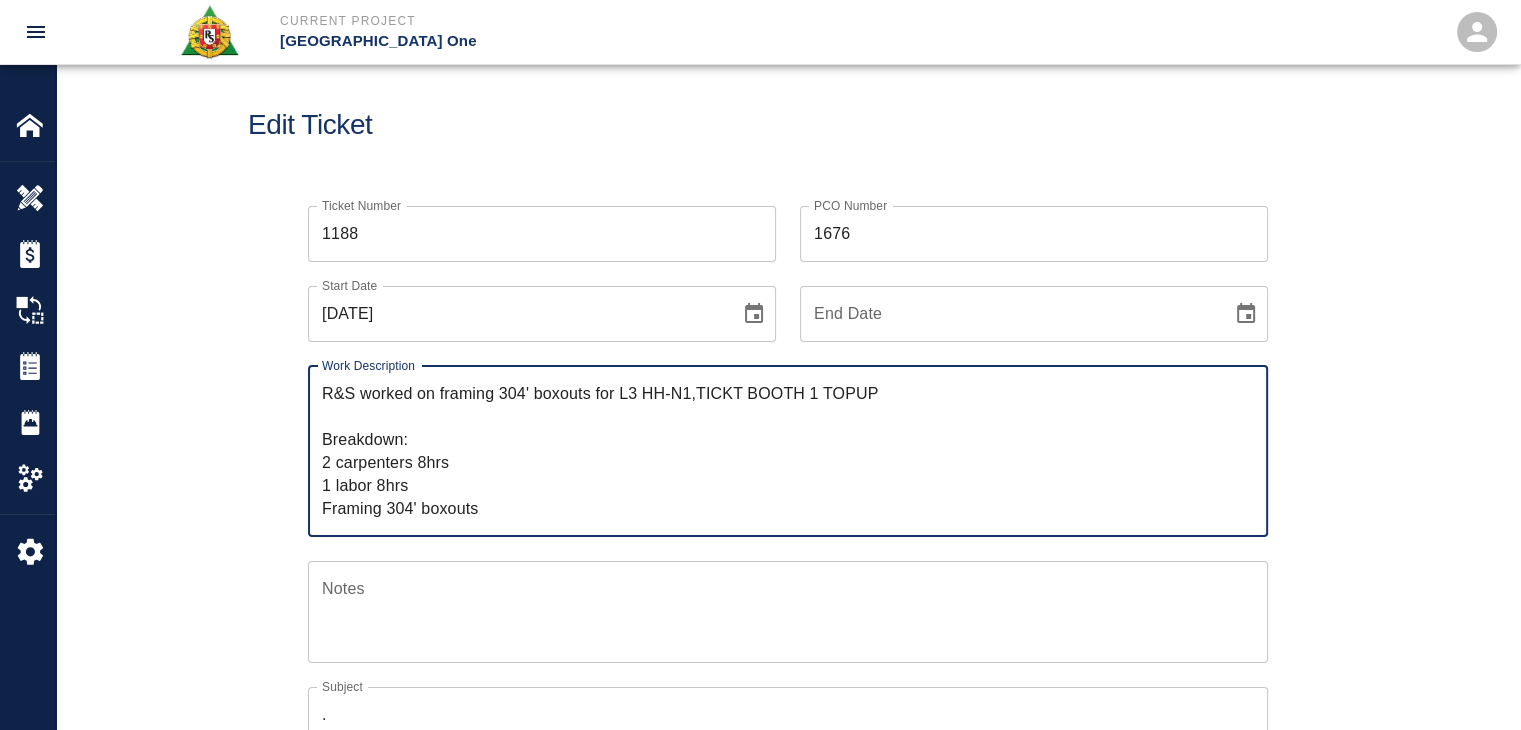 click on "R&S worked on framing 304' boxouts for L3 HH-N1,TICKT BOOTH 1 TOPUP
Breakdown:
2 carpenters 8hrs
1 labor 8hrs
Framing 304' boxouts" at bounding box center [788, 451] 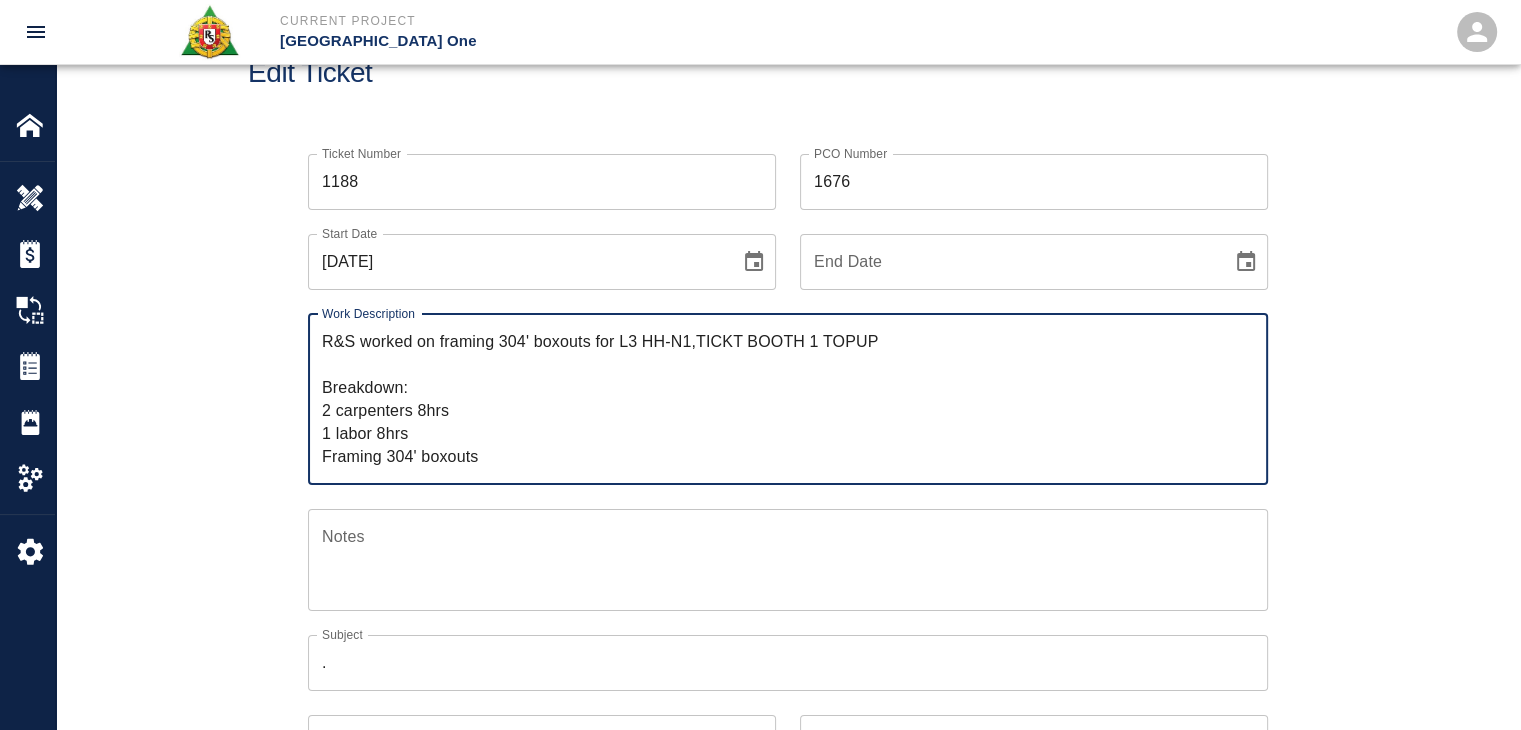 scroll, scrollTop: 75, scrollLeft: 0, axis: vertical 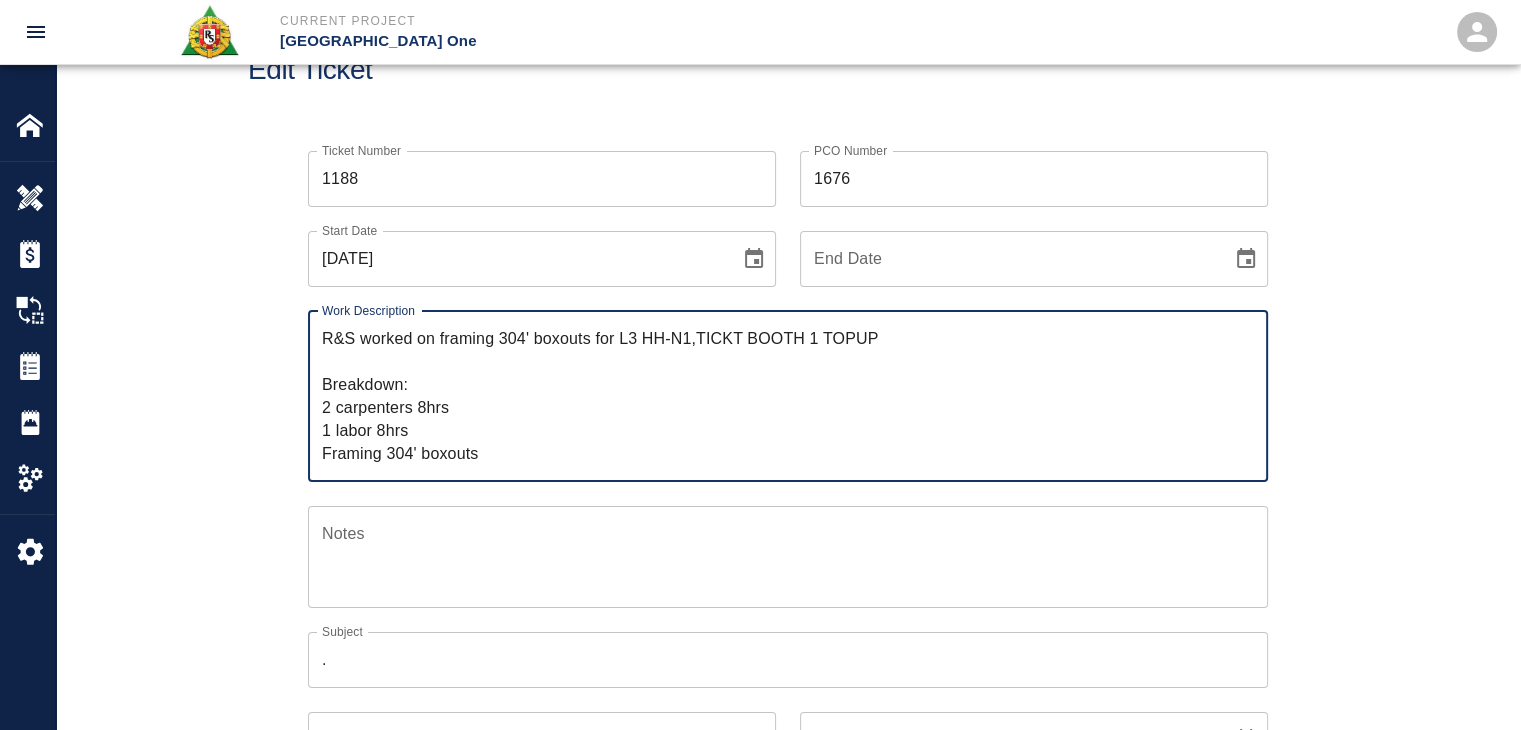click on "R&S worked on framing 304' boxouts for L3 HH-N1,TICKT BOOTH 1 TOPUP
Breakdown:
2 carpenters 8hrs
1 labor 8hrs
Framing 304' boxouts" at bounding box center [788, 396] 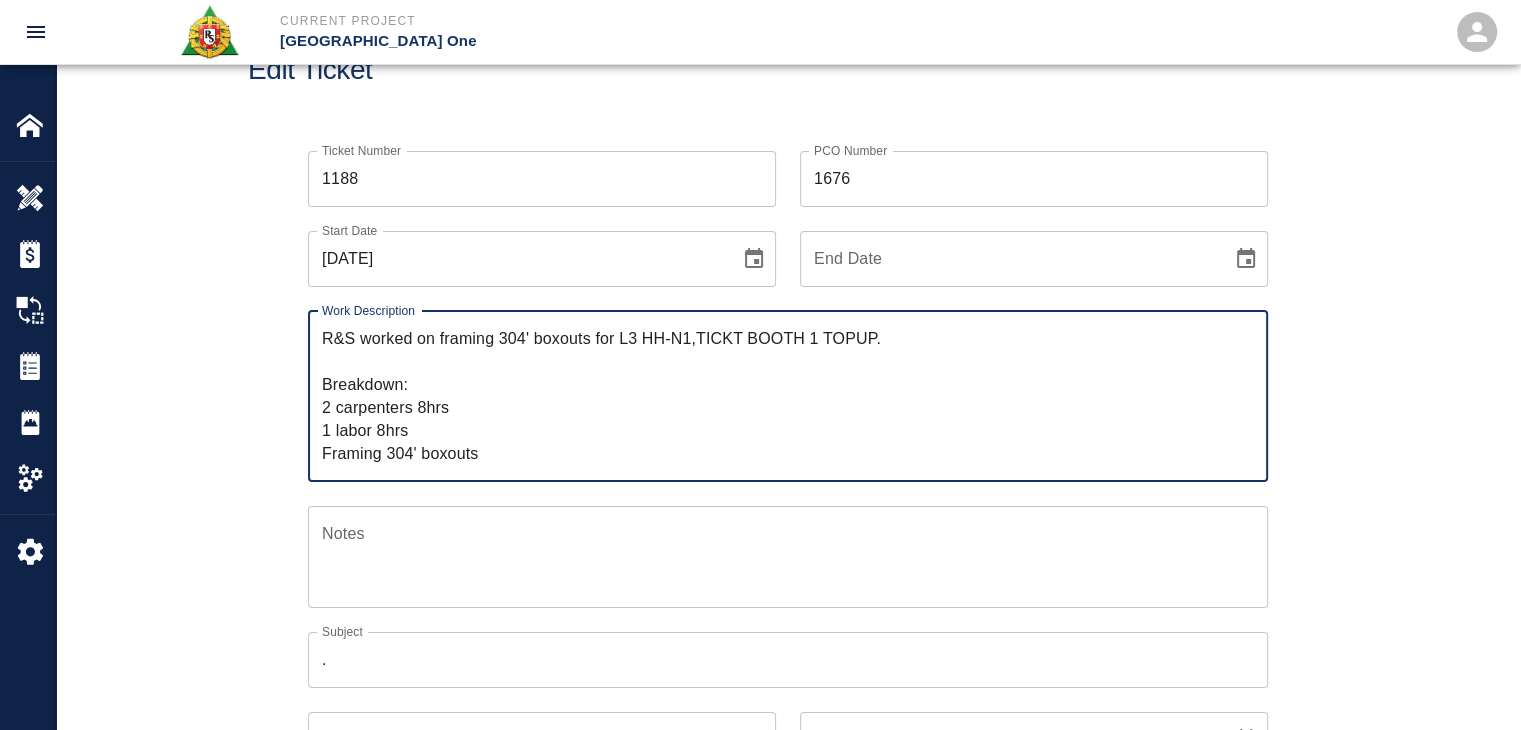 drag, startPoint x: 908, startPoint y: 334, endPoint x: 440, endPoint y: 339, distance: 468.0267 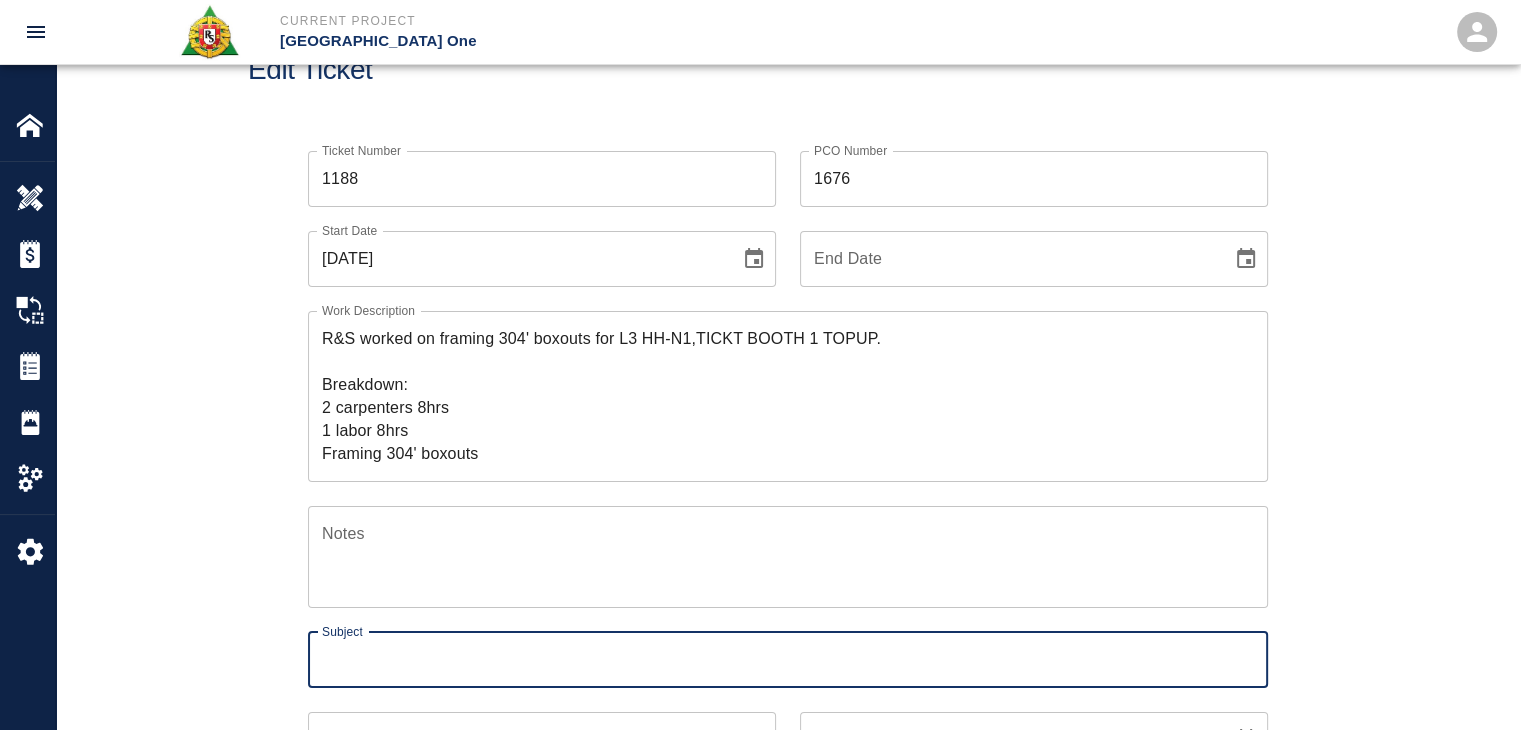 paste on "framing 304' boxouts for L3 HH-N1,TICKT BOOTH 1 TOPUP." 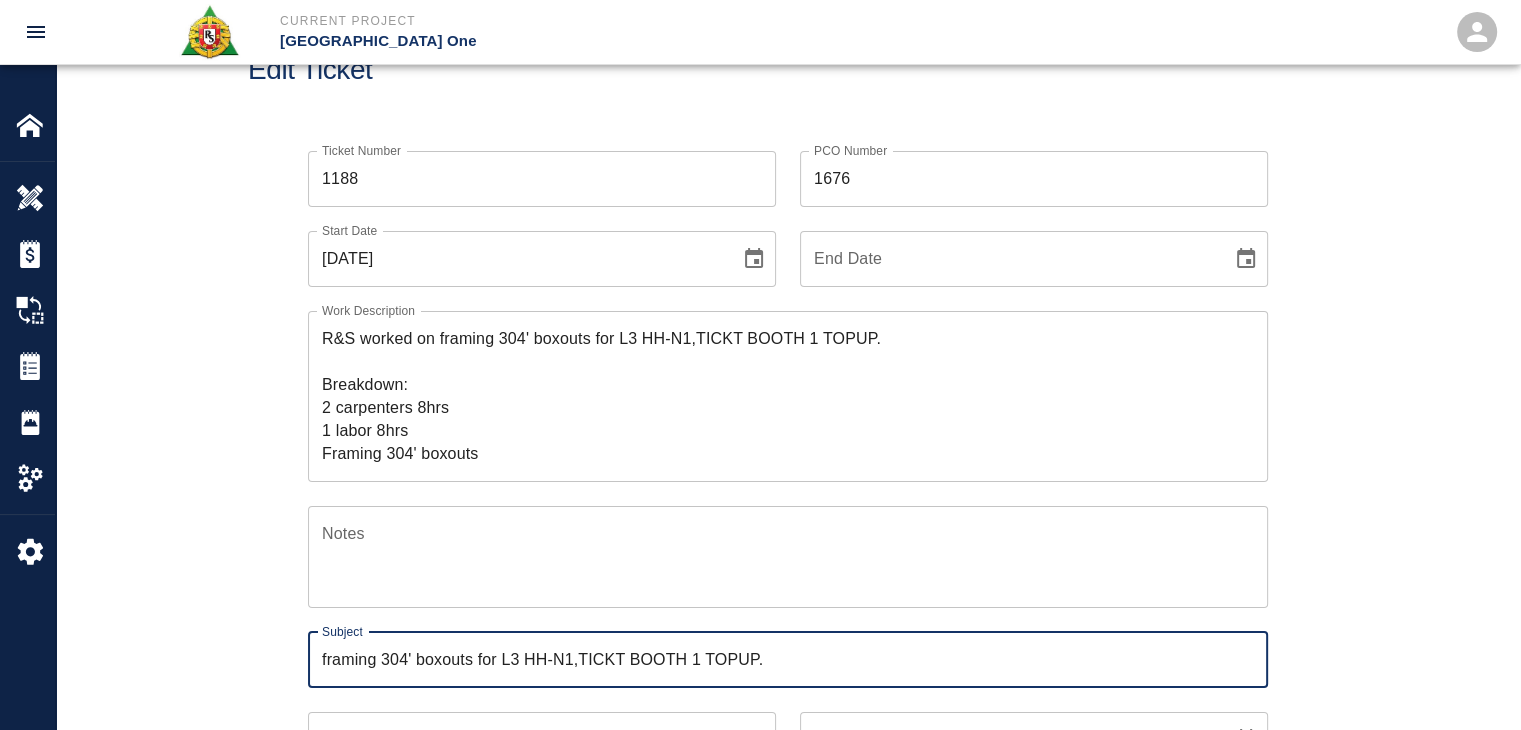 type on "framing 304' boxouts for L3 HH-N1,TICKT BOOTH 1 TOPUP." 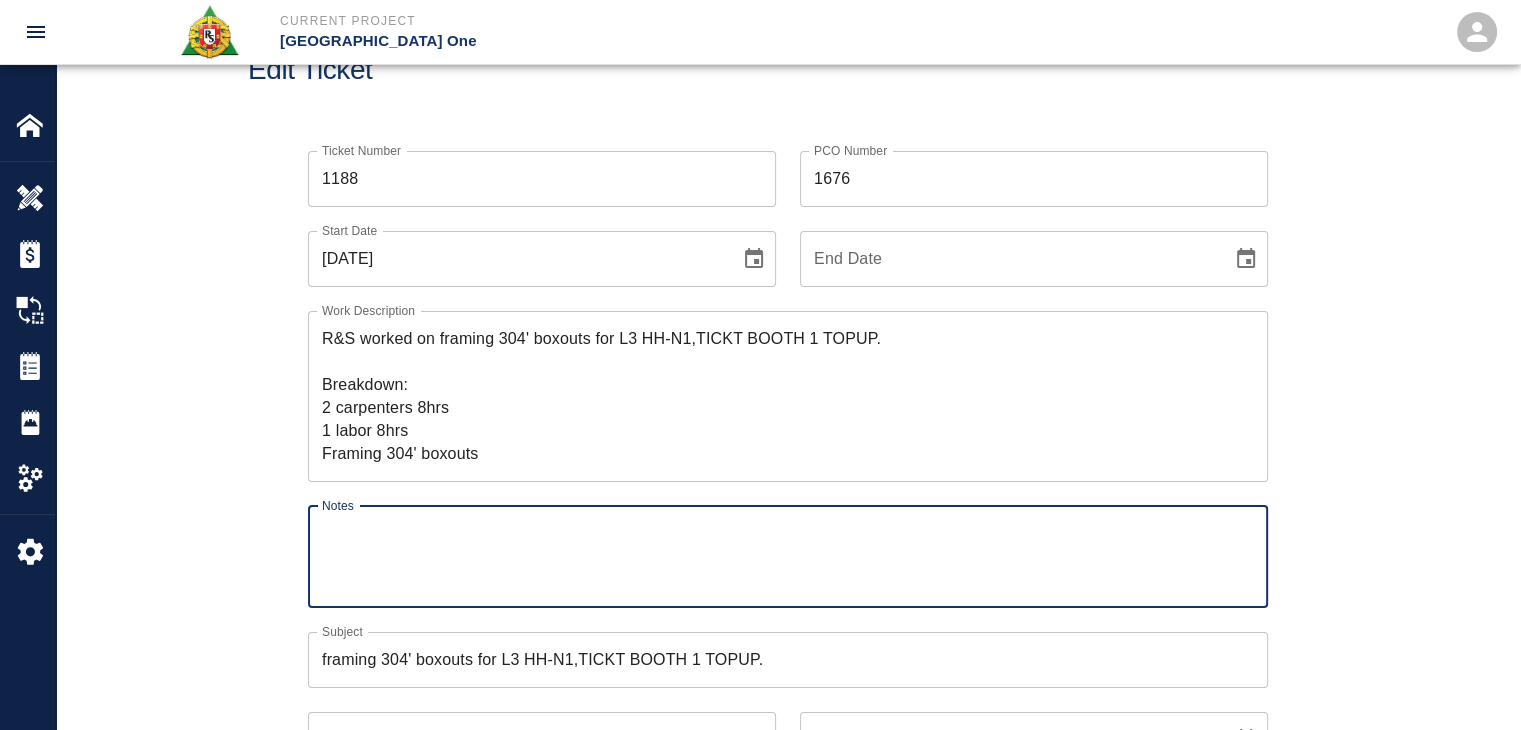 click on "Notes" at bounding box center [788, 556] 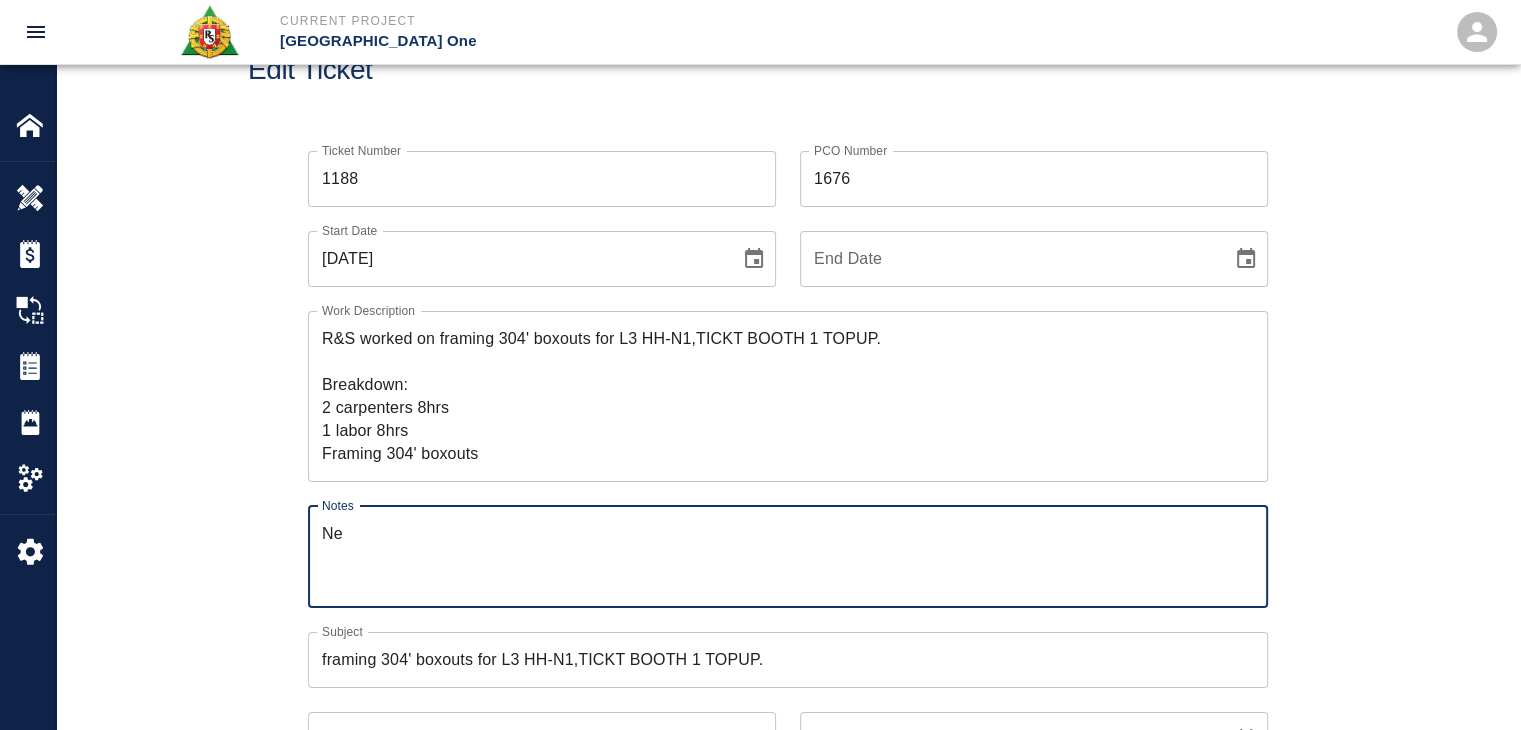 type on "N" 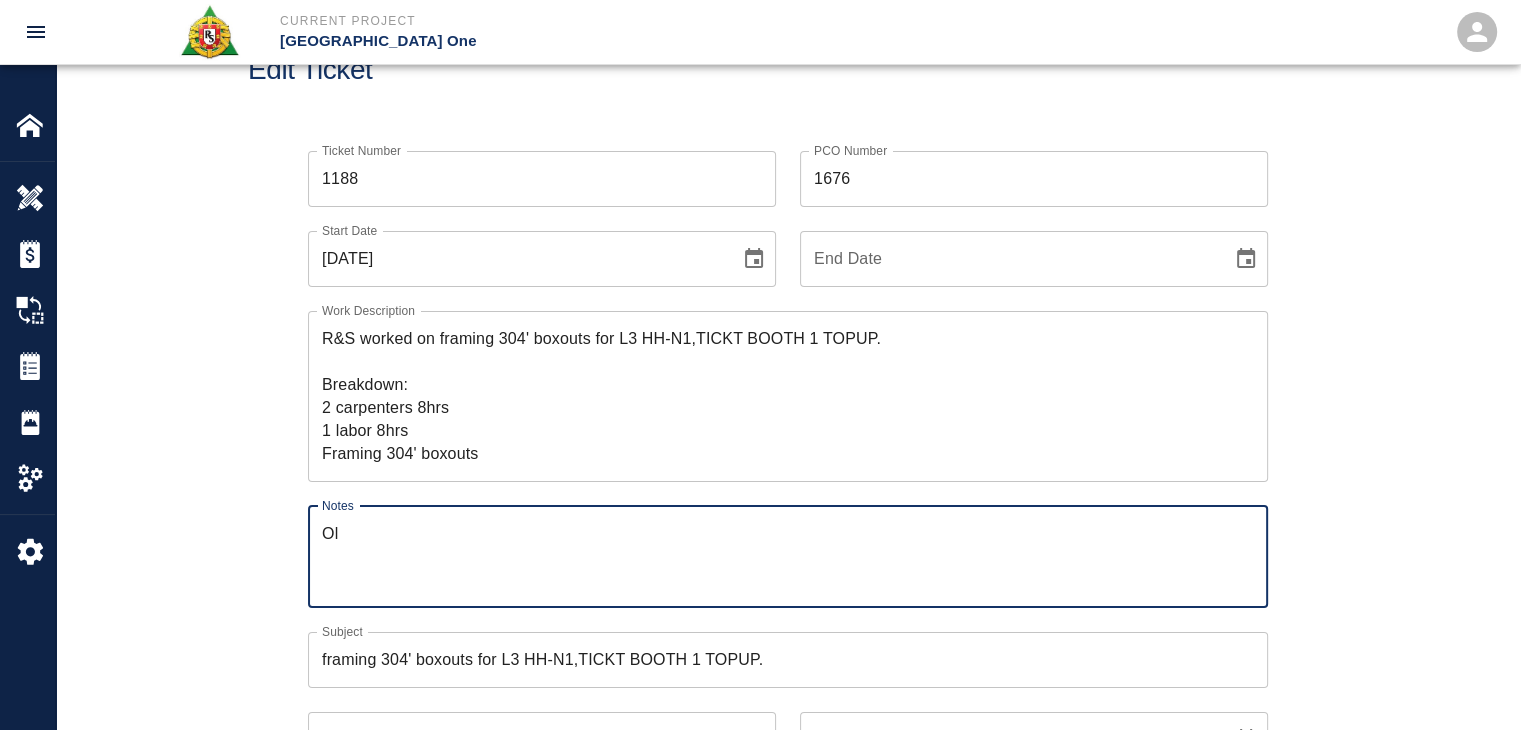 type on "O" 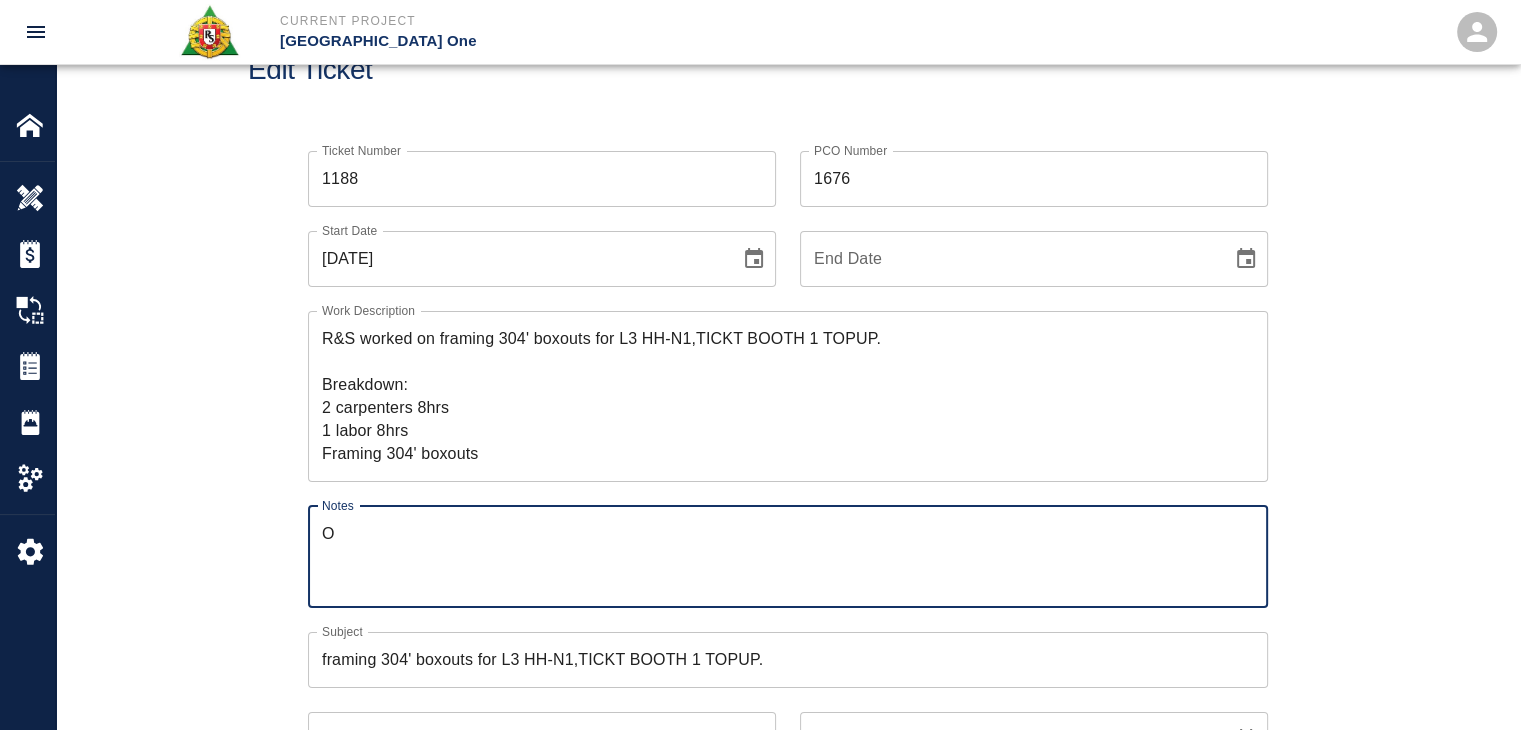 type 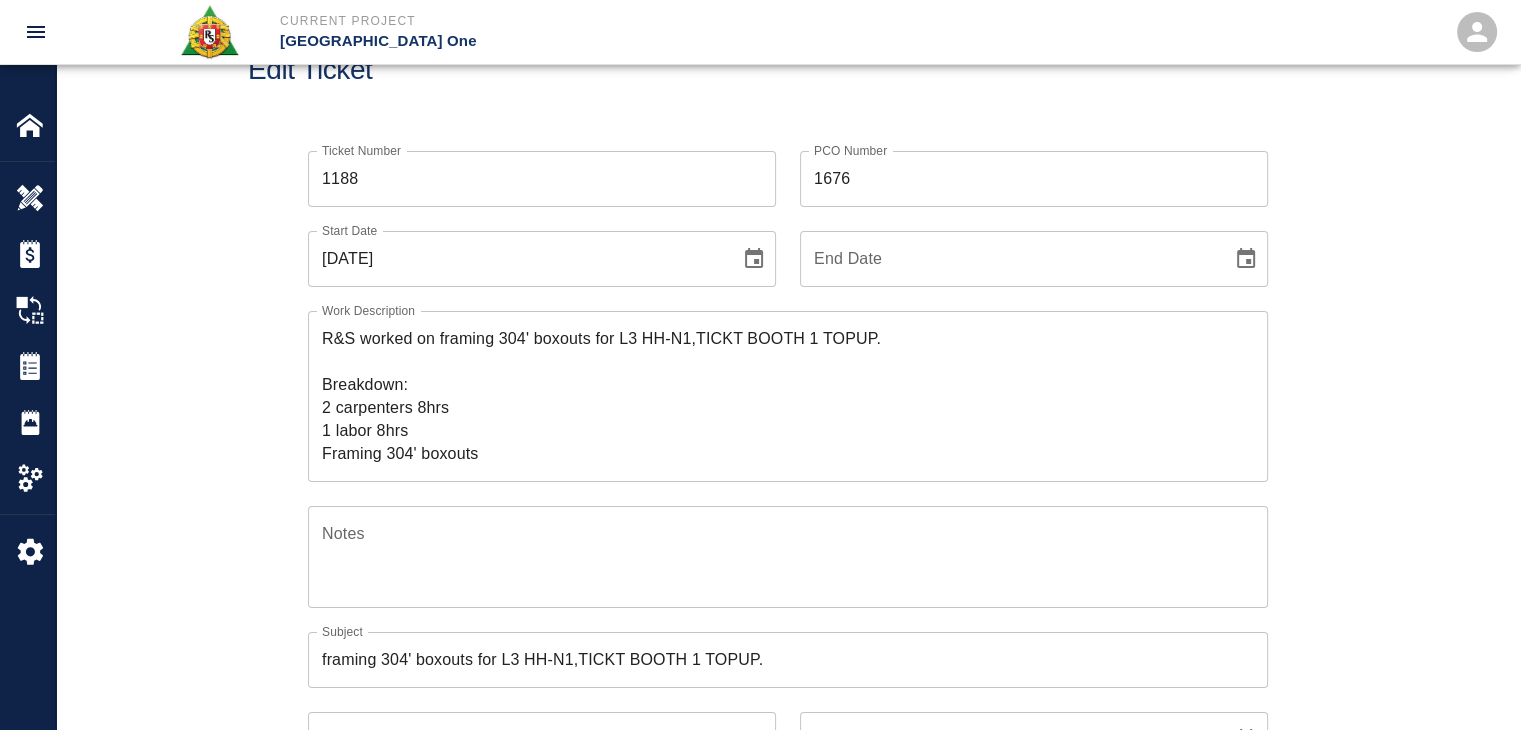 click on "Ticket Number 1188 Ticket Number PCO Number 1676 PCO Number Start Date  07/03/2025 Start Date  End Date End Date Work Description R&S worked on framing 304' boxouts for L3 HH-N1,TICKT BOOTH 1 TOPUP.
Breakdown:
2 carpenters 8hrs
1 labor 8hrs
Framing 304' boxouts x Work Description Notes x Notes Subject framing 304' boxouts for L3 HH-N1,TICKT BOOTH 1 TOPUP. Subject Invoice Number Invoice Number Invoice Date Invoice Date Upload Attachments (50MB limit) Choose file No file chosen Upload Another File Add Costs Switch to Lump Sum" at bounding box center [788, 585] 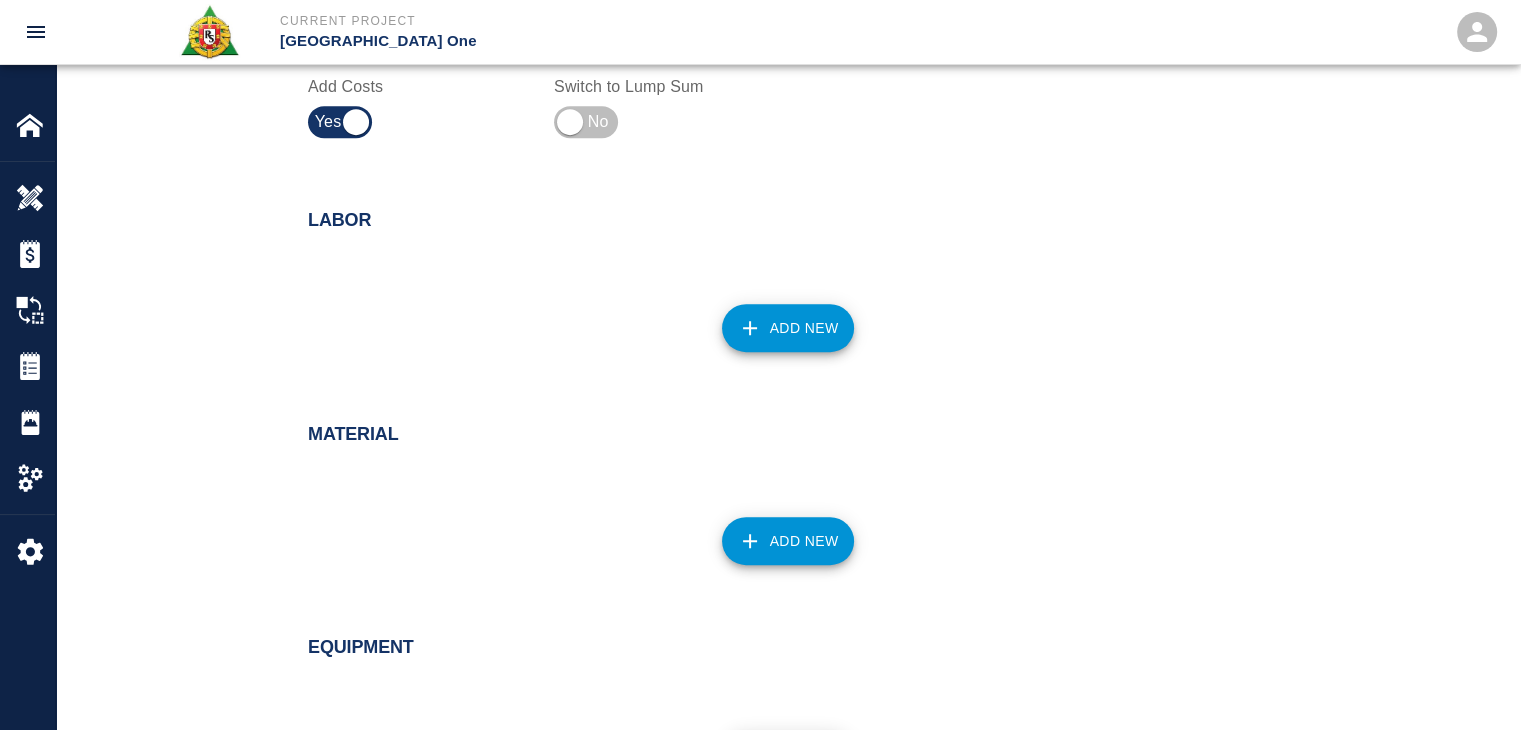 scroll, scrollTop: 927, scrollLeft: 0, axis: vertical 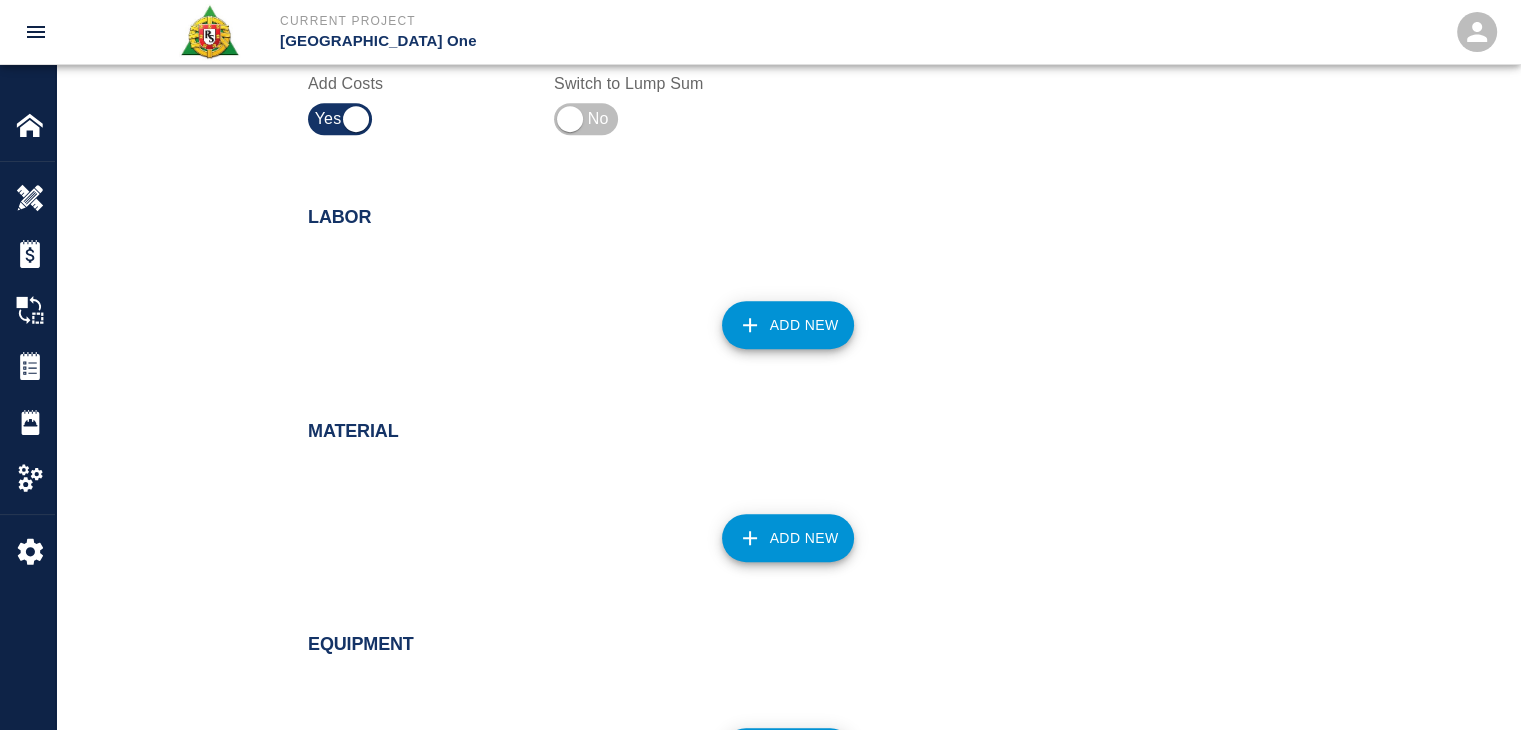 click on "Add New" at bounding box center [788, 325] 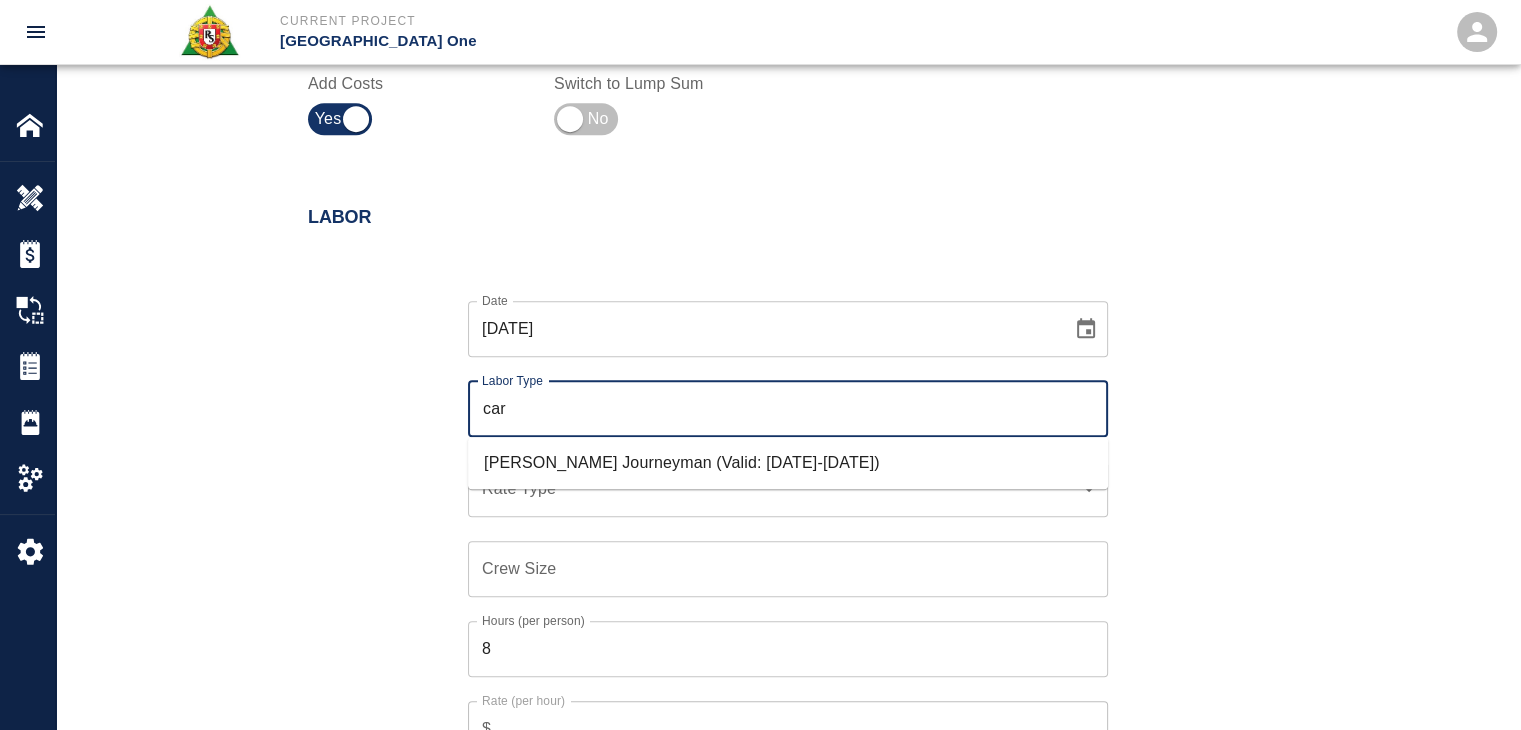 click on "Carpenter Journeyman (Valid: 07/01/2024-08/31/2025)" at bounding box center (788, 463) 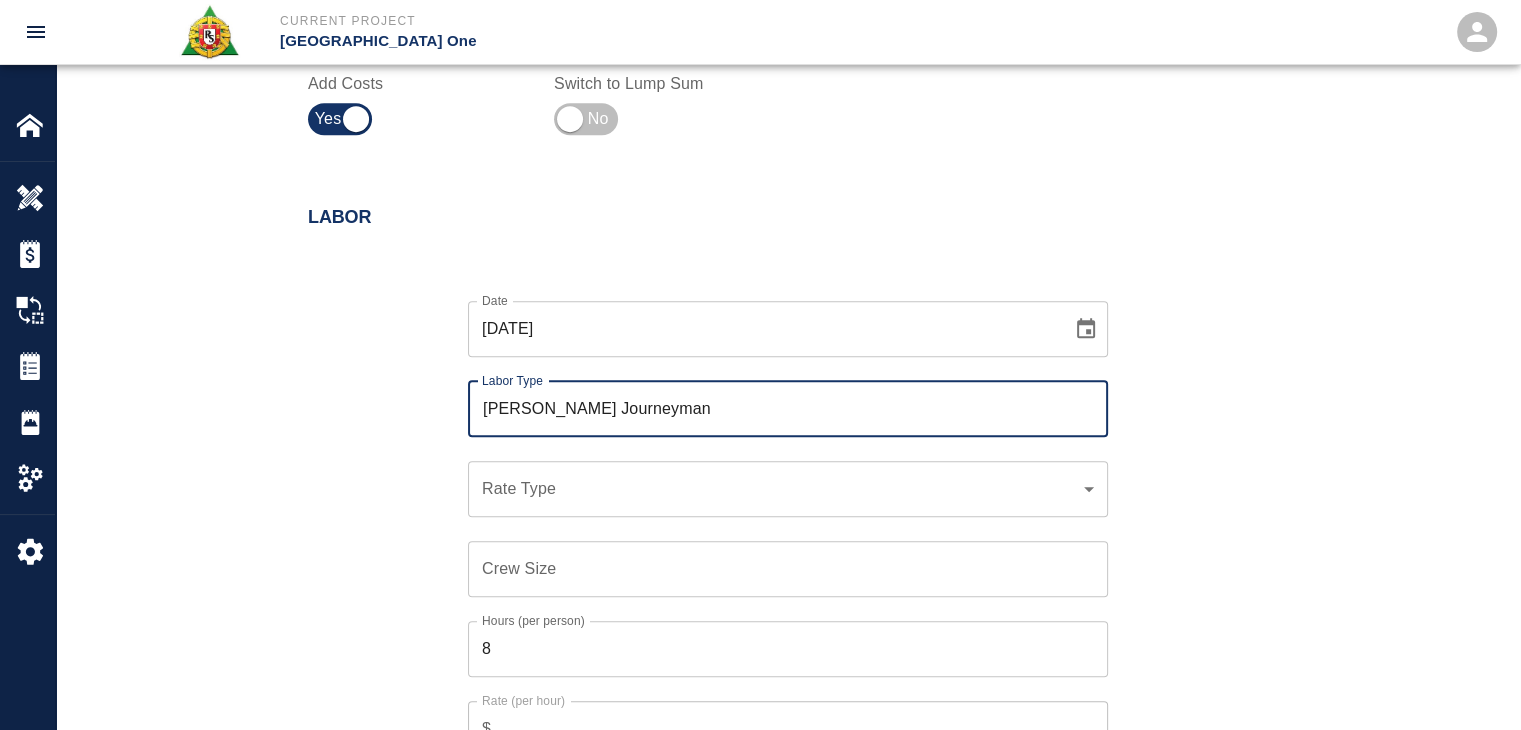 type on "Carpenter Journeyman" 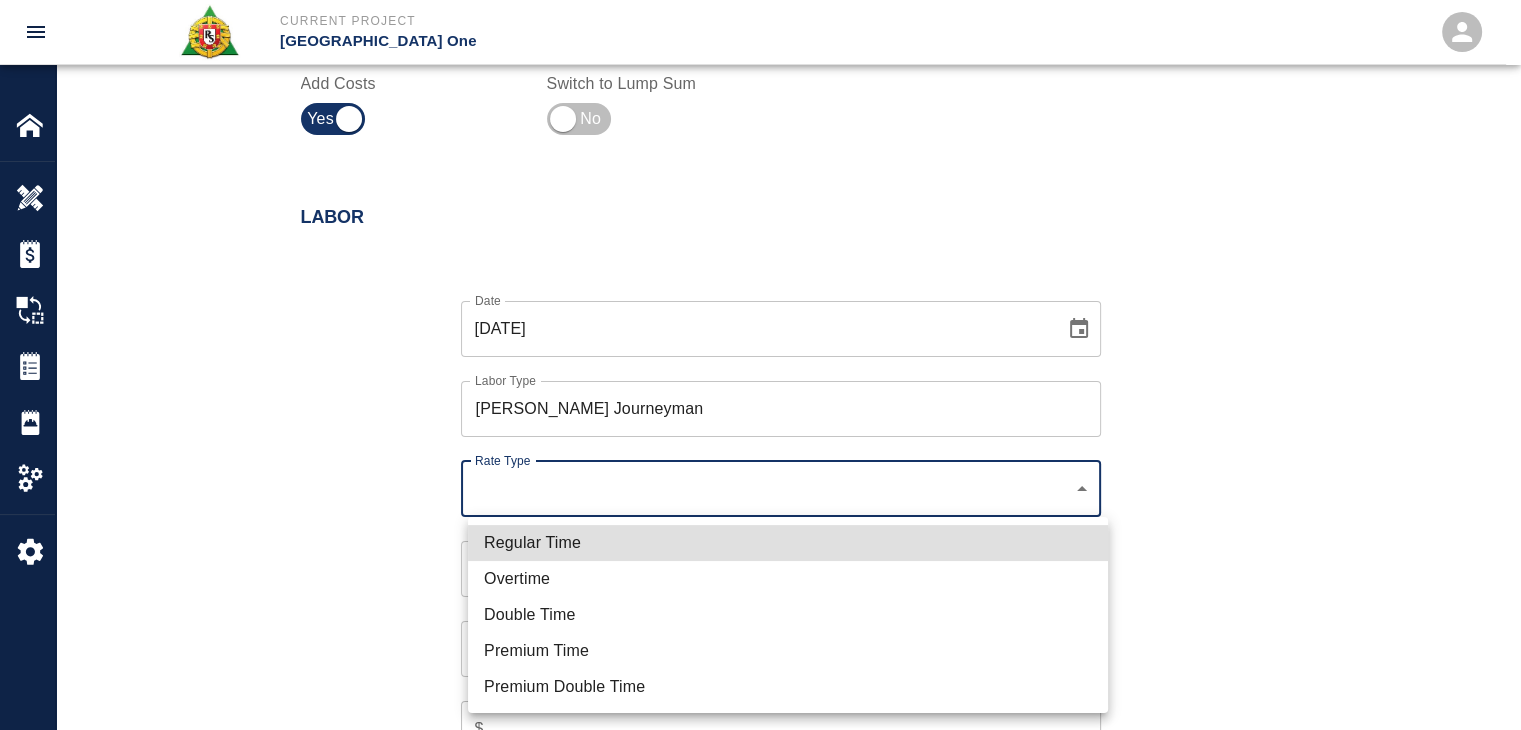 click on "Current Project JFK Terminal One Home JFK Terminal One Overview Estimates Change Orders Tickets Daily Reports Project Settings Settings Powered By Terms of Service  |  Privacy Policy Edit Ticket Ticket Number 1188 Ticket Number PCO Number 1676 PCO Number Start Date  07/03/2025 Start Date  End Date End Date Work Description R&S worked on framing 304' boxouts for L3 HH-N1,TICKT BOOTH 1 TOPUP.
Breakdown:
2 carpenters 8hrs
1 labor 8hrs
Framing 304' boxouts x Work Description Notes x Notes Subject framing 304' boxouts for L3 HH-N1,TICKT BOOTH 1 TOPUP. Subject Invoice Number Invoice Number Invoice Date Invoice Date Upload Attachments (50MB limit) Choose file No file chosen Upload Another File Add Costs Switch to Lump Sum Labor Date 07/03/2025 Date Labor Type Carpenter Journeyman Labor Type Rate Type ​ Rate Type Crew Size Crew Size Hours (per person) 8 Hours (per person) Rate (per hour) $ Rate (per hour) Cancel Add Labor Material Add New Equipment Add New Markups on Total Add Markup Description Description Amount" at bounding box center [760, -562] 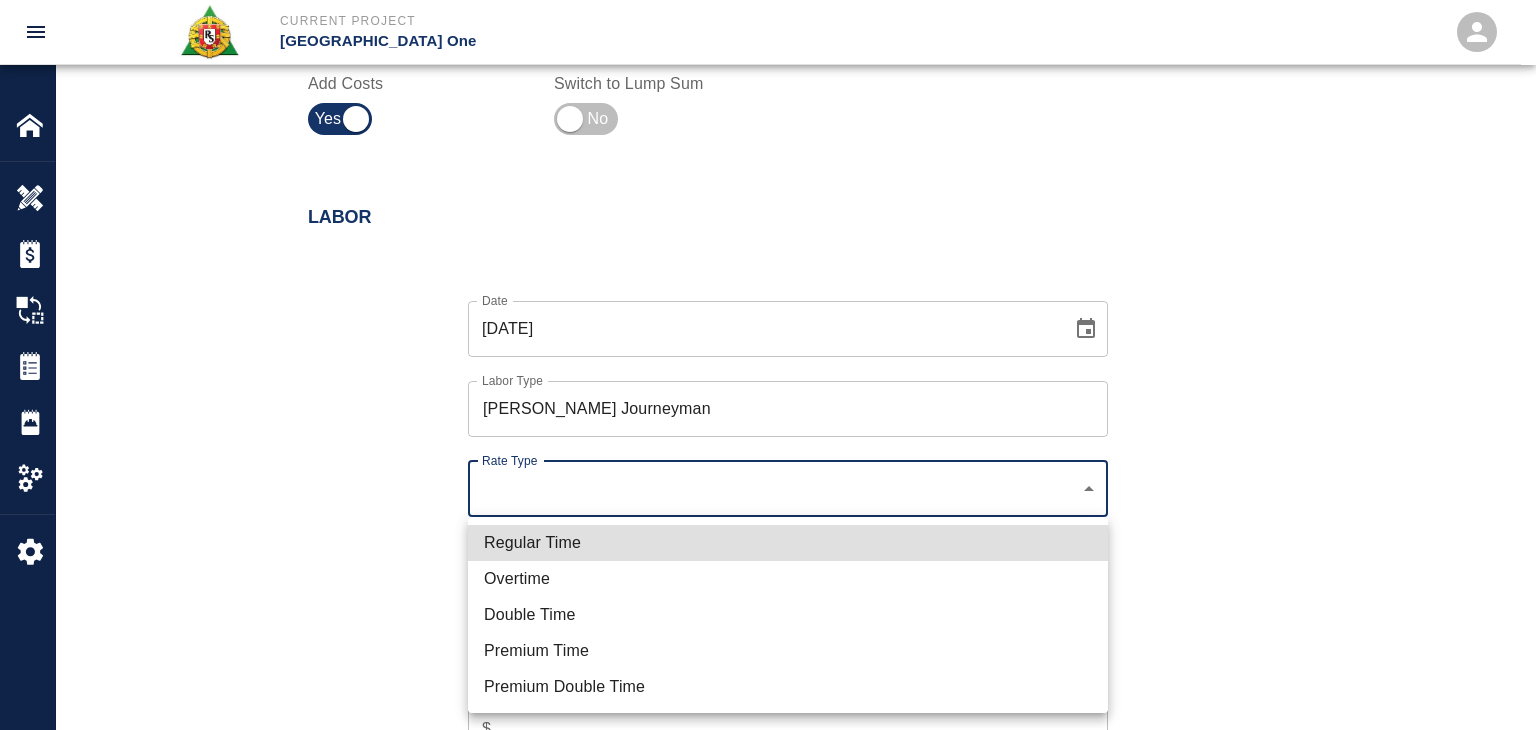 click on "Regular Time" at bounding box center (788, 543) 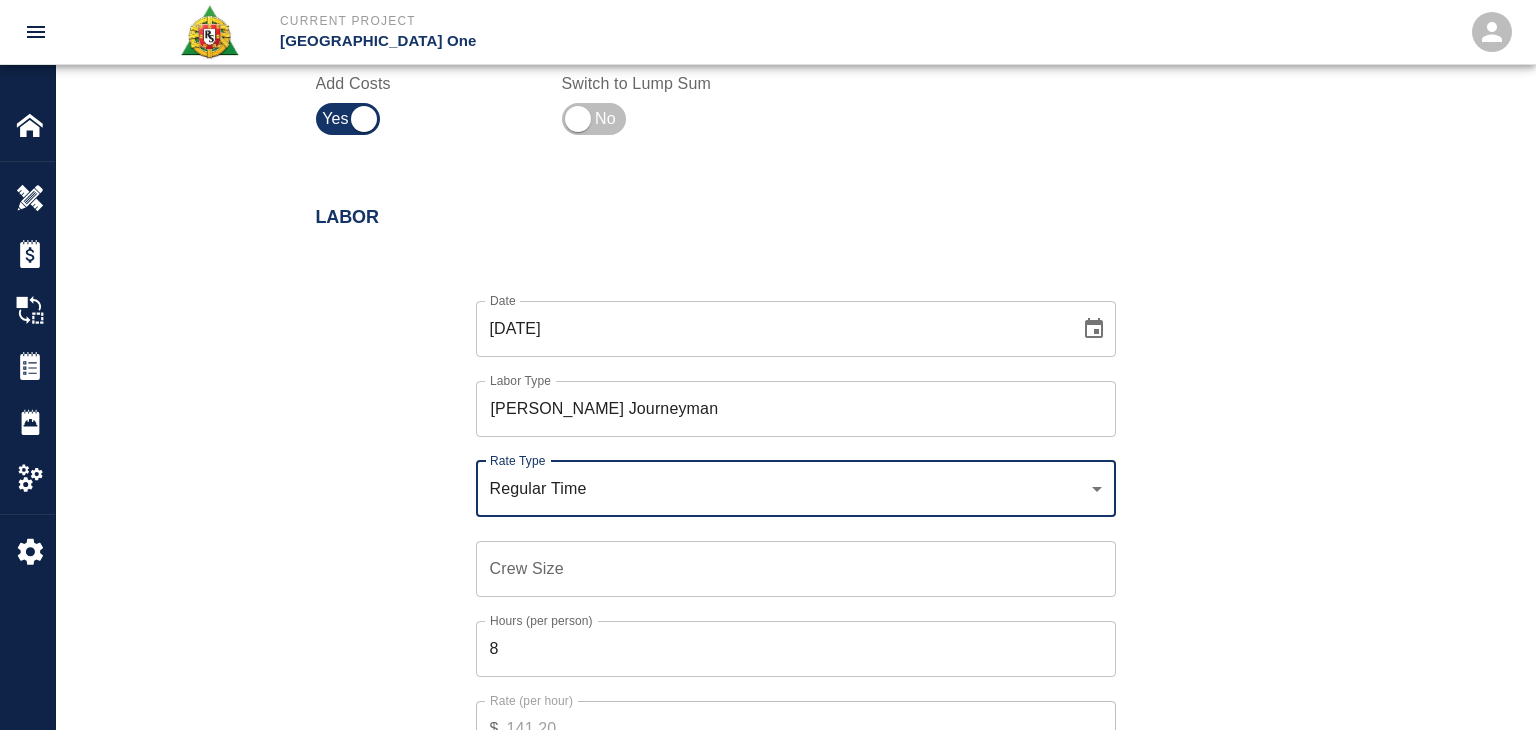 type on "rate_rt" 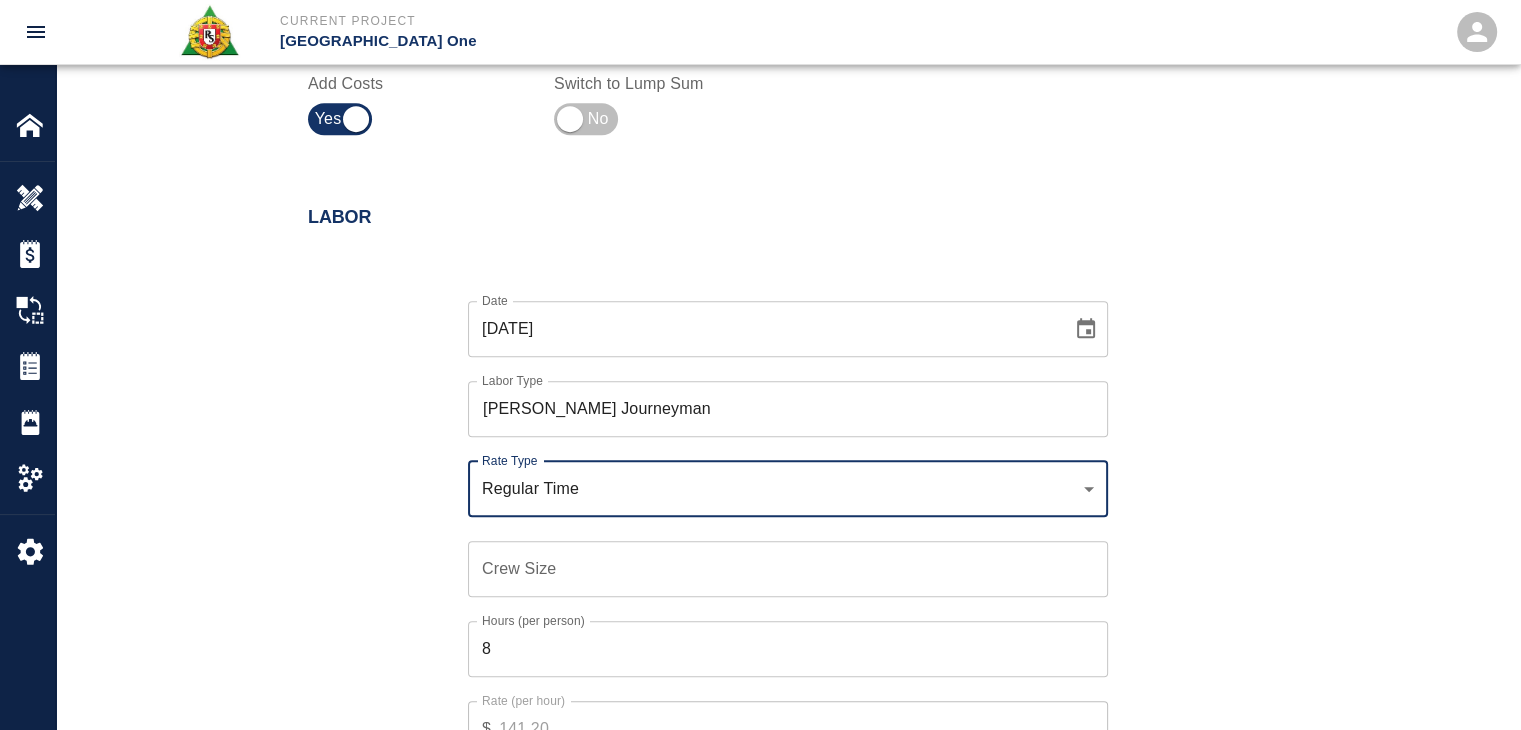 click on "Crew Size" at bounding box center [788, 569] 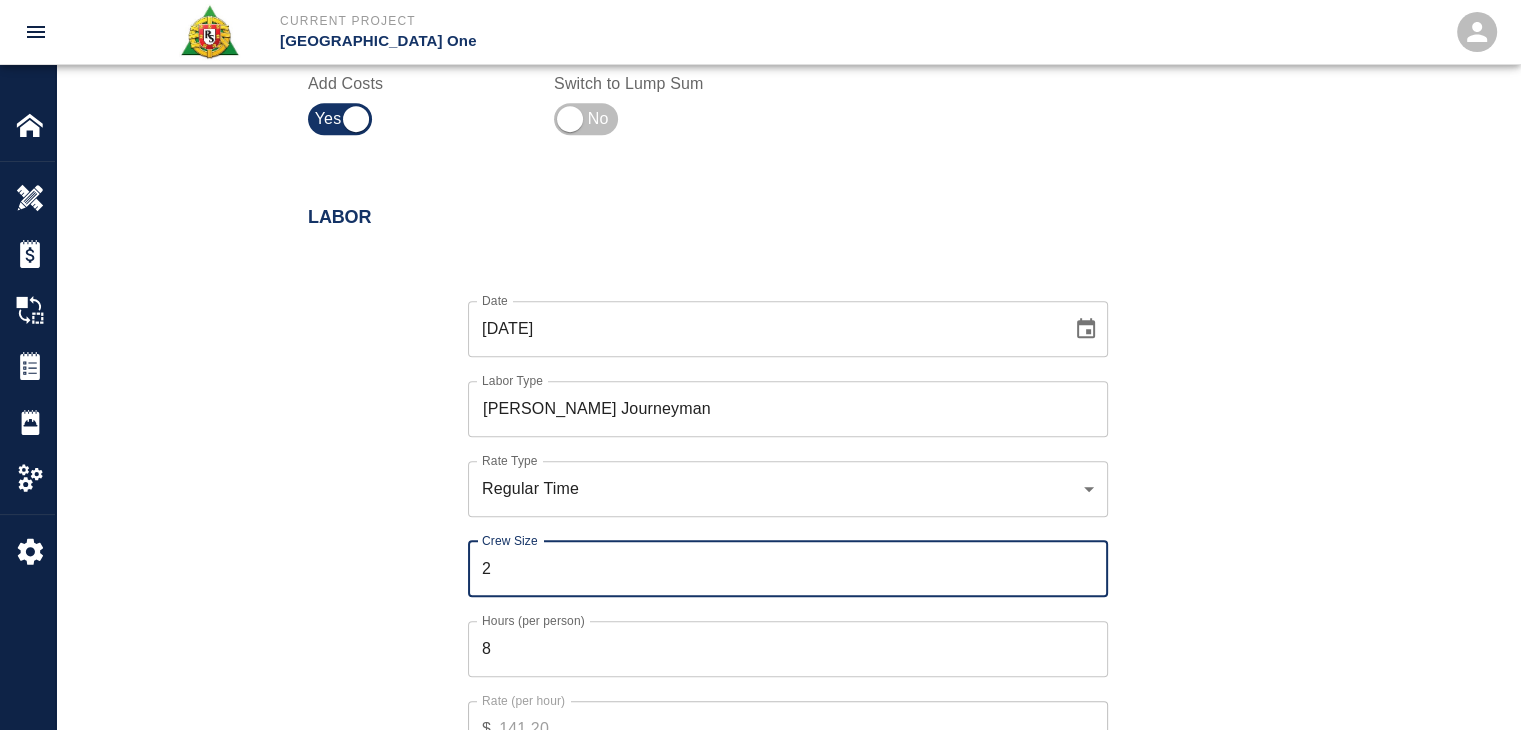 type on "2" 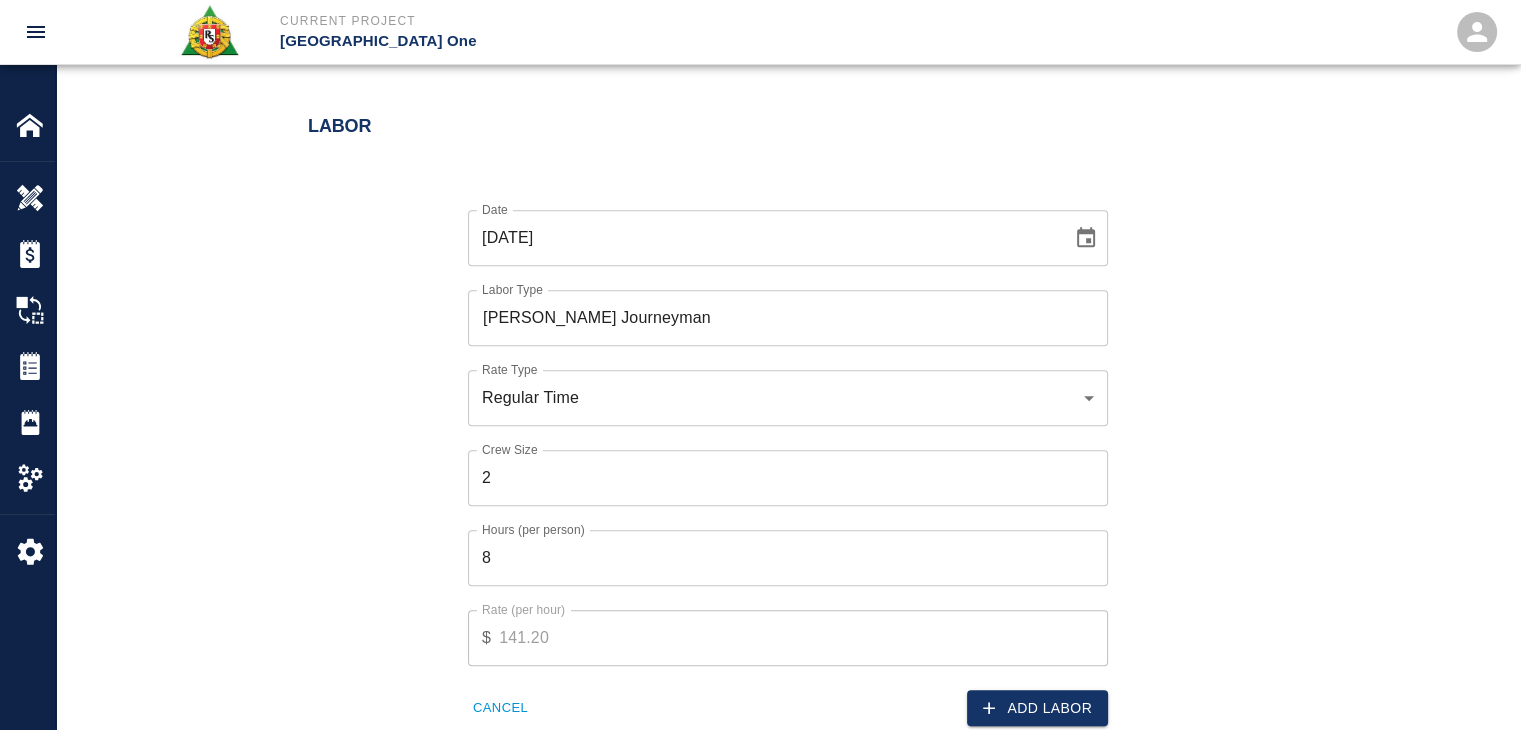 scroll, scrollTop: 1020, scrollLeft: 0, axis: vertical 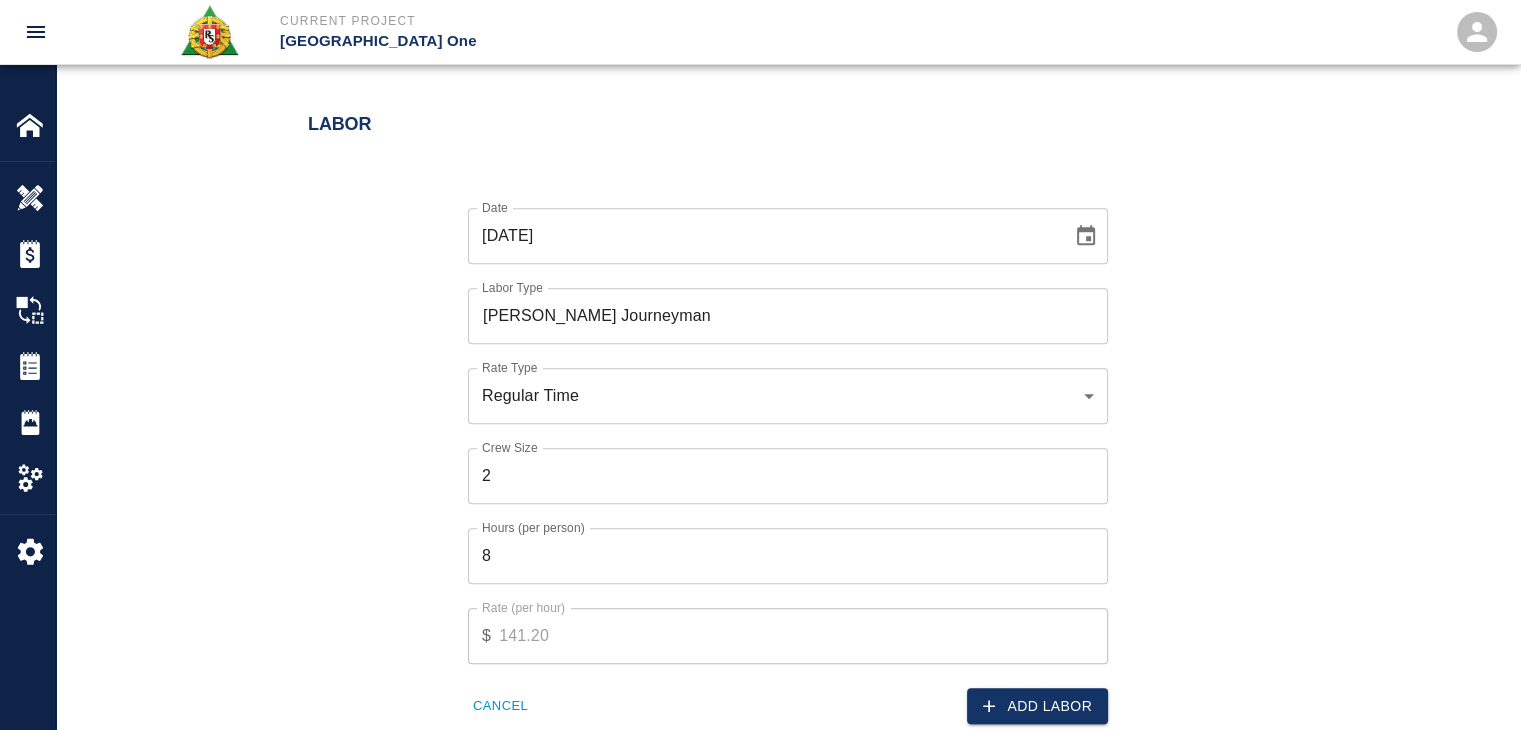 click on "Add Labor" at bounding box center (1037, 706) 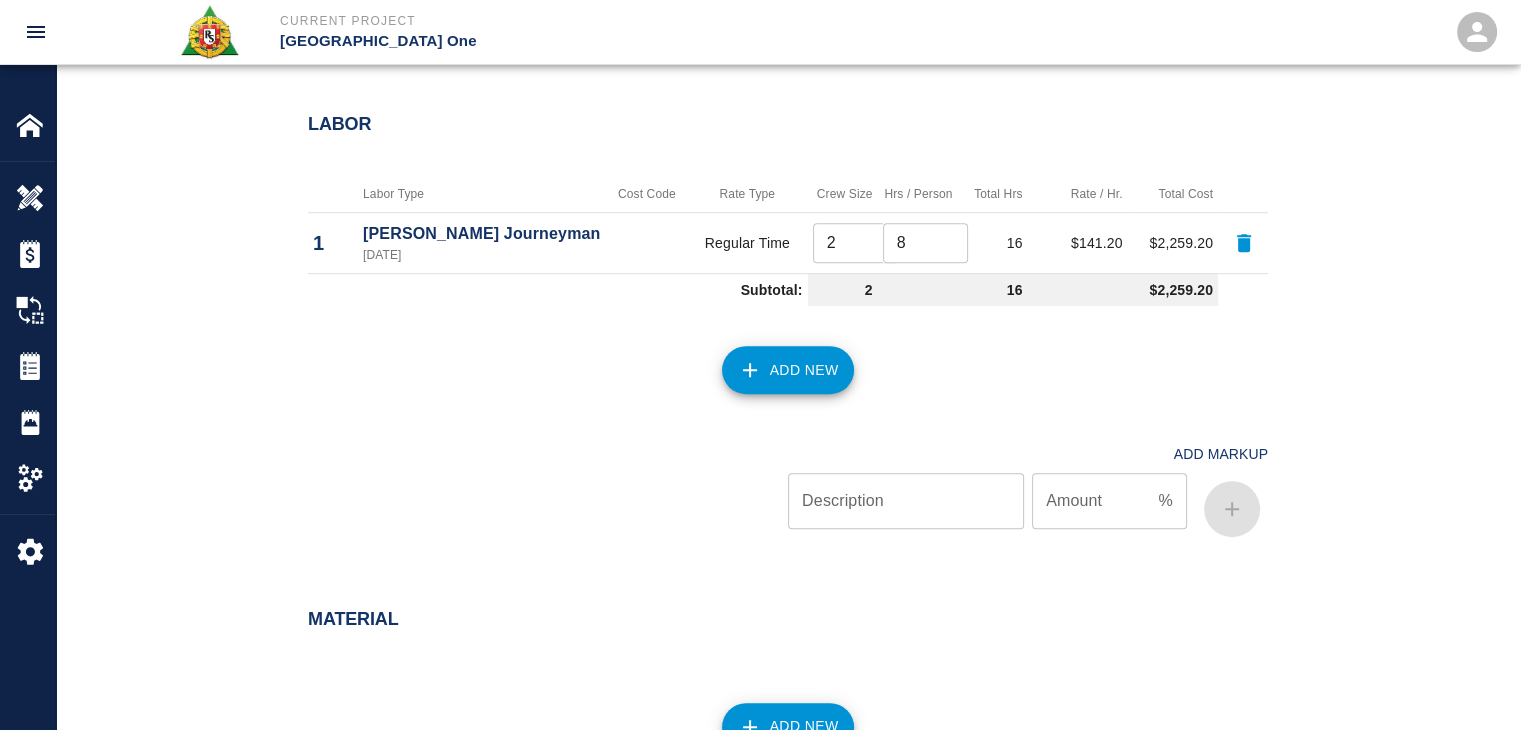 click on "Add New" at bounding box center [788, 370] 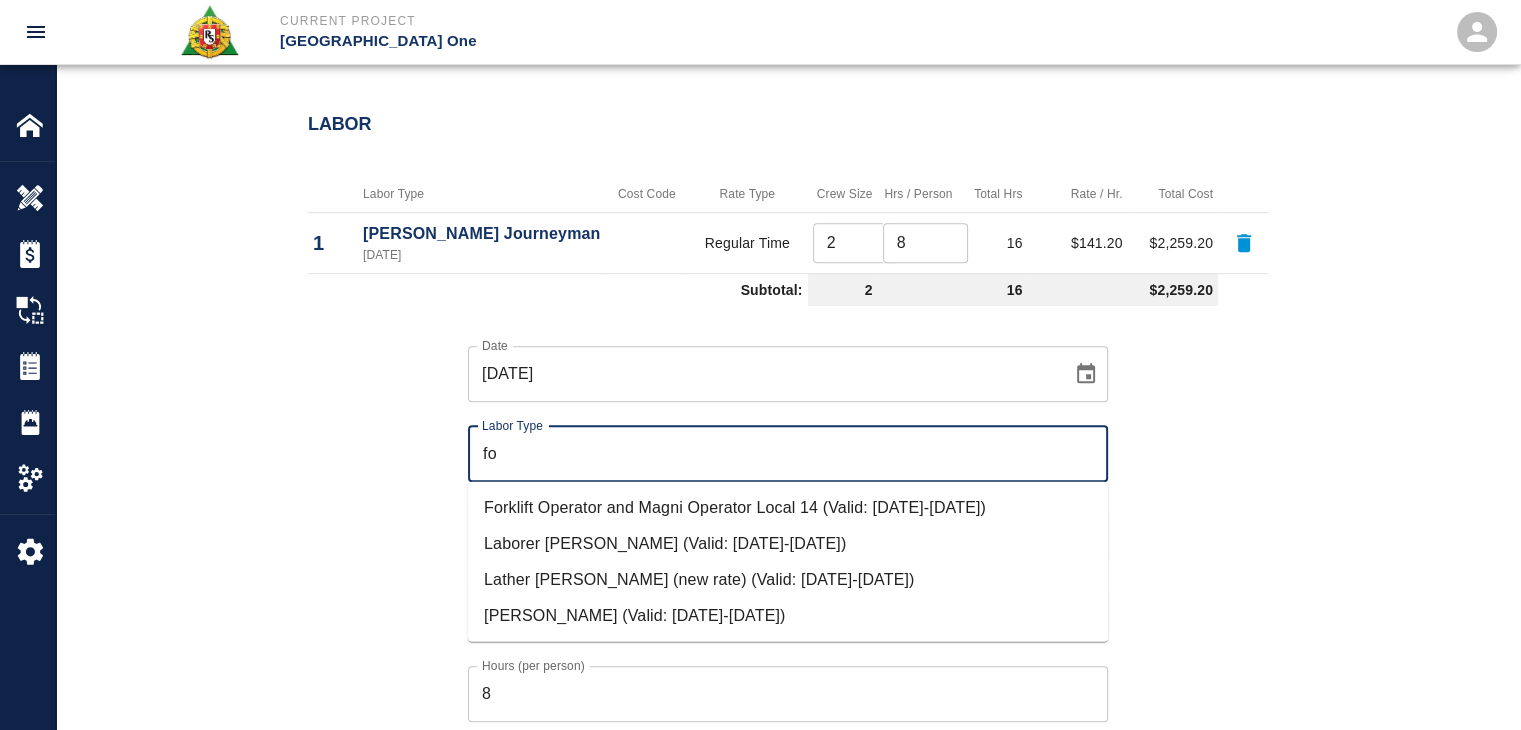 type on "f" 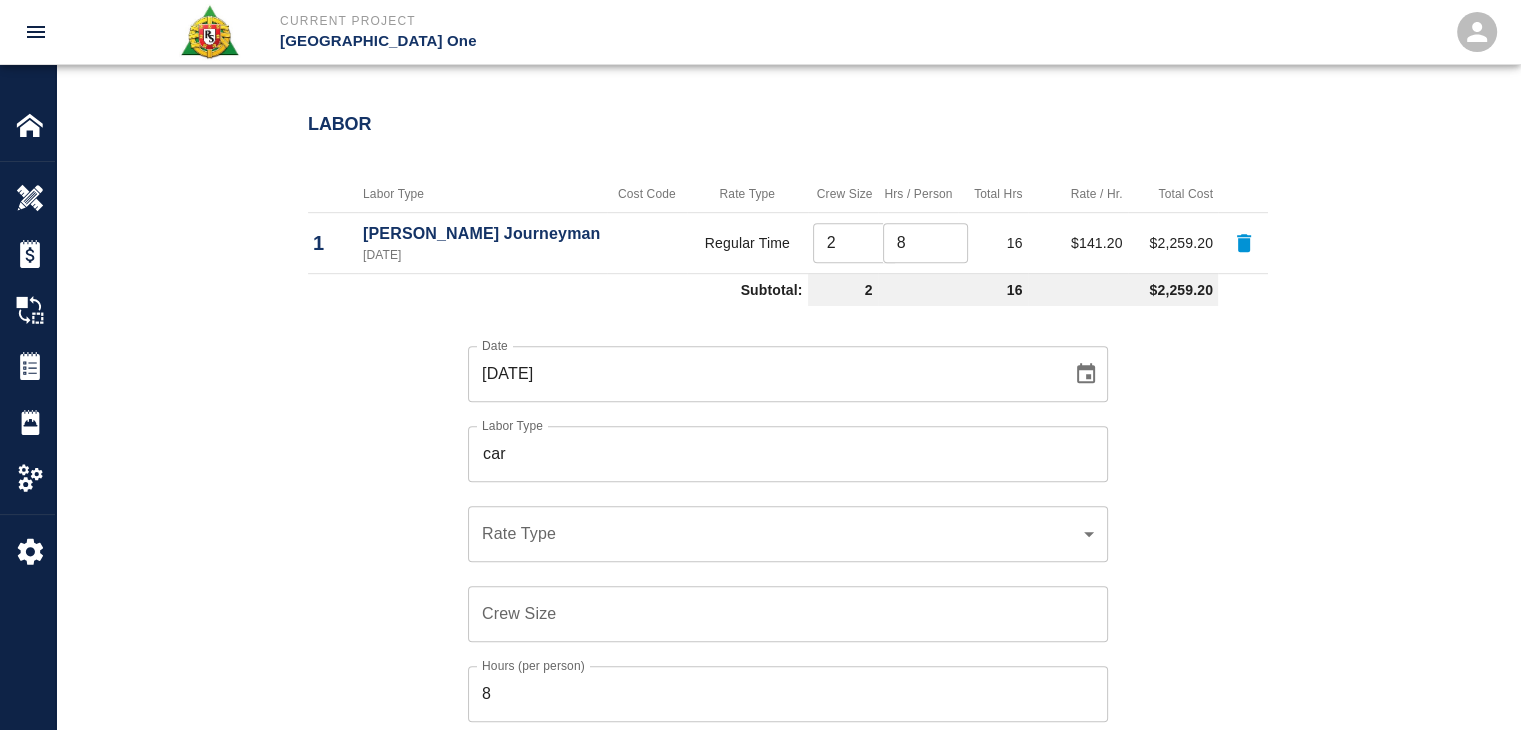 click on "Date 07/03/2025 Date Labor Type car Labor Type Rate Type ​ Rate Type Crew Size Crew Size Hours (per person) 8 Hours (per person) Rate (per hour) $ Rate (per hour) Cancel Add Labor" at bounding box center (776, 588) 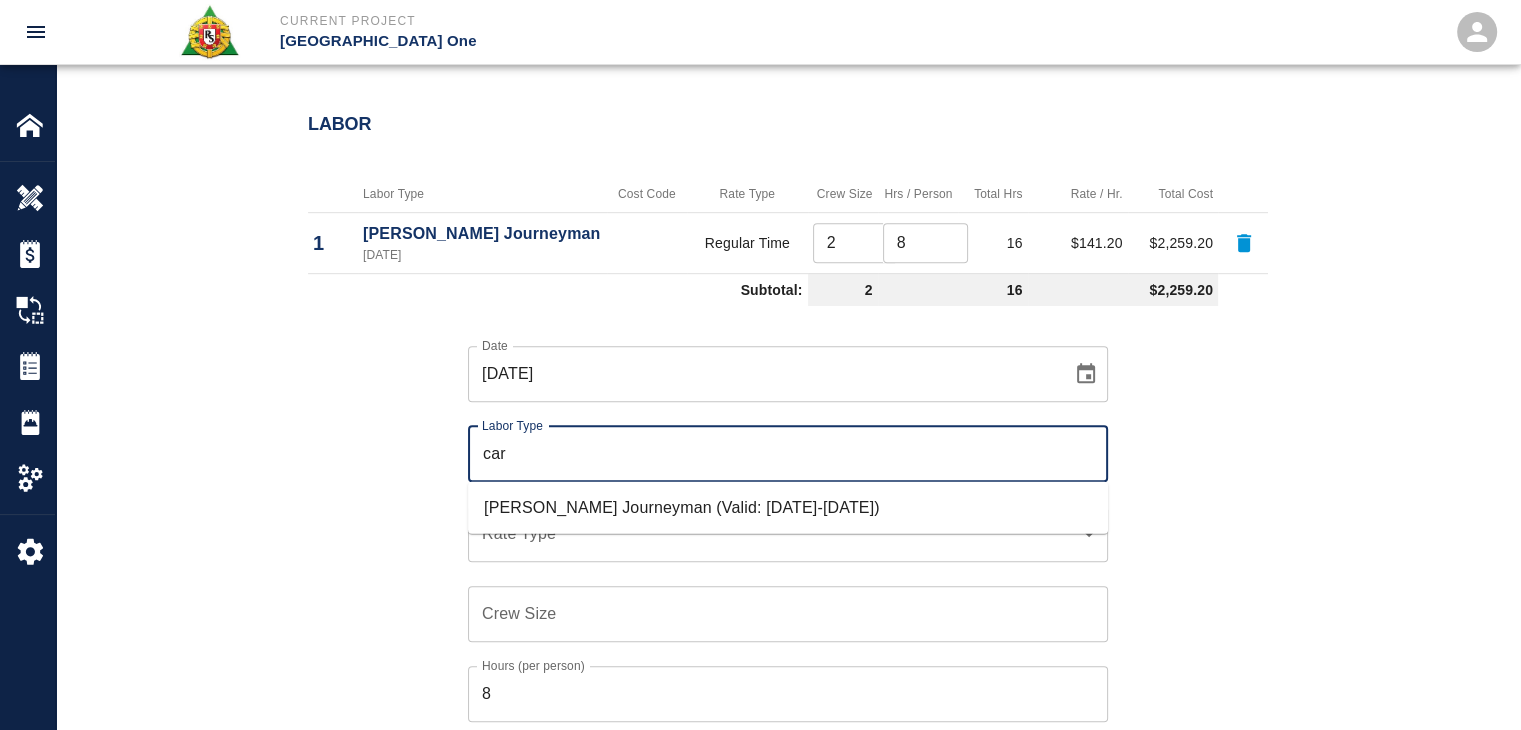 click on "car" at bounding box center [788, 454] 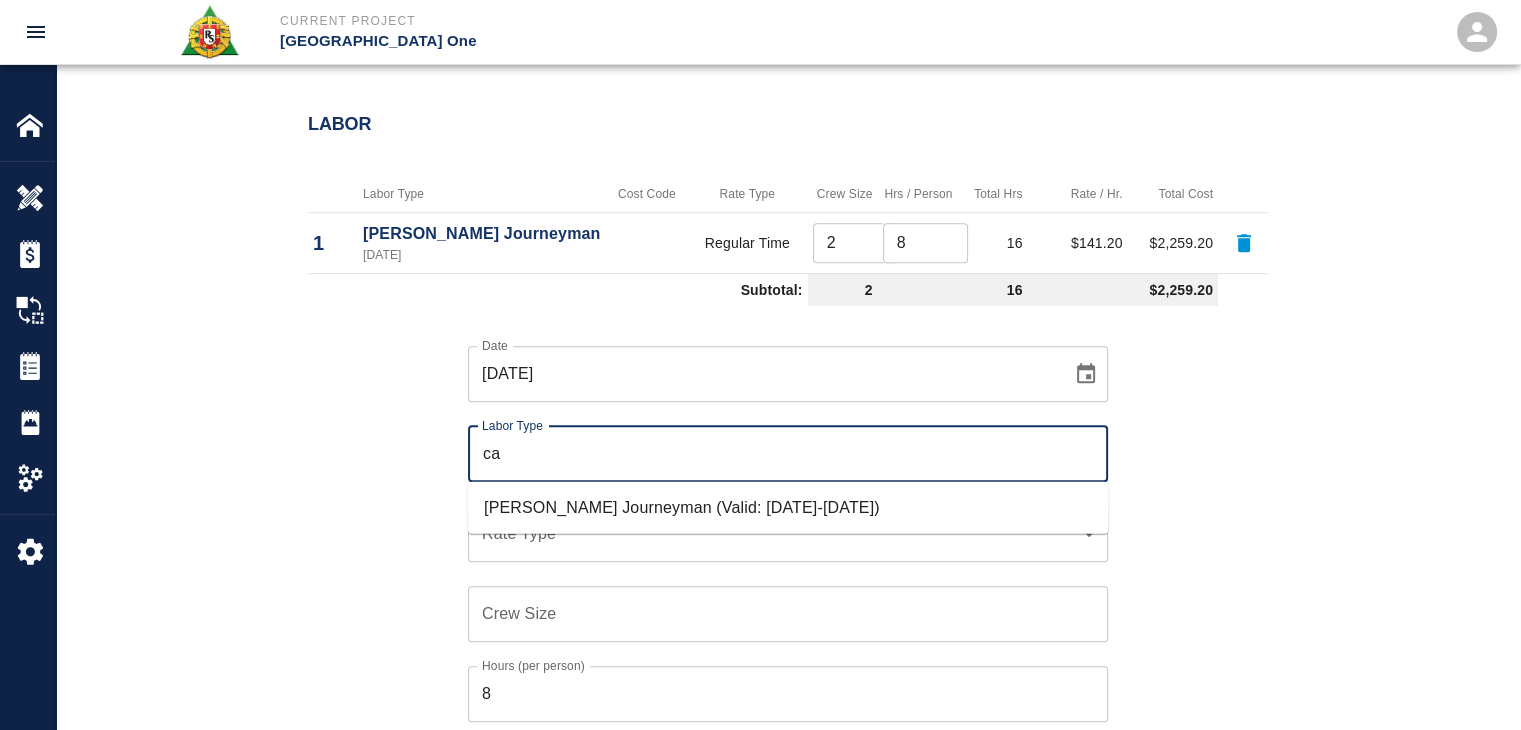 type on "c" 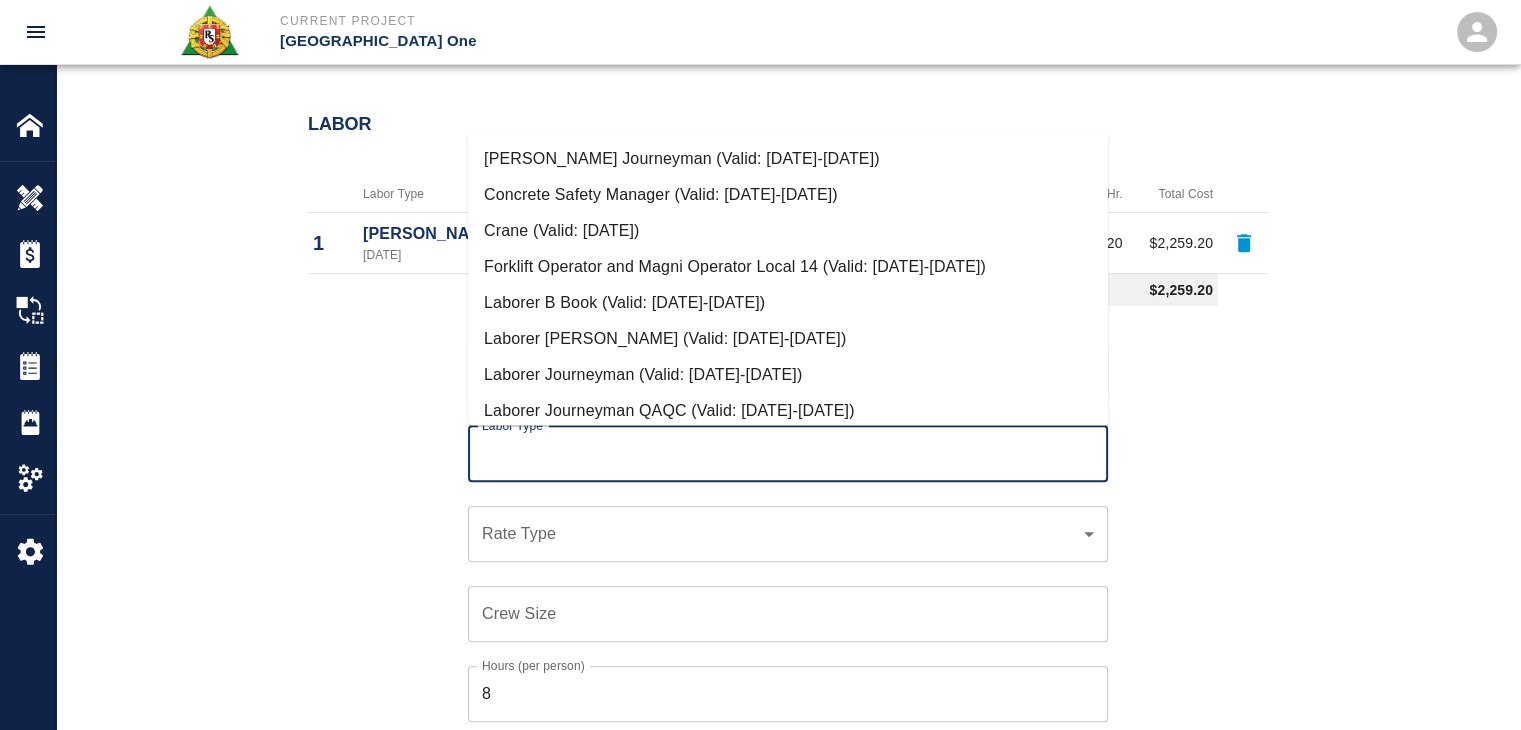 click on "Date 07/03/2025 Date Labor Type Labor Type Rate Type ​ Rate Type Crew Size Crew Size Hours (per person) 8 Hours (per person) Rate (per hour) $ Rate (per hour) Cancel Add Labor" at bounding box center (776, 588) 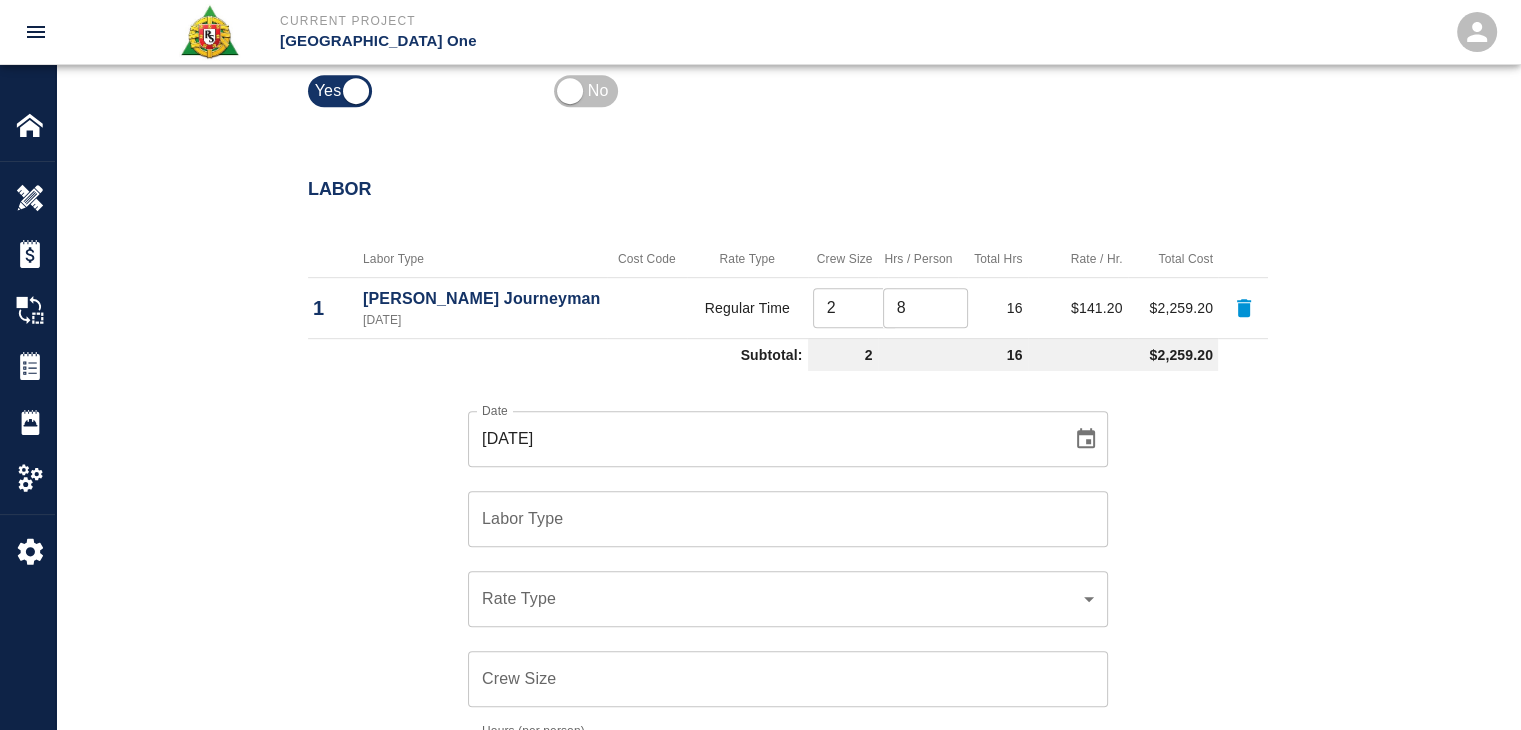 scroll, scrollTop: 956, scrollLeft: 0, axis: vertical 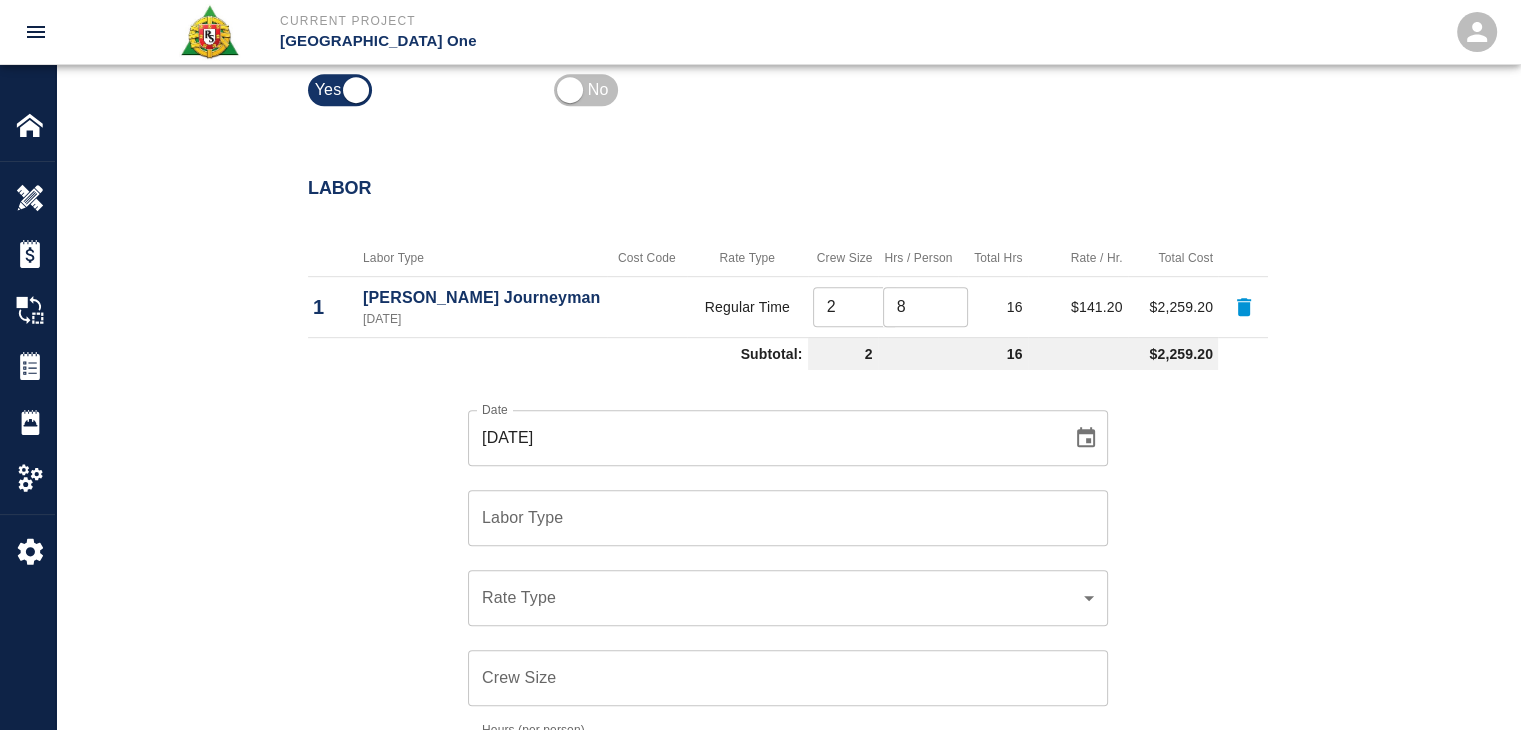 click on "Labor Type" at bounding box center (788, 518) 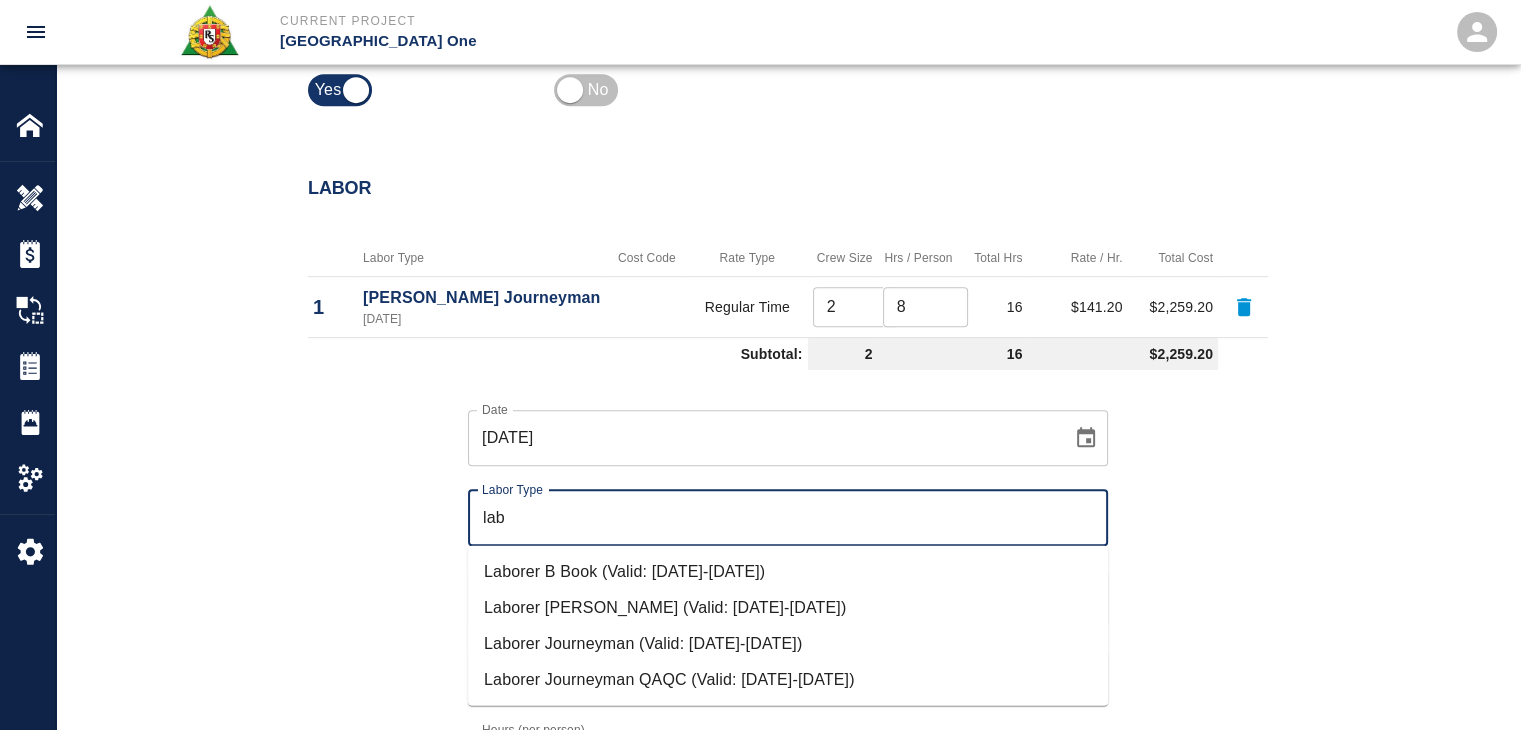 click on "Laborer Journeyman (Valid: 07/01/2024-08/31/2025)" at bounding box center (788, 644) 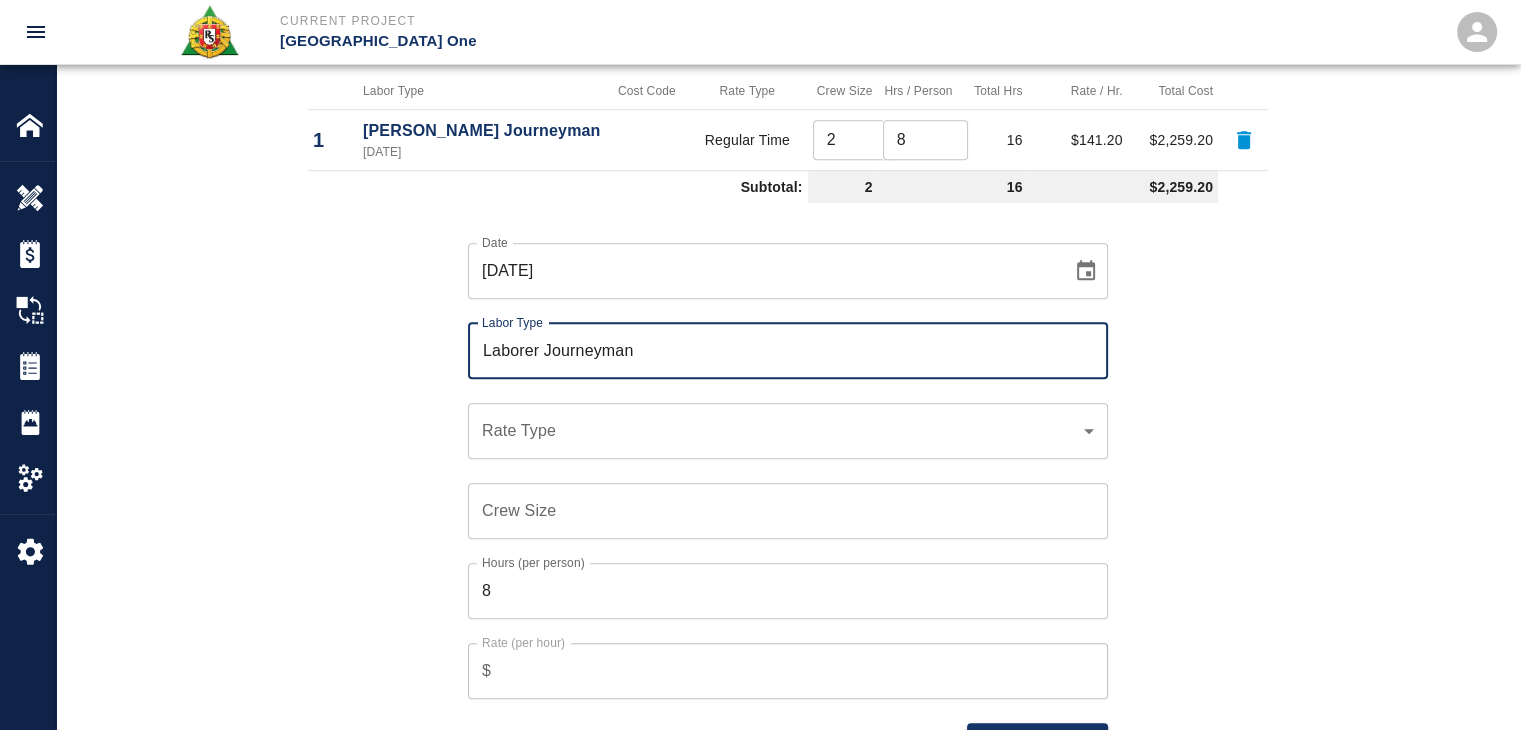 scroll, scrollTop: 1130, scrollLeft: 0, axis: vertical 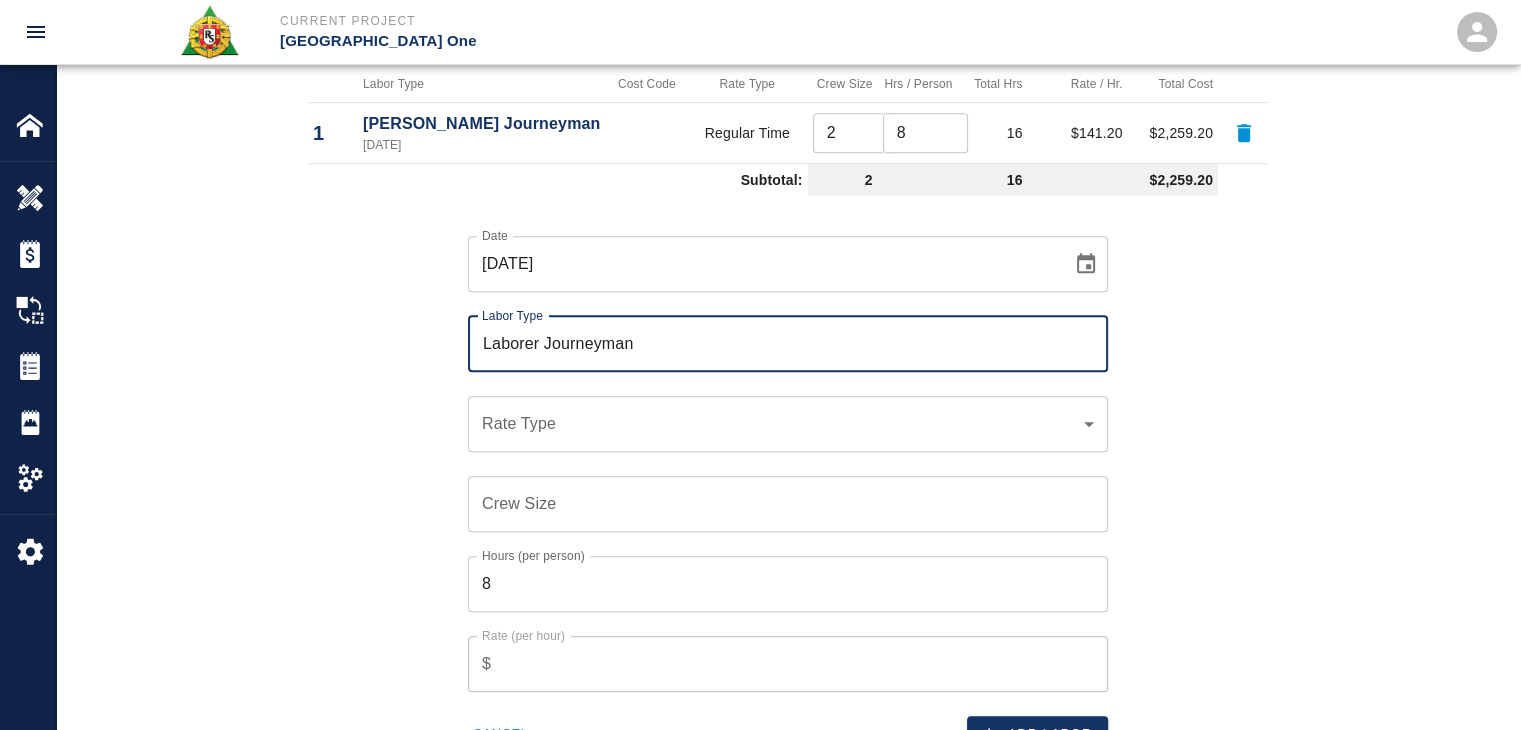 type on "Laborer Journeyman" 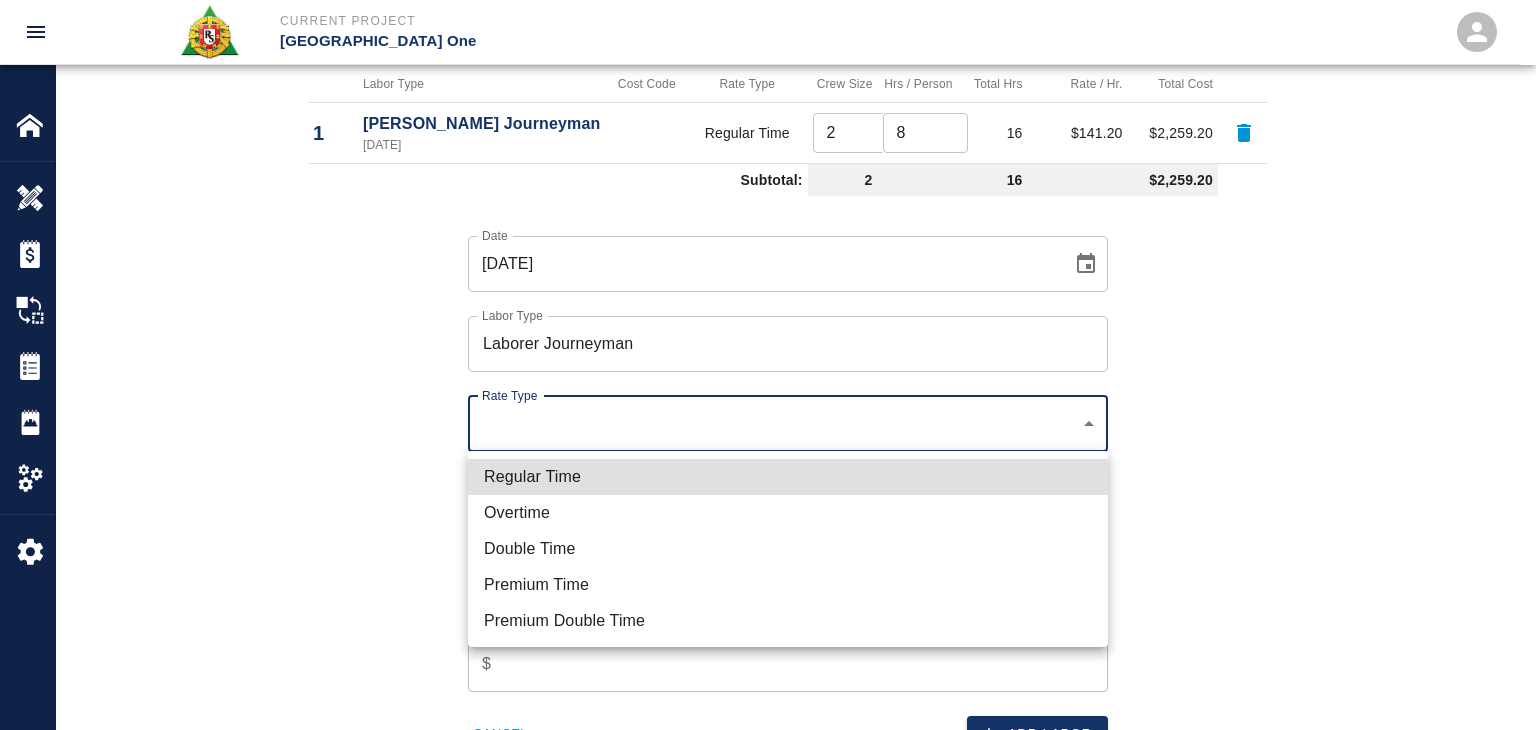 click on "Regular Time" at bounding box center (788, 477) 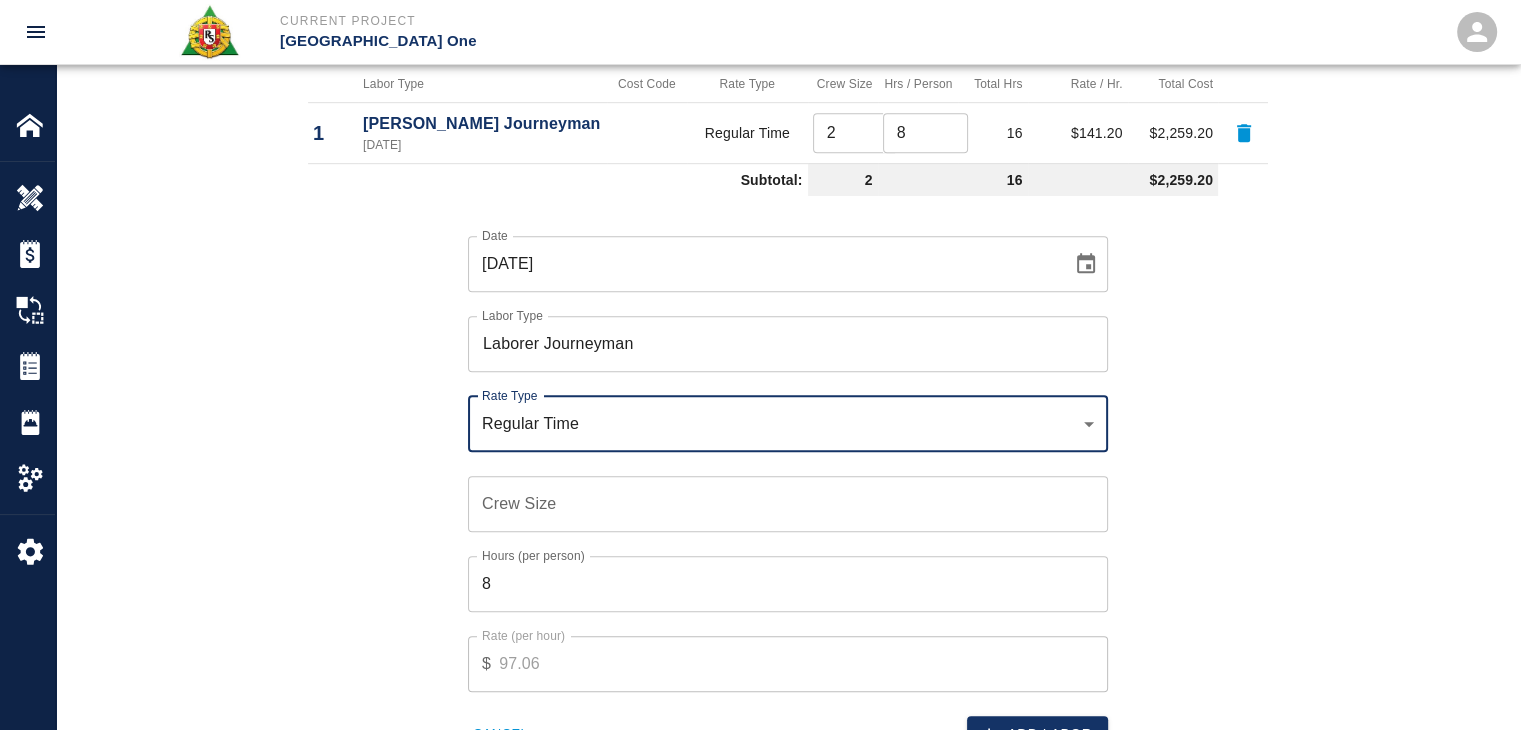 click on "Crew Size" at bounding box center (788, 504) 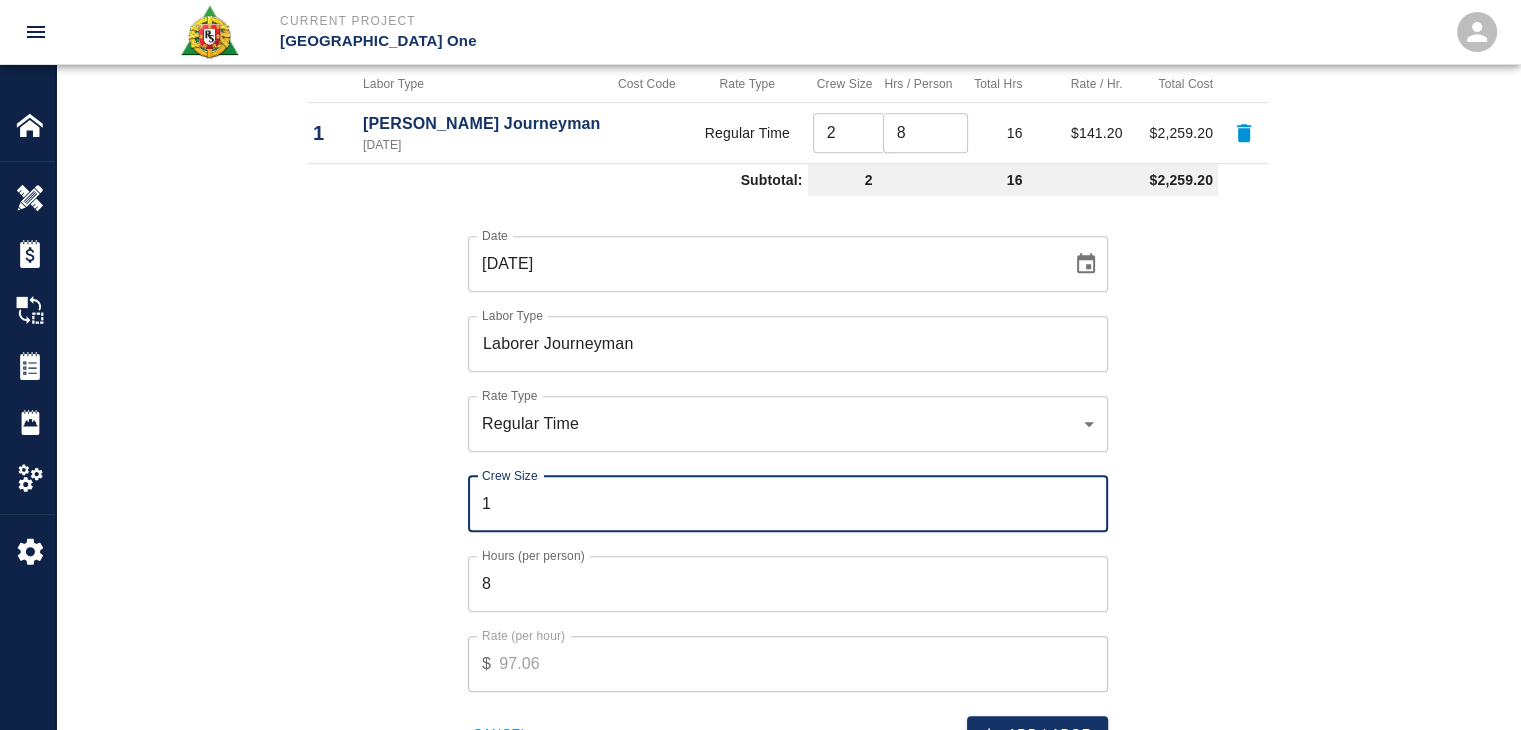 type on "1" 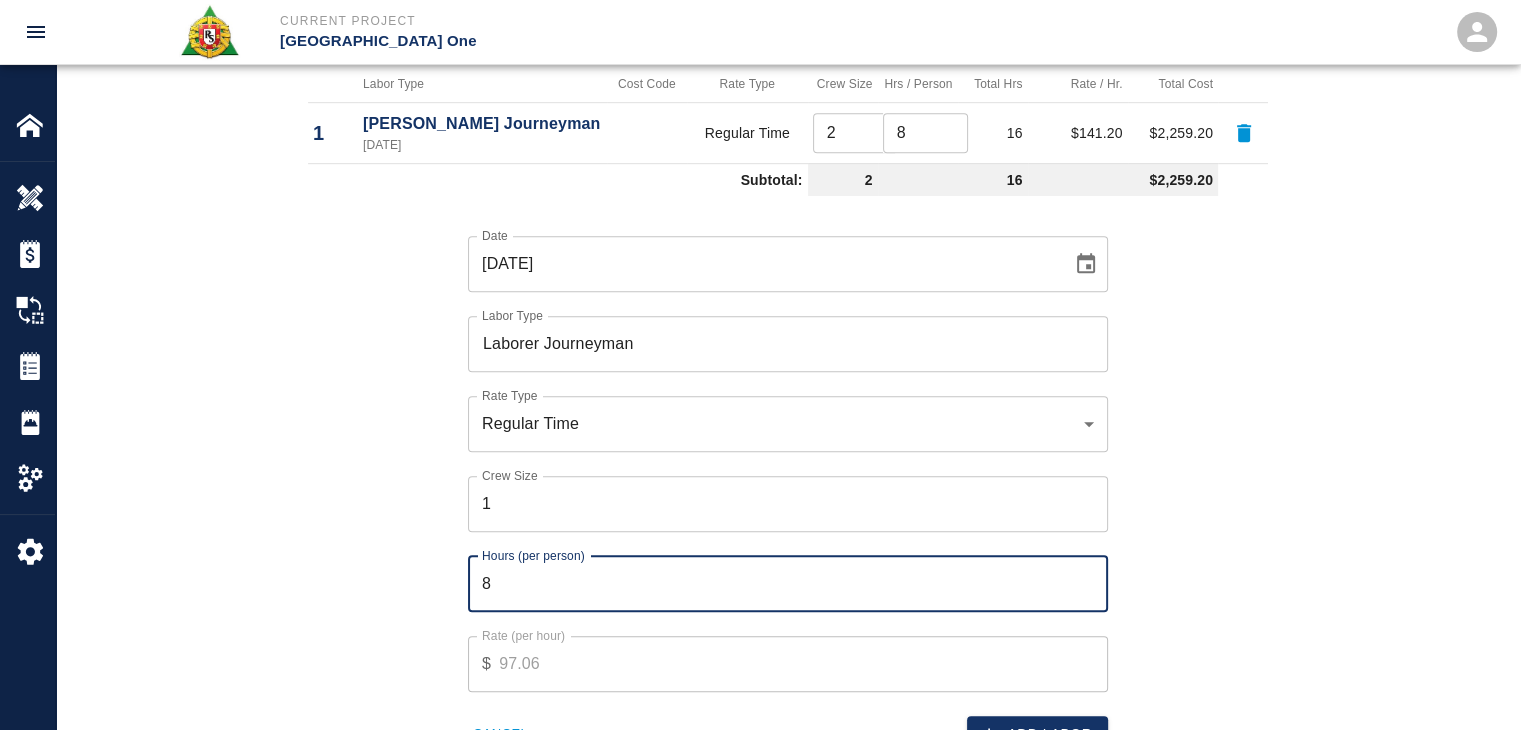 click on "8" at bounding box center (788, 584) 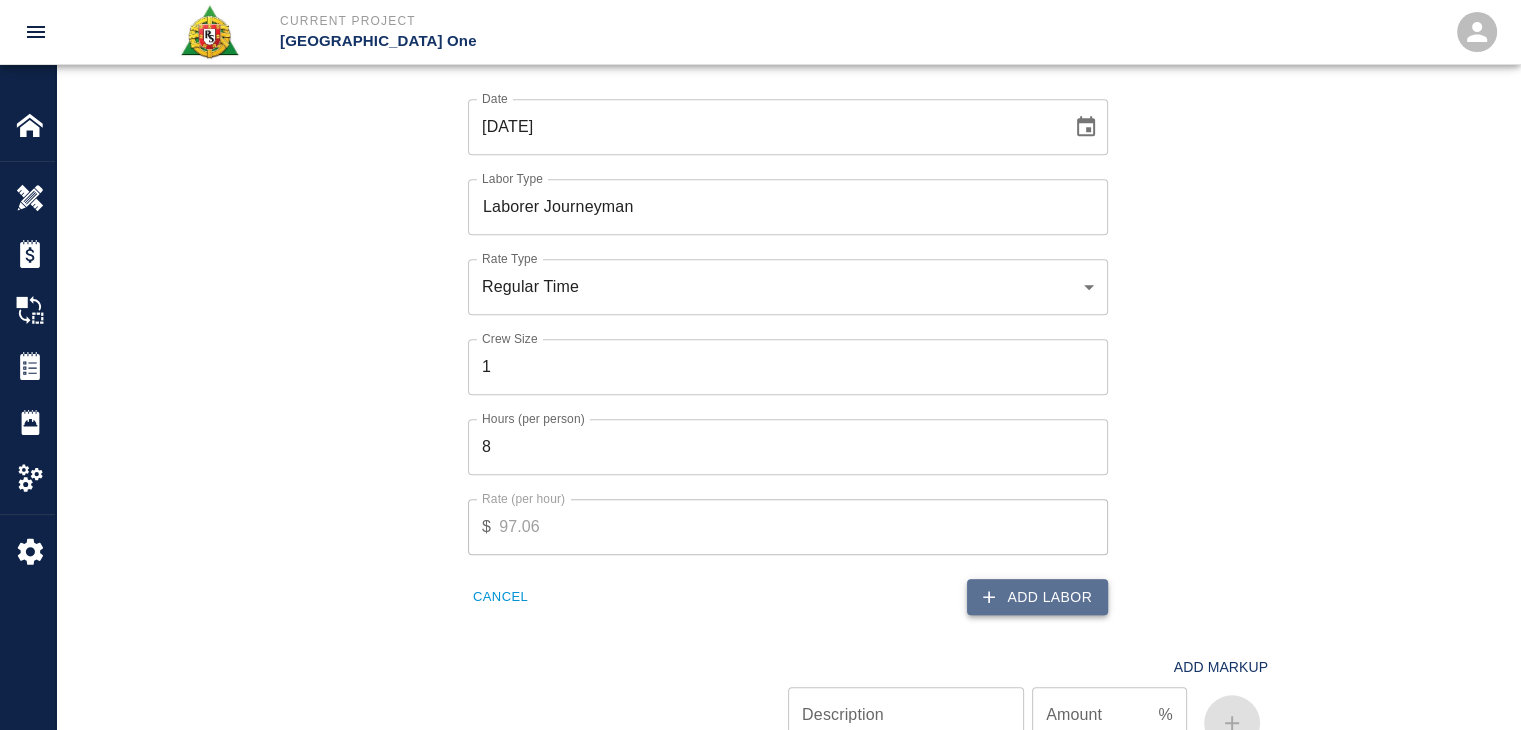 click on "Add Labor" at bounding box center [1037, 597] 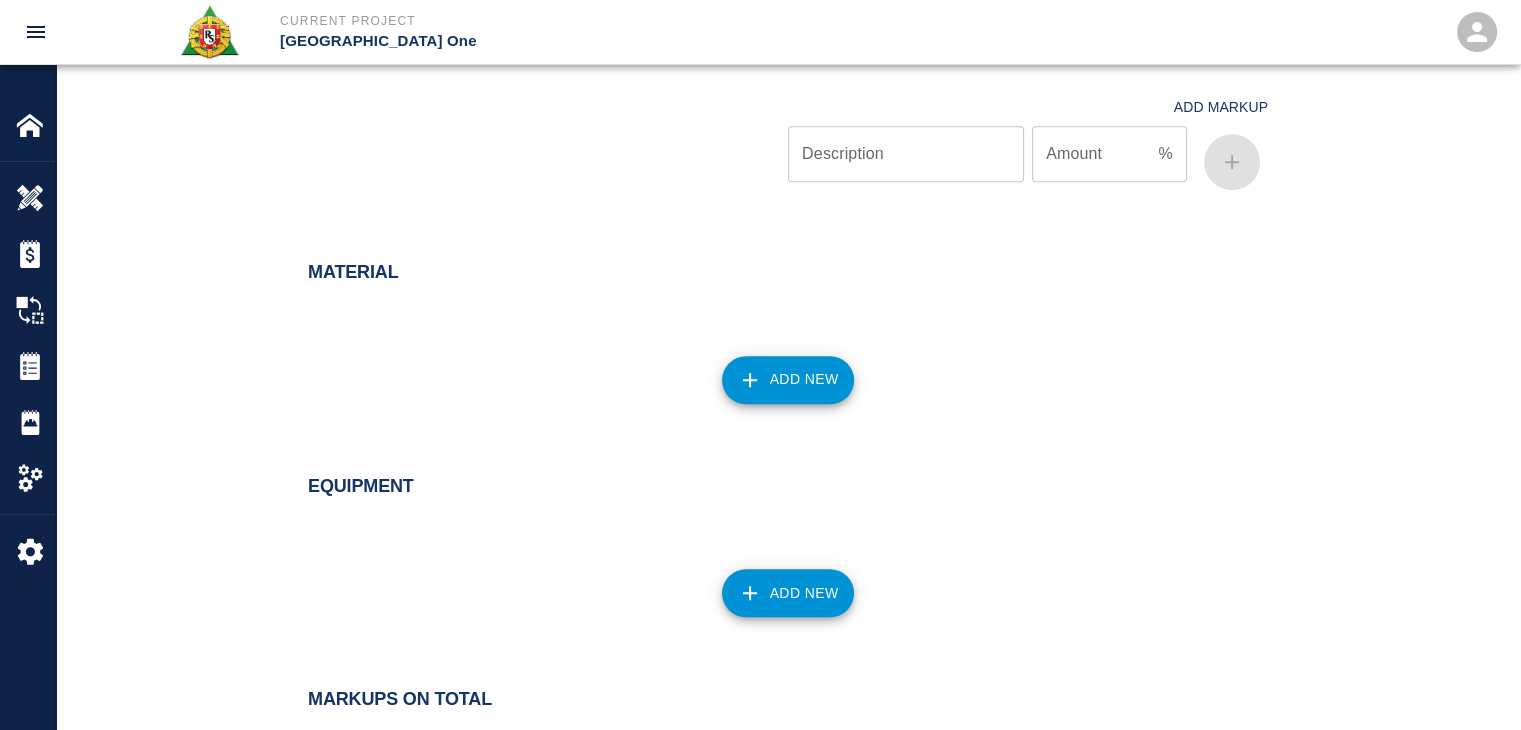 scroll, scrollTop: 1451, scrollLeft: 0, axis: vertical 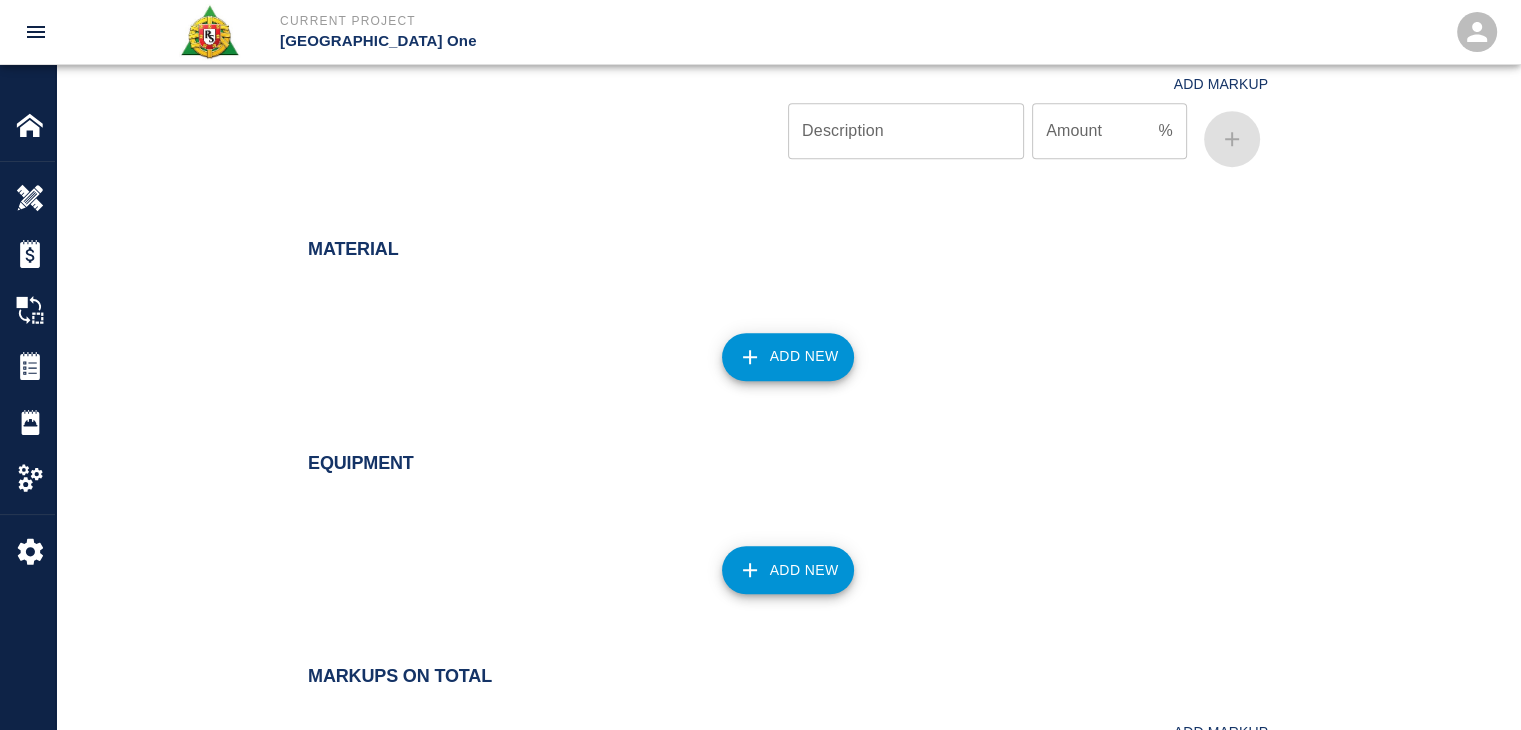 click on "Add New" at bounding box center (776, 345) 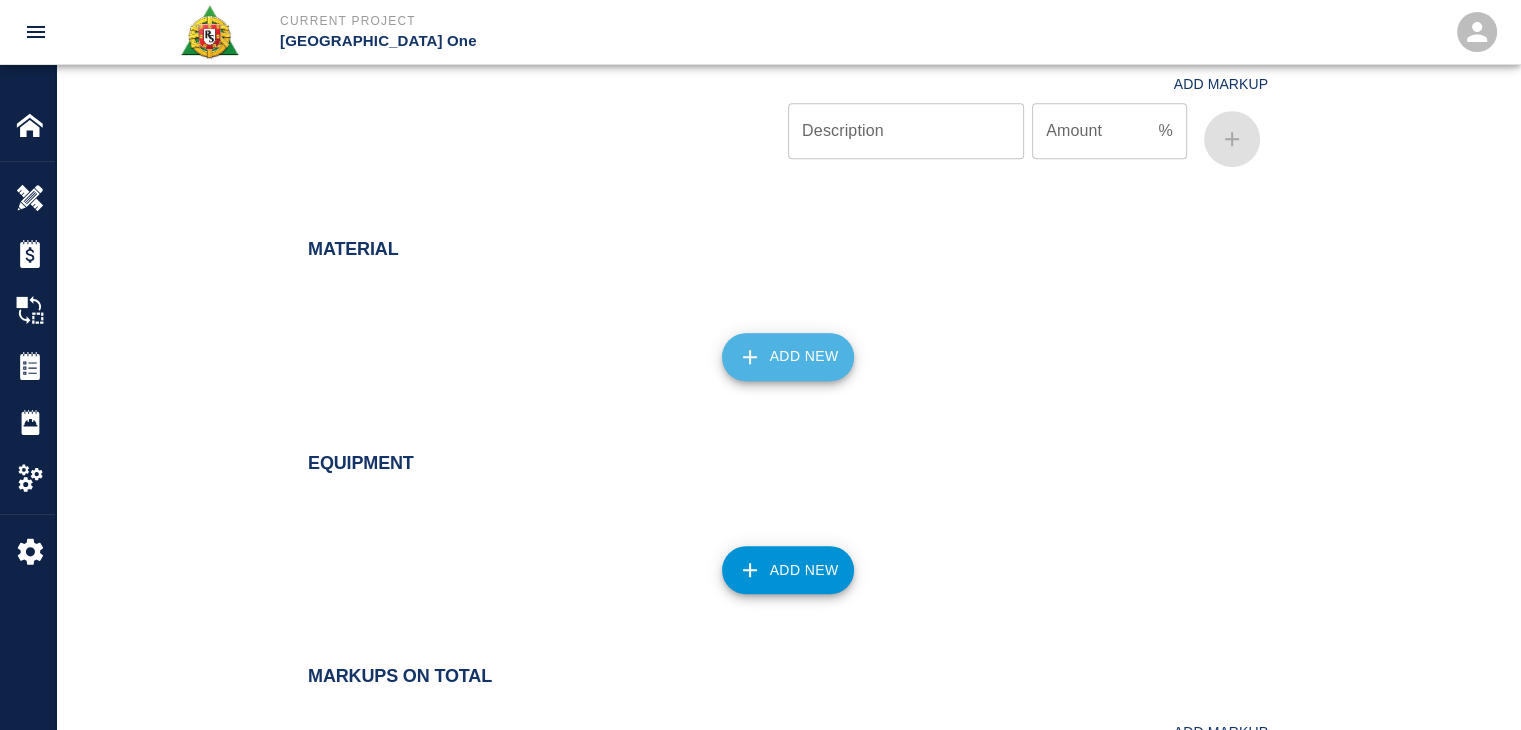 click on "Add New" at bounding box center (788, 357) 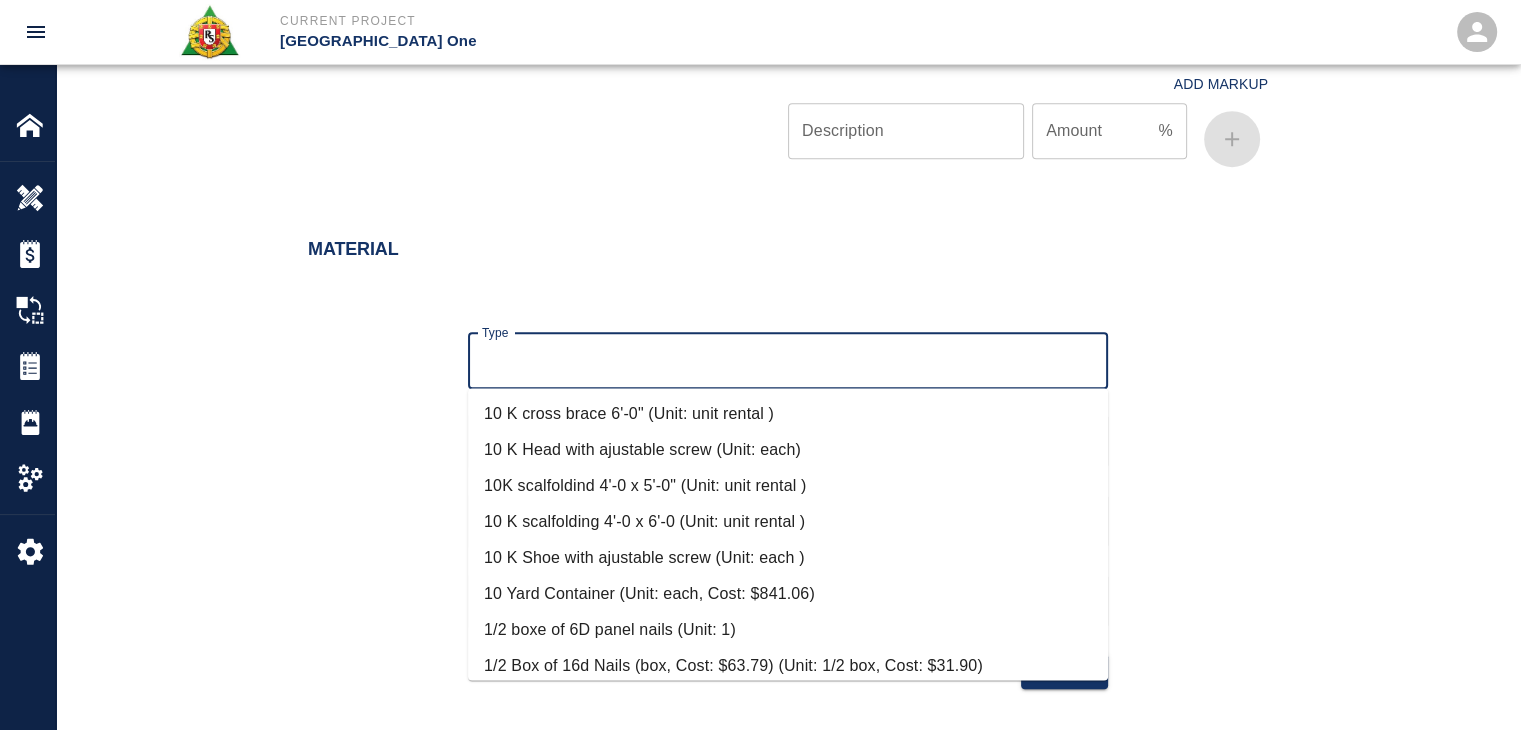 click on "Type" at bounding box center (788, 361) 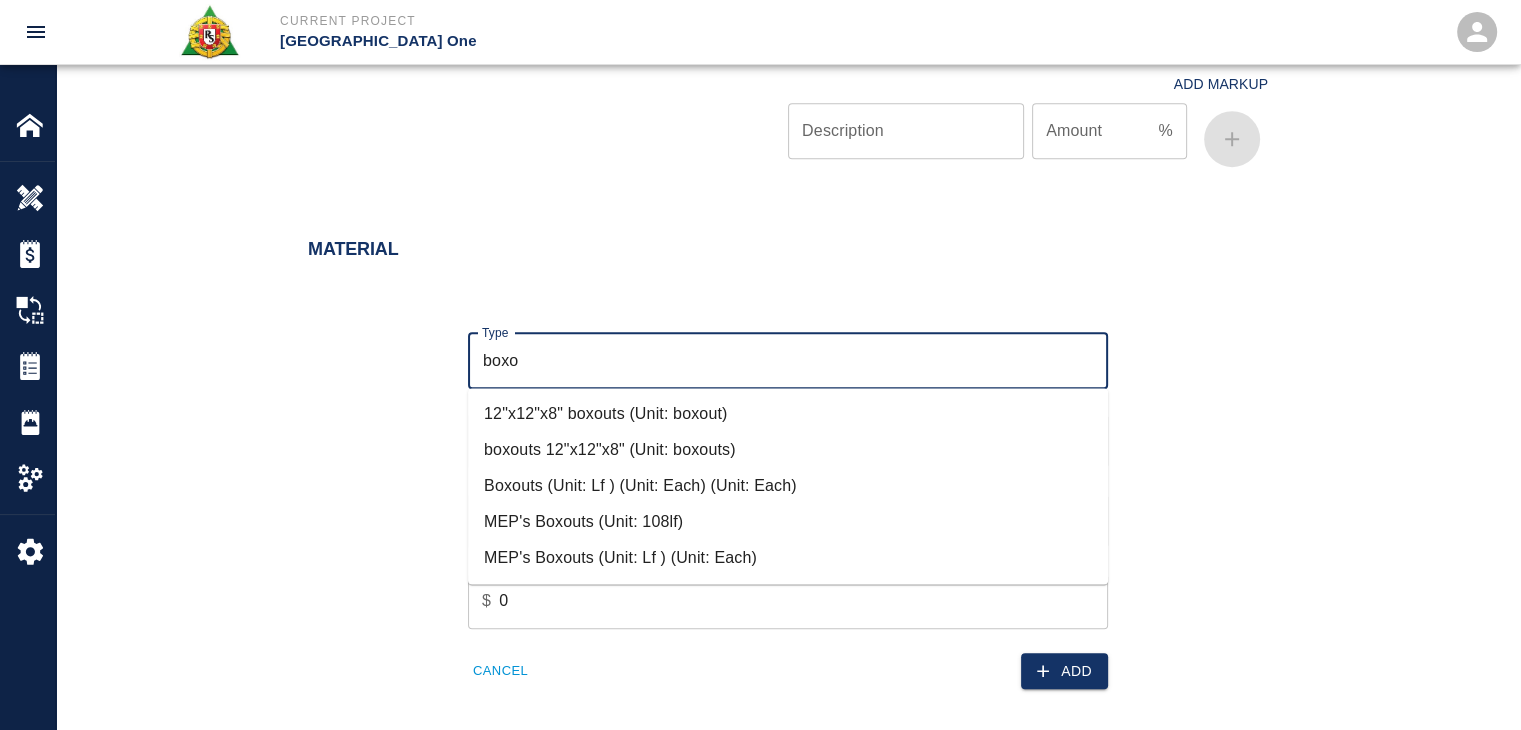 click on "Boxouts  (Unit: Lf ) (Unit: Each) (Unit: Each)" at bounding box center [788, 486] 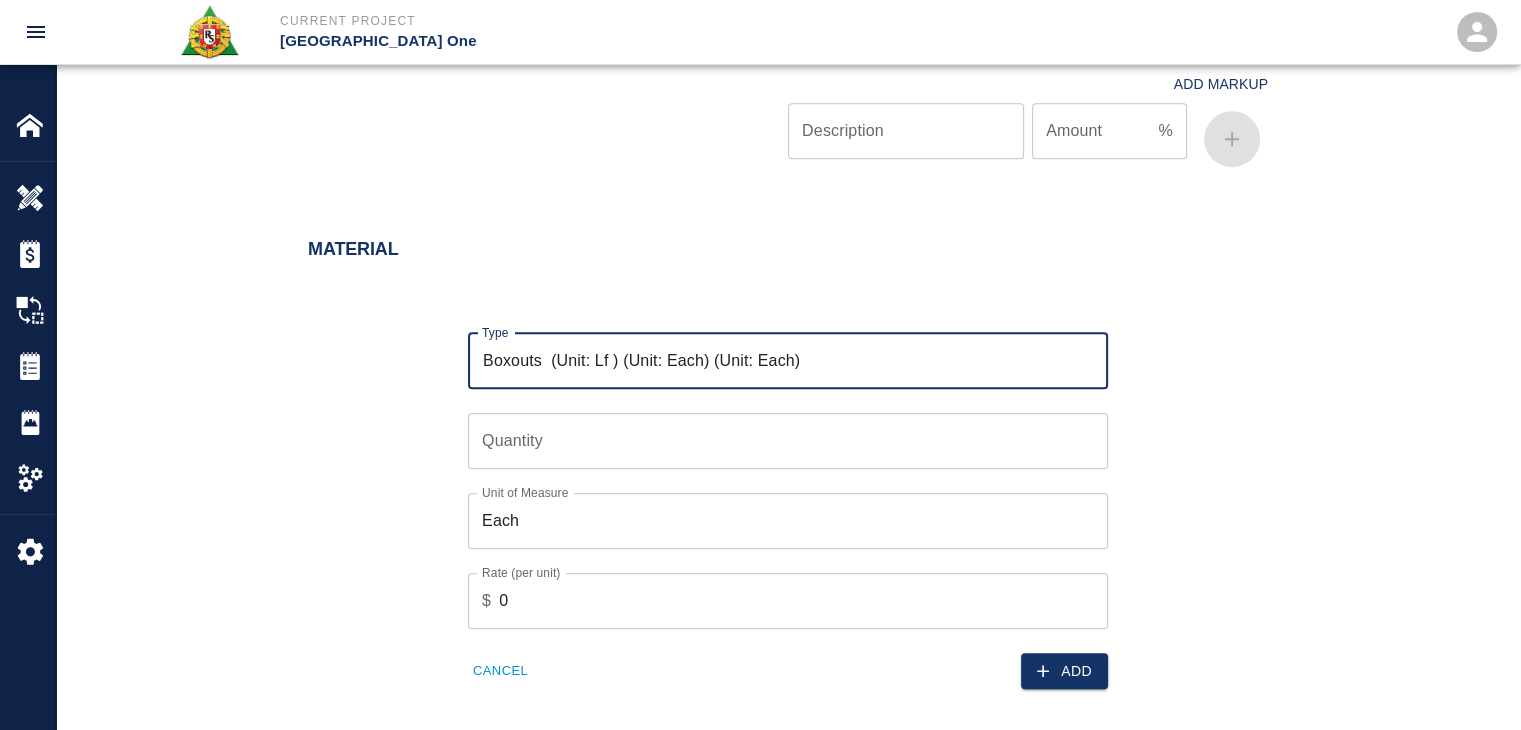 type on "Boxouts  (Unit: Lf ) (Unit: Each) (Unit: Each)" 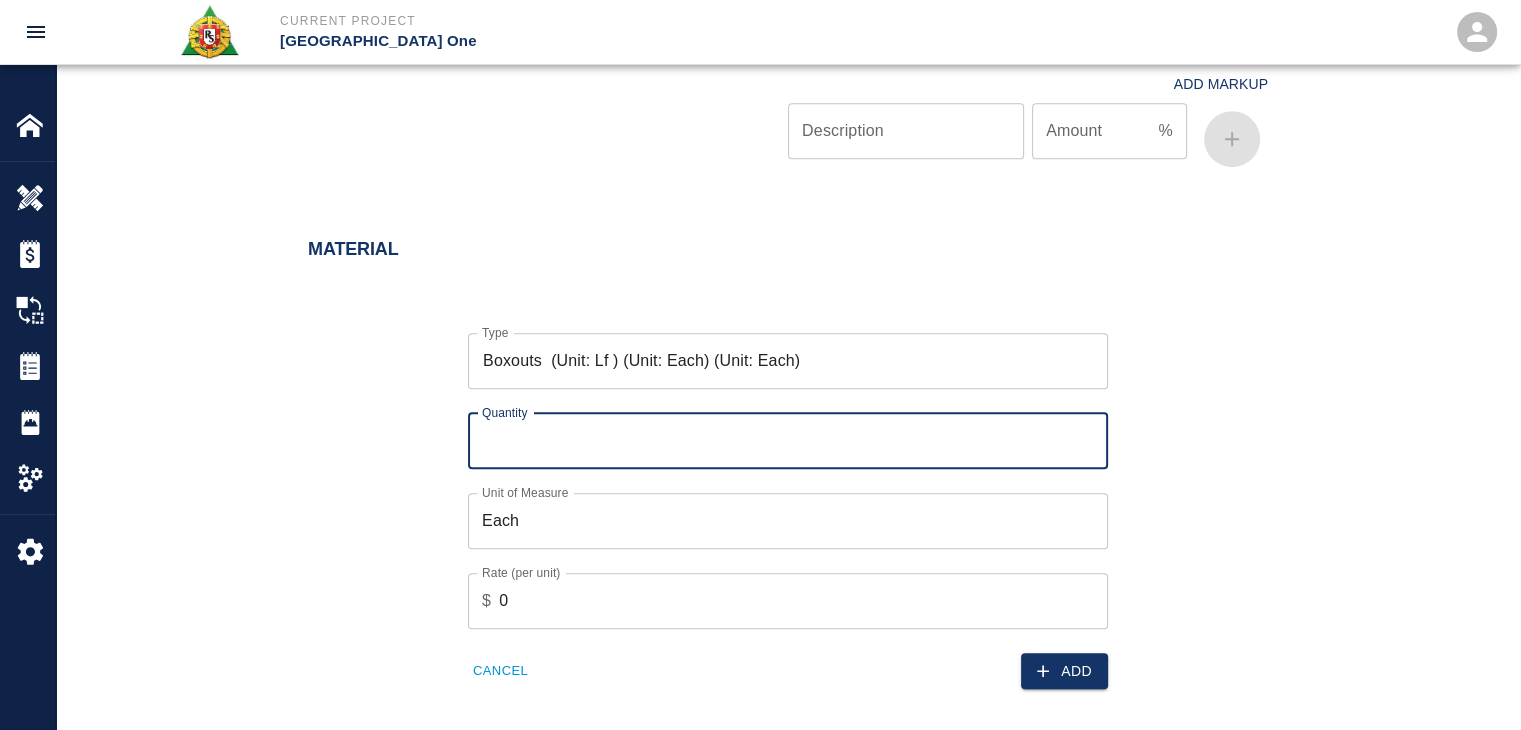 click on "Quantity" at bounding box center (788, 441) 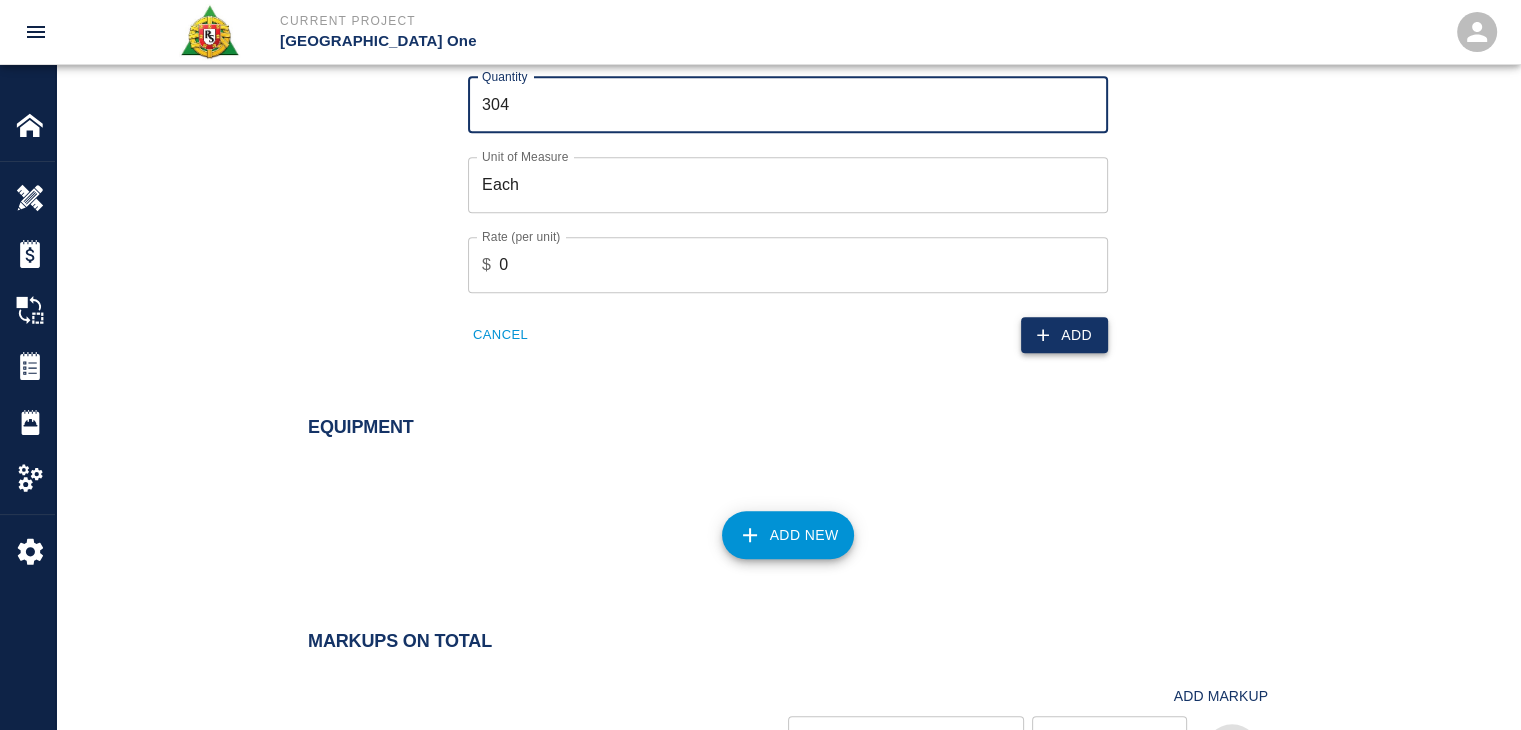 type on "304" 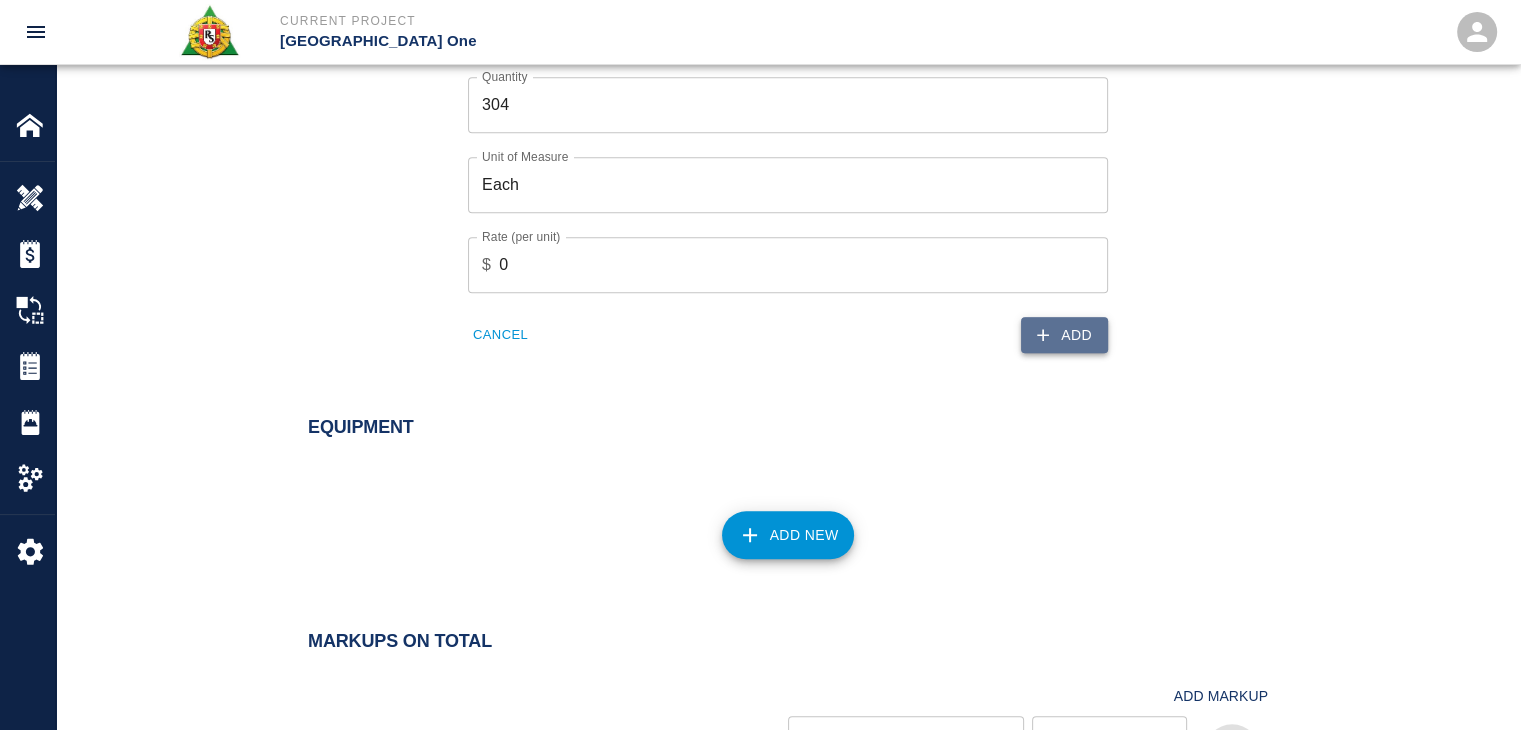 click on "Add" at bounding box center (1064, 335) 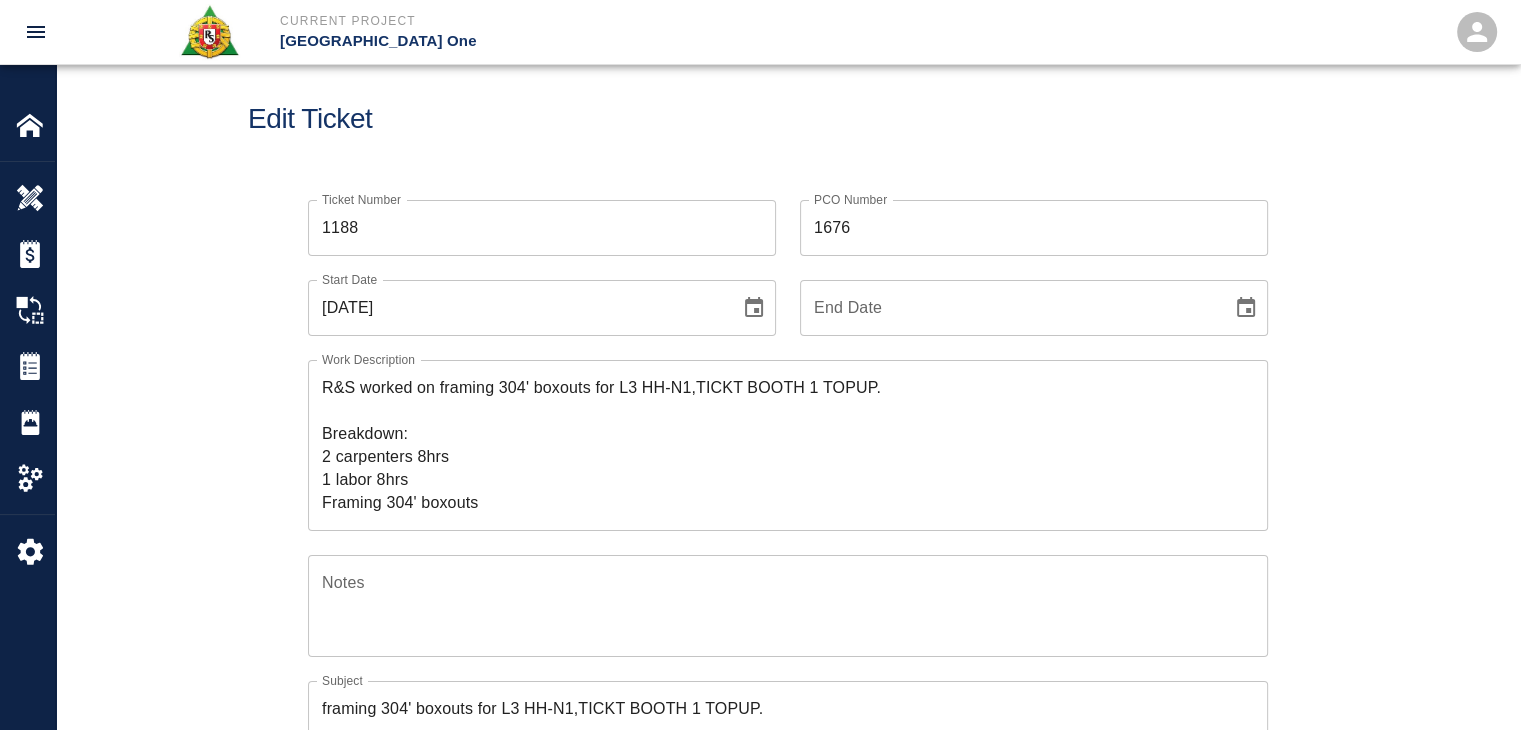 scroll, scrollTop: 0, scrollLeft: 0, axis: both 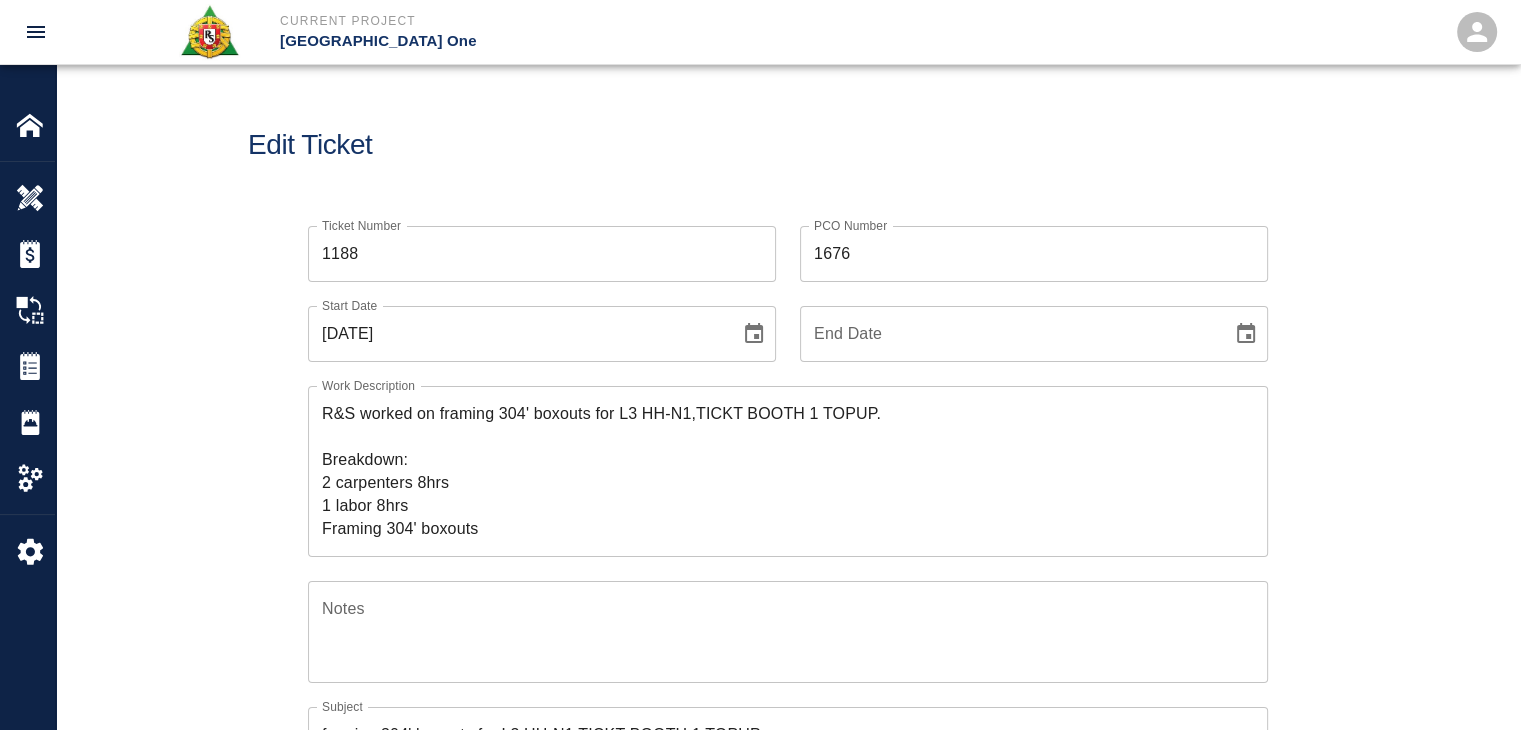 click on "Edit Ticket" at bounding box center (788, 145) 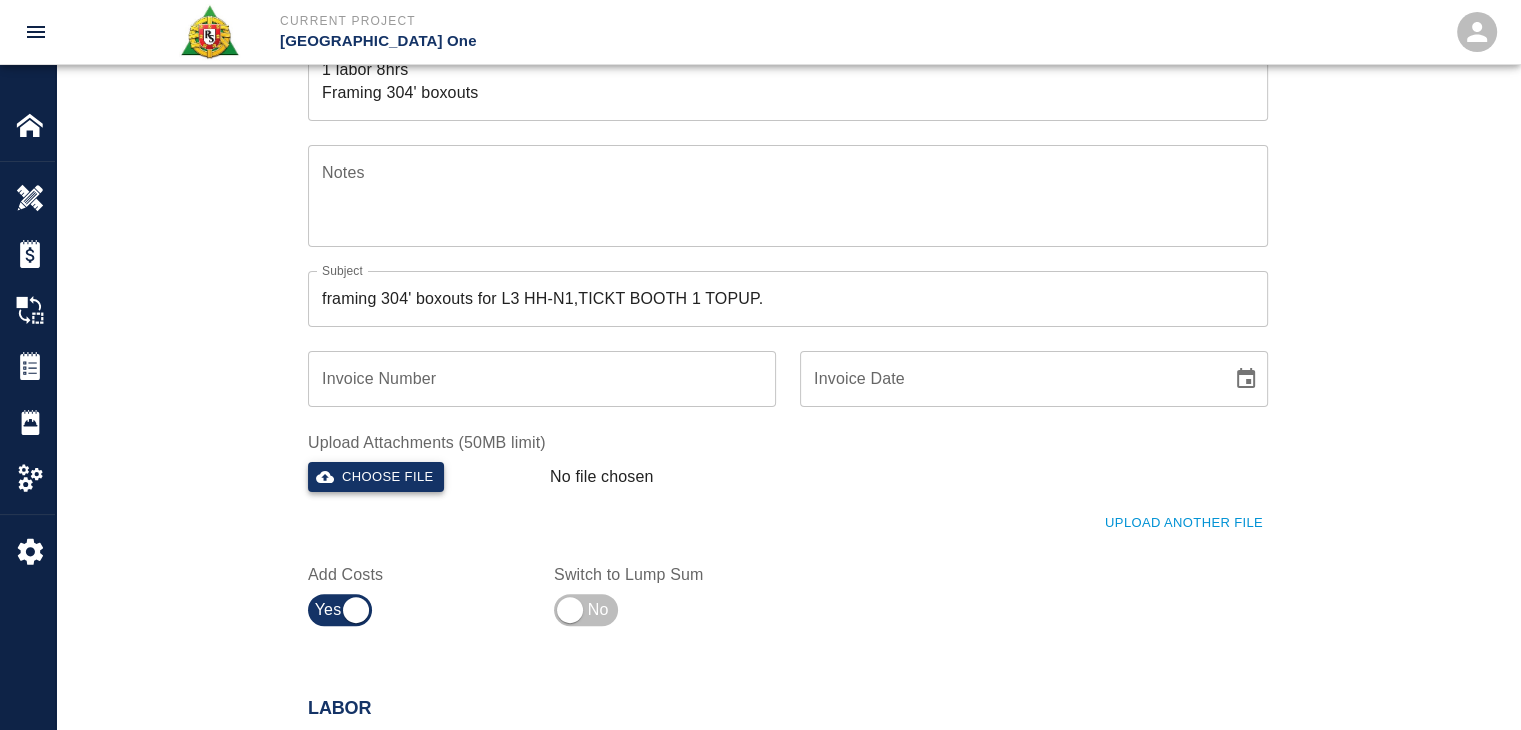 click on "Choose file" at bounding box center [376, 477] 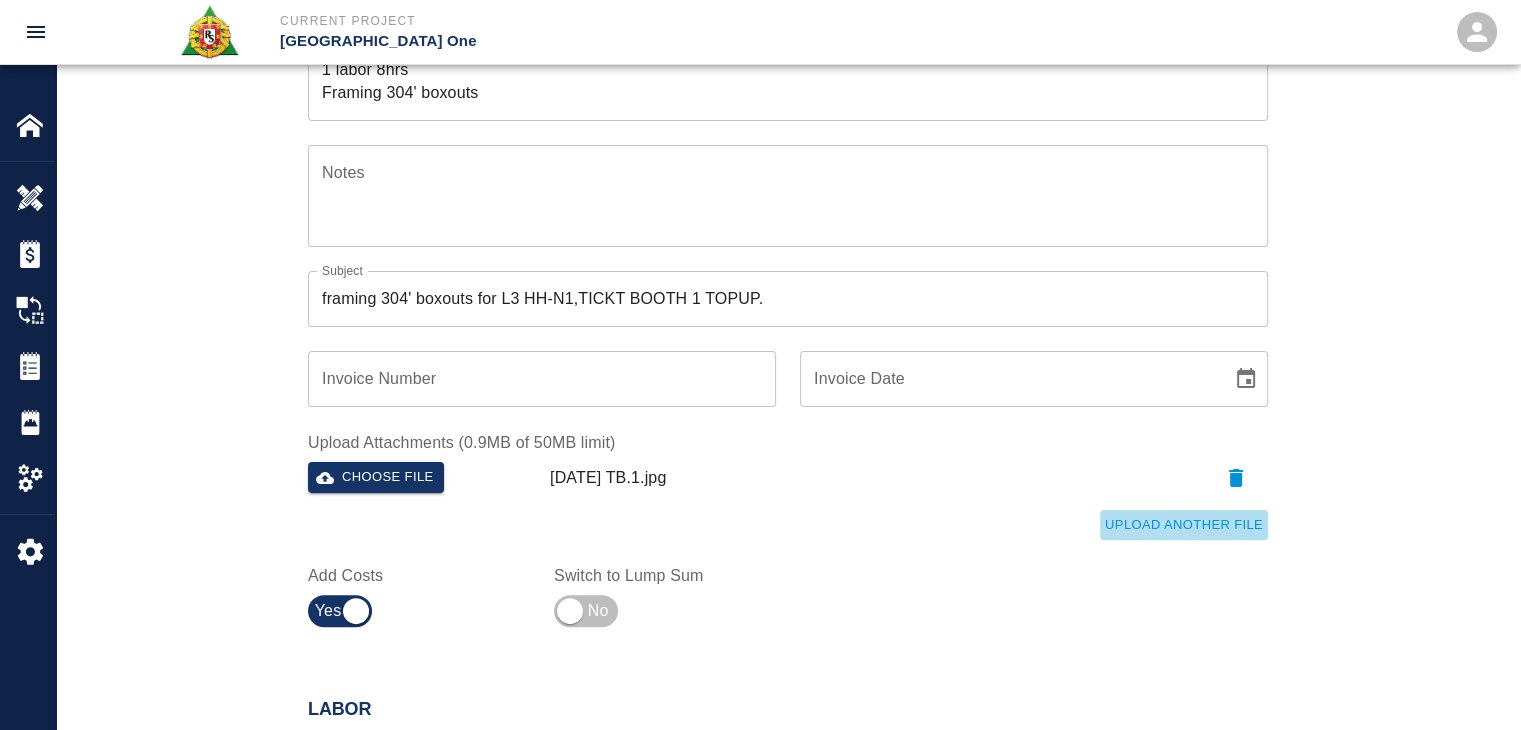 click on "Upload Another File" at bounding box center [1184, 525] 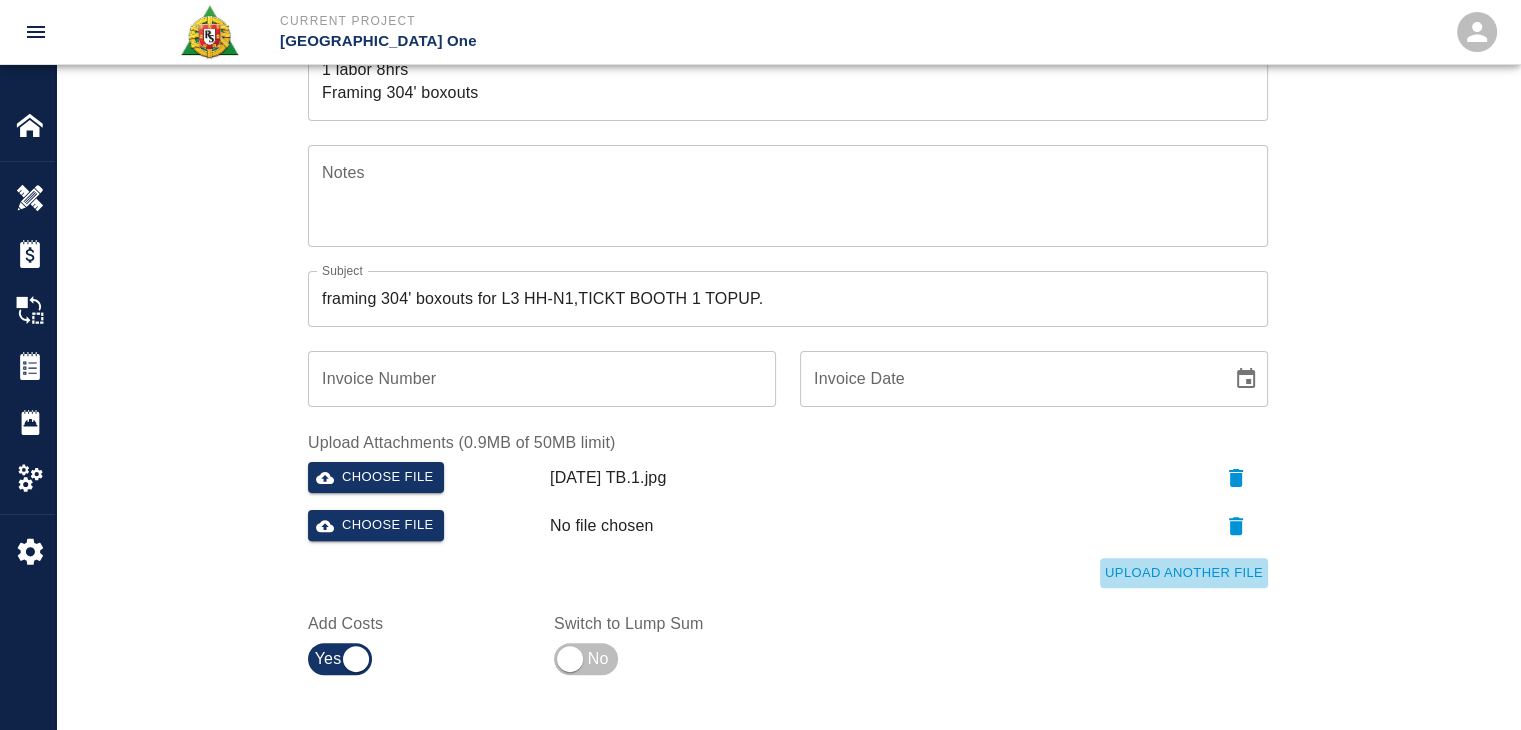 click on "Upload Another File" at bounding box center [1184, 573] 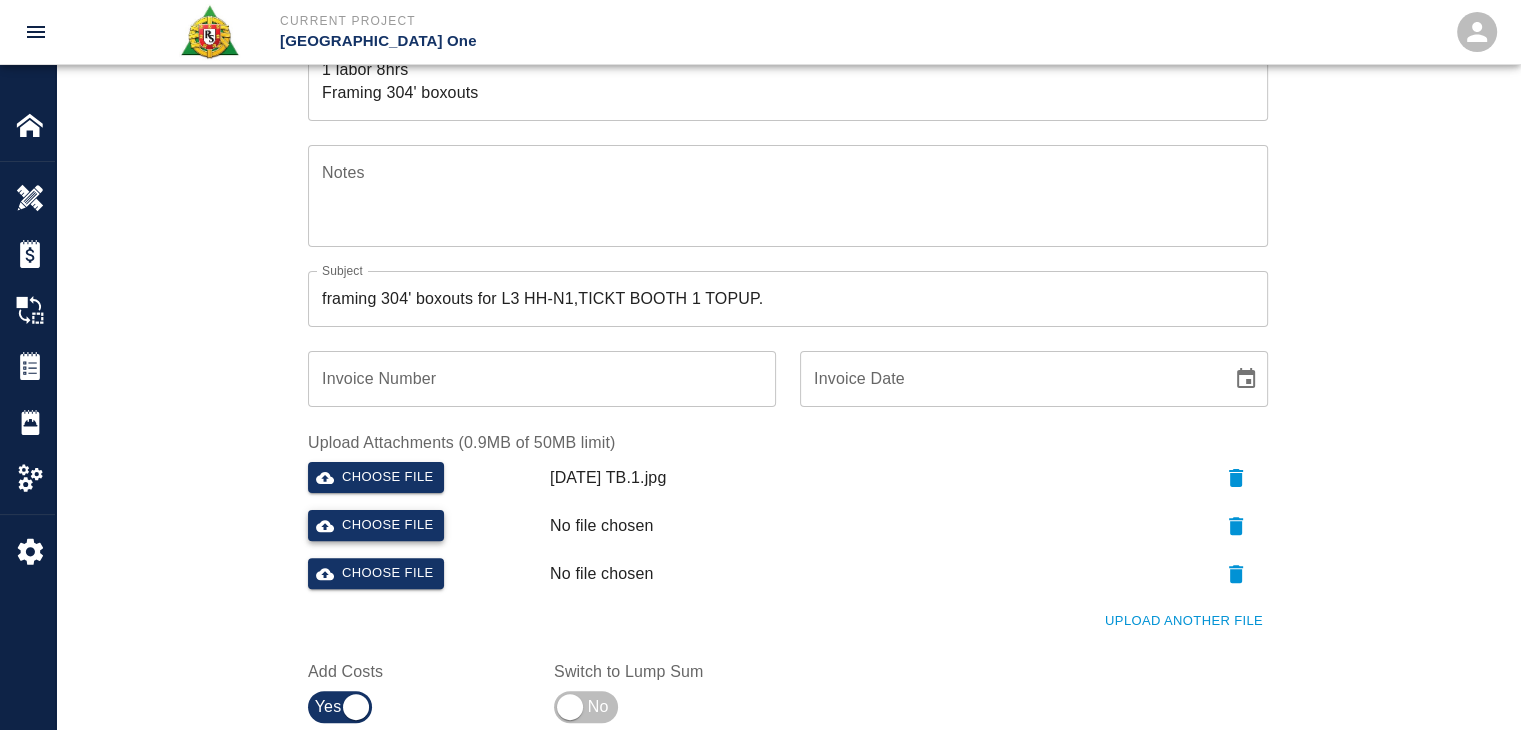 click on "Choose file" at bounding box center [376, 525] 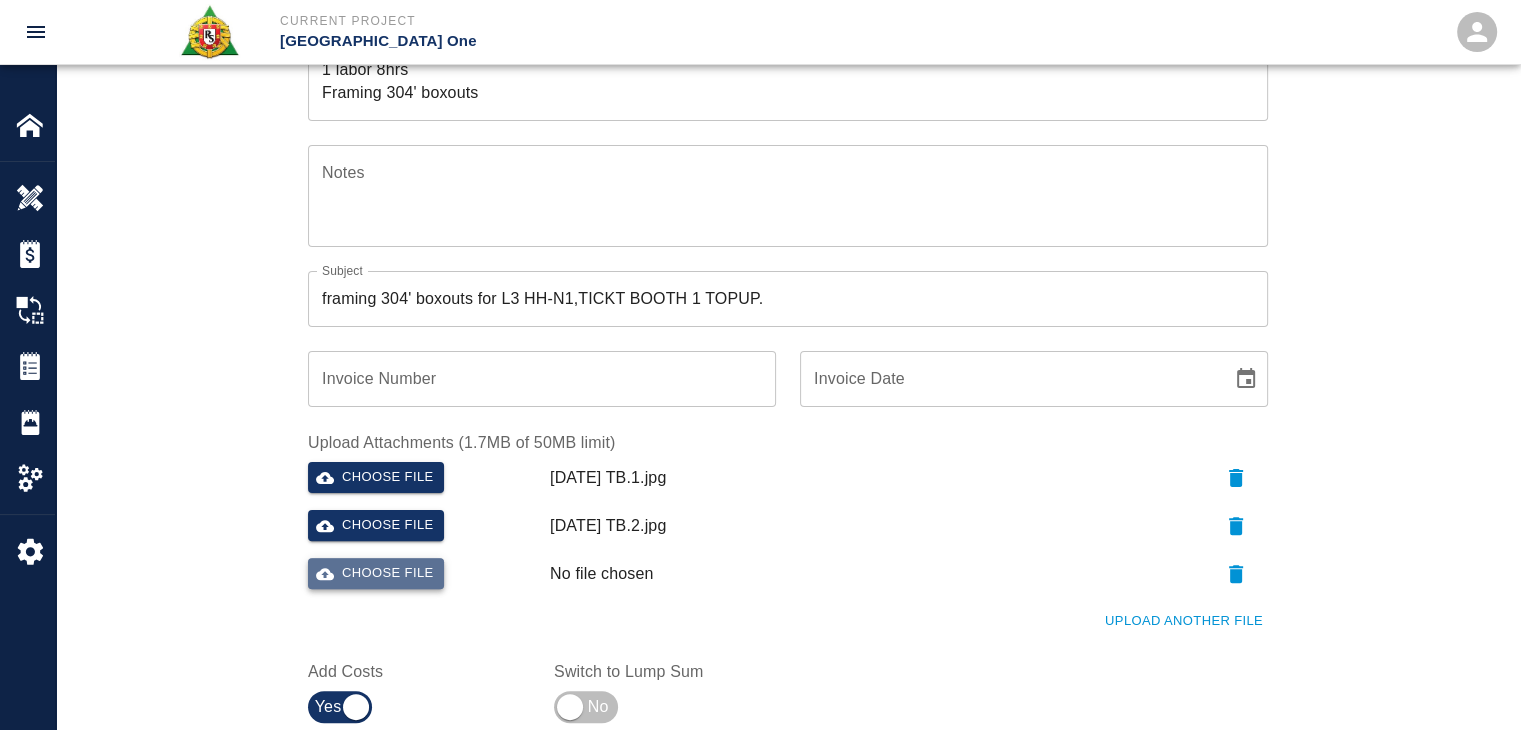 click on "Choose file" at bounding box center [376, 573] 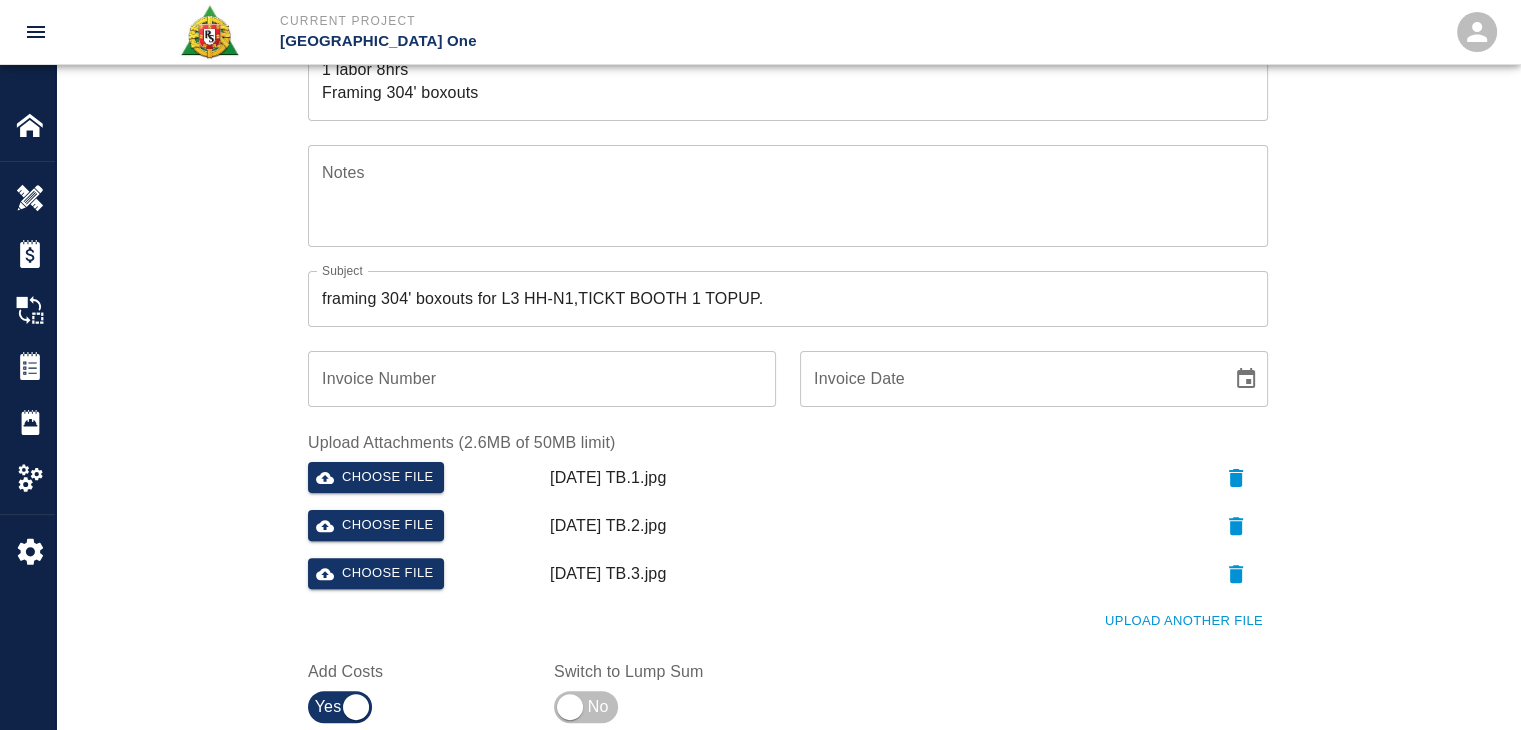 click on "Upload Another File" at bounding box center (1184, 621) 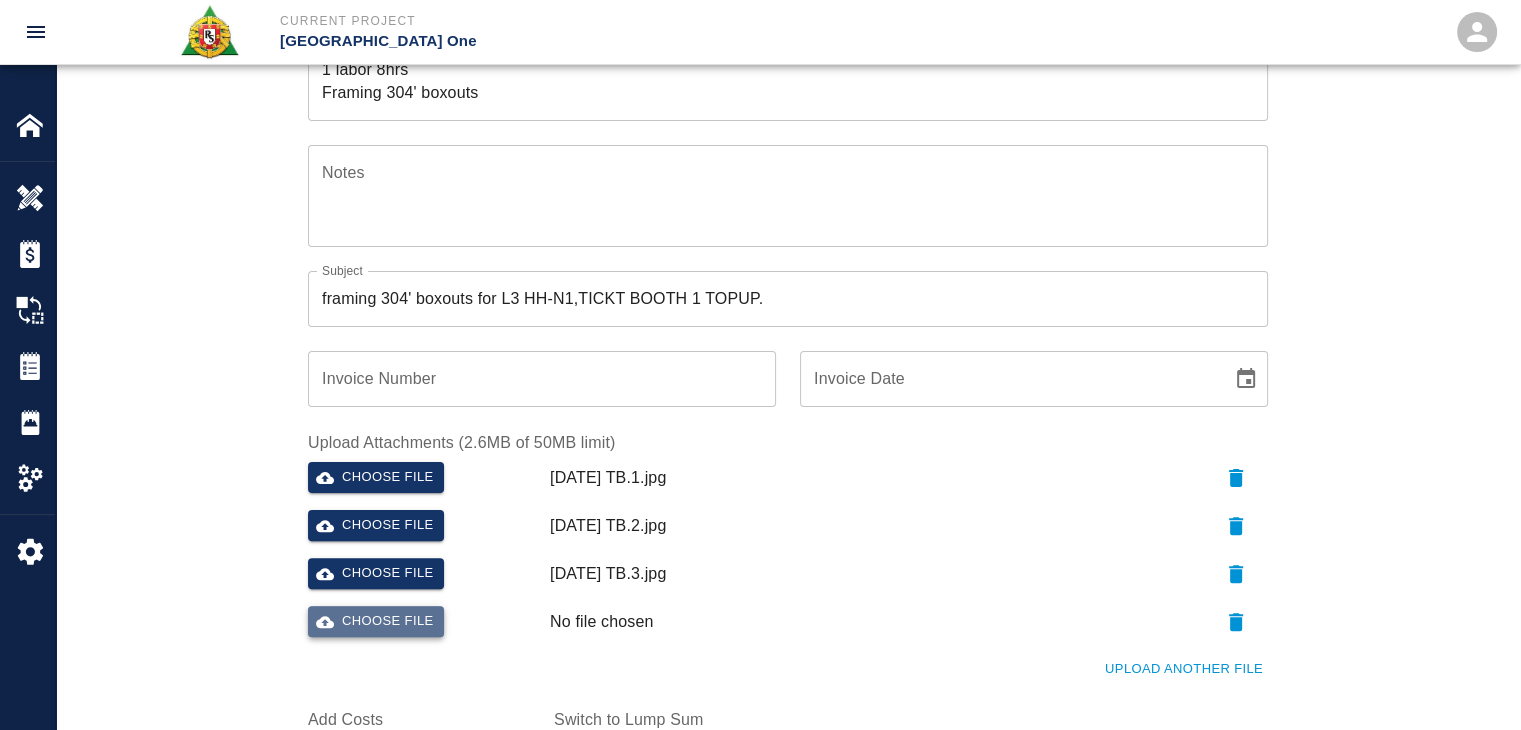click on "Choose file" at bounding box center [376, 621] 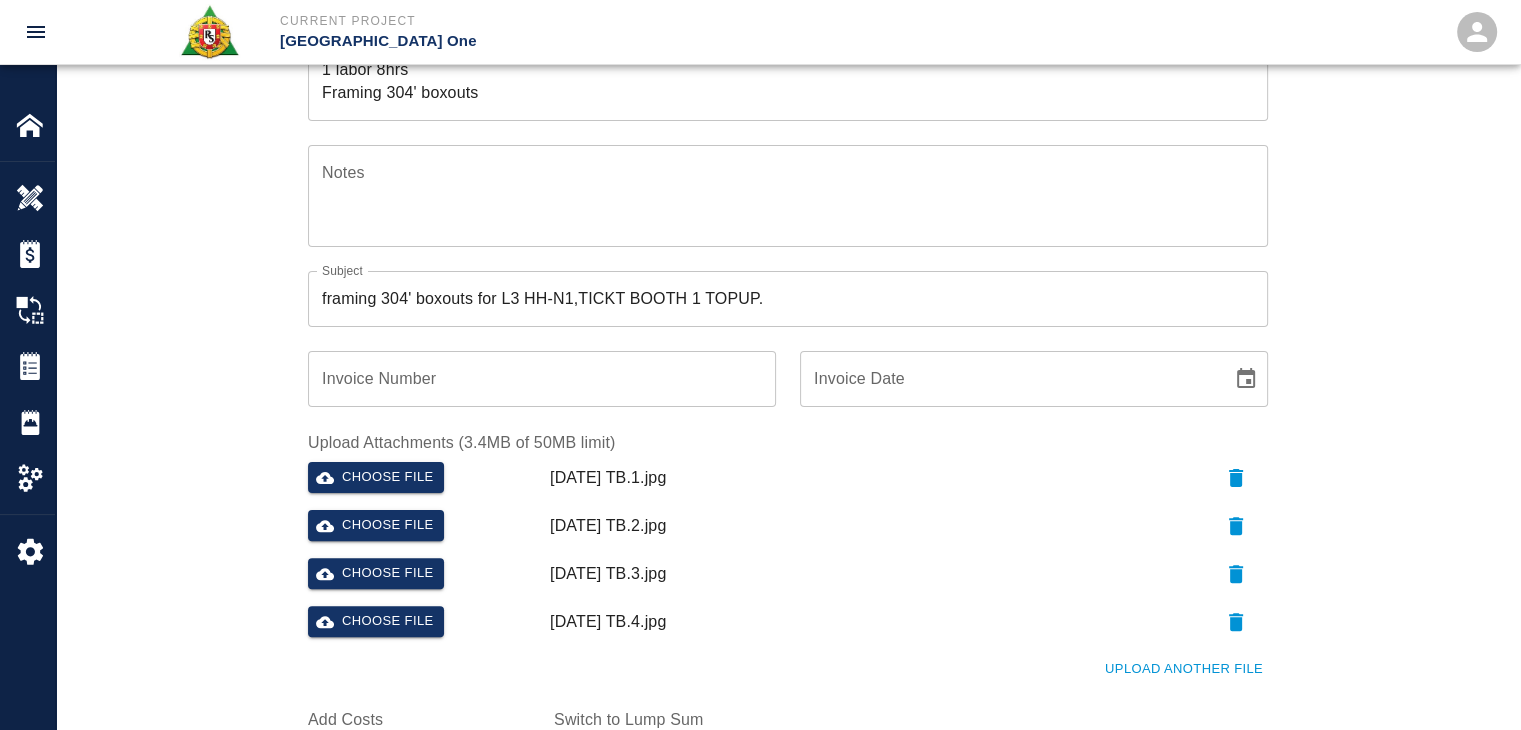 click on "Ticket Number 1188 Ticket Number PCO Number 1676 PCO Number Start Date  07/03/2025 Start Date  End Date End Date Work Description R&S worked on framing 304' boxouts for L3 HH-N1,TICKT BOOTH 1 TOPUP.
Breakdown:
2 carpenters 8hrs
1 labor 8hrs
Framing 304' boxouts x Work Description Notes x Notes Subject framing 304' boxouts for L3 HH-N1,TICKT BOOTH 1 TOPUP. Subject Invoice Number Invoice Number Invoice Date Invoice Date Upload Attachments (3.4MB of 50MB limit) Choose file 07-02-25 TB.1.jpg Choose file 07-02-25 TB.2.jpg Choose file 07-02-25 TB.3.jpg Choose file 07-02-25 TB.4.jpg Upload Another File Add Costs Switch to Lump Sum" at bounding box center (788, 297) 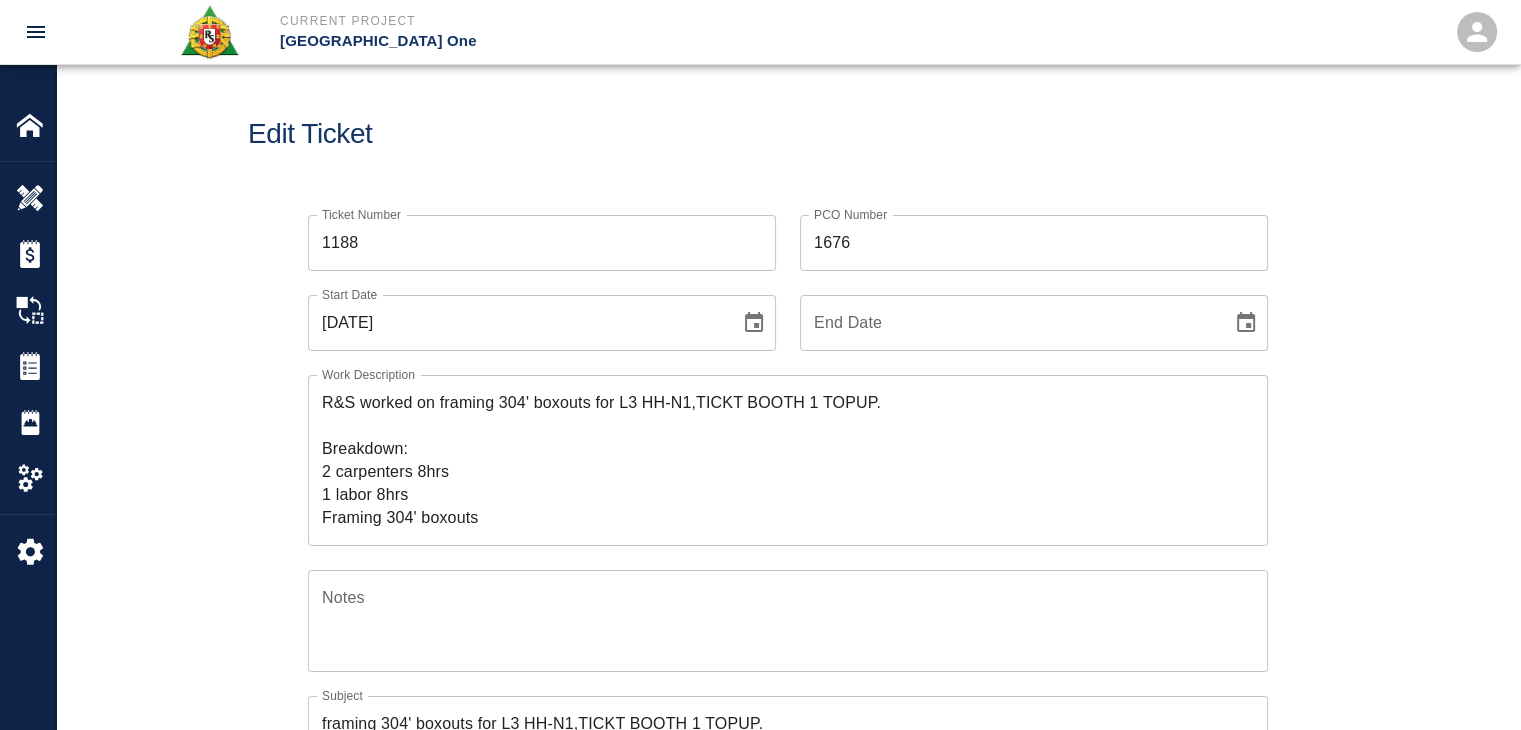 scroll, scrollTop: 0, scrollLeft: 0, axis: both 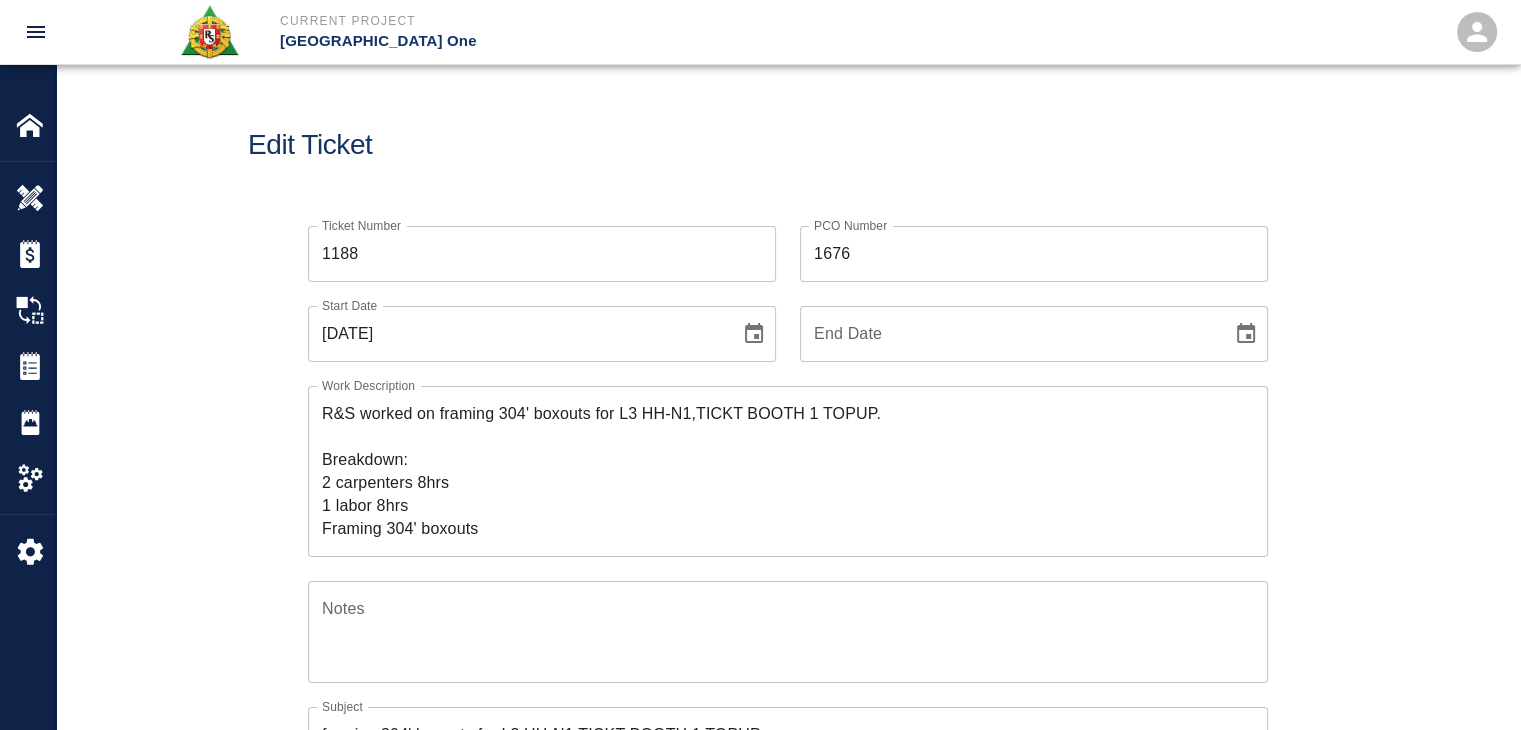 click on "R&S worked on framing 304' boxouts for L3 HH-N1,TICKT BOOTH 1 TOPUP.
Breakdown:
2 carpenters 8hrs
1 labor 8hrs
Framing 304' boxouts" at bounding box center (788, 471) 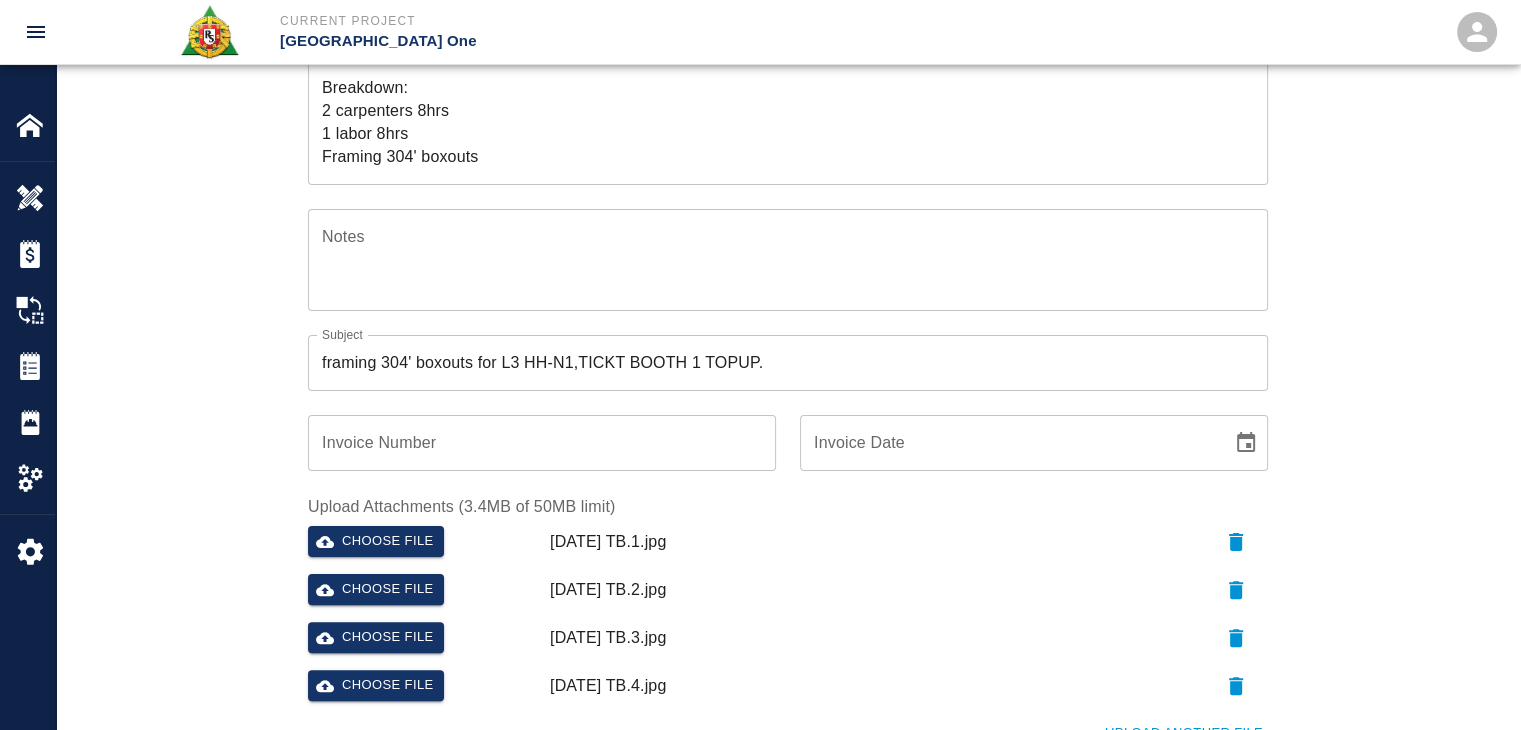 scroll, scrollTop: 0, scrollLeft: 0, axis: both 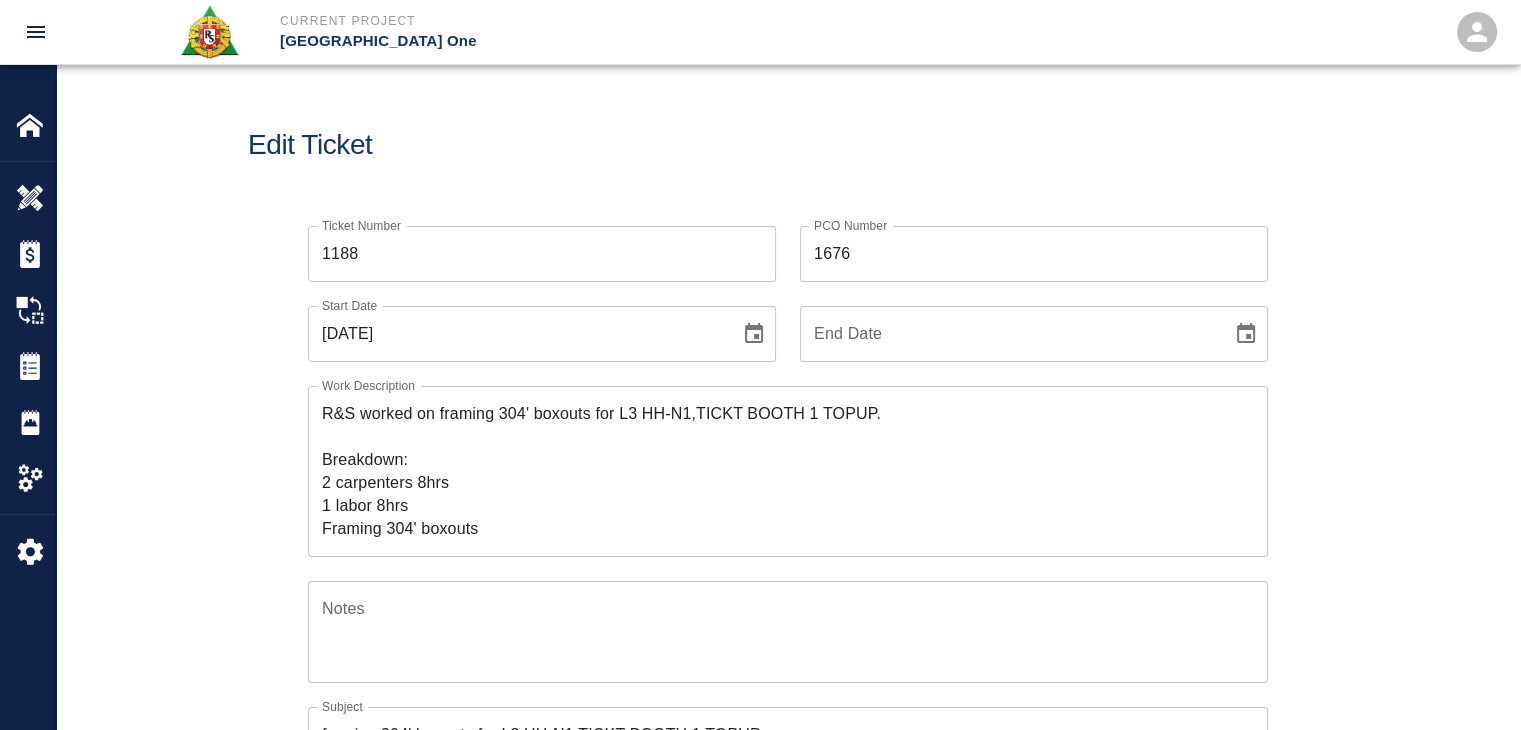 click 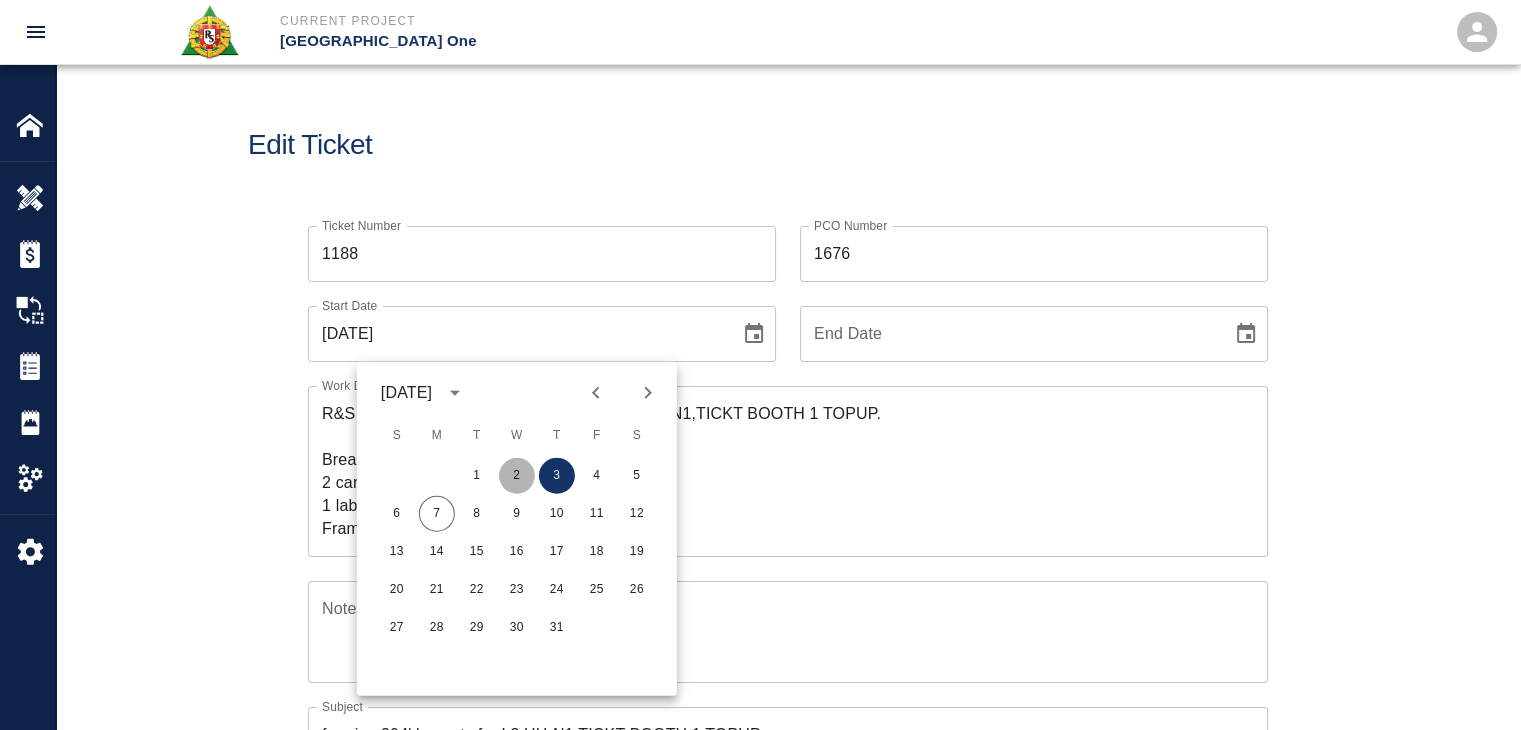 click on "2" at bounding box center (517, 476) 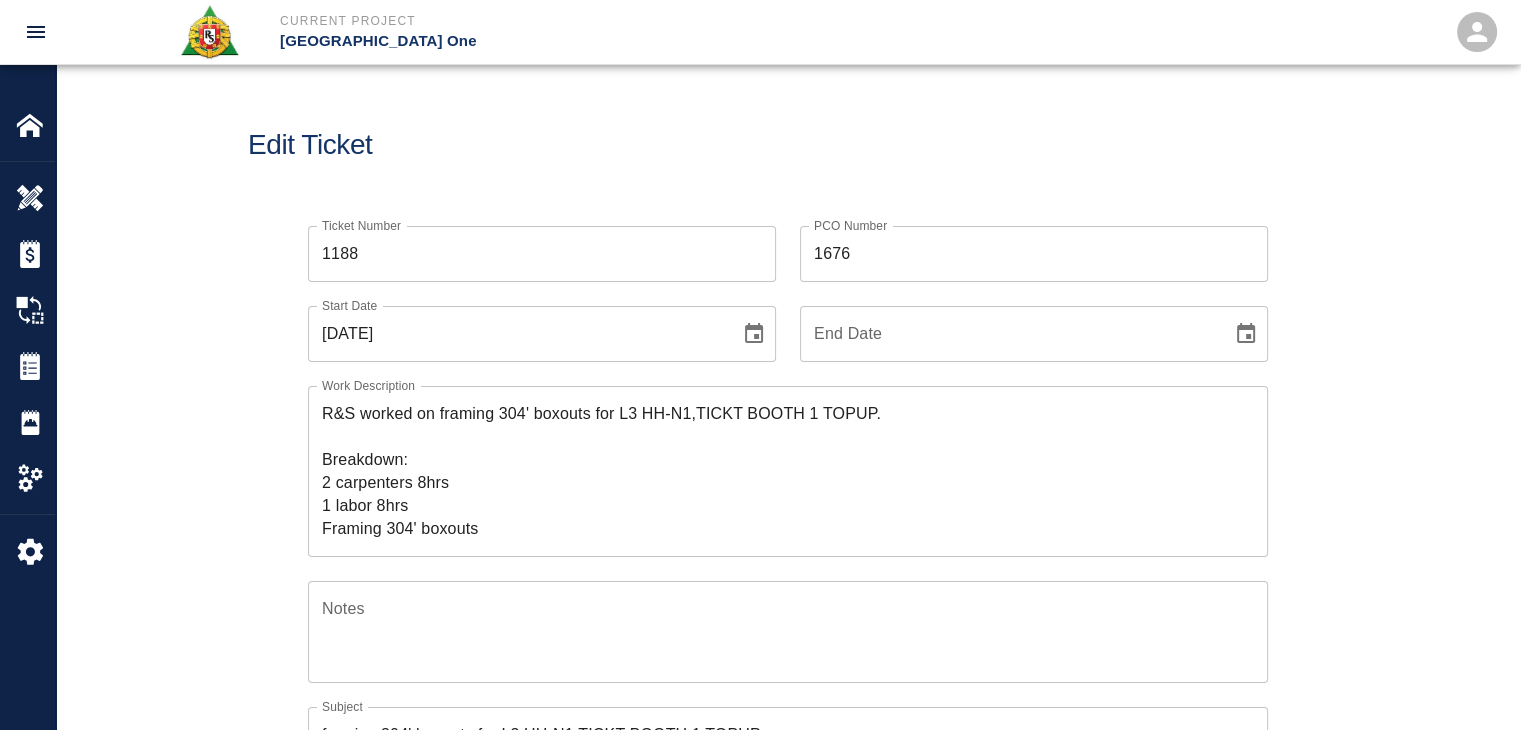 click on "Edit Ticket" at bounding box center [788, 145] 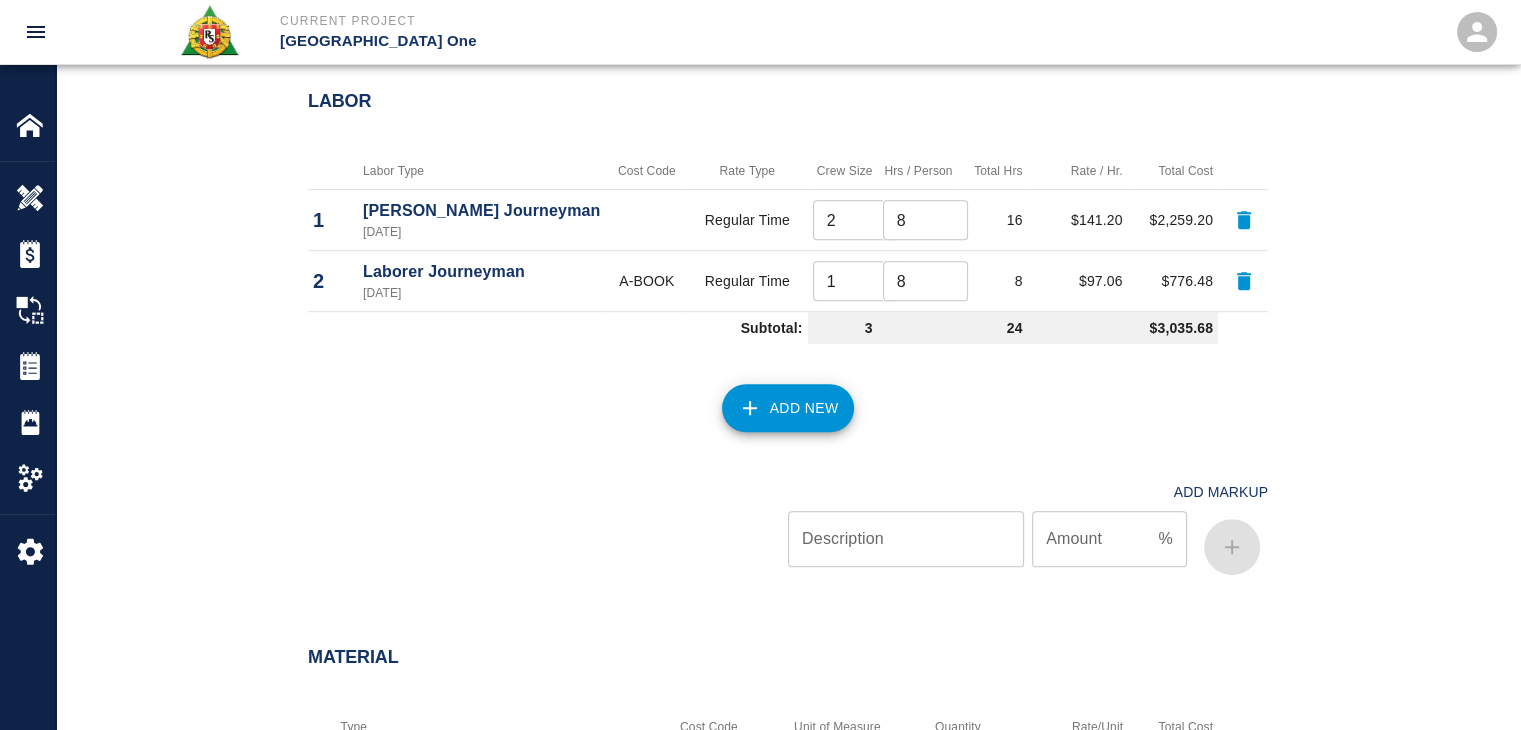 scroll, scrollTop: 1190, scrollLeft: 0, axis: vertical 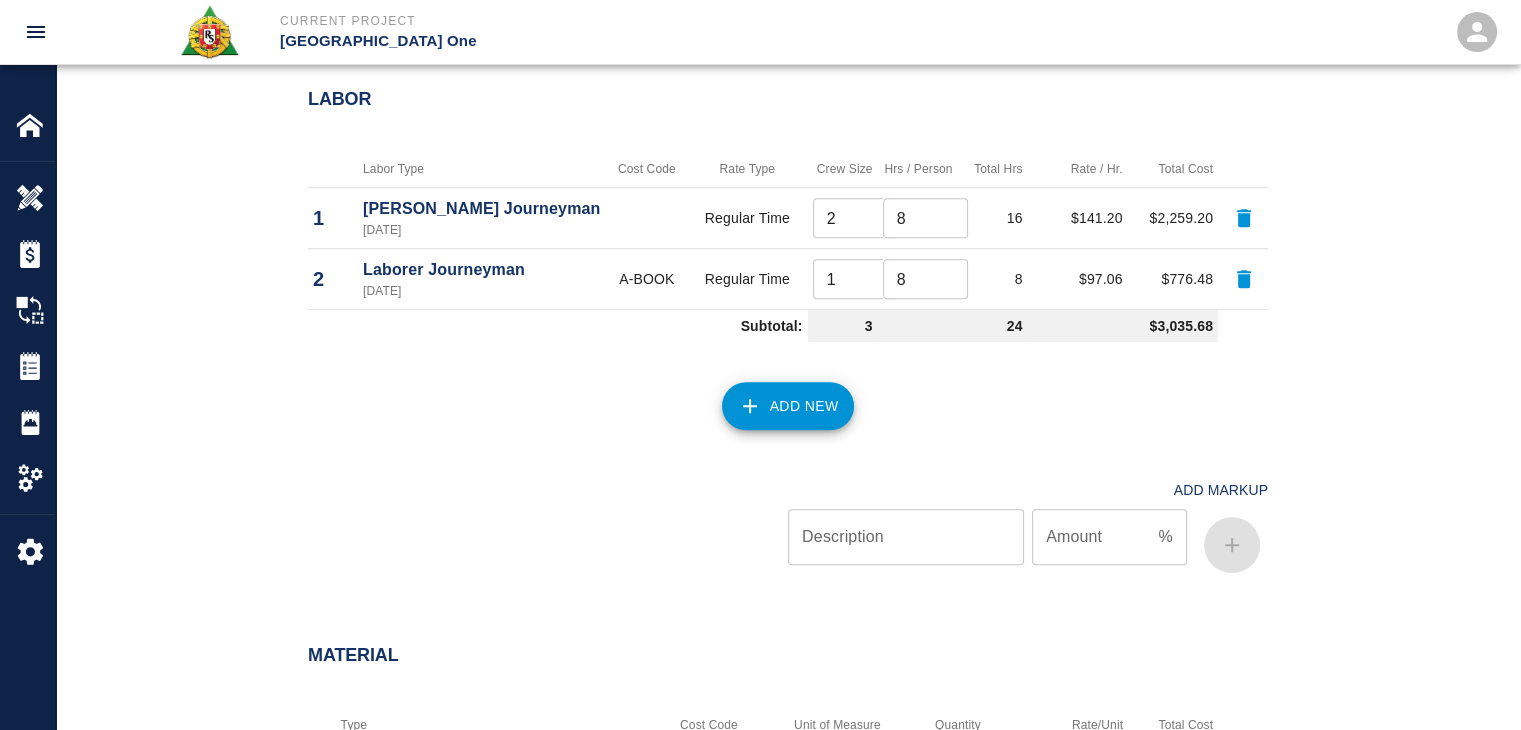click 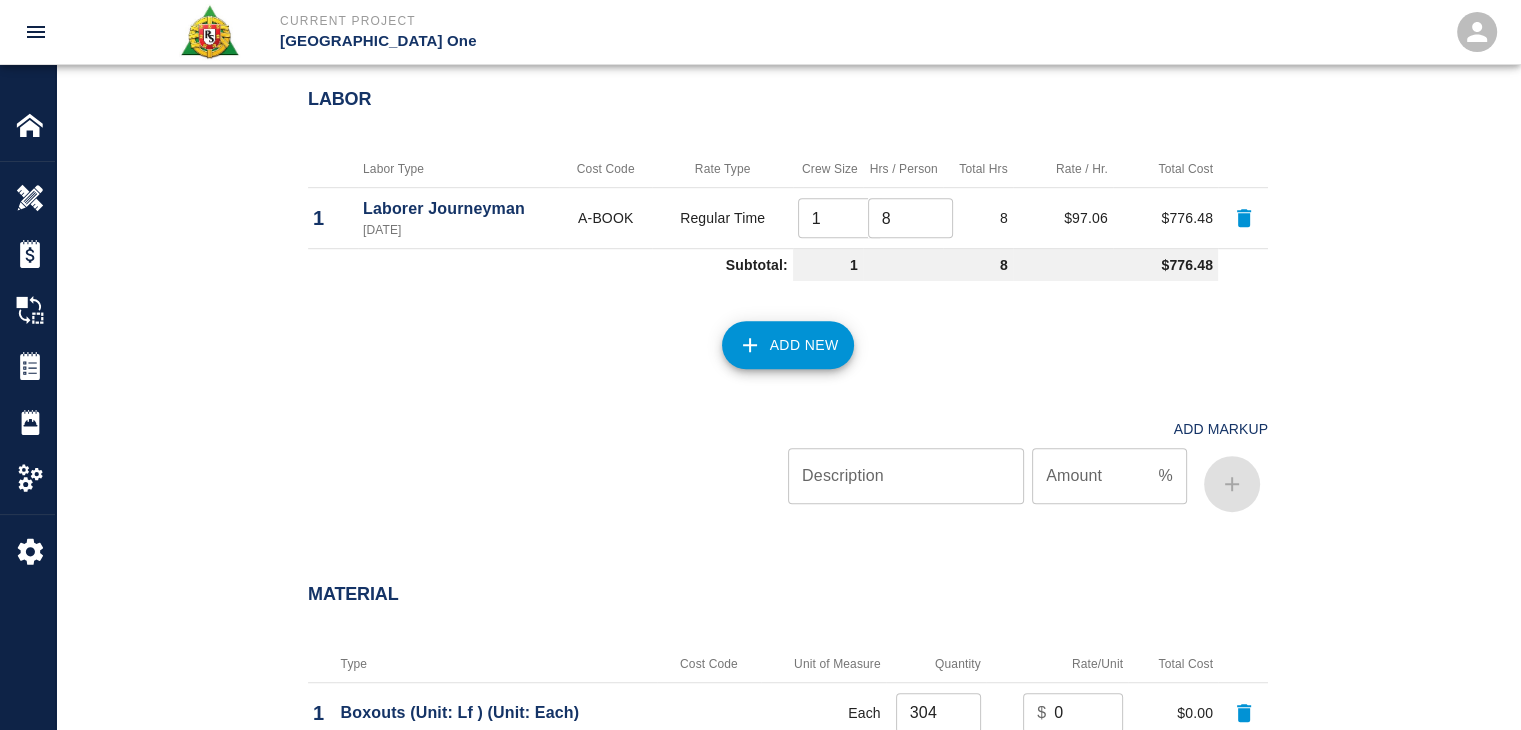 click 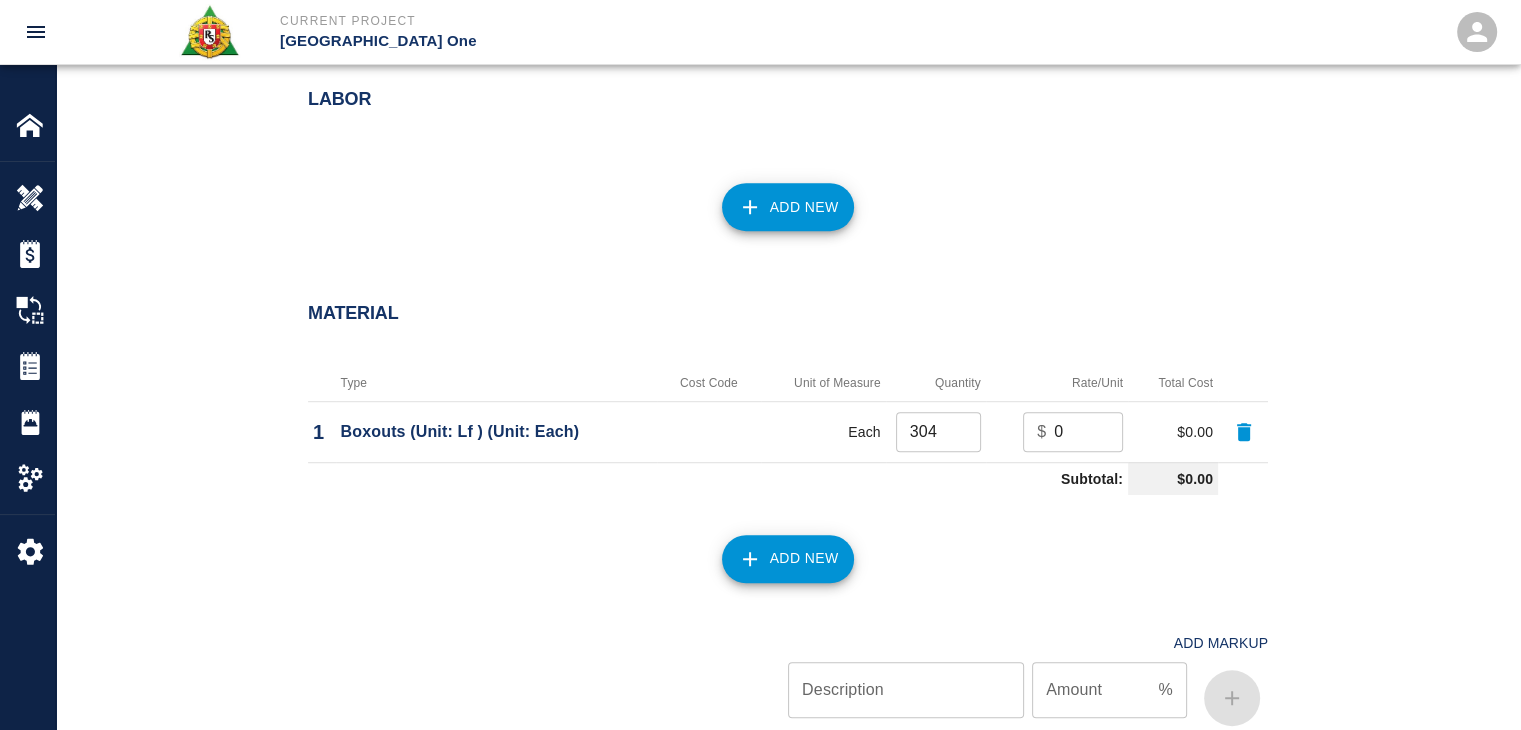 click 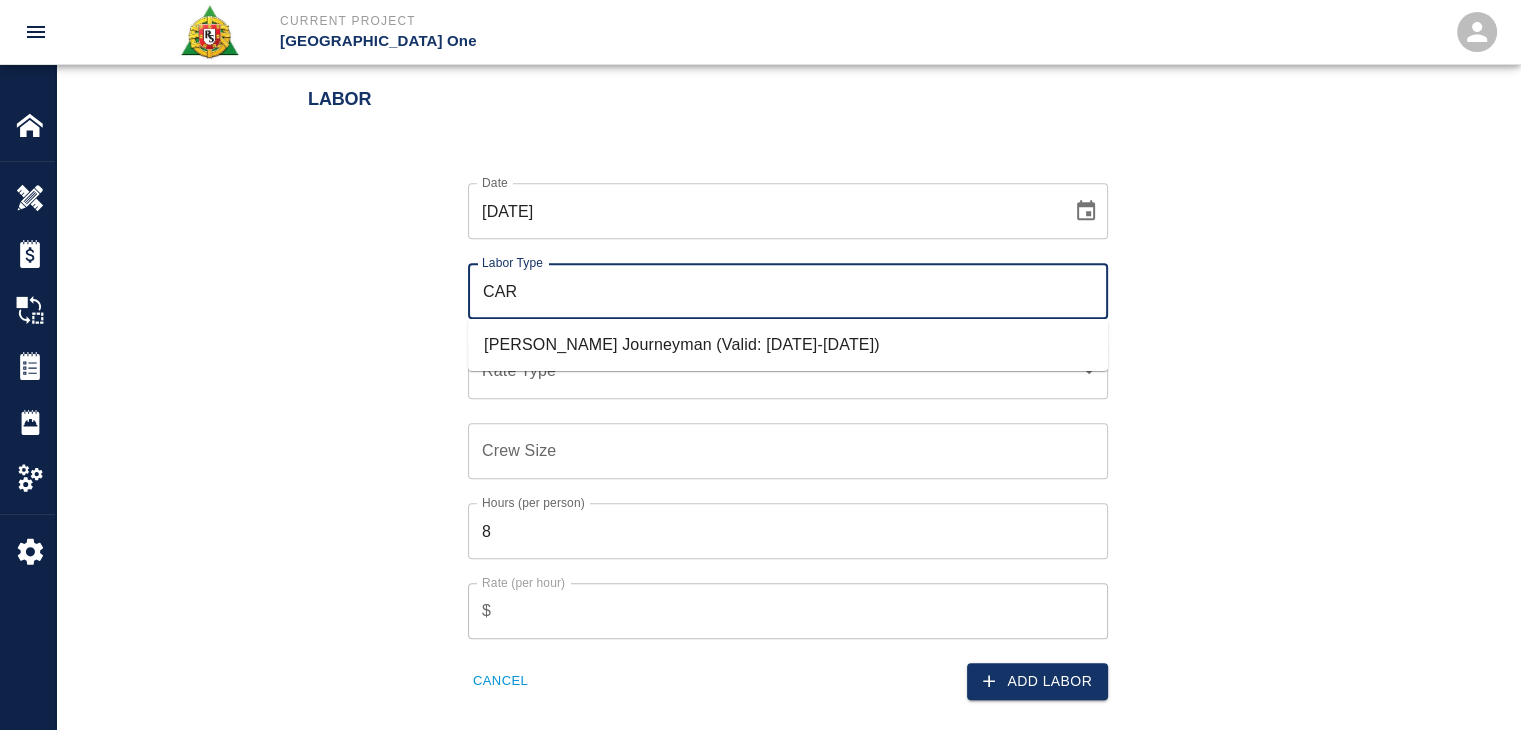 click on "Carpenter Journeyman (Valid: 07/01/2024-08/31/2025)" at bounding box center (788, 345) 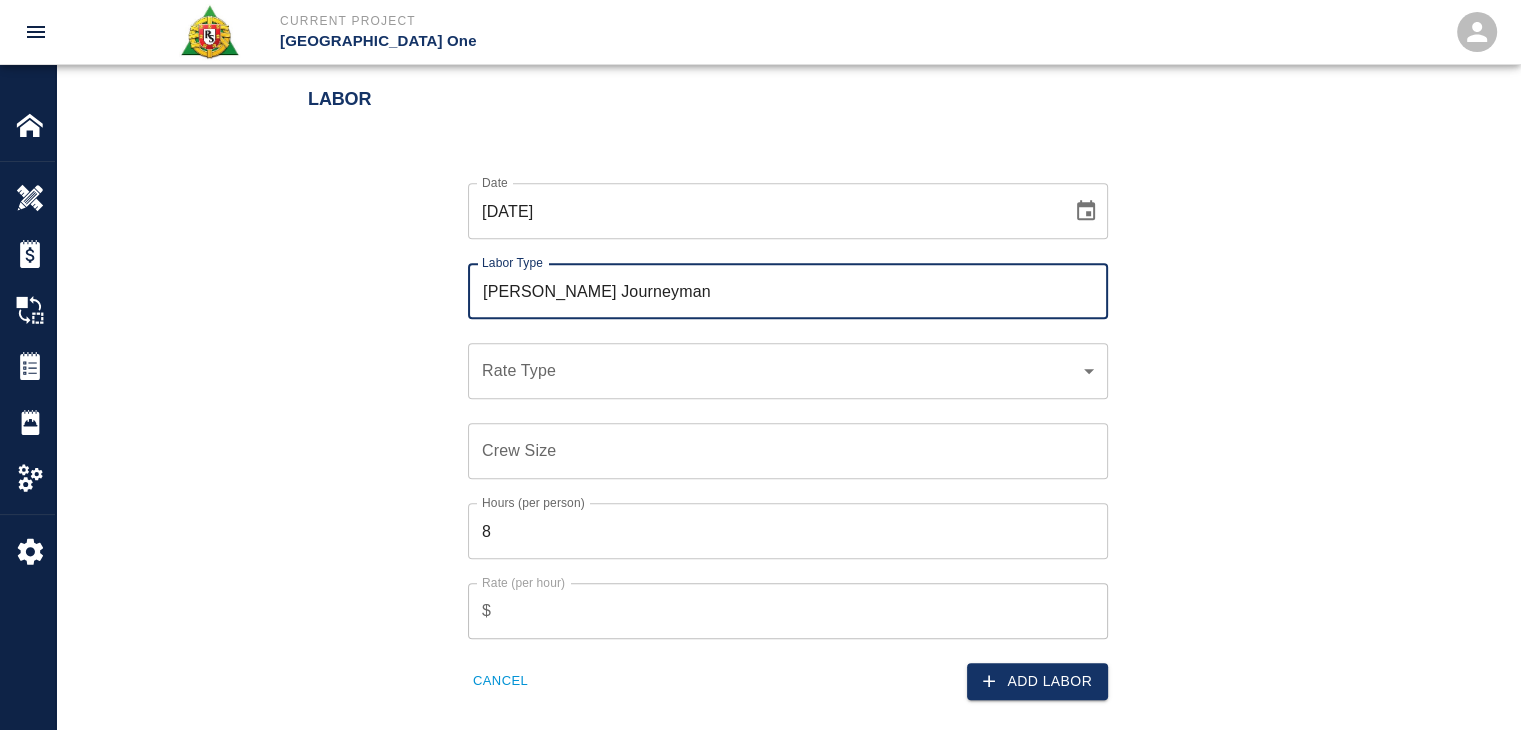 type on "[PERSON_NAME] Journeyman" 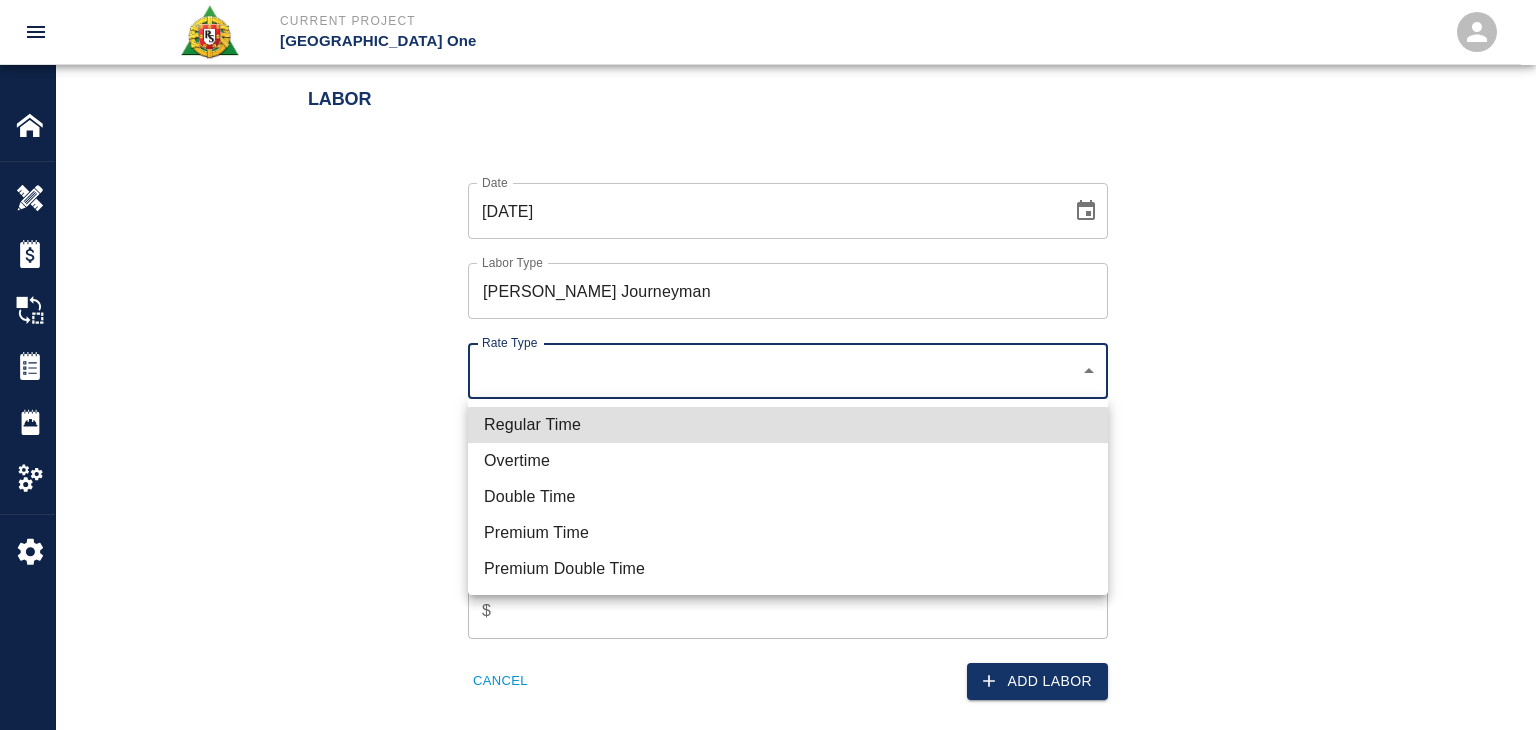 click on "Overtime" at bounding box center (788, 461) 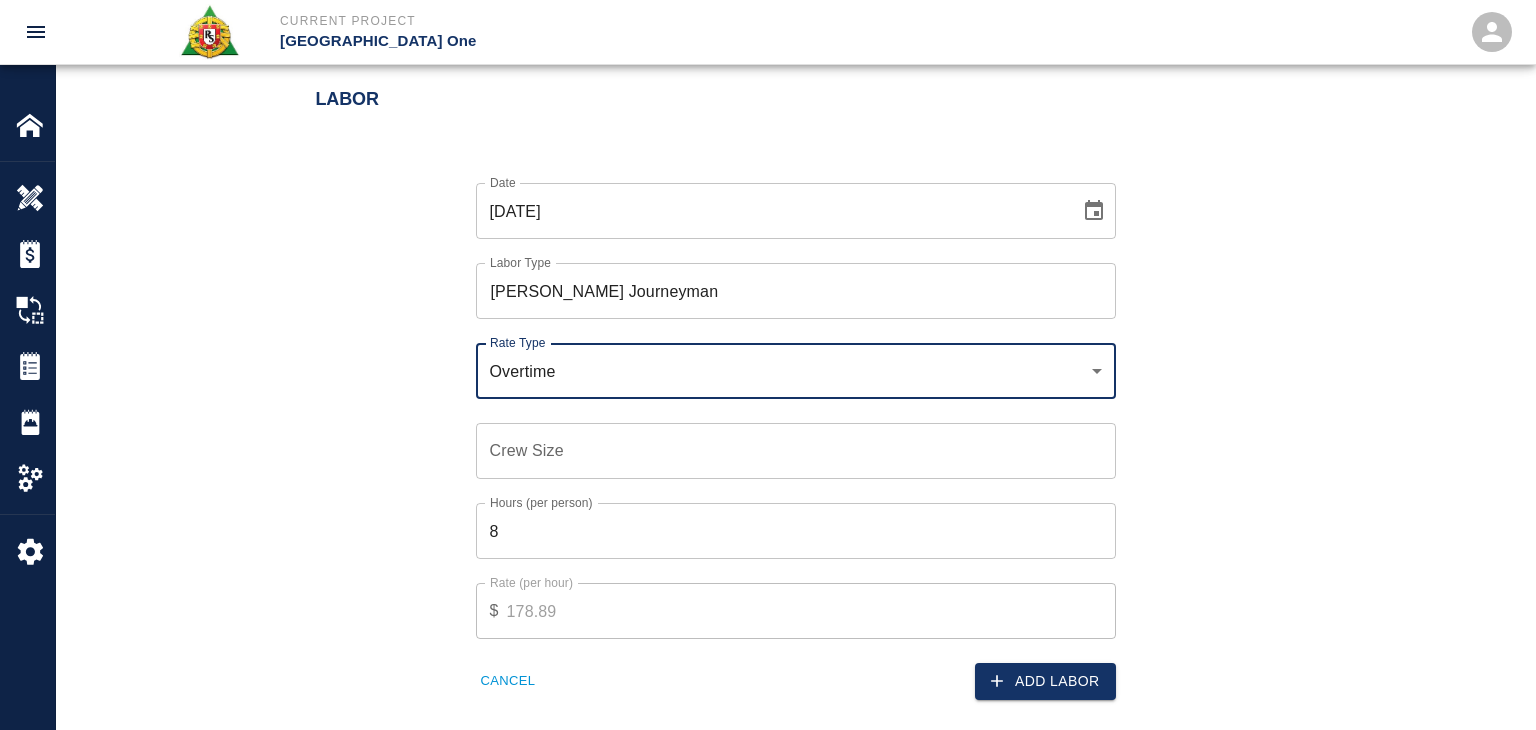 click on "Current Project JFK Terminal One Home JFK Terminal One Overview Estimates Change Orders Tickets Daily Reports Project Settings Settings Powered By Terms of Service  |  Privacy Policy Edit Ticket Ticket Number 1188 Ticket Number PCO Number 1676 PCO Number Start Date  07/02/2025 Start Date  End Date End Date Work Description R&S worked on framing 304' boxouts for L3 HH-N1,TICKT BOOTH 1 TOPUP.
Breakdown:
2 carpenters 8hrs
1 labor 8hrs
Framing 304' boxouts x Work Description Notes x Notes Subject framing 304' boxouts for L3 HH-N1,TICKT BOOTH 1 TOPUP. Subject Invoice Number Invoice Number Invoice Date Invoice Date Upload Attachments (3.4MB of 50MB limit) Choose file 07-02-25 TB.1.jpg Choose file 07-02-25 TB.2.jpg Choose file 07-02-25 TB.3.jpg Choose file 07-02-25 TB.4.jpg Upload Another File Add Costs Switch to Lump Sum Labor Date 07/02/2025 Date Labor Type Carpenter Journeyman Labor Type Rate Type Overtime rate_ot Rate Type Crew Size Crew Size Hours (per person) 8 Hours (per person) Rate (per hour) $ 178.89 Type" at bounding box center (768, -825) 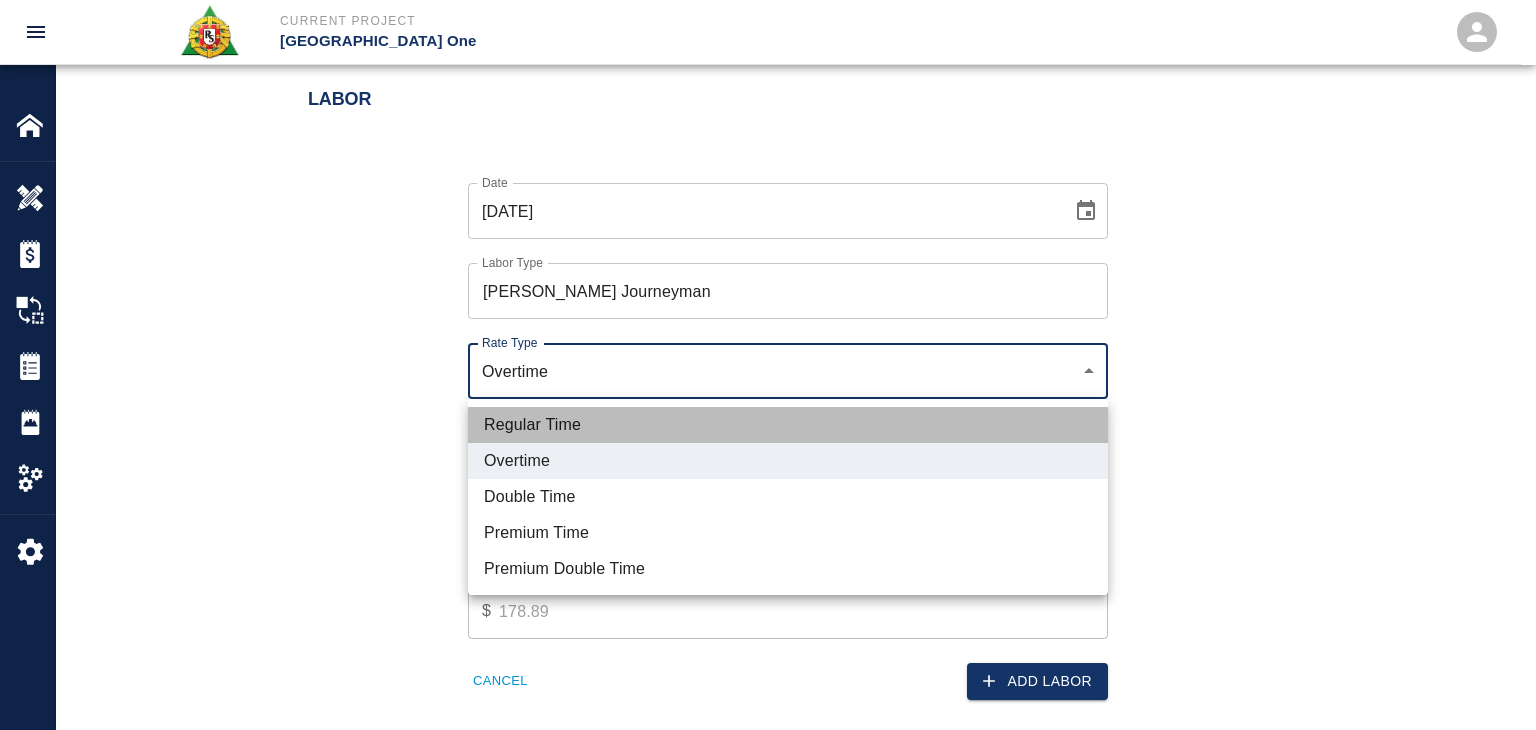 click on "Regular Time" at bounding box center (788, 425) 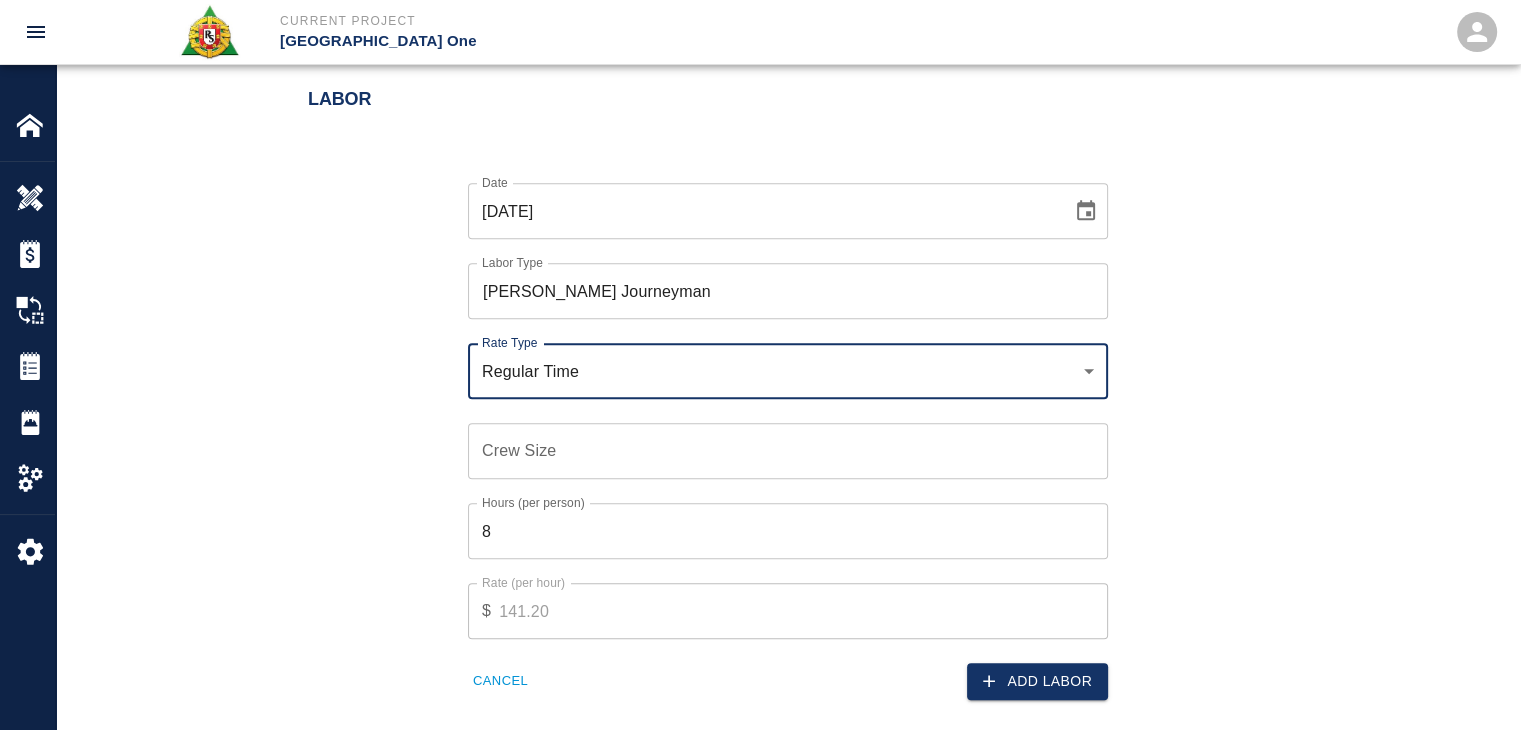 click on "Crew Size" at bounding box center (788, 451) 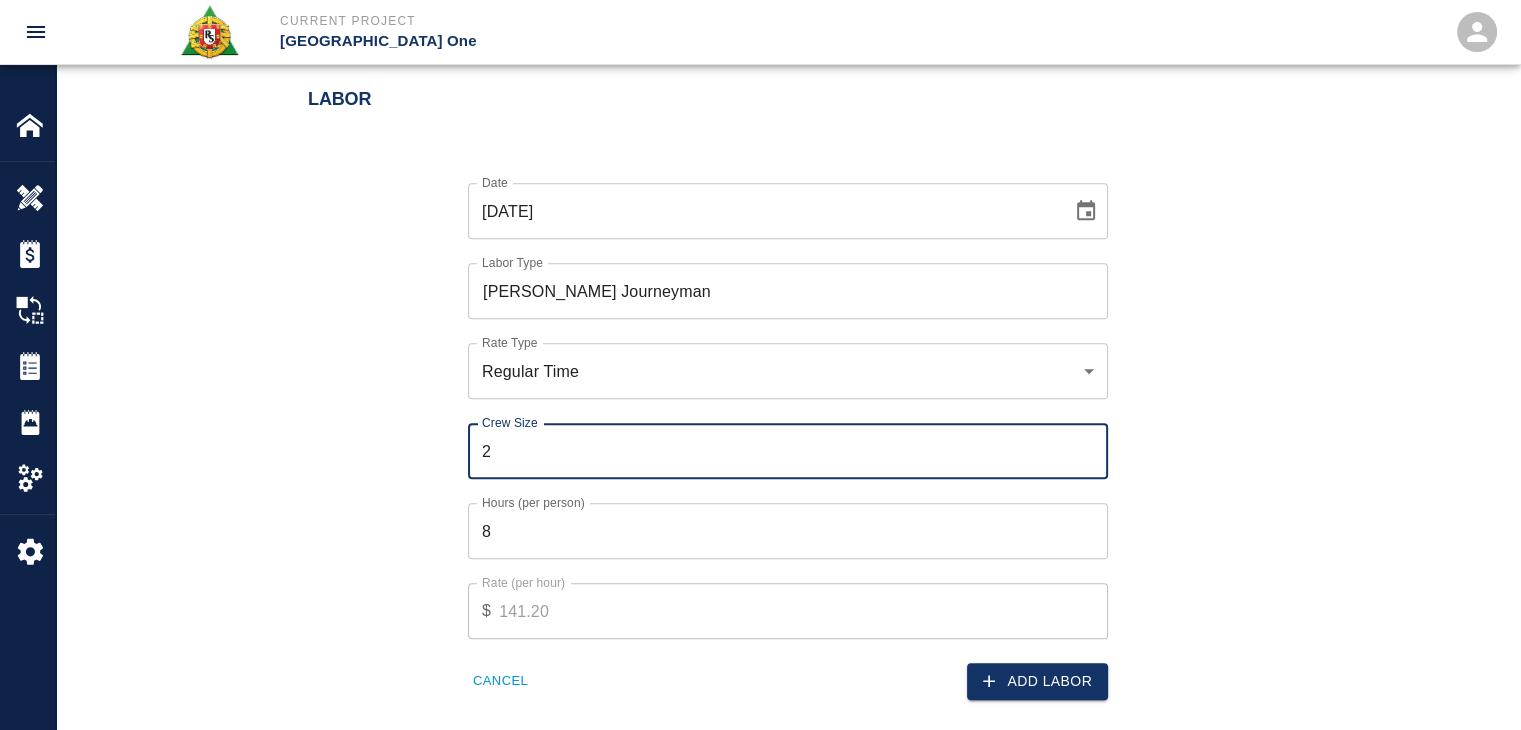 type on "2" 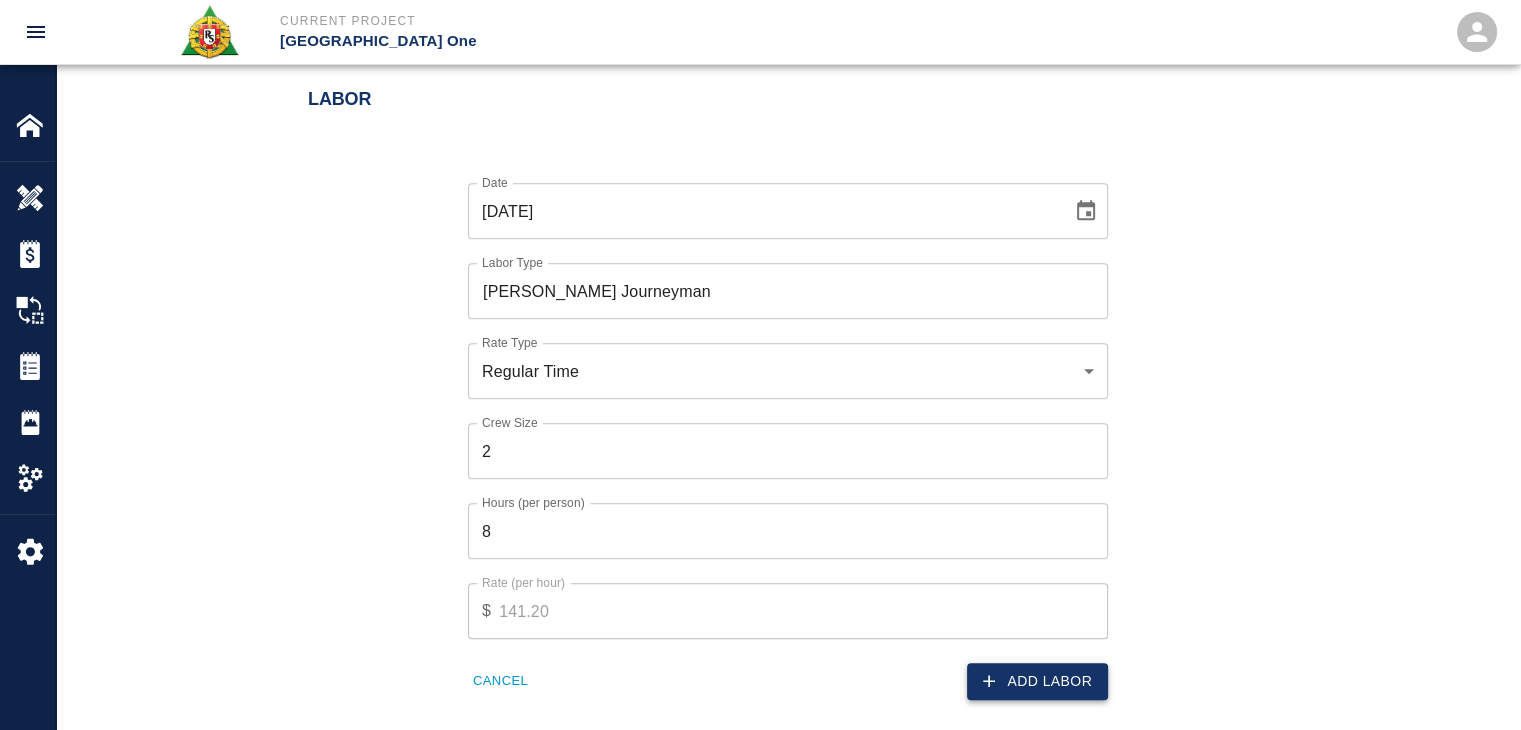 click on "Add Labor" at bounding box center (1037, 681) 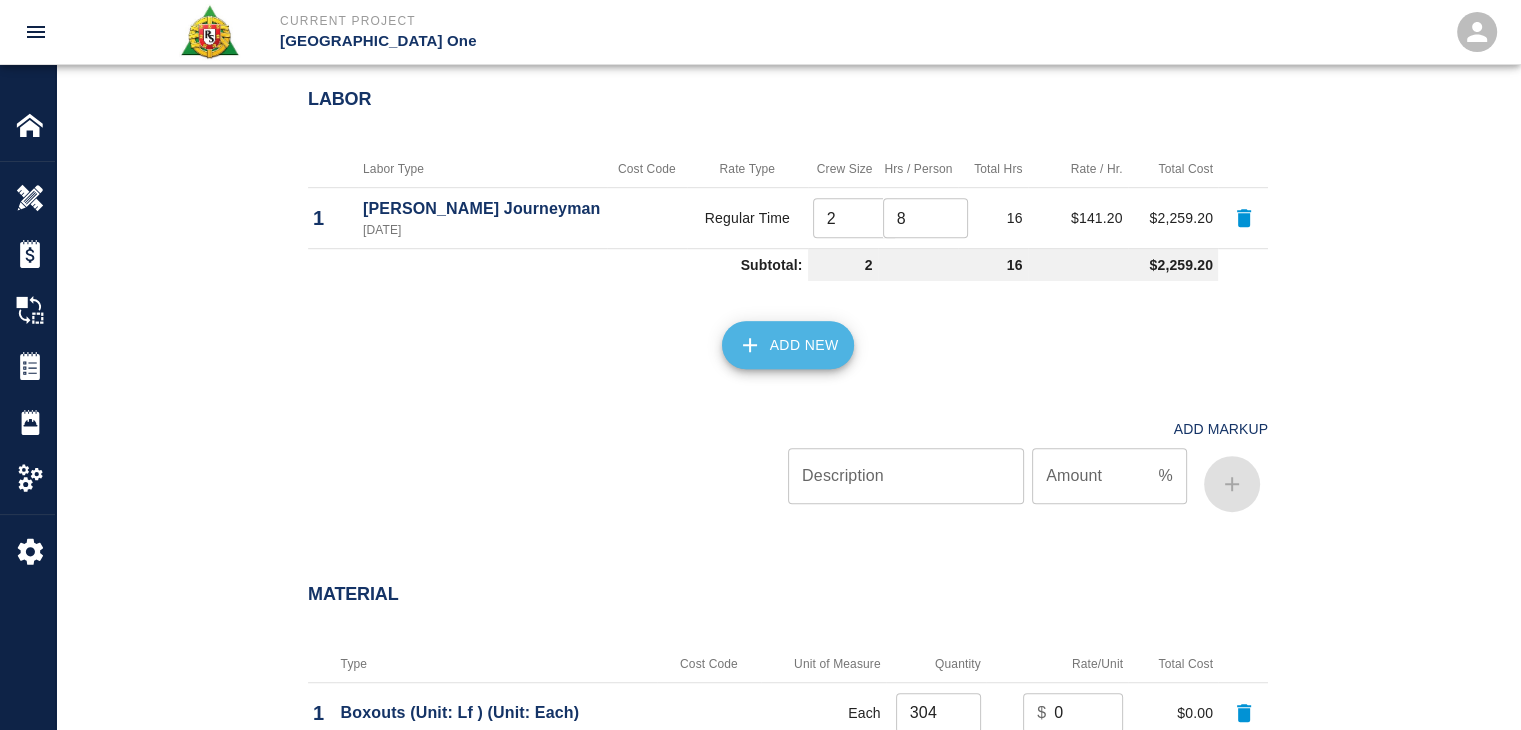 click on "Add New" at bounding box center (788, 345) 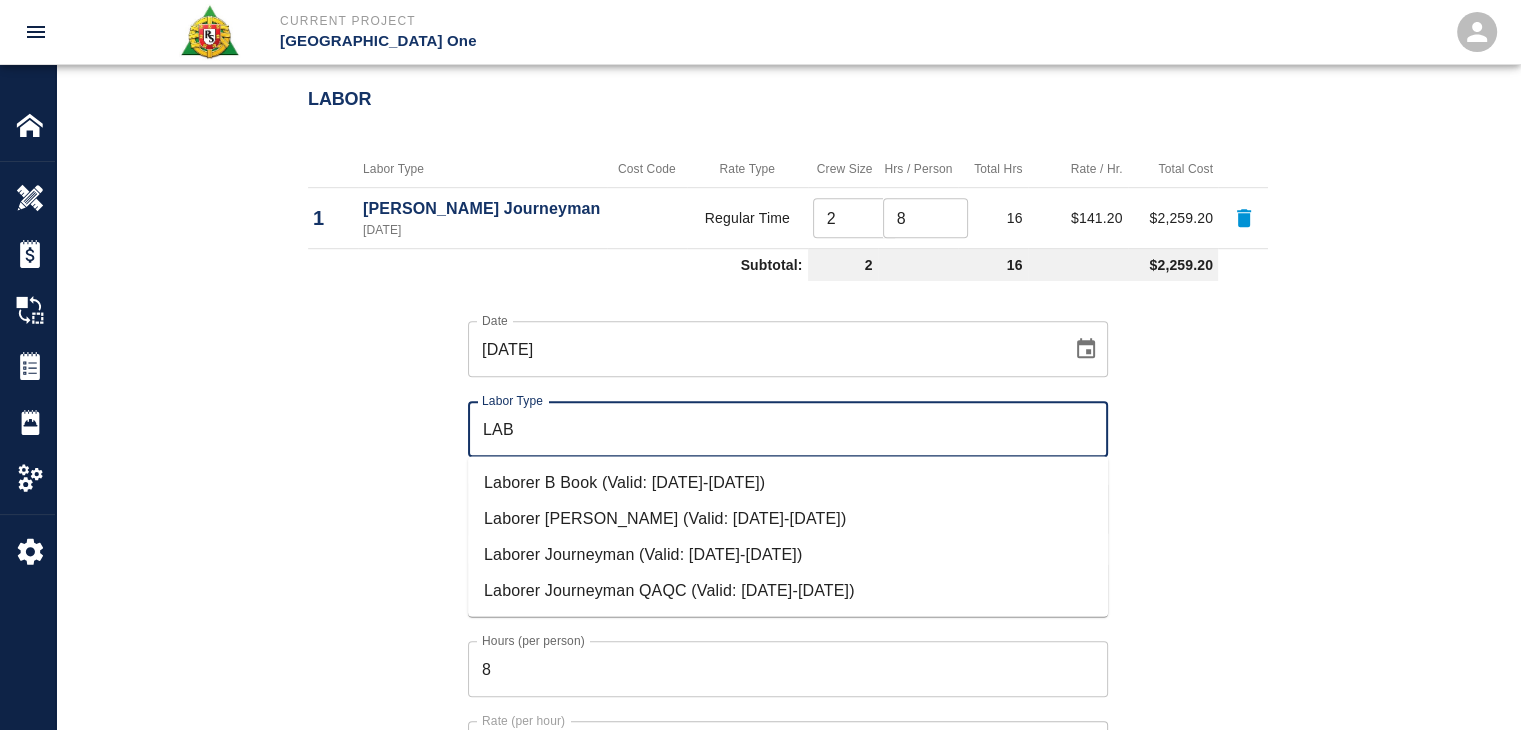 click on "Laborer Journeyman (Valid: 07/01/2024-08/31/2025)" at bounding box center [788, 554] 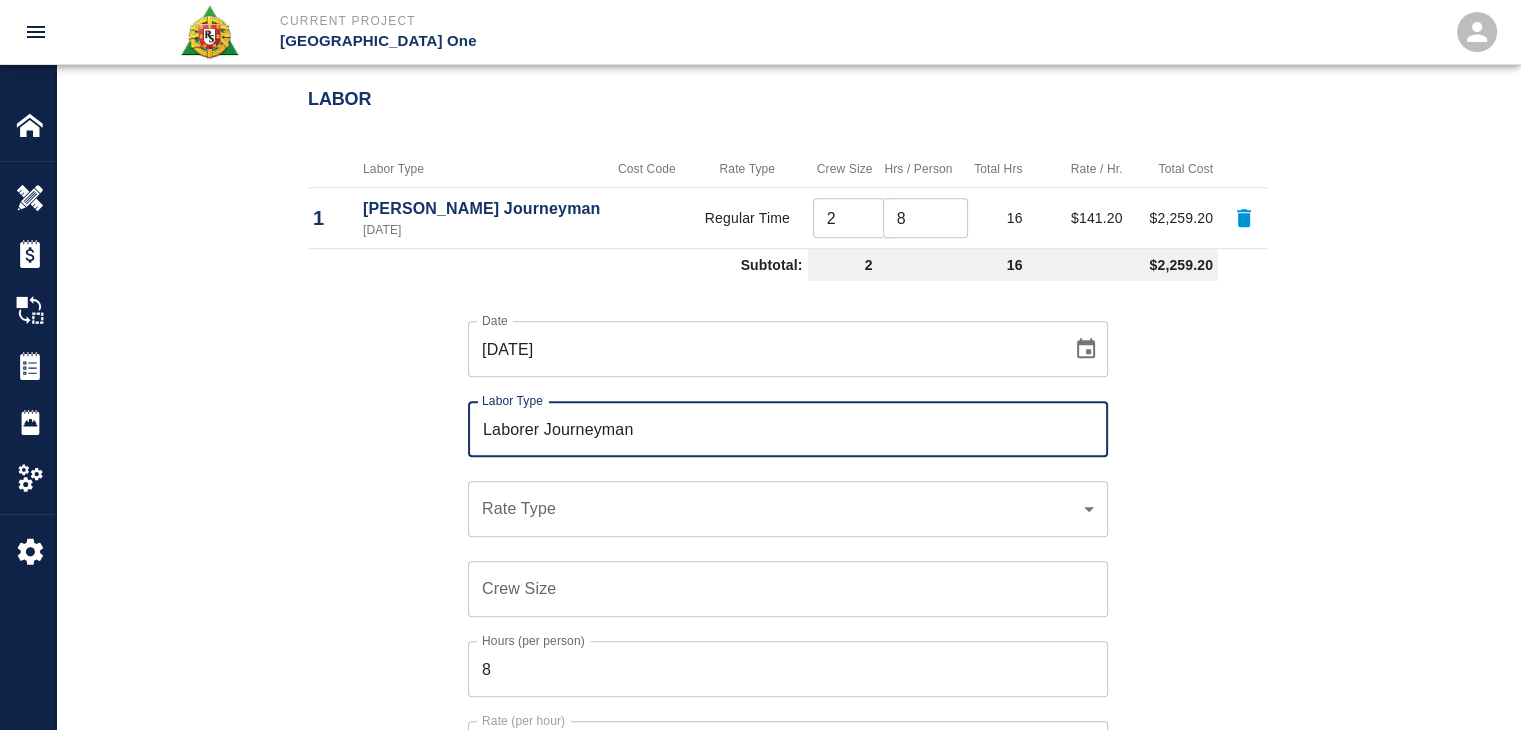 type on "Laborer Journeyman" 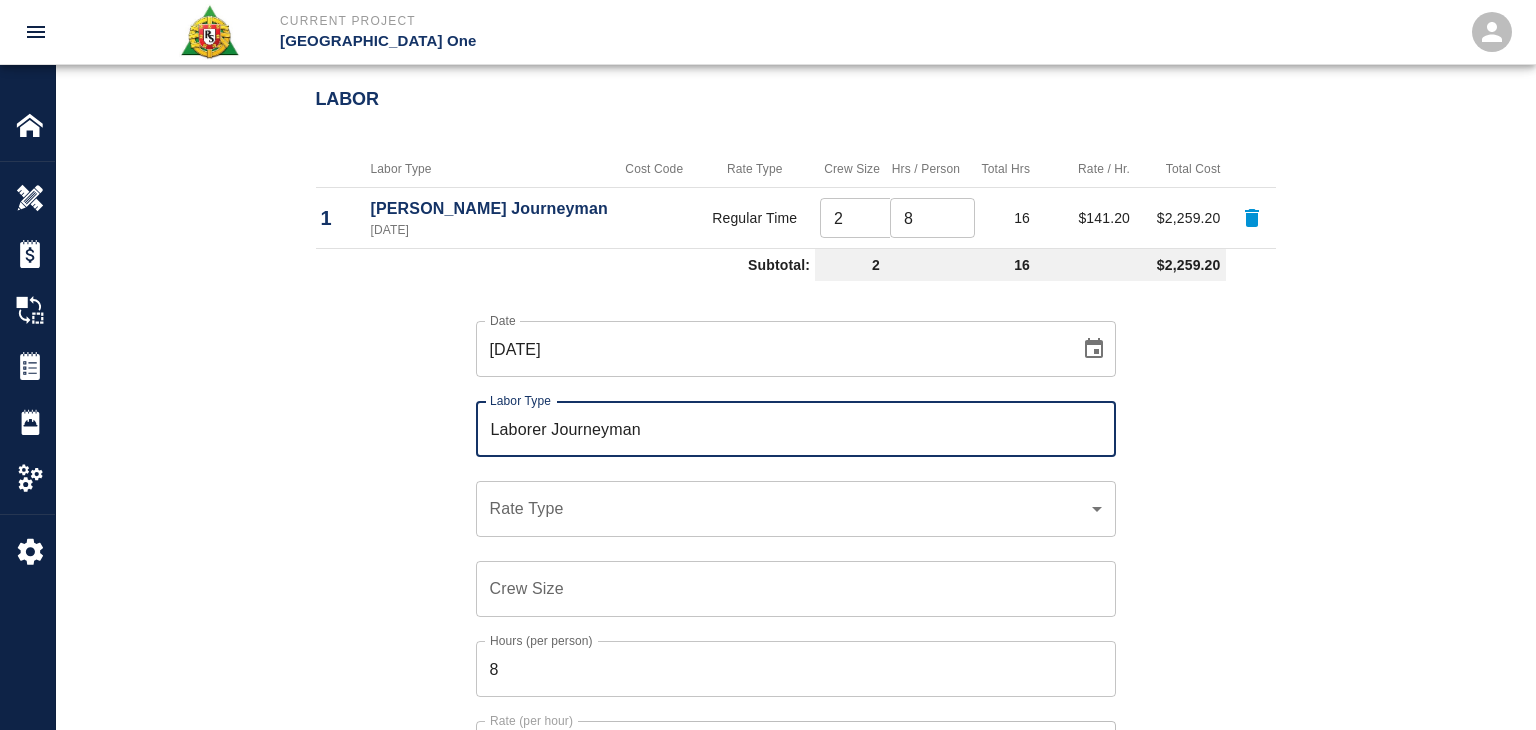 click on "Current Project JFK Terminal One Home JFK Terminal One Overview Estimates Change Orders Tickets Daily Reports Project Settings Settings Powered By Terms of Service  |  Privacy Policy Edit Ticket Ticket Number 1188 Ticket Number PCO Number 1676 PCO Number Start Date  07/02/2025 Start Date  End Date End Date Work Description R&S worked on framing 304' boxouts for L3 HH-N1,TICKT BOOTH 1 TOPUP.
Breakdown:
2 carpenters 8hrs
1 labor 8hrs
Framing 304' boxouts x Work Description Notes x Notes Subject framing 304' boxouts for L3 HH-N1,TICKT BOOTH 1 TOPUP. Subject Invoice Number Invoice Number Invoice Date Invoice Date Upload Attachments (3.4MB of 50MB limit) Choose file 07-02-25 TB.1.jpg Choose file 07-02-25 TB.2.jpg Choose file 07-02-25 TB.3.jpg Choose file 07-02-25 TB.4.jpg Upload Another File Add Costs Switch to Lump Sum Labor Labor Type Cost Code Rate Type Crew Size Hrs / Person Total Hrs Rate / Hr. Total Cost 1 Carpenter Journeyman 07/02/2025 Regular Time 2 ​ 8 ​ 16 $141.20 $2,259.20 Subtotal: 2 16 $2,259.20" at bounding box center (768, -825) 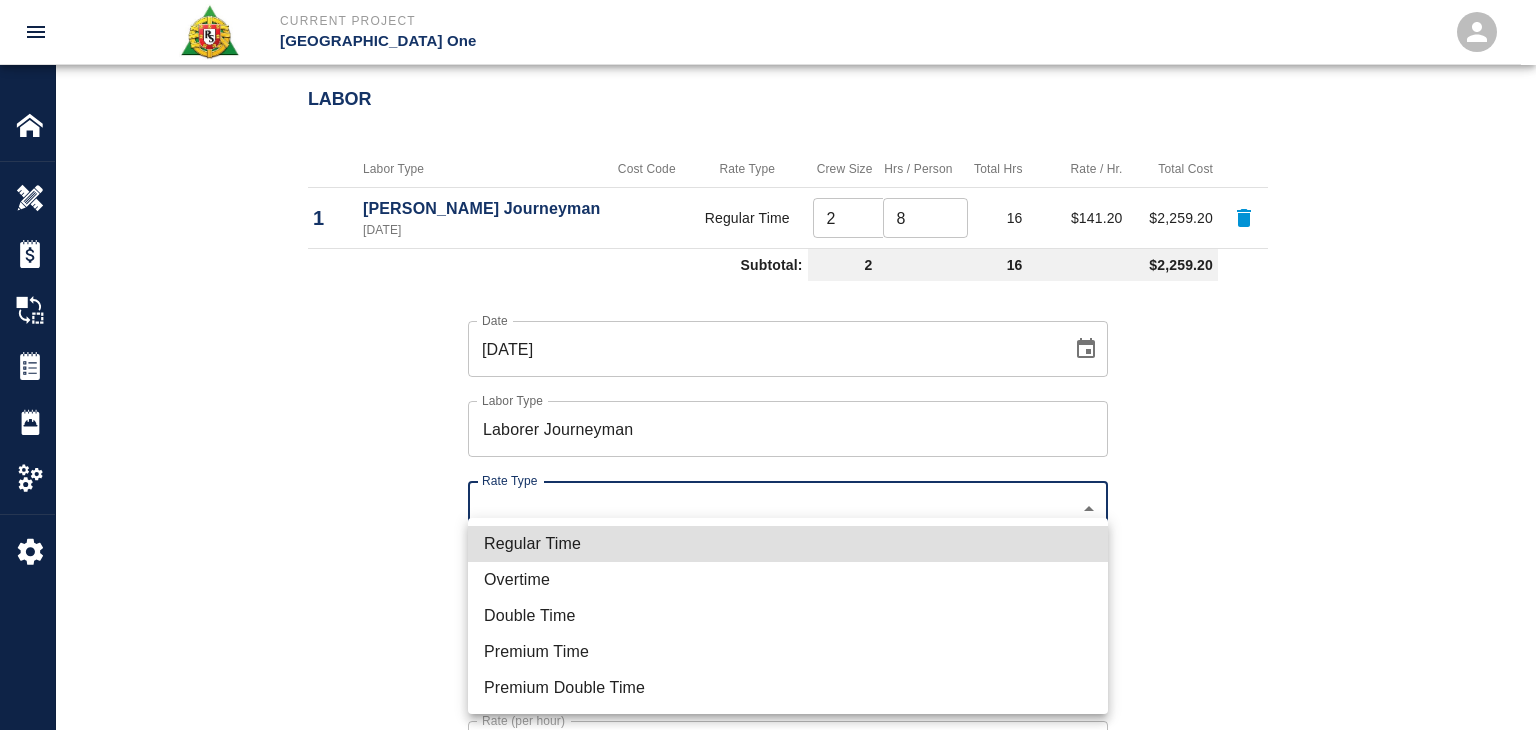 click on "Overtime" at bounding box center [788, 580] 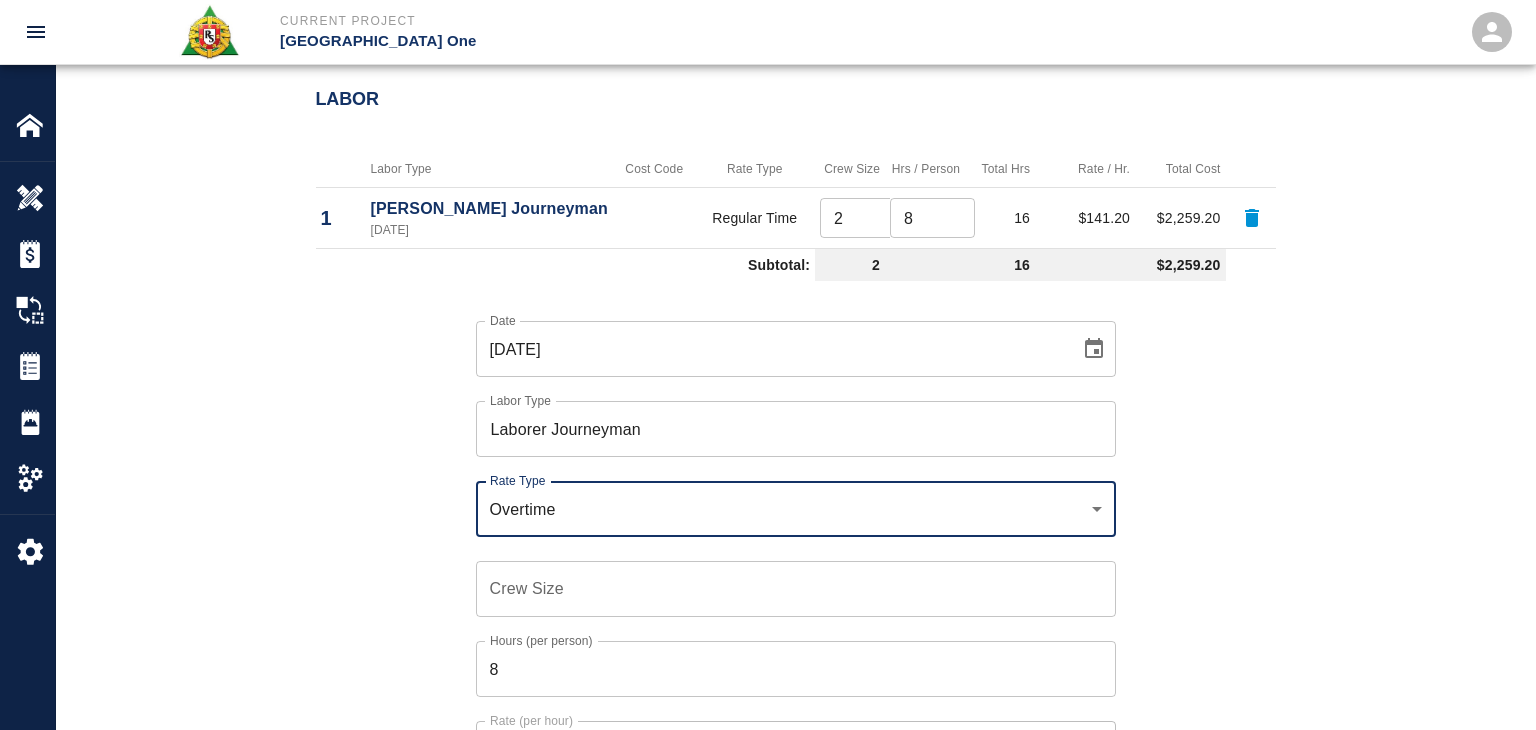 click on "Current Project JFK Terminal One Home JFK Terminal One Overview Estimates Change Orders Tickets Daily Reports Project Settings Settings Powered By Terms of Service  |  Privacy Policy Edit Ticket Ticket Number 1188 Ticket Number PCO Number 1676 PCO Number Start Date  07/02/2025 Start Date  End Date End Date Work Description R&S worked on framing 304' boxouts for L3 HH-N1,TICKT BOOTH 1 TOPUP.
Breakdown:
2 carpenters 8hrs
1 labor 8hrs
Framing 304' boxouts x Work Description Notes x Notes Subject framing 304' boxouts for L3 HH-N1,TICKT BOOTH 1 TOPUP. Subject Invoice Number Invoice Number Invoice Date Invoice Date Upload Attachments (3.4MB of 50MB limit) Choose file 07-02-25 TB.1.jpg Choose file 07-02-25 TB.2.jpg Choose file 07-02-25 TB.3.jpg Choose file 07-02-25 TB.4.jpg Upload Another File Add Costs Switch to Lump Sum Labor Labor Type Cost Code Rate Type Crew Size Hrs / Person Total Hrs Rate / Hr. Total Cost 1 Carpenter Journeyman 07/02/2025 Regular Time 2 ​ 8 ​ 16 $141.20 $2,259.20 Subtotal: 2 16 $2,259.20" at bounding box center (768, -825) 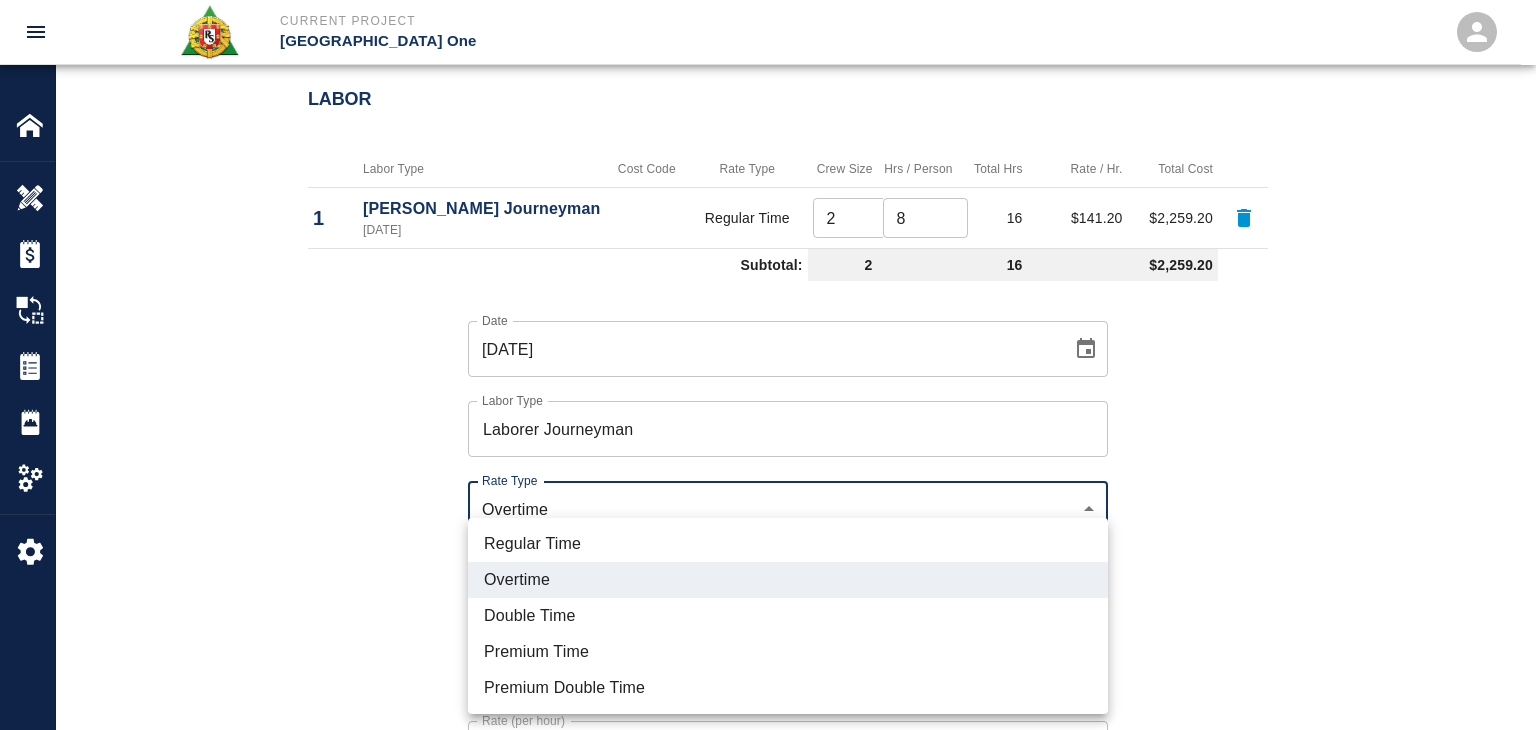 click on "Regular Time" at bounding box center [788, 544] 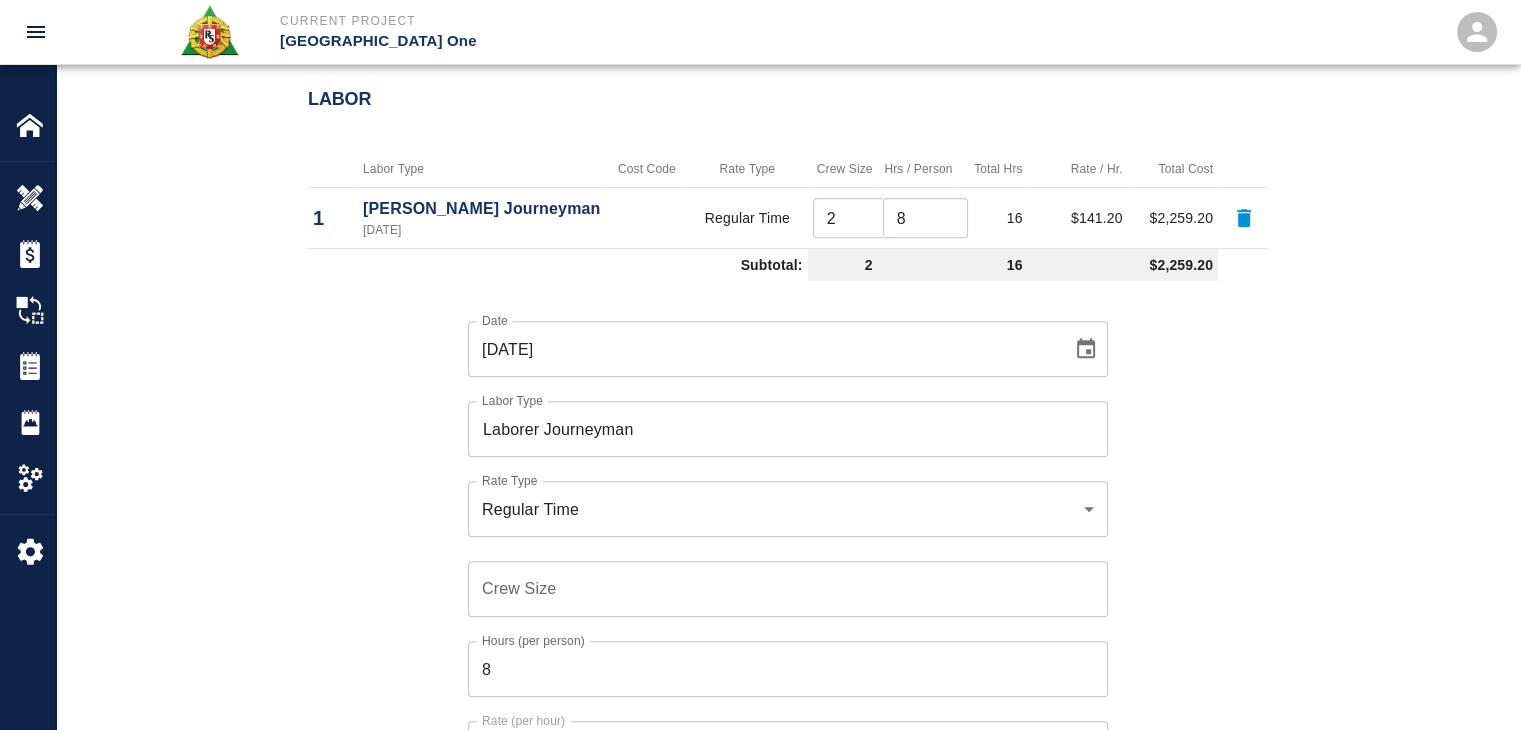 click on "Crew Size" at bounding box center [788, 589] 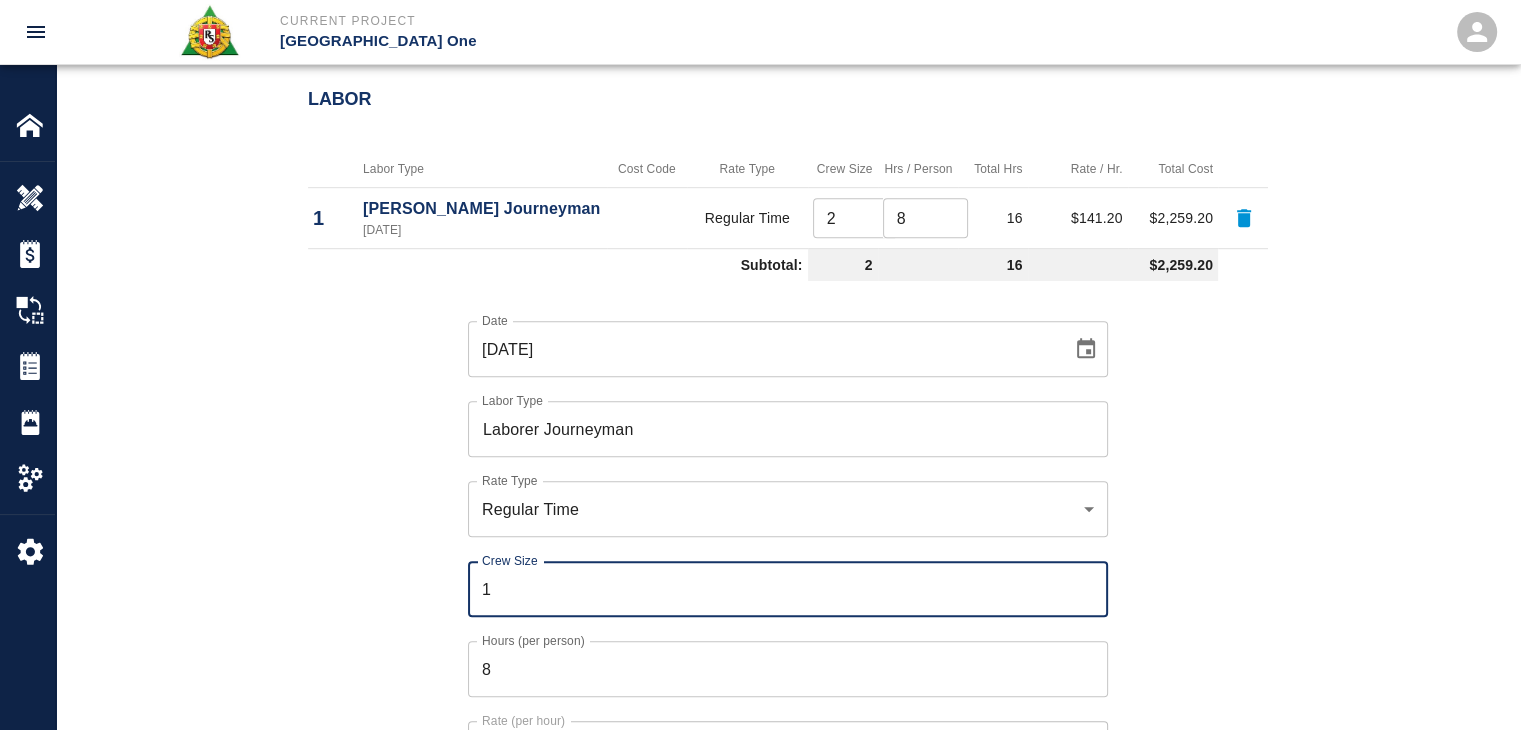 type on "1" 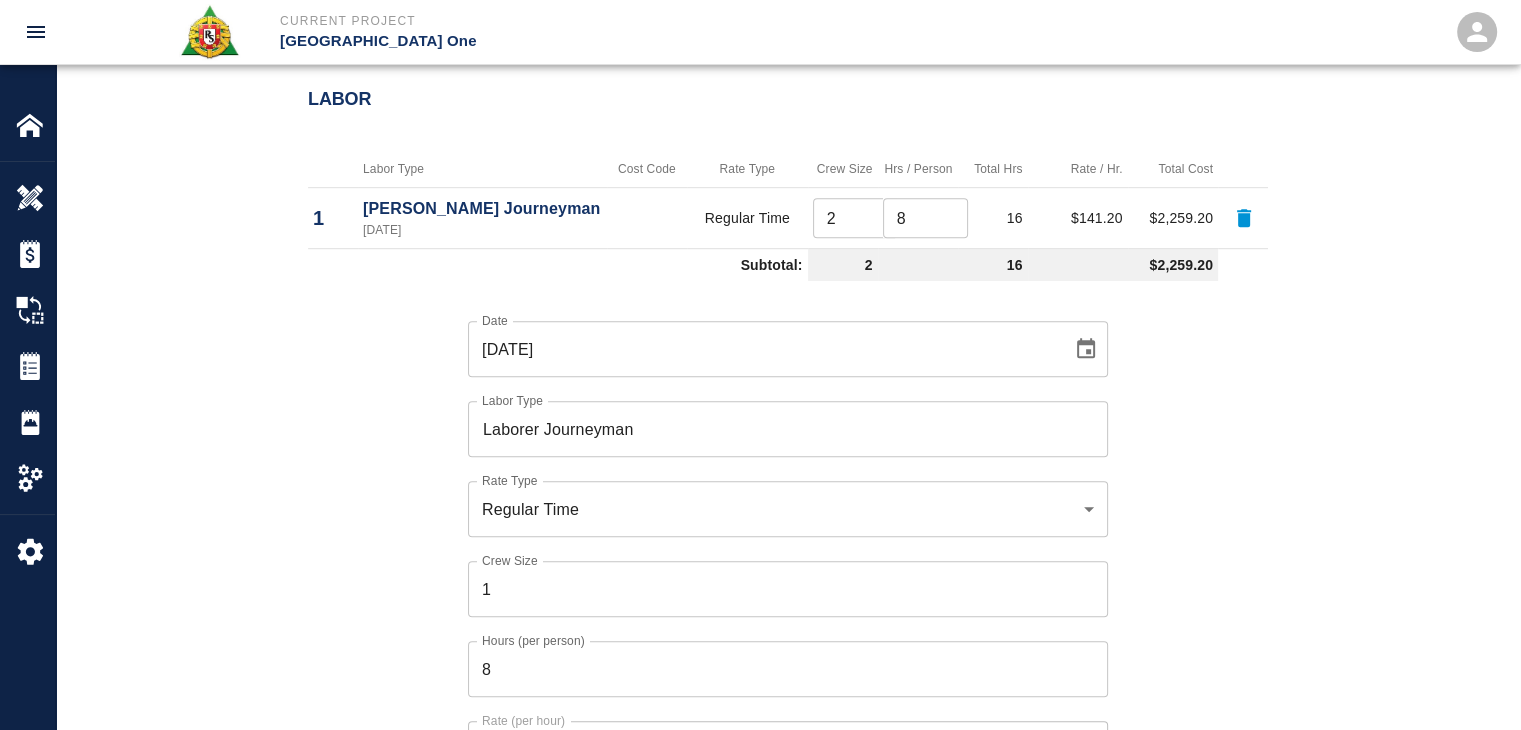 scroll, scrollTop: 1339, scrollLeft: 0, axis: vertical 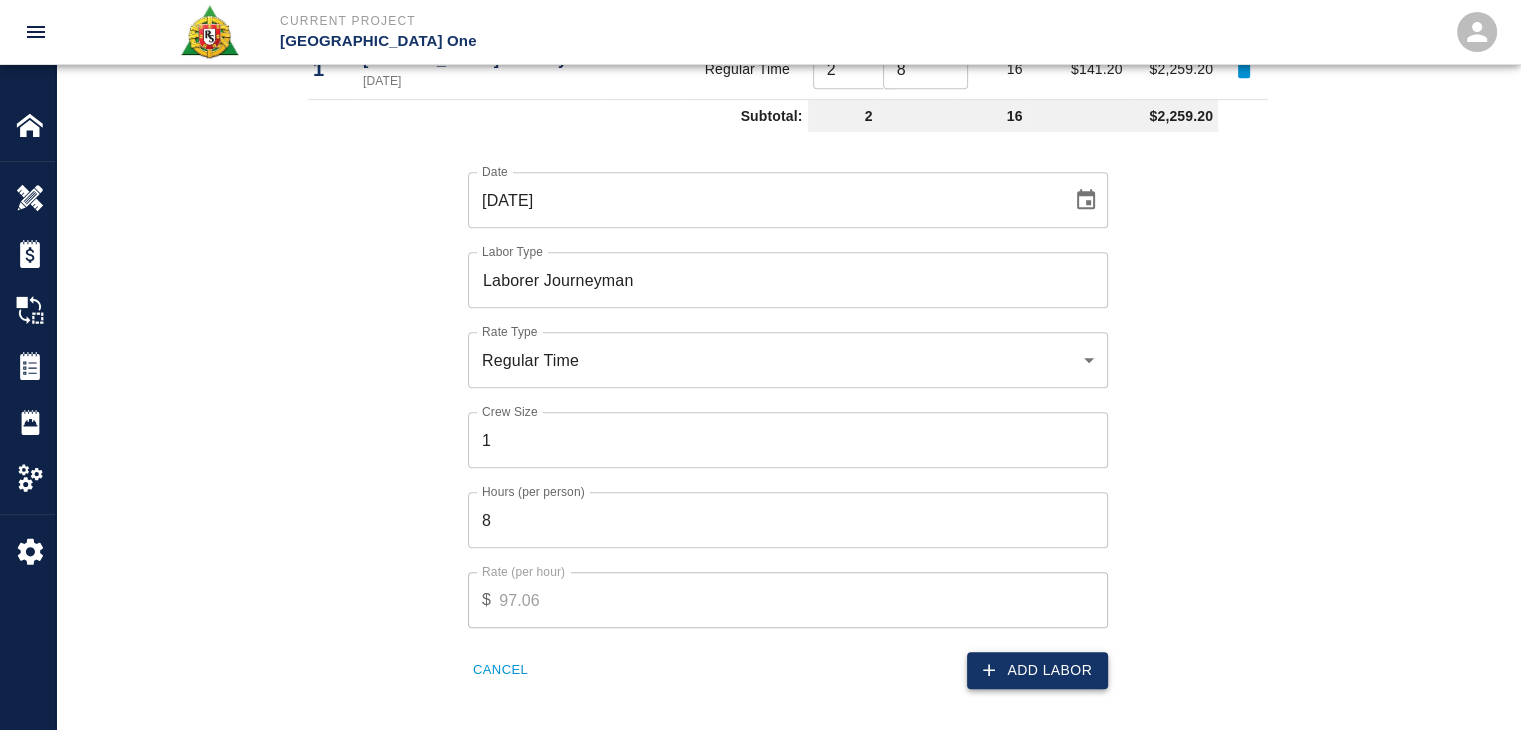 click on "Add Labor" at bounding box center [1037, 670] 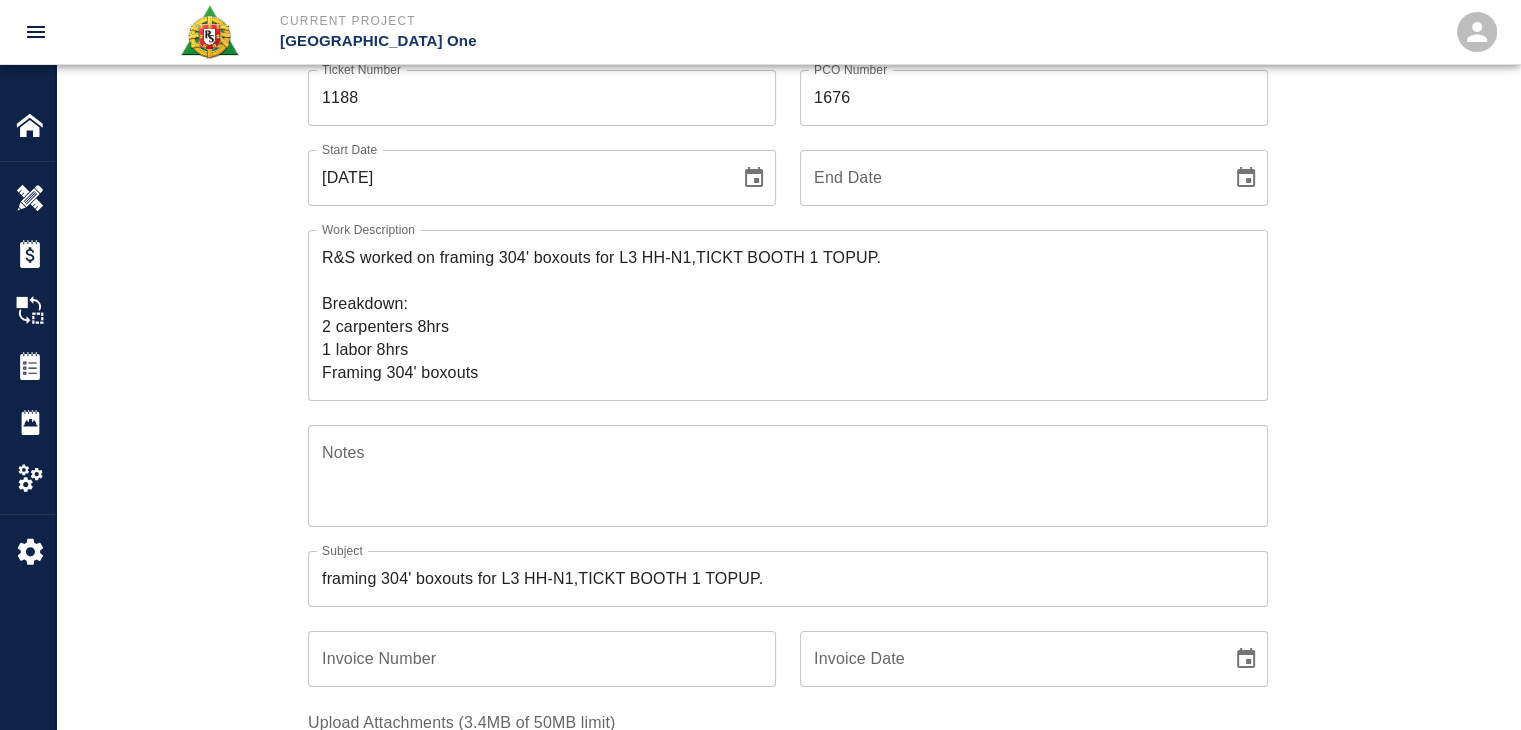 scroll, scrollTop: 156, scrollLeft: 0, axis: vertical 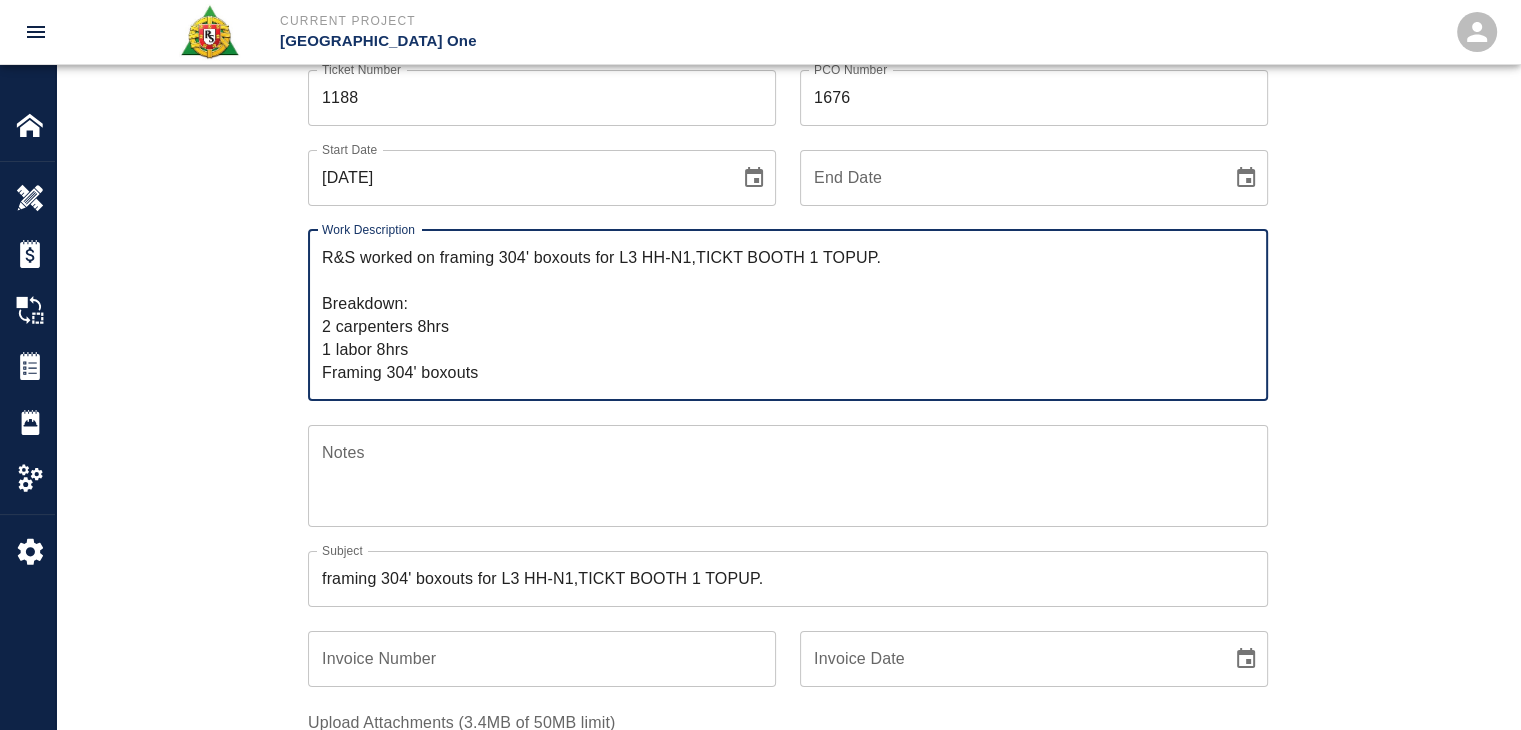 click on "R&S worked on framing 304' boxouts for L3 HH-N1,TICKT BOOTH 1 TOPUP.
Breakdown:
2 carpenters 8hrs
1 labor 8hrs
Framing 304' boxouts" at bounding box center [788, 315] 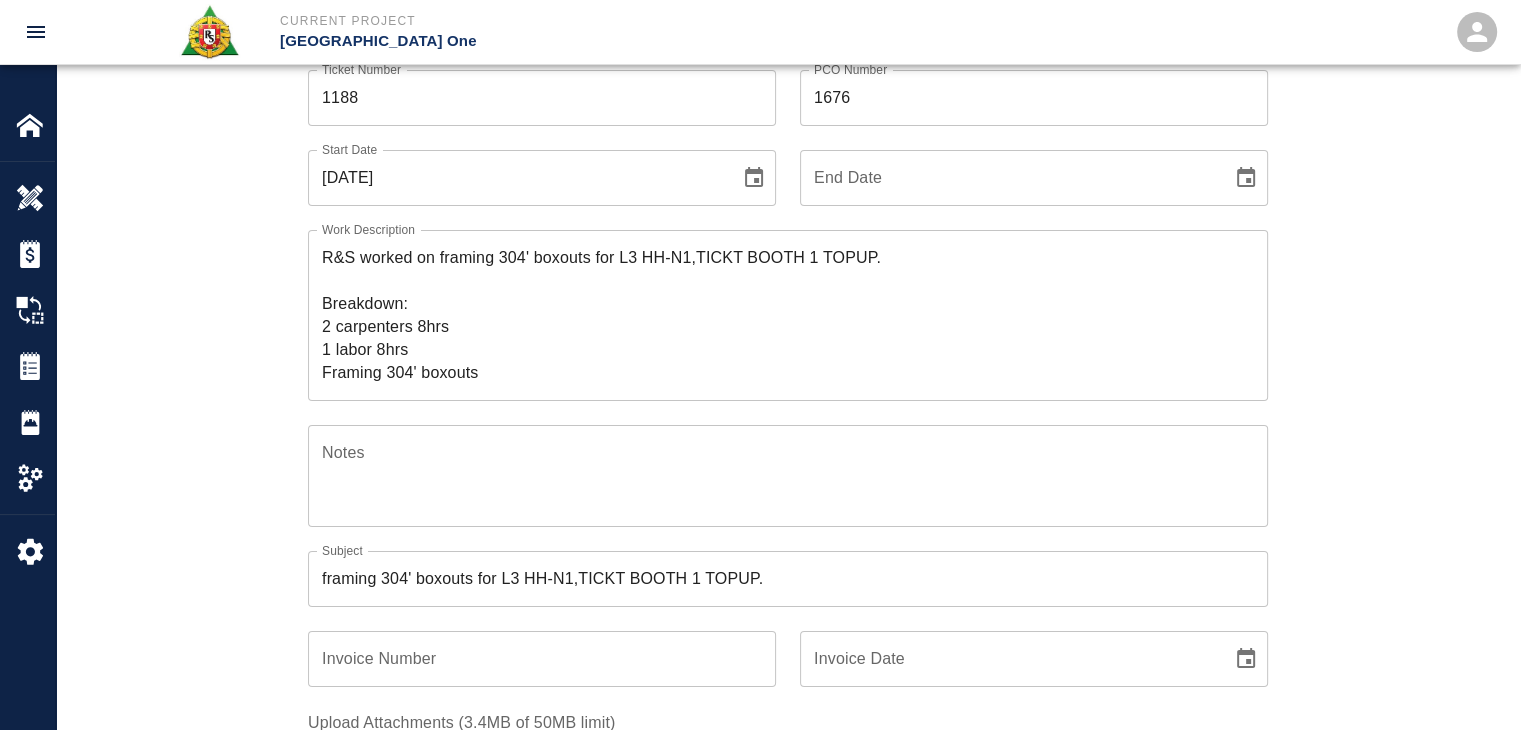 click on "Ticket Number 1188 Ticket Number PCO Number 1676 PCO Number Start Date  07/02/2025 Start Date  End Date End Date Work Description R&S worked on framing 304' boxouts for L3 HH-N1,TICKT BOOTH 1 TOPUP.
Breakdown:
2 carpenters 8hrs
1 labor 8hrs
Framing 304' boxouts x Work Description Notes x Notes Subject framing 304' boxouts for L3 HH-N1,TICKT BOOTH 1 TOPUP. Subject Invoice Number Invoice Number Invoice Date Invoice Date Upload Attachments (3.4MB of 50MB limit) Choose file 07-02-25 TB.1.jpg Choose file 07-02-25 TB.2.jpg Choose file 07-02-25 TB.3.jpg Choose file 07-02-25 TB.4.jpg Upload Another File Add Costs Switch to Lump Sum" at bounding box center (788, 577) 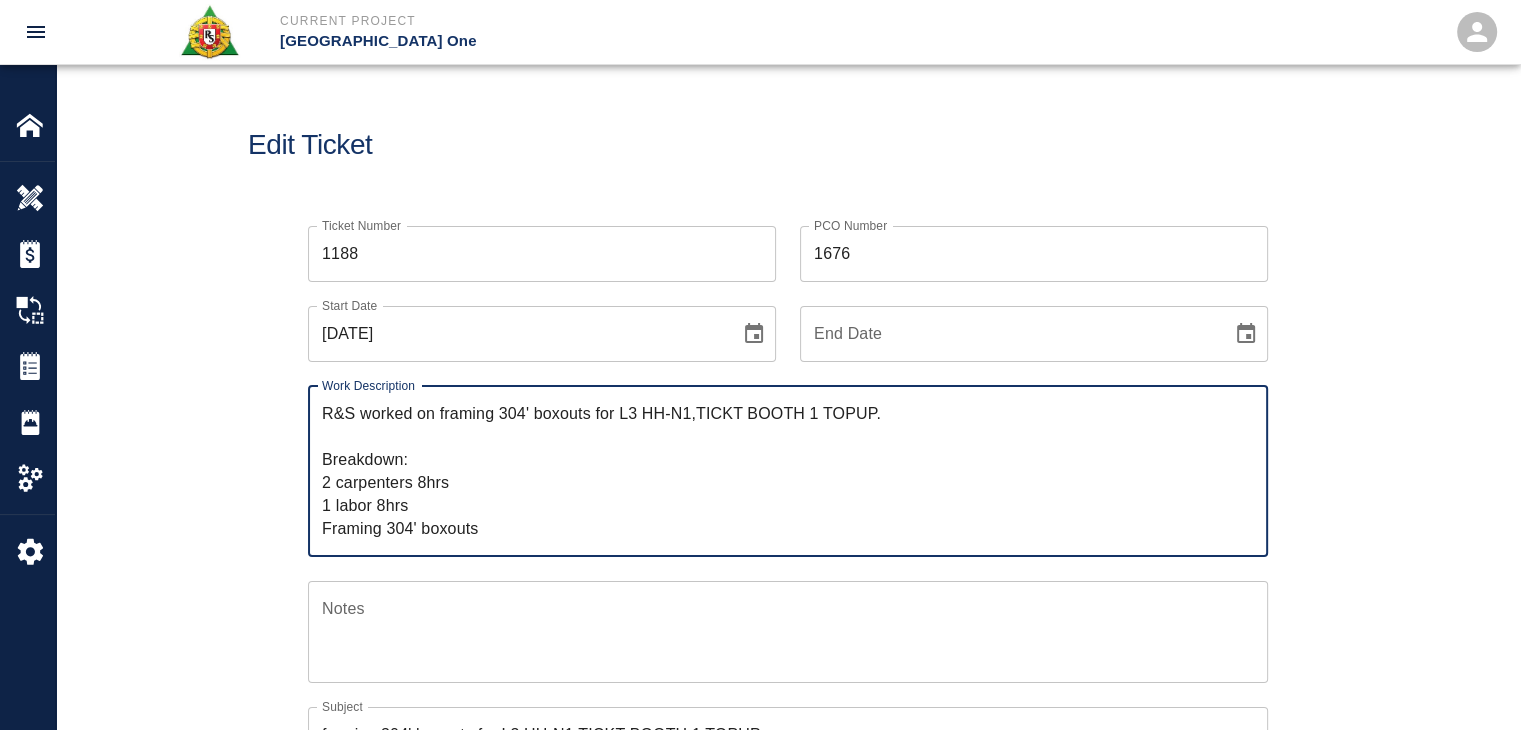 drag, startPoint x: 489, startPoint y: 528, endPoint x: 142, endPoint y: 343, distance: 393.2353 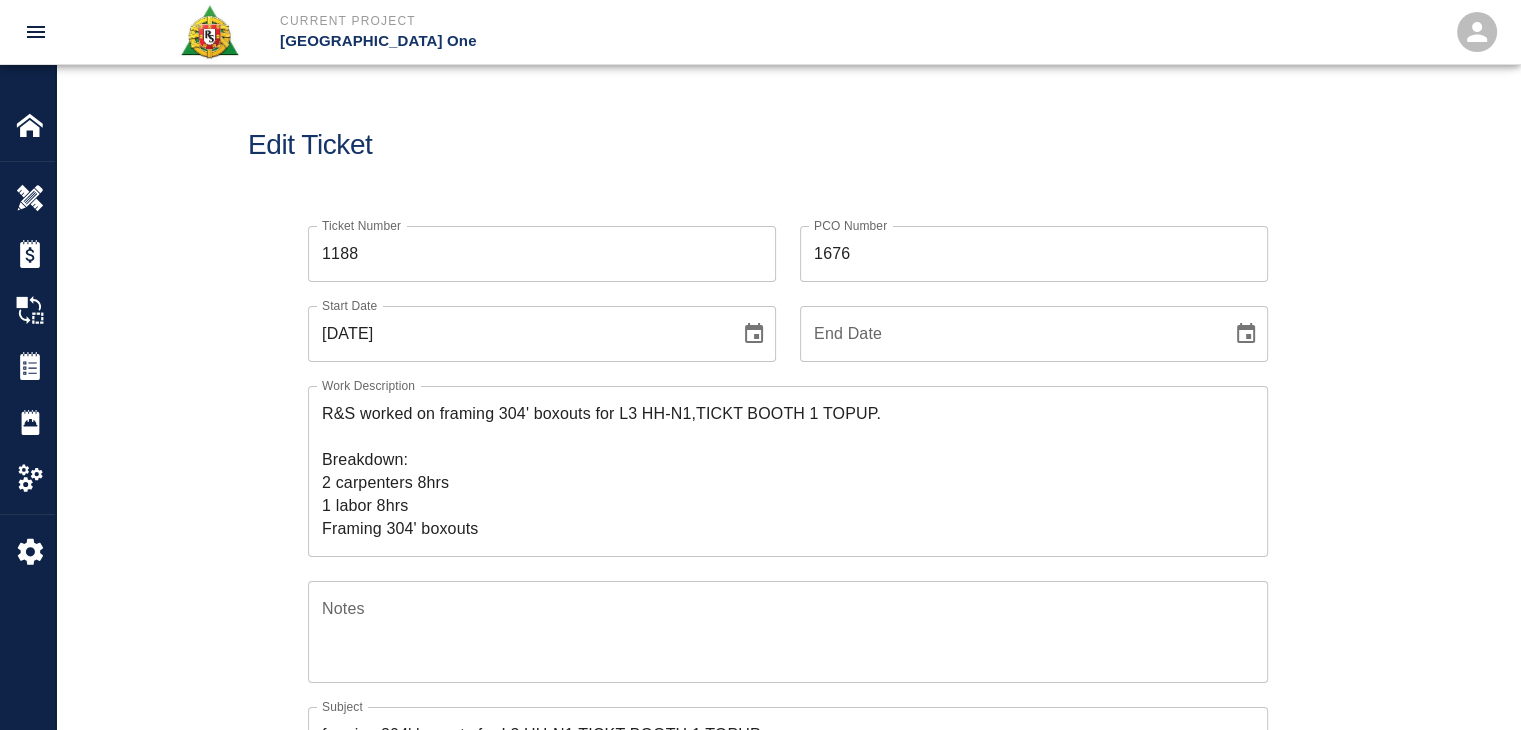 click on "Edit Ticket" at bounding box center (788, 145) 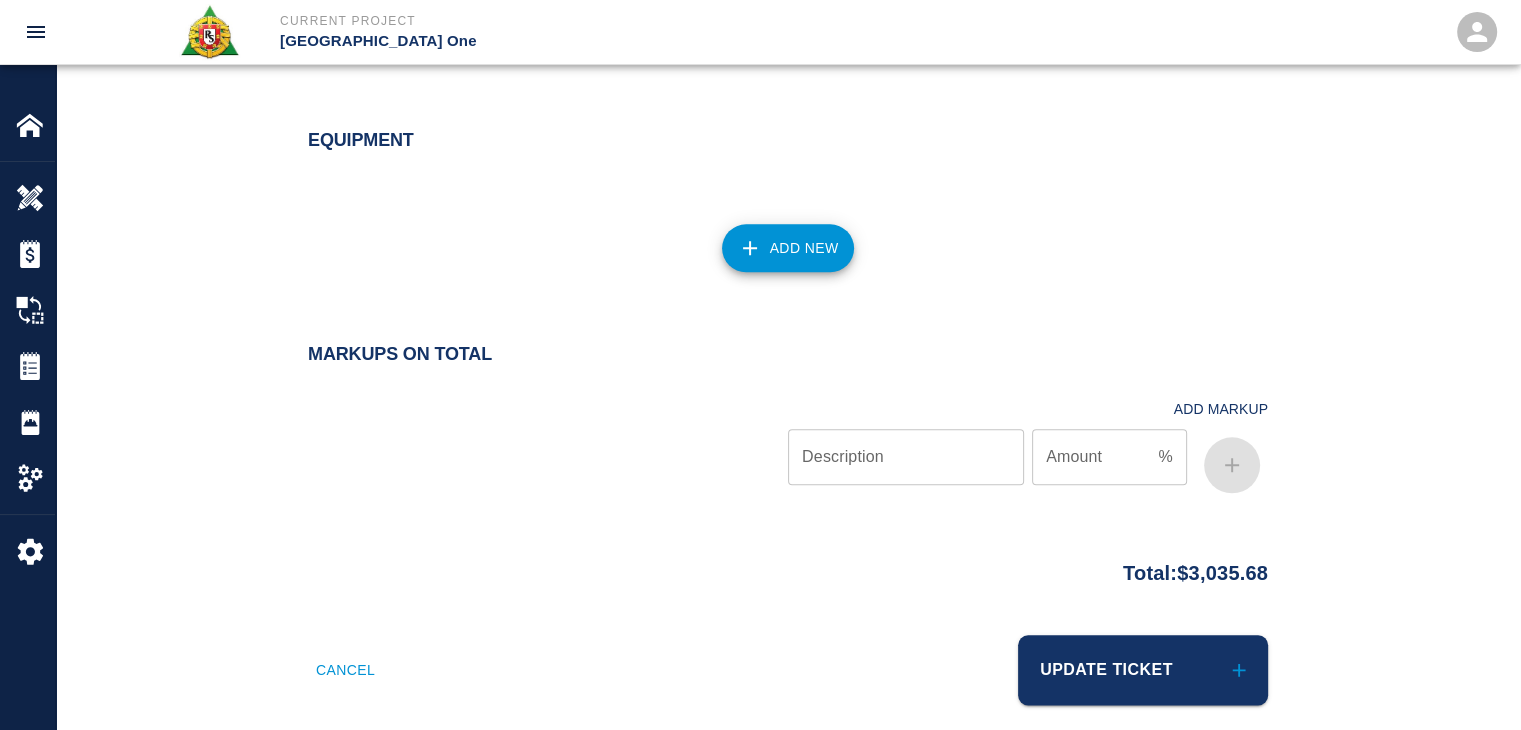 scroll, scrollTop: 2222, scrollLeft: 0, axis: vertical 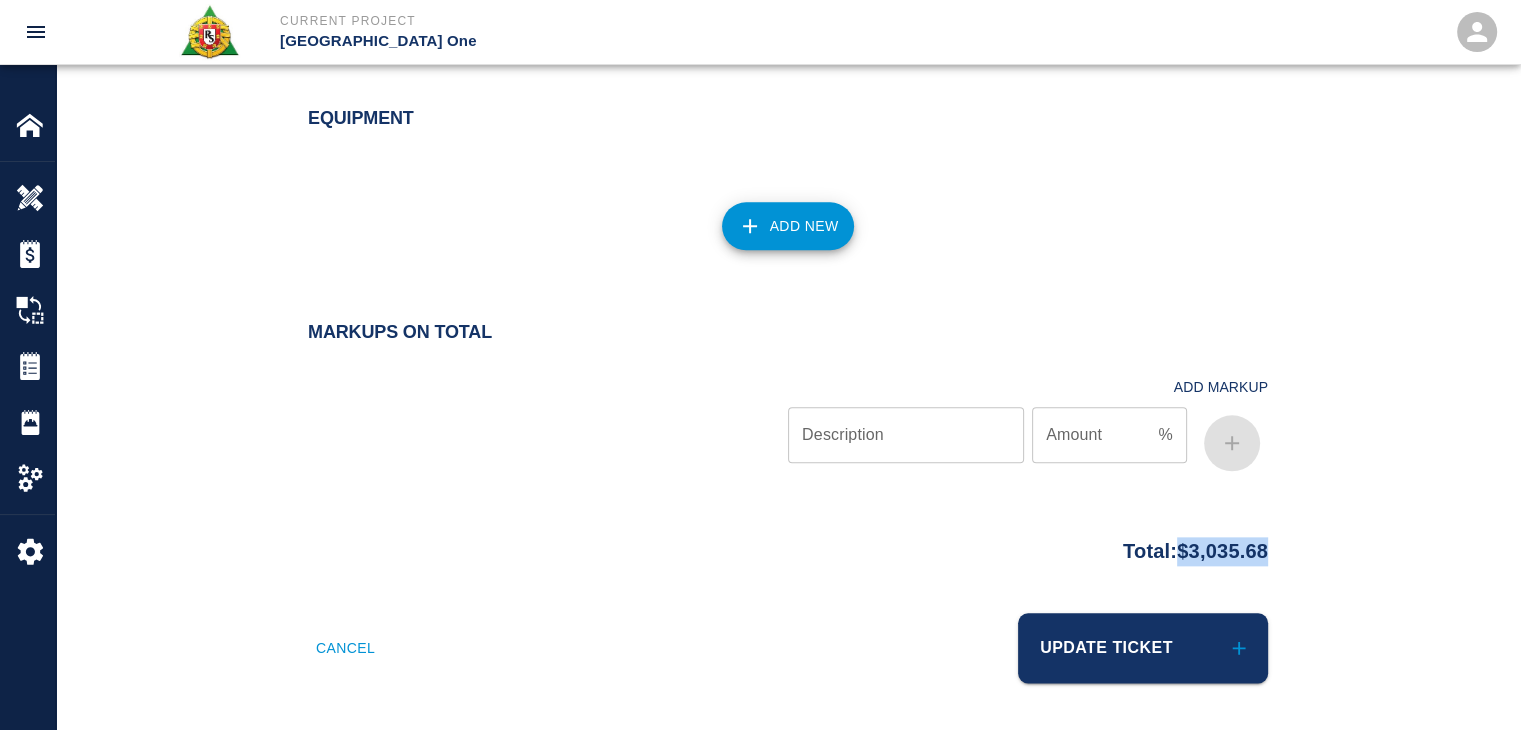 drag, startPoint x: 1296, startPoint y: 549, endPoint x: 1164, endPoint y: 556, distance: 132.18547 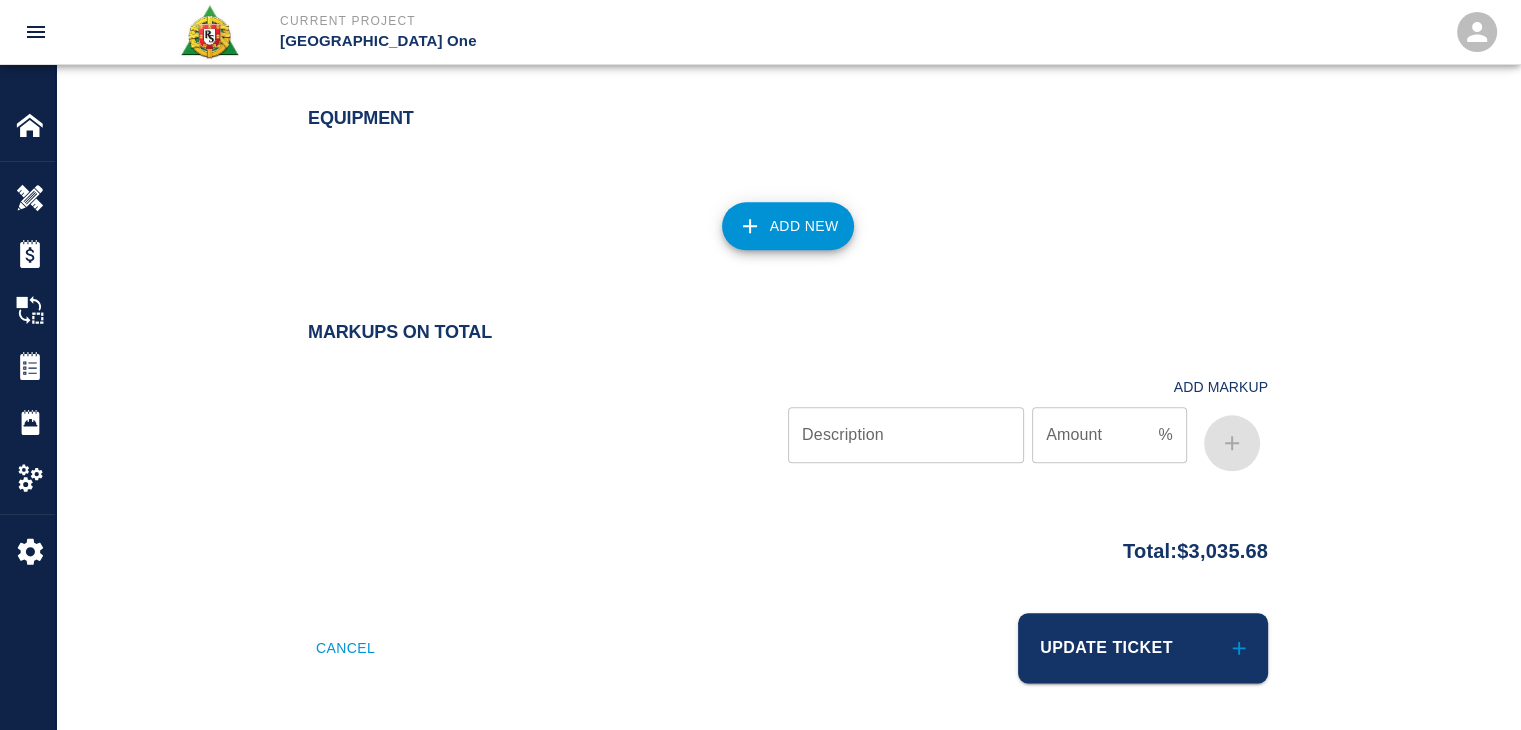 click on "Total:  $3,035.68" at bounding box center [788, 546] 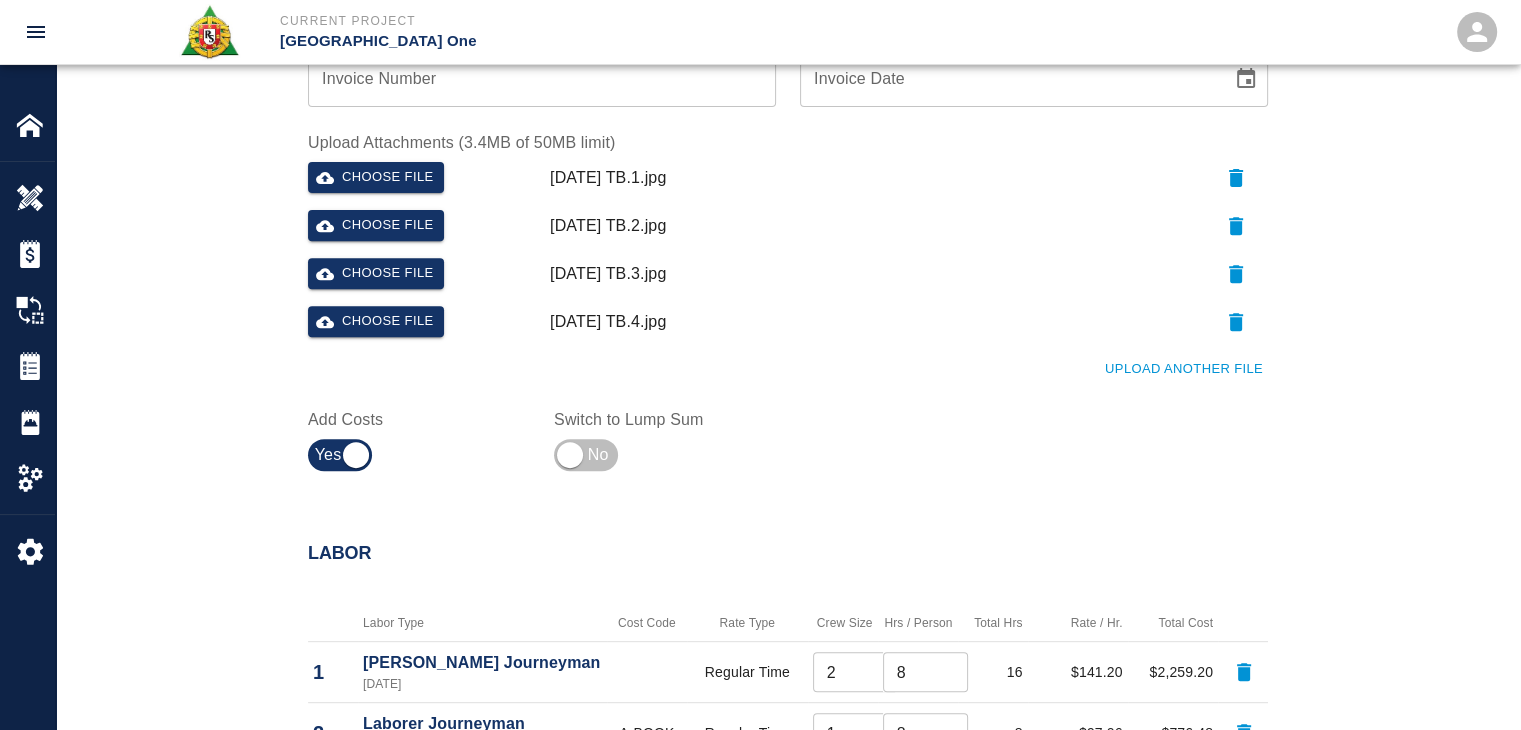 scroll, scrollTop: 0, scrollLeft: 0, axis: both 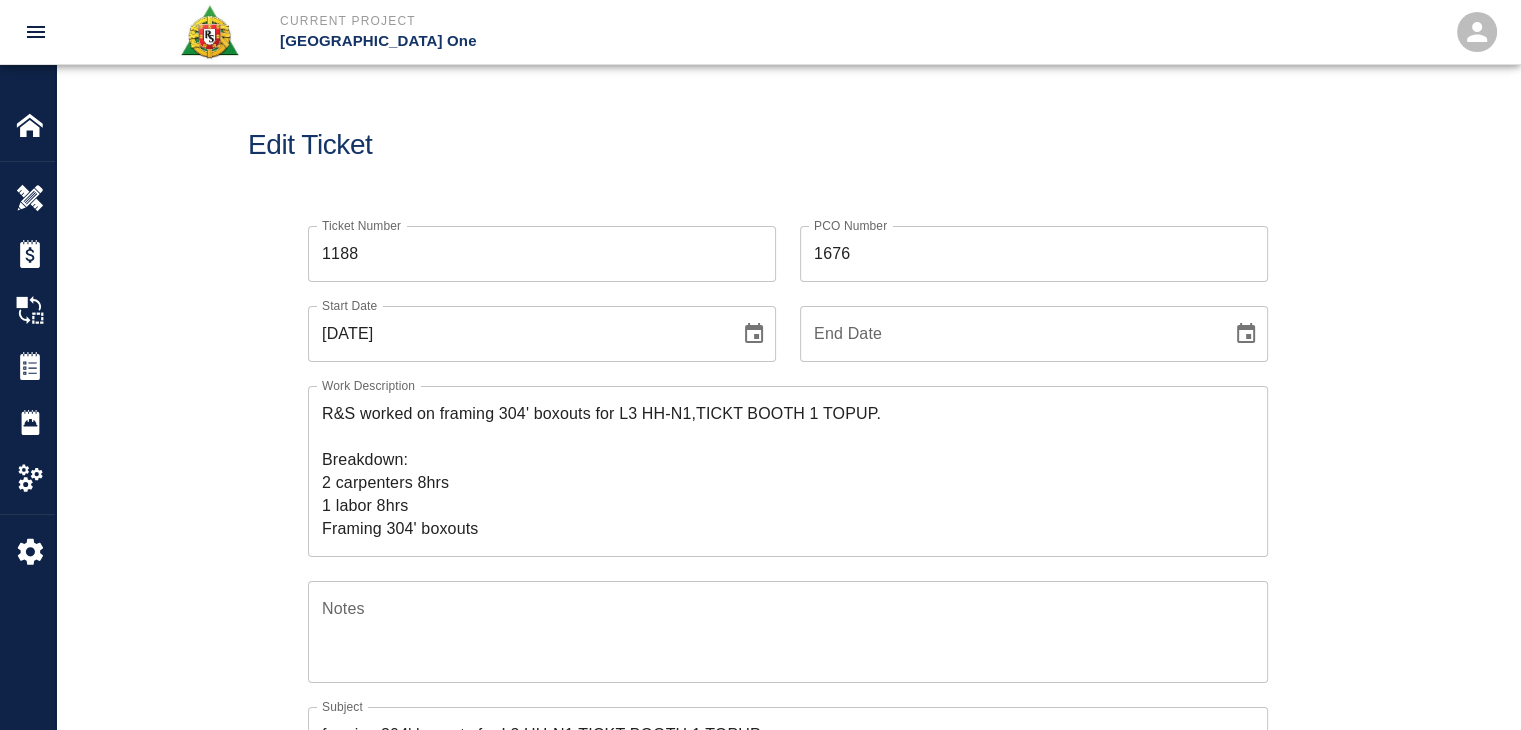click on "Edit Ticket" at bounding box center [788, 145] 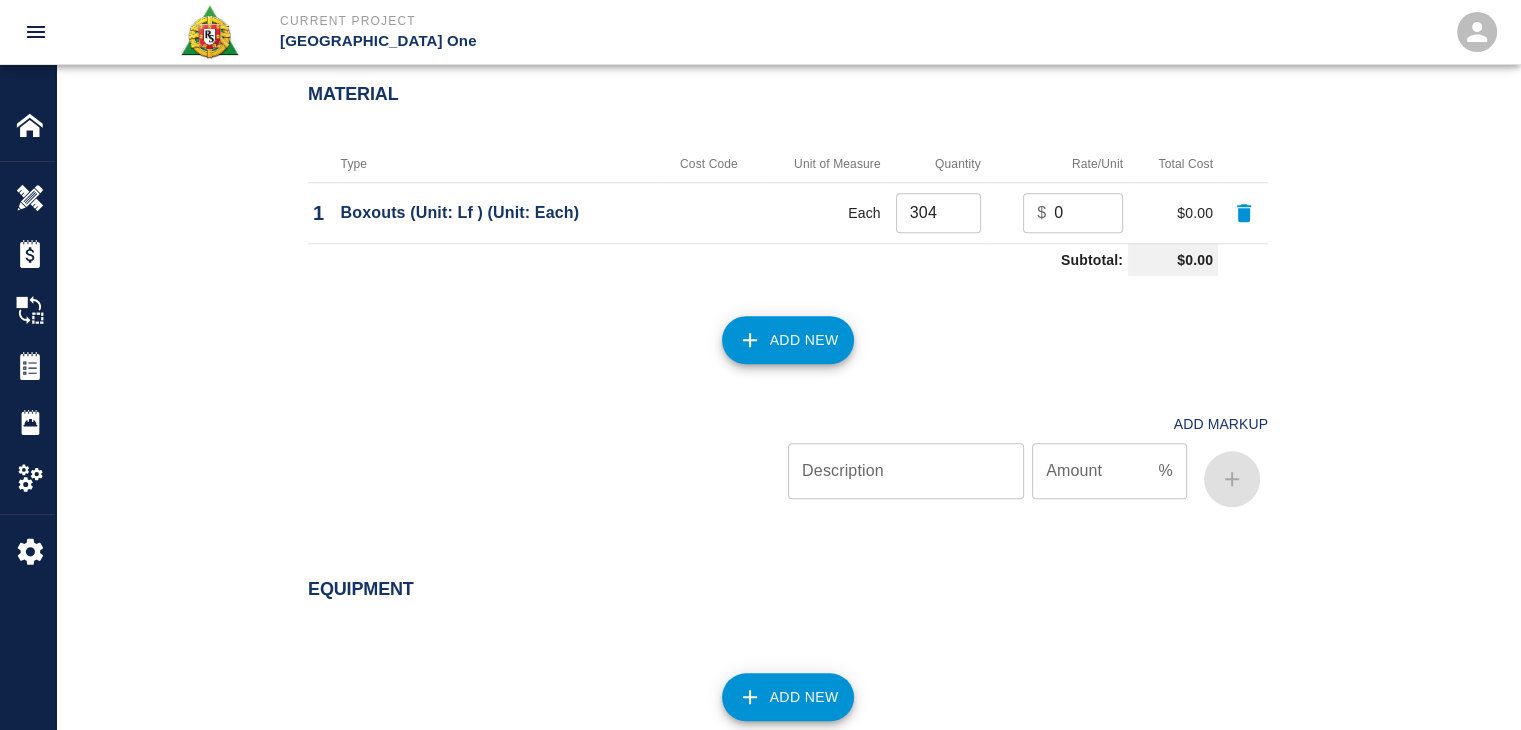 scroll, scrollTop: 2222, scrollLeft: 0, axis: vertical 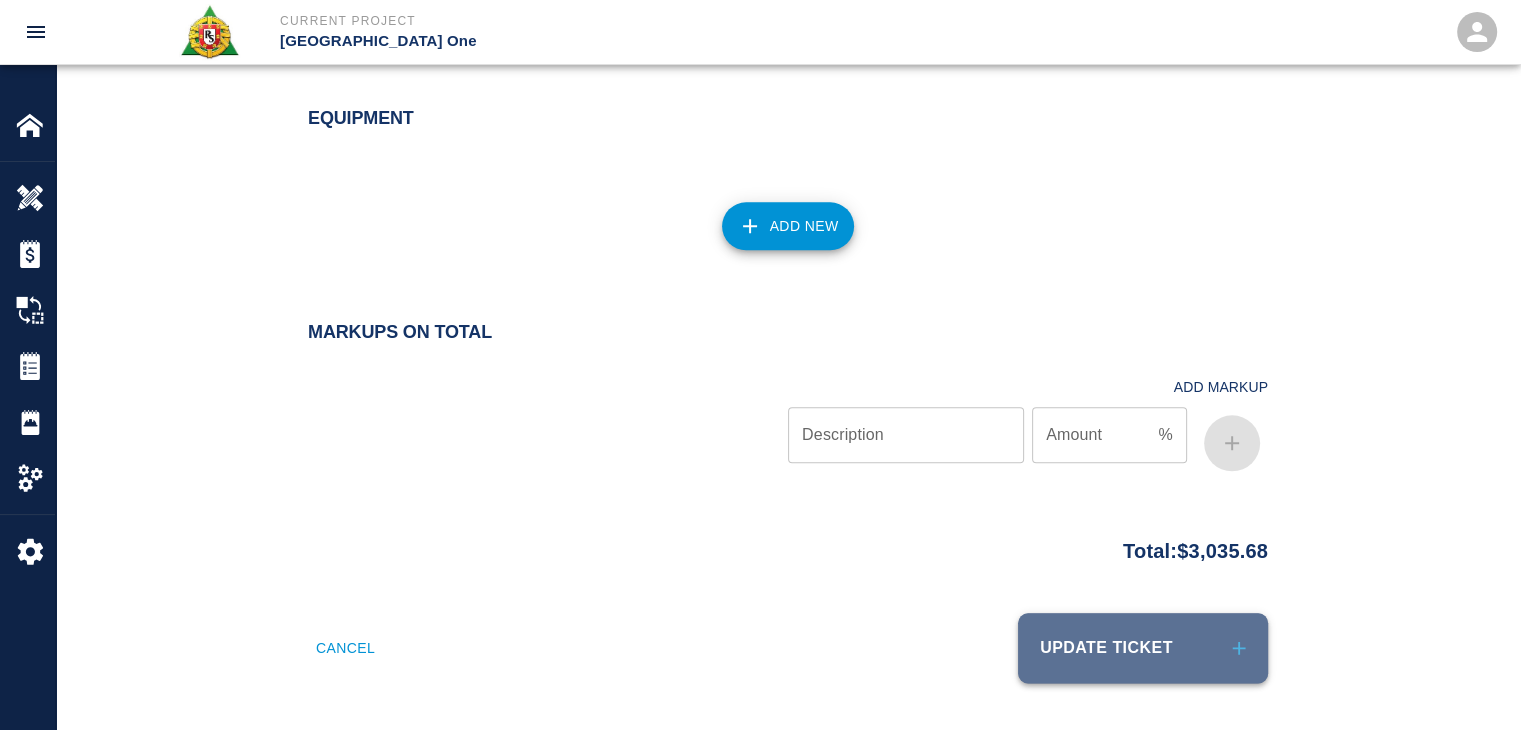 click on "Update Ticket" at bounding box center [1143, 648] 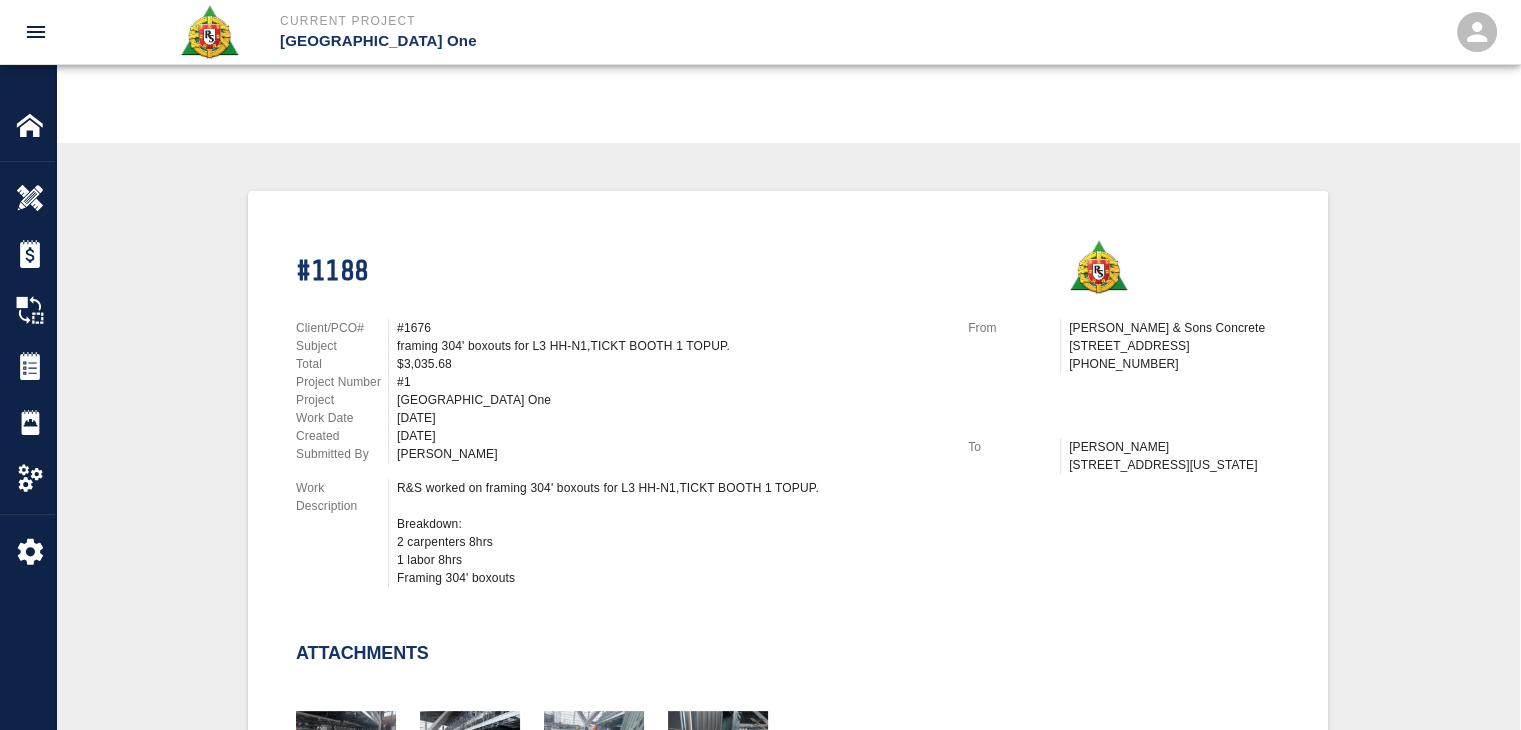 scroll, scrollTop: 0, scrollLeft: 0, axis: both 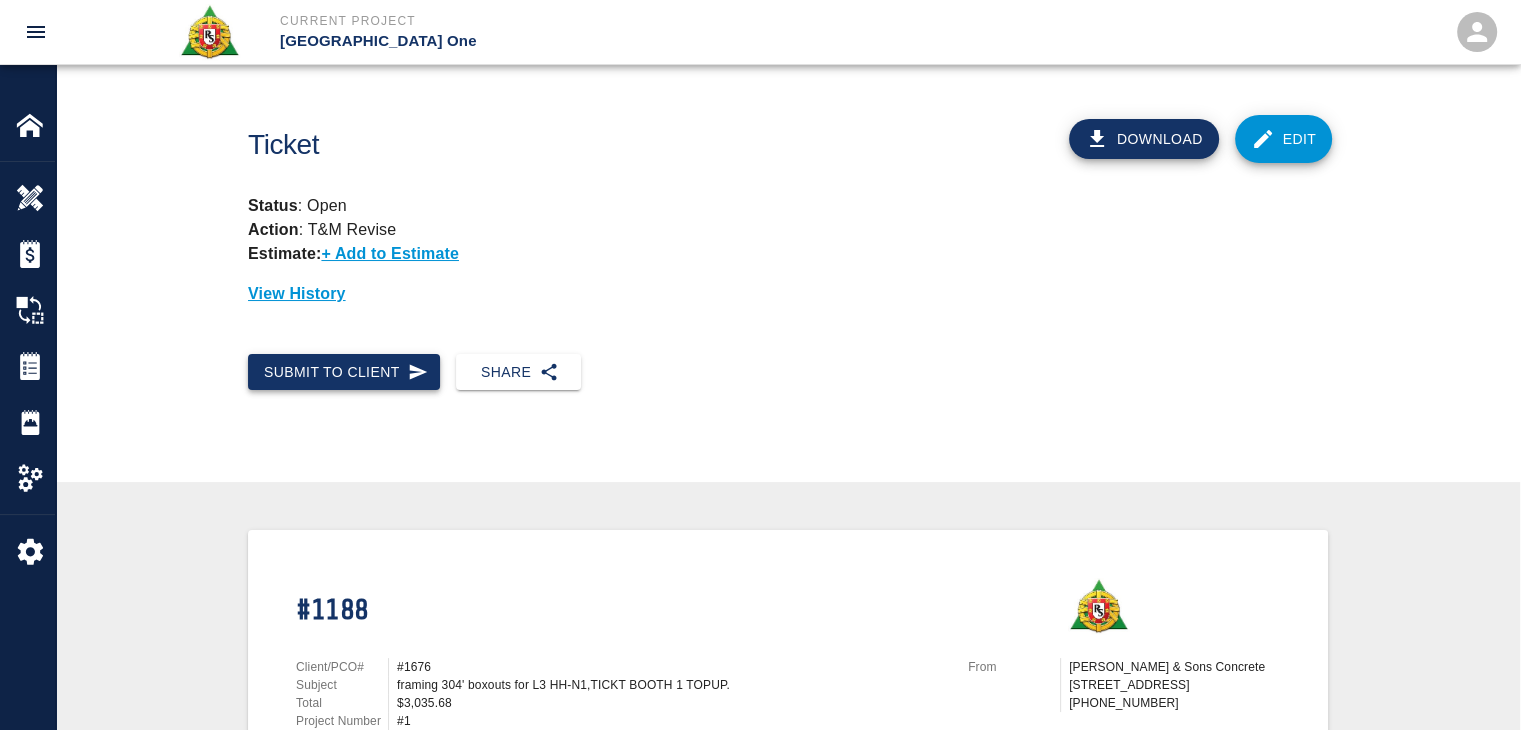 click on "Submit to Client" at bounding box center [344, 372] 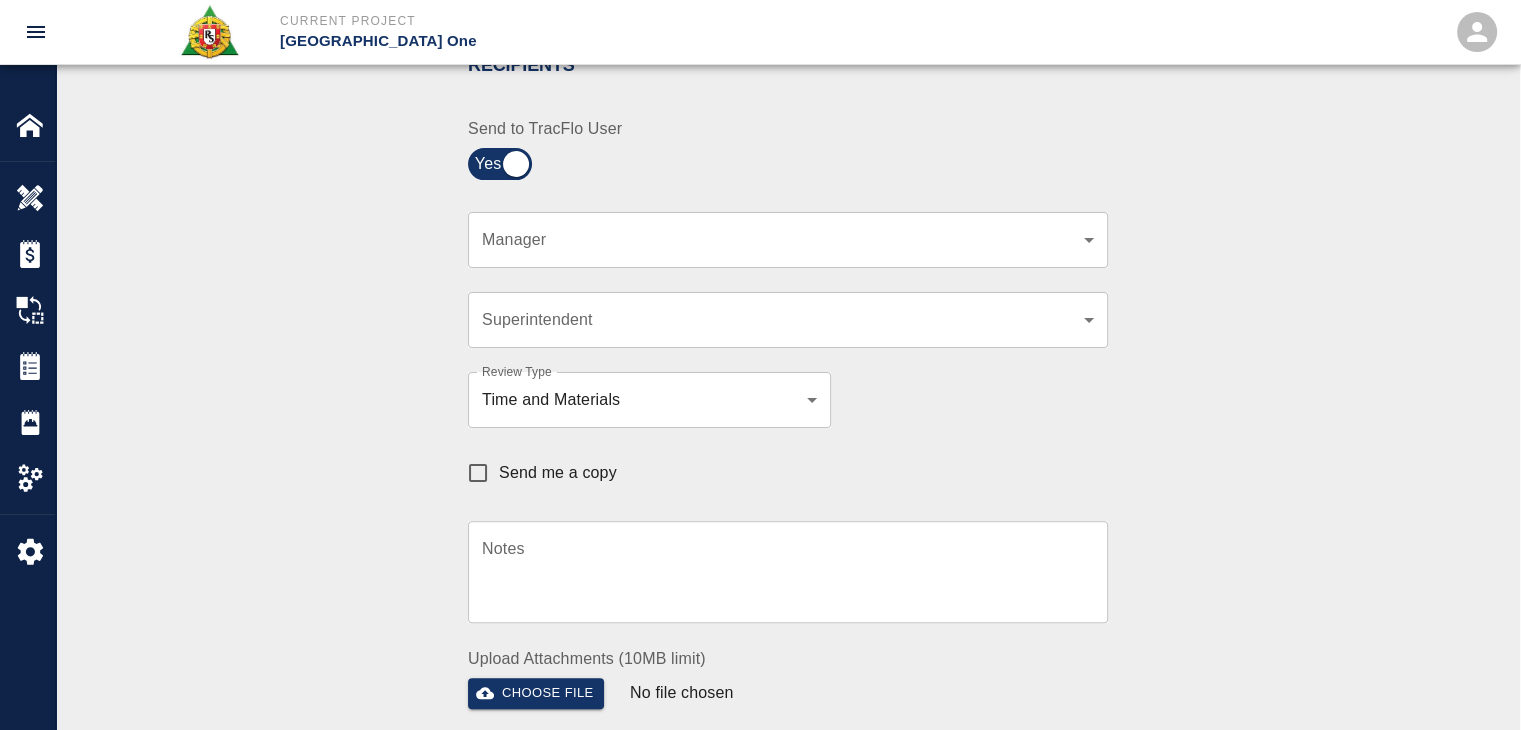 scroll, scrollTop: 460, scrollLeft: 0, axis: vertical 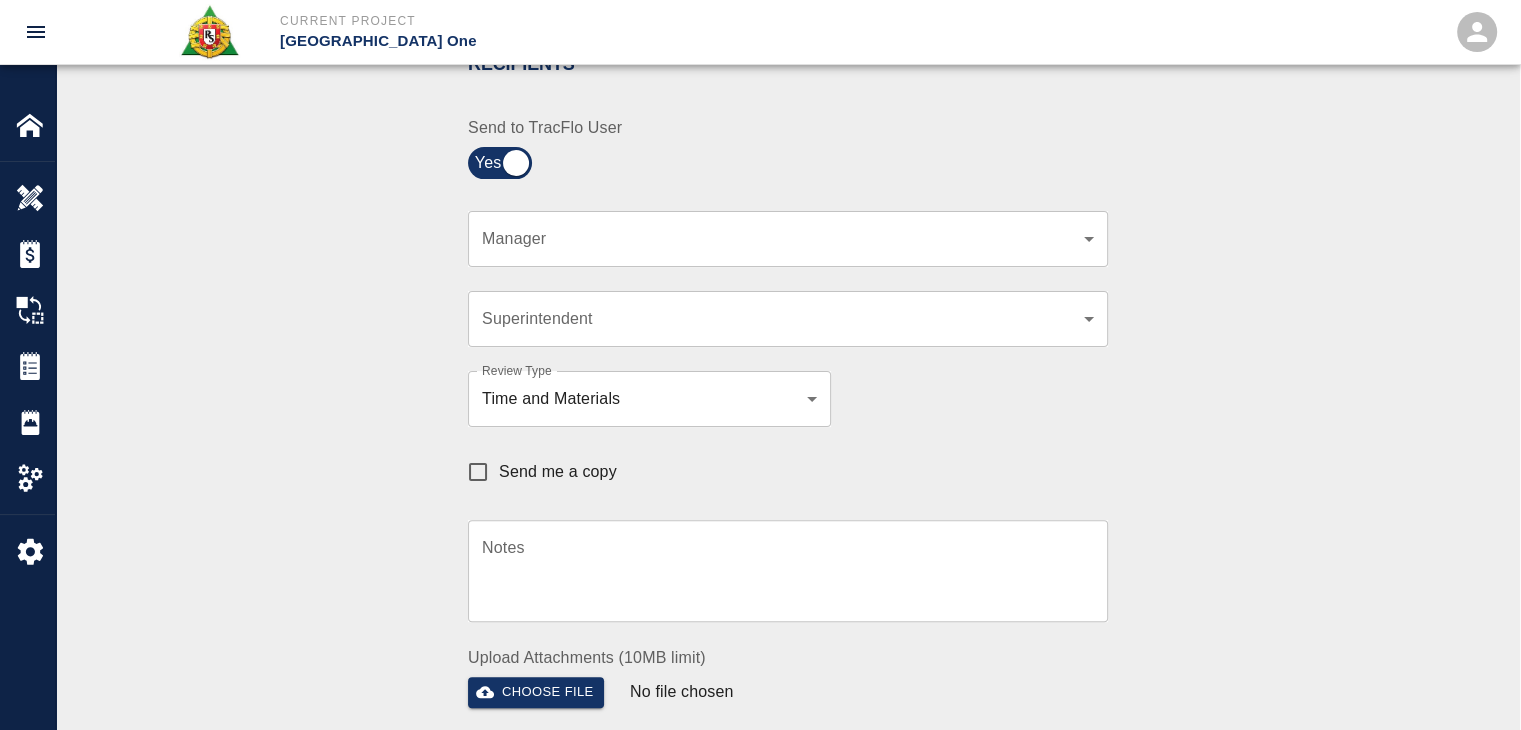 click on "Current Project JFK Terminal One Home JFK Terminal One Overview Estimates Change Orders Tickets Daily Reports Project Settings Settings Powered By Terms of Service  |  Privacy Policy Ticket Download Edit Status :   Open Action :   T&M Revise Estimate:  + Add to Estimate View History Submit to Client Share Recipients Internal Team ​ Internal Team Notes x Notes Cancel Send Recipients Send to TracFlo User Manager ​ Manager Superintendent ​ Superintendent Review Type Time and Materials tm Review Type Send me a copy Notes x Notes Upload Attachments (10MB limit) Choose file No file chosen Upload Another File Cancel Send Request Time and Material Revision Notes   * x Notes   * Upload Attachments (10MB limit) Choose file No file chosen Upload Another File Cancel Send Time and Materials Reject Notes   * x Notes   * Upload Attachments (10MB limit) Choose file No file chosen Upload Another File Cancel Send Approve Ticket Time and Materials Signature Clear Notes x Notes Upload Attachments (10MB limit) Cancel" at bounding box center (760, -95) 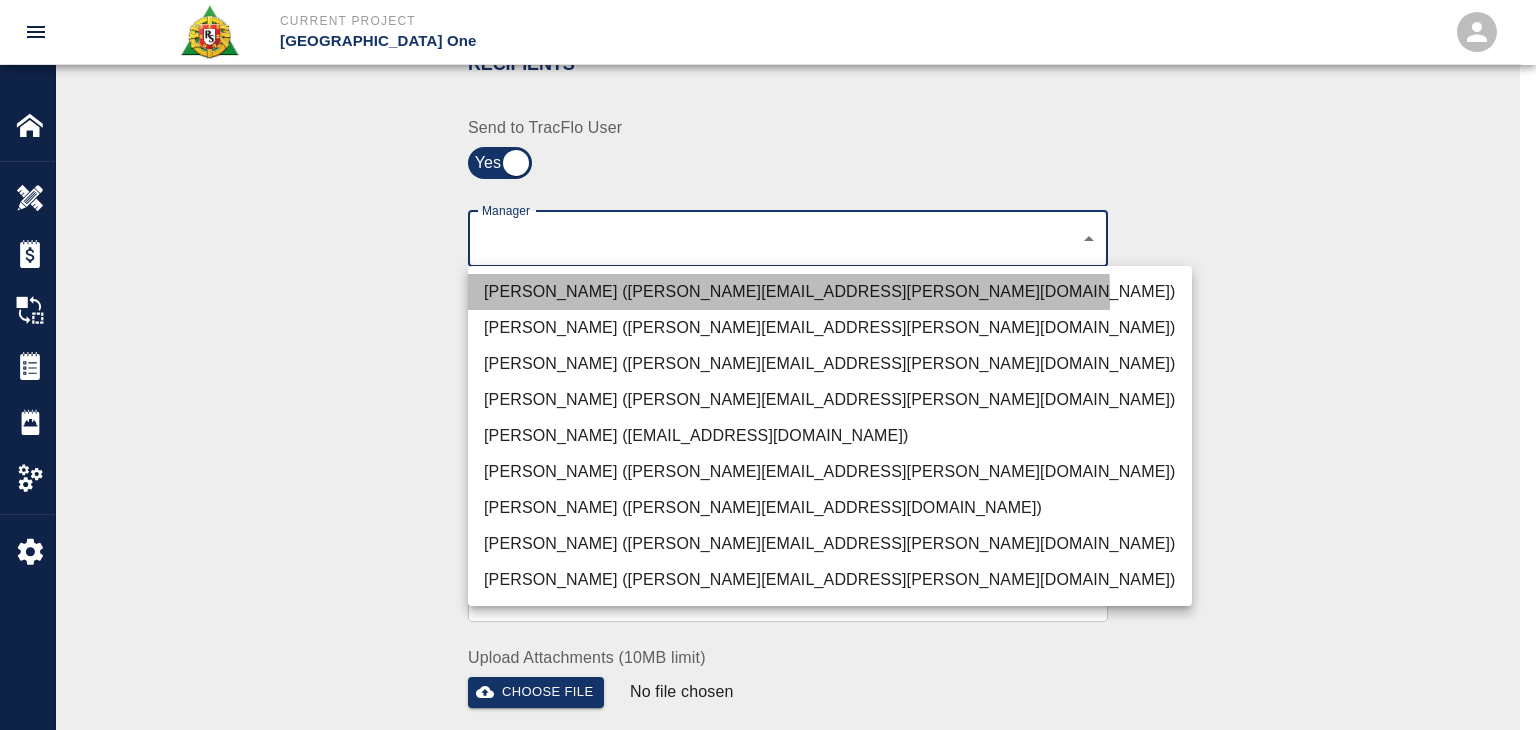 click on "Peter Hardecker (peter.hardecker@aecom.com)" at bounding box center [830, 292] 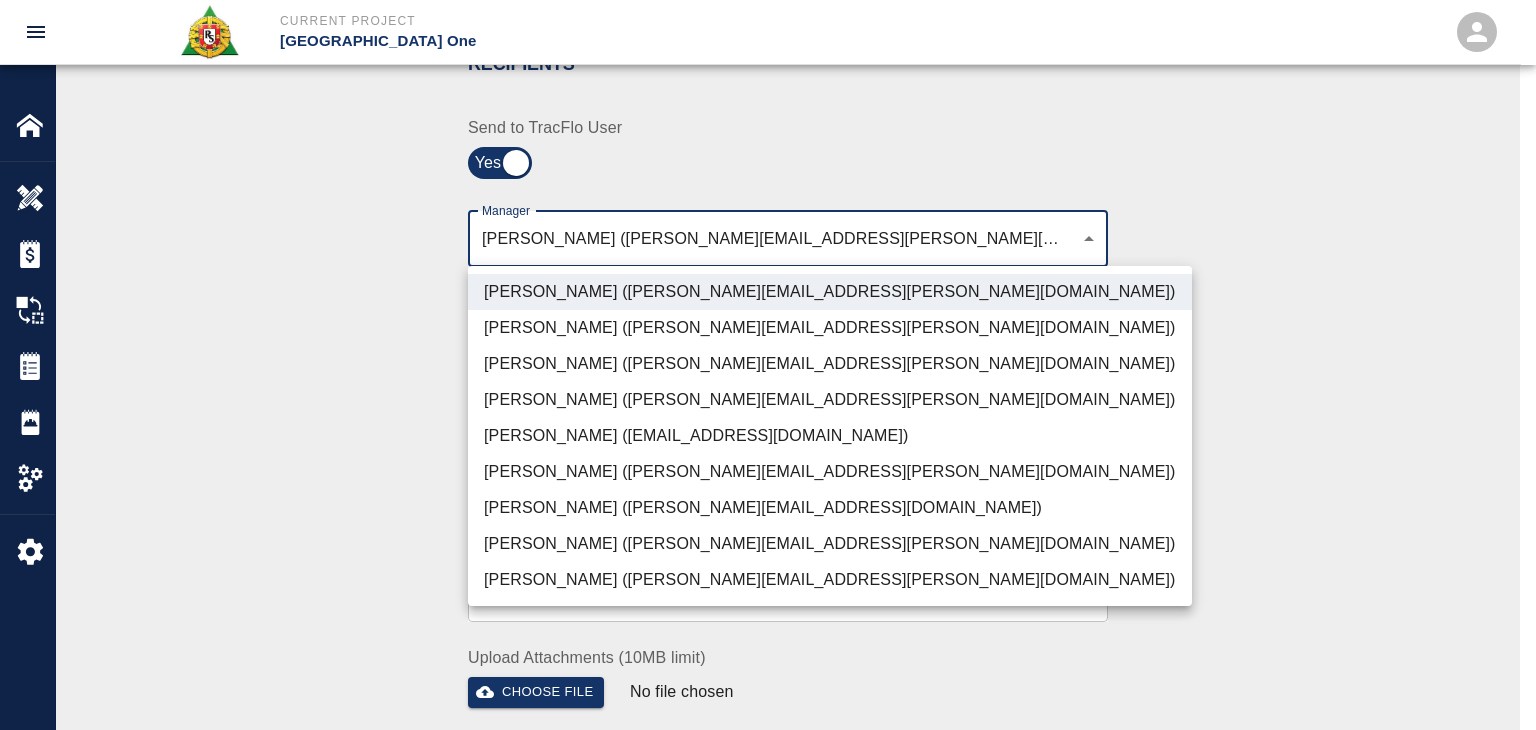 click on "Parin Kanani (parin.kanani@aecom.com)" at bounding box center [830, 364] 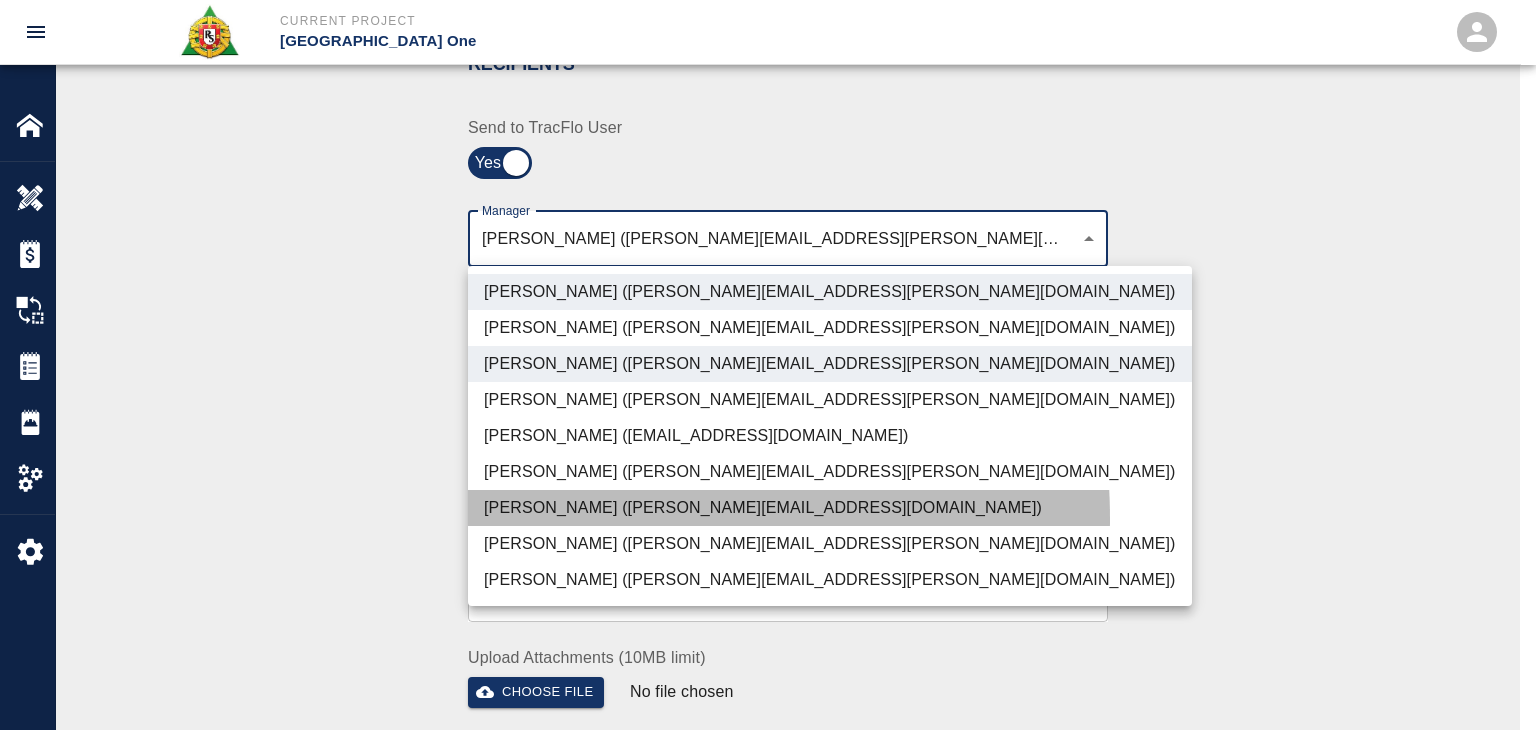click on "Patrick Testino (patrick.testino@aecom.com)" at bounding box center [830, 508] 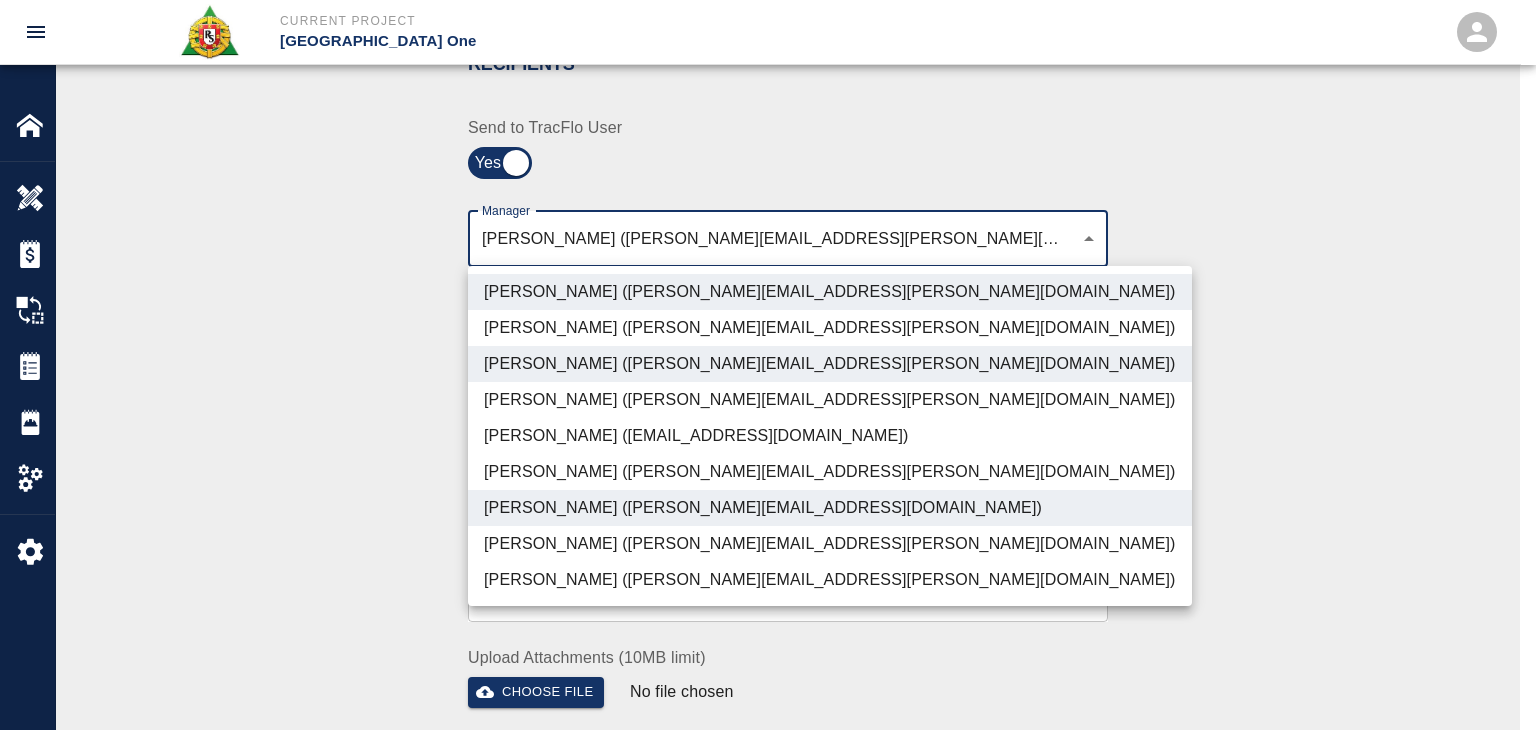 click on "Dylan  Sims (dylan.sims@aecom.com)" at bounding box center [830, 544] 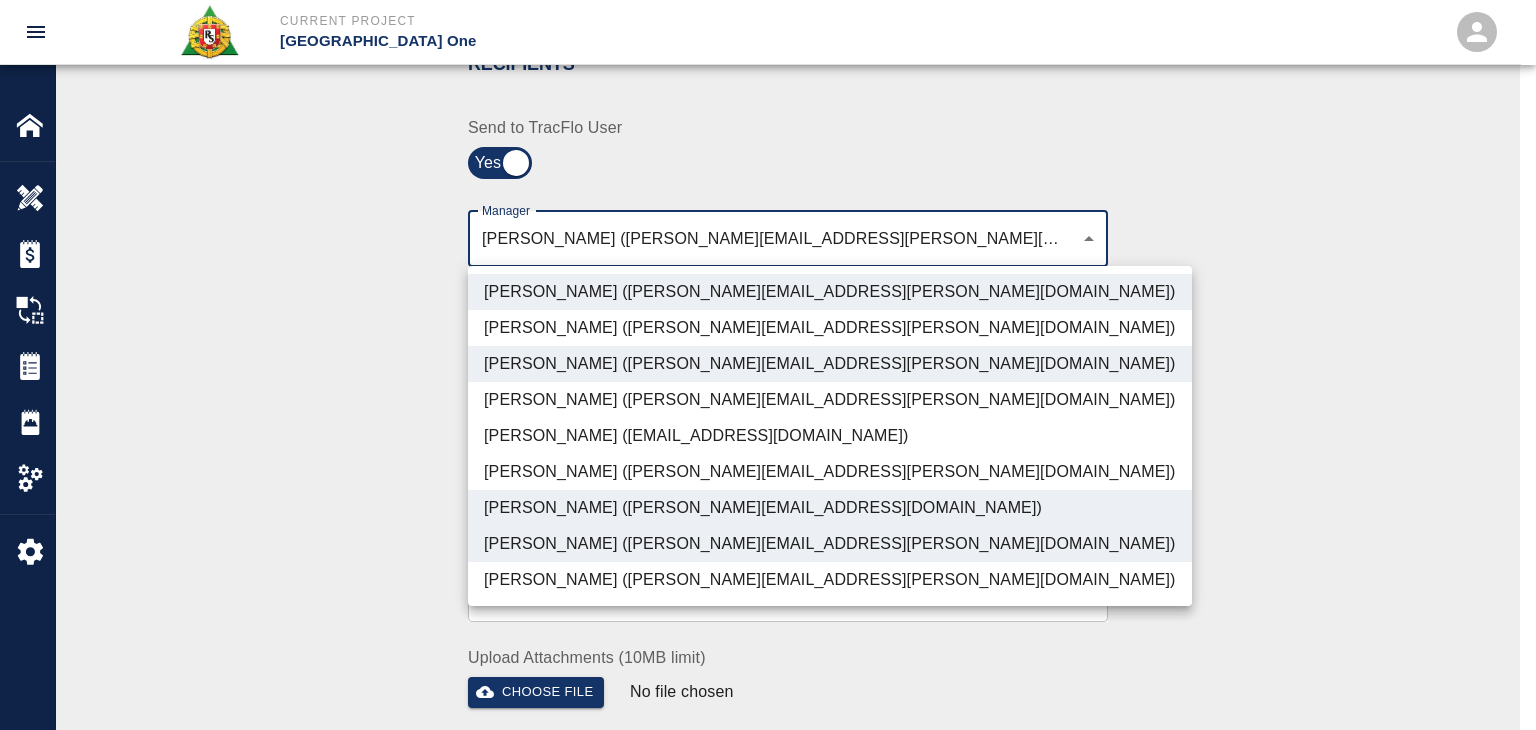click on "Shane  Lamay (shane.lamay@aecom.com)" at bounding box center [830, 580] 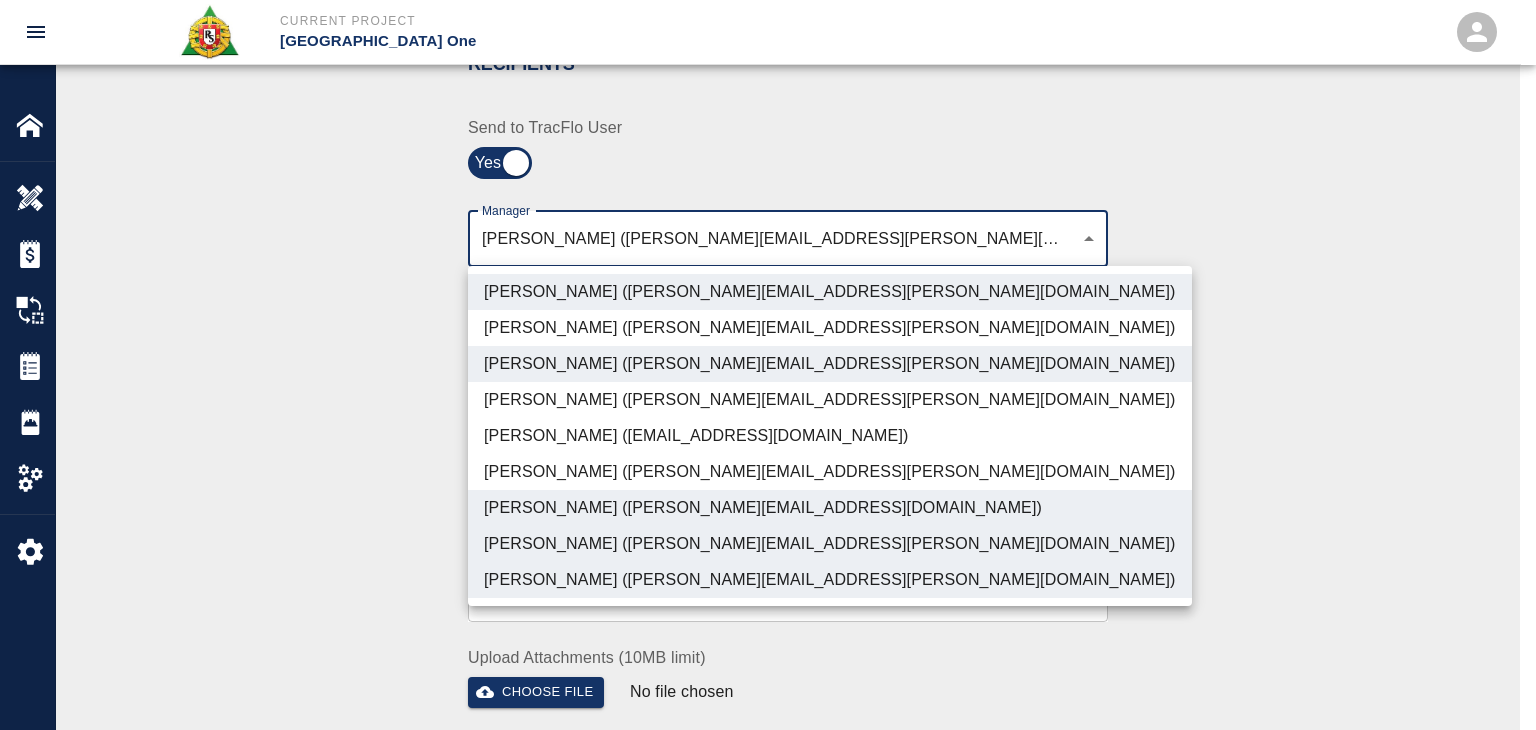 click at bounding box center [768, 365] 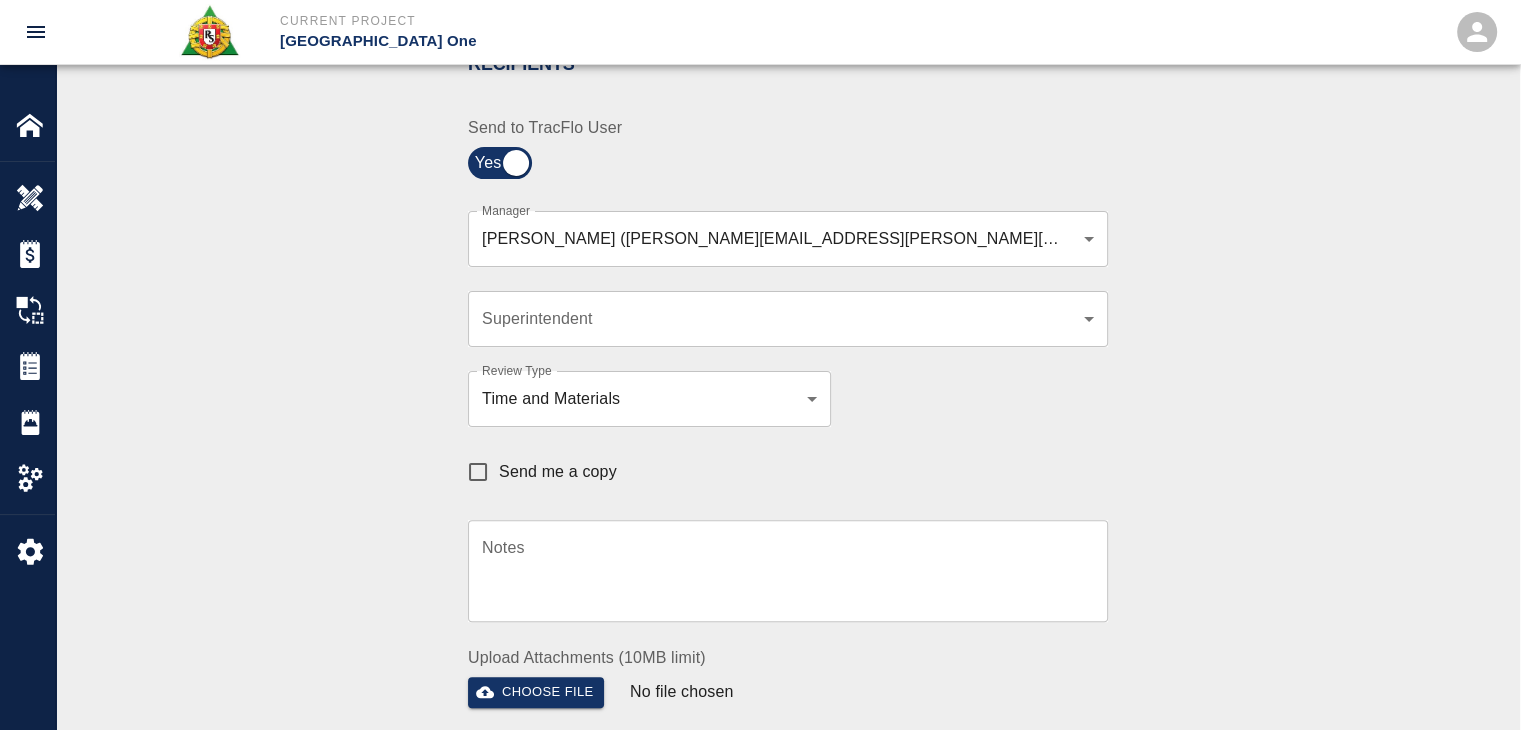 click on "Send me a copy" at bounding box center [558, 472] 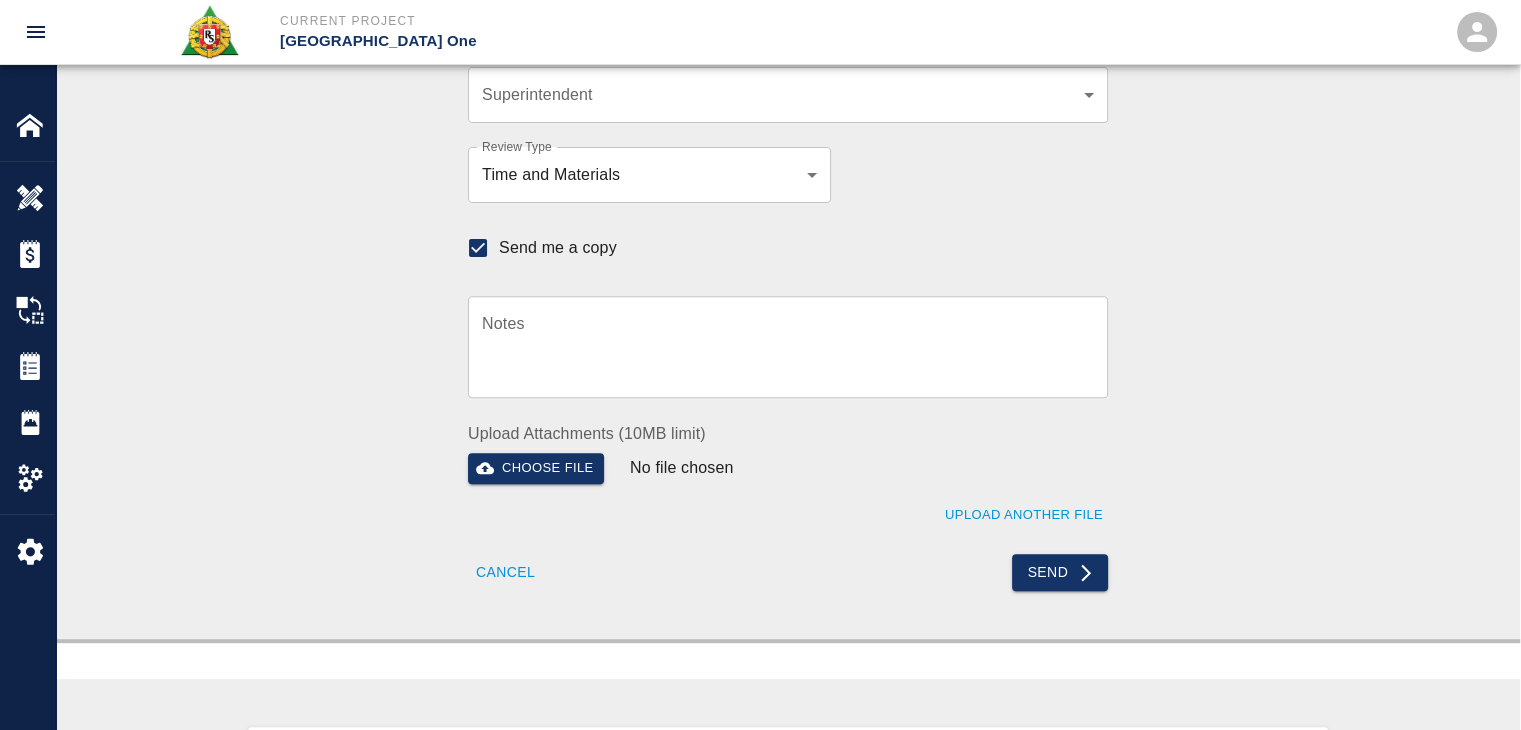scroll, scrollTop: 699, scrollLeft: 0, axis: vertical 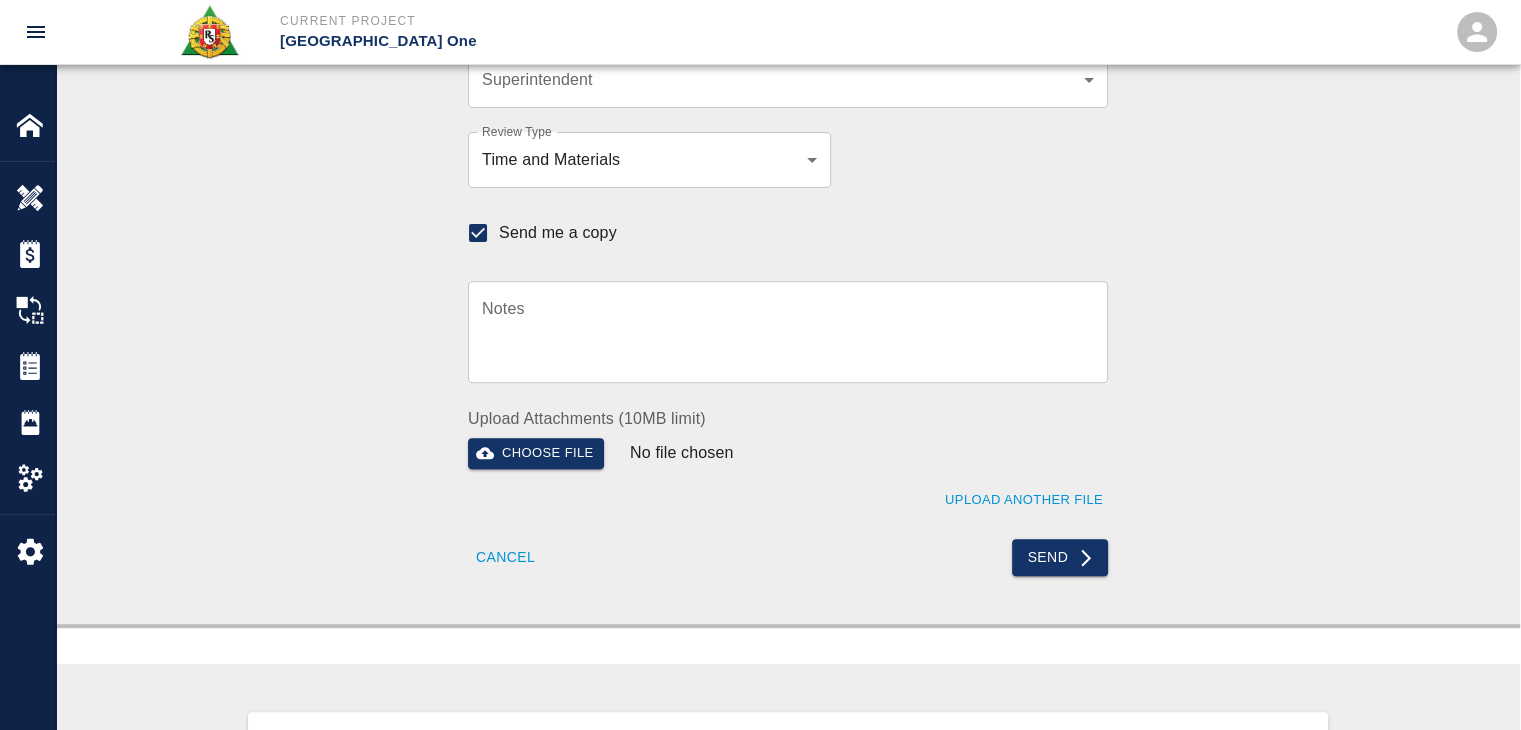 click on "Send" at bounding box center (942, 545) 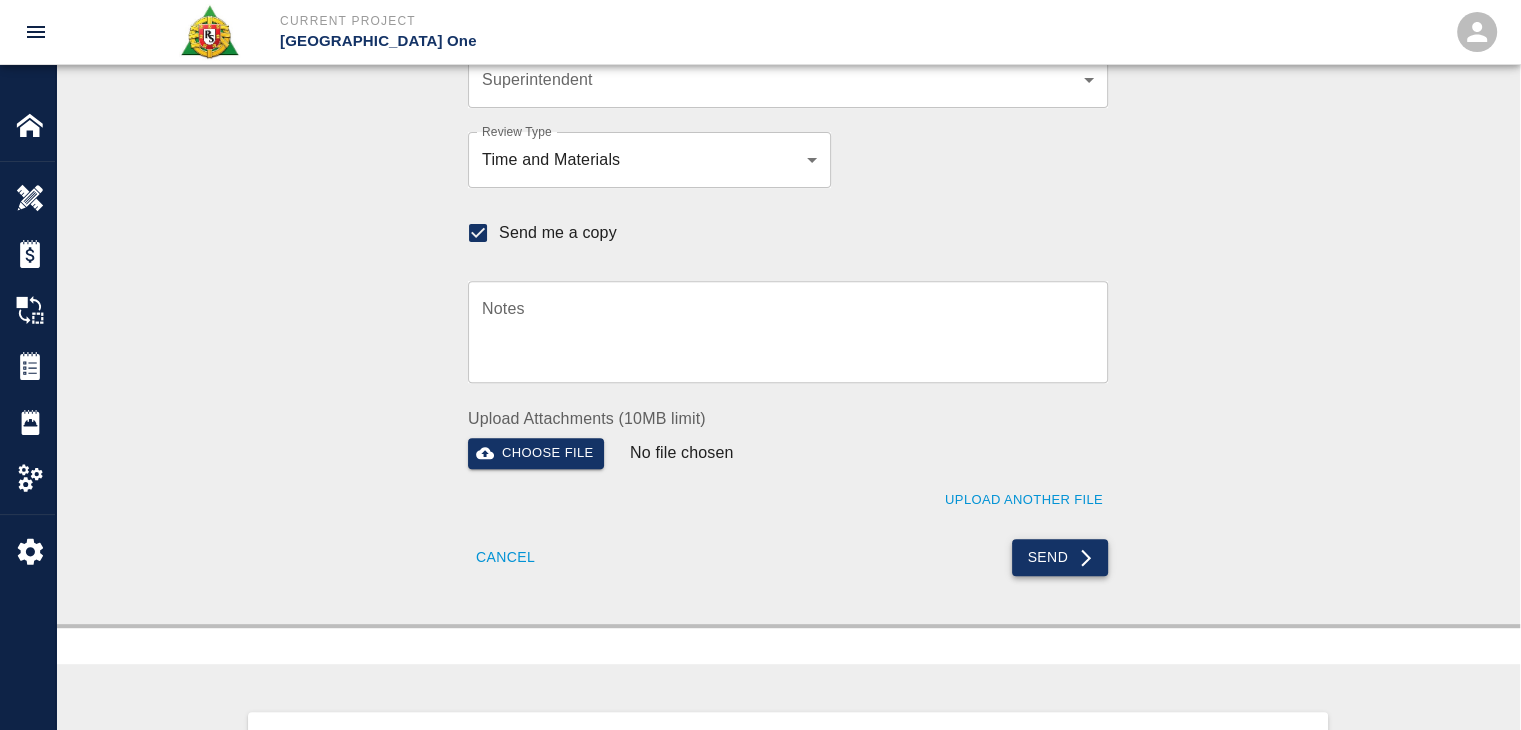 click on "Send" at bounding box center [1060, 557] 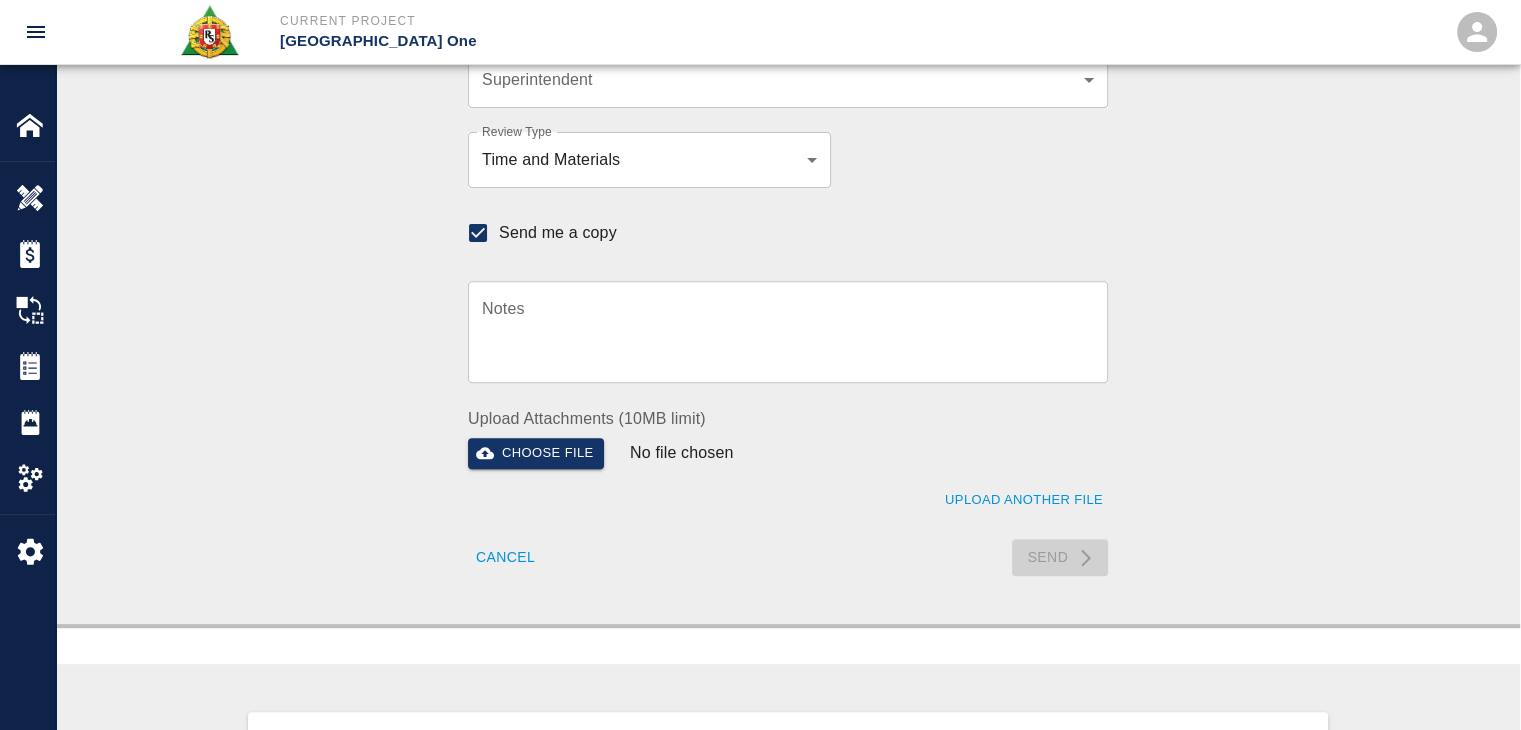 type 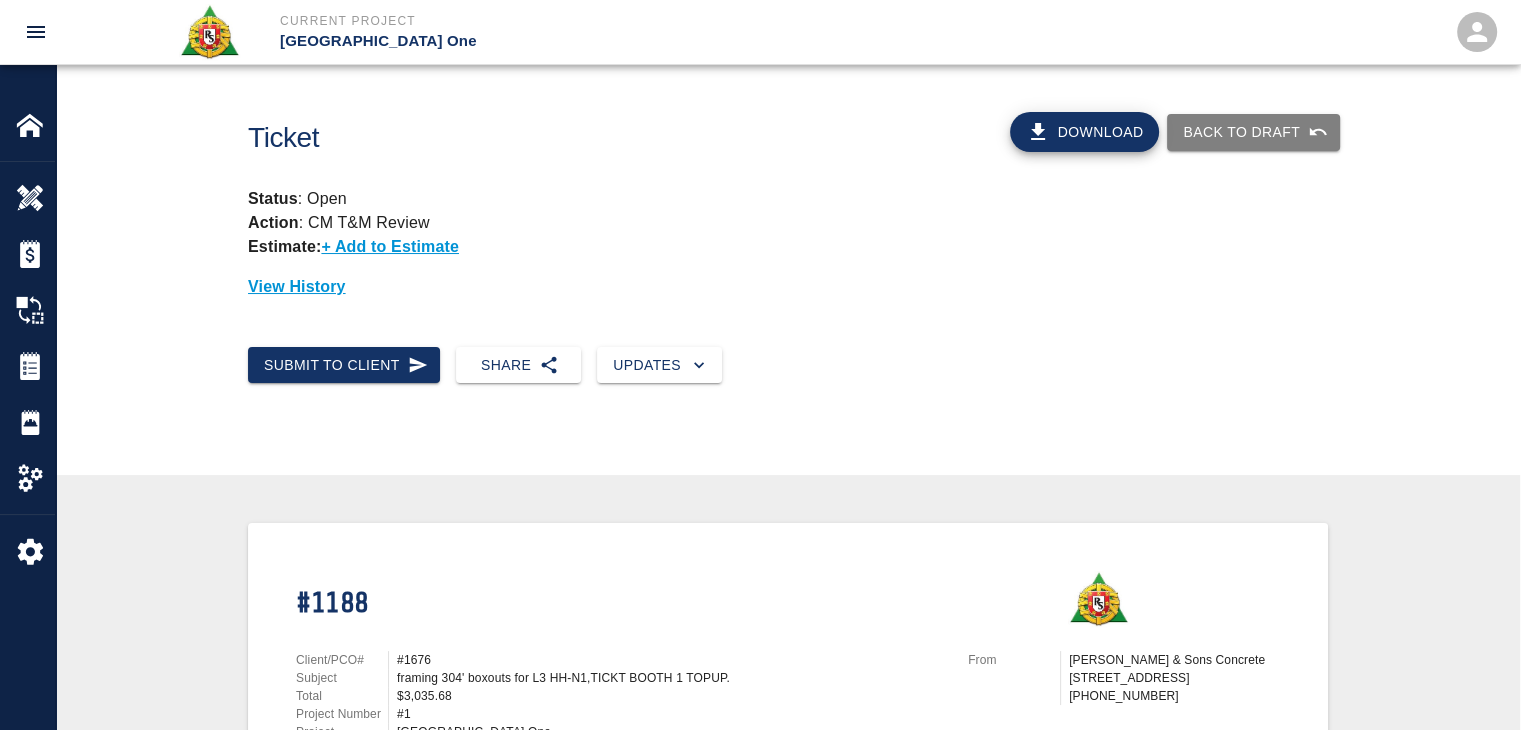 scroll, scrollTop: 0, scrollLeft: 0, axis: both 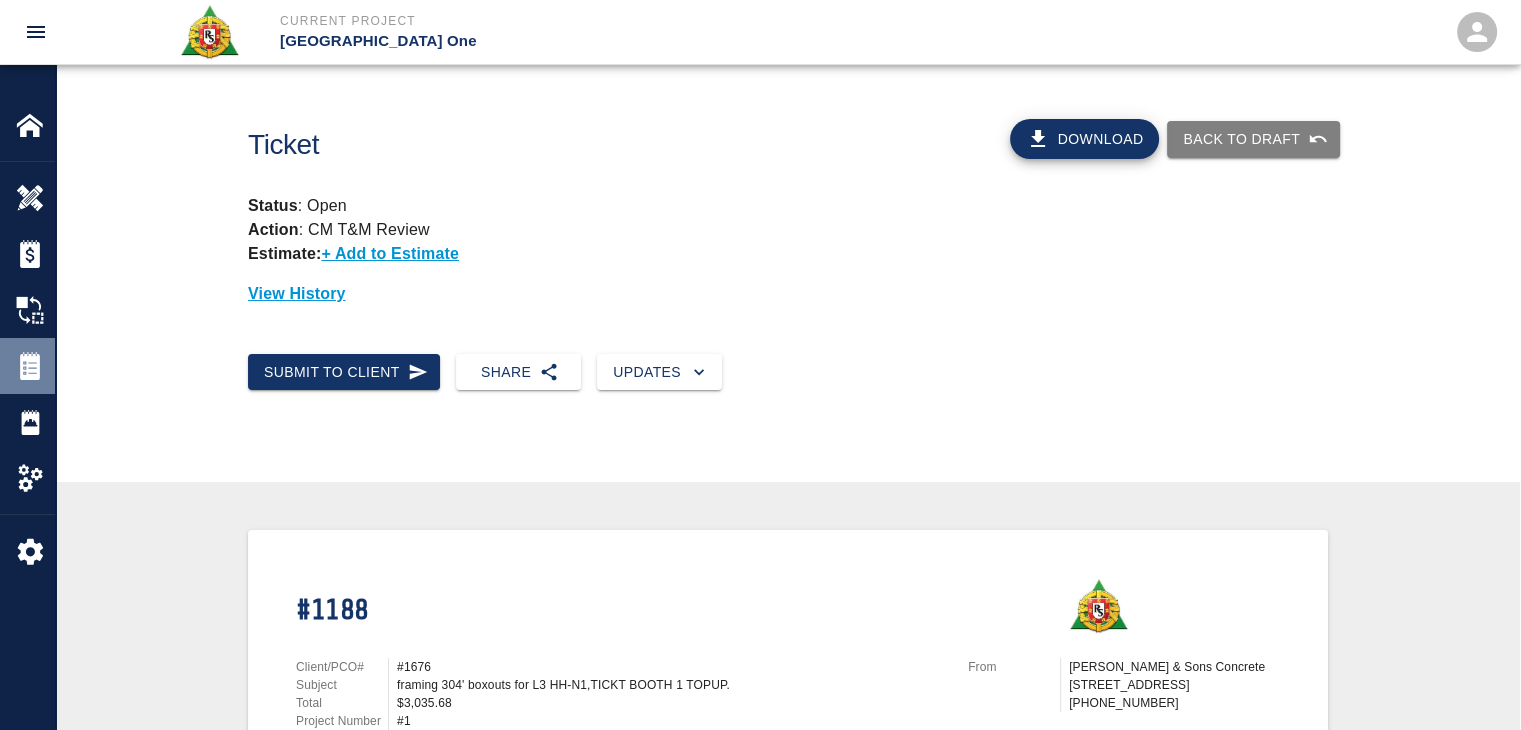 click at bounding box center [44, 366] 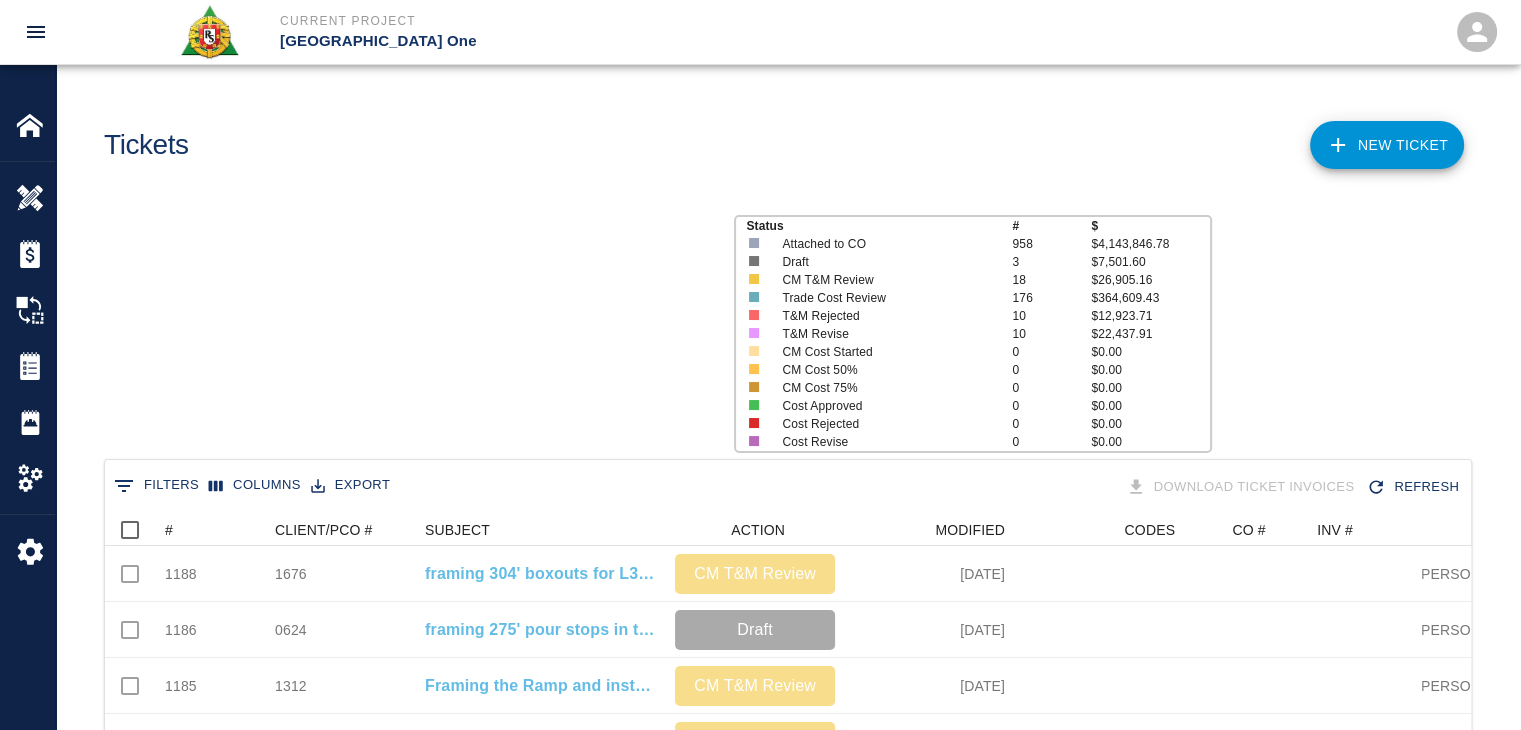 scroll, scrollTop: 16, scrollLeft: 16, axis: both 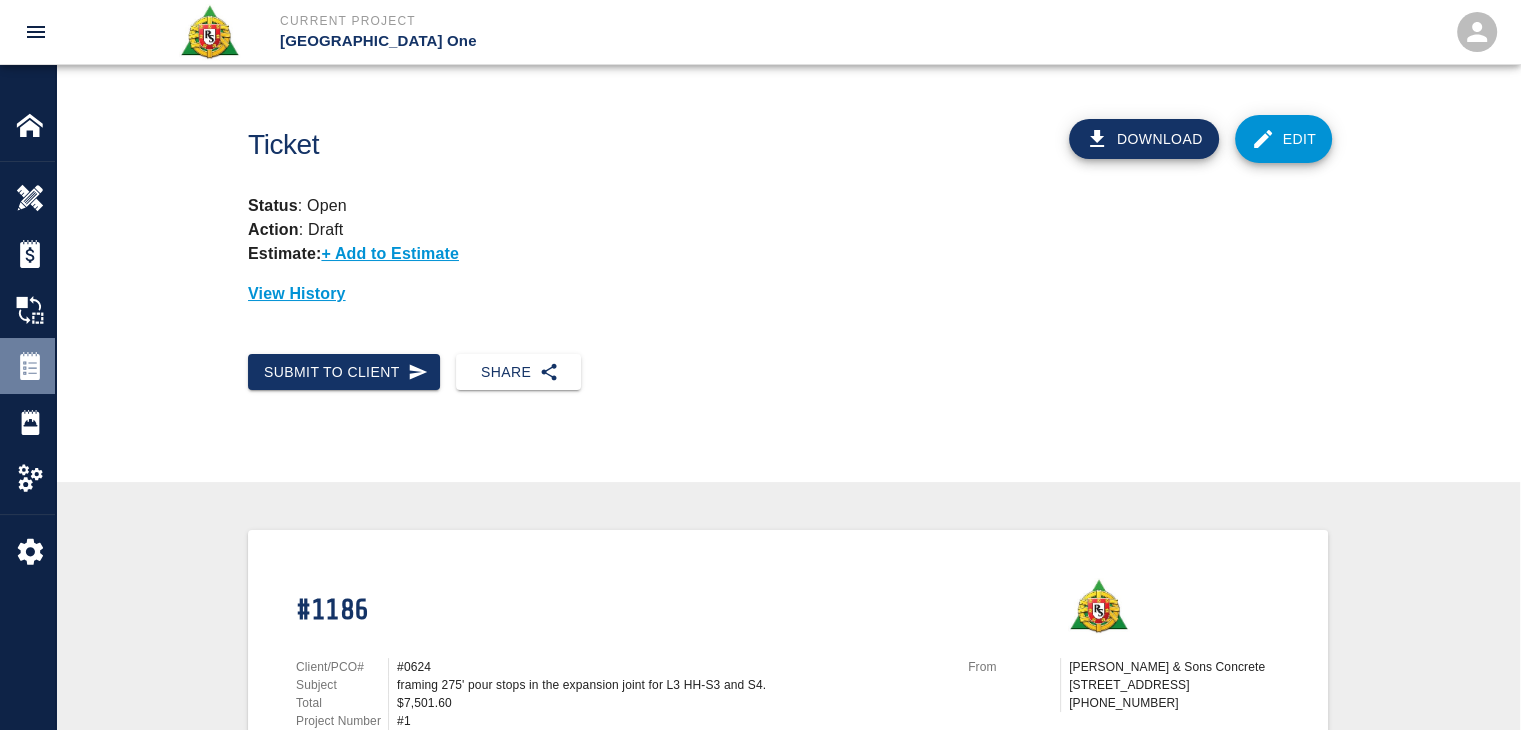 click on "Tickets" at bounding box center (27, 366) 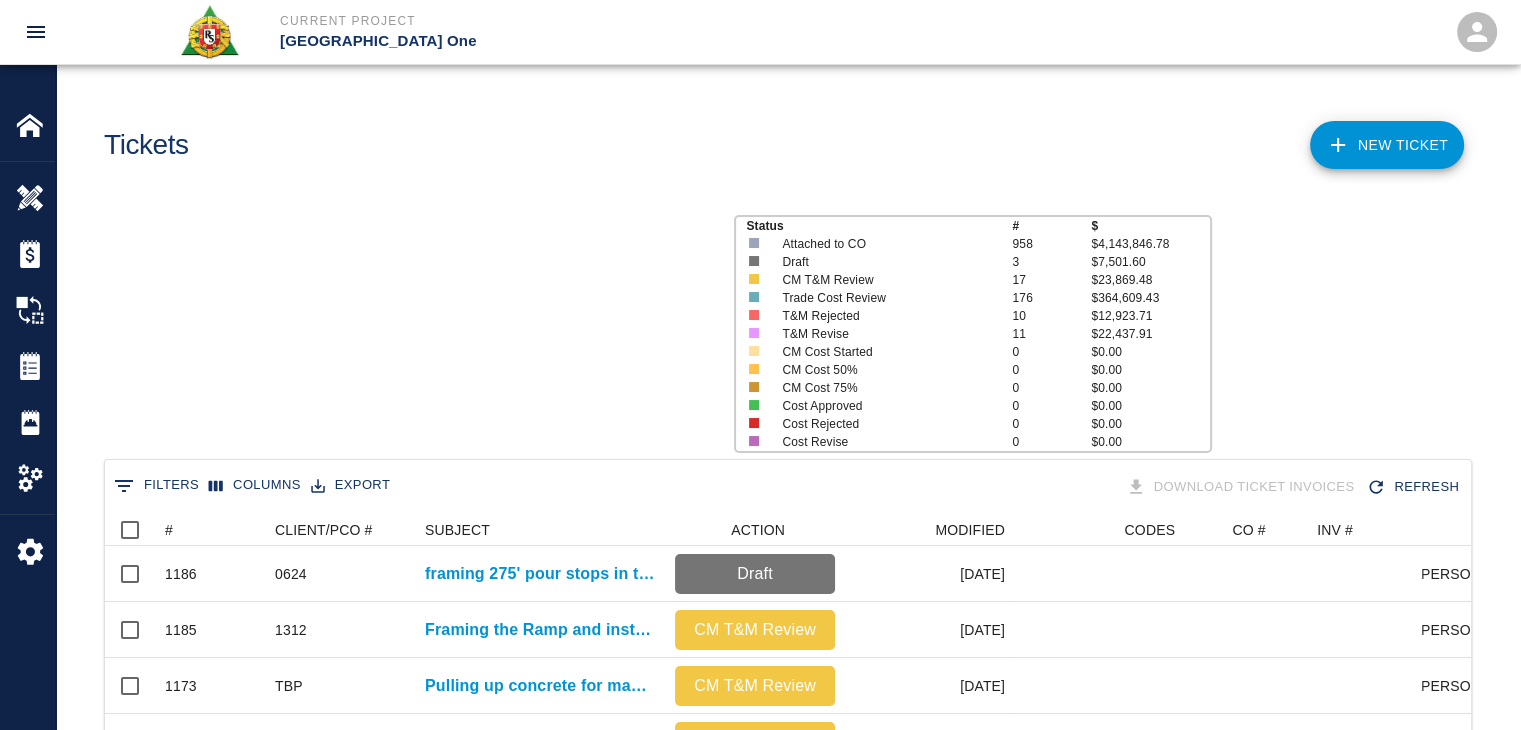 scroll, scrollTop: 16, scrollLeft: 16, axis: both 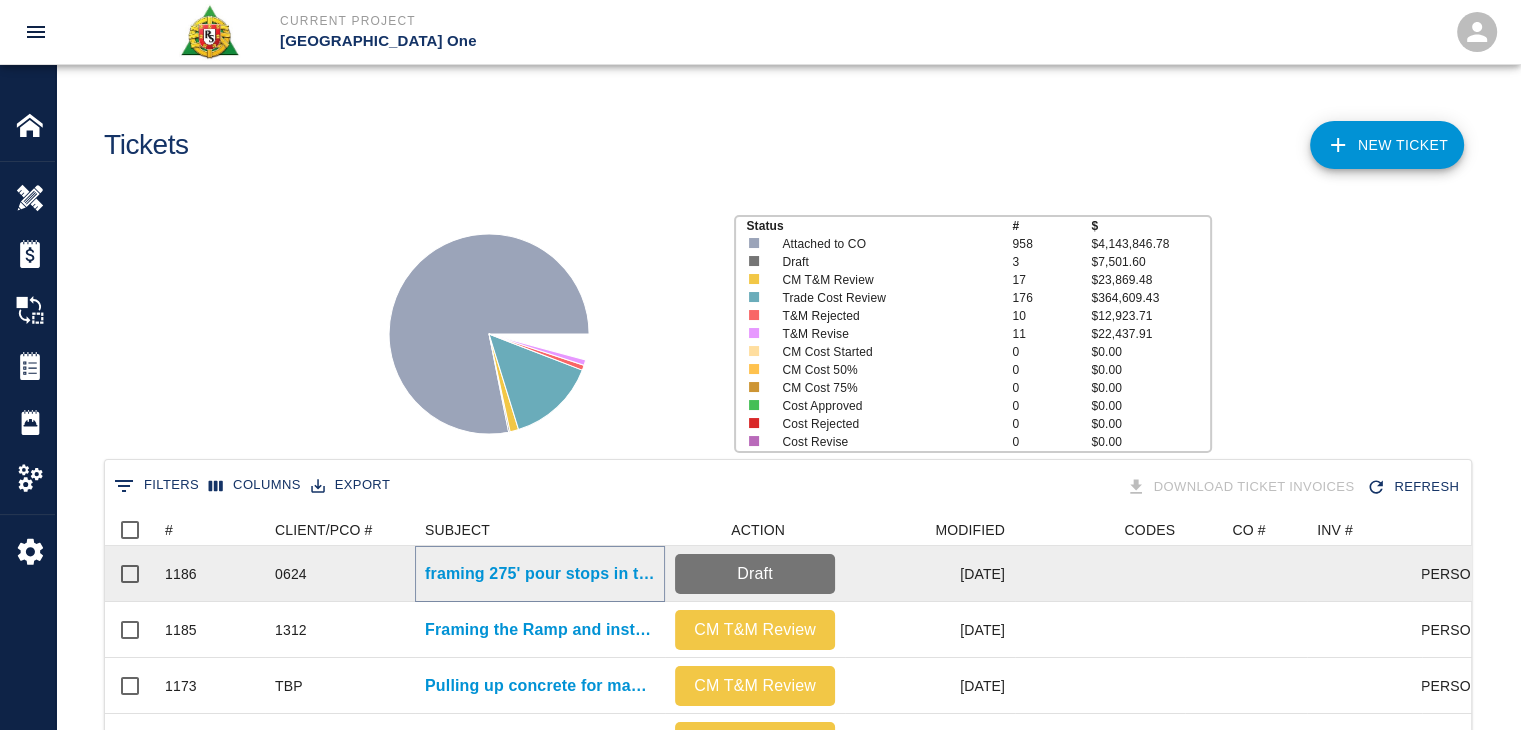 click on "framing 275' pour stops in the expansion joint for L3 HH-S3 and S4." at bounding box center [540, 574] 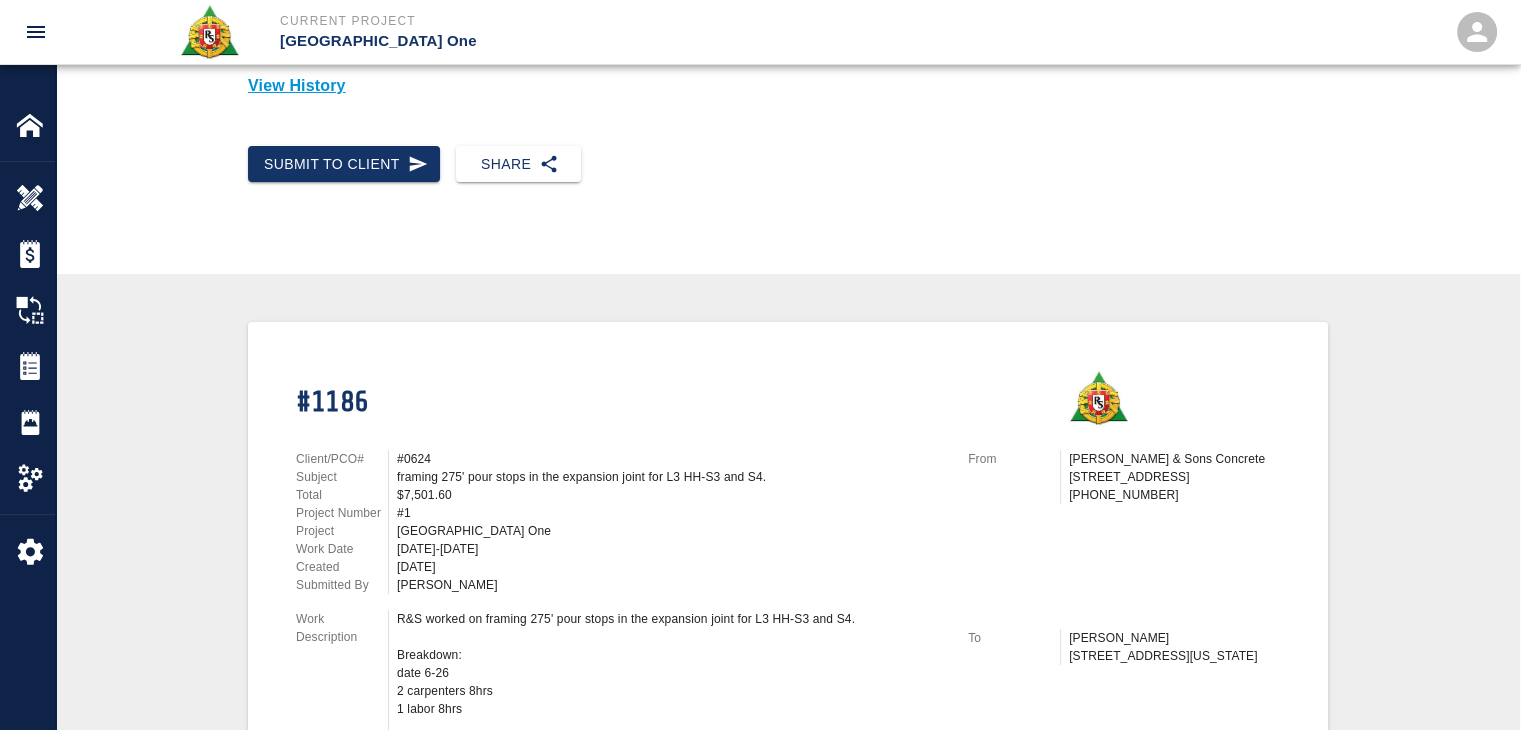 scroll, scrollTop: 208, scrollLeft: 0, axis: vertical 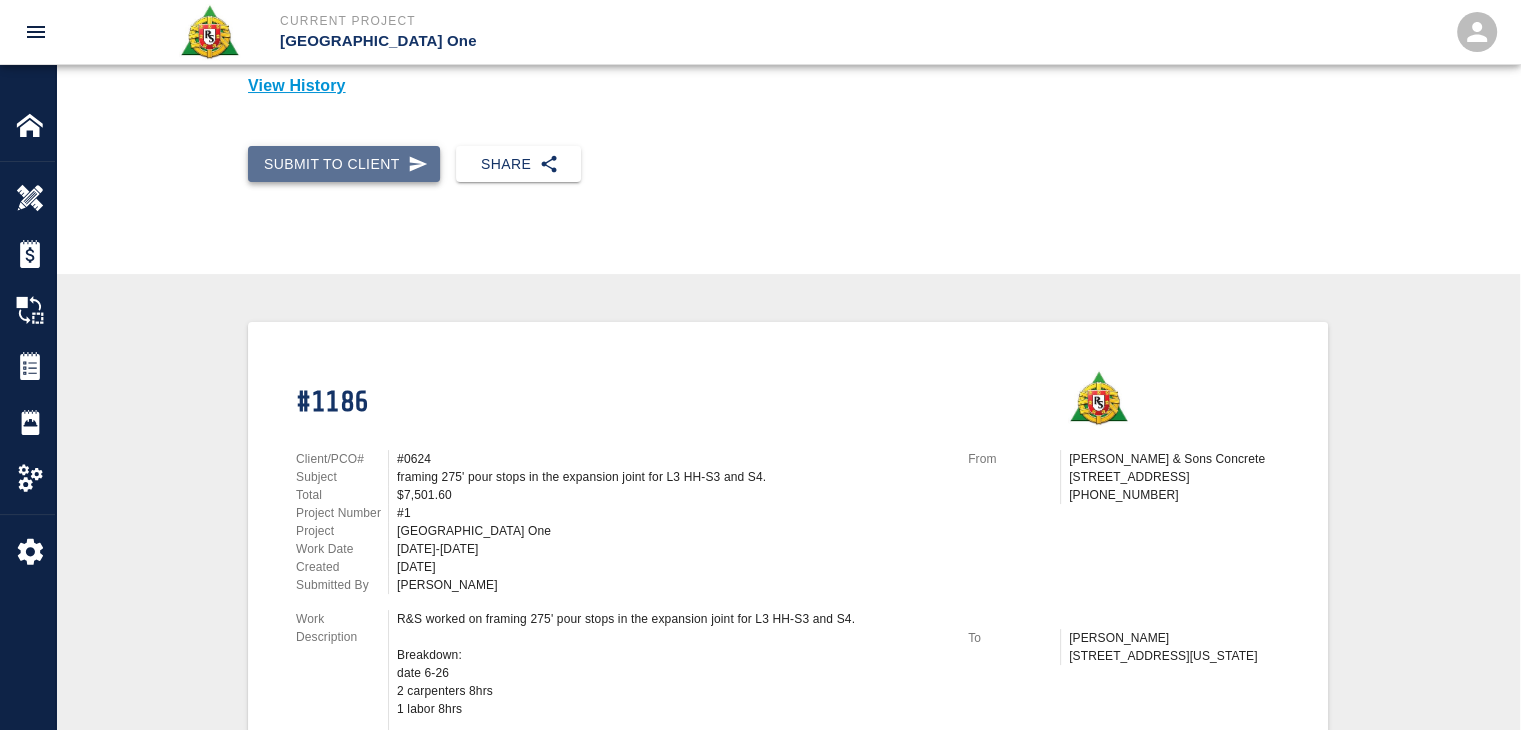 click on "Submit to Client" at bounding box center [344, 164] 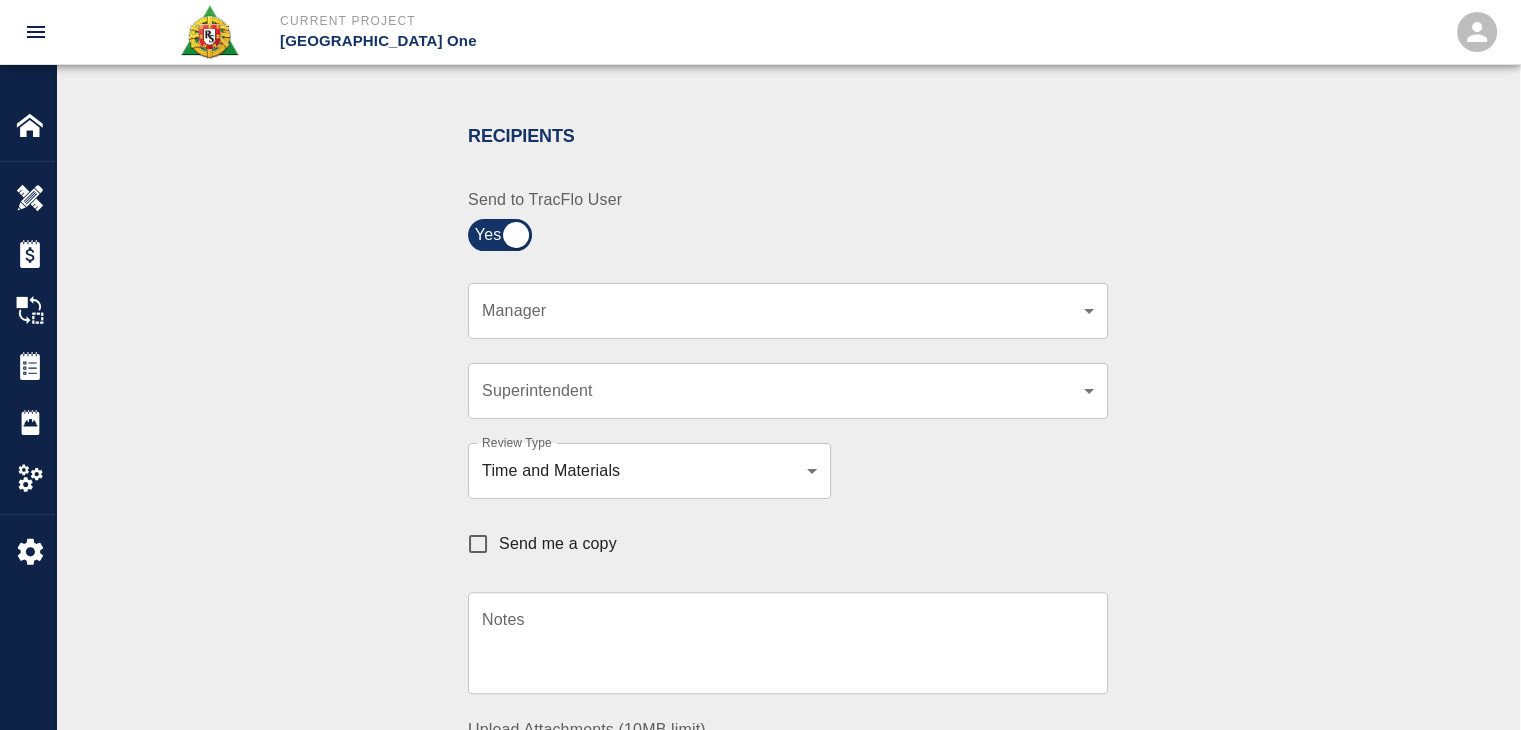 scroll, scrollTop: 390, scrollLeft: 0, axis: vertical 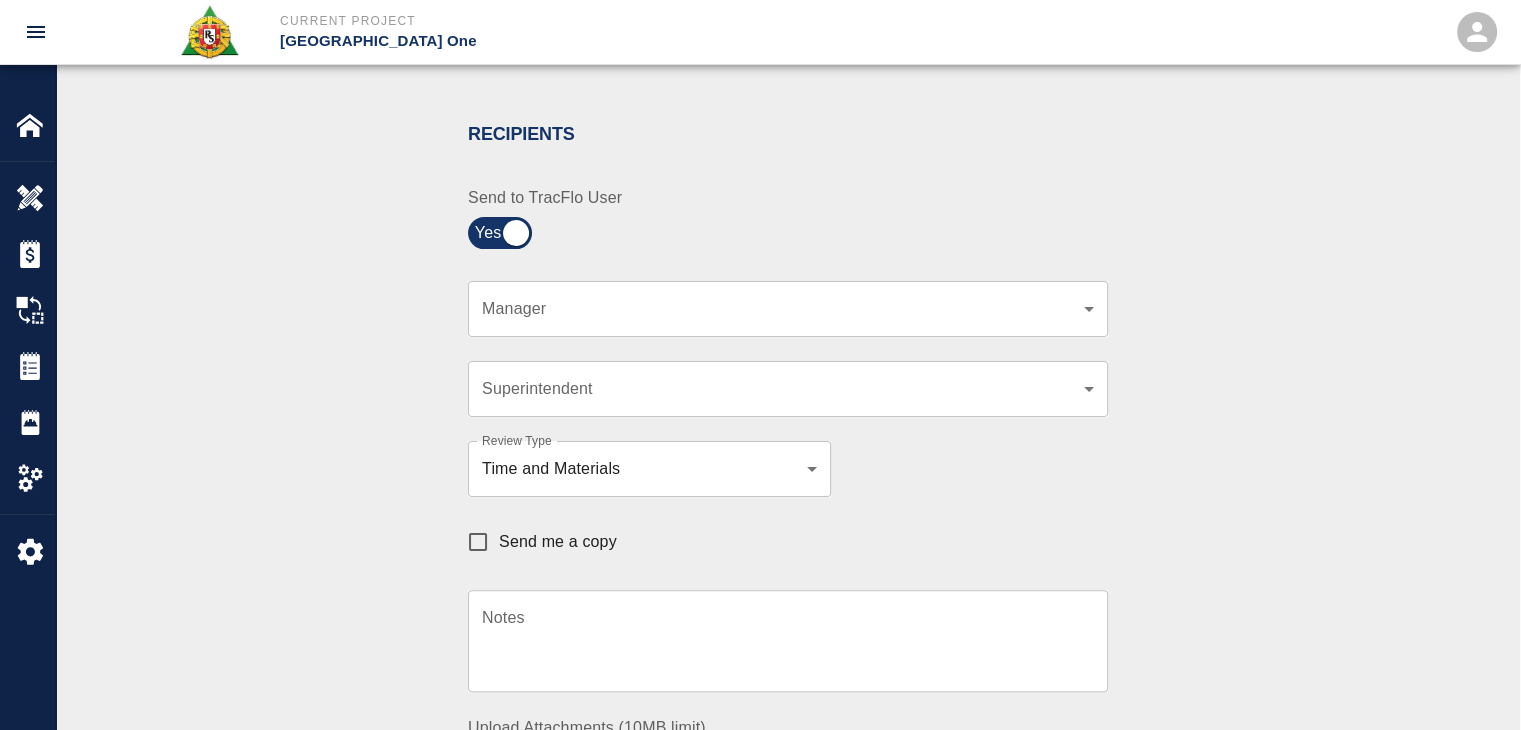 click on "​ Manager" at bounding box center (788, 309) 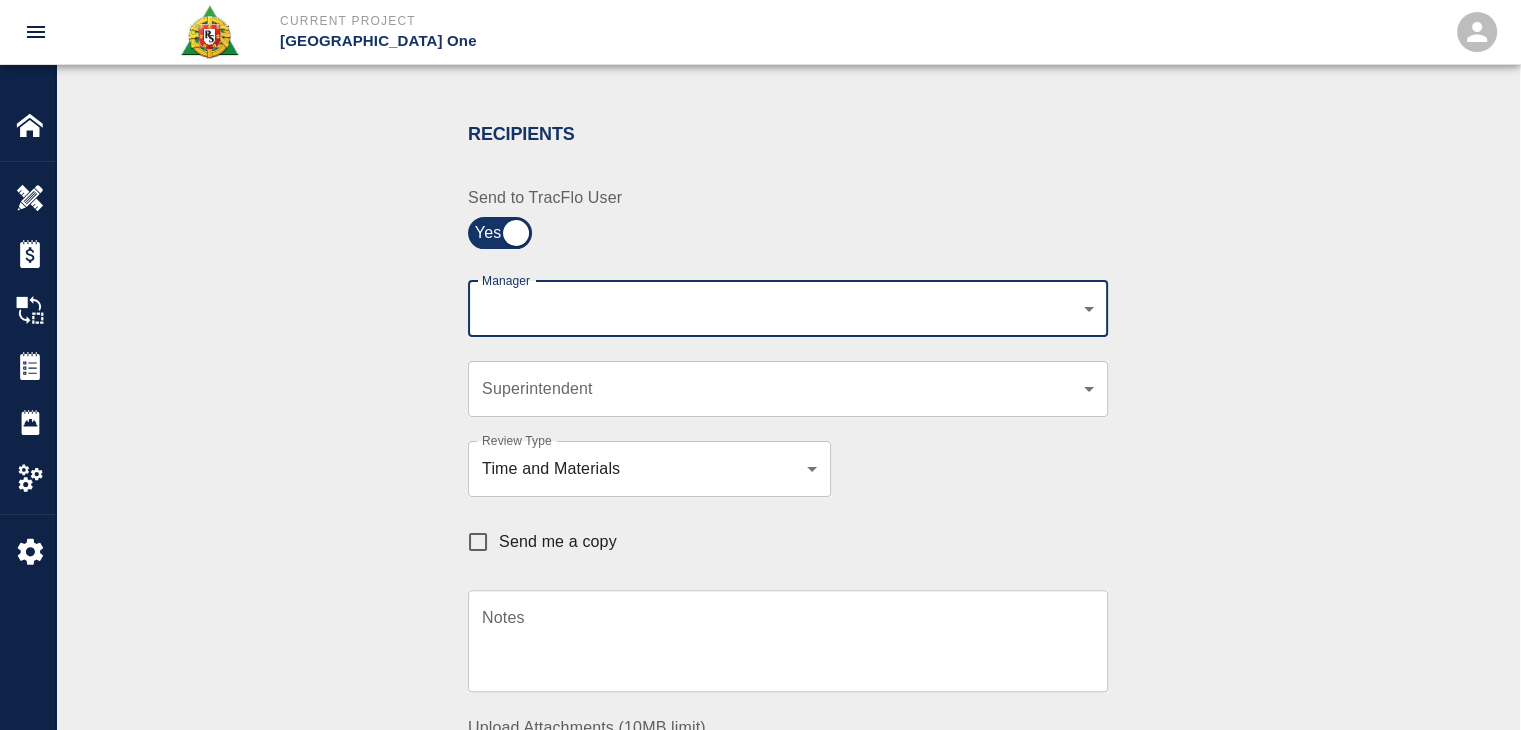 click on "Current Project [GEOGRAPHIC_DATA] One Home JFK Terminal One Overview Estimates Change Orders Tickets Daily Reports Project Settings Settings Powered By Terms of Service  |  Privacy Policy Ticket Download Edit Status :   Open Action :   Draft Estimate:  + Add to Estimate View History Submit to Client Share Recipients Internal Team ​ Internal Team Notes x Notes Cancel Send Recipients Send to TracFlo User Manager ​ Manager Superintendent ​ Superintendent Review Type Time and Materials tm Review Type Send me a copy Notes x Notes Upload Attachments (10MB limit) Choose file No file chosen Upload Another File Cancel Send Request Time and Material Revision Notes   * x Notes   * Upload Attachments (10MB limit) Choose file No file chosen Upload Another File Cancel Send Time and Materials Reject Notes   * x Notes   * Upload Attachments (10MB limit) Choose file No file chosen Upload Another File Cancel Send Signature acknowledges time and material used, but does not change contractual obligations of either party x" at bounding box center (760, -25) 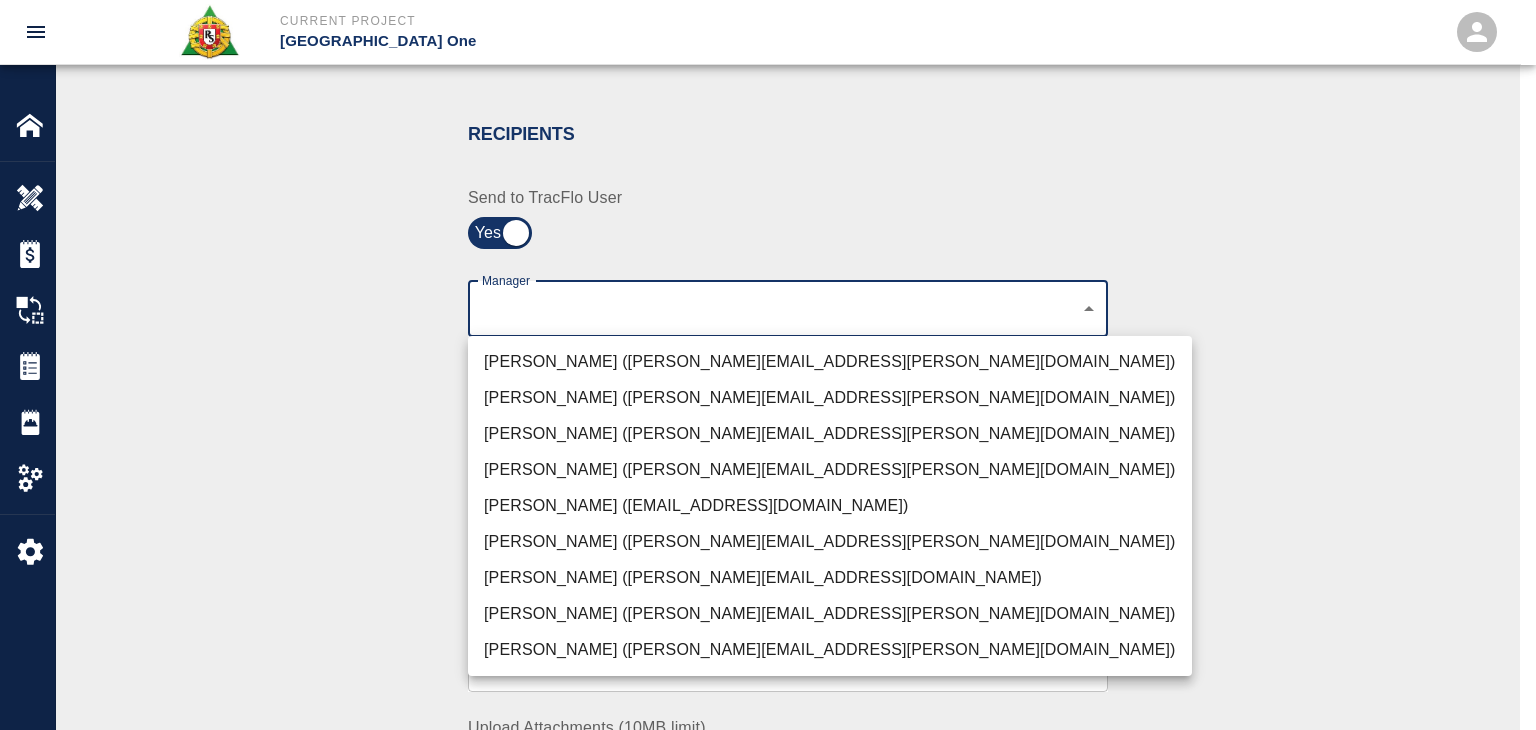 click on "[PERSON_NAME] ([PERSON_NAME][EMAIL_ADDRESS][PERSON_NAME][DOMAIN_NAME])" at bounding box center [830, 362] 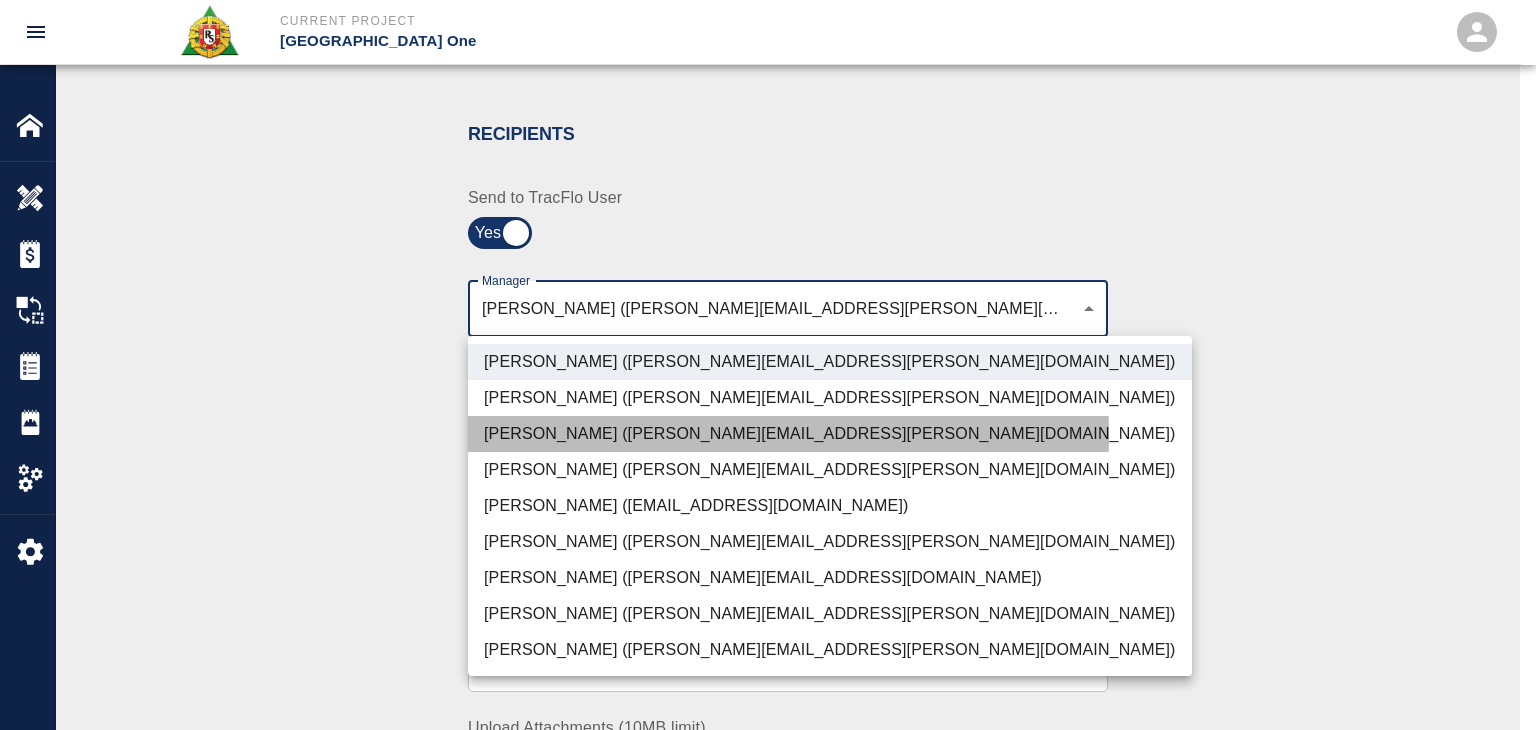 click on "[PERSON_NAME] ([PERSON_NAME][EMAIL_ADDRESS][PERSON_NAME][DOMAIN_NAME])" at bounding box center [830, 434] 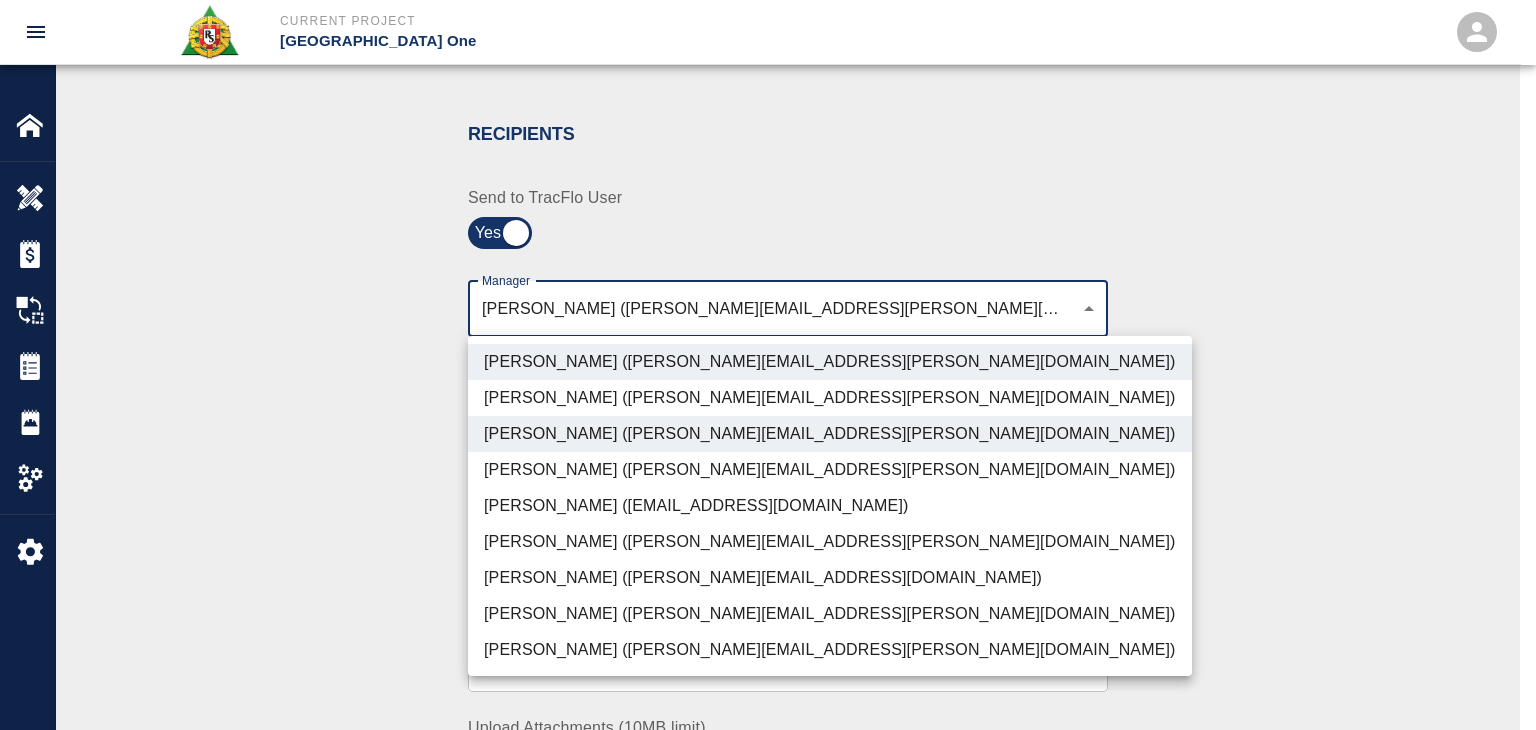 click on "[PERSON_NAME] ([PERSON_NAME][EMAIL_ADDRESS][PERSON_NAME][DOMAIN_NAME])" at bounding box center (830, 614) 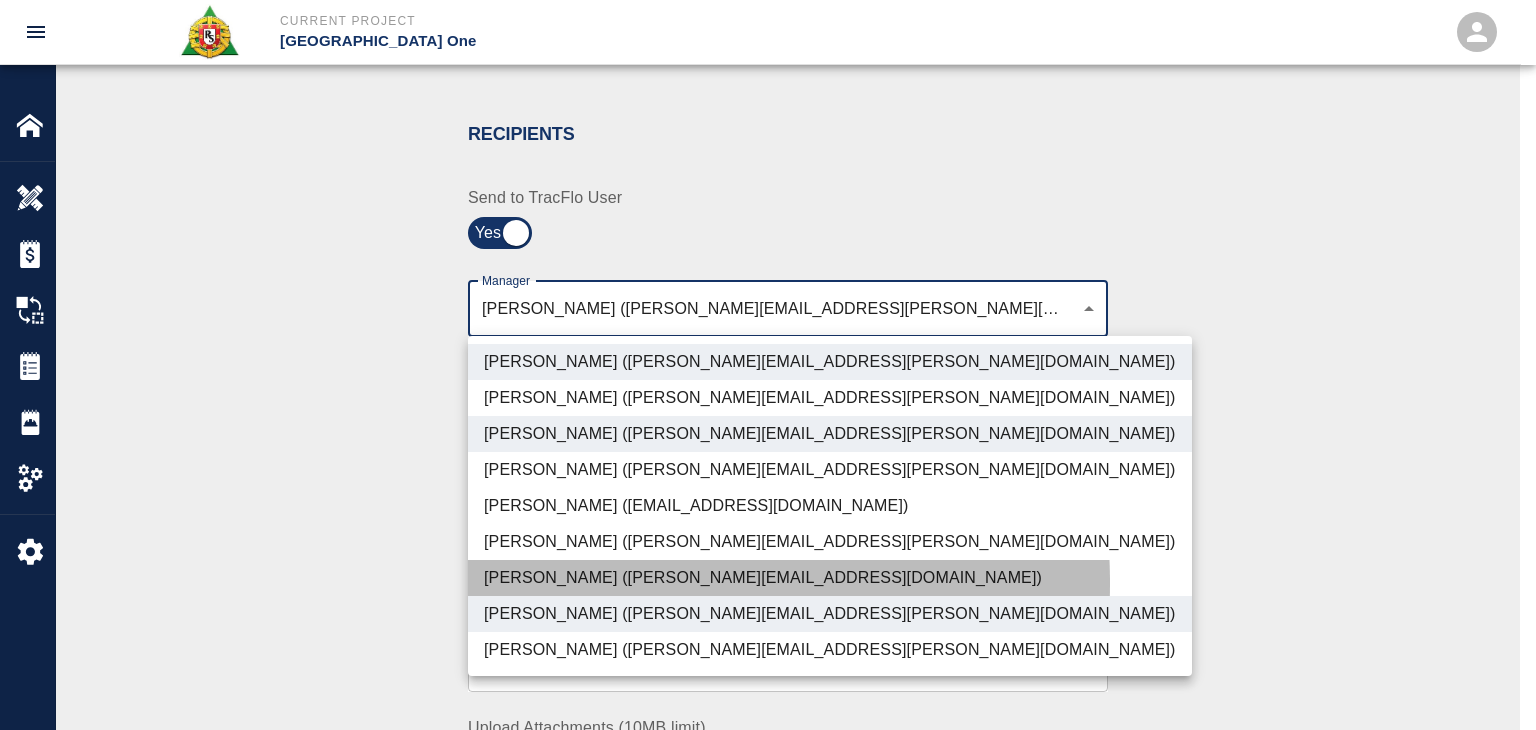 click on "[PERSON_NAME] ([PERSON_NAME][EMAIL_ADDRESS][DOMAIN_NAME])" at bounding box center [830, 578] 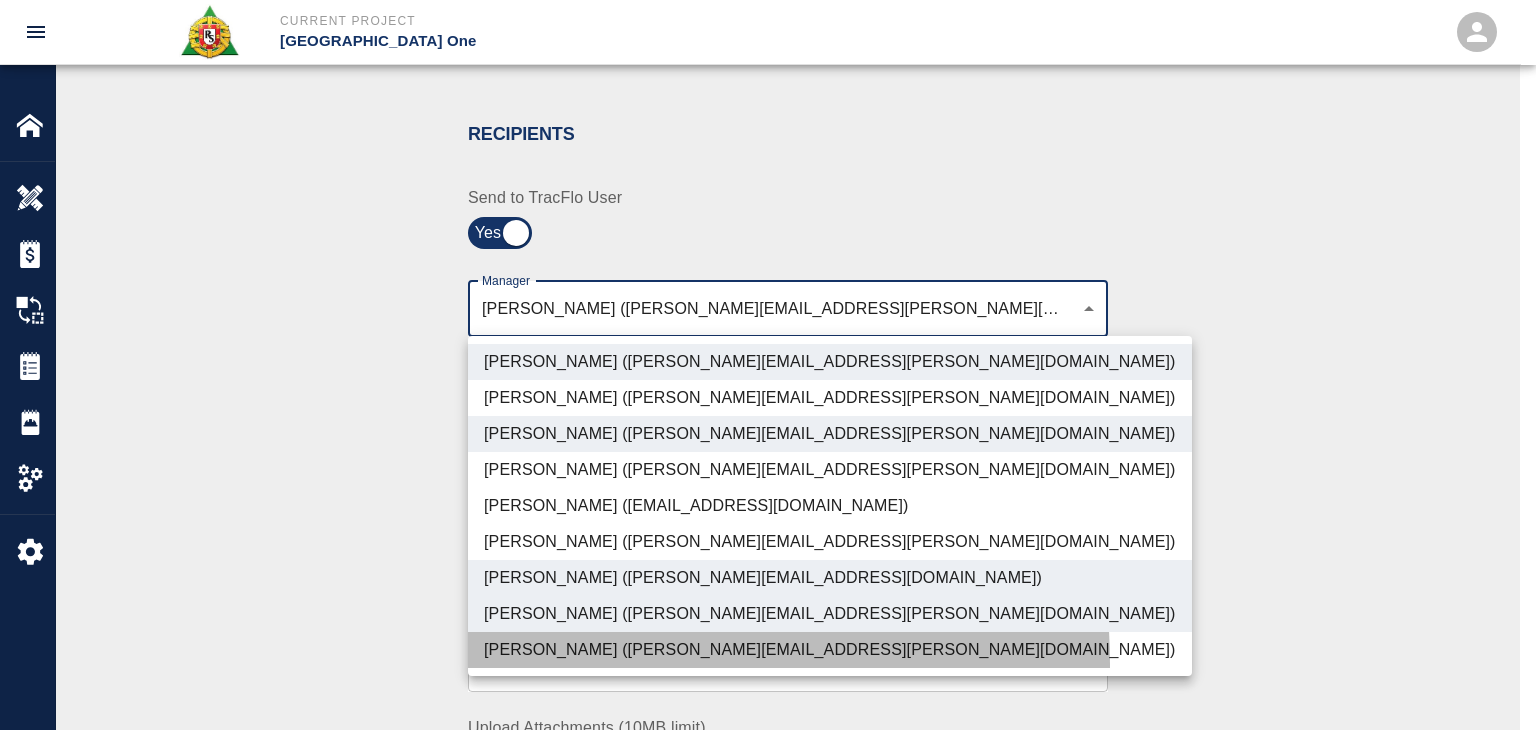 click on "[PERSON_NAME] ([PERSON_NAME][EMAIL_ADDRESS][PERSON_NAME][DOMAIN_NAME])" at bounding box center [830, 650] 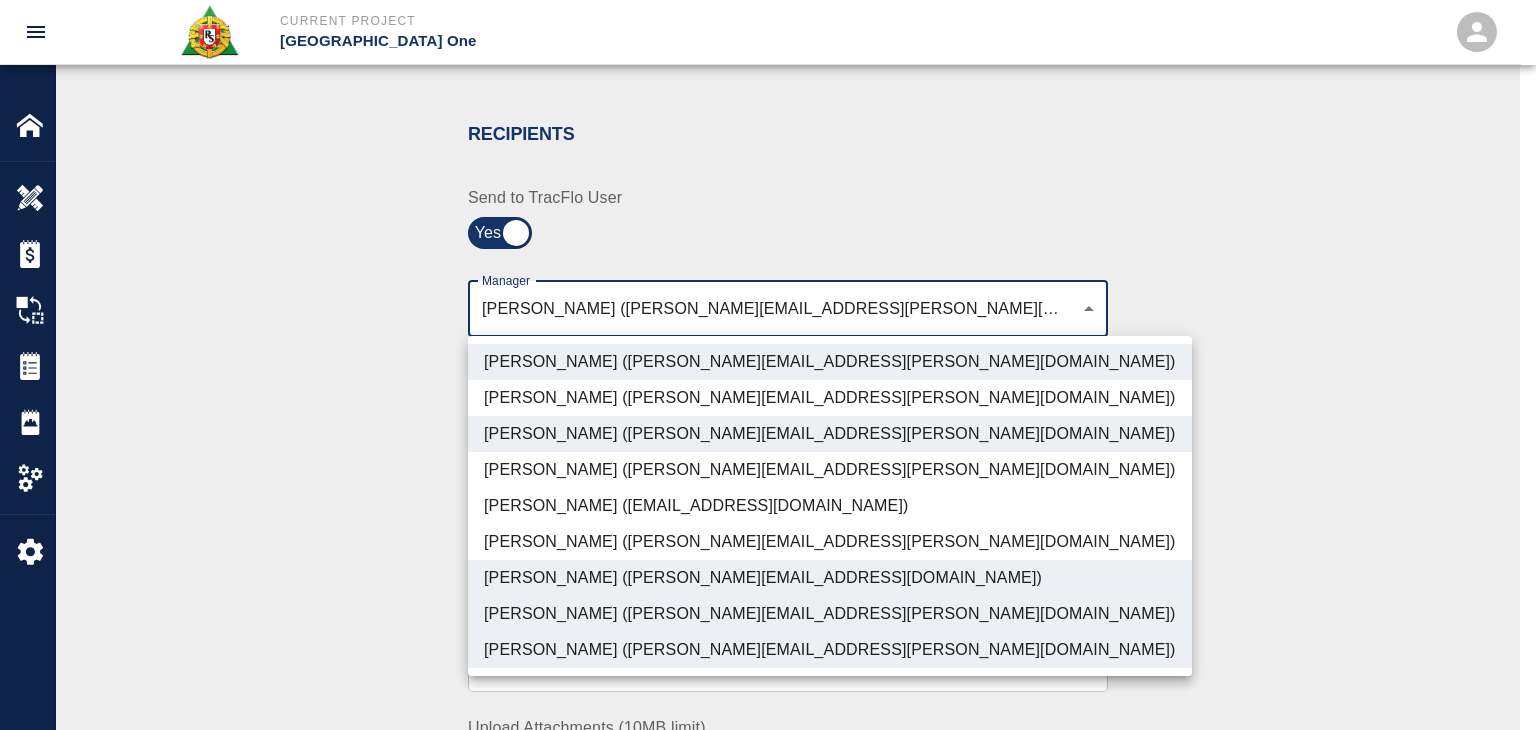 click at bounding box center (768, 365) 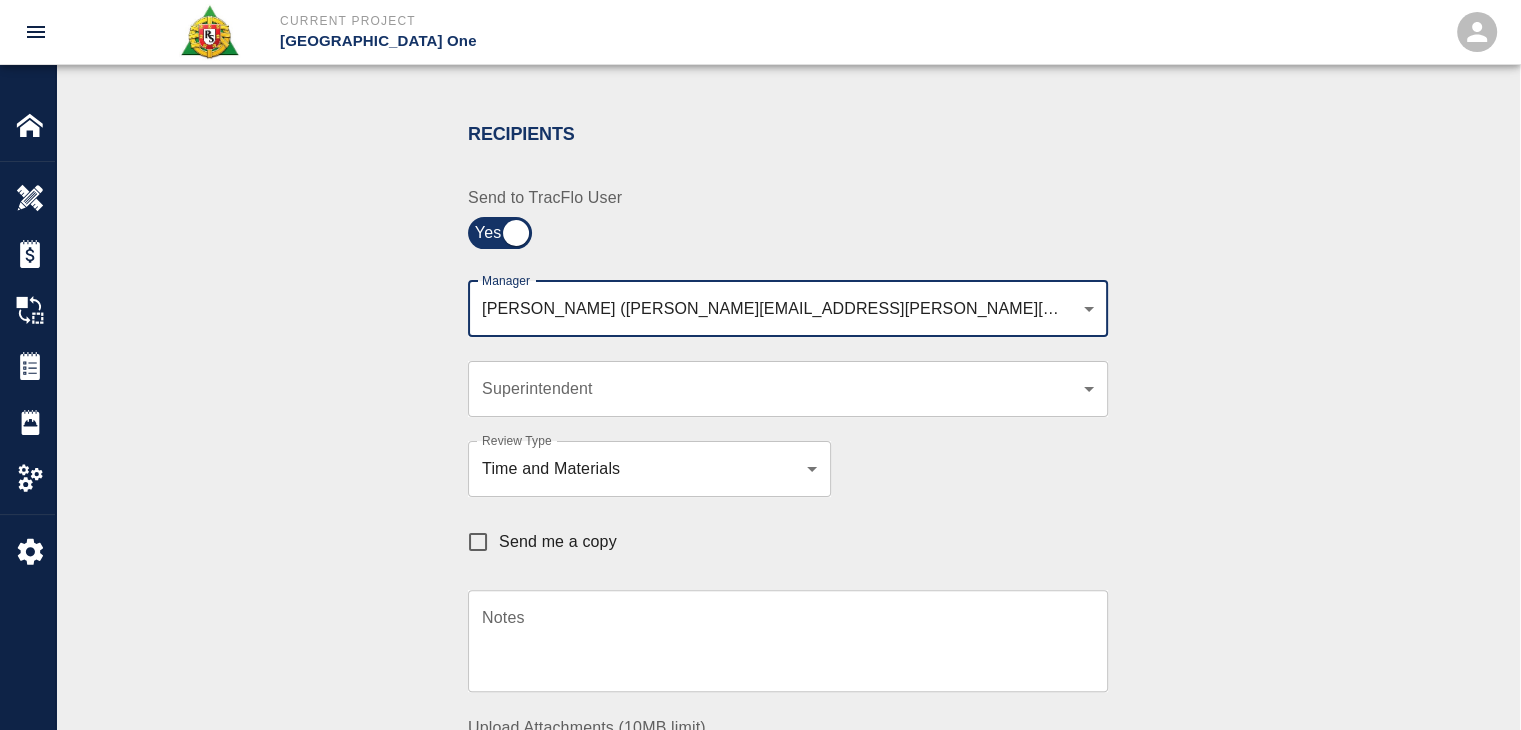 click on "Send me a copy" at bounding box center [537, 542] 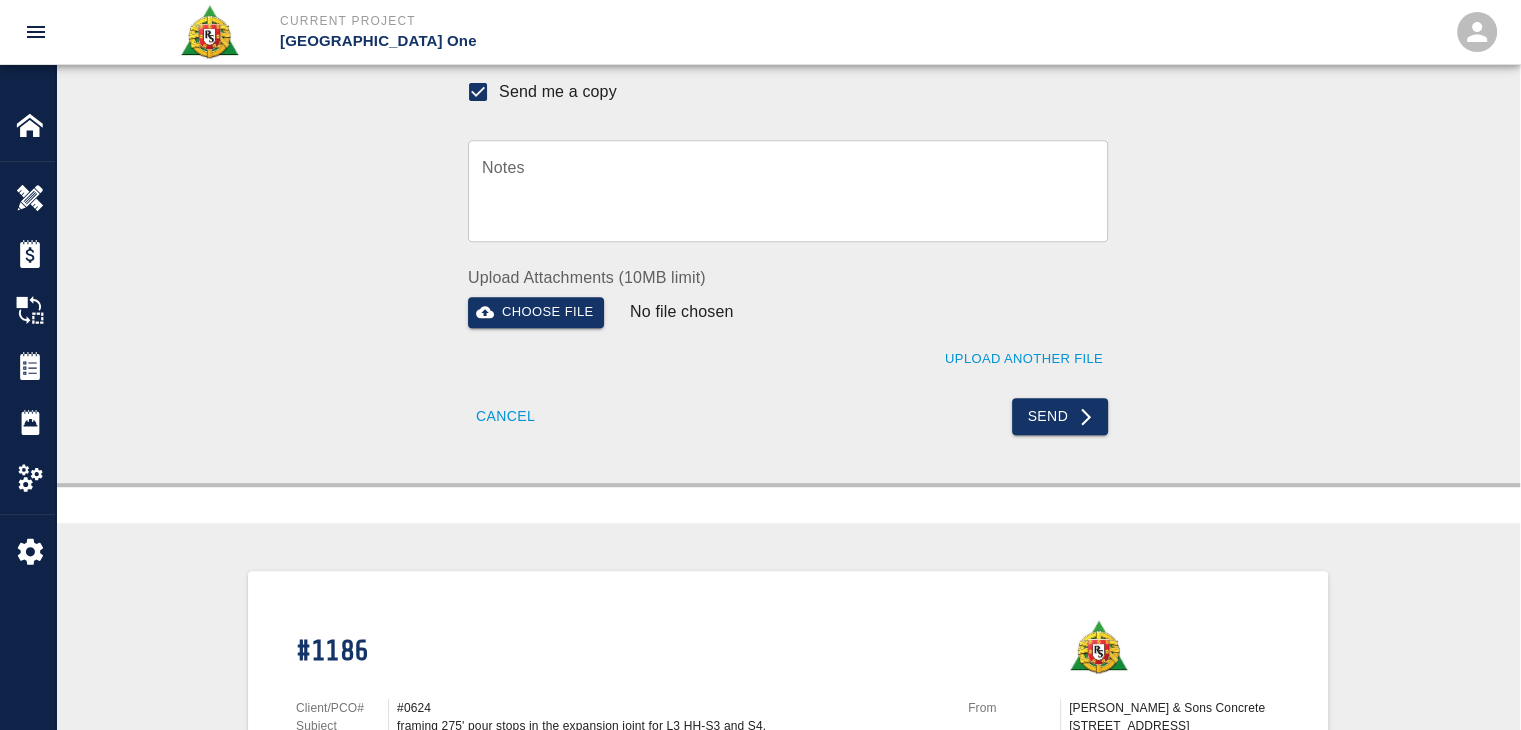scroll, scrollTop: 840, scrollLeft: 0, axis: vertical 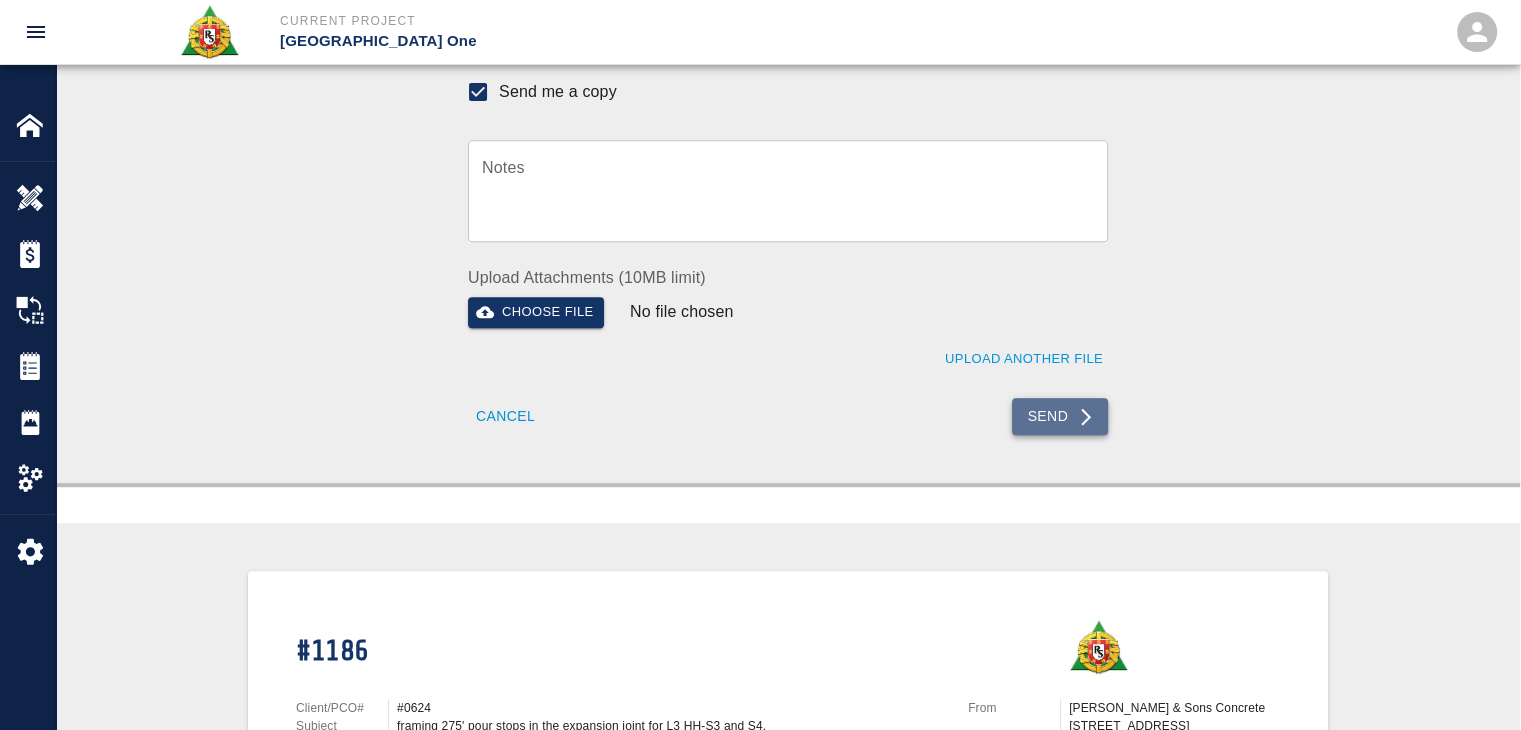 click on "Send" at bounding box center (1060, 416) 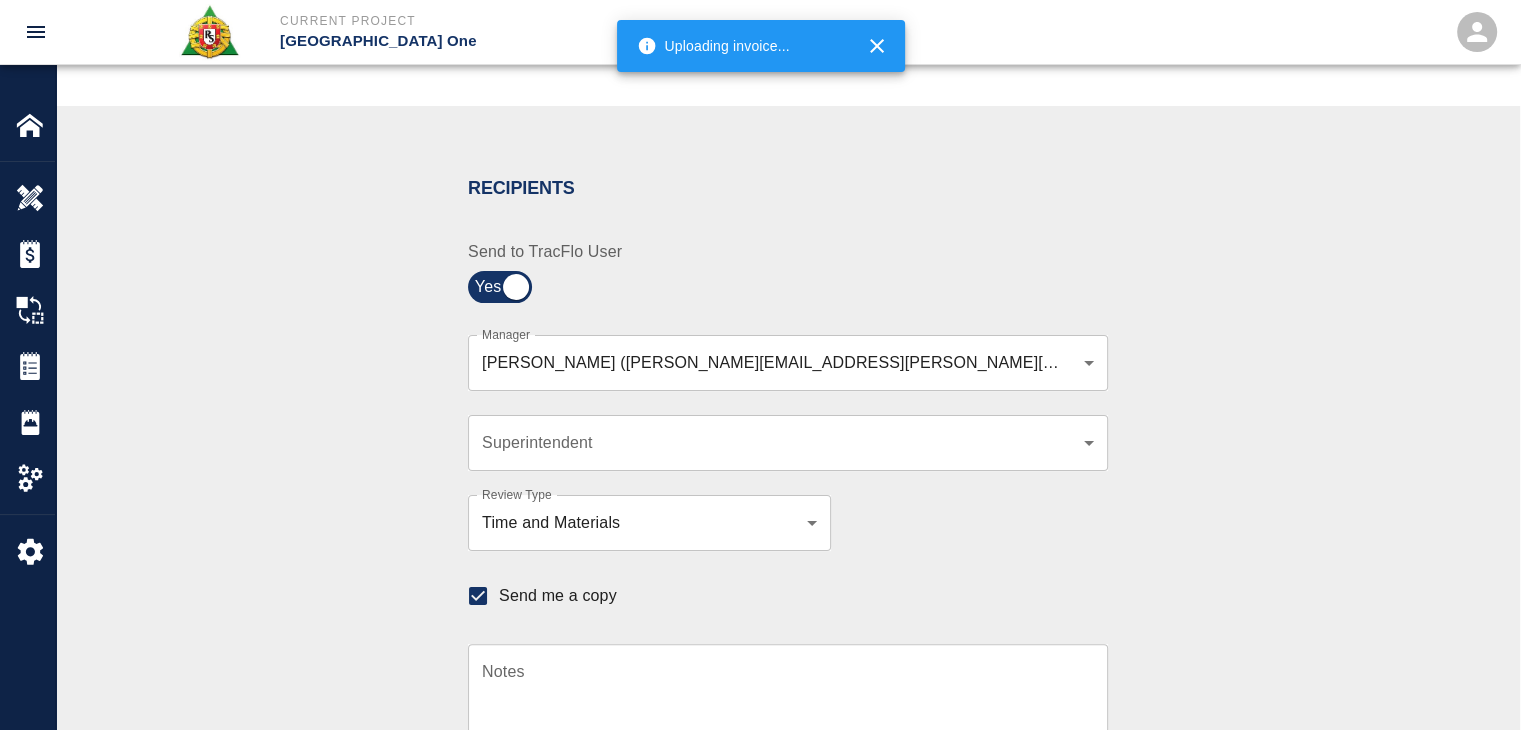 scroll, scrollTop: 272, scrollLeft: 0, axis: vertical 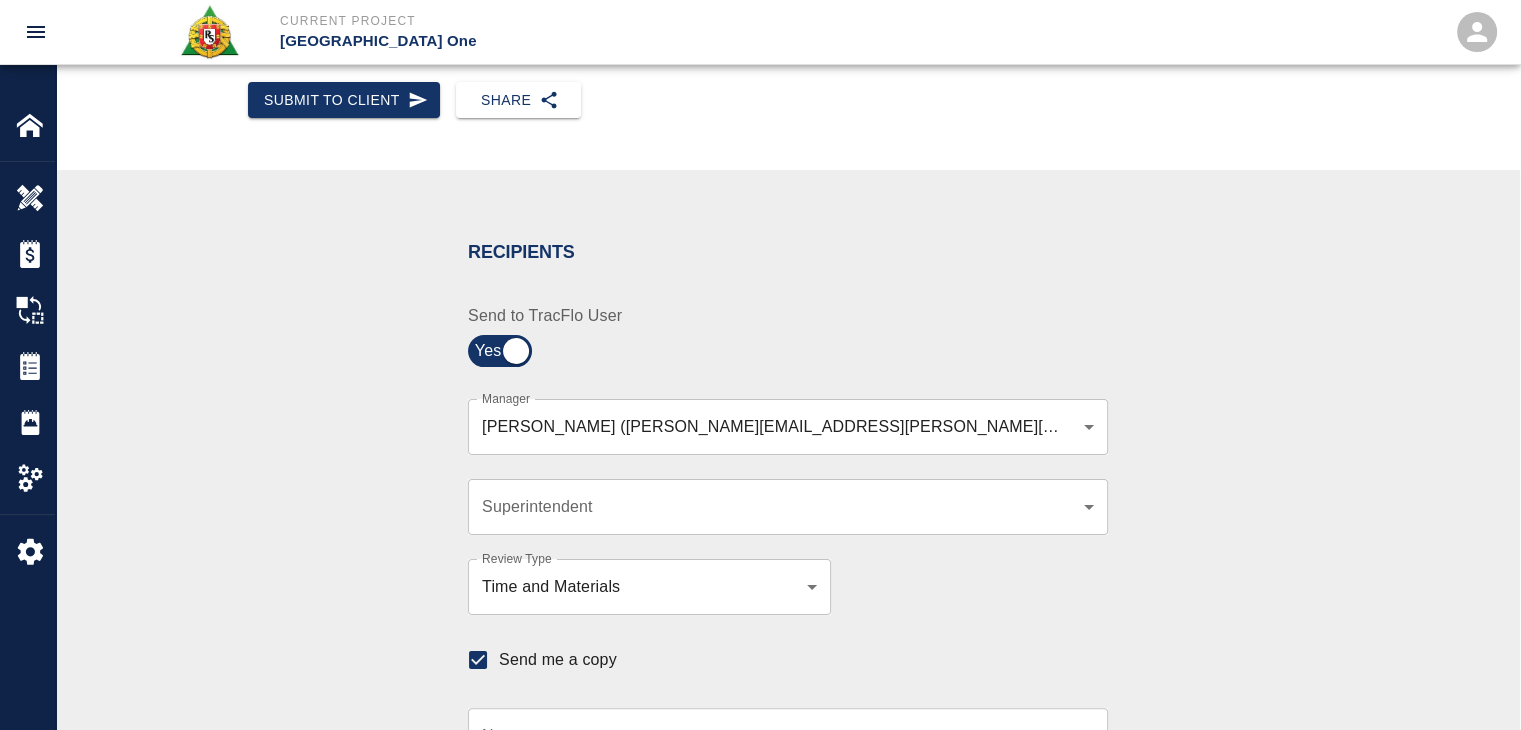 type 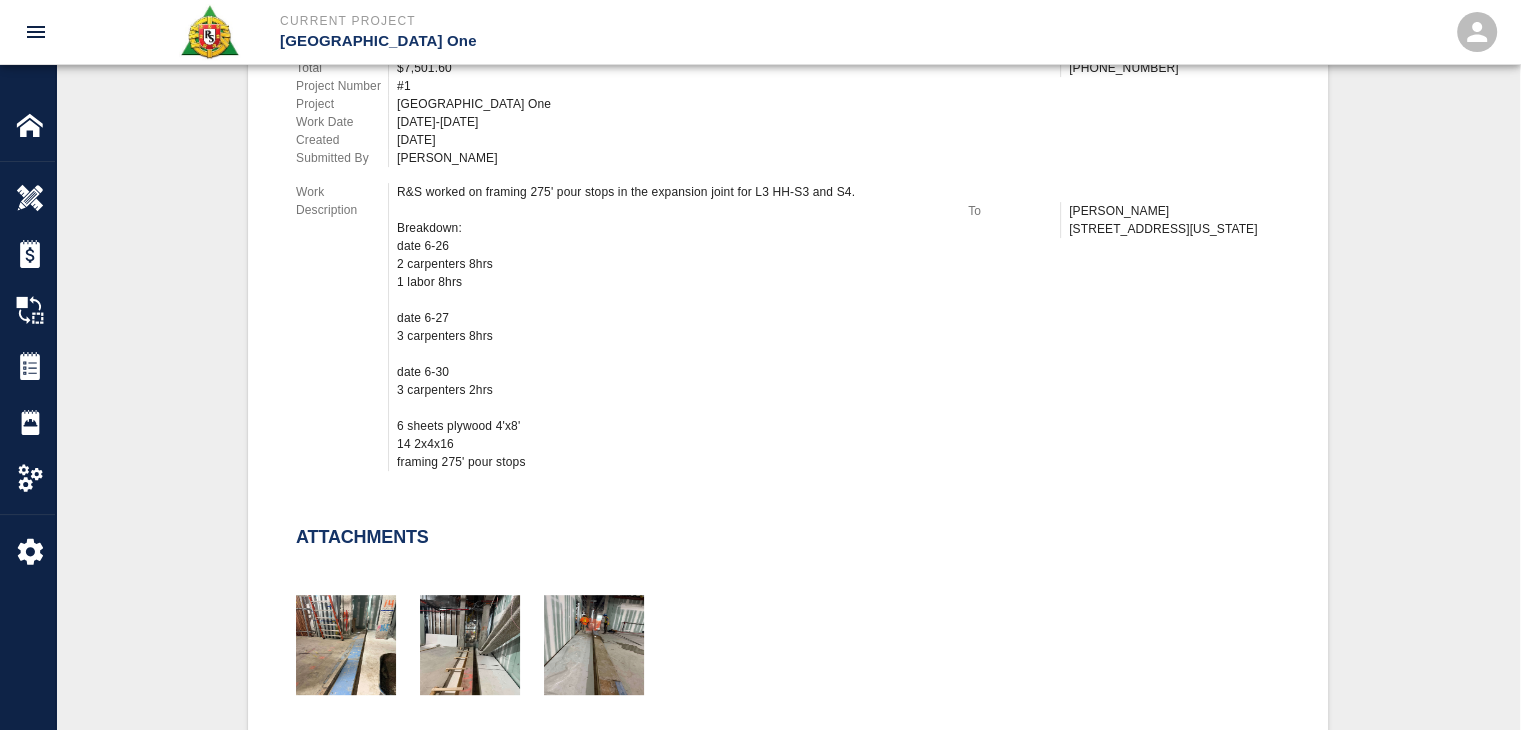 scroll, scrollTop: 0, scrollLeft: 0, axis: both 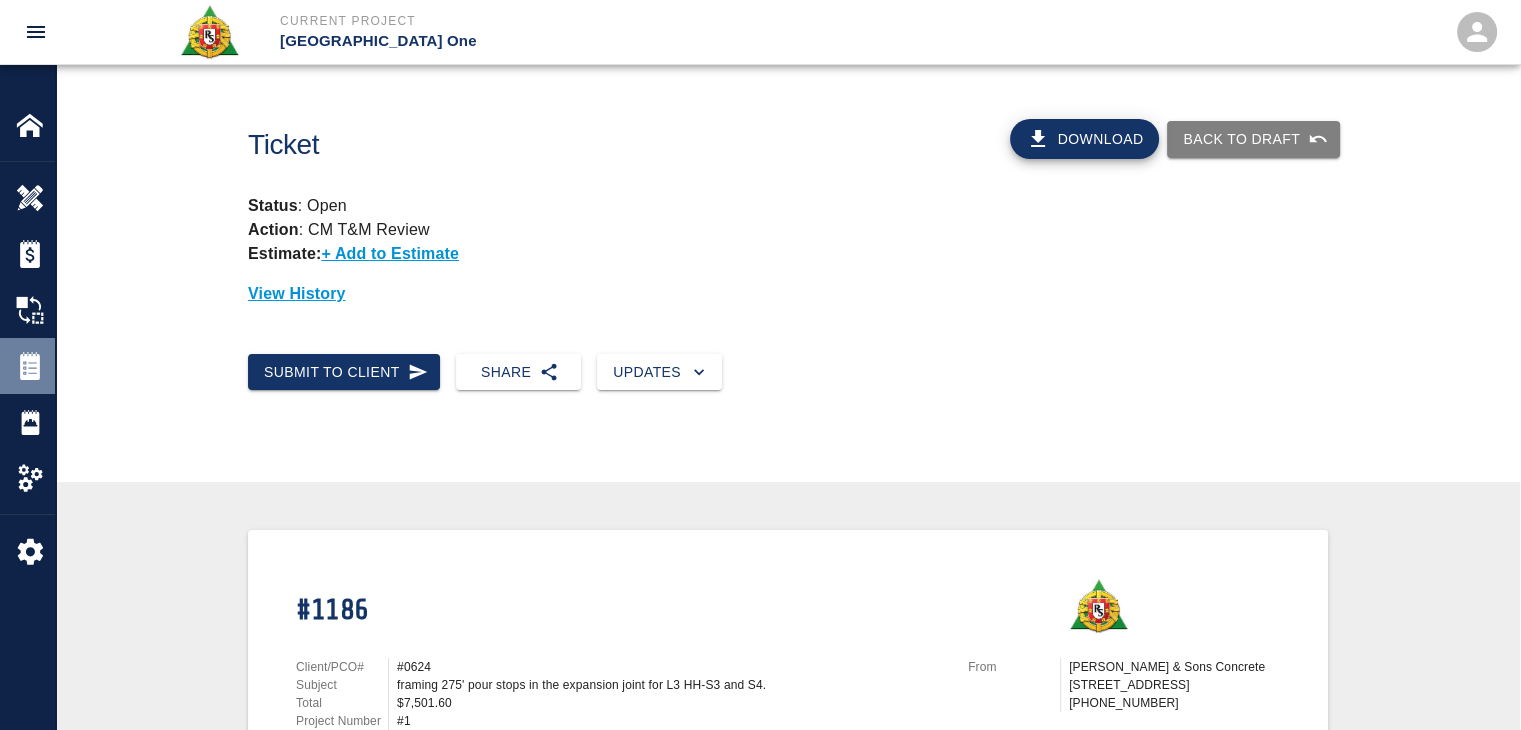 click at bounding box center (30, 366) 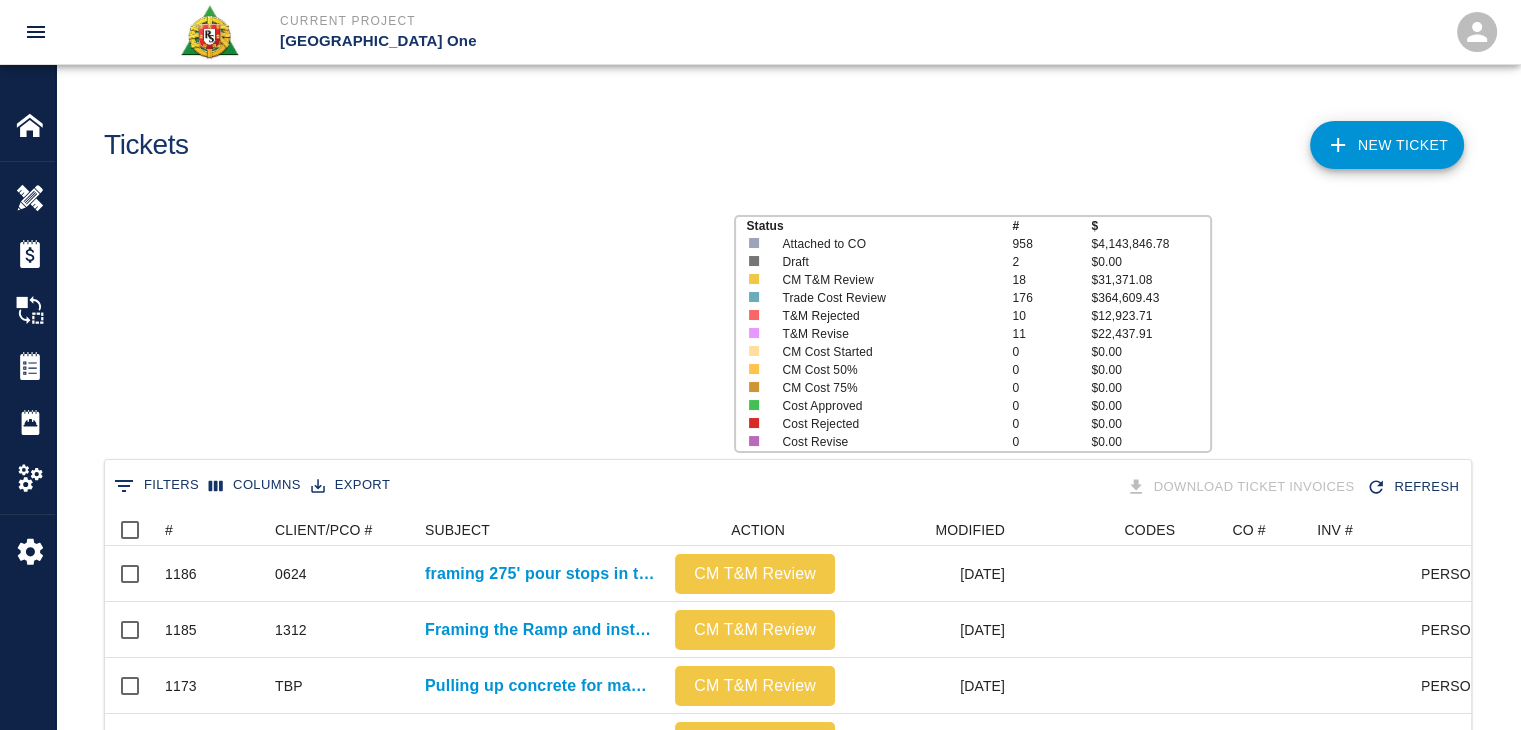 scroll, scrollTop: 16, scrollLeft: 16, axis: both 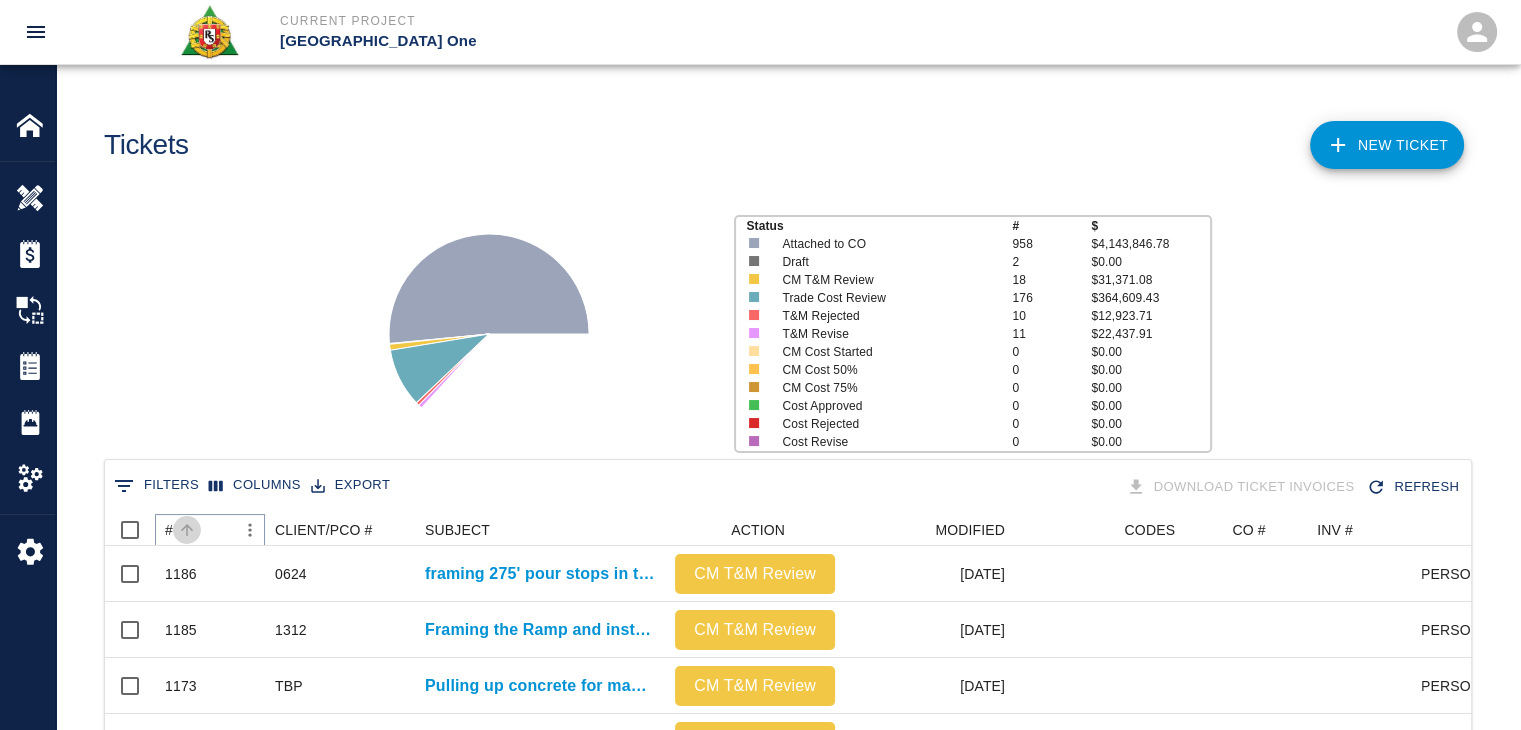 click 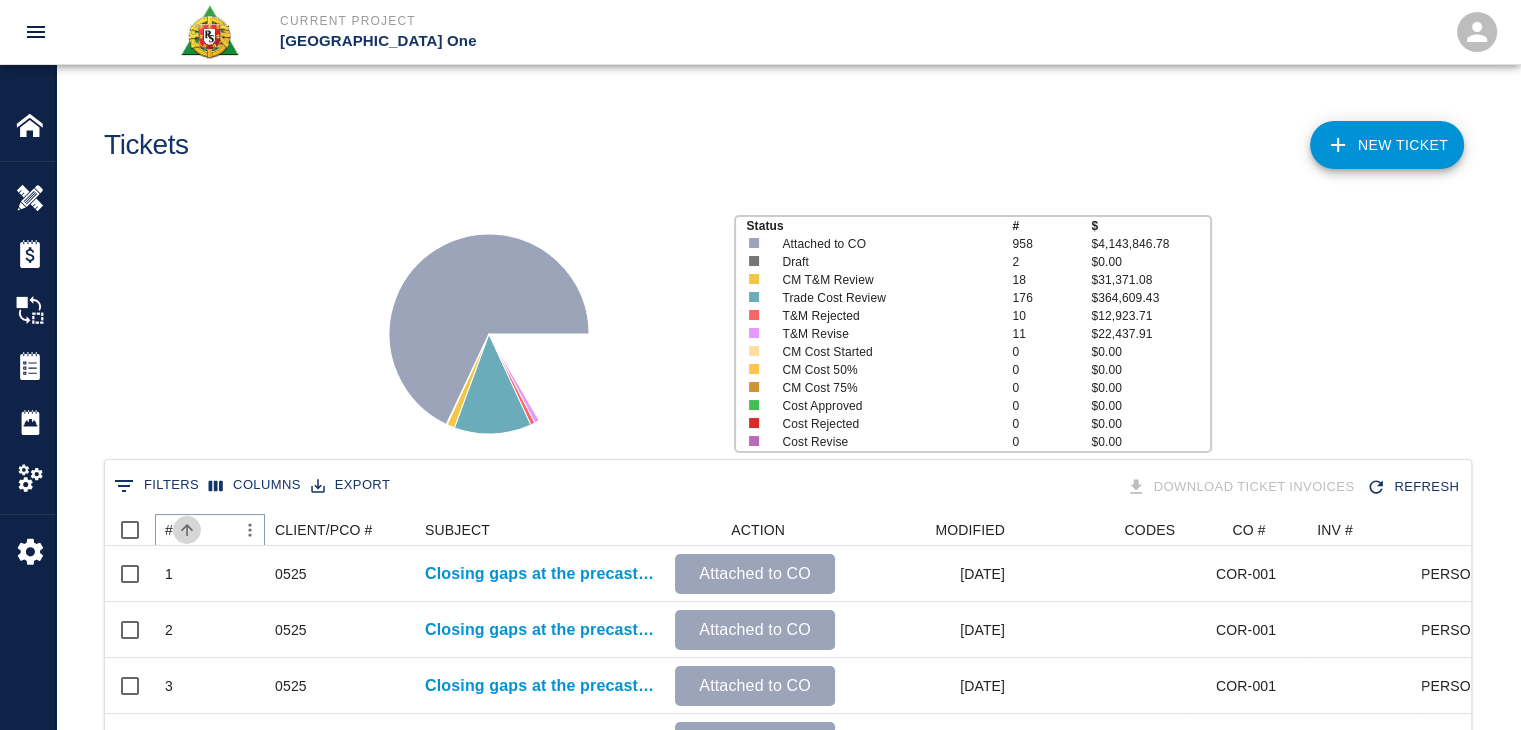 click 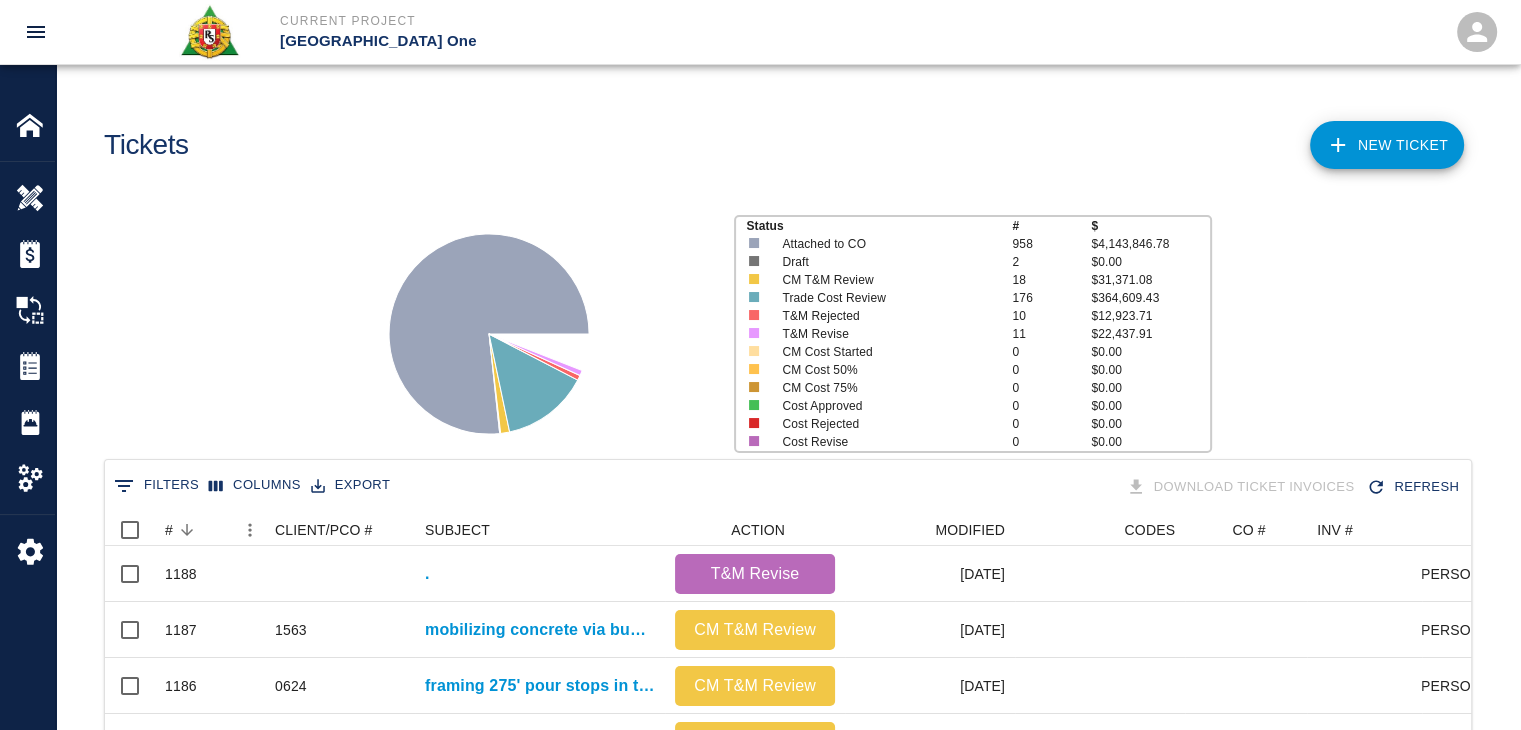 click on "Status # $ Attached to CO 958 $4,143,846.78 Draft 2 $0.00 CM T&M Review 18 $31,371.08 Trade Cost Review 176 $364,609.43 T&M Rejected 10 $12,923.71 T&M Revise 11 $22,437.91 CM Cost Started 0 $0.00 CM Cost 50% 0 $0.00 CM Cost 75% 0 $0.00 Cost Approved 0 $0.00 Cost Rejected 0 $0.00 Cost Revise 0 $0.00" at bounding box center [780, 326] 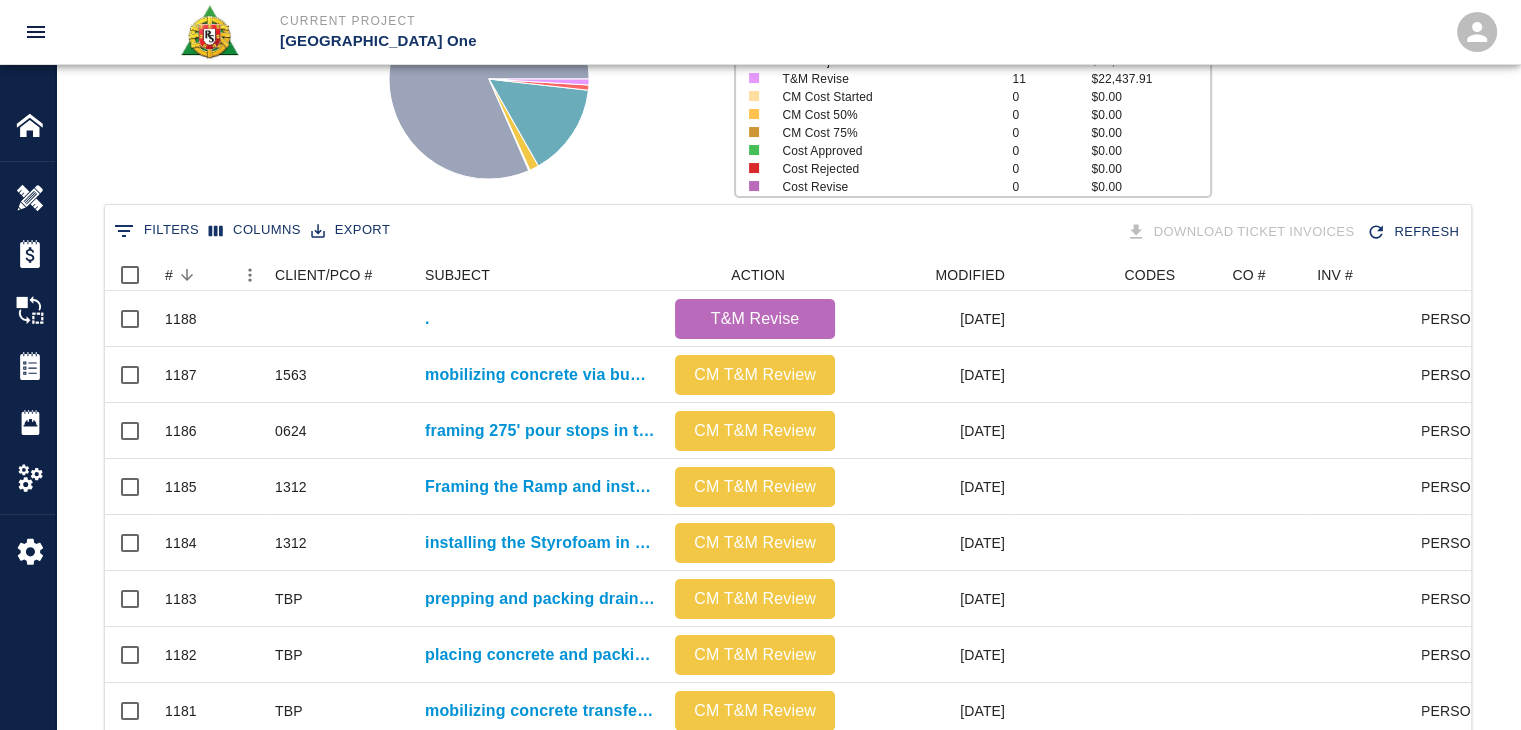 scroll, scrollTop: 256, scrollLeft: 0, axis: vertical 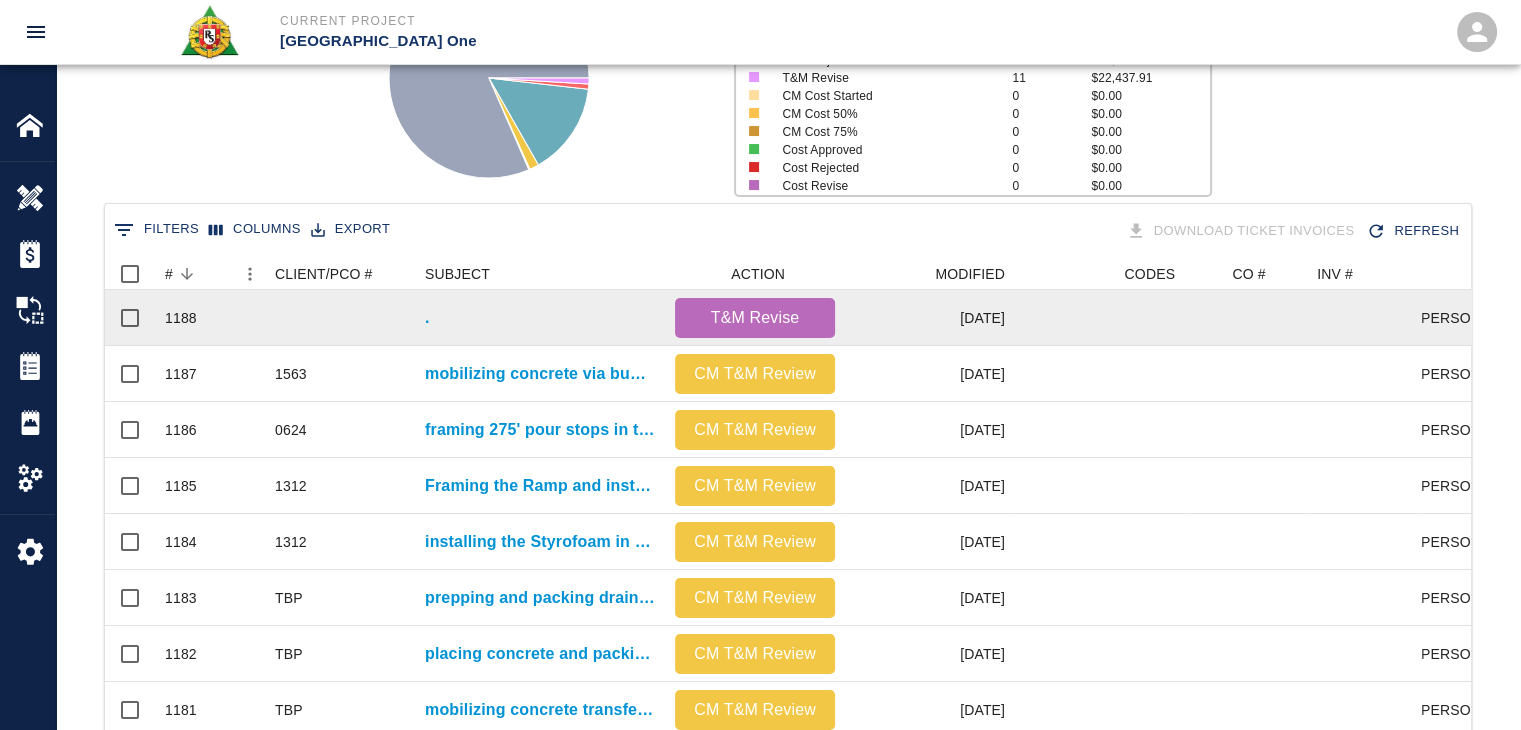click on "T&M Revise" at bounding box center [755, 318] 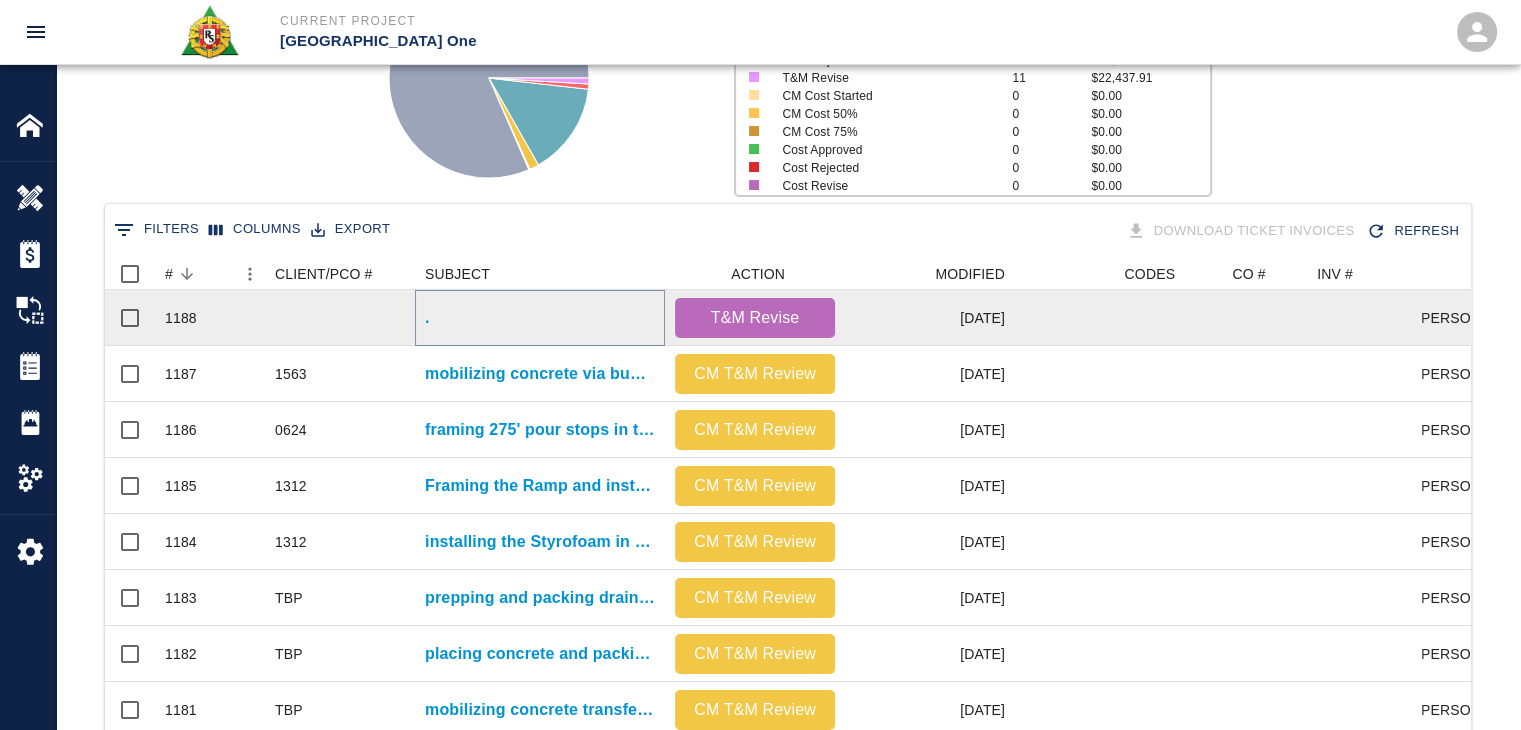click on "." at bounding box center [427, 318] 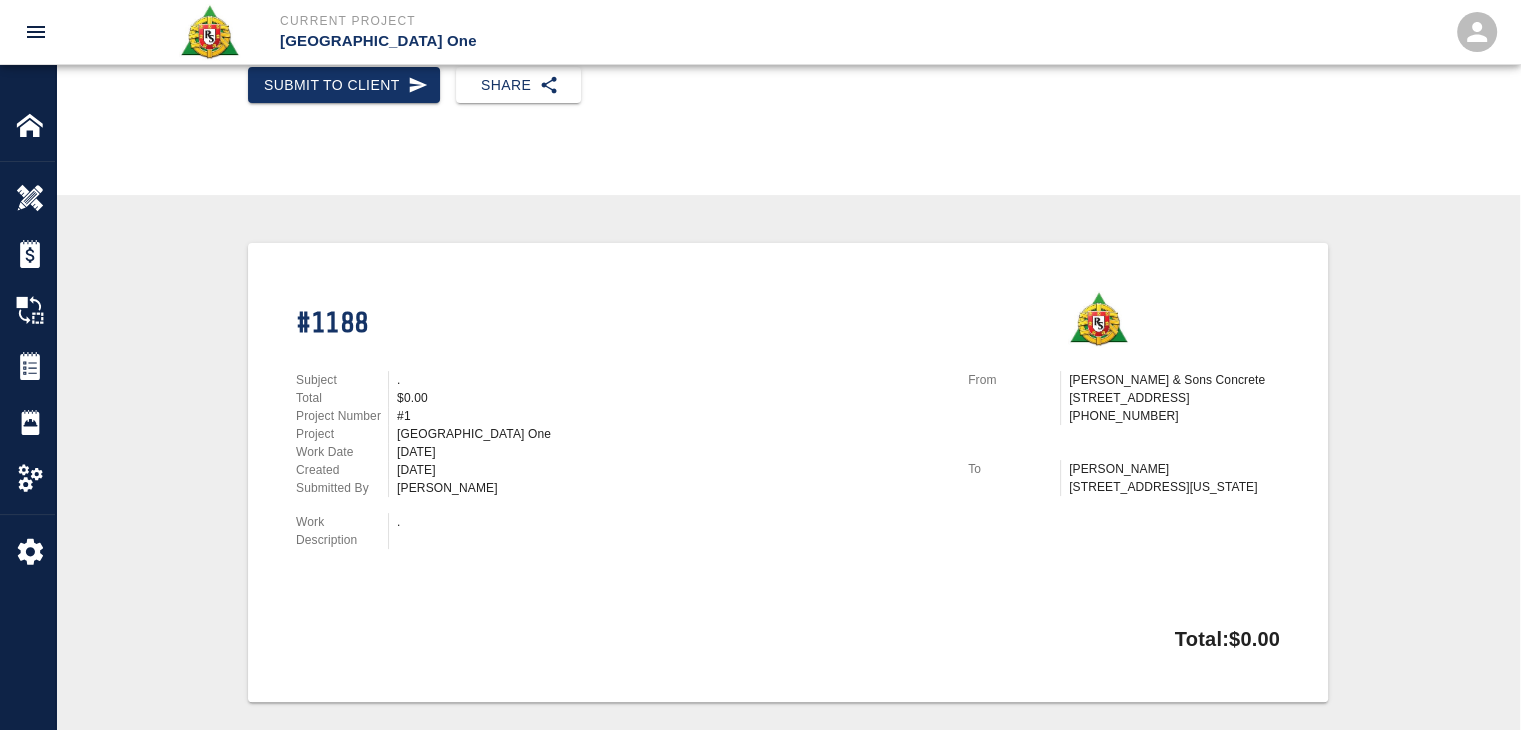 scroll, scrollTop: 288, scrollLeft: 0, axis: vertical 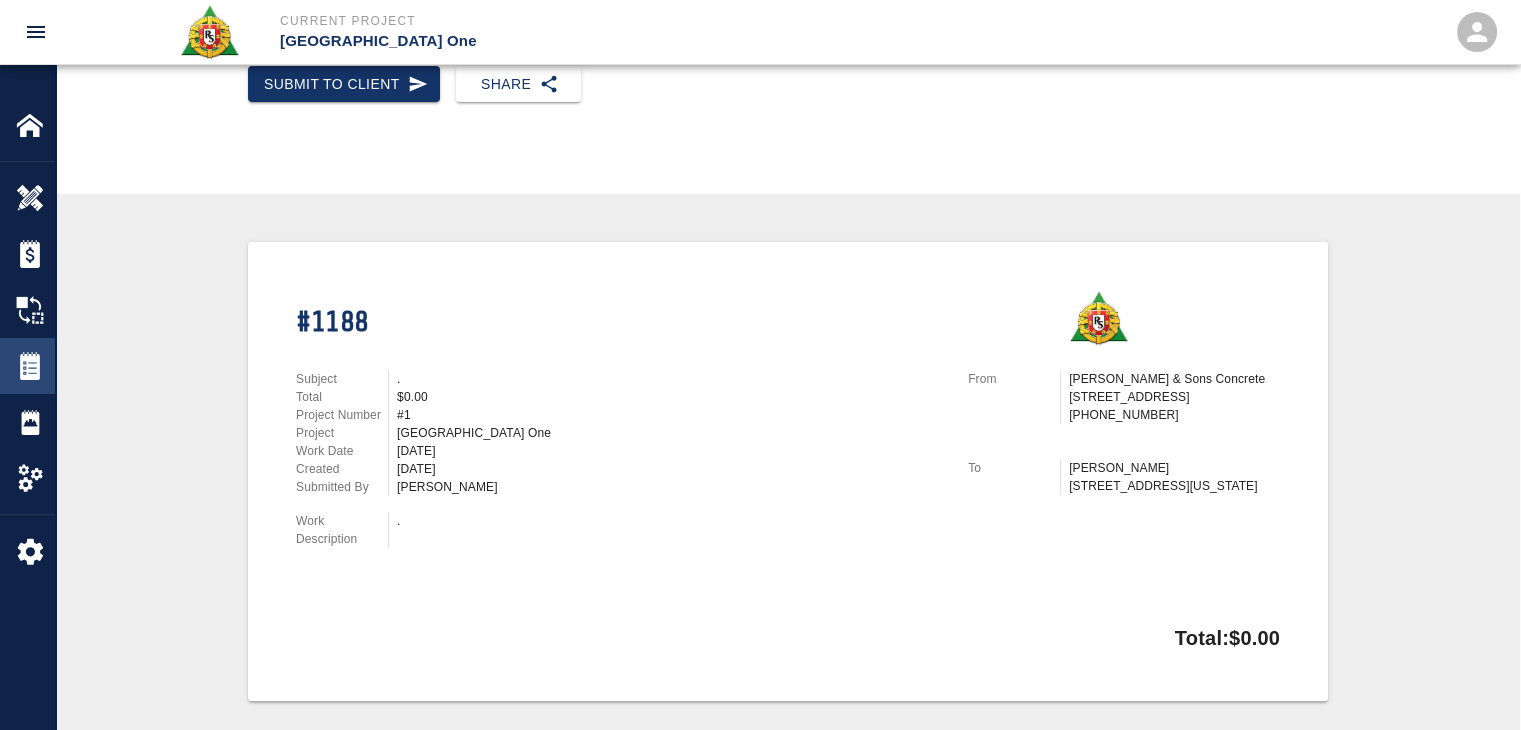 click at bounding box center [30, 366] 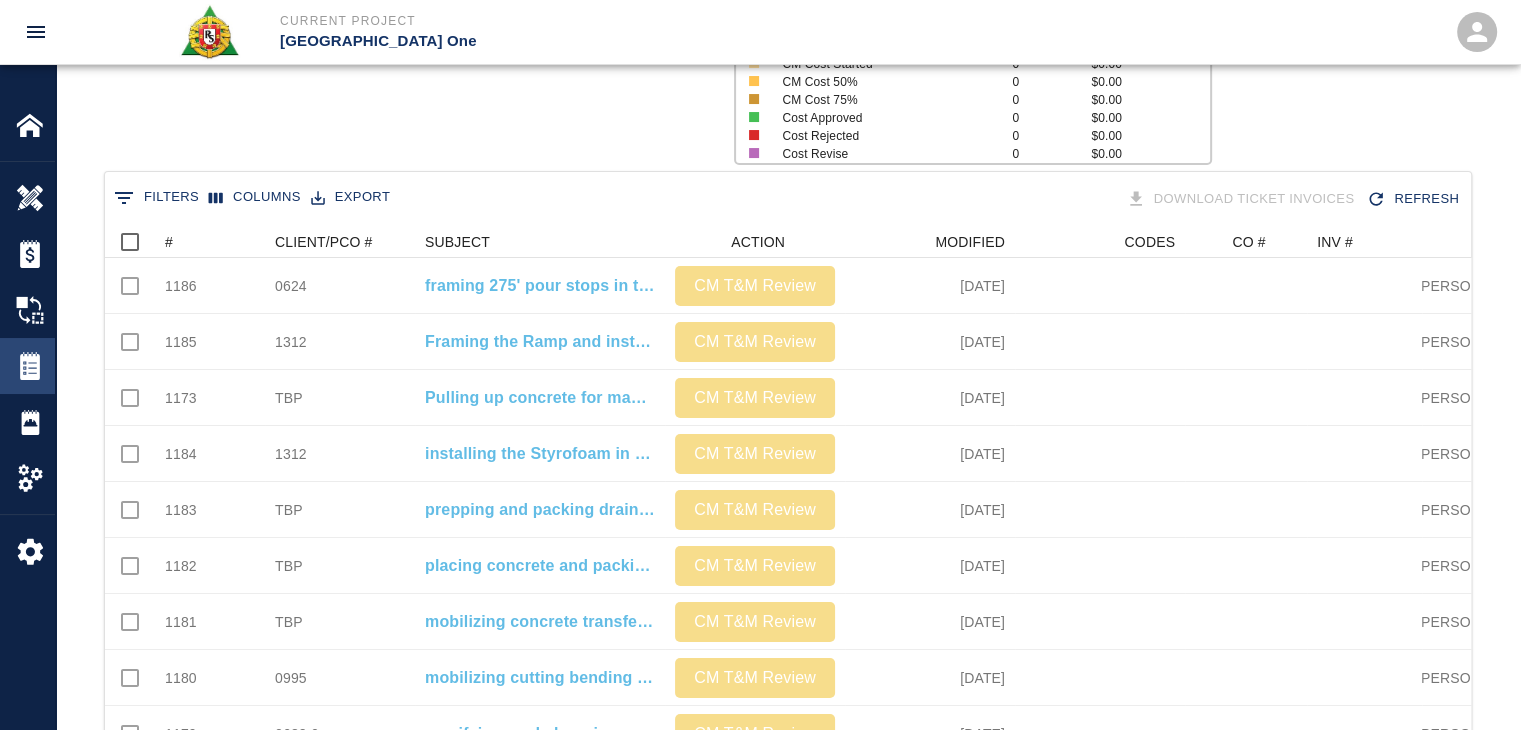 scroll, scrollTop: 0, scrollLeft: 0, axis: both 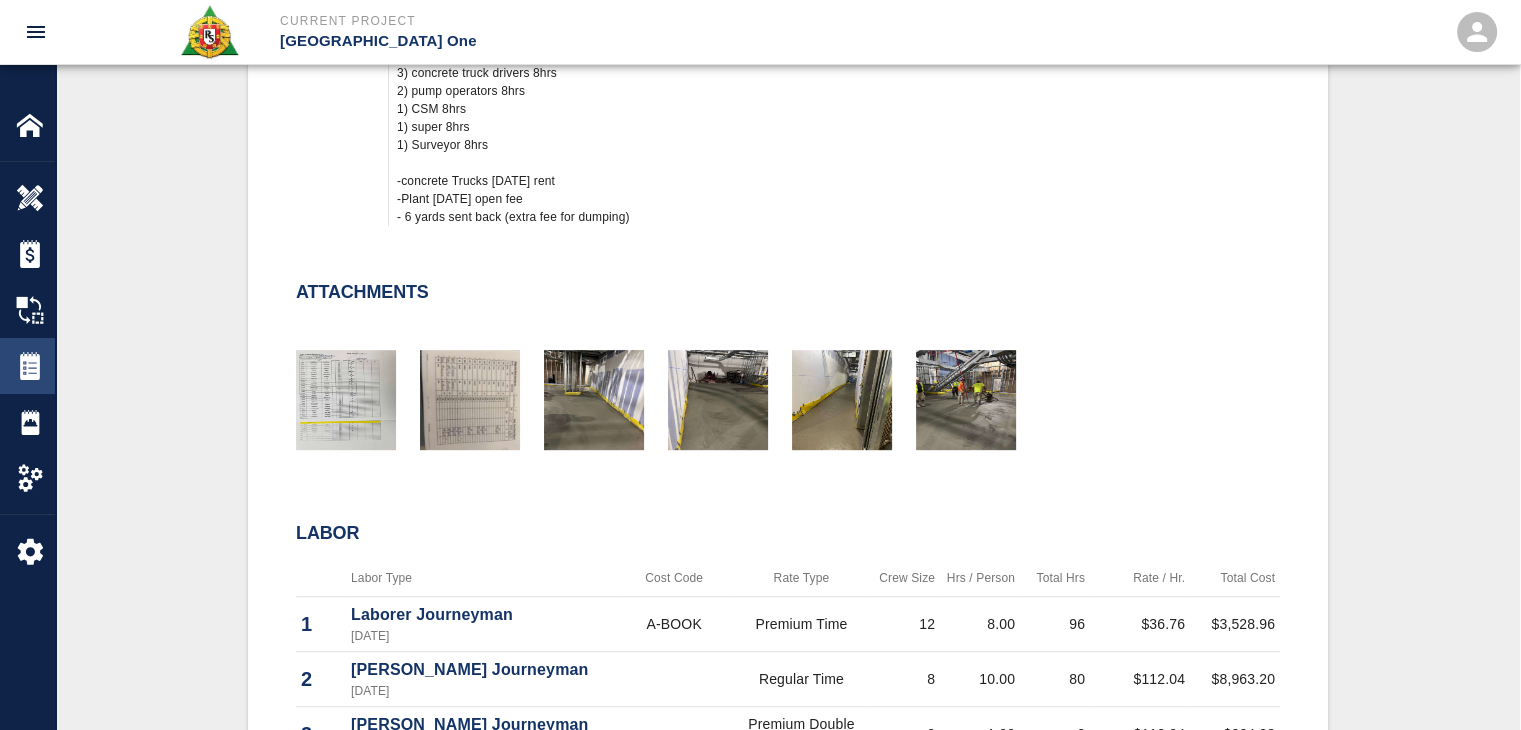 click on "Tickets" at bounding box center [27, 366] 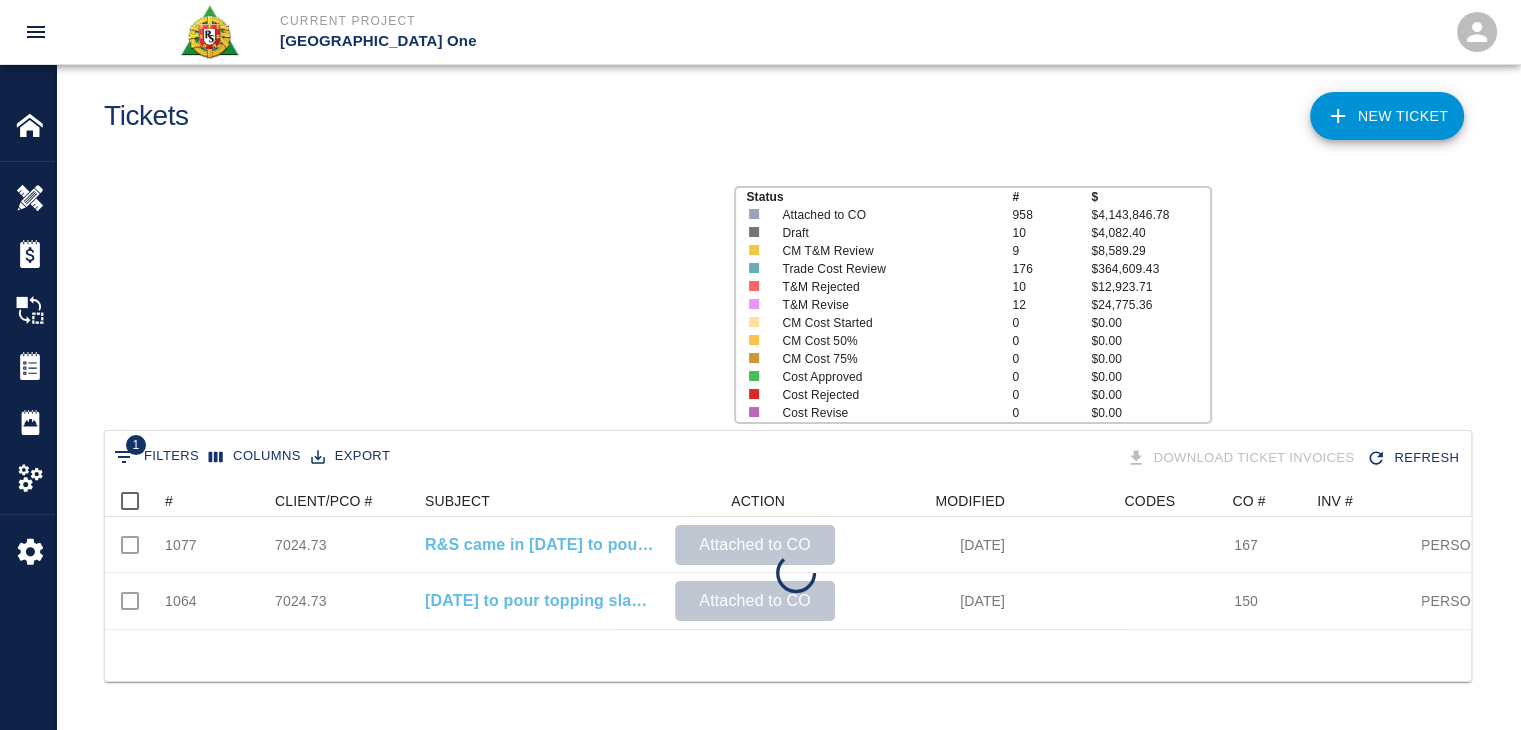 scroll, scrollTop: 0, scrollLeft: 0, axis: both 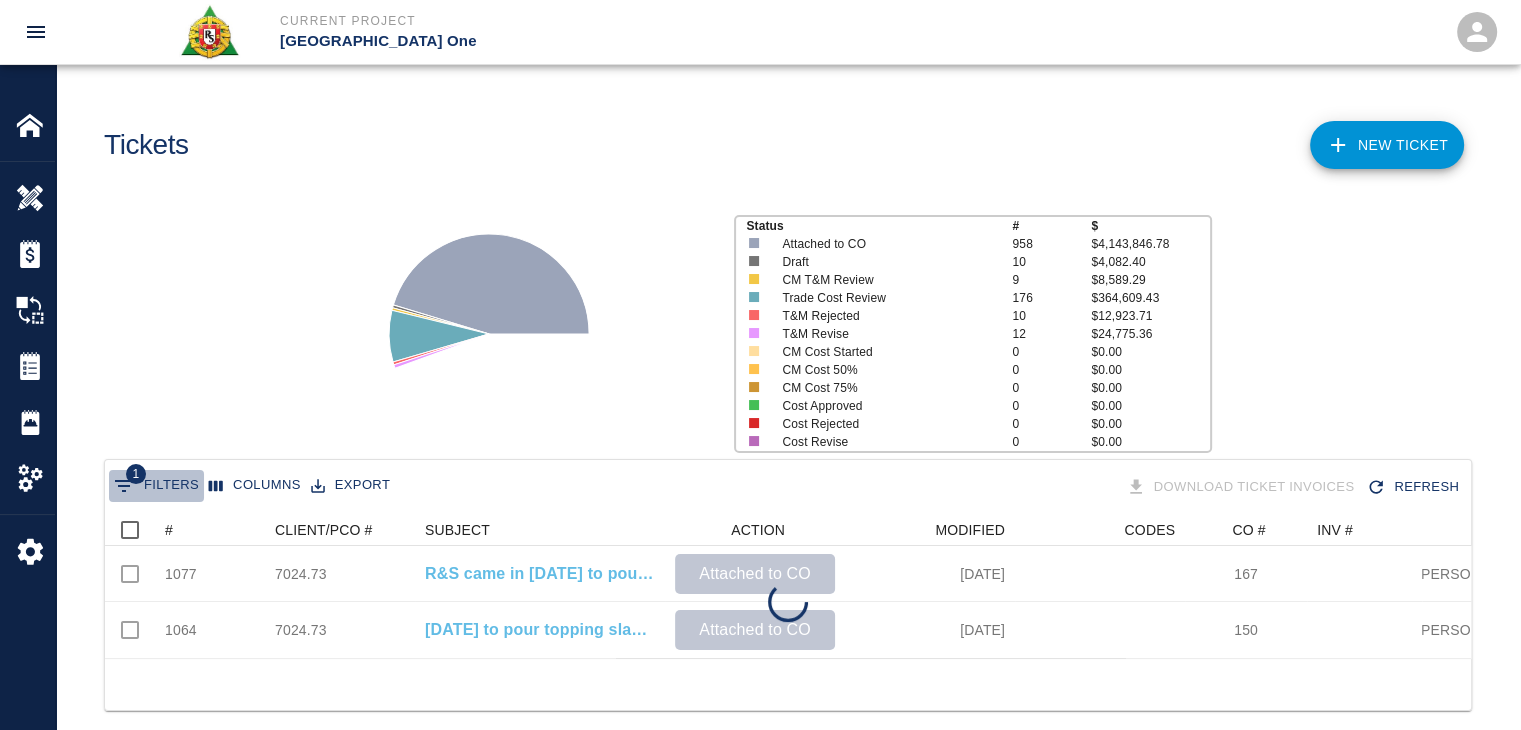 click on "1 Filters" at bounding box center (156, 486) 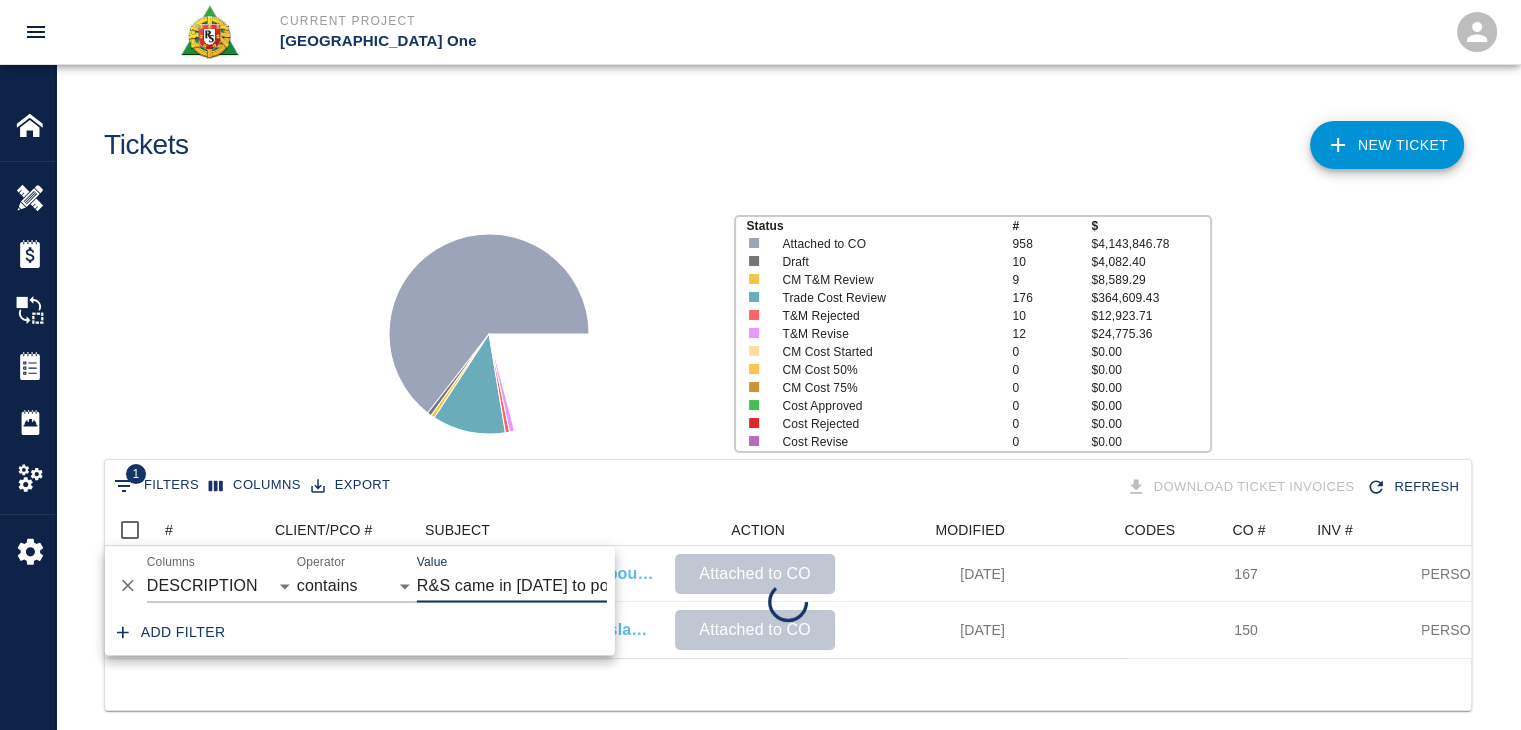 scroll, scrollTop: 0, scrollLeft: 239, axis: horizontal 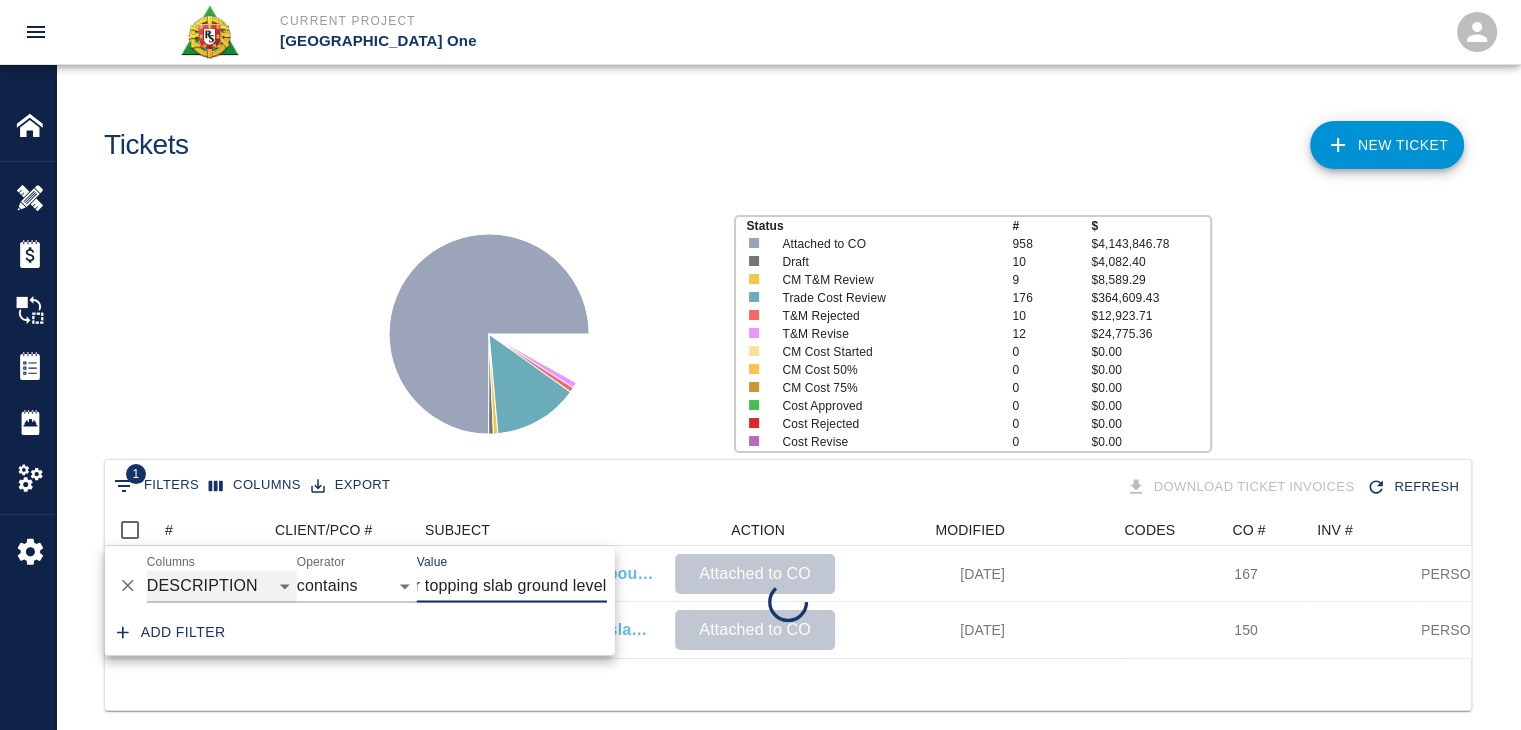 click on "ID # CLIENT/PCO # SUBJECT DESCRIPTION ACTION WORK MODIFIED CREATED CODES CO # INV # INBOX TOTAL CLOSED SUBMITTED APPROVED DATE CM COST APPROVED" at bounding box center [222, 586] 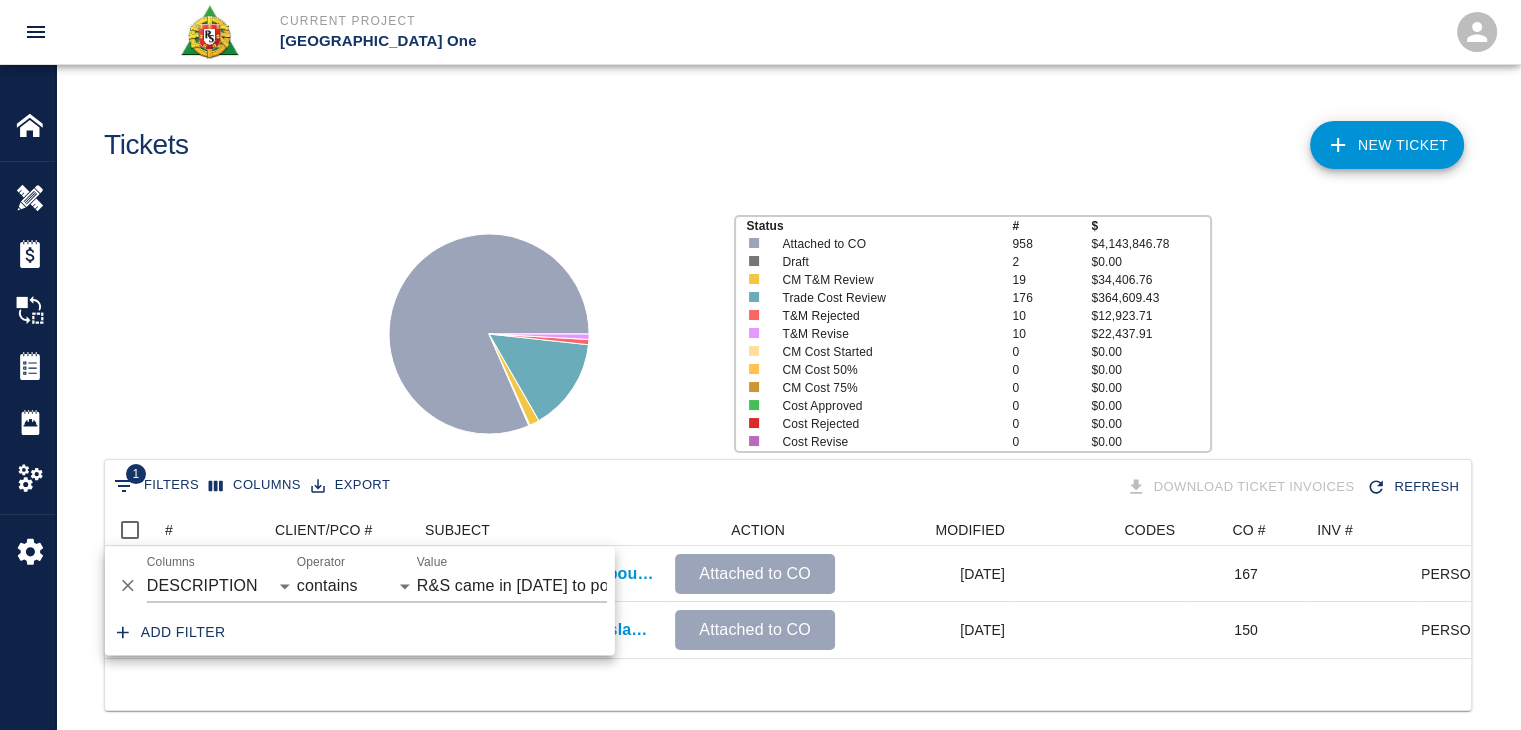 click on "Tickets NEW TICKET Status # $ Attached to CO 958 $4,143,846.78 Draft 2 $0.00 CM T&M Review 19 $34,406.76 Trade Cost Review 176 $364,609.43 T&M Rejected 10 $12,923.71 T&M Revise 10 $22,437.91 CM Cost Started 0 $0.00 CM Cost 50% 0 $0.00 CM Cost 75% 0 $0.00 Cost Approved 0 $0.00 Cost Rejected 0 $0.00 Cost Revise 0 $0.00 1 Filters Columns Export Download Ticket Invoices Refresh # CLIENT/PCO # SUBJECT ACTION MODIFIED CODES CO # INV # INBOX TOTAL 1077 7024.73 R&S came in on Saturday to pour topping slab ground level pour - 2 L1 CBP, All This is the Manpower plus other Saturday fees: Attached to CO 07/07/2025 167 Manny Barros $25,734.52 1064 7024.73 Saturday to pour topping slab ground level, All This is the estimate Manpower plus other Saturday fees: Attached to CO 06/13/2025 150 Manny Barros $27,212.76" at bounding box center [788, 365] 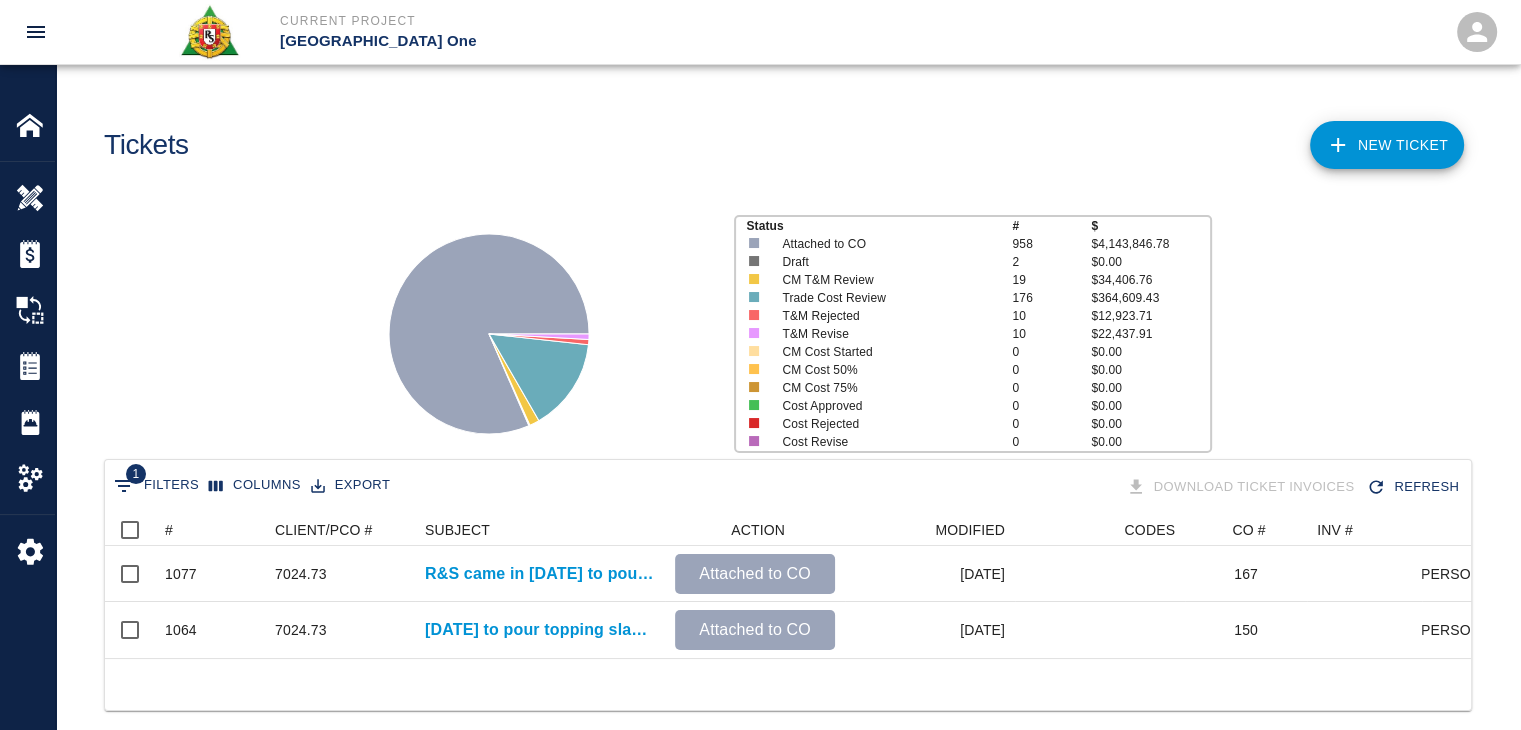 click on "1 Filters" at bounding box center (156, 486) 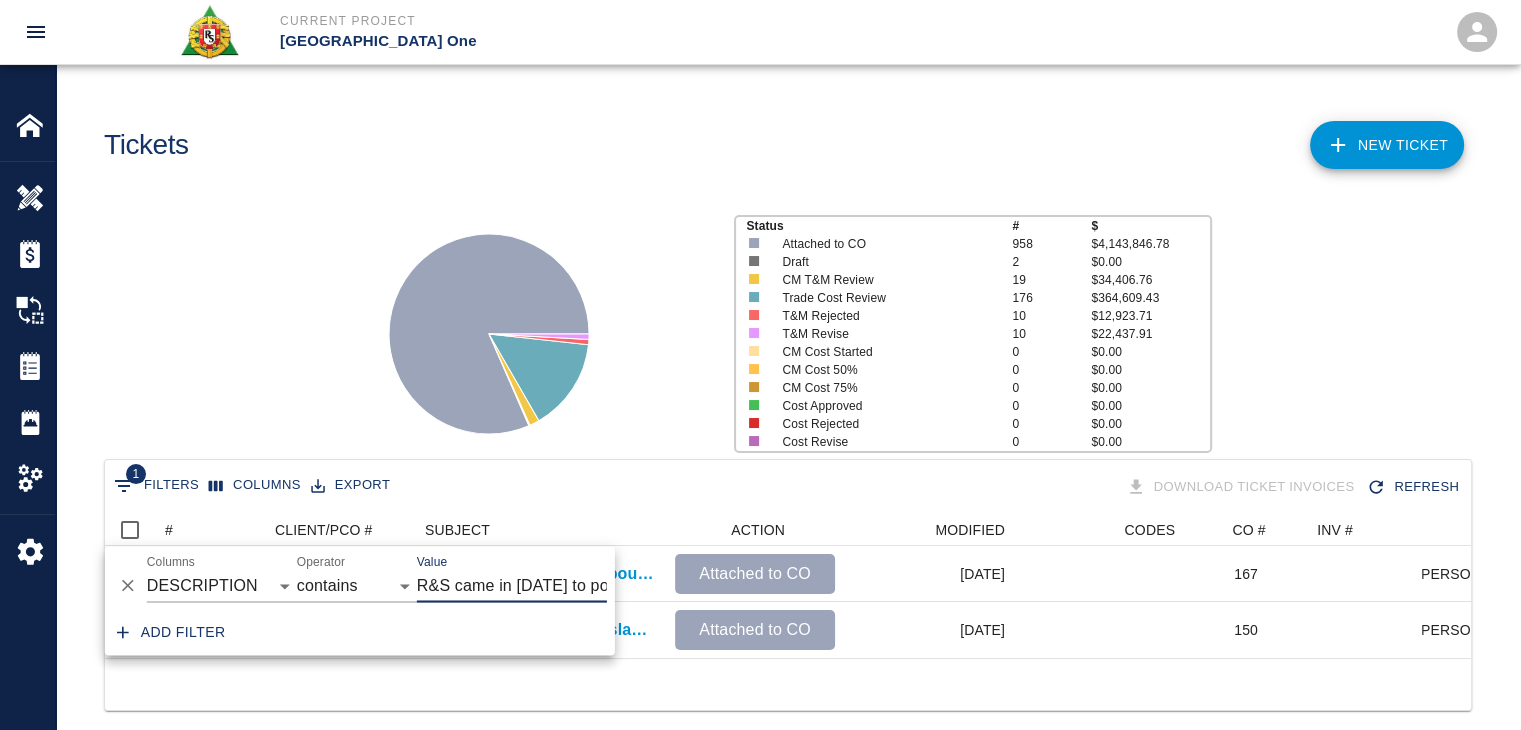 scroll, scrollTop: 0, scrollLeft: 239, axis: horizontal 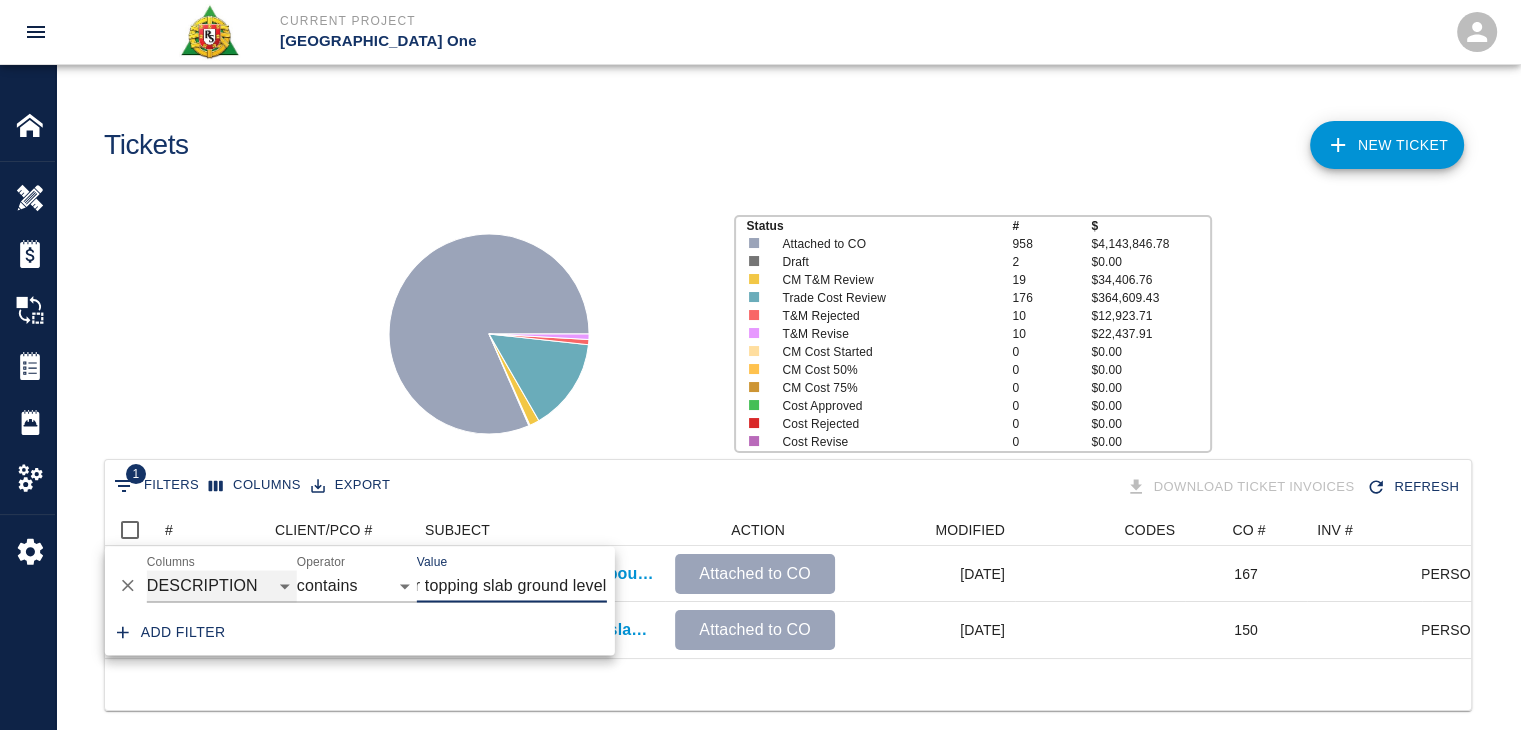 click on "ID # CLIENT/PCO # SUBJECT DESCRIPTION ACTION WORK MODIFIED CREATED CODES CO # INV # INBOX TOTAL CLOSED SUBMITTED APPROVED DATE CM COST APPROVED" at bounding box center (222, 586) 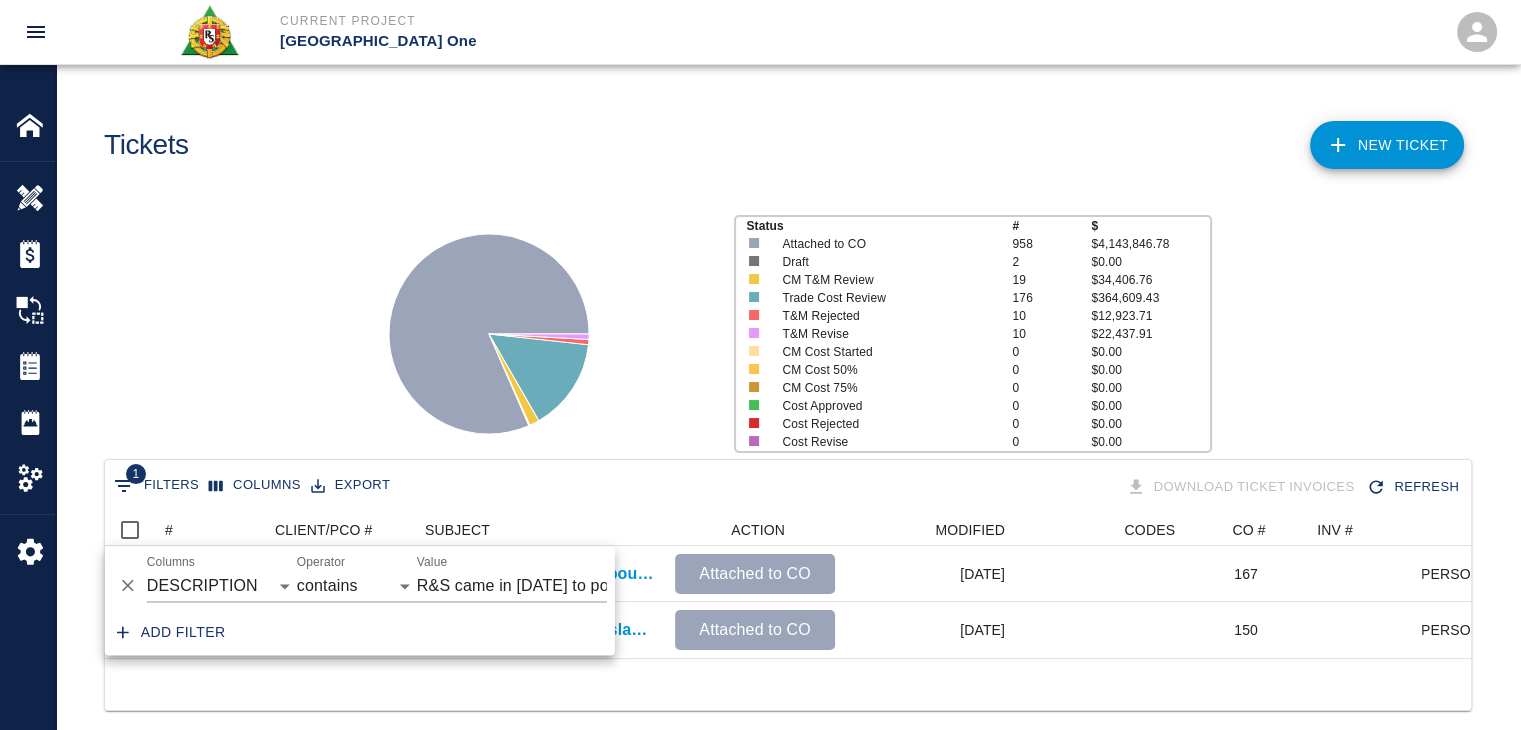 click 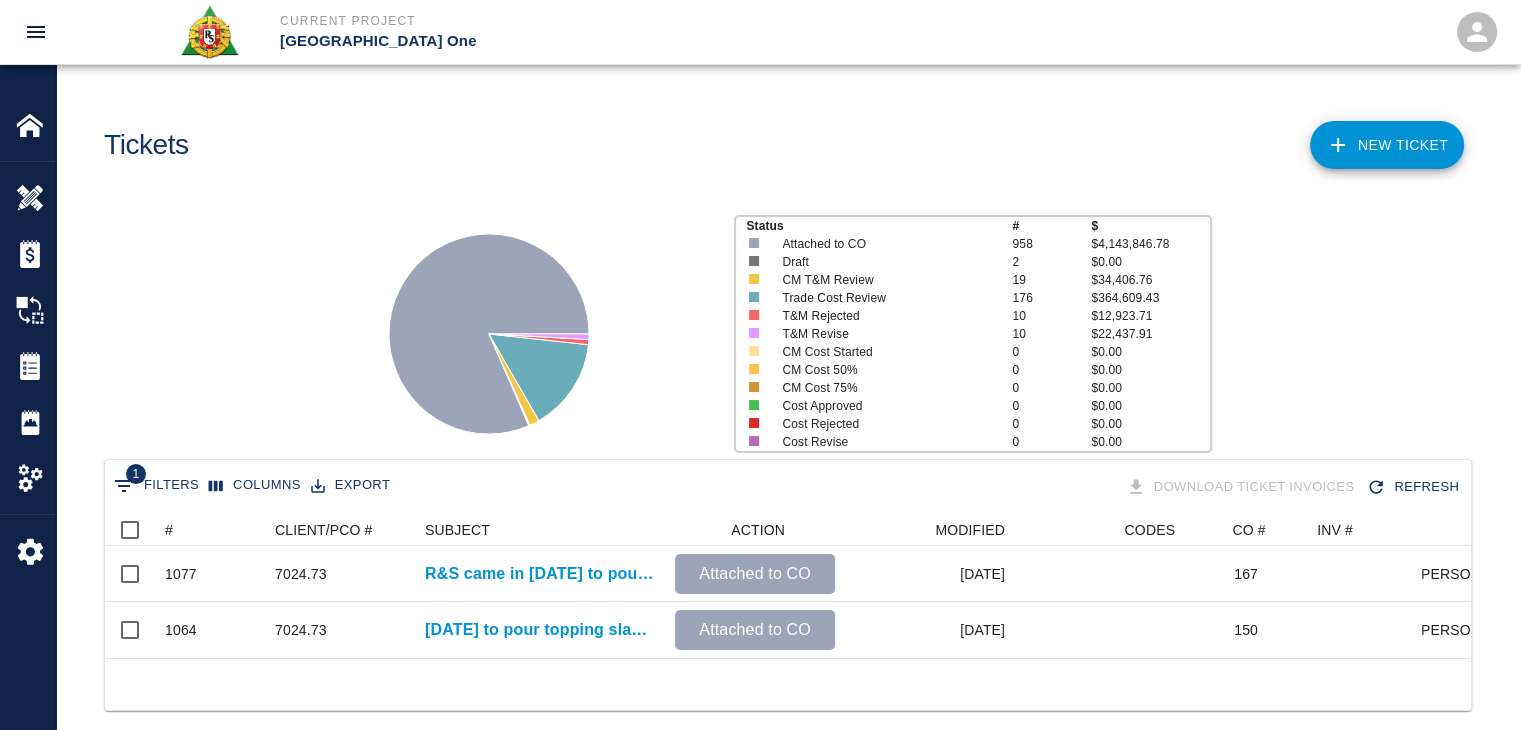 click on "1 Filters" at bounding box center (156, 486) 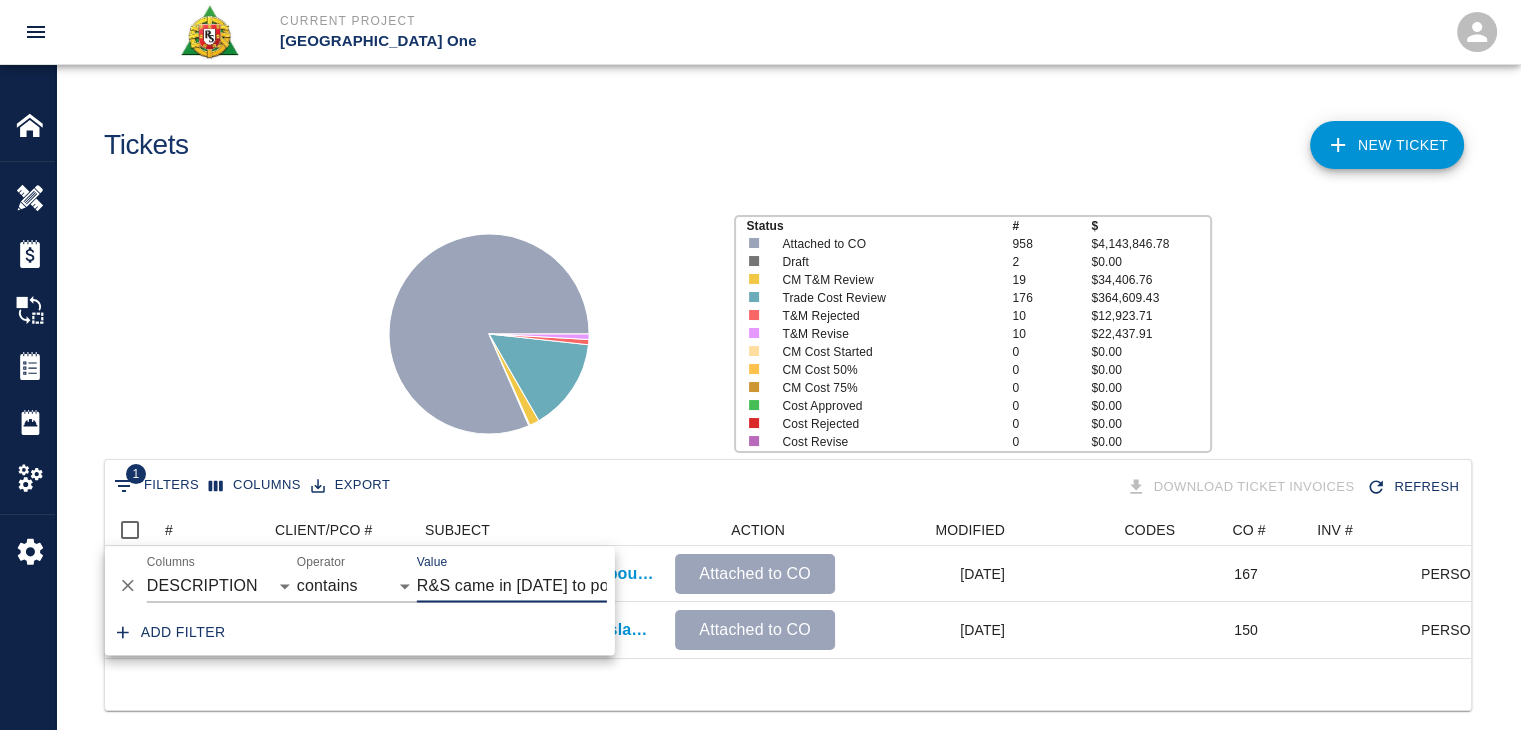 scroll, scrollTop: 0, scrollLeft: 239, axis: horizontal 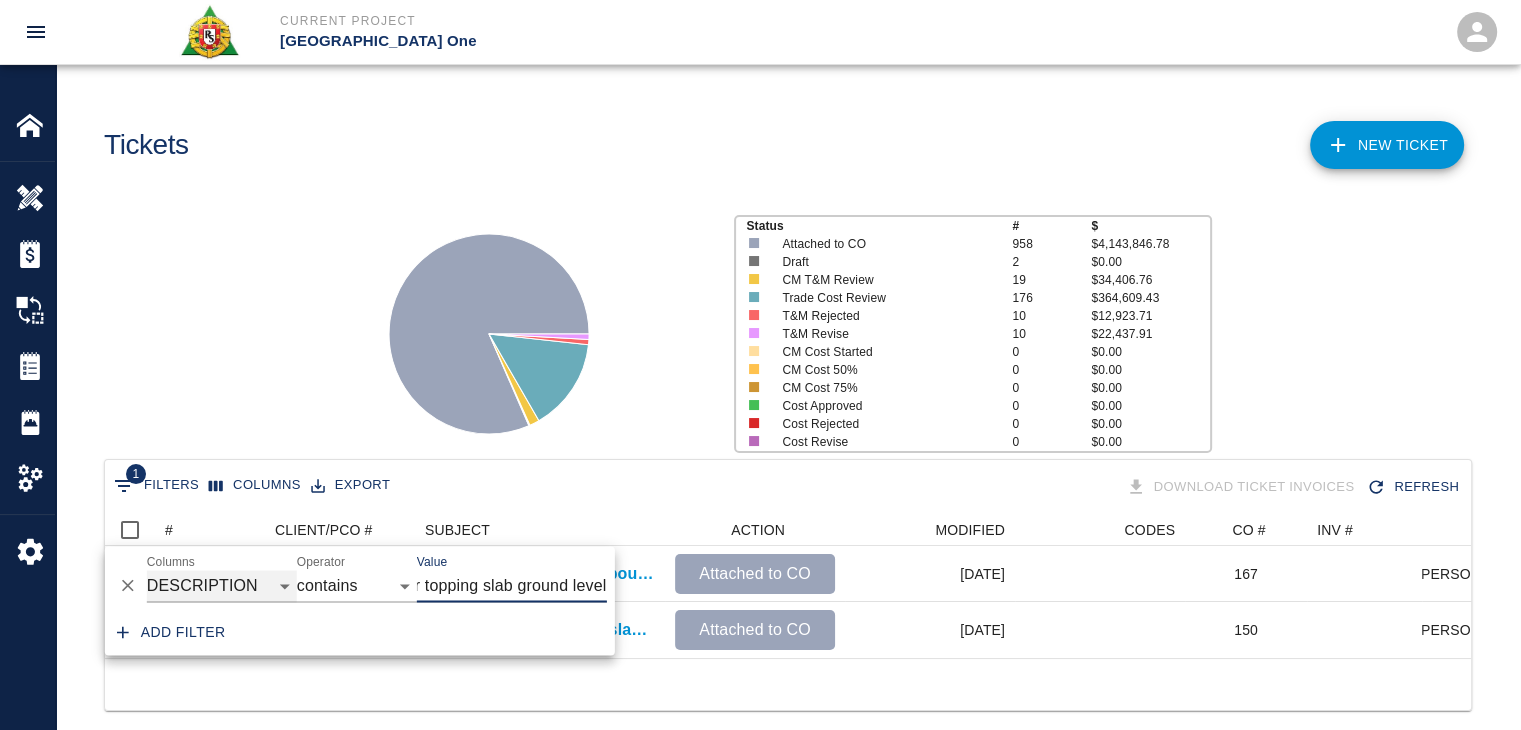click on "ID # CLIENT/PCO # SUBJECT DESCRIPTION ACTION WORK MODIFIED CREATED CODES CO # INV # INBOX TOTAL CLOSED SUBMITTED APPROVED DATE CM COST APPROVED" at bounding box center (222, 586) 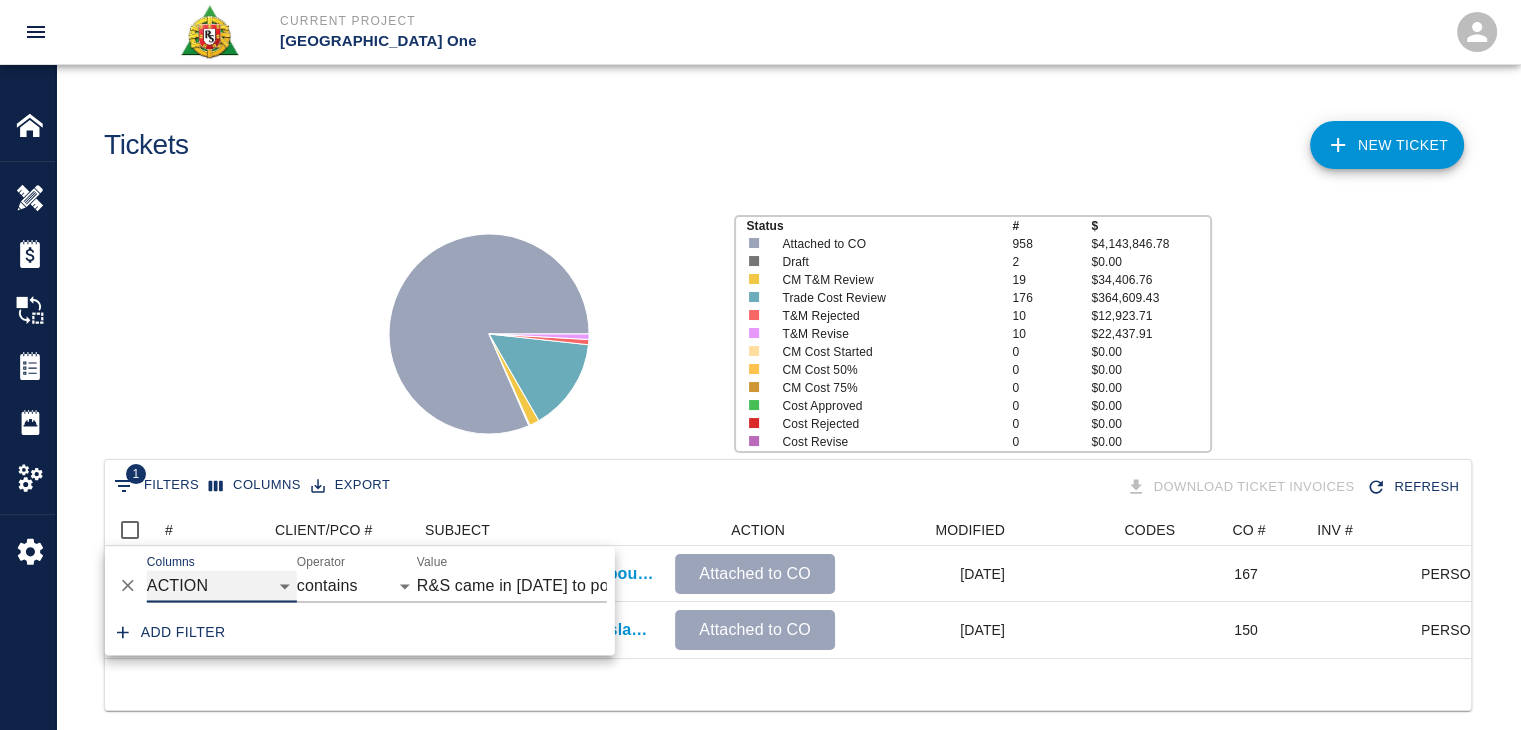 click on "ID # CLIENT/PCO # SUBJECT DESCRIPTION ACTION WORK MODIFIED CREATED CODES CO # INV # INBOX TOTAL CLOSED SUBMITTED APPROVED DATE CM COST APPROVED" at bounding box center (222, 586) 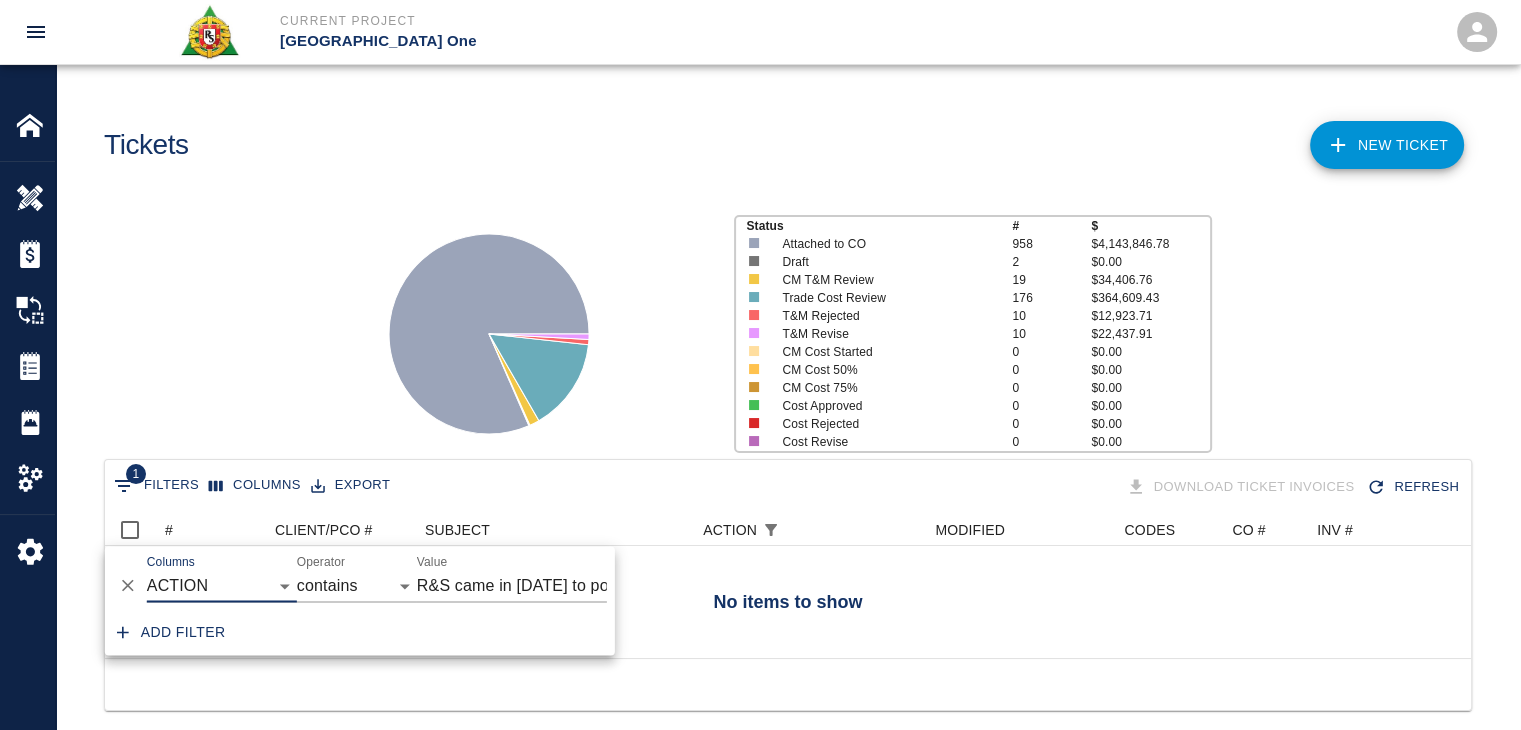 click on "R&S came in on Saturday to pour topping slab ground level" at bounding box center (512, 586) 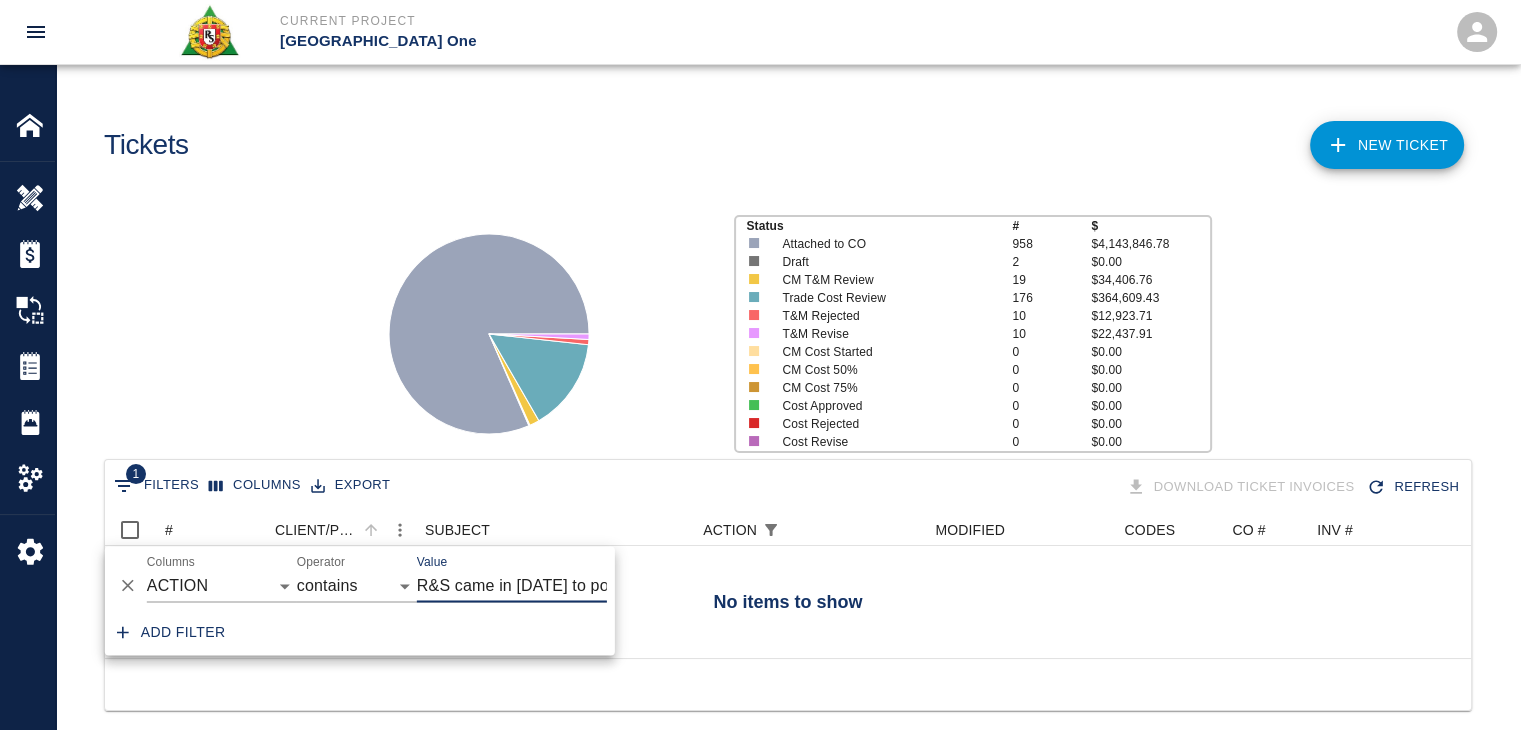 drag, startPoint x: 568, startPoint y: 585, endPoint x: 289, endPoint y: 541, distance: 282.4482 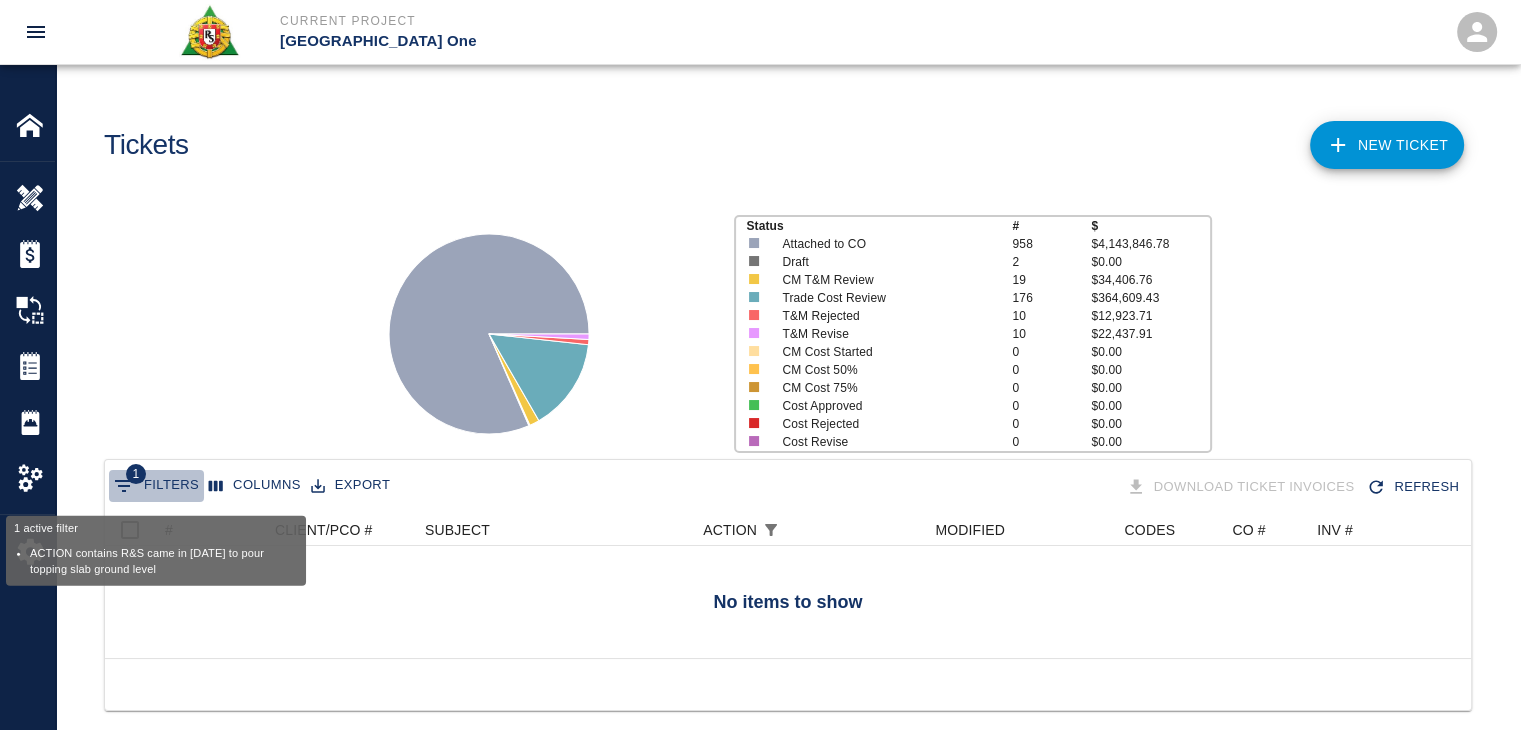 click on "1 Filters" at bounding box center (156, 486) 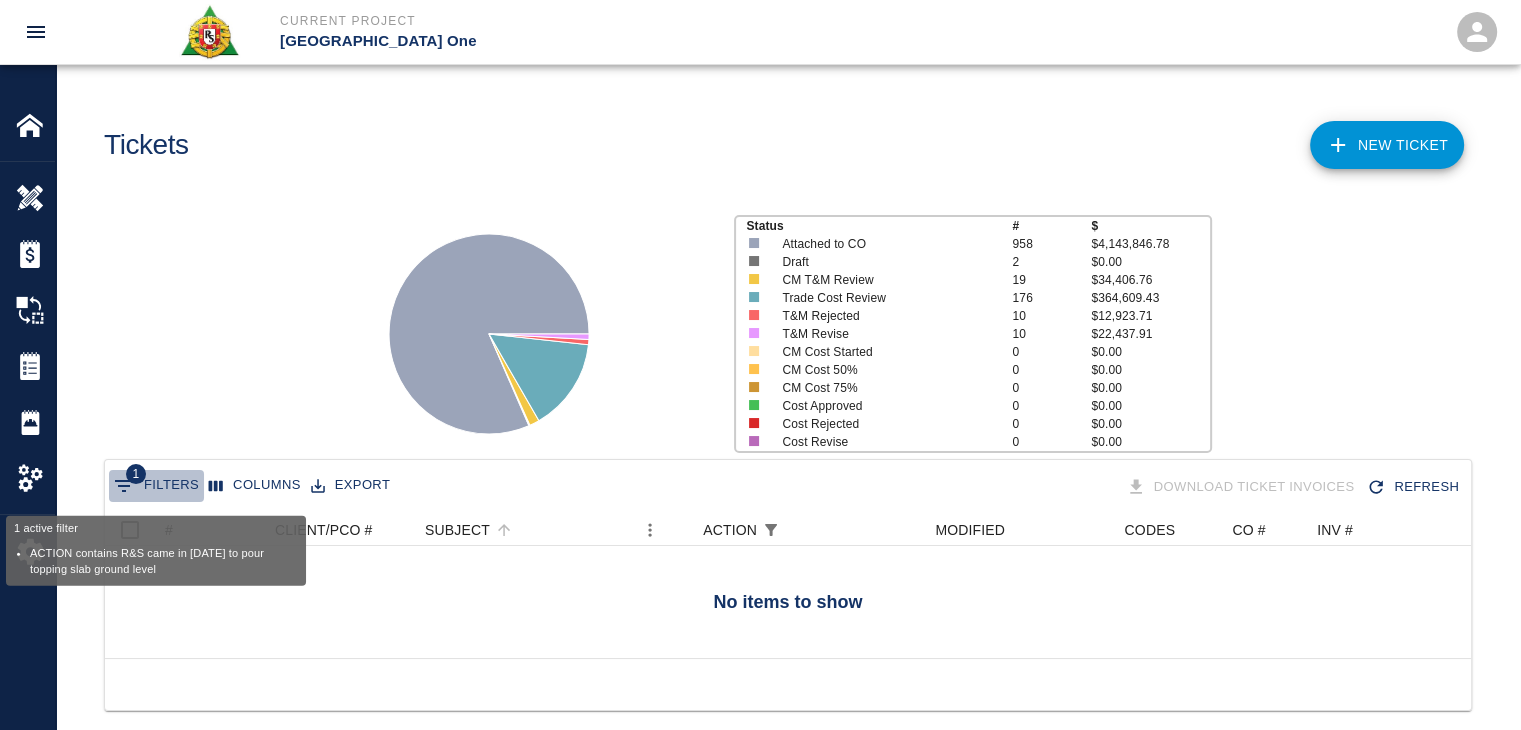 select on "action_id" 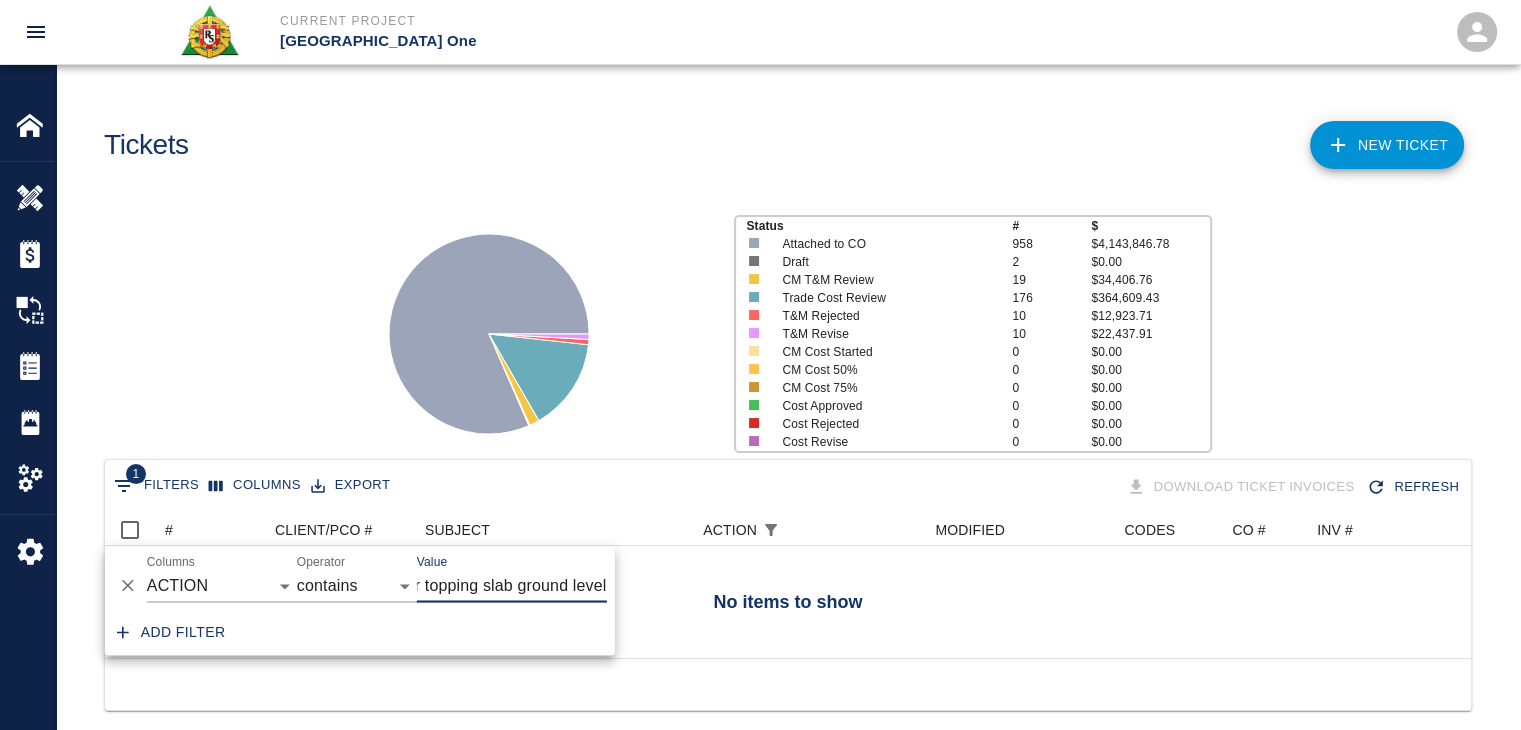 drag, startPoint x: 524, startPoint y: 583, endPoint x: 413, endPoint y: 593, distance: 111.44954 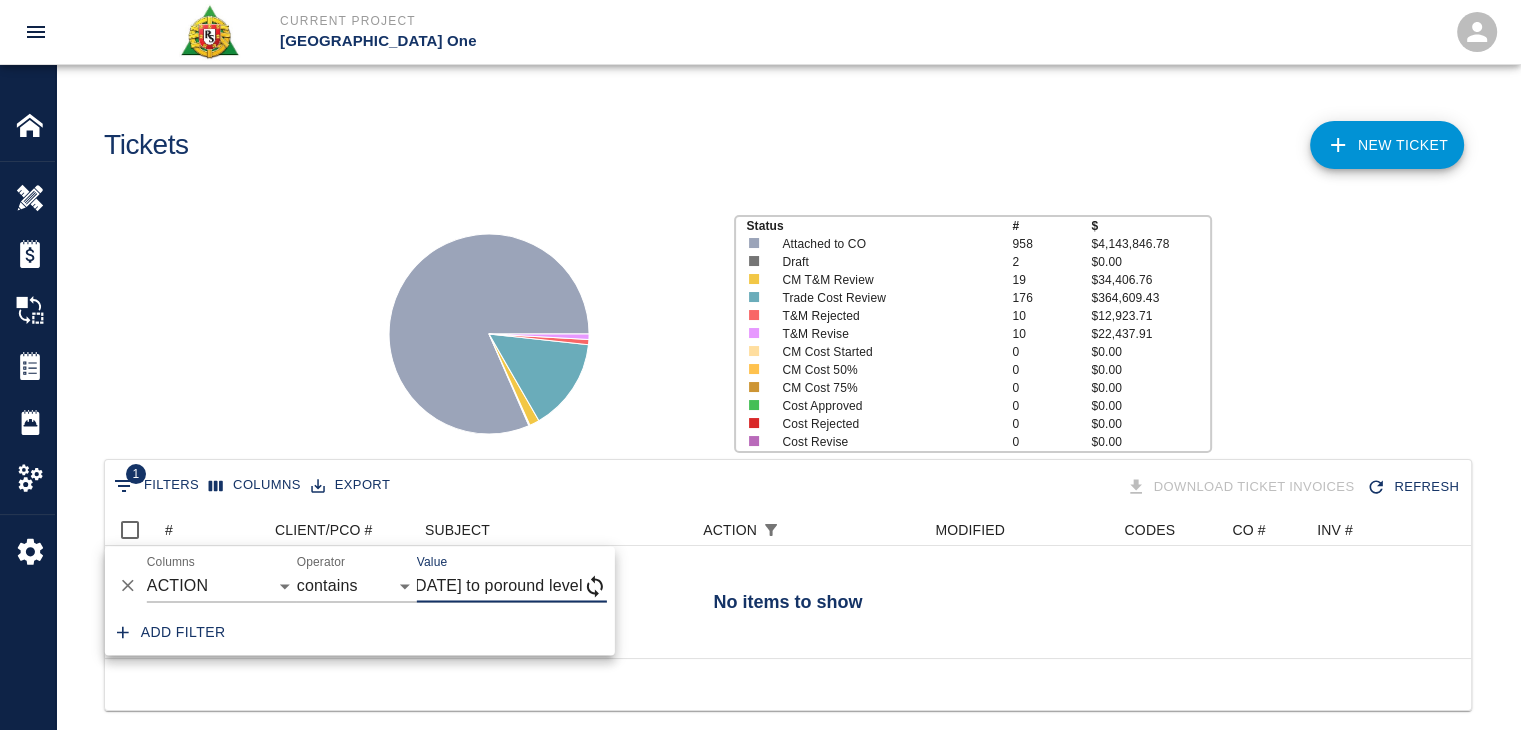 scroll, scrollTop: 0, scrollLeft: 118, axis: horizontal 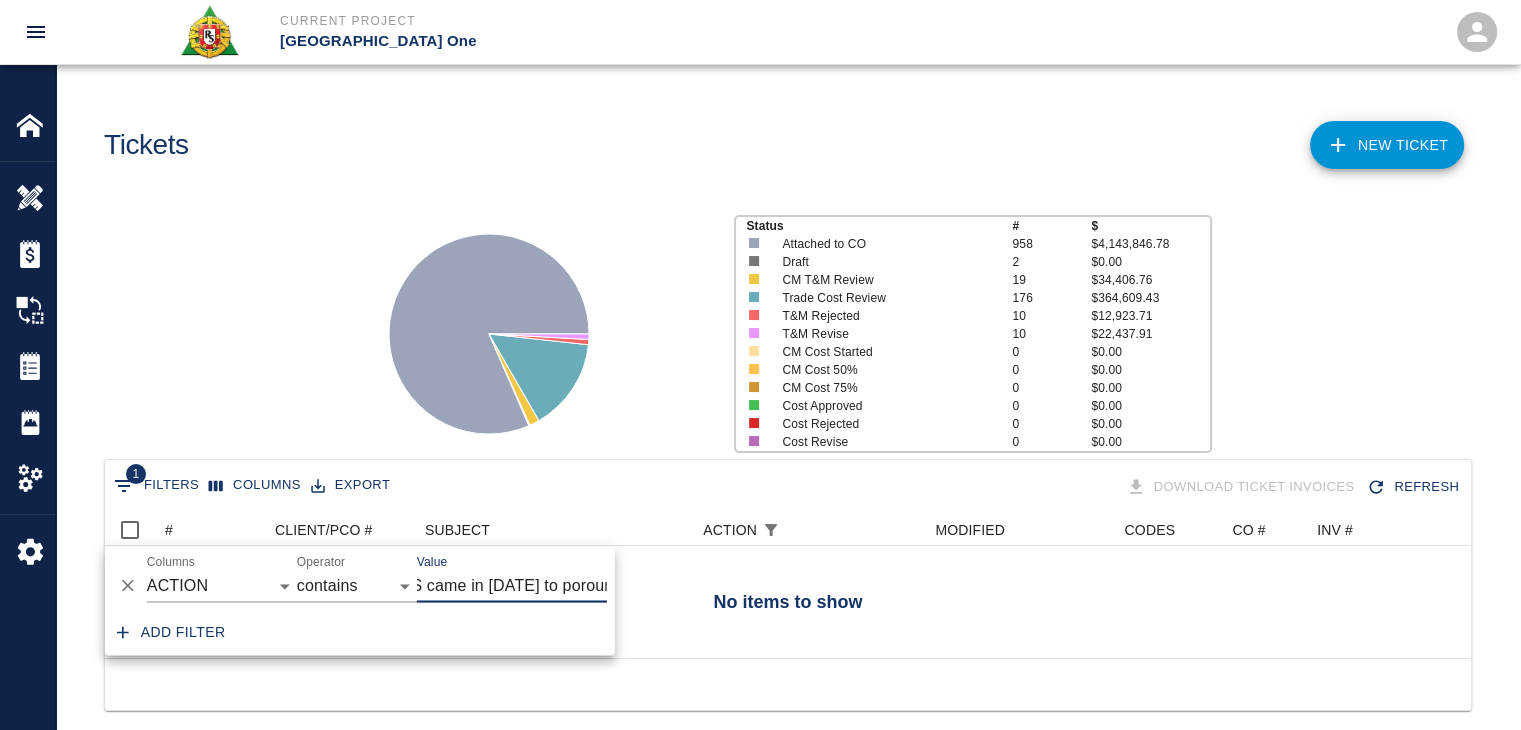 drag, startPoint x: 597, startPoint y: 581, endPoint x: 403, endPoint y: 591, distance: 194.25757 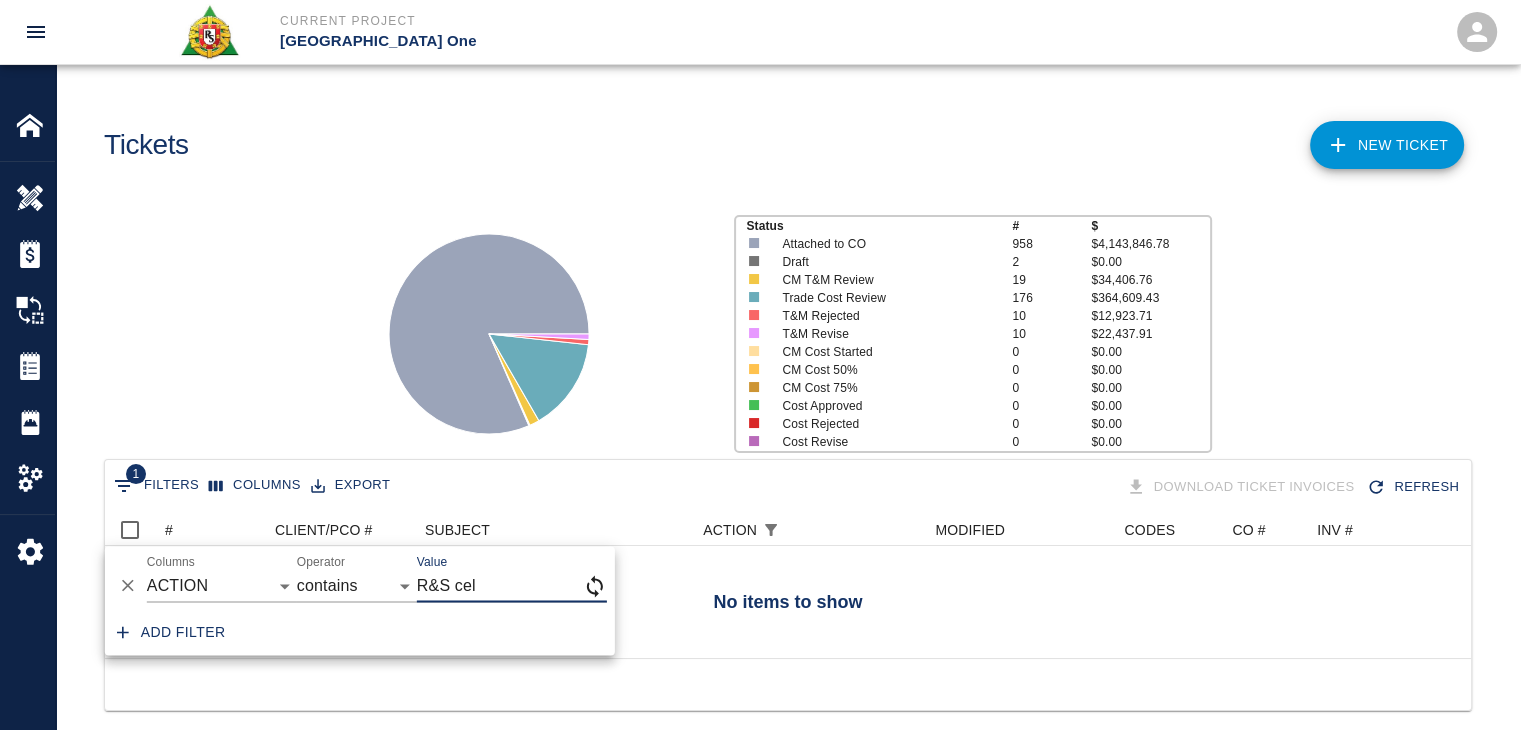 scroll, scrollTop: 0, scrollLeft: 0, axis: both 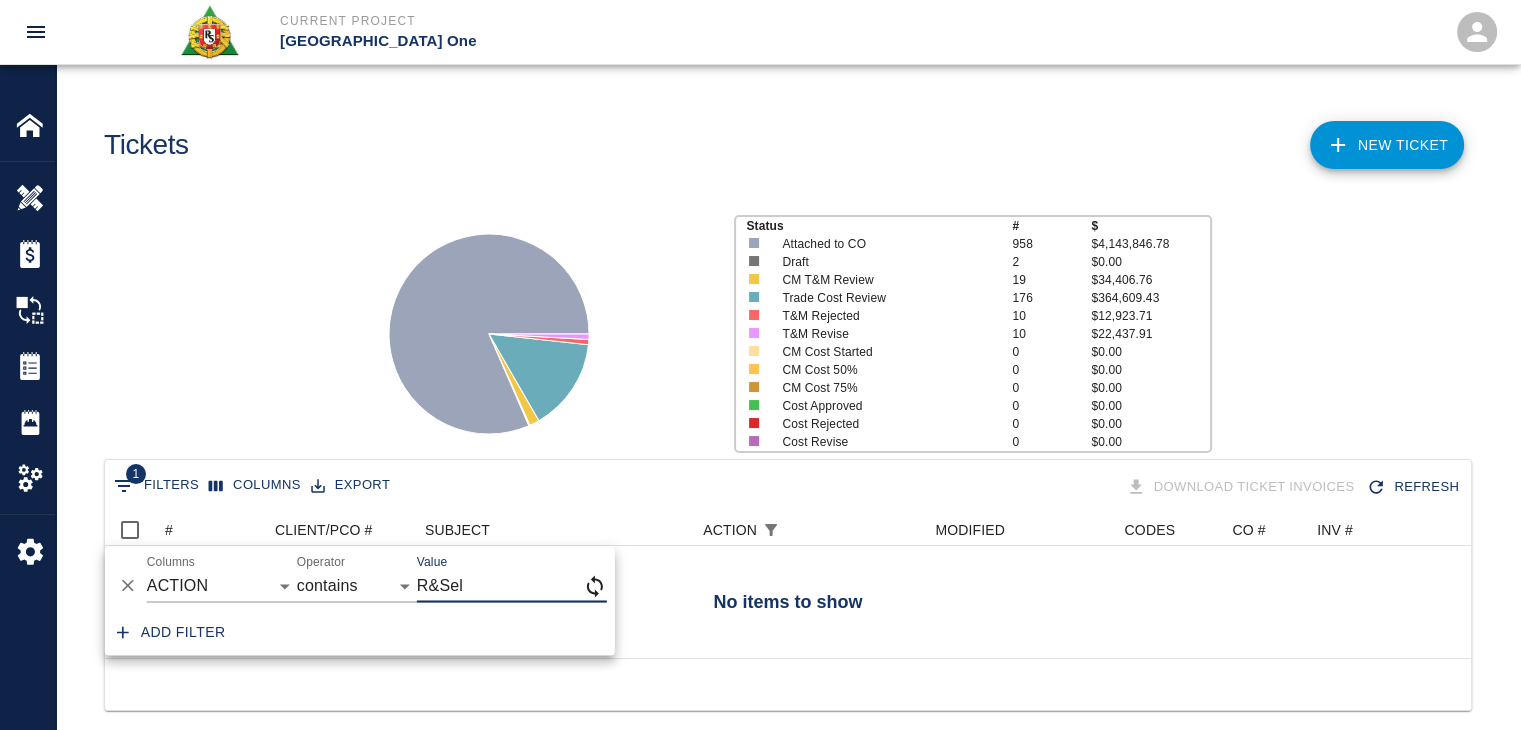 type on "R&el" 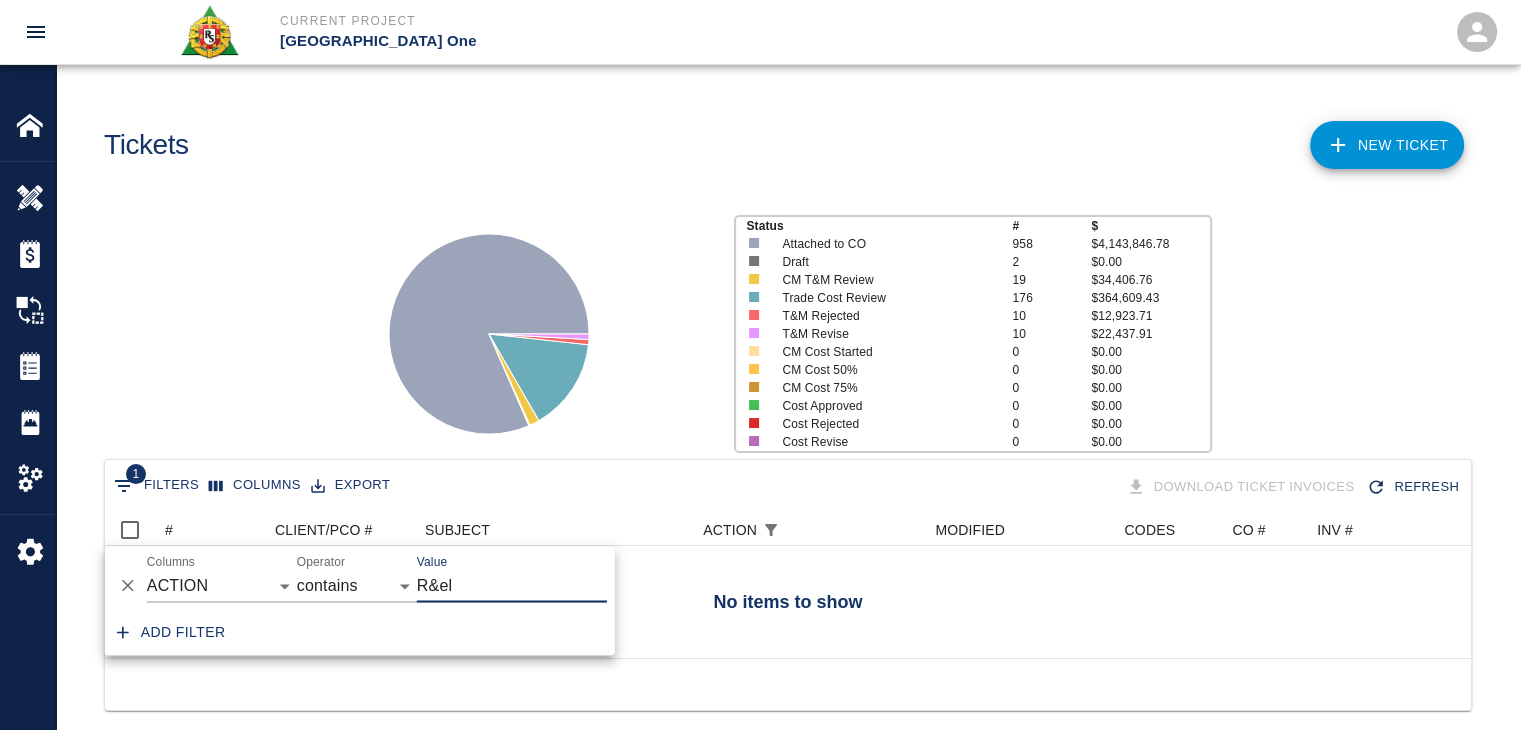 drag, startPoint x: 469, startPoint y: 581, endPoint x: 374, endPoint y: 573, distance: 95.33625 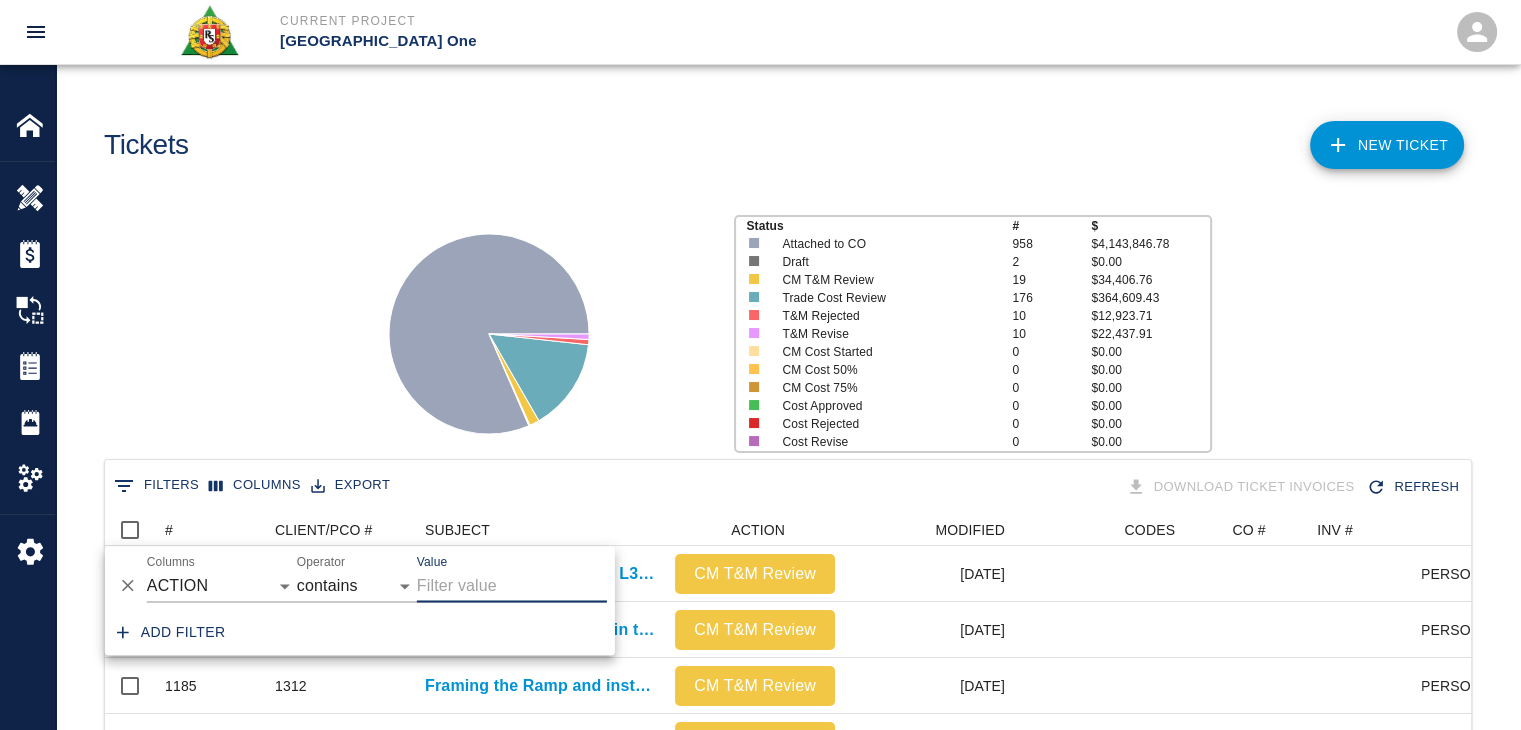 scroll, scrollTop: 16, scrollLeft: 16, axis: both 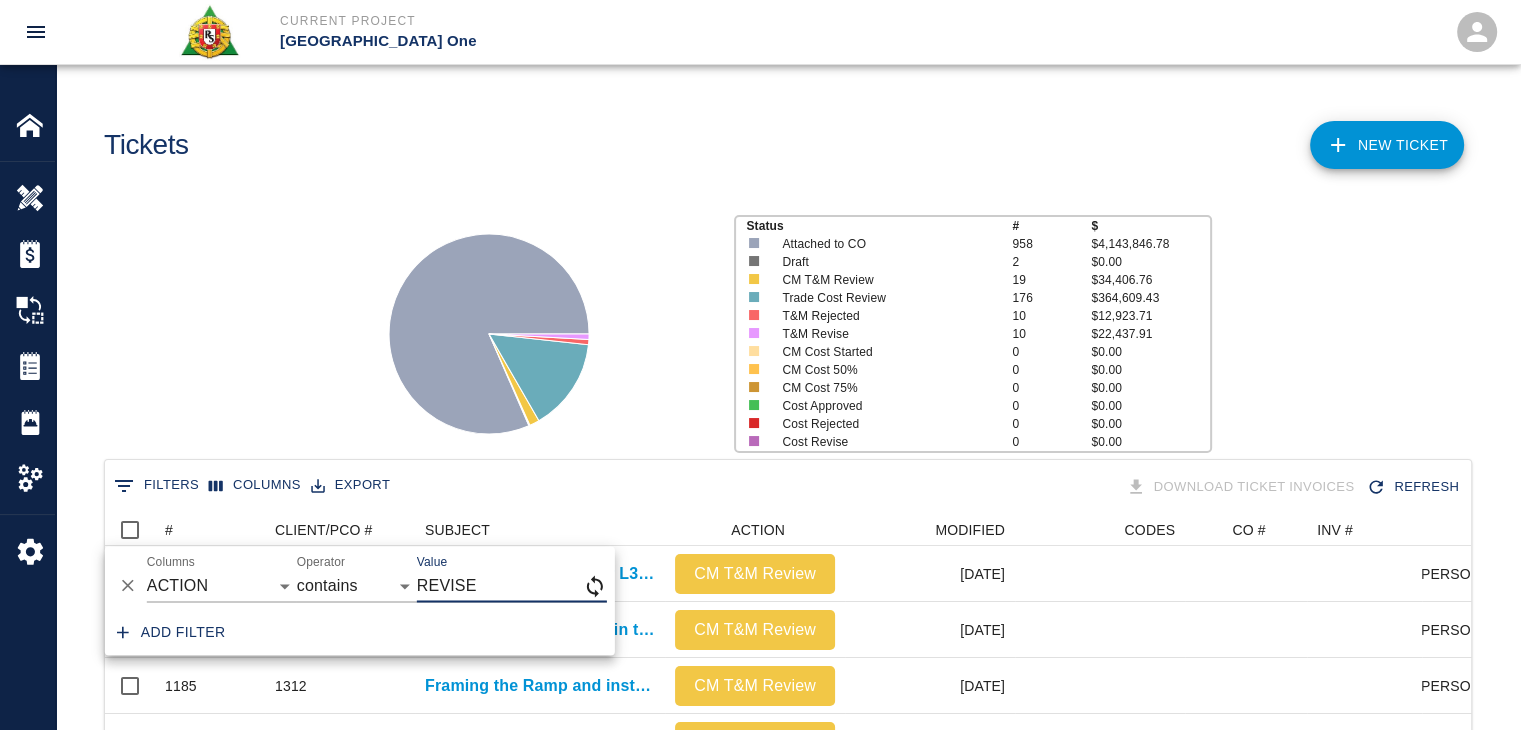 type on "REVISE" 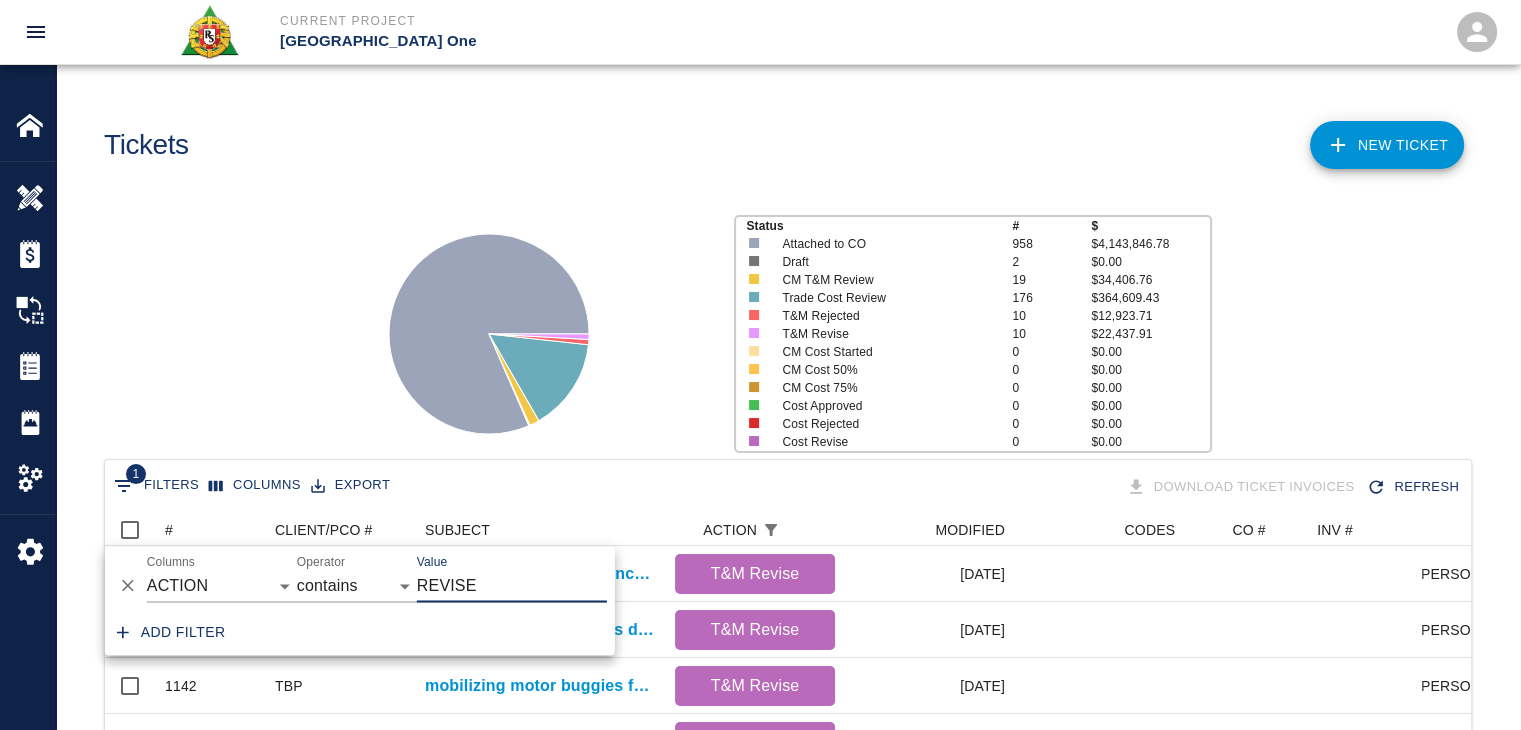 scroll, scrollTop: 592, scrollLeft: 1351, axis: both 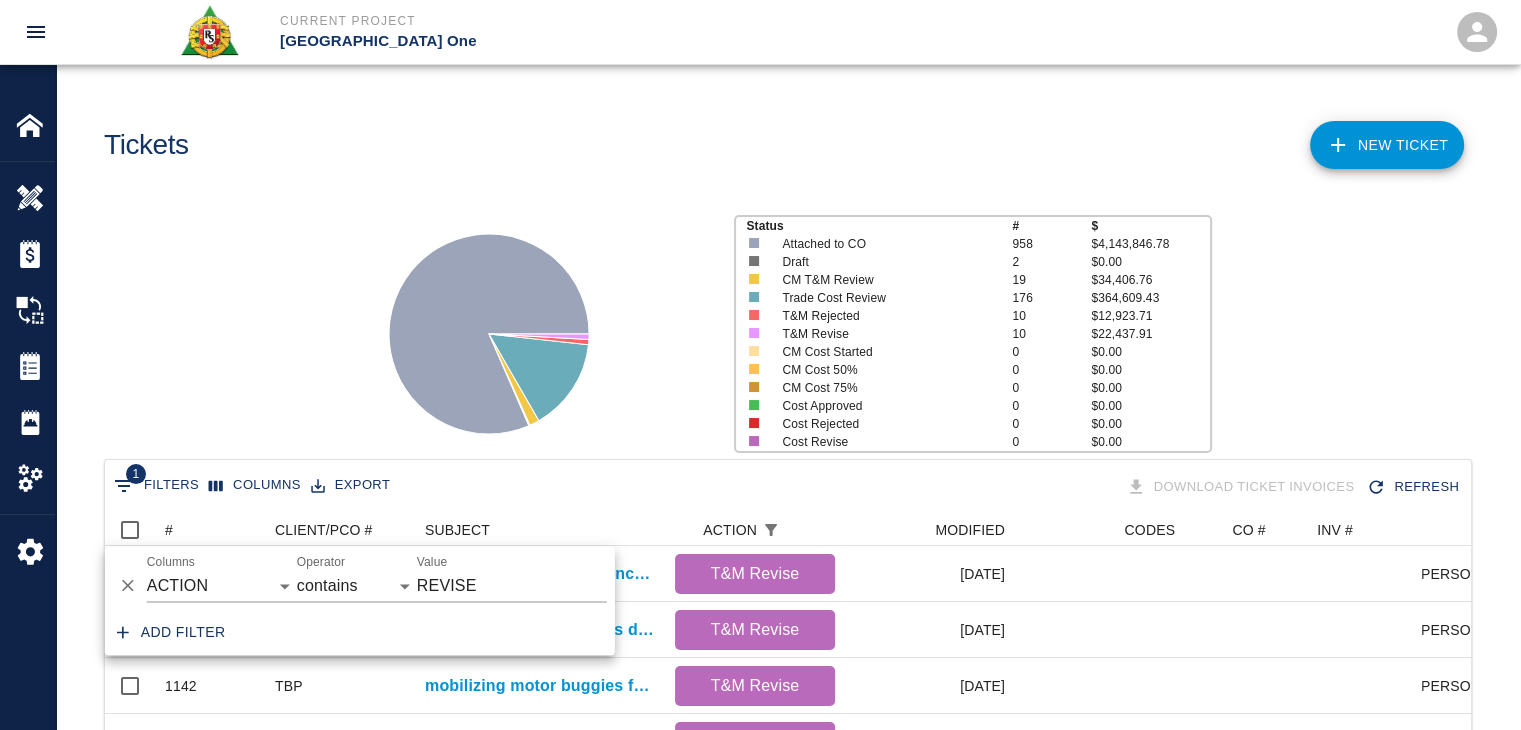 click on "Status # $ Attached to CO 958 $4,143,846.78 Draft 2 $0.00 CM T&M Review 19 $34,406.76 Trade Cost Review 176 $364,609.43 T&M Rejected 10 $12,923.71 T&M Revise 10 $22,437.91 CM Cost Started 0 $0.00 CM Cost 50% 0 $0.00 CM Cost 75% 0 $0.00 Cost Approved 0 $0.00 Cost Rejected 0 $0.00 Cost Revise 0 $0.00" at bounding box center (780, 326) 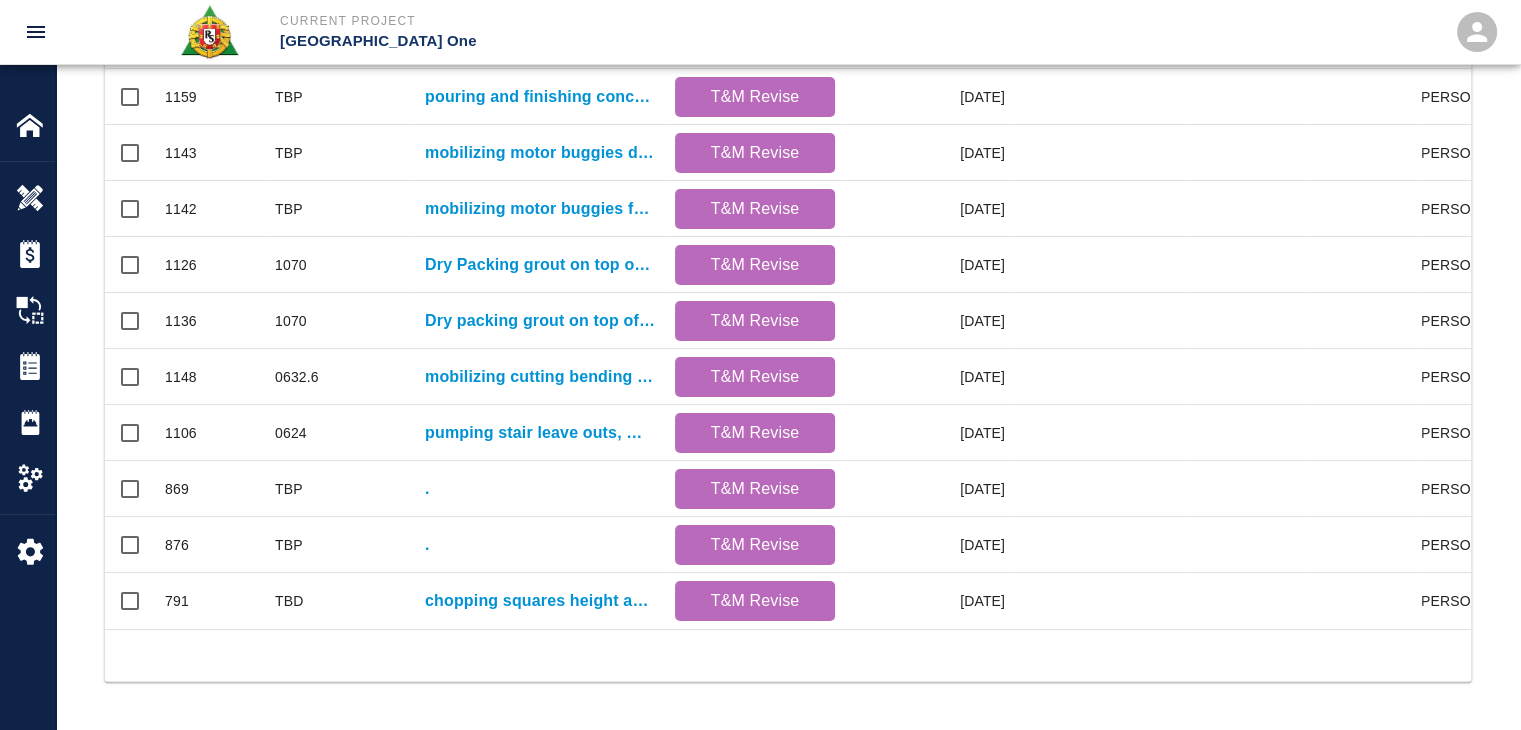 scroll, scrollTop: 436, scrollLeft: 0, axis: vertical 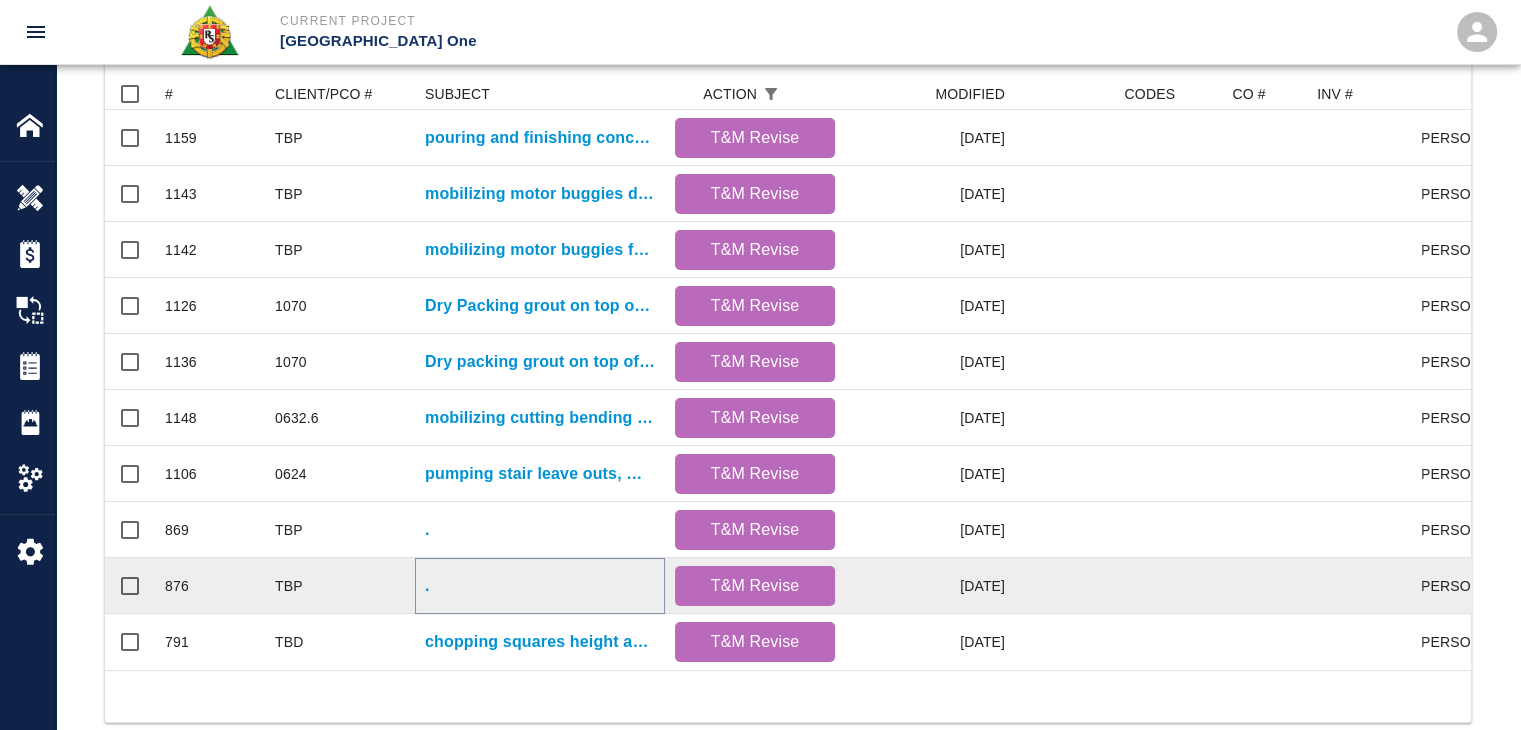 click on "." at bounding box center (427, 586) 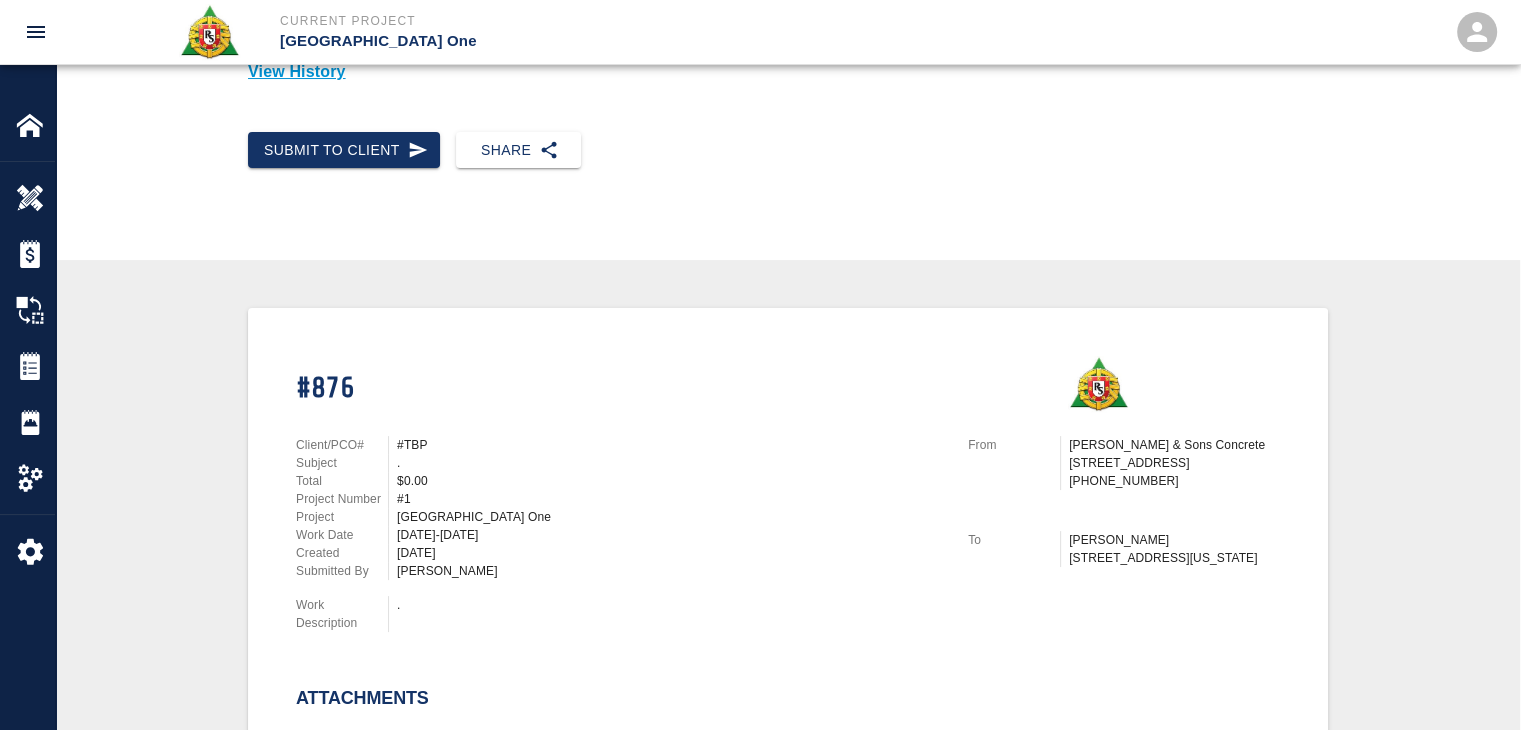 scroll, scrollTop: 0, scrollLeft: 0, axis: both 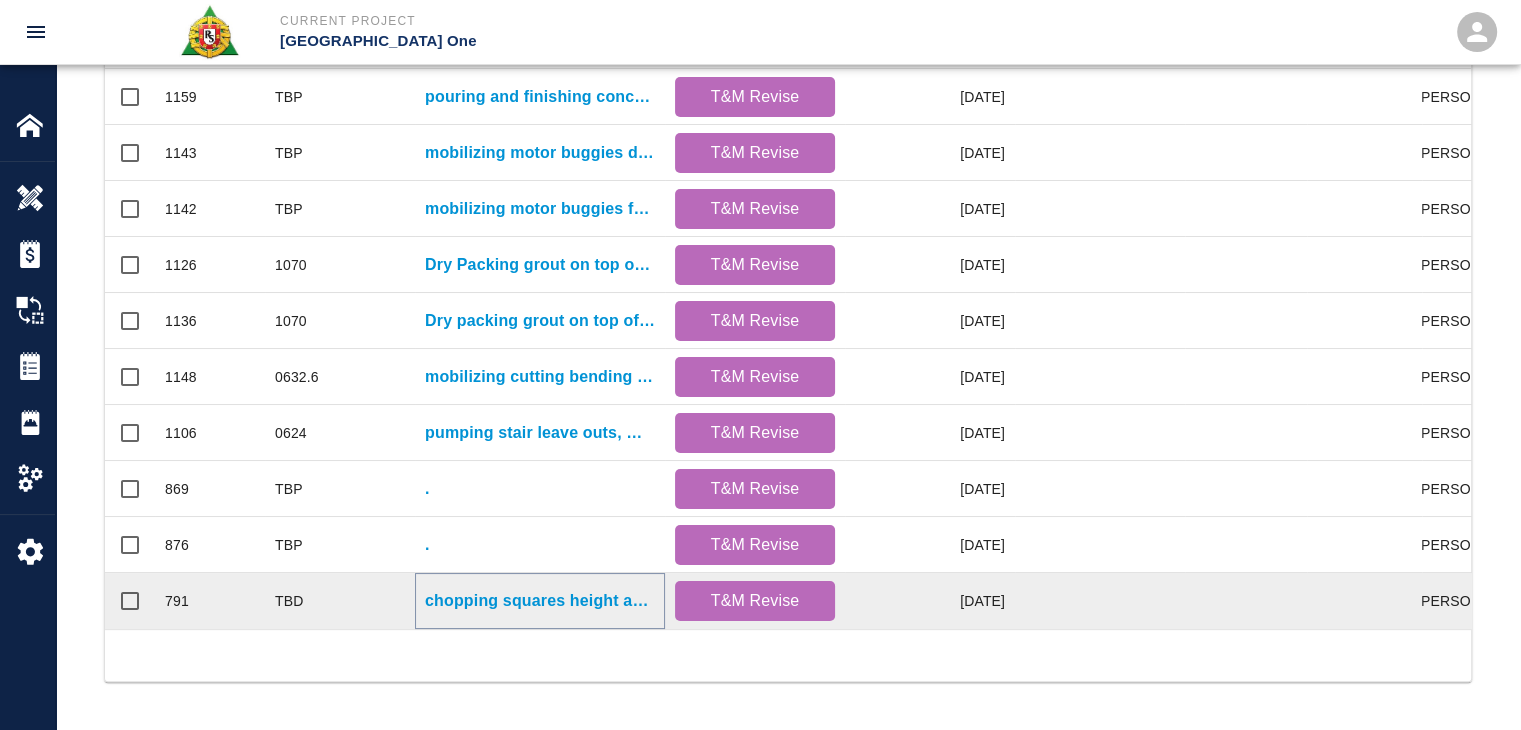click on "chopping squares height and patching grouting surface for location: HHN4/L3- Col. L/15." at bounding box center (540, 601) 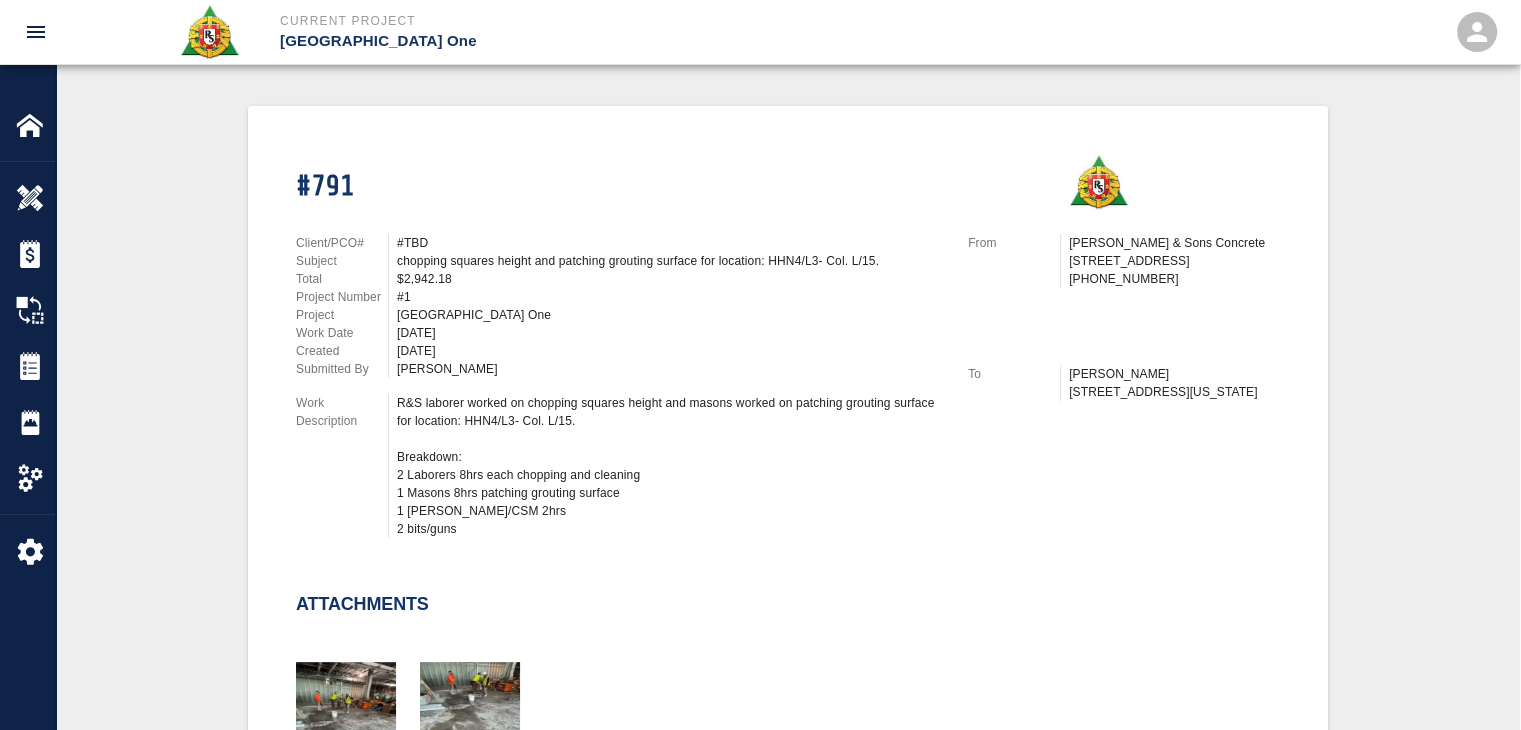 scroll, scrollTop: 418, scrollLeft: 0, axis: vertical 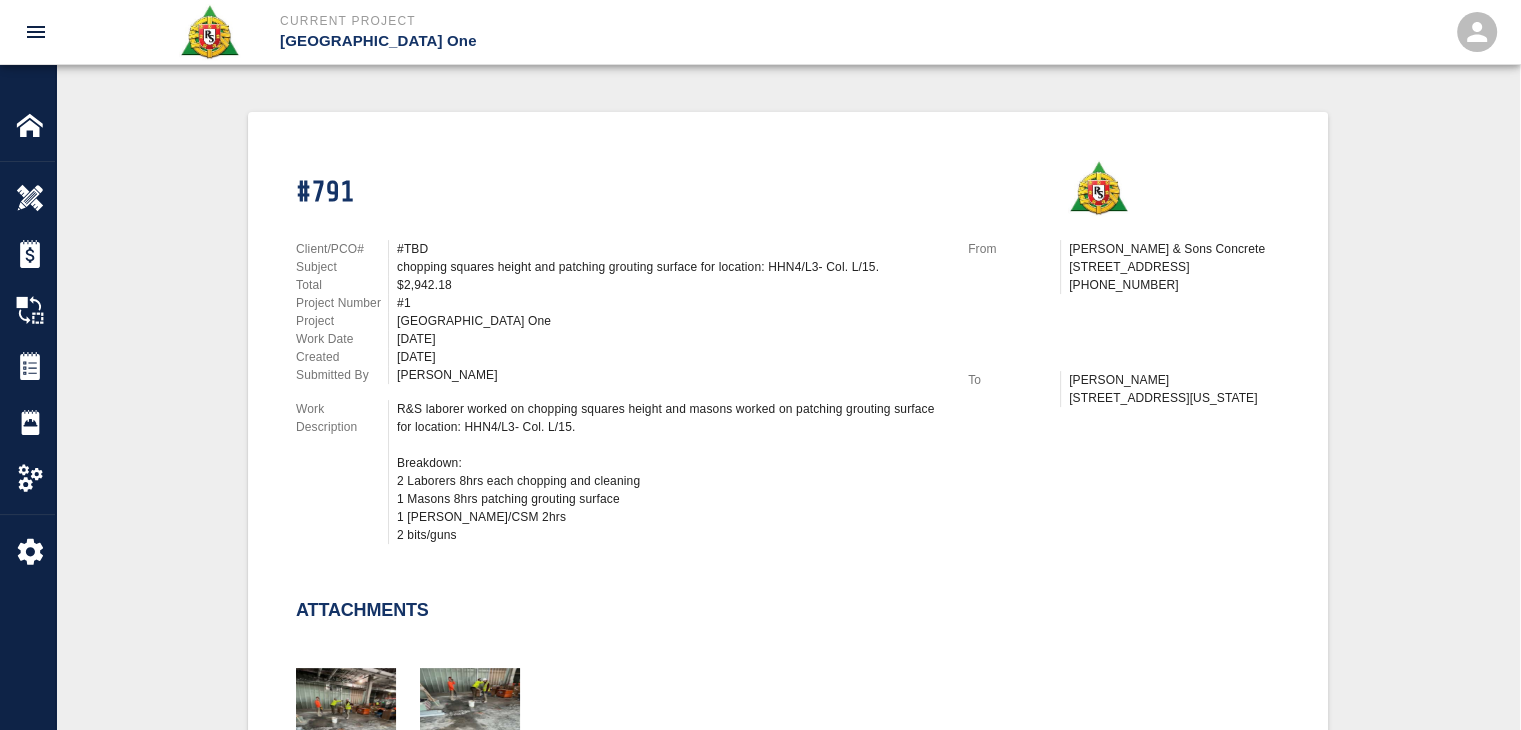 click on "R&S laborer worked on chopping squares height and masons worked on patching grouting surface for location: HHN4/L3- Col. L/15.
Breakdown:
2 Laborers 8hrs each chopping and cleaning
1 Masons 8hrs patching grouting surface
1 foreman/CSM 2hrs
2 bits/guns" at bounding box center (670, 472) 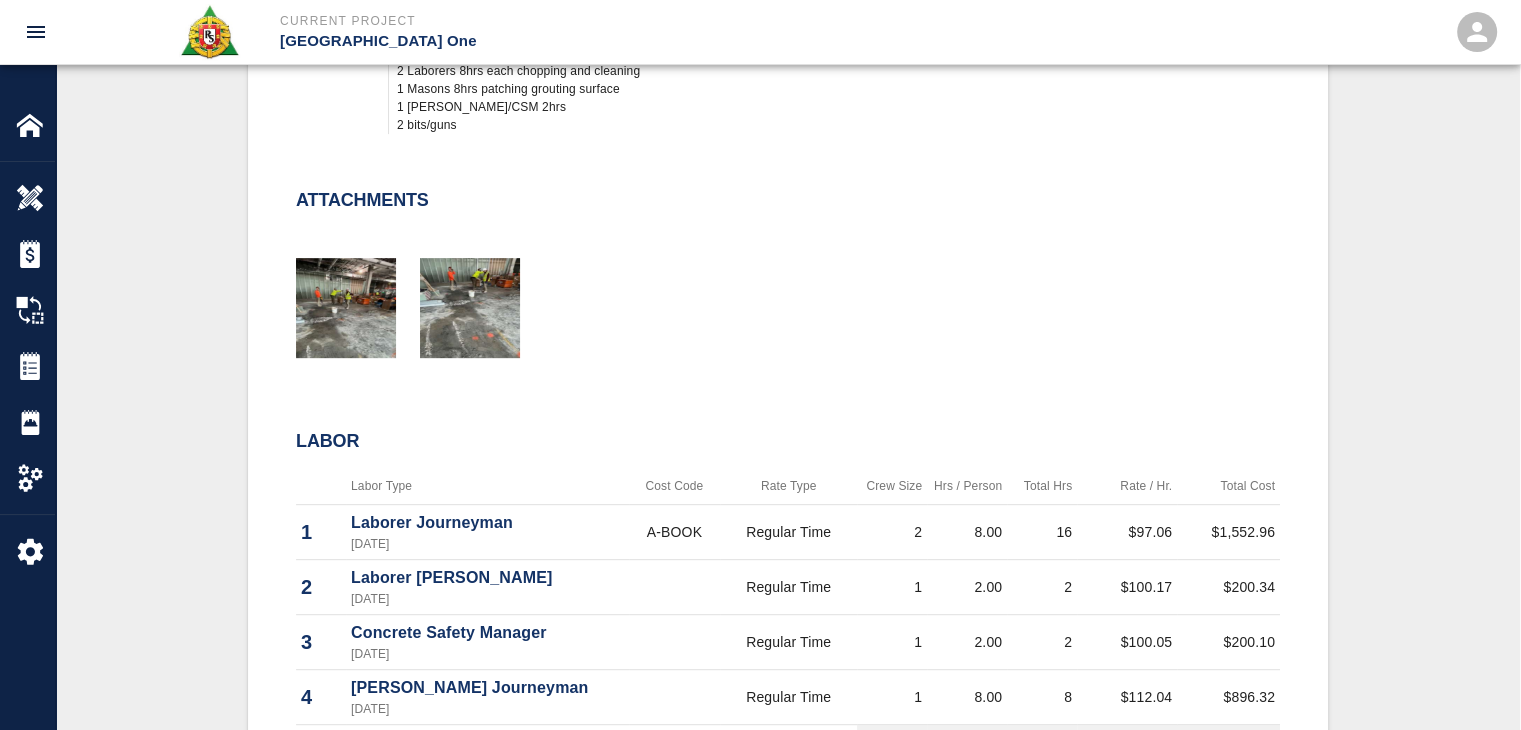 scroll, scrollTop: 660, scrollLeft: 0, axis: vertical 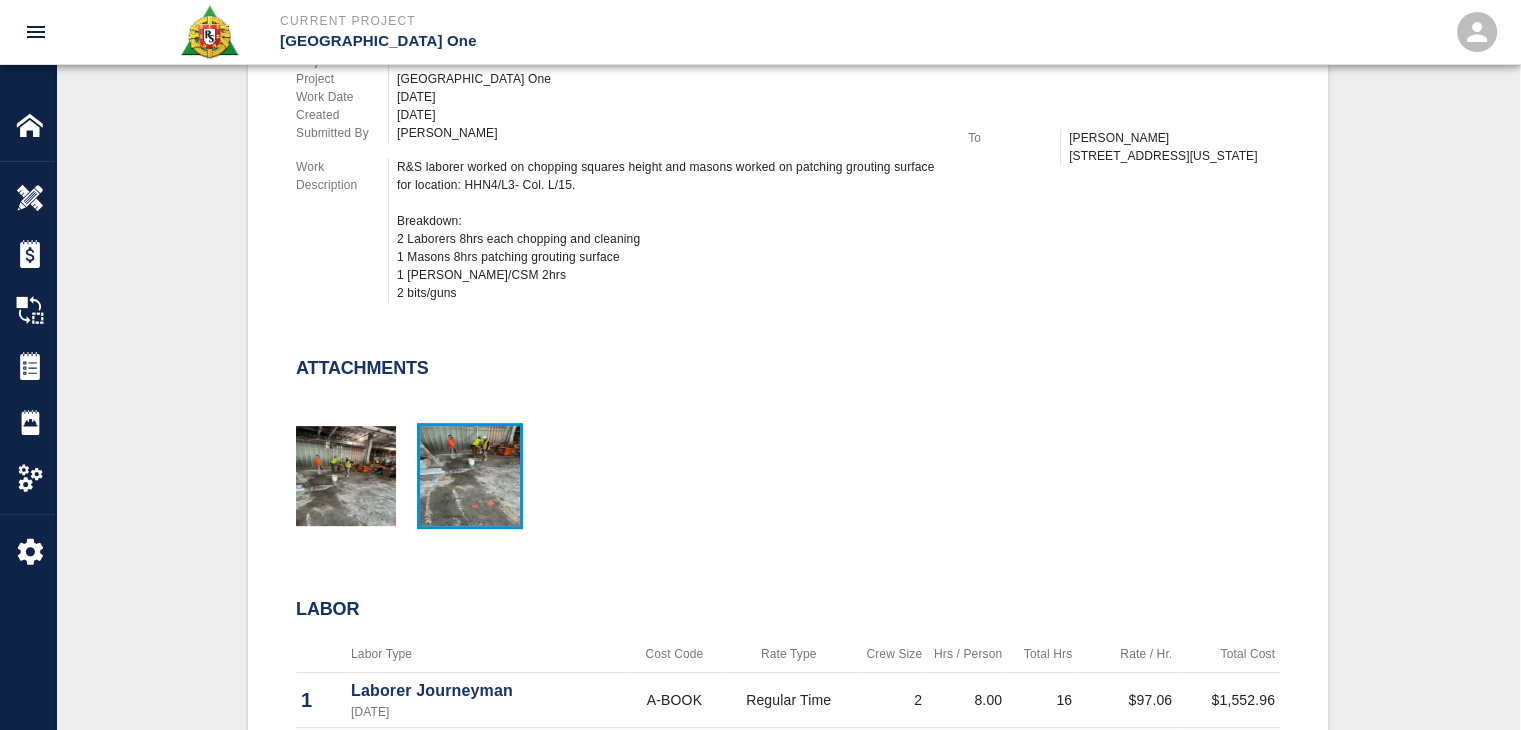 click at bounding box center (470, 476) 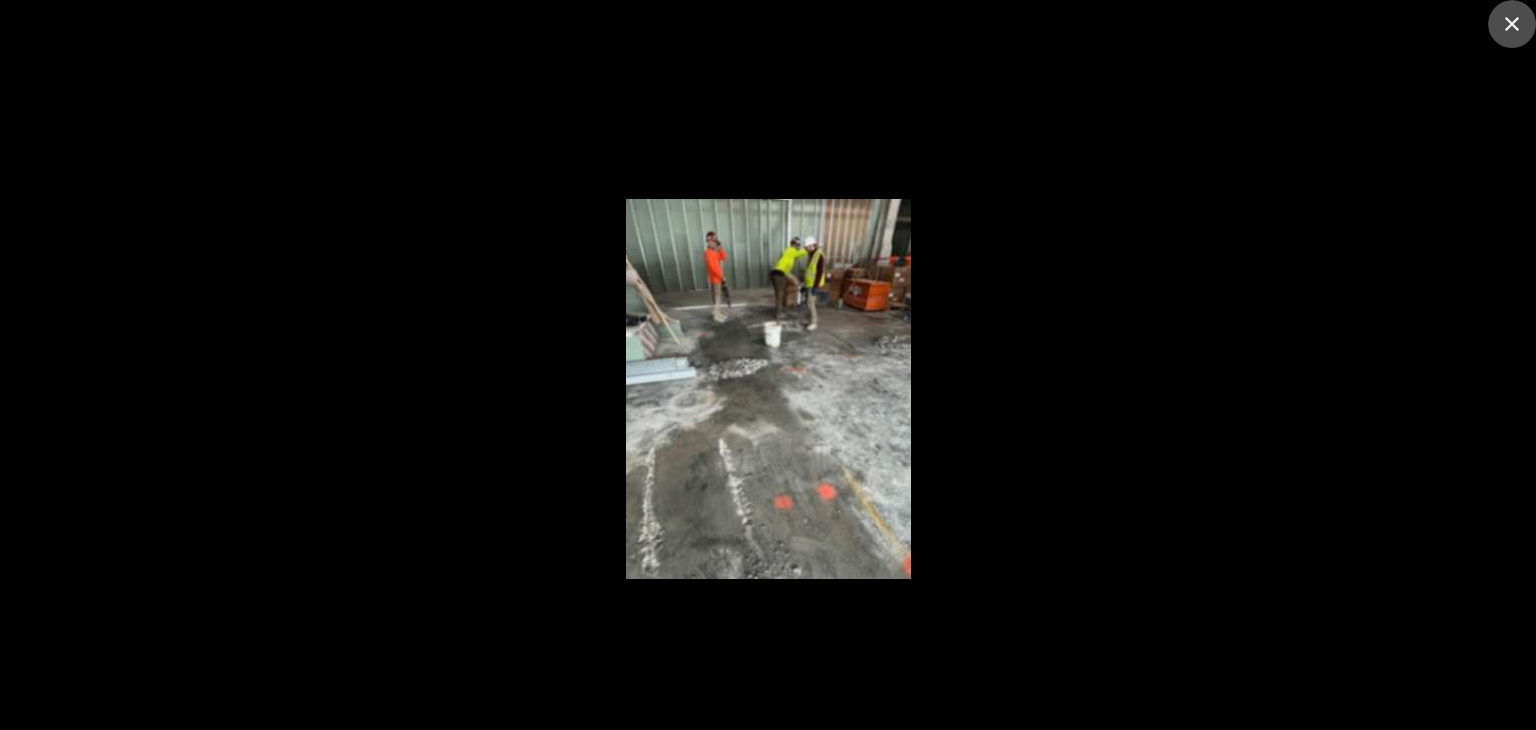 click at bounding box center (1512, 24) 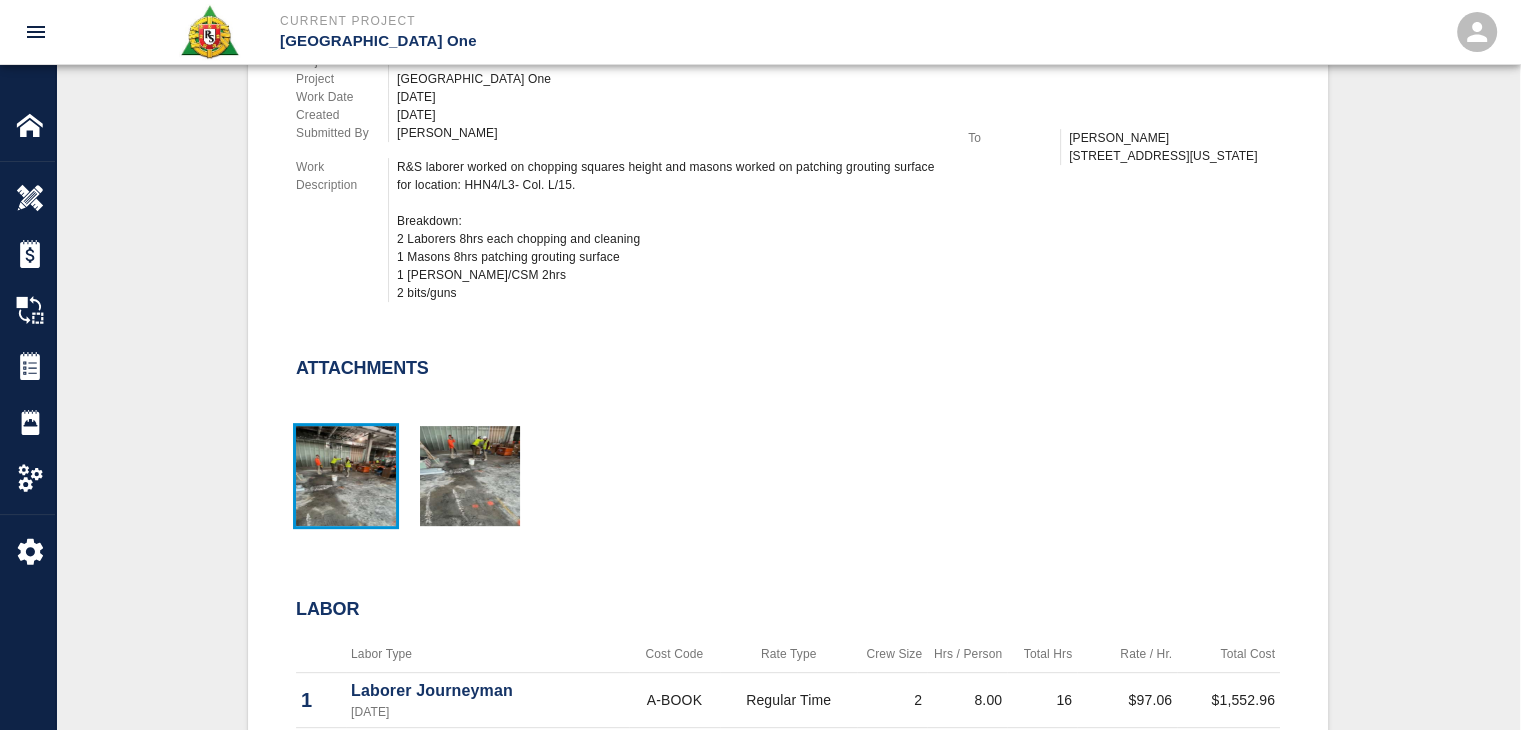 click at bounding box center (346, 476) 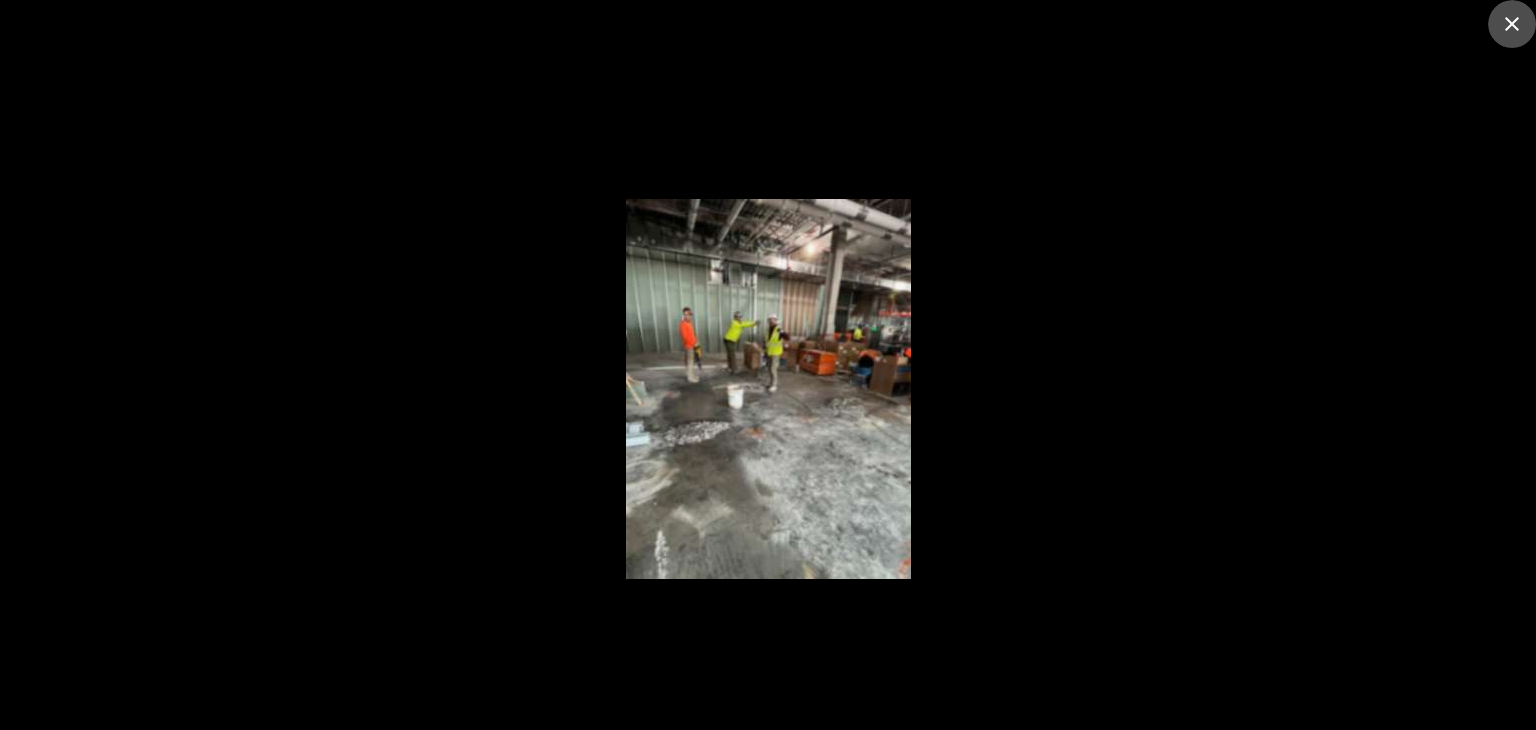 click at bounding box center [1512, 24] 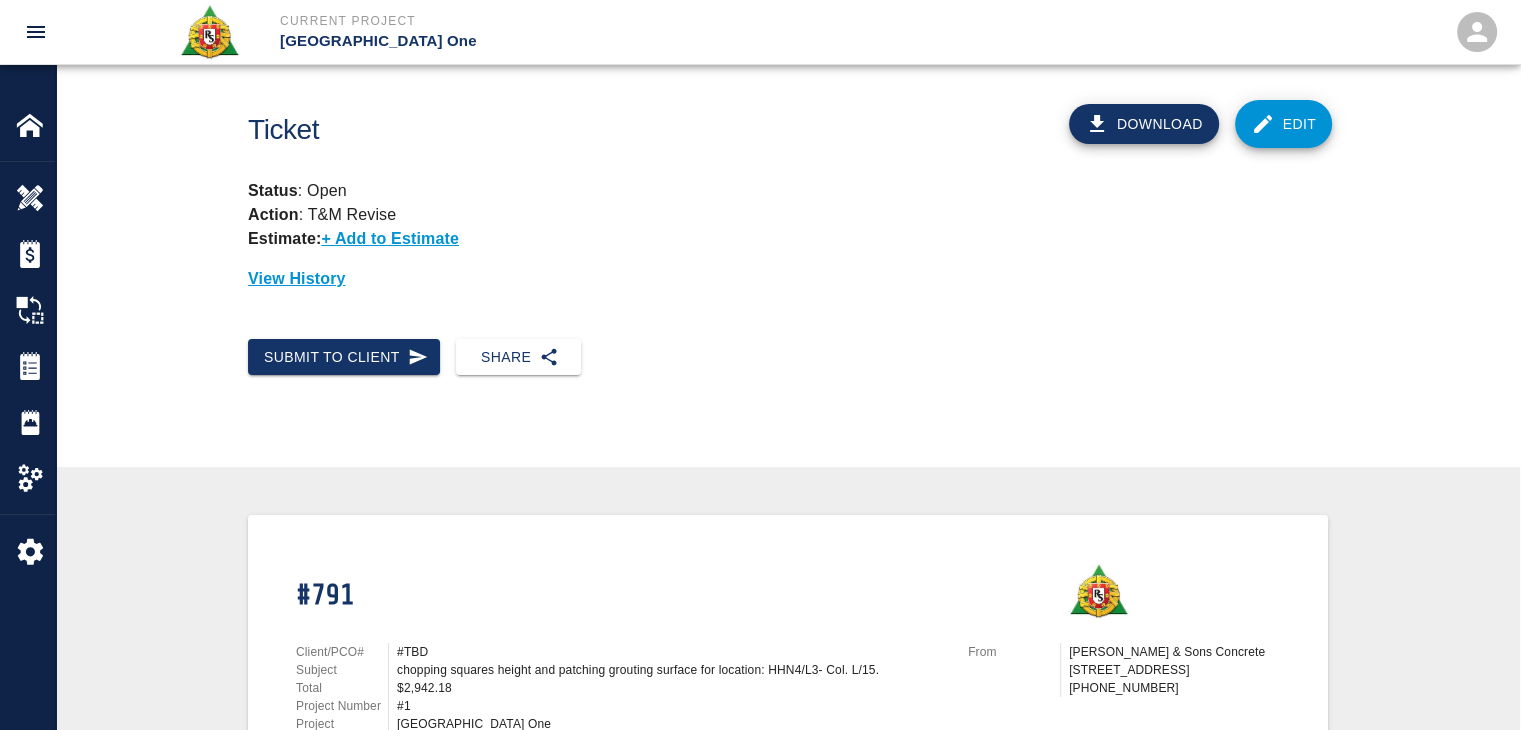 scroll, scrollTop: 0, scrollLeft: 0, axis: both 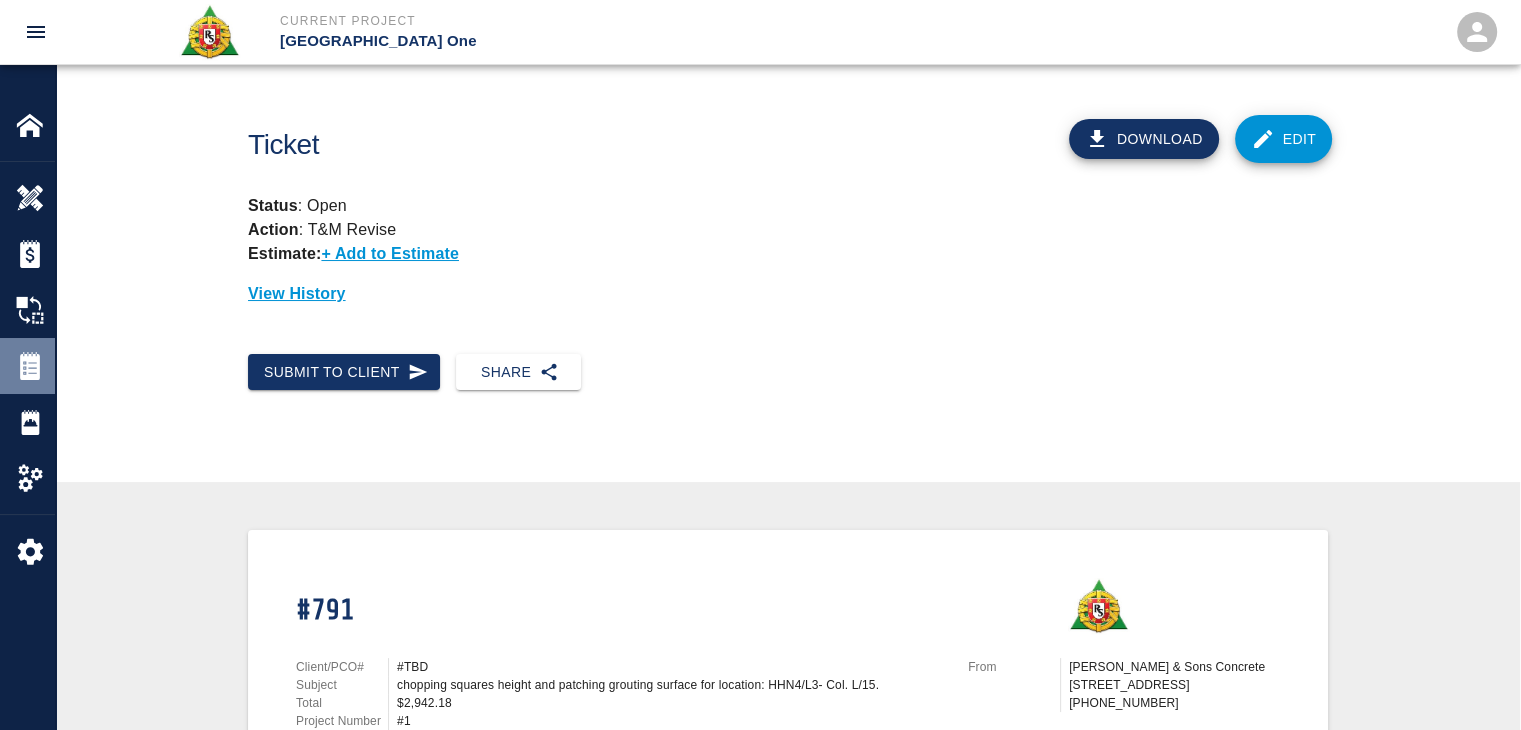 click at bounding box center (30, 366) 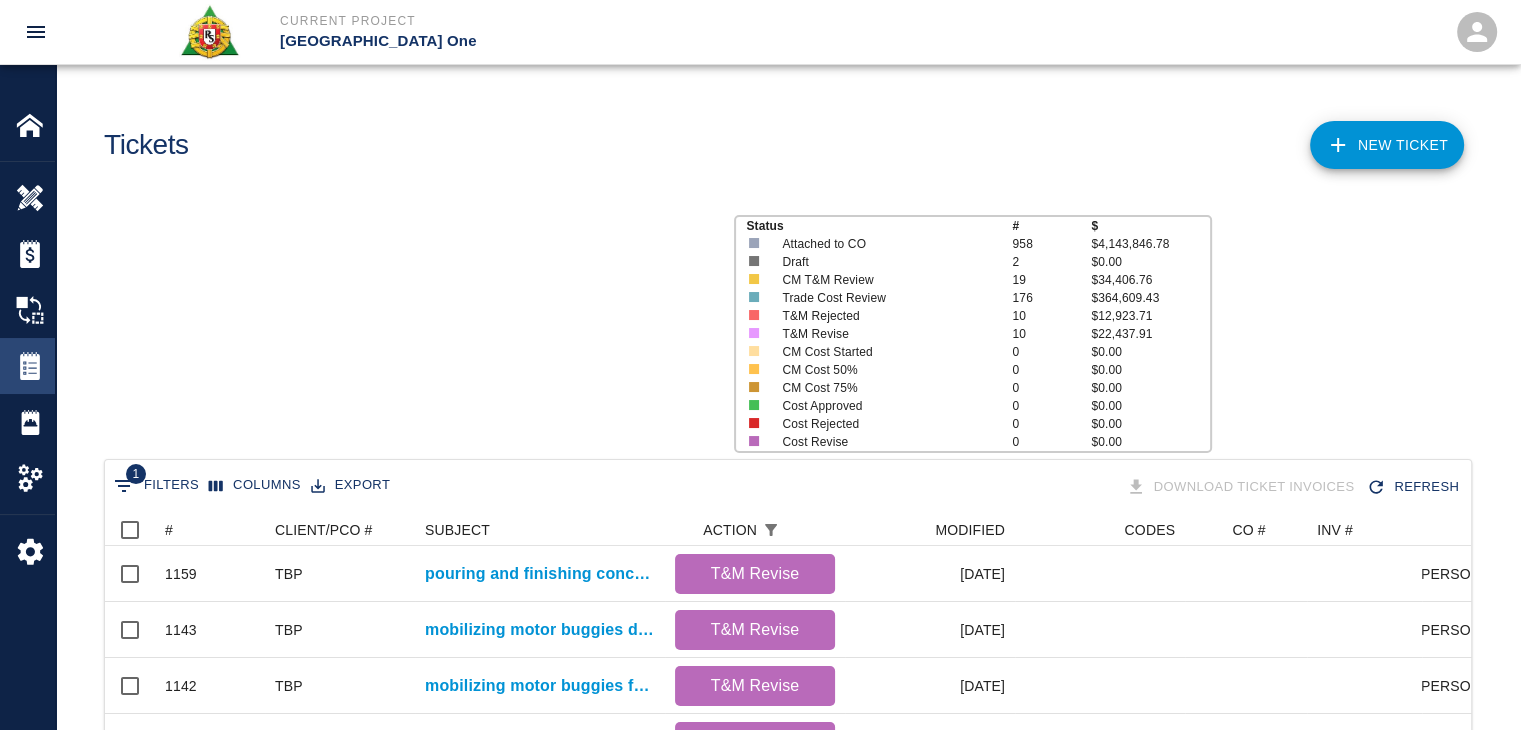 scroll, scrollTop: 16, scrollLeft: 16, axis: both 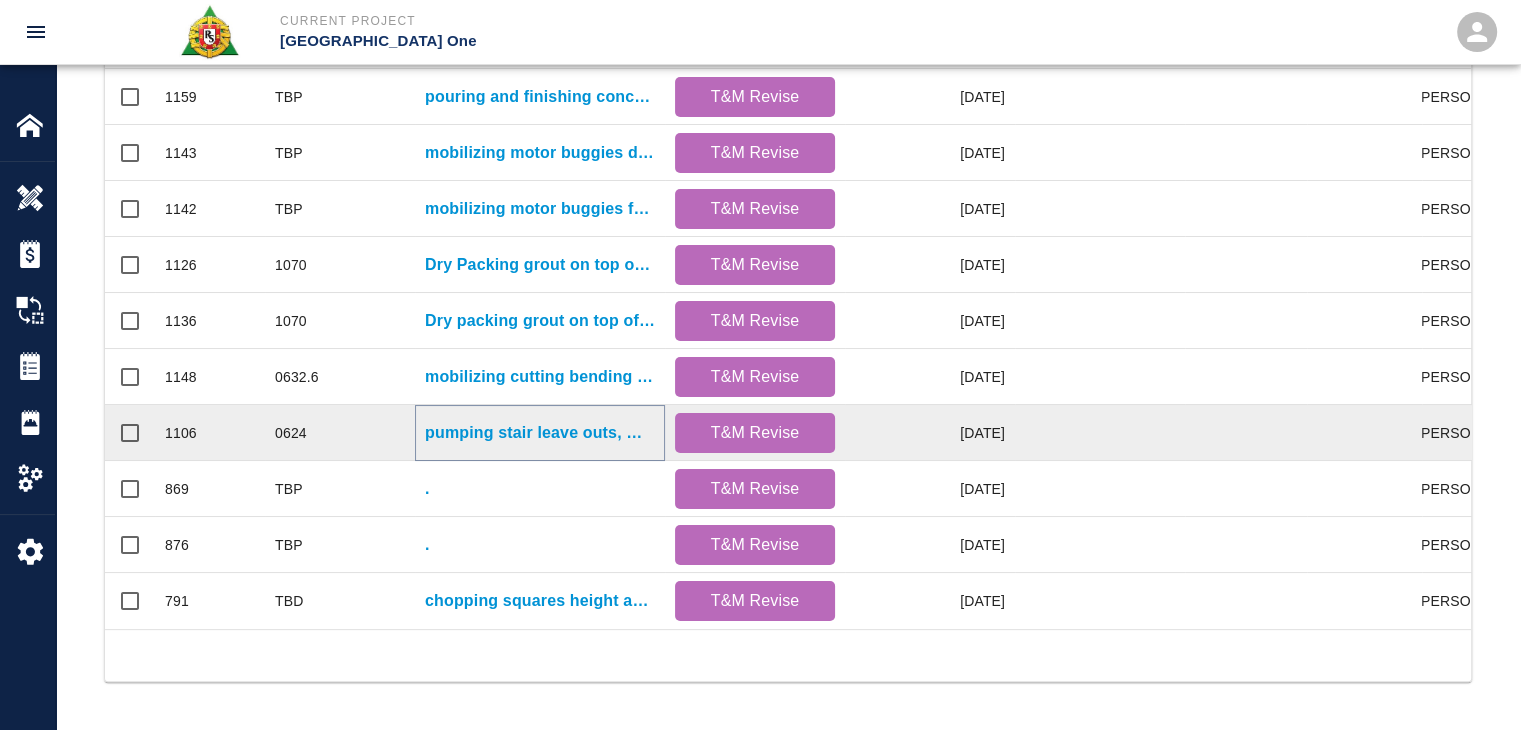 click on "pumping stair leave outs, mobilizing concrete via motor buggies to Gate #7 diving boards and L#1 pad extensions for Gate #9/L#3-L#1 stair leave outs, Gate #7 diving boards at CW door and EP/L#1 sportnetwork#2 pad extensions(2)." at bounding box center (540, 433) 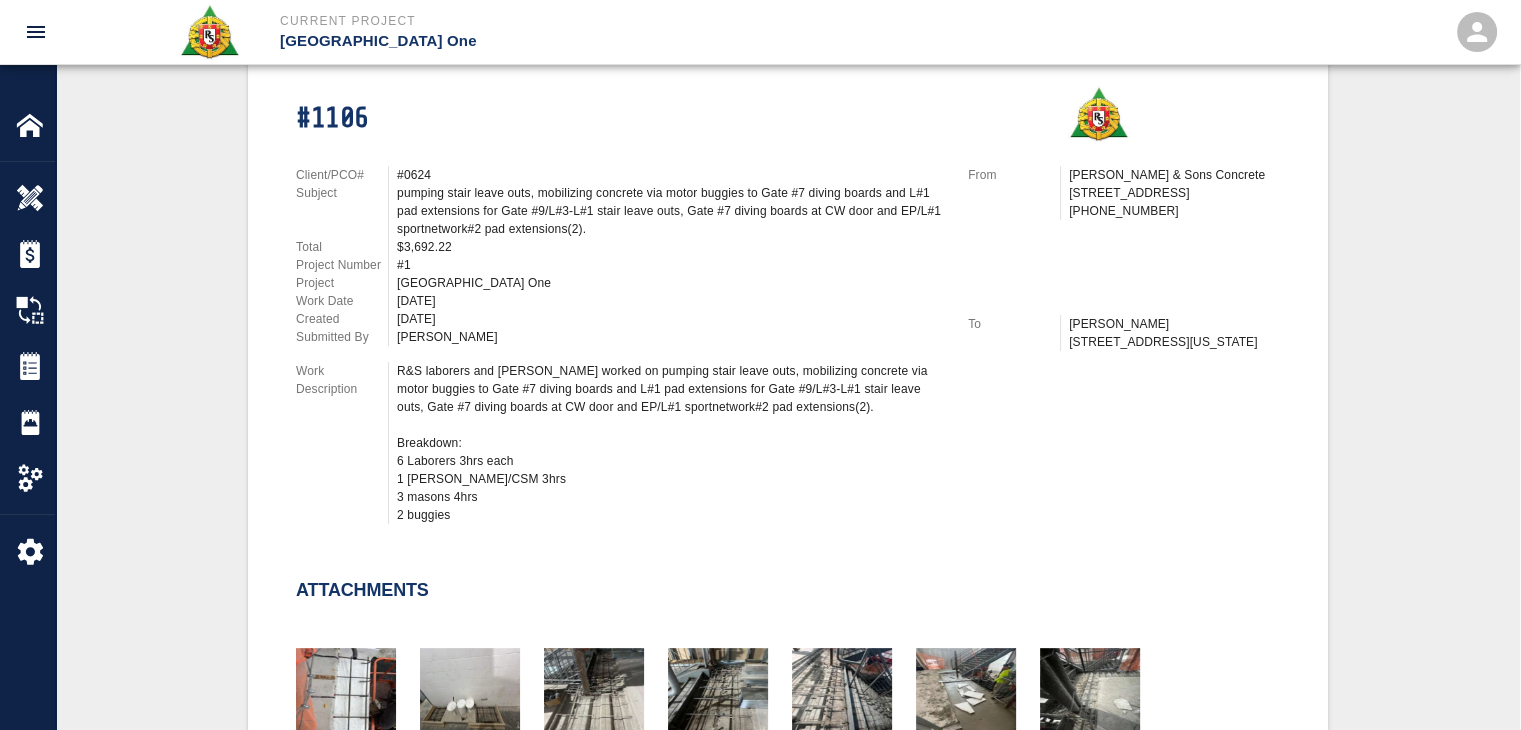 scroll, scrollTop: 728, scrollLeft: 0, axis: vertical 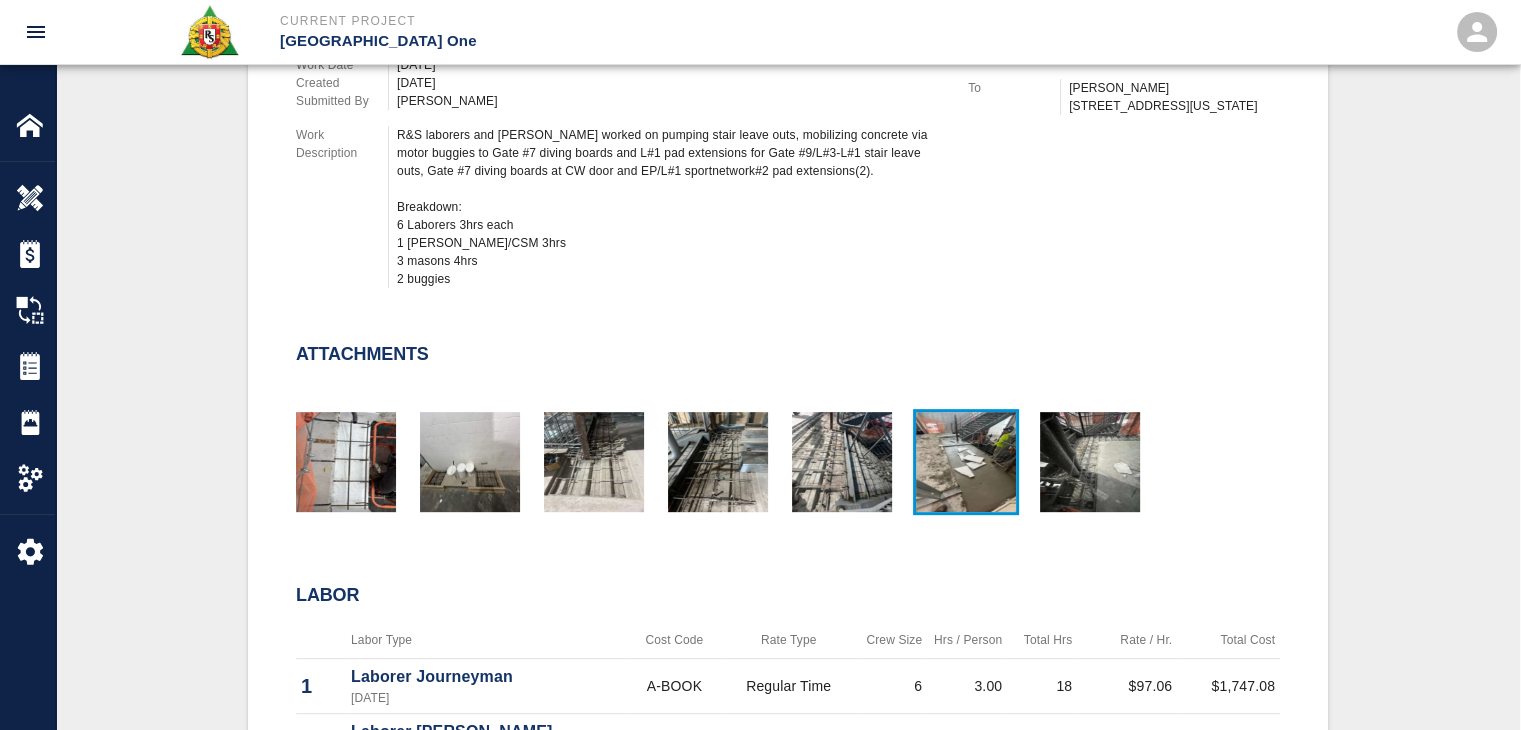 click at bounding box center [966, 462] 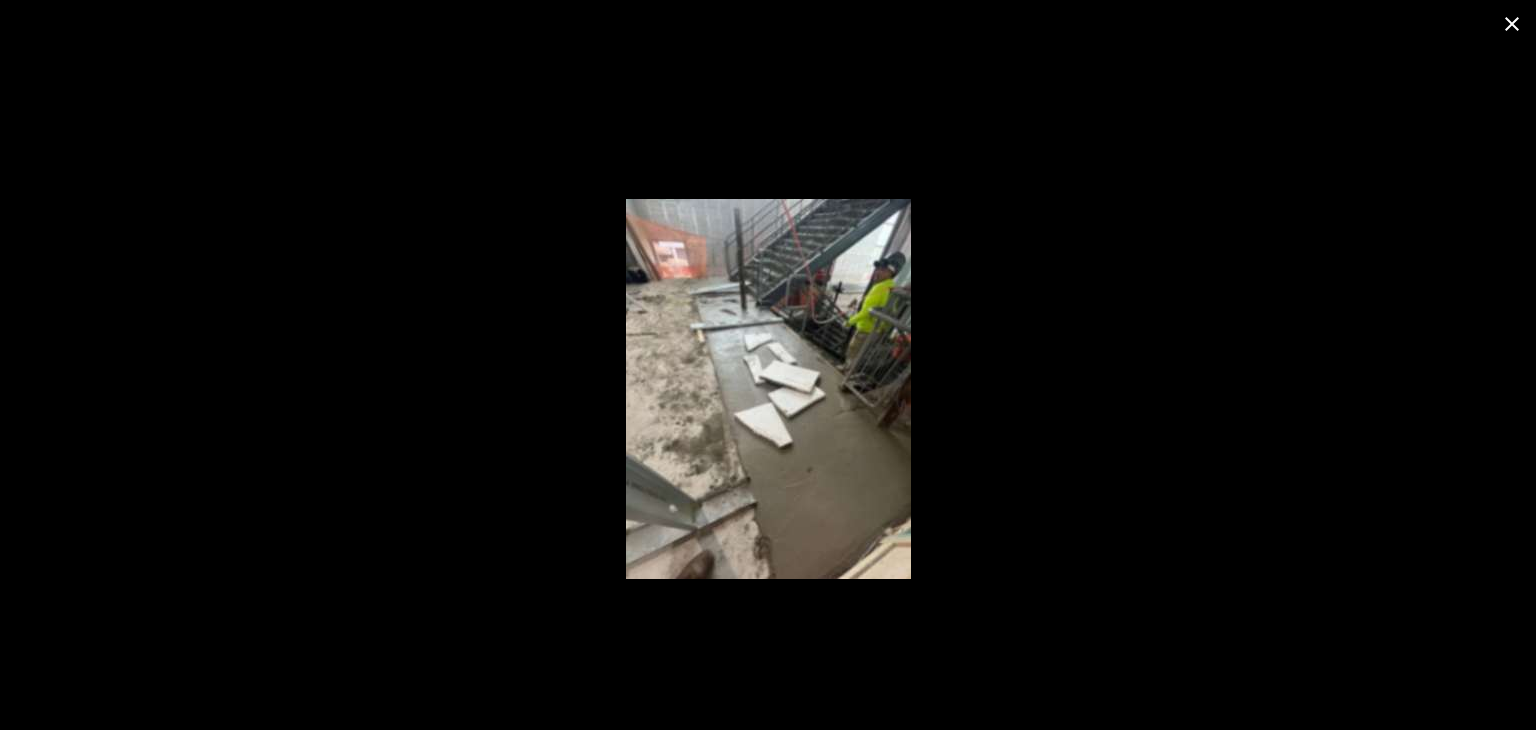click 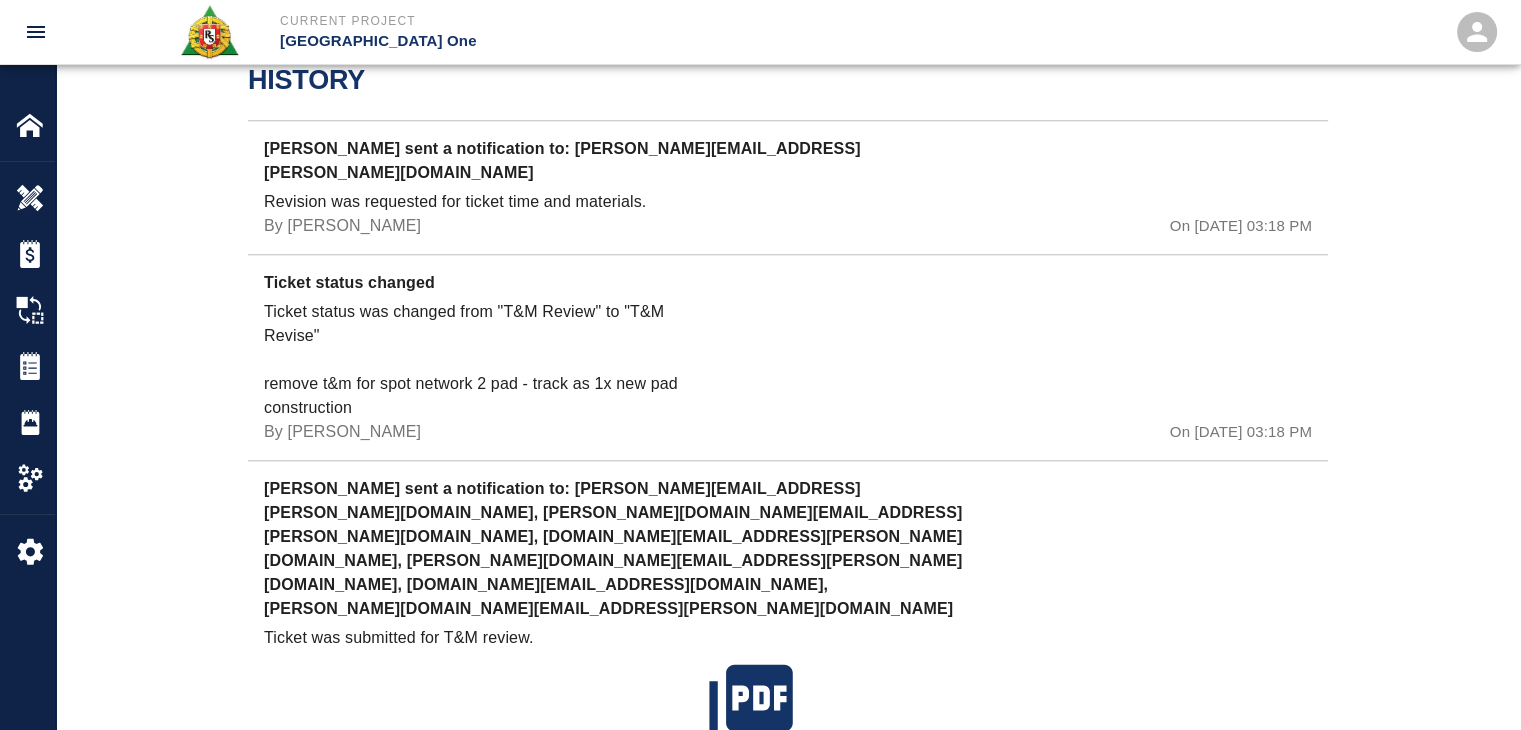 scroll, scrollTop: 1954, scrollLeft: 0, axis: vertical 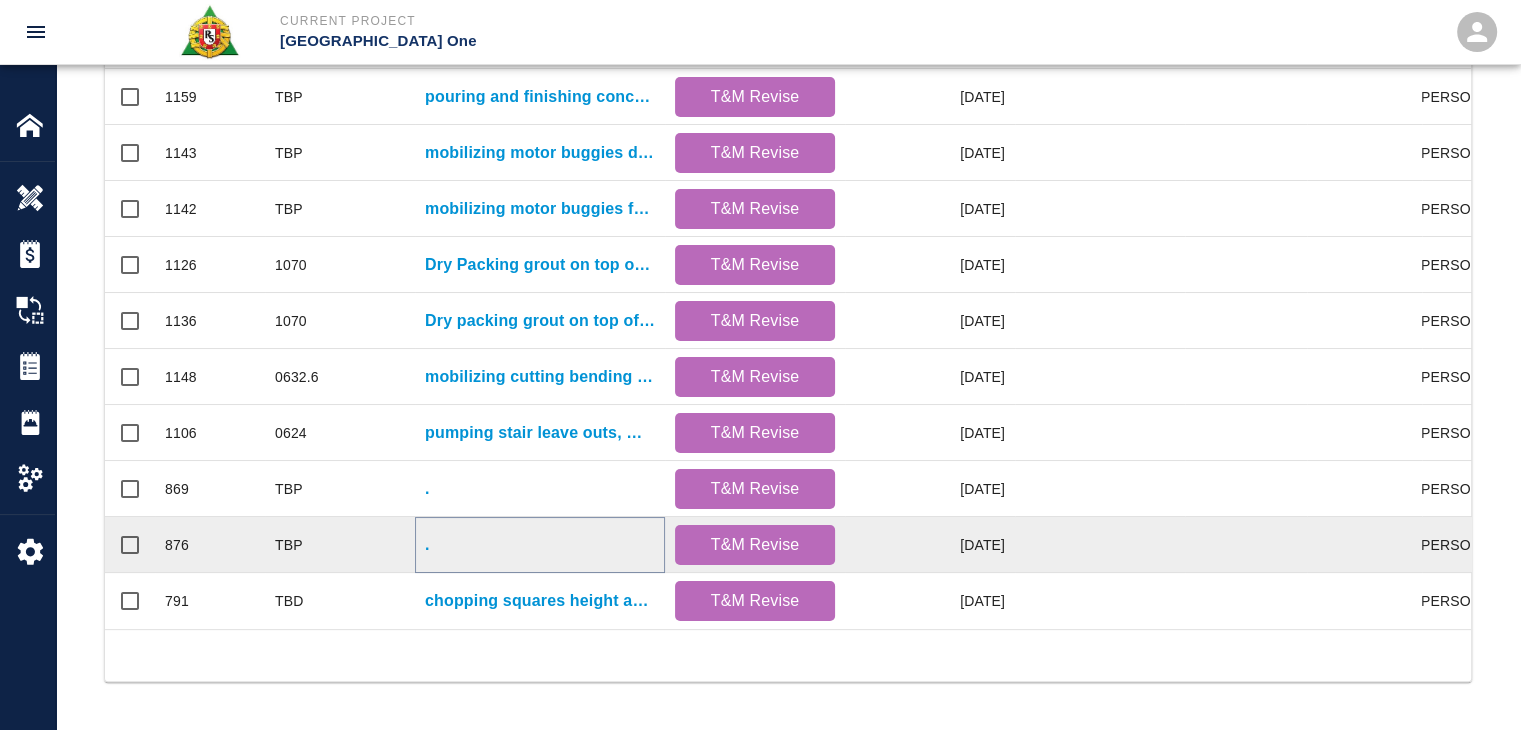 click on "." at bounding box center [427, 545] 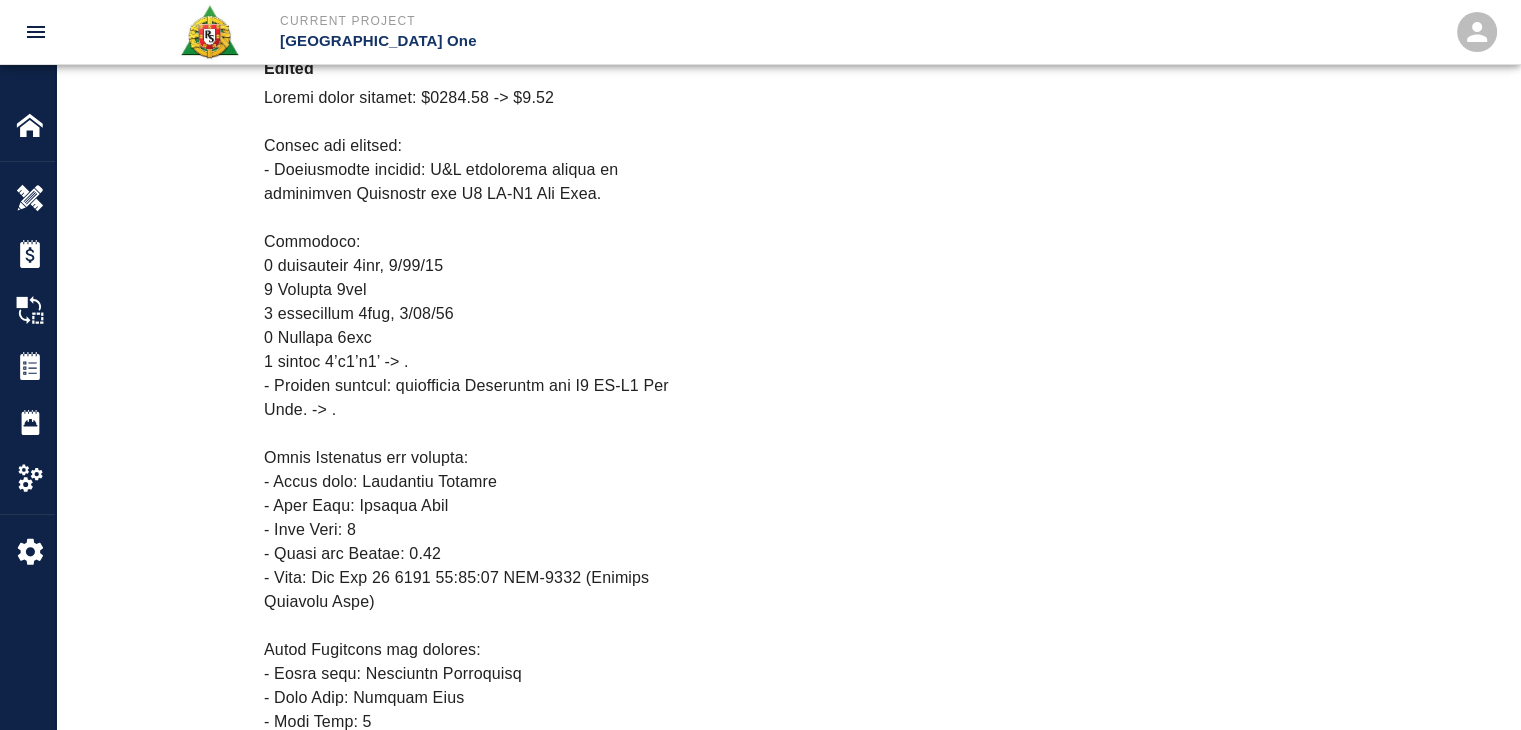 scroll, scrollTop: 0, scrollLeft: 0, axis: both 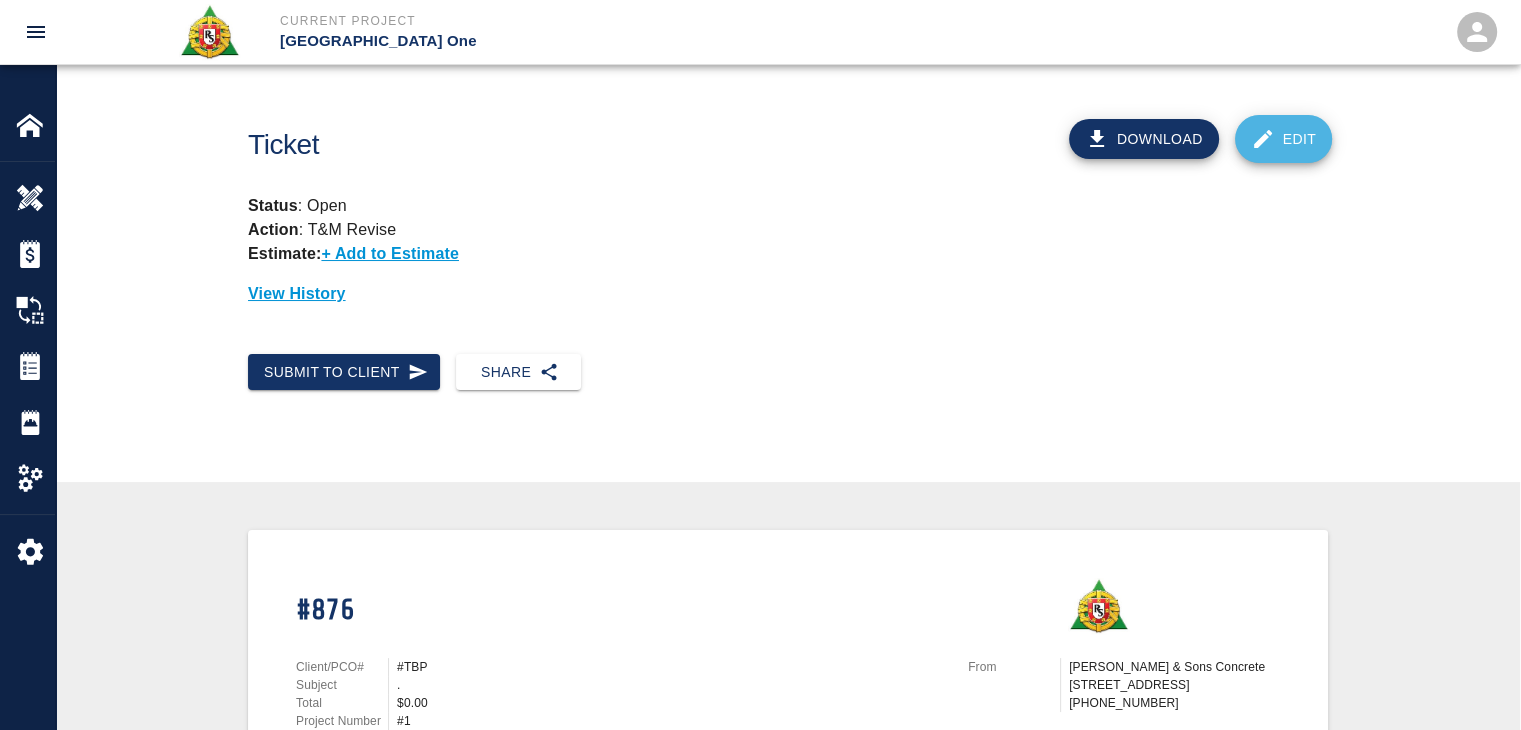 click on "Edit" at bounding box center (1284, 139) 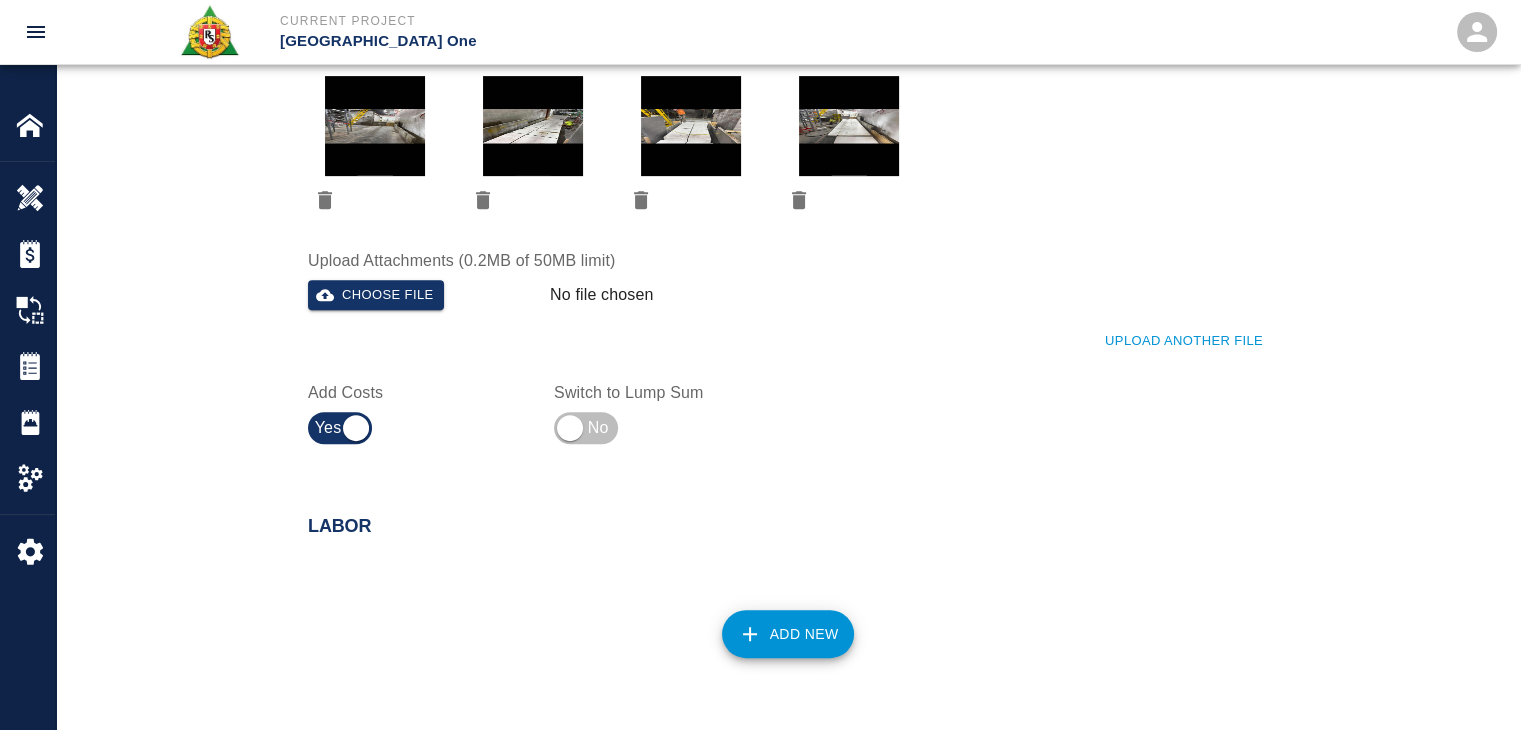 scroll, scrollTop: 796, scrollLeft: 0, axis: vertical 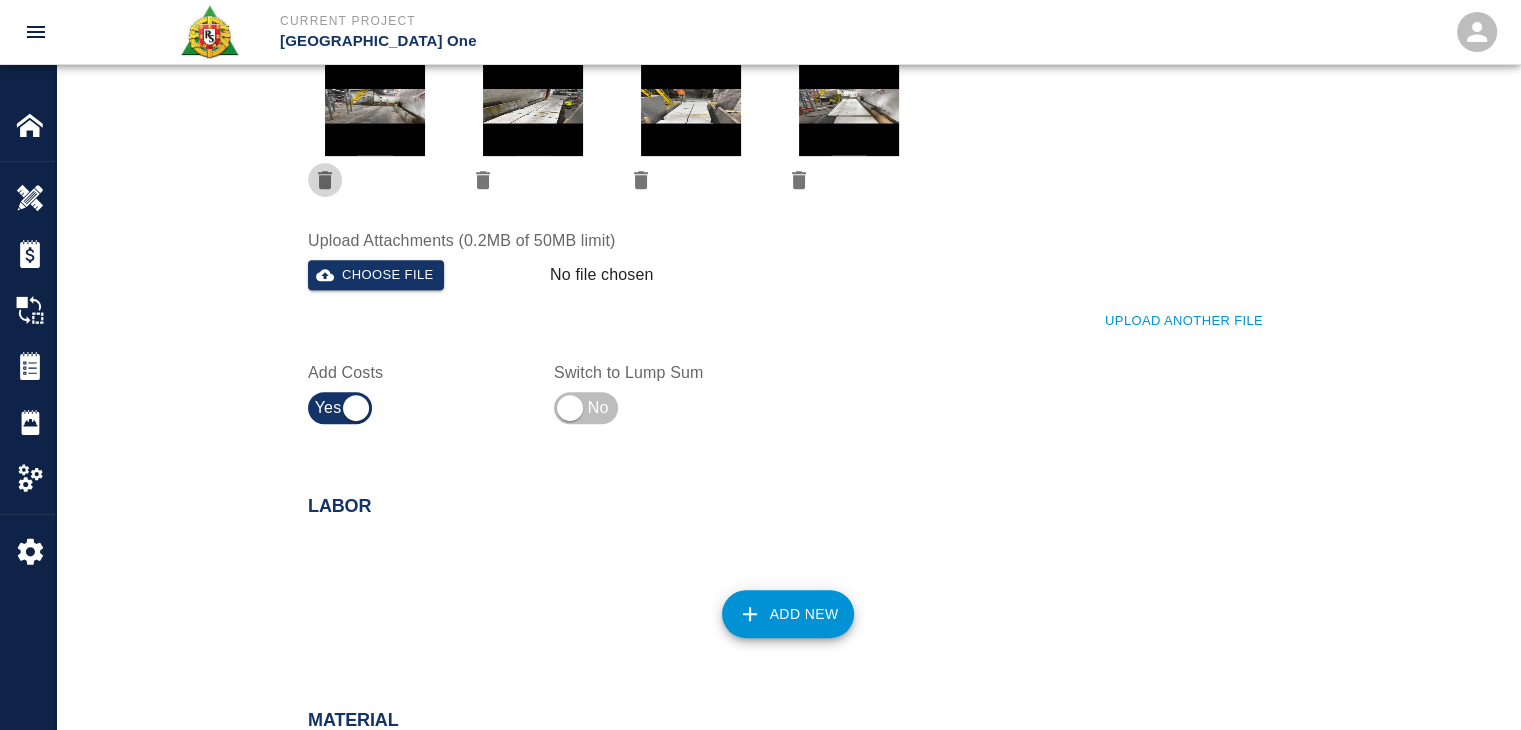 click at bounding box center (325, 180) 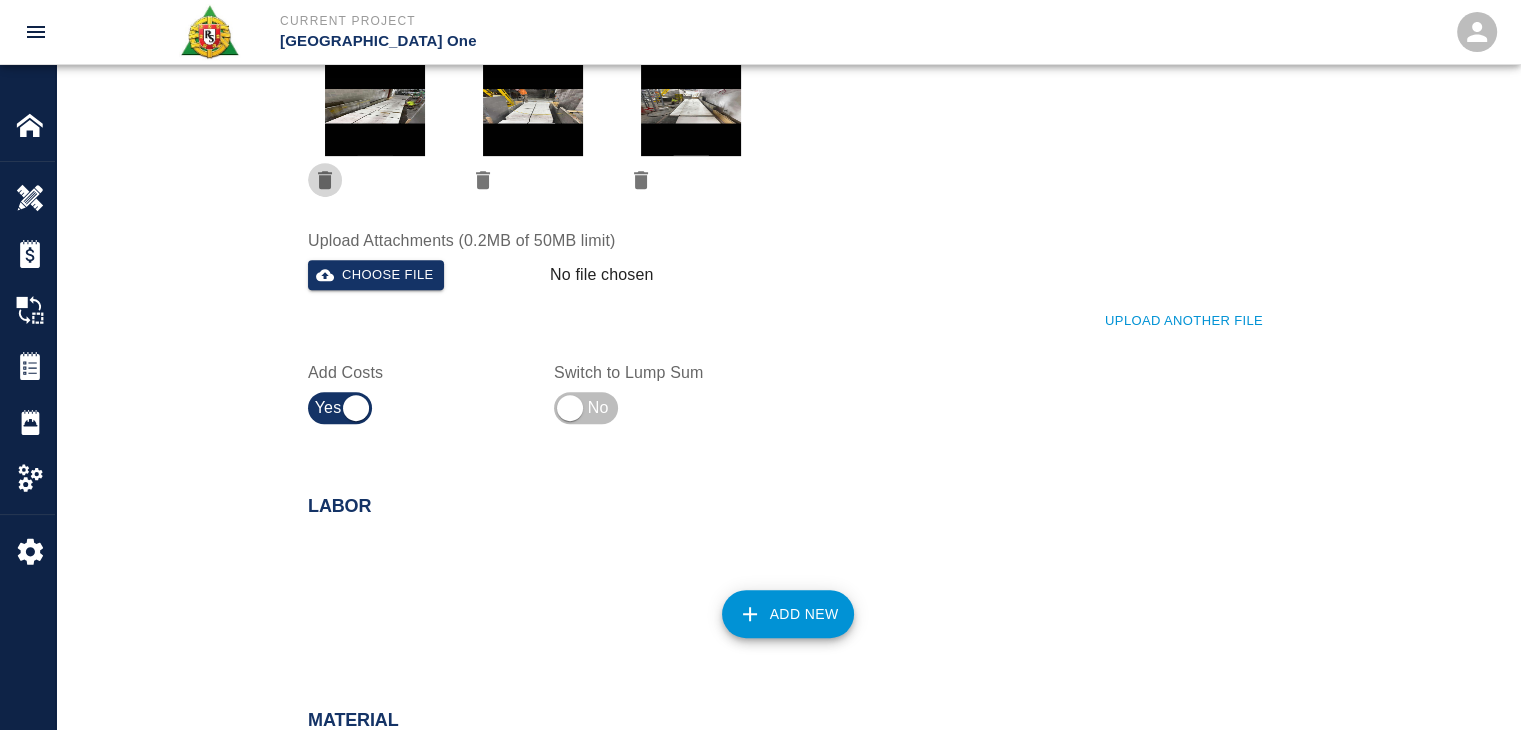 click 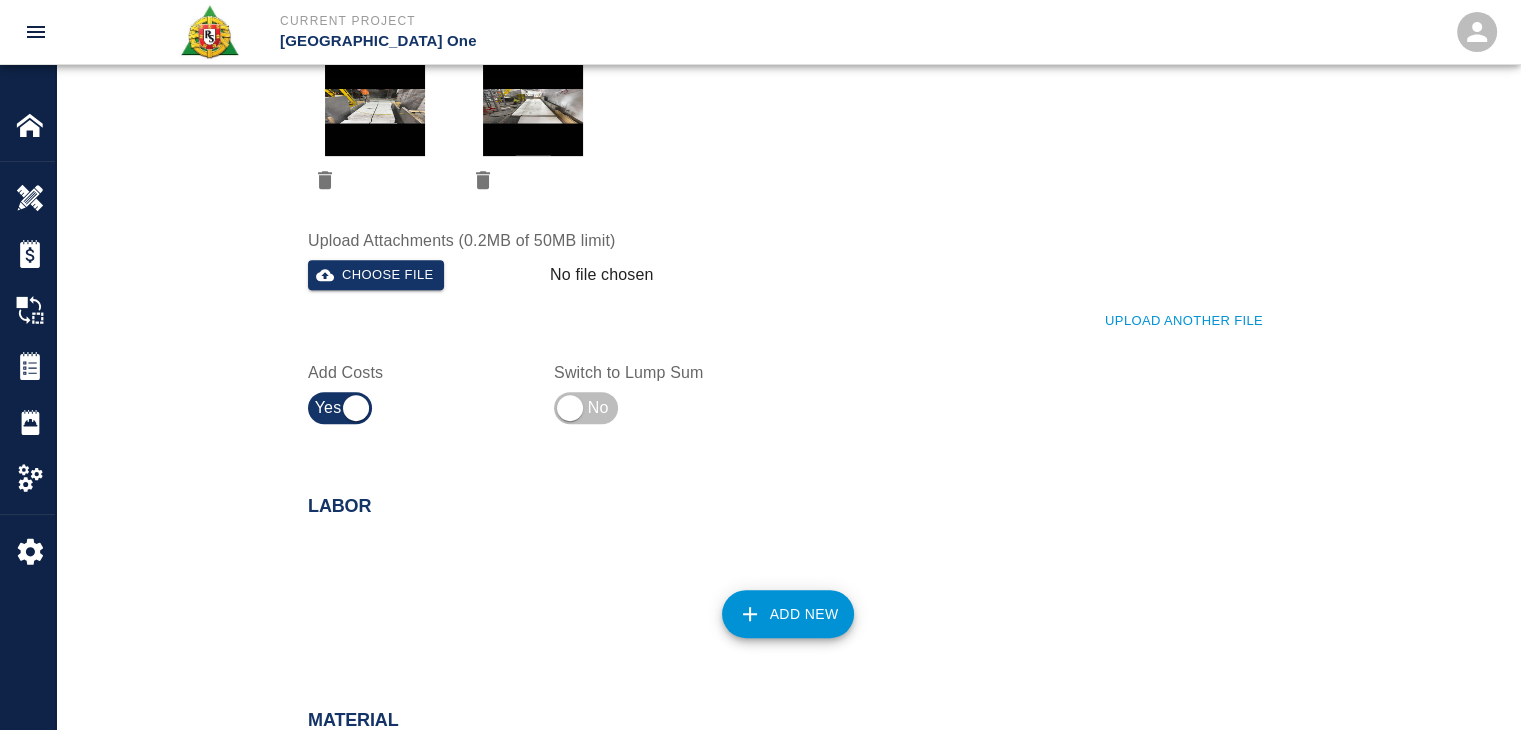 click 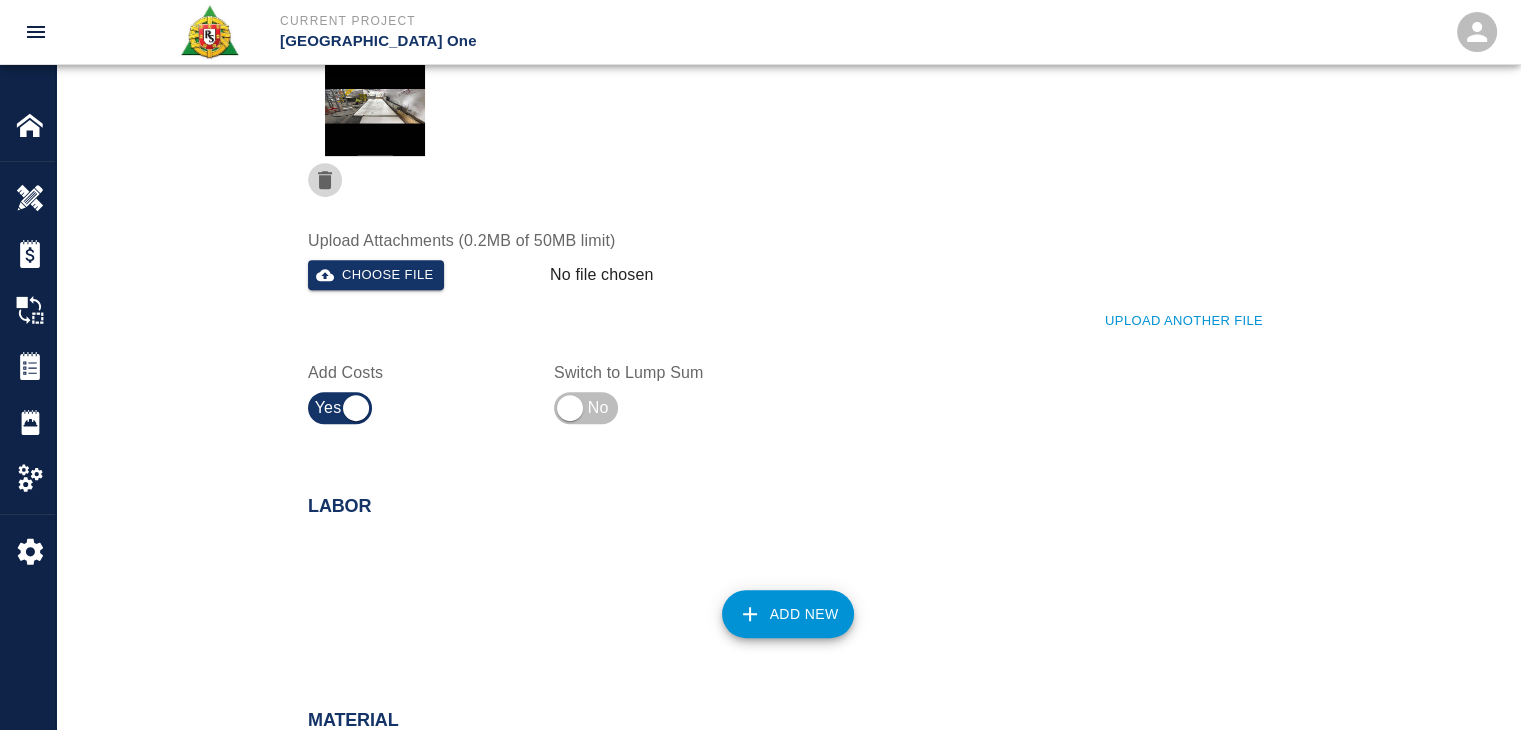 click 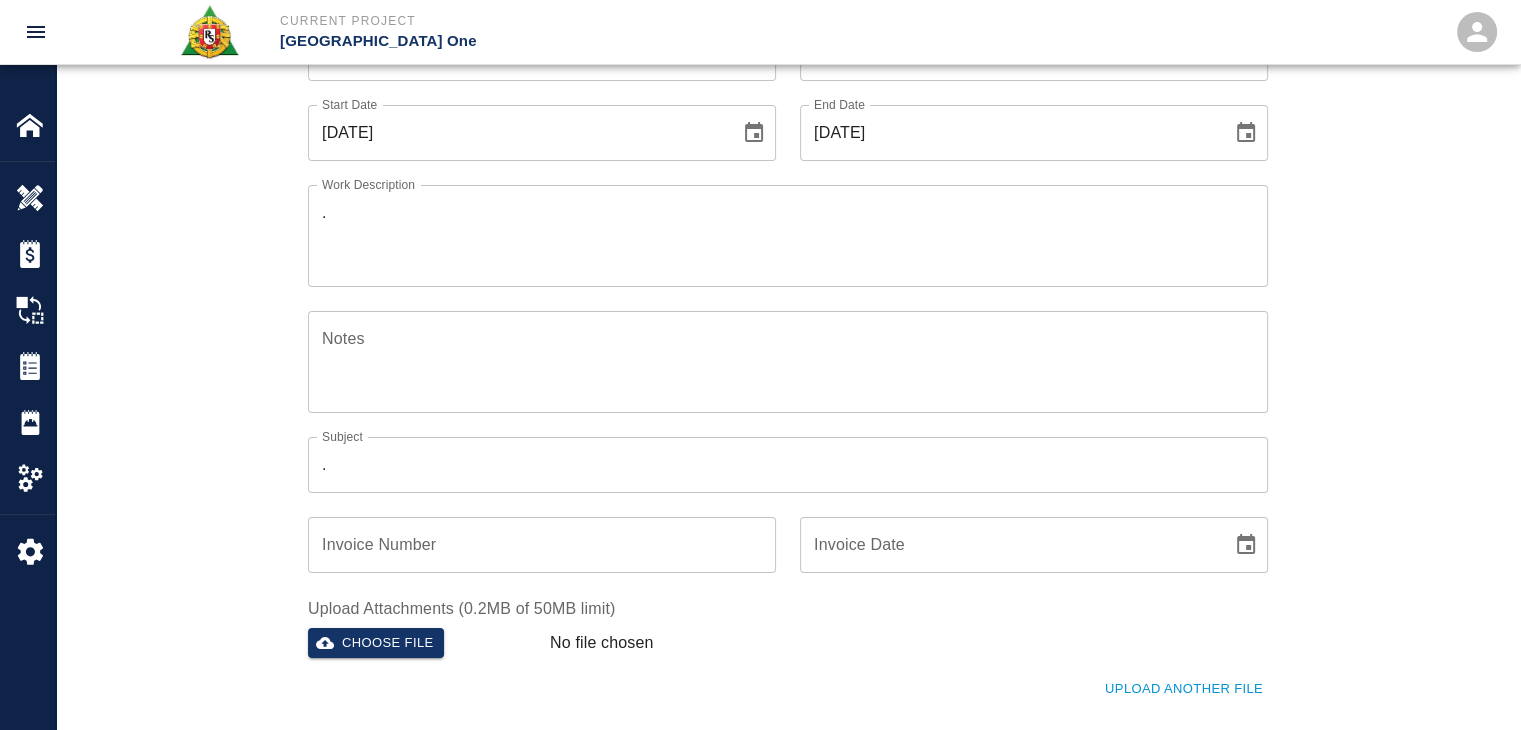 scroll, scrollTop: 0, scrollLeft: 0, axis: both 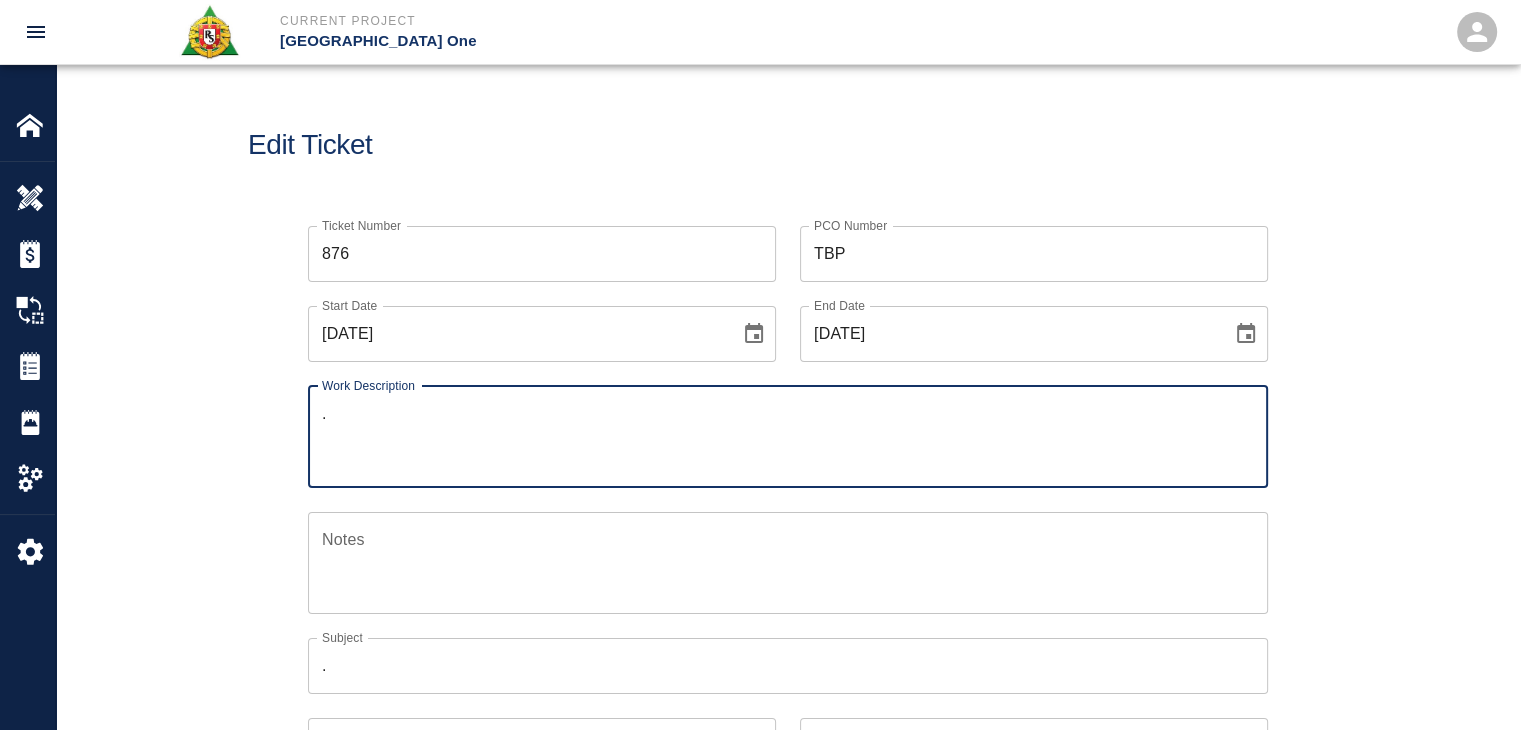 click on "." at bounding box center (788, 436) 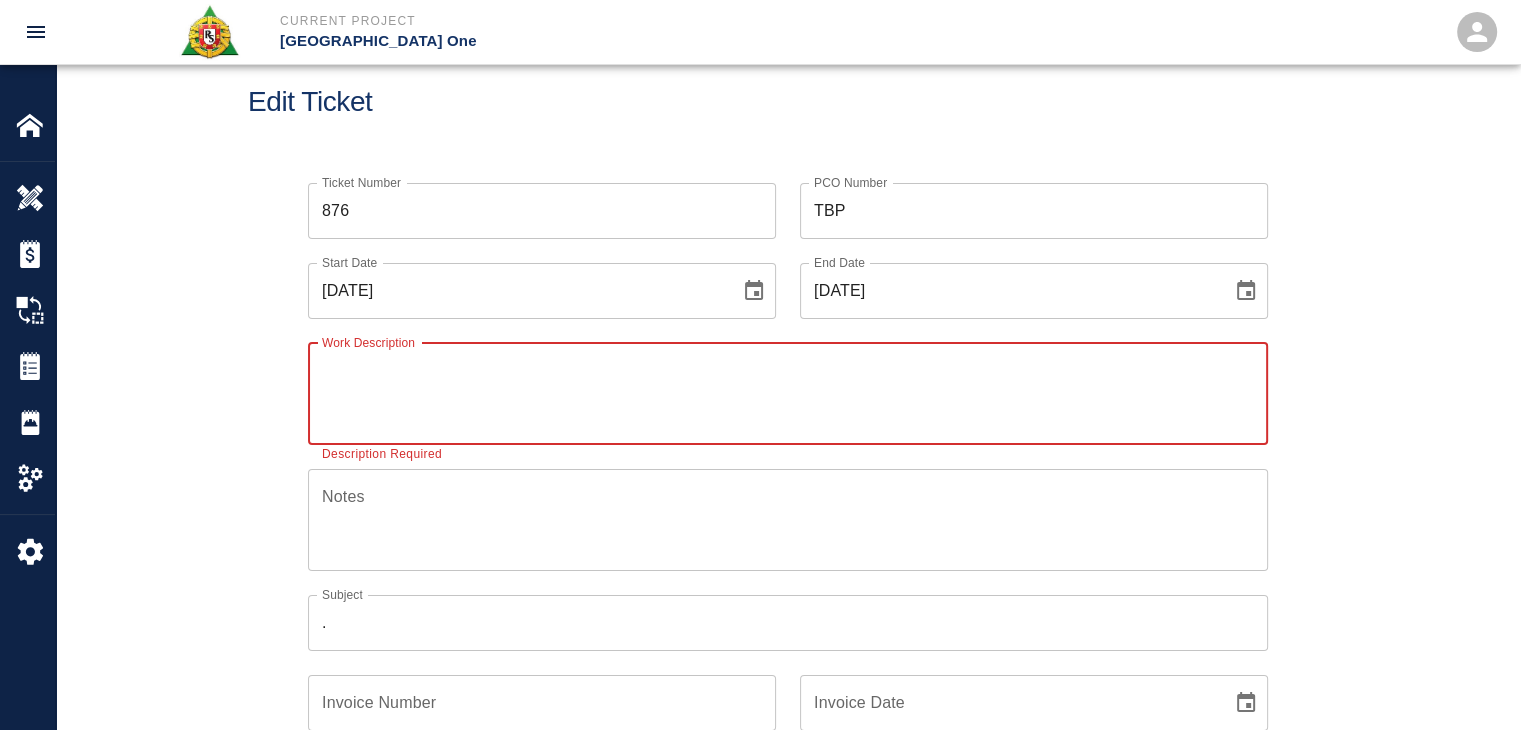 scroll, scrollTop: 0, scrollLeft: 0, axis: both 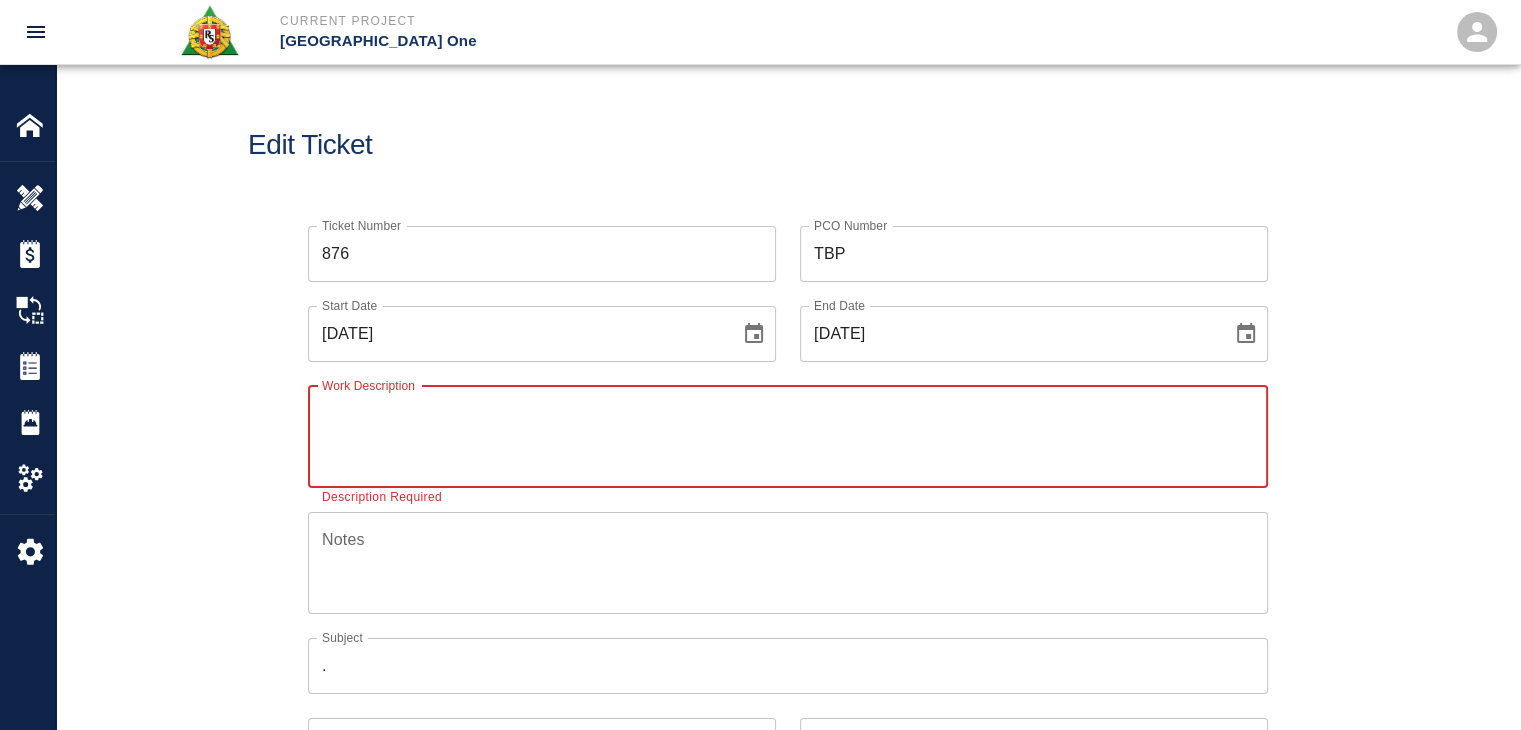 paste on "EP-L3- Topping Slab Trench infill
2 Laborers- 2hrs each-  Mobilizing concrete via concrete buggies from HH." 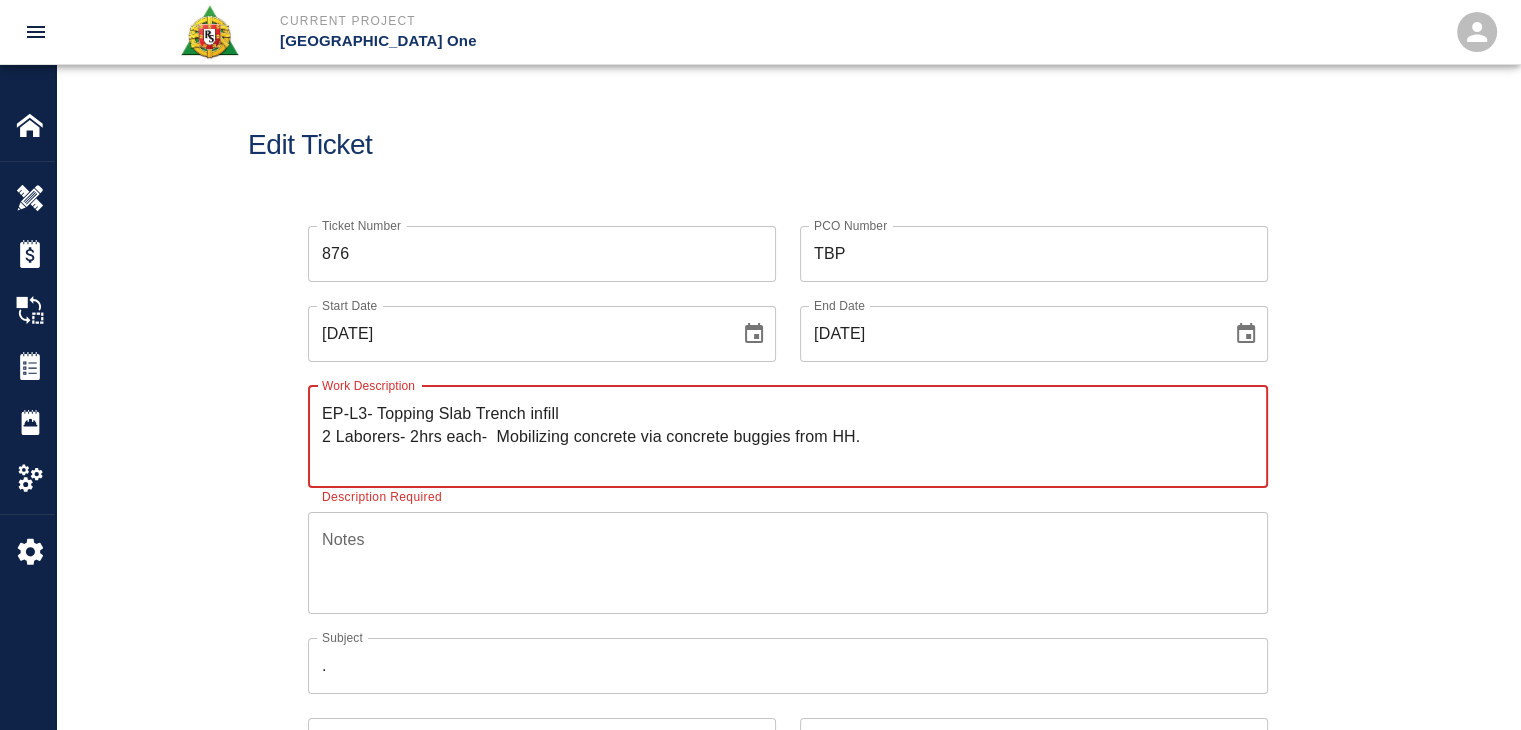 click on "EP-L3- Topping Slab Trench infill
2 Laborers- 2hrs each-  Mobilizing concrete via concrete buggies from HH." at bounding box center [788, 436] 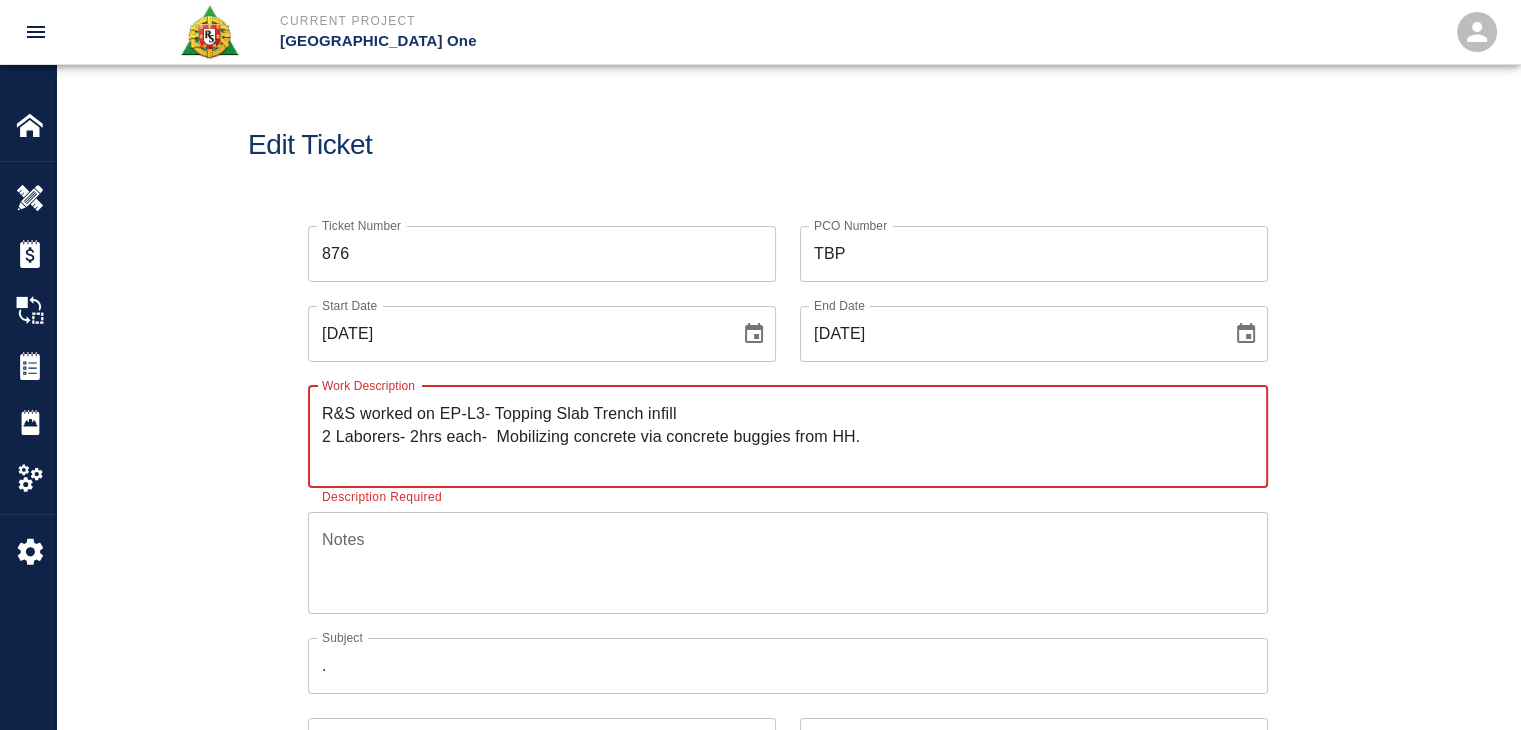 drag, startPoint x: 864, startPoint y: 434, endPoint x: 497, endPoint y: 469, distance: 368.66516 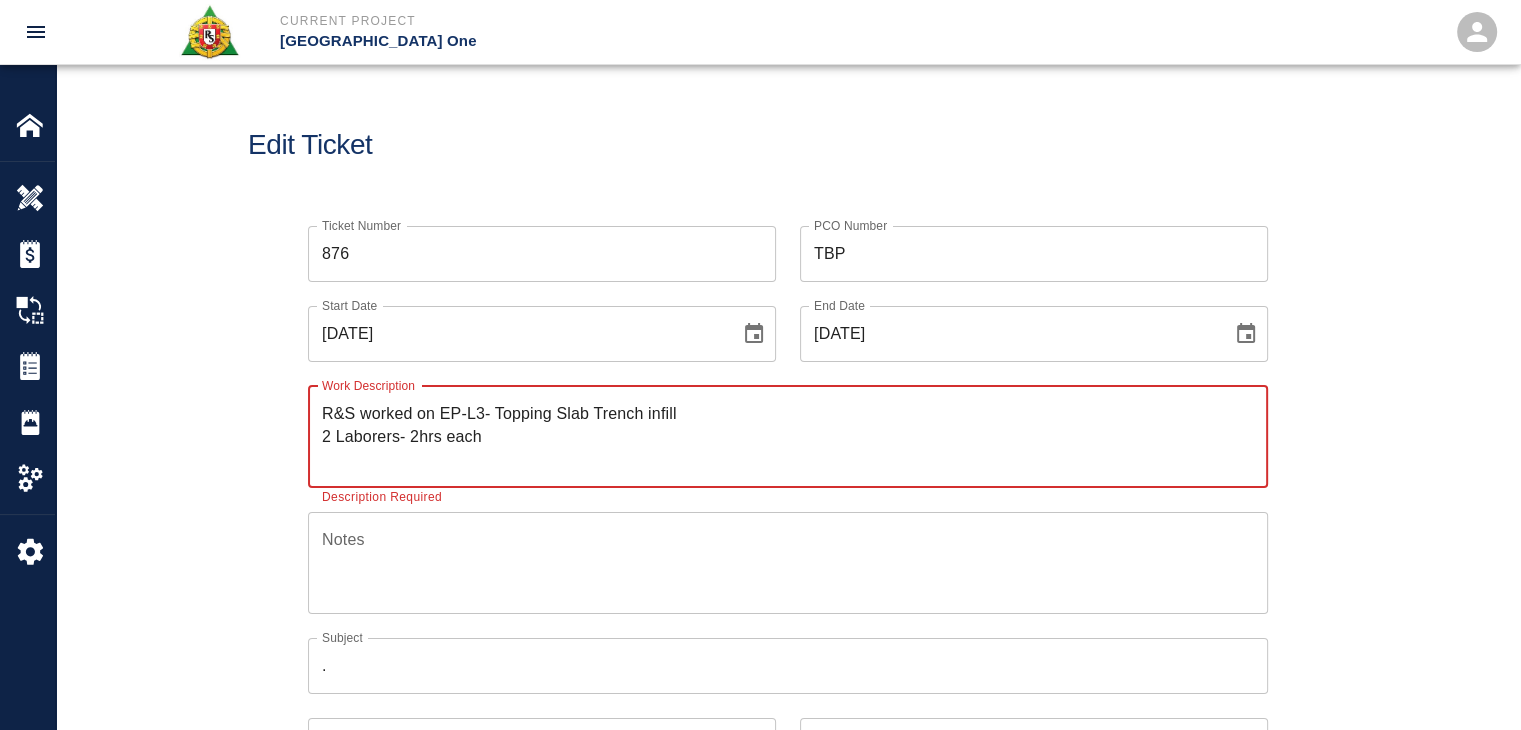 click on "R&S worked on EP-L3- Topping Slab Trench infill
2 Laborers- 2hrs each" at bounding box center (788, 436) 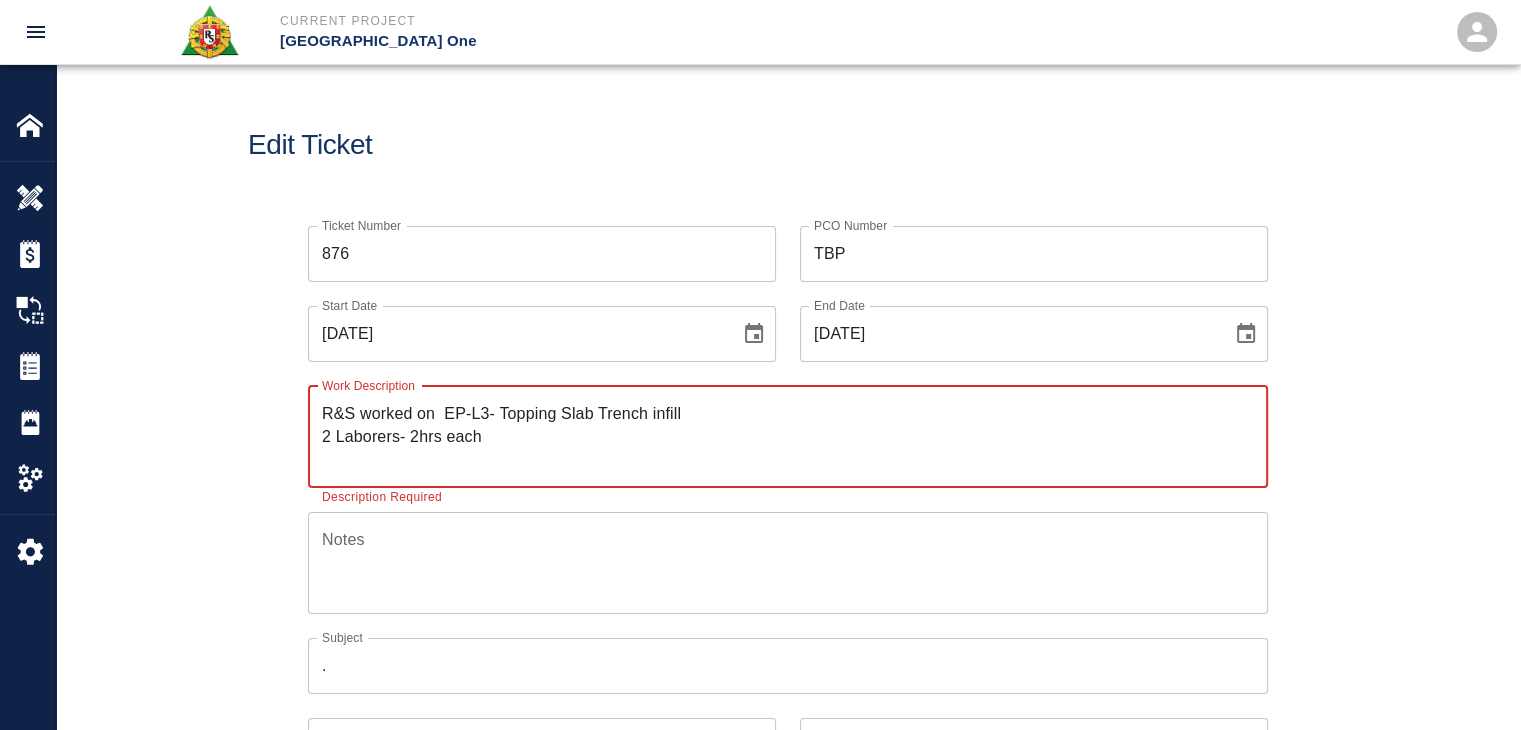 paste on "Mobilizing concrete via concrete buggies from HH." 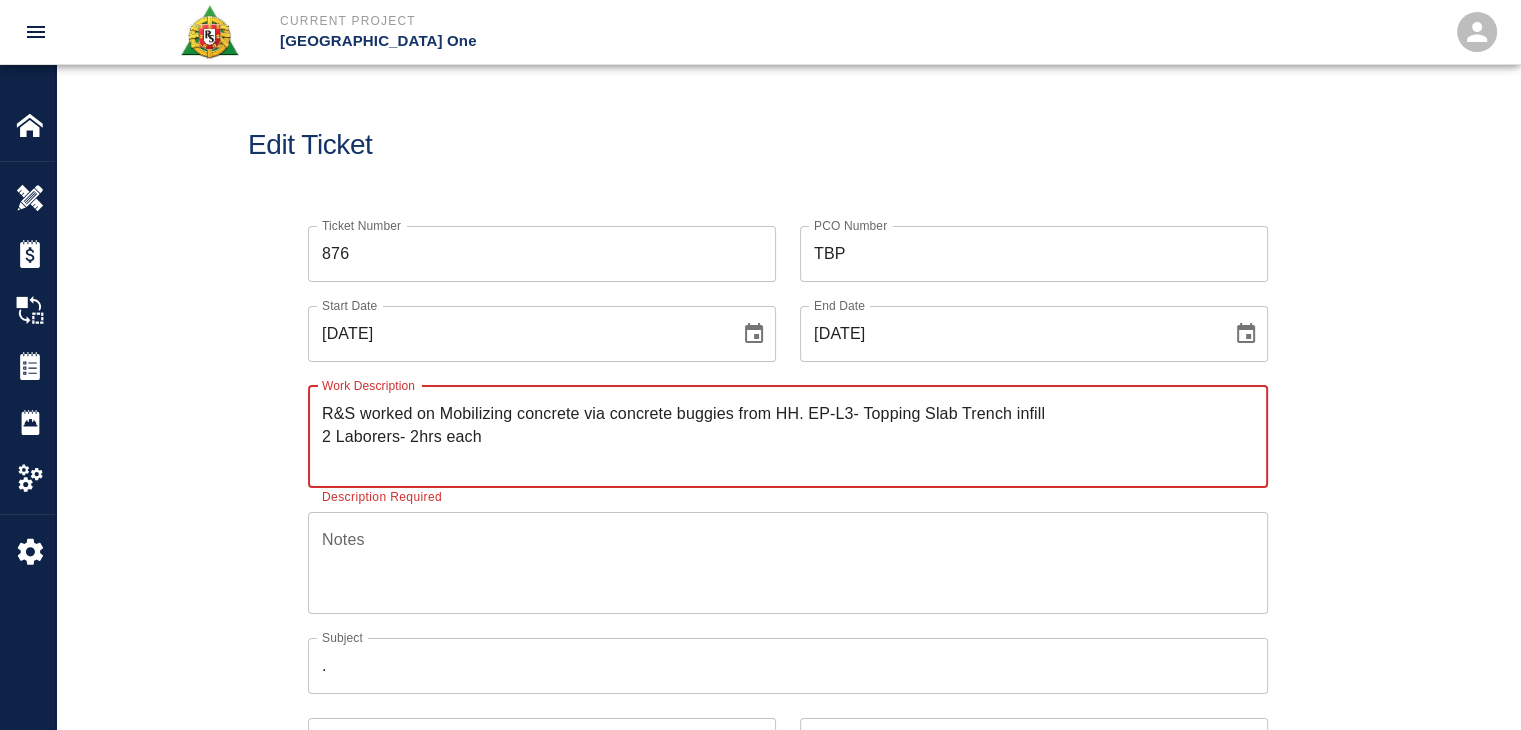 click on "R&S worked on Mobilizing concrete via concrete buggies from HH. EP-L3- Topping Slab Trench infill
2 Laborers- 2hrs each" at bounding box center (788, 436) 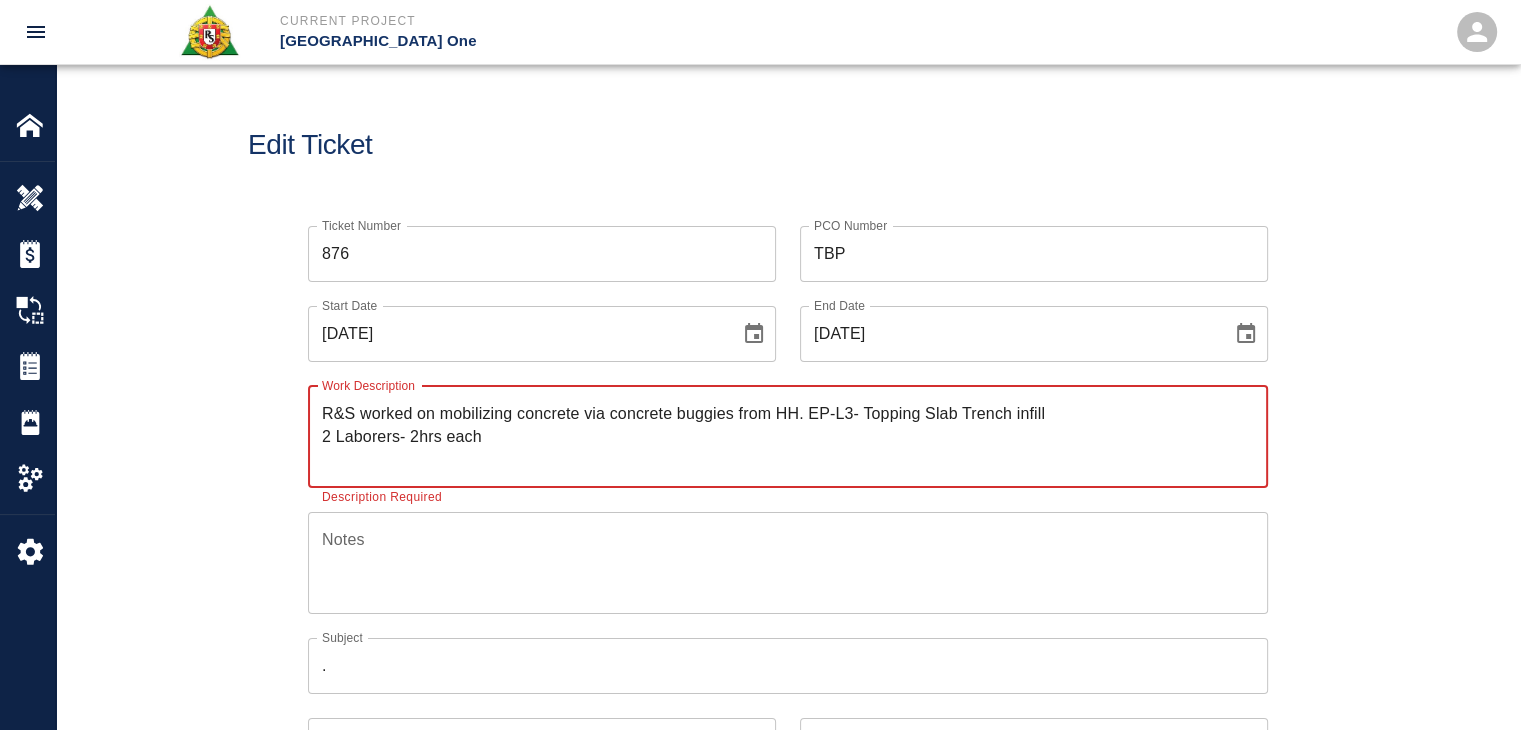 click on "R&S worked on mobilizing concrete via concrete buggies from HH. EP-L3- Topping Slab Trench infill
2 Laborers- 2hrs each" at bounding box center [788, 436] 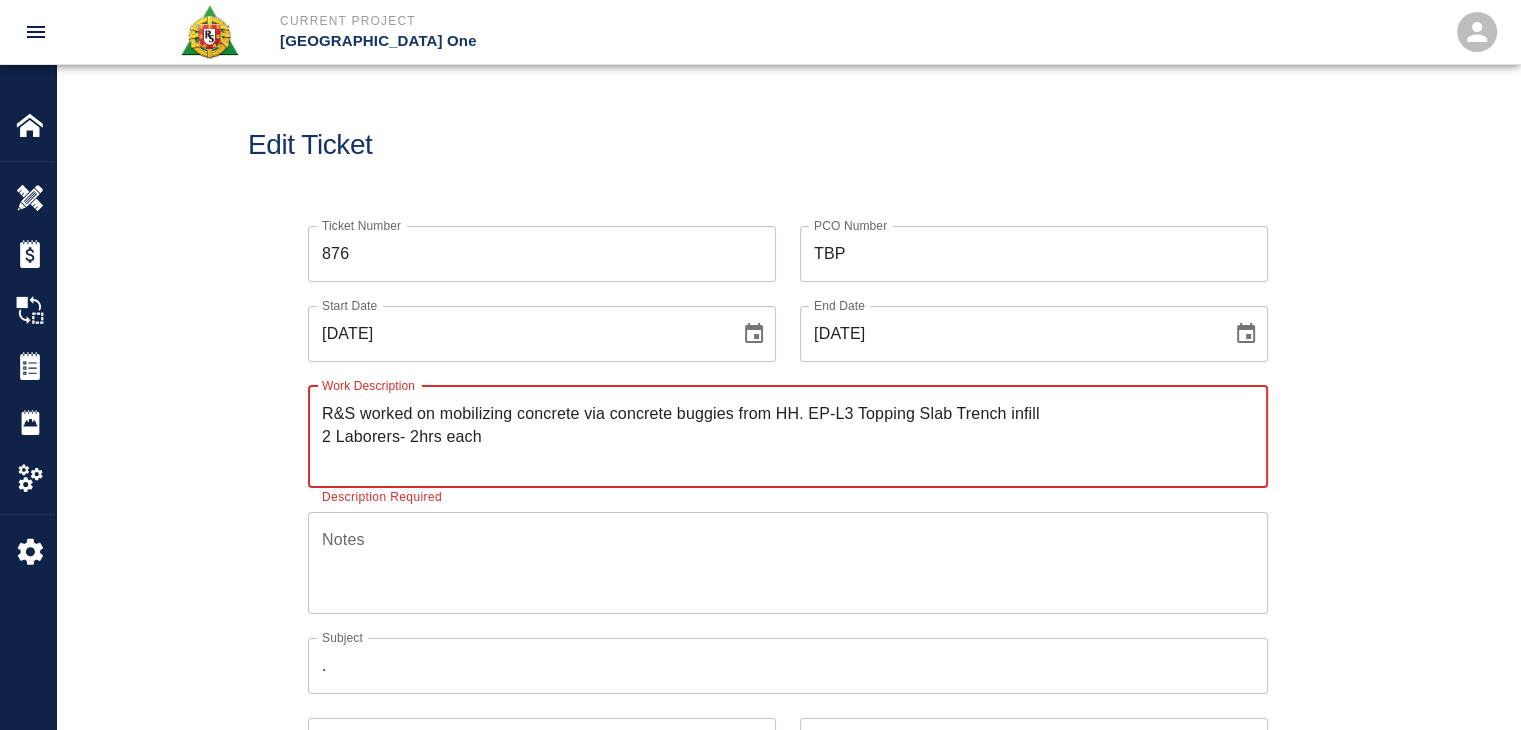 click on "R&S worked on mobilizing concrete via concrete buggies from HH. EP-L3 Topping Slab Trench infill
2 Laborers- 2hrs each" at bounding box center (788, 436) 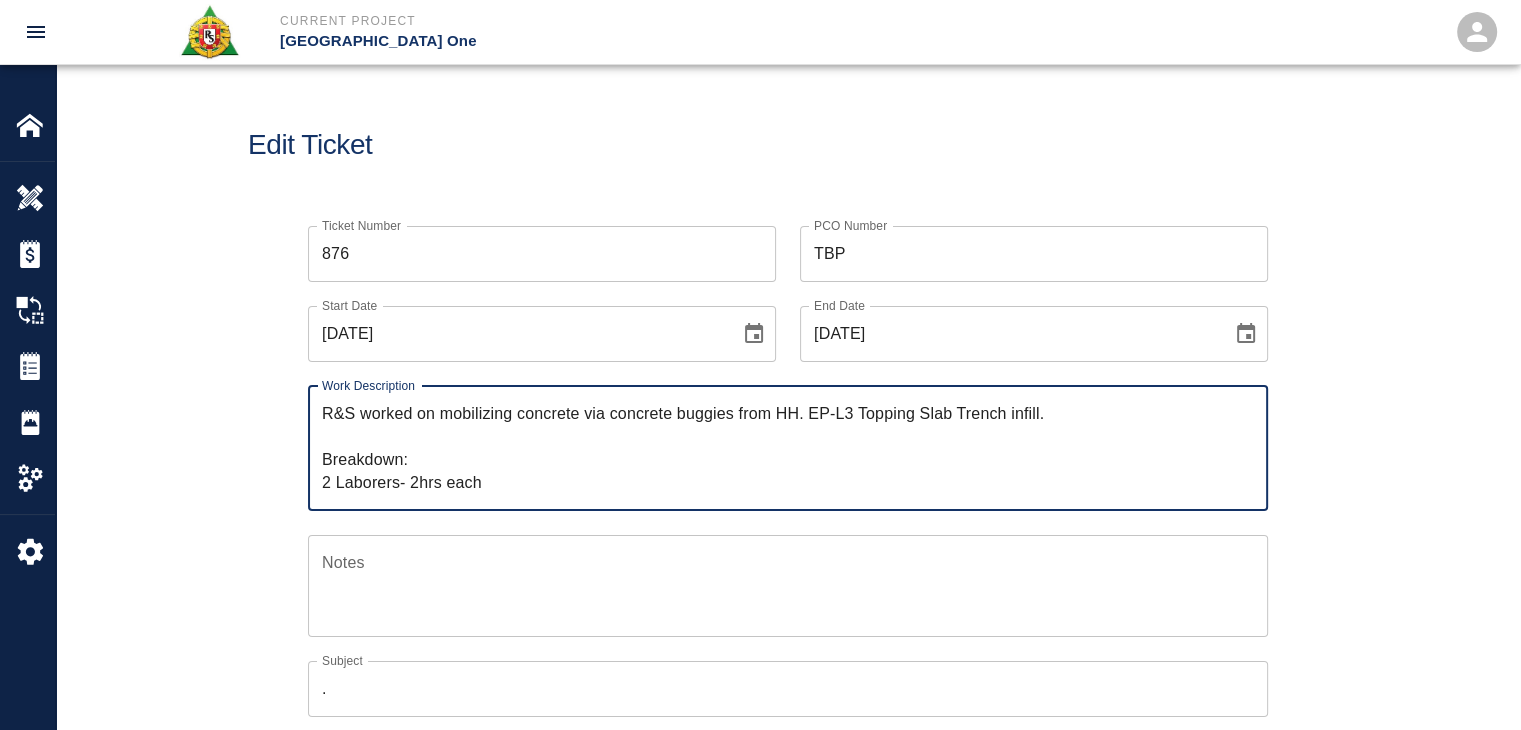 click on "R&S worked on mobilizing concrete via concrete buggies from HH. EP-L3 Topping Slab Trench infill.
Breakdown:
2 Laborers- 2hrs each" at bounding box center (788, 448) 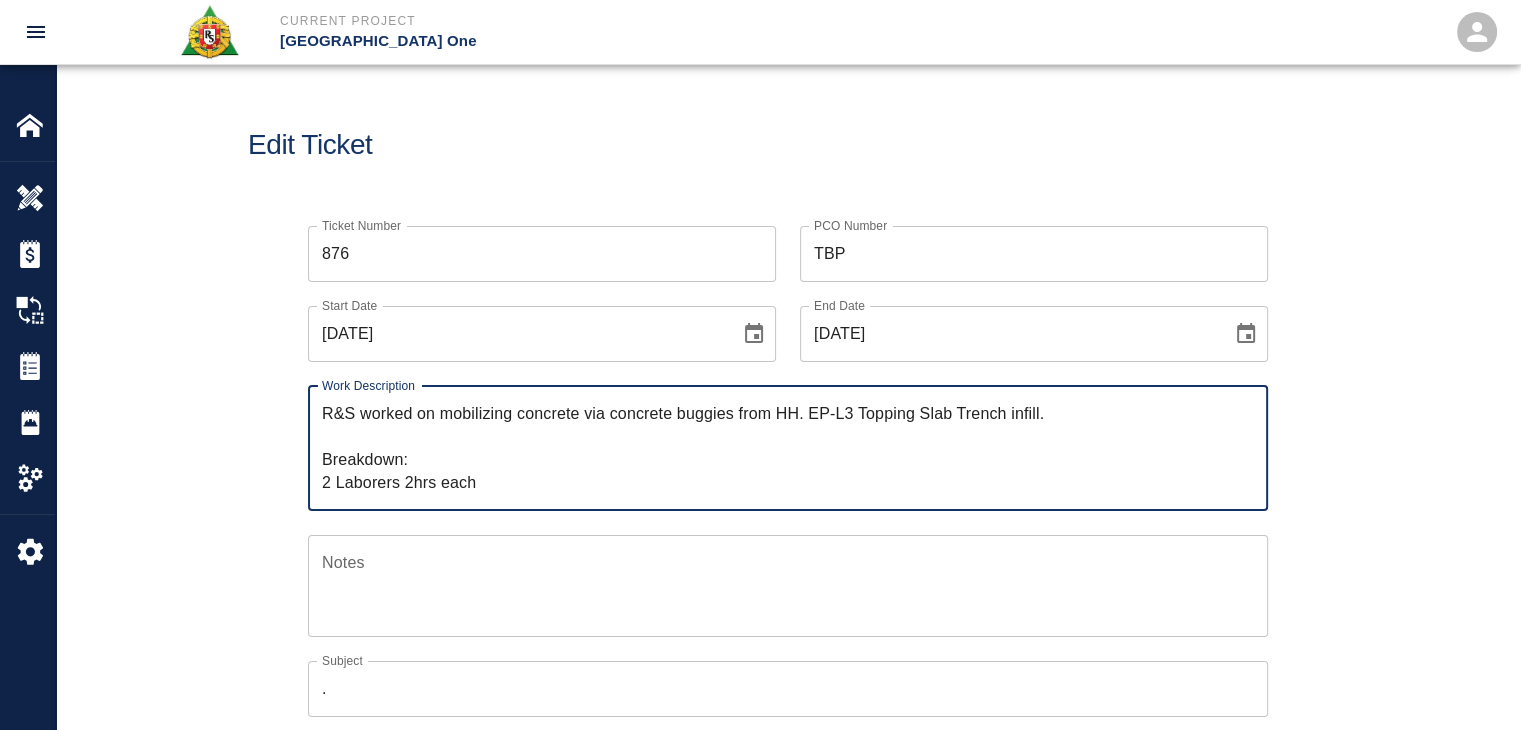 click on "R&S worked on mobilizing concrete via concrete buggies from HH. EP-L3 Topping Slab Trench infill.
Breakdown:
2 Laborers 2hrs each x Work Description" at bounding box center (788, 448) 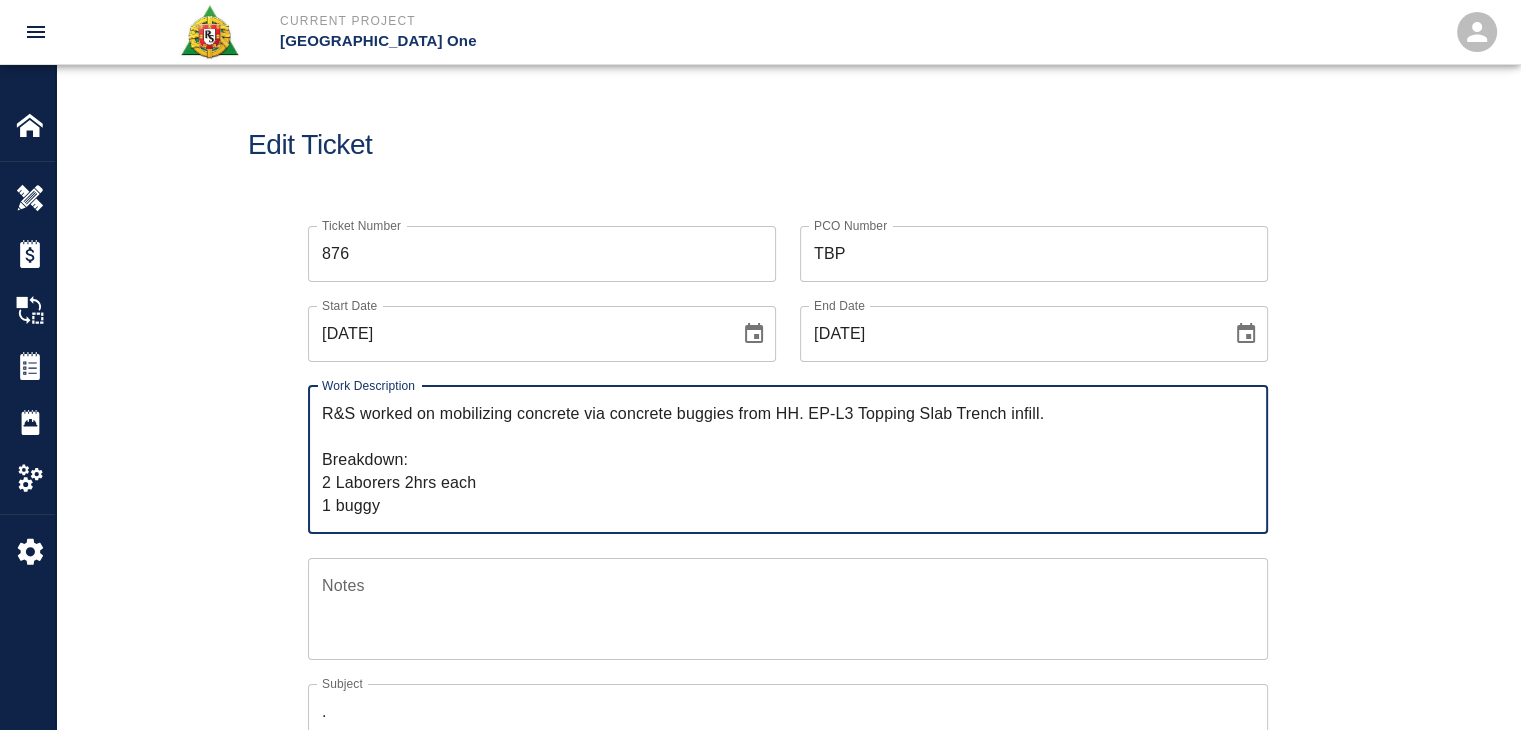 type on "R&S worked on mobilizing concrete via concrete buggies from HH. EP-L3 Topping Slab Trench infill.
Breakdown:
2 Laborers 2hrs each
1 buggy" 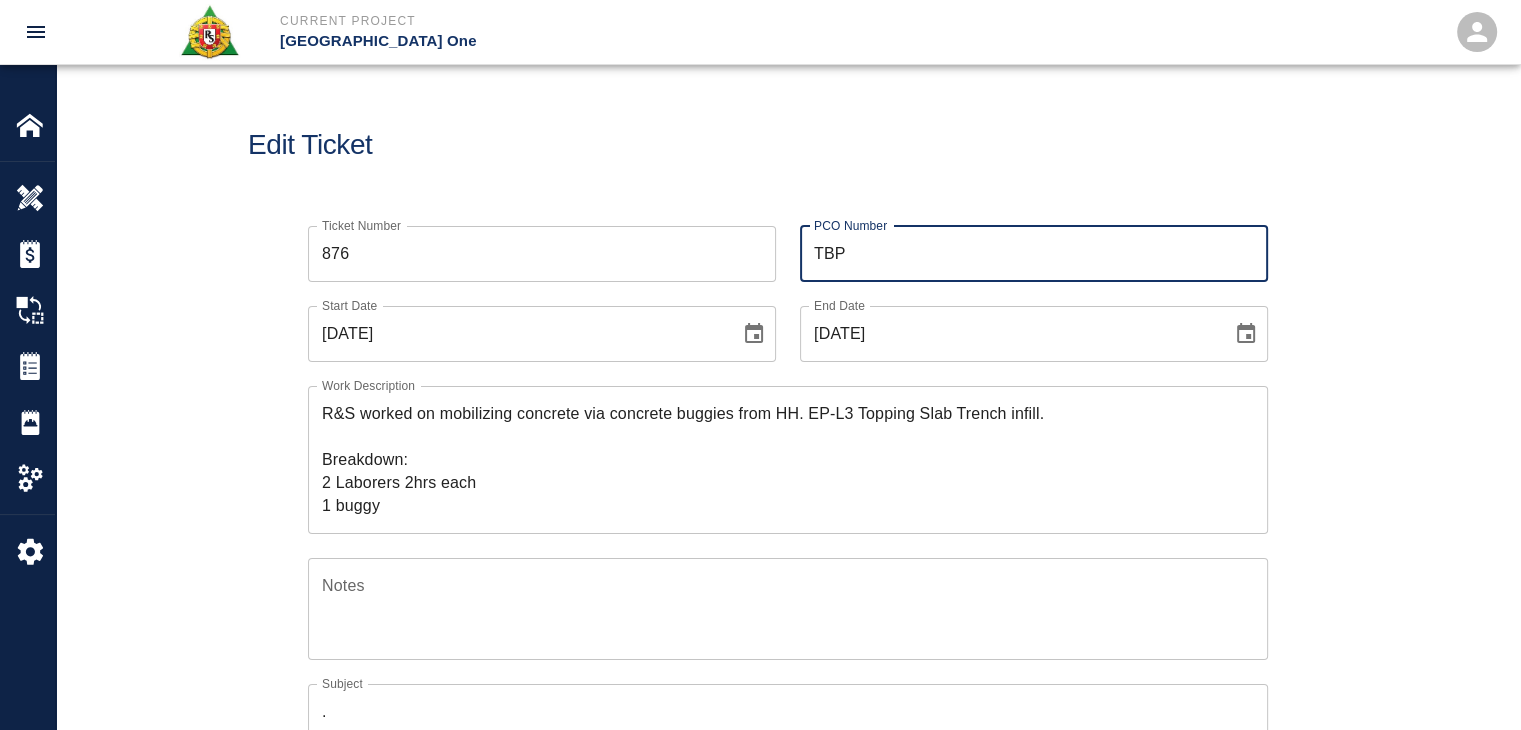 click on "TBP" at bounding box center (1034, 254) 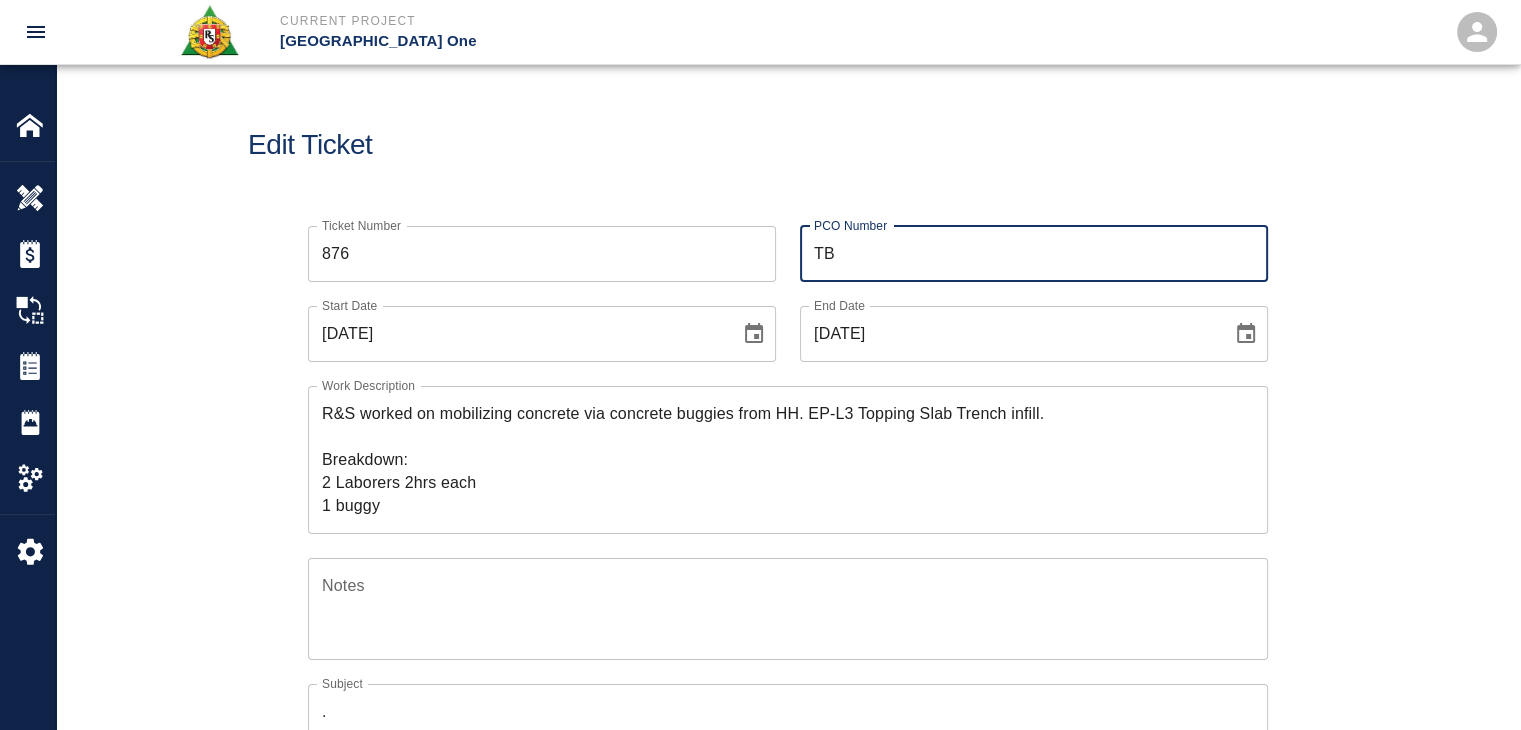 type on "T" 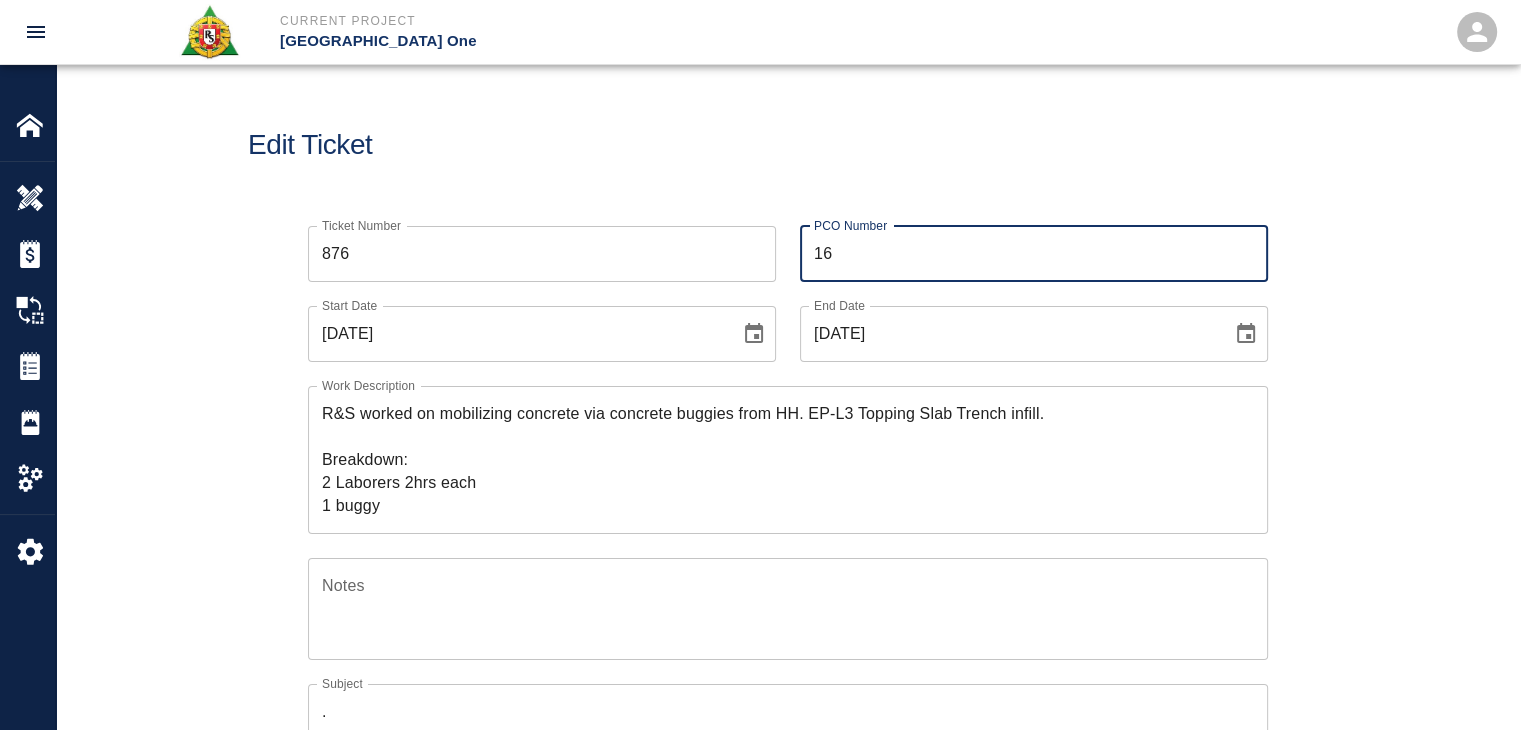 type on "1676" 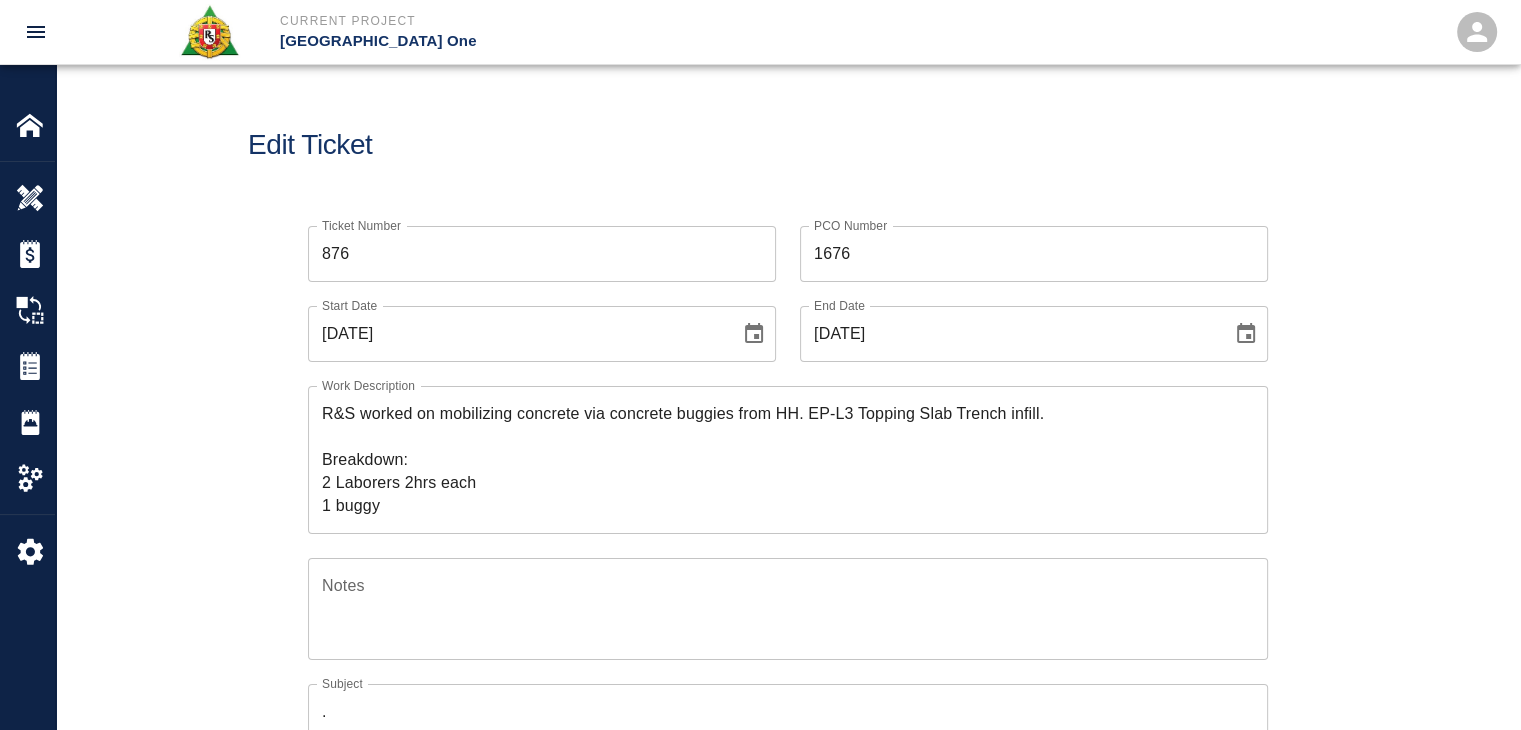click on "Edit Ticket" at bounding box center [788, 145] 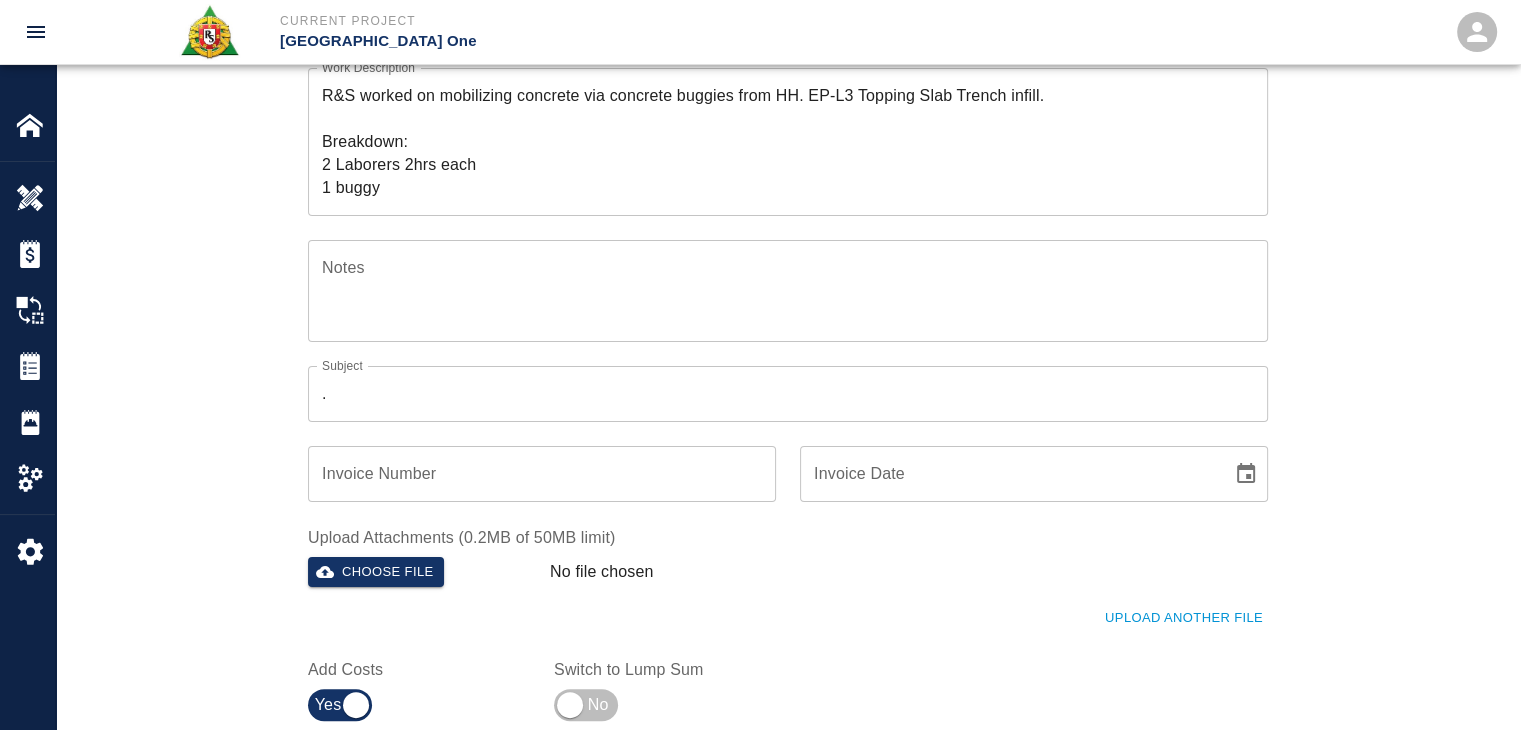 scroll, scrollTop: 324, scrollLeft: 0, axis: vertical 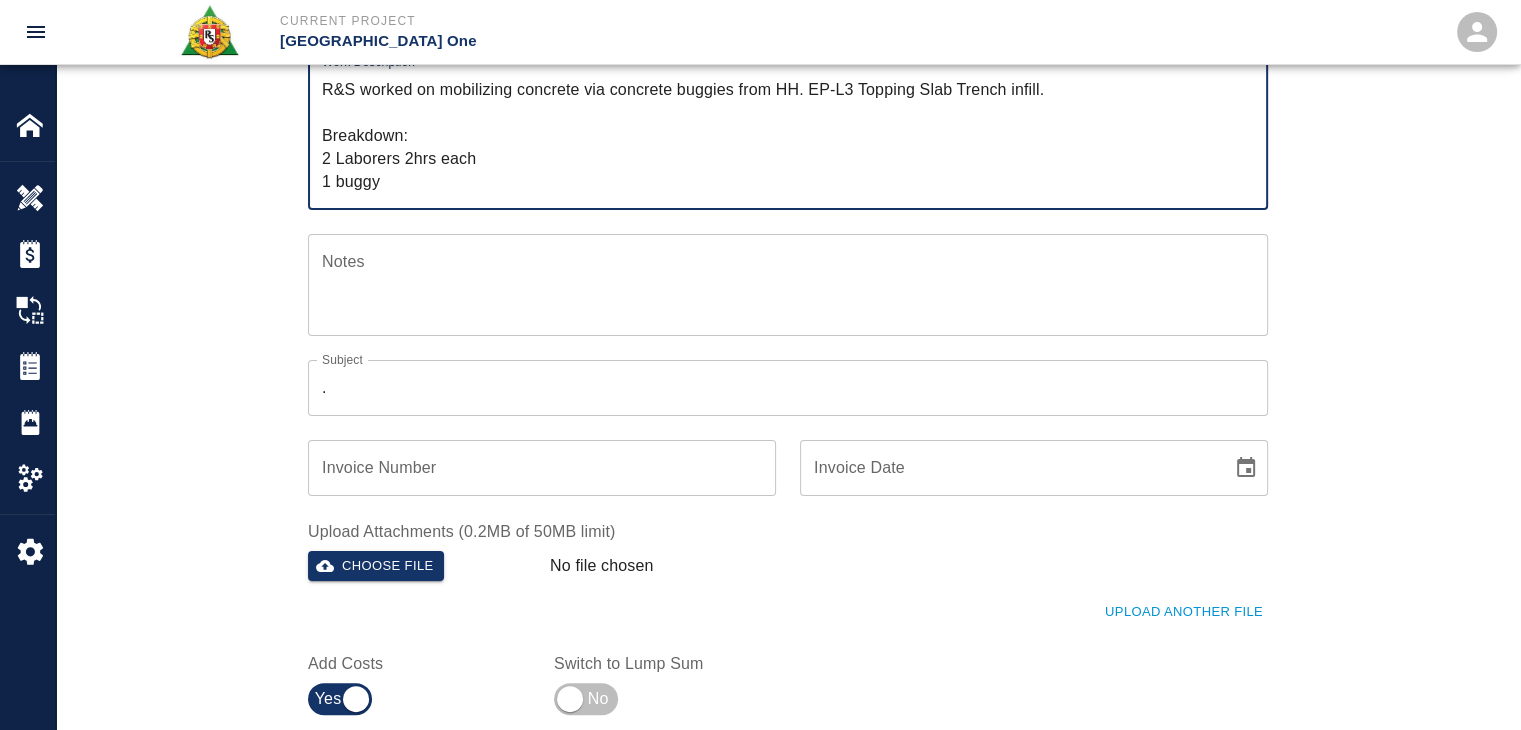 click on "R&S worked on mobilizing concrete via concrete buggies from HH. EP-L3 Topping Slab Trench infill.
Breakdown:
2 Laborers 2hrs each
1 buggy" at bounding box center (788, 135) 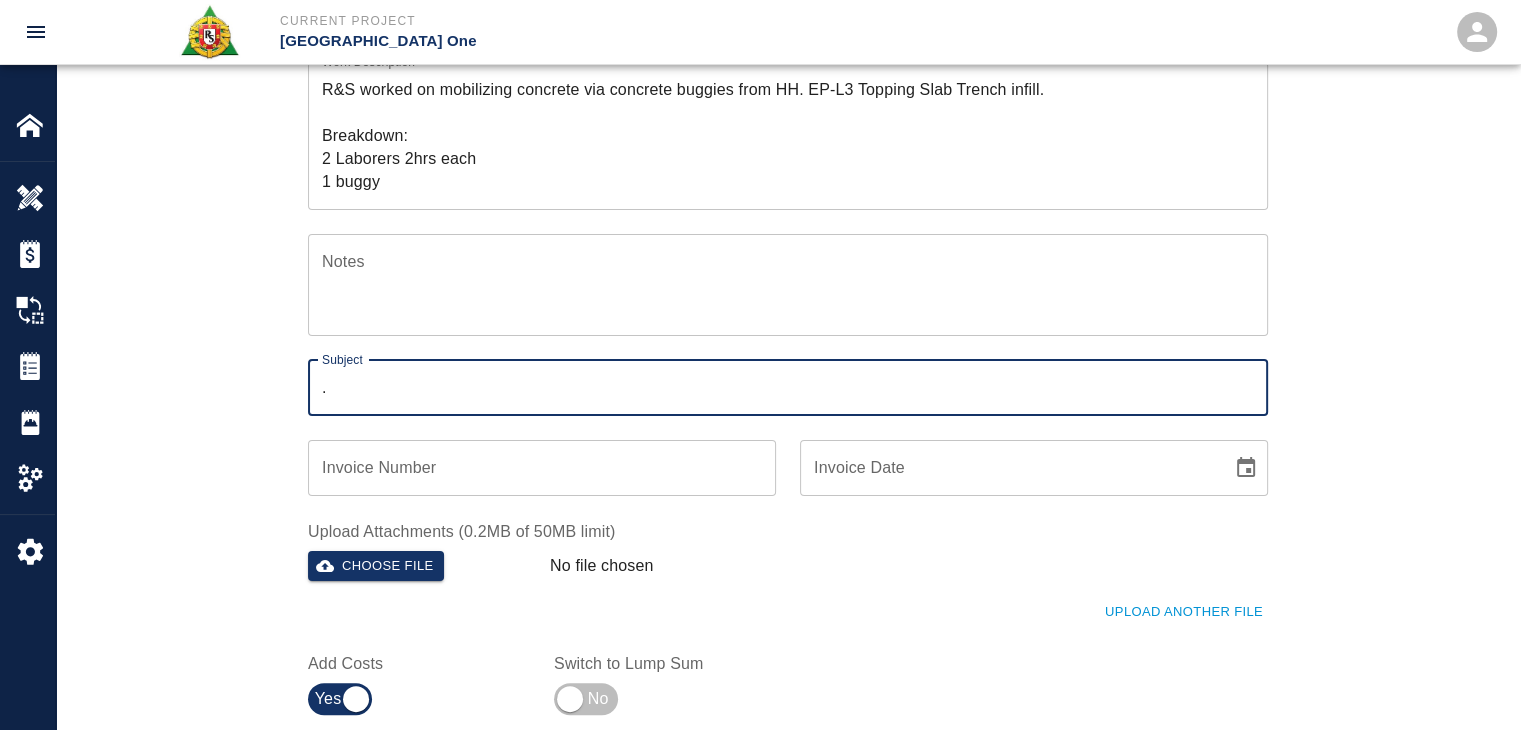 click on "." at bounding box center [788, 388] 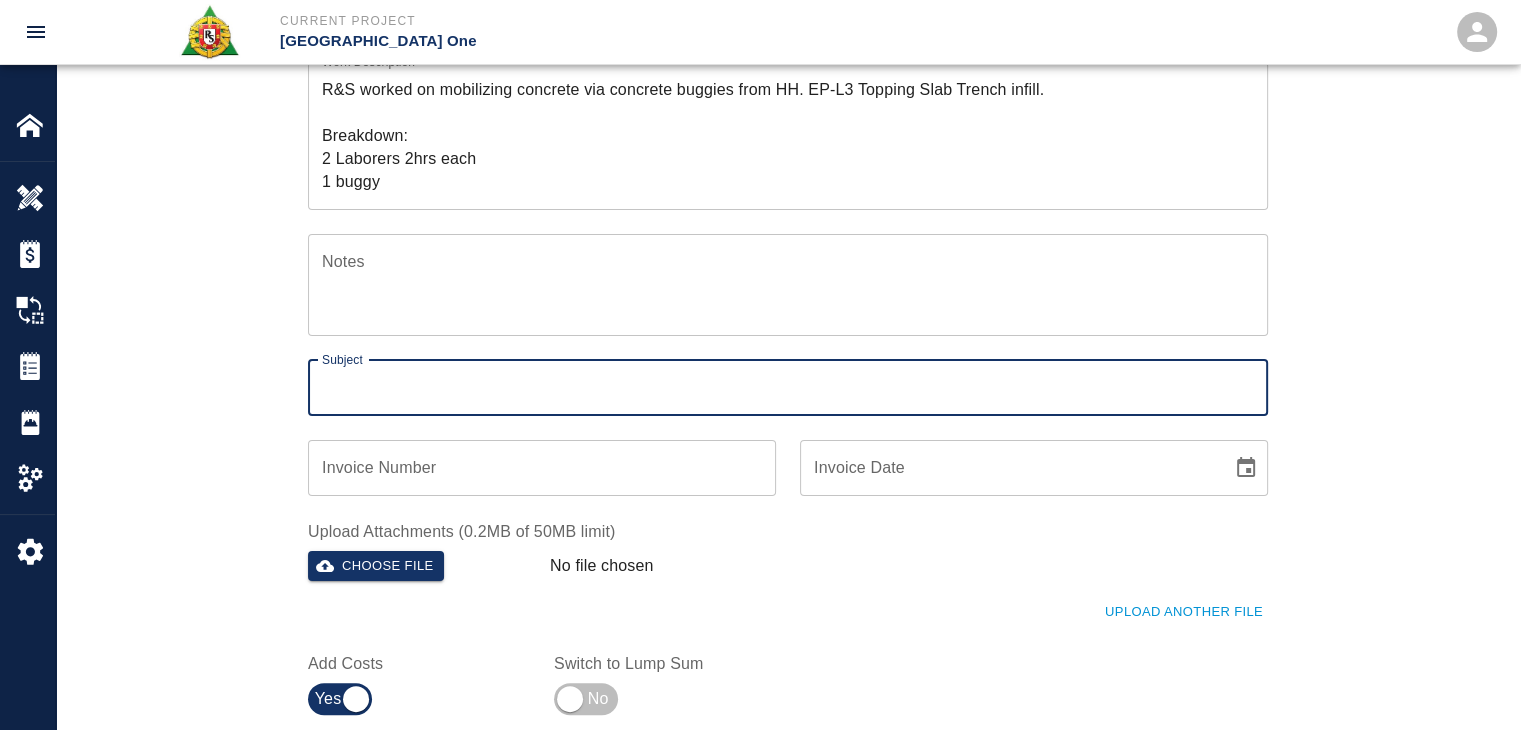 paste on "mobilizing concrete via concrete buggies from HH. EP-L3 Topping Slab Trench infill." 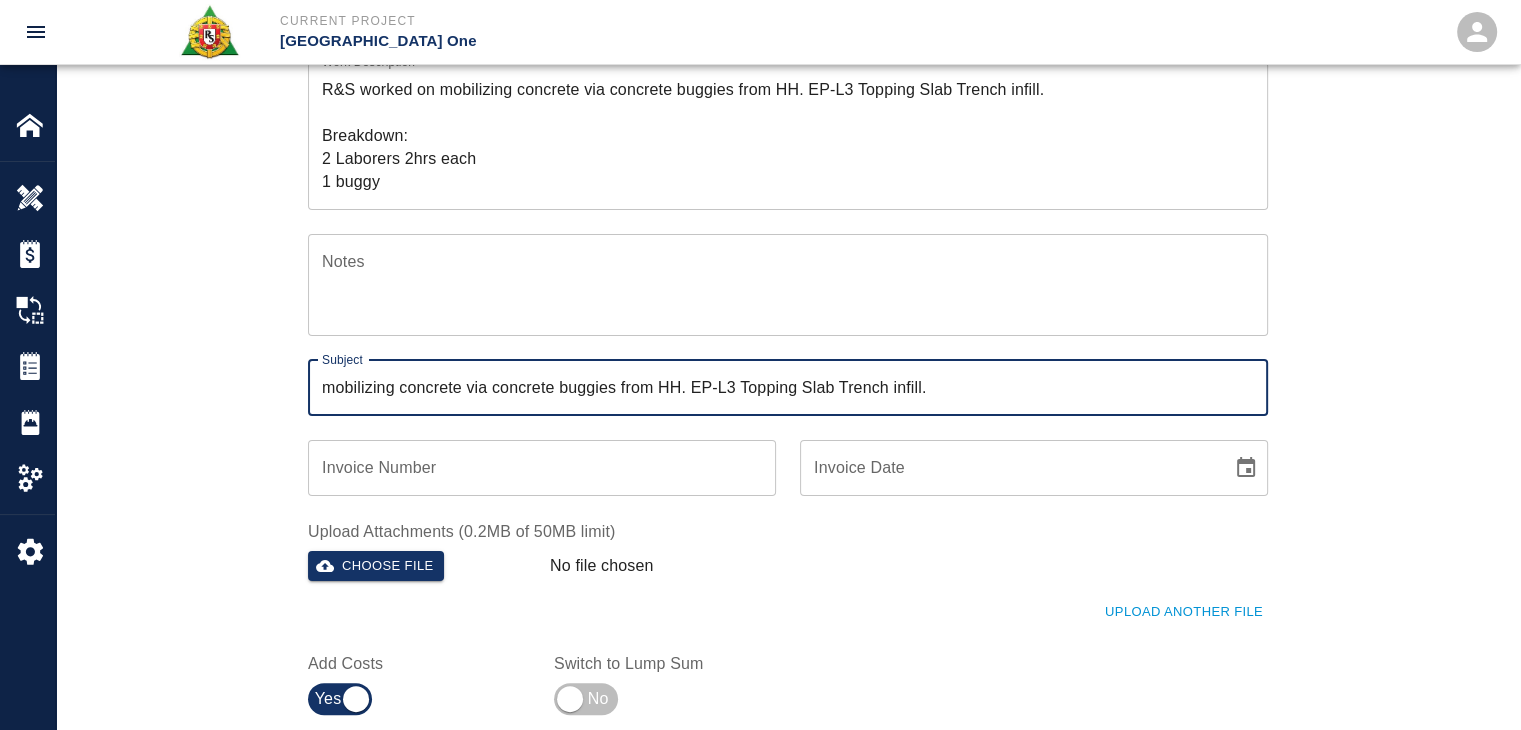 type on "mobilizing concrete via concrete buggies from HH. EP-L3 Topping Slab Trench infill." 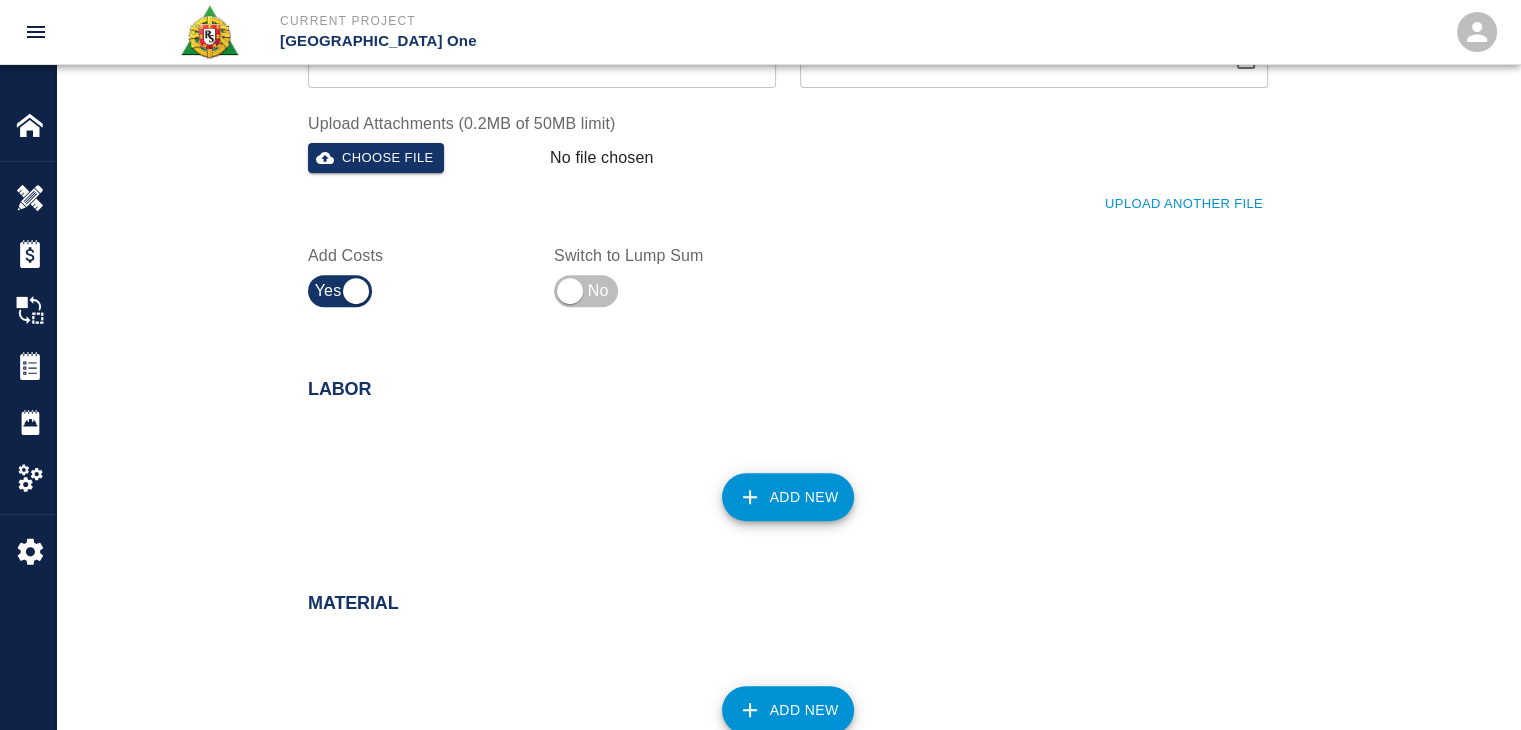 scroll, scrollTop: 784, scrollLeft: 0, axis: vertical 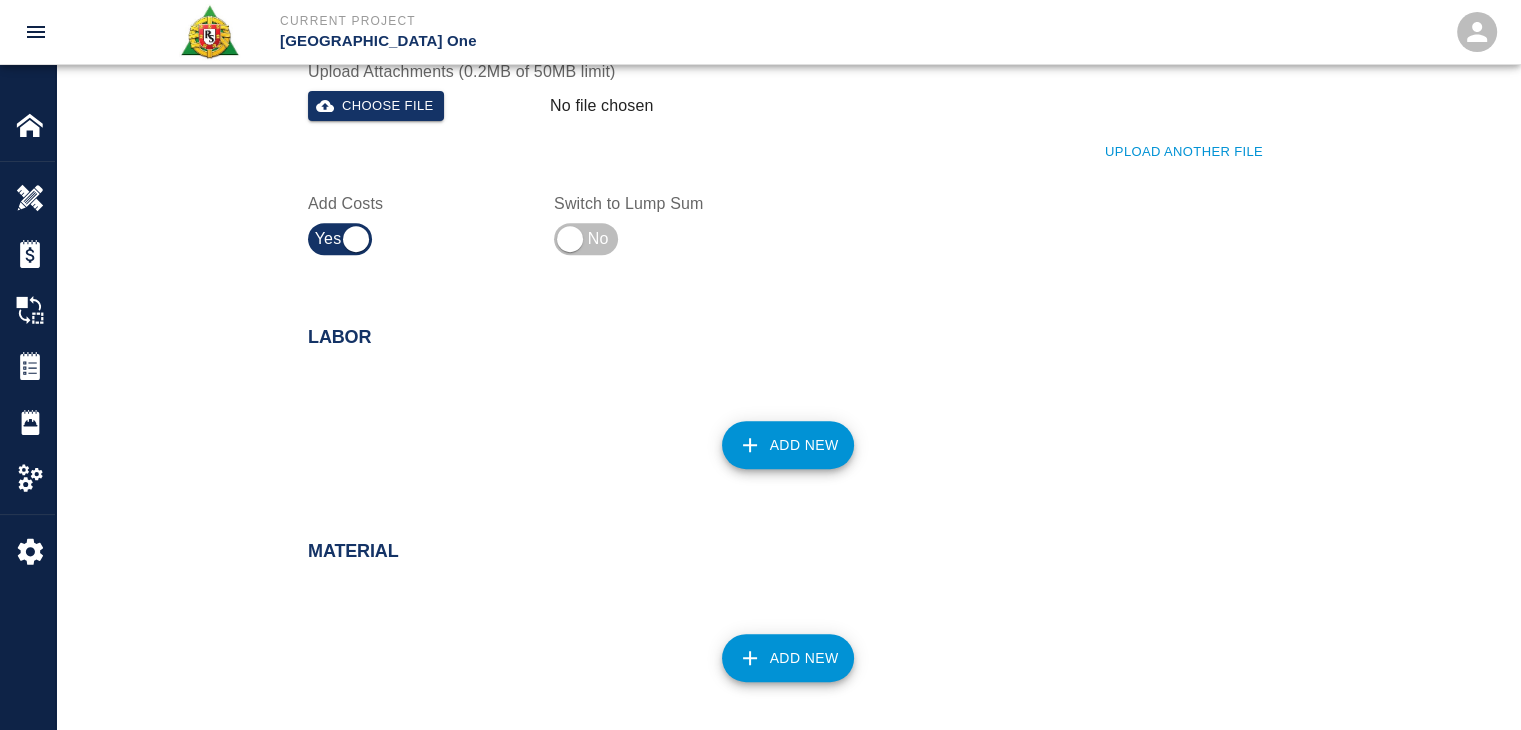 click on "Add New" at bounding box center [788, 445] 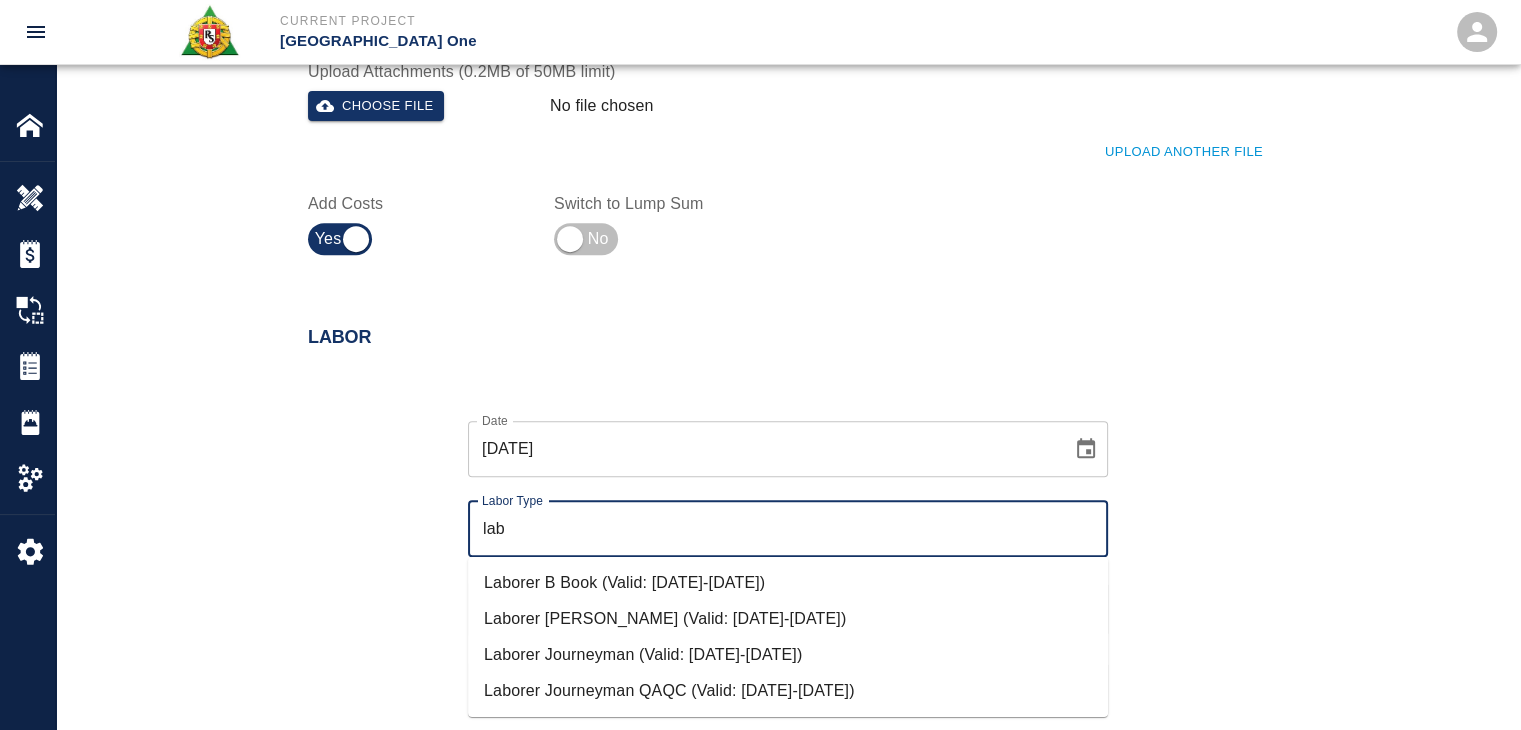 click on "Laborer Journeyman (Valid: 07/01/2024-08/31/2025)" at bounding box center [788, 655] 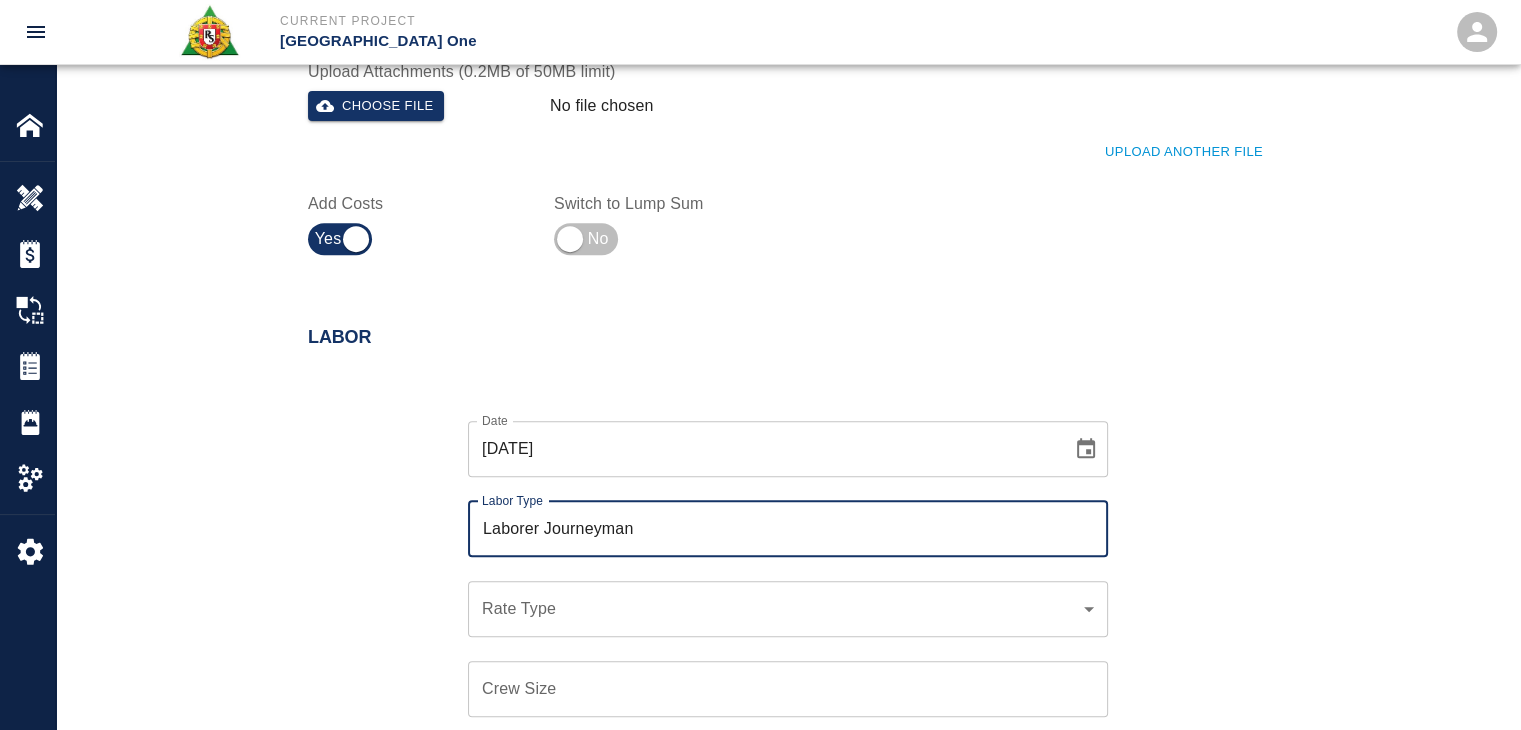 type on "Laborer Journeyman" 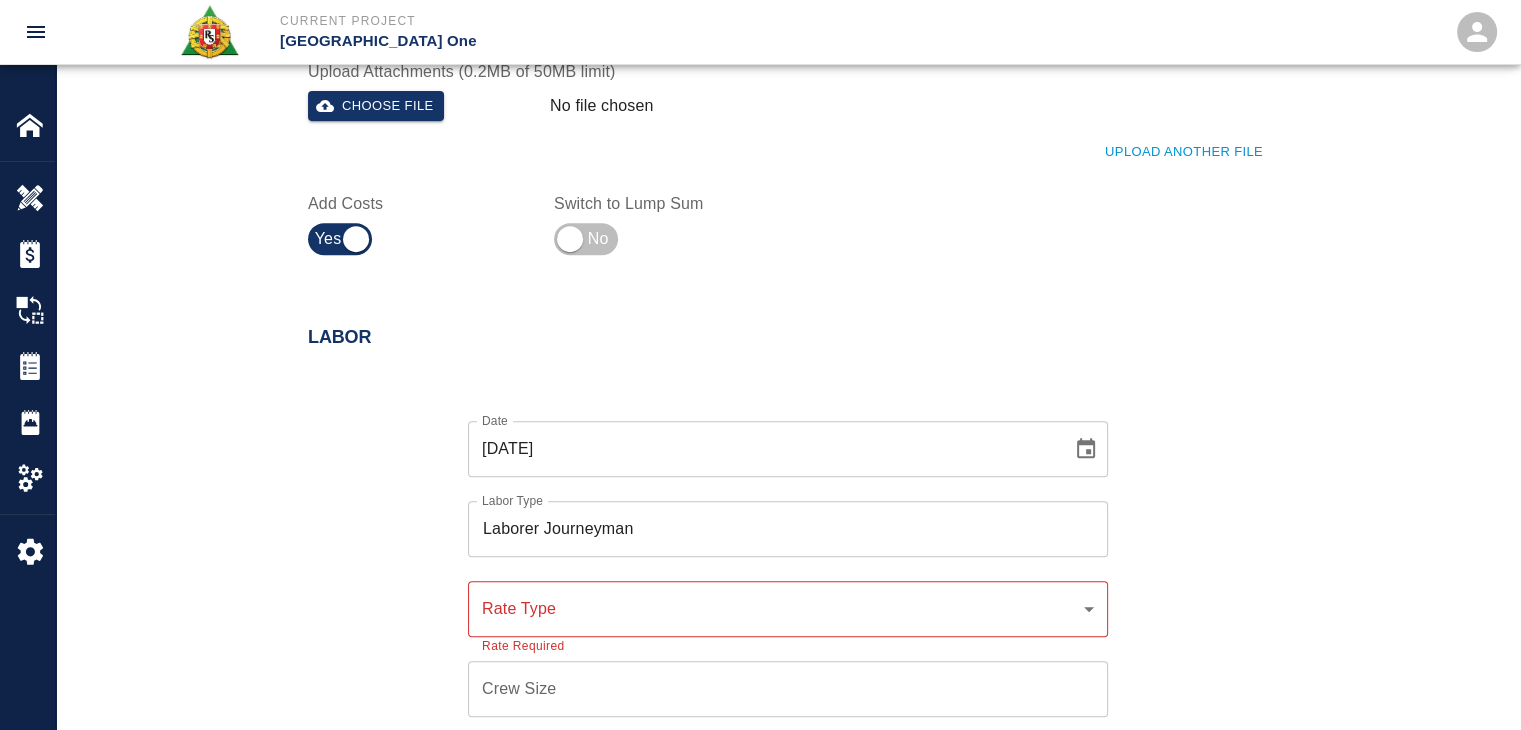 click on "​ Rate Type" at bounding box center [788, 609] 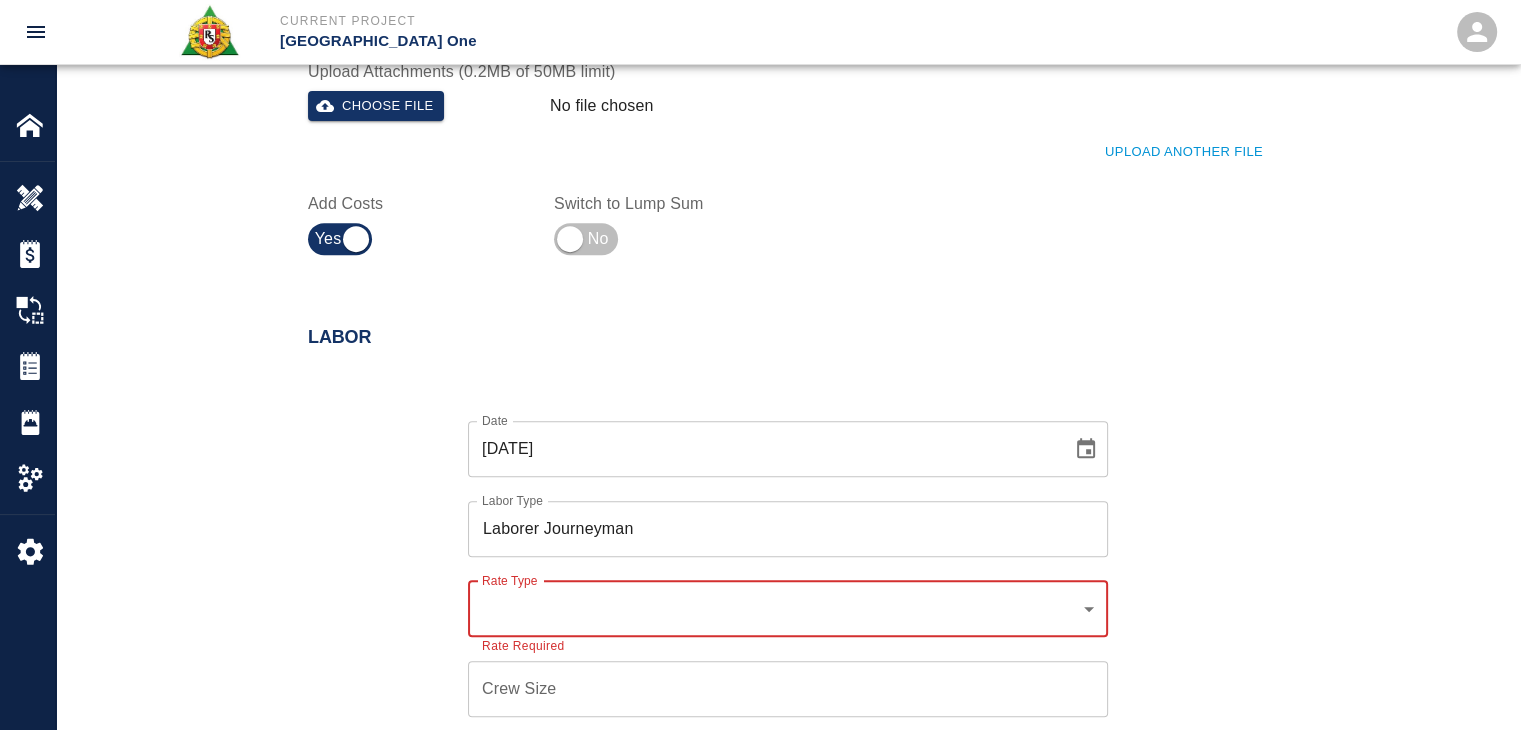 click on "Current Project JFK Terminal One Home JFK Terminal One Overview Estimates Change Orders Tickets Daily Reports Project Settings Settings Powered By Terms of Service  |  Privacy Policy Edit Ticket Ticket Number 876 Ticket Number PCO Number 1676 PCO Number Start Date  04/23/2025 Start Date  End Date 04/24/2025 End Date Work Description R&S worked on mobilizing concrete via concrete buggies from HH. EP-L3 Topping Slab Trench infill.
Breakdown:
2 Laborers 2hrs each
1 buggy  x Work Description Notes x Notes Subject mobilizing concrete via concrete buggies from HH. EP-L3 Topping Slab Trench infill. Subject Invoice Number Invoice Number Invoice Date Invoice Date Upload Attachments (0.2MB of 50MB limit) Choose file No file chosen Upload Another File Add Costs Switch to Lump Sum Labor Date 04/23/2025 Date Labor Type Laborer Journeyman Labor Type Rate Type ​ Rate Type Rate Required Crew Size Crew Size Hours (per person) 8 Hours (per person) Rate (per hour) $ Rate (per hour) Cancel Add Labor Material Add New Equipment" at bounding box center (760, -419) 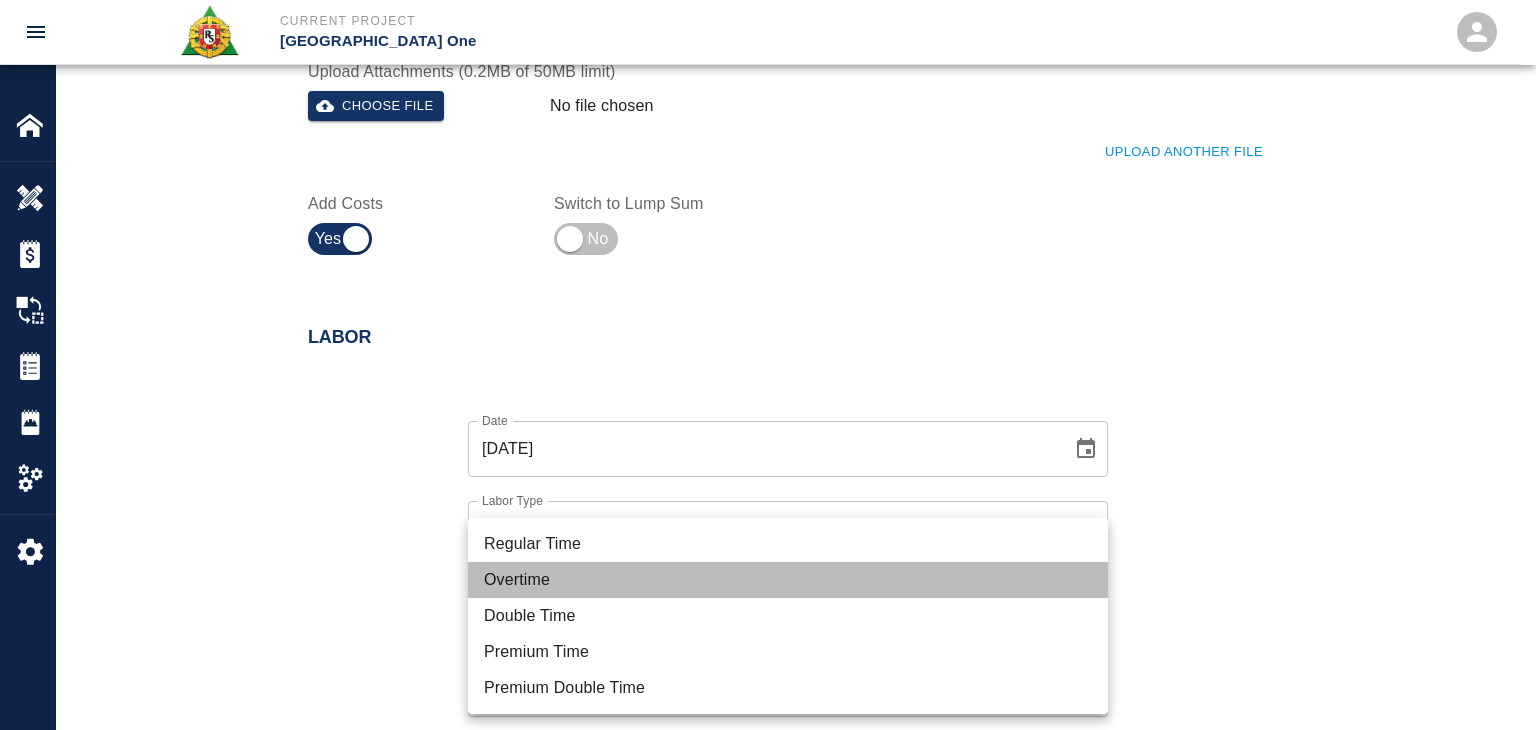 click on "Overtime" at bounding box center (788, 580) 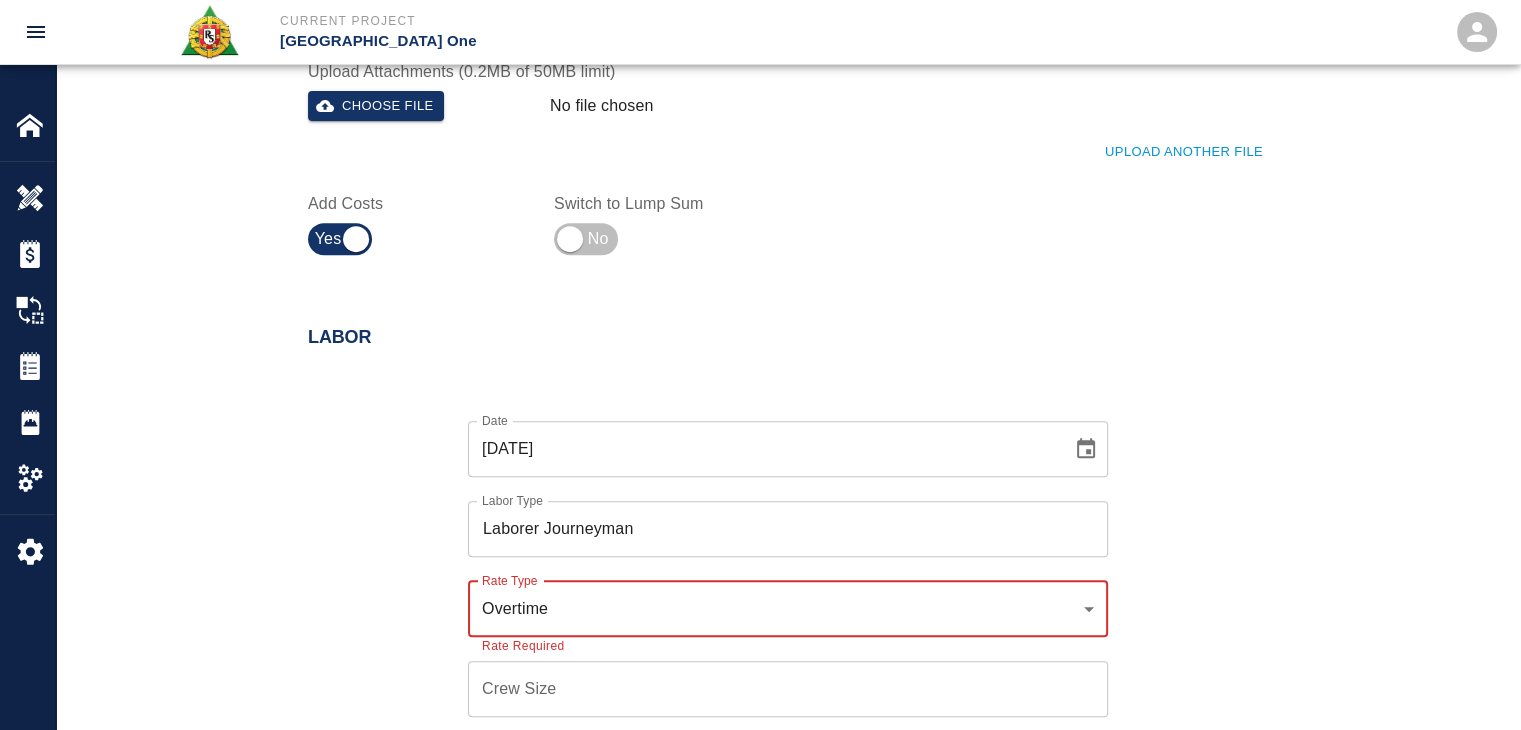 click on "Current Project JFK Terminal One Home JFK Terminal One Overview Estimates Change Orders Tickets Daily Reports Project Settings Settings Powered By Terms of Service  |  Privacy Policy Edit Ticket Ticket Number 876 Ticket Number PCO Number 1676 PCO Number Start Date  04/23/2025 Start Date  End Date 04/24/2025 End Date Work Description R&S worked on mobilizing concrete via concrete buggies from HH. EP-L3 Topping Slab Trench infill.
Breakdown:
2 Laborers 2hrs each
1 buggy  x Work Description Notes x Notes Subject mobilizing concrete via concrete buggies from HH. EP-L3 Topping Slab Trench infill. Subject Invoice Number Invoice Number Invoice Date Invoice Date Upload Attachments (0.2MB of 50MB limit) Choose file No file chosen Upload Another File Add Costs Switch to Lump Sum Labor Date 04/23/2025 Date Labor Type Laborer Journeyman Labor Type Rate Type Overtime rate_ot Rate Type Rate Required Crew Size Crew Size Hours (per person) 8 Hours (per person) Rate (per hour) $ 133.82 Rate (per hour) Cancel Add Labor Amount" at bounding box center [760, -419] 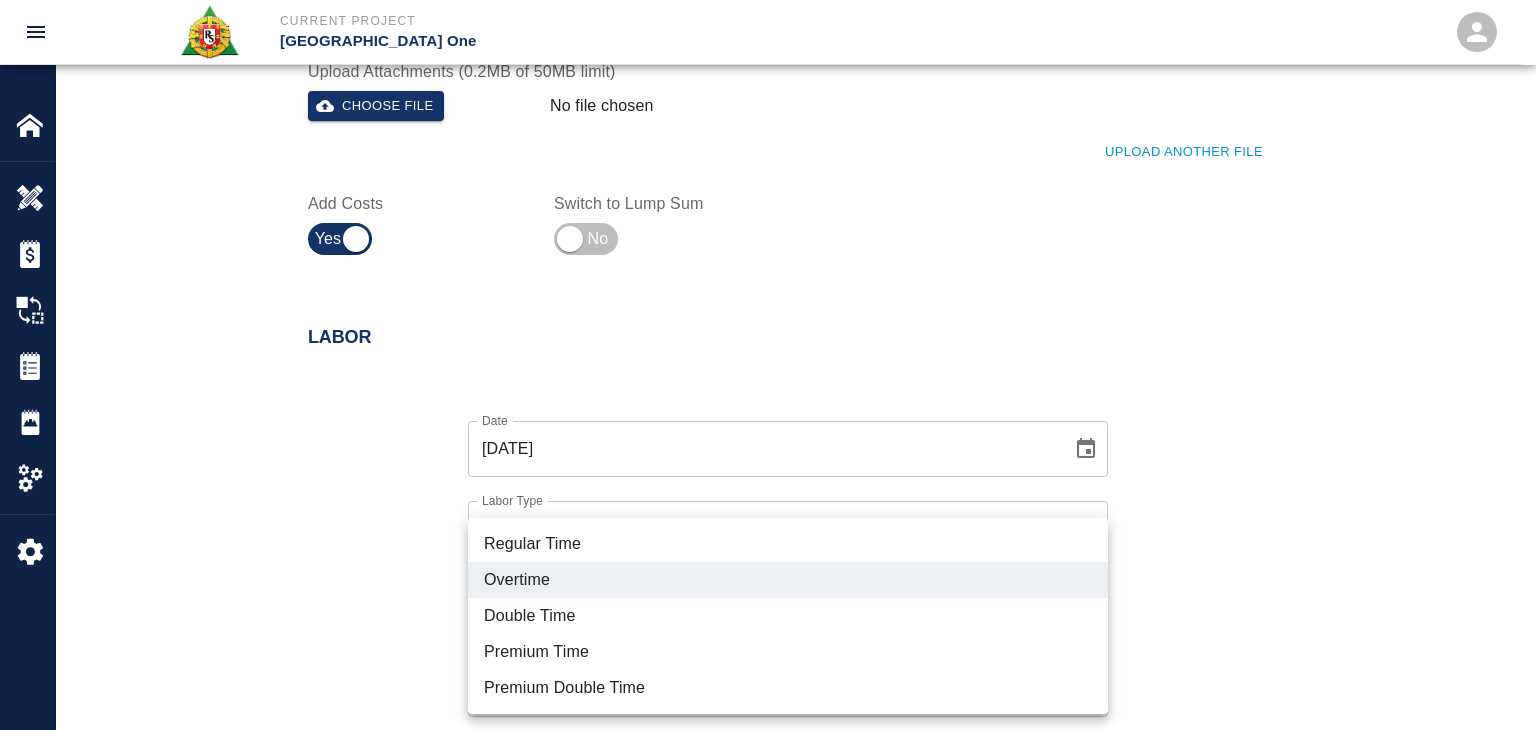 click on "Regular Time" at bounding box center (788, 544) 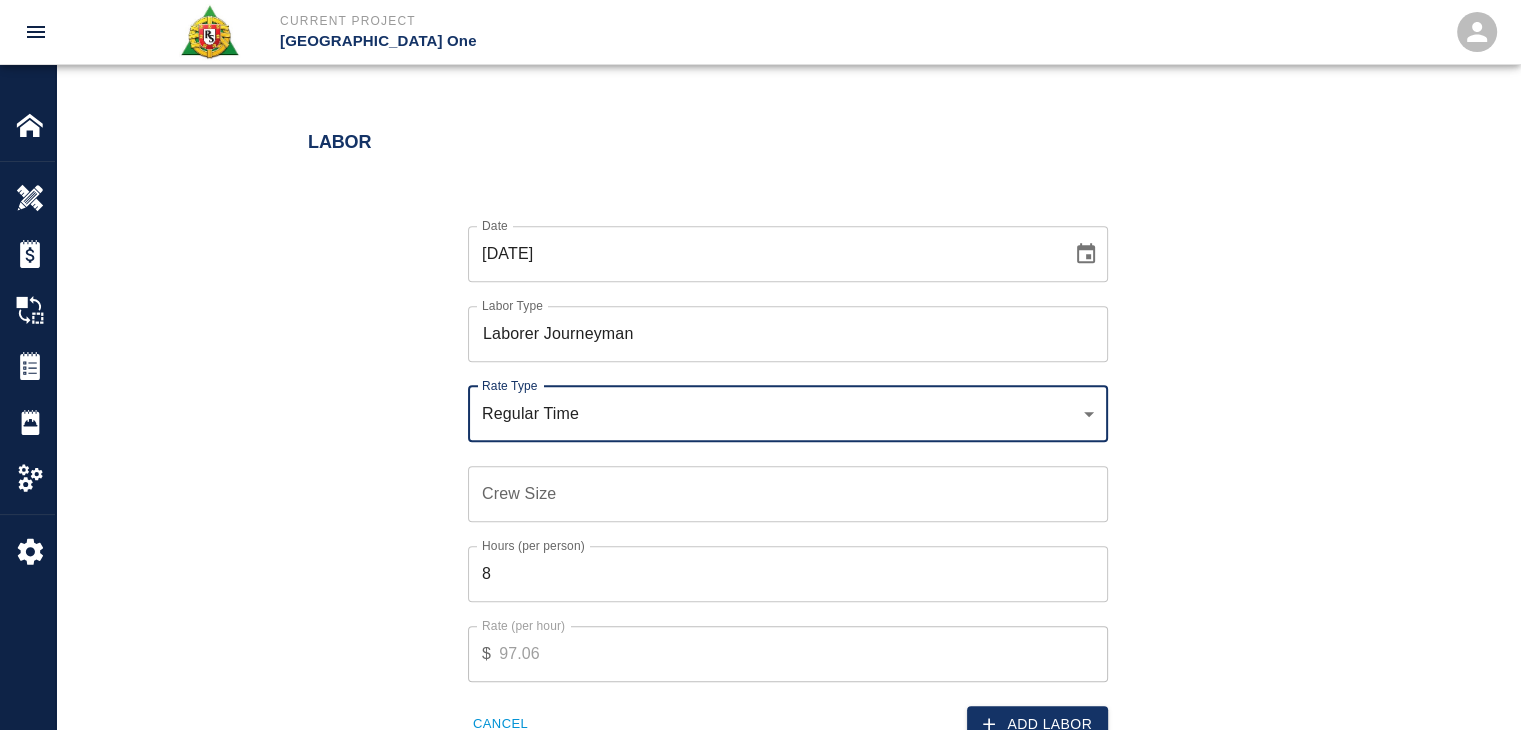 scroll, scrollTop: 980, scrollLeft: 0, axis: vertical 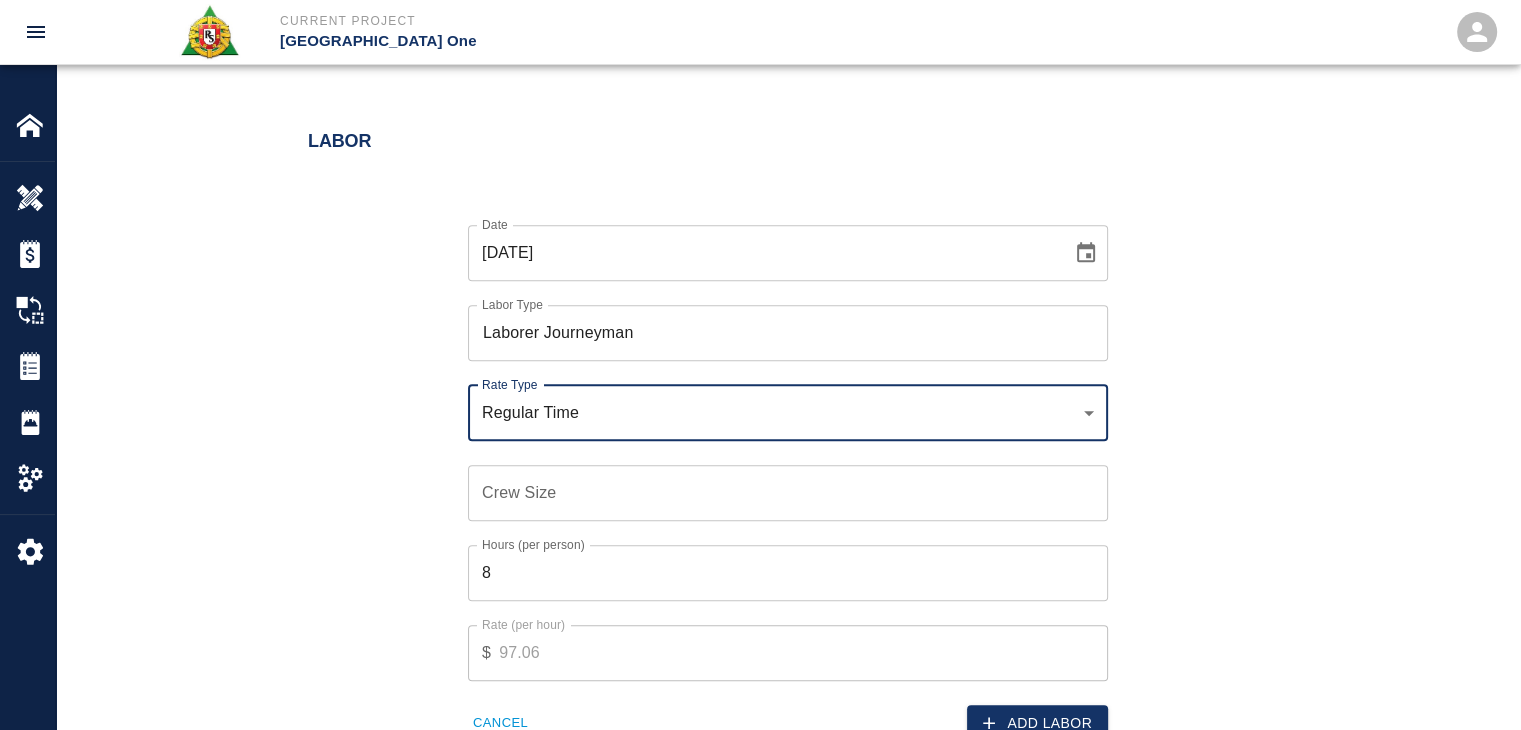 click on "Crew Size" at bounding box center (788, 493) 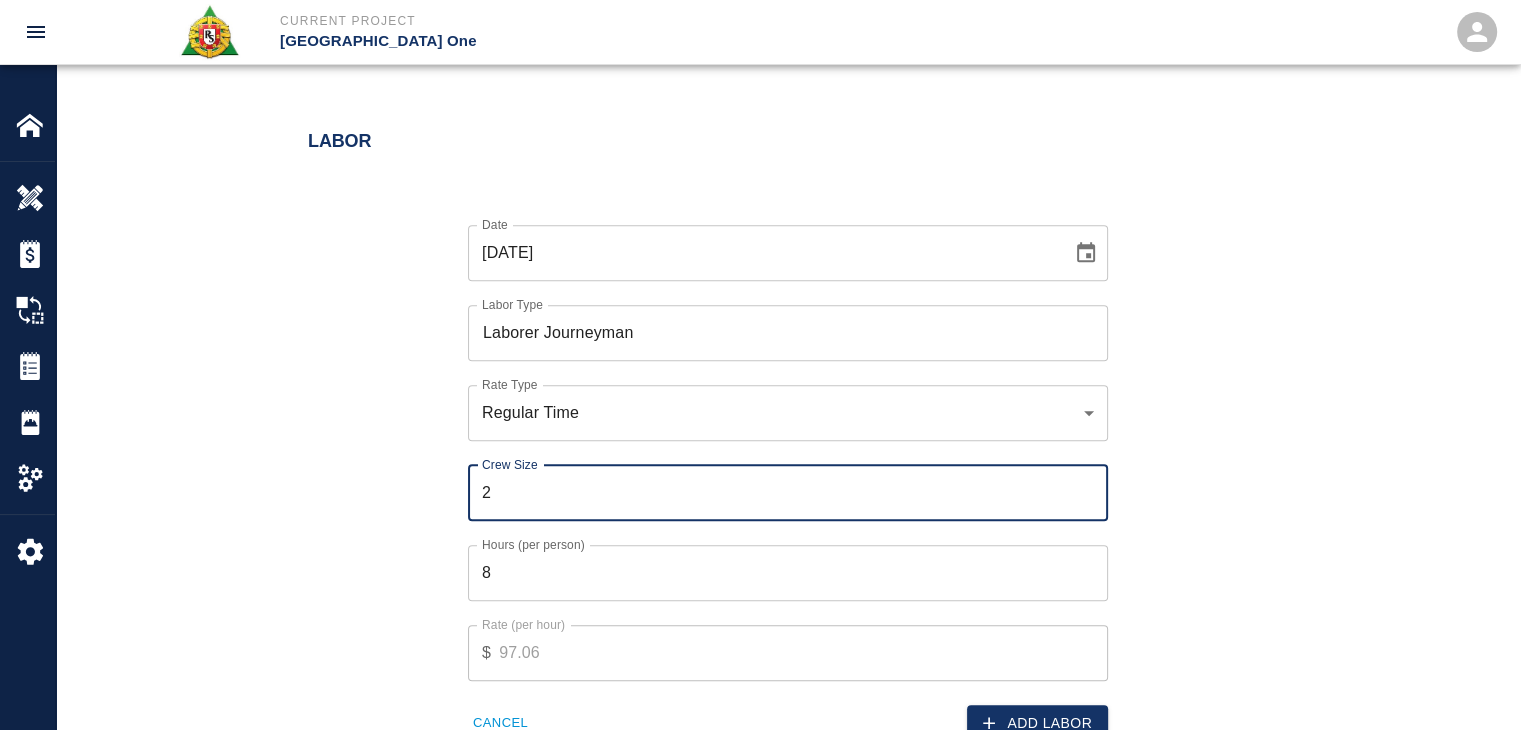 type on "2" 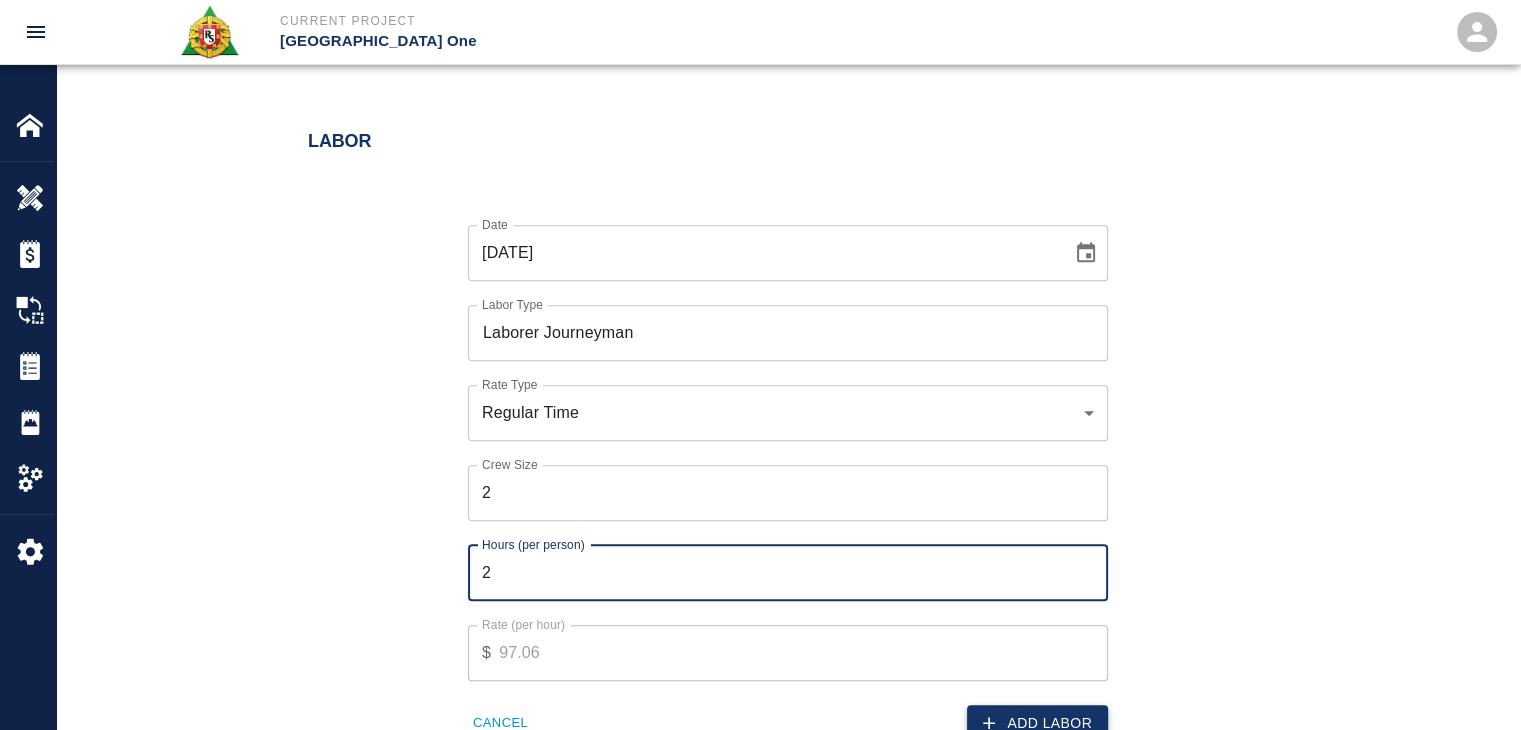 type on "2" 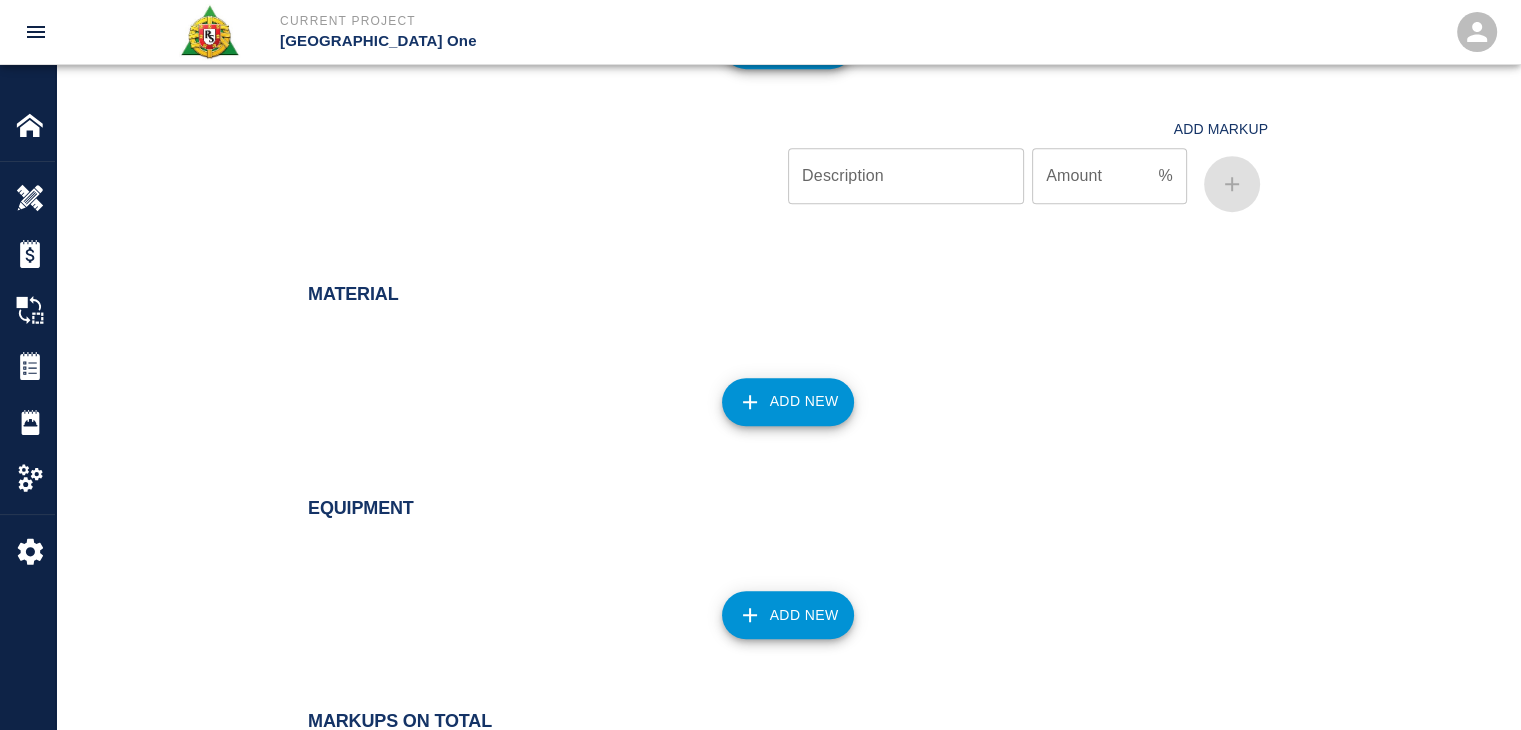 scroll, scrollTop: 1323, scrollLeft: 0, axis: vertical 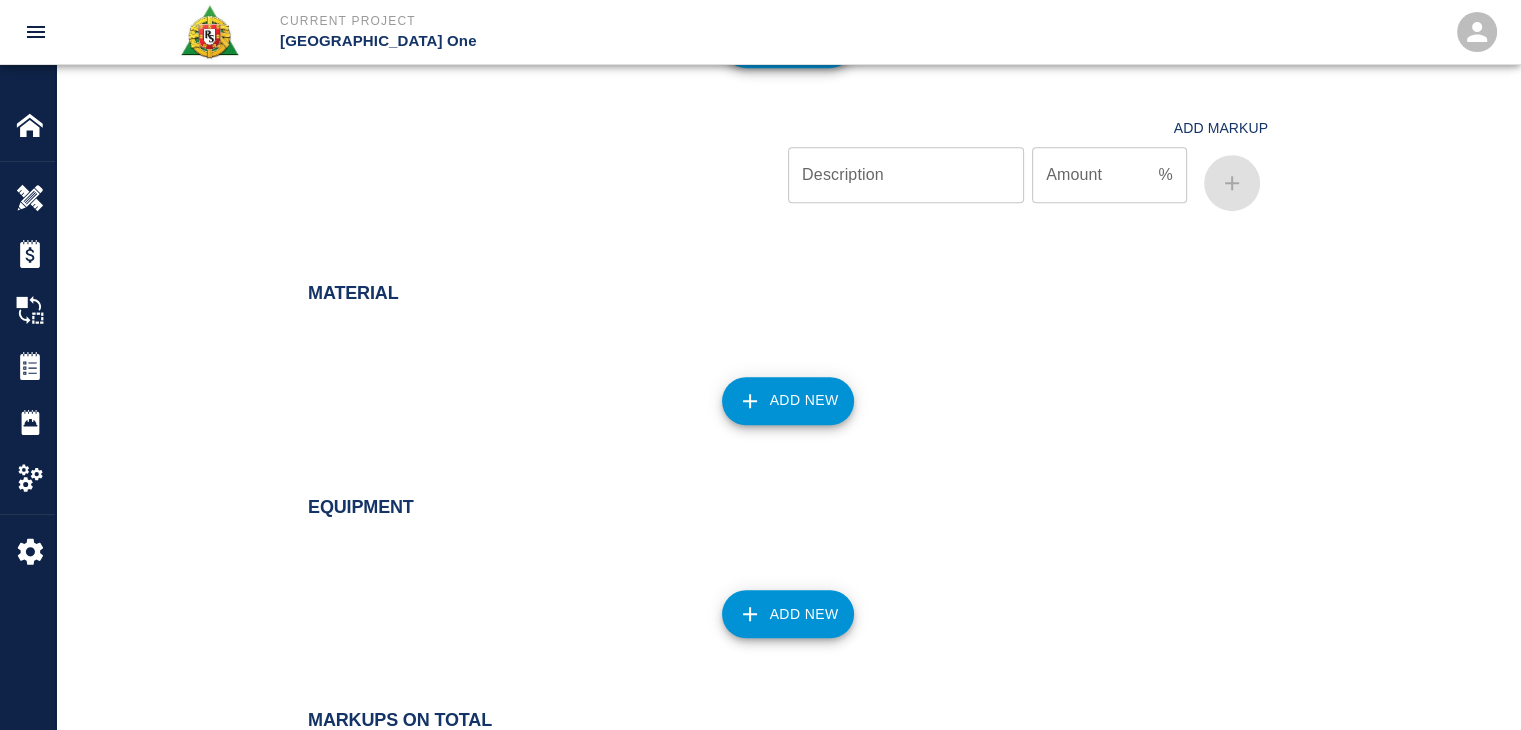 click 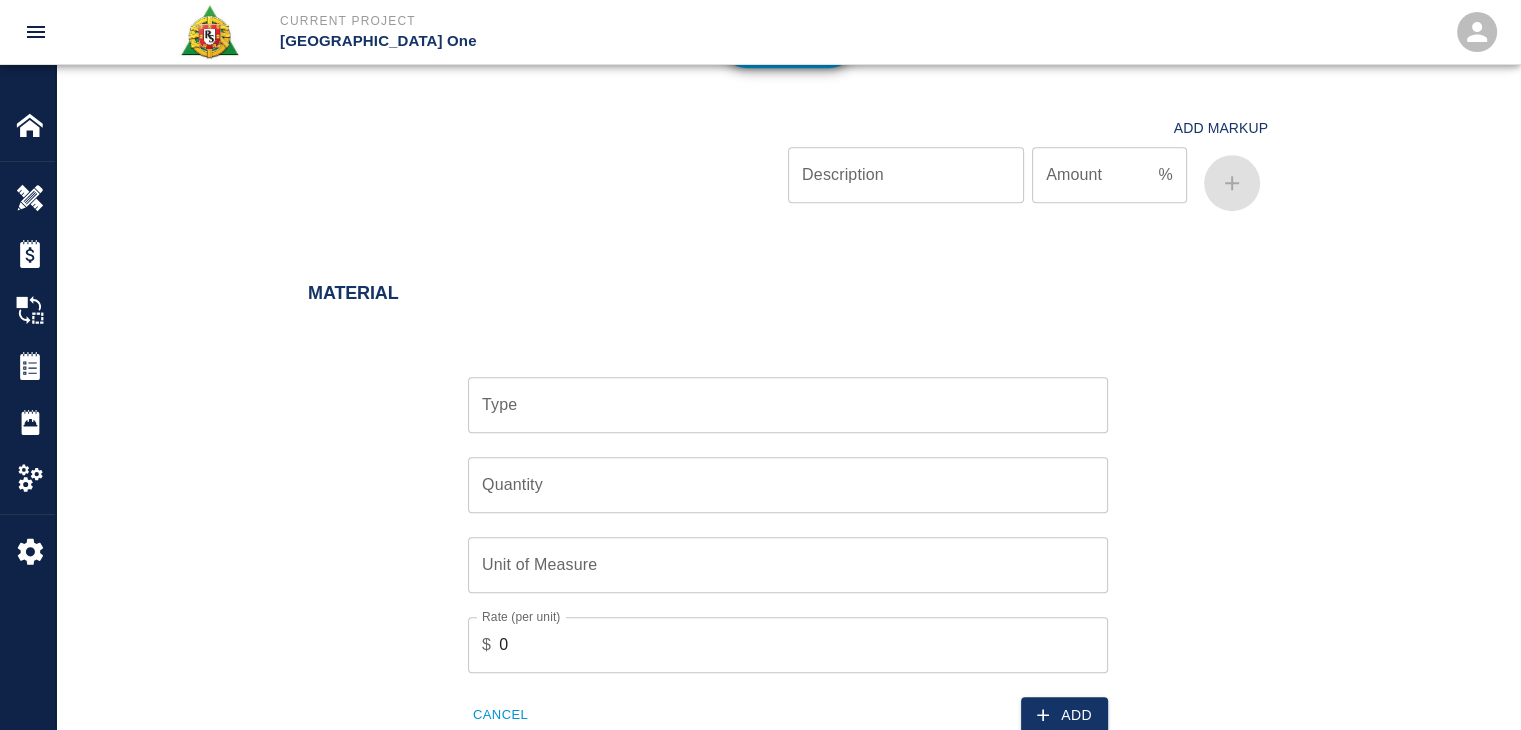 click on "Type" at bounding box center [788, 405] 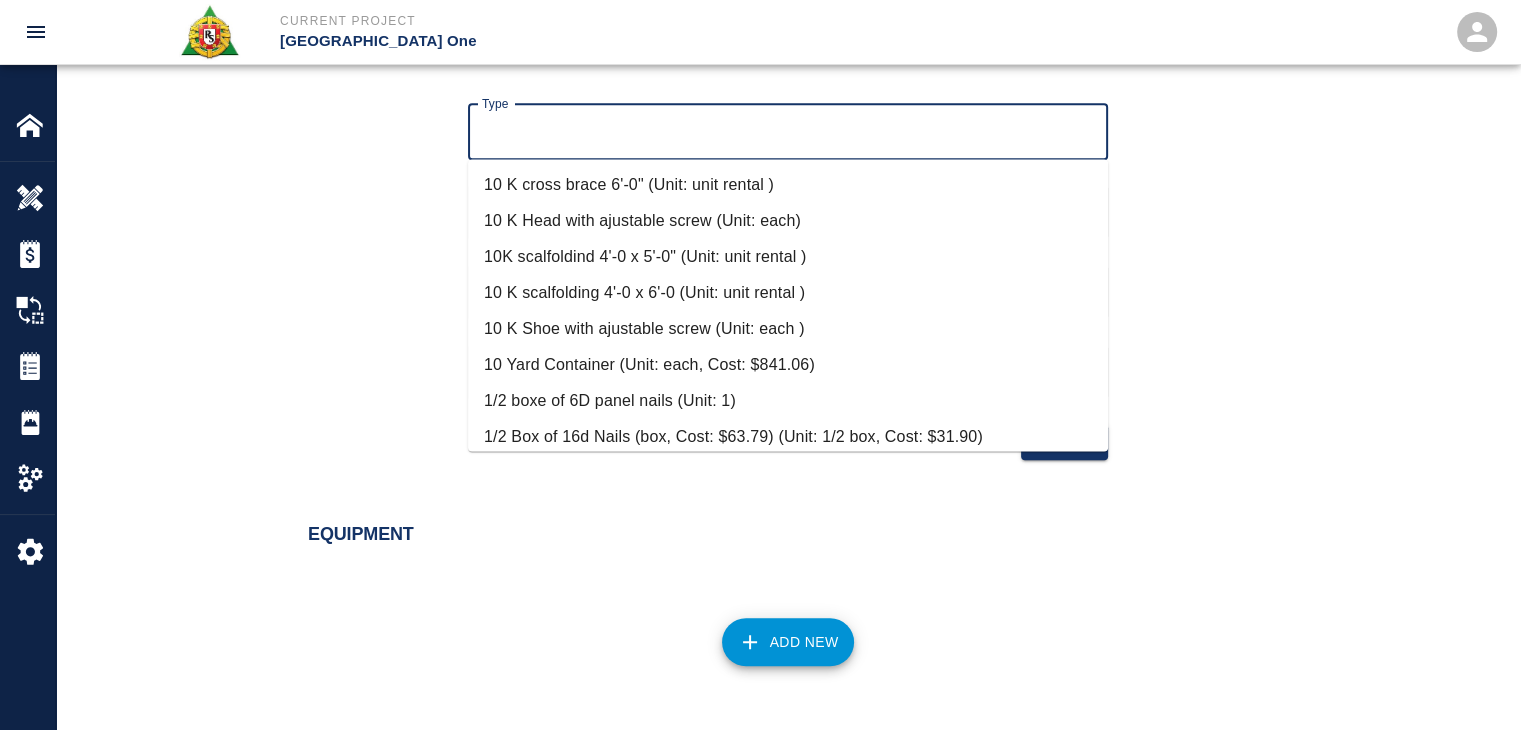 scroll, scrollTop: 1608, scrollLeft: 0, axis: vertical 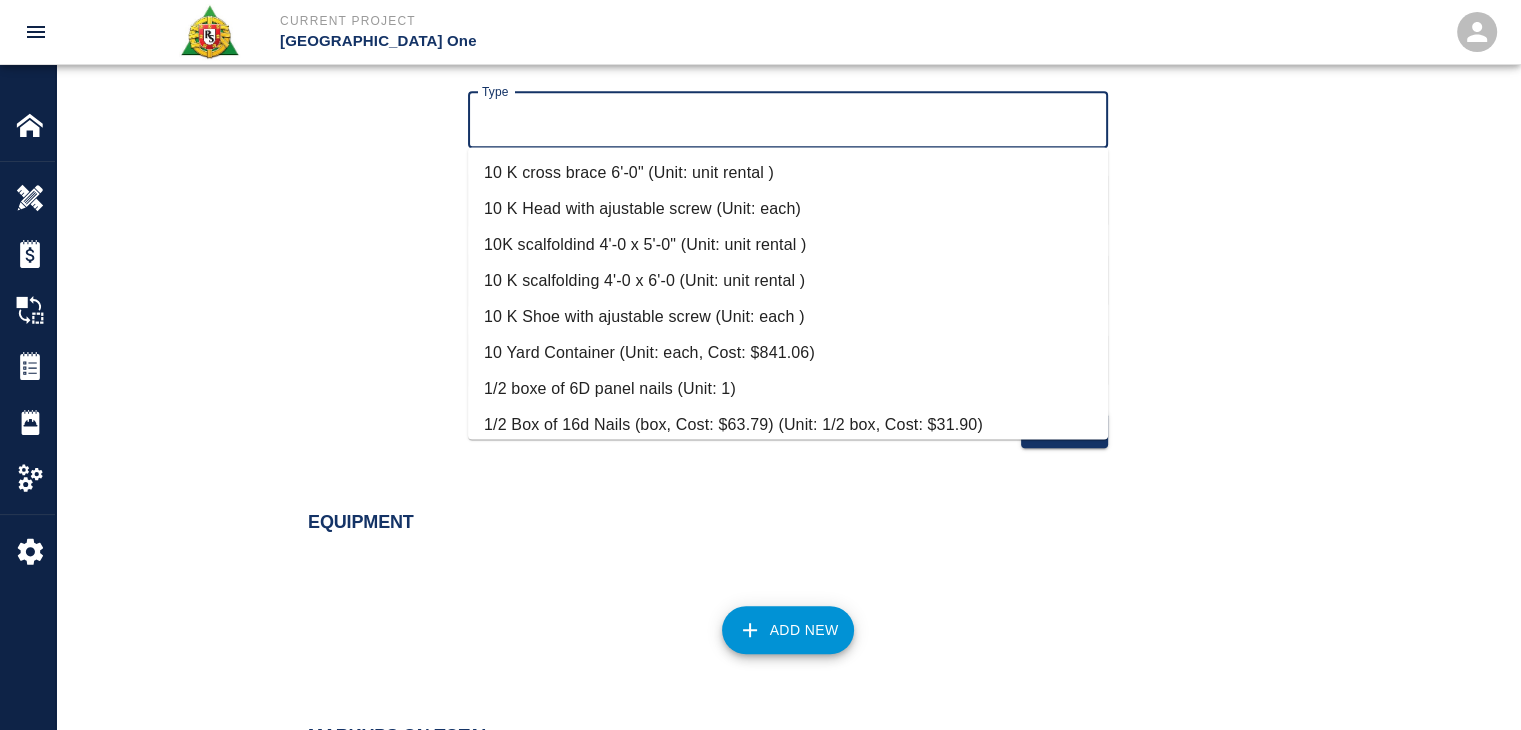 click on "Equipment" at bounding box center [788, 523] 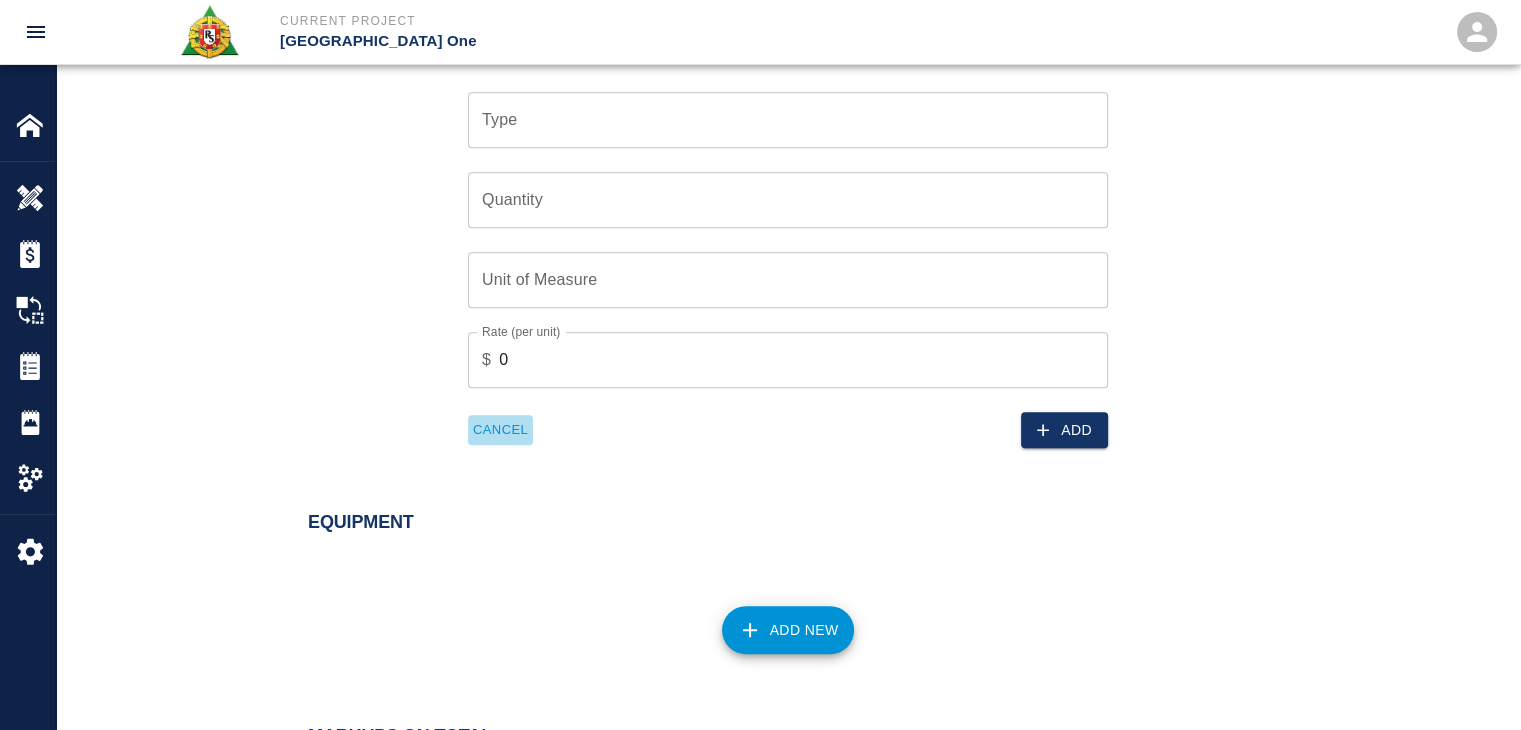 click on "Cancel" at bounding box center (500, 430) 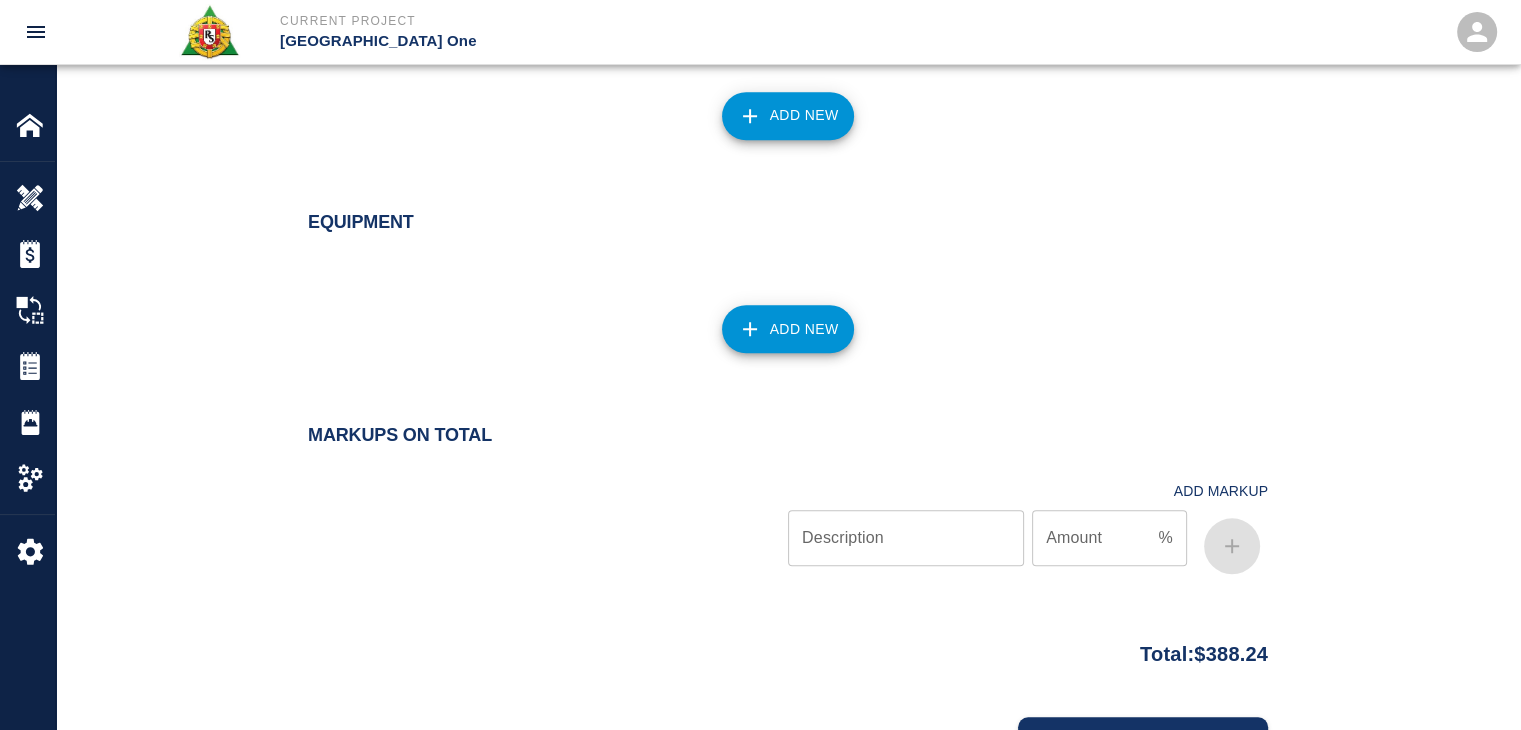 click 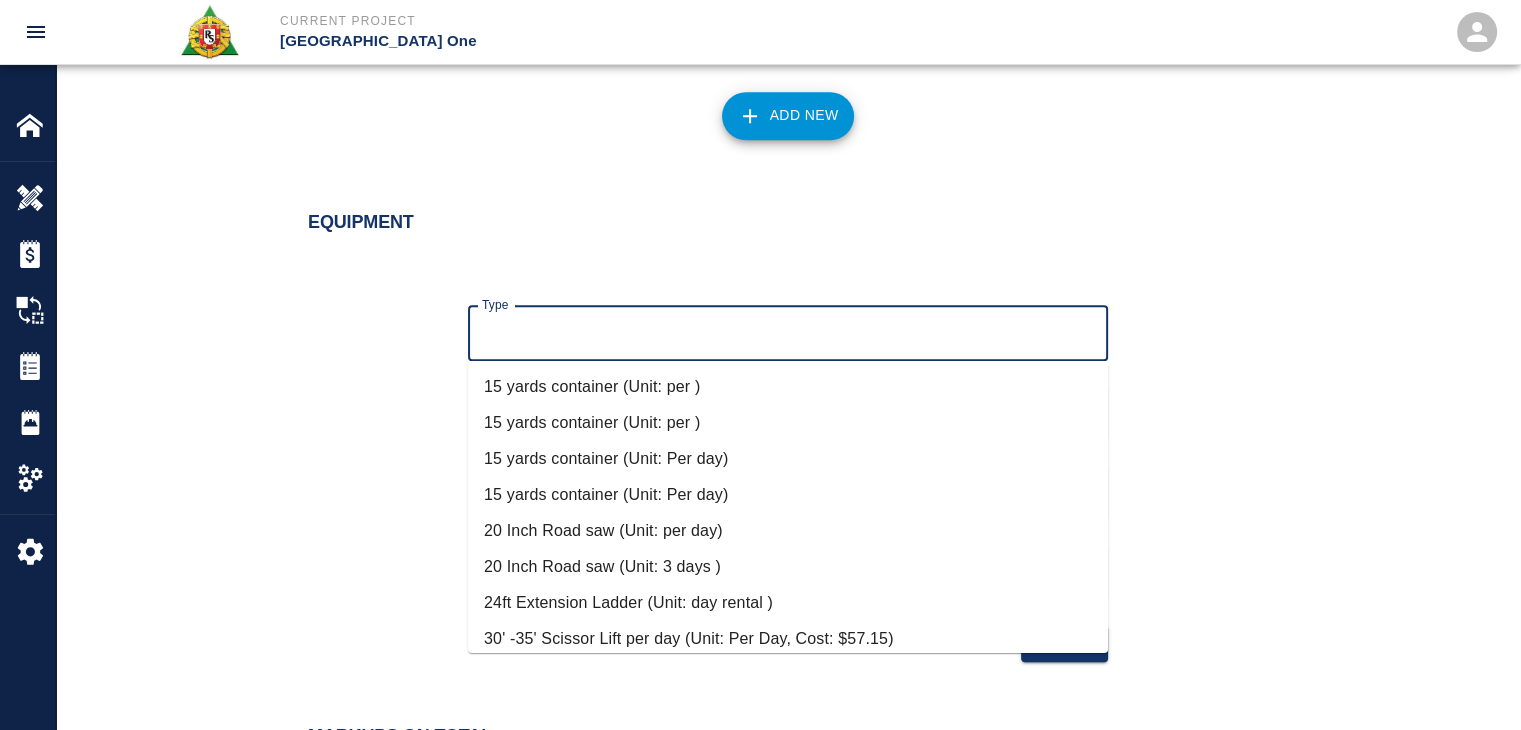 click on "Type" at bounding box center (788, 333) 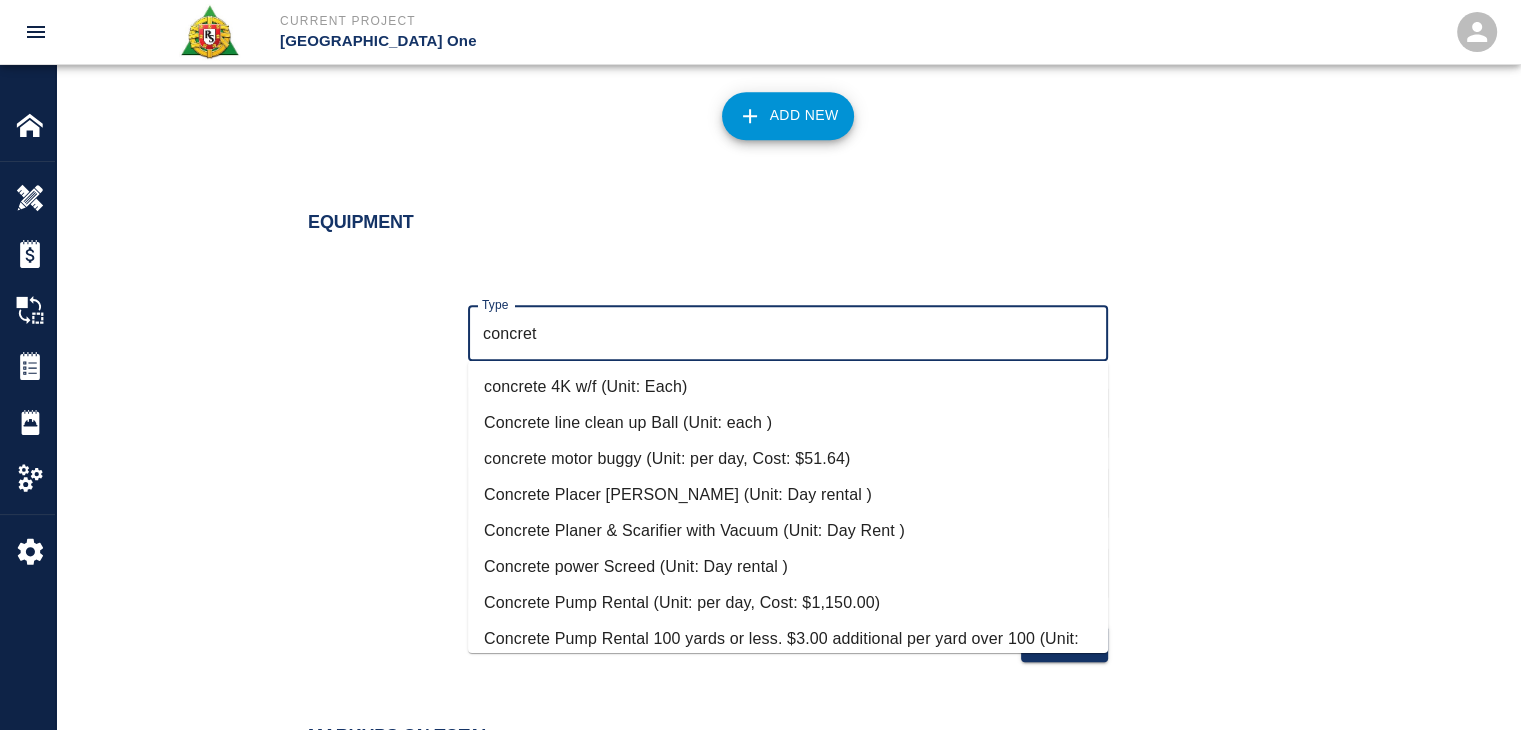 scroll, scrollTop: 188, scrollLeft: 0, axis: vertical 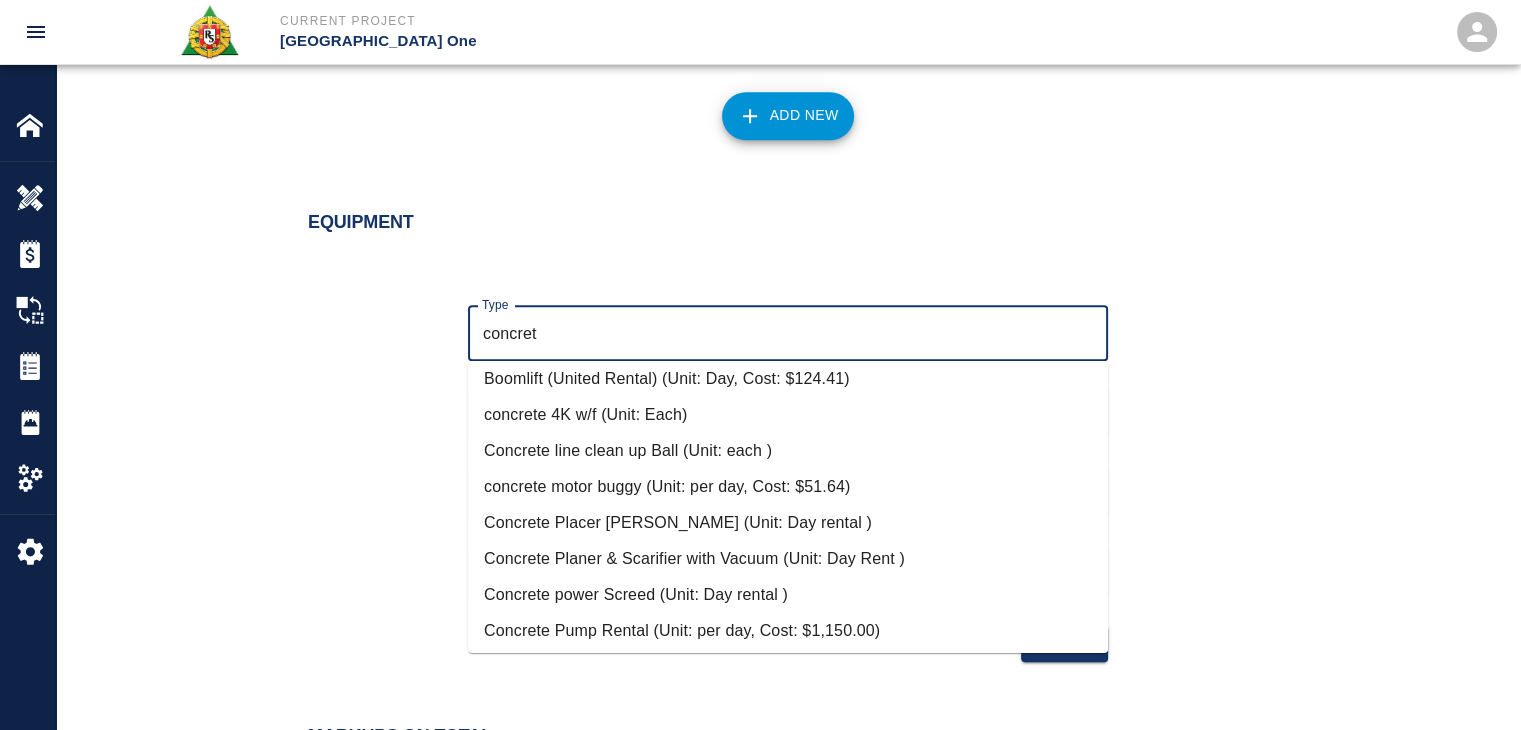 click on "concrete motor buggy  (Unit: per day, Cost: $51.64)" at bounding box center [788, 487] 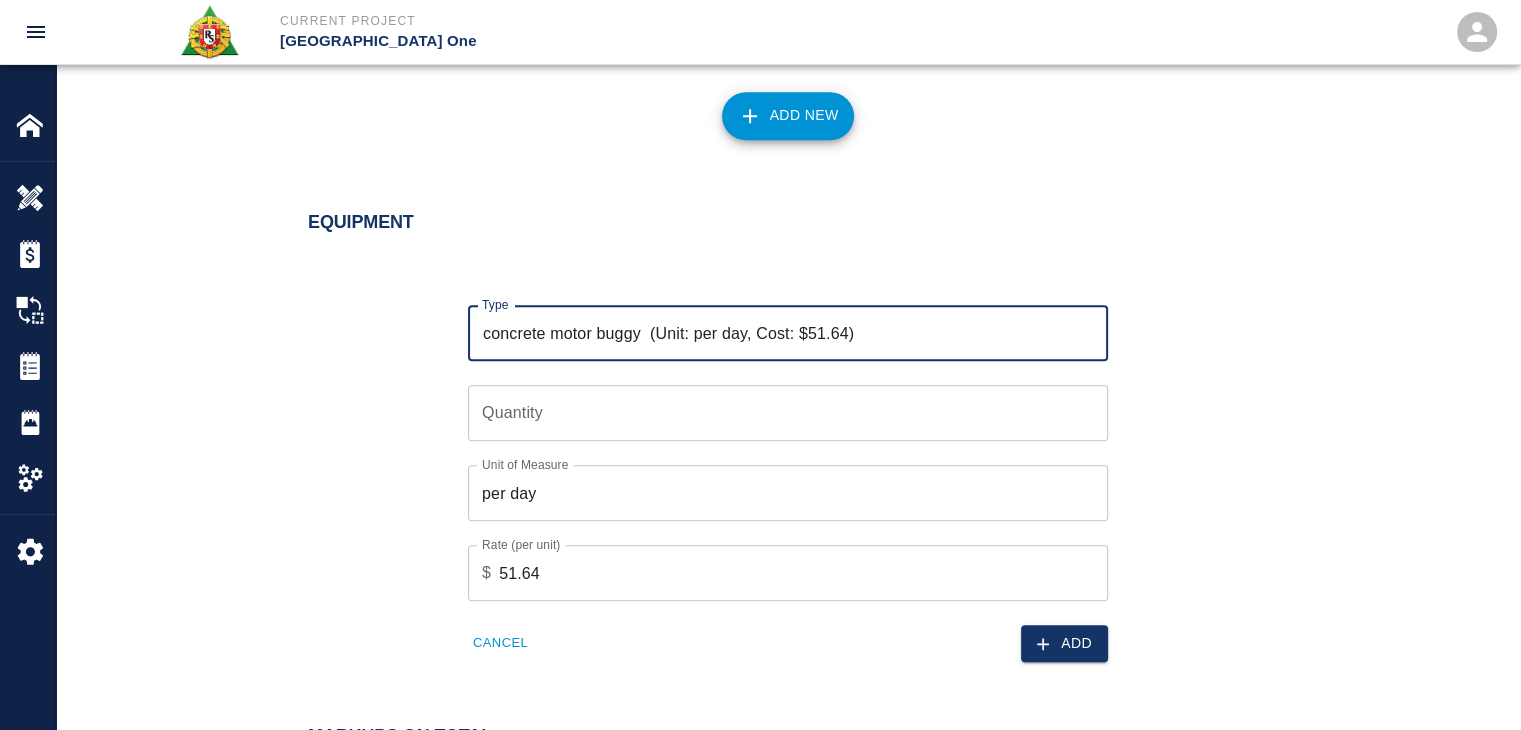 type on "concrete motor buggy  (Unit: per day, Cost: $51.64)" 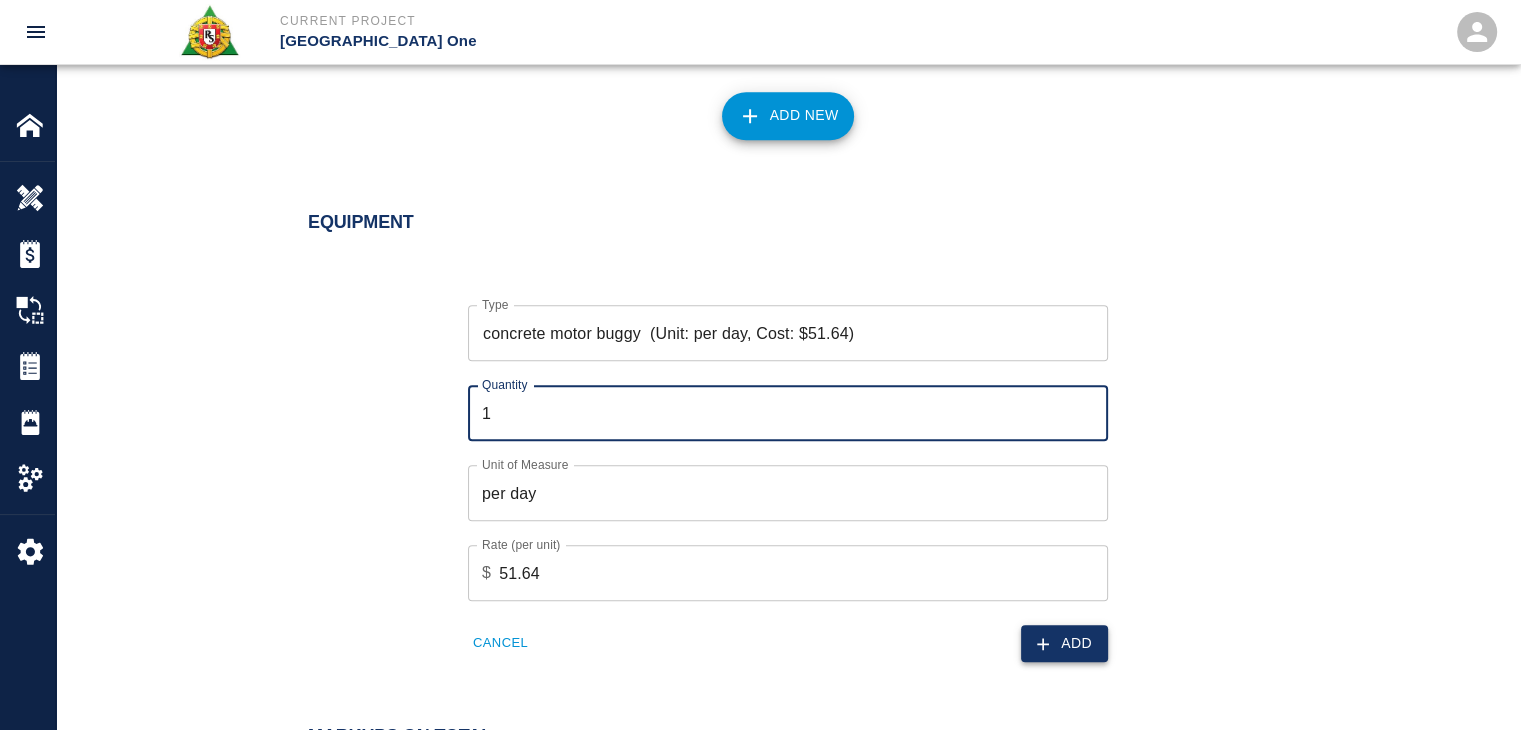 type on "1" 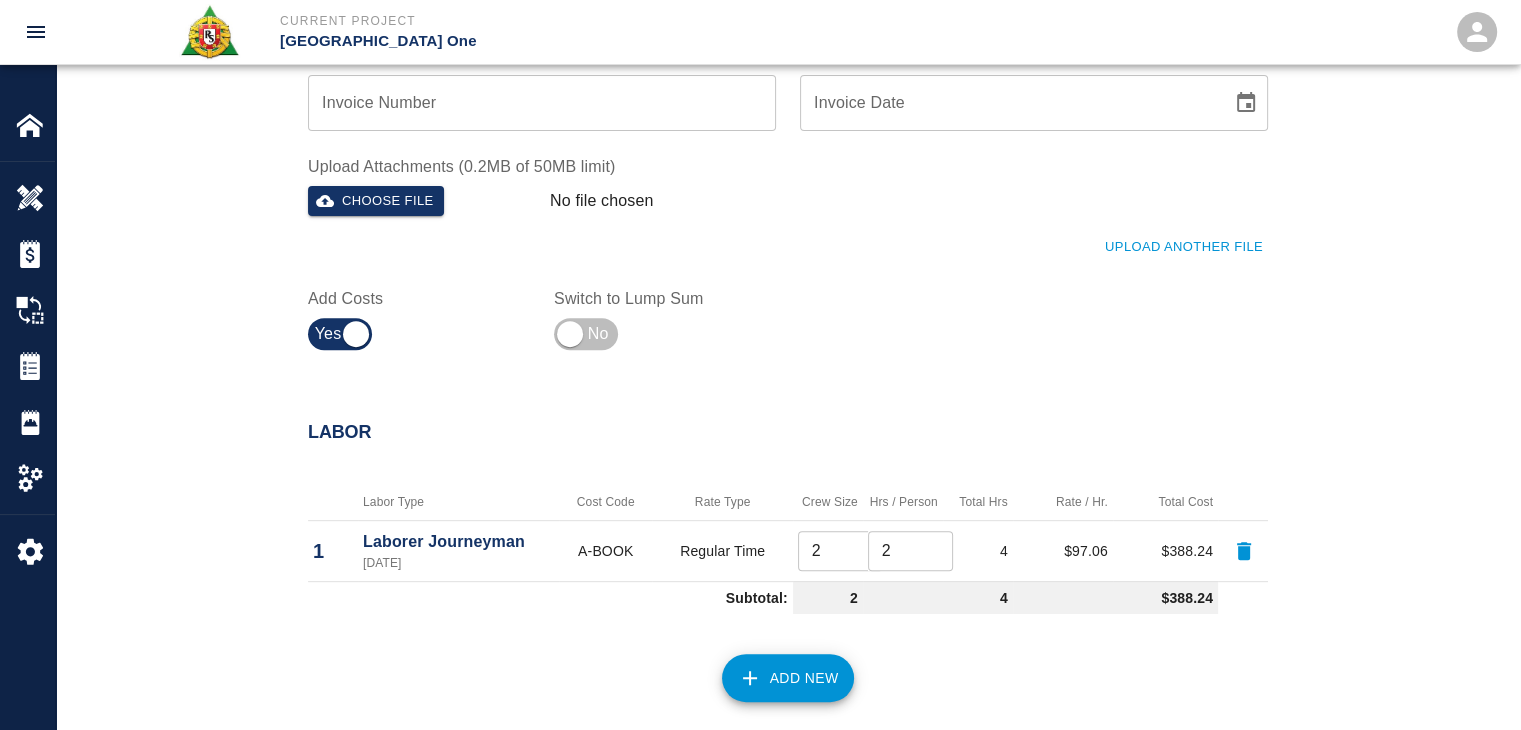 click on "Labor" at bounding box center (776, 421) 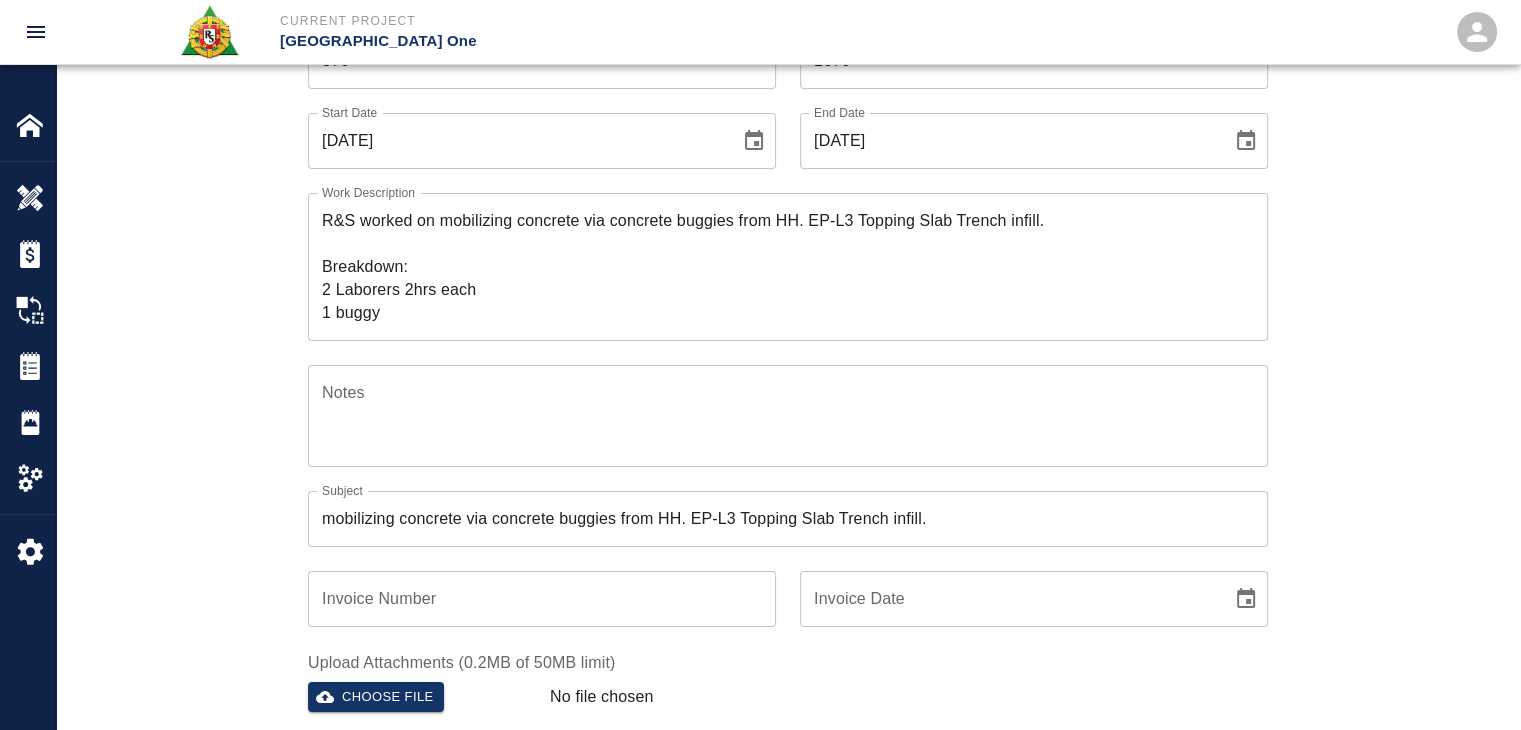 scroll, scrollTop: 96, scrollLeft: 0, axis: vertical 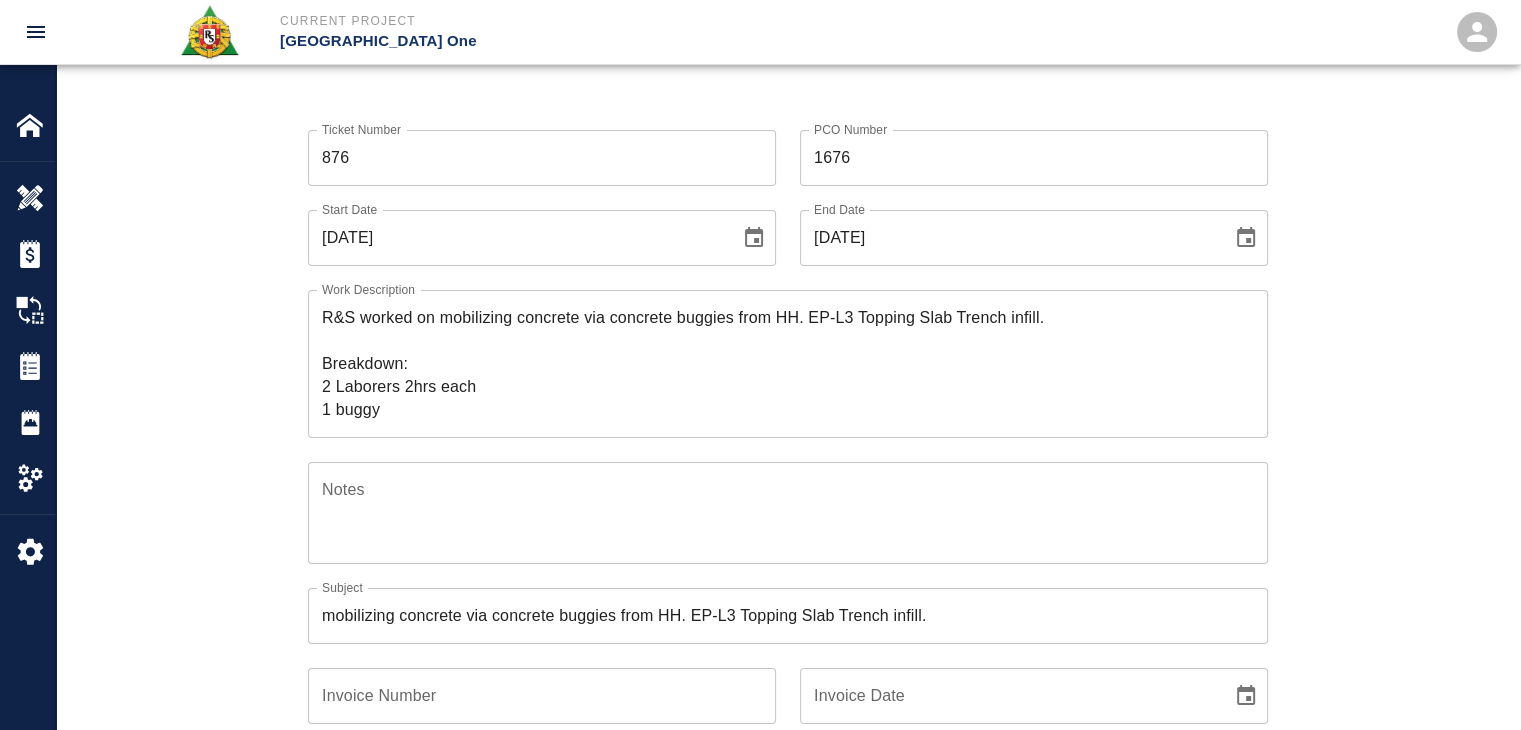 click on "R&S worked on mobilizing concrete via concrete buggies from HH. EP-L3 Topping Slab Trench infill.
Breakdown:
2 Laborers 2hrs each
1 buggy" at bounding box center (788, 363) 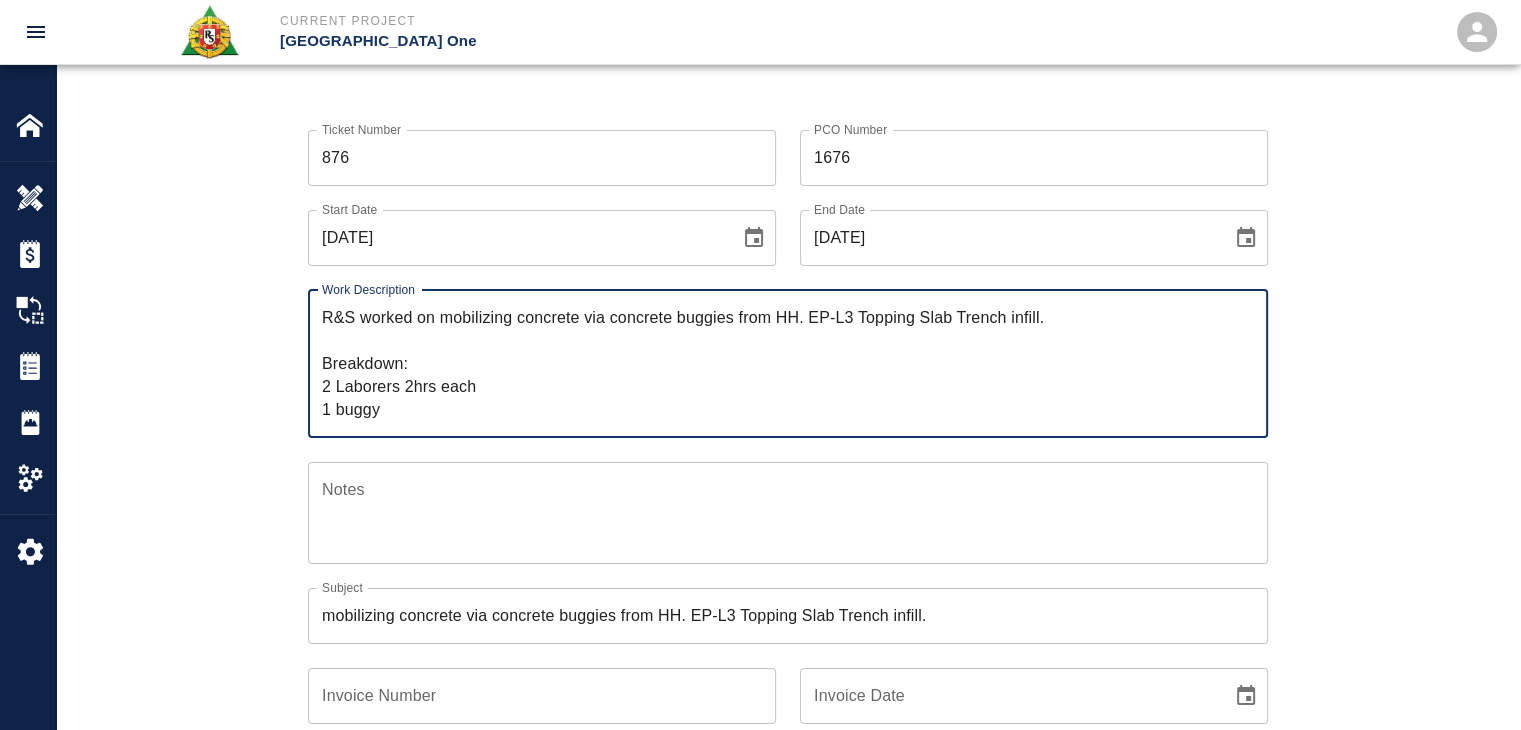 scroll, scrollTop: 0, scrollLeft: 0, axis: both 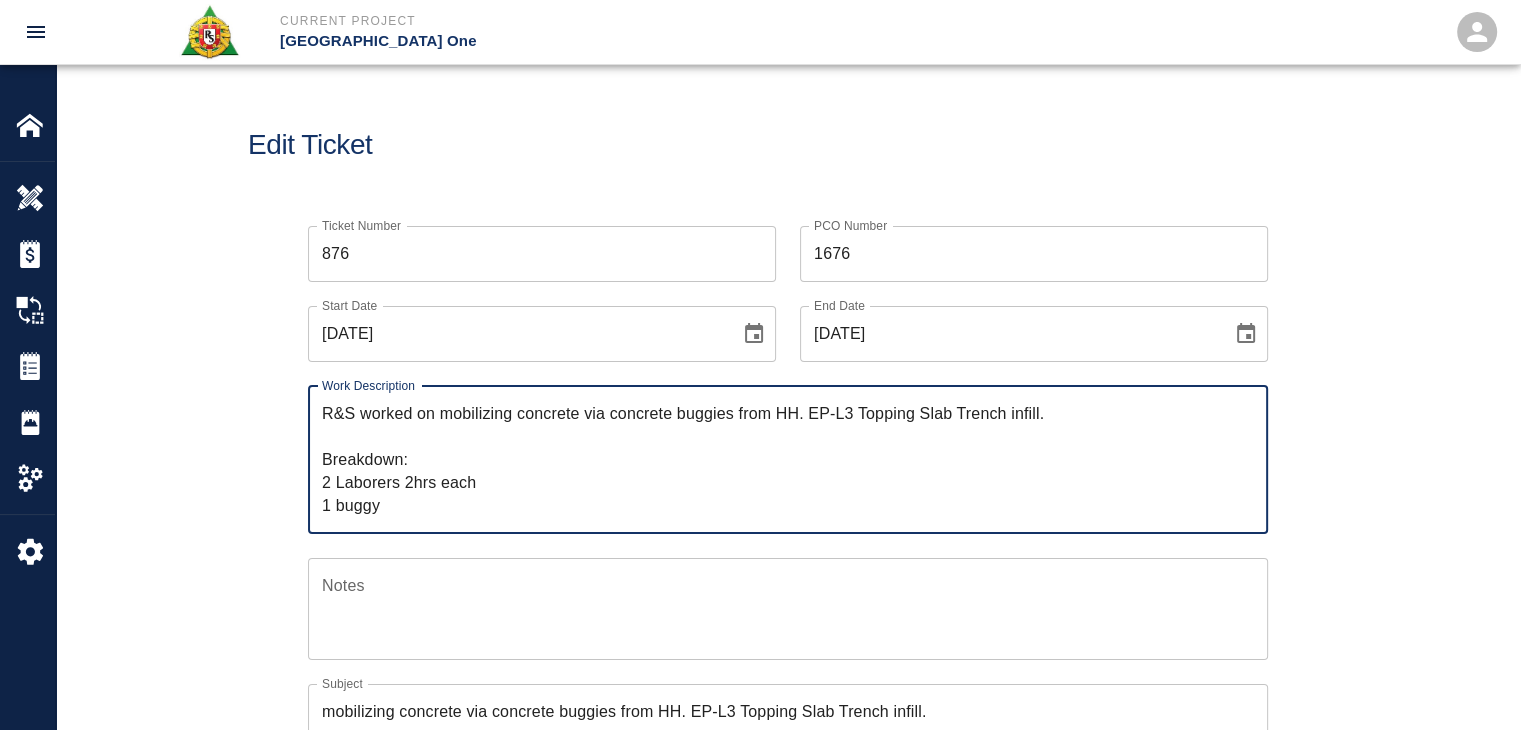 click on "R&S worked on mobilizing concrete via concrete buggies from HH. EP-L3 Topping Slab Trench infill.
Breakdown:
2 Laborers 2hrs each
1 buggy" at bounding box center (788, 459) 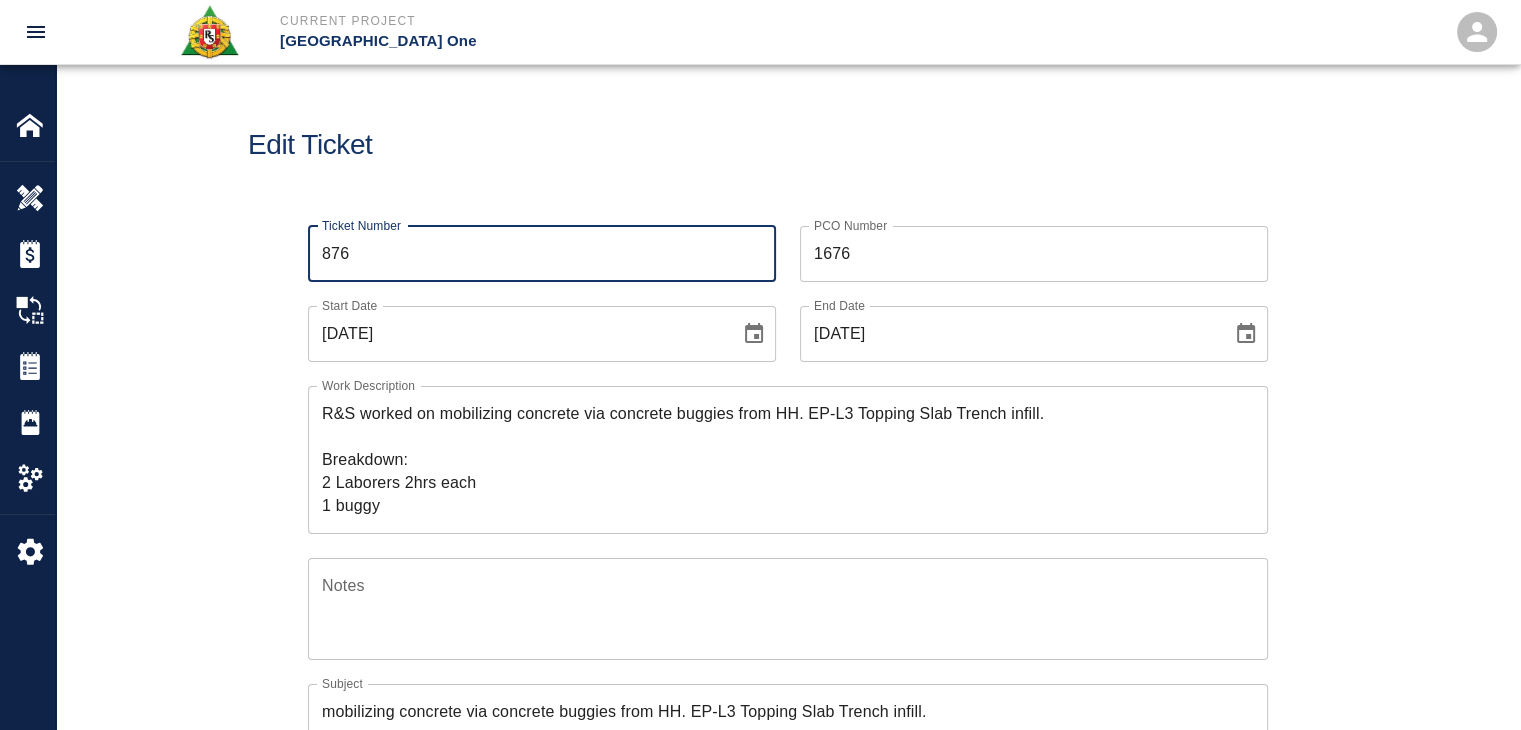 click on "876" at bounding box center (542, 254) 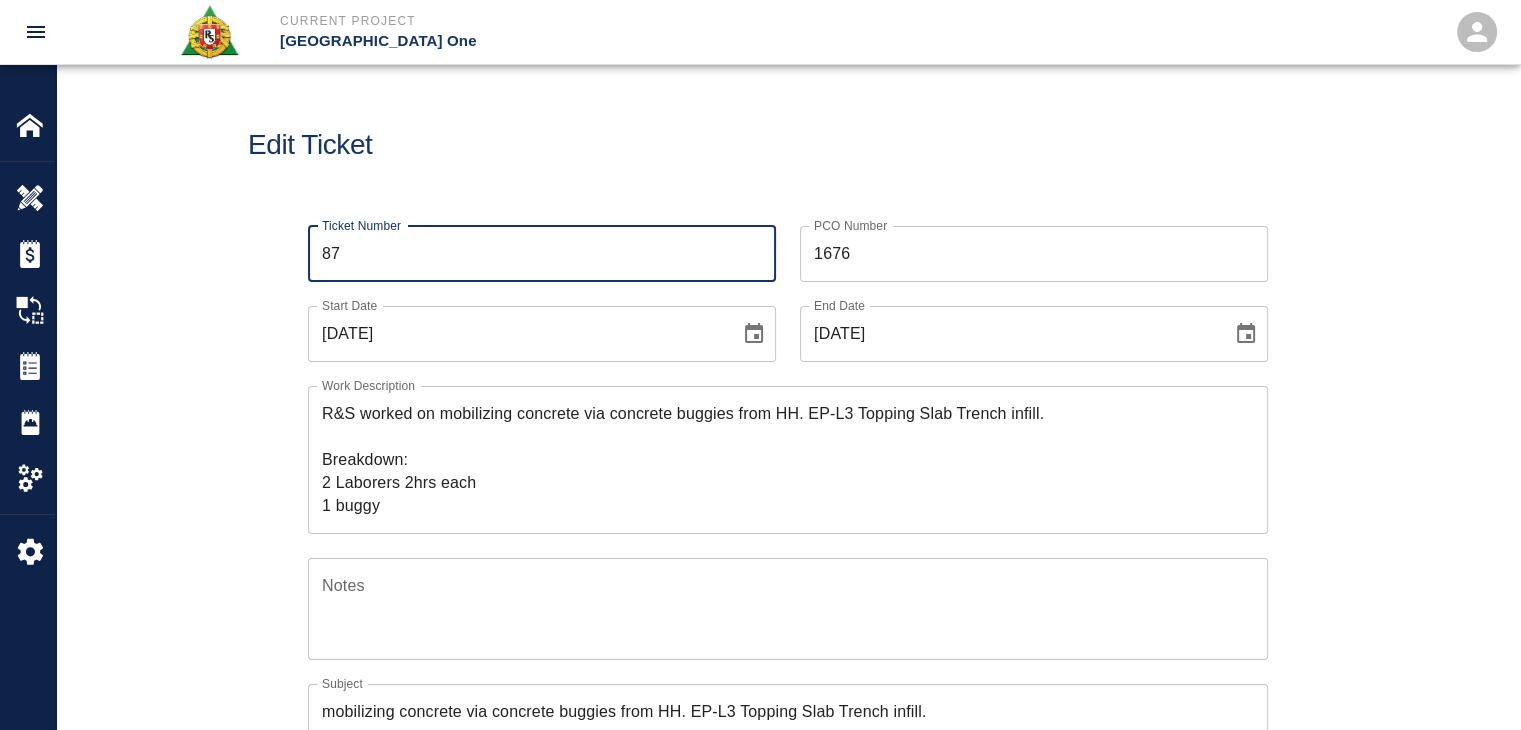 type on "8" 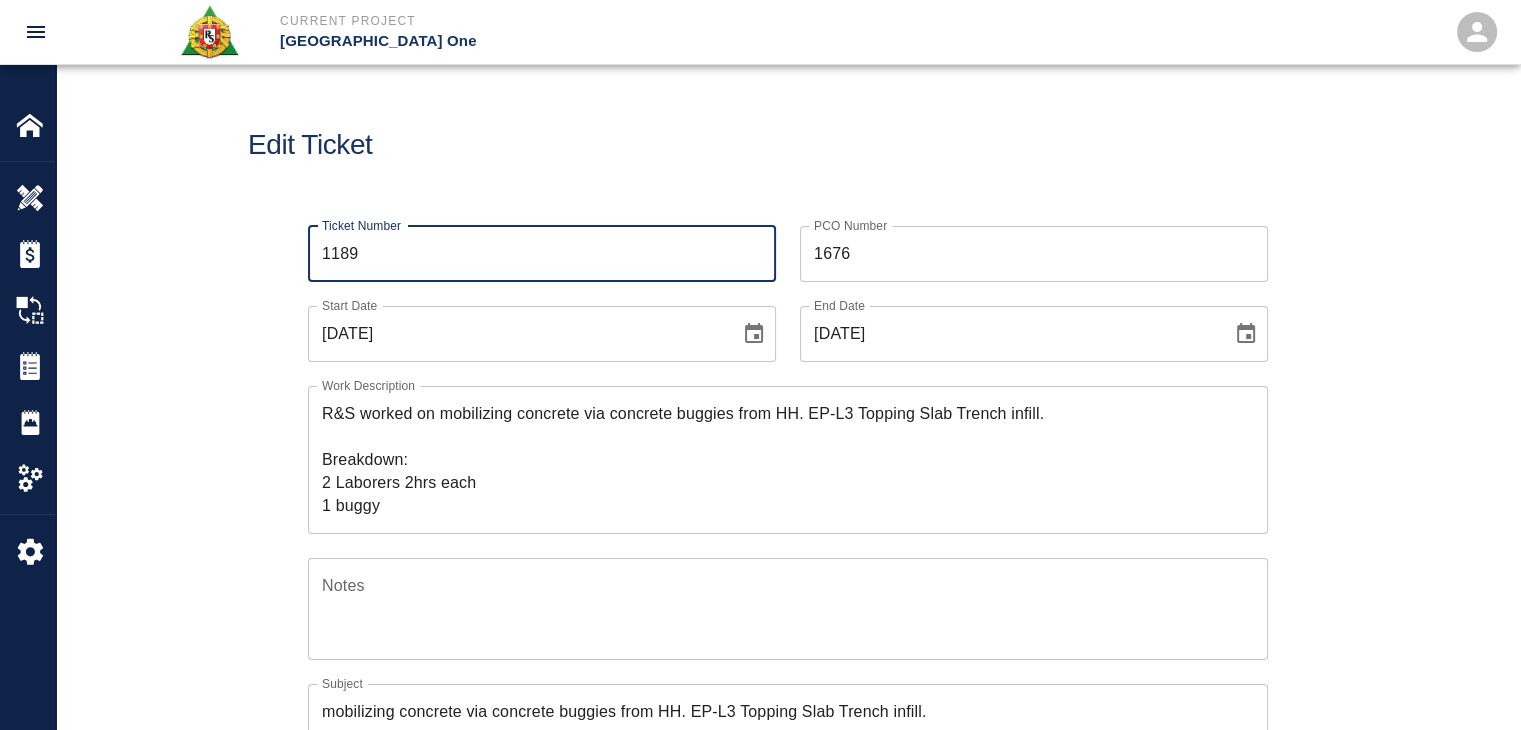 type on "1189" 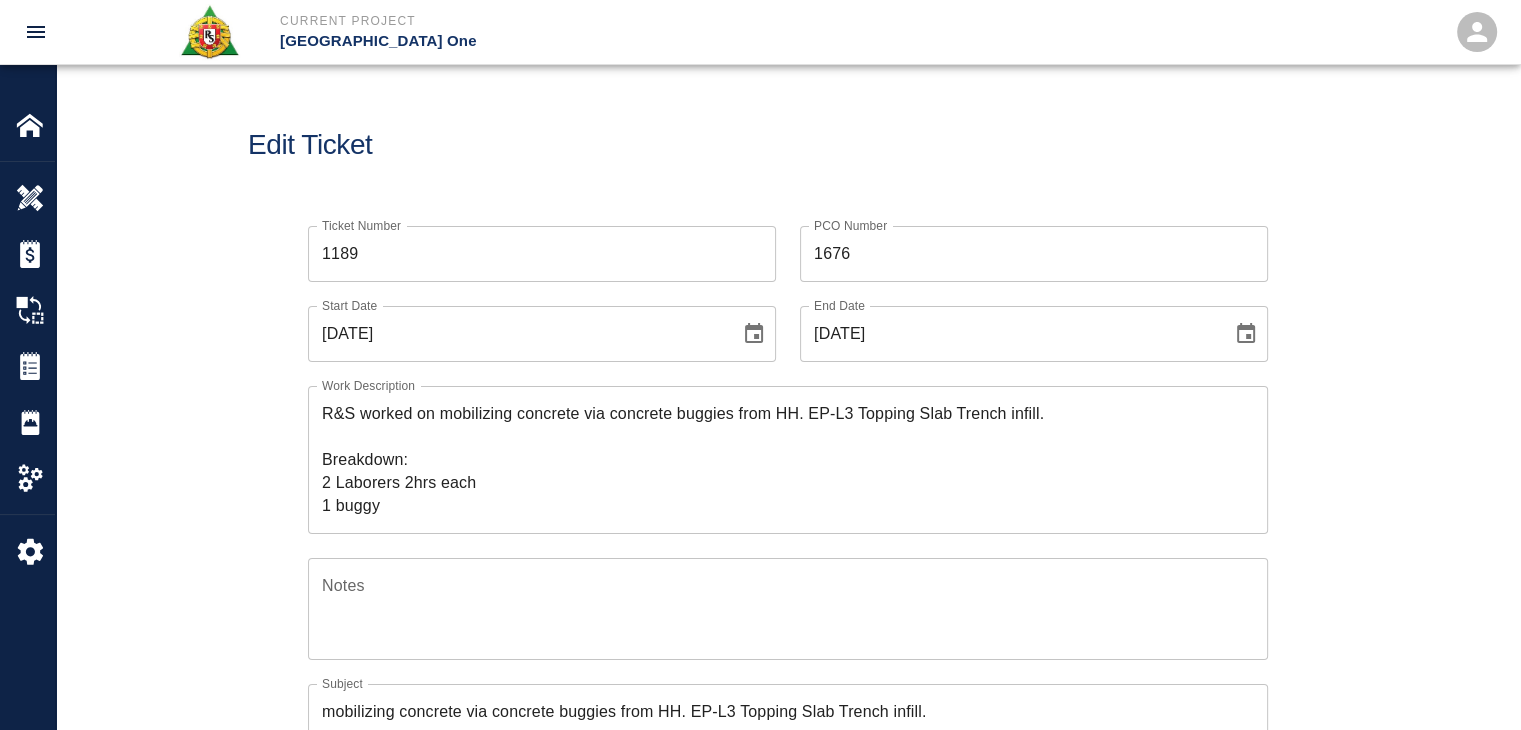 scroll, scrollTop: 82, scrollLeft: 0, axis: vertical 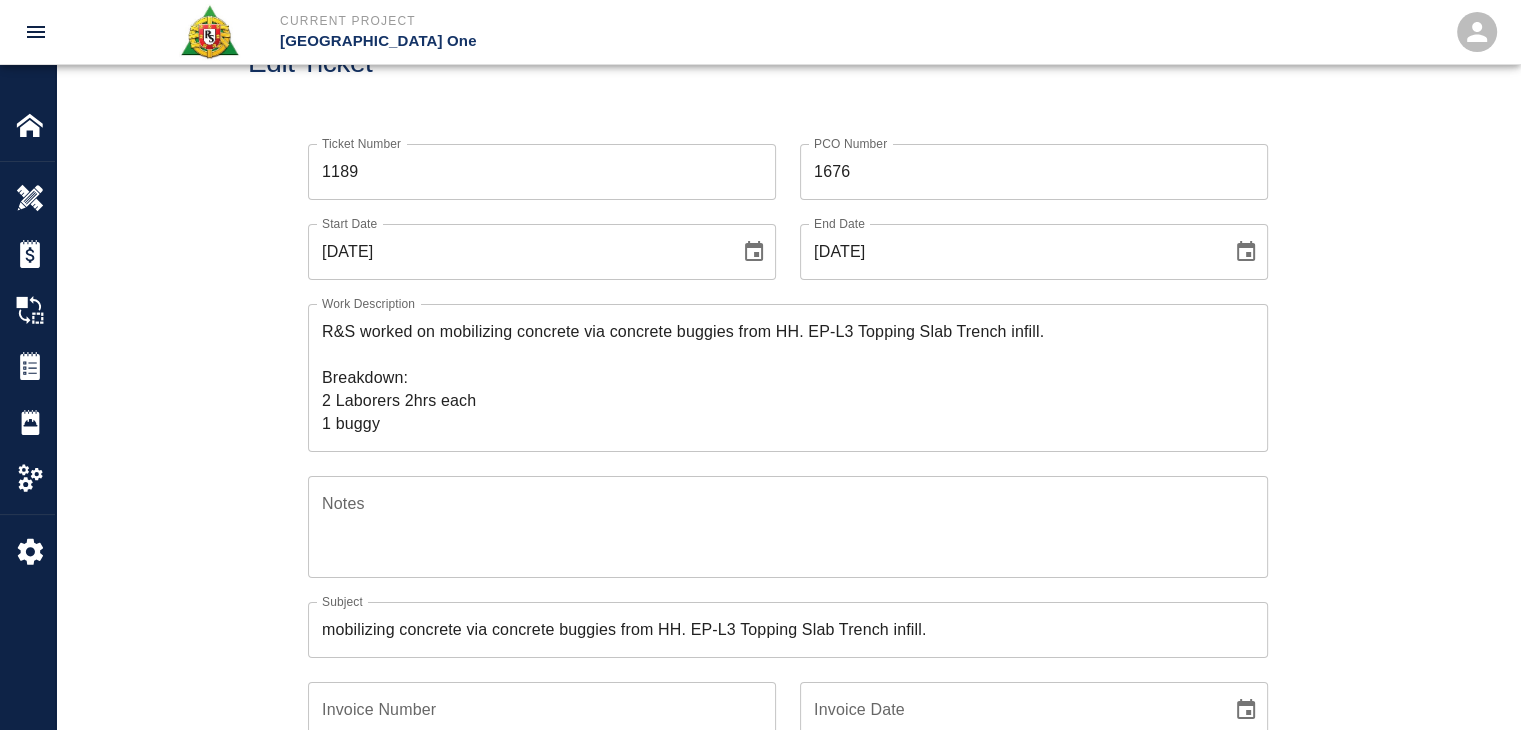 click 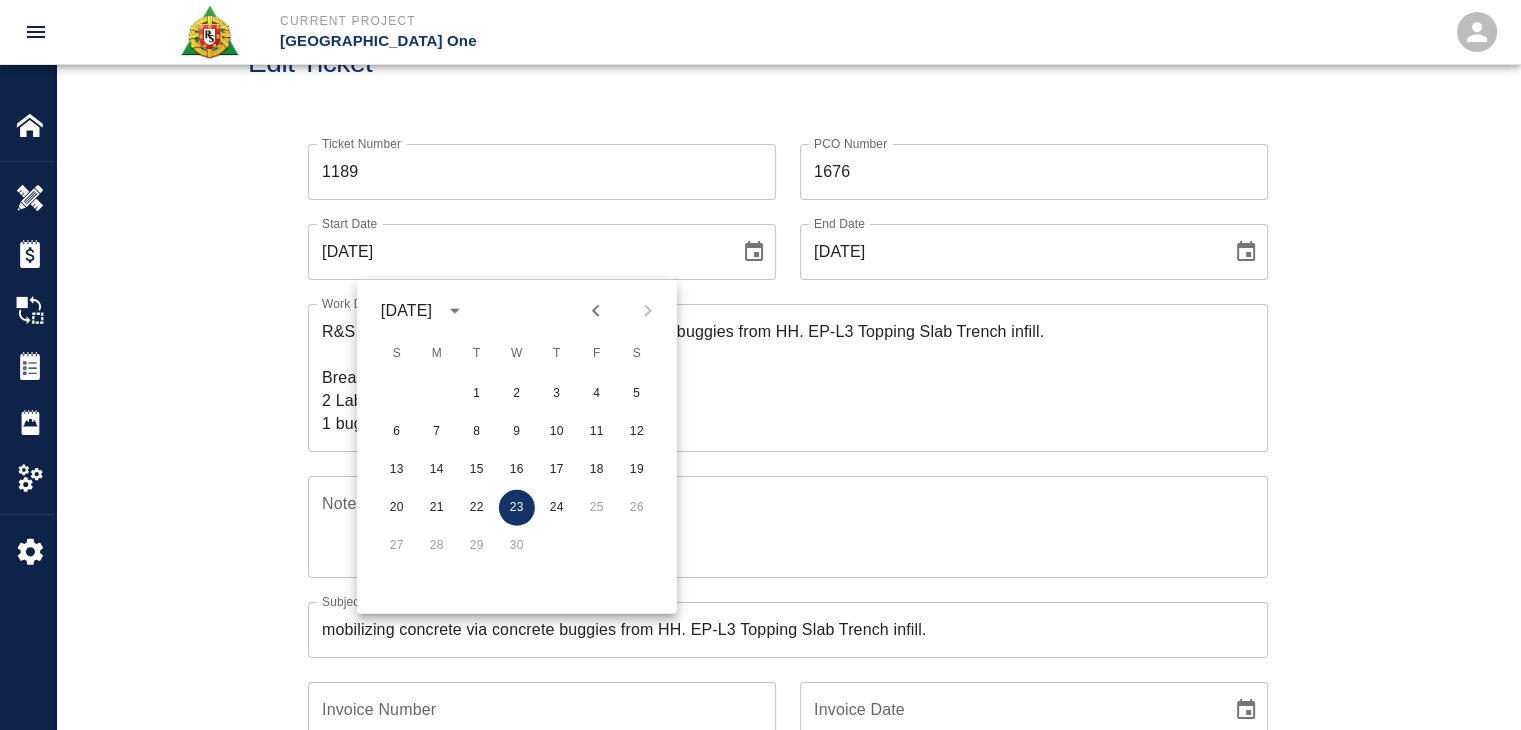 click at bounding box center [622, 311] 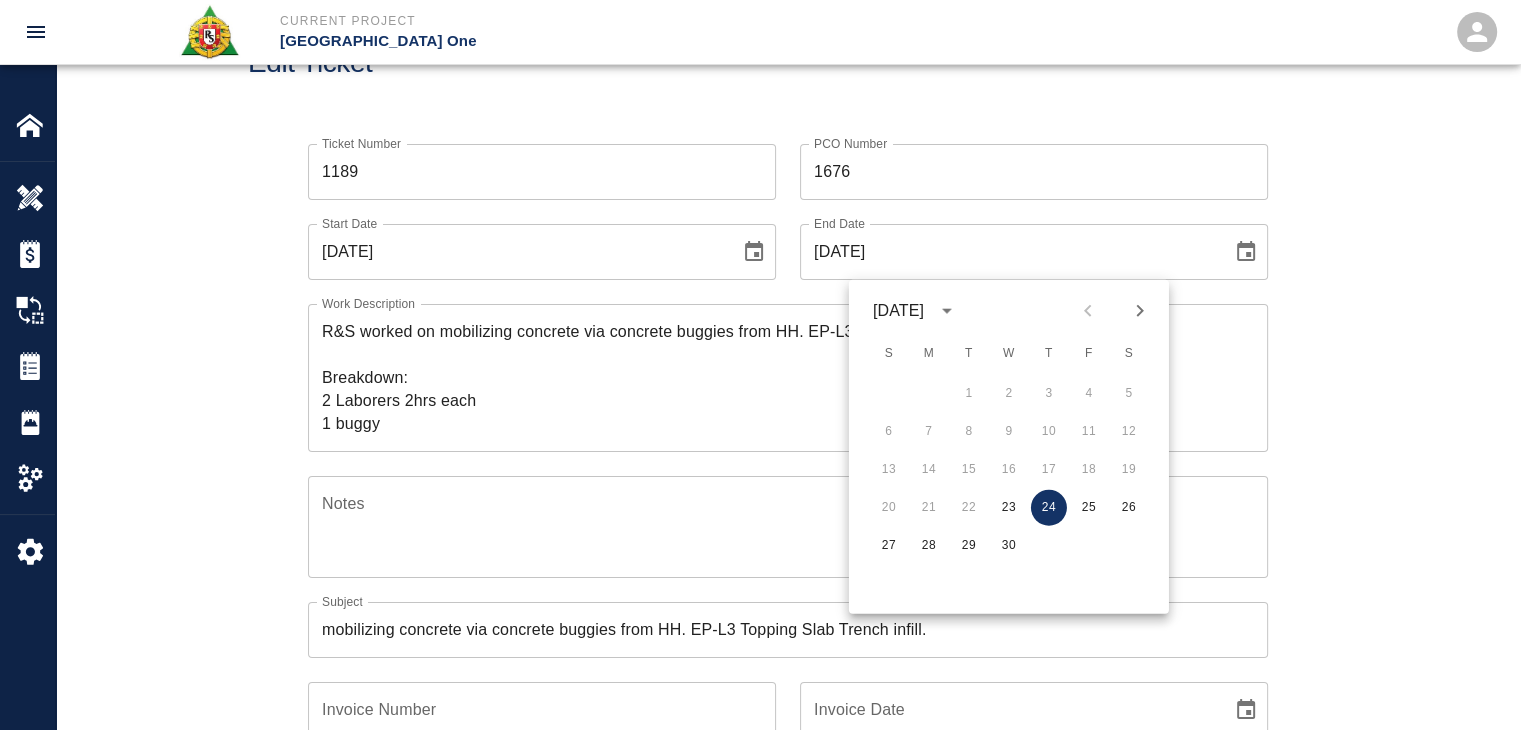 click at bounding box center [1140, 311] 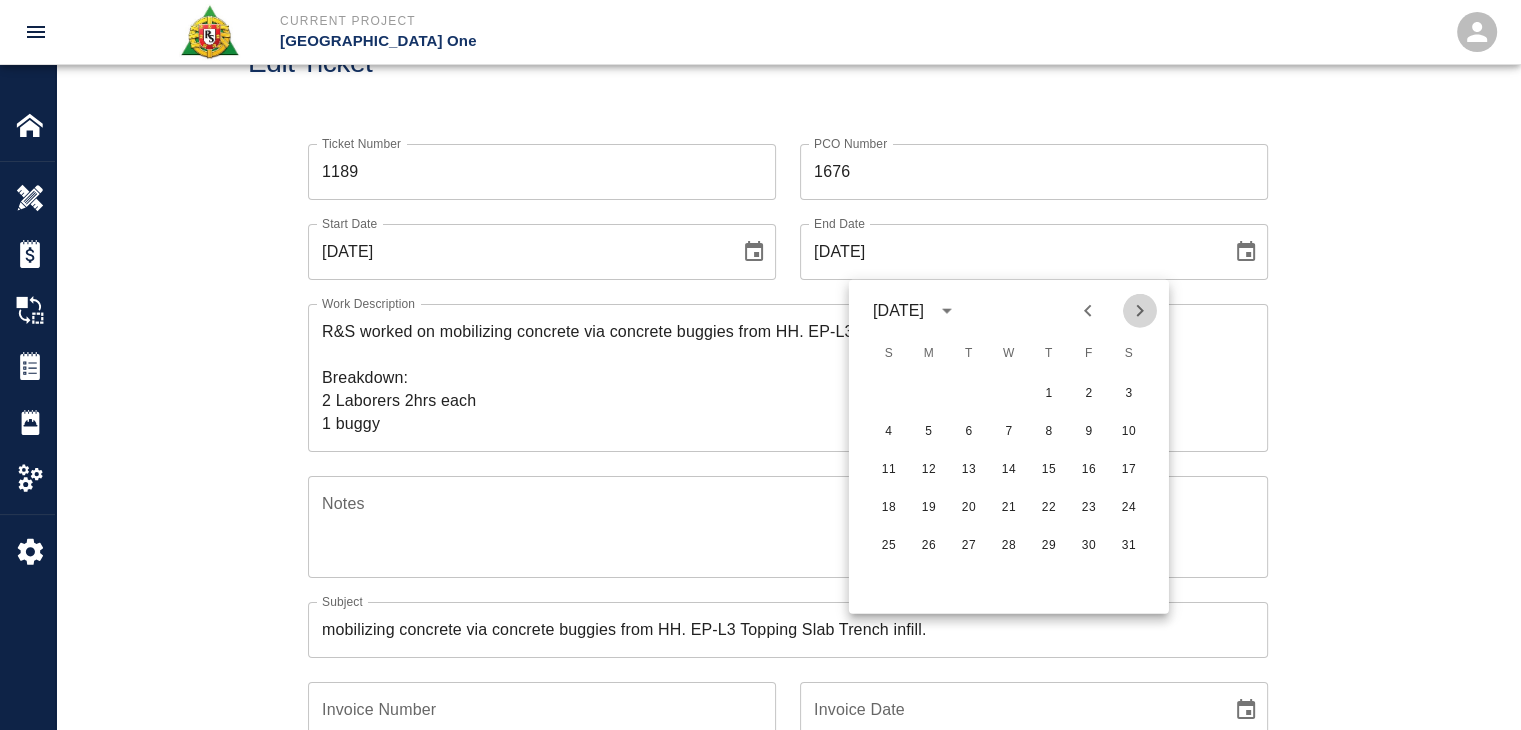 click at bounding box center (1140, 311) 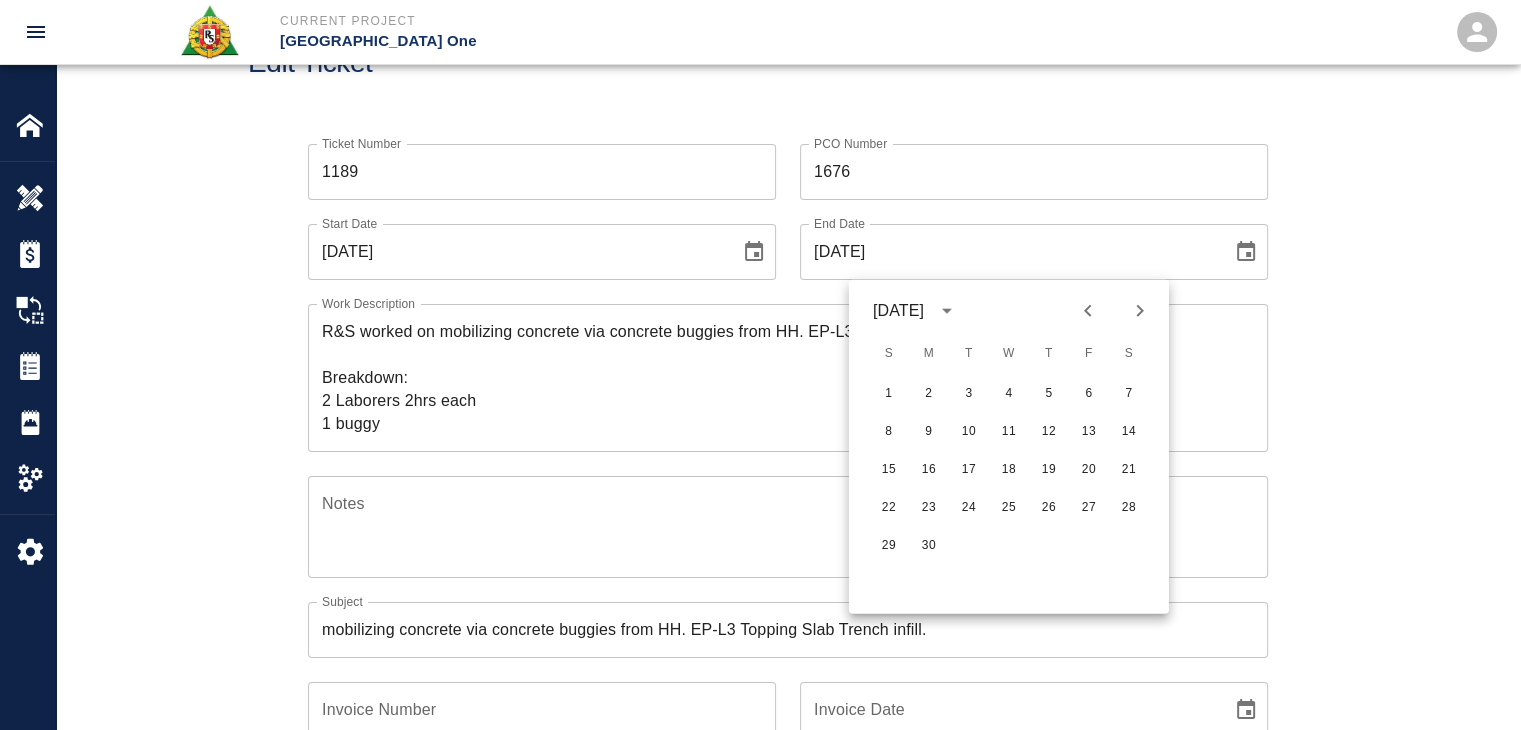 click 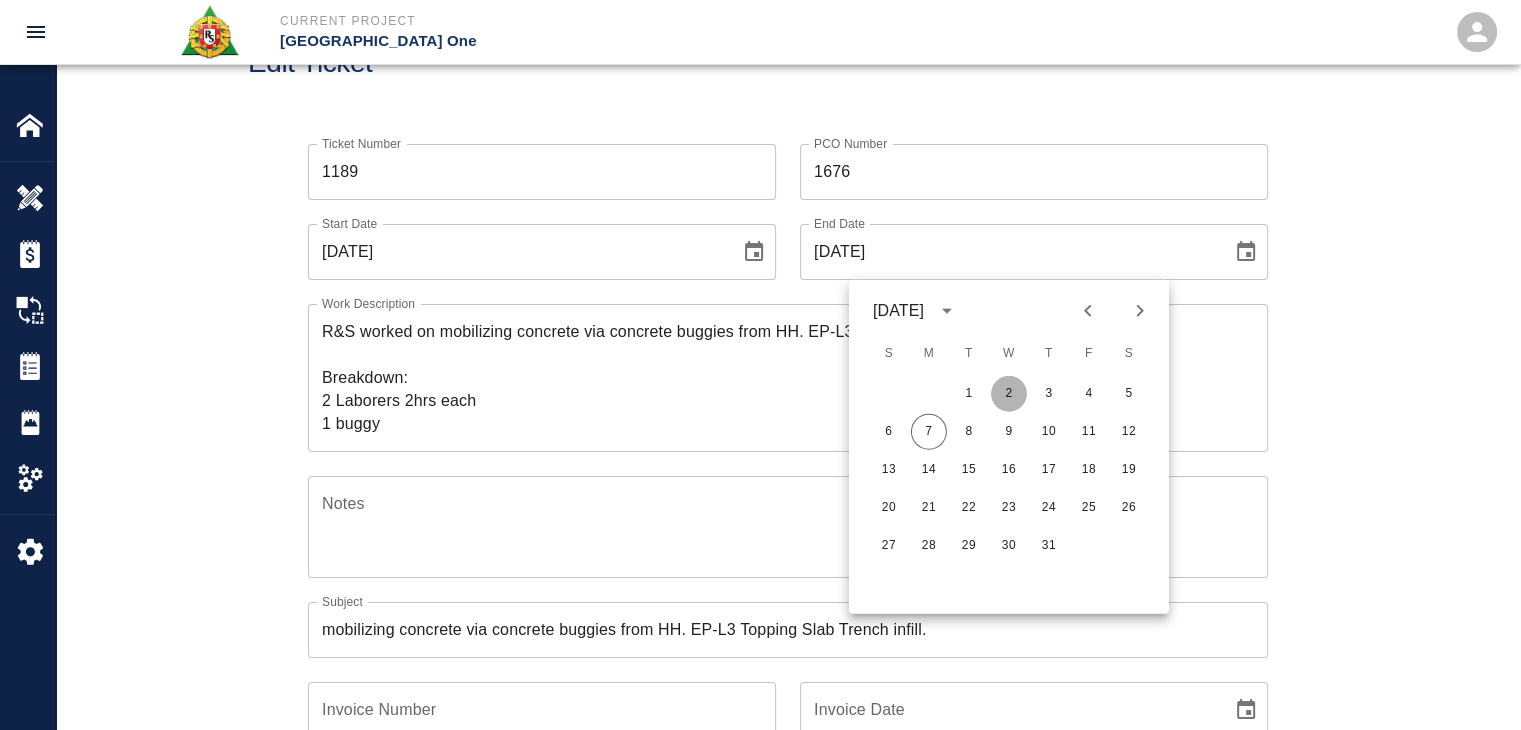 click on "2" at bounding box center (1009, 394) 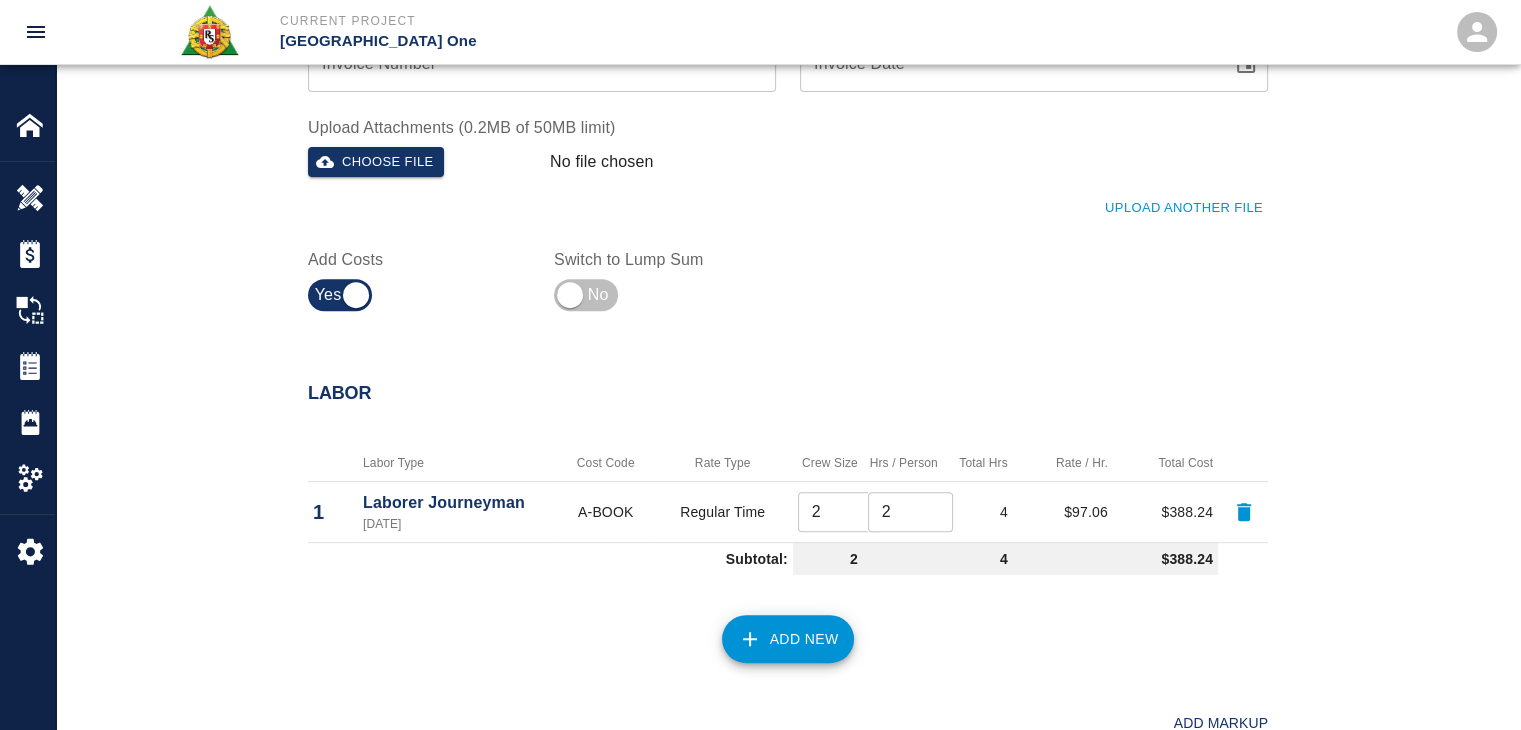 scroll, scrollTop: 0, scrollLeft: 0, axis: both 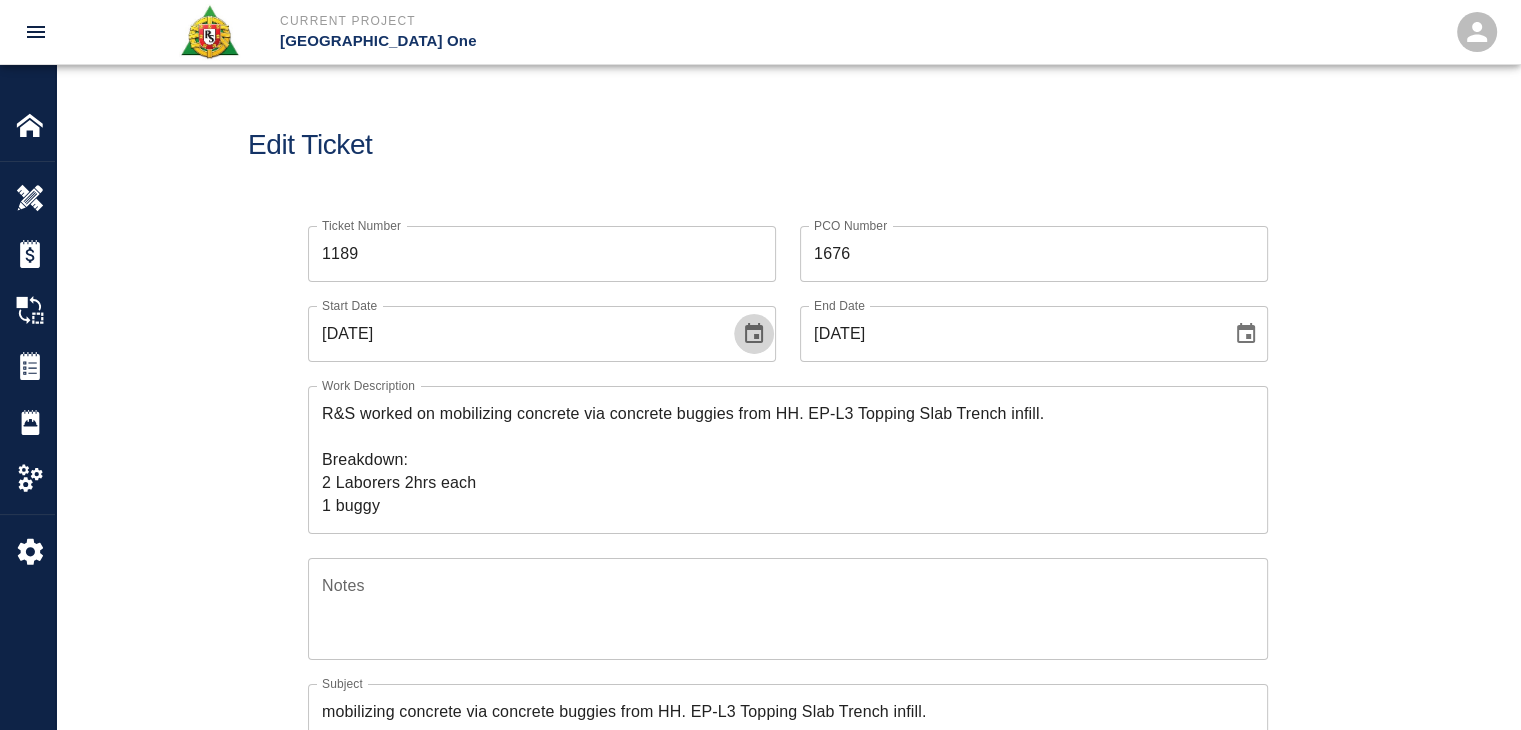 click 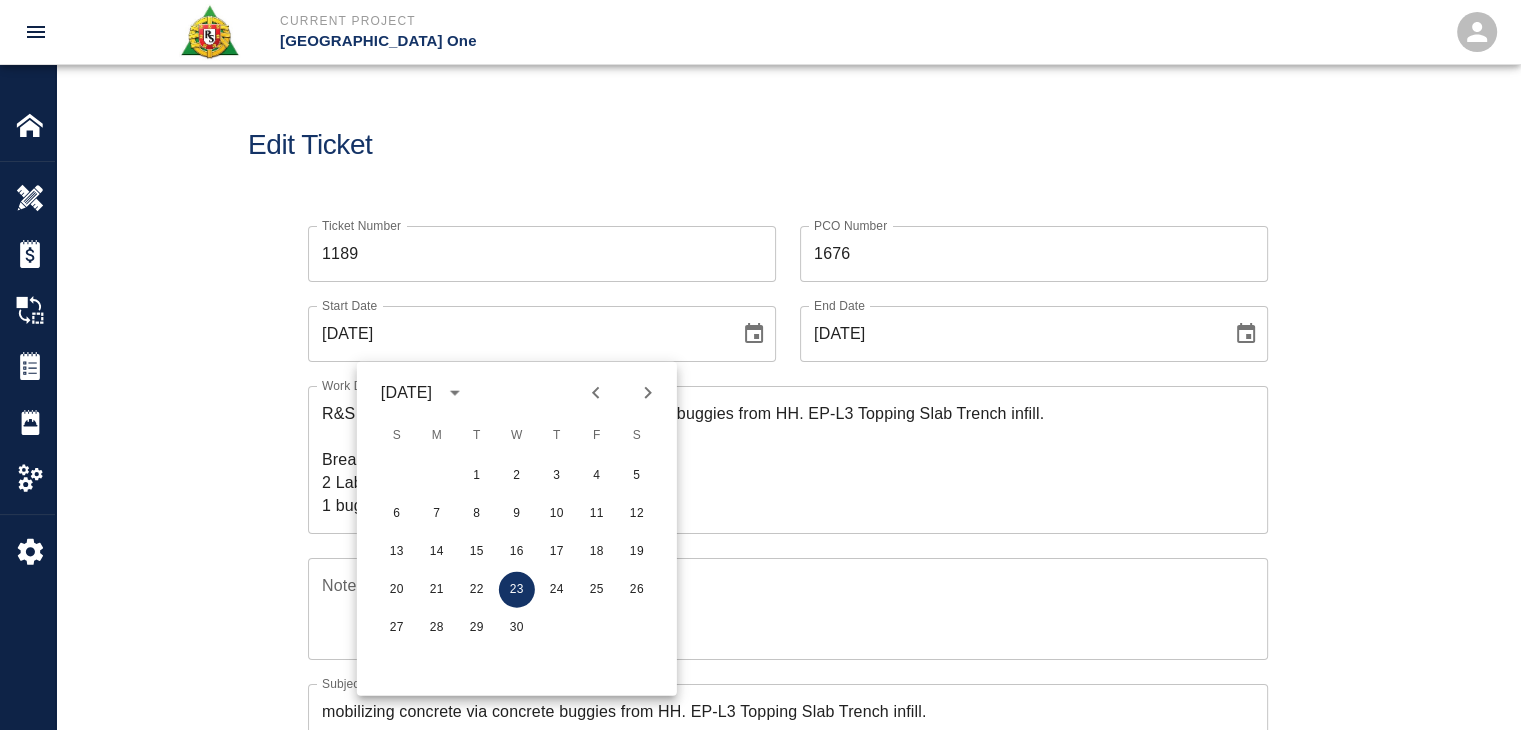 click 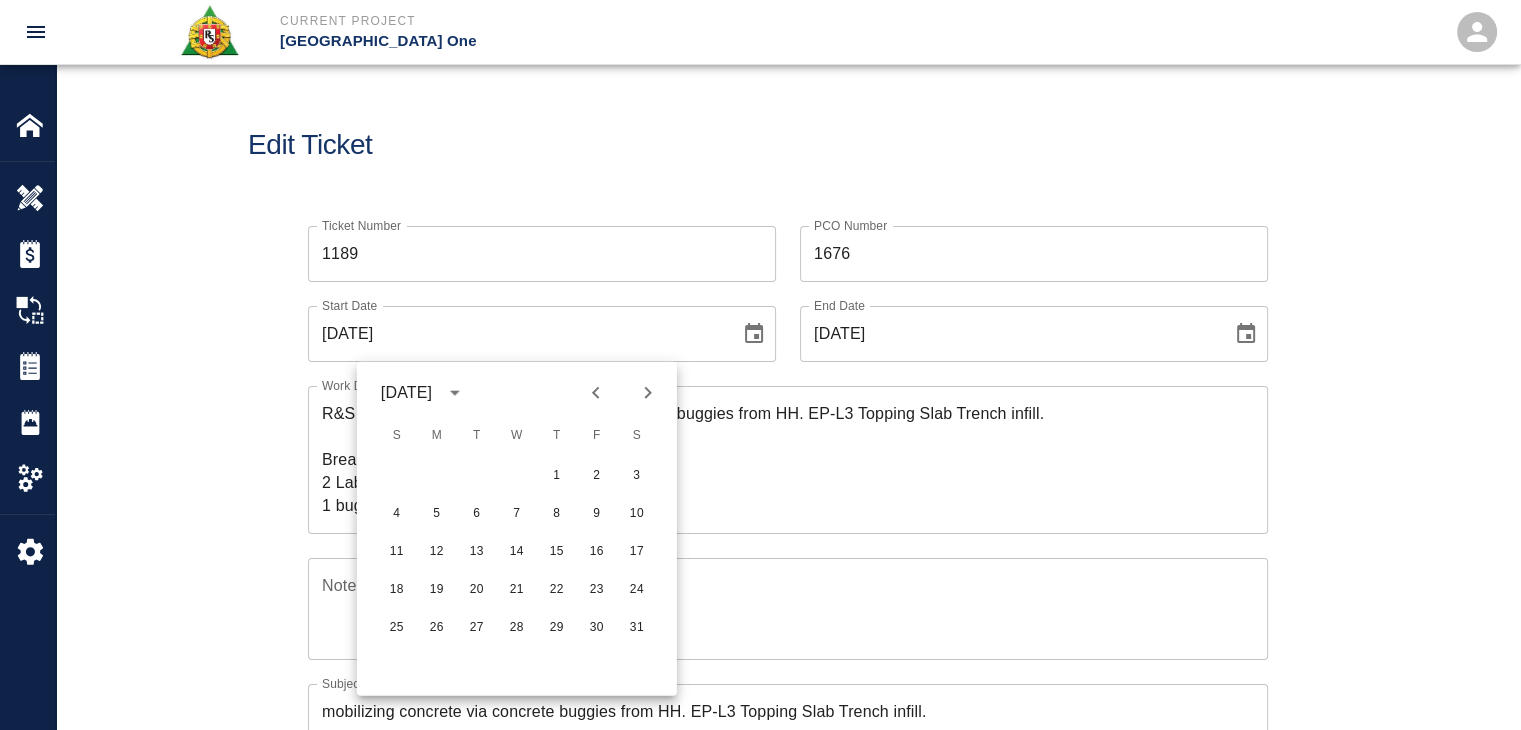 click 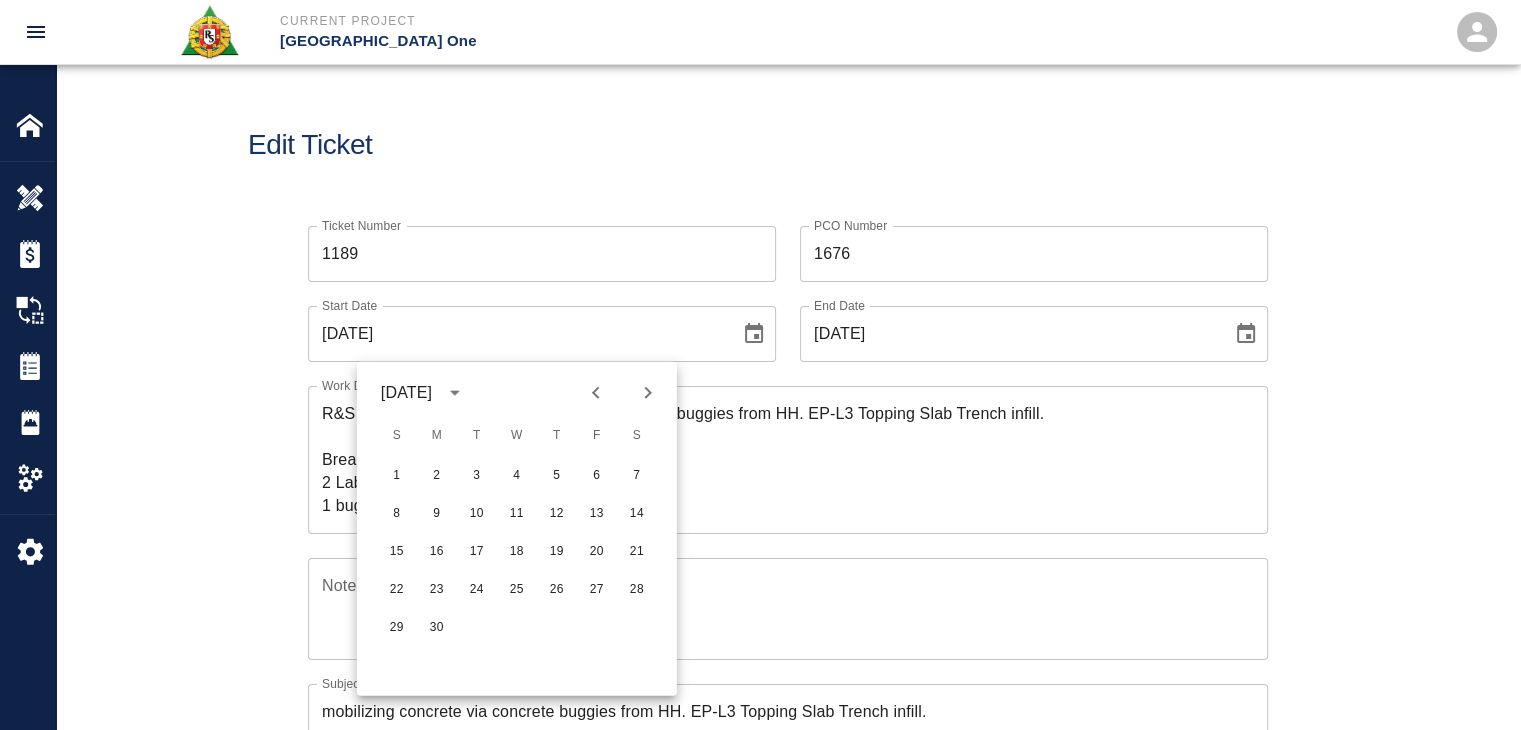 click 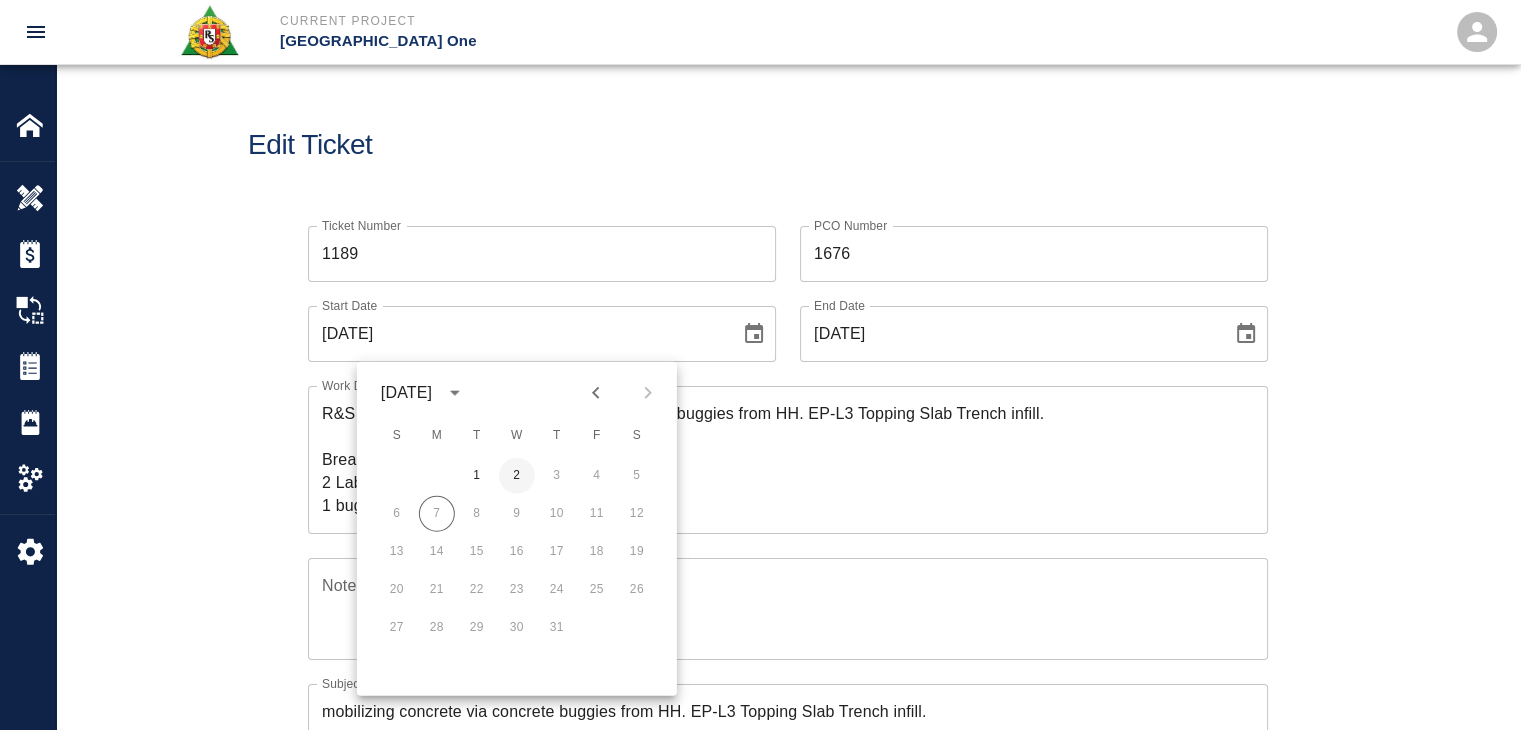 click on "2" at bounding box center [517, 476] 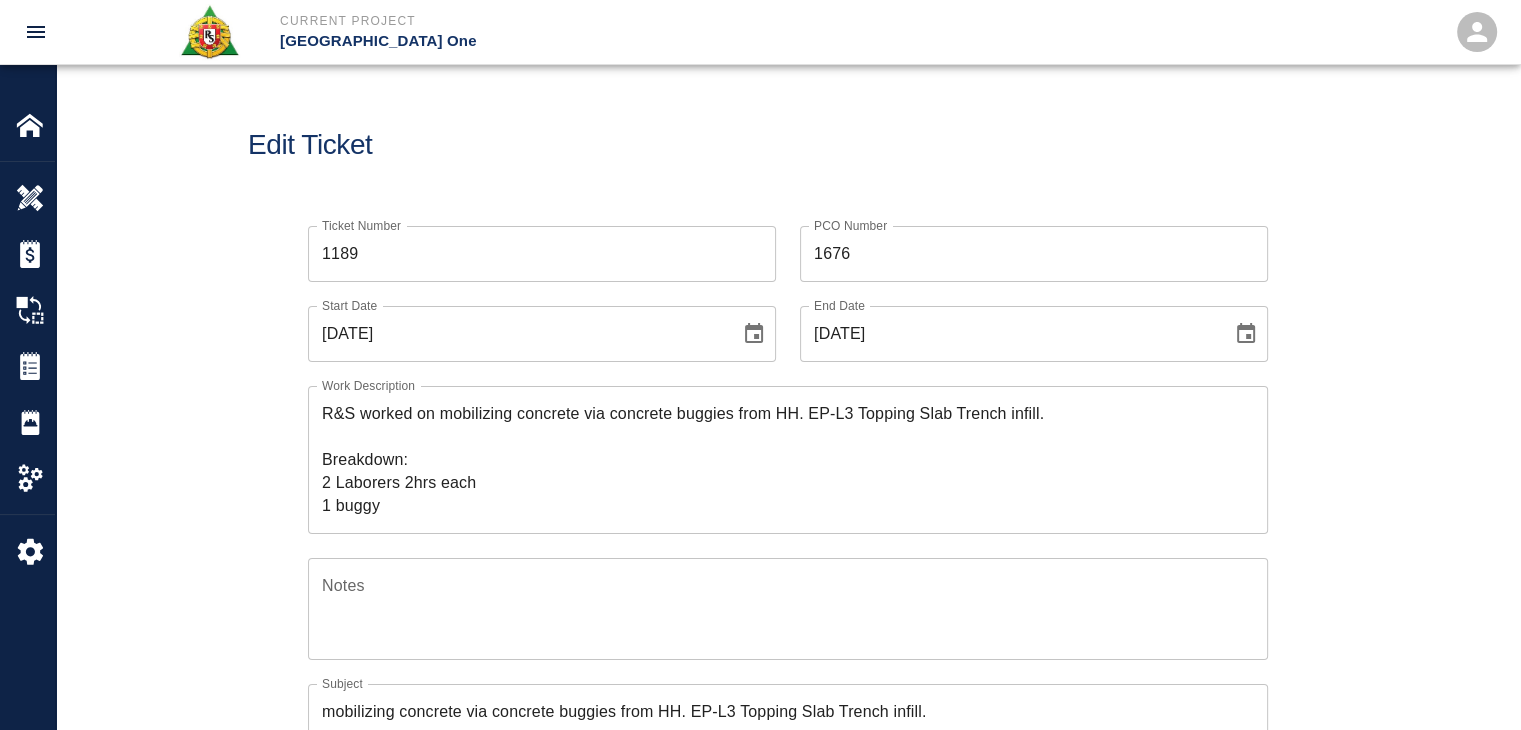click on "Ticket Number 1189 Ticket Number PCO Number 1676 PCO Number Start Date  07/02/2025 Start Date  End Date 07/02/2025 End Date Work Description R&S worked on mobilizing concrete via concrete buggies from HH. EP-L3 Topping Slab Trench infill.
Breakdown:
2 Laborers 2hrs each
1 buggy x Work Description Notes x Notes Subject mobilizing concrete via concrete buggies from HH. EP-L3 Topping Slab Trench infill. Subject Invoice Number Invoice Number Invoice Date Invoice Date Upload Attachments (0.2MB of 50MB limit) Choose file No file chosen Upload Another File Add Costs Switch to Lump Sum" at bounding box center (788, 649) 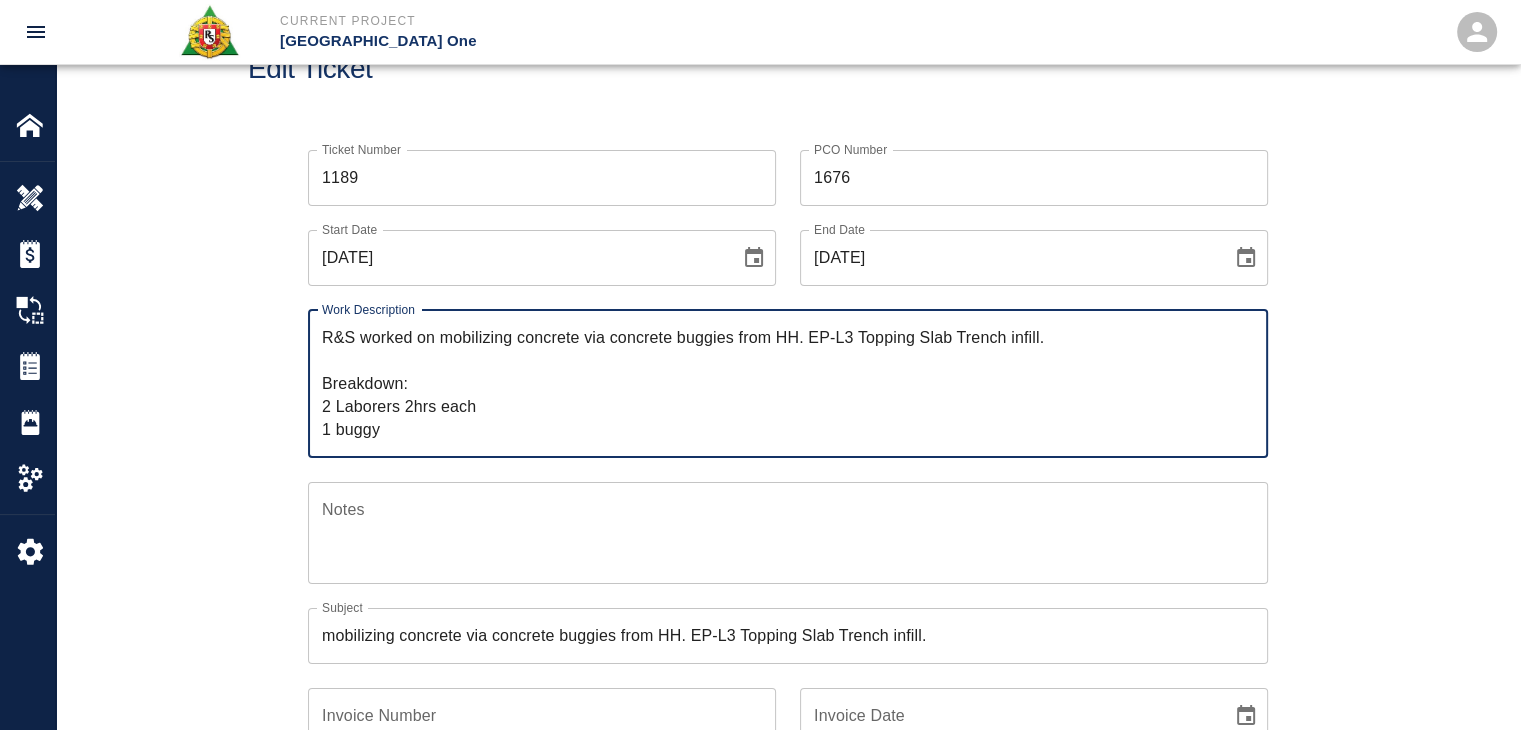click on "R&S worked on mobilizing concrete via concrete buggies from HH. EP-L3 Topping Slab Trench infill.
Breakdown:
2 Laborers 2hrs each
1 buggy" at bounding box center (788, 383) 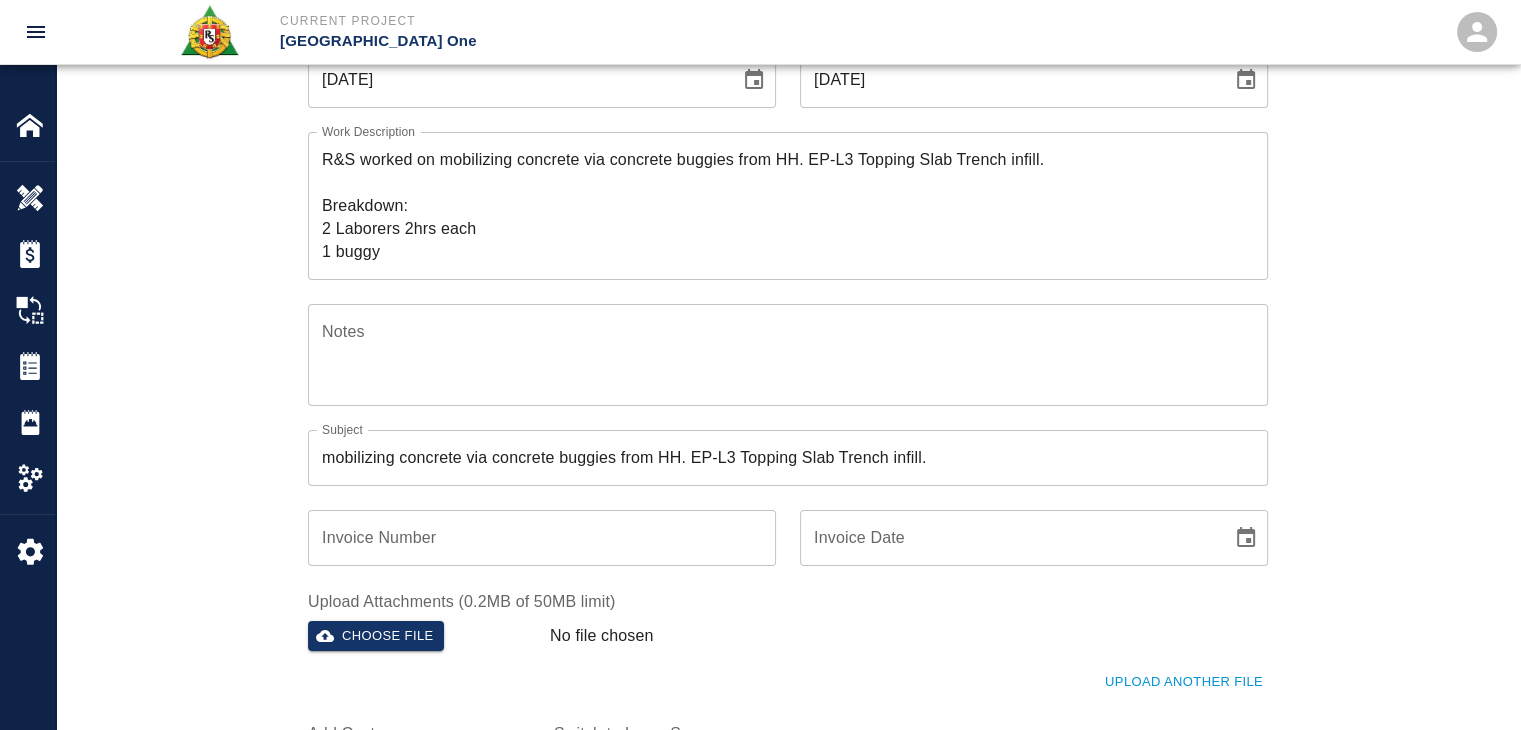 scroll, scrollTop: 0, scrollLeft: 0, axis: both 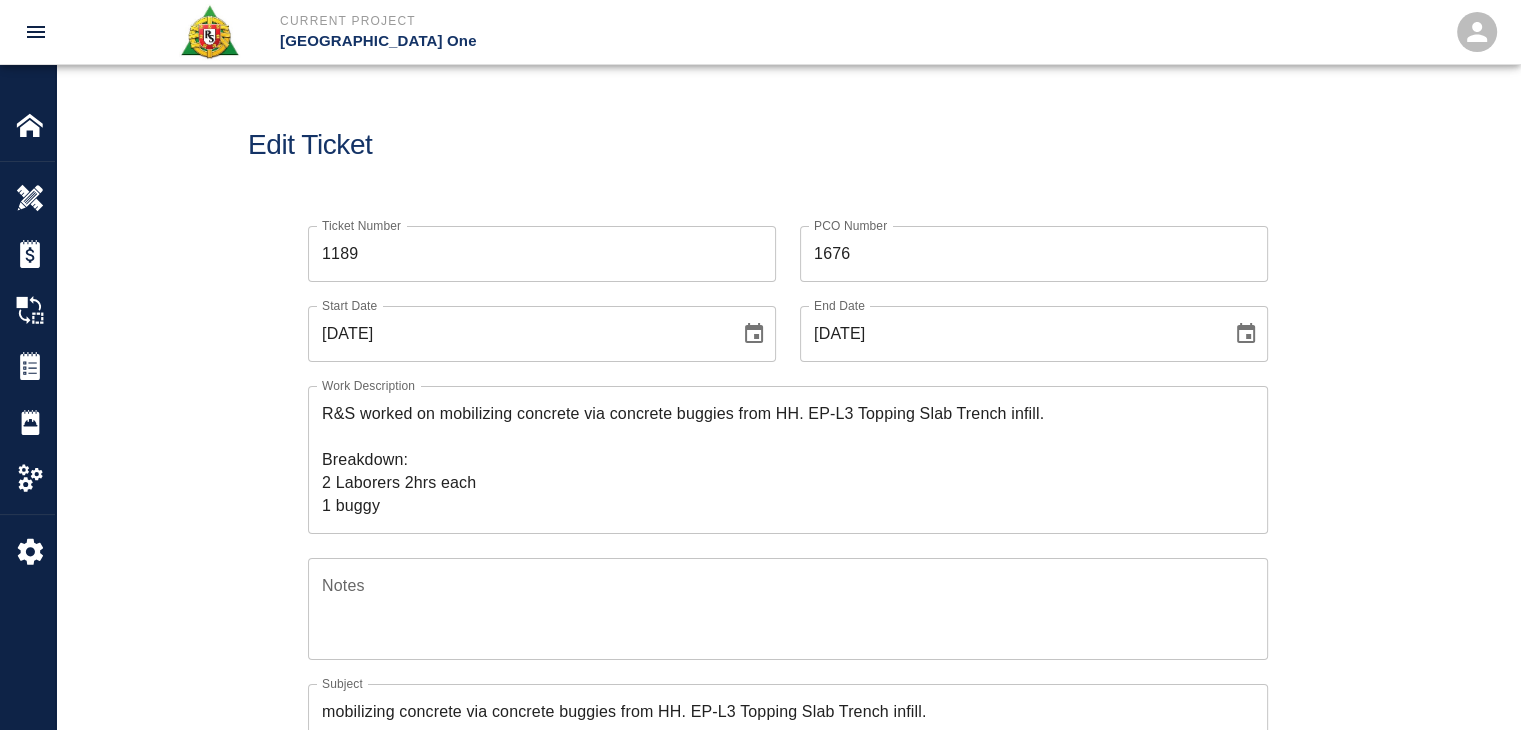 click on "Edit Ticket" at bounding box center (788, 145) 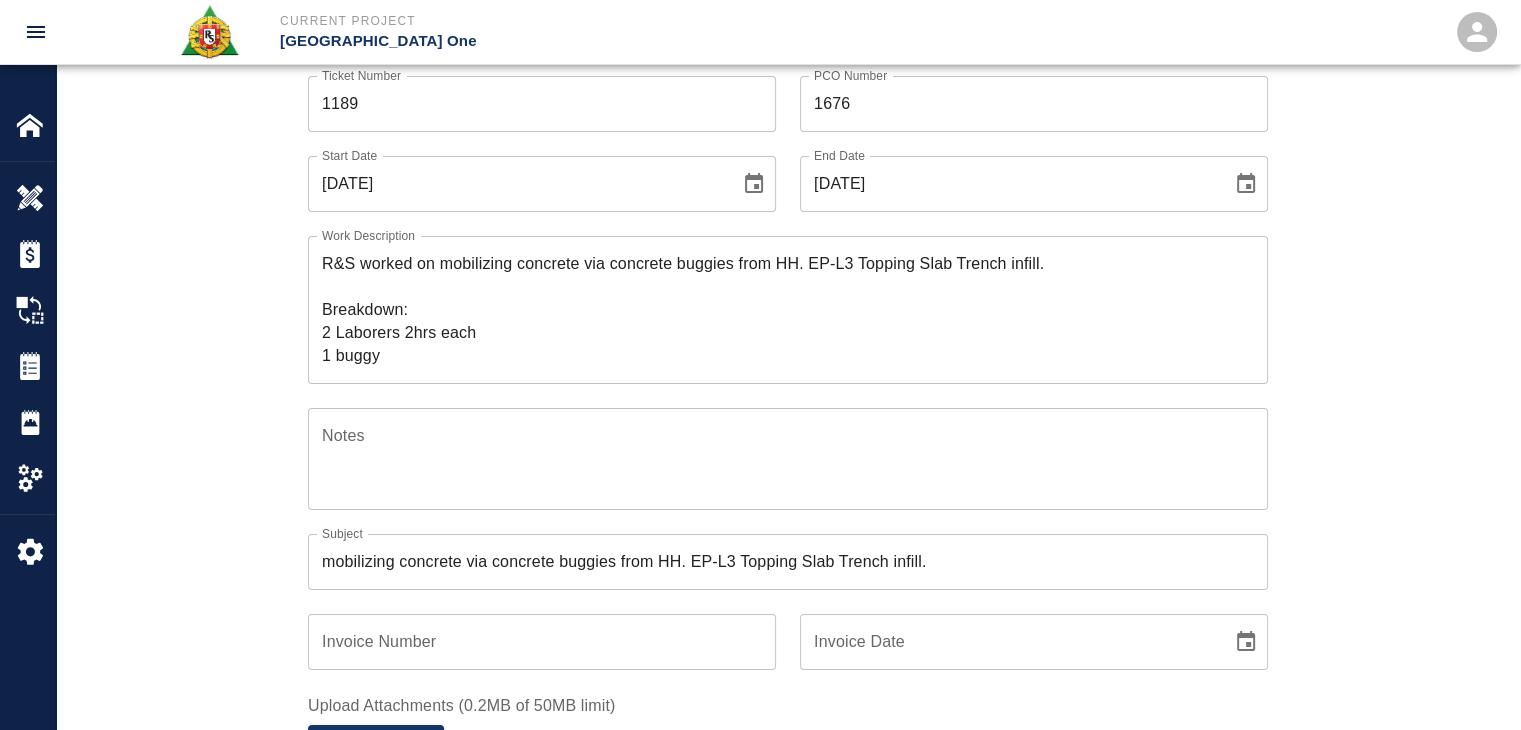 click on "Ticket Number 1189 Ticket Number PCO Number 1676 PCO Number Start Date  07/02/2025 Start Date  End Date 07/02/2025 End Date Work Description R&S worked on mobilizing concrete via concrete buggies from HH. EP-L3 Topping Slab Trench infill.
Breakdown:
2 Laborers 2hrs each
1 buggy x Work Description Notes x Notes Subject mobilizing concrete via concrete buggies from HH. EP-L3 Topping Slab Trench infill. Subject Invoice Number Invoice Number Invoice Date Invoice Date Upload Attachments (0.2MB of 50MB limit) Choose file No file chosen Upload Another File Add Costs Switch to Lump Sum" at bounding box center (788, 475) 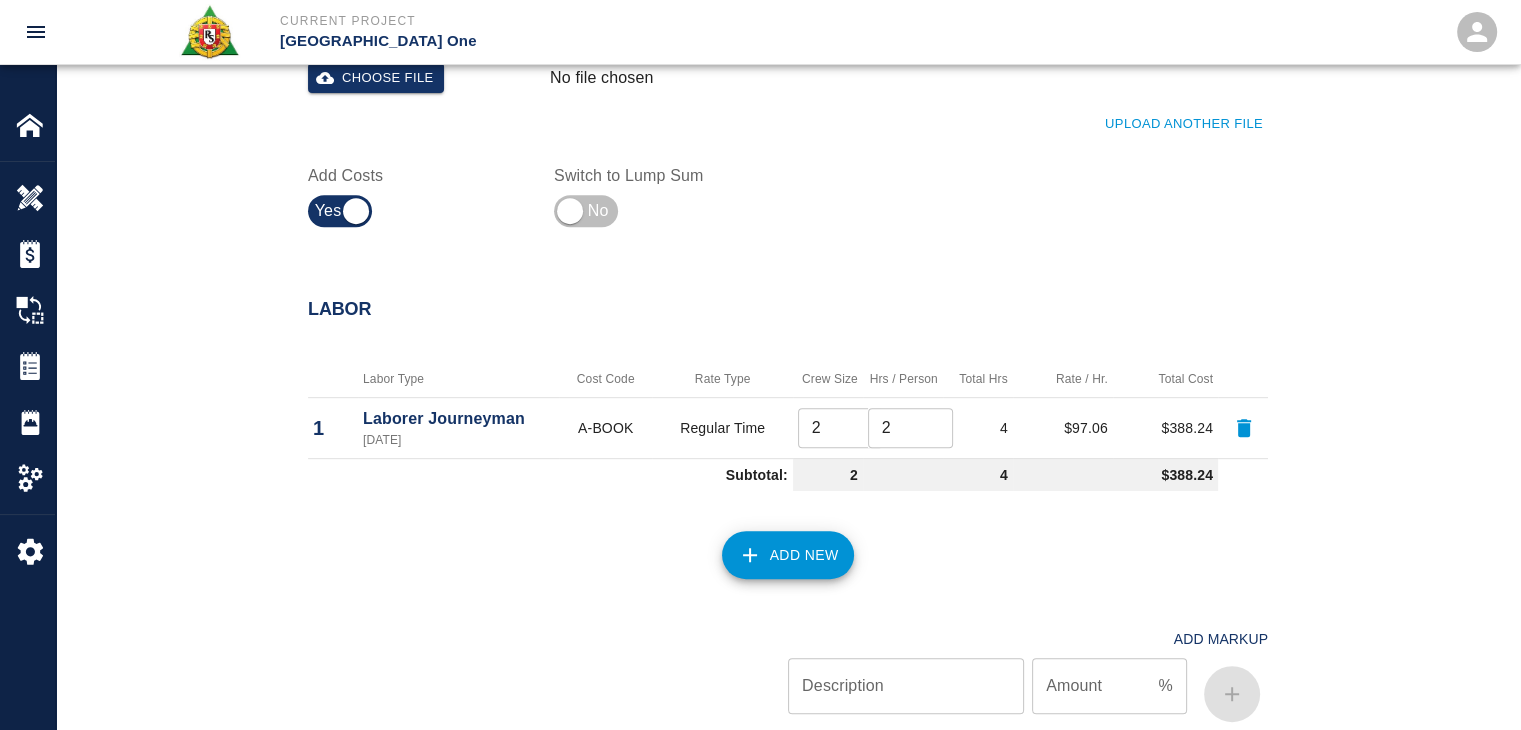 scroll, scrollTop: 680, scrollLeft: 0, axis: vertical 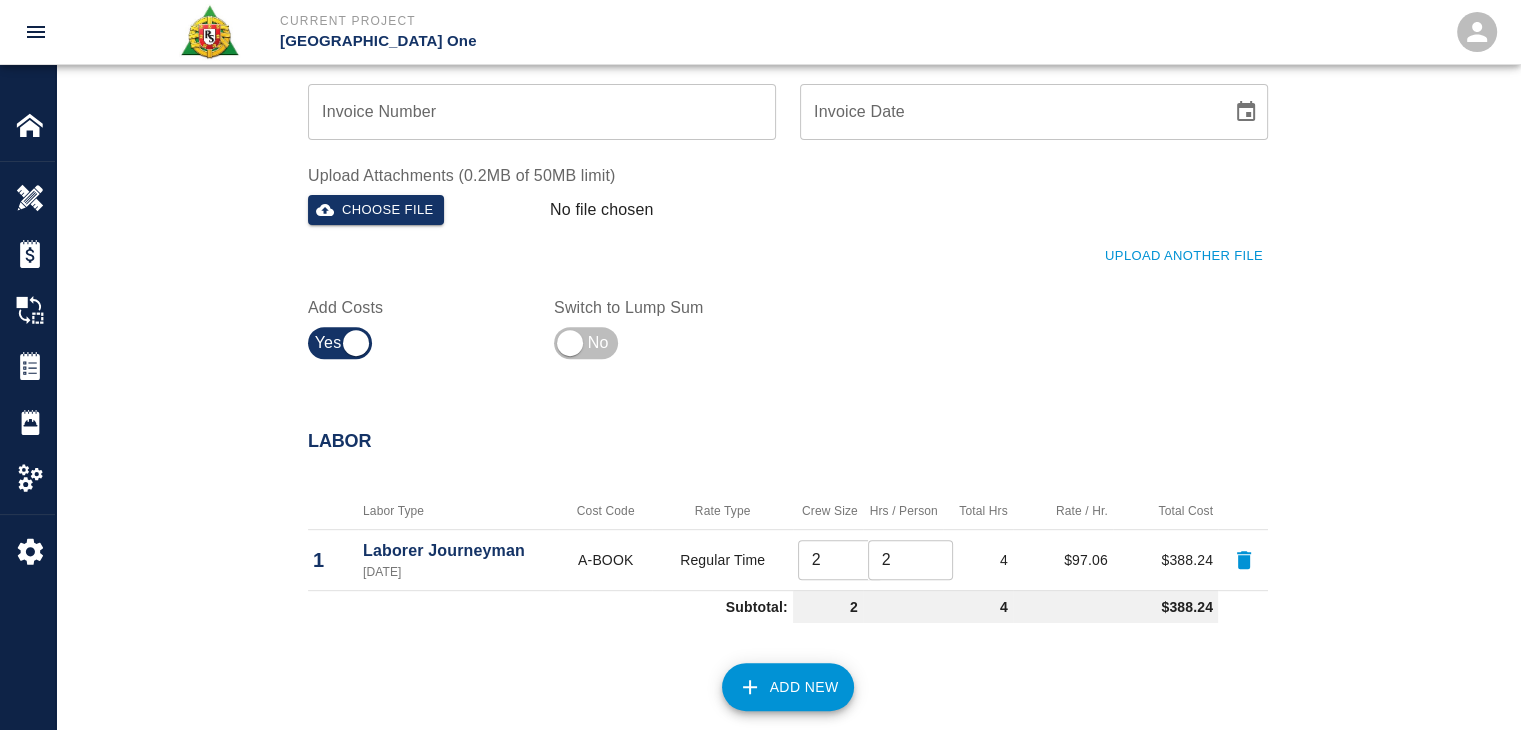 click on "Choose file" at bounding box center [421, 206] 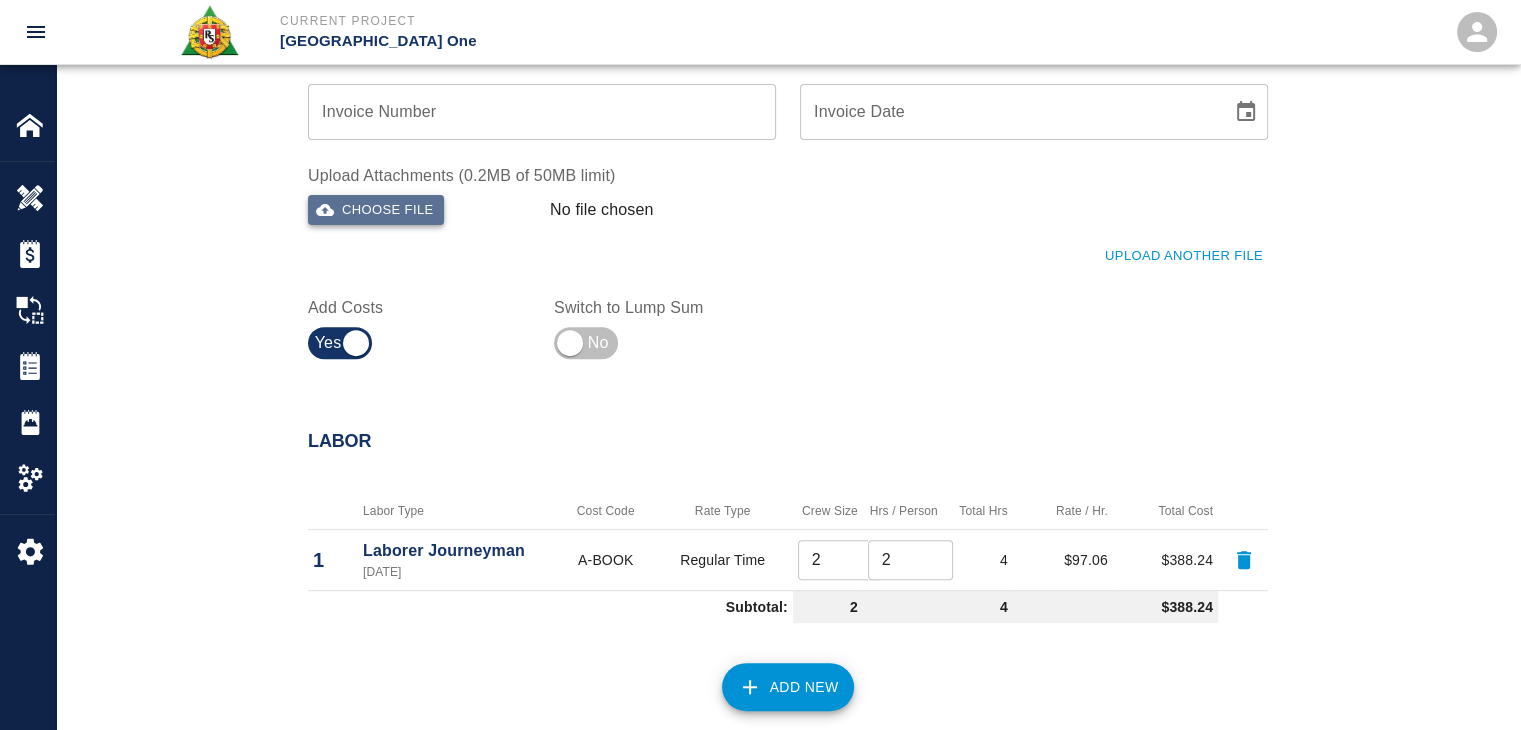 click on "Choose file" at bounding box center (376, 210) 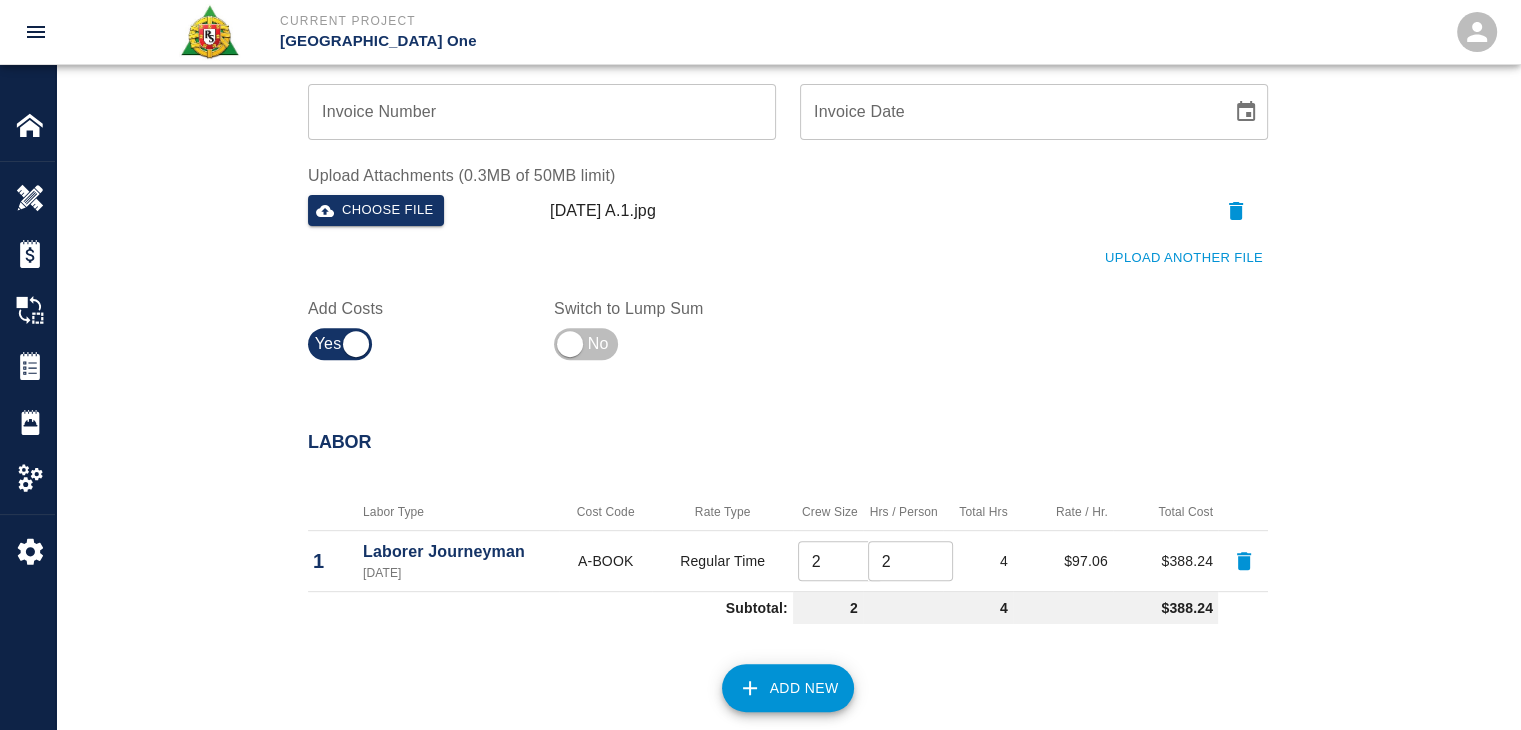 click on "Ticket Number 1189 Ticket Number PCO Number 1676 PCO Number Start Date  07/02/2025 Start Date  End Date 07/02/2025 End Date Work Description R&S worked on mobilizing concrete via concrete buggies from HH. EP-L3 Topping Slab Trench infill.
Breakdown:
2 Laborers 2hrs each
1 buggy x Work Description Notes x Notes Subject mobilizing concrete via concrete buggies from HH. EP-L3 Topping Slab Trench infill. Subject Invoice Number Invoice Number Invoice Date Invoice Date Upload Attachments (0.3MB of 50MB limit) Choose file 07-02-25 A.1.jpg Upload Another File Add Costs Switch to Lump Sum" at bounding box center (776, -55) 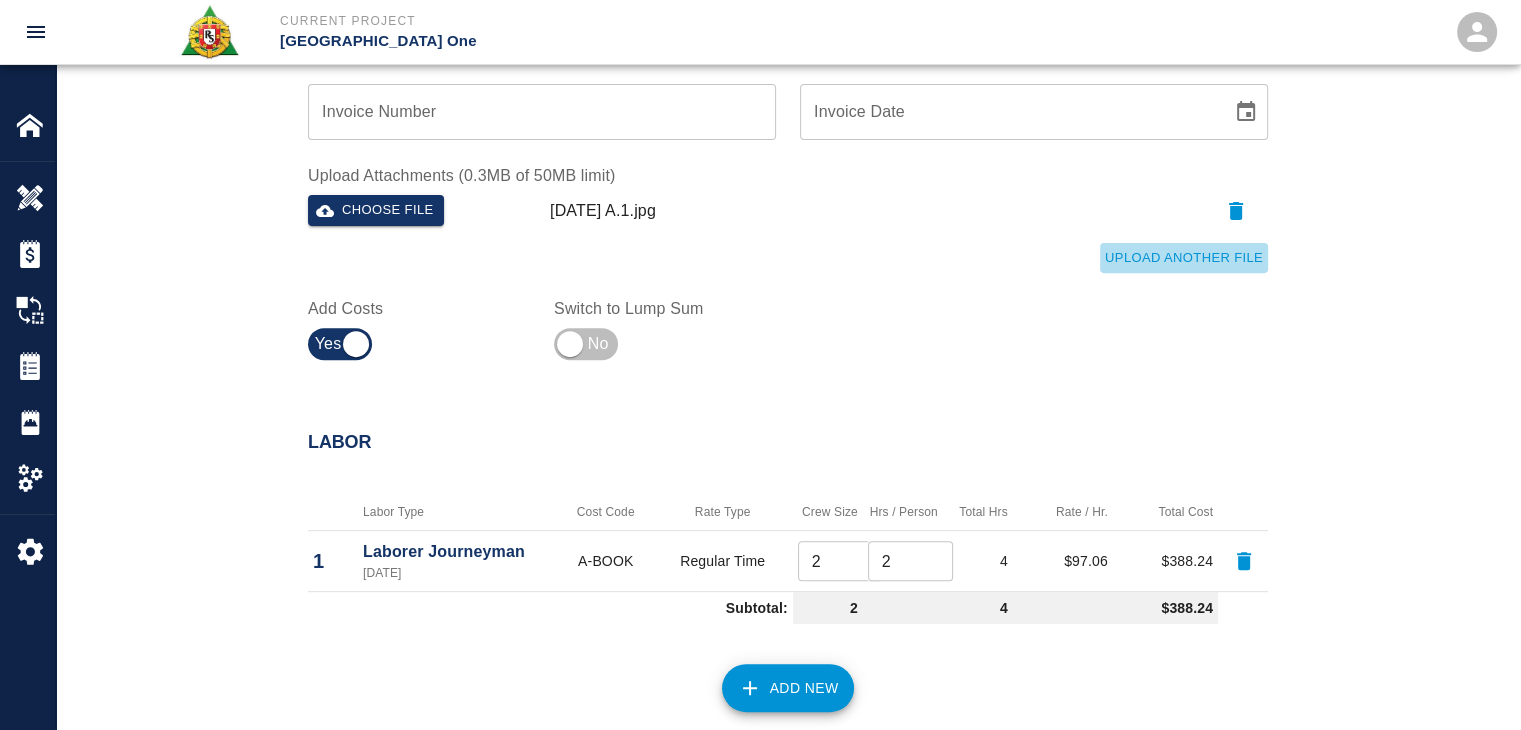 click on "Upload Another File" at bounding box center (1184, 258) 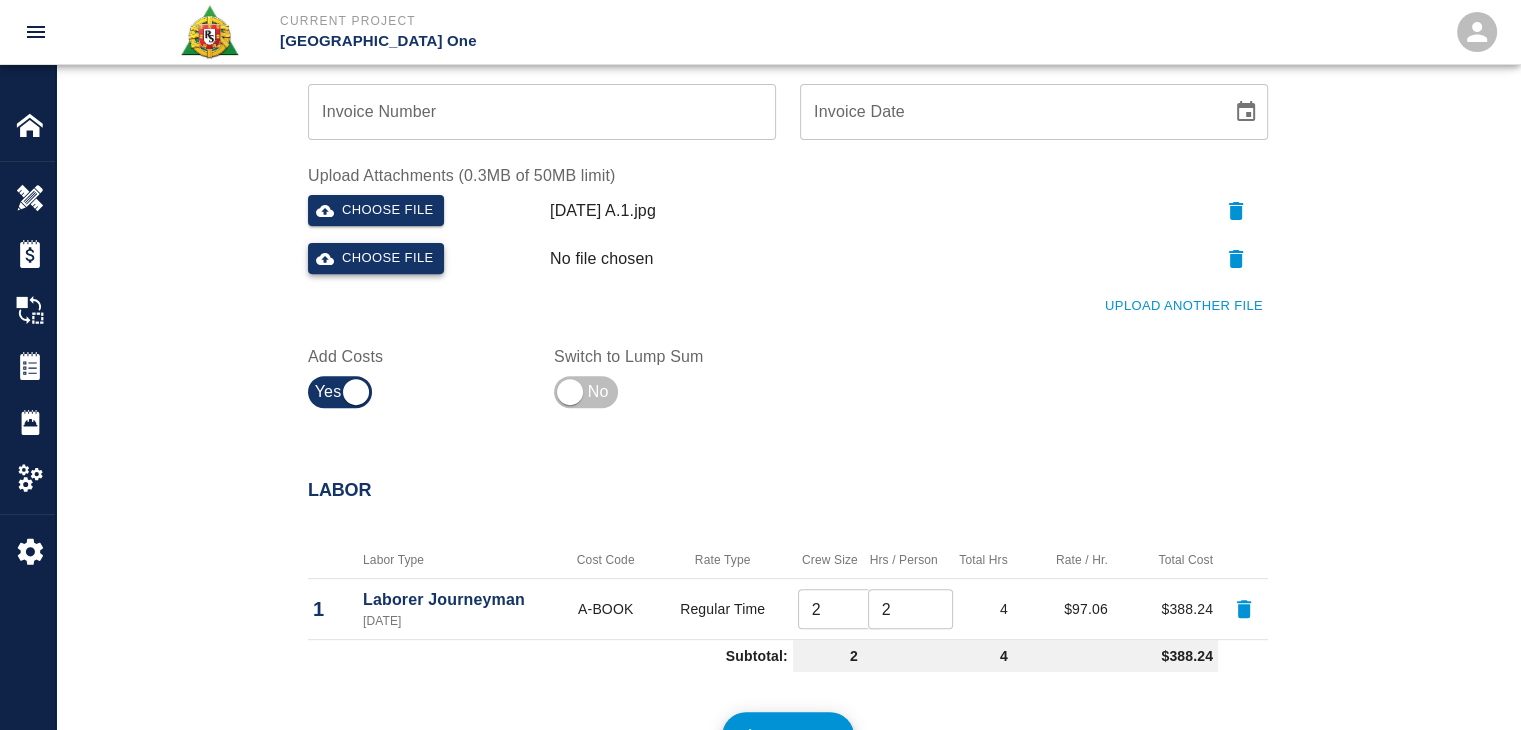 click 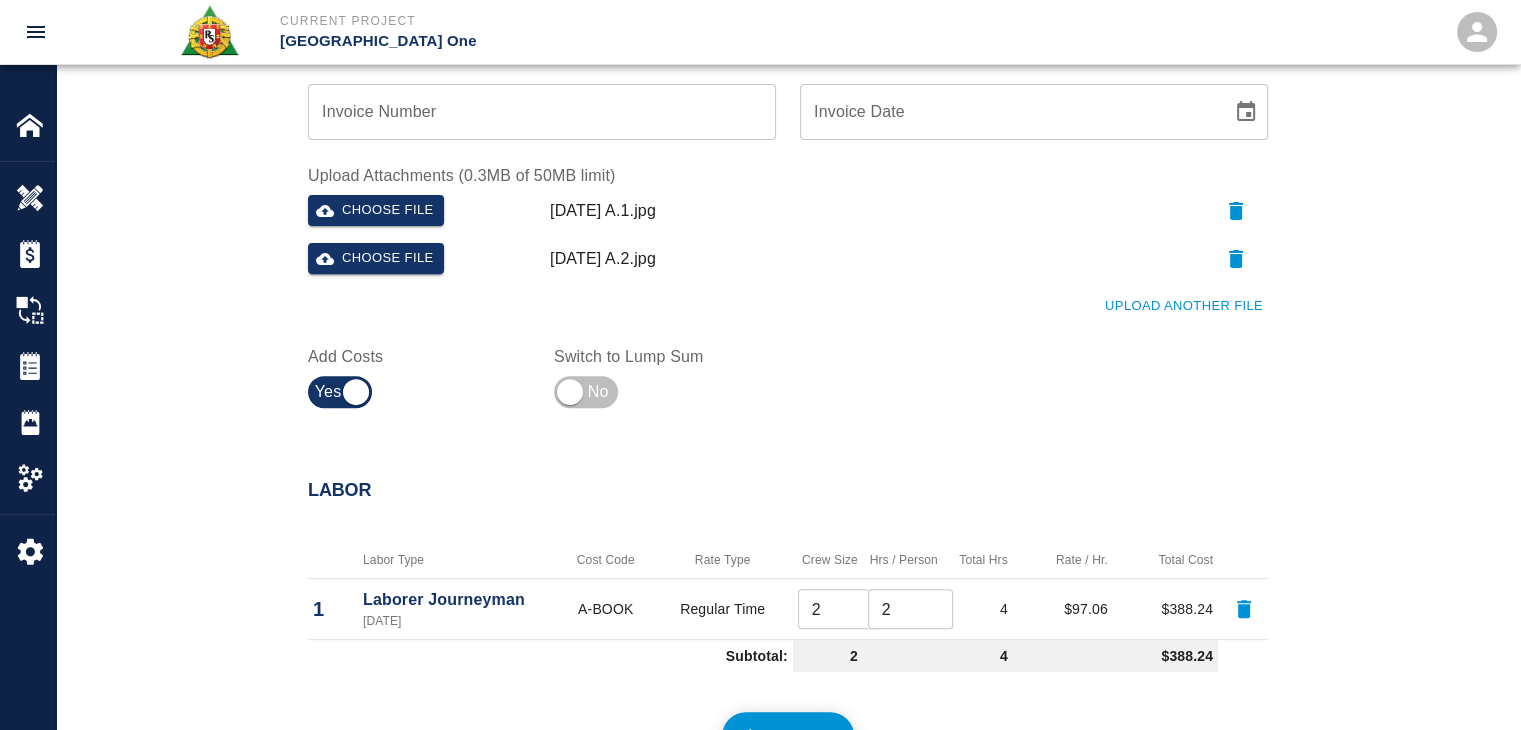 click on "Ticket Number 1189 Ticket Number PCO Number 1676 PCO Number Start Date  07/02/2025 Start Date  End Date 07/02/2025 End Date Work Description R&S worked on mobilizing concrete via concrete buggies from HH. EP-L3 Topping Slab Trench infill.
Breakdown:
2 Laborers 2hrs each
1 buggy x Work Description Notes x Notes Subject mobilizing concrete via concrete buggies from HH. EP-L3 Topping Slab Trench infill. Subject Invoice Number Invoice Number Invoice Date Invoice Date Upload Attachments (0.3MB of 50MB limit) Choose file 07-02-25 A.1.jpg Choose file 07-02-25 A.2.jpg Upload Another File Add Costs Switch to Lump Sum" at bounding box center (788, -31) 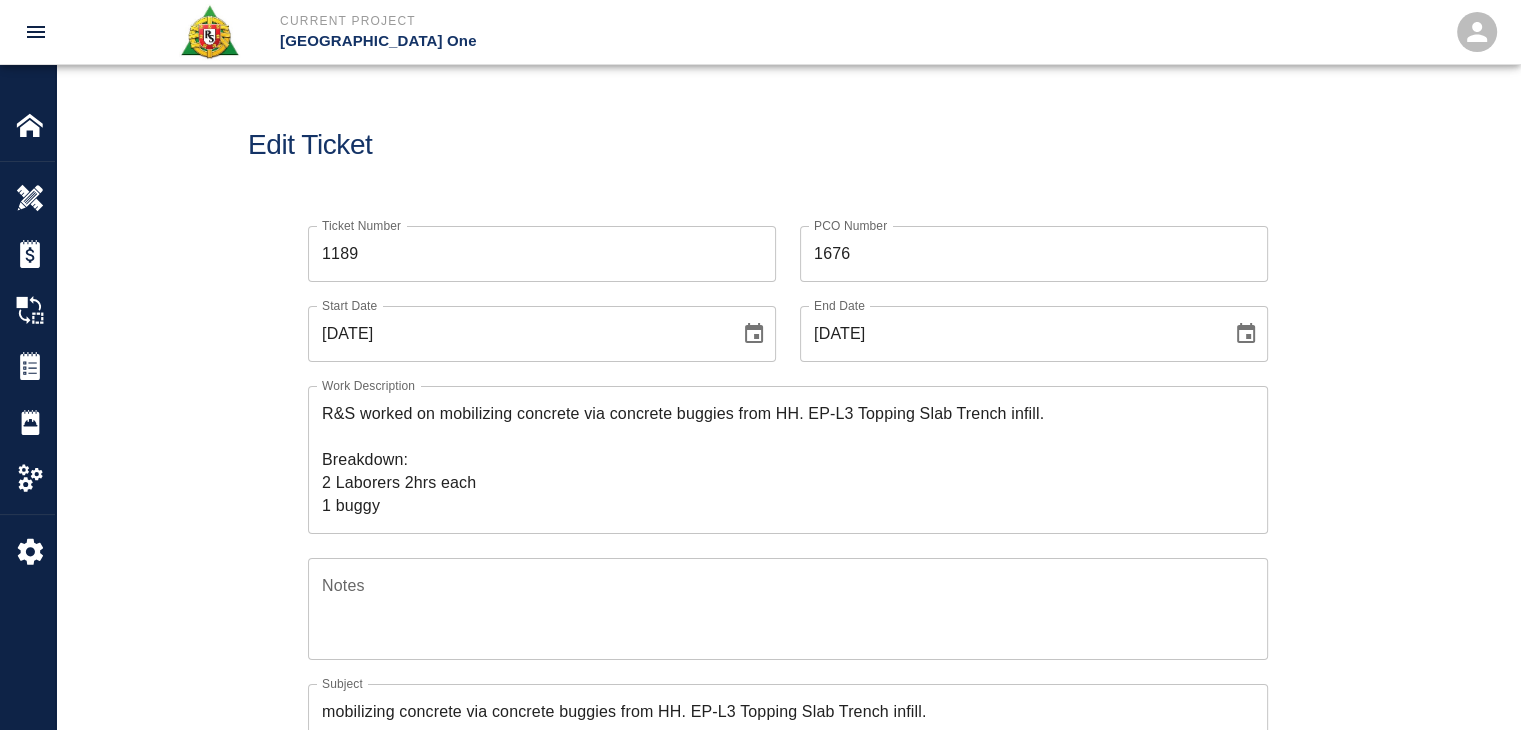 scroll, scrollTop: 174, scrollLeft: 0, axis: vertical 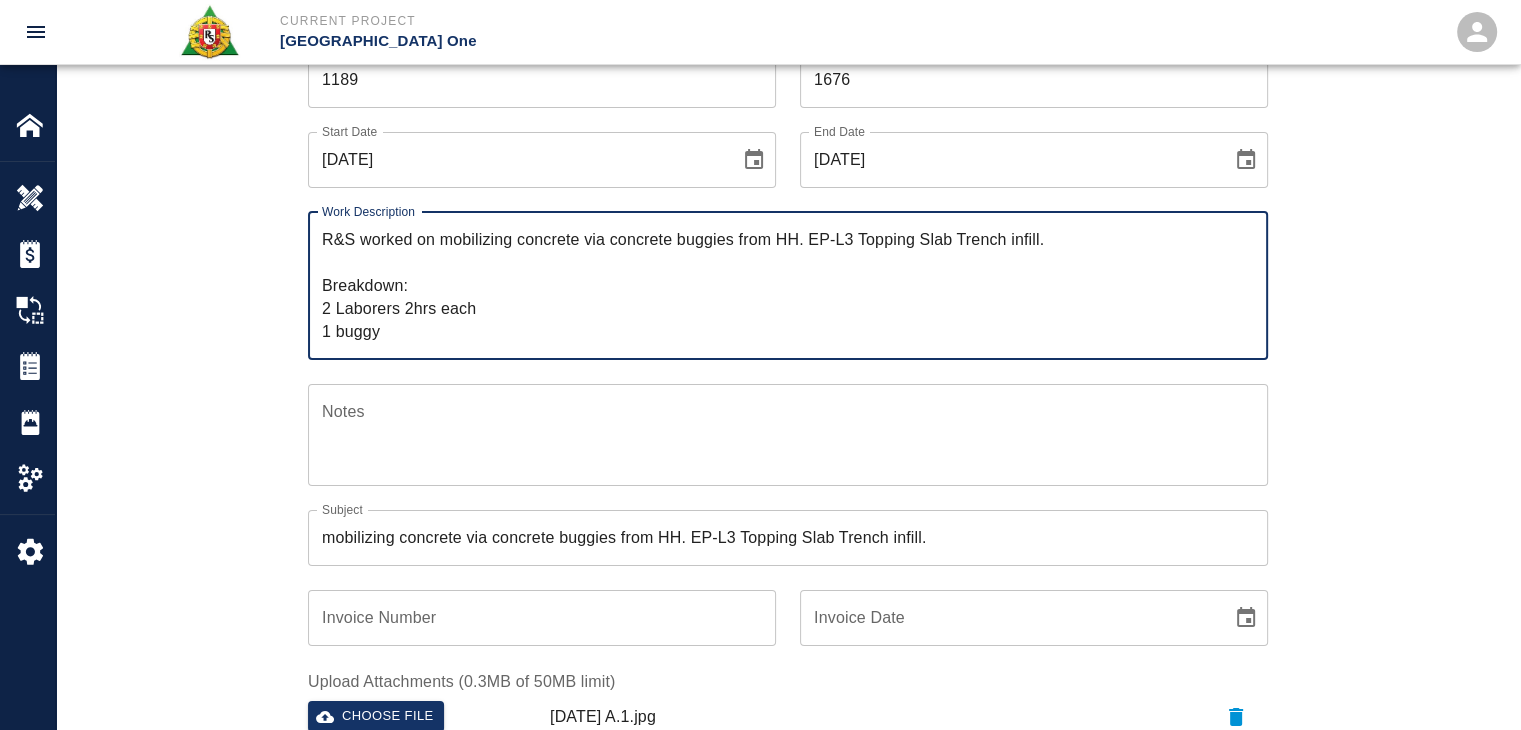 click on "R&S worked on mobilizing concrete via concrete buggies from HH. EP-L3 Topping Slab Trench infill.
Breakdown:
2 Laborers 2hrs each
1 buggy" at bounding box center (788, 285) 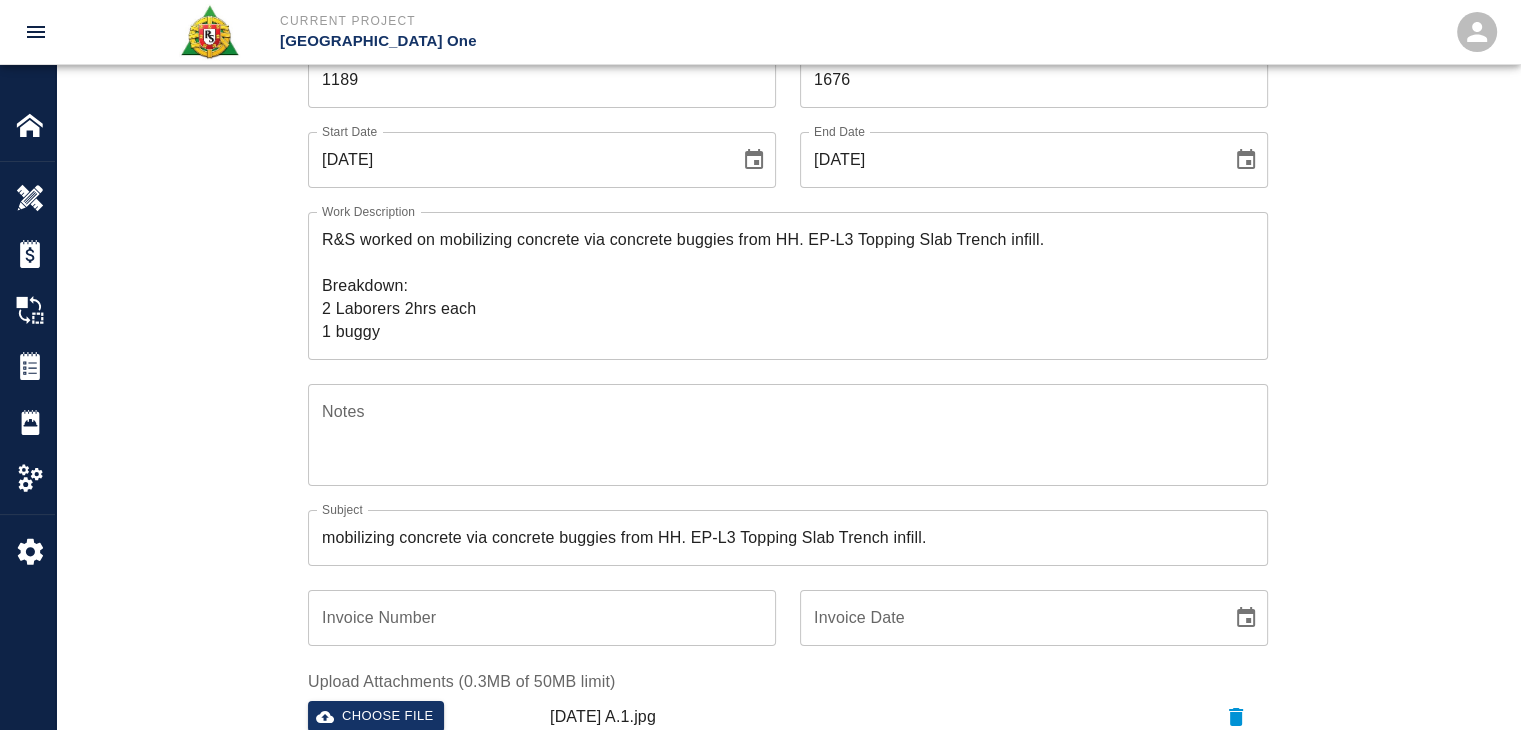 click on "Ticket Number 1189 Ticket Number PCO Number 1676 PCO Number Start Date  07/02/2025 Start Date  End Date 07/02/2025 End Date Work Description R&S worked on mobilizing concrete via concrete buggies from HH. EP-L3 Topping Slab Trench infill.
Breakdown:
2 Laborers 2hrs each
1 buggy x Work Description Notes x Notes Subject mobilizing concrete via concrete buggies from HH. EP-L3 Topping Slab Trench infill. Subject Invoice Number Invoice Number Invoice Date Invoice Date Upload Attachments (0.3MB of 50MB limit) Choose file 07-02-25 A.1.jpg Choose file 07-02-25 A.2.jpg Upload Another File Add Costs Switch to Lump Sum" at bounding box center (788, 499) 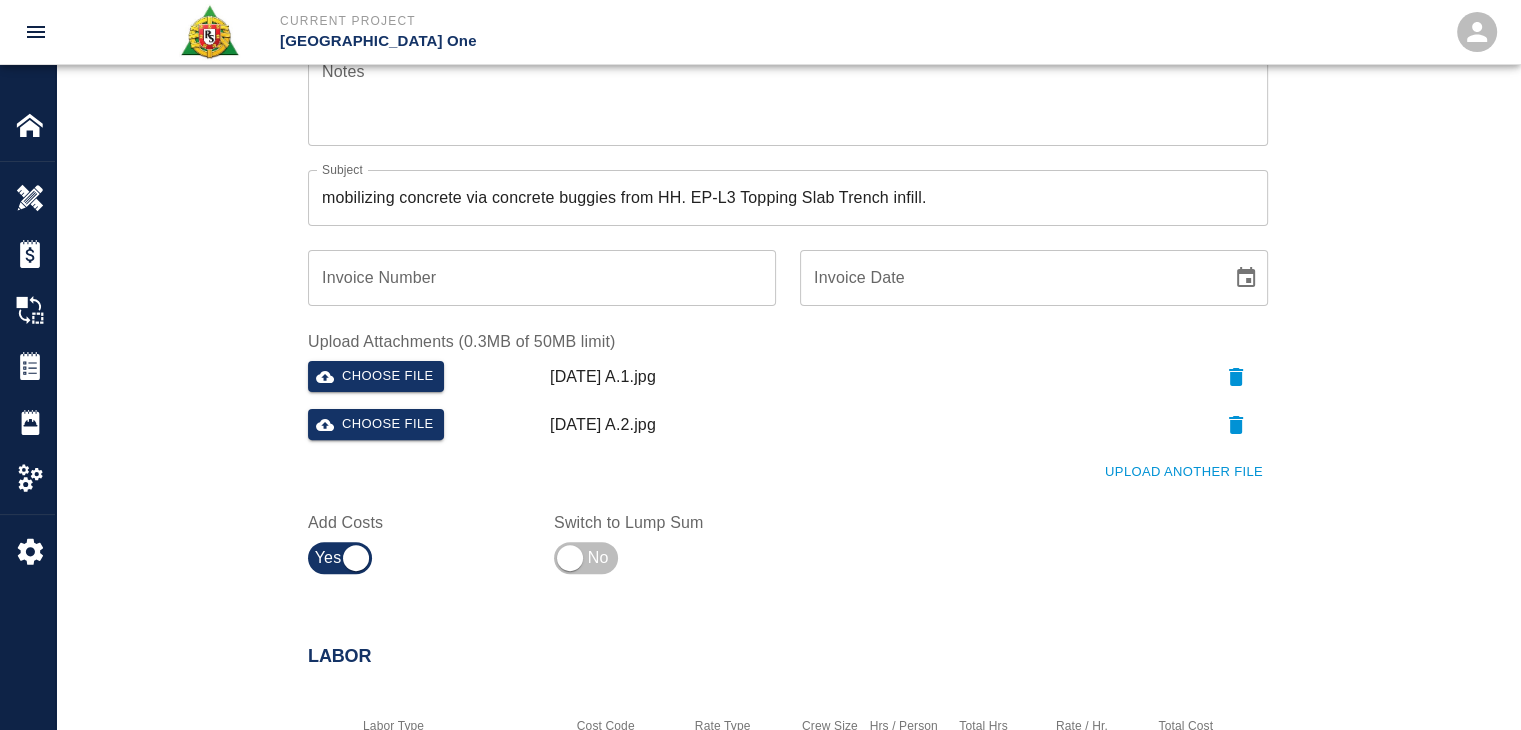 scroll, scrollTop: 0, scrollLeft: 0, axis: both 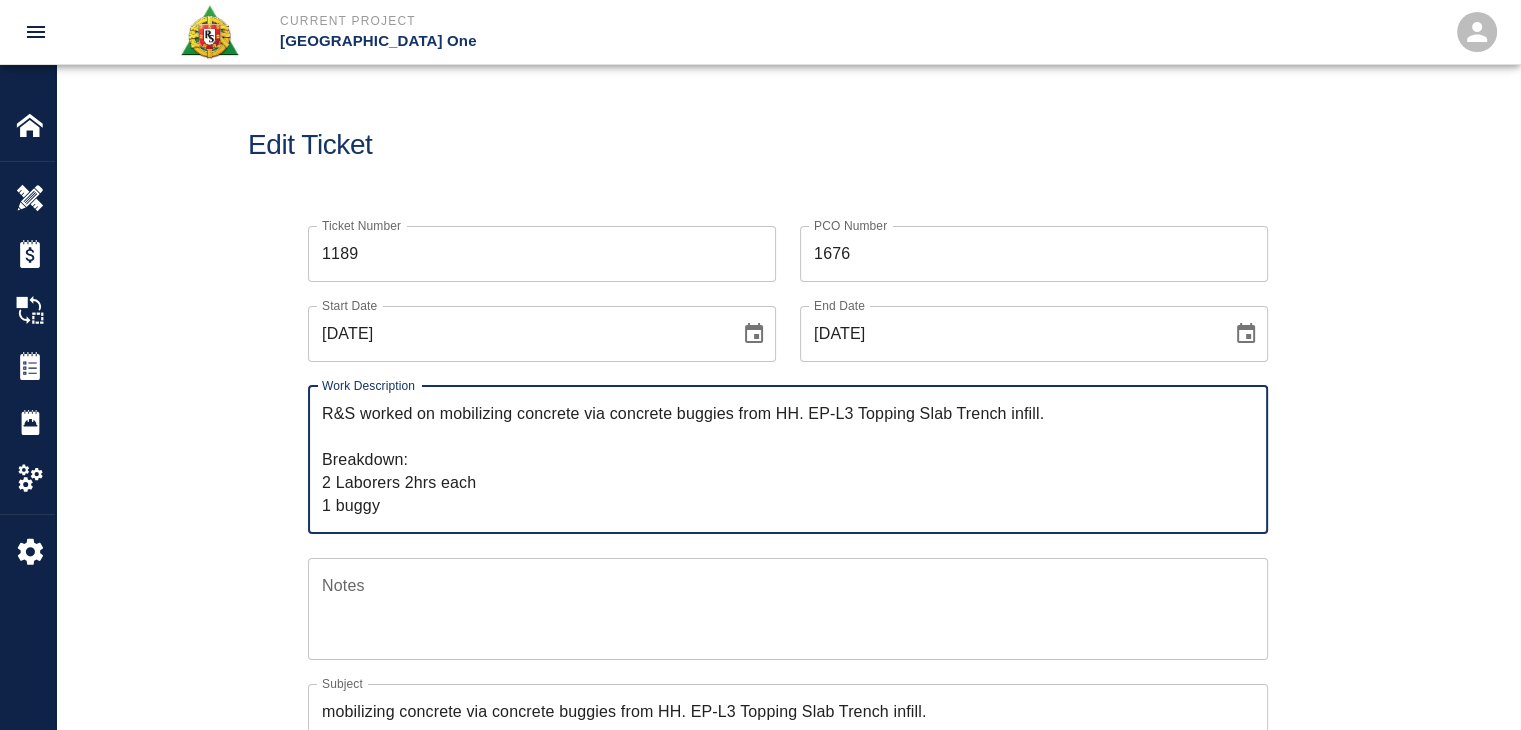 drag, startPoint x: 393, startPoint y: 515, endPoint x: 254, endPoint y: 319, distance: 240.28525 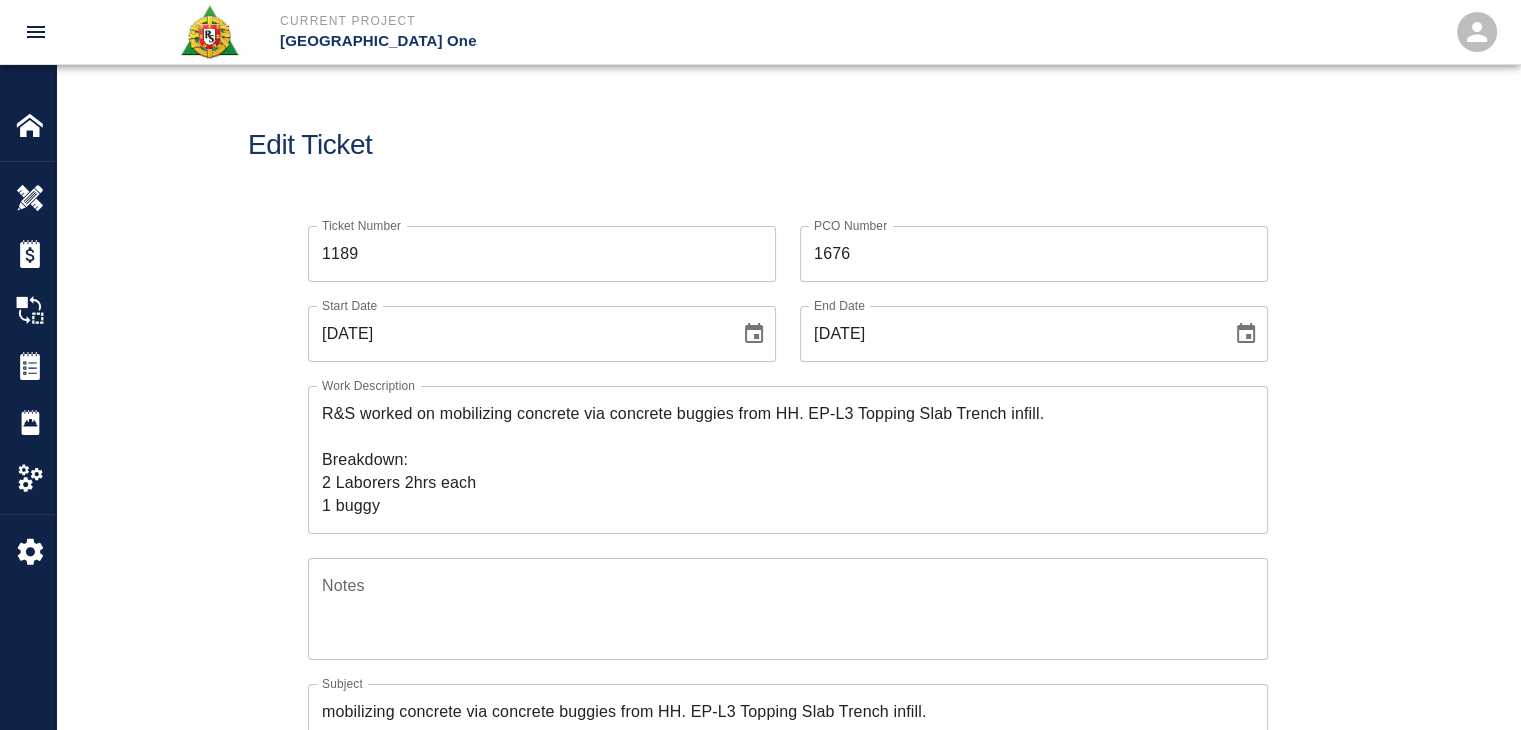click on "Edit Ticket" at bounding box center [788, 145] 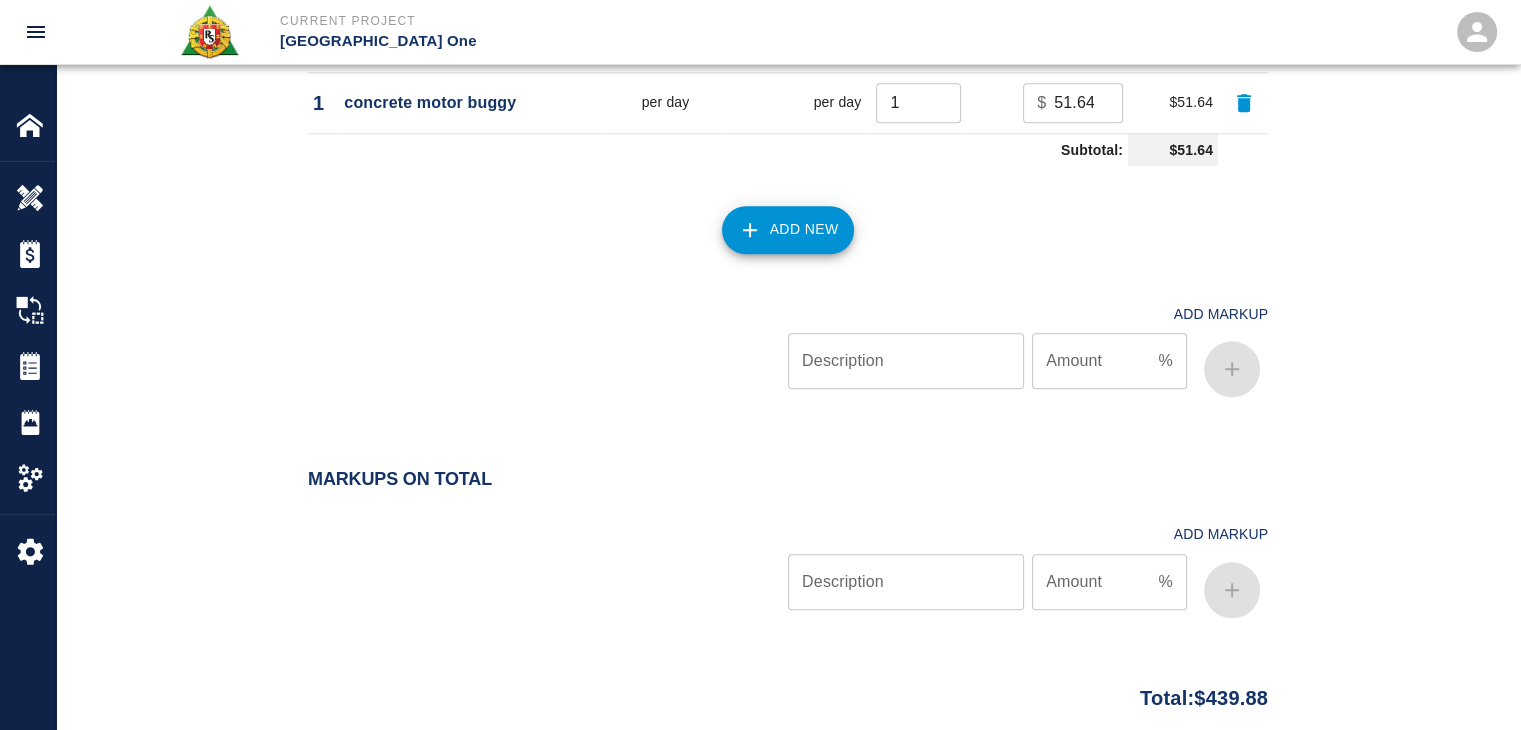 scroll, scrollTop: 2043, scrollLeft: 0, axis: vertical 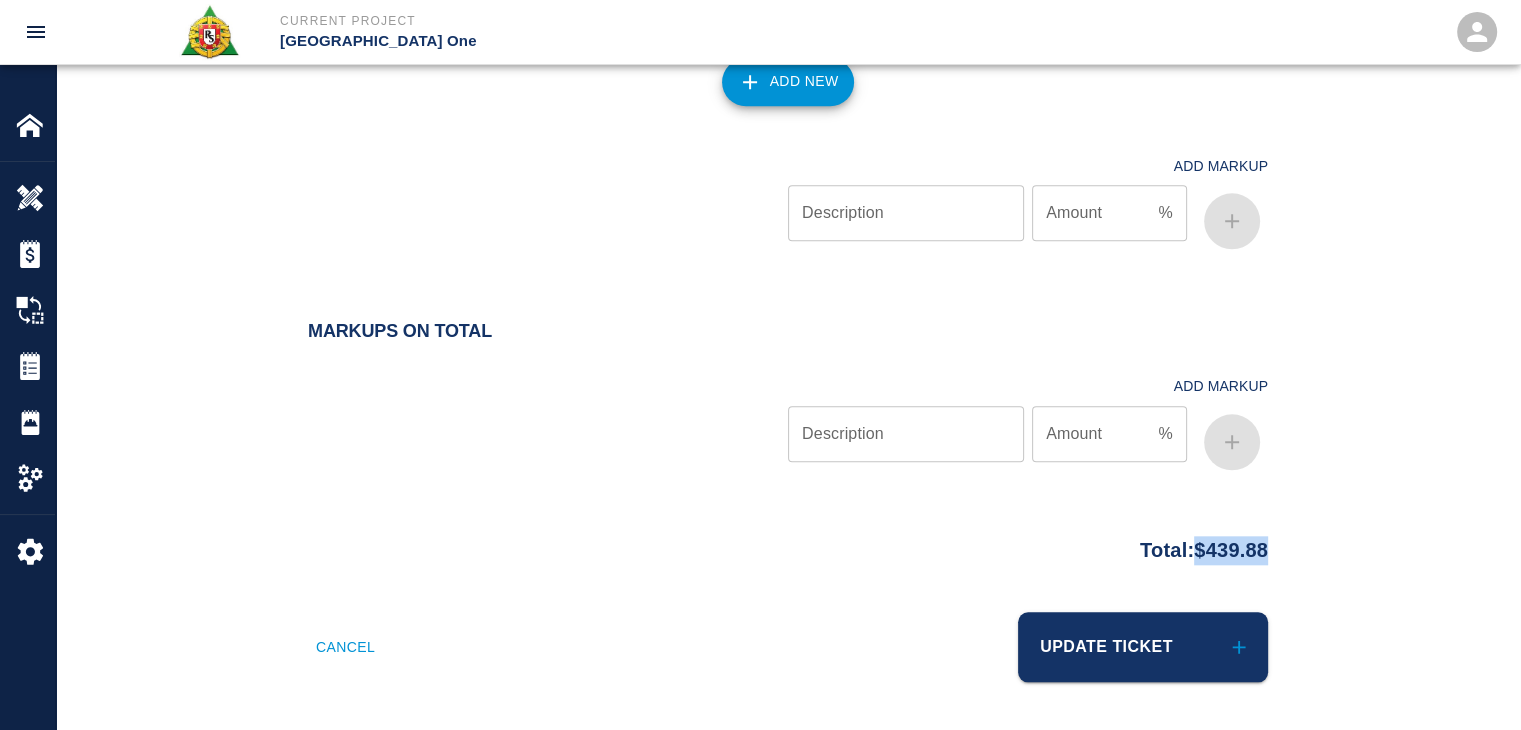 drag, startPoint x: 1268, startPoint y: 562, endPoint x: 1177, endPoint y: 554, distance: 91.350975 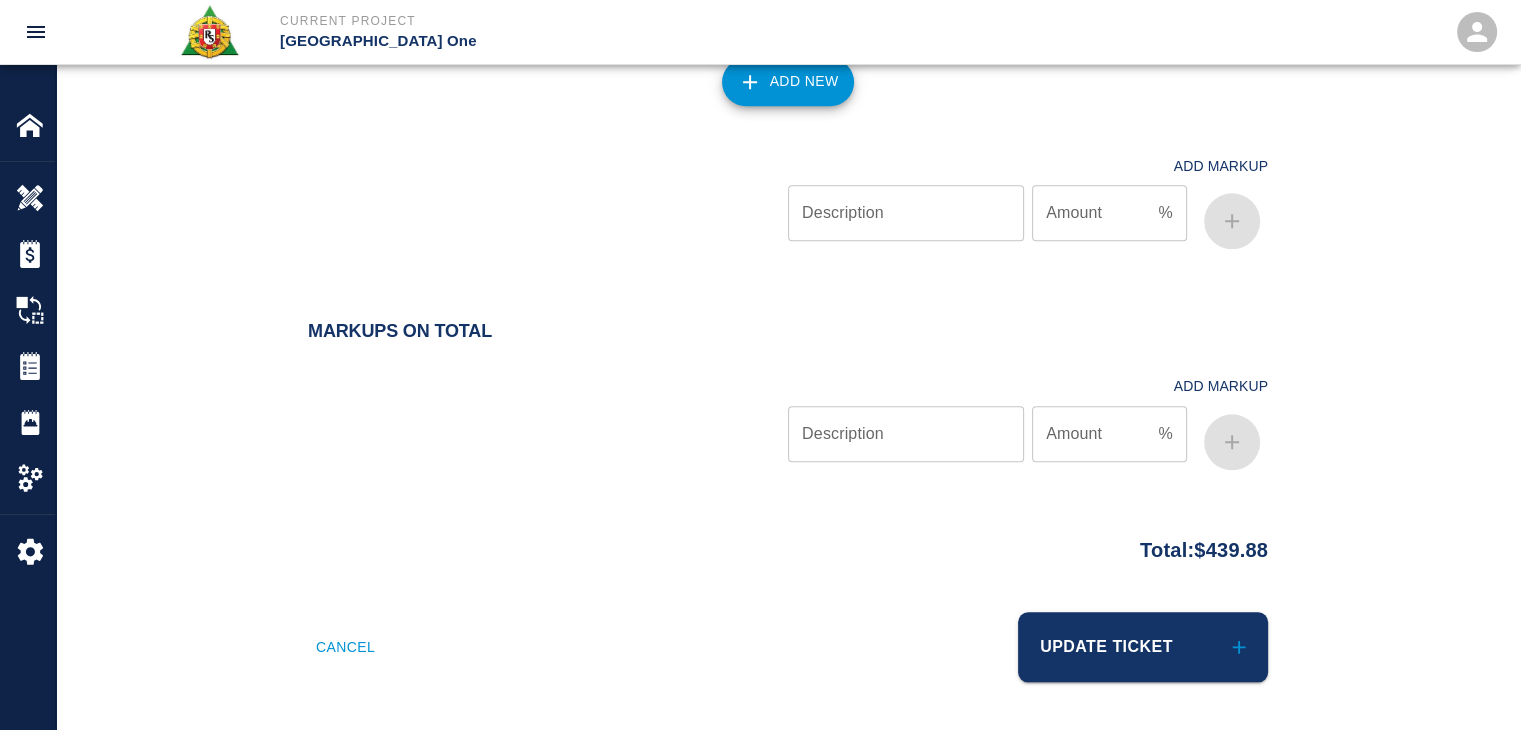 drag, startPoint x: 701, startPoint y: 385, endPoint x: 619, endPoint y: 396, distance: 82.73451 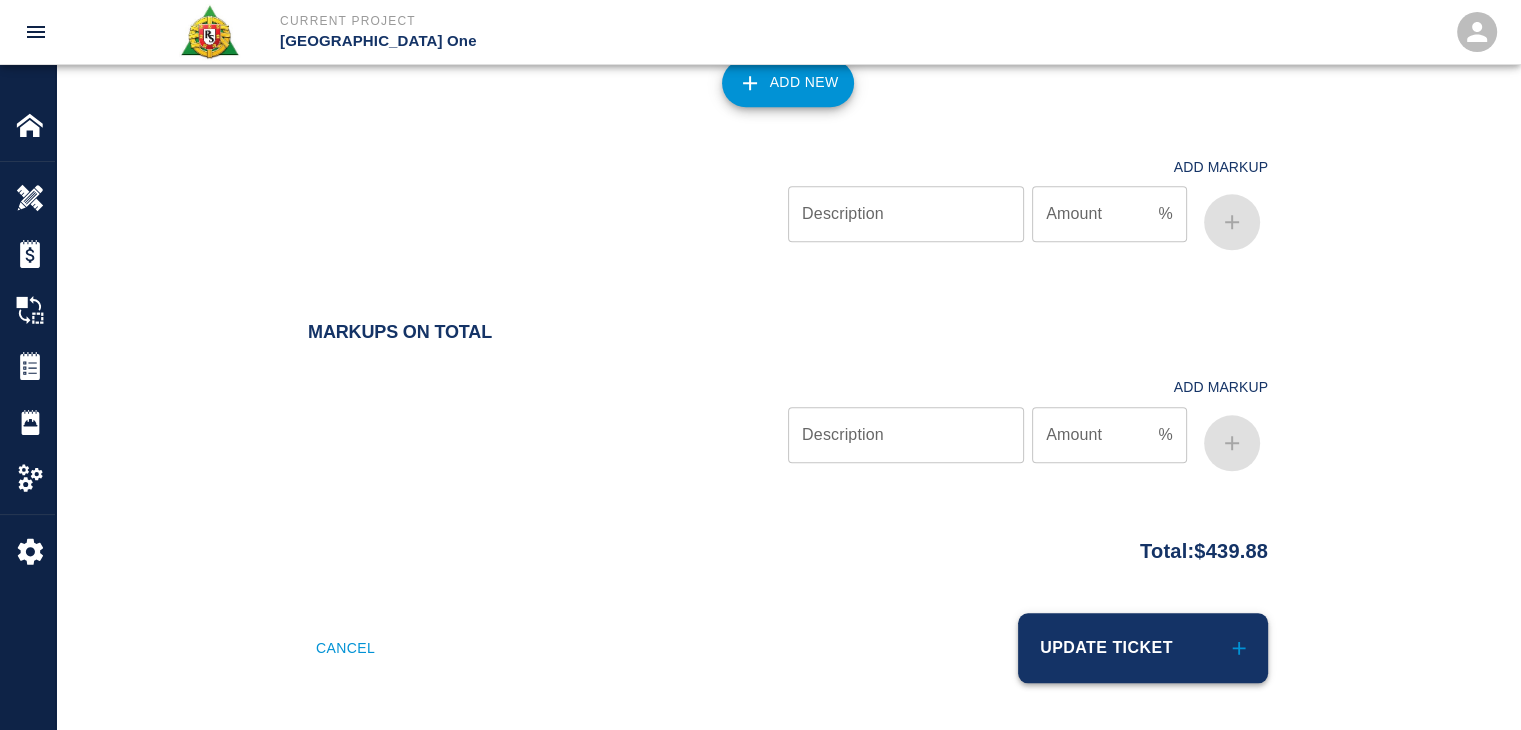click on "Update Ticket" at bounding box center (1143, 648) 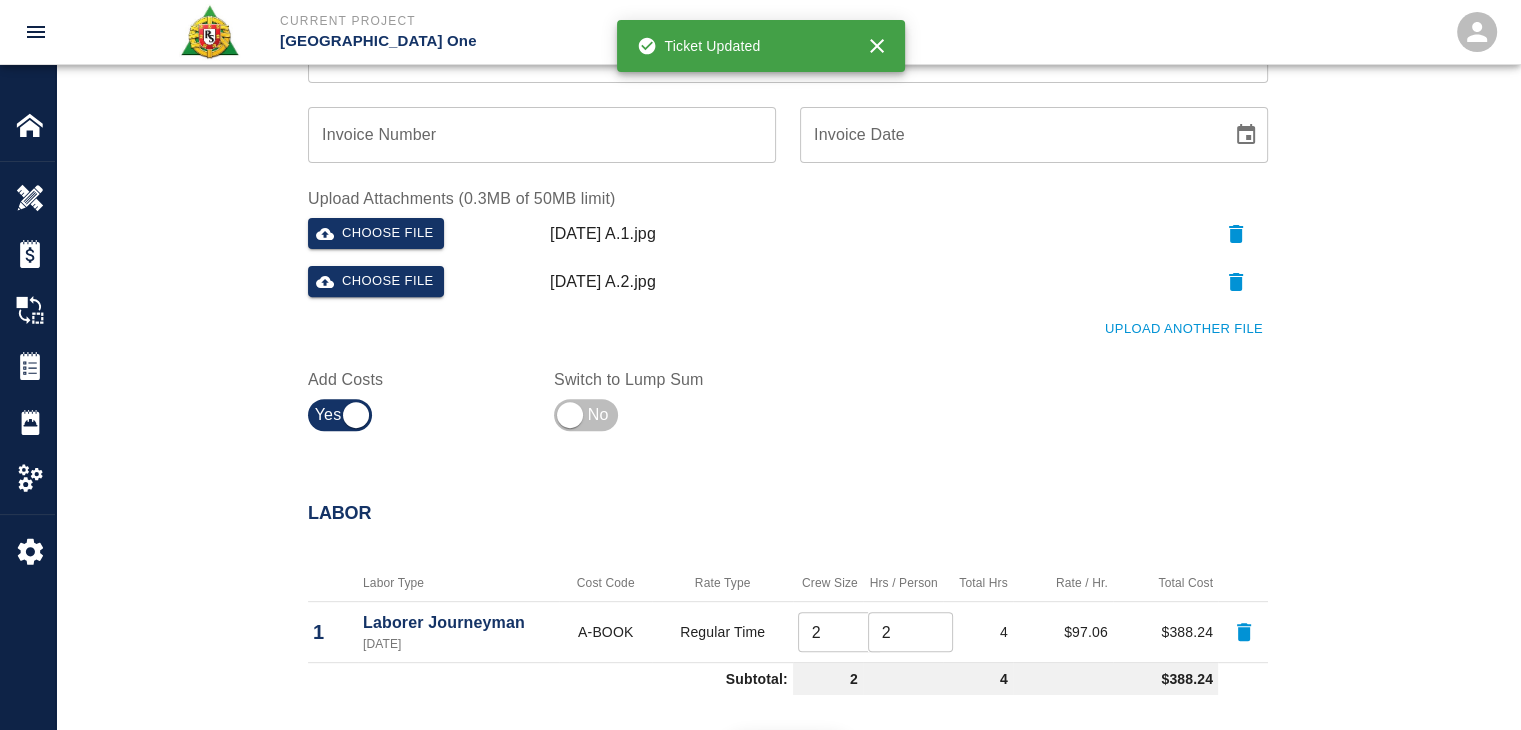 scroll, scrollTop: 0, scrollLeft: 0, axis: both 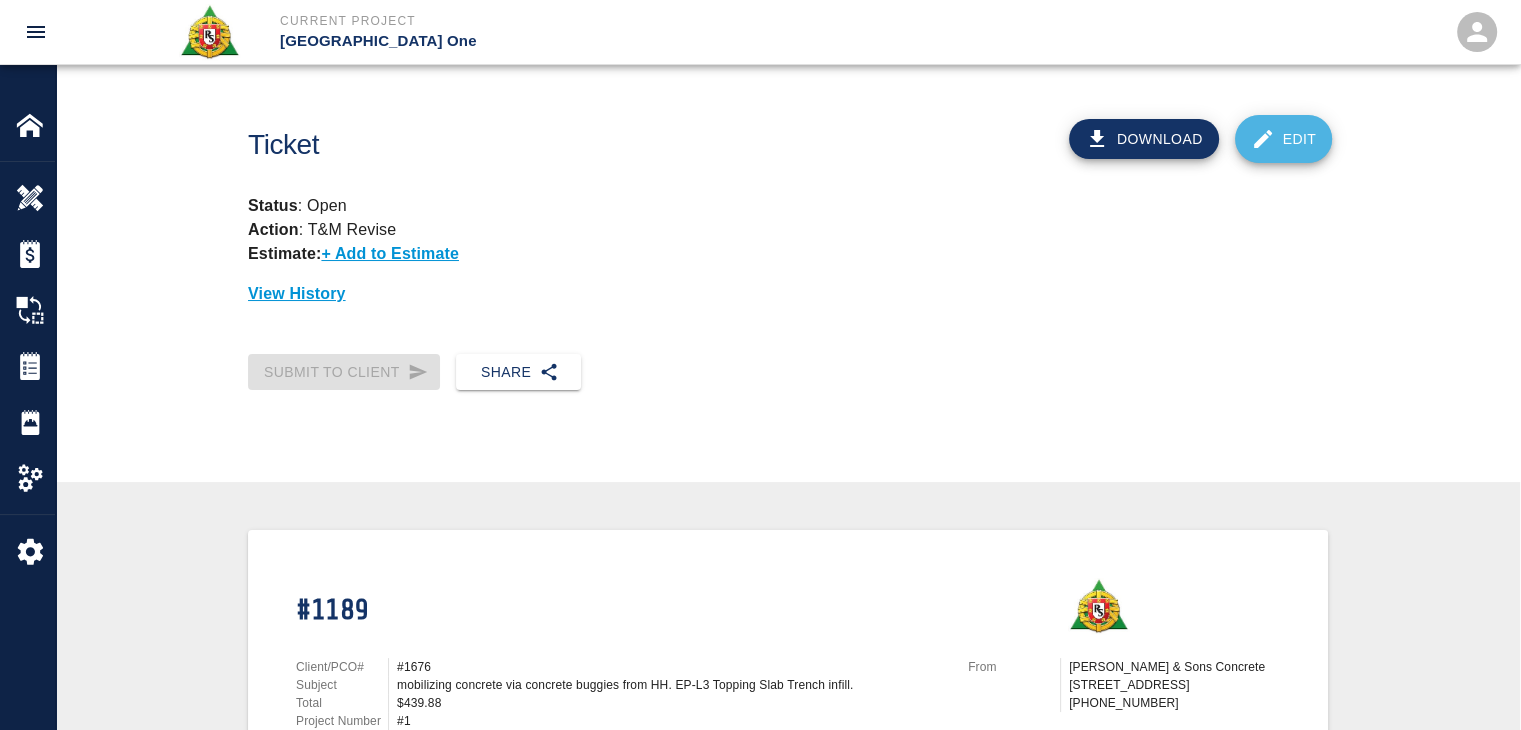 click on "Edit" at bounding box center [1284, 139] 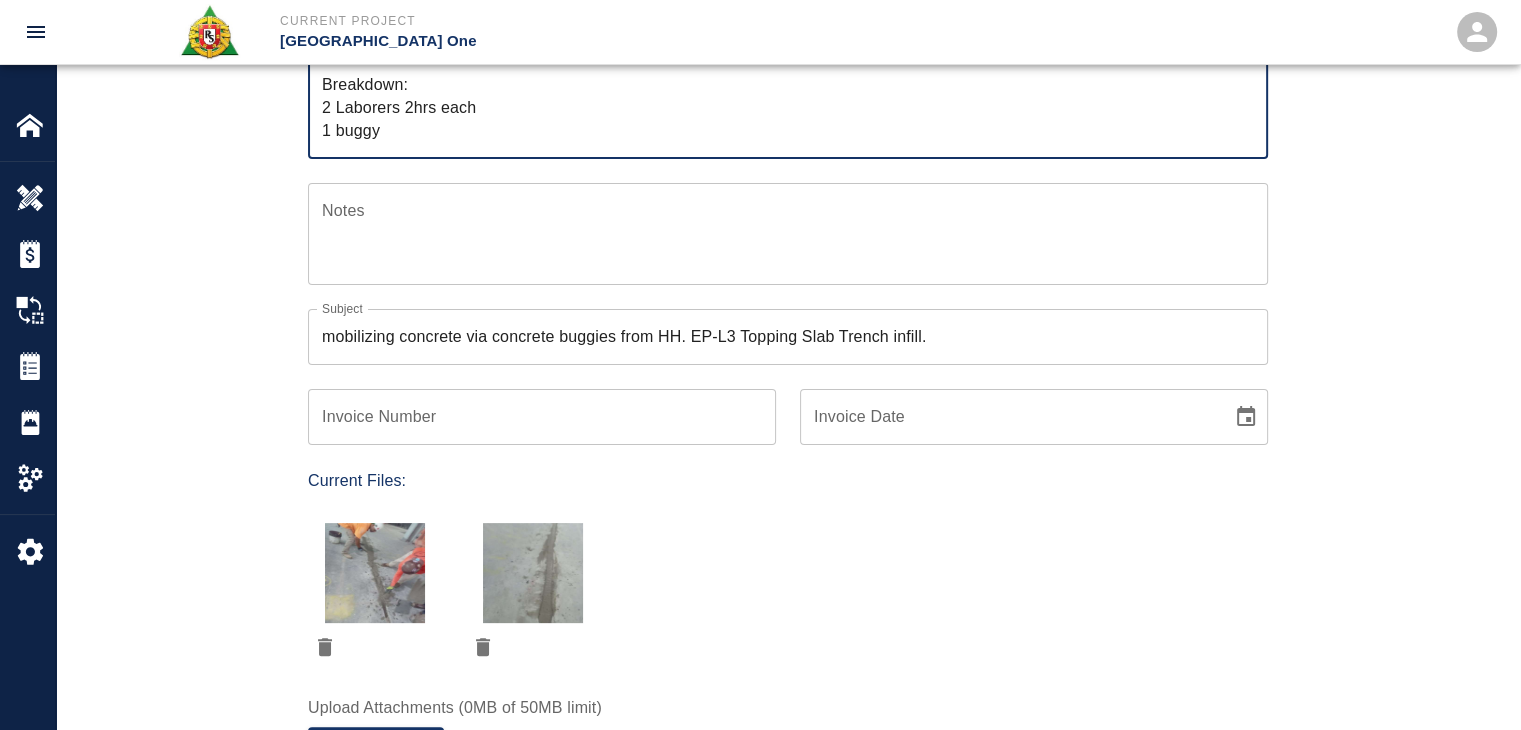 scroll, scrollTop: 376, scrollLeft: 0, axis: vertical 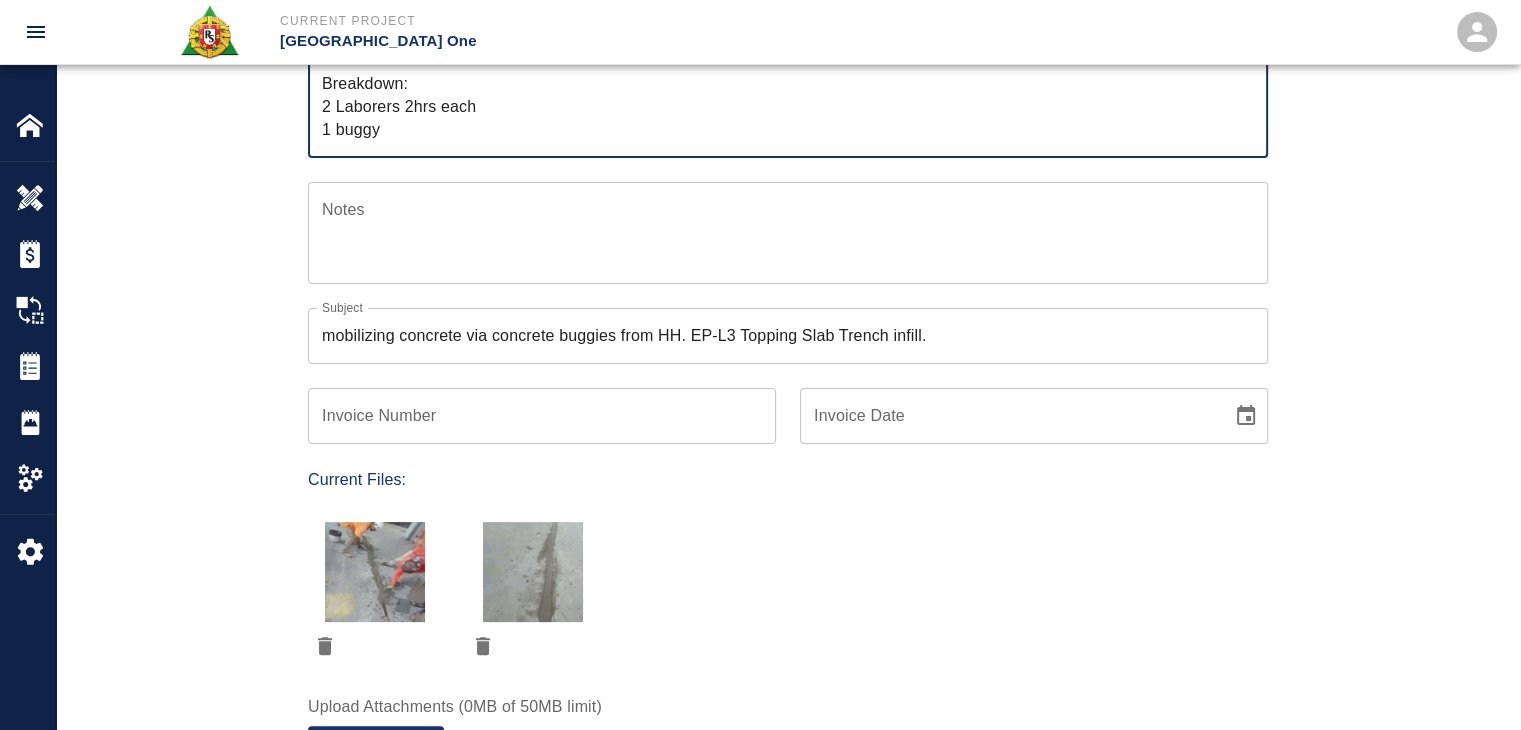 click on "Notes" at bounding box center [788, 232] 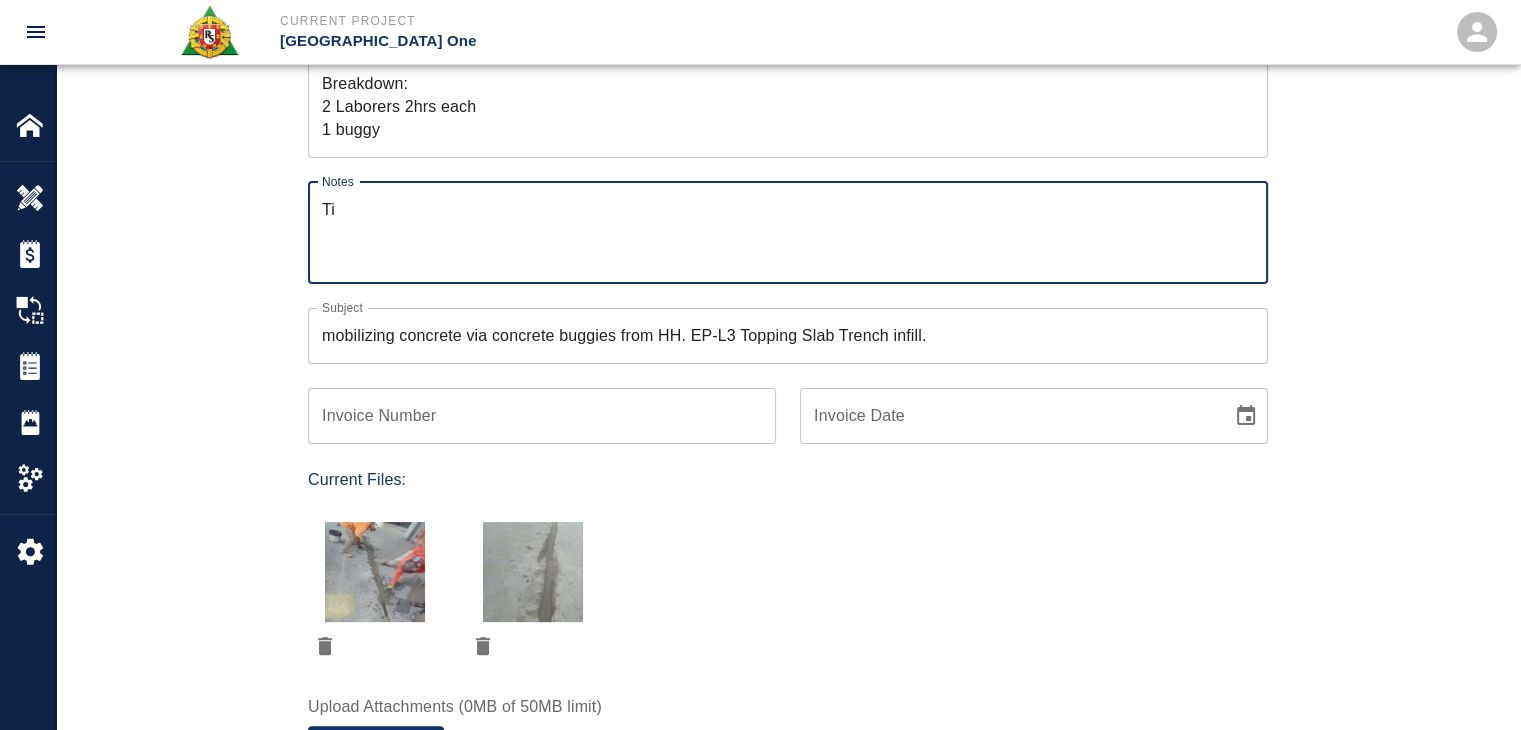 type on "T" 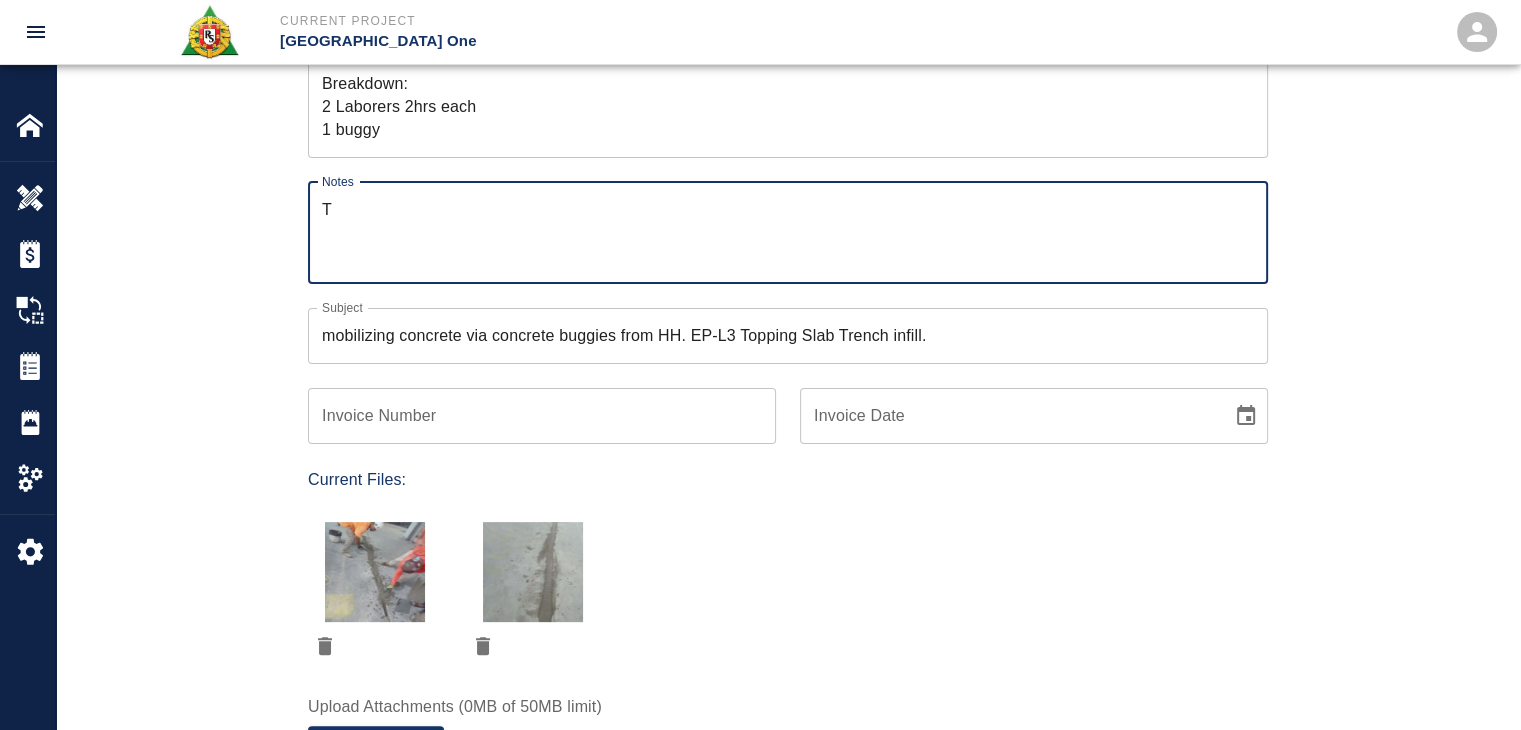 type 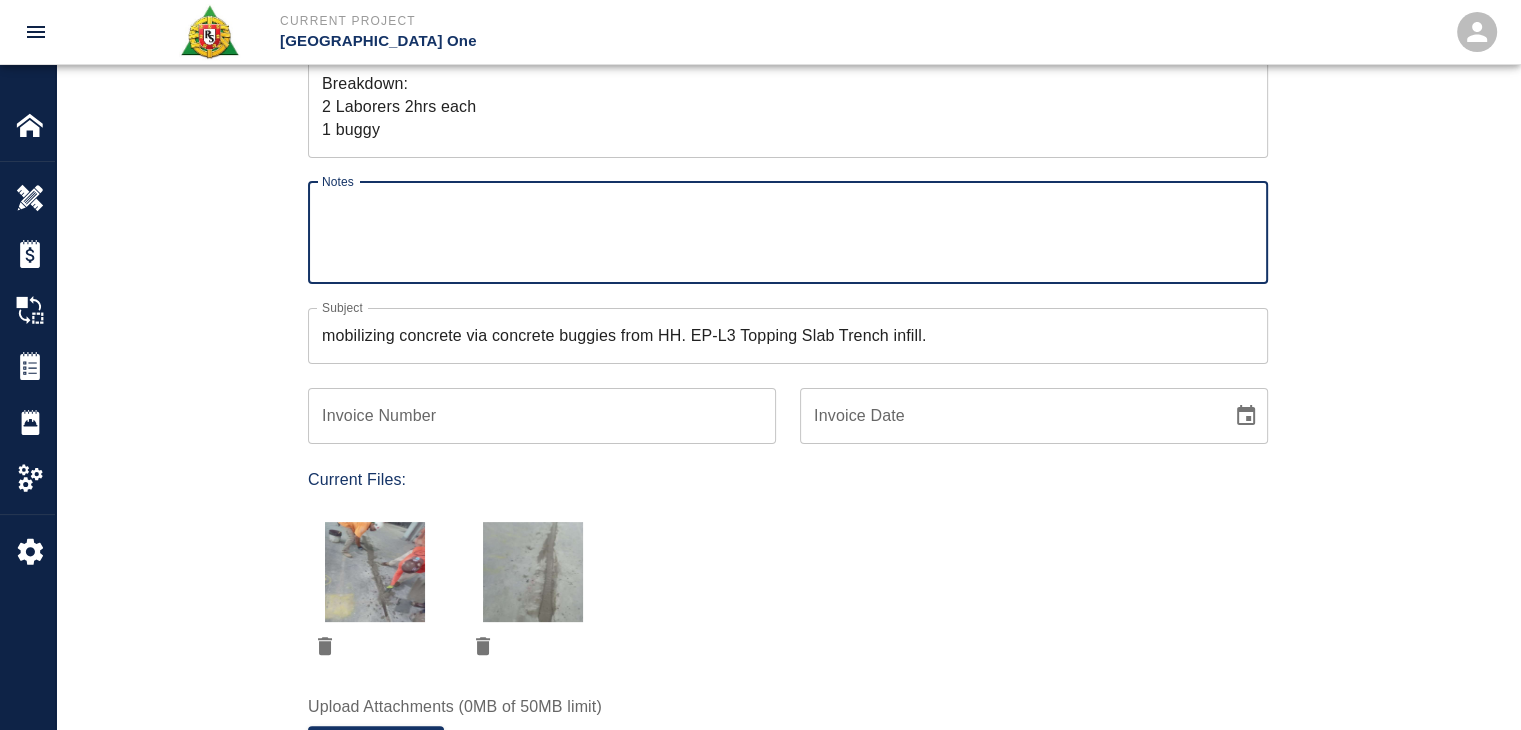 click on "Ticket Number 1189 Ticket Number PCO Number 1676 PCO Number Start Date  07/02/2025 Start Date  End Date 07/02/2025 End Date Work Description R&S worked on mobilizing concrete via concrete buggies from HH. EP-L3 Topping Slab Trench infill.
Breakdown:
2 Laborers 2hrs each
1 buggy x Work Description Notes x Notes Subject mobilizing concrete via concrete buggies from HH. EP-L3 Topping Slab Trench infill. Subject Invoice Number Invoice Number Invoice Date Invoice Date Current Files: Upload Attachments (0MB of 50MB limit) Choose file No file chosen Upload Another File Add Costs Switch to Lump Sum" at bounding box center (788, 362) 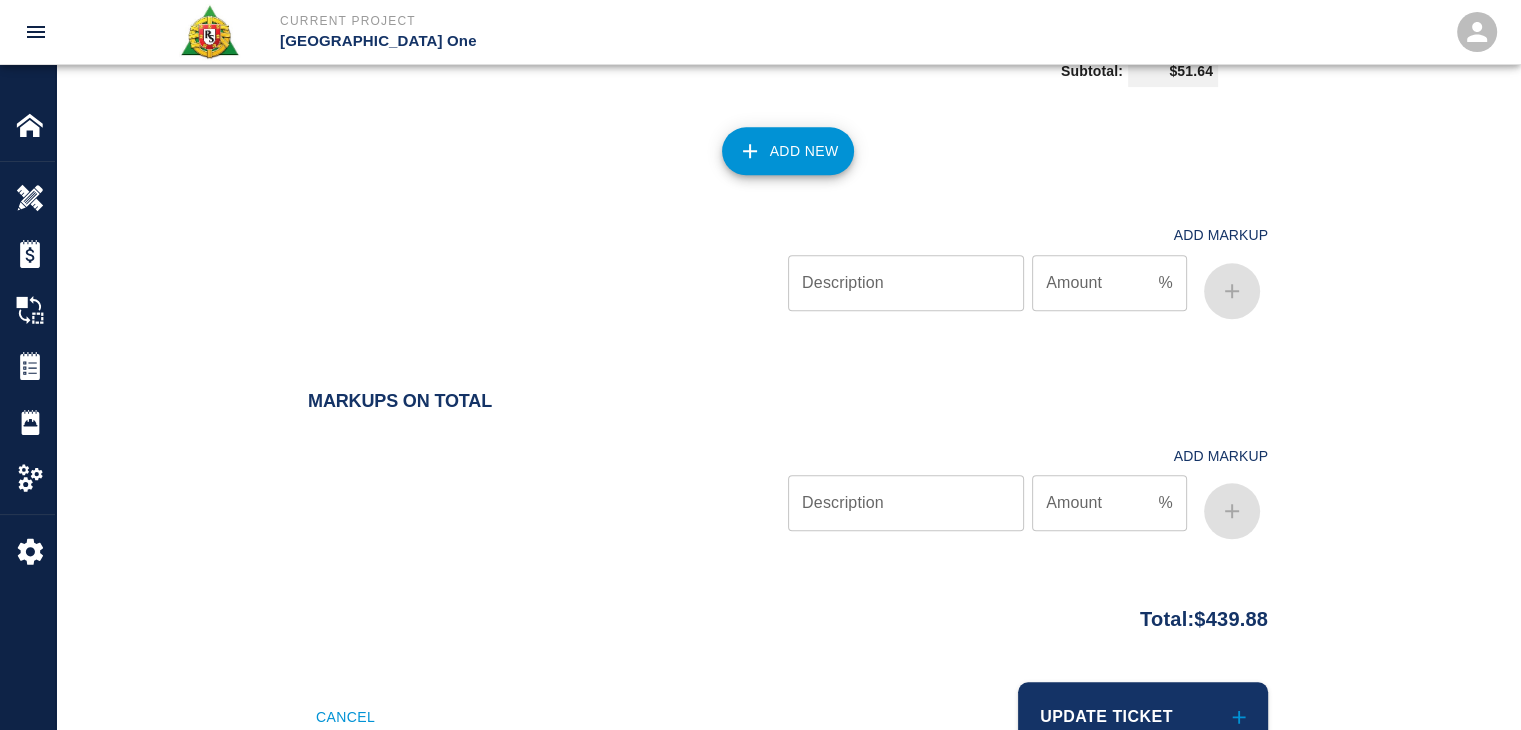 scroll, scrollTop: 2220, scrollLeft: 0, axis: vertical 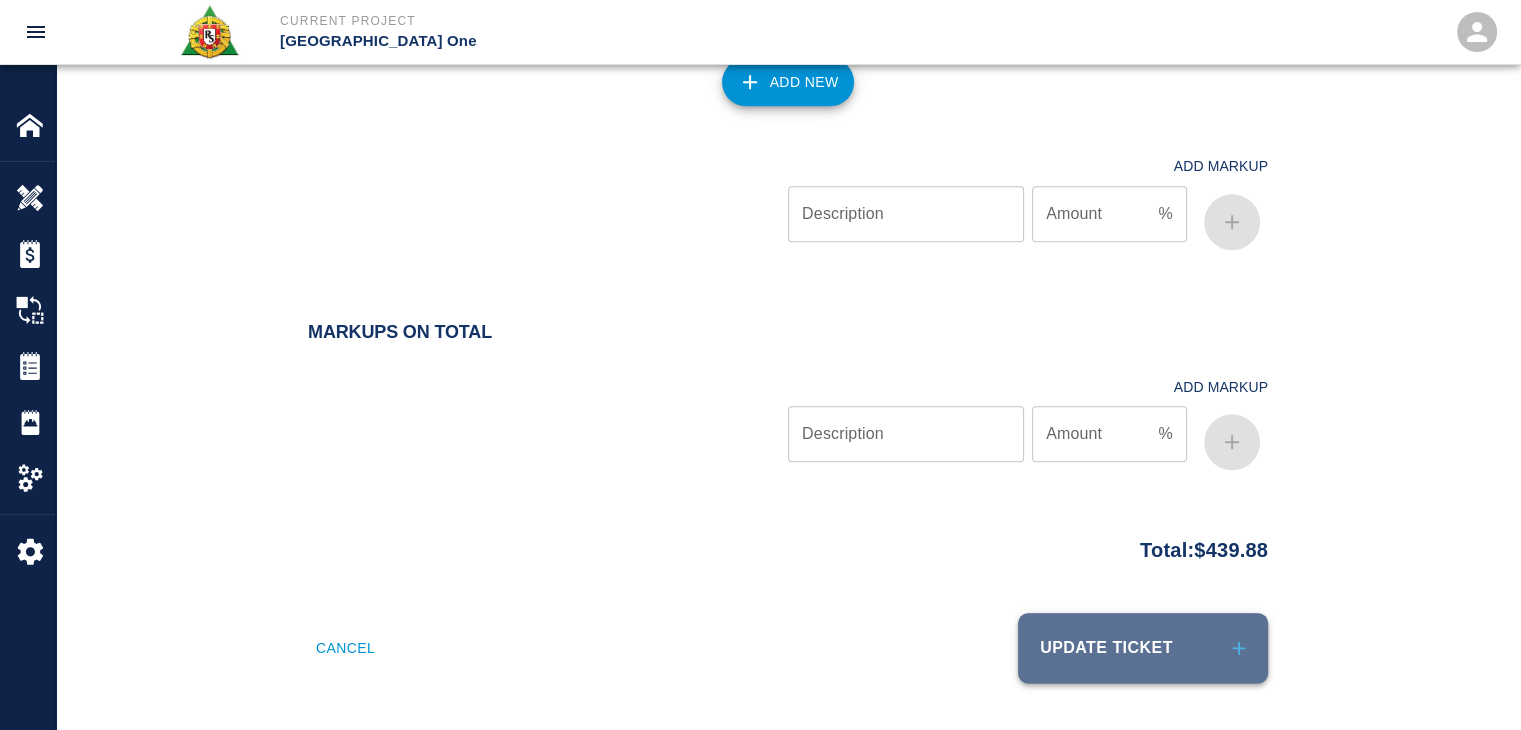 click on "Update Ticket" at bounding box center [1143, 648] 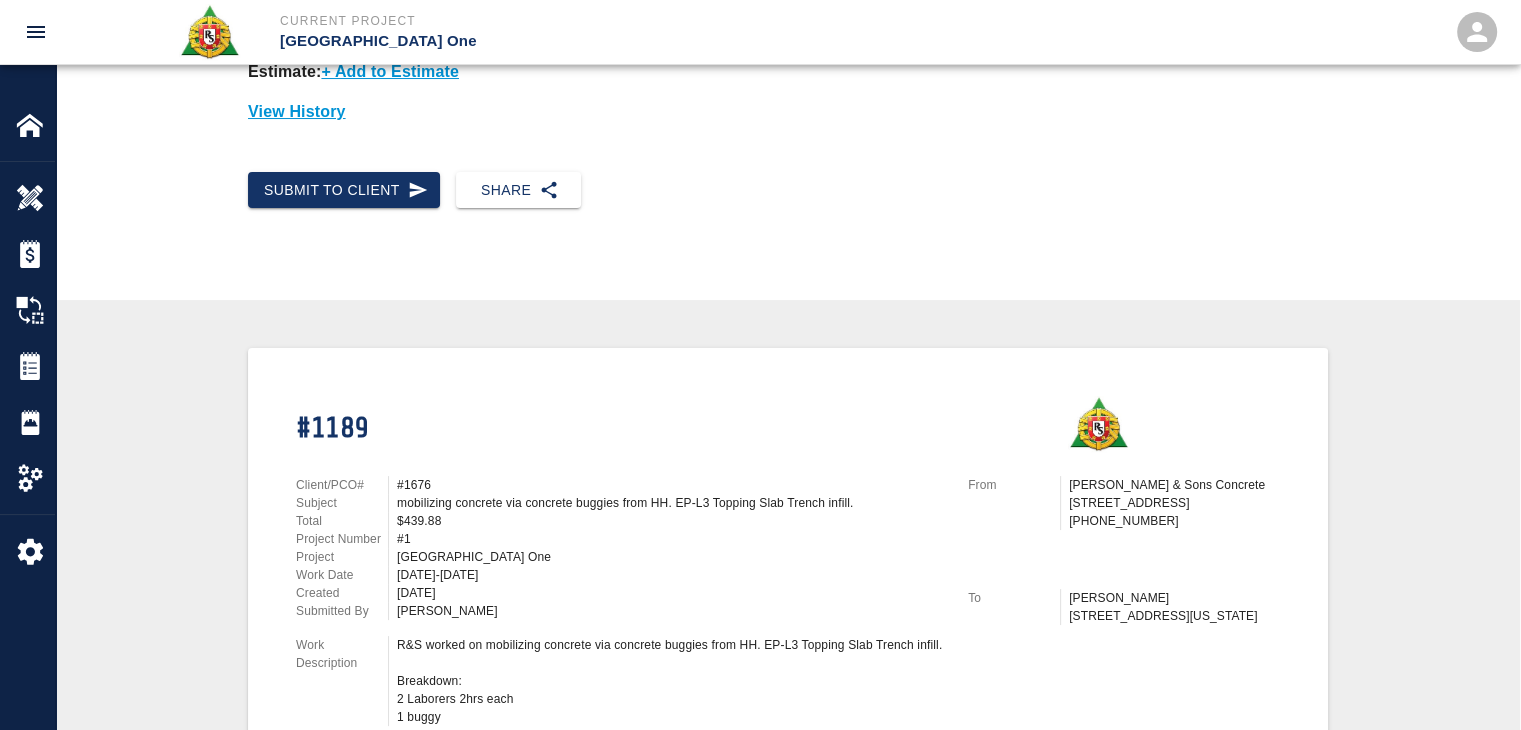 scroll, scrollTop: 0, scrollLeft: 0, axis: both 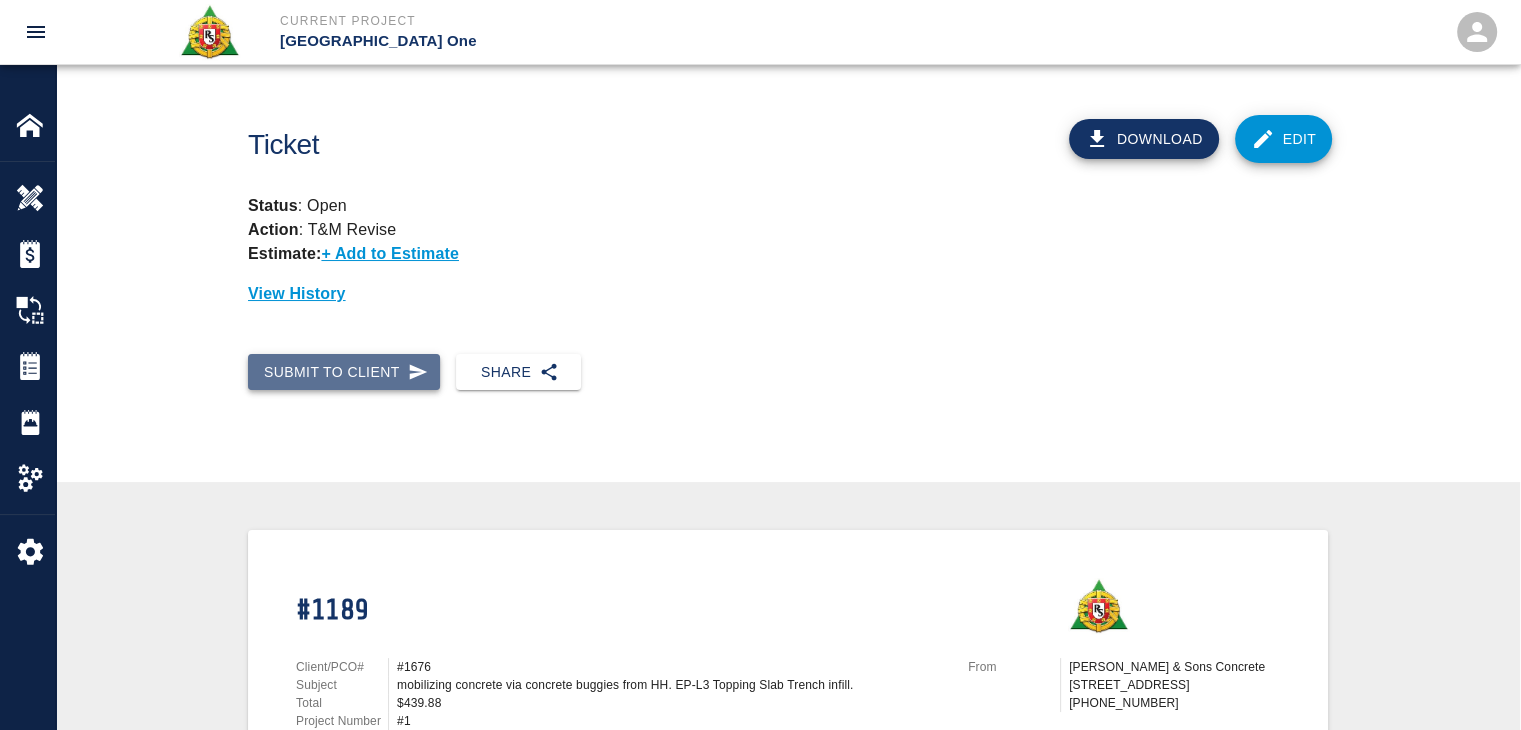 click on "Submit to Client" at bounding box center [344, 372] 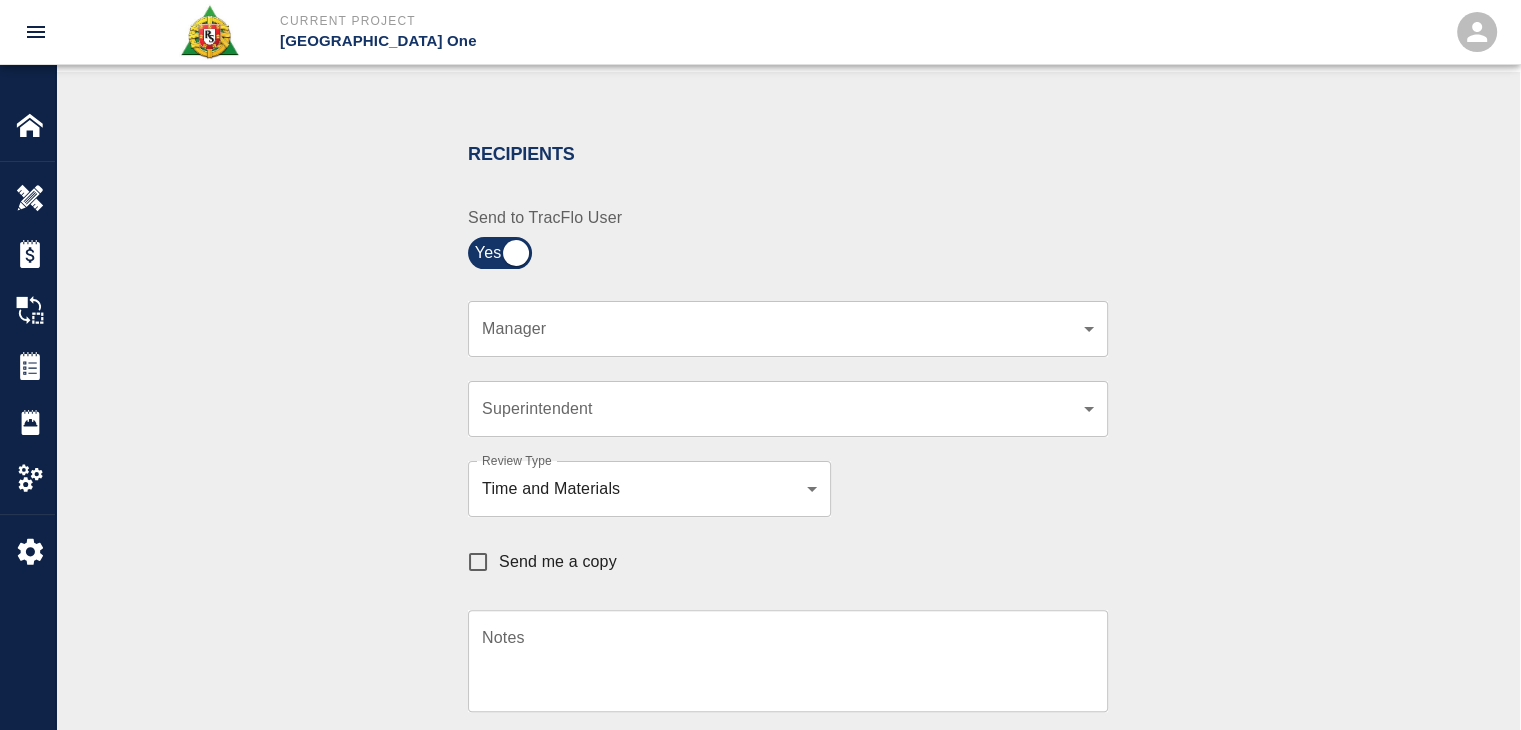 scroll, scrollTop: 371, scrollLeft: 0, axis: vertical 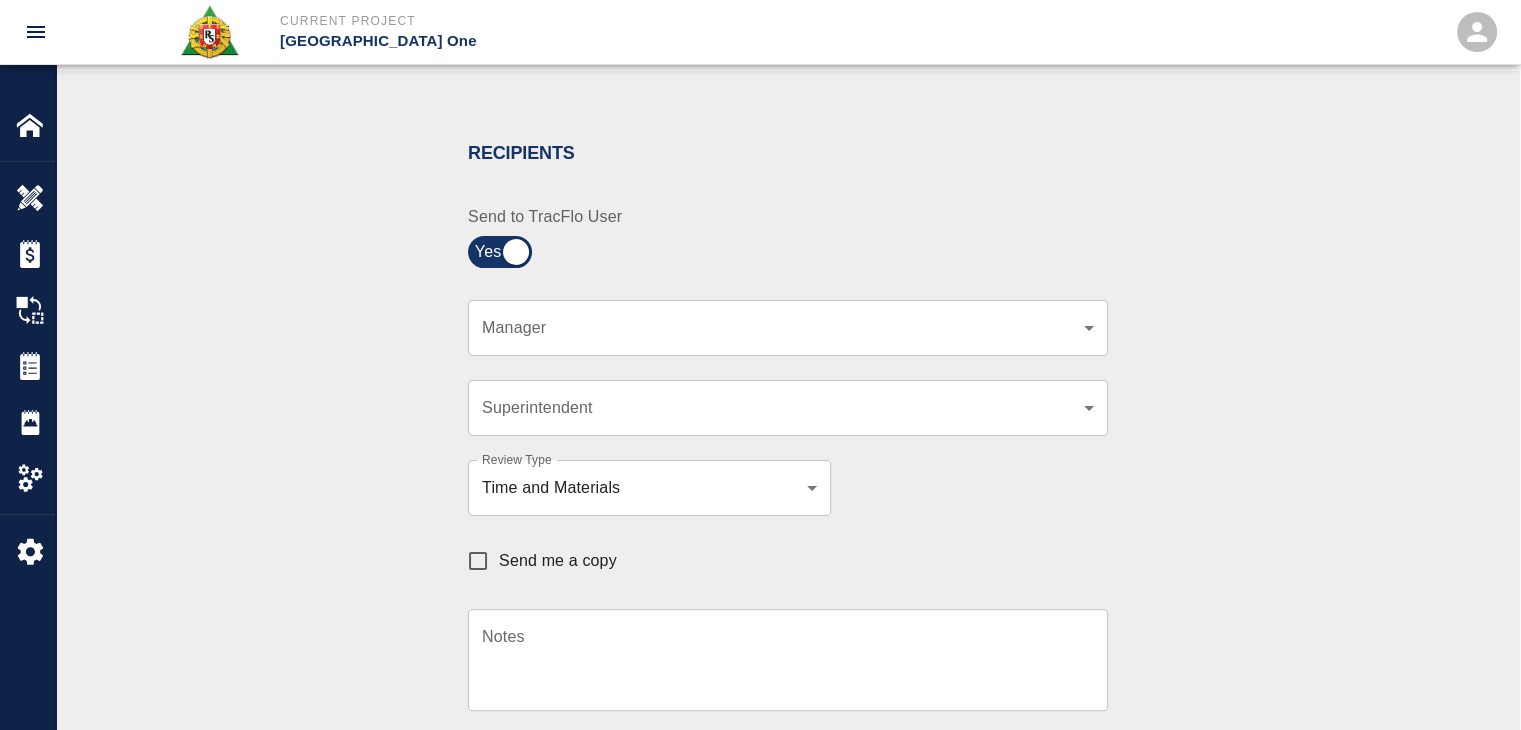 click on "Current Project JFK Terminal One Home JFK Terminal One Overview Estimates Change Orders Tickets Daily Reports Project Settings Settings Powered By Terms of Service  |  Privacy Policy Ticket Download Edit Status :   Open Action :   T&M Revise Estimate:  + Add to Estimate View History Submit to Client Share Recipients Internal Team ​ Internal Team Notes x Notes Cancel Send Recipients Send to TracFlo User Manager ​ Manager Superintendent ​ Superintendent Review Type Time and Materials tm Review Type Send me a copy Notes x Notes Upload Attachments (10MB limit) Choose file No file chosen Upload Another File Cancel Send Request Time and Material Revision Notes   * x Notes   * Upload Attachments (10MB limit) Choose file No file chosen Upload Another File Cancel Send Time and Materials Reject Notes   * x Notes   * Upload Attachments (10MB limit) Choose file No file chosen Upload Another File Cancel Send Approve Ticket Time and Materials Signature Clear Notes x Notes Upload Attachments (10MB limit) Cancel" at bounding box center [760, -6] 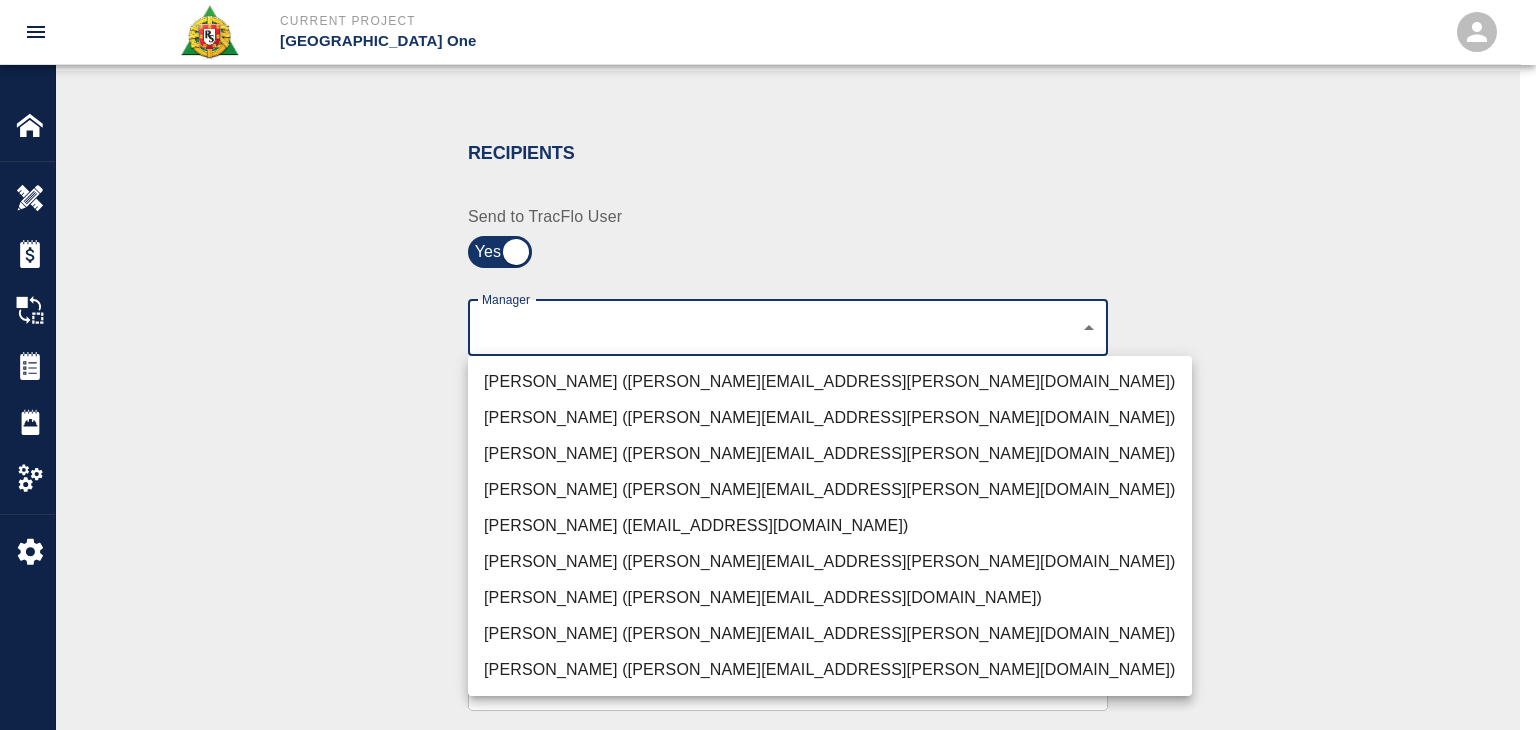 click on "Parin Kanani (parin.kanani@aecom.com)" at bounding box center [830, 454] 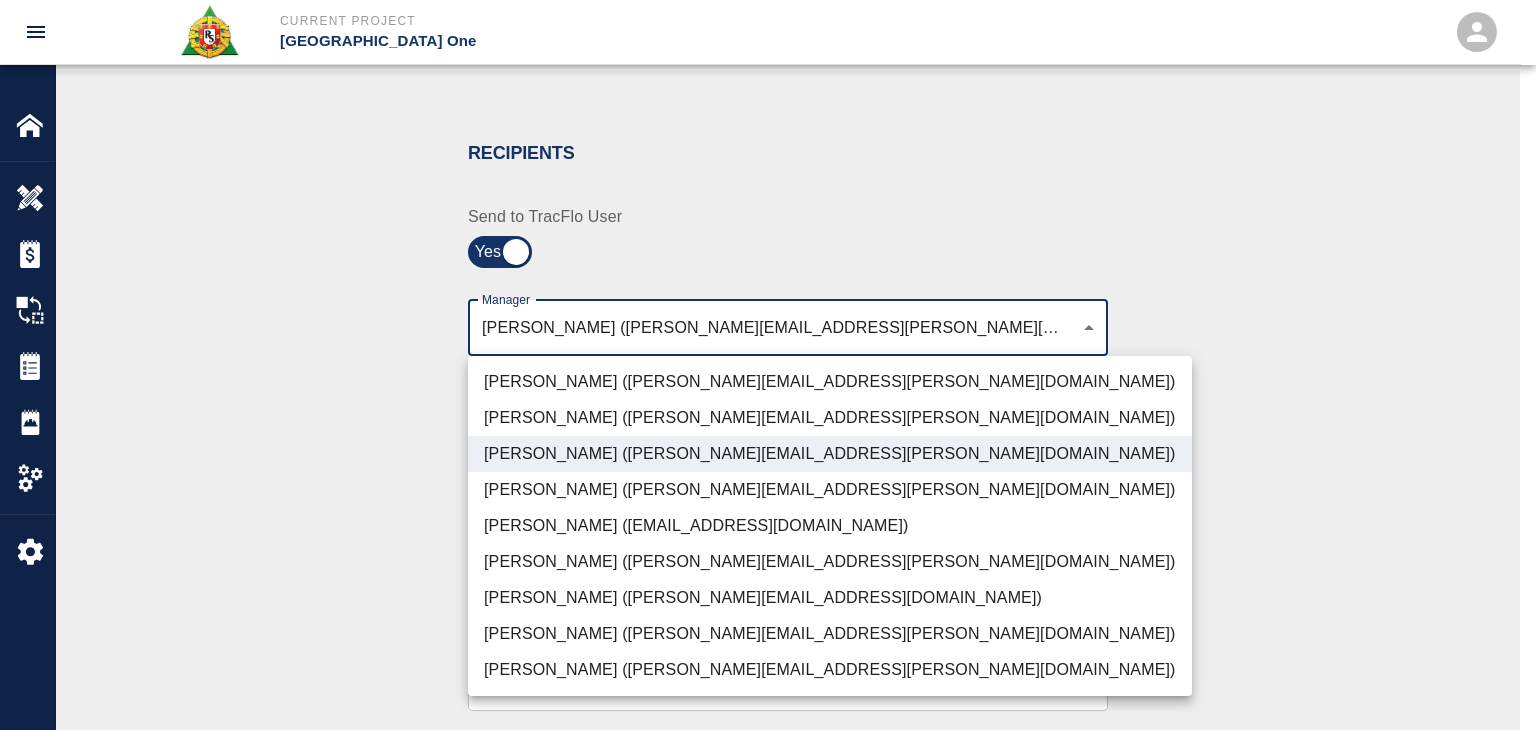 click on "Peter Hardecker (peter.hardecker@aecom.com)" at bounding box center (830, 382) 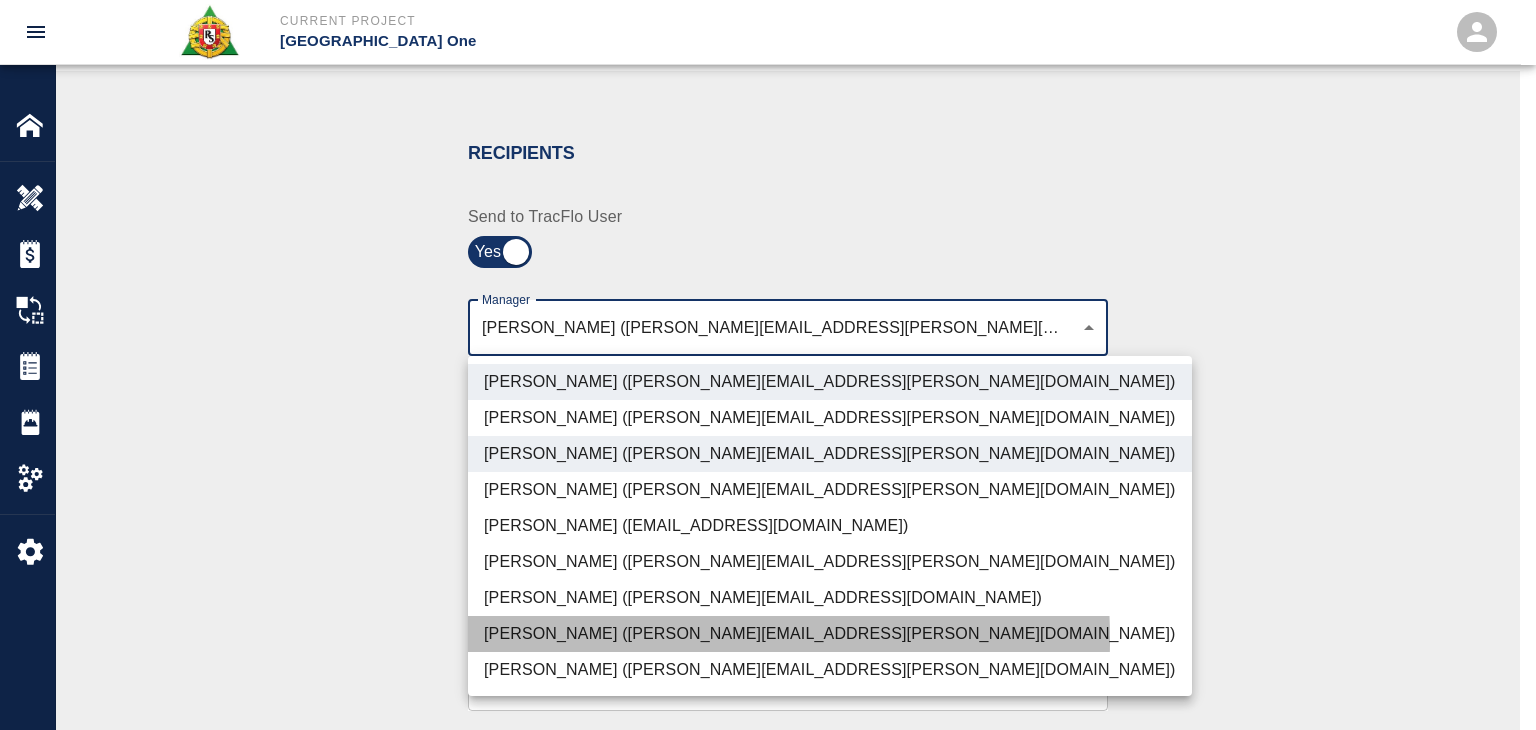 click on "Dylan  Sims (dylan.sims@aecom.com)" at bounding box center [830, 634] 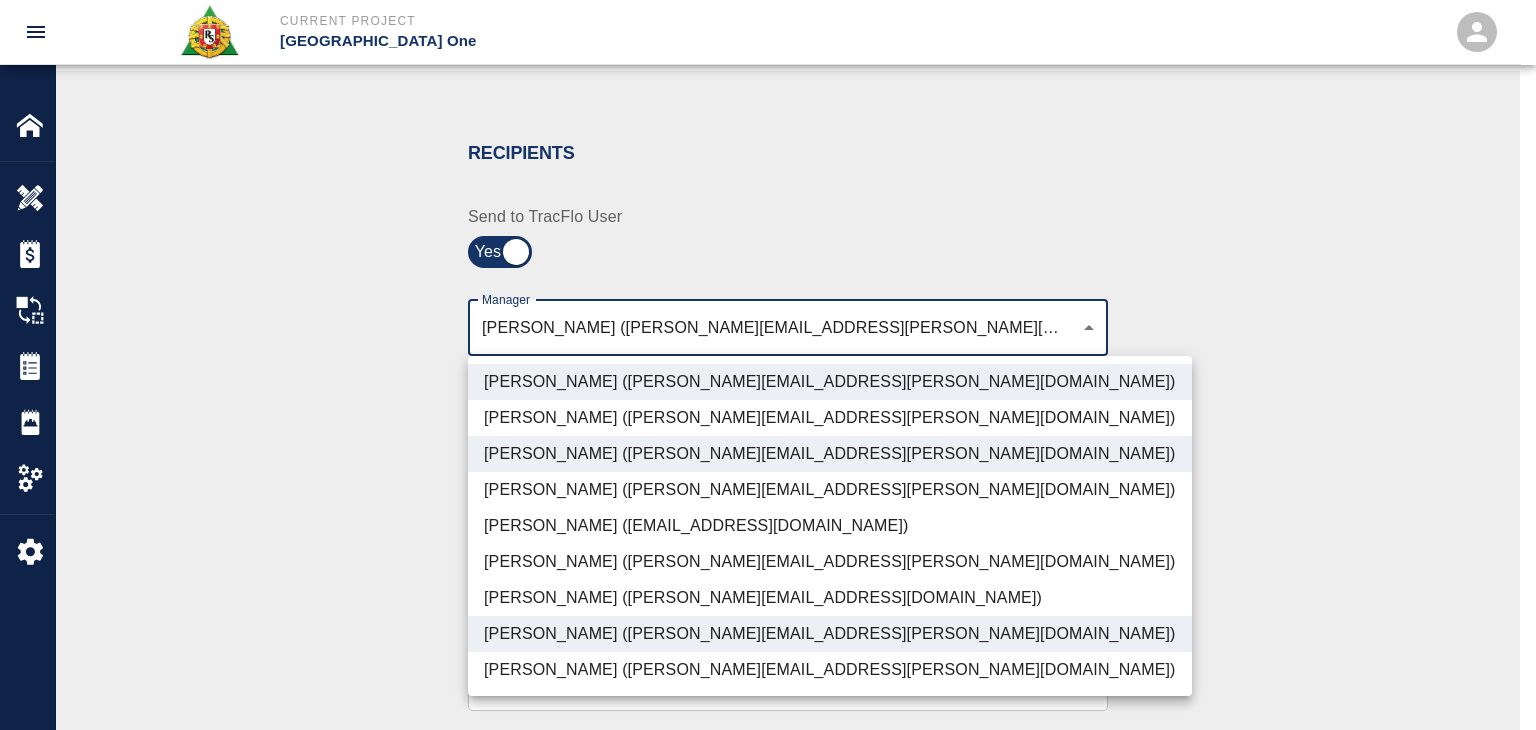 click on "Patrick Testino (patrick.testino@aecom.com)" at bounding box center (830, 598) 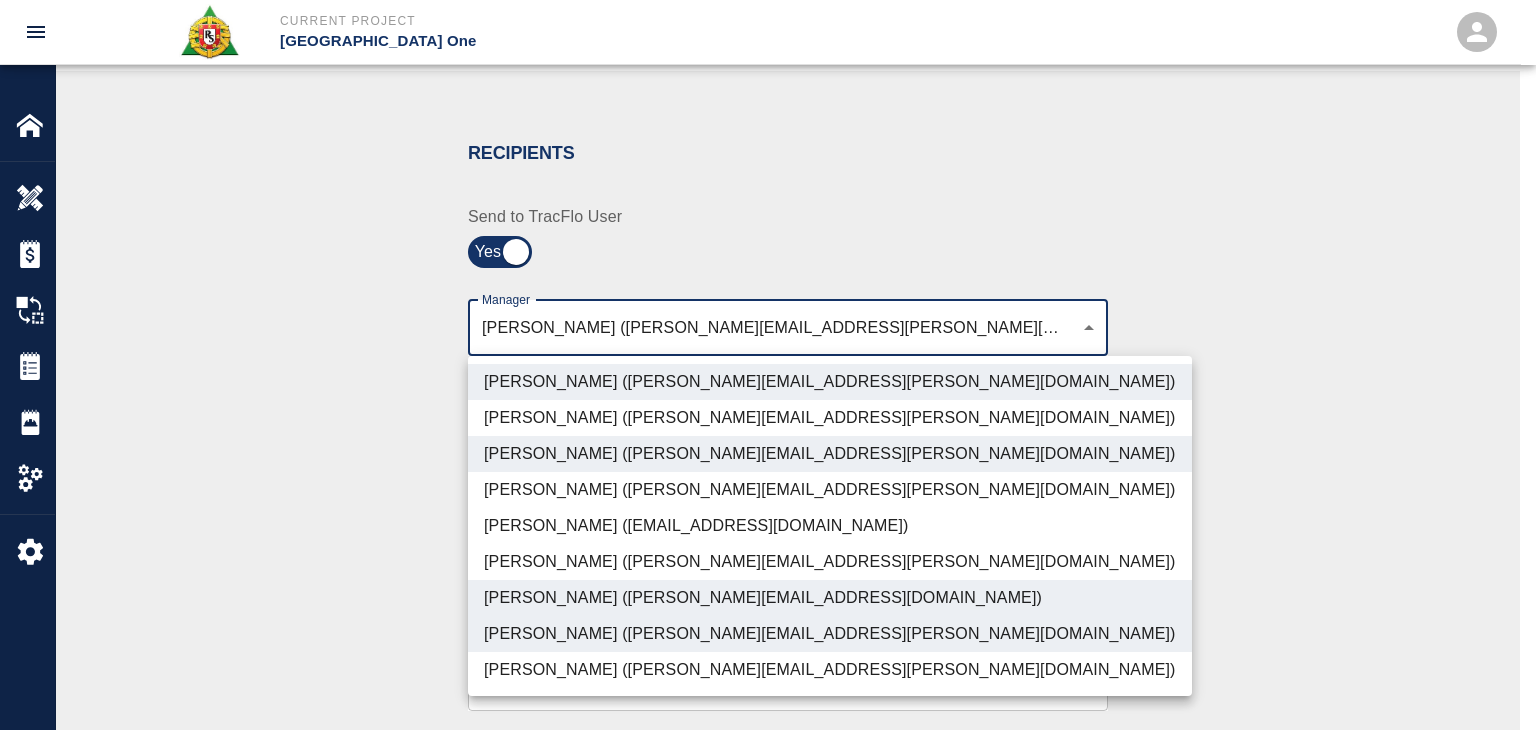 click on "Peter Hardecker (peter.hardecker@aecom.com) Juan Estevez (juan.estevez@aecom.com) Parin Kanani (parin.kanani@aecom.com) Michael Tomechko (michael.tomechko@aecom.com) Anjaneya Naik (aj@tracflo.io) Matt Vecchione (matt.vecchione@aecom.com) Patrick Testino (patrick.testino@aecom.com) Dylan  Sims (dylan.sims@aecom.com) Shane  Lamay (shane.lamay@aecom.com)" at bounding box center (830, 526) 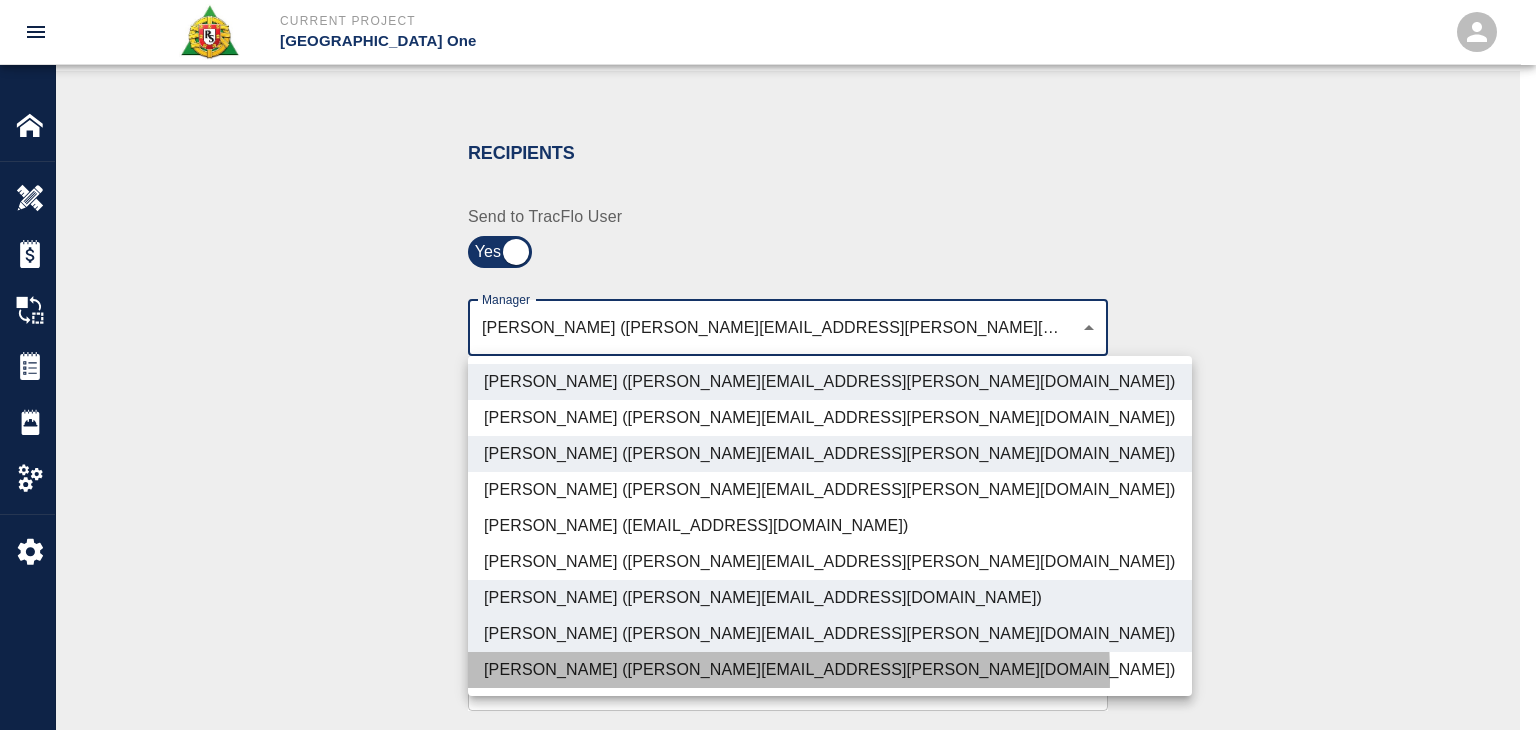 click on "Shane  Lamay (shane.lamay@aecom.com)" at bounding box center (830, 670) 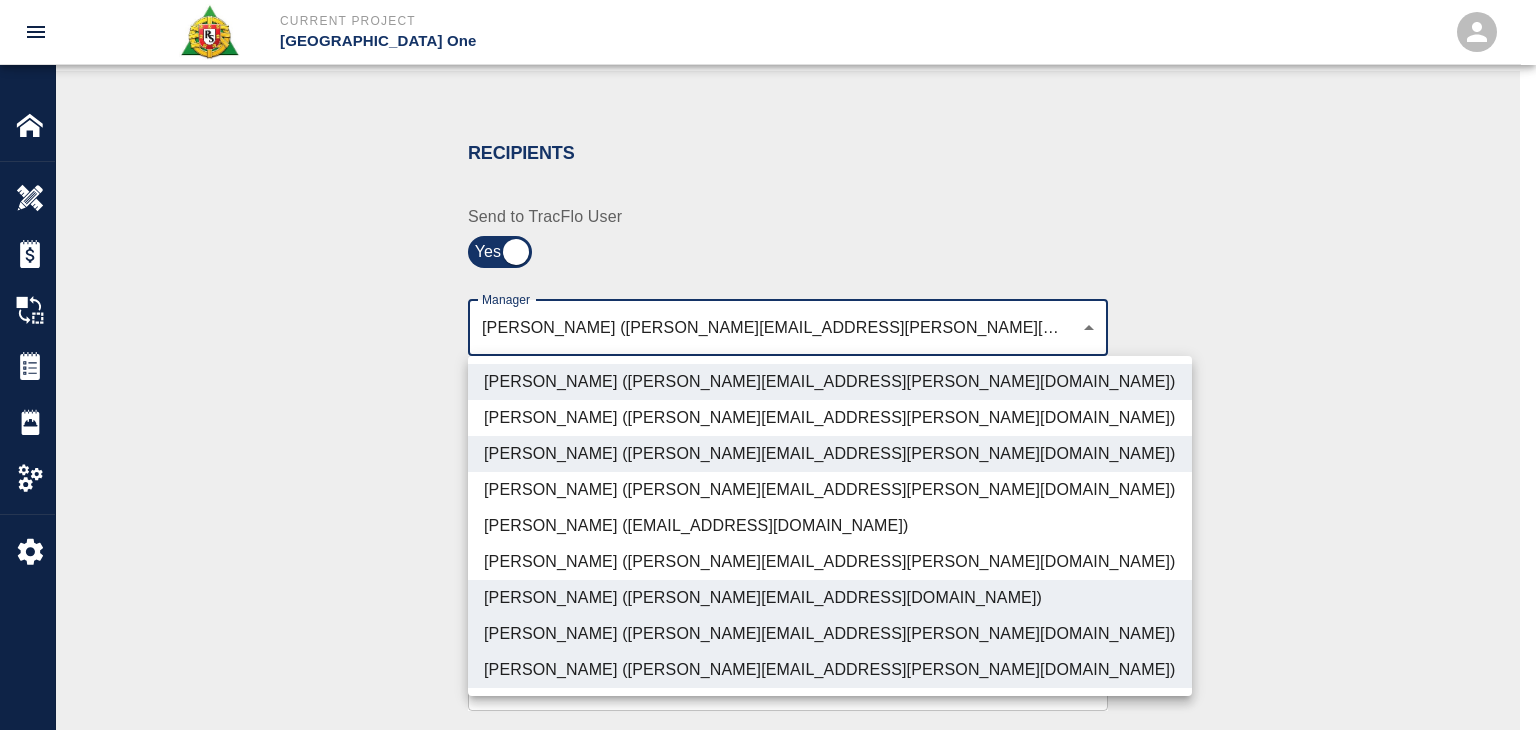 click at bounding box center [768, 365] 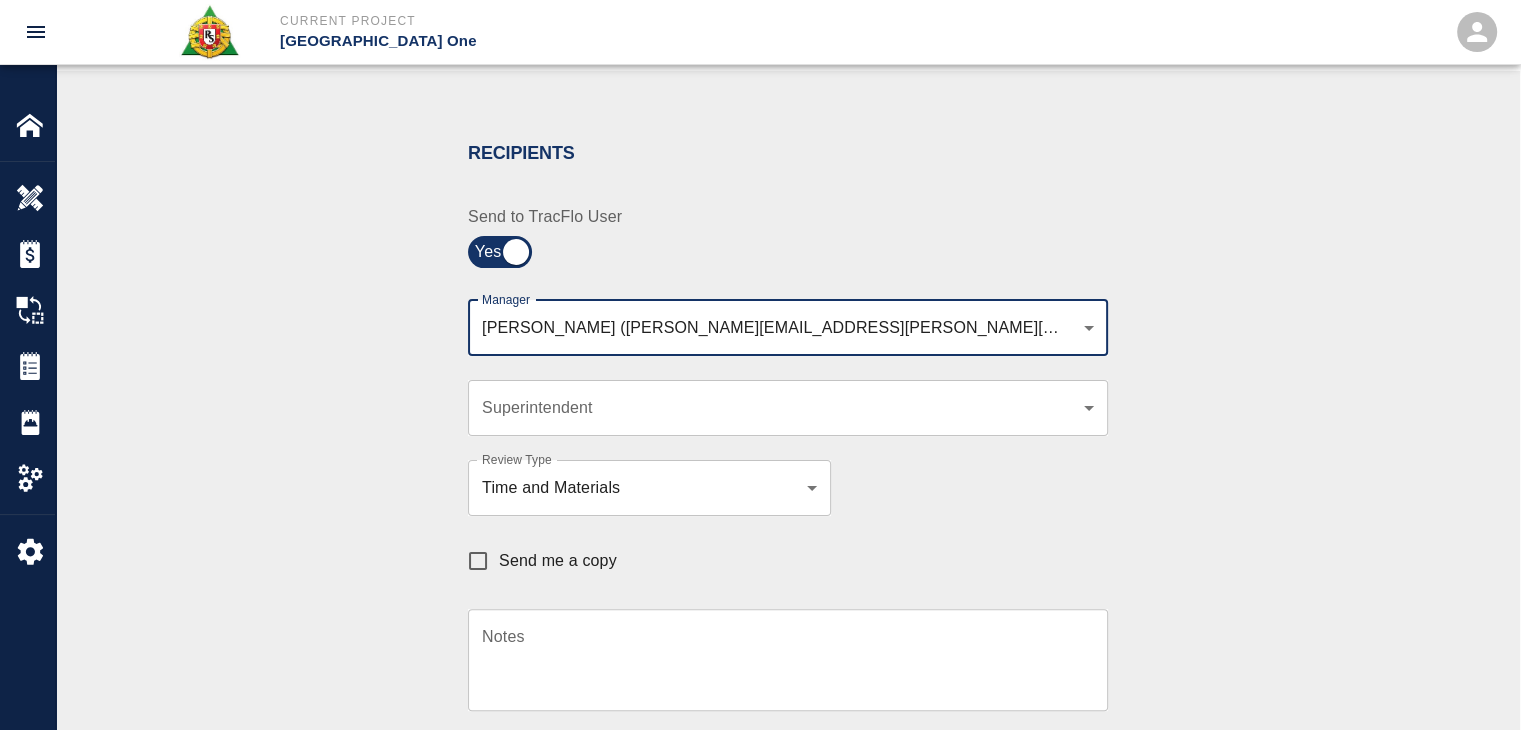click on "Send me a copy" at bounding box center [558, 561] 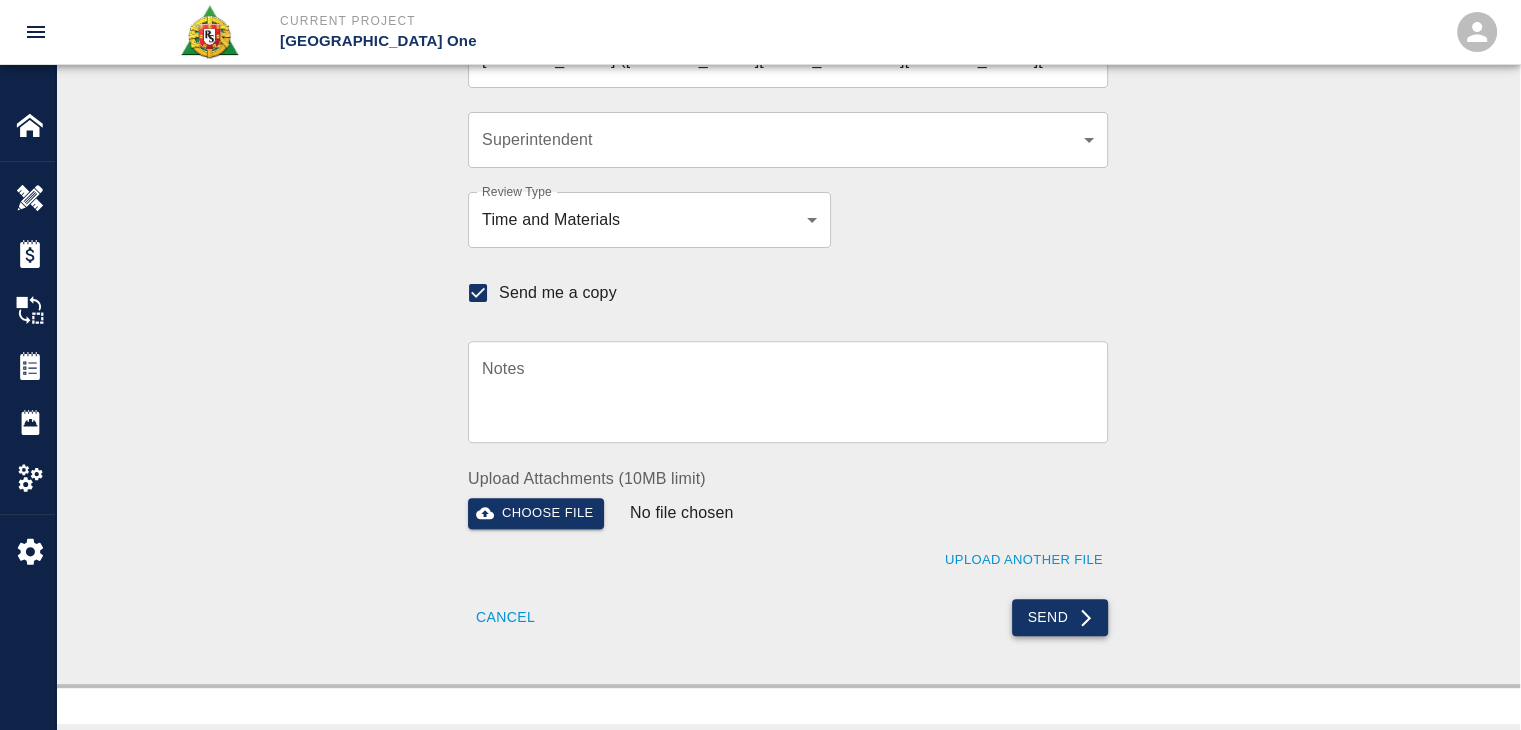 scroll, scrollTop: 642, scrollLeft: 0, axis: vertical 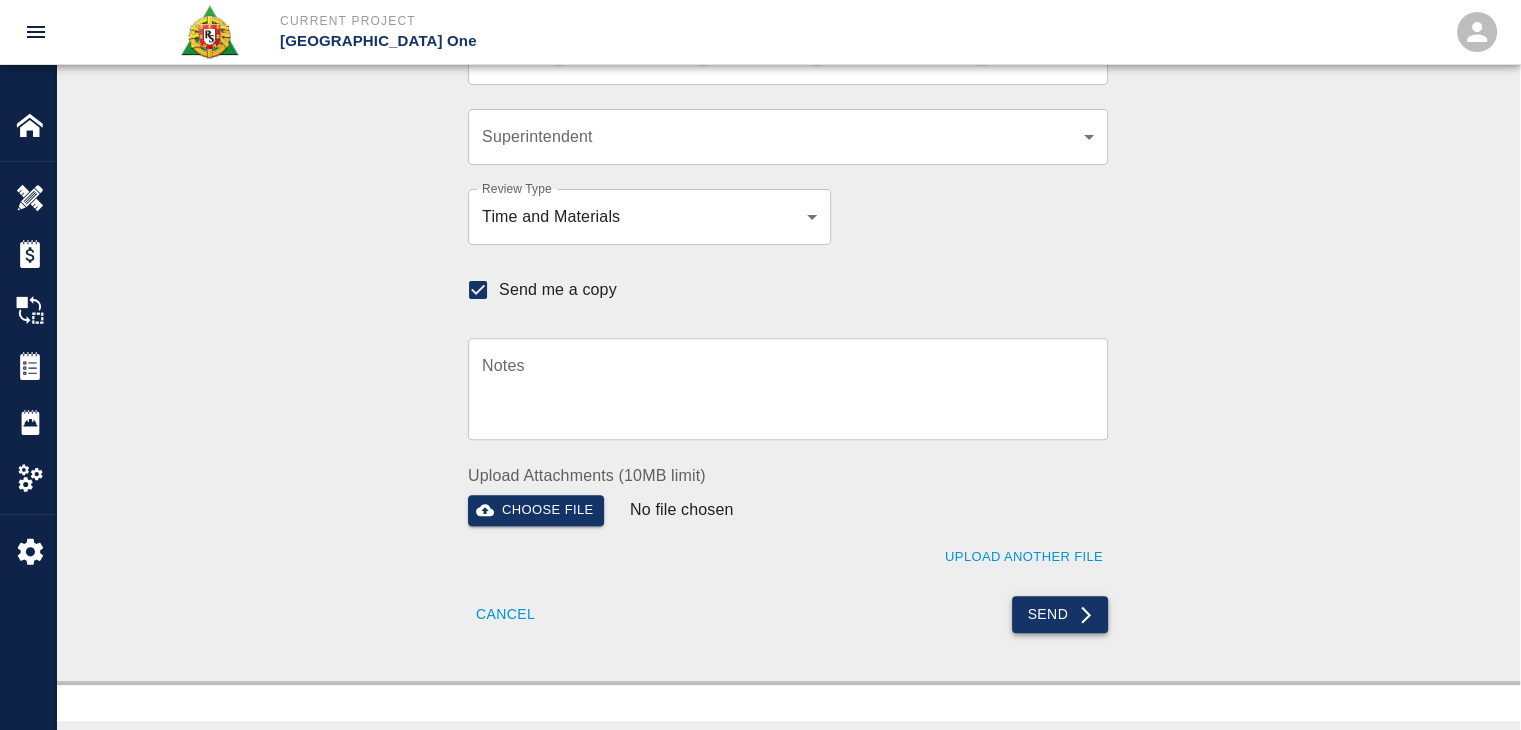 click on "Send" at bounding box center [1060, 614] 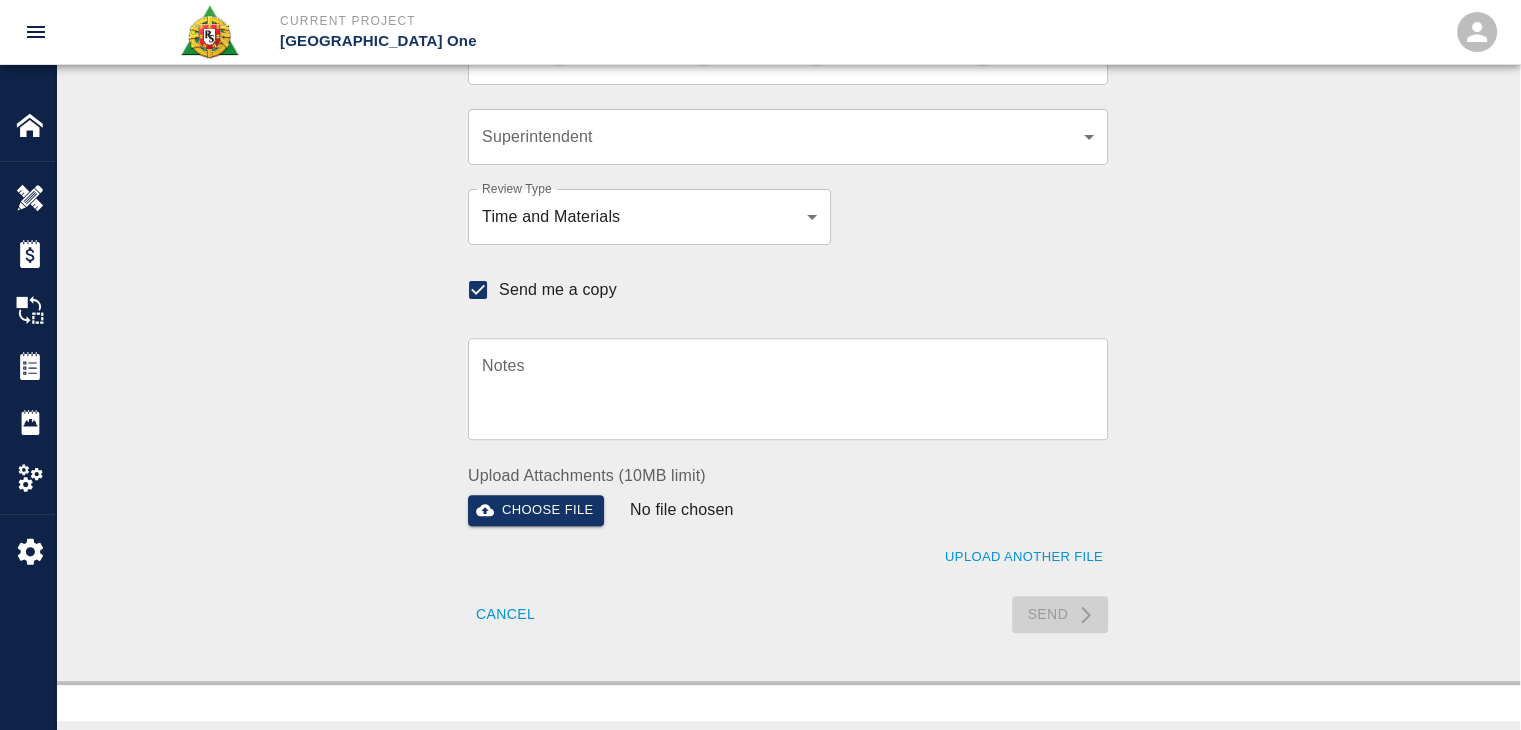 type 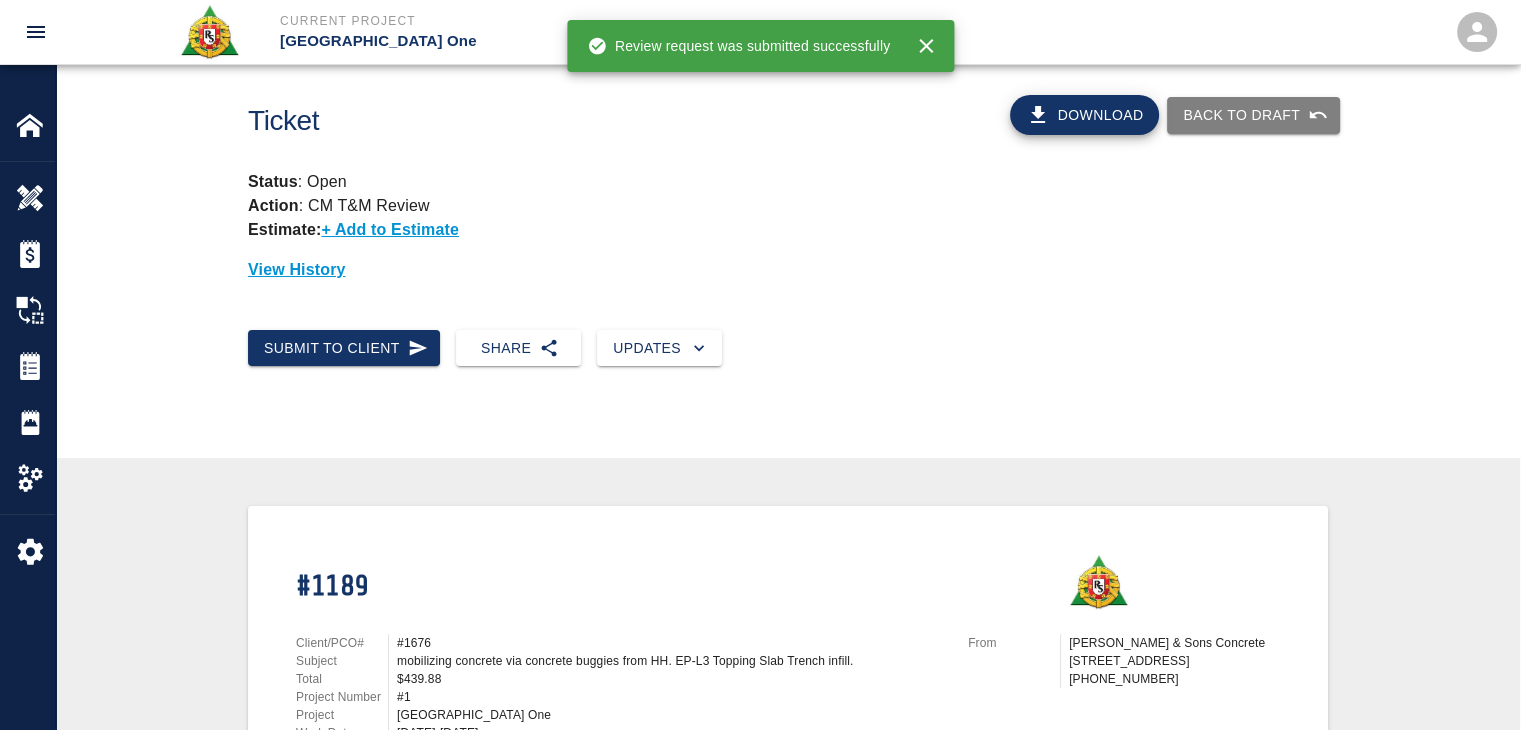 scroll, scrollTop: 0, scrollLeft: 0, axis: both 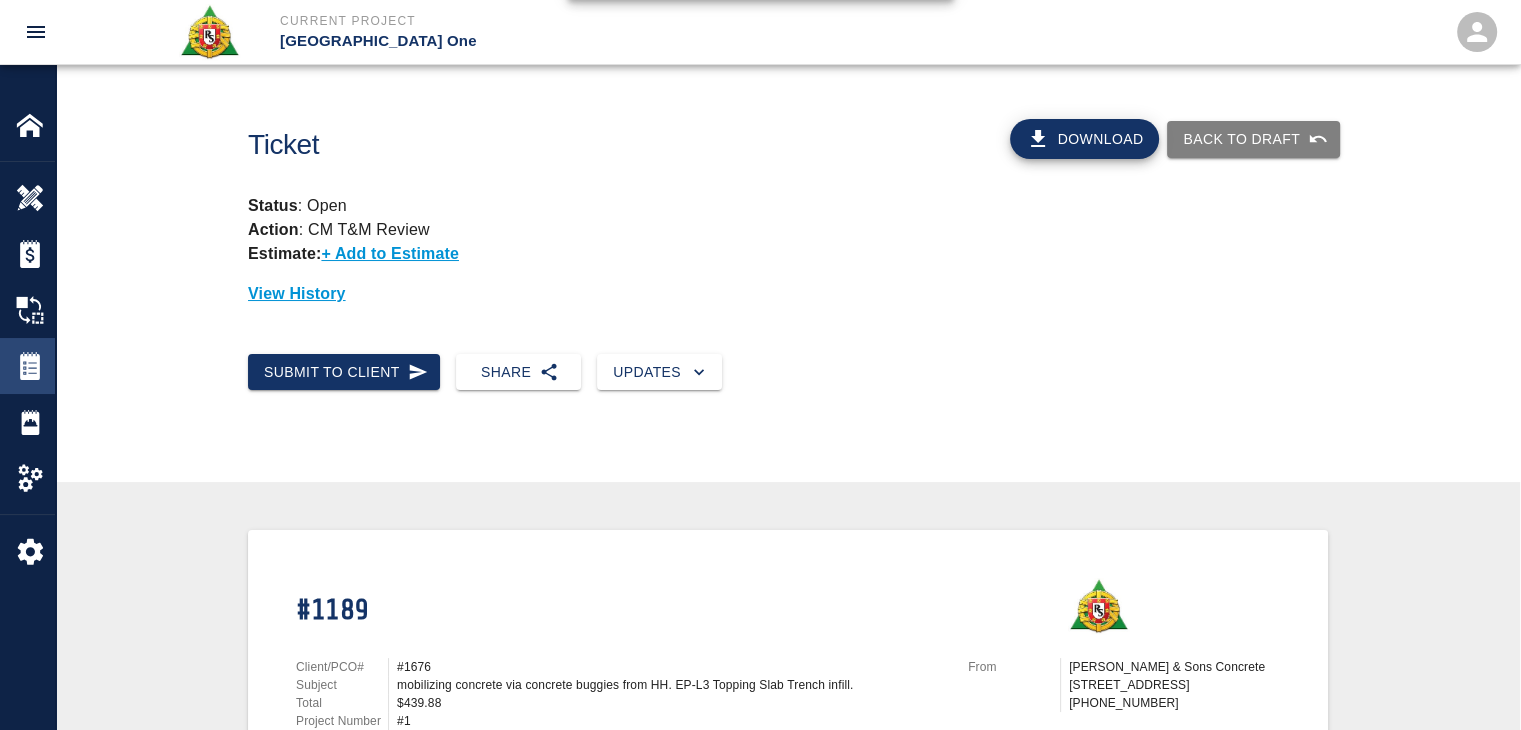 click at bounding box center [30, 366] 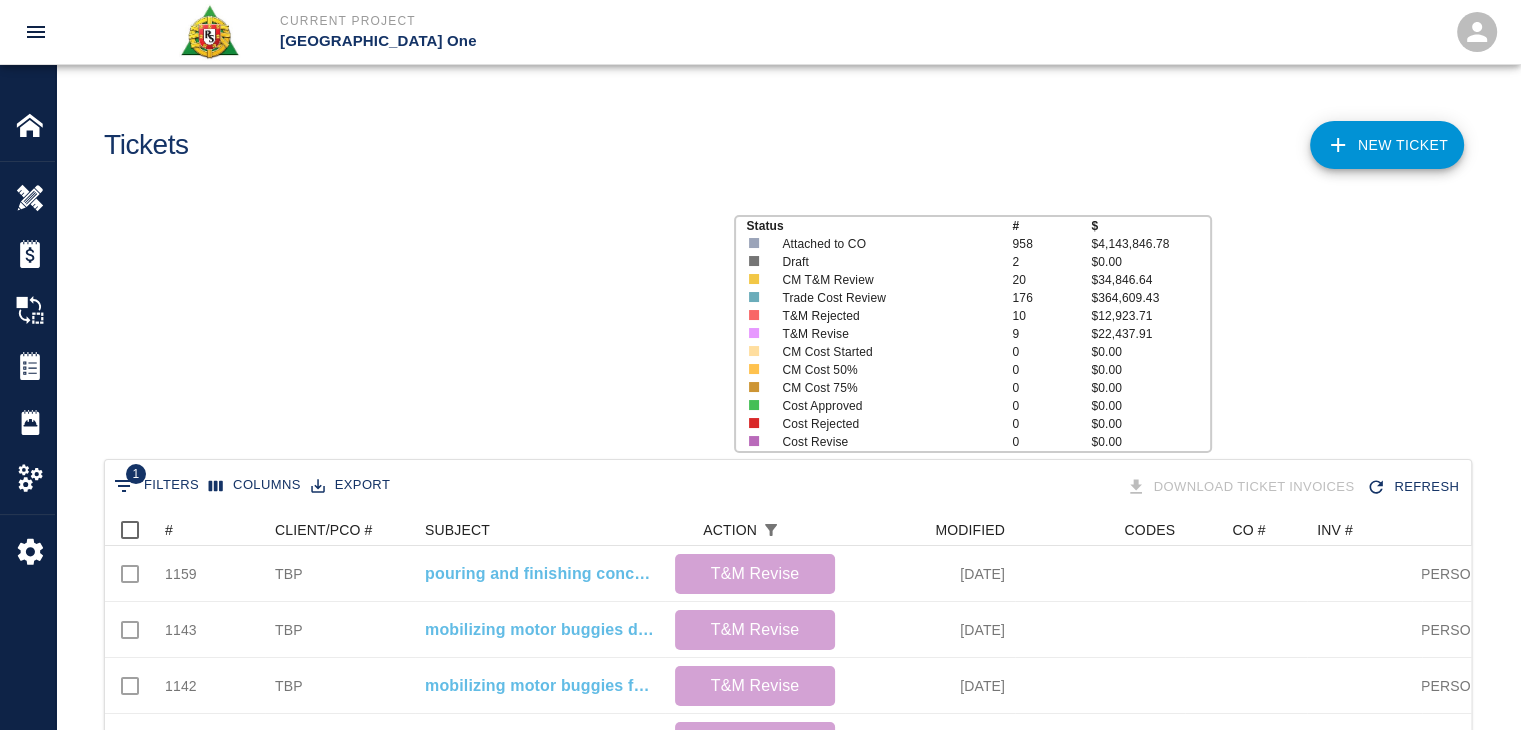 scroll, scrollTop: 16, scrollLeft: 16, axis: both 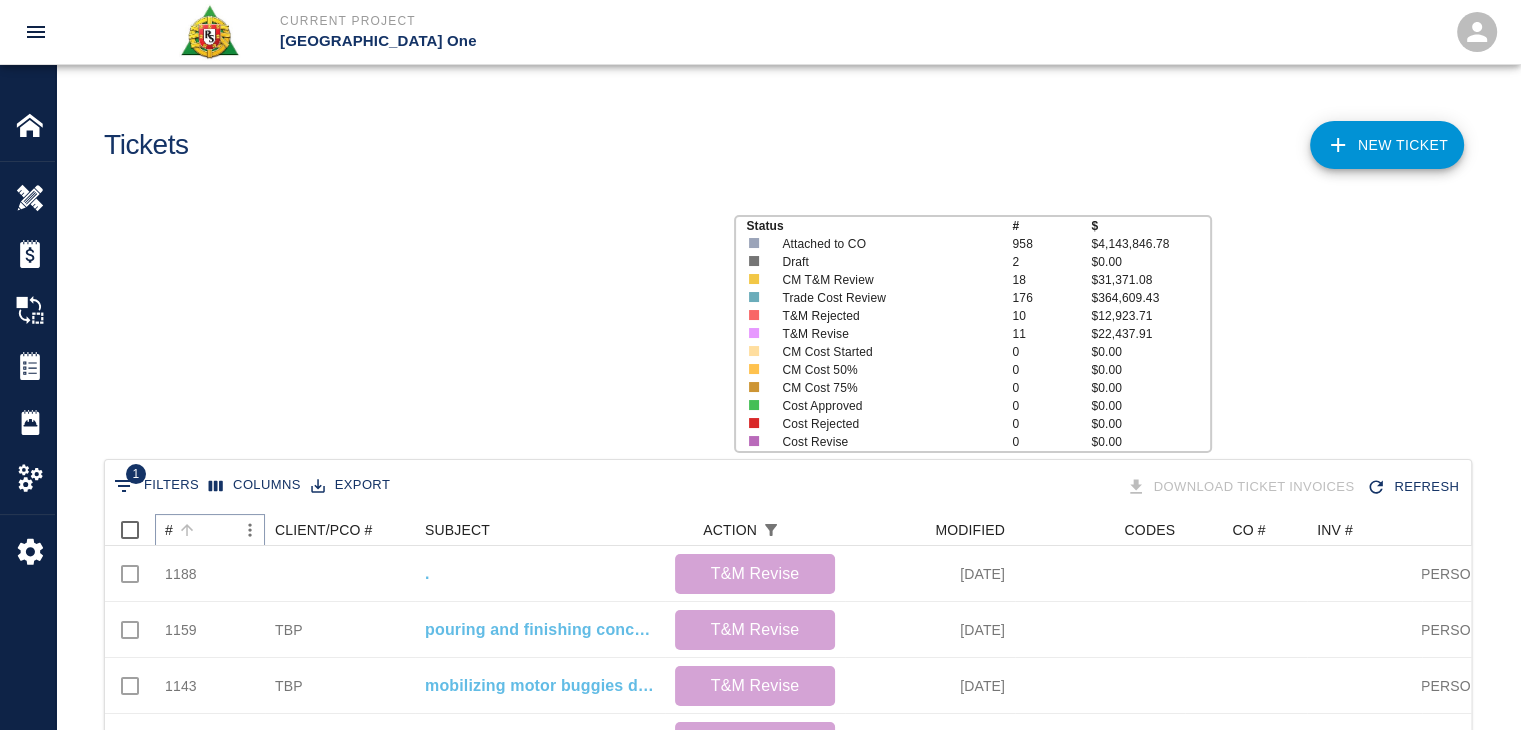 click 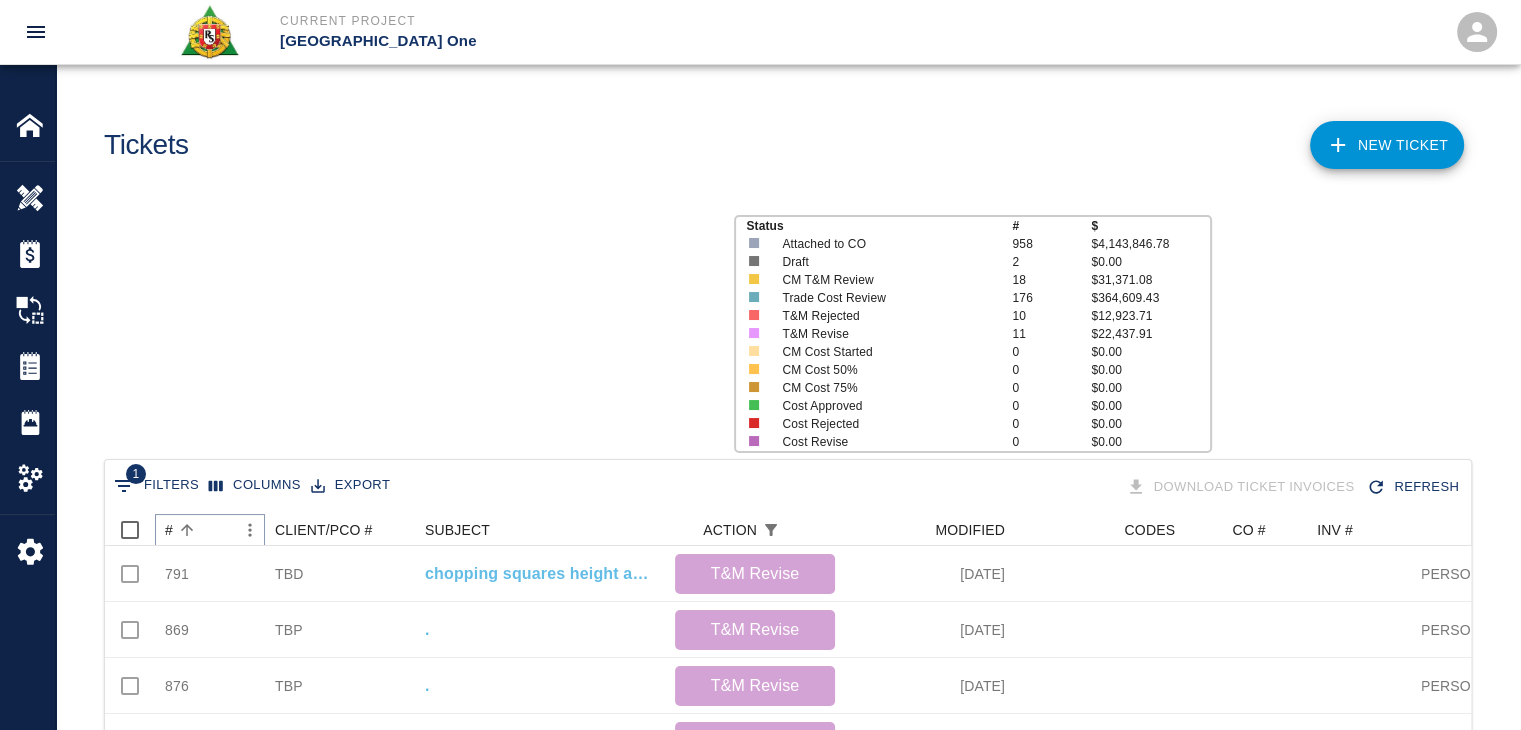 click 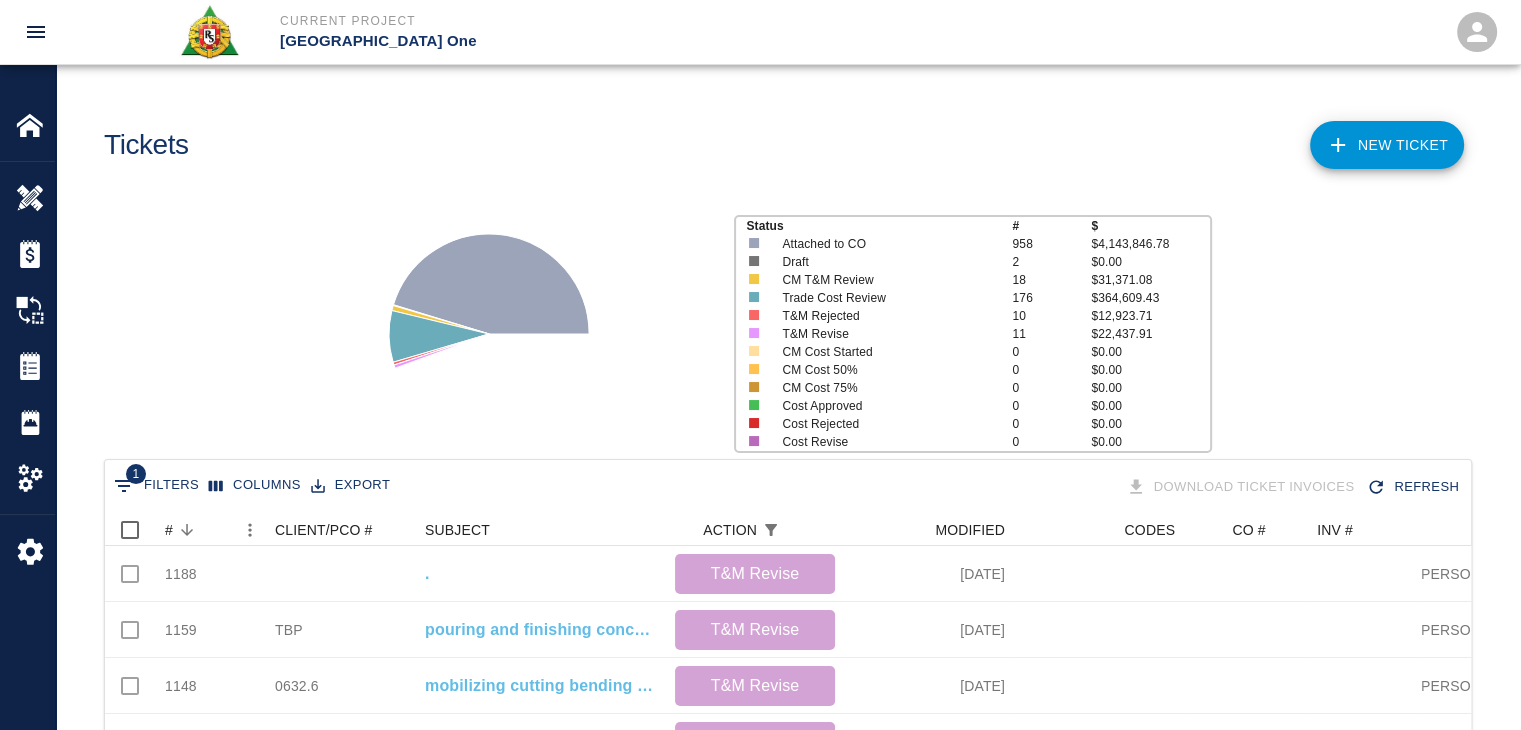 click on "1" at bounding box center (136, 474) 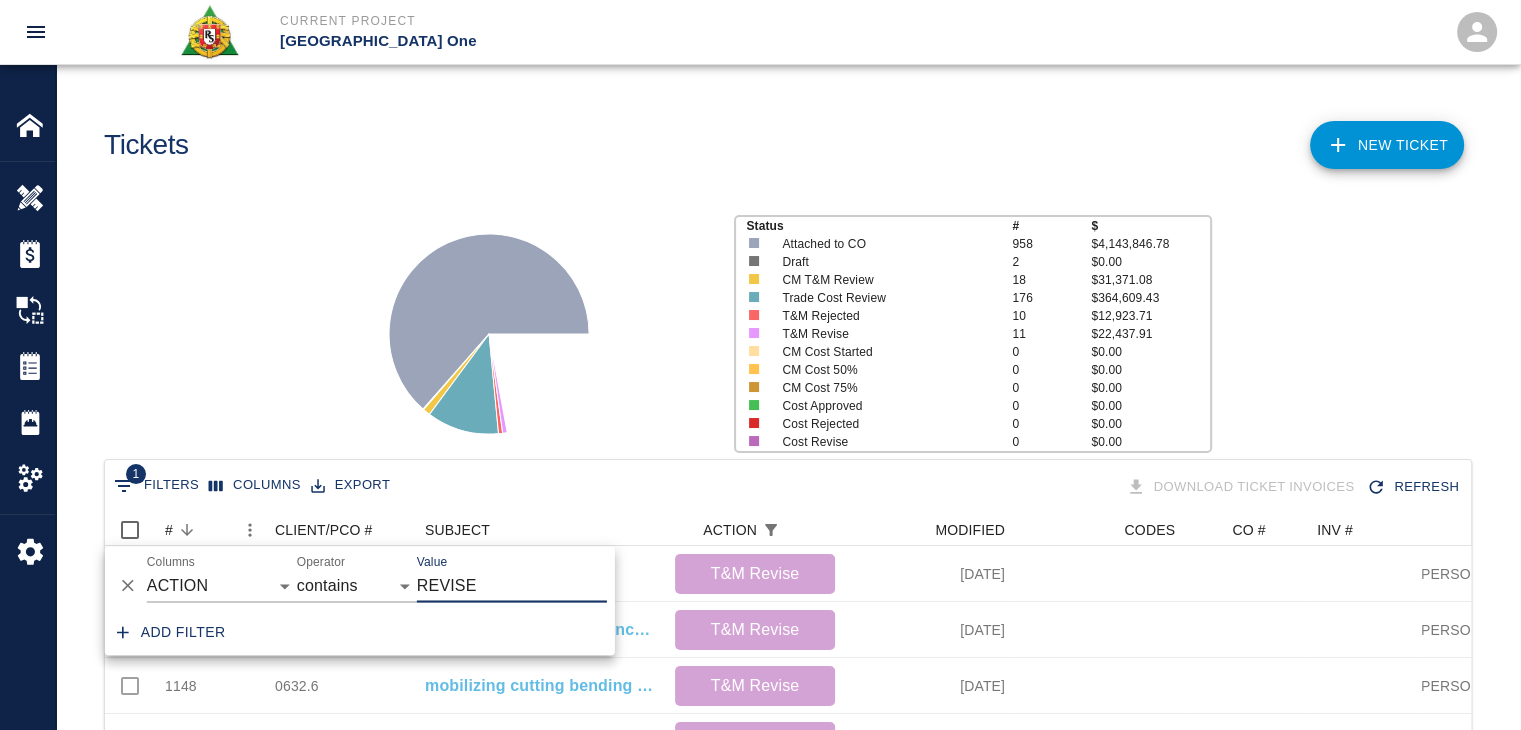 scroll, scrollTop: 0, scrollLeft: 0, axis: both 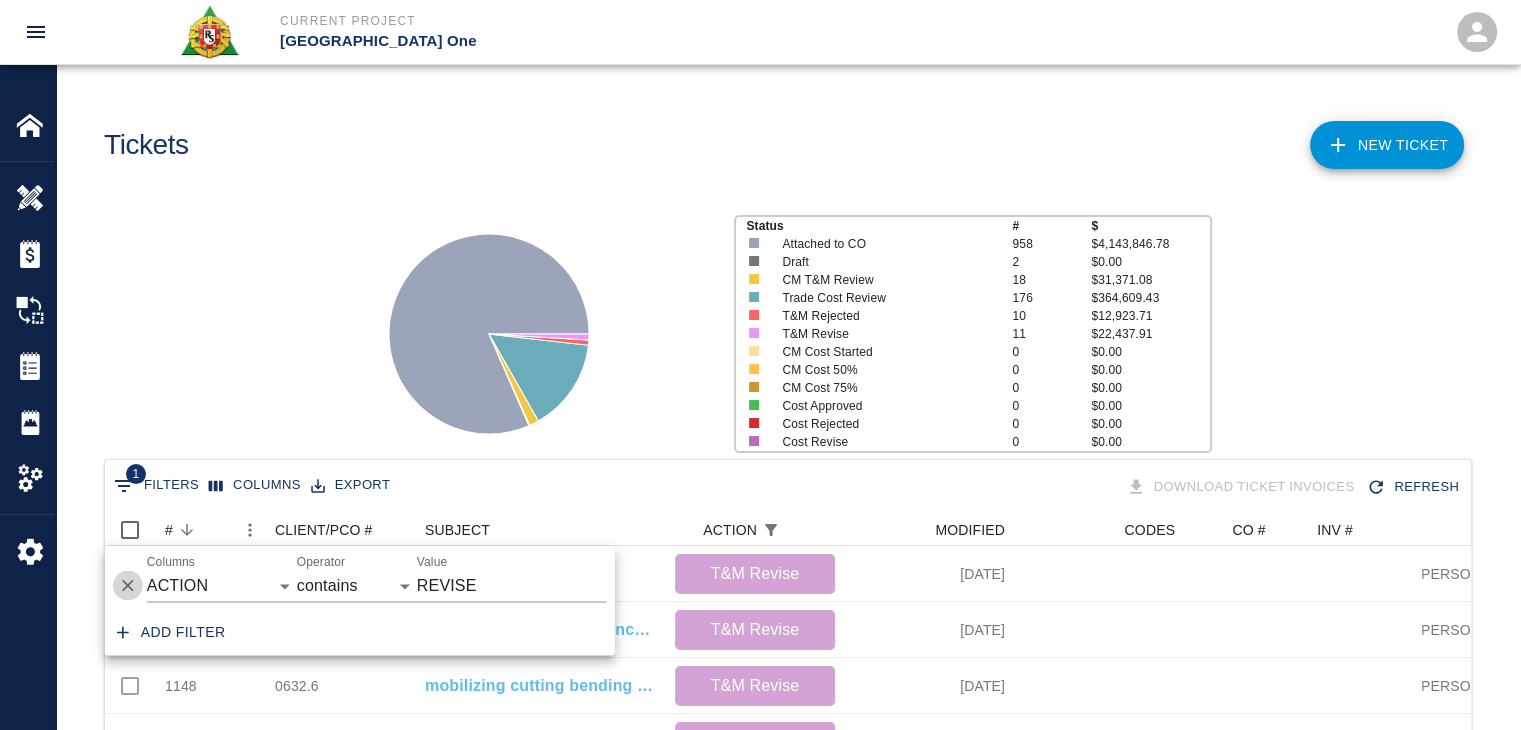 click at bounding box center [128, 586] 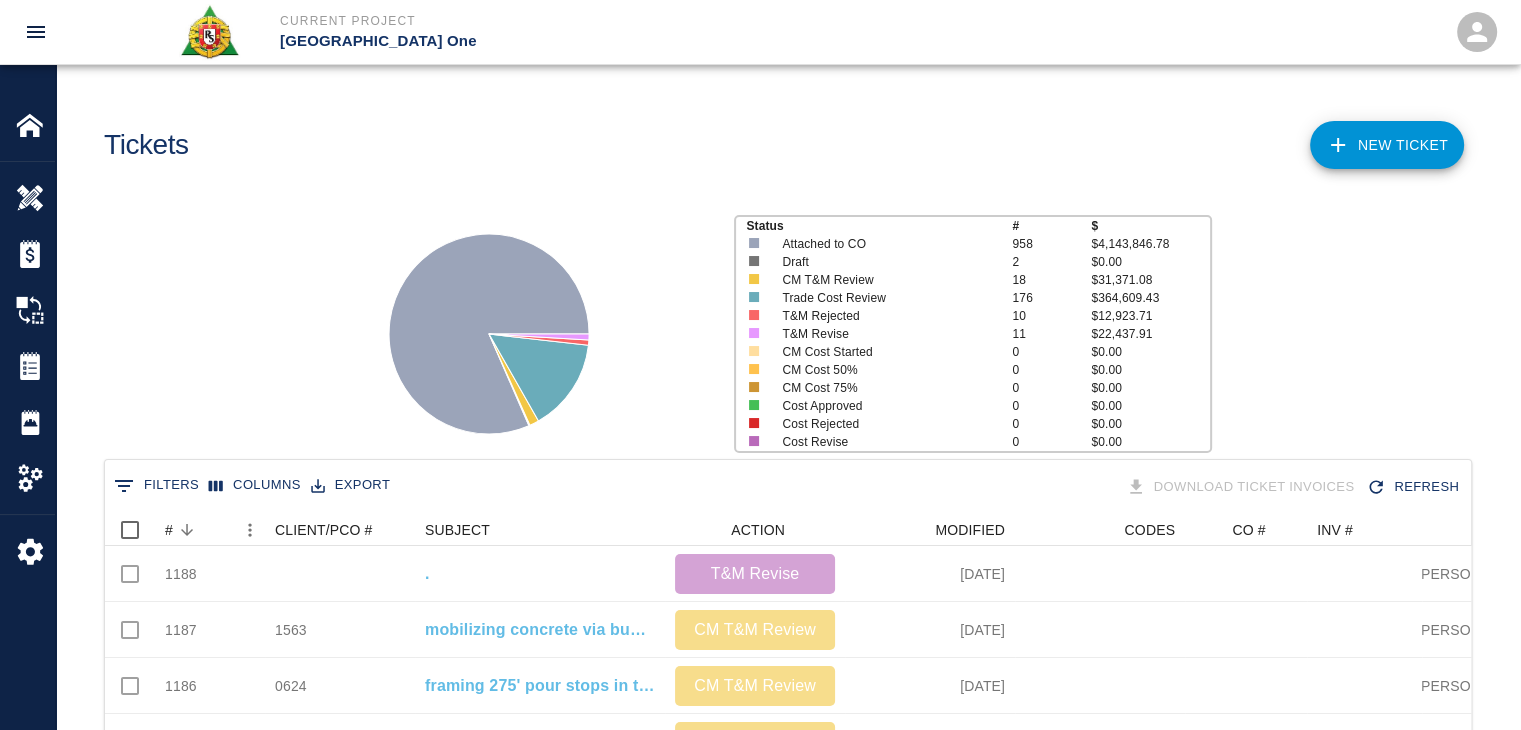 scroll, scrollTop: 16, scrollLeft: 16, axis: both 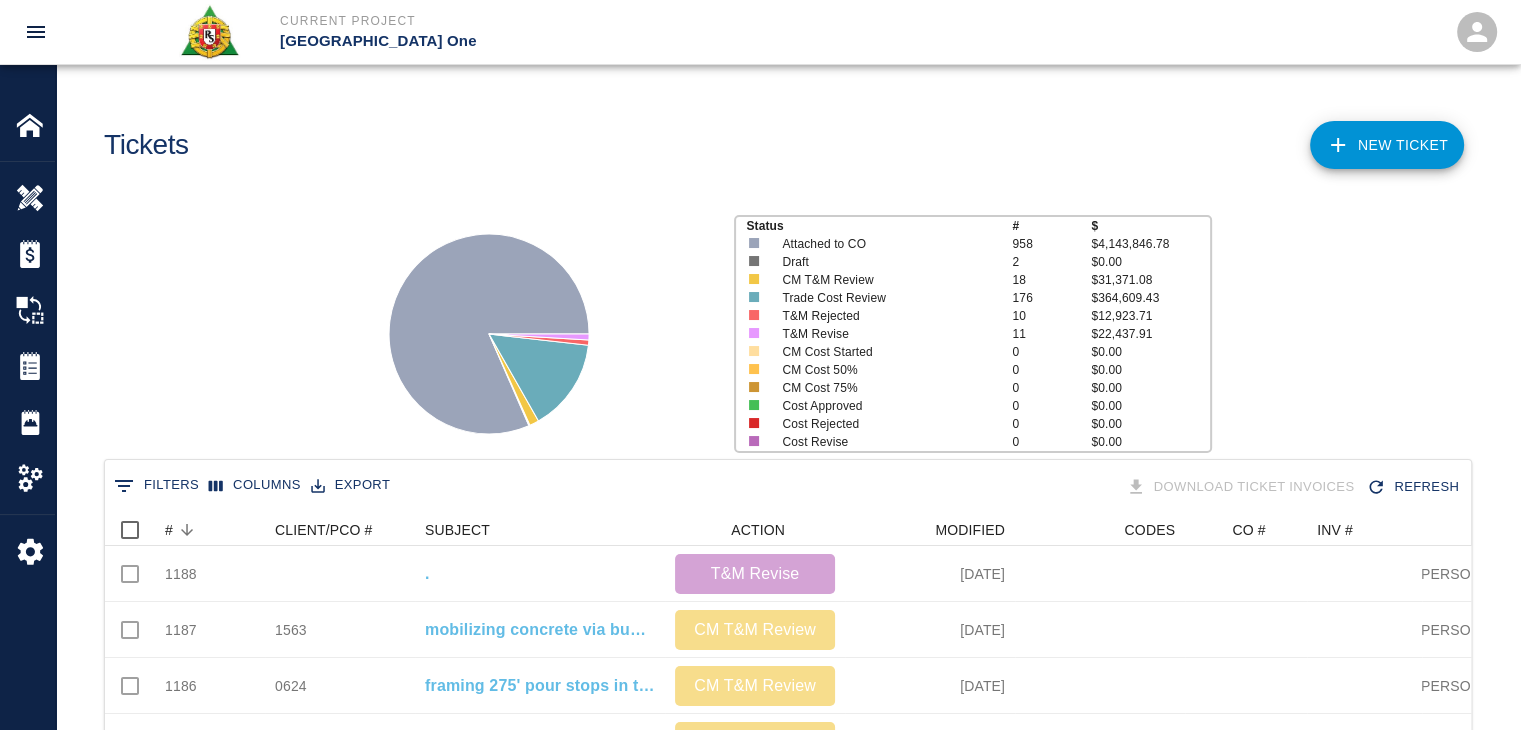 click on "Status # $ Attached to CO 958 $4,143,846.78 Draft 2 $0.00 CM T&M Review 18 $31,371.08 Trade Cost Review 176 $364,609.43 T&M Rejected 10 $12,923.71 T&M Revise 11 $22,437.91 CM Cost Started 0 $0.00 CM Cost 50% 0 $0.00 CM Cost 75% 0 $0.00 Cost Approved 0 $0.00 Cost Rejected 0 $0.00 Cost Revise 0 $0.00" at bounding box center (780, 326) 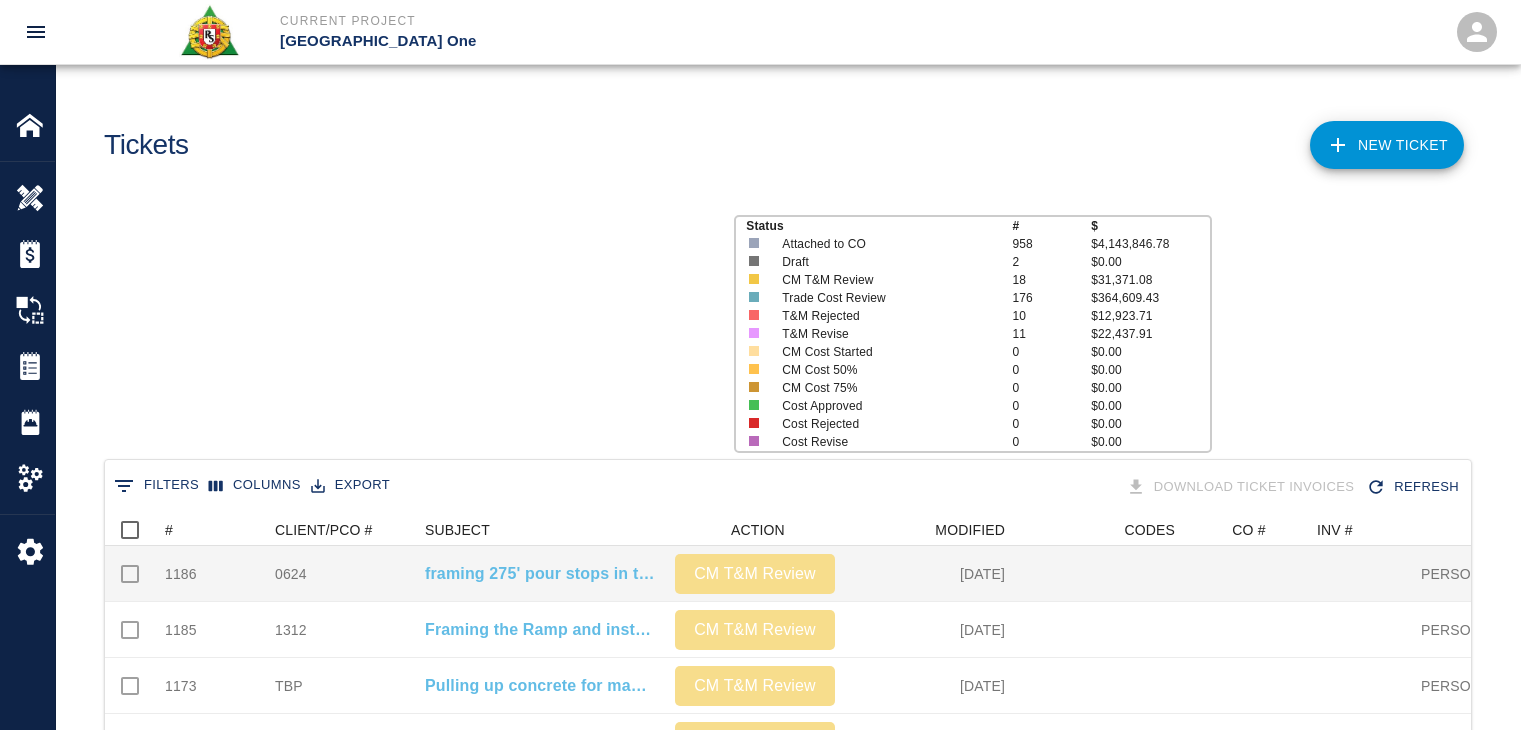 scroll, scrollTop: 0, scrollLeft: 0, axis: both 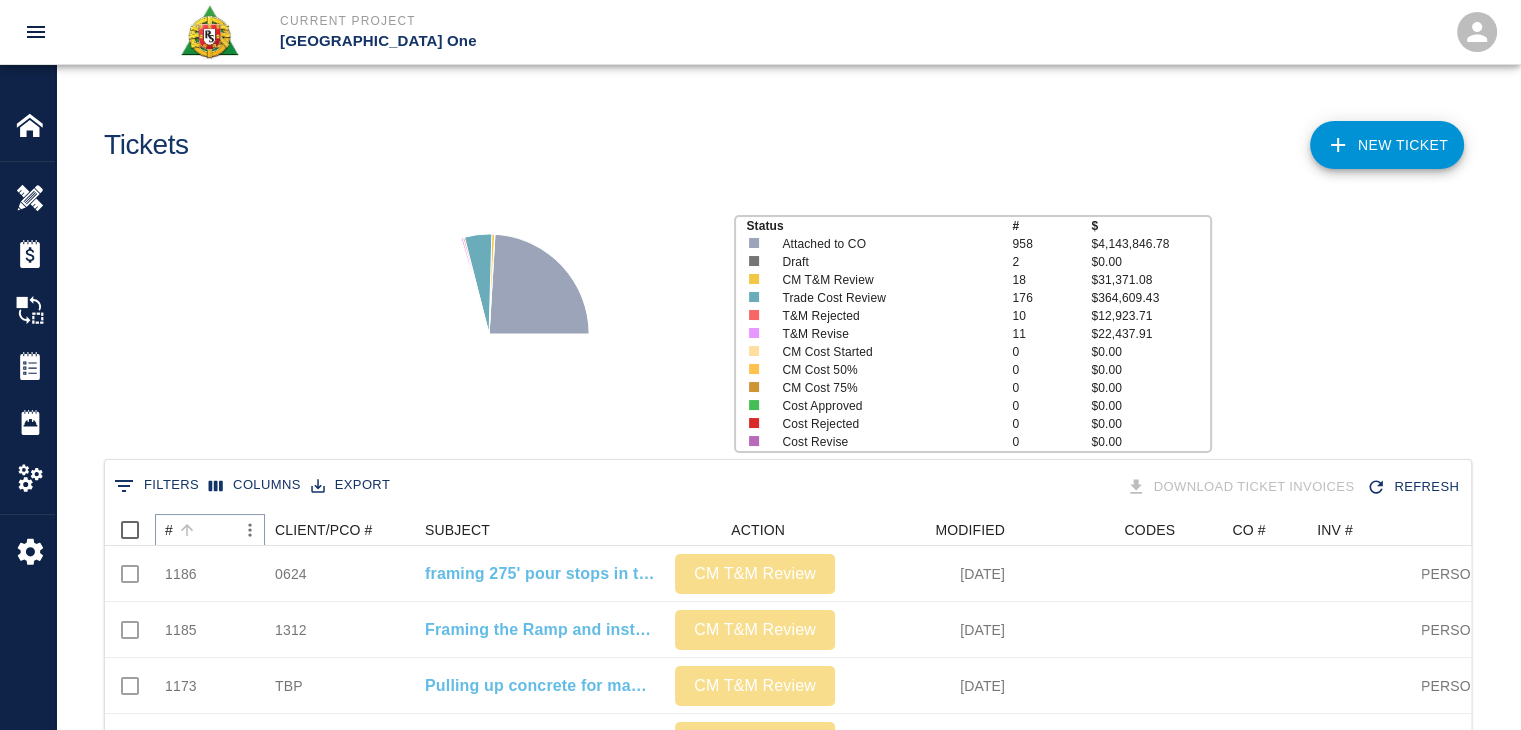 click 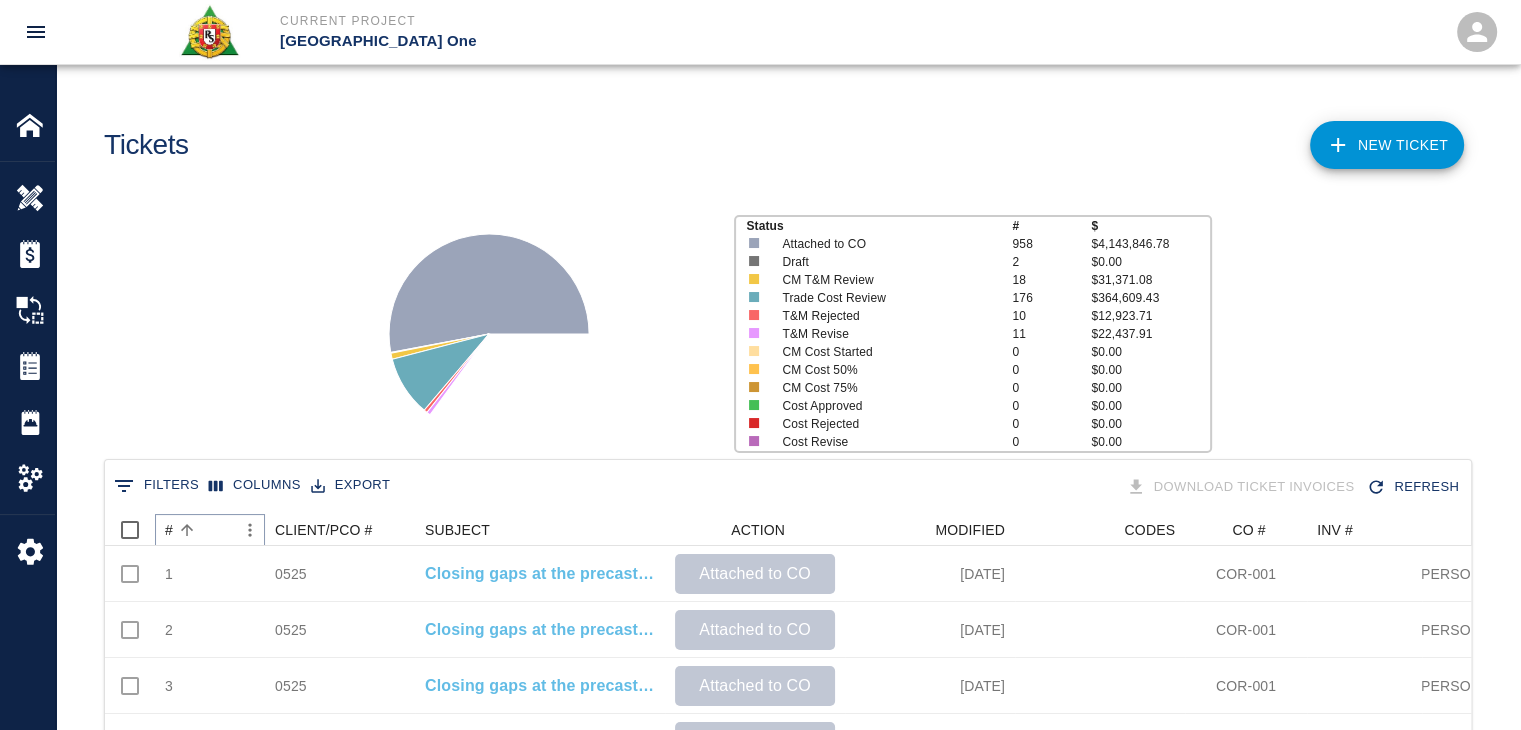 click 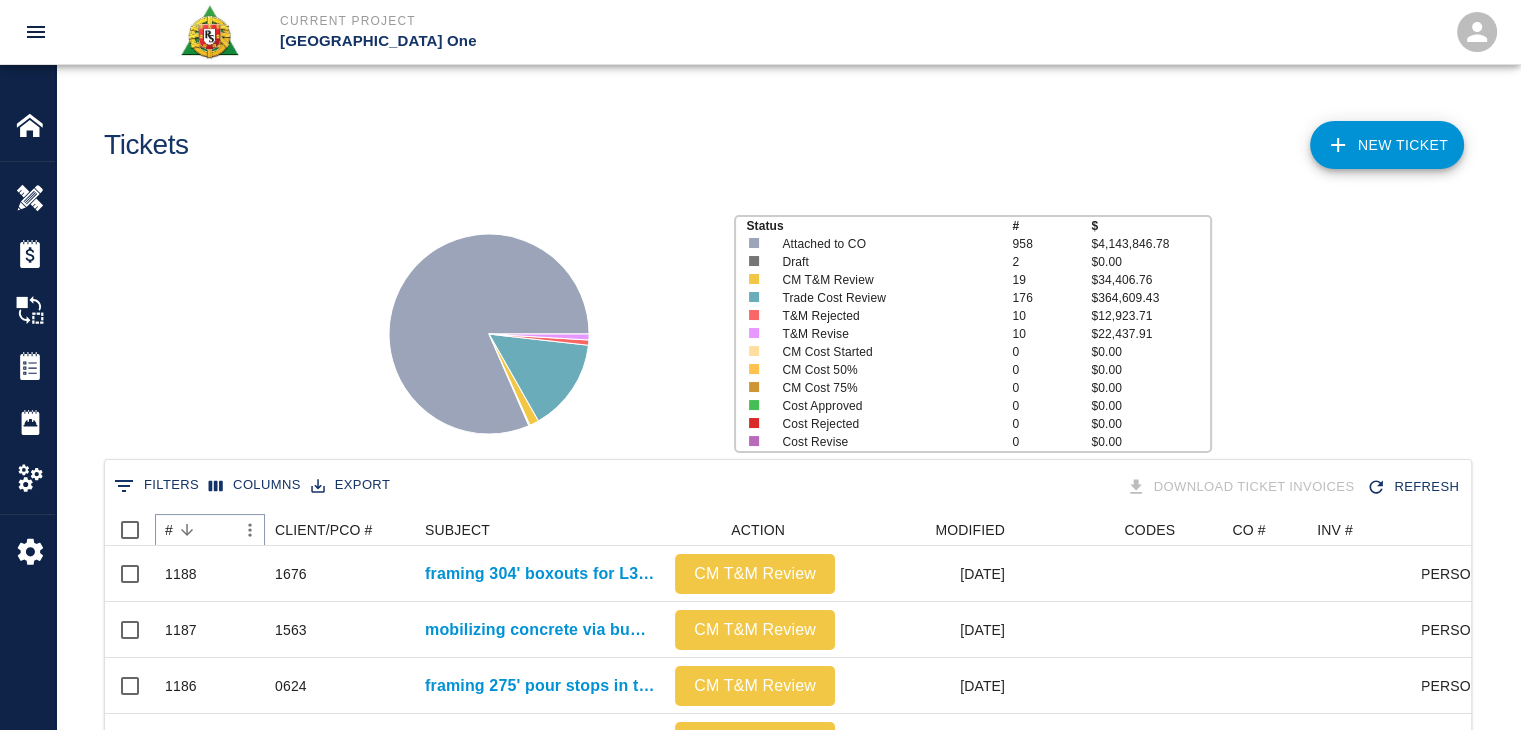scroll, scrollTop: 98, scrollLeft: 0, axis: vertical 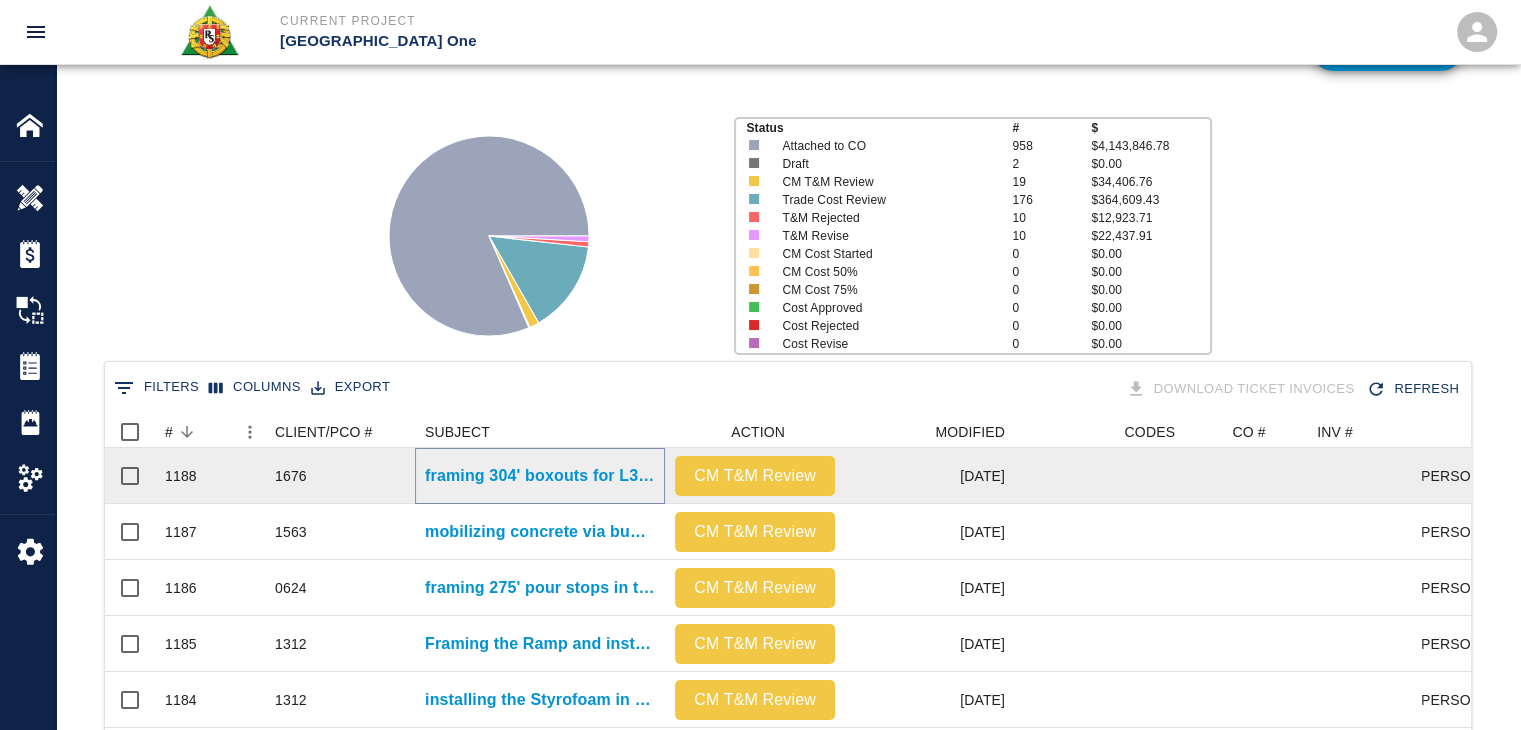 click on "framing 304' boxouts for L3 HH-N1,TICKT BOOTH 1 TOPUP." at bounding box center [540, 476] 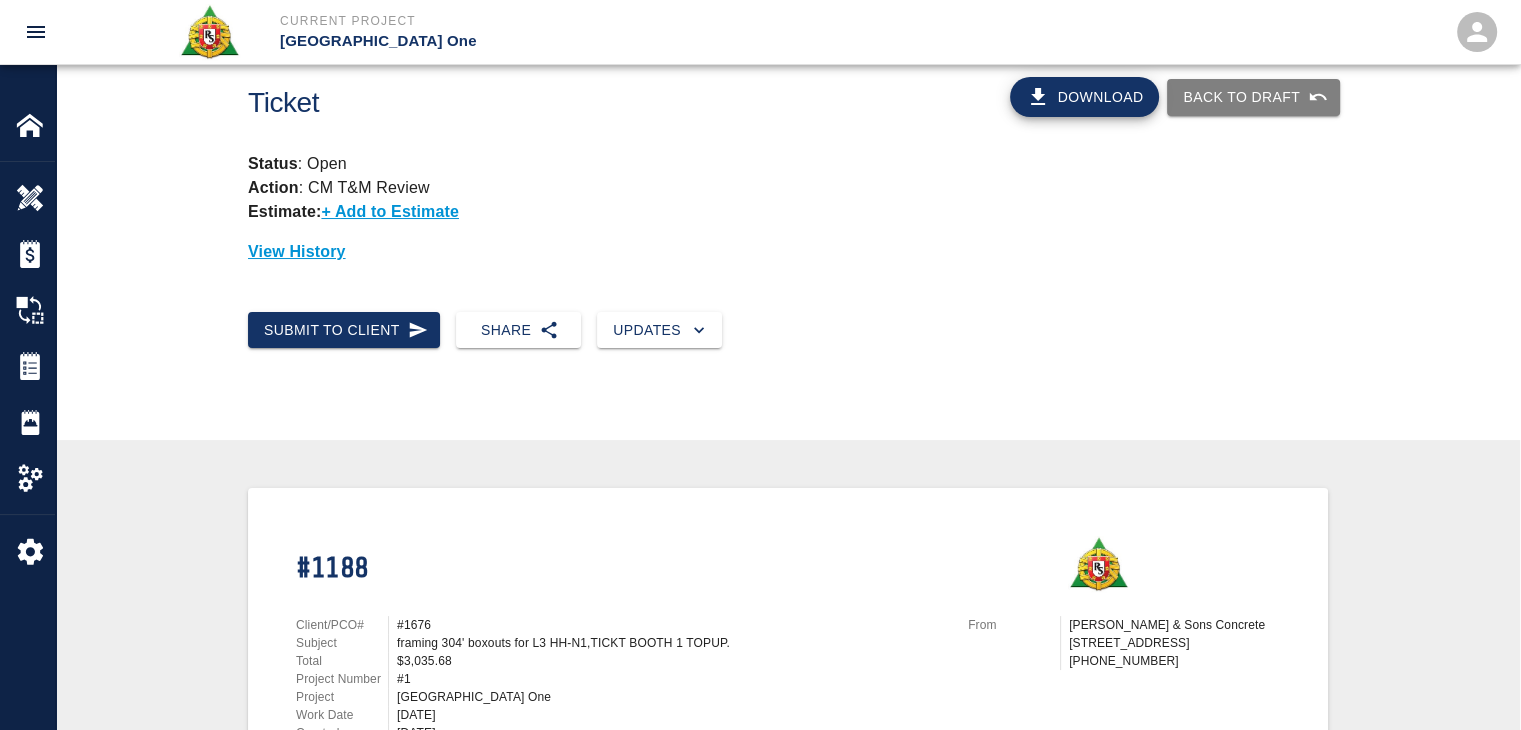 scroll, scrollTop: 0, scrollLeft: 0, axis: both 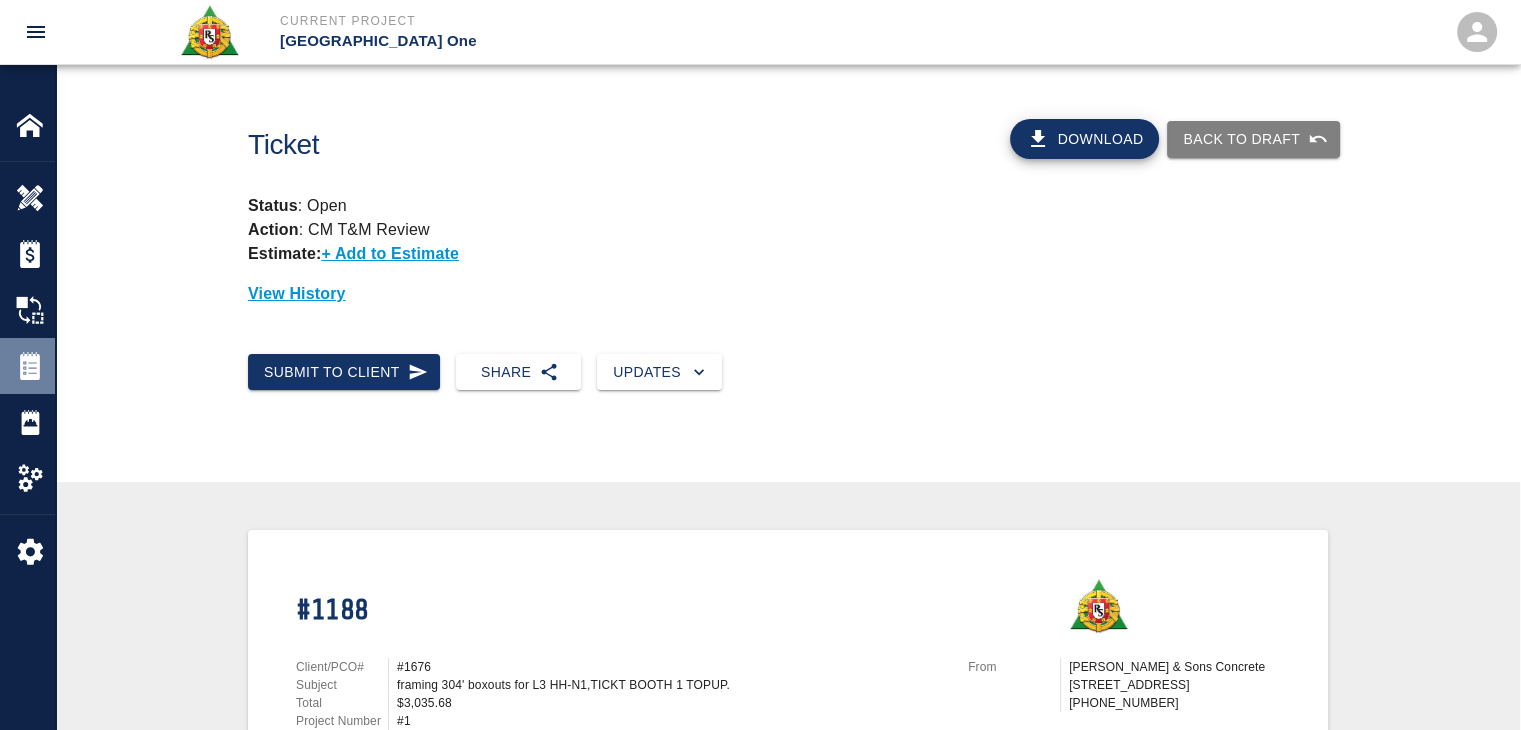 click at bounding box center (30, 366) 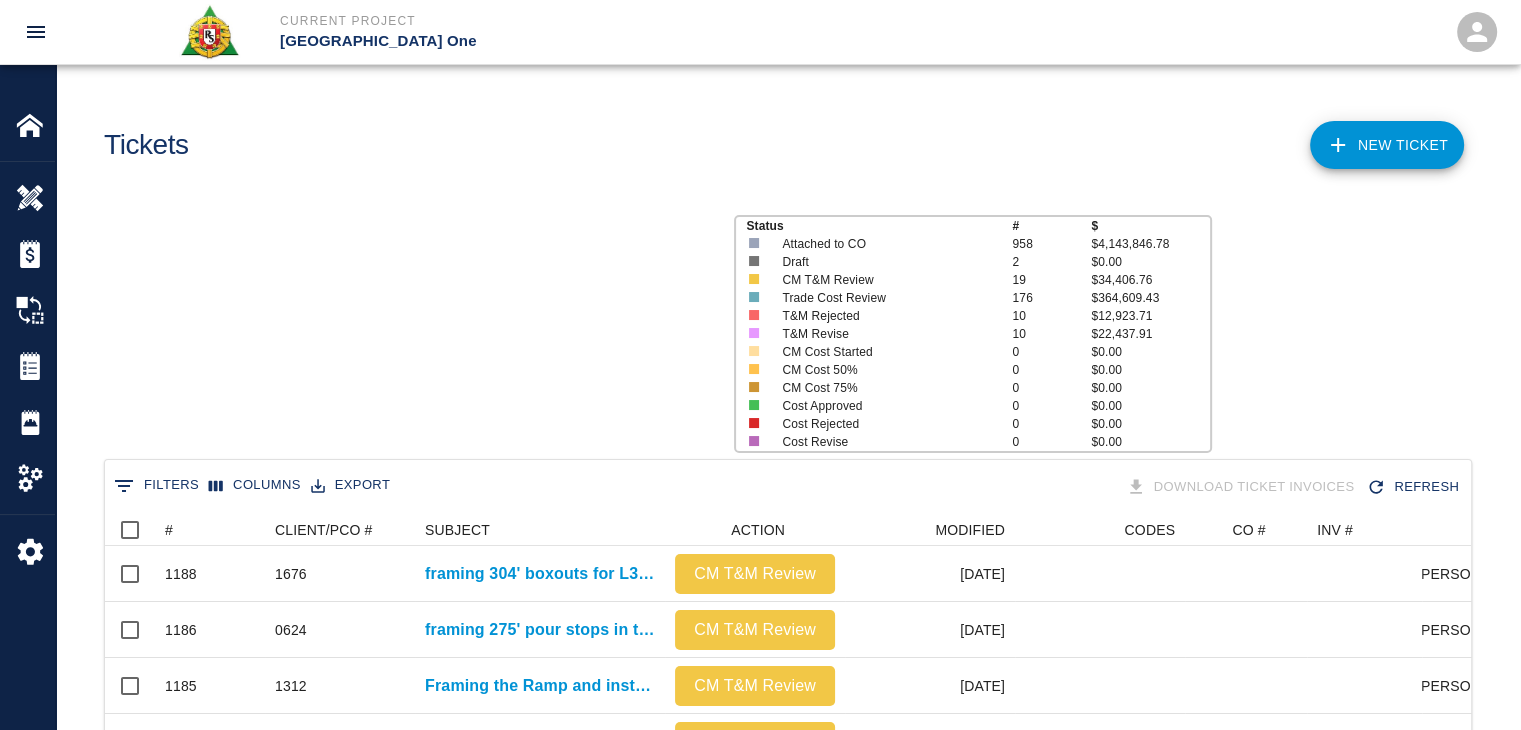scroll, scrollTop: 16, scrollLeft: 16, axis: both 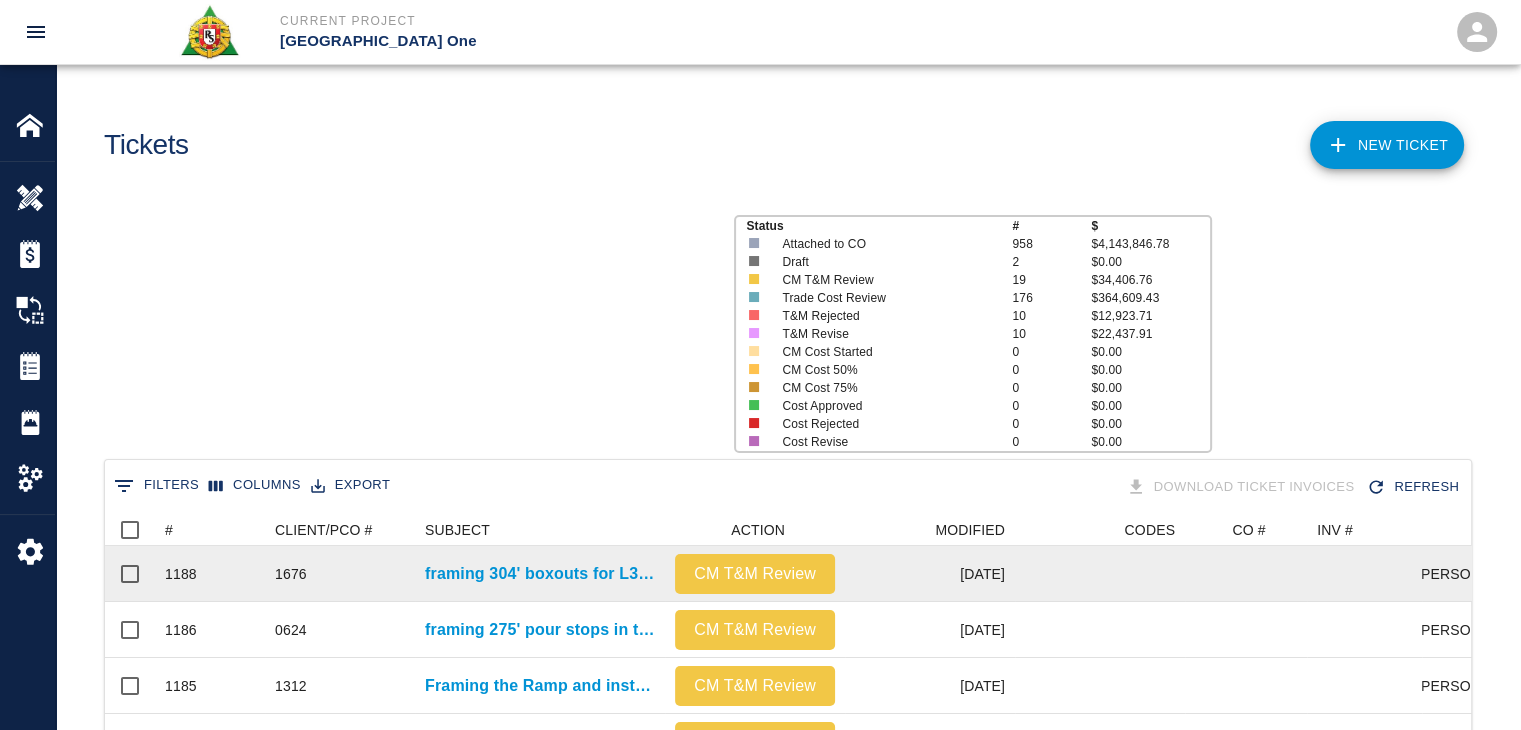 click on "1188" at bounding box center (210, 574) 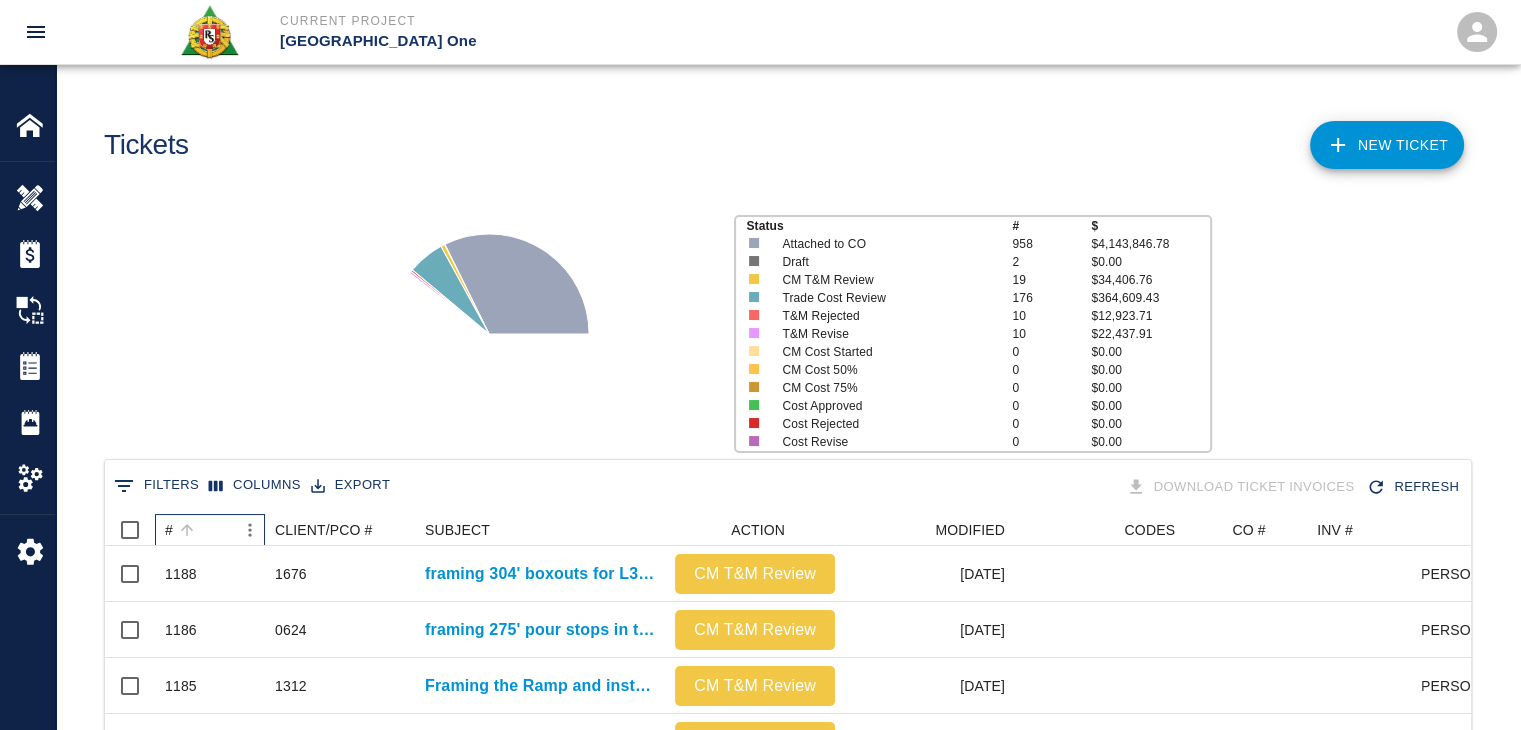 click on "#" at bounding box center (200, 530) 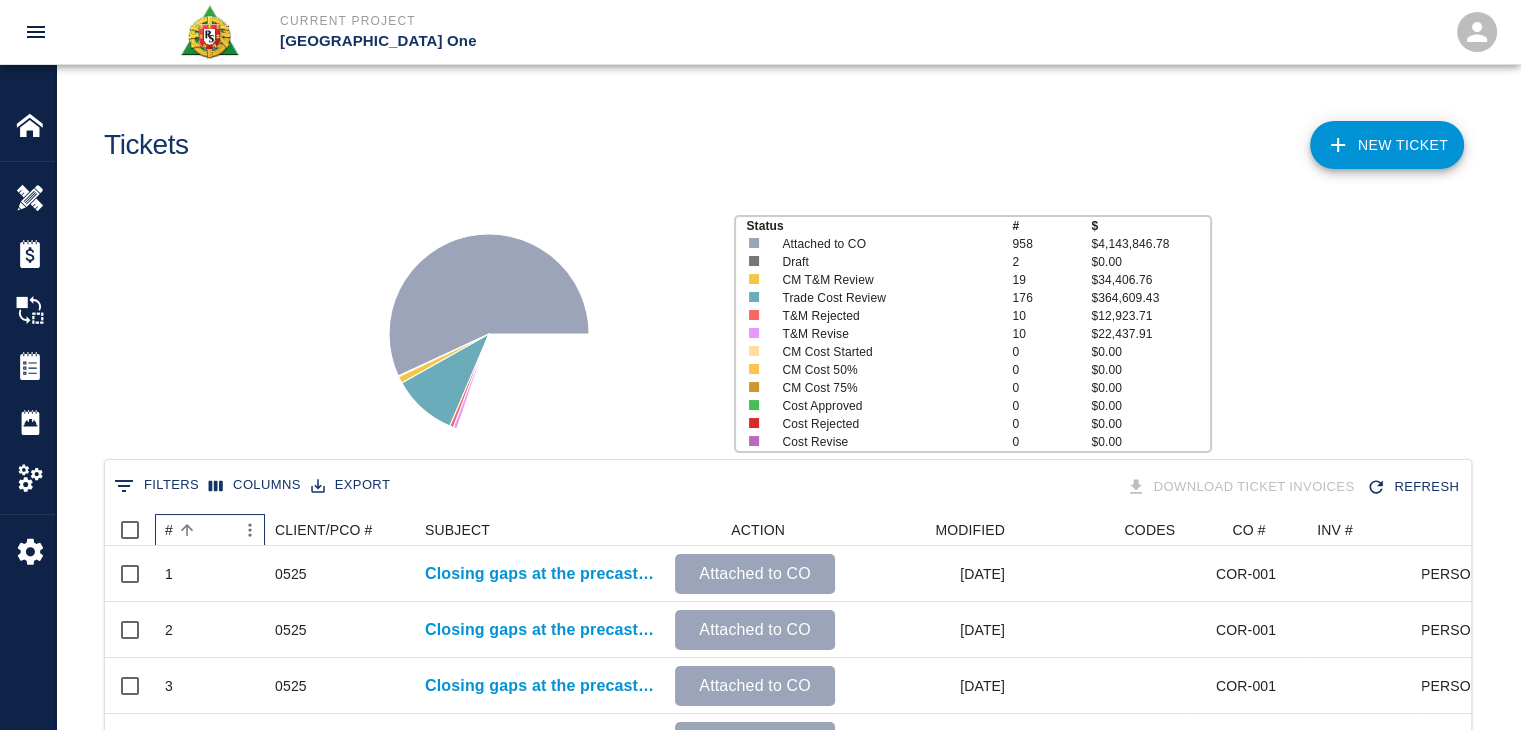 click on "#" at bounding box center [200, 530] 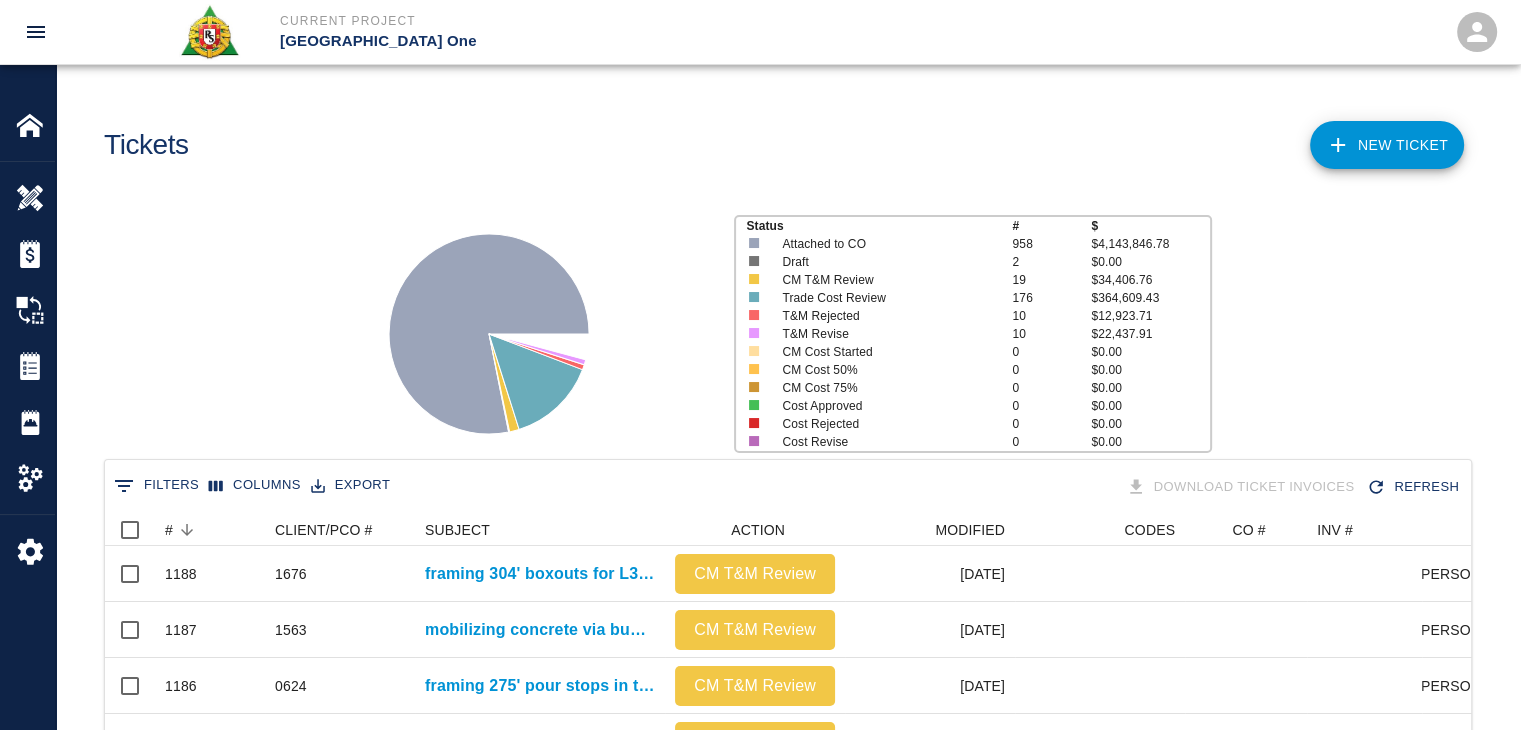 click on "Status # $ Attached to CO 958 $4,143,846.78 Draft 2 $0.00 CM T&M Review 19 $34,406.76 Trade Cost Review 176 $364,609.43 T&M Rejected 10 $12,923.71 T&M Revise 10 $22,437.91 CM Cost Started 0 $0.00 CM Cost 50% 0 $0.00 CM Cost 75% 0 $0.00 Cost Approved 0 $0.00 Cost Rejected 0 $0.00 Cost Revise 0 $0.00" at bounding box center (780, 326) 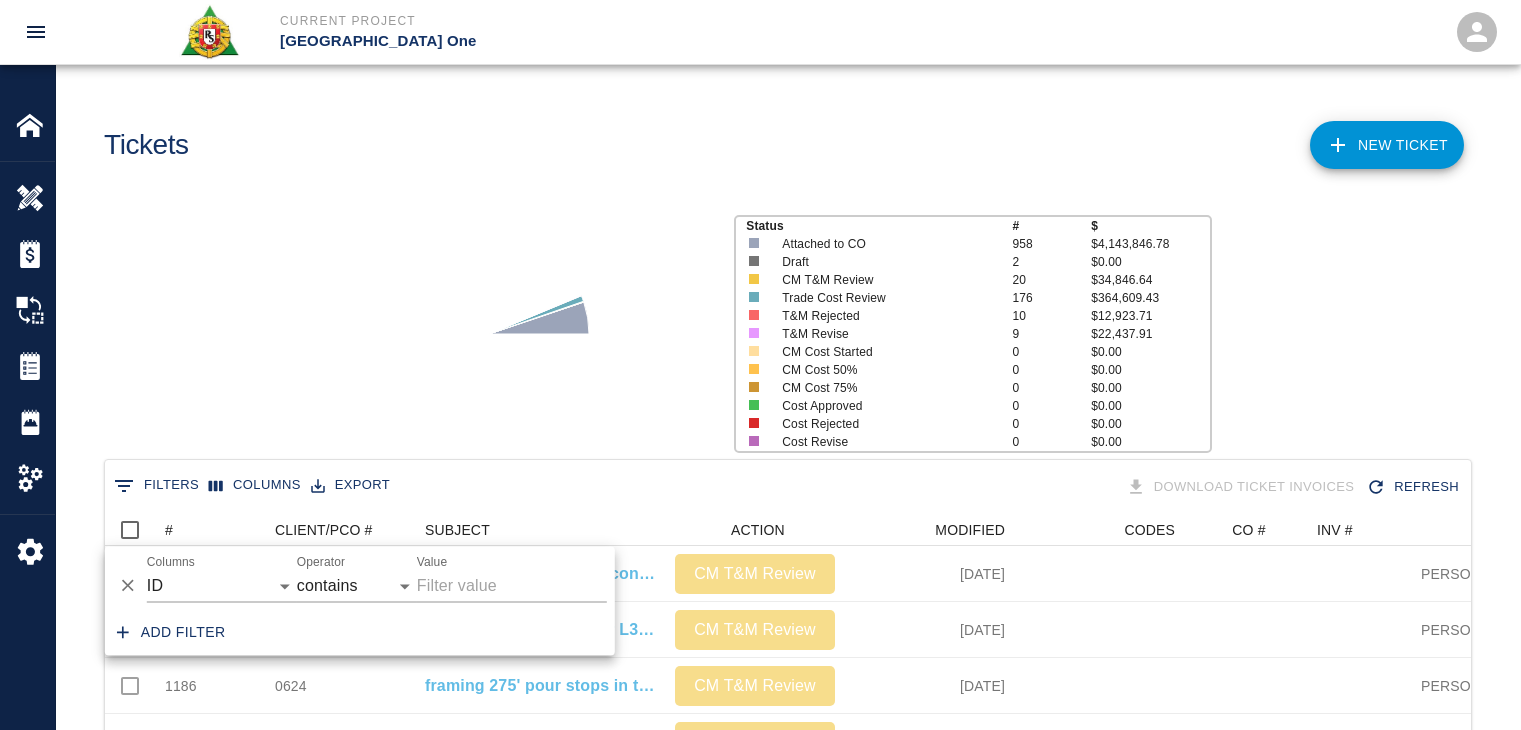 scroll, scrollTop: 0, scrollLeft: 0, axis: both 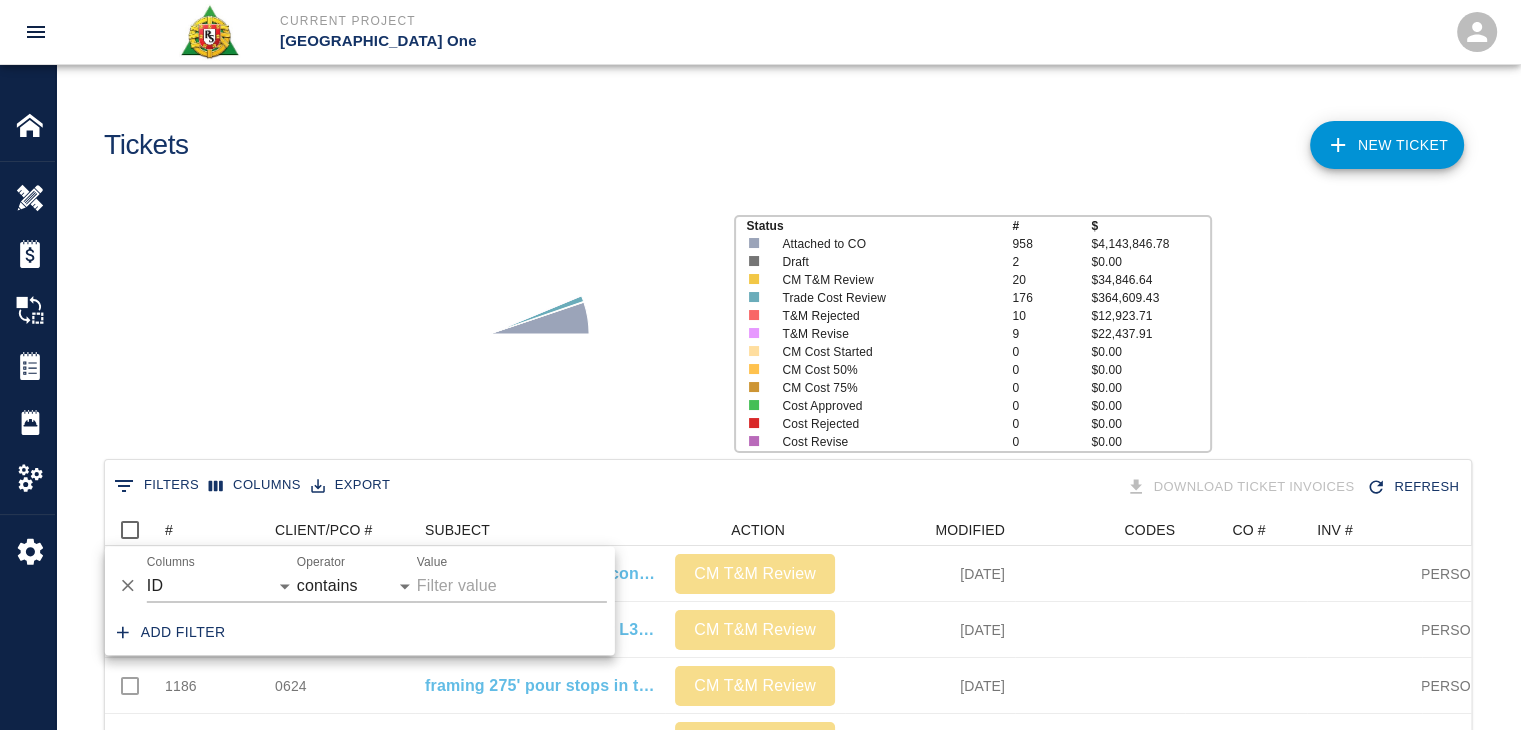 click on "Status # $ Attached to CO 958 $4,143,846.78 Draft 2 $0.00 CM T&M Review 20 $34,846.64 Trade Cost Review 176 $364,609.43 T&M Rejected 10 $12,923.71 T&M Revise 9 $22,437.91 CM Cost Started 0 $0.00 CM Cost 50% 0 $0.00 CM Cost 75% 0 $0.00 Cost Approved 0 $0.00 Cost Rejected 0 $0.00 Cost Revise 0 $0.00" at bounding box center (780, 326) 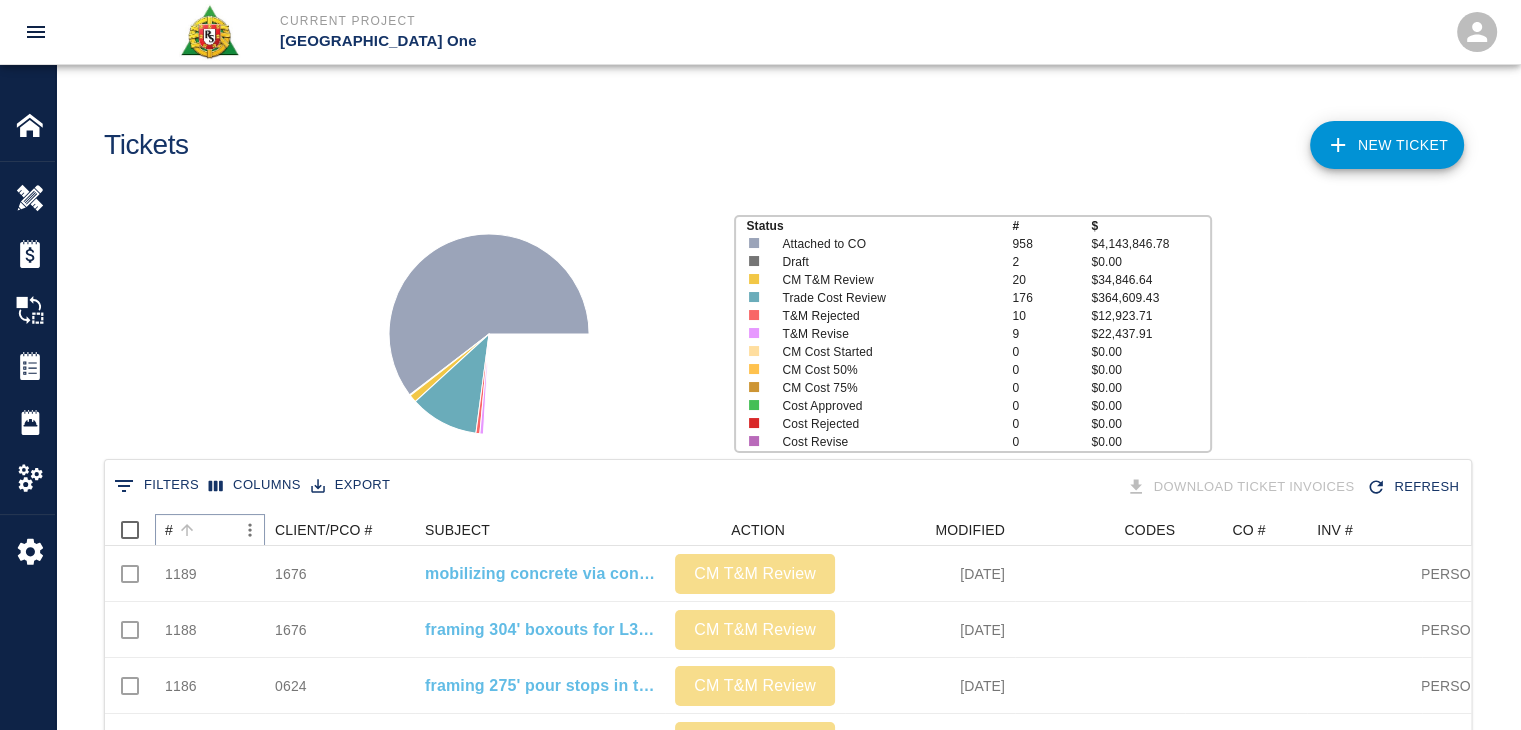 click 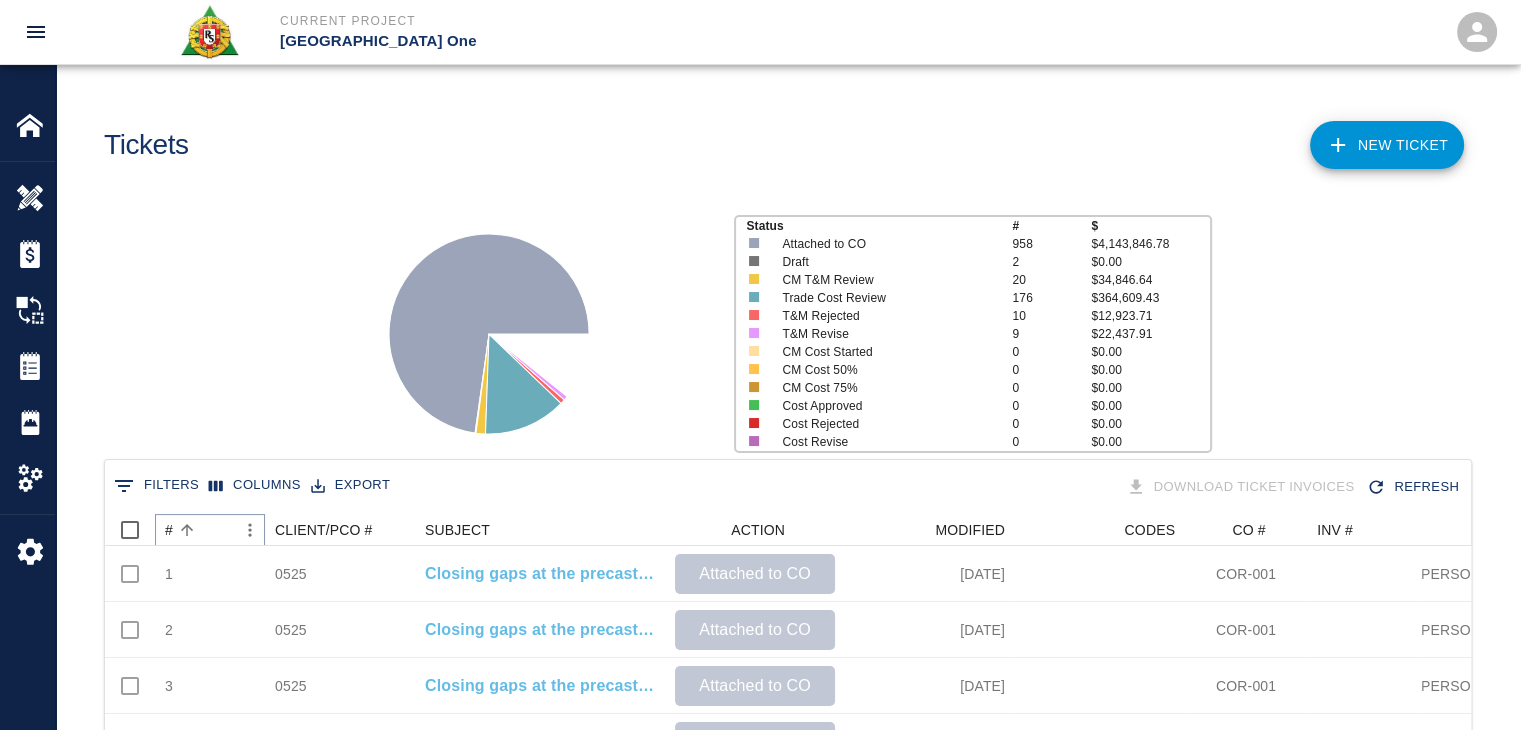 click 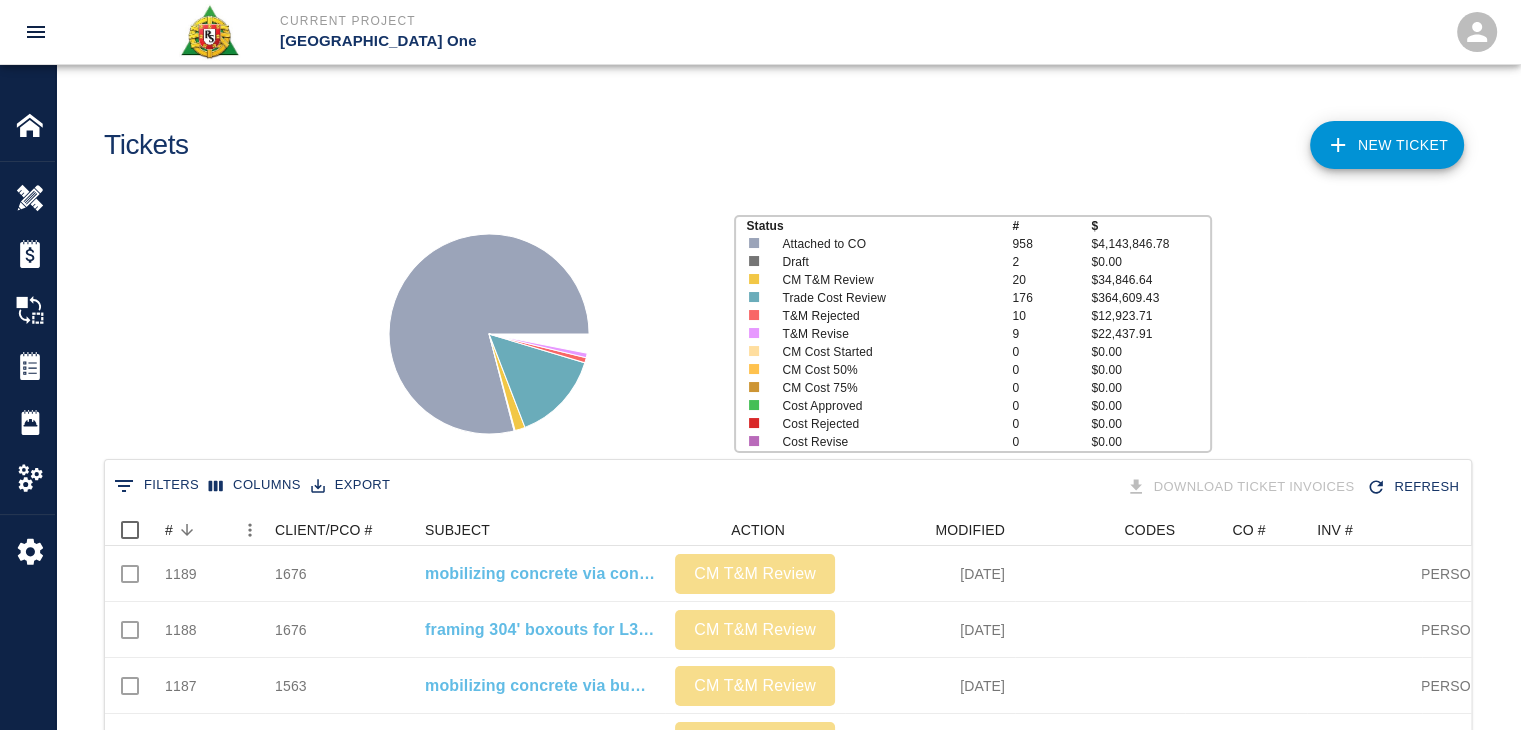 click on "Status # $ Attached to CO 958 $4,143,846.78 Draft 2 $0.00 CM T&M Review 20 $34,846.64 Trade Cost Review 176 $364,609.43 T&M Rejected 10 $12,923.71 T&M Revise 9 $22,437.91 CM Cost Started 0 $0.00 CM Cost 50% 0 $0.00 CM Cost 75% 0 $0.00 Cost Approved 0 $0.00 Cost Rejected 0 $0.00 Cost Revise 0 $0.00" at bounding box center (780, 326) 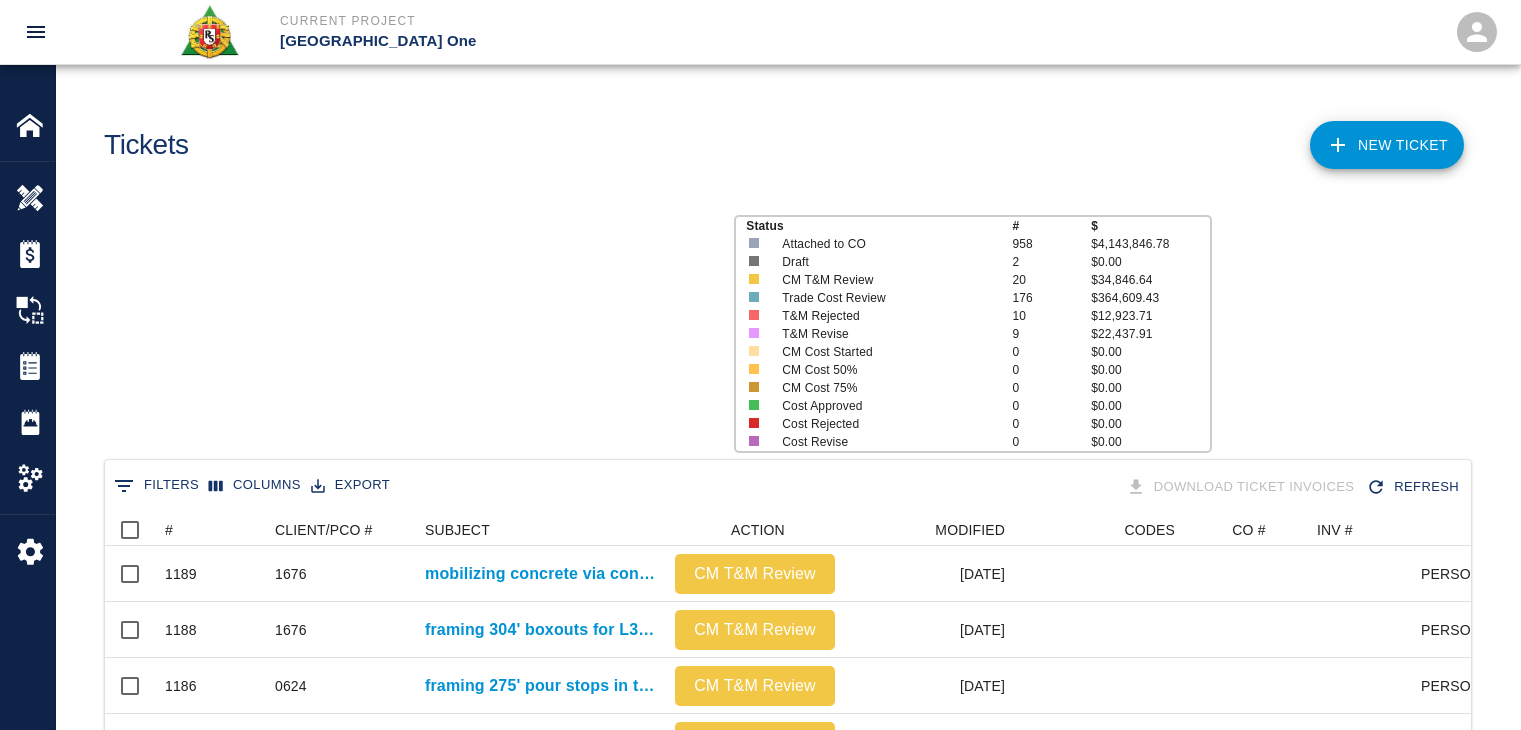 scroll, scrollTop: 0, scrollLeft: 0, axis: both 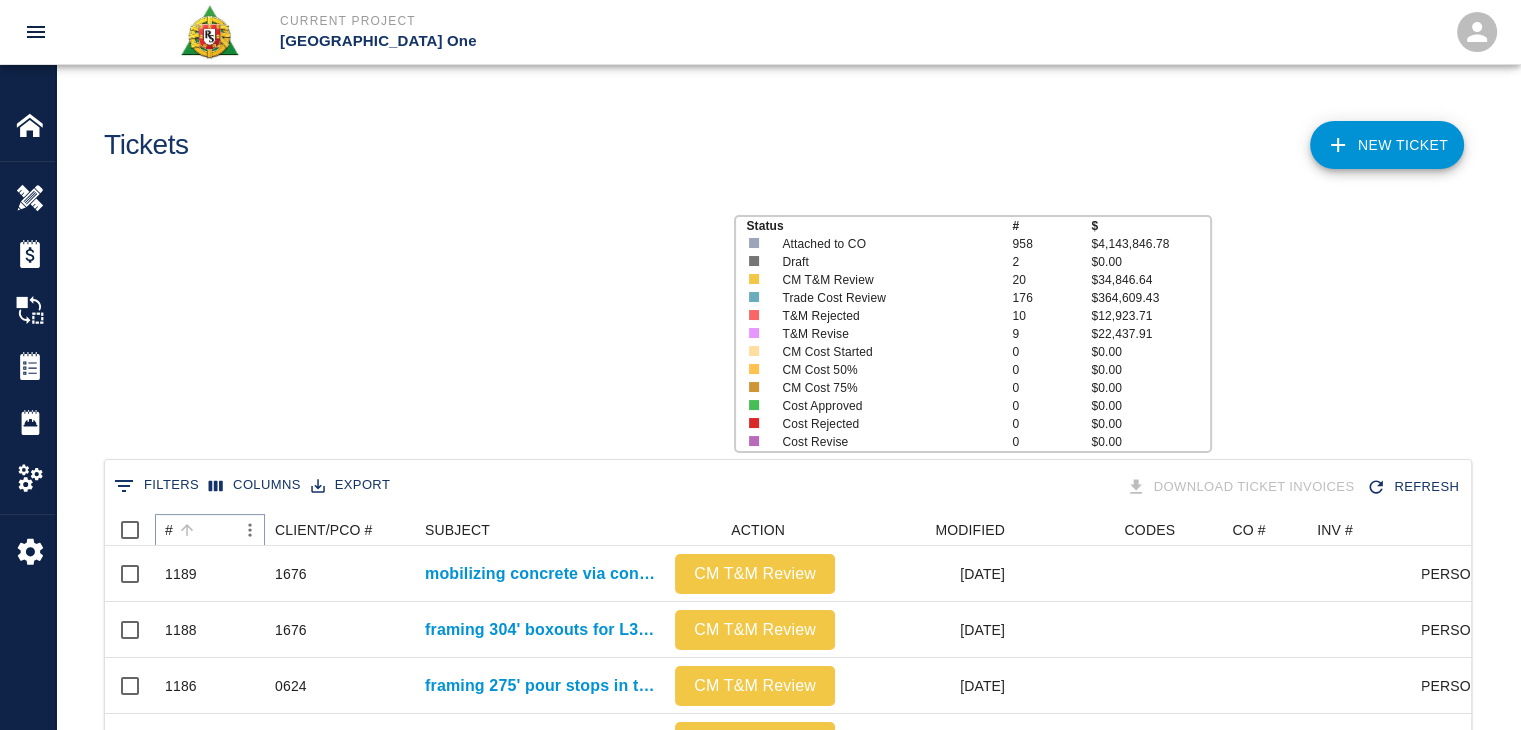 click 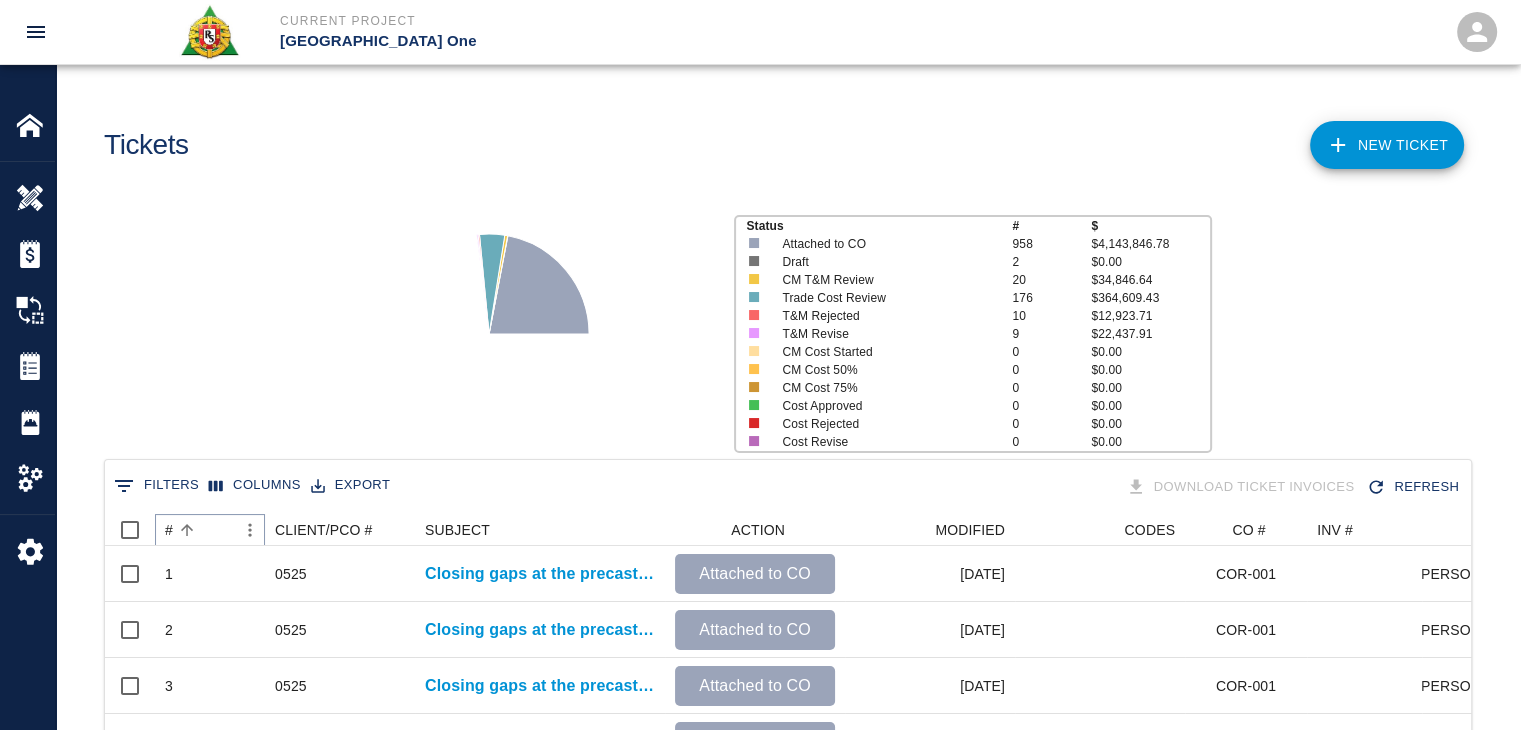 click 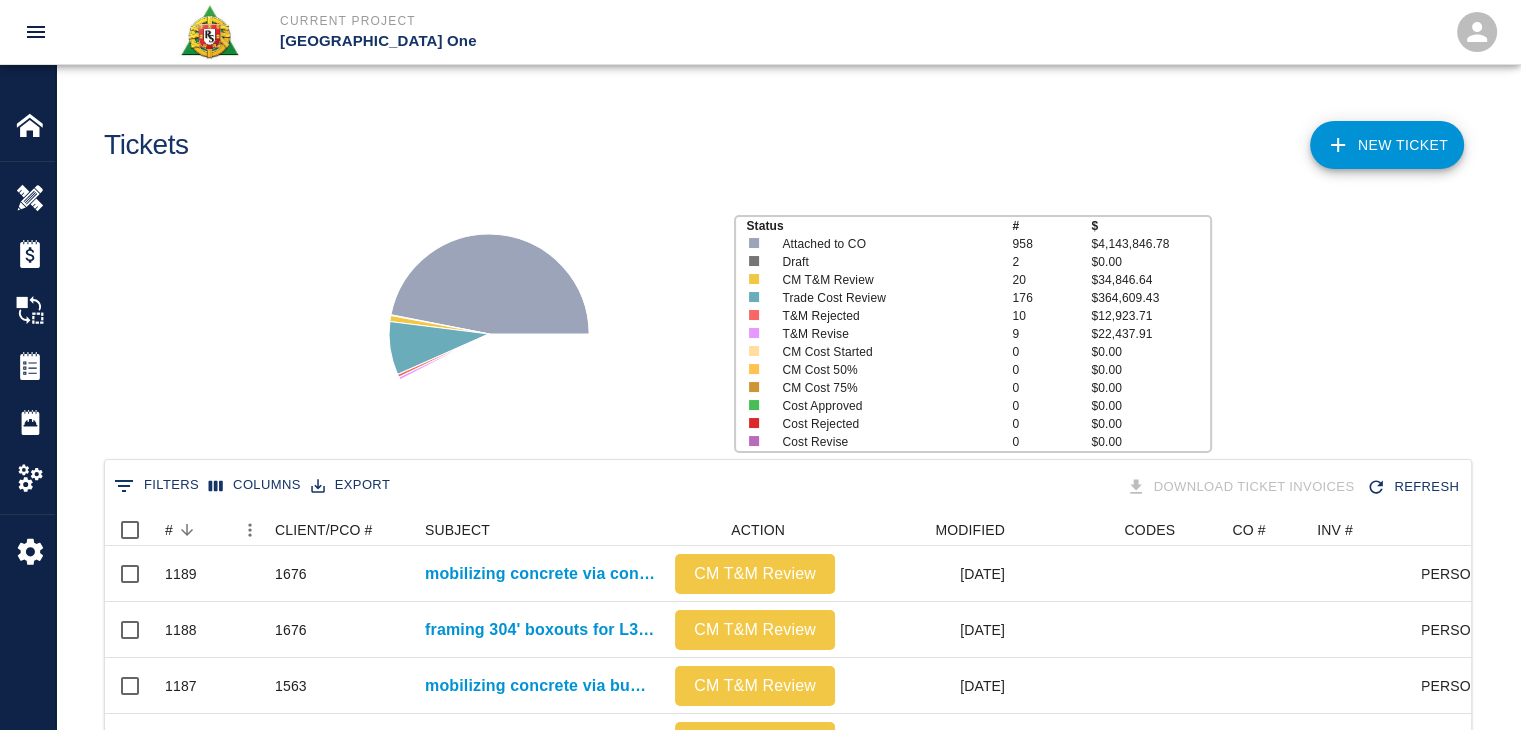 click on "Status # $ Attached to CO 958 $4,143,846.78 Draft 2 $0.00 CM T&M Review 20 $34,846.64 Trade Cost Review 176 $364,609.43 T&M Rejected 10 $12,923.71 T&M Revise 9 $22,437.91 CM Cost Started 0 $0.00 CM Cost 50% 0 $0.00 CM Cost 75% 0 $0.00 Cost Approved 0 $0.00 Cost Rejected 0 $0.00 Cost Revise 0 $0.00" at bounding box center (780, 326) 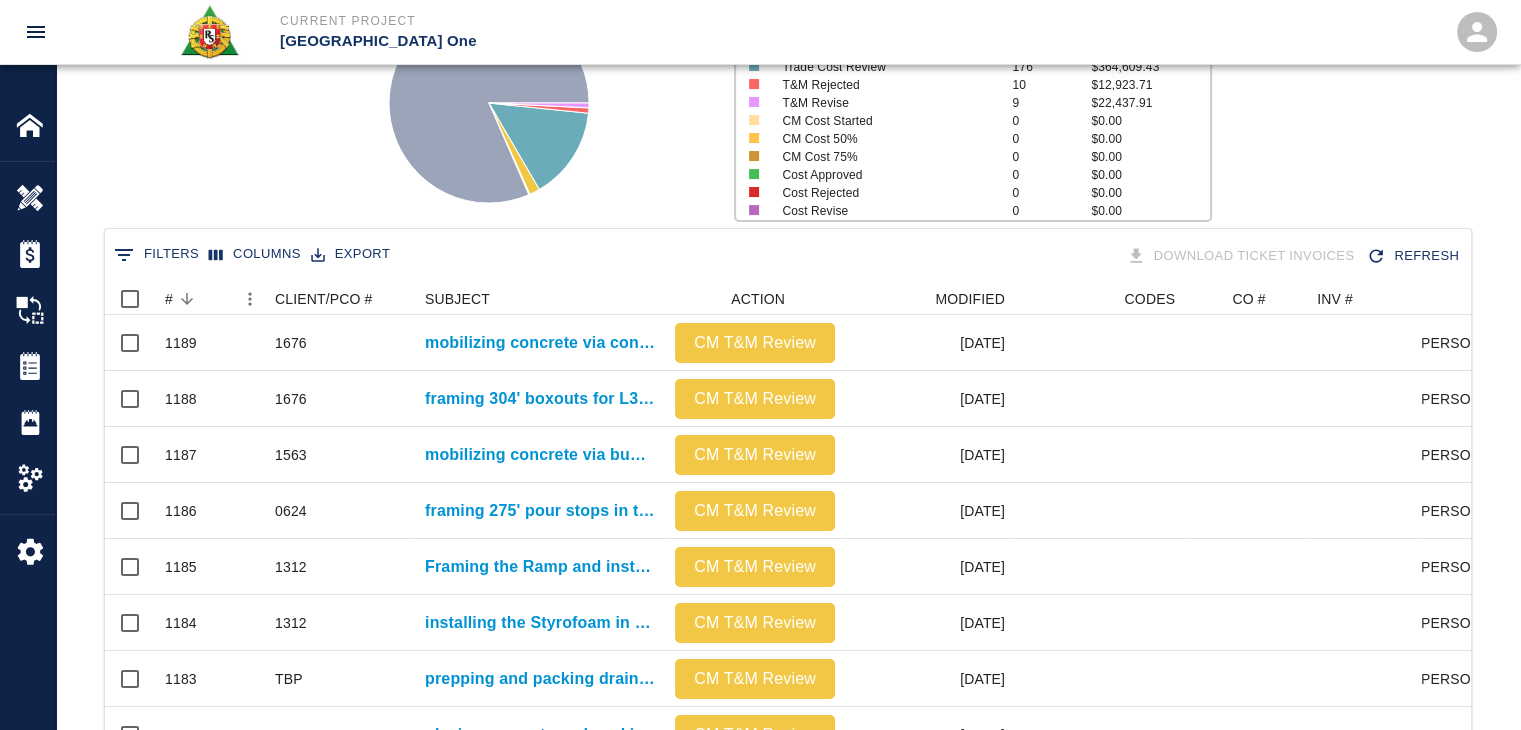 scroll, scrollTop: 0, scrollLeft: 0, axis: both 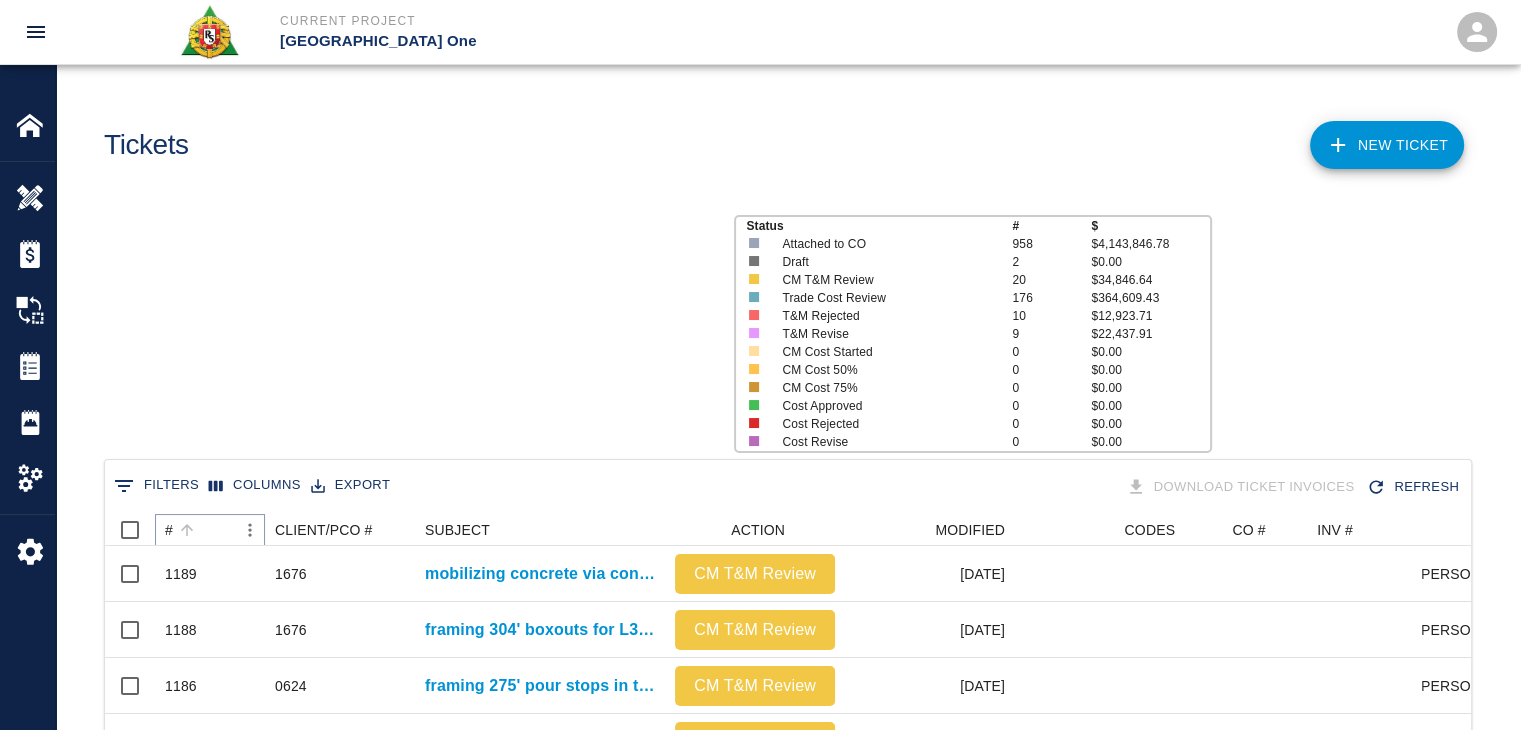 click at bounding box center [187, 530] 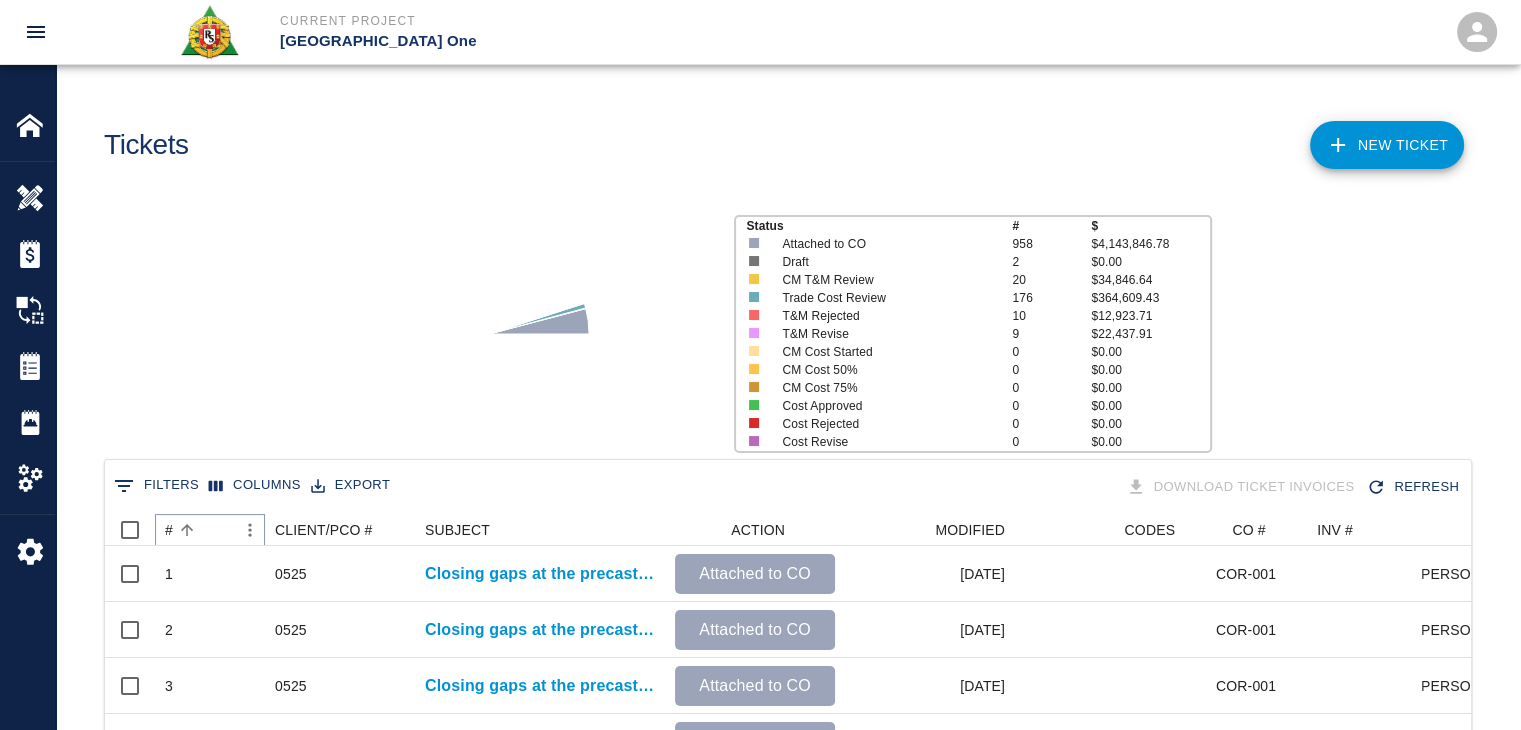 scroll, scrollTop: 0, scrollLeft: 0, axis: both 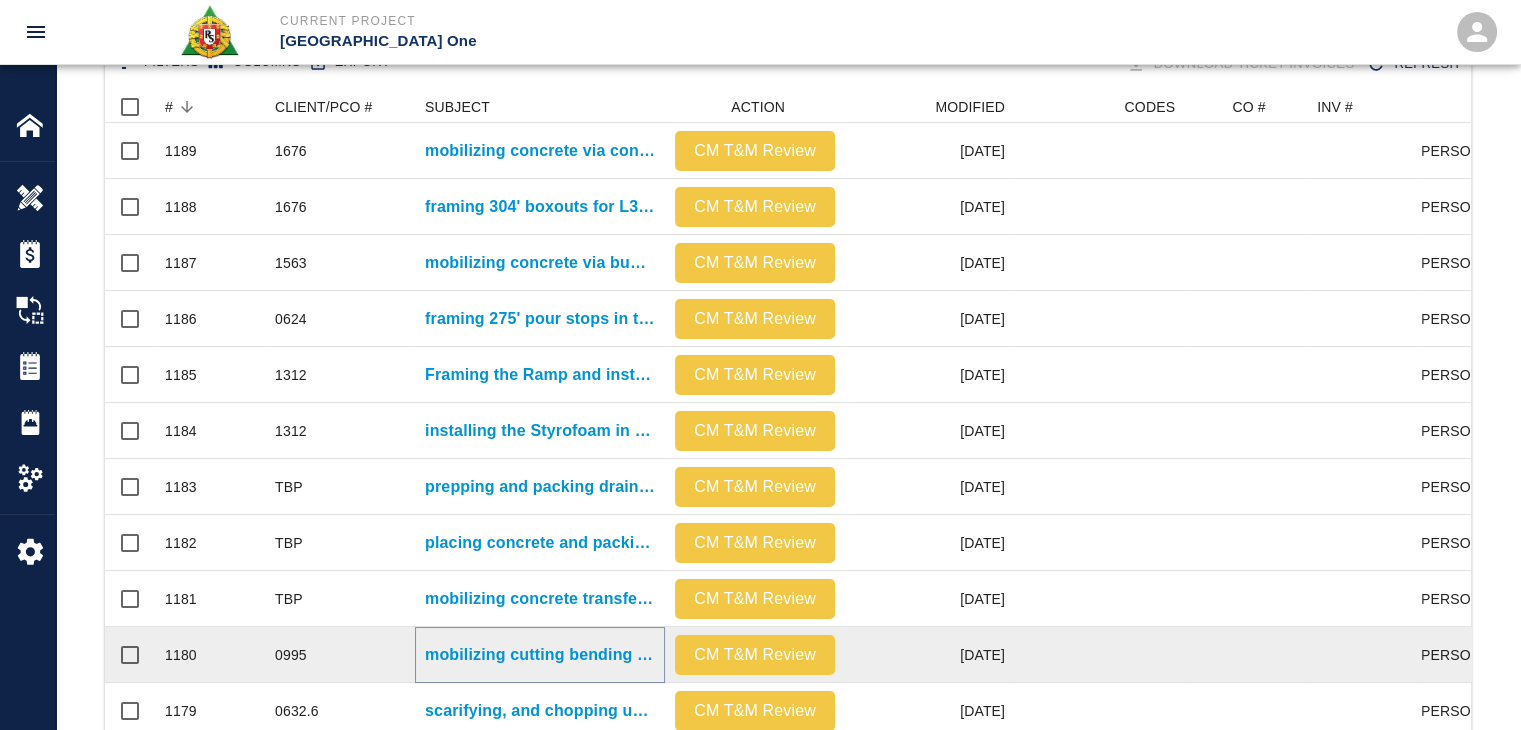 click on "mobilizing cutting bending and drilling for stair 13 leave out." at bounding box center (540, 655) 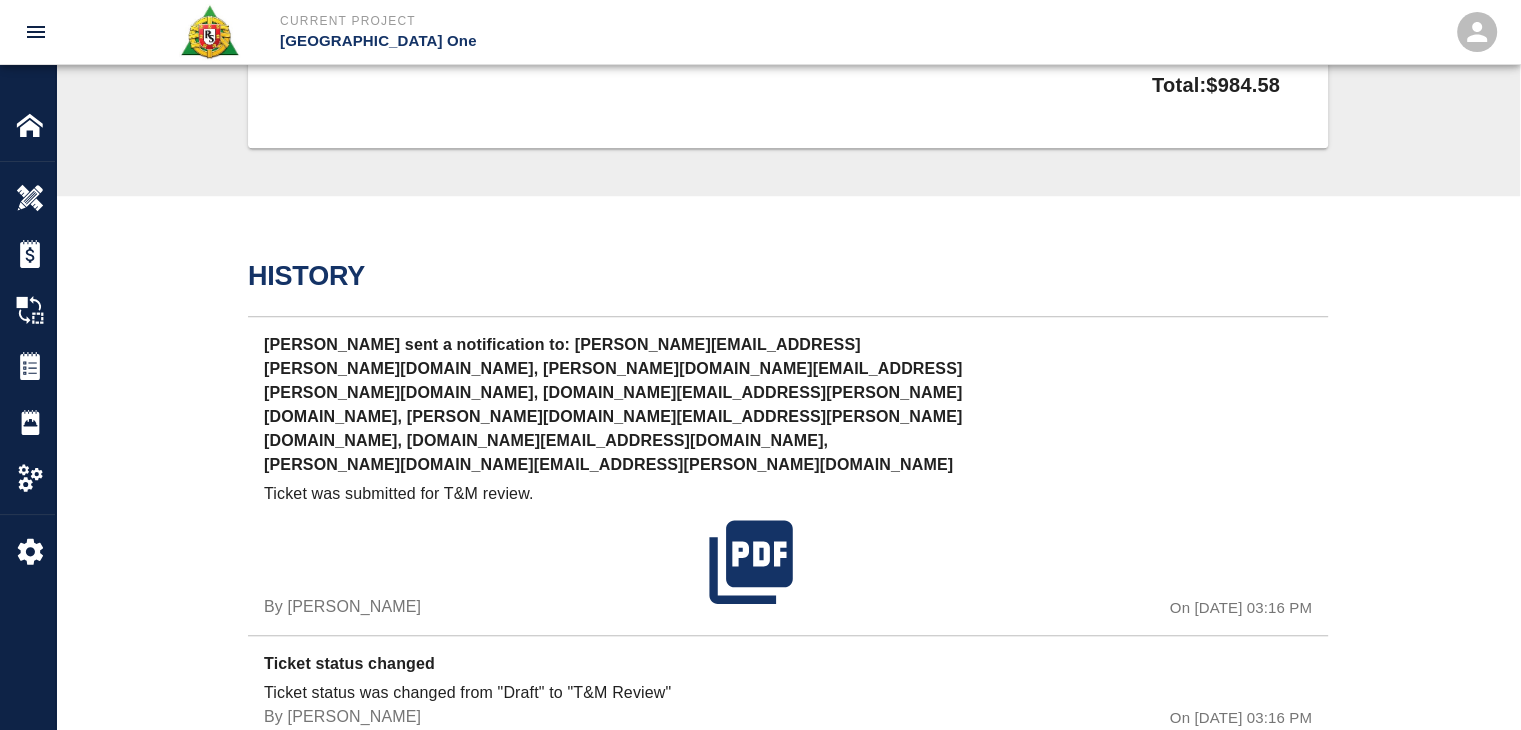 scroll, scrollTop: 1255, scrollLeft: 0, axis: vertical 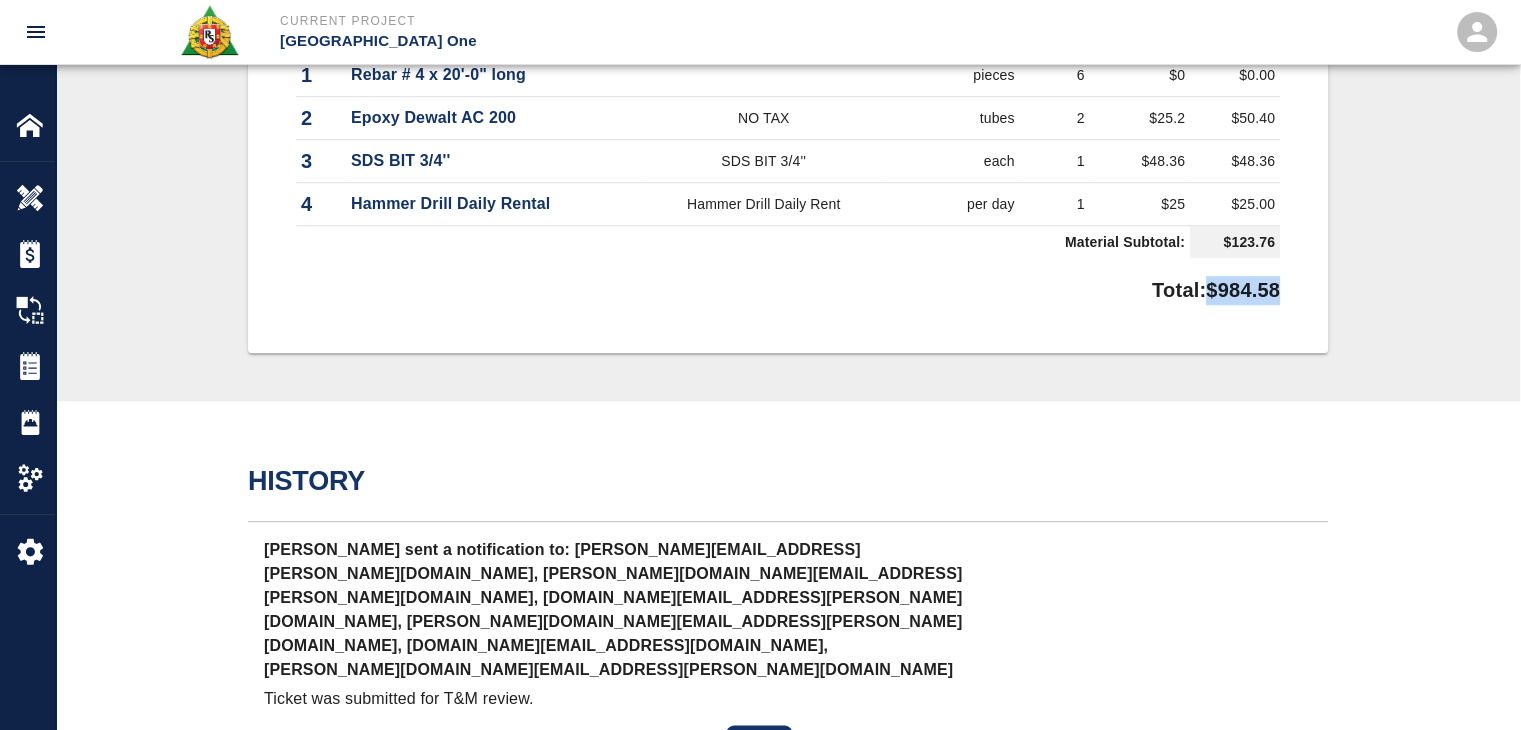 drag, startPoint x: 1284, startPoint y: 288, endPoint x: 1188, endPoint y: 280, distance: 96.332756 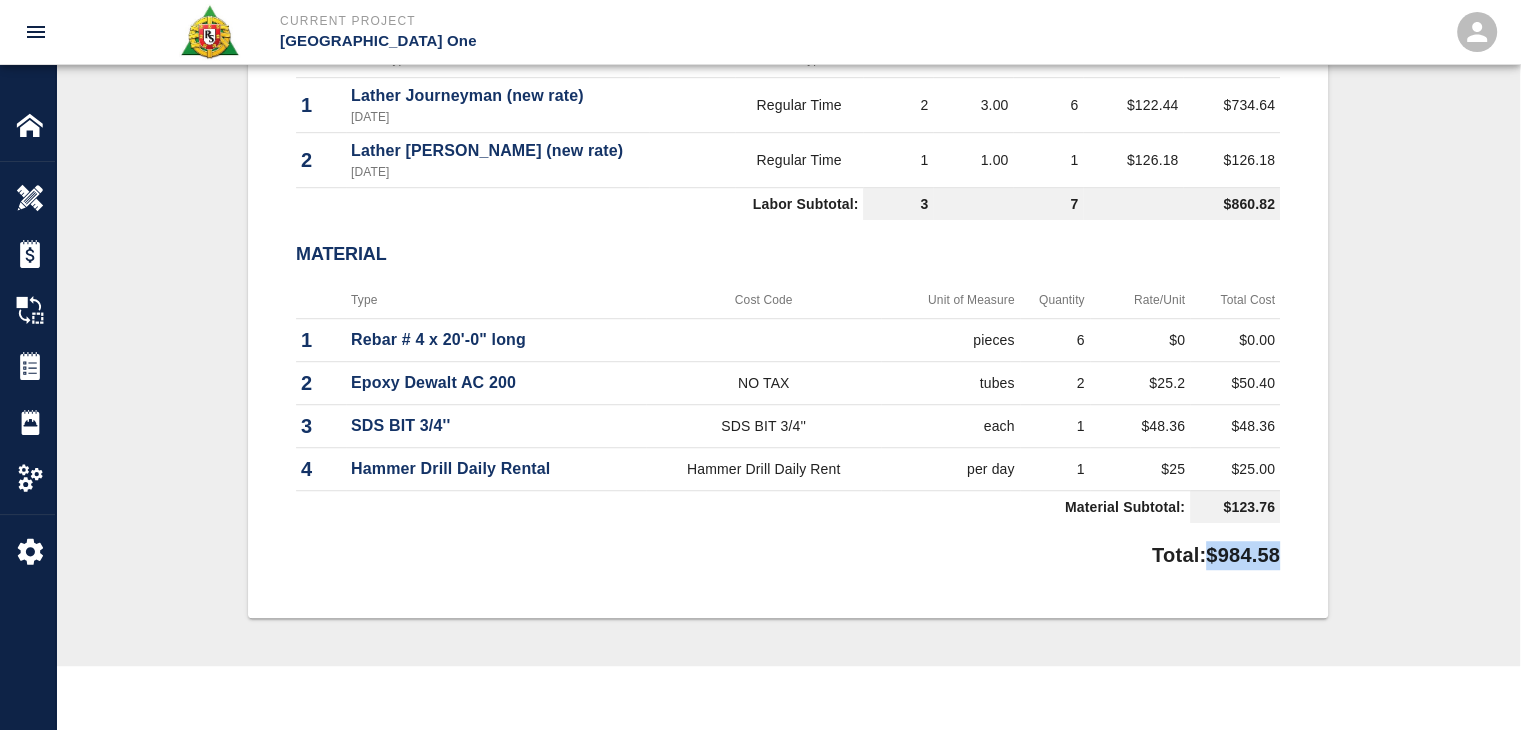 scroll, scrollTop: 1519, scrollLeft: 0, axis: vertical 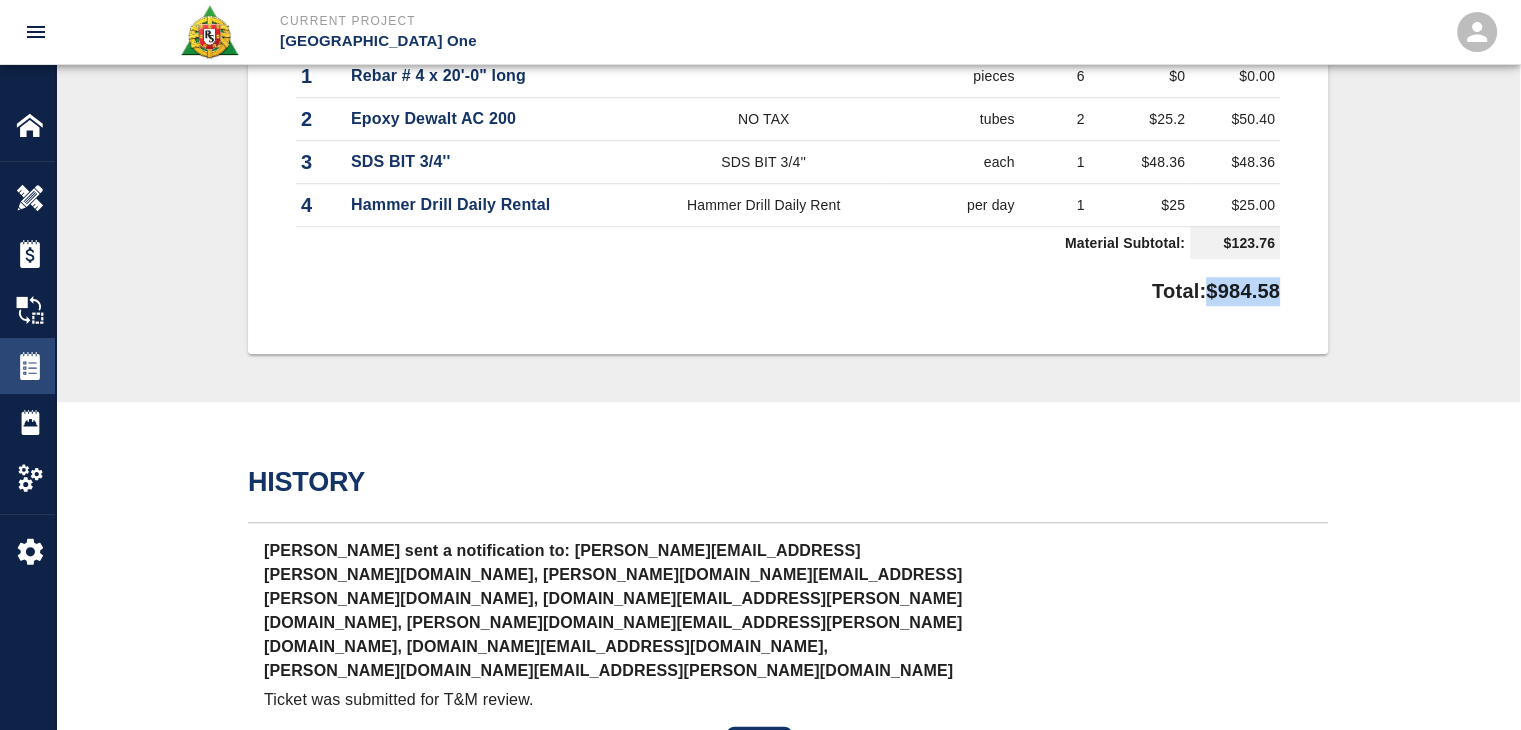 click at bounding box center (30, 366) 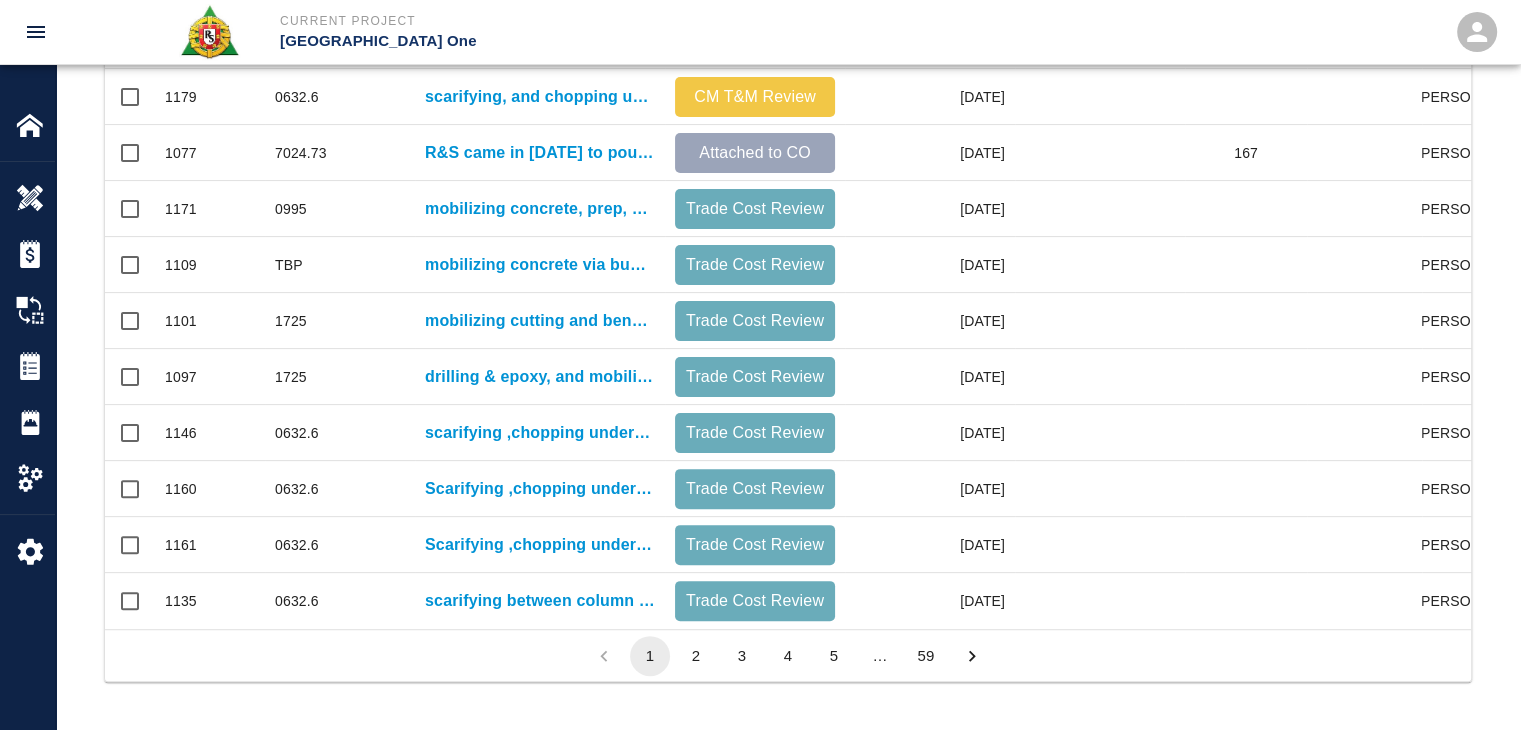 scroll, scrollTop: 0, scrollLeft: 0, axis: both 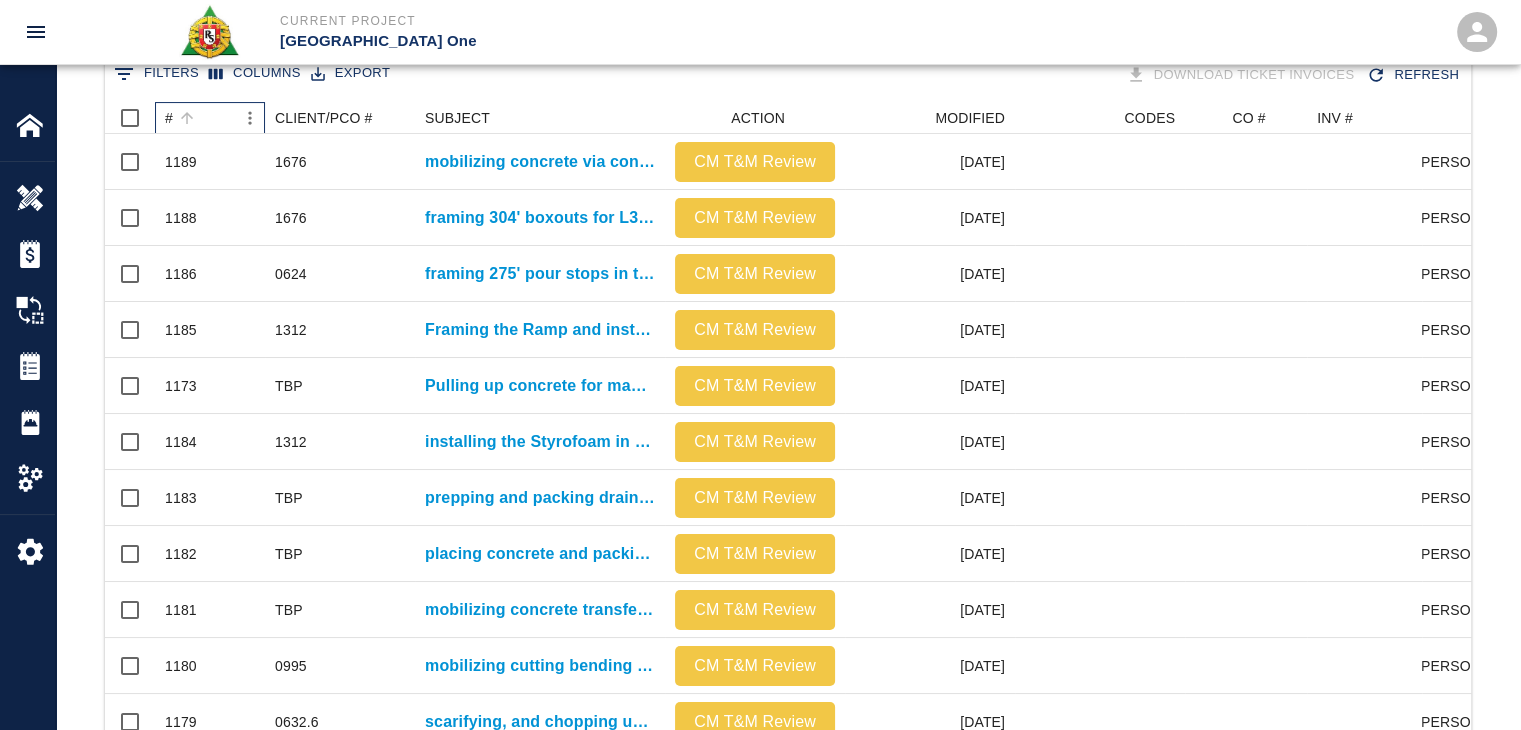 click on "#" at bounding box center [200, 118] 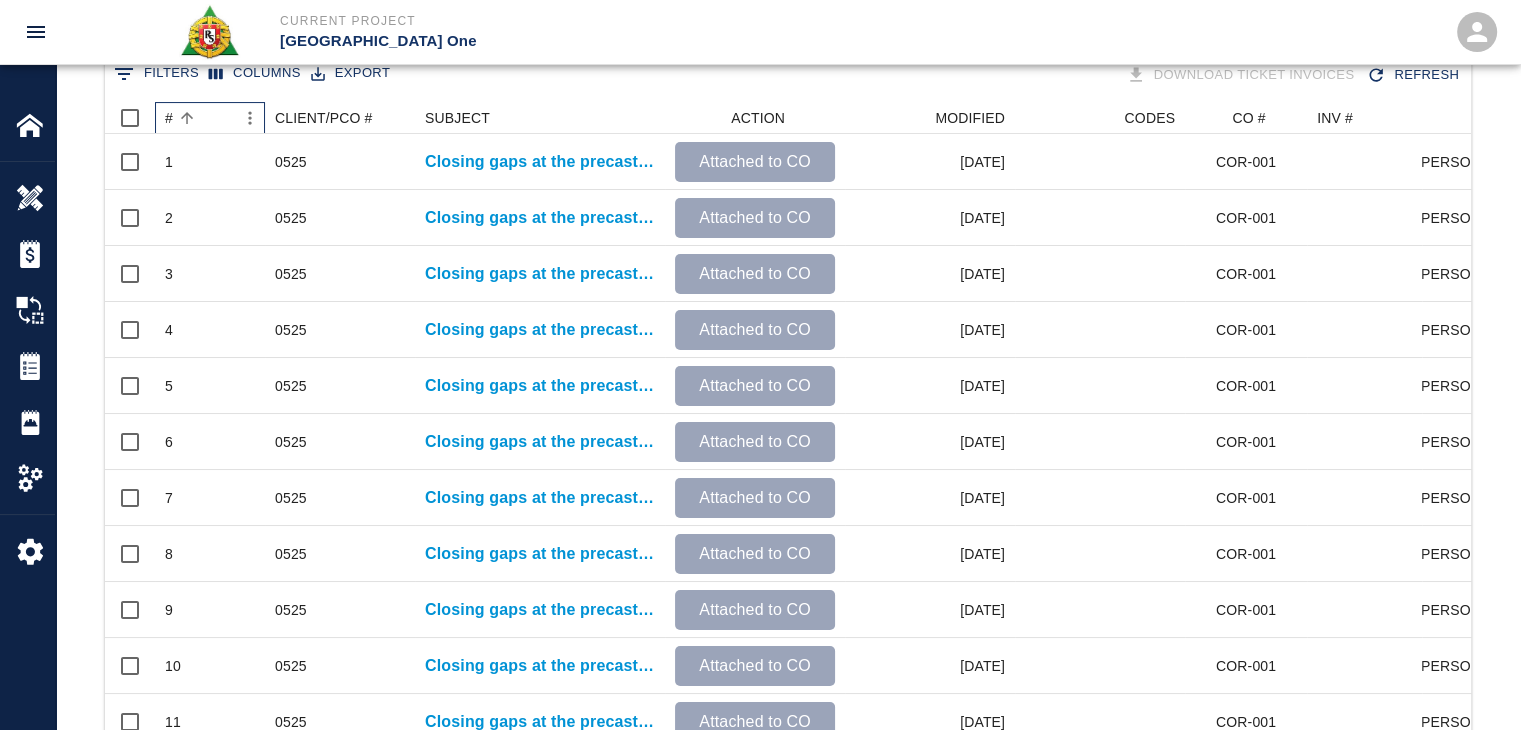 click on "#" at bounding box center (200, 118) 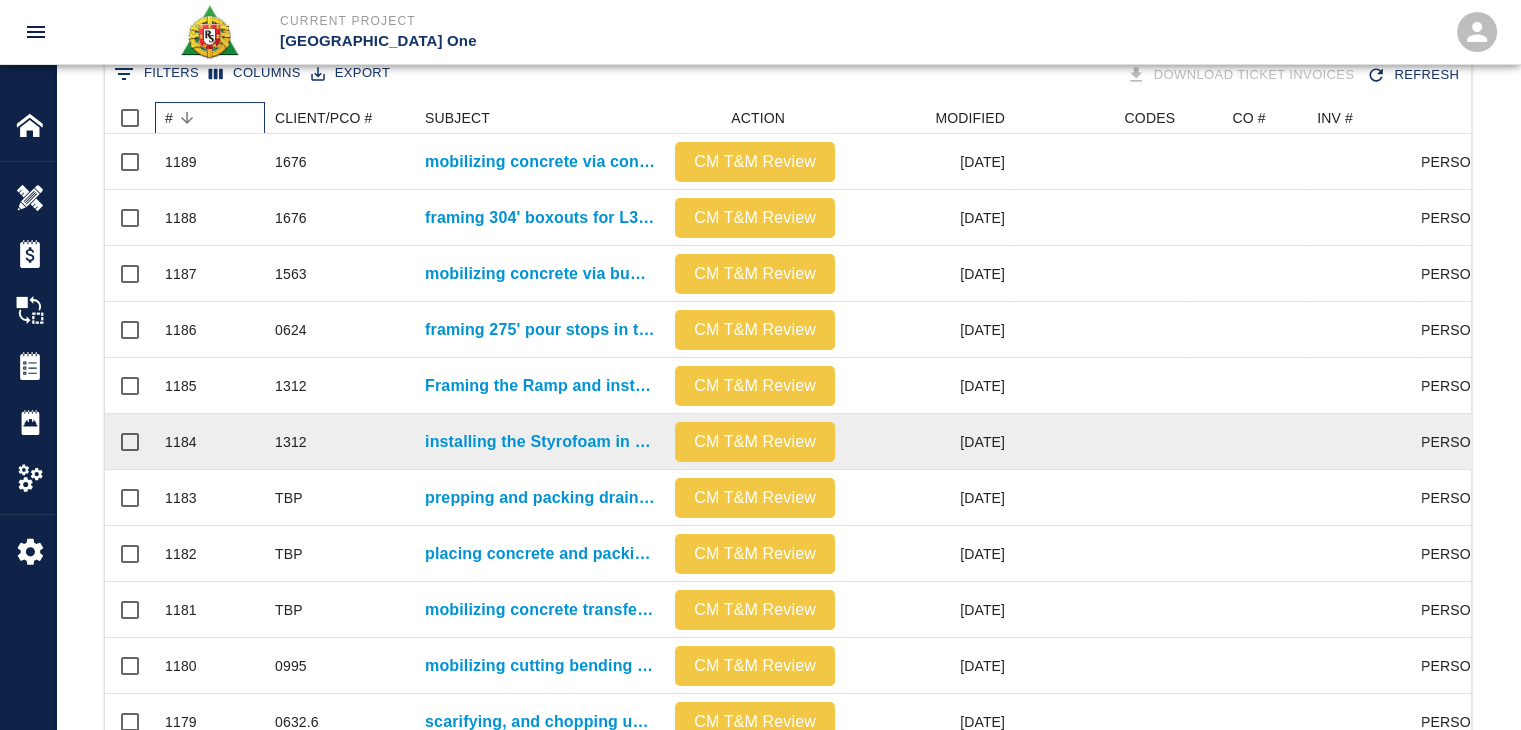 scroll, scrollTop: 486, scrollLeft: 0, axis: vertical 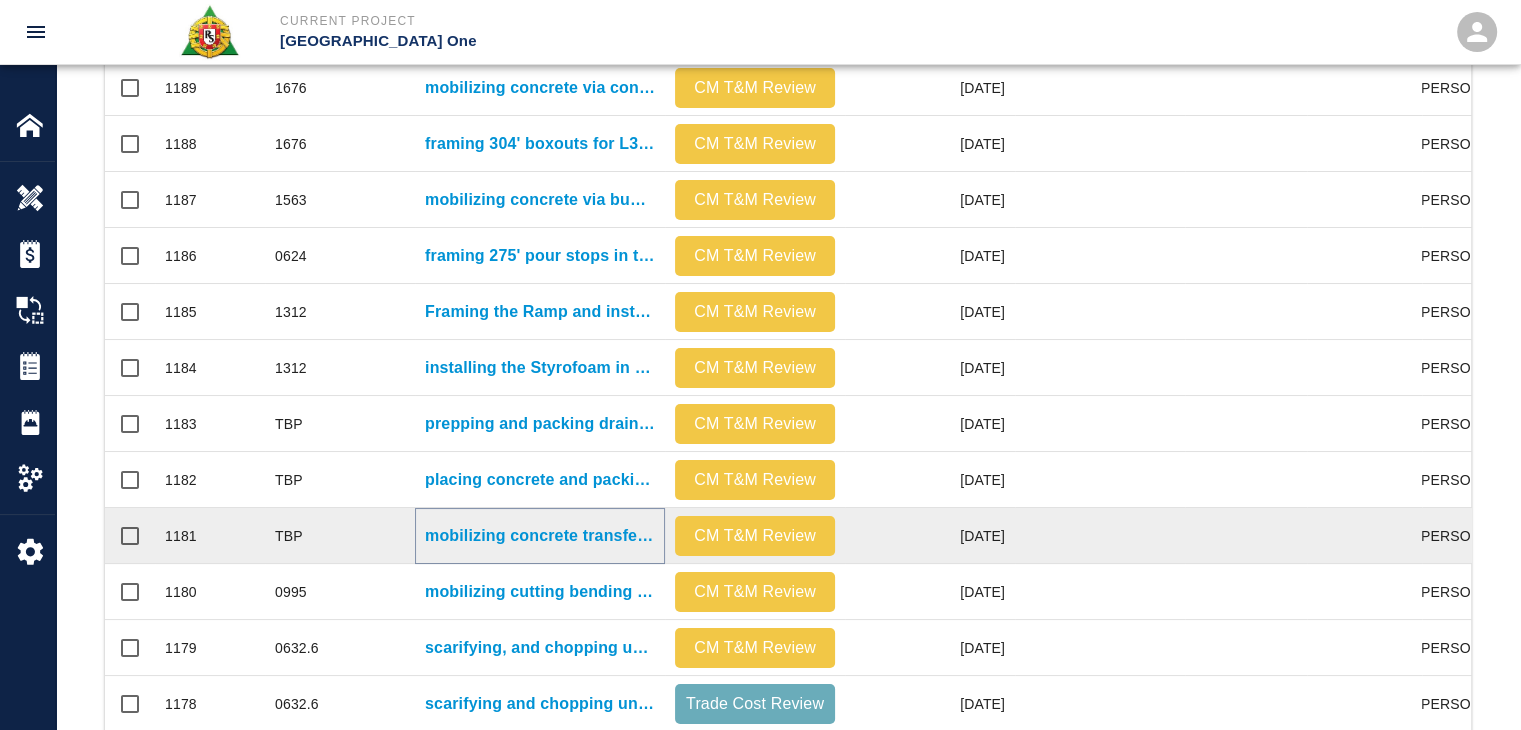 click on "mobilizing concrete transferring concrete from motorized buggies to wheel barrels and pales. Vibrating and pulling up concrete for masons installing plastic for HHS3/L3- Expansion Joint topping along N.5 line." at bounding box center (540, 536) 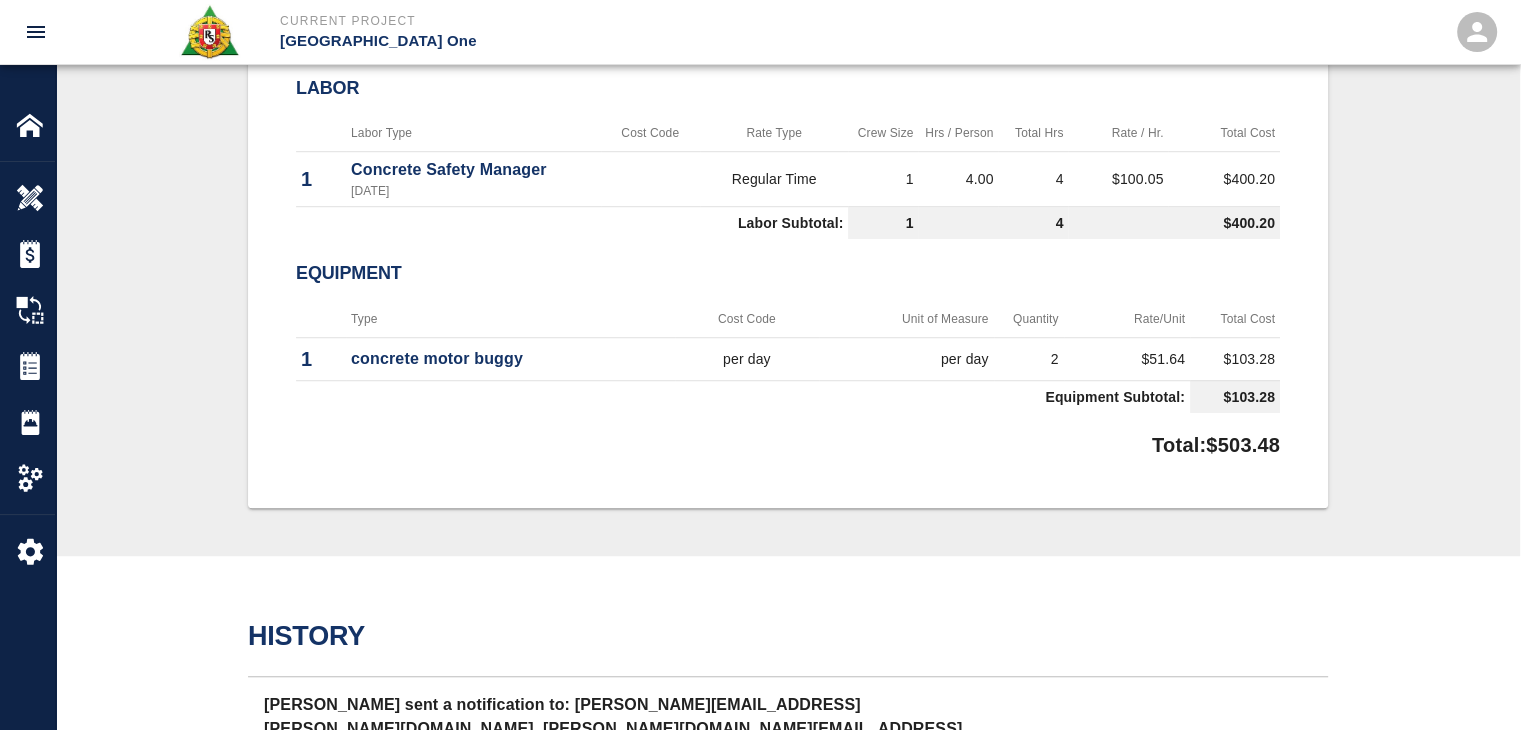 scroll, scrollTop: 1367, scrollLeft: 0, axis: vertical 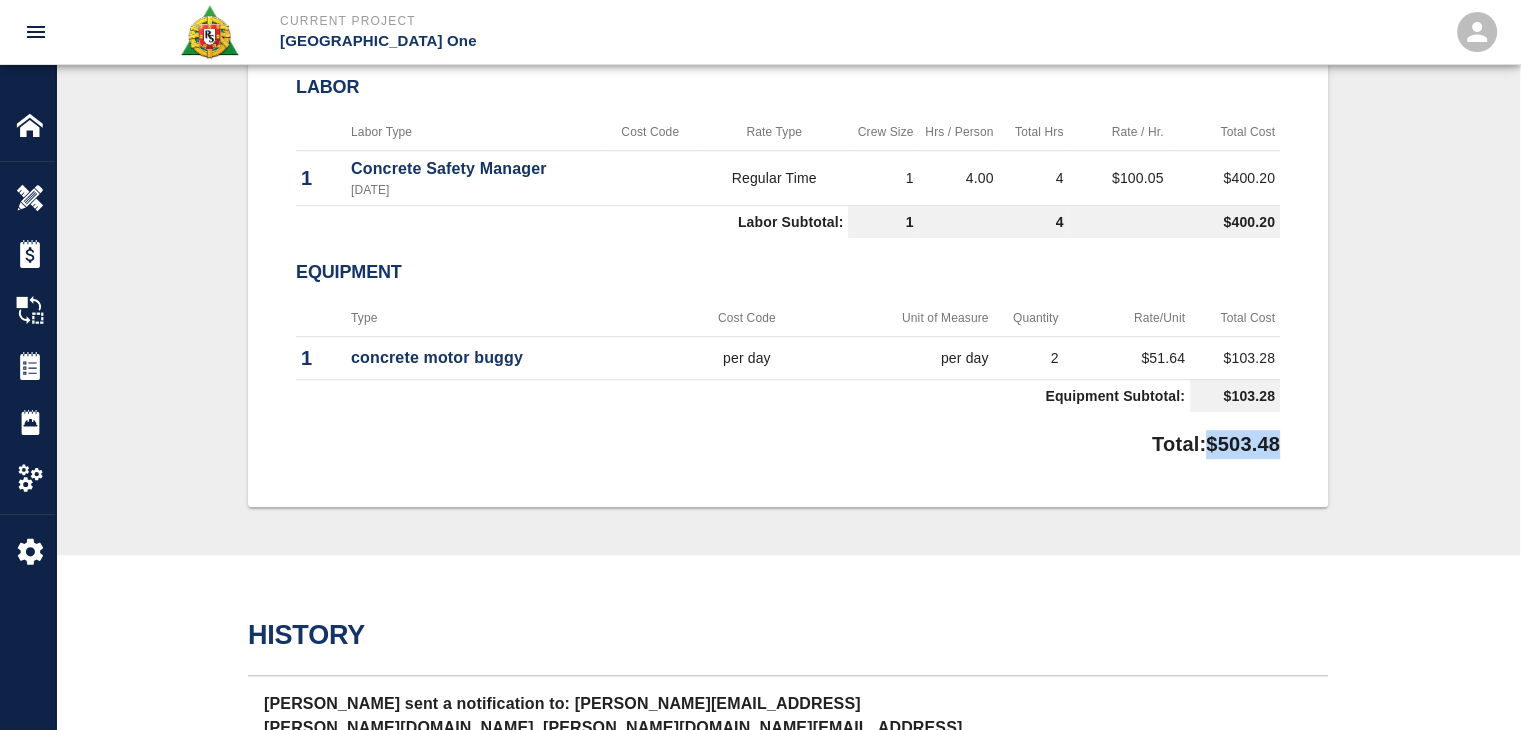 drag, startPoint x: 1301, startPoint y: 445, endPoint x: 1193, endPoint y: 448, distance: 108.04166 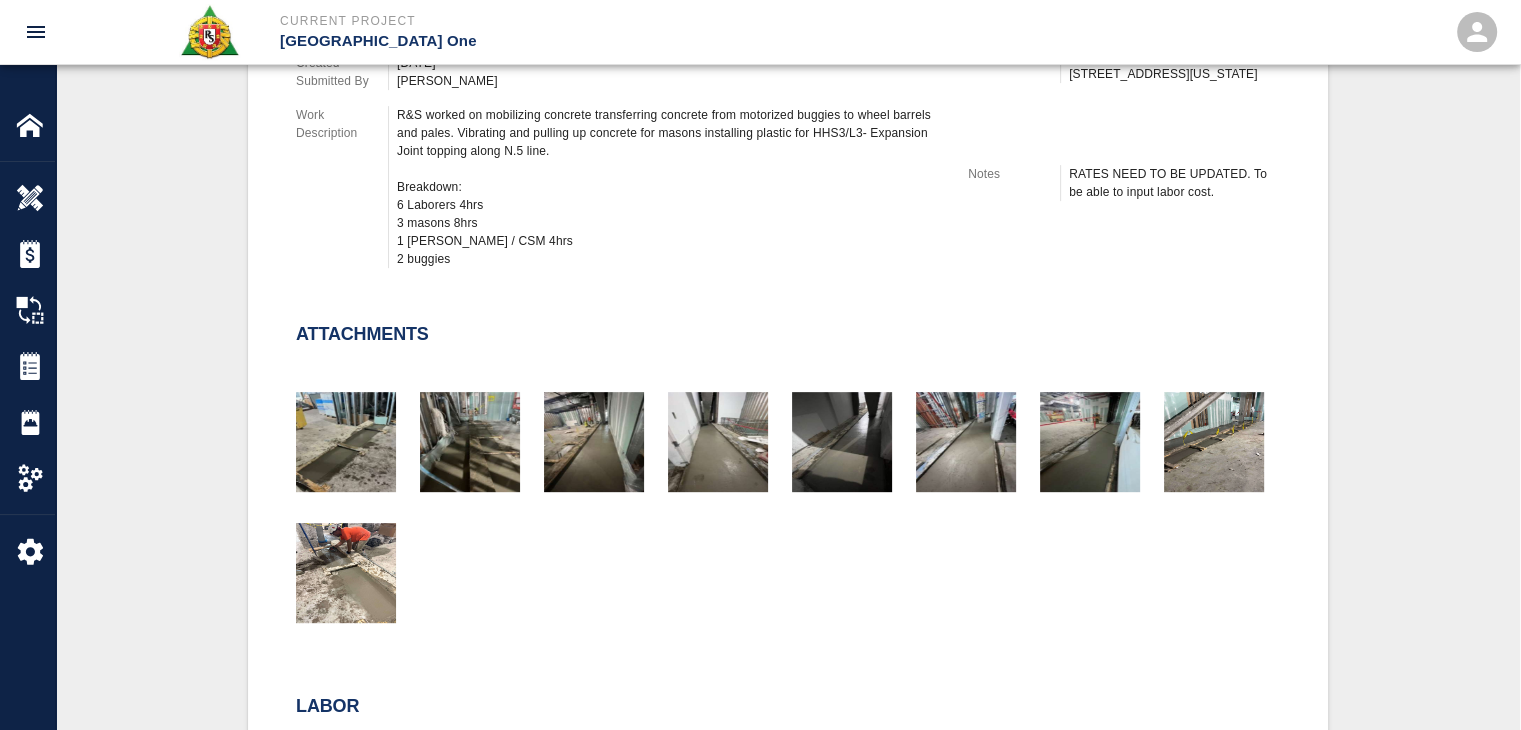 scroll, scrollTop: 82, scrollLeft: 0, axis: vertical 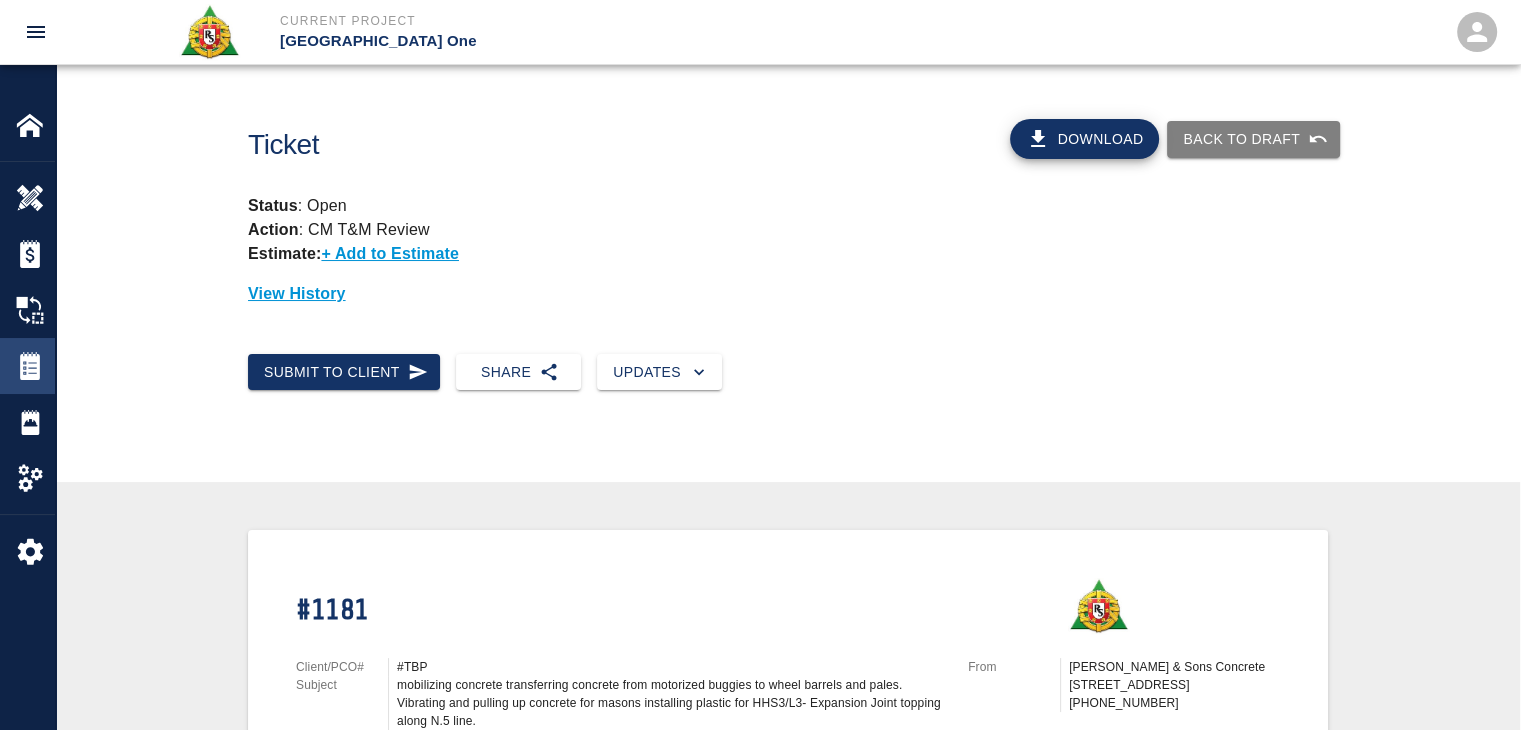 click at bounding box center (30, 366) 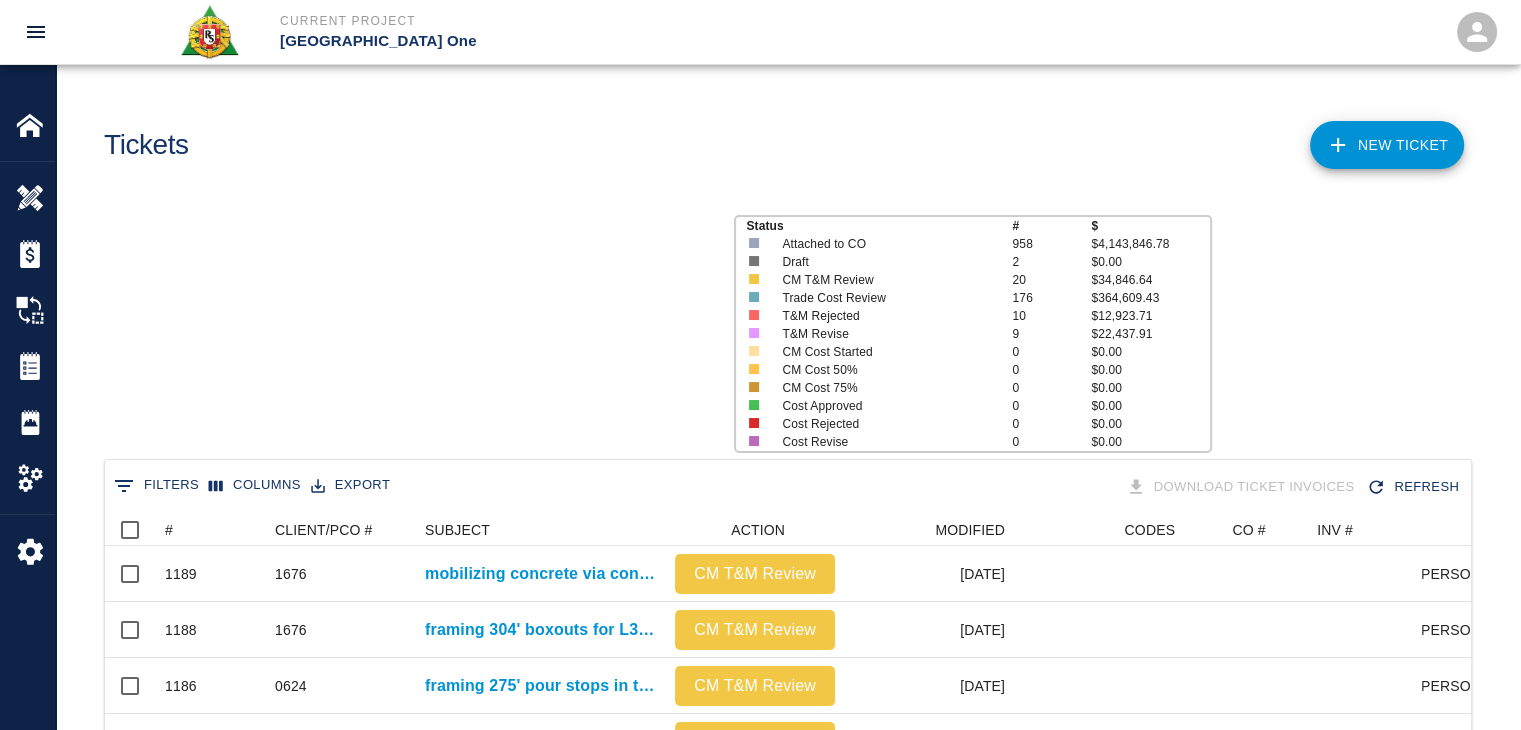 scroll, scrollTop: 0, scrollLeft: 0, axis: both 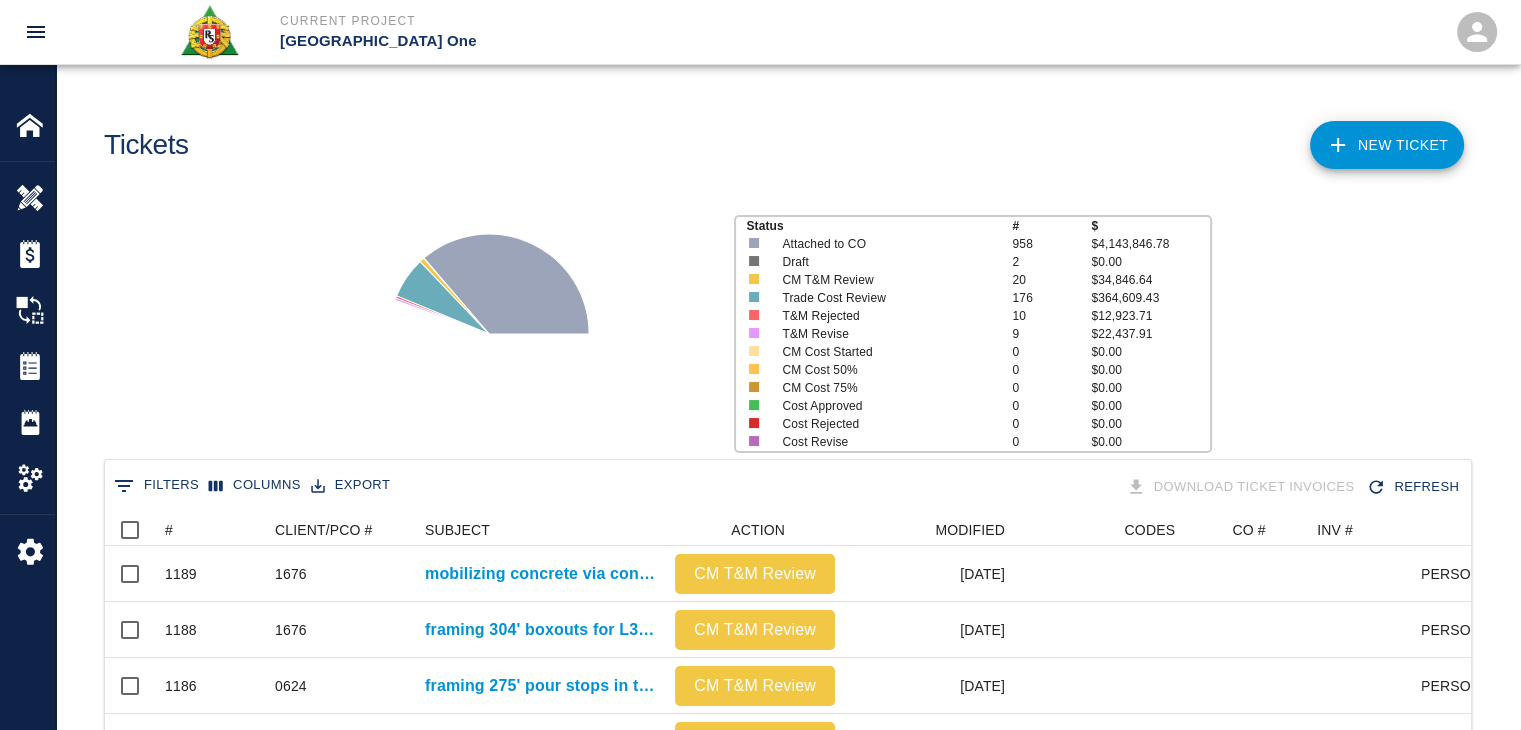 click on "0 Filters Columns Export Download Ticket Invoices Refresh" at bounding box center [788, 487] 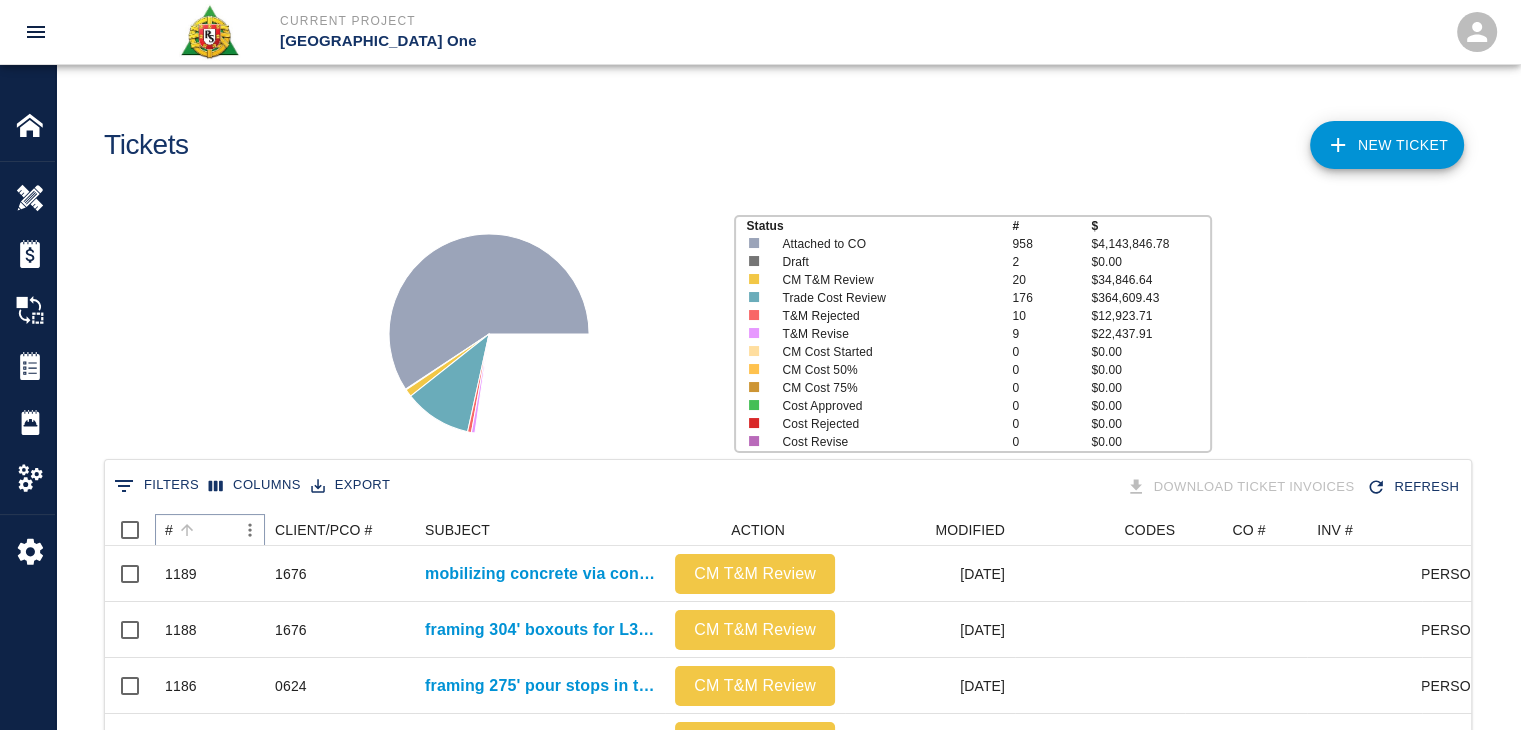 click at bounding box center (187, 530) 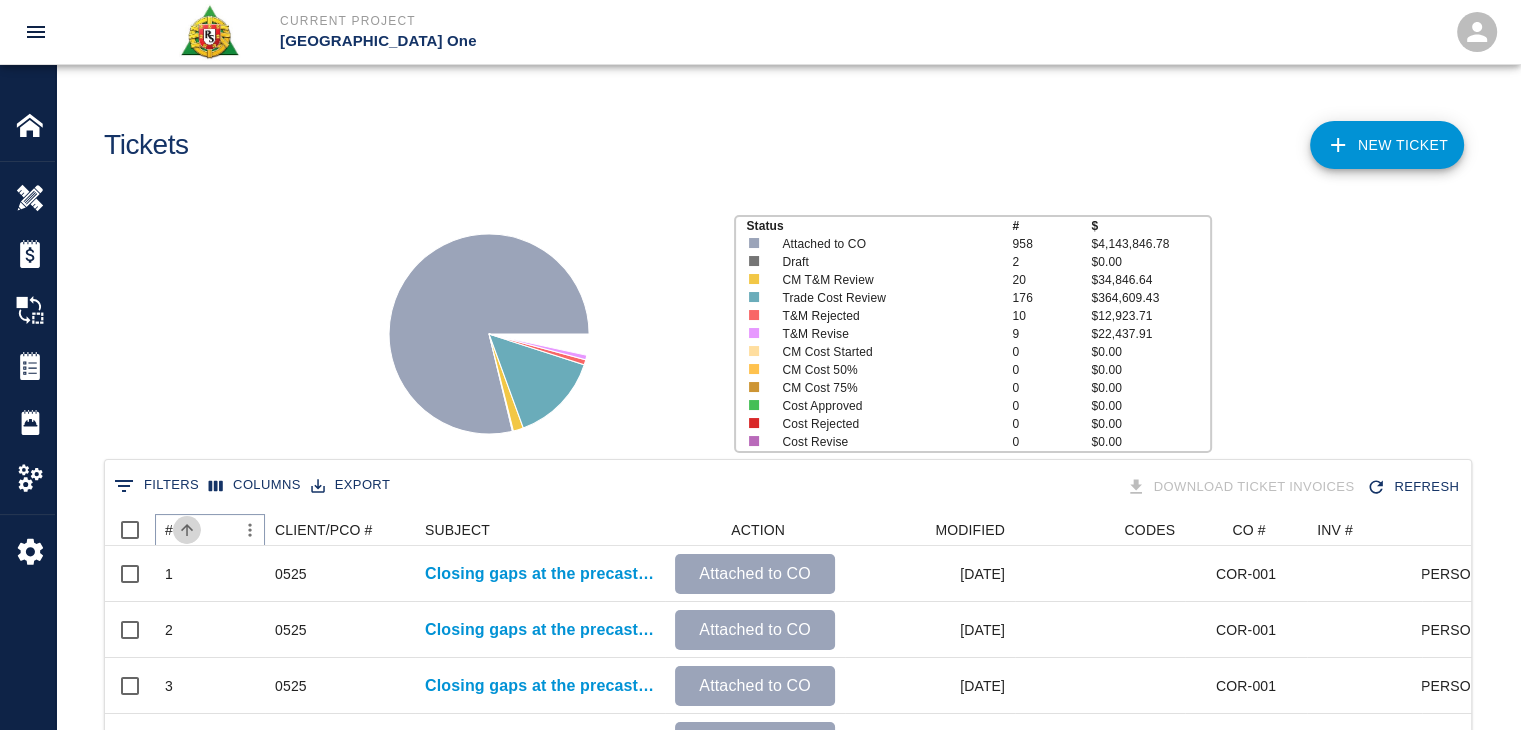 click 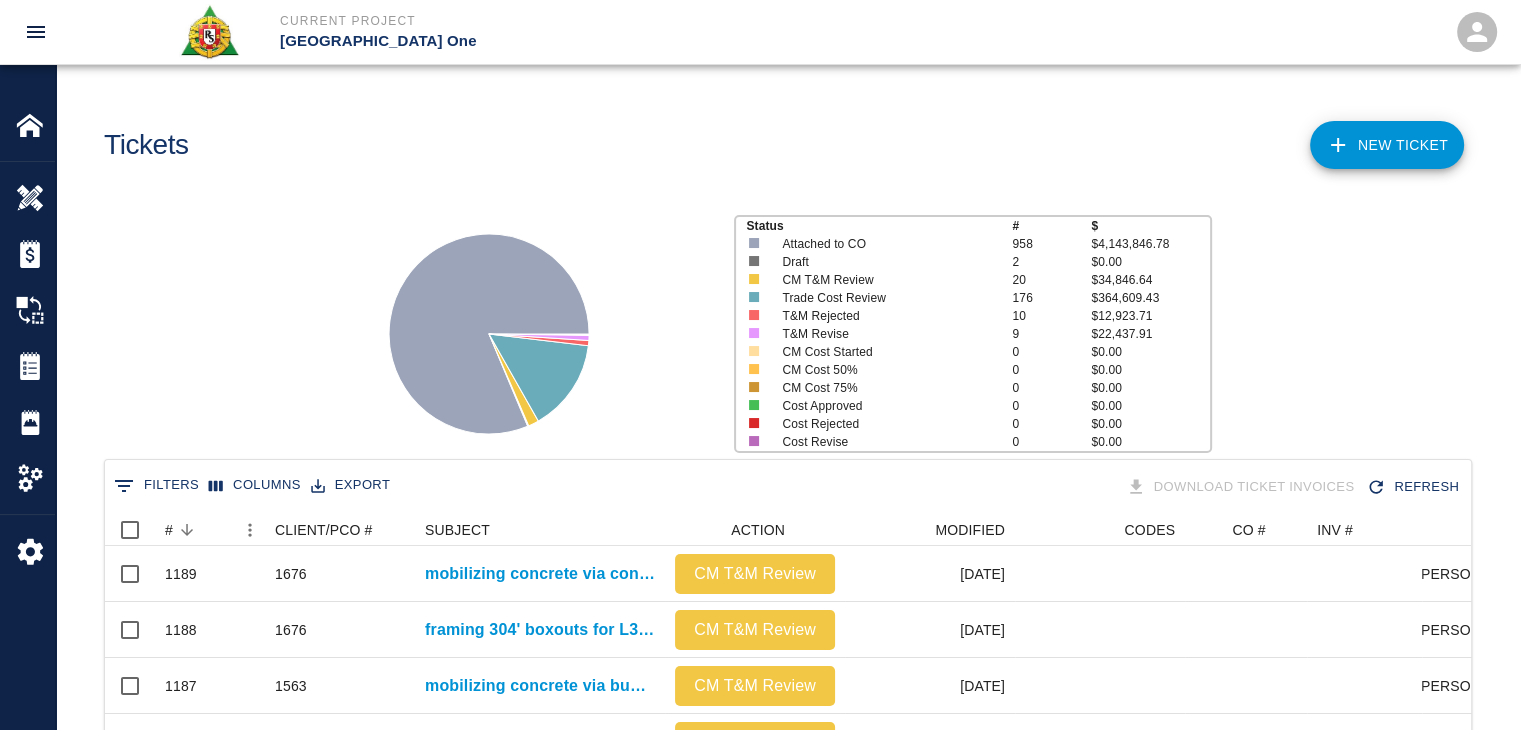 click on "Status # $ Attached to CO 958 $4,143,846.78 Draft 2 $0.00 CM T&M Review 20 $34,846.64 Trade Cost Review 176 $364,609.43 T&M Rejected 10 $12,923.71 T&M Revise 9 $22,437.91 CM Cost Started 0 $0.00 CM Cost 50% 0 $0.00 CM Cost 75% 0 $0.00 Cost Approved 0 $0.00 Cost Rejected 0 $0.00 Cost Revise 0 $0.00" at bounding box center (780, 326) 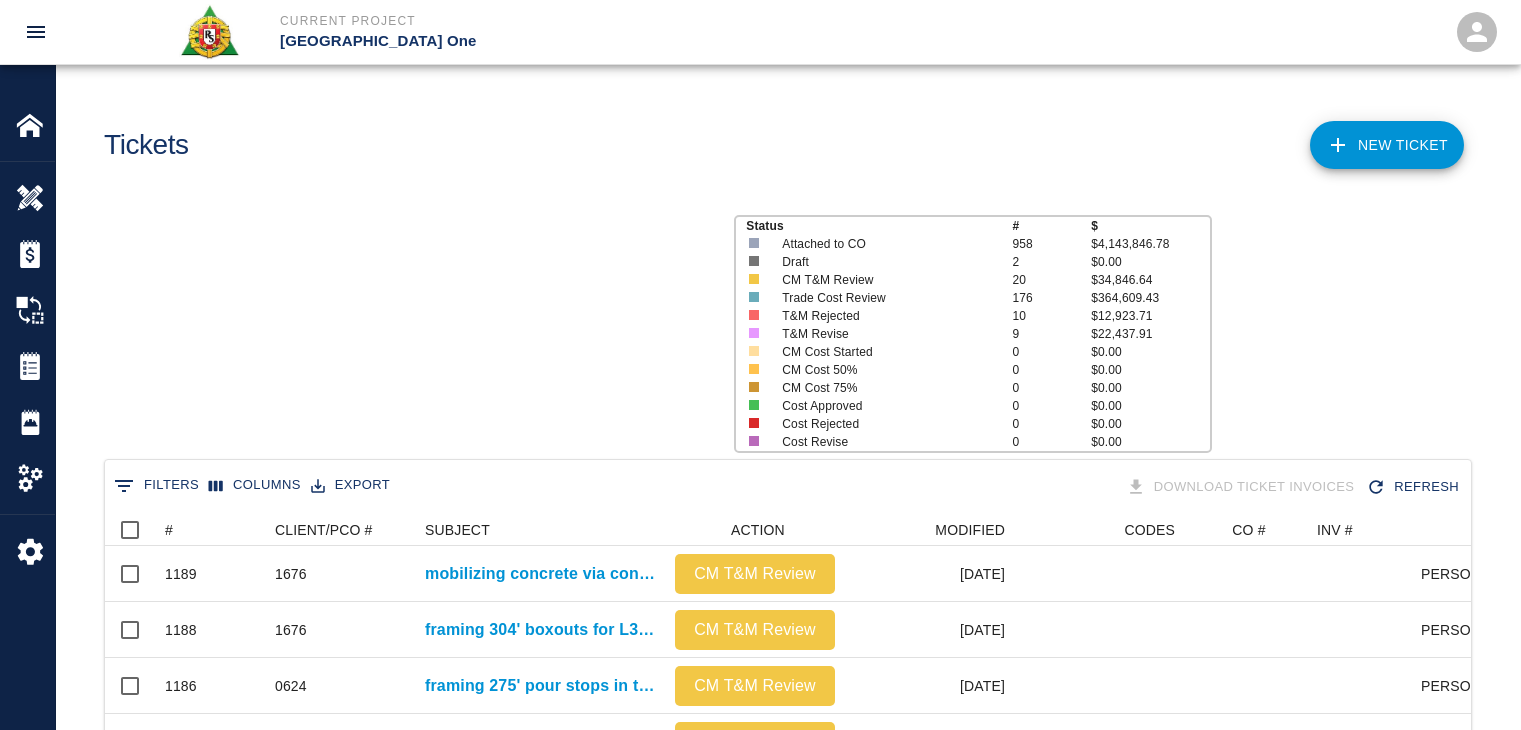 scroll, scrollTop: 0, scrollLeft: 0, axis: both 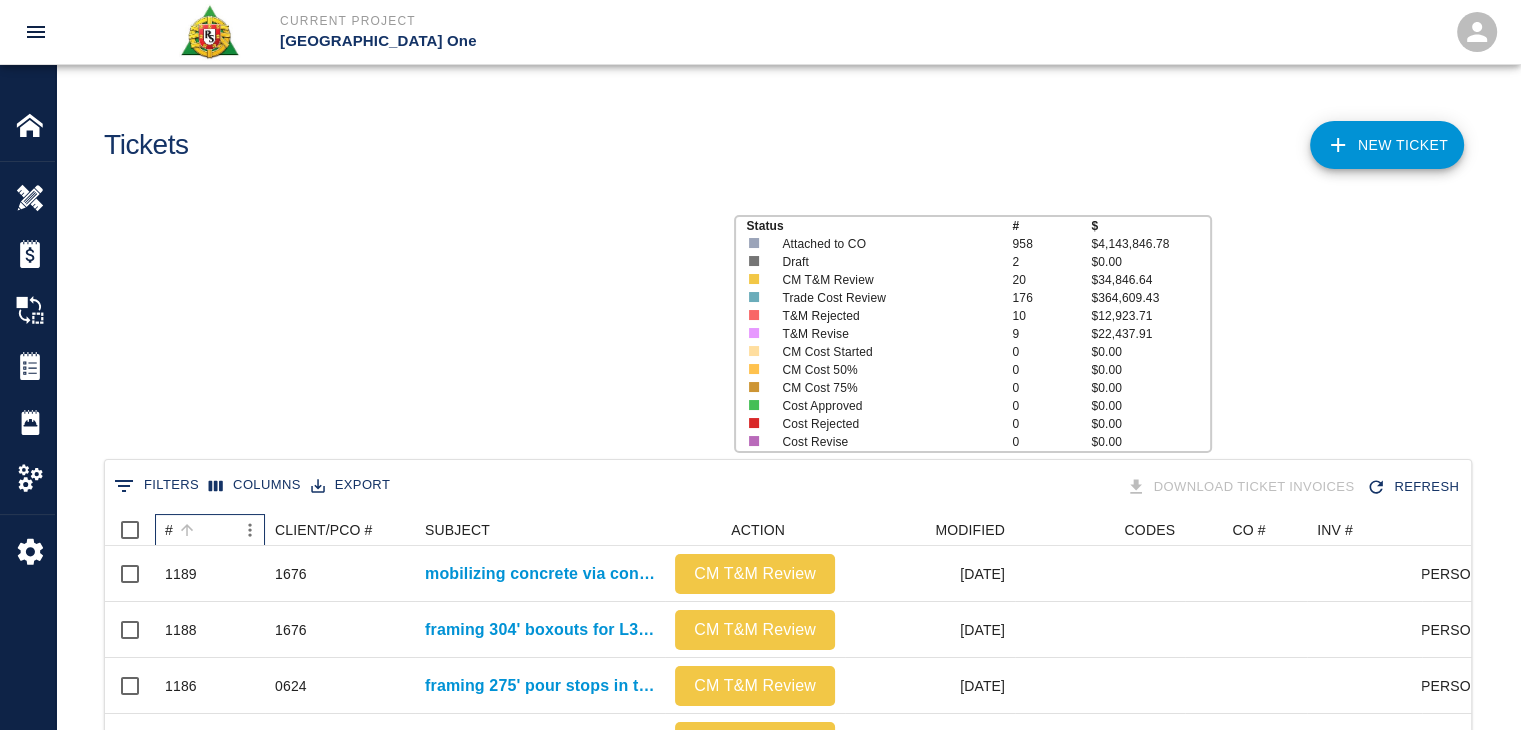 click on "#" at bounding box center (200, 530) 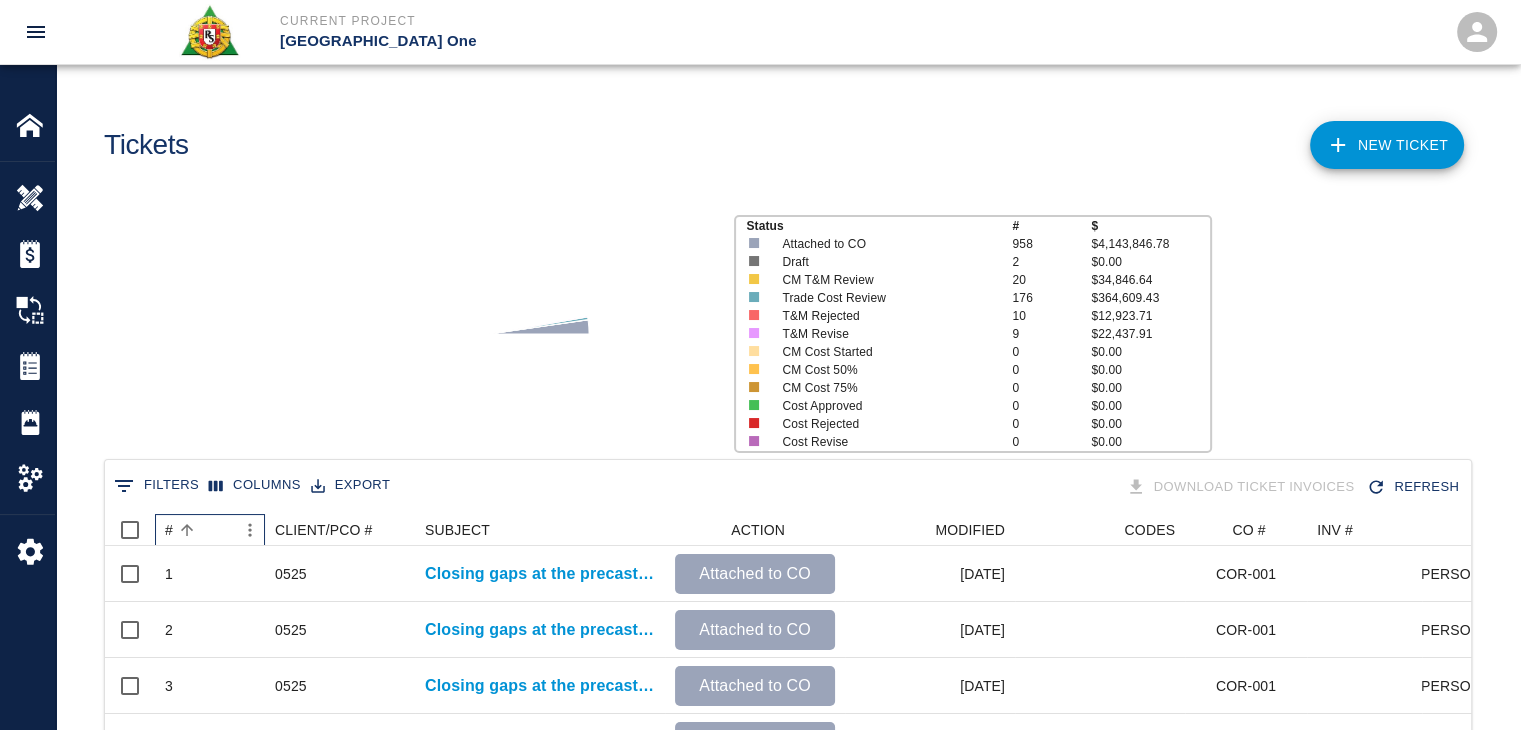 click on "#" at bounding box center [200, 530] 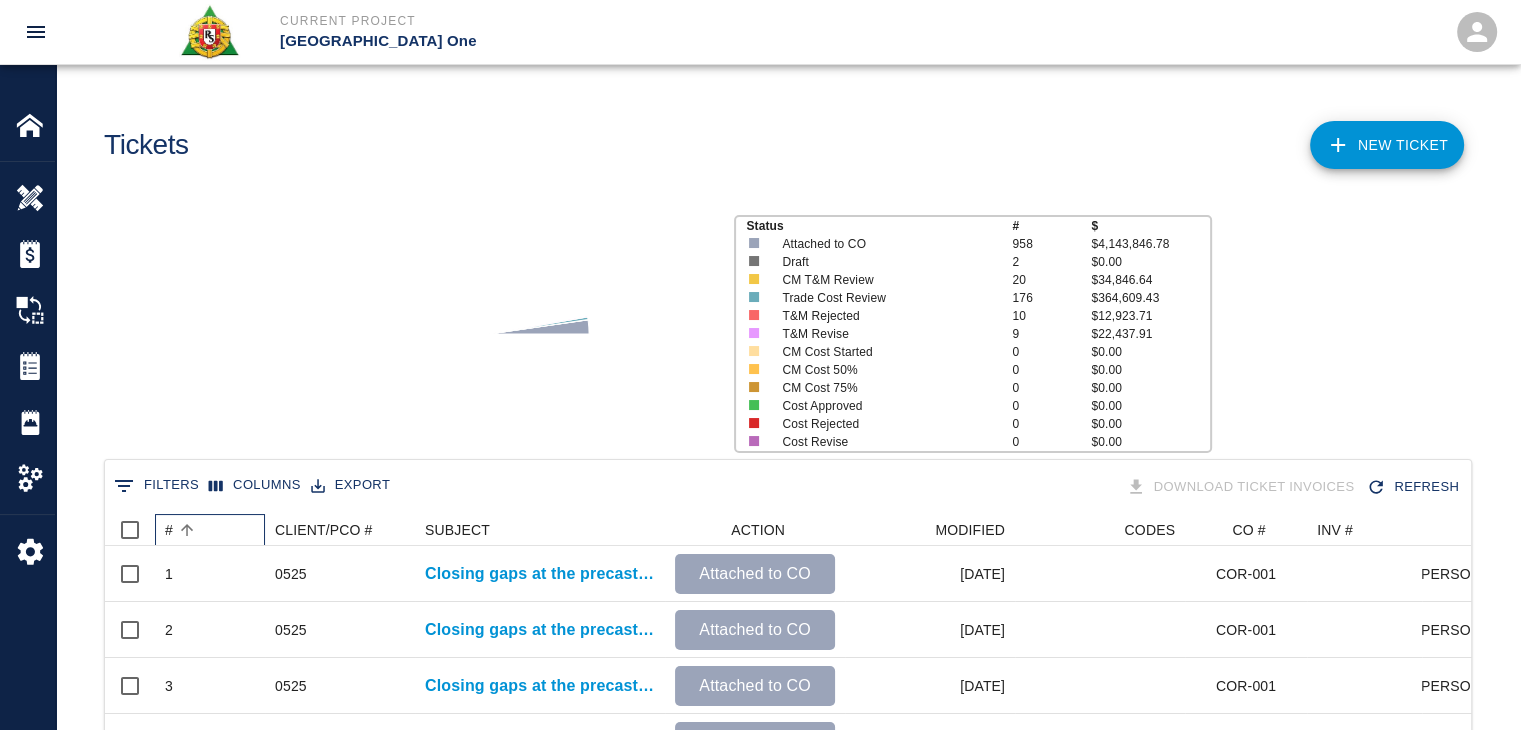 scroll, scrollTop: 0, scrollLeft: 0, axis: both 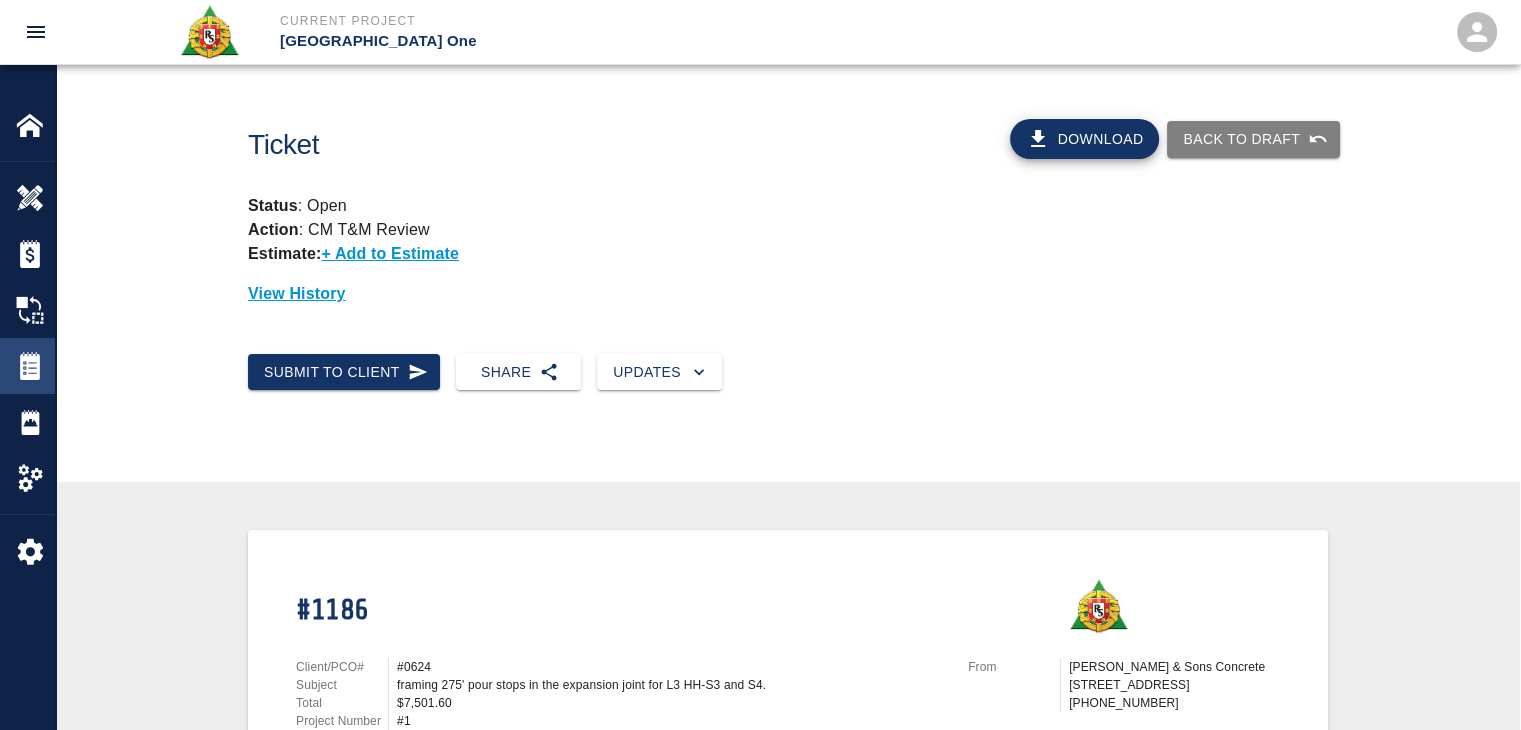 click at bounding box center (30, 366) 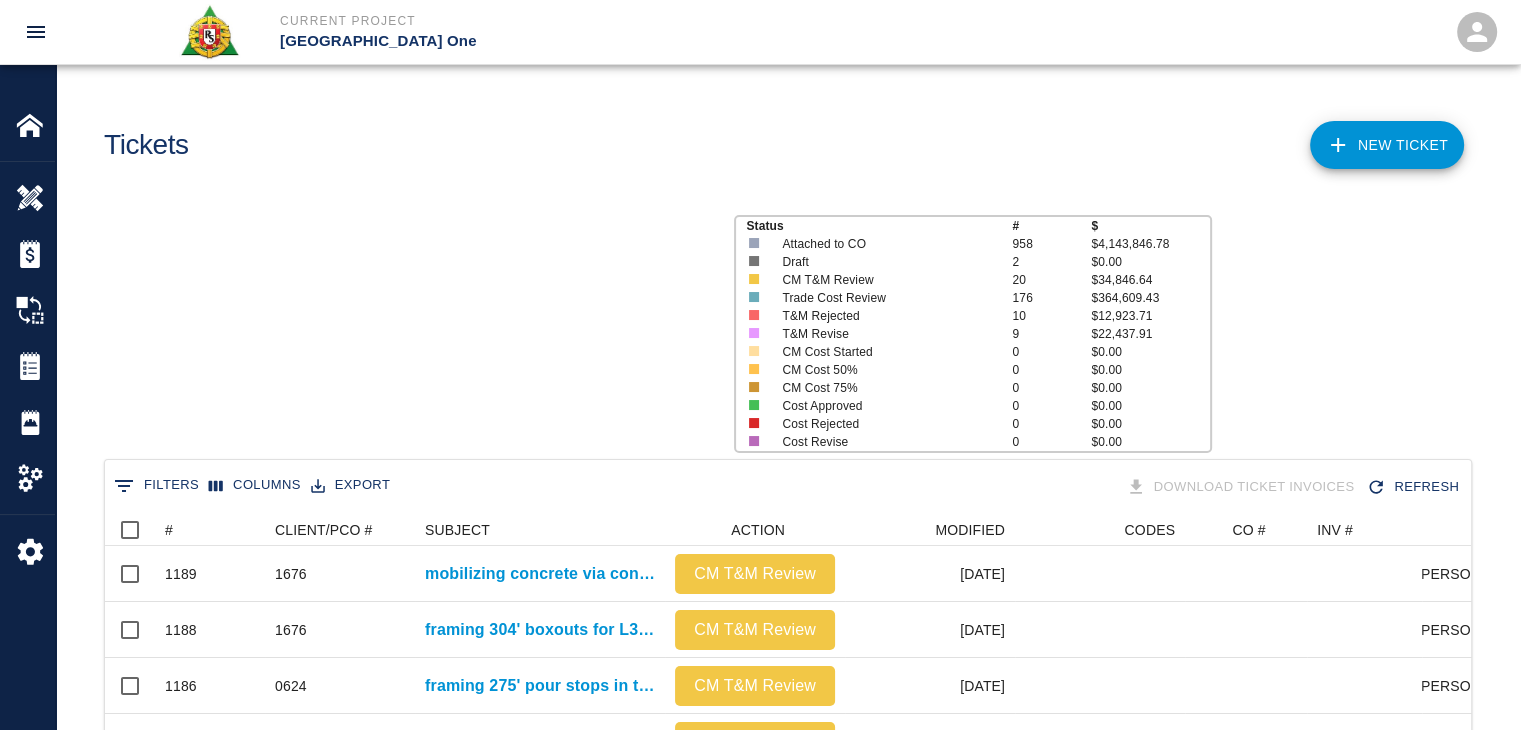 scroll, scrollTop: 16, scrollLeft: 16, axis: both 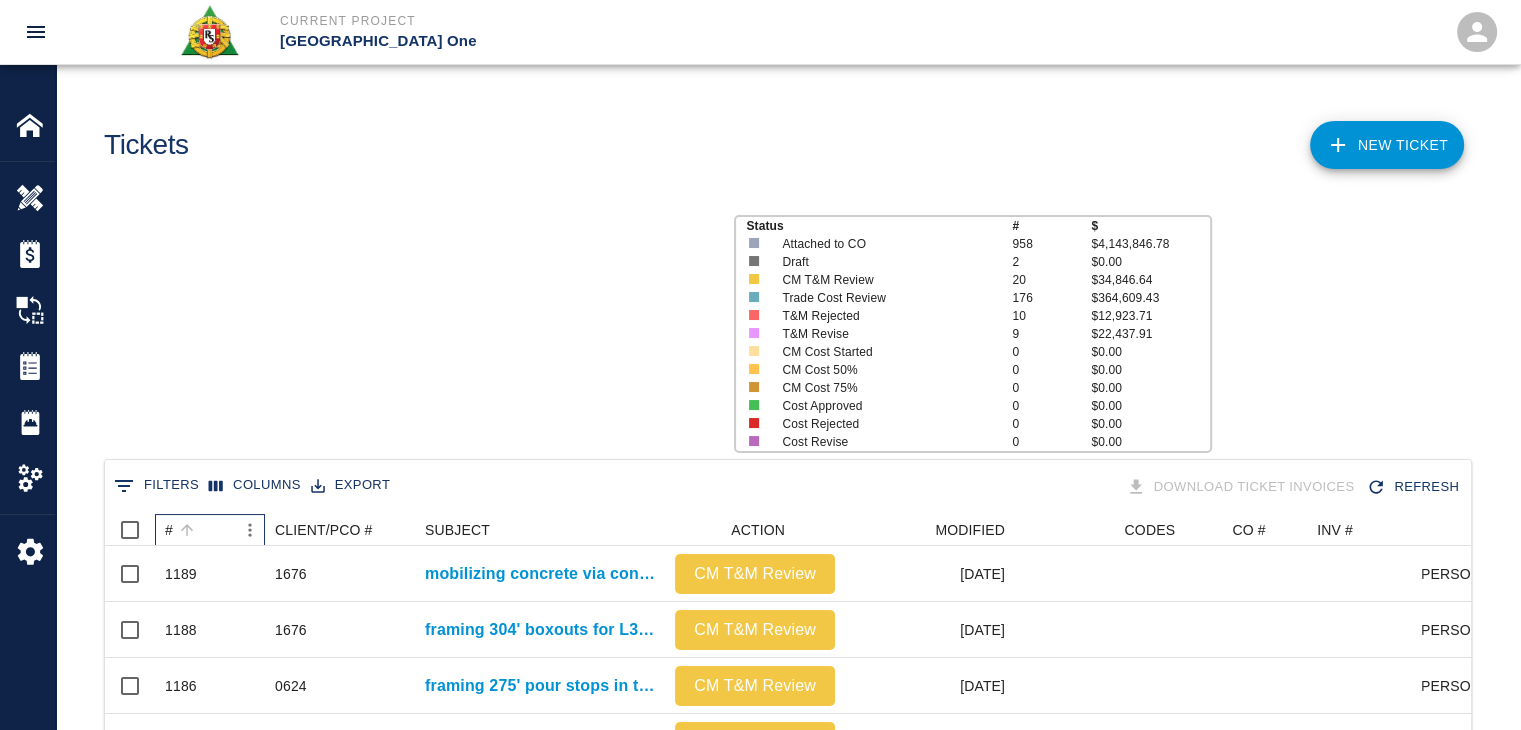 click on "#" at bounding box center [200, 530] 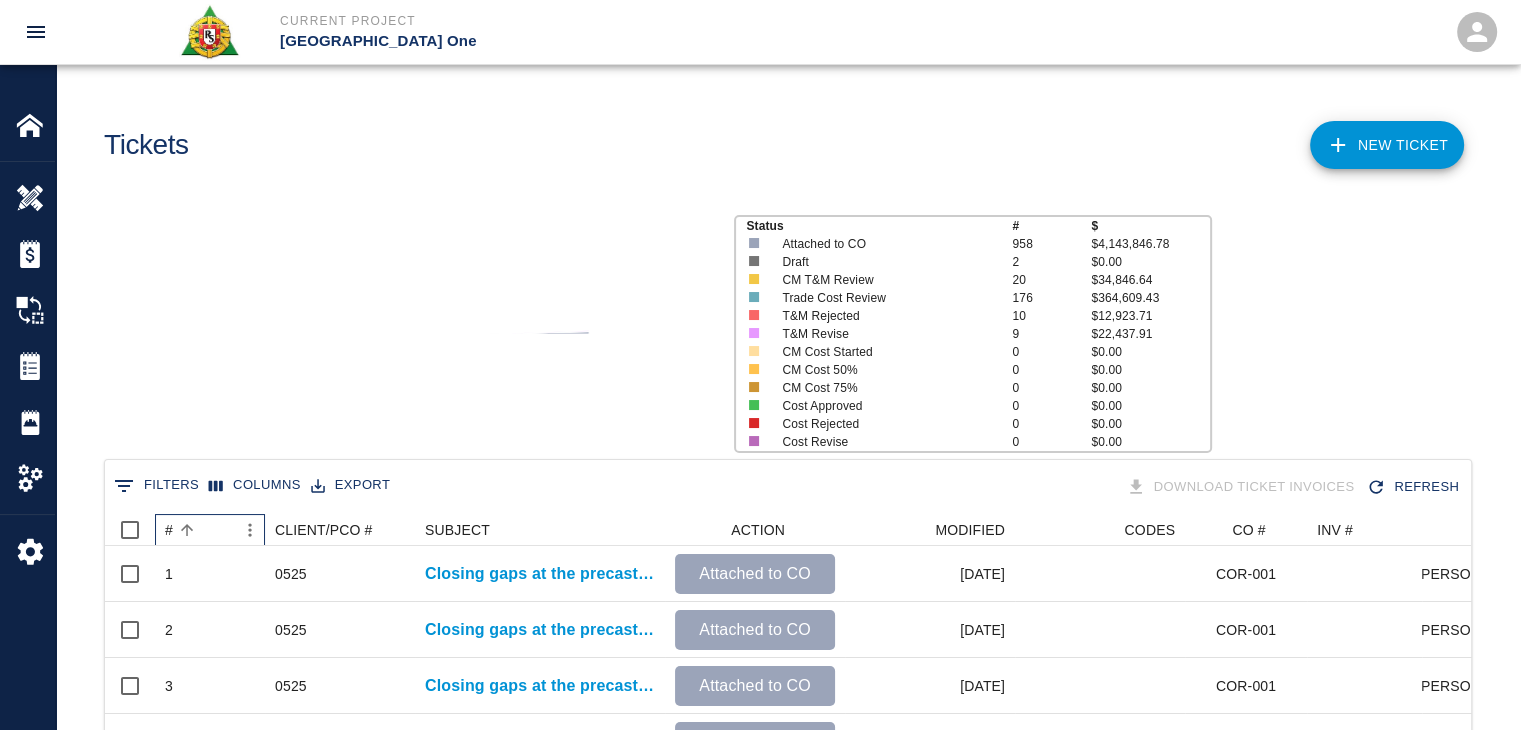 scroll, scrollTop: 0, scrollLeft: 0, axis: both 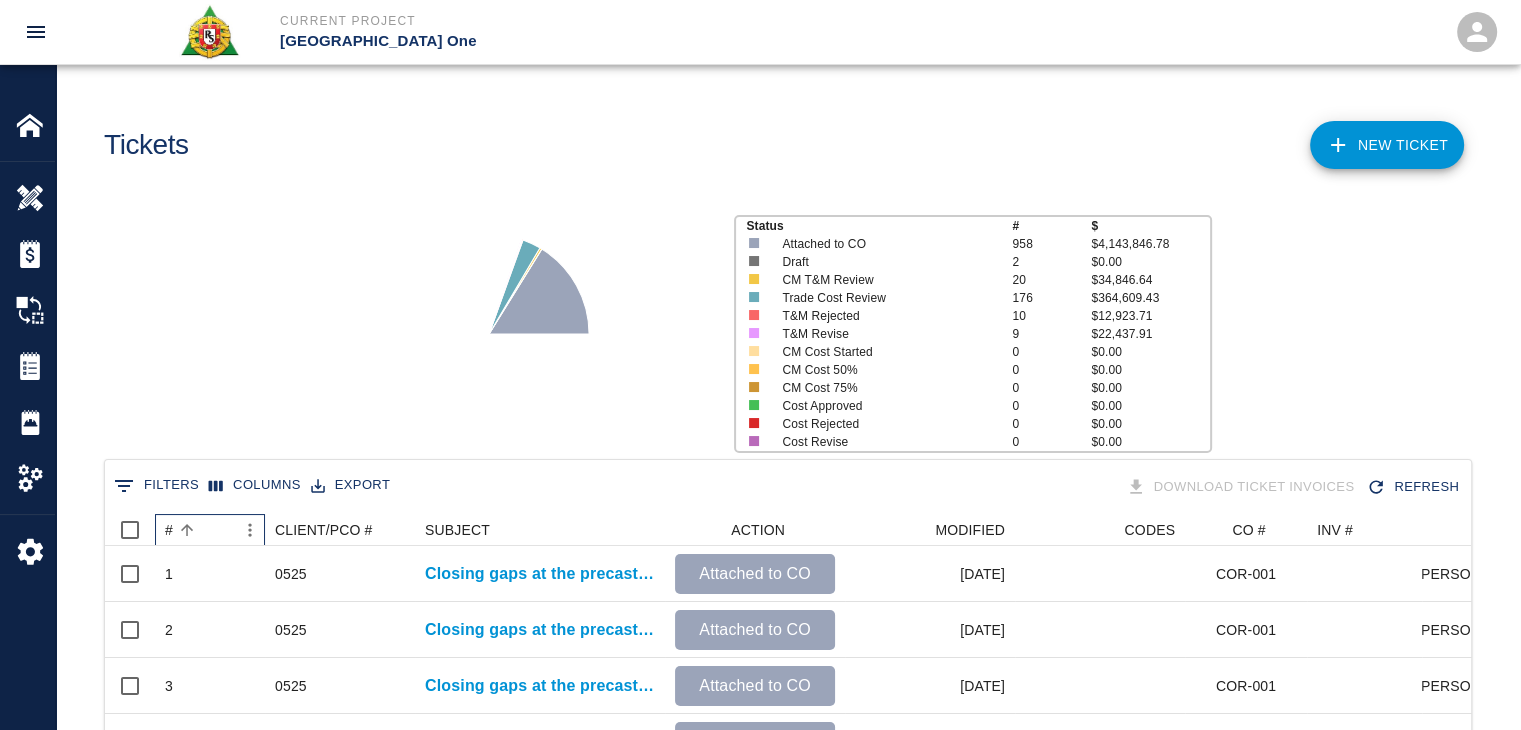 click on "#" at bounding box center [200, 530] 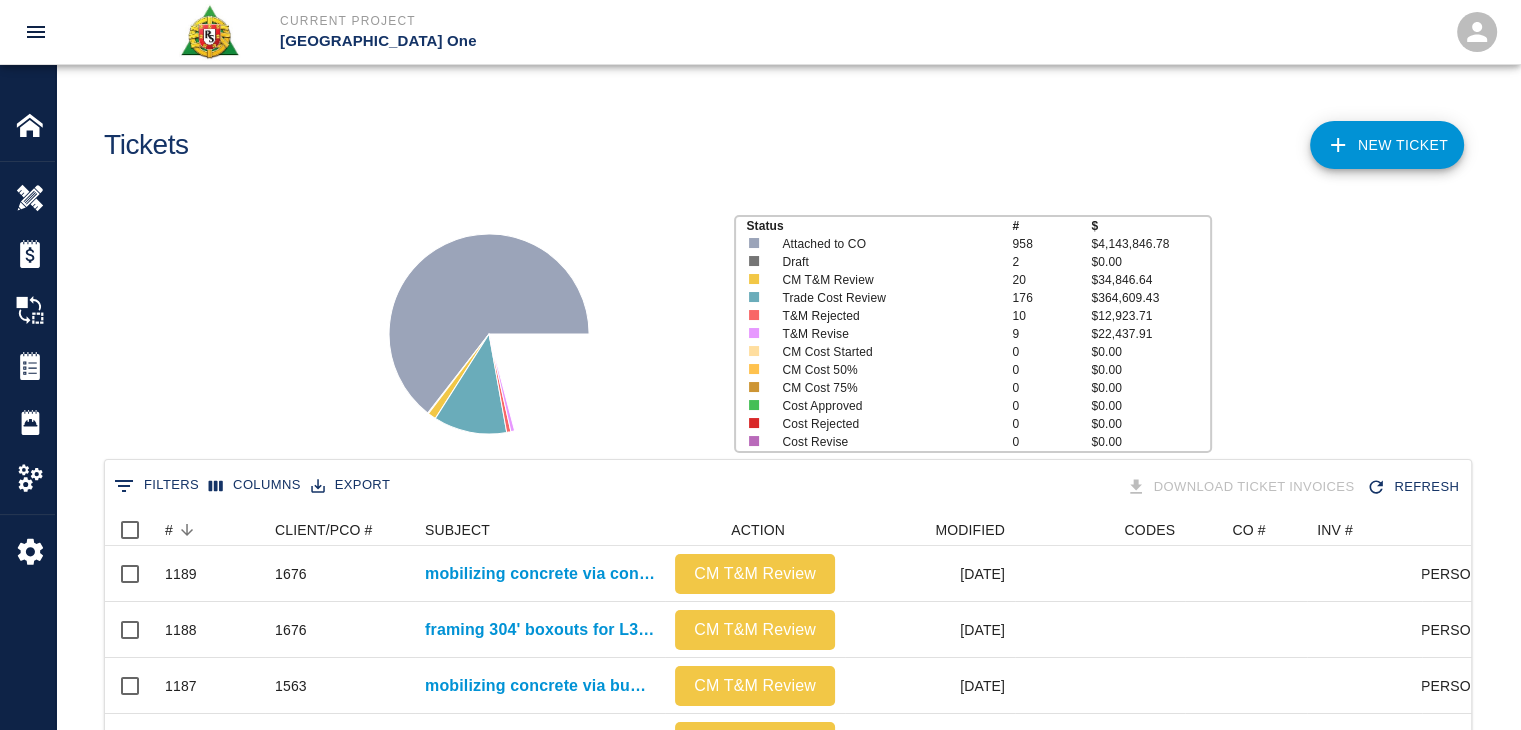 click on "Status # $ Attached to CO 958 $4,143,846.78 Draft 2 $0.00 CM T&M Review 20 $34,846.64 Trade Cost Review 176 $364,609.43 T&M Rejected 10 $12,923.71 T&M Revise 9 $22,437.91 CM Cost Started 0 $0.00 CM Cost 50% 0 $0.00 CM Cost 75% 0 $0.00 Cost Approved 0 $0.00 Cost Rejected 0 $0.00 Cost Revise 0 $0.00" at bounding box center (780, 326) 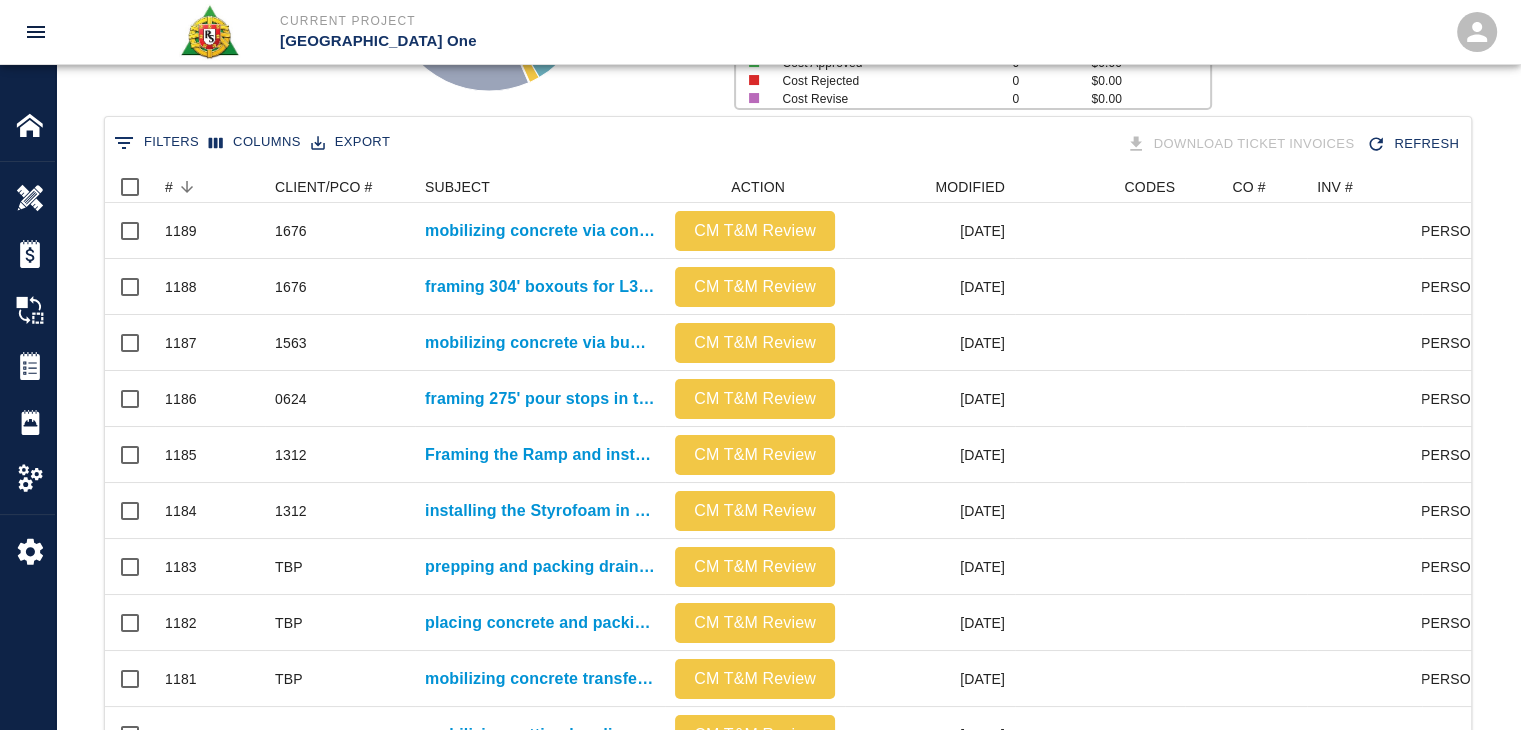 scroll, scrollTop: 0, scrollLeft: 0, axis: both 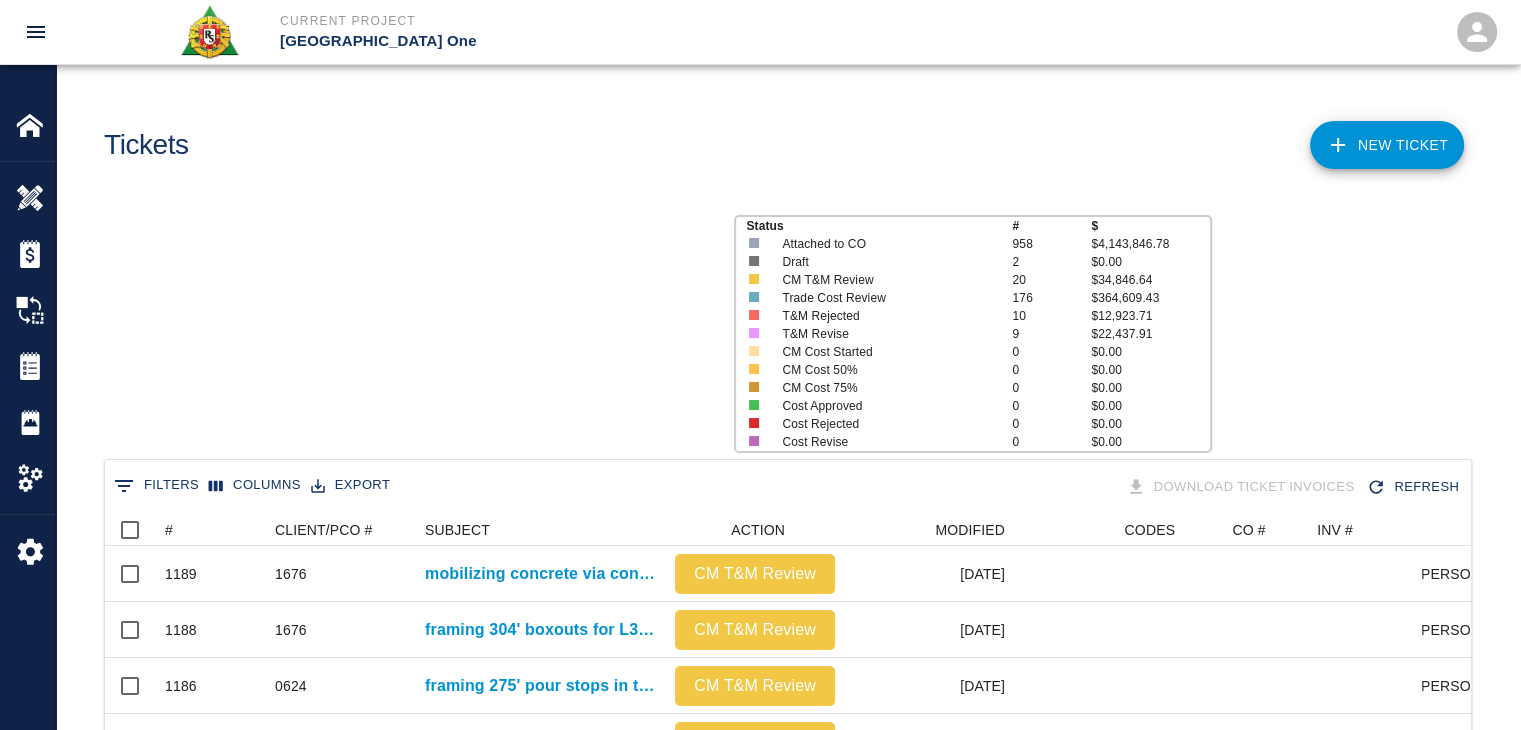 click 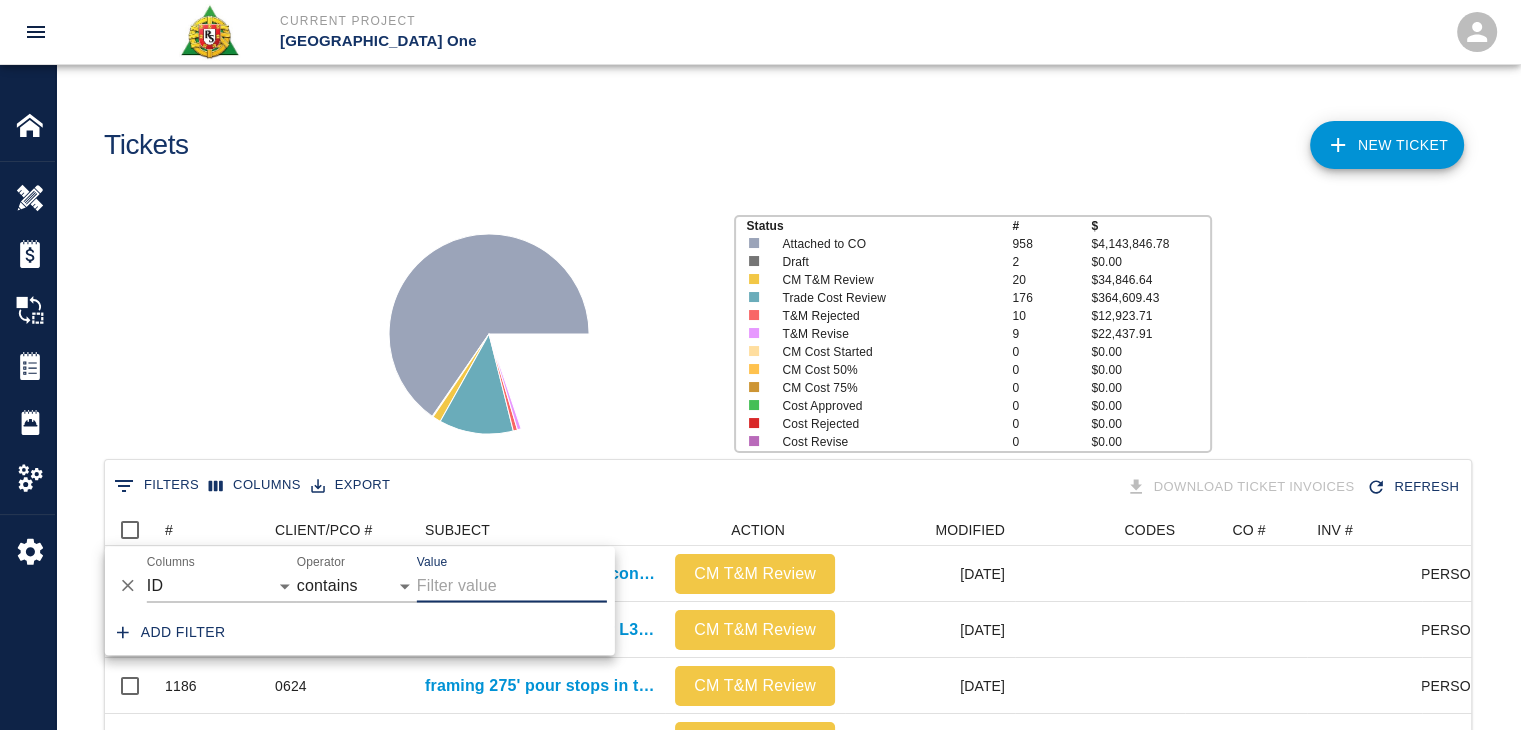 click on "Status # $ Attached to CO 958 $4,143,846.78 Draft 2 $0.00 CM T&M Review 20 $34,846.64 Trade Cost Review 176 $364,609.43 T&M Rejected 10 $12,923.71 T&M Revise 9 $22,437.91 CM Cost Started 0 $0.00 CM Cost 50% 0 $0.00 CM Cost 75% 0 $0.00 Cost Approved 0 $0.00 Cost Rejected 0 $0.00 Cost Revise 0 $0.00" at bounding box center (780, 326) 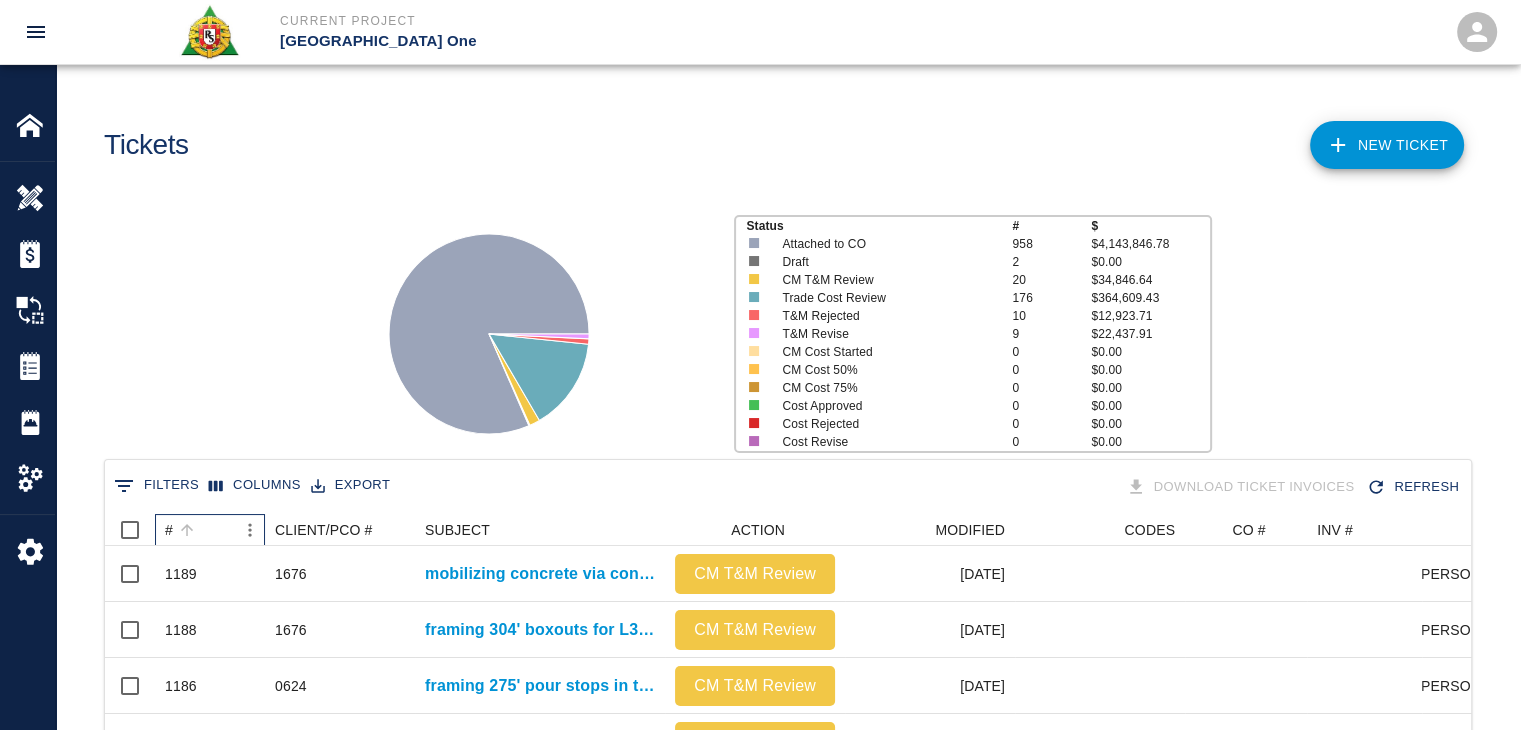 click at bounding box center [187, 530] 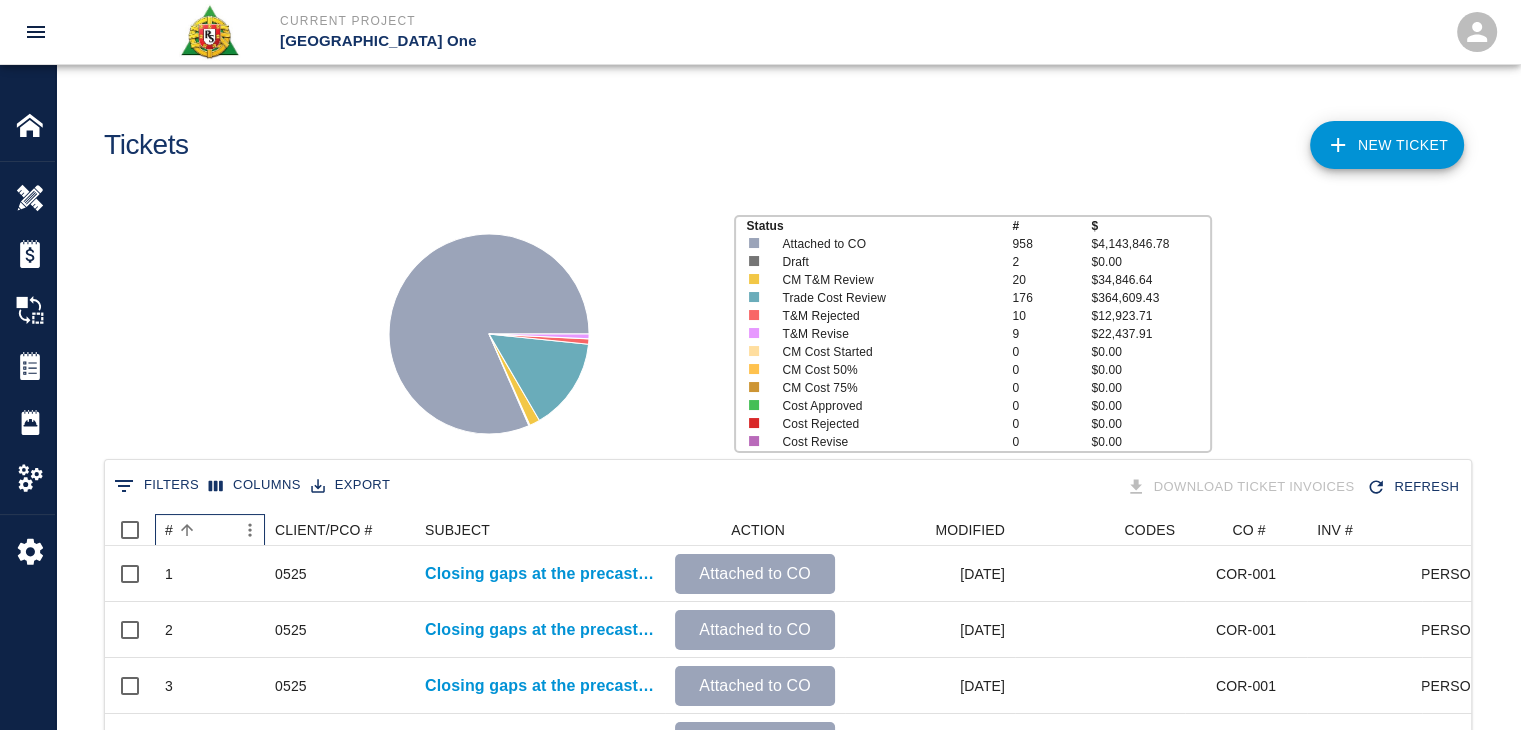 click at bounding box center (187, 530) 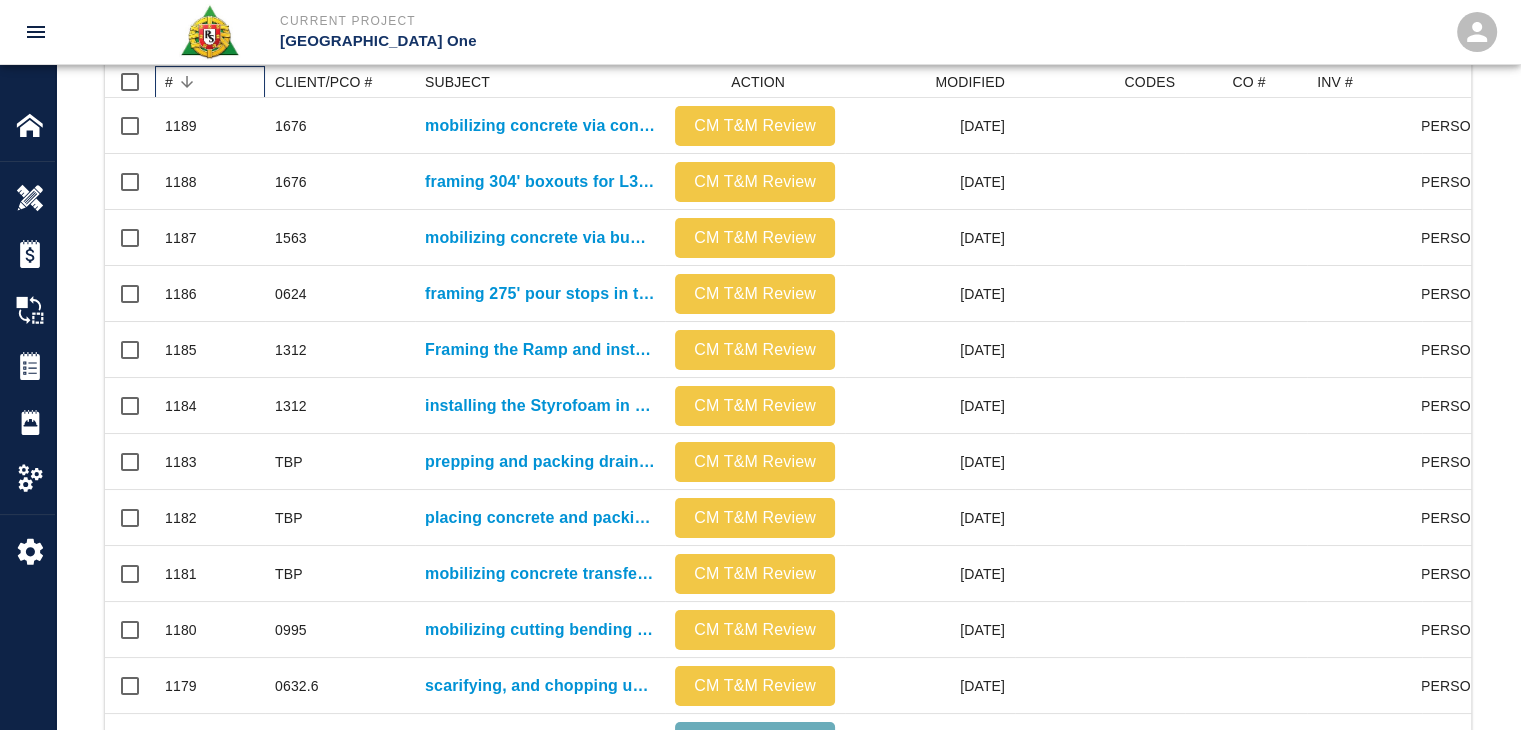 scroll, scrollTop: 448, scrollLeft: 0, axis: vertical 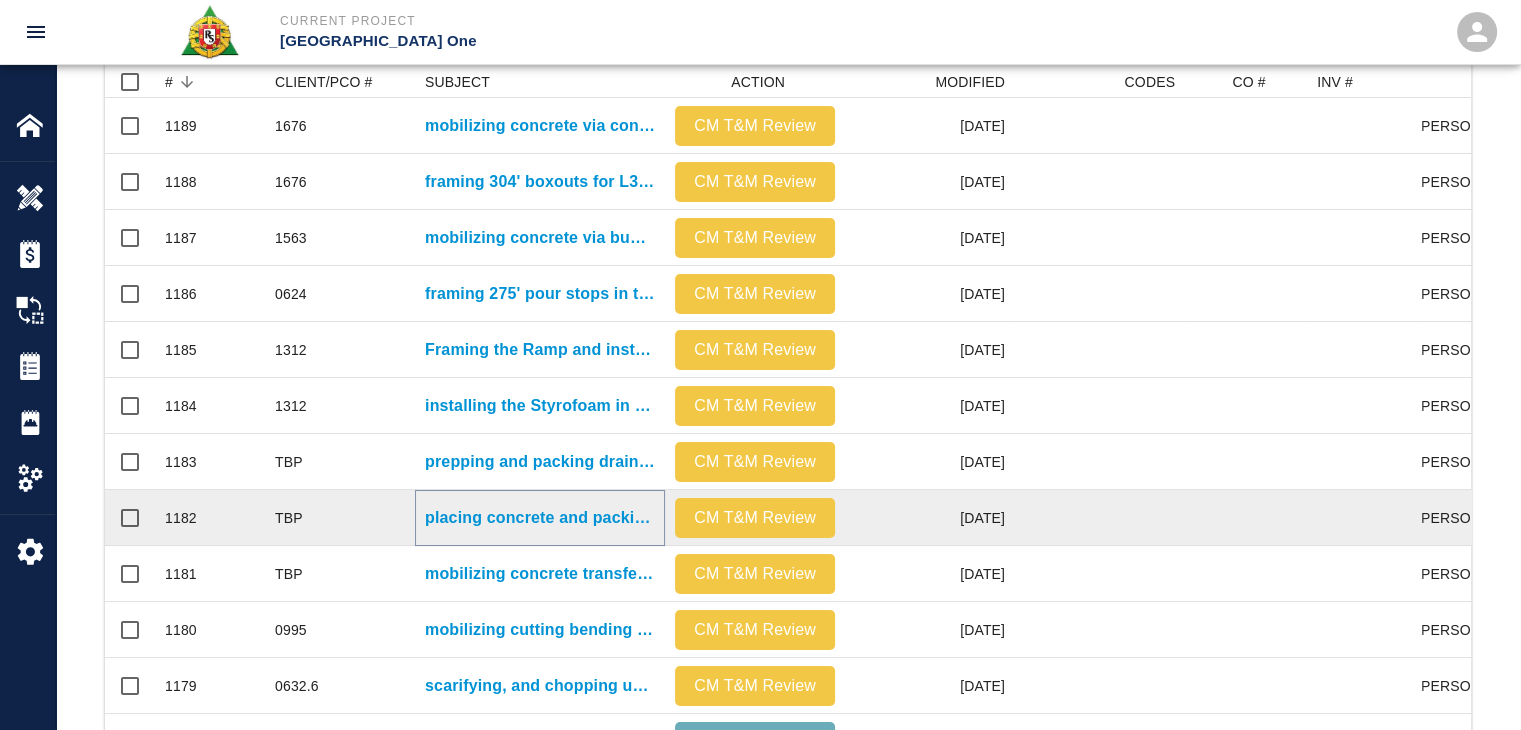 click on "placing concrete and packing for Location: EP/L3- styro trench leave out." at bounding box center [540, 518] 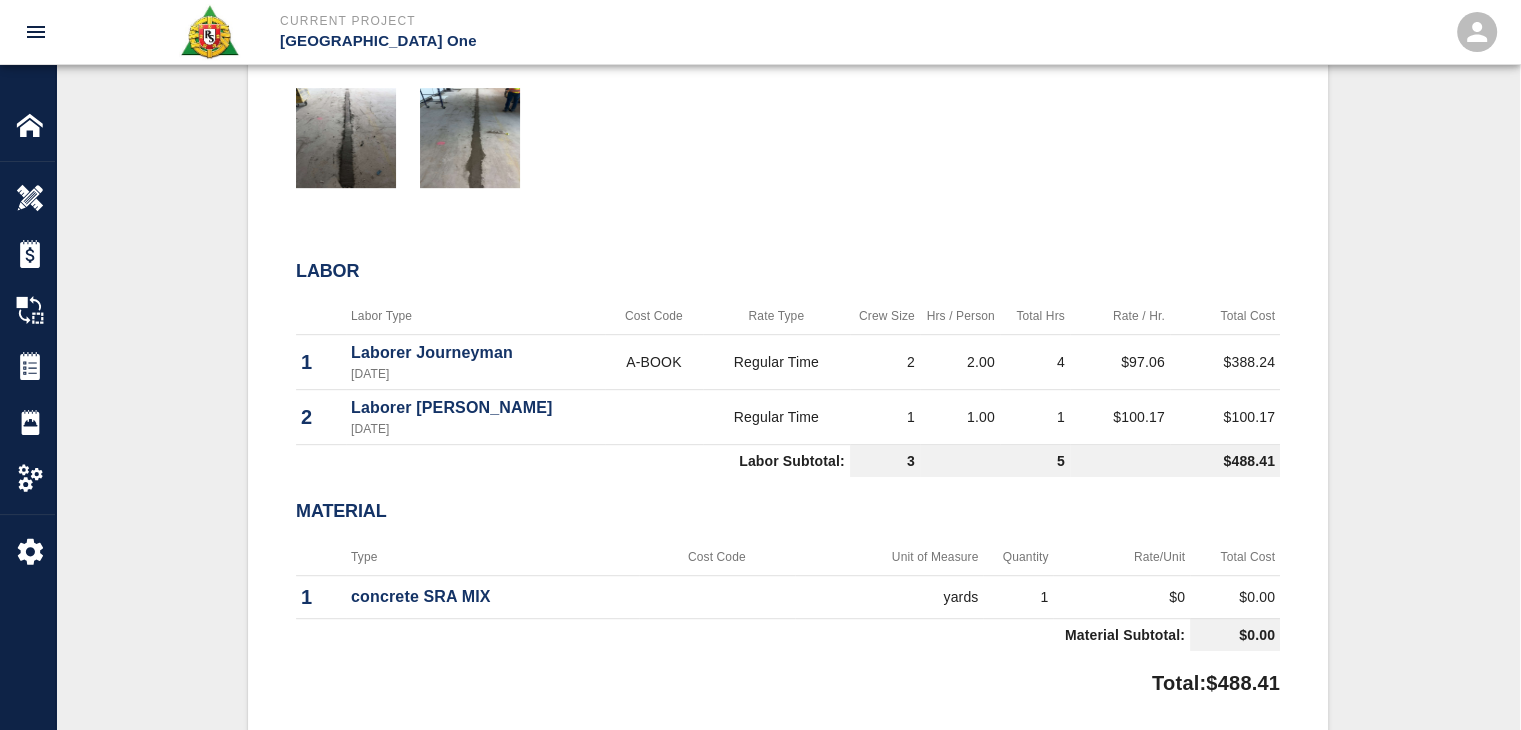 scroll, scrollTop: 1162, scrollLeft: 0, axis: vertical 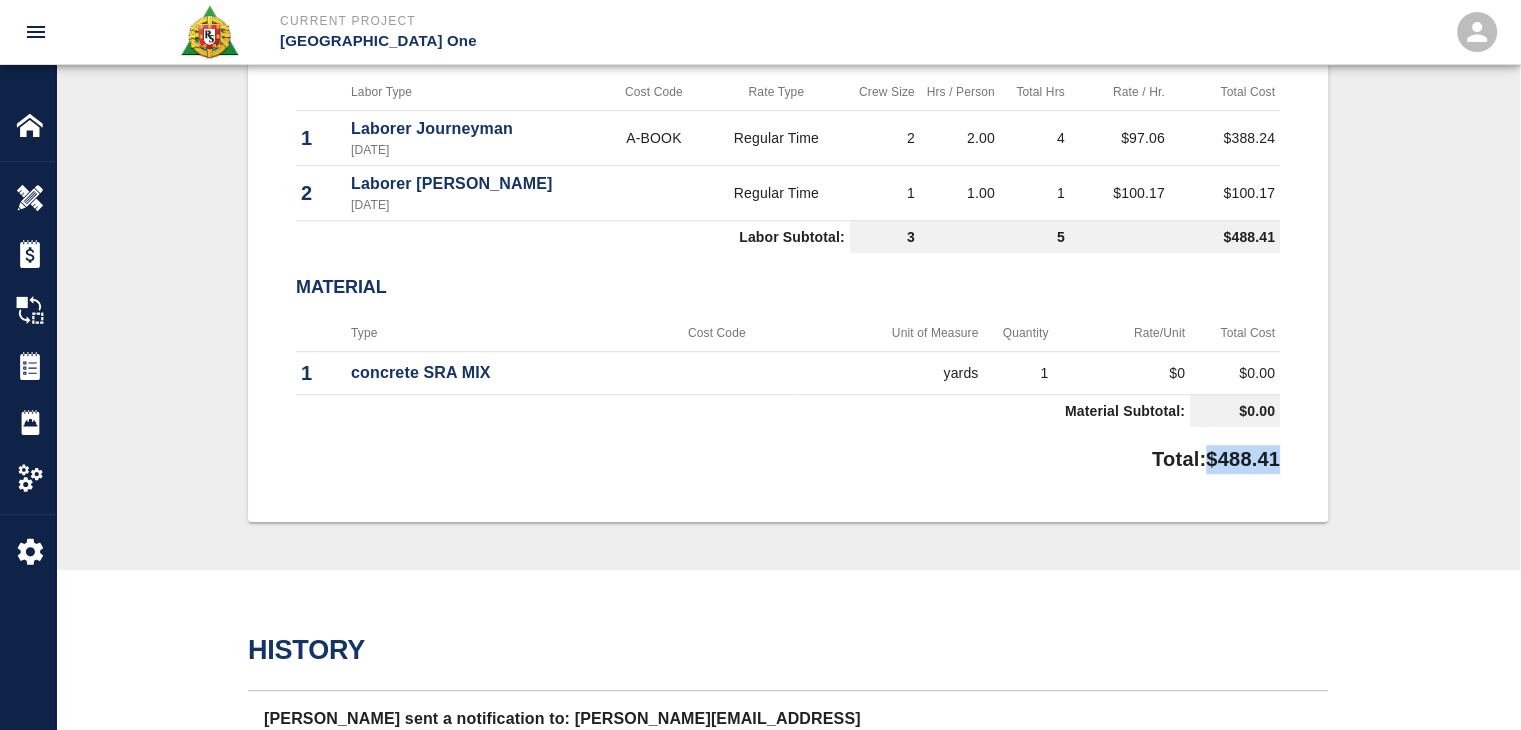 drag, startPoint x: 1276, startPoint y: 457, endPoint x: 1193, endPoint y: 455, distance: 83.02409 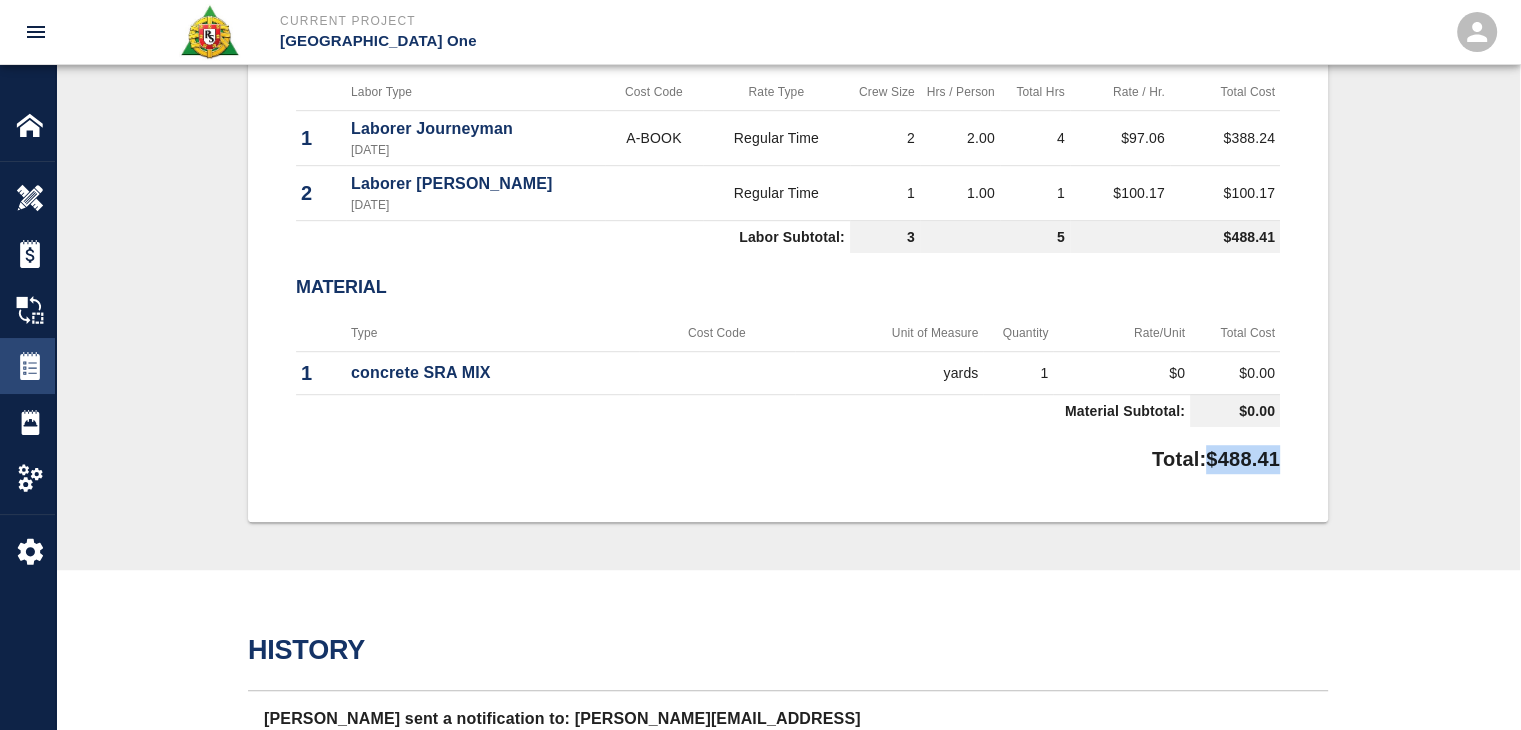 click at bounding box center [44, 366] 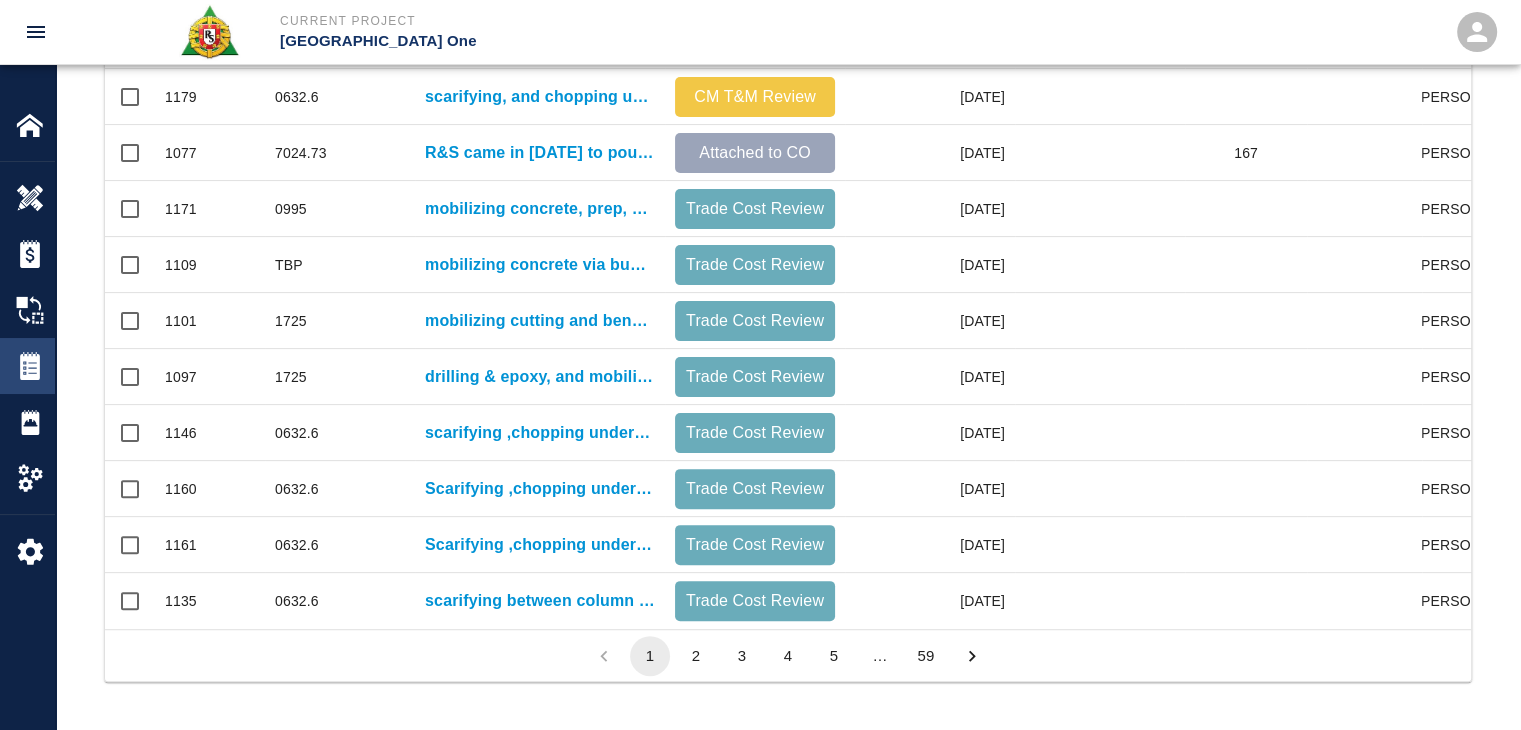 scroll, scrollTop: 0, scrollLeft: 0, axis: both 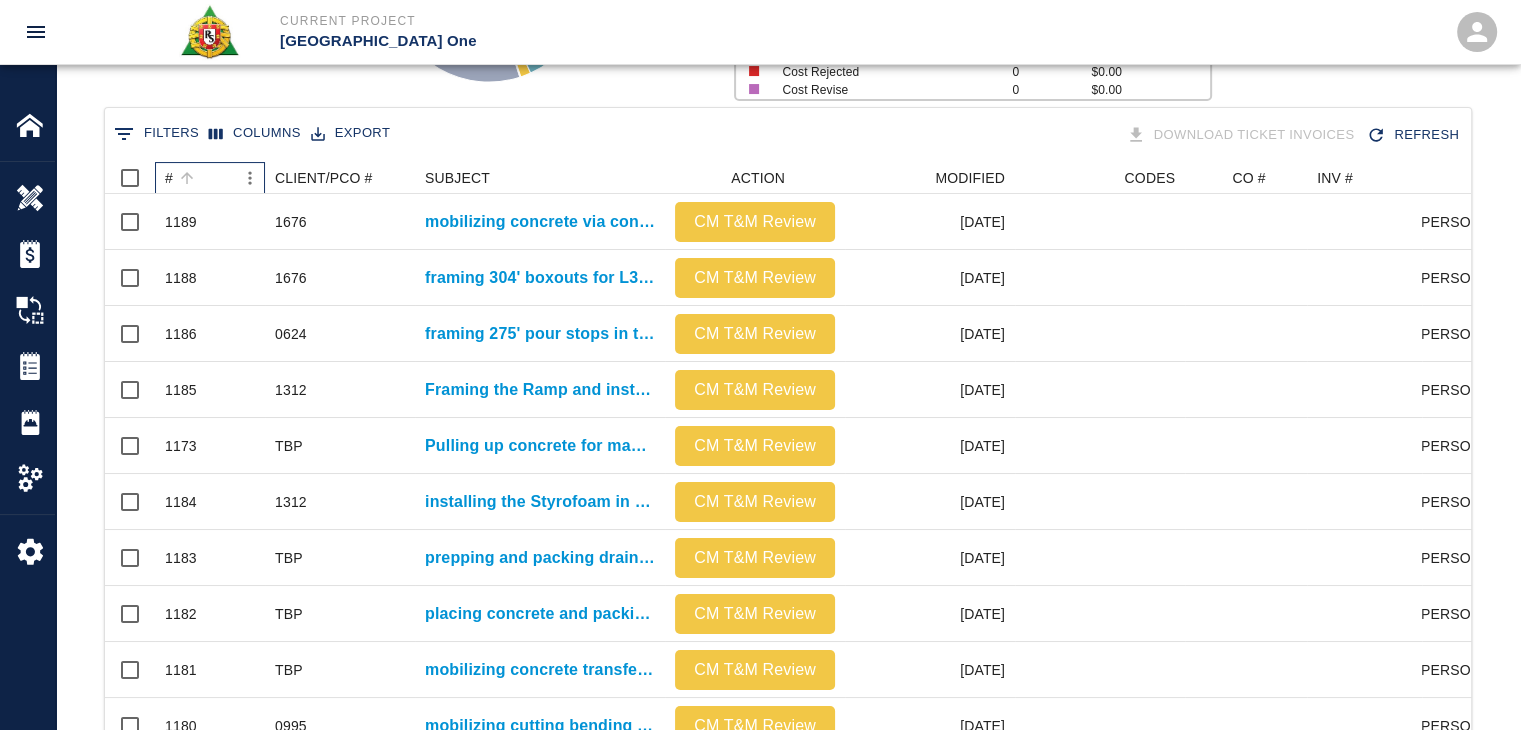 click on "#" at bounding box center [200, 178] 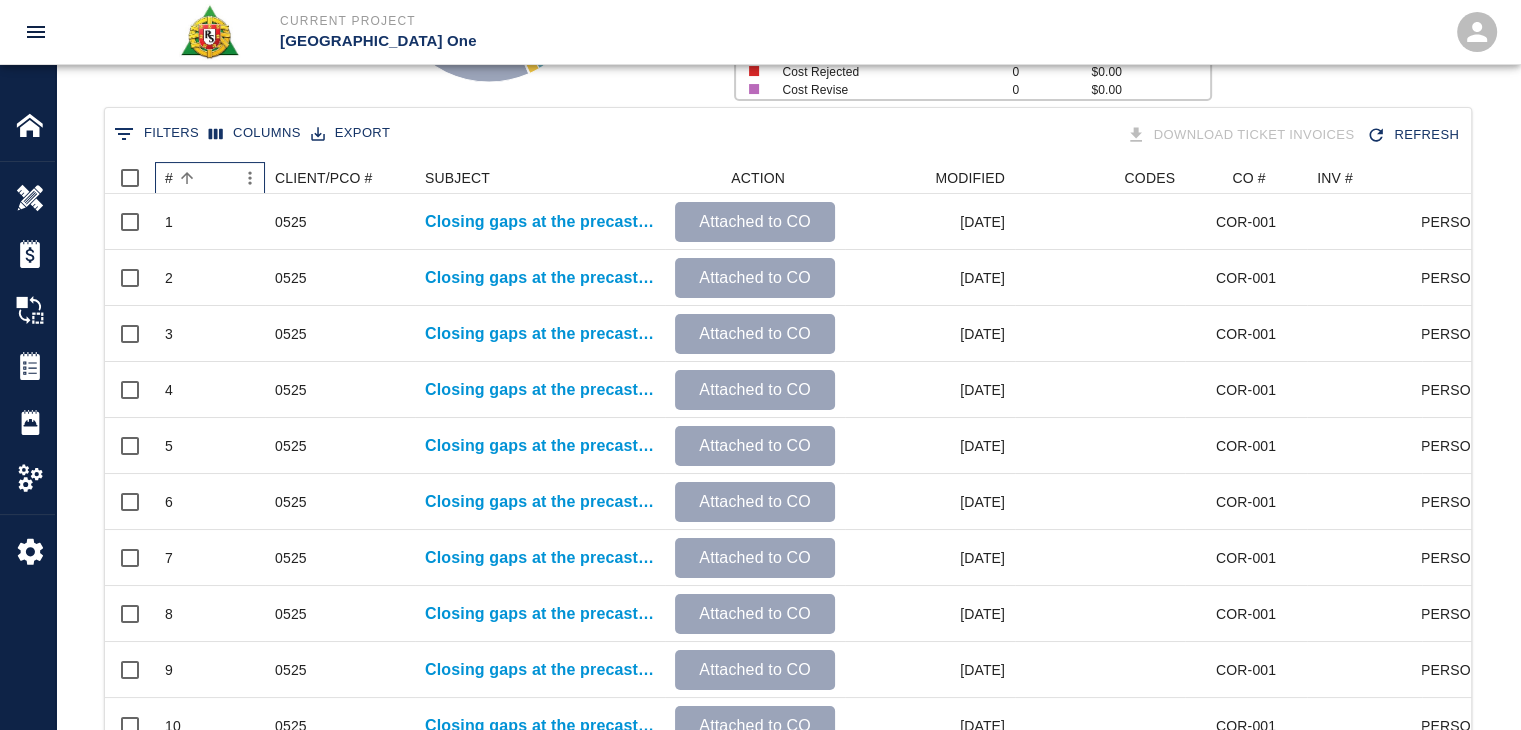 click on "#" at bounding box center [200, 178] 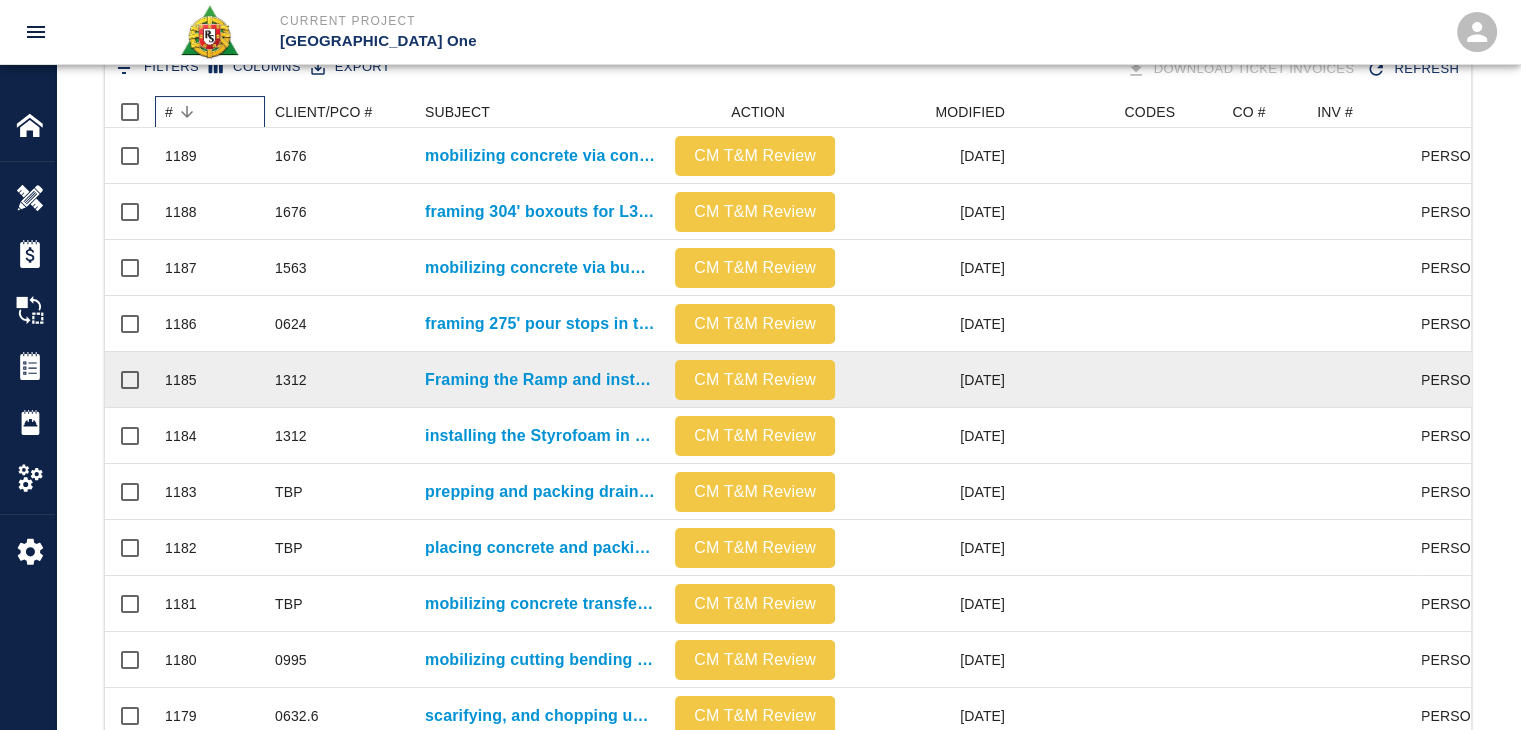scroll, scrollTop: 419, scrollLeft: 0, axis: vertical 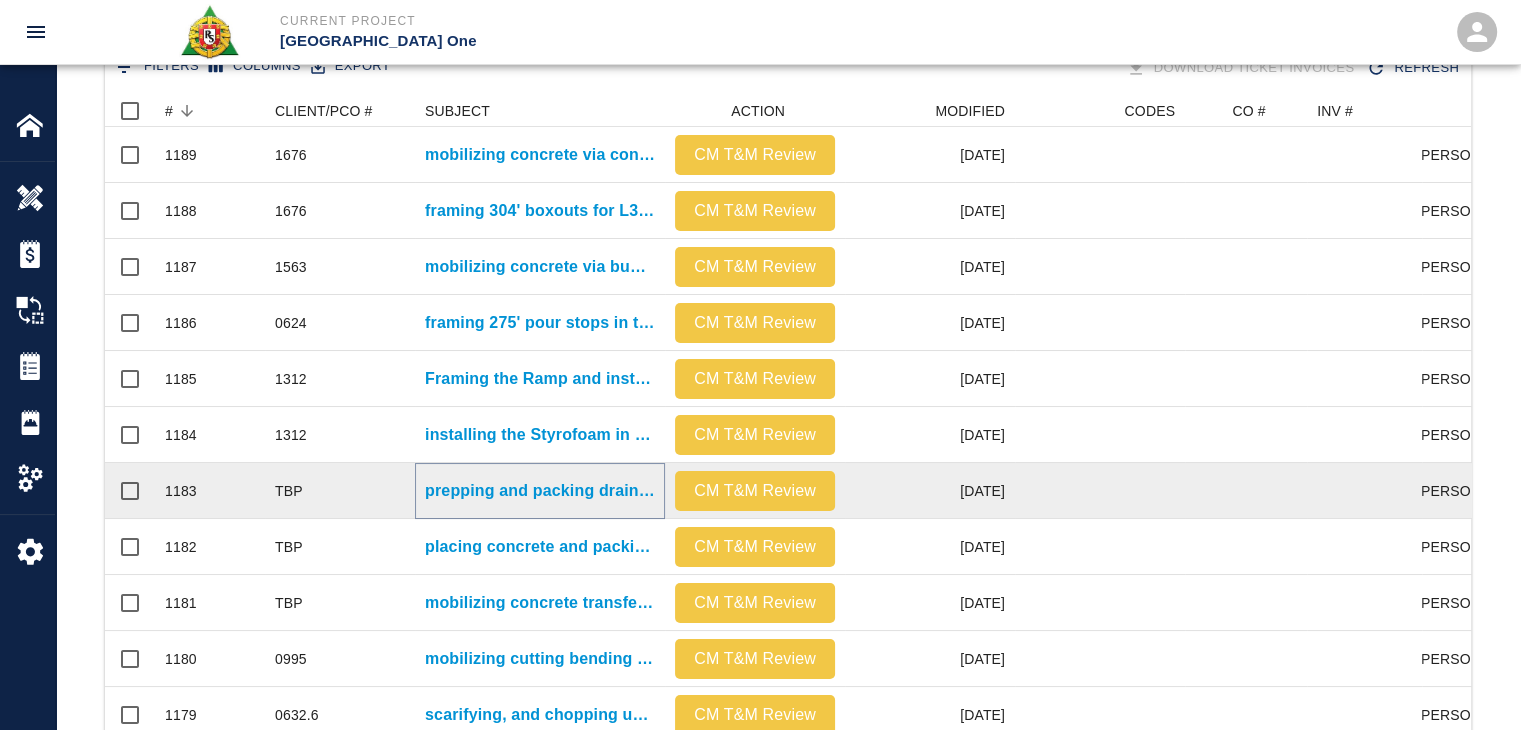 click on "prepping and packing drains for 2nd floor [MEDICAL_DATA]." at bounding box center (540, 491) 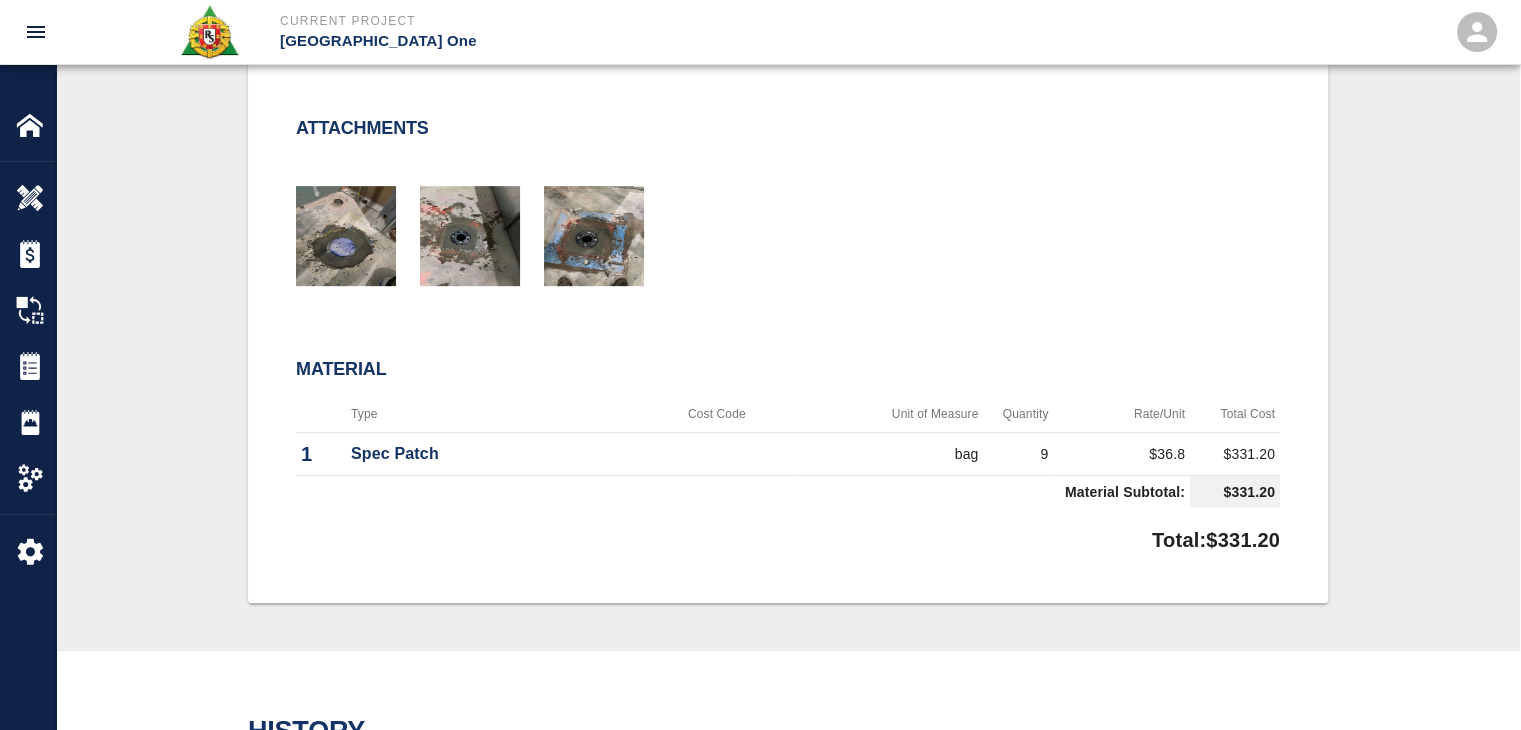 scroll, scrollTop: 843, scrollLeft: 0, axis: vertical 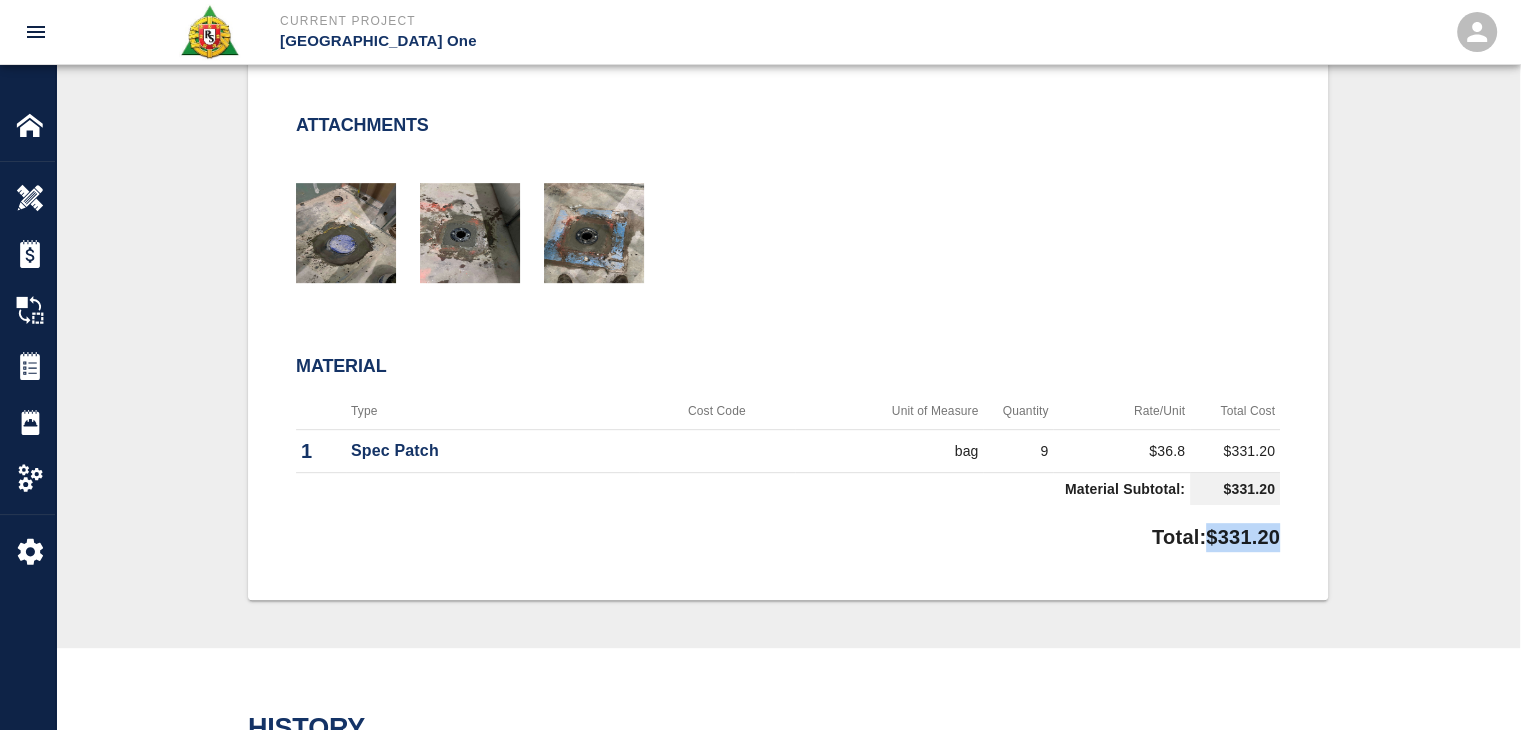 drag, startPoint x: 1288, startPoint y: 530, endPoint x: 1195, endPoint y: 545, distance: 94.20191 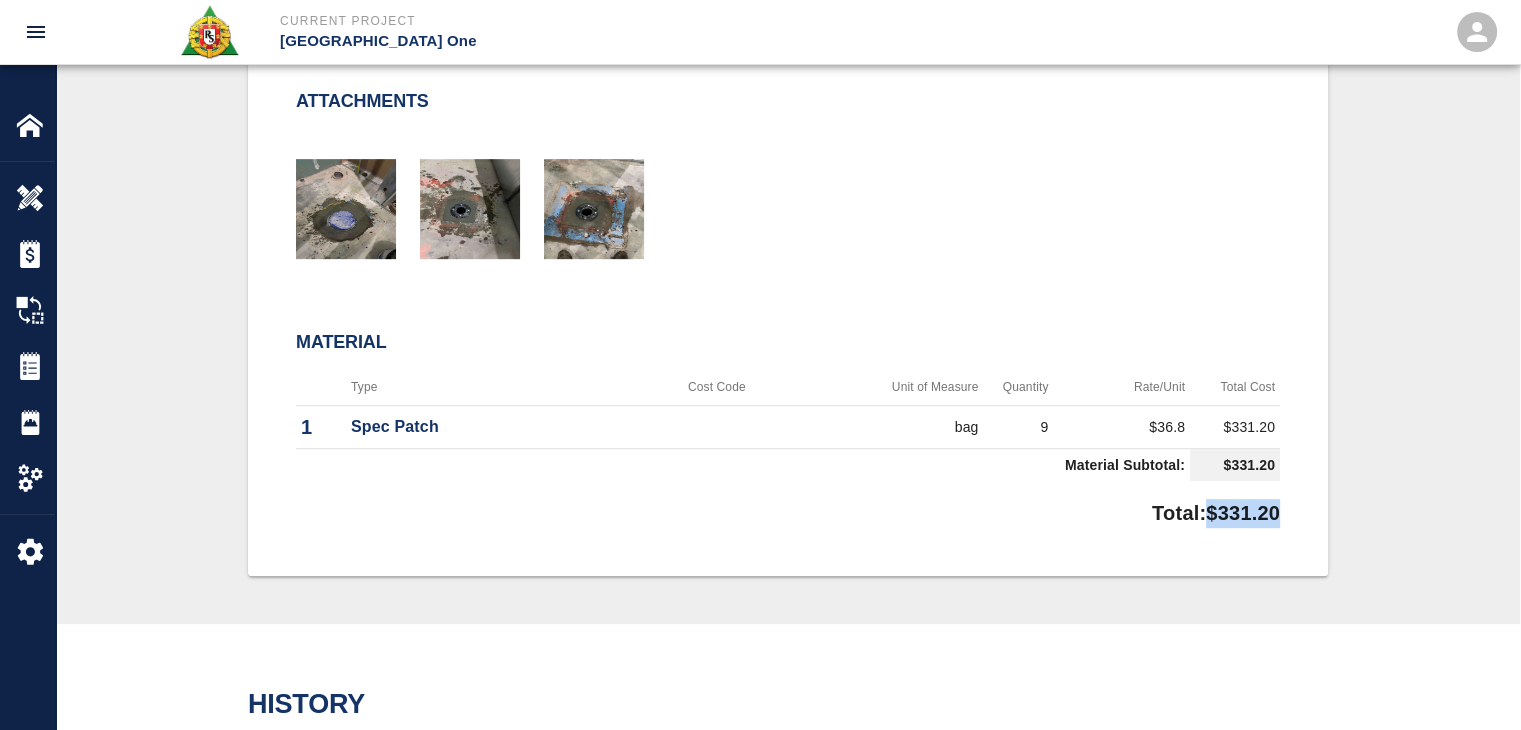 copy on "$331.20" 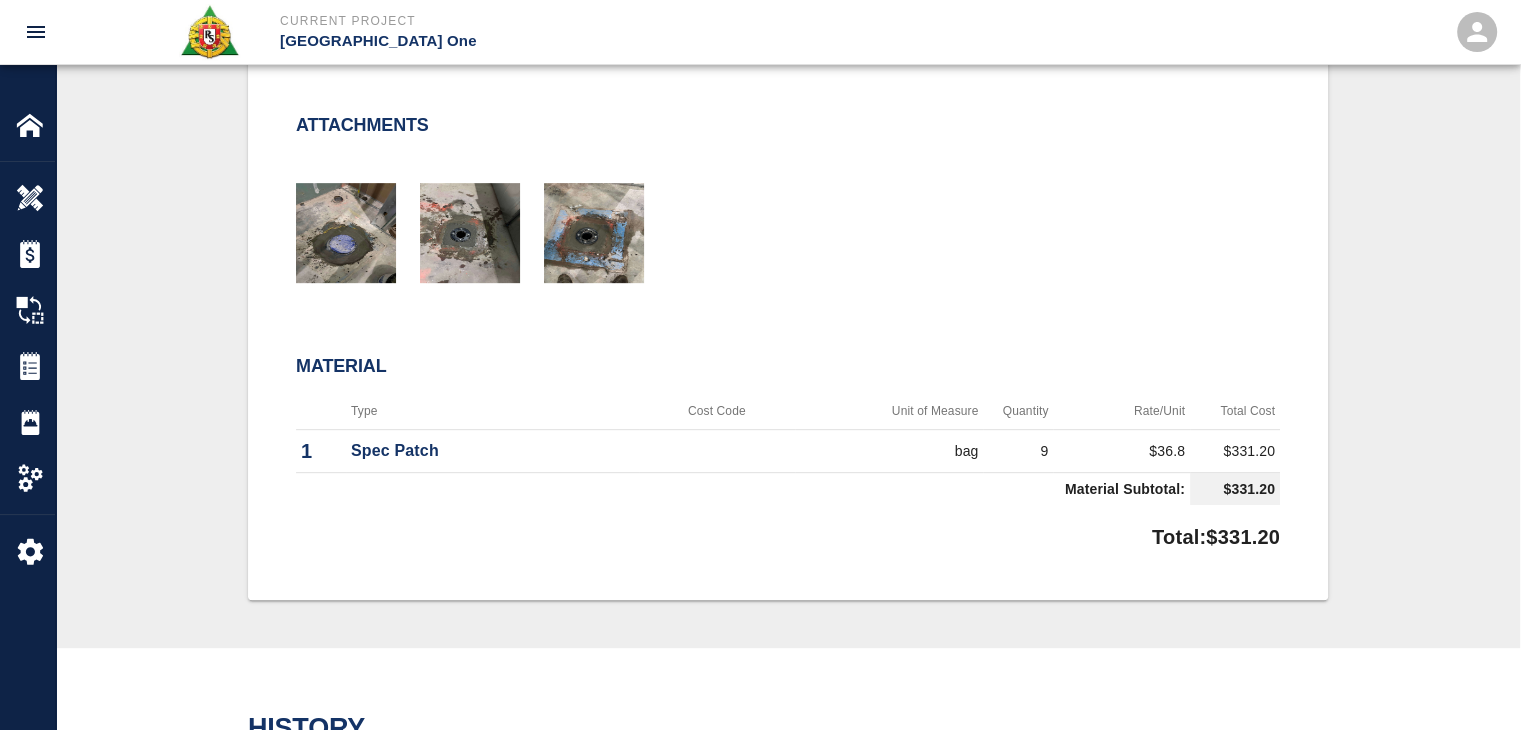 click at bounding box center (776, 209) 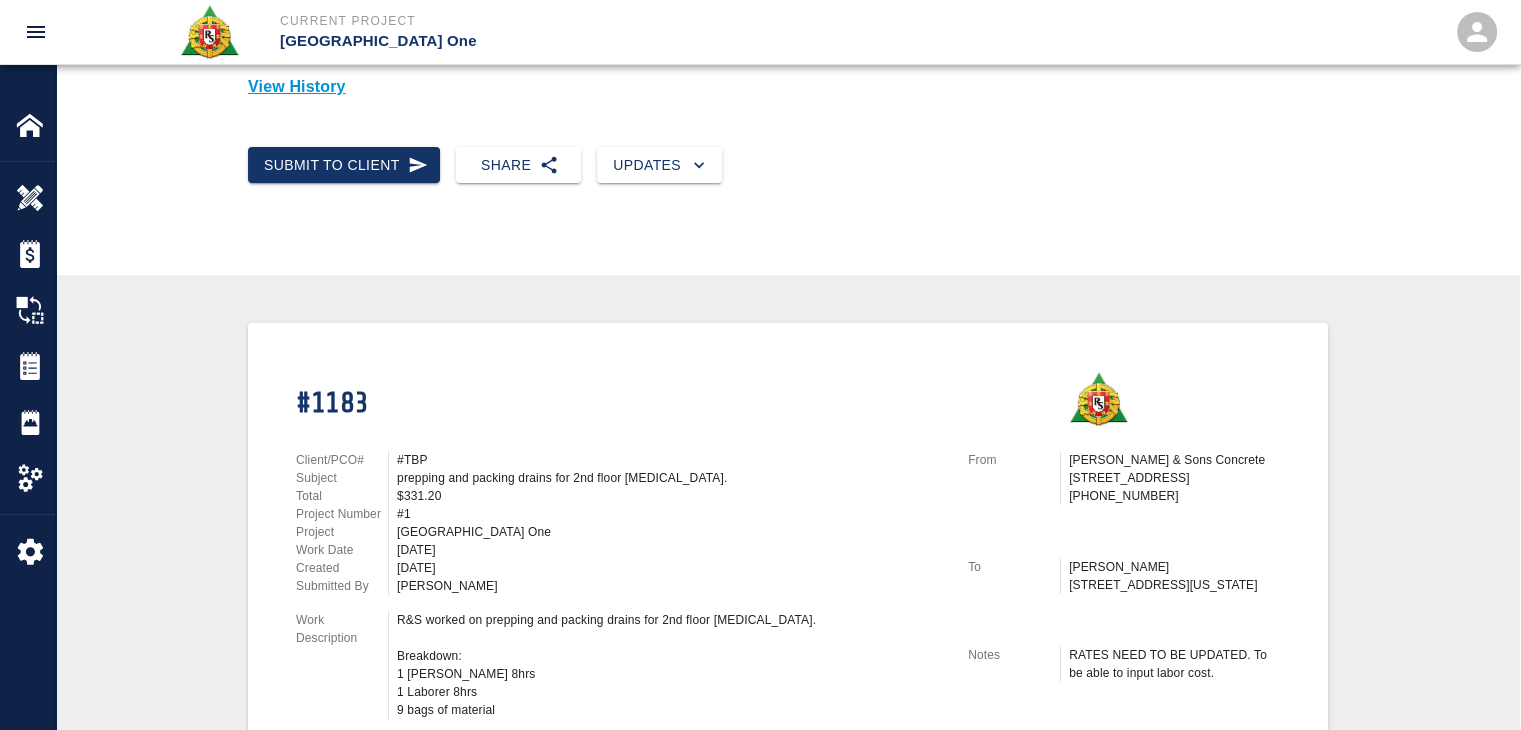 scroll, scrollTop: 0, scrollLeft: 0, axis: both 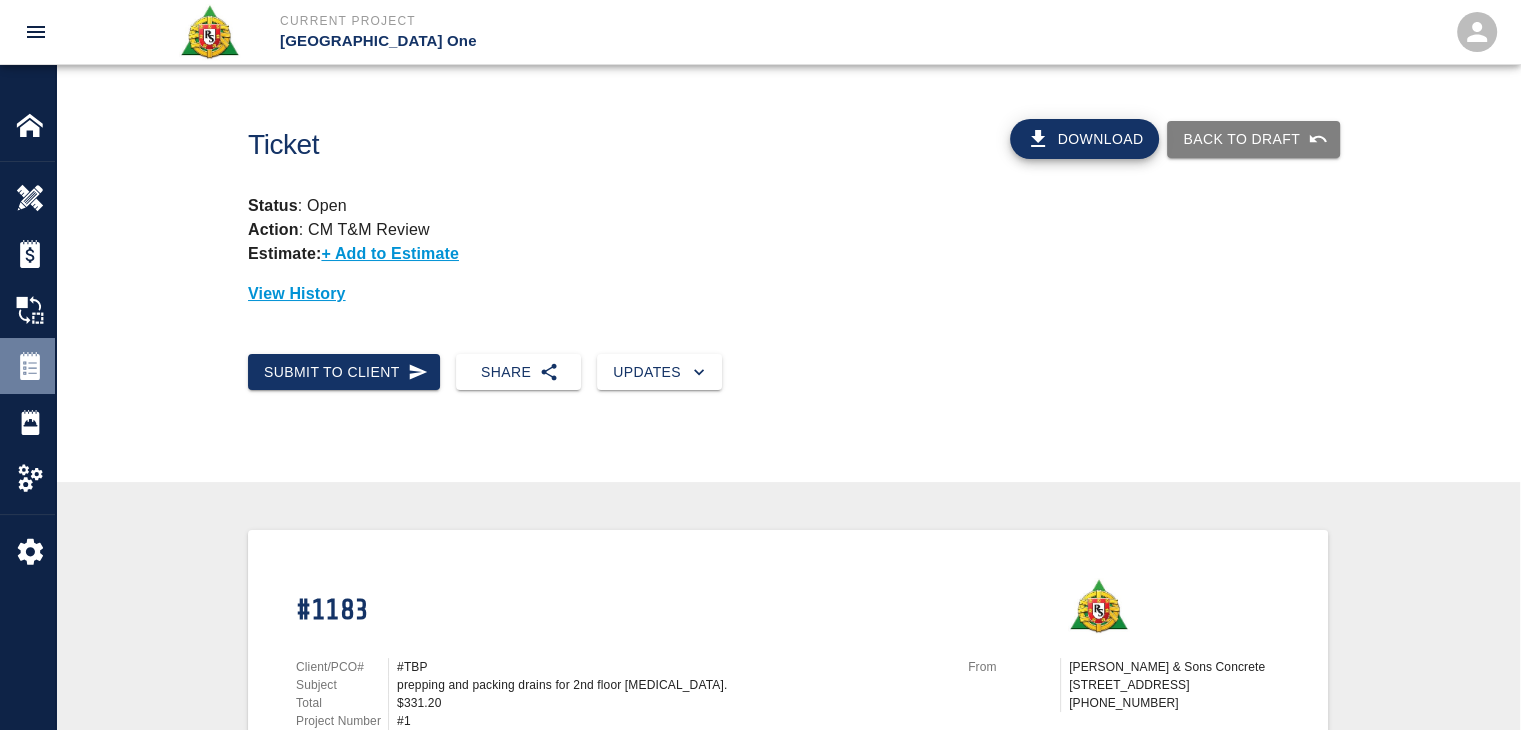 click on "Tickets" at bounding box center [27, 366] 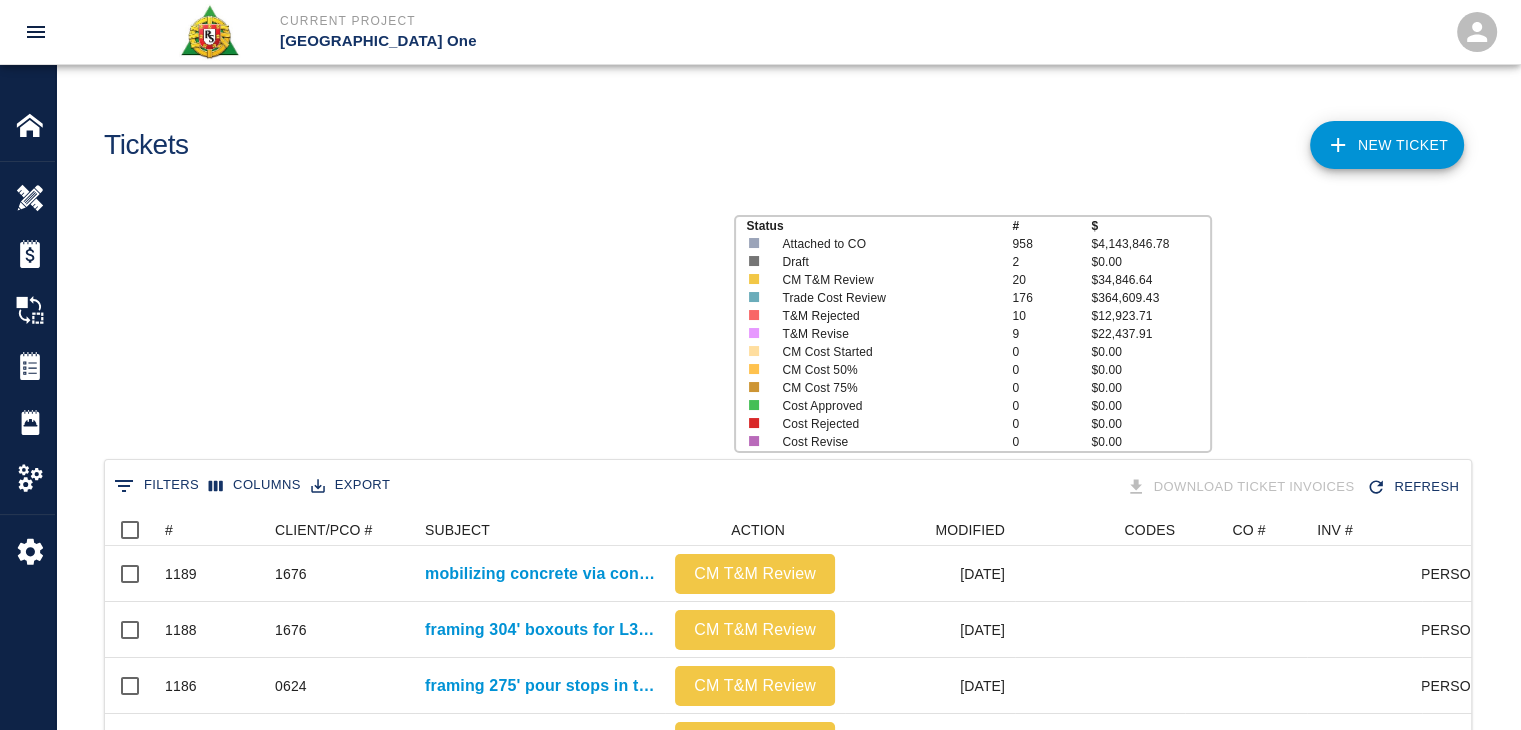 scroll, scrollTop: 16, scrollLeft: 16, axis: both 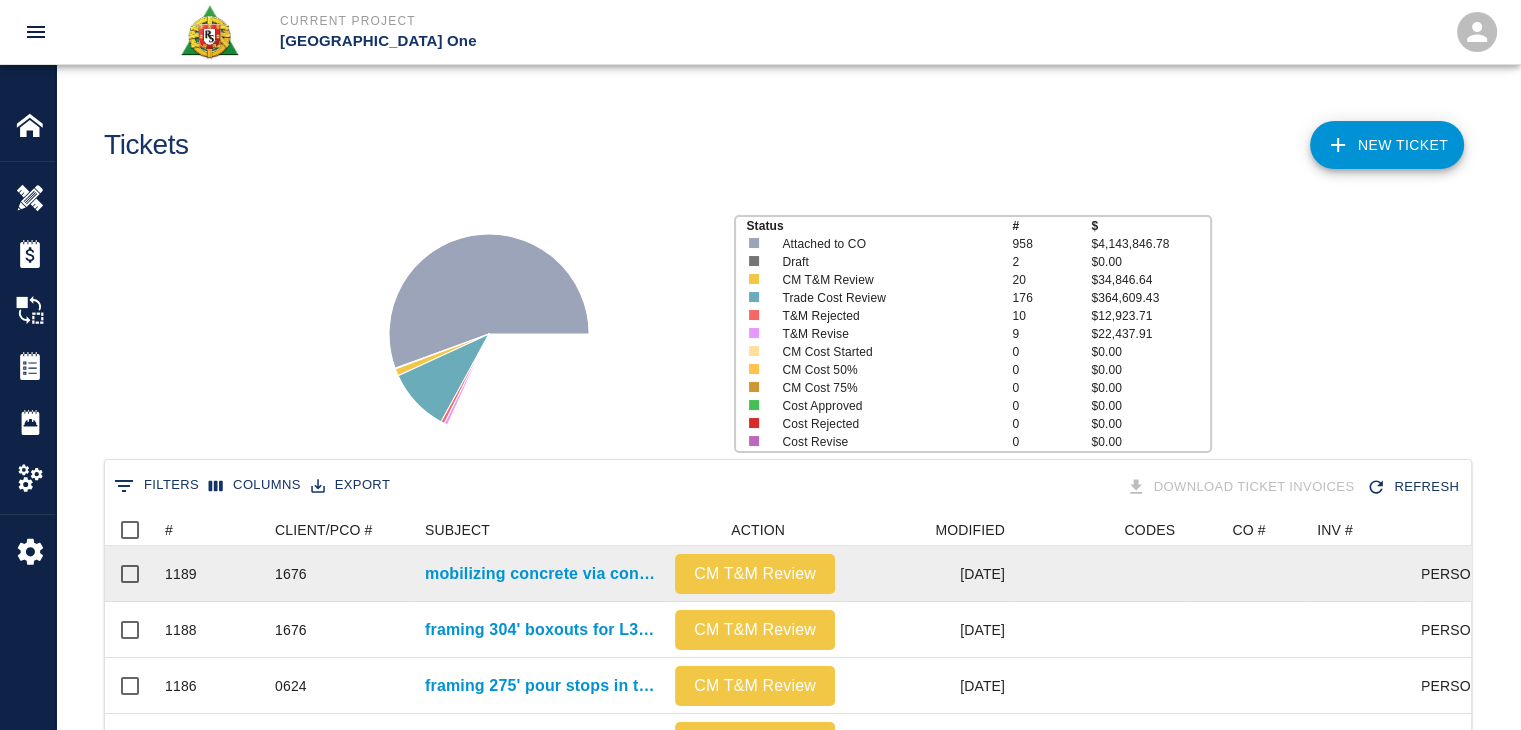 click on "1189" at bounding box center (210, 574) 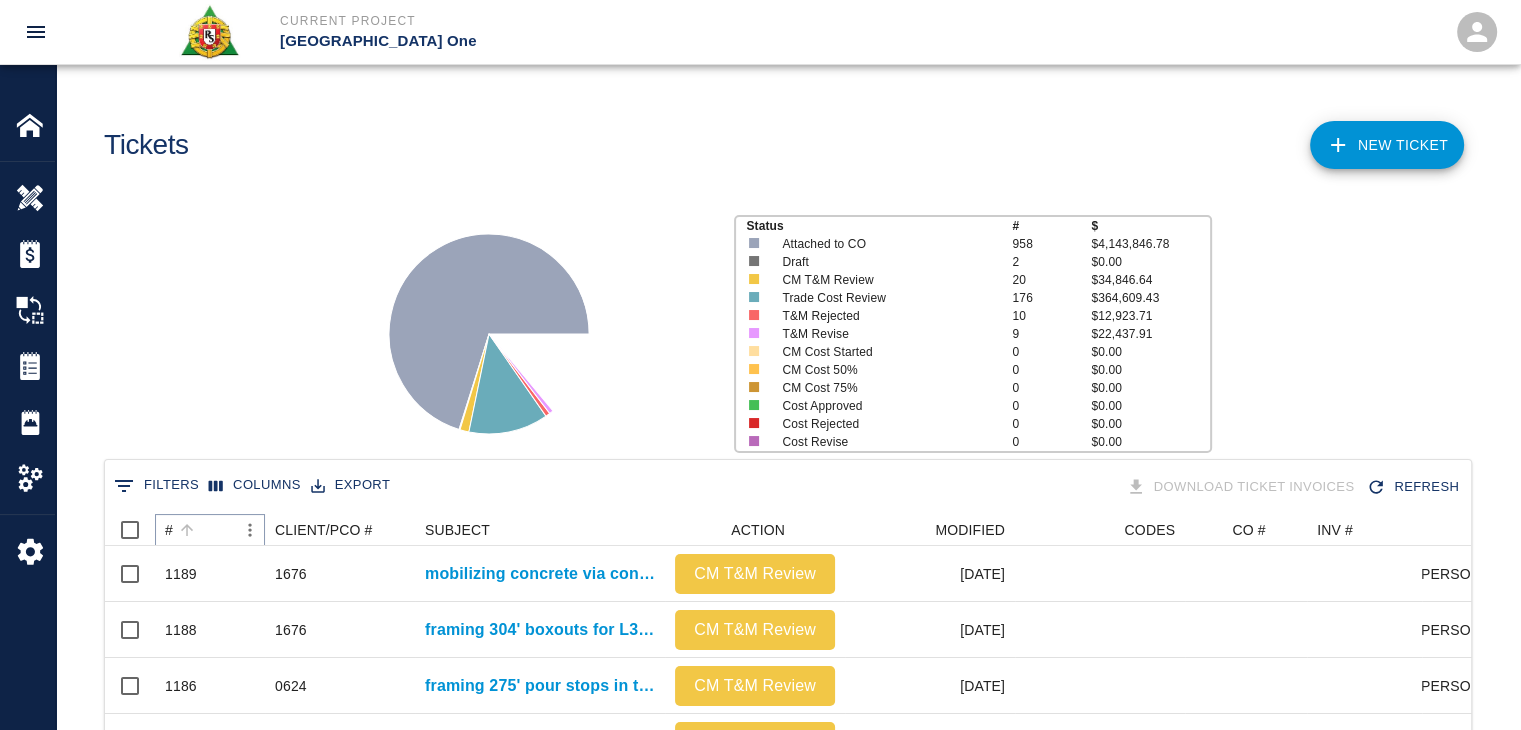 click 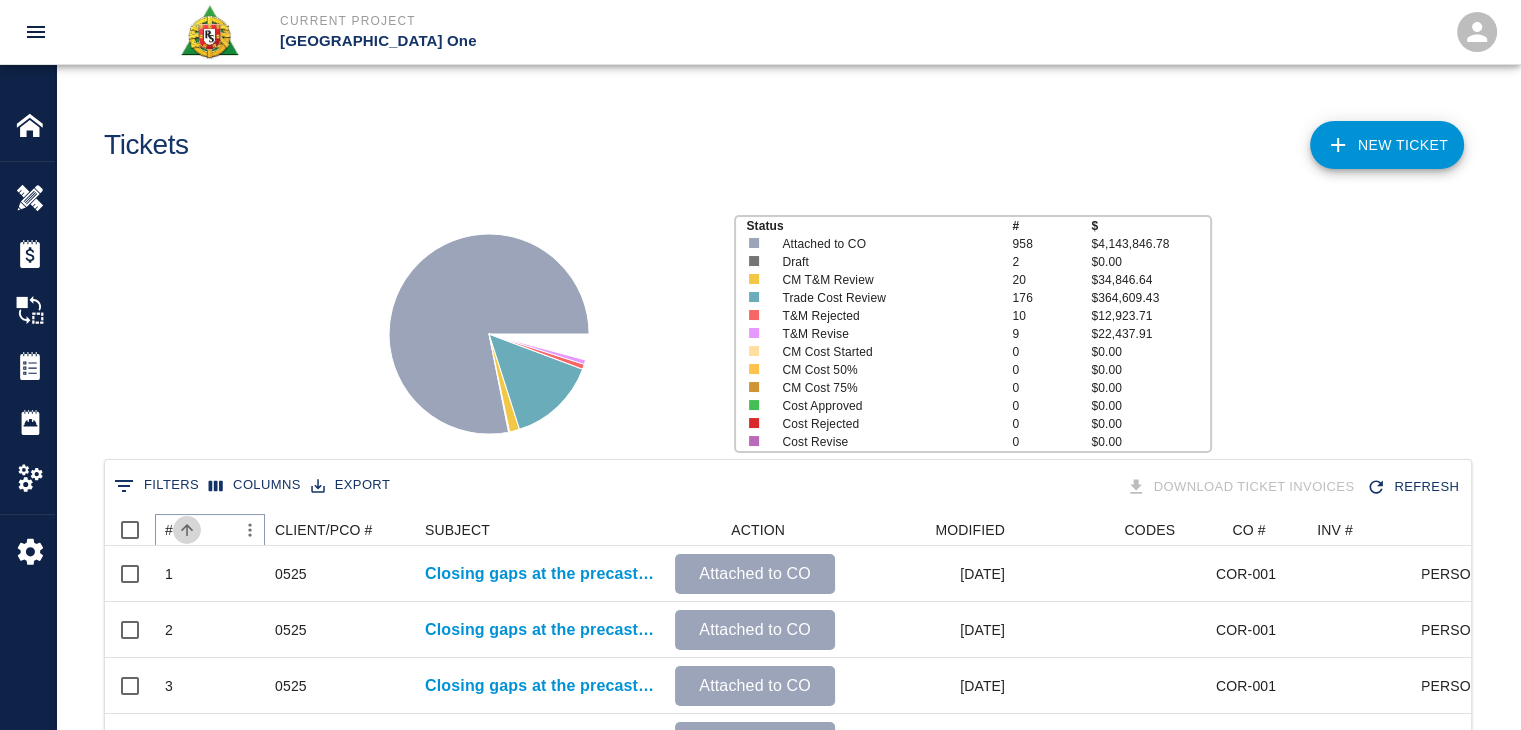 click 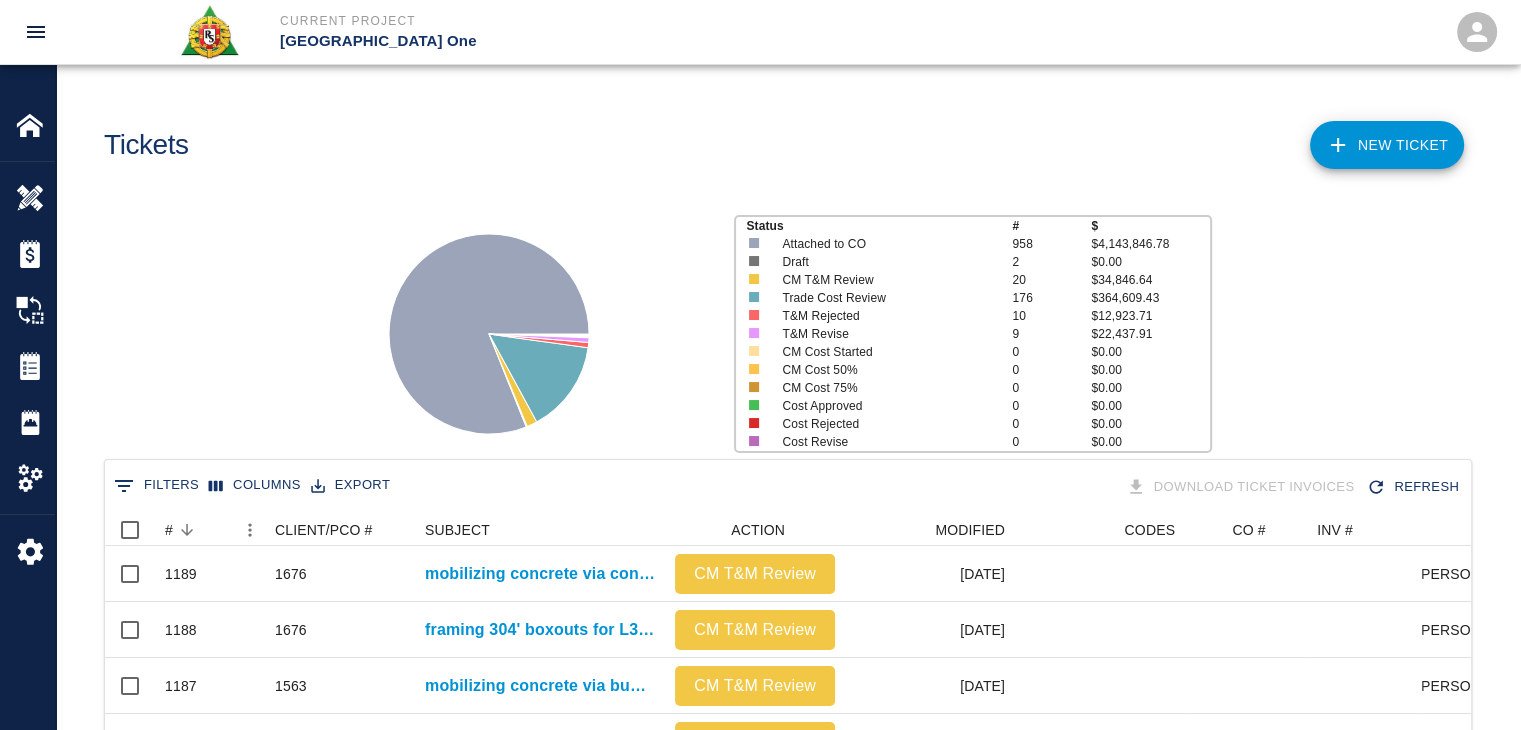 click on "Status # $ Attached to CO 958 $4,143,846.78 Draft 2 $0.00 CM T&M Review 20 $34,846.64 Trade Cost Review 176 $364,609.43 T&M Rejected 10 $12,923.71 T&M Revise 9 $22,437.91 CM Cost Started 0 $0.00 CM Cost 50% 0 $0.00 CM Cost 75% 0 $0.00 Cost Approved 0 $0.00 Cost Rejected 0 $0.00 Cost Revise 0 $0.00" at bounding box center (780, 326) 